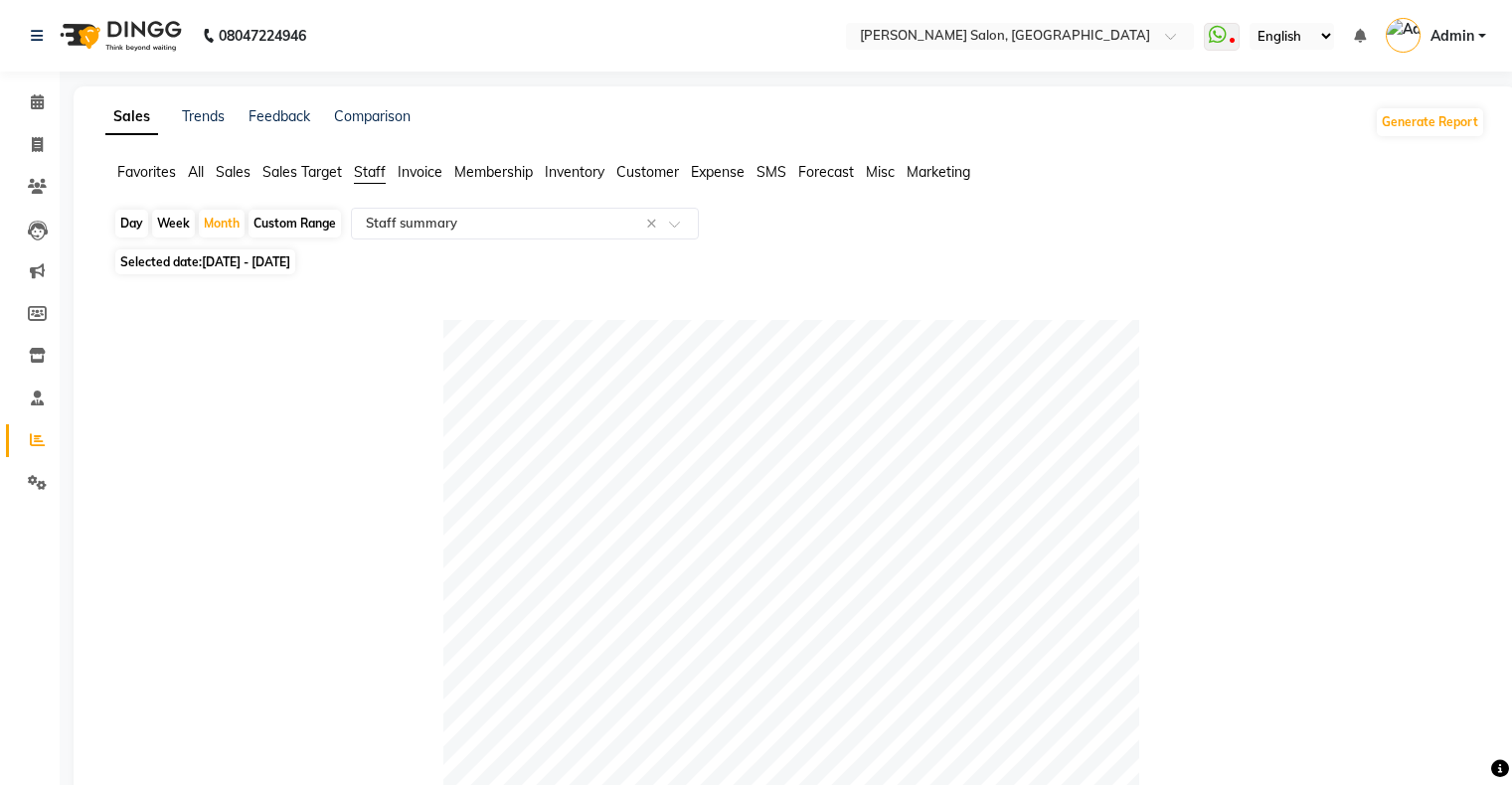 select on "full_report" 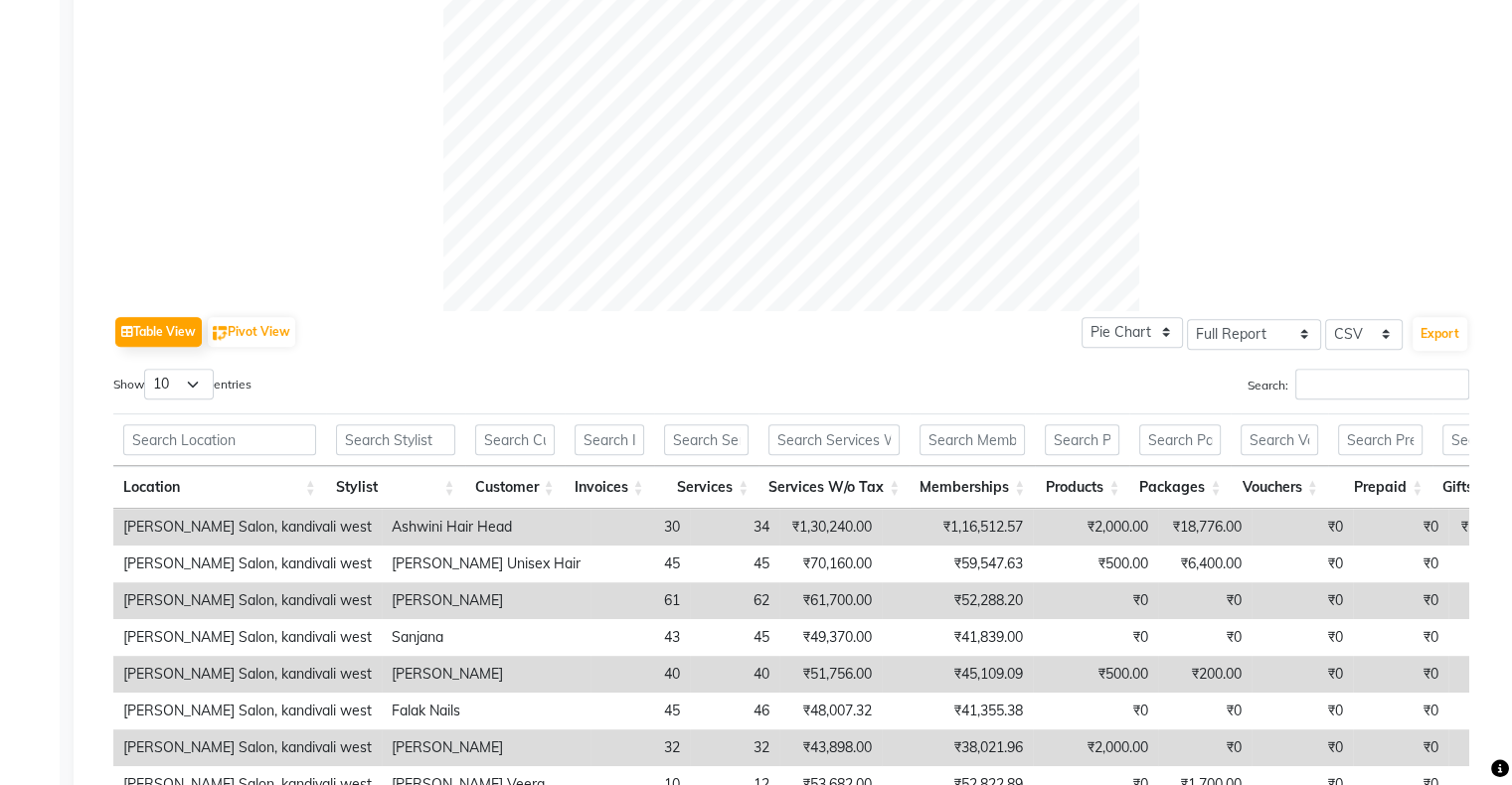 scroll, scrollTop: 477, scrollLeft: 0, axis: vertical 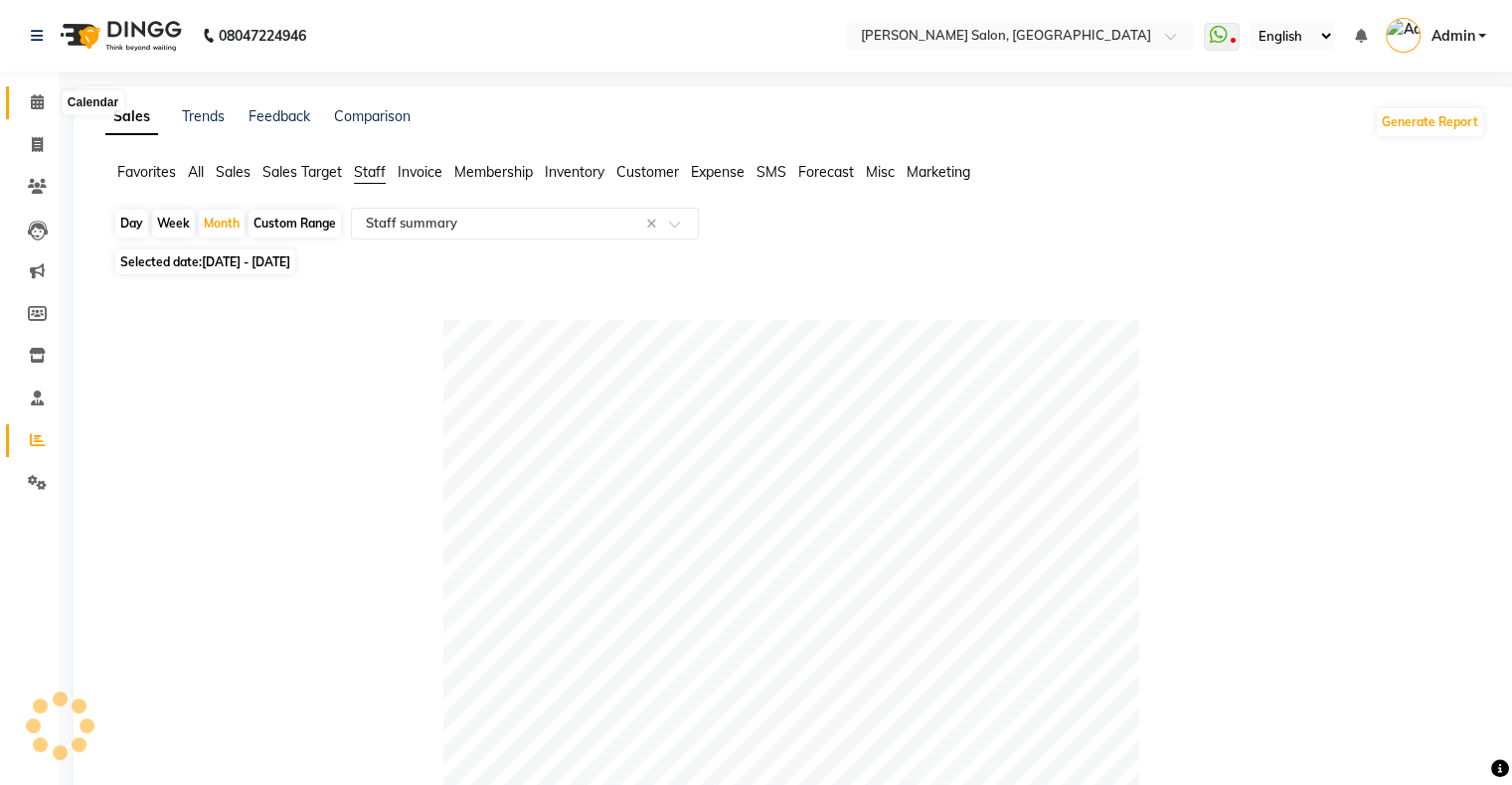 drag, startPoint x: 36, startPoint y: 98, endPoint x: 49, endPoint y: 101, distance: 13.341664 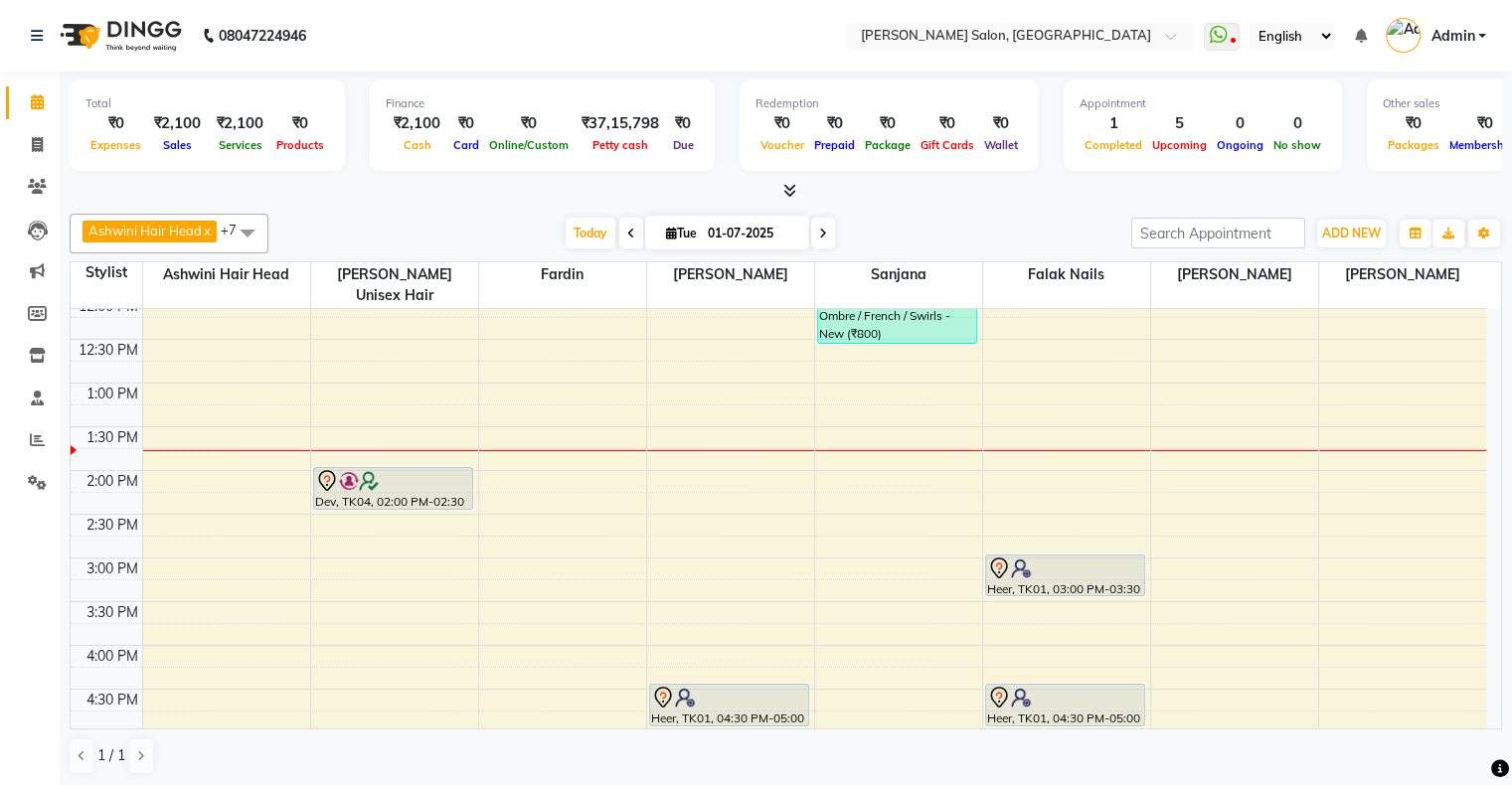scroll, scrollTop: 199, scrollLeft: 0, axis: vertical 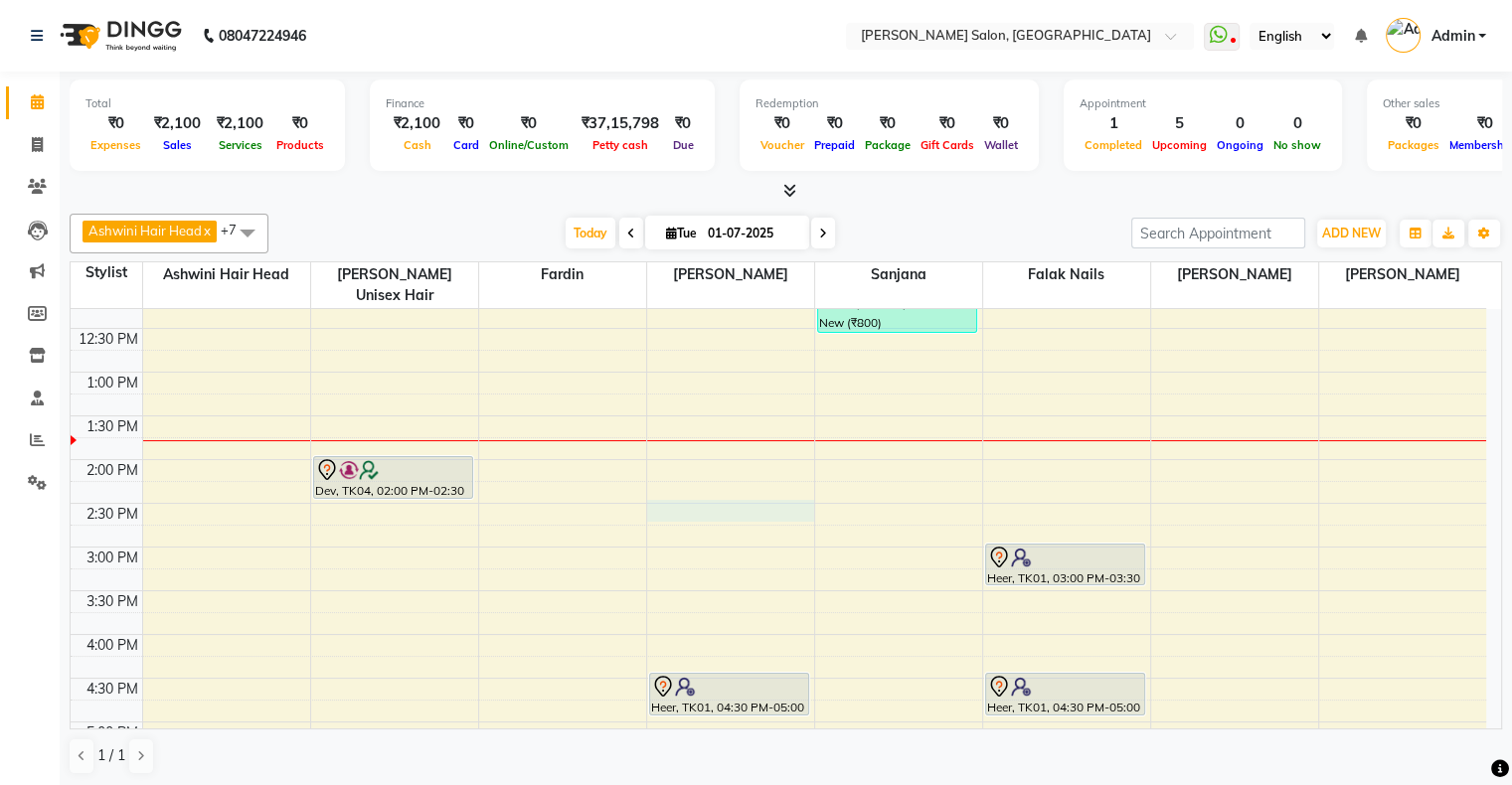click on "10:00 AM 10:30 AM 11:00 AM 11:30 AM 12:00 PM 12:30 PM 1:00 PM 1:30 PM 2:00 PM 2:30 PM 3:00 PM 3:30 PM 4:00 PM 4:30 PM 5:00 PM 5:30 PM 6:00 PM 6:30 PM 7:00 PM 7:30 PM 8:00 PM 8:30 PM 9:00 PM 9:30 PM 10:00 PM 10:30 PM             Dev, TK04, 02:00 PM-02:30 PM, Men'S Services - Hair Spa  - New             Heer, TK01, 04:30 PM-05:00 PM, Nails - Acrylic Nails - New             Dikshikaa, TK02, 08:00 PM-08:30 PM, Nails - Gel Polish - New     Heer, TK03, 11:05 AM-12:35 PM, Nails - Acrylic Nails - New (₹1200),Nails - Acrylic Nails - New (₹1200),Nails - Ombre / French / Swirls - New (₹800)             Heer, TK01, 03:00 PM-03:30 PM, Nails - Acrylic Nails - New             Heer, TK01, 04:30 PM-05:00 PM, Nails - Acrylic Nails - New" at bounding box center (778, 678) 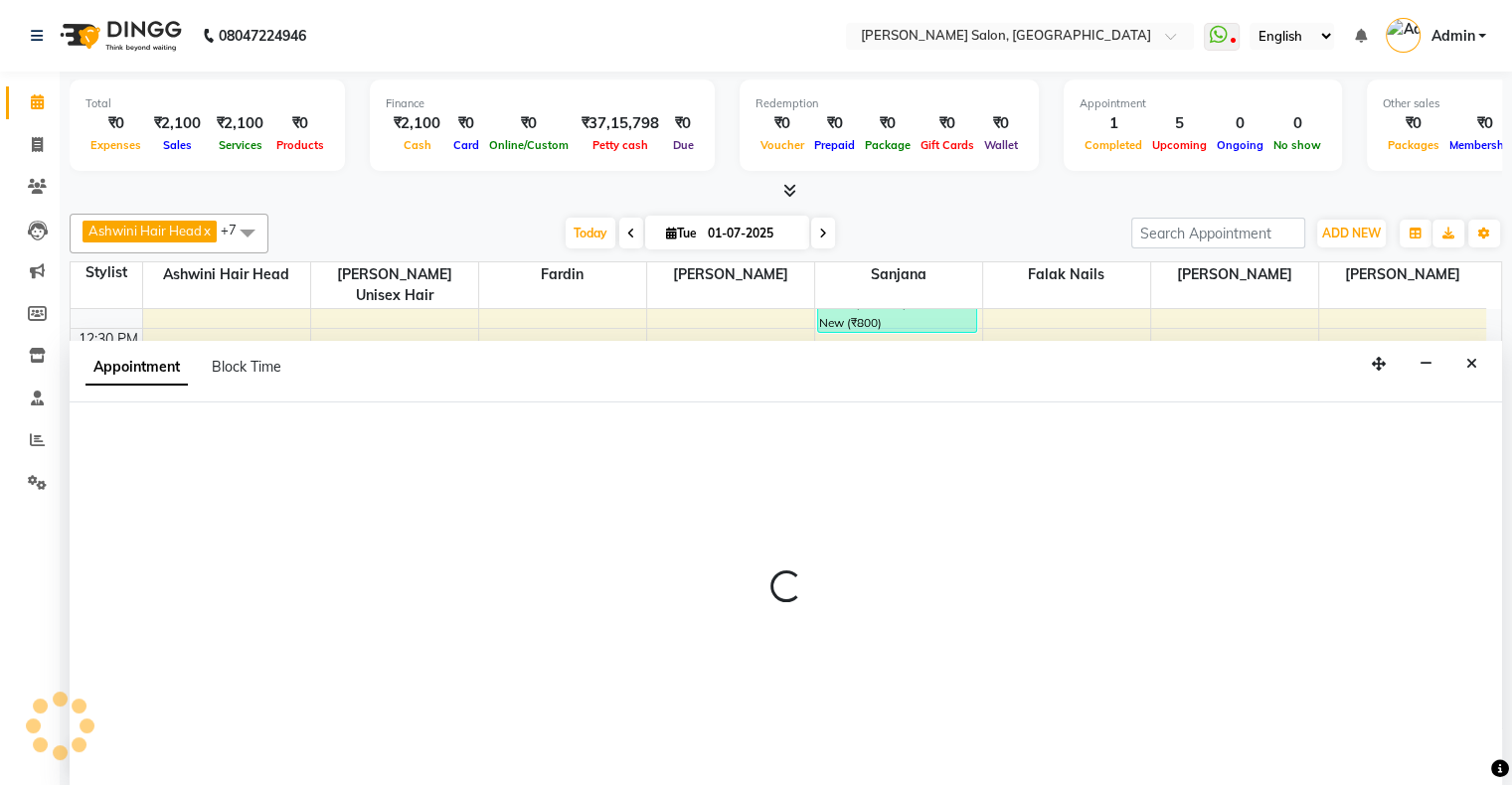 scroll, scrollTop: 0, scrollLeft: 0, axis: both 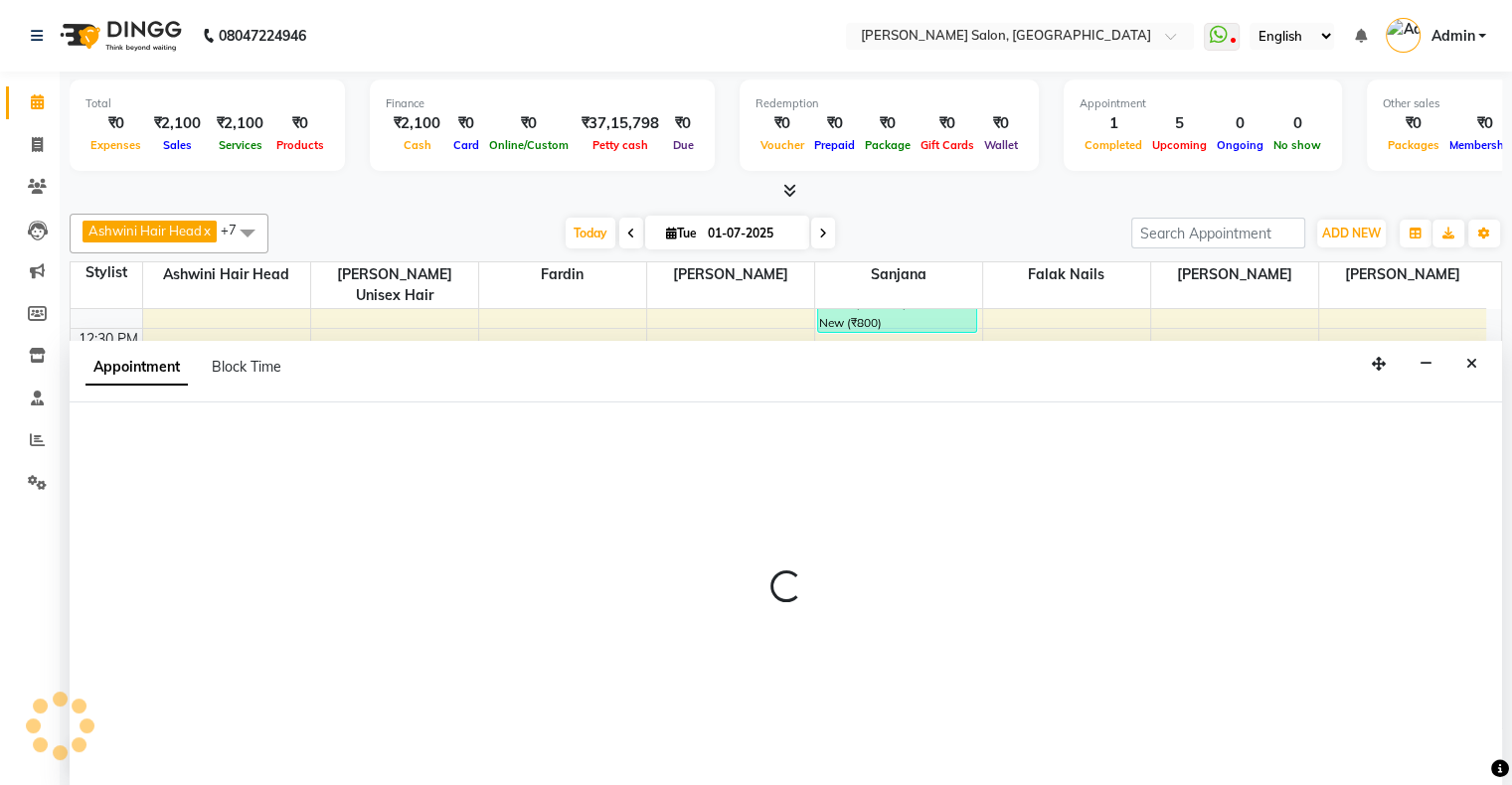 select on "58056" 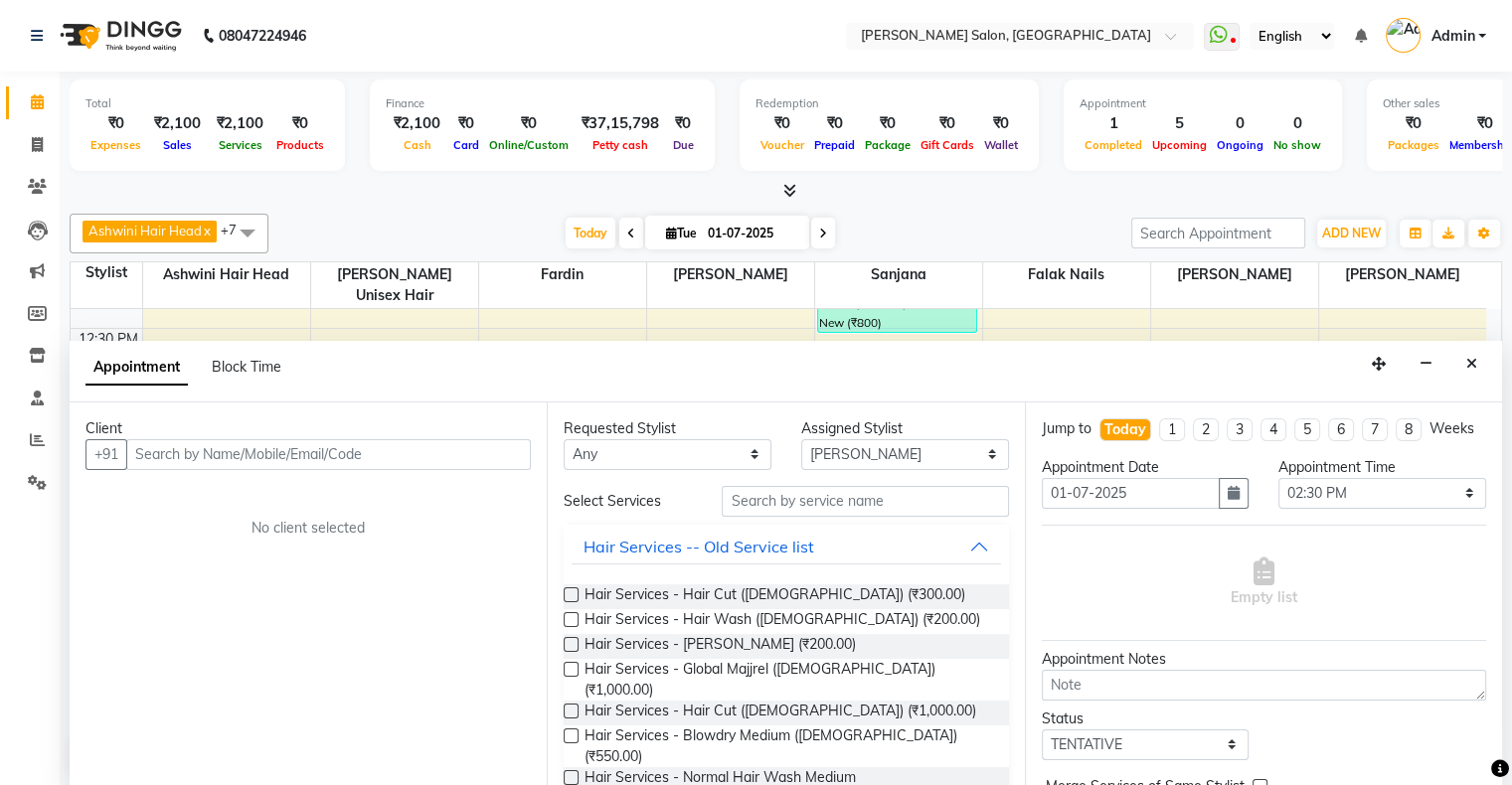 click on "Client +91  No client selected" at bounding box center (308, 595) 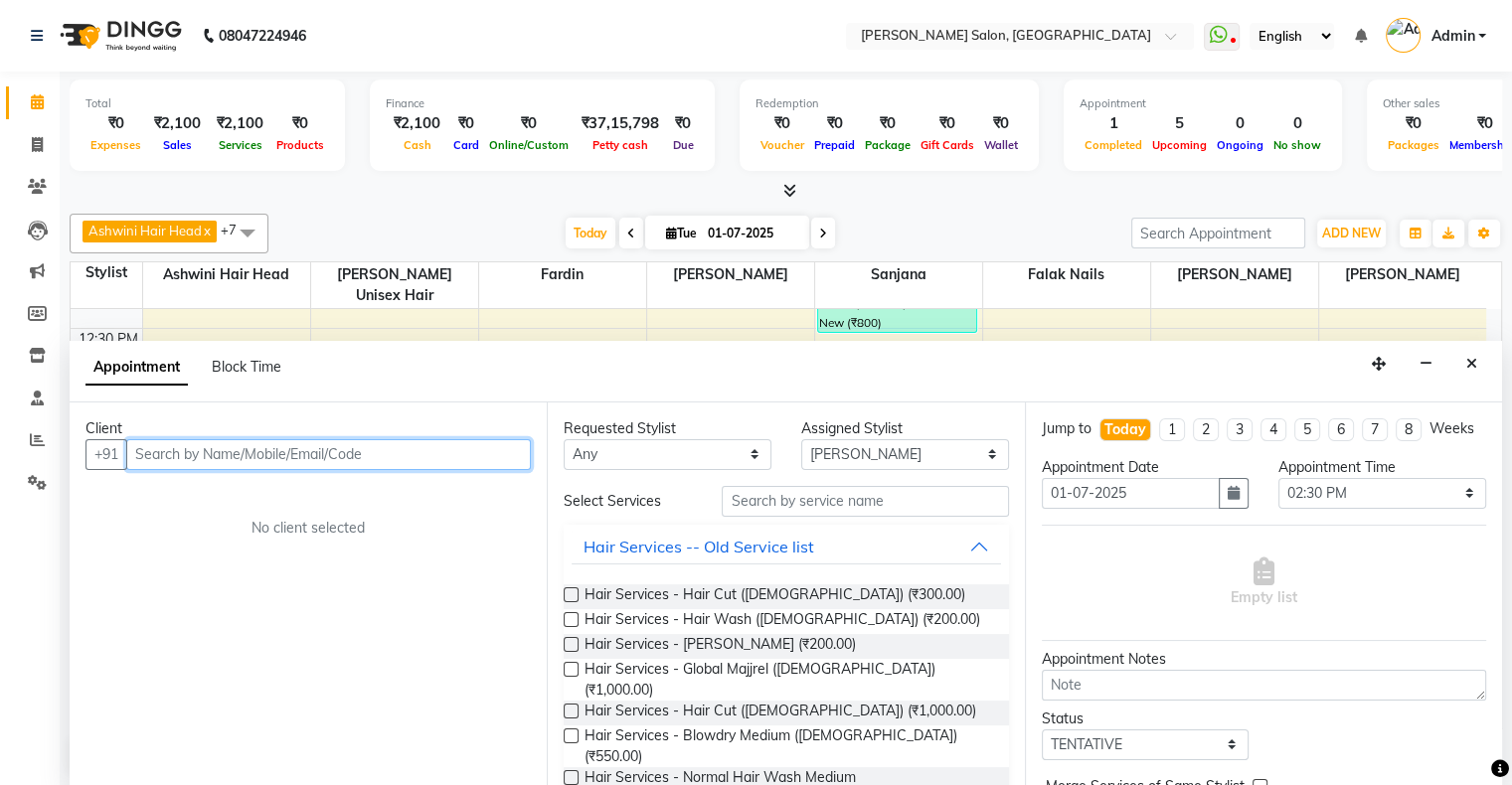 click at bounding box center (328, 454) 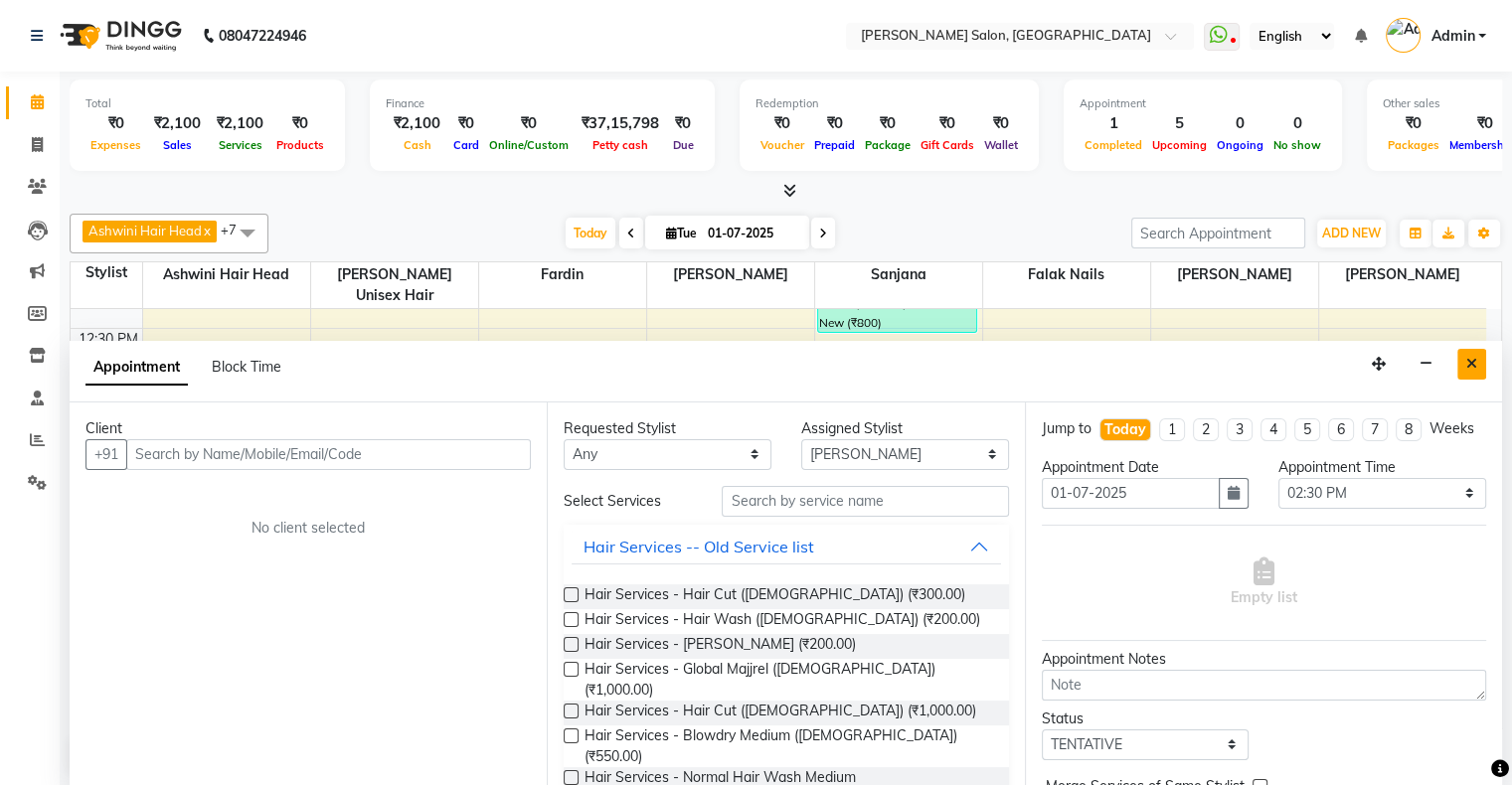 click at bounding box center (1471, 364) 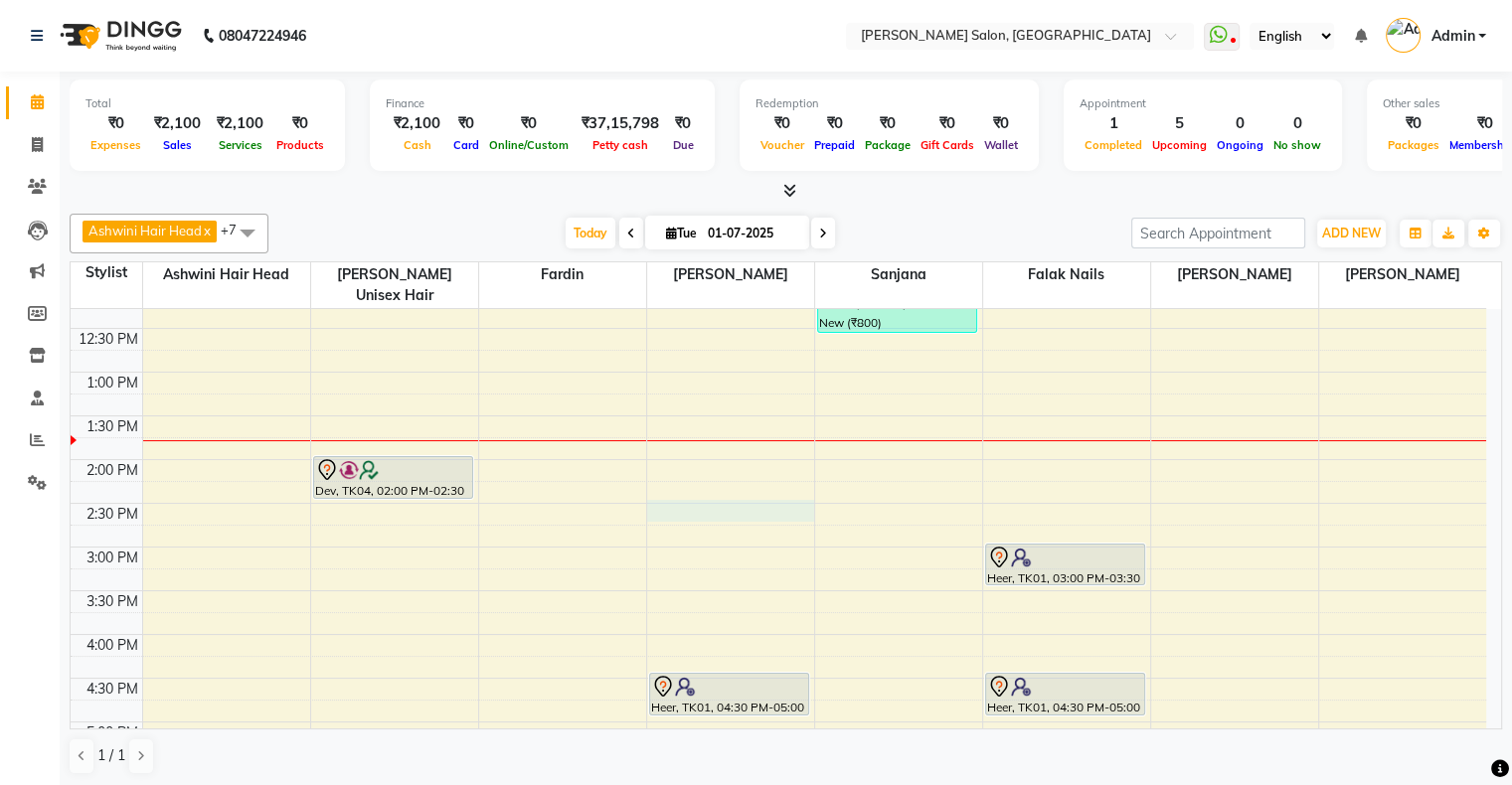 click on "10:00 AM 10:30 AM 11:00 AM 11:30 AM 12:00 PM 12:30 PM 1:00 PM 1:30 PM 2:00 PM 2:30 PM 3:00 PM 3:30 PM 4:00 PM 4:30 PM 5:00 PM 5:30 PM 6:00 PM 6:30 PM 7:00 PM 7:30 PM 8:00 PM 8:30 PM 9:00 PM 9:30 PM 10:00 PM 10:30 PM             Dev, TK04, 02:00 PM-02:30 PM, Men'S Services - Hair Spa  - New             Heer, TK01, 04:30 PM-05:00 PM, Nails - Acrylic Nails - New             Dikshikaa, TK02, 08:00 PM-08:30 PM, Nails - Gel Polish - New     Heer, TK03, 11:05 AM-12:35 PM, Nails - Acrylic Nails - New (₹1200),Nails - Acrylic Nails - New (₹1200),Nails - Ombre / French / Swirls - New (₹800)             Heer, TK01, 03:00 PM-03:30 PM, Nails - Acrylic Nails - New             Heer, TK01, 04:30 PM-05:00 PM, Nails - Acrylic Nails - New" at bounding box center (778, 678) 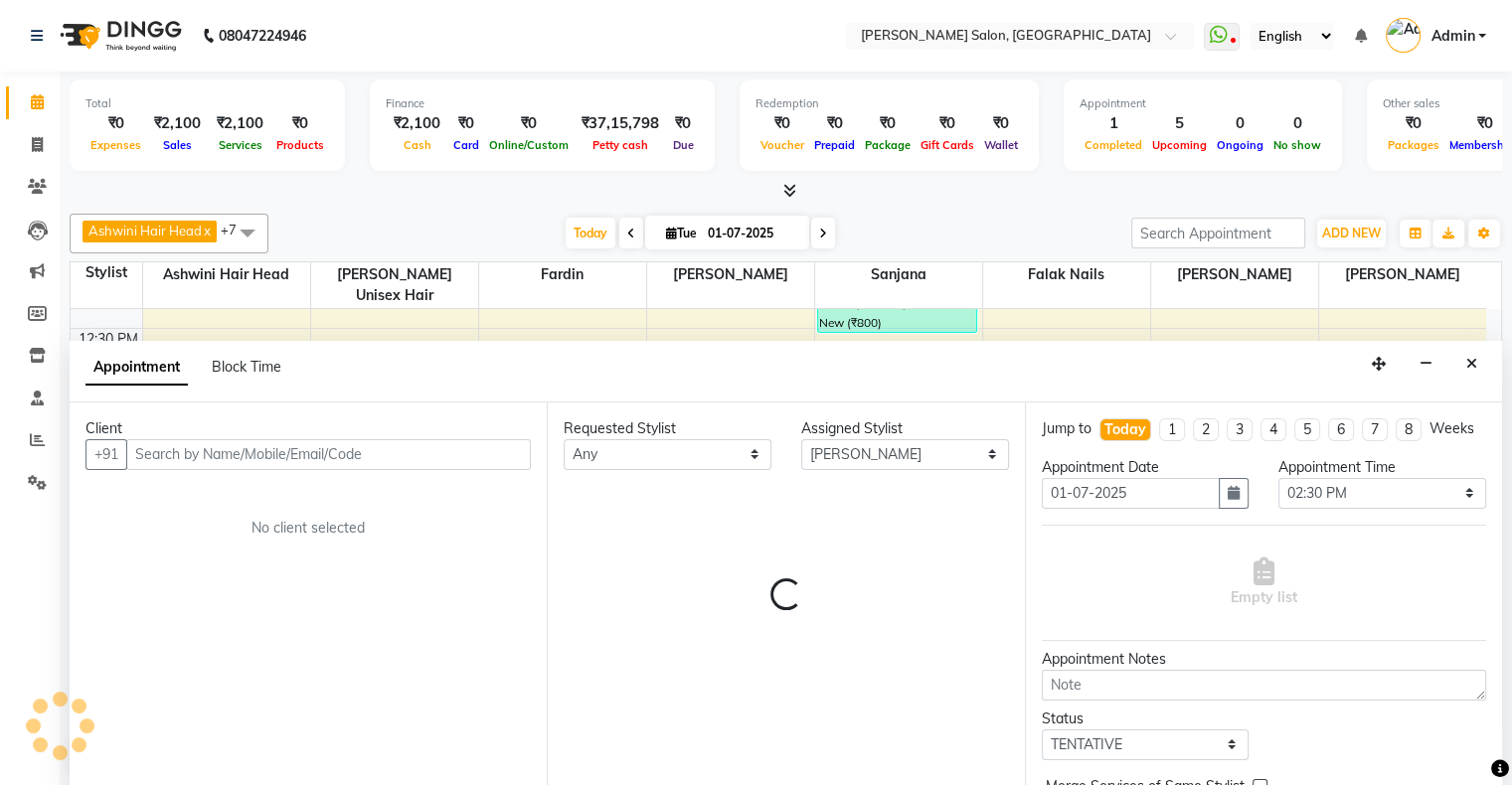 click at bounding box center [328, 454] 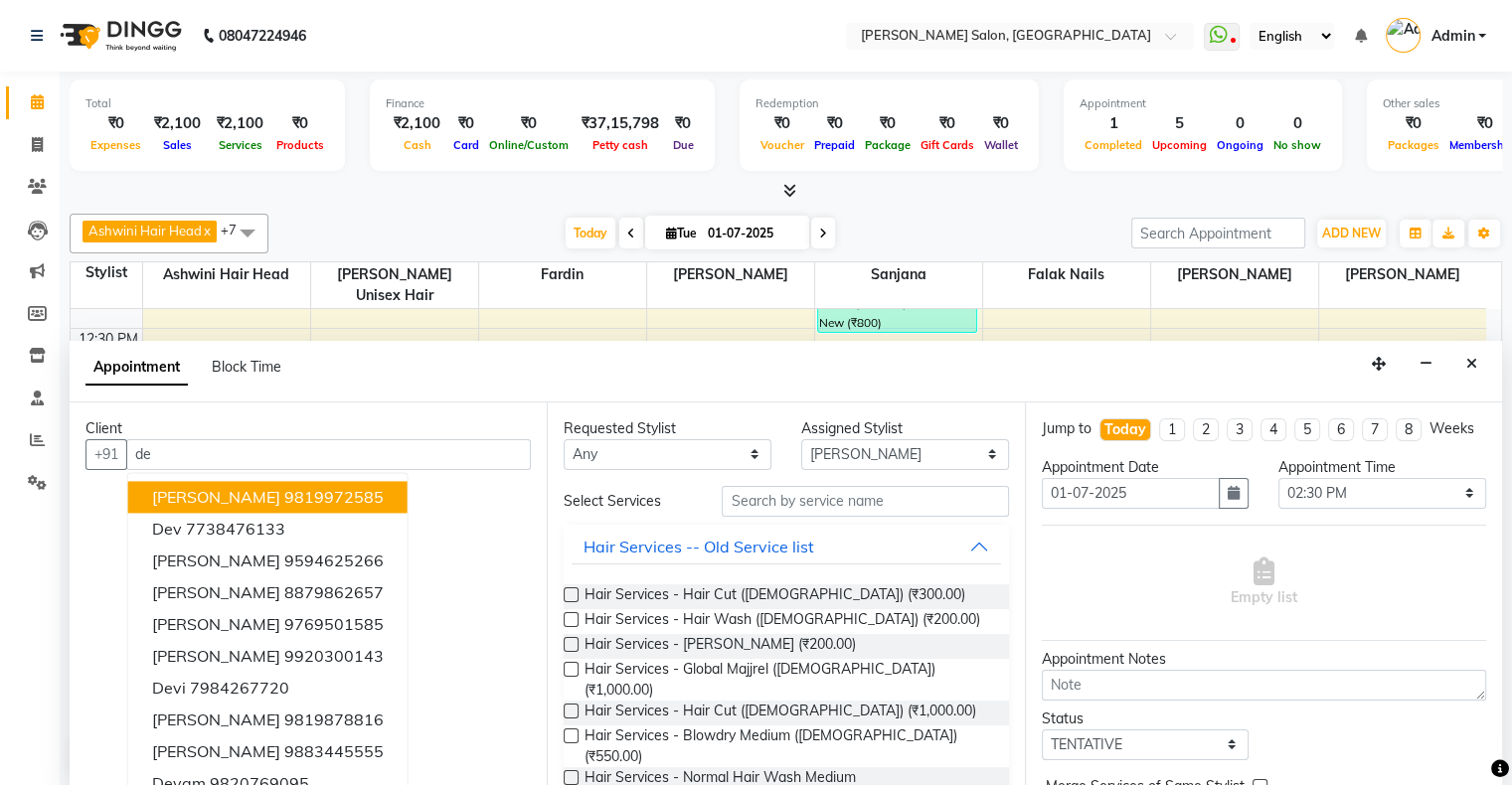 type on "d" 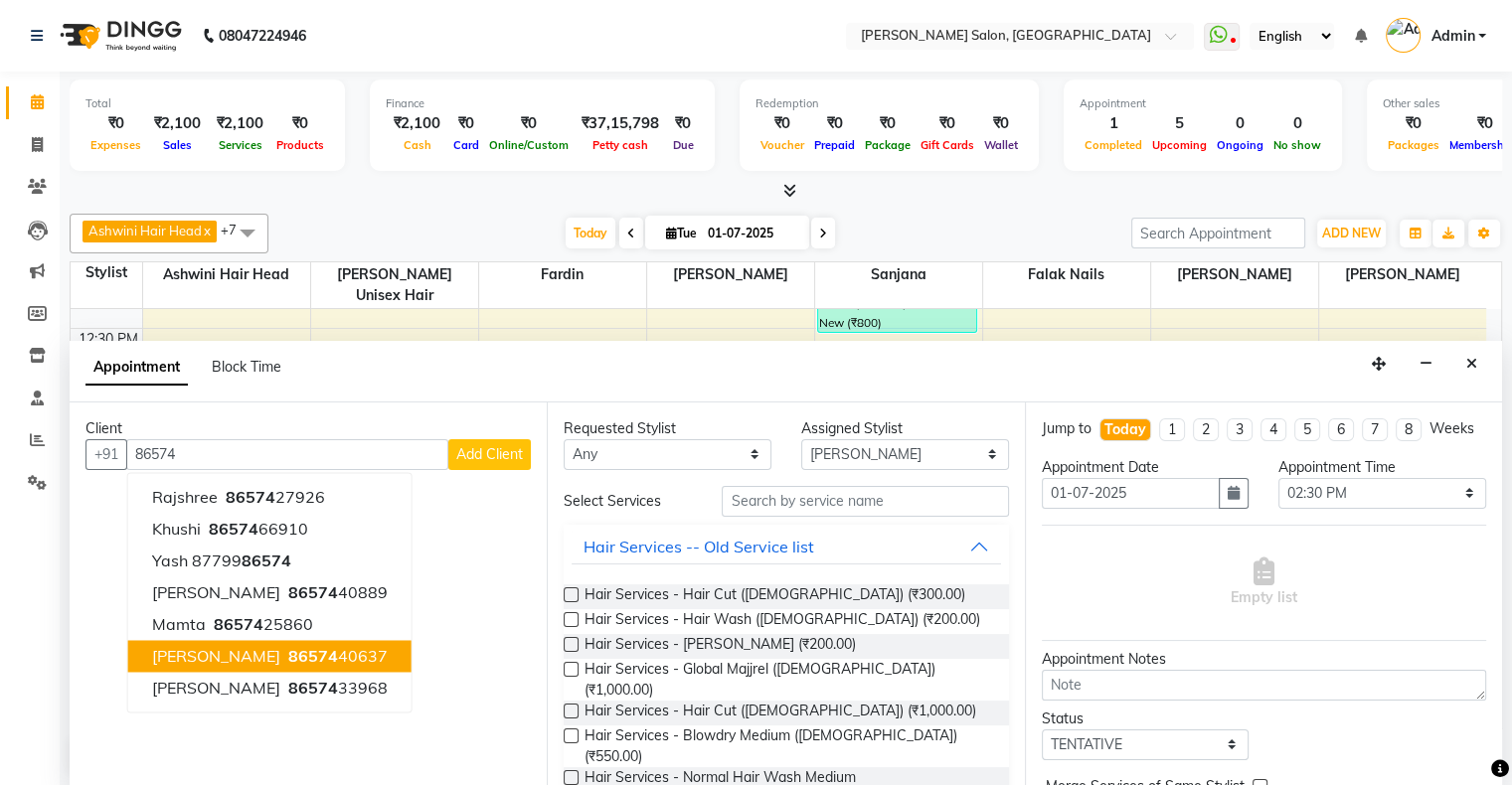 click on "86574 40637" at bounding box center (336, 656) 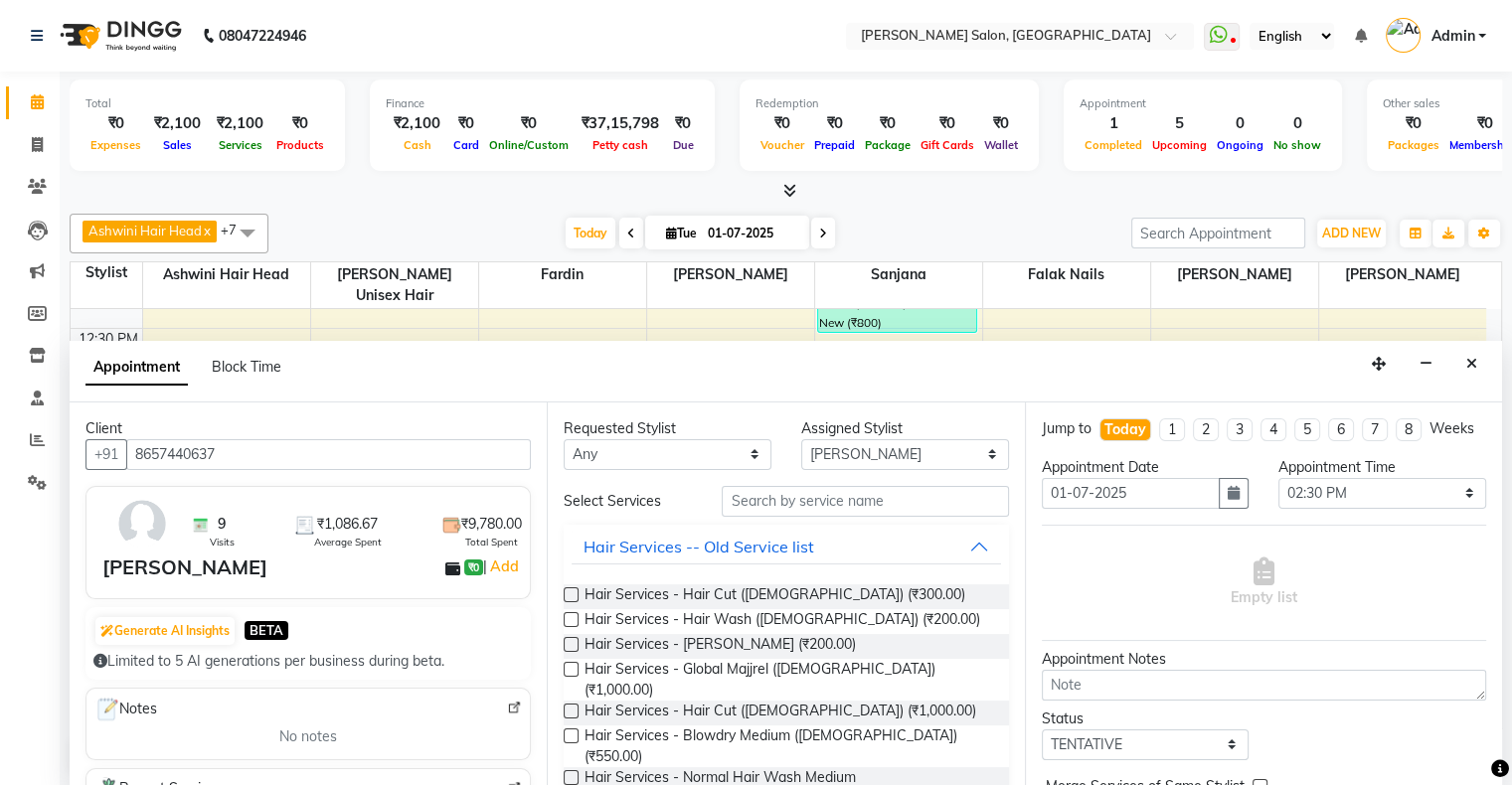 type on "8657440637" 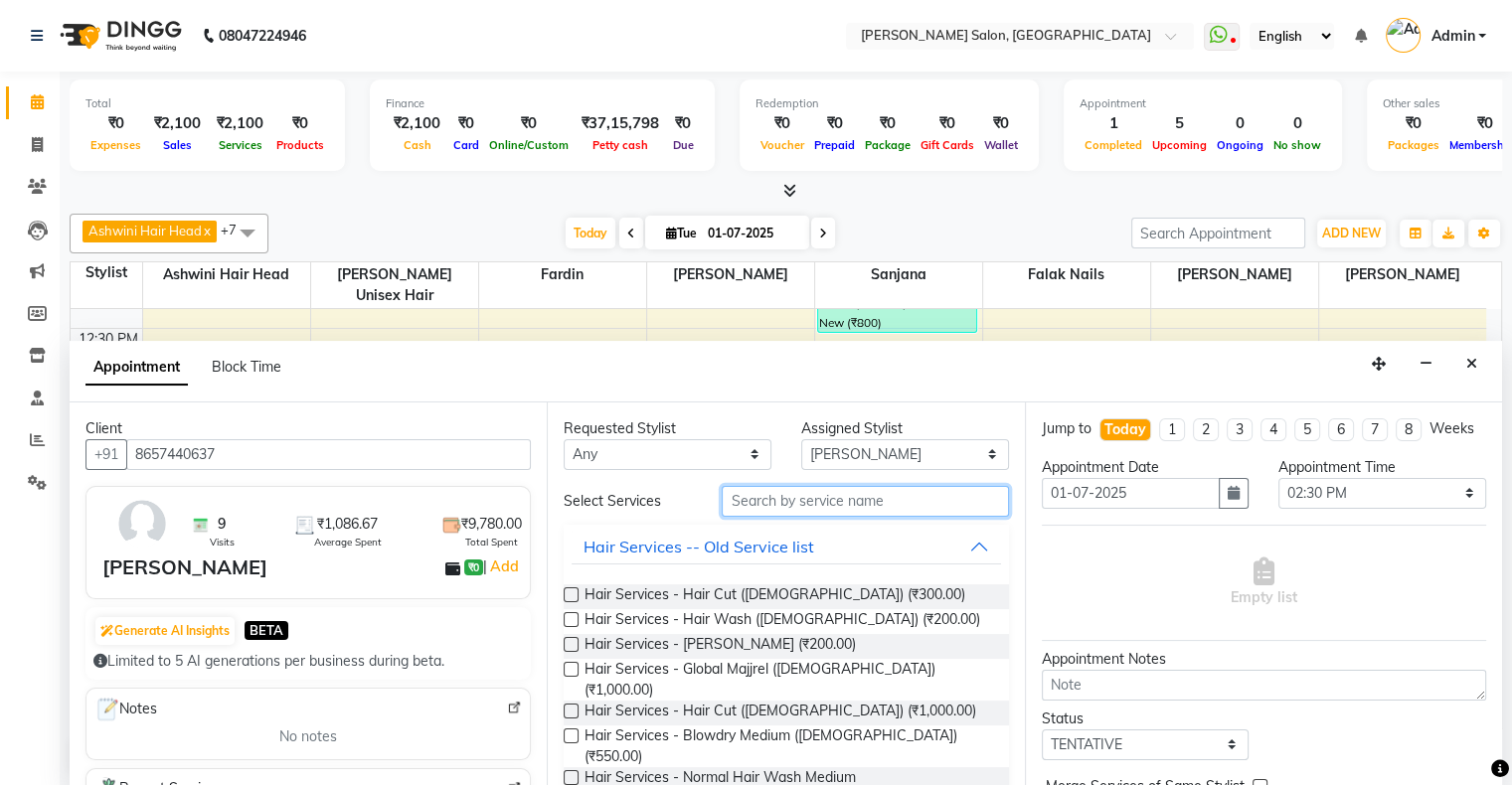 click at bounding box center (865, 501) 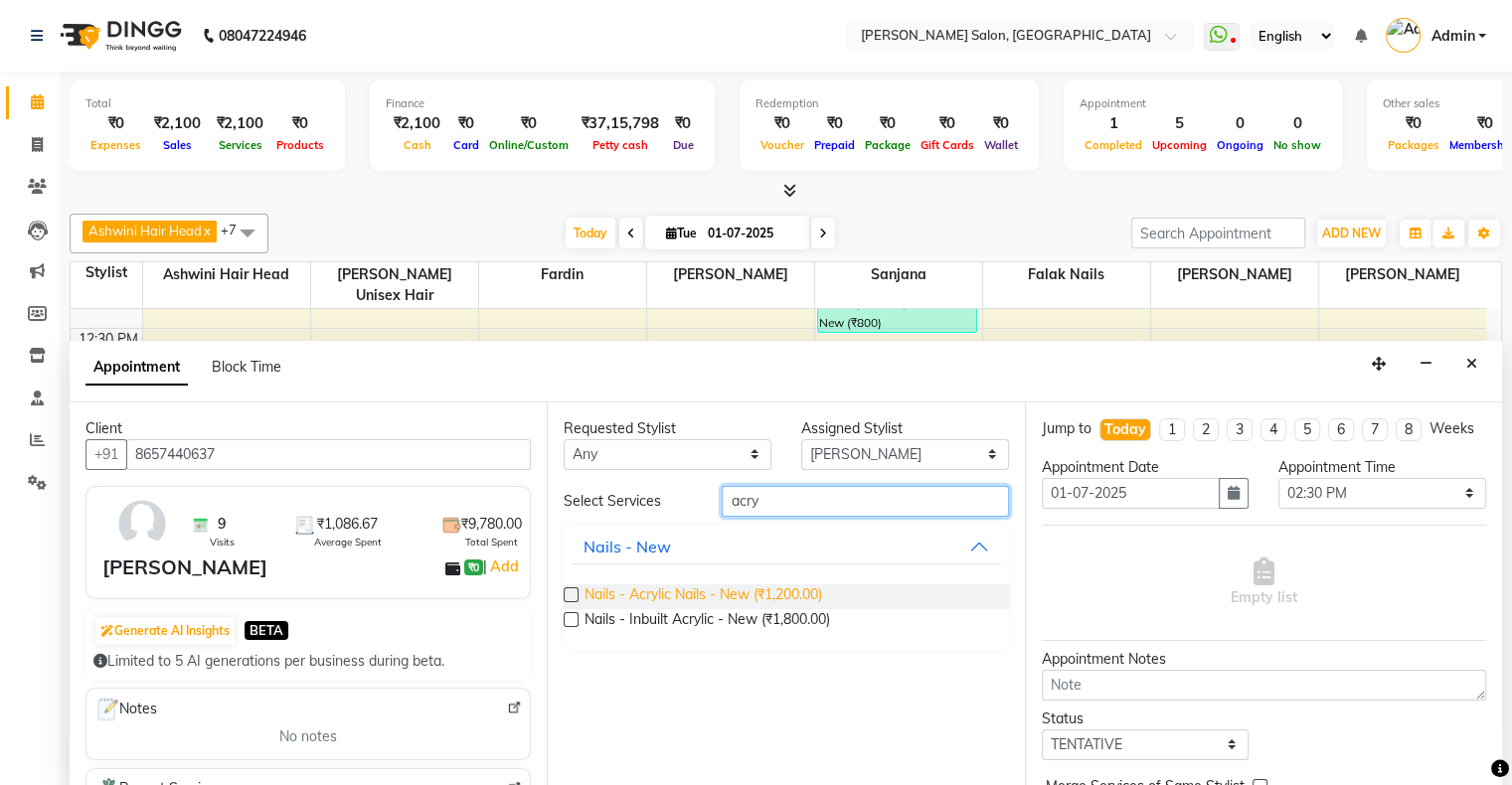 type on "acry" 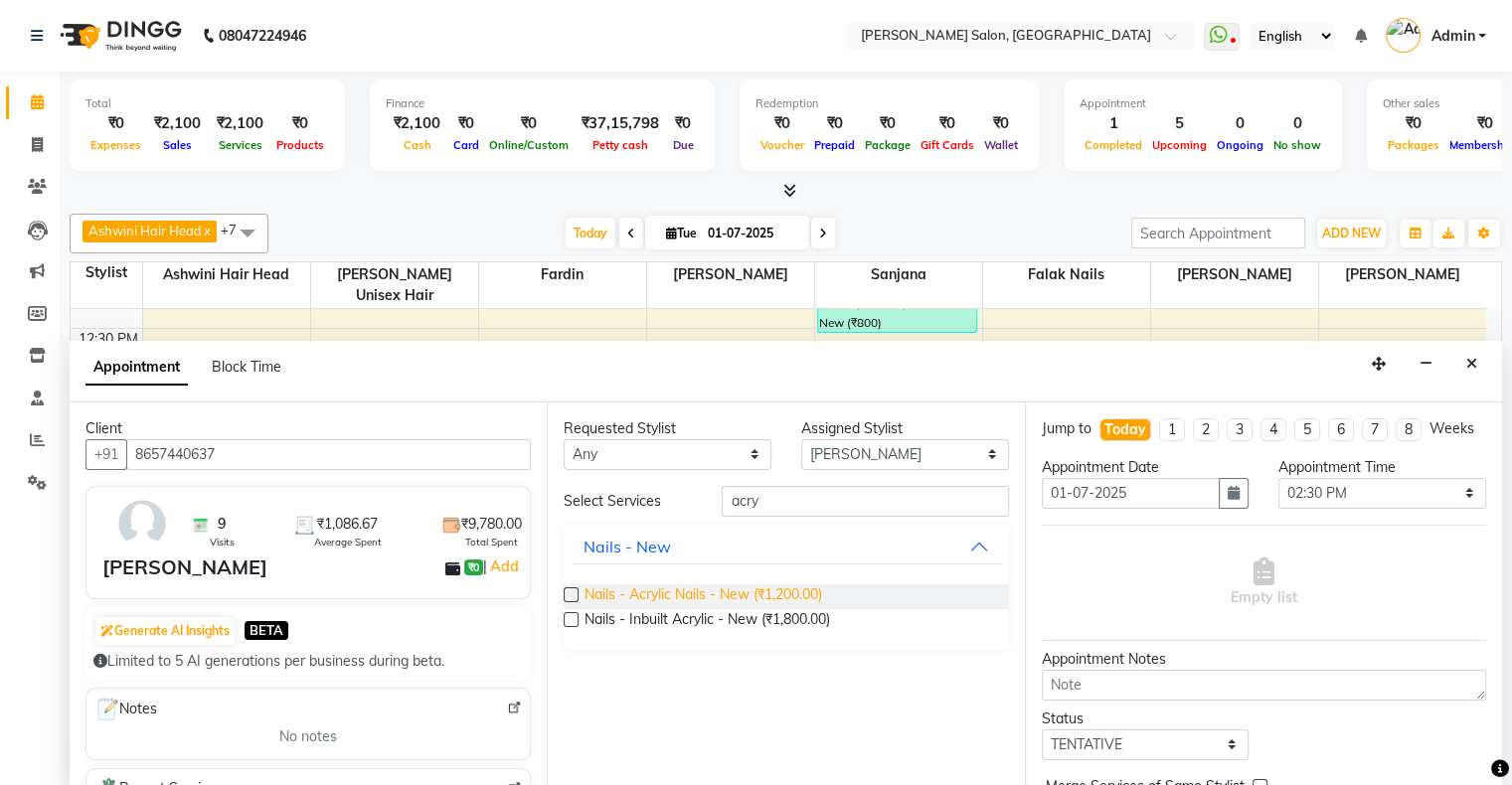 click on "Nails - Acrylic Nails - New (₹1,200.00)" at bounding box center [703, 596] 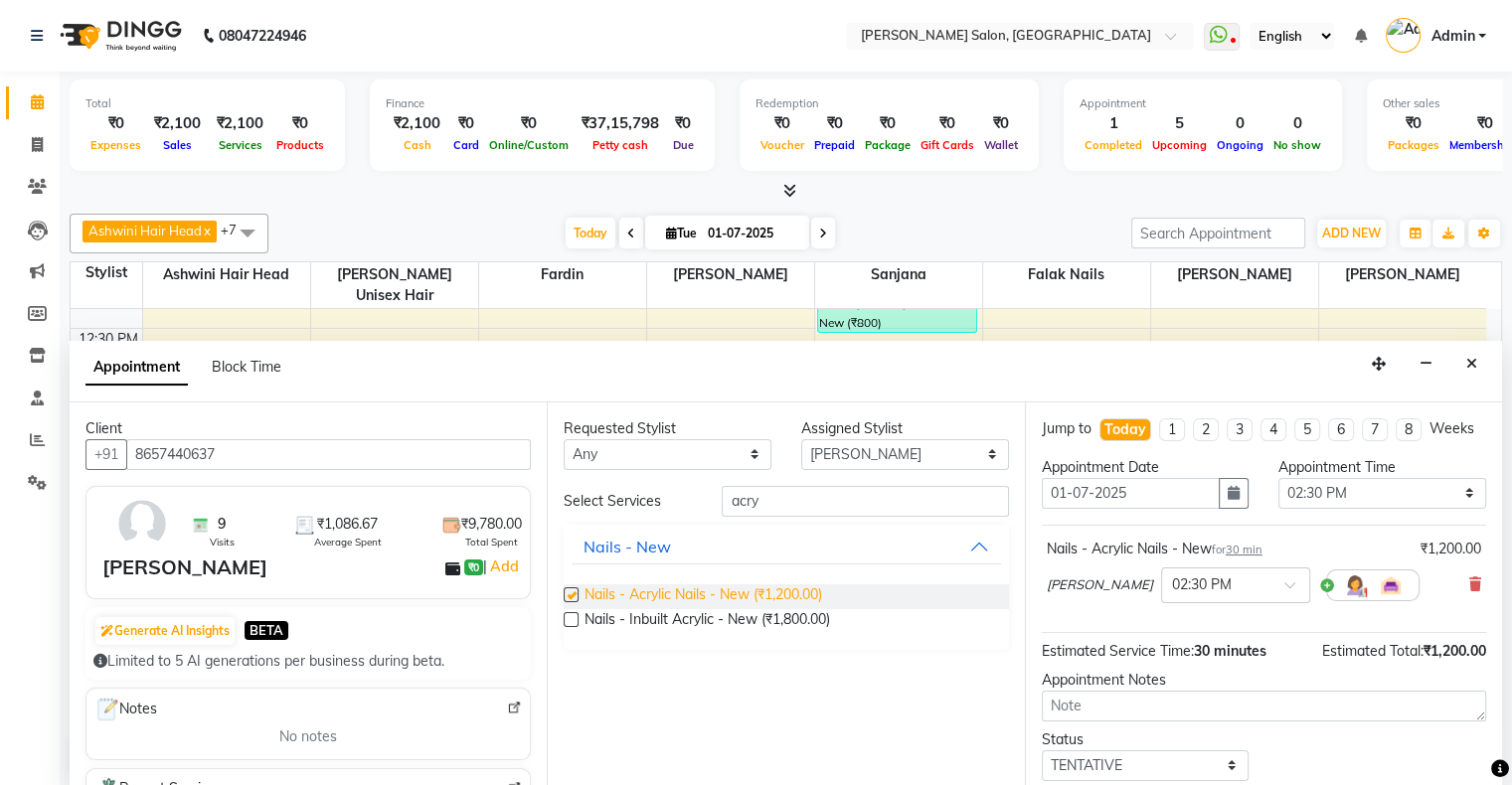 checkbox on "false" 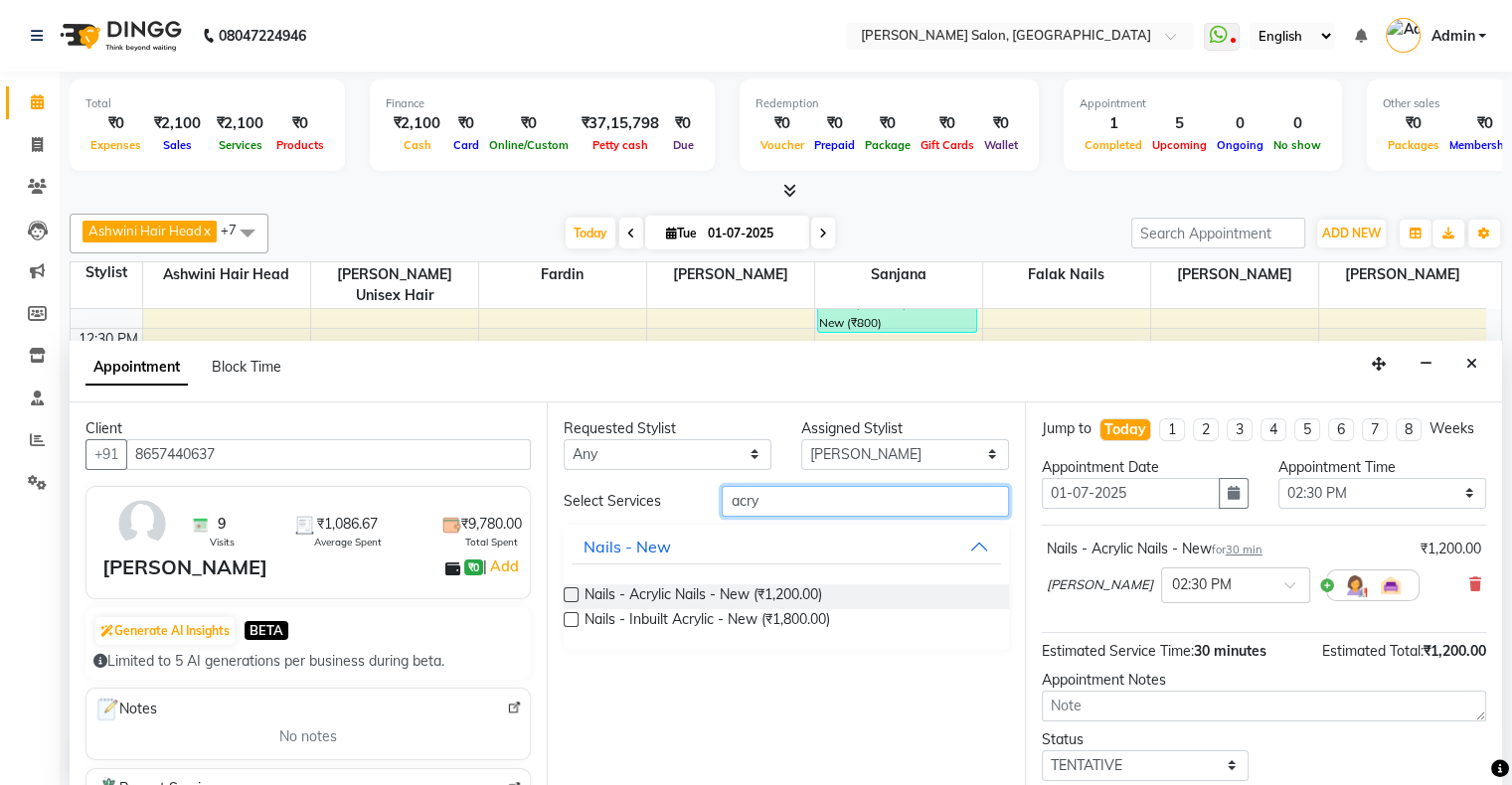click on "acry" at bounding box center [865, 501] 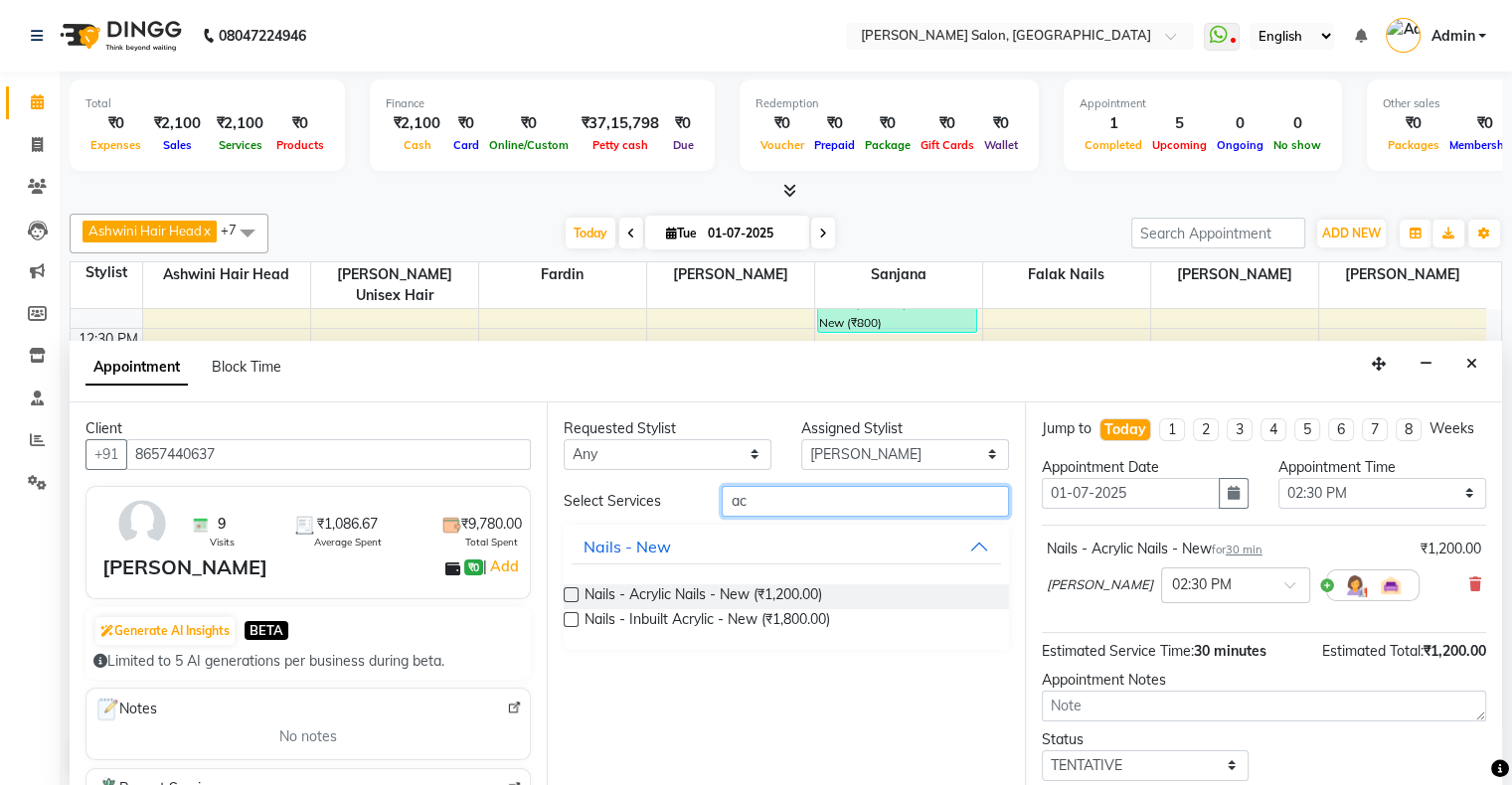 type on "a" 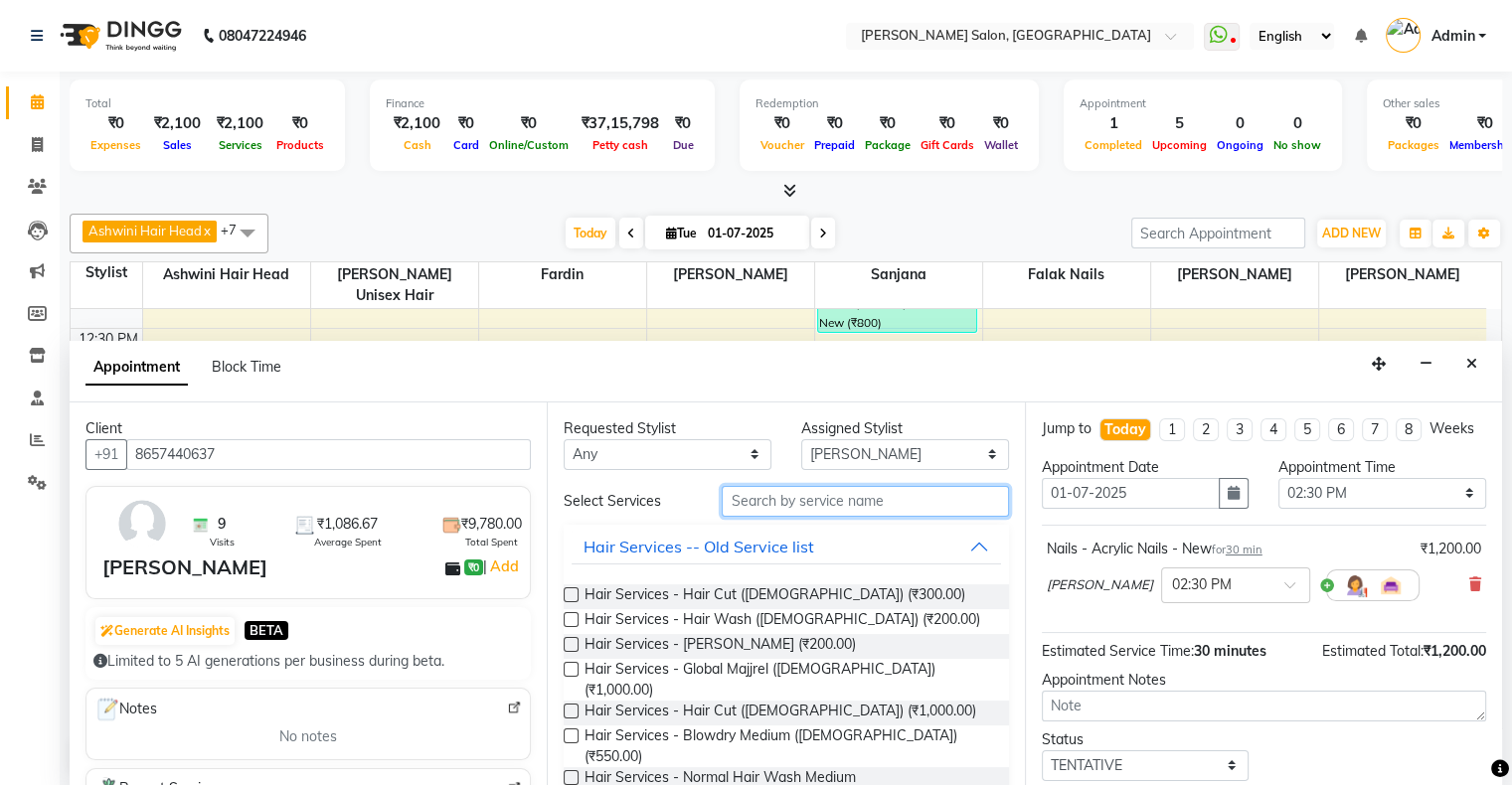 scroll, scrollTop: 0, scrollLeft: 0, axis: both 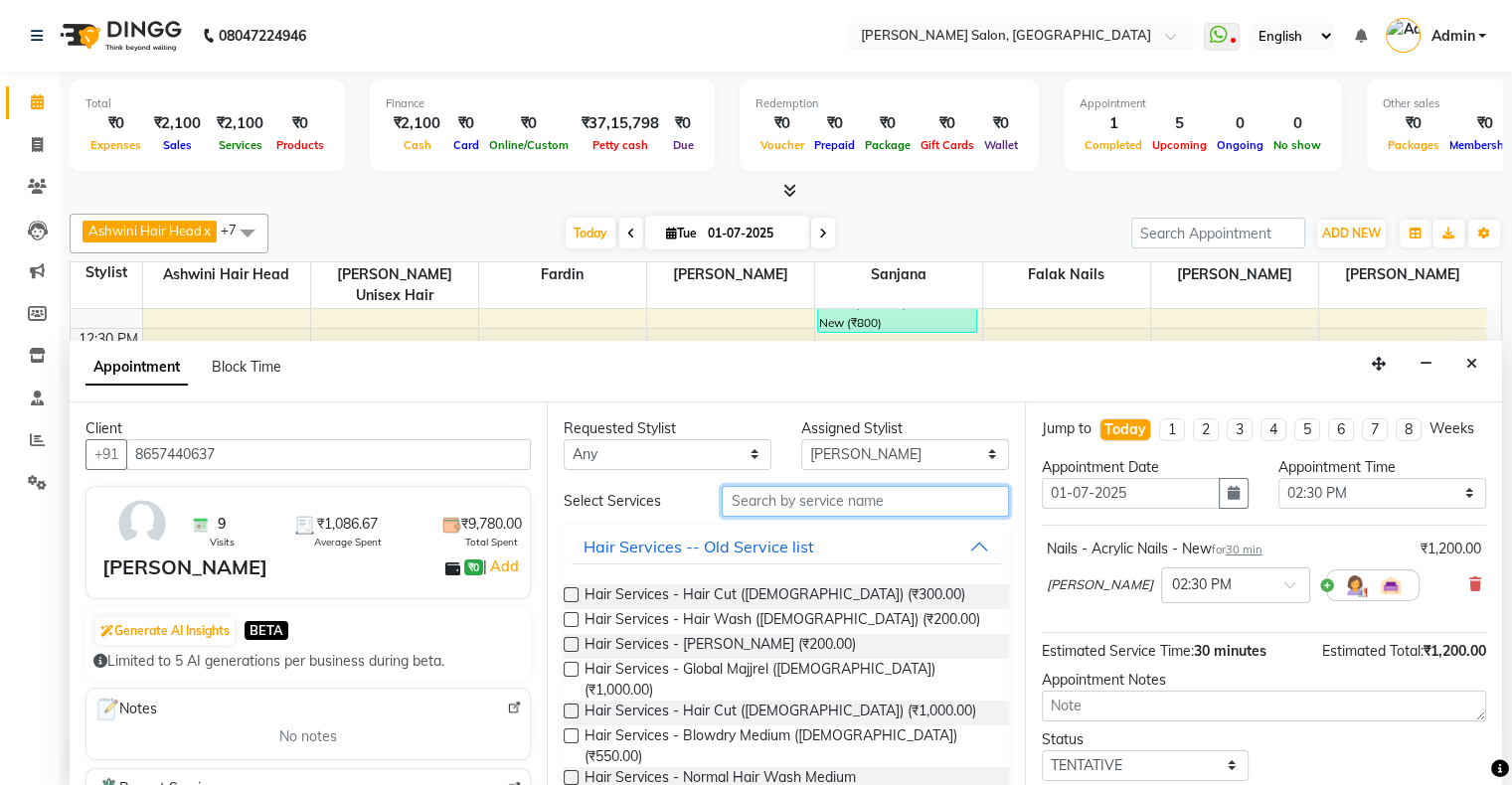 type 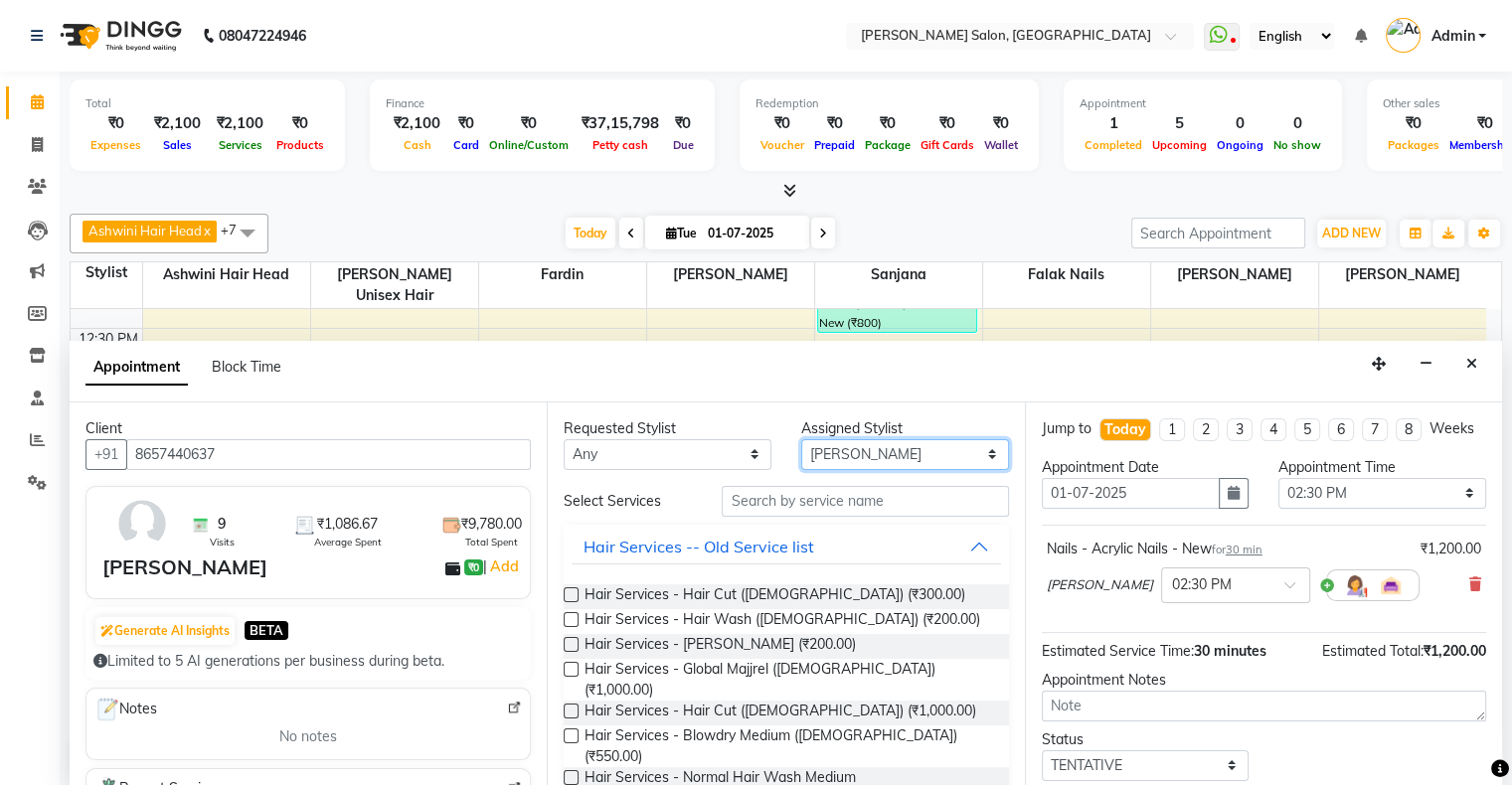 click on "Select Ashwini Hair Head Falak Nails Fardin Kirti Nida FD Pradip Vaishnav Sanjana  Shubhada Susmita Vidhi Veera Vivek Unisex hair" at bounding box center (905, 454) 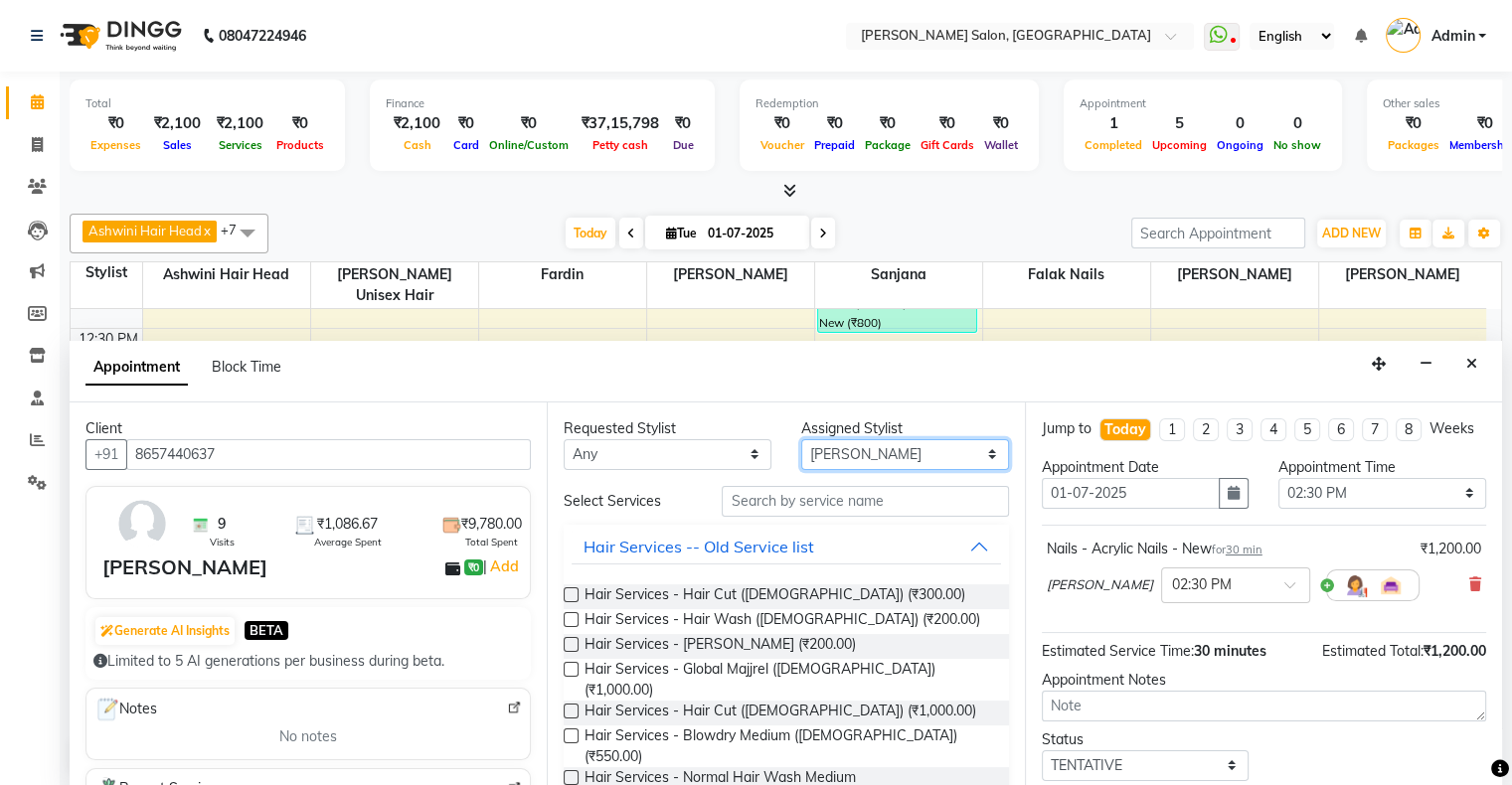 select on "78182" 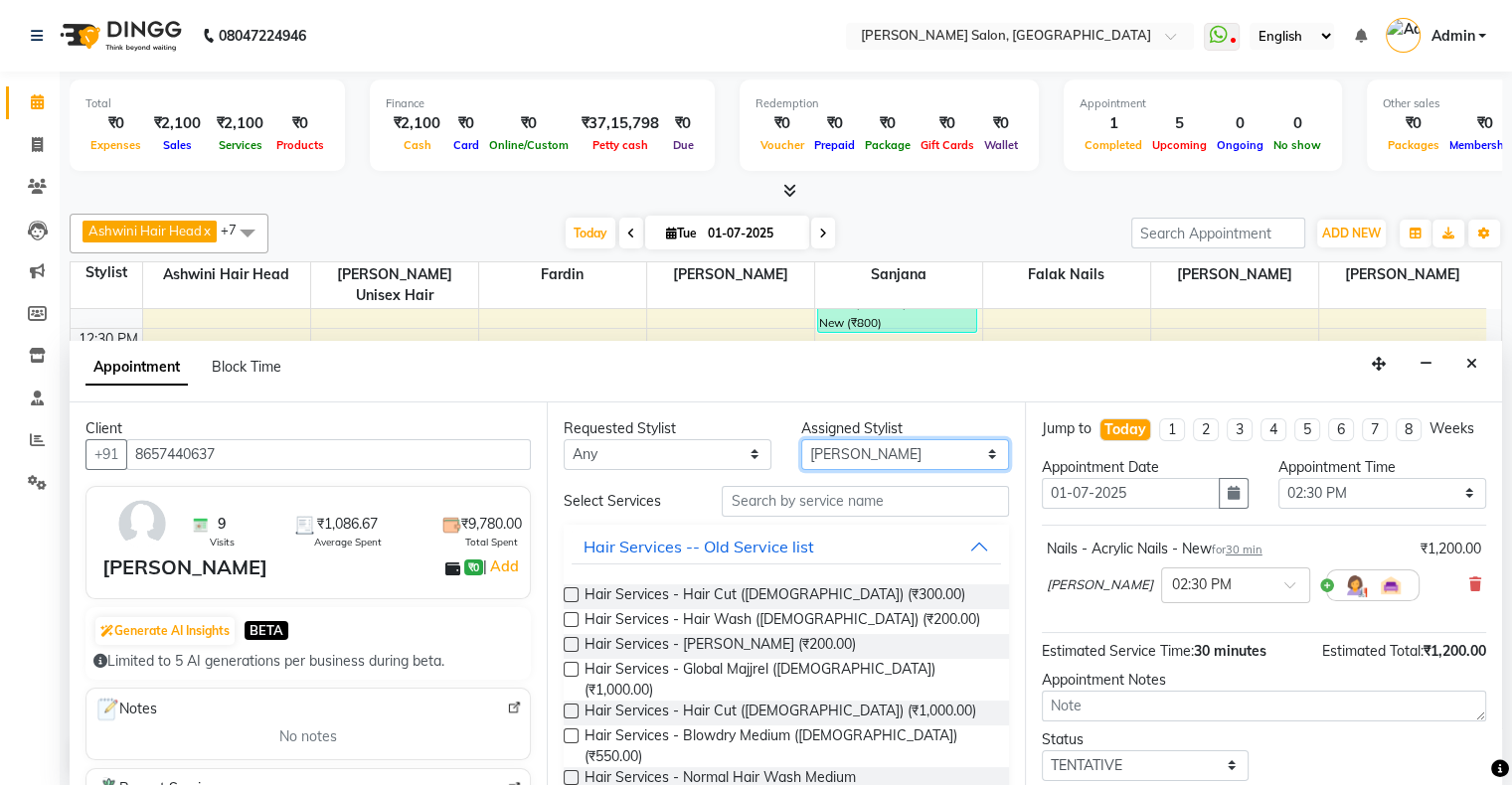 click on "Select Ashwini Hair Head Falak Nails Fardin Kirti Nida FD Pradip Vaishnav Sanjana  Shubhada Susmita Vidhi Veera Vivek Unisex hair" at bounding box center (905, 454) 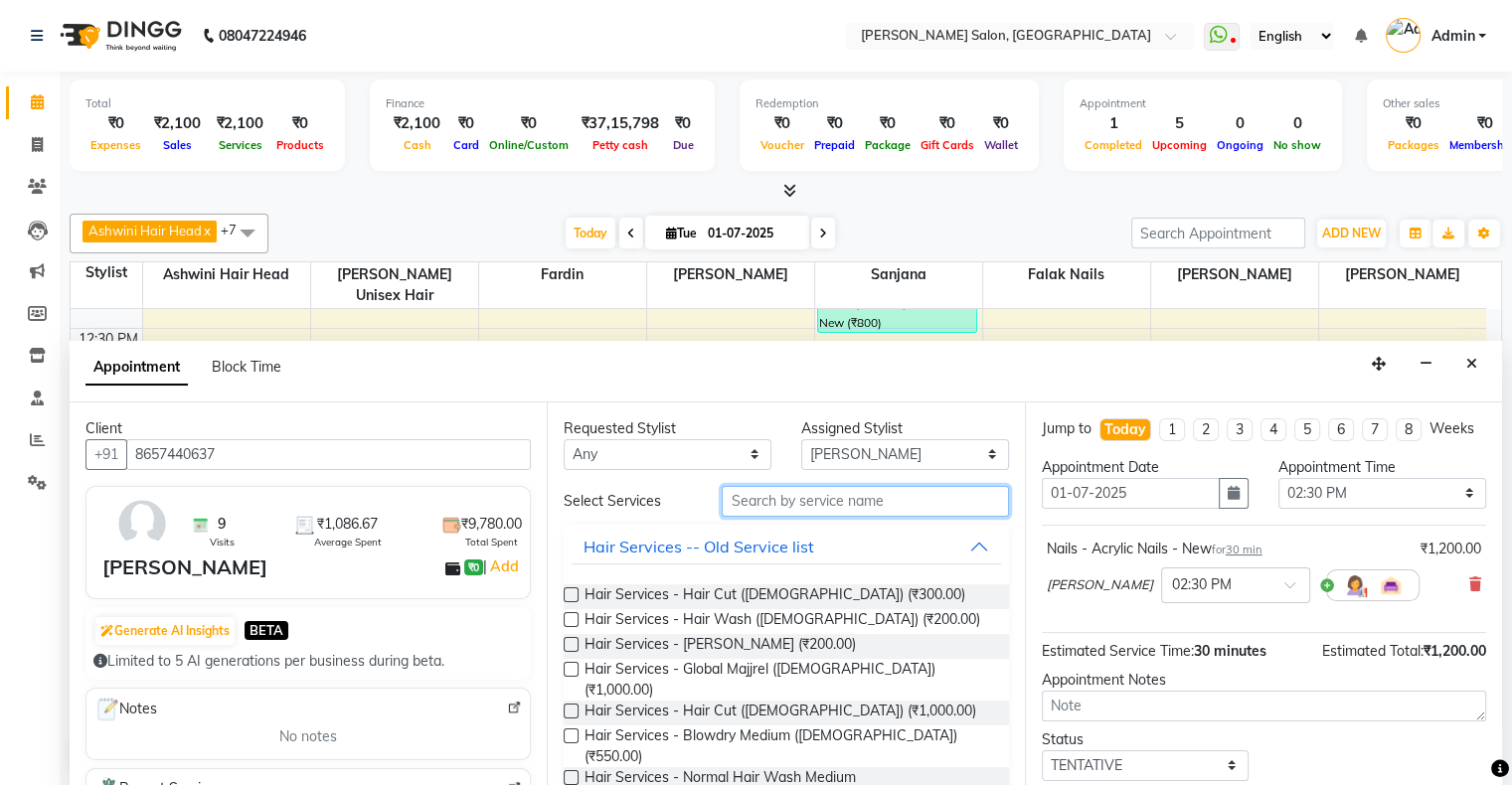 click at bounding box center [865, 501] 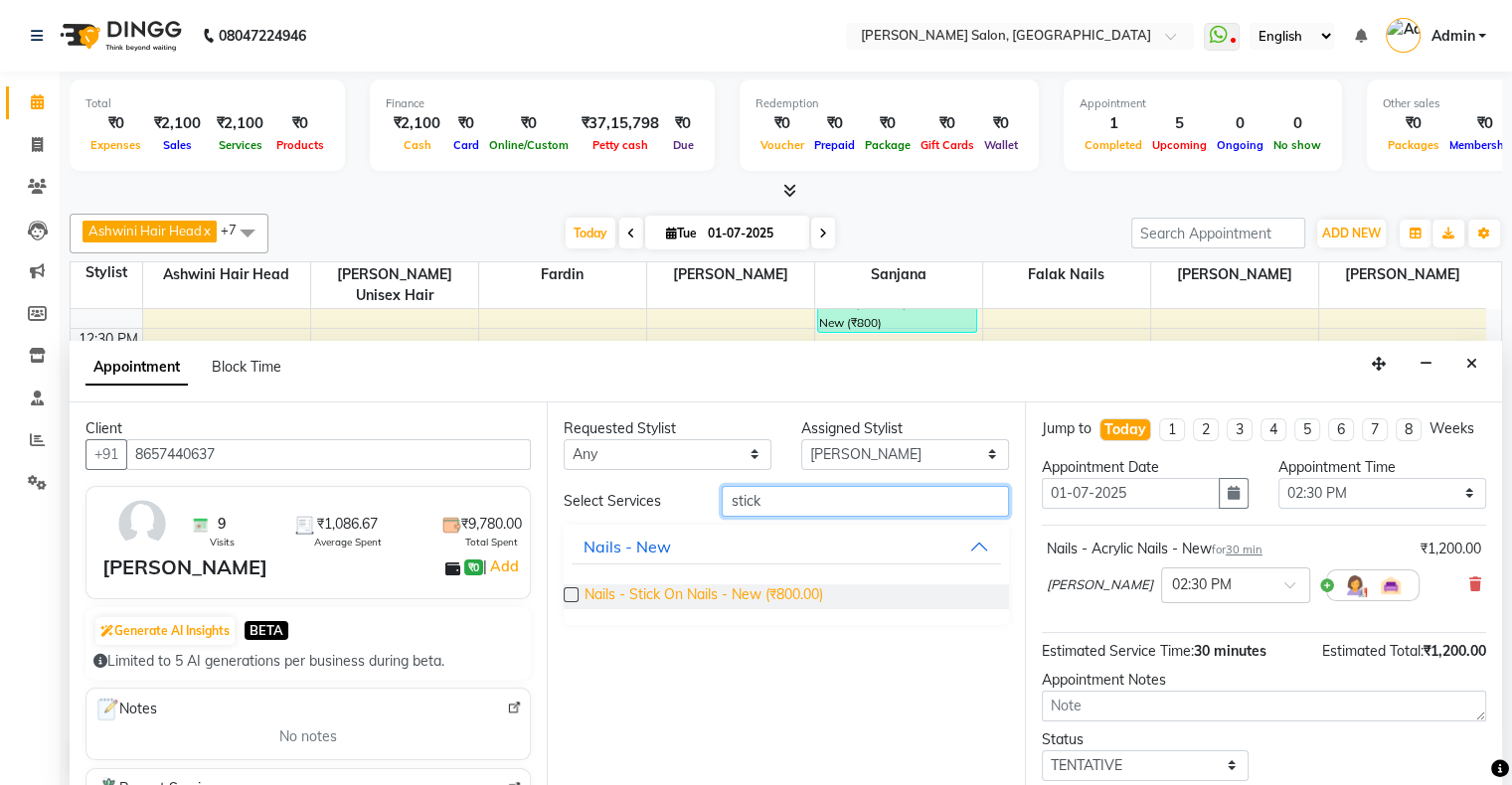 type on "stick" 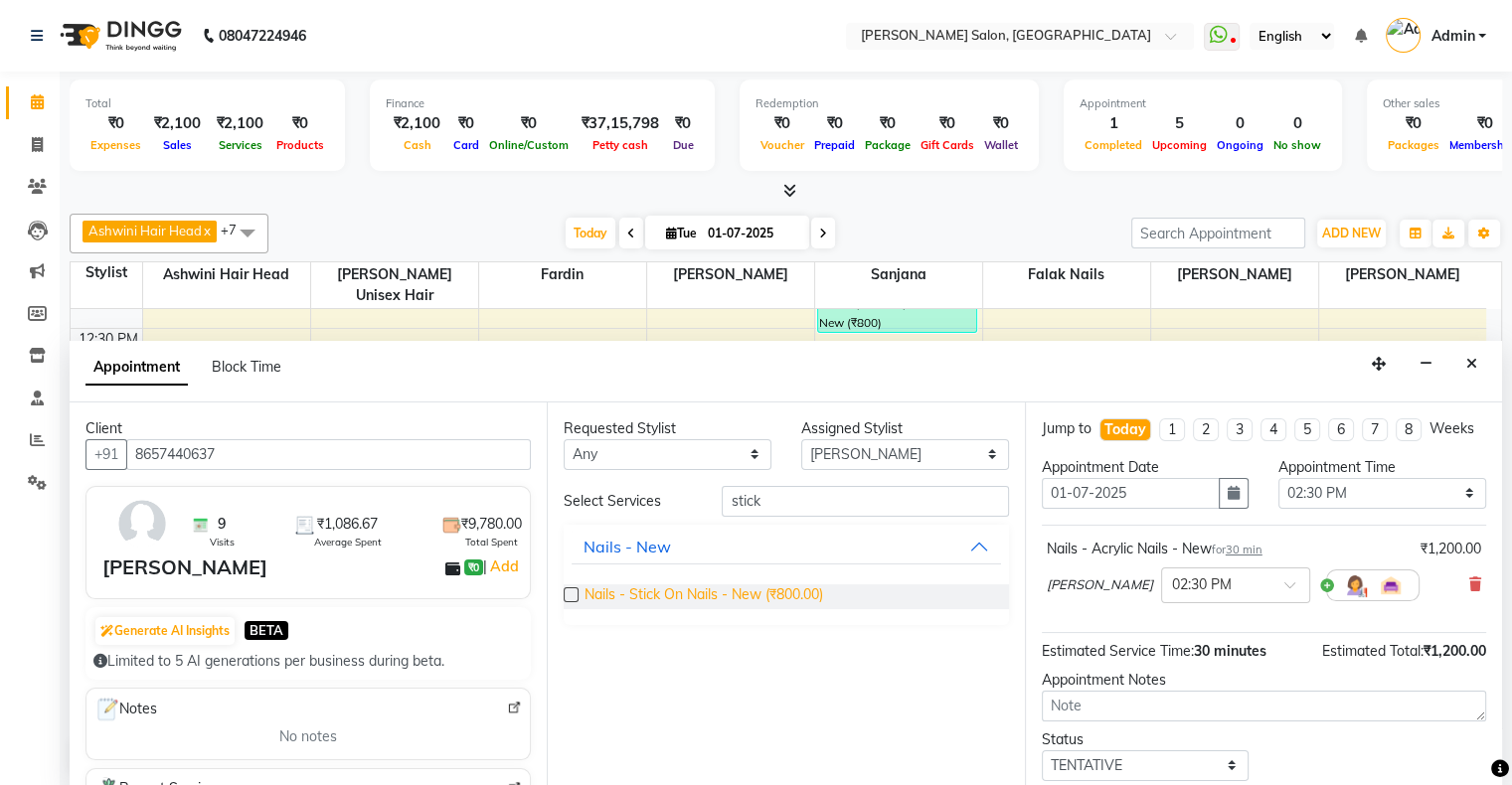 click on "Nails - Stick On Nails - New (₹800.00)" at bounding box center (704, 596) 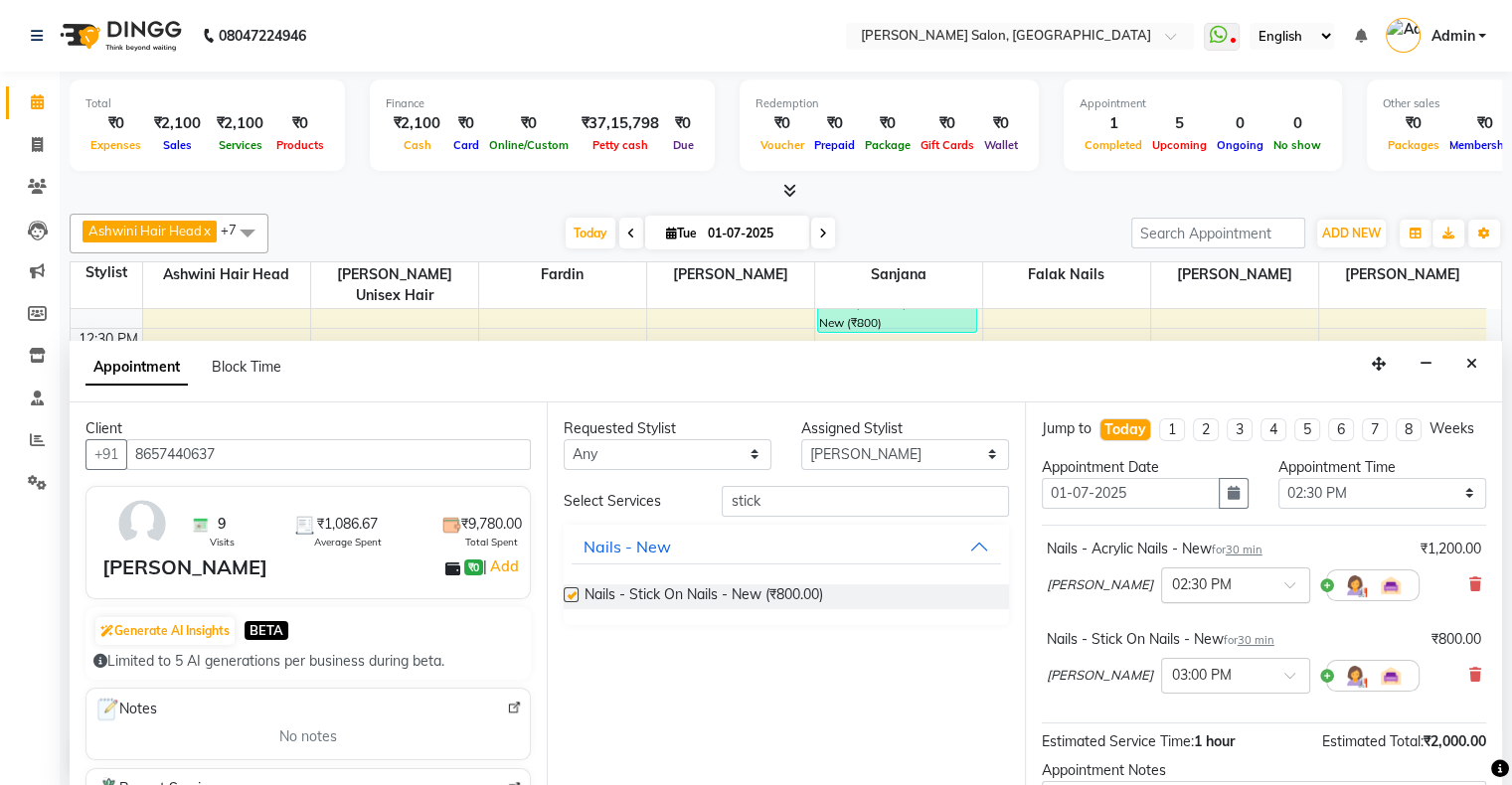 checkbox on "false" 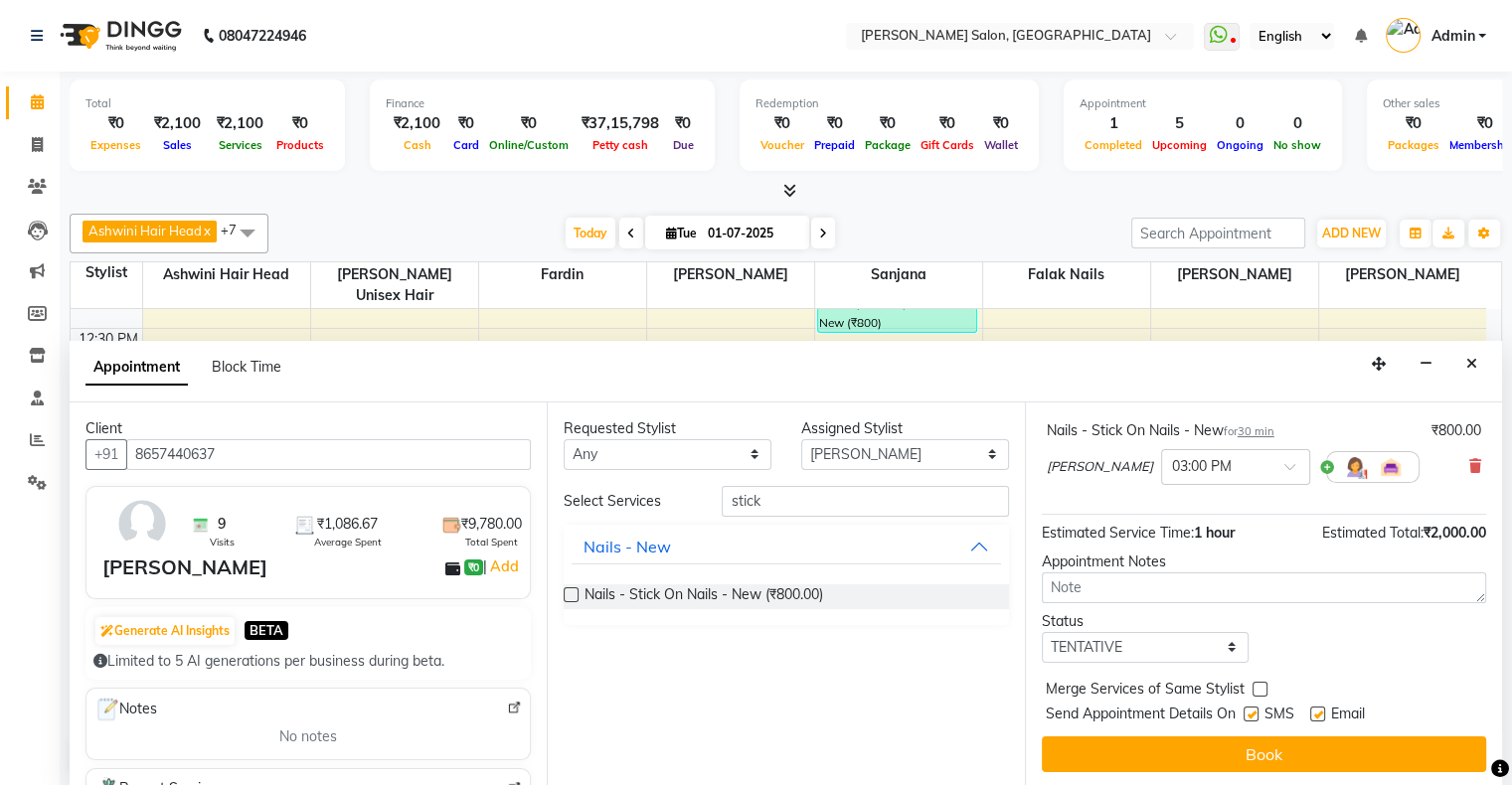 scroll, scrollTop: 227, scrollLeft: 0, axis: vertical 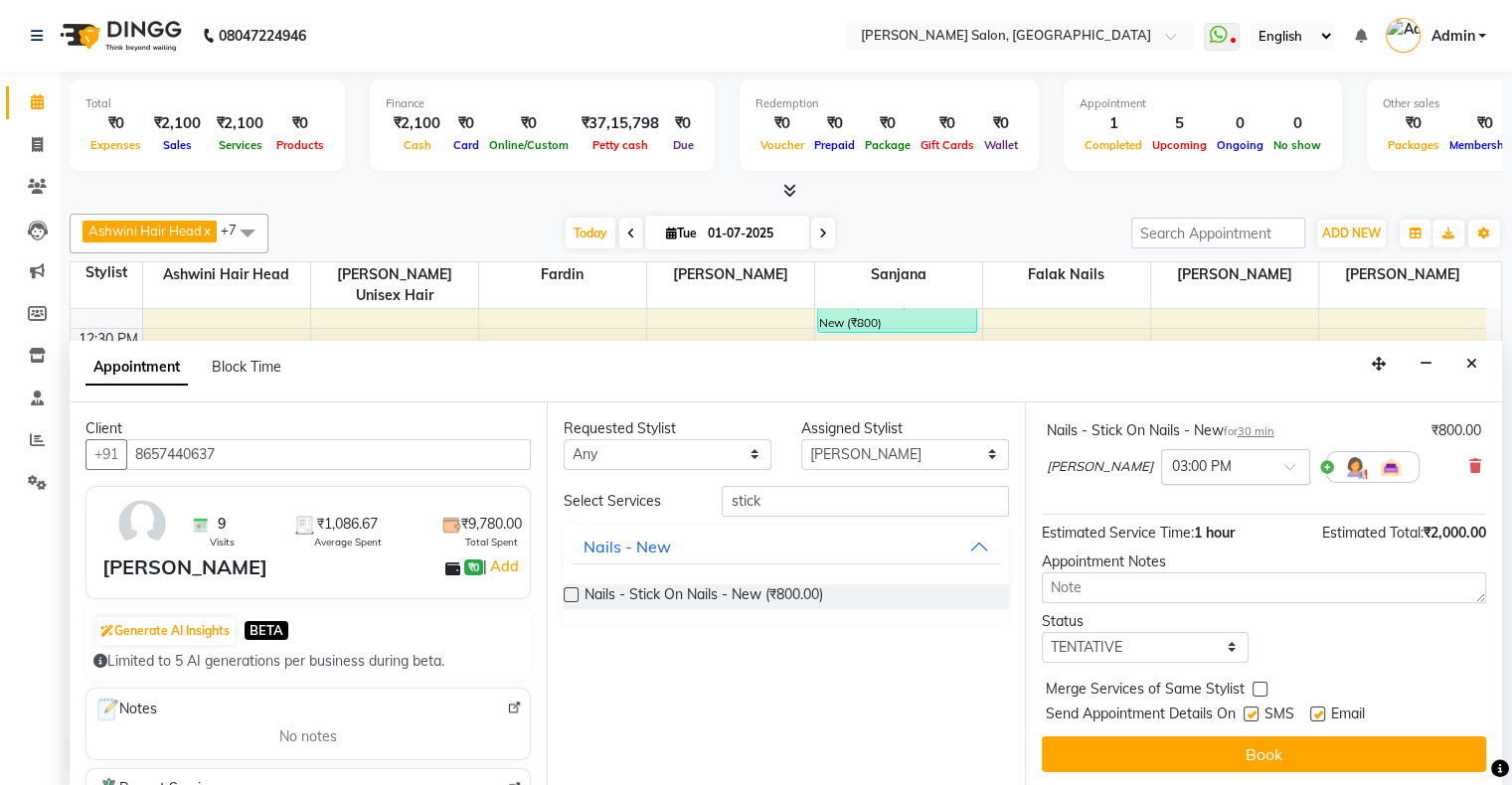 click at bounding box center (1296, 472) 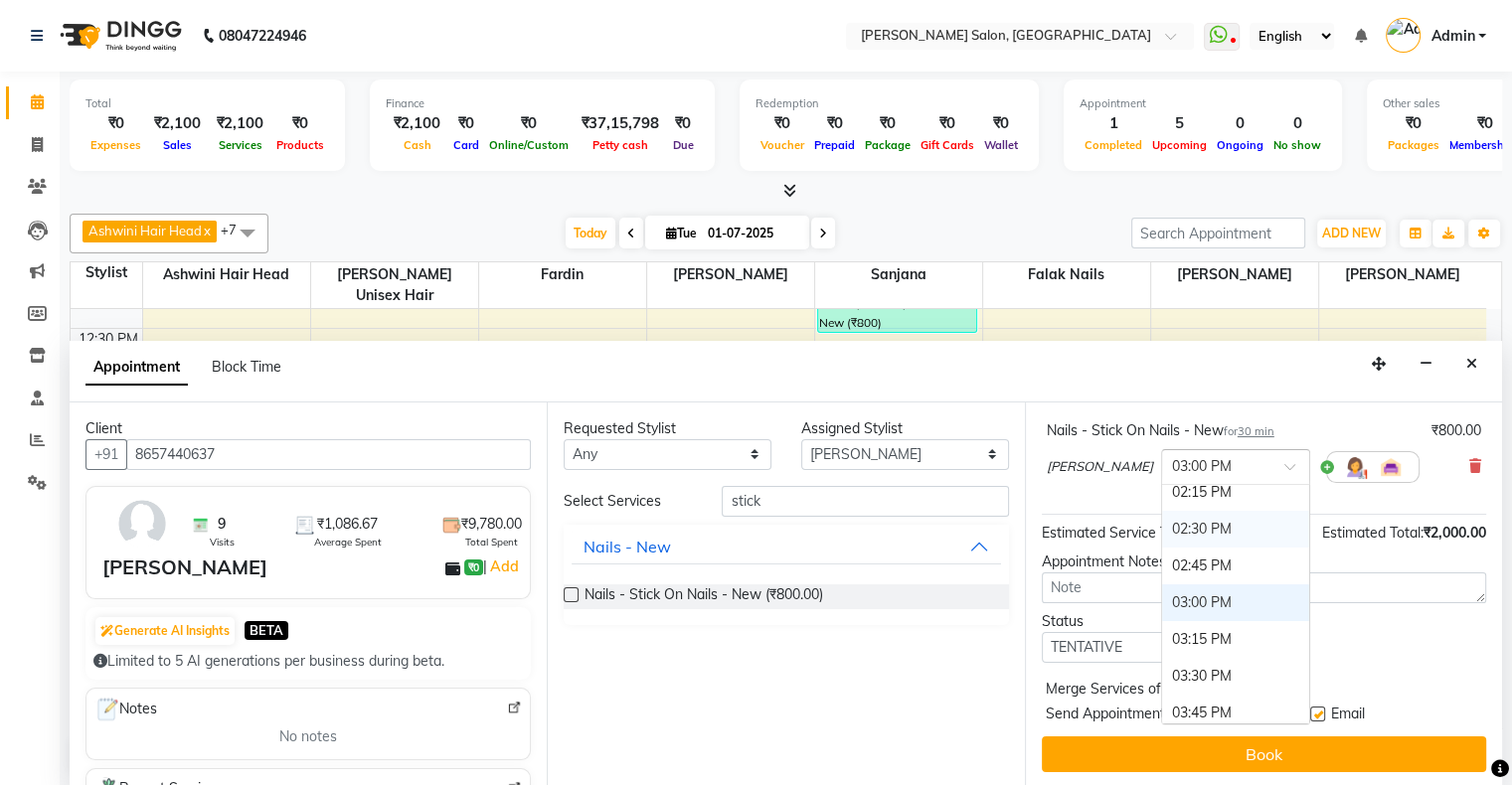 scroll, scrollTop: 390, scrollLeft: 0, axis: vertical 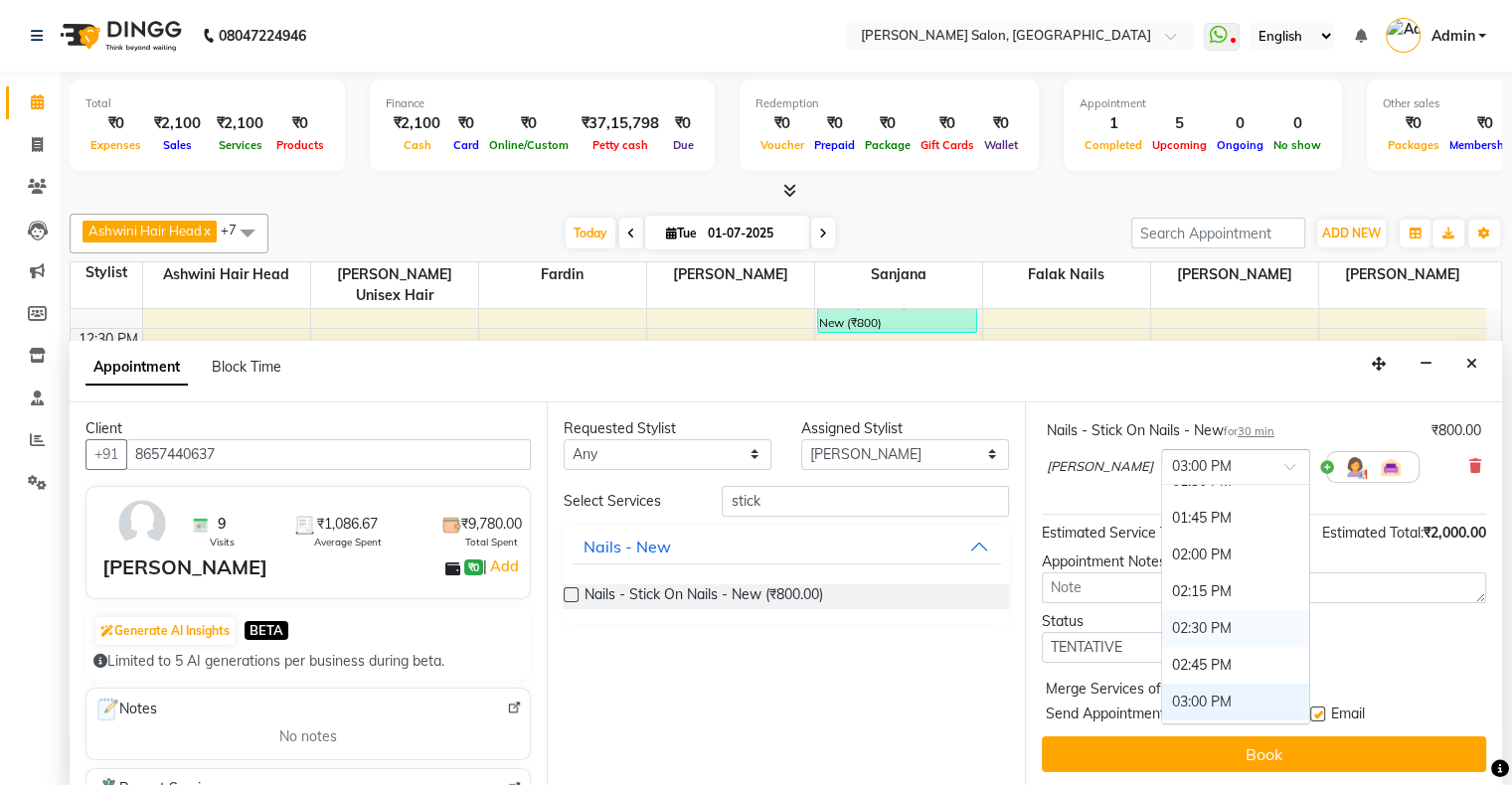 click on "02:30 PM" at bounding box center (1236, 628) 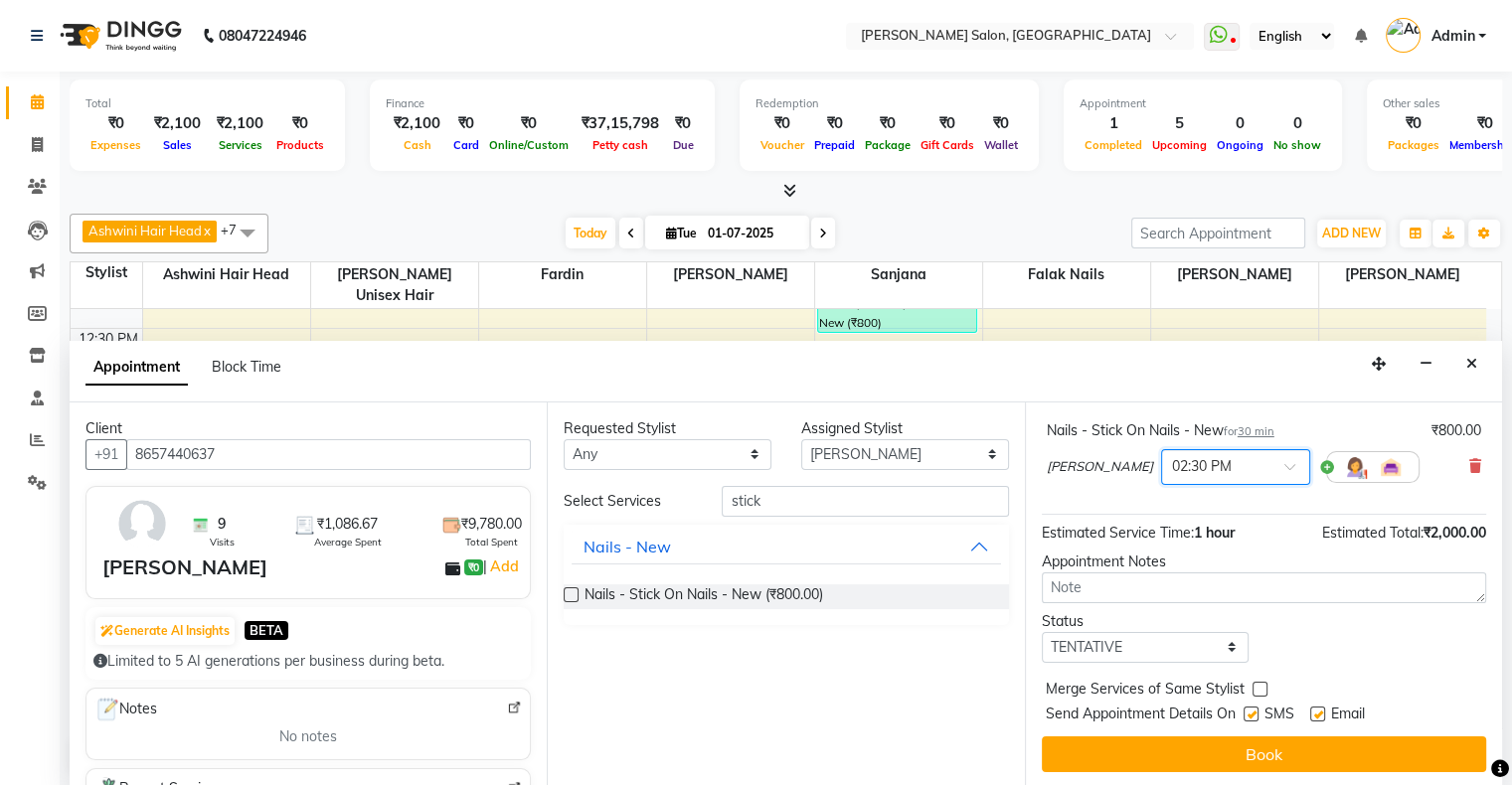 scroll, scrollTop: 247, scrollLeft: 0, axis: vertical 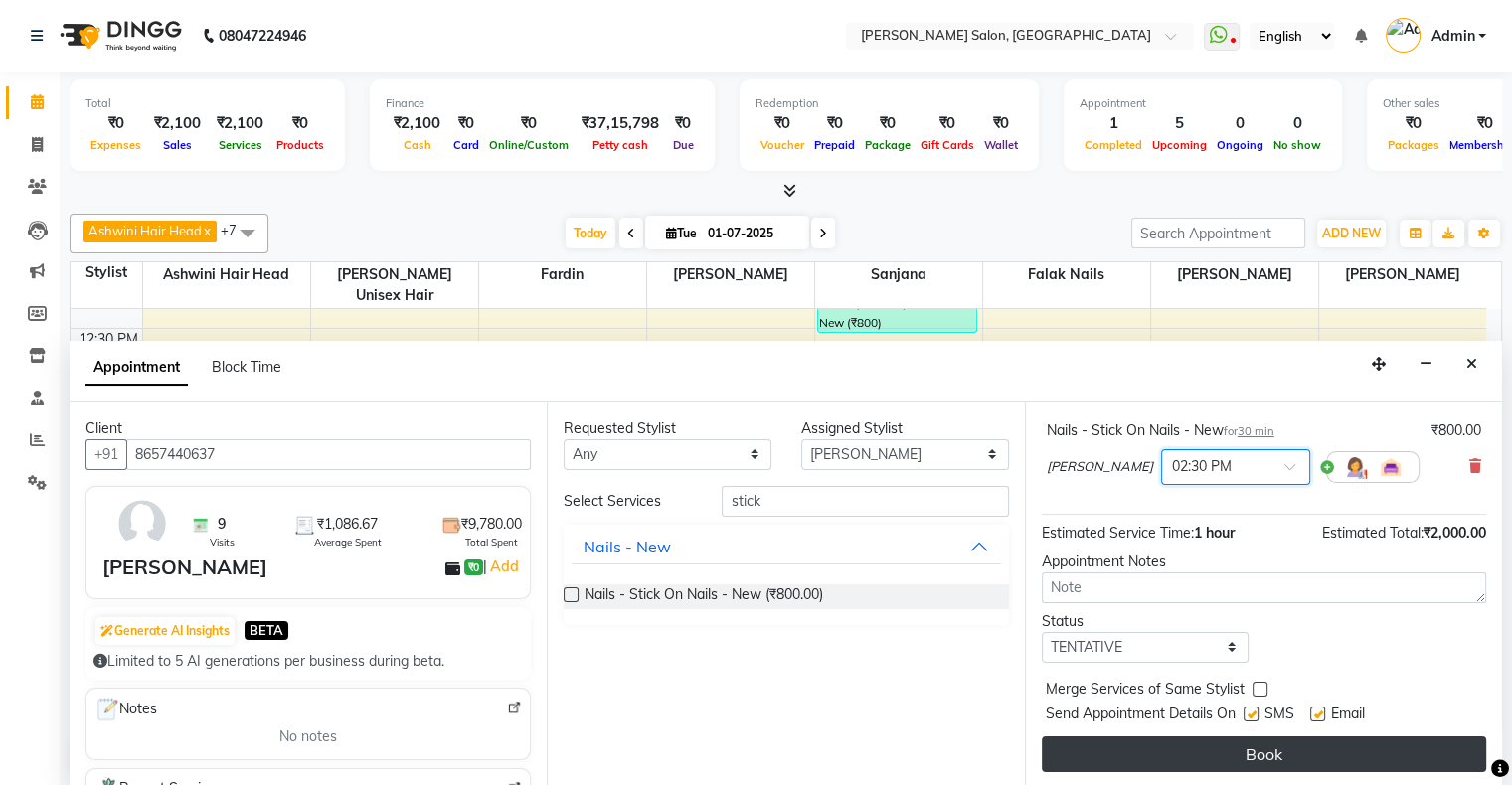 click on "Book" at bounding box center (1263, 754) 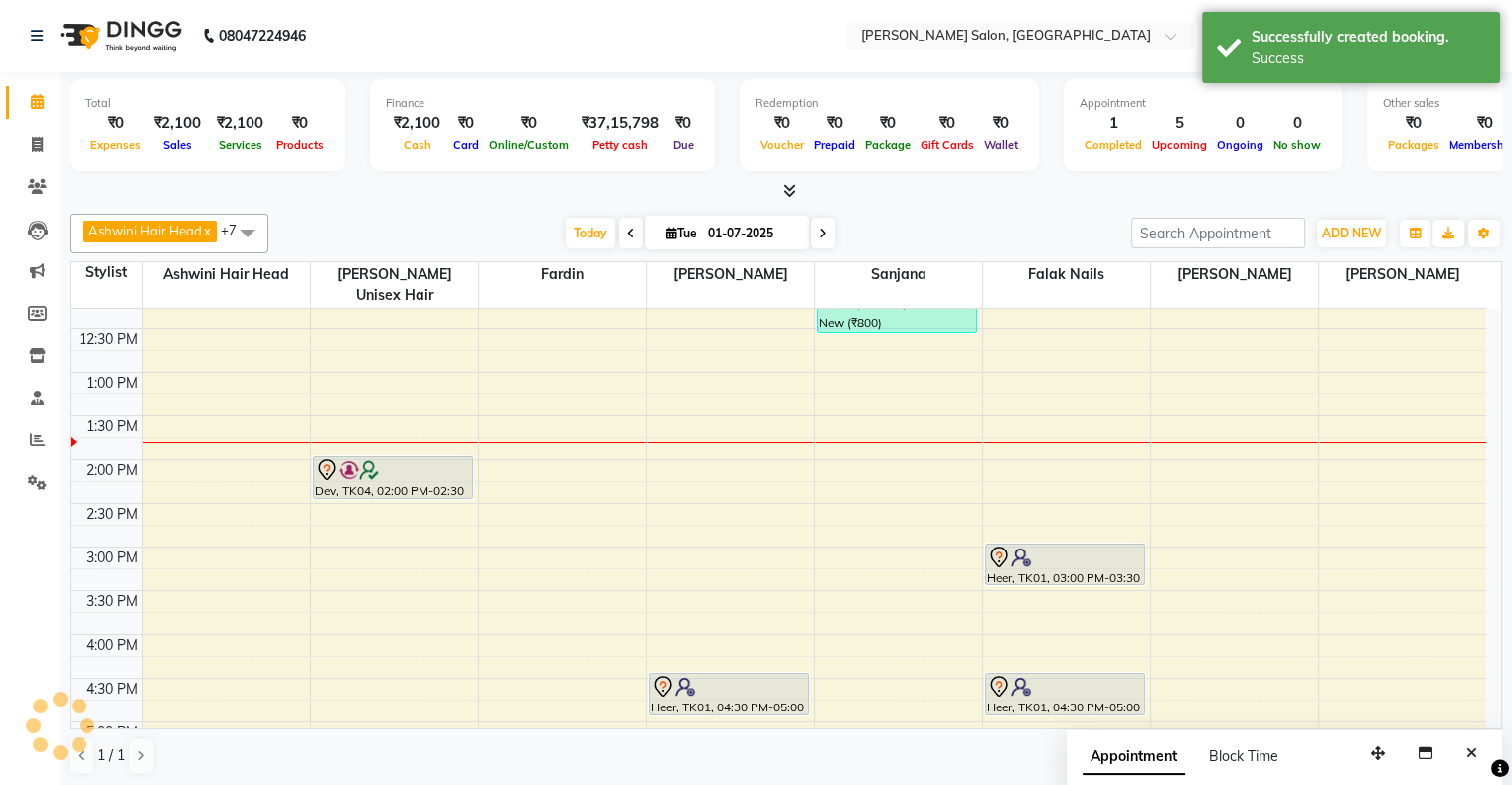 scroll, scrollTop: 0, scrollLeft: 0, axis: both 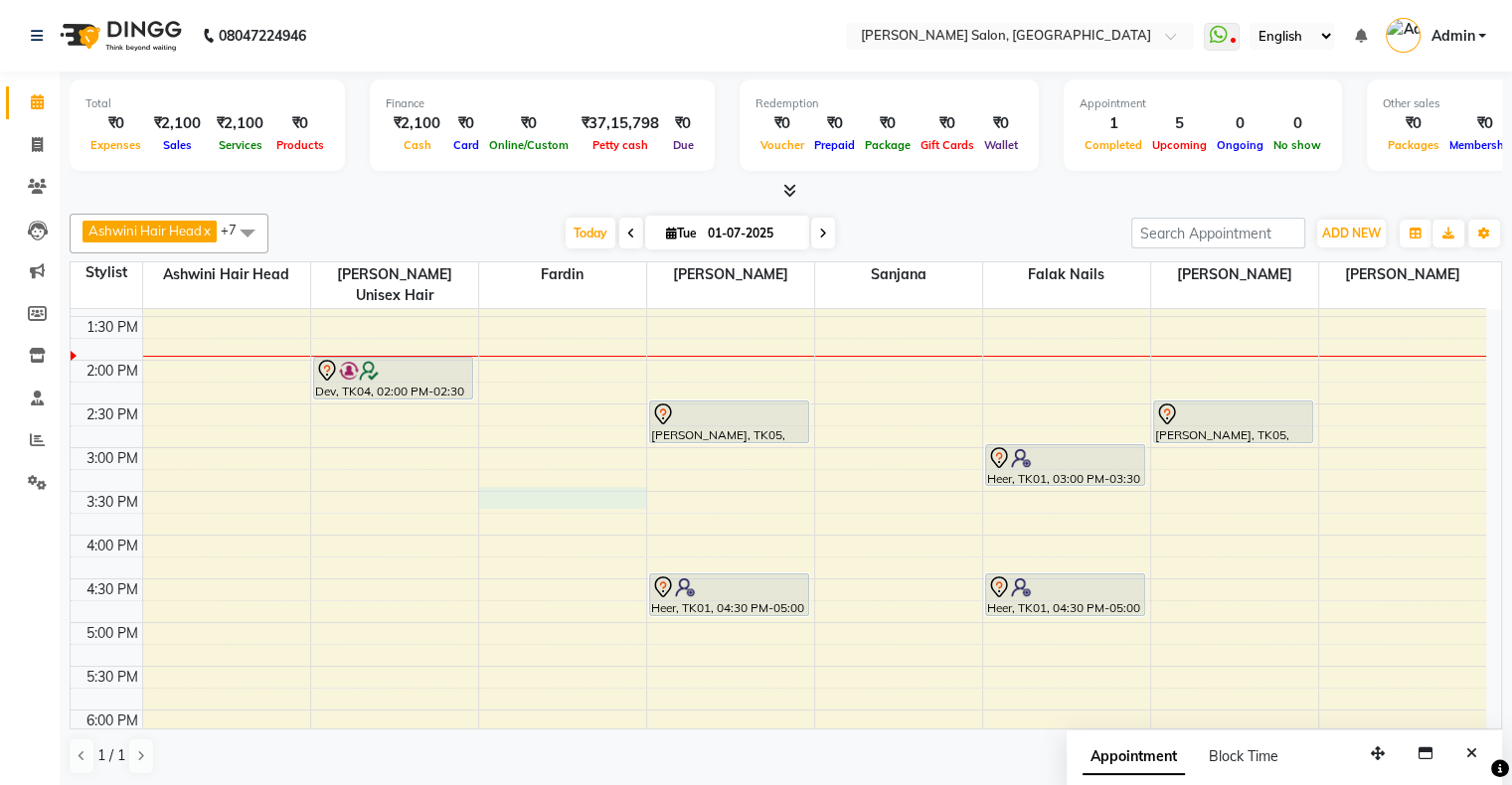 click on "10:00 AM 10:30 AM 11:00 AM 11:30 AM 12:00 PM 12:30 PM 1:00 PM 1:30 PM 2:00 PM 2:30 PM 3:00 PM 3:30 PM 4:00 PM 4:30 PM 5:00 PM 5:30 PM 6:00 PM 6:30 PM 7:00 PM 7:30 PM 8:00 PM 8:30 PM 9:00 PM 9:30 PM 10:00 PM 10:30 PM             Dev, TK04, 02:00 PM-02:30 PM, Men'S Services - Hair Spa  - New             Devashree, TK05, 02:30 PM-03:00 PM, Nails - Acrylic Nails - New             Heer, TK01, 04:30 PM-05:00 PM, Nails - Acrylic Nails - New             Dikshikaa, TK02, 08:00 PM-08:30 PM, Nails - Gel Polish - New     Heer, TK03, 11:05 AM-12:35 PM, Nails - Acrylic Nails - New (₹1200),Nails - Acrylic Nails - New (₹1200),Nails - Ombre / French / Swirls - New (₹800)             Heer, TK01, 03:00 PM-03:30 PM, Nails - Acrylic Nails - New             Heer, TK01, 04:30 PM-05:00 PM, Nails - Acrylic Nails - New             Devashree, TK05, 02:30 PM-03:00 PM, Nails - Stick On Nails - New" at bounding box center [778, 578] 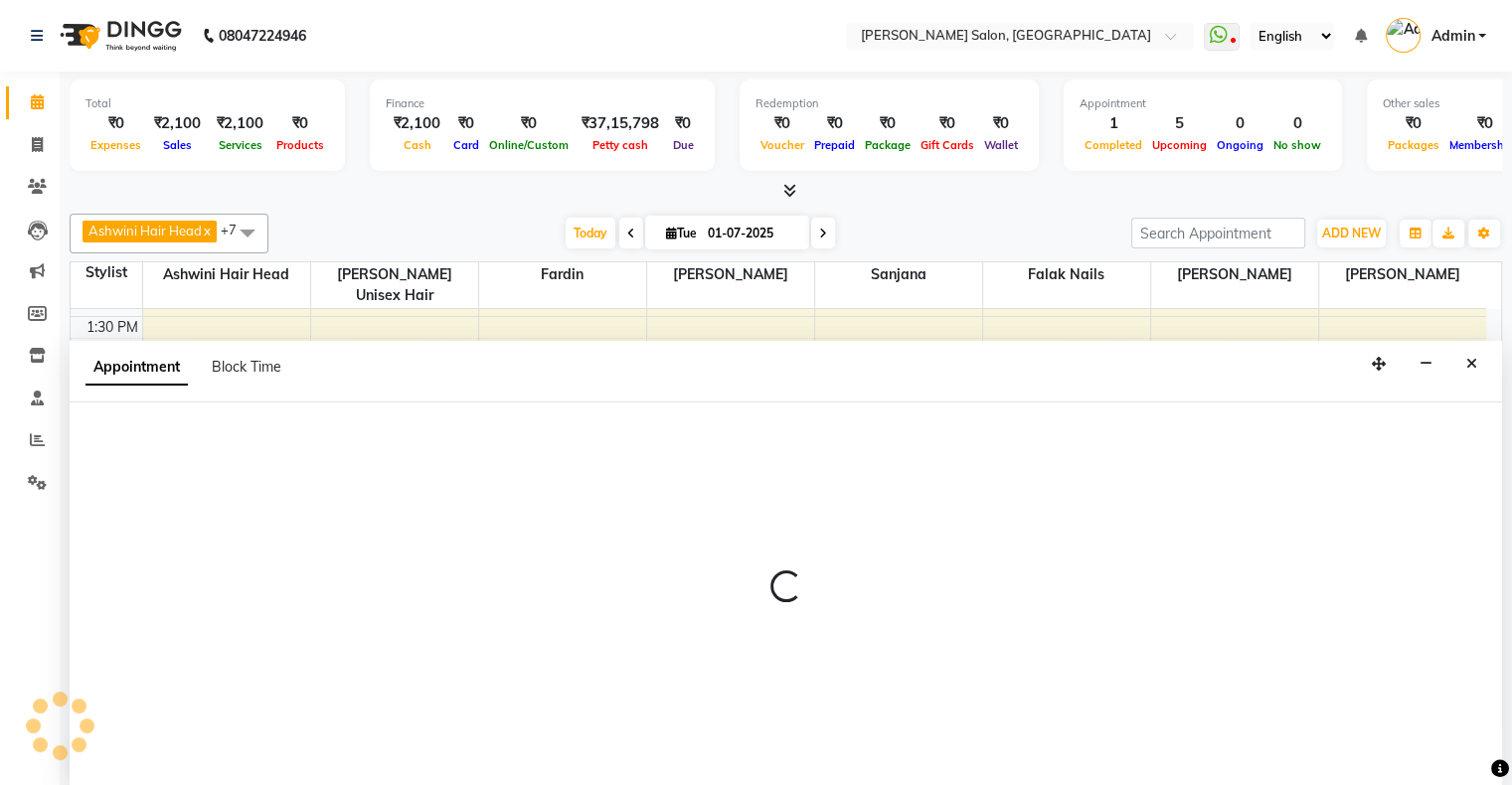 scroll, scrollTop: 0, scrollLeft: 0, axis: both 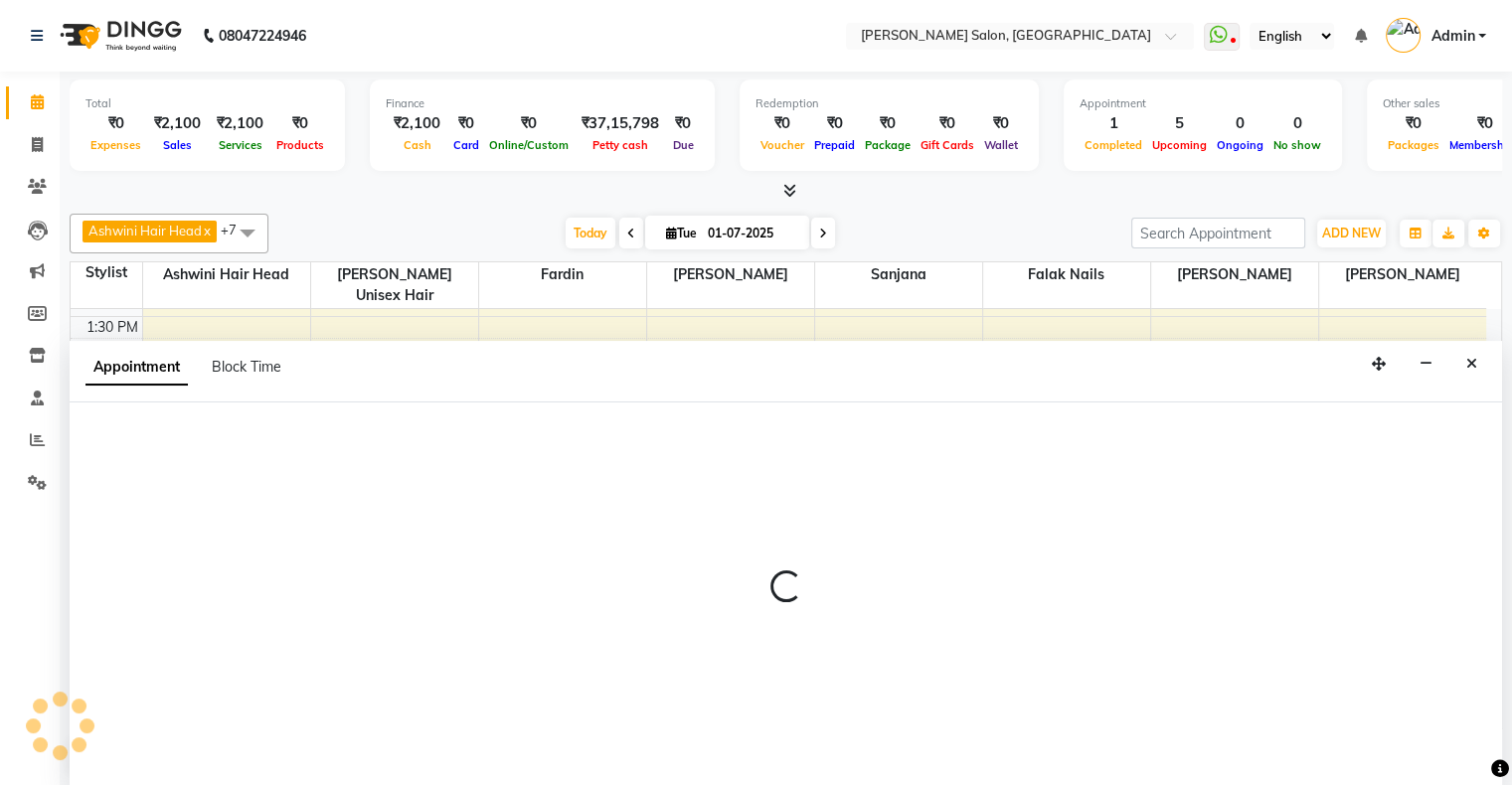 select on "84656" 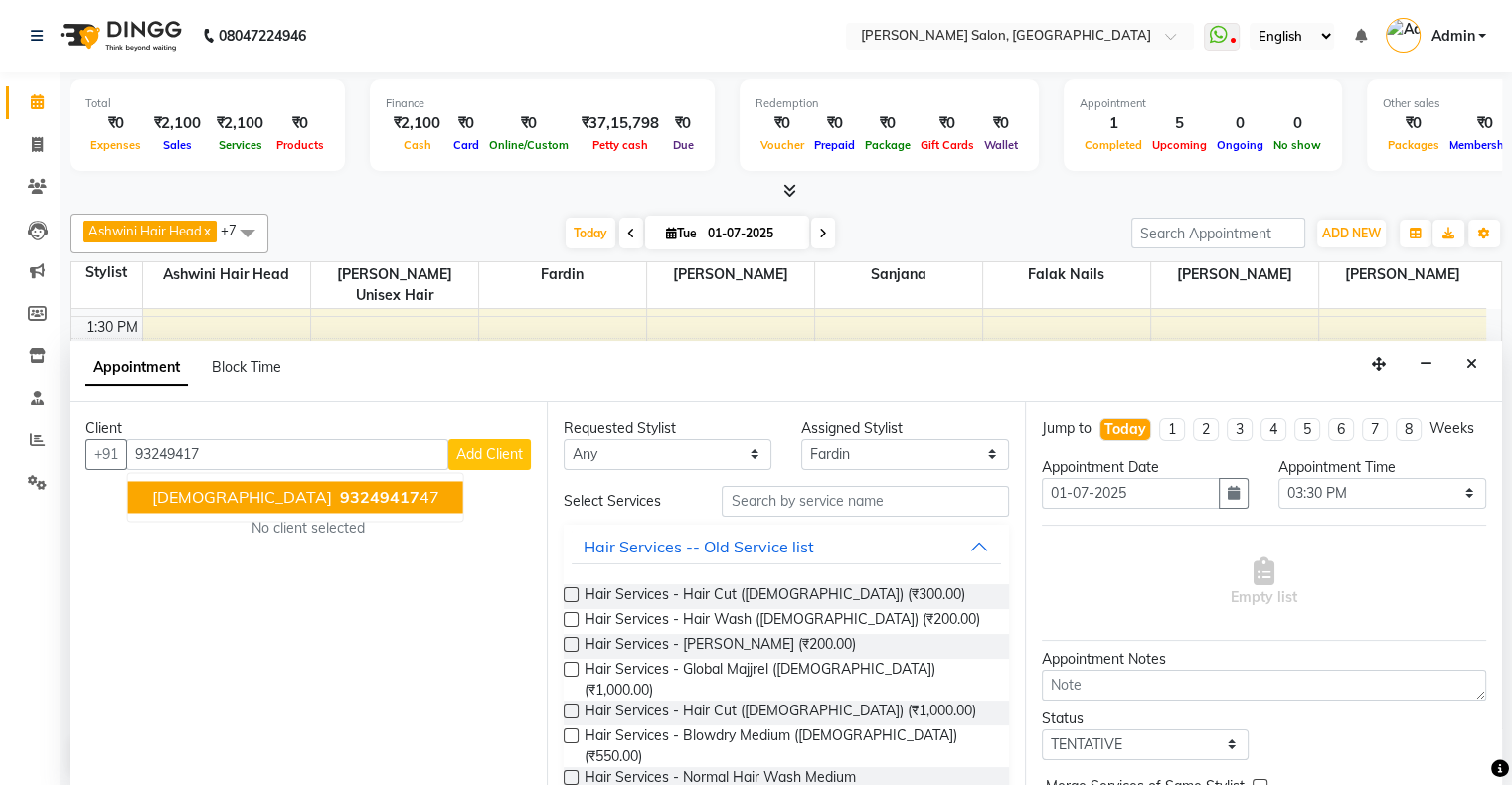 click on "93249417" at bounding box center [380, 497] 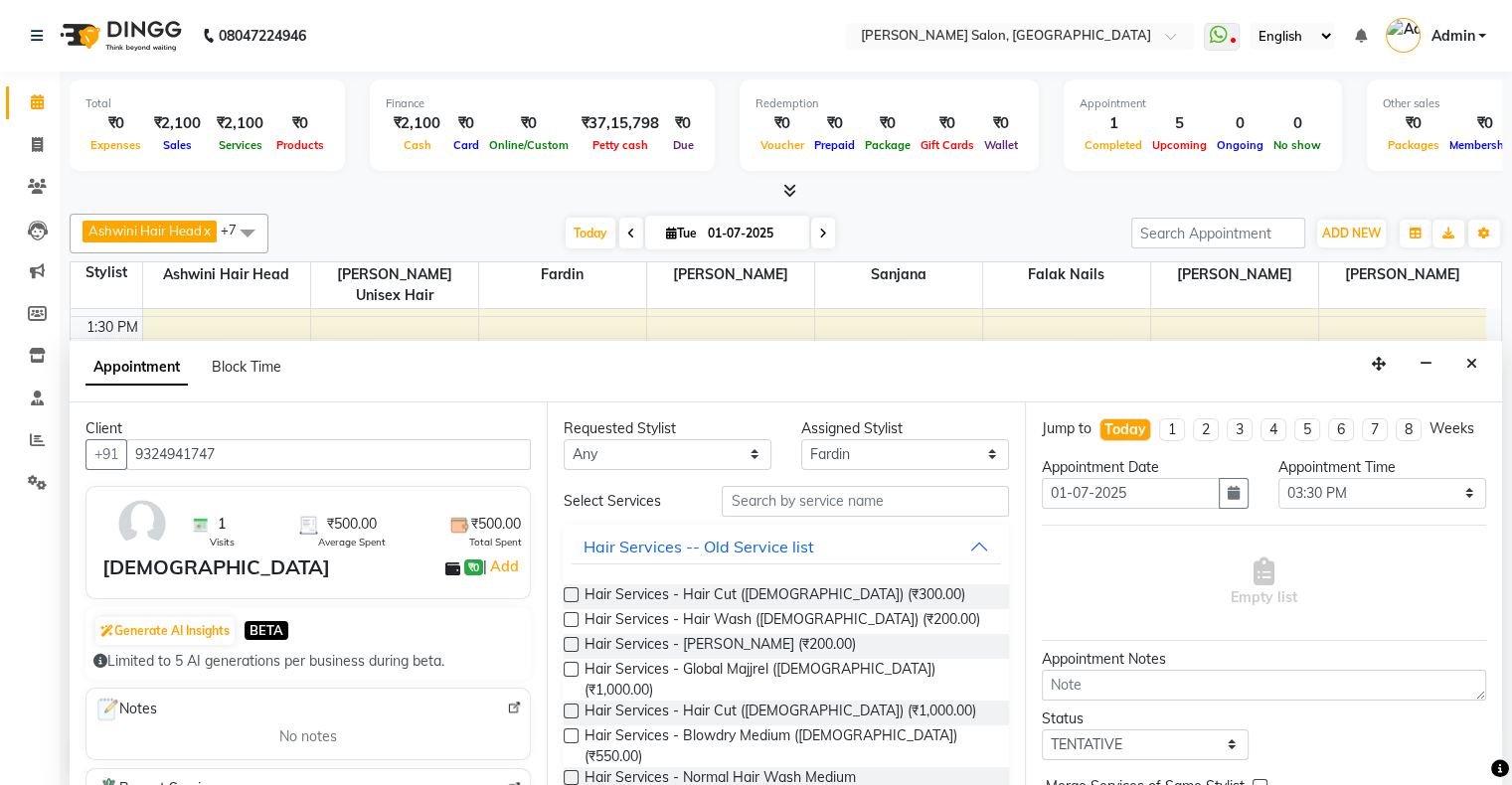 type on "9324941747" 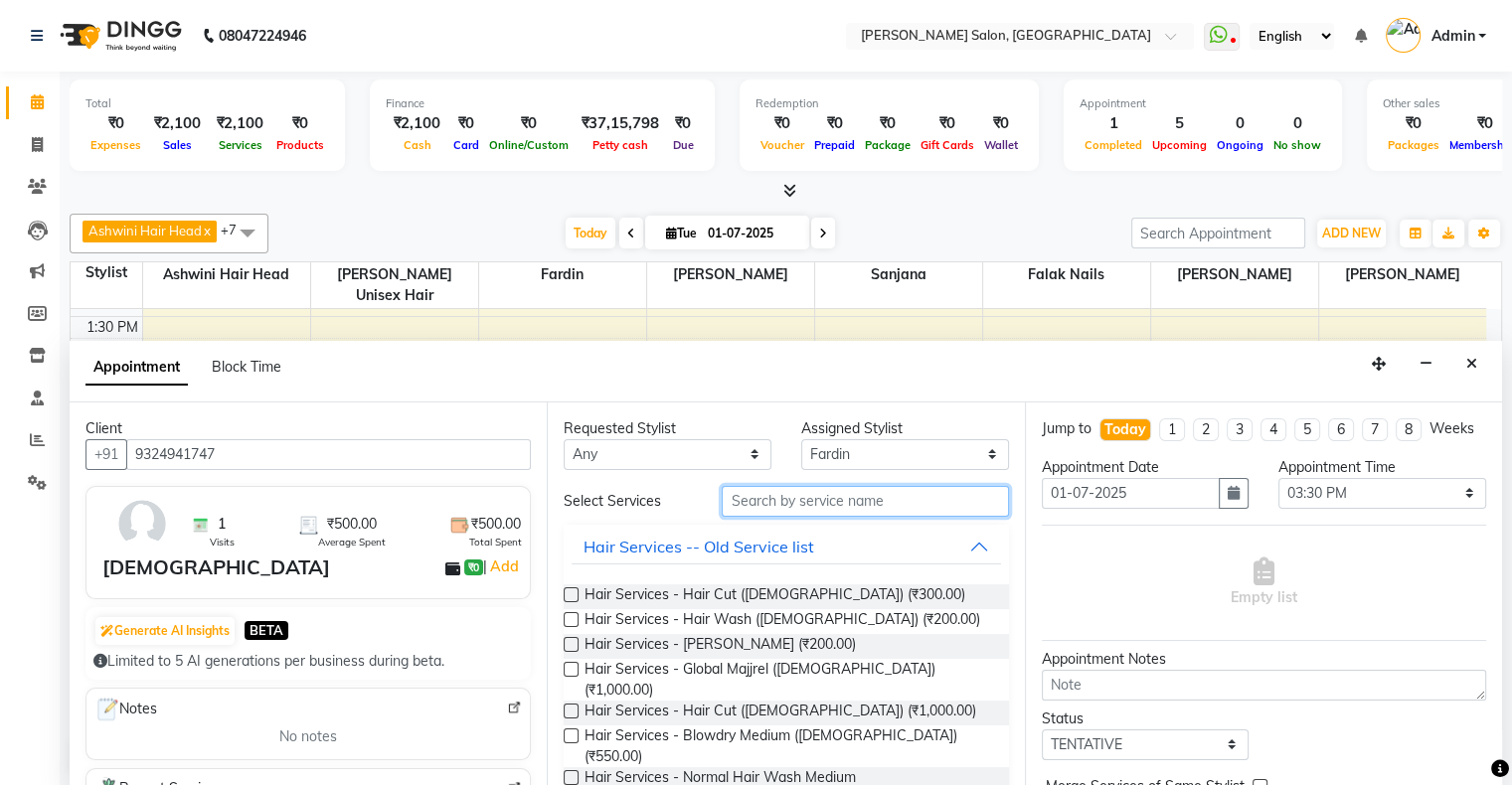 click at bounding box center [865, 501] 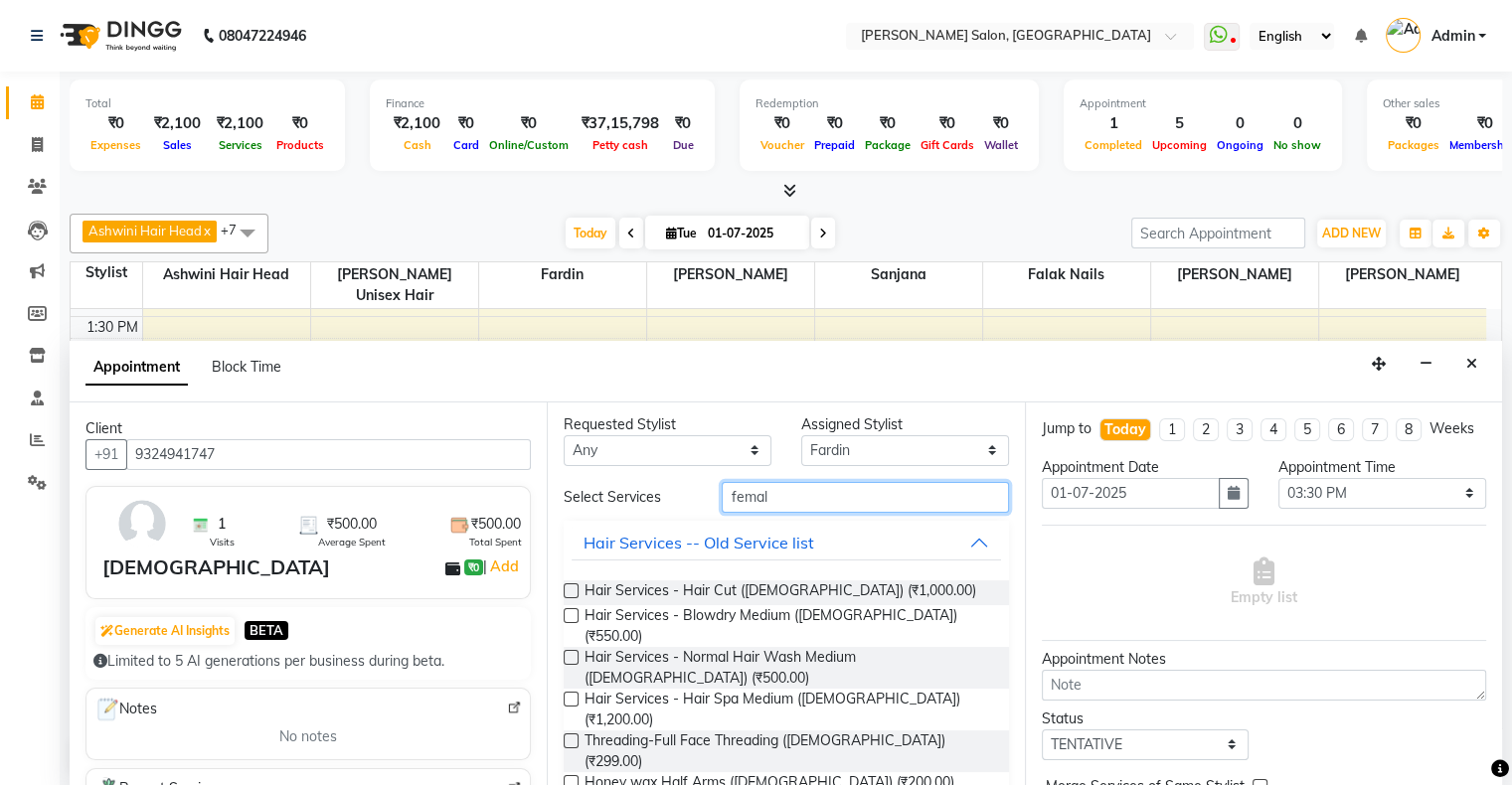 scroll, scrollTop: 0, scrollLeft: 0, axis: both 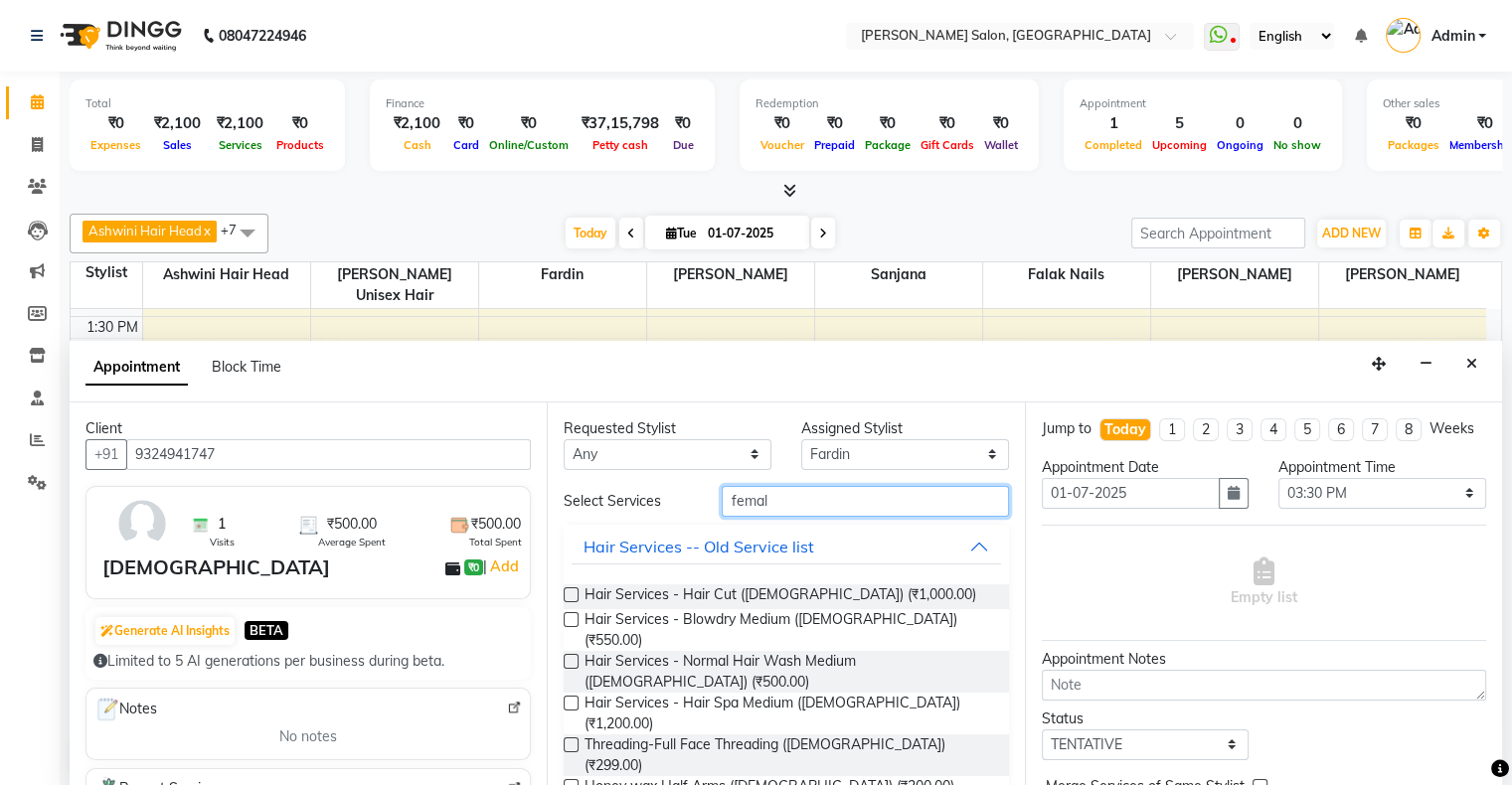 type on "femal" 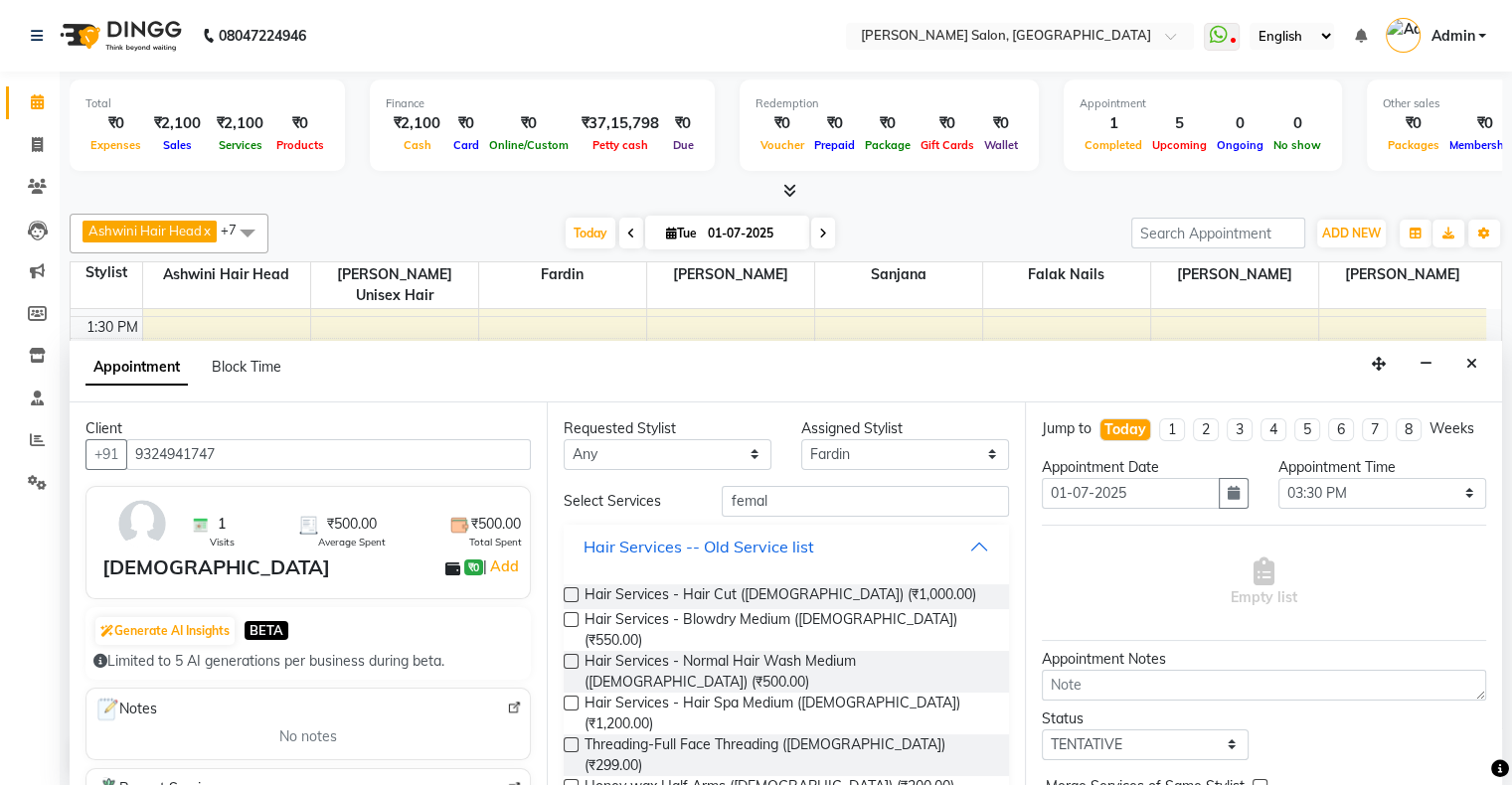 click on "Hair Services -- Old Service list" at bounding box center (785, 547) 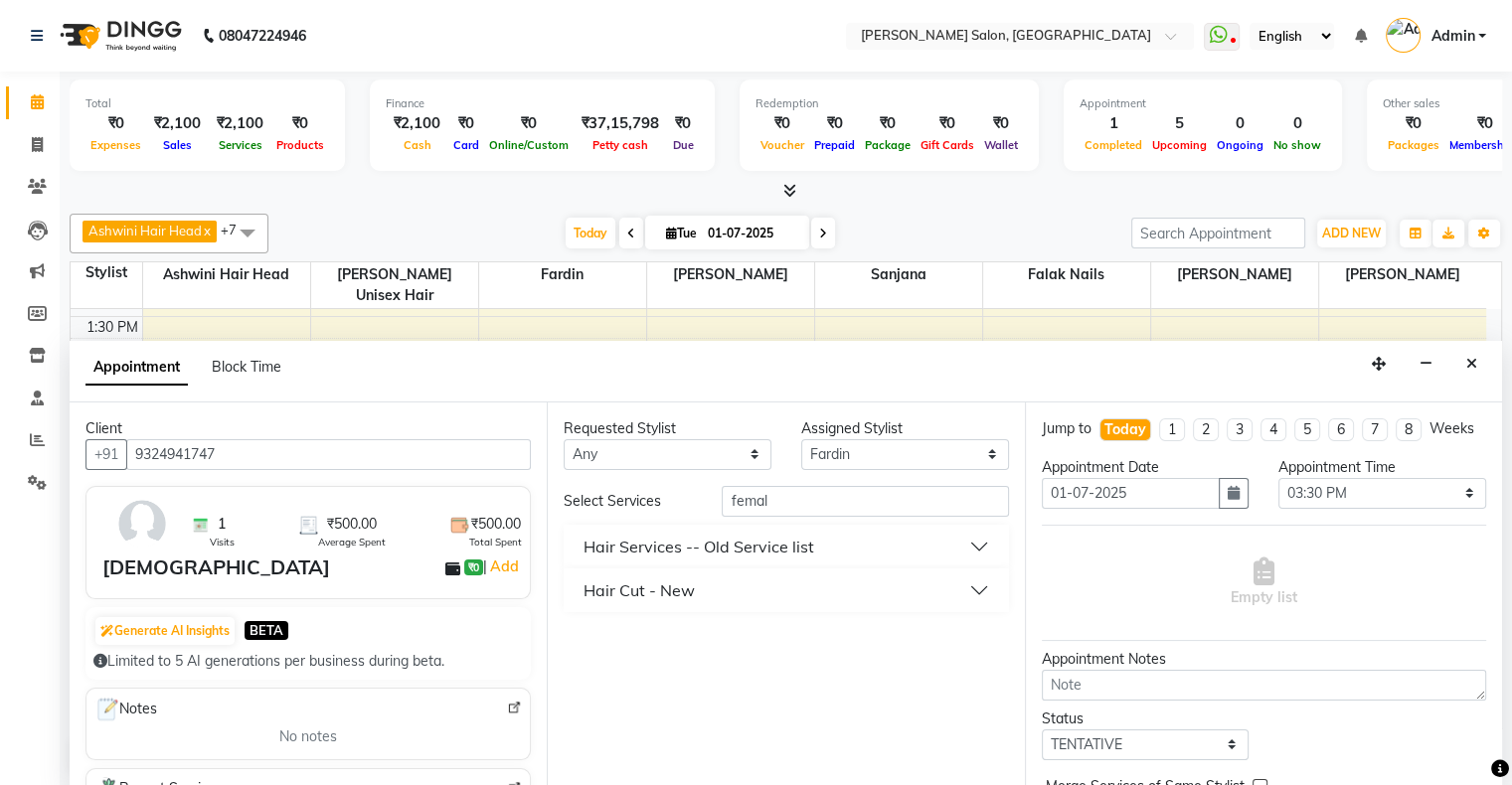 click on "Hair Cut - New" at bounding box center [785, 590] 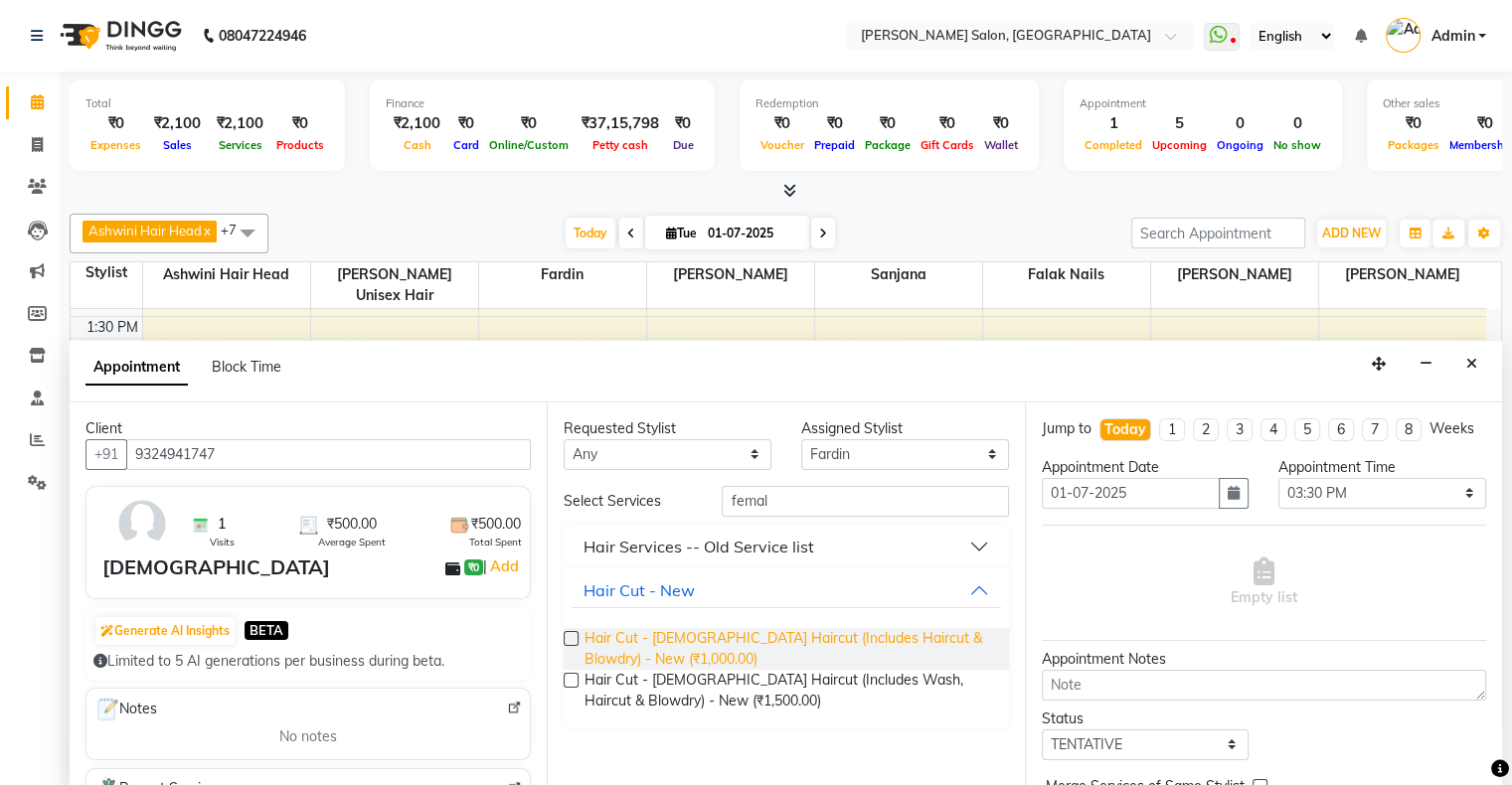 click on "Hair Cut - Female Haircut (Includes Haircut & Blowdry) - New (₹1,000.00)" at bounding box center [788, 649] 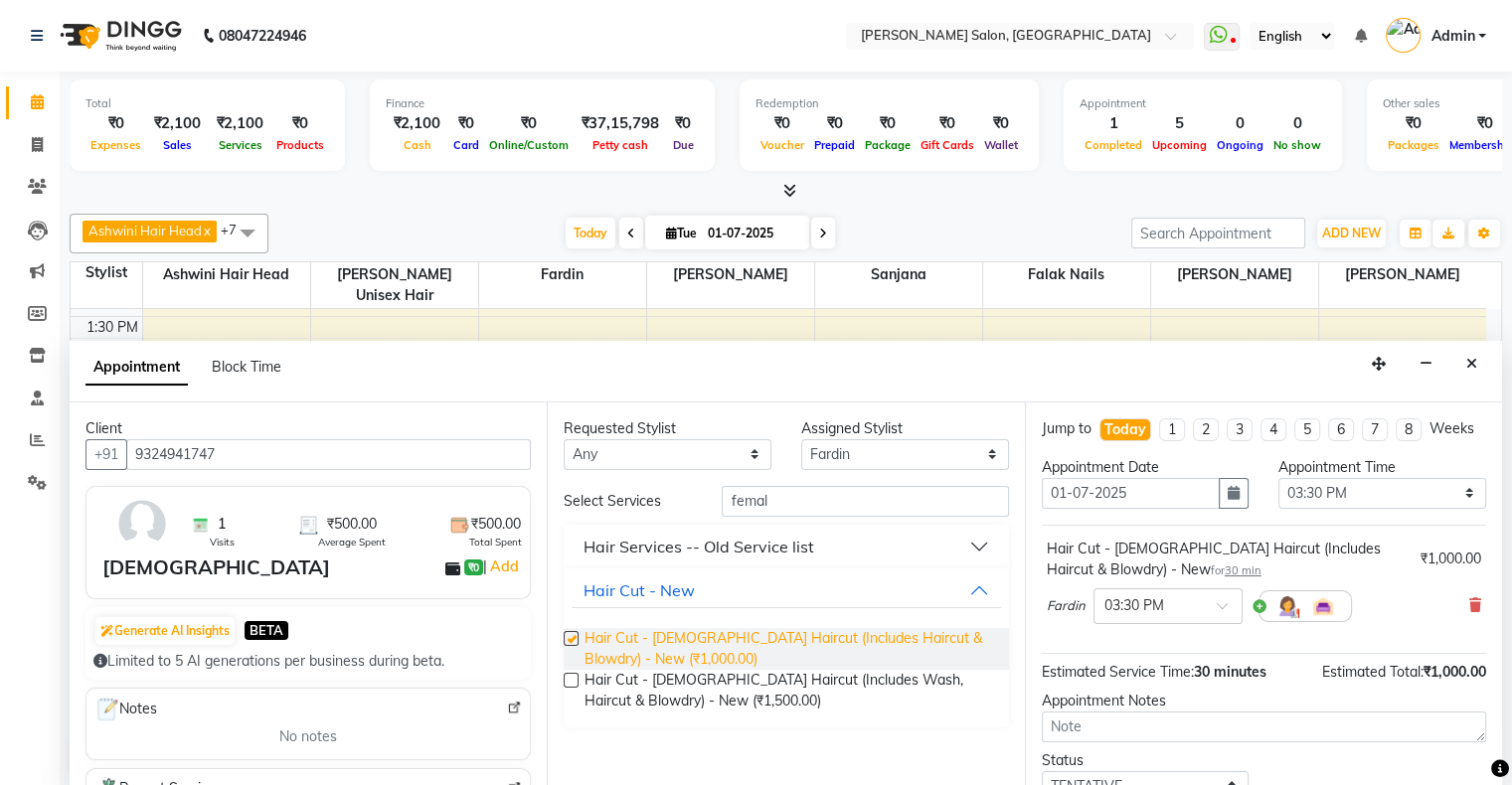 checkbox on "false" 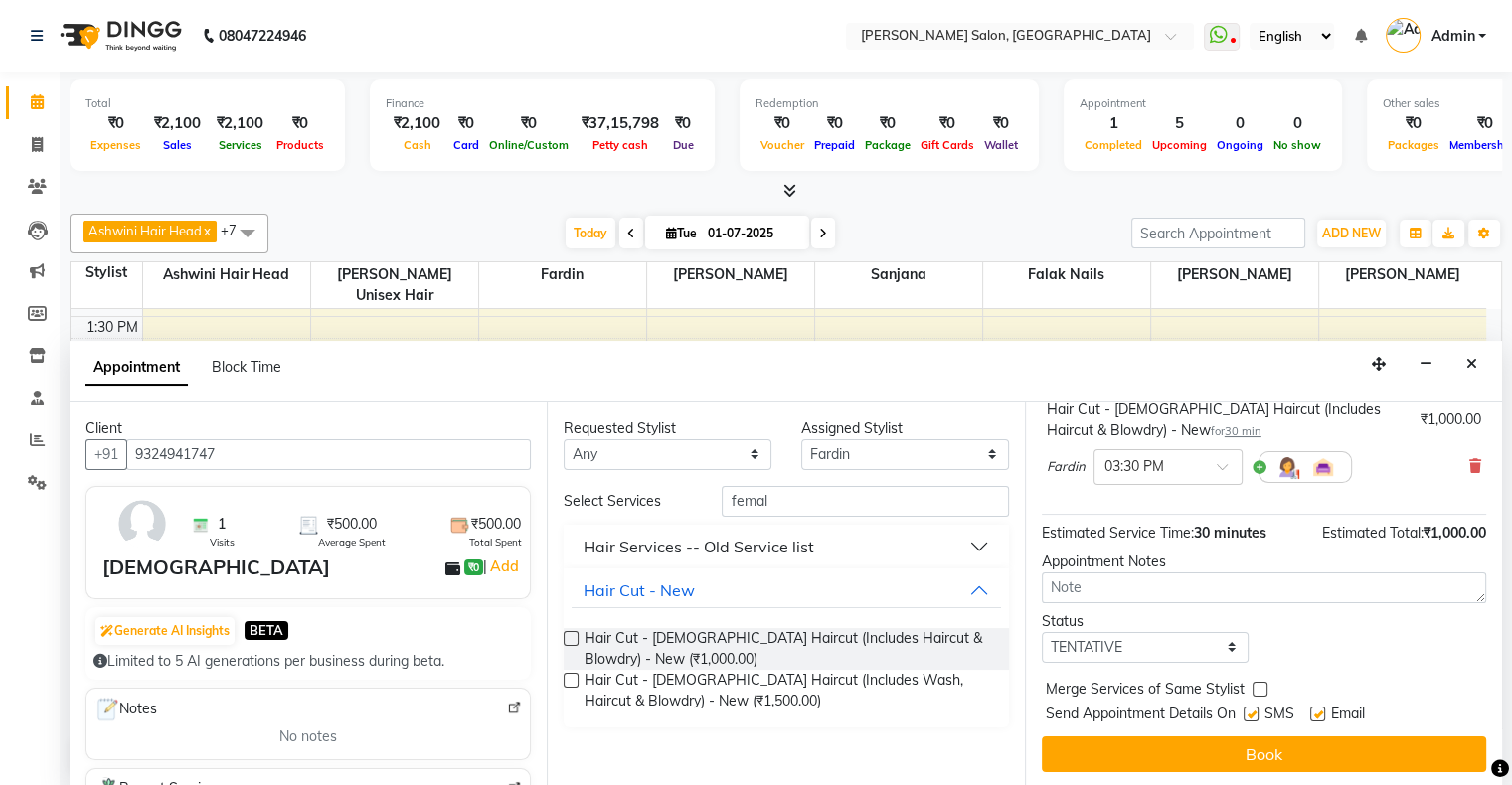 scroll, scrollTop: 157, scrollLeft: 0, axis: vertical 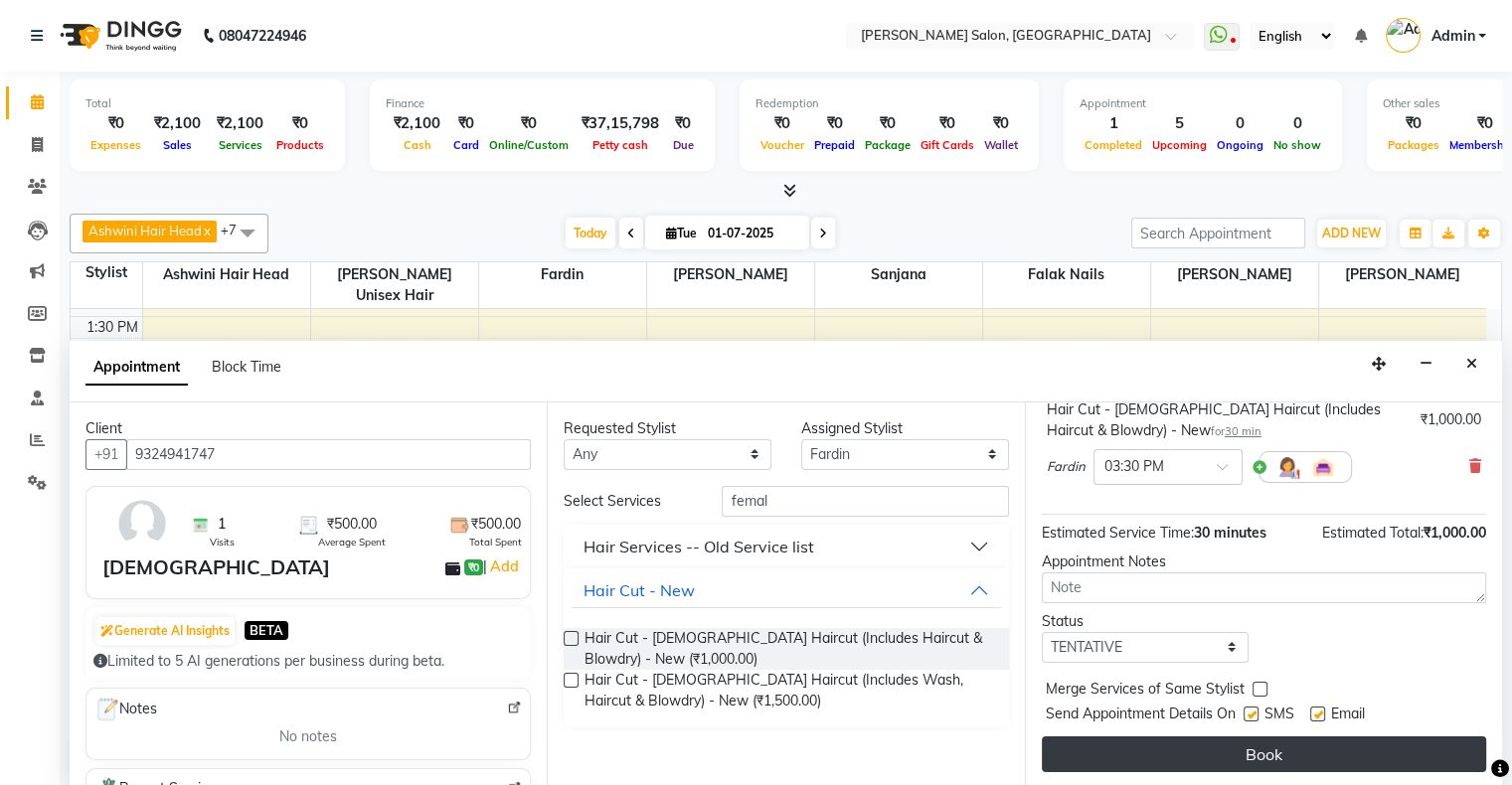 click on "Book" at bounding box center [1263, 754] 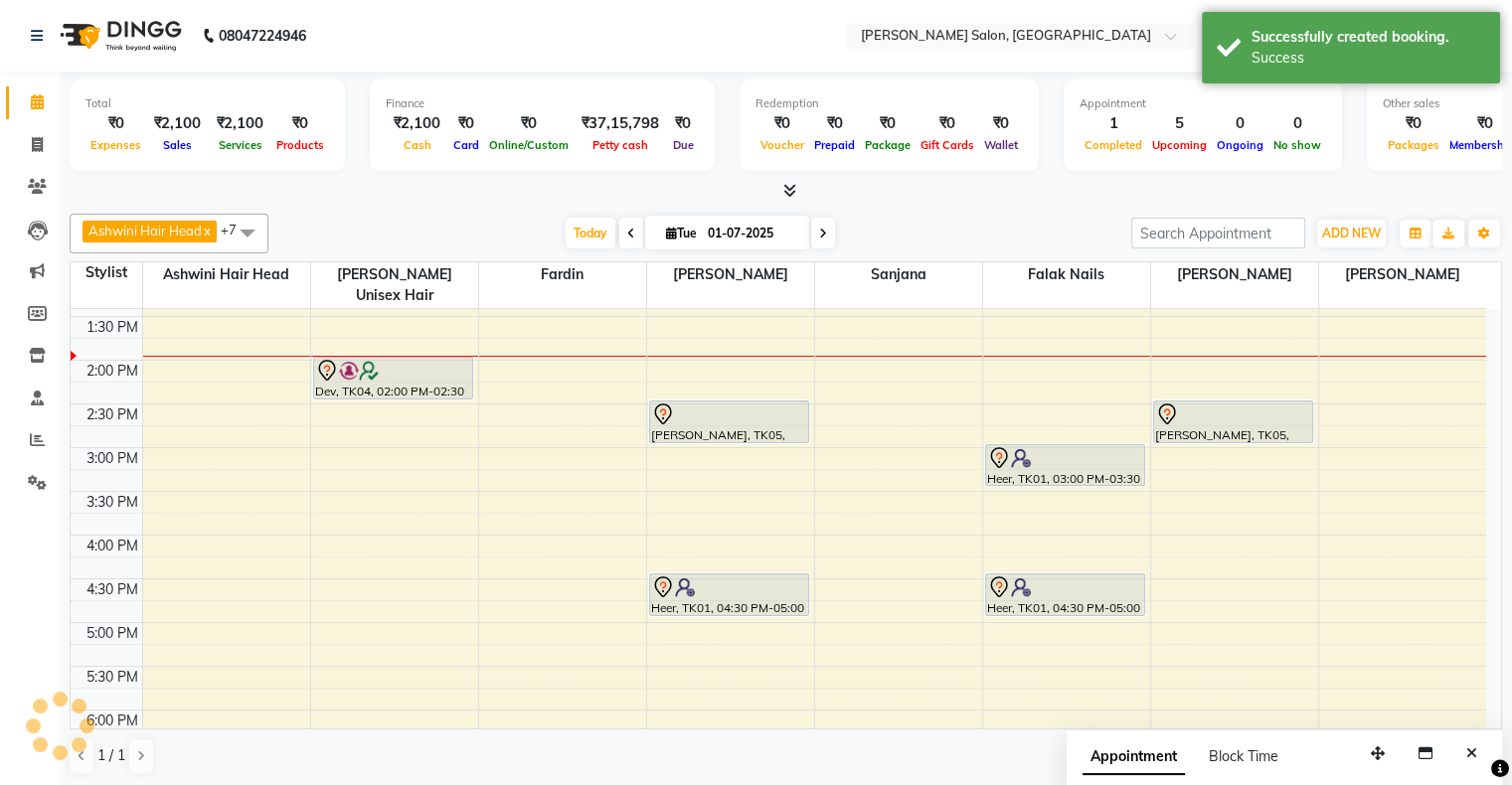scroll, scrollTop: 0, scrollLeft: 0, axis: both 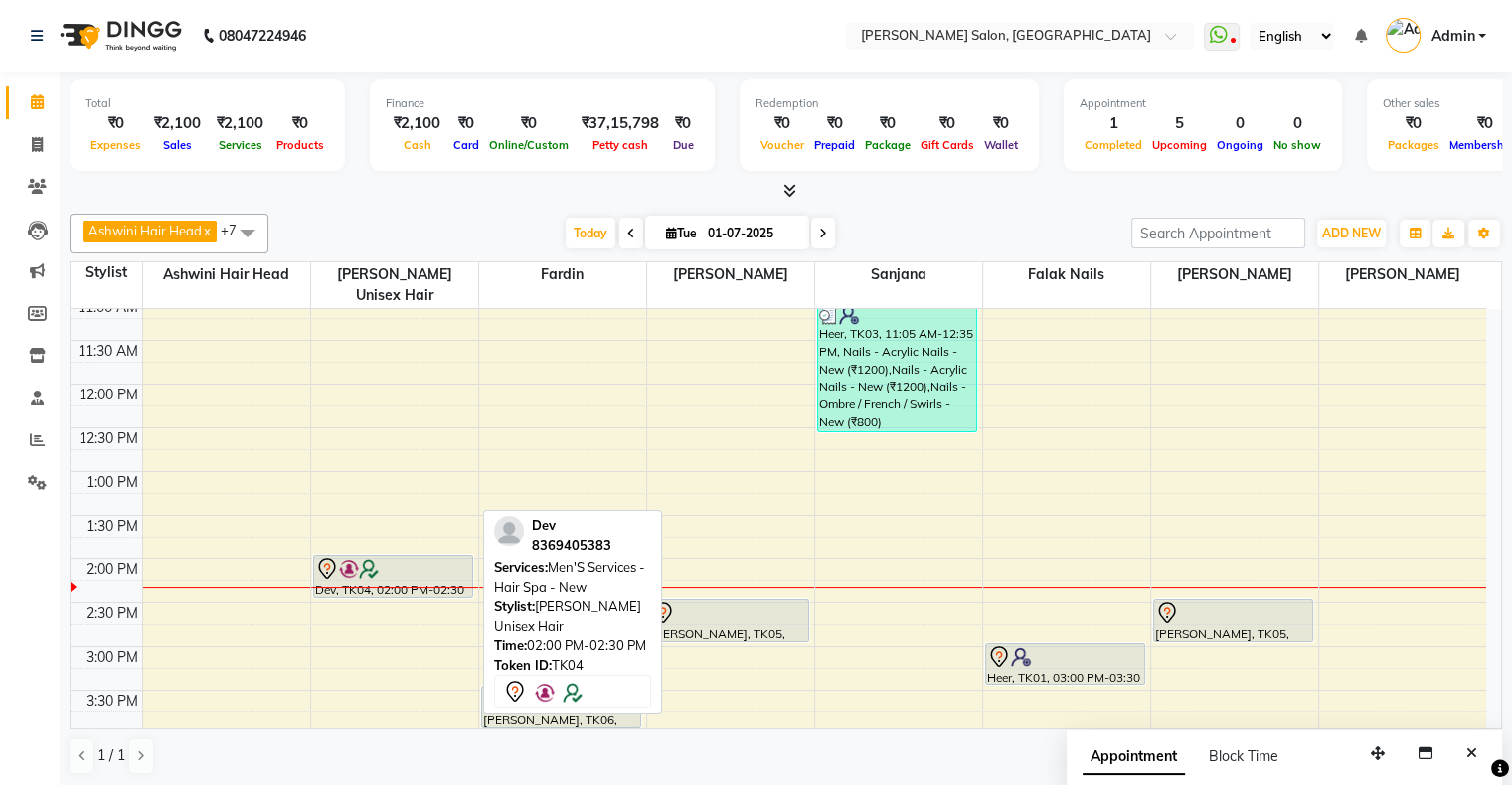 click at bounding box center [394, 569] 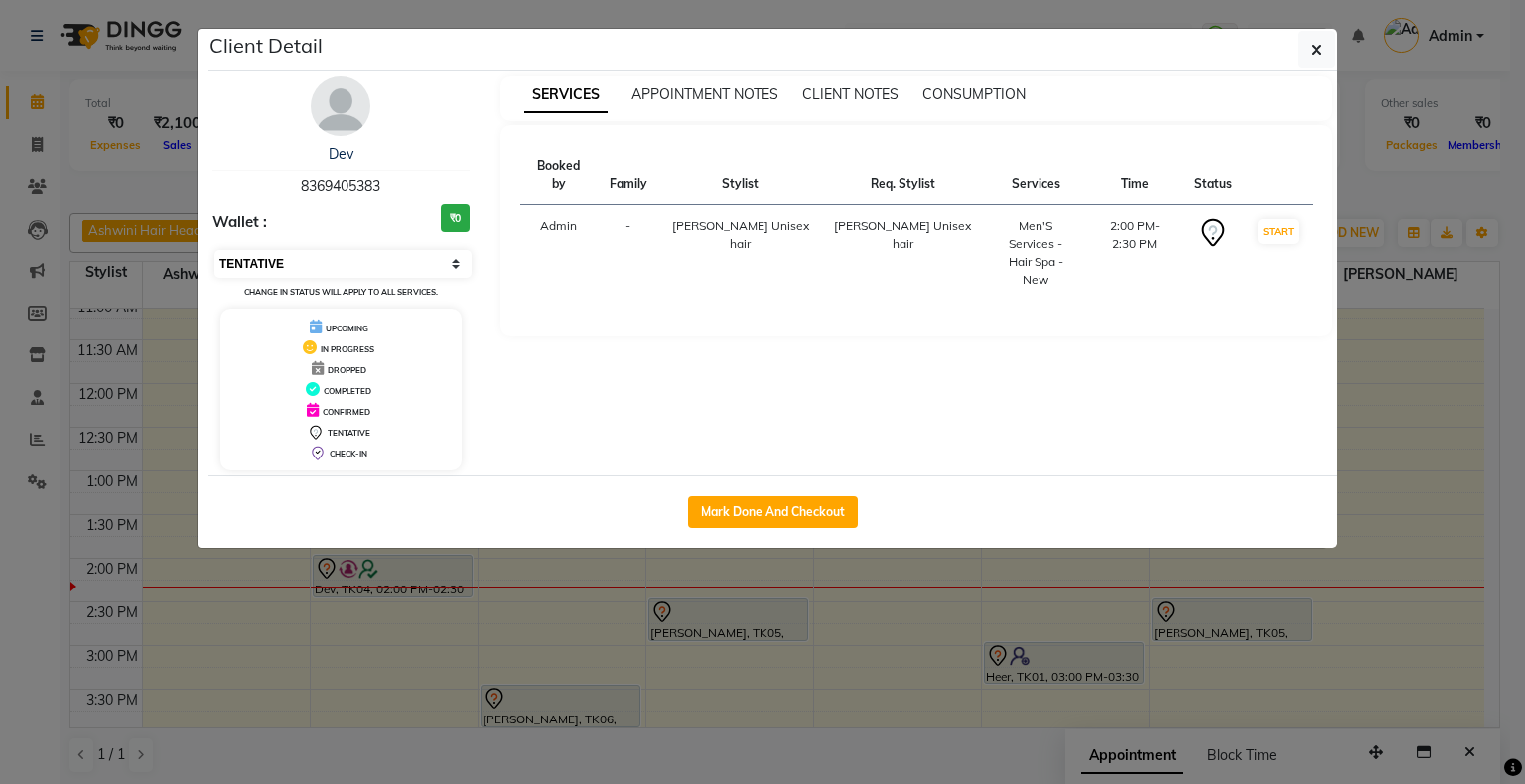 click on "Select IN SERVICE CONFIRMED TENTATIVE CHECK IN MARK DONE DROPPED UPCOMING" at bounding box center (343, 264) 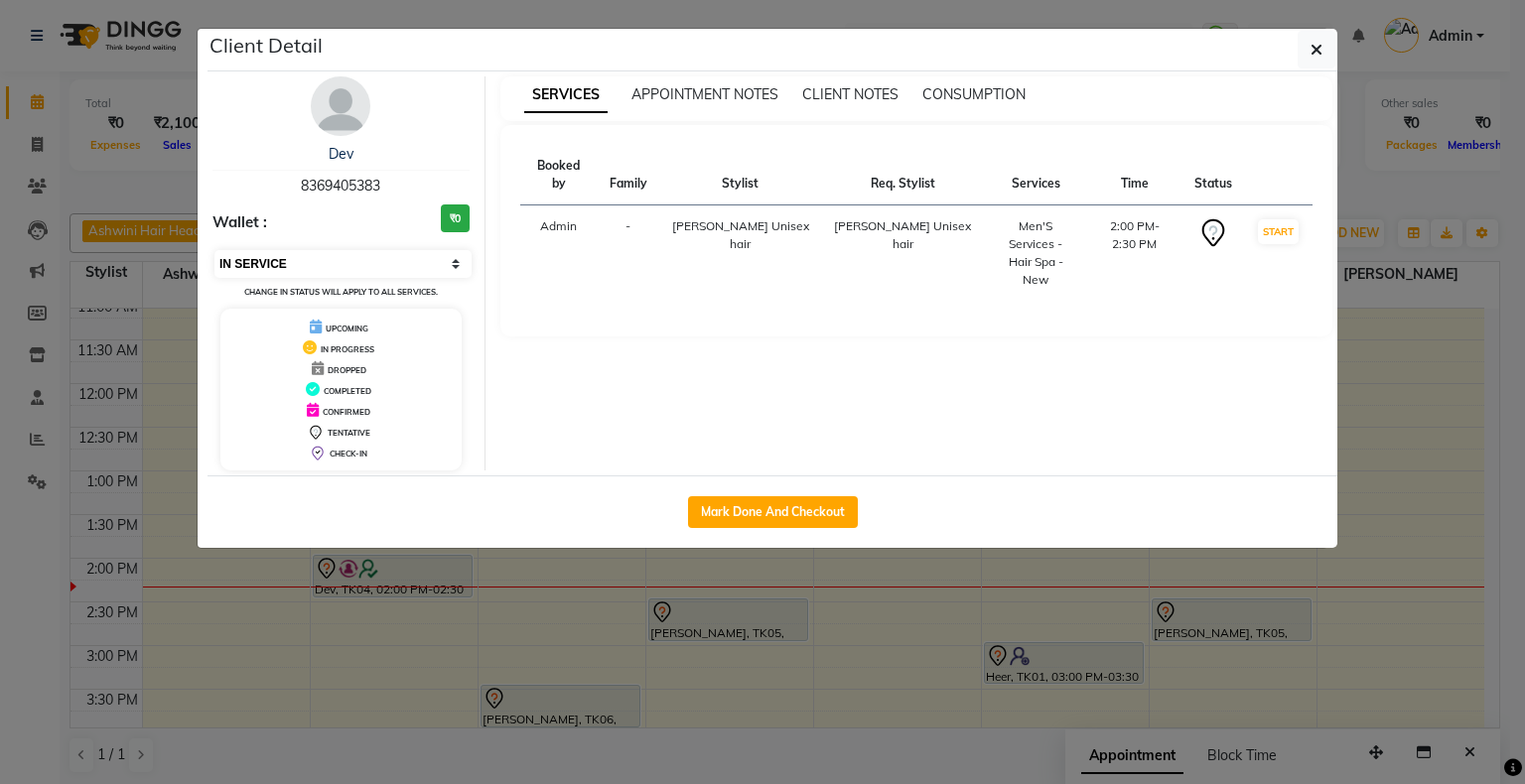 click on "Select IN SERVICE CONFIRMED TENTATIVE CHECK IN MARK DONE DROPPED UPCOMING" at bounding box center [343, 264] 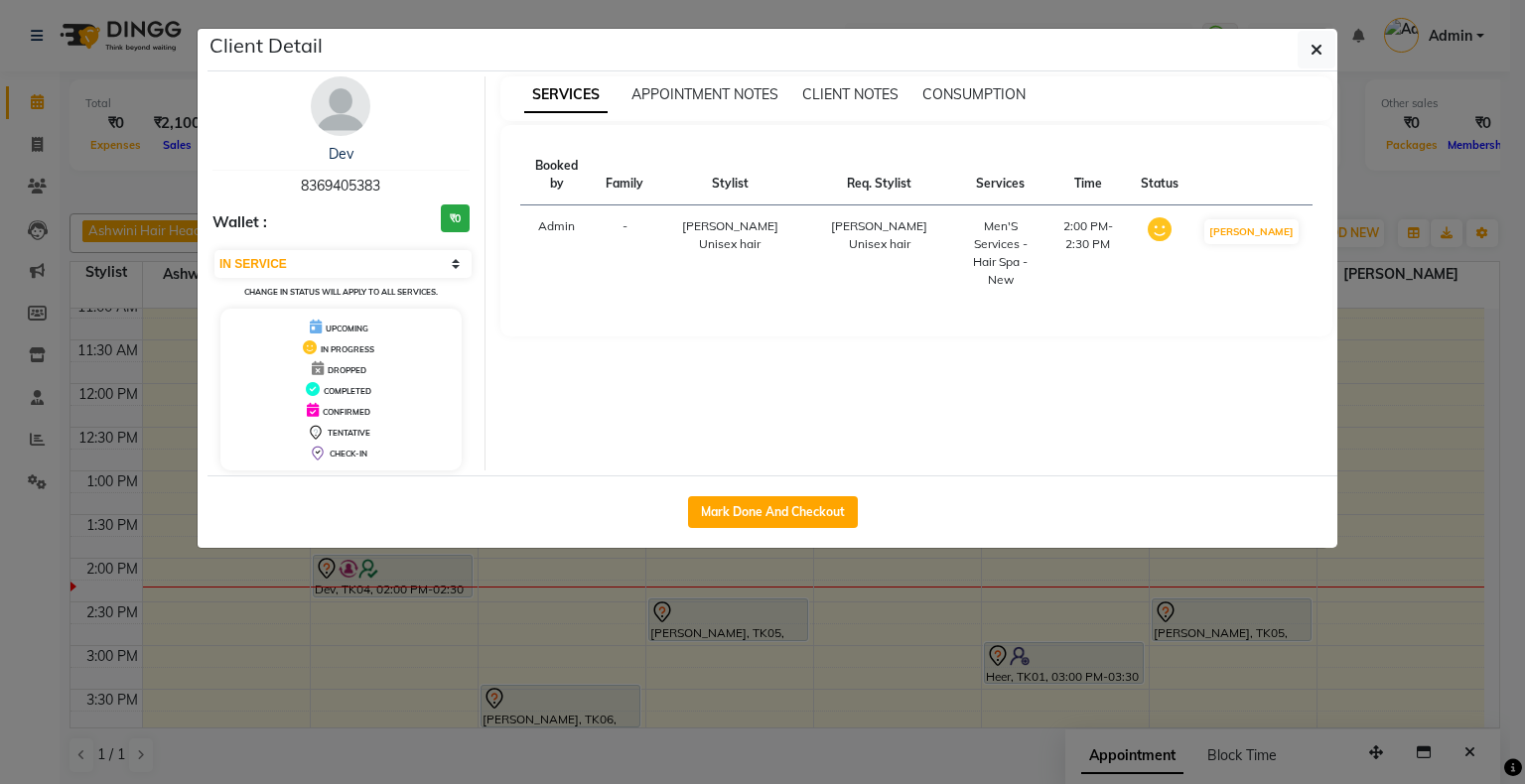 click on "Client Detail  Dev    8369405383 Wallet : ₹0 Select IN SERVICE CONFIRMED TENTATIVE CHECK IN MARK DONE DROPPED UPCOMING Change in status will apply to all services. UPCOMING IN PROGRESS DROPPED COMPLETED CONFIRMED TENTATIVE CHECK-IN SERVICES APPOINTMENT NOTES CLIENT NOTES CONSUMPTION Booked by Family Stylist Req. Stylist Services Time Status  Admin  - Vivek Unisex hair Vivek Unisex hair  Men'S Services - Hair Spa  - New   2:00 PM-2:30 PM   MARK DONE   Mark Done And Checkout" 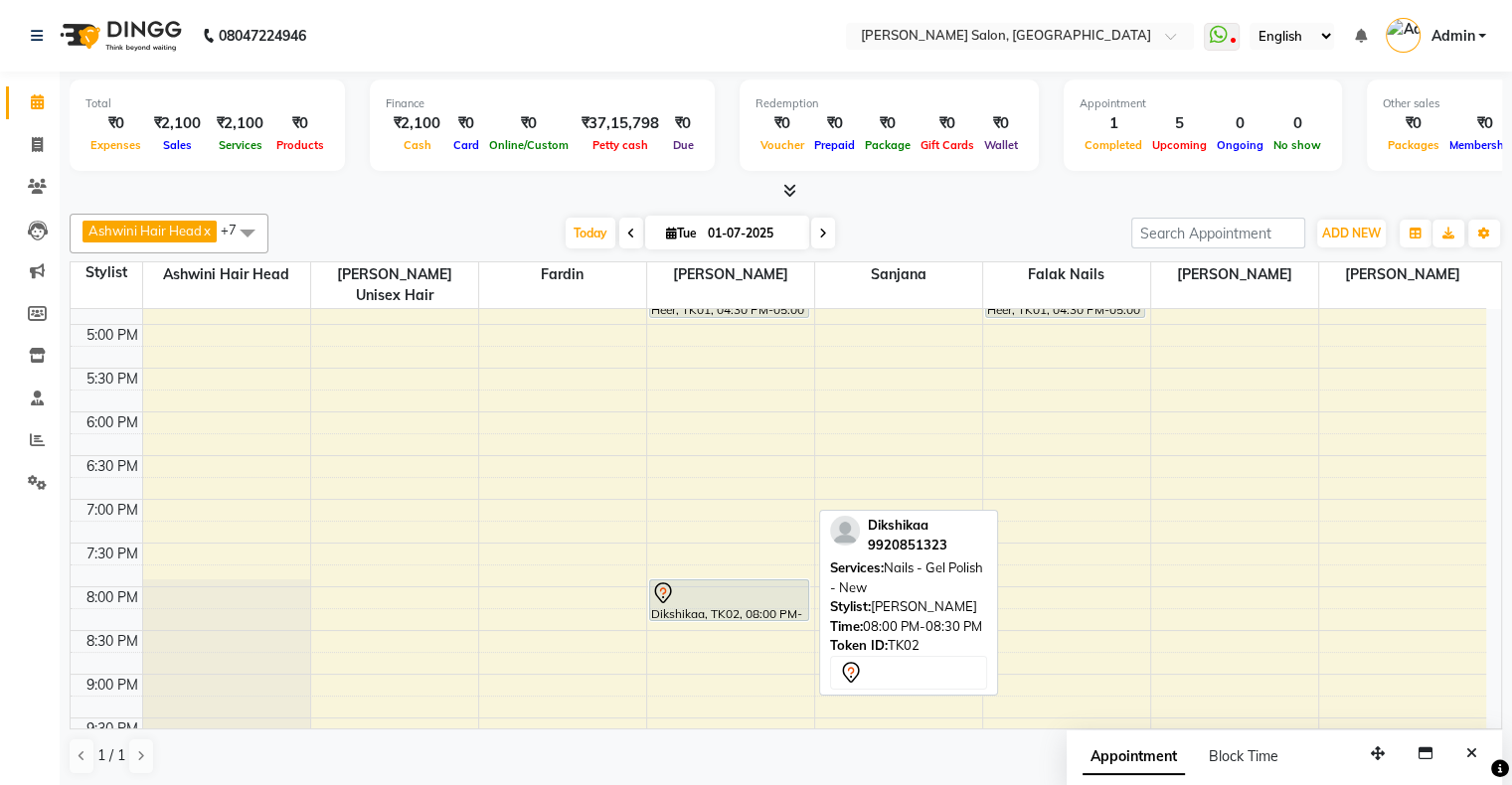 scroll, scrollTop: 685, scrollLeft: 0, axis: vertical 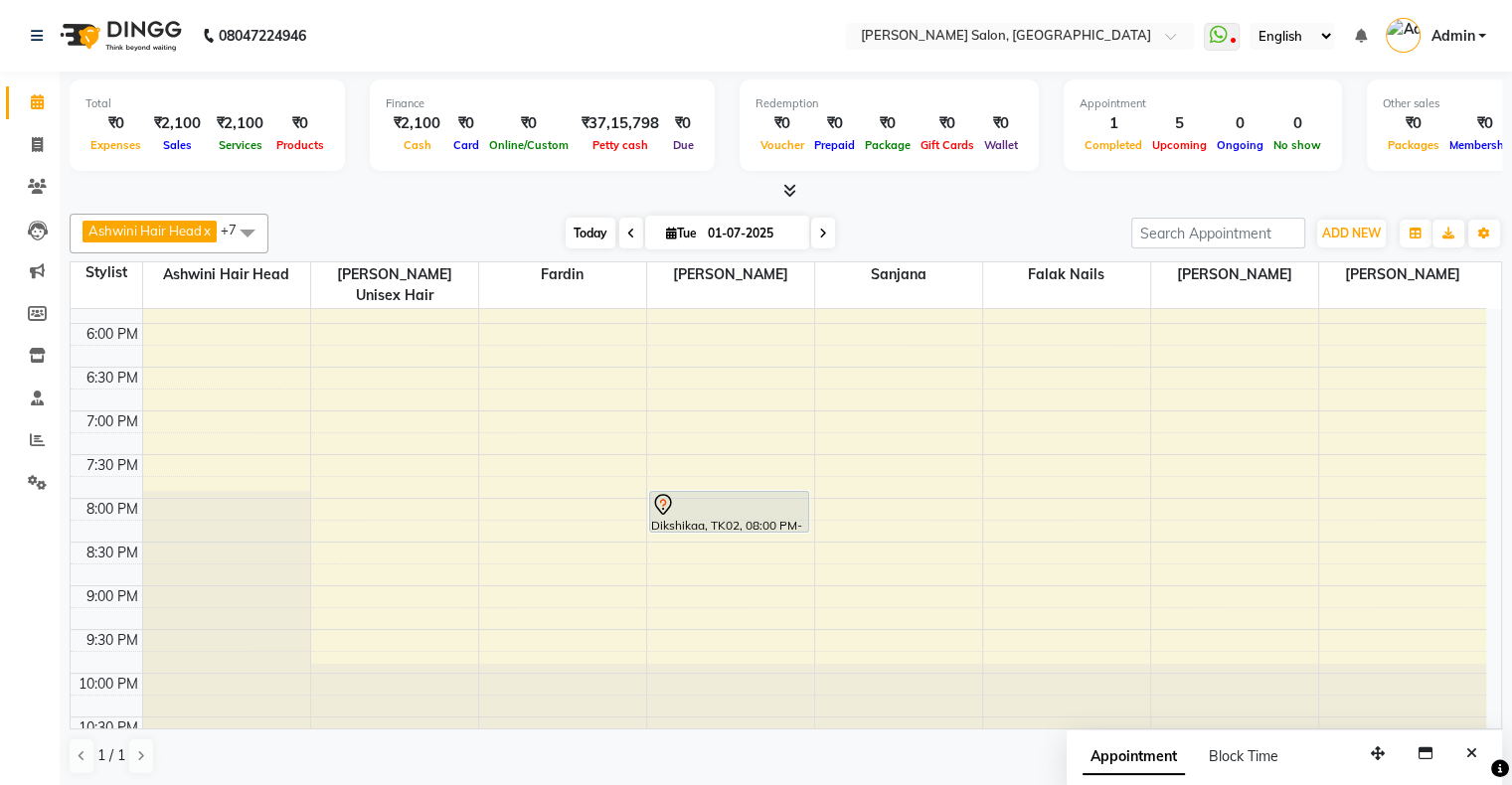 click on "Today" at bounding box center (590, 233) 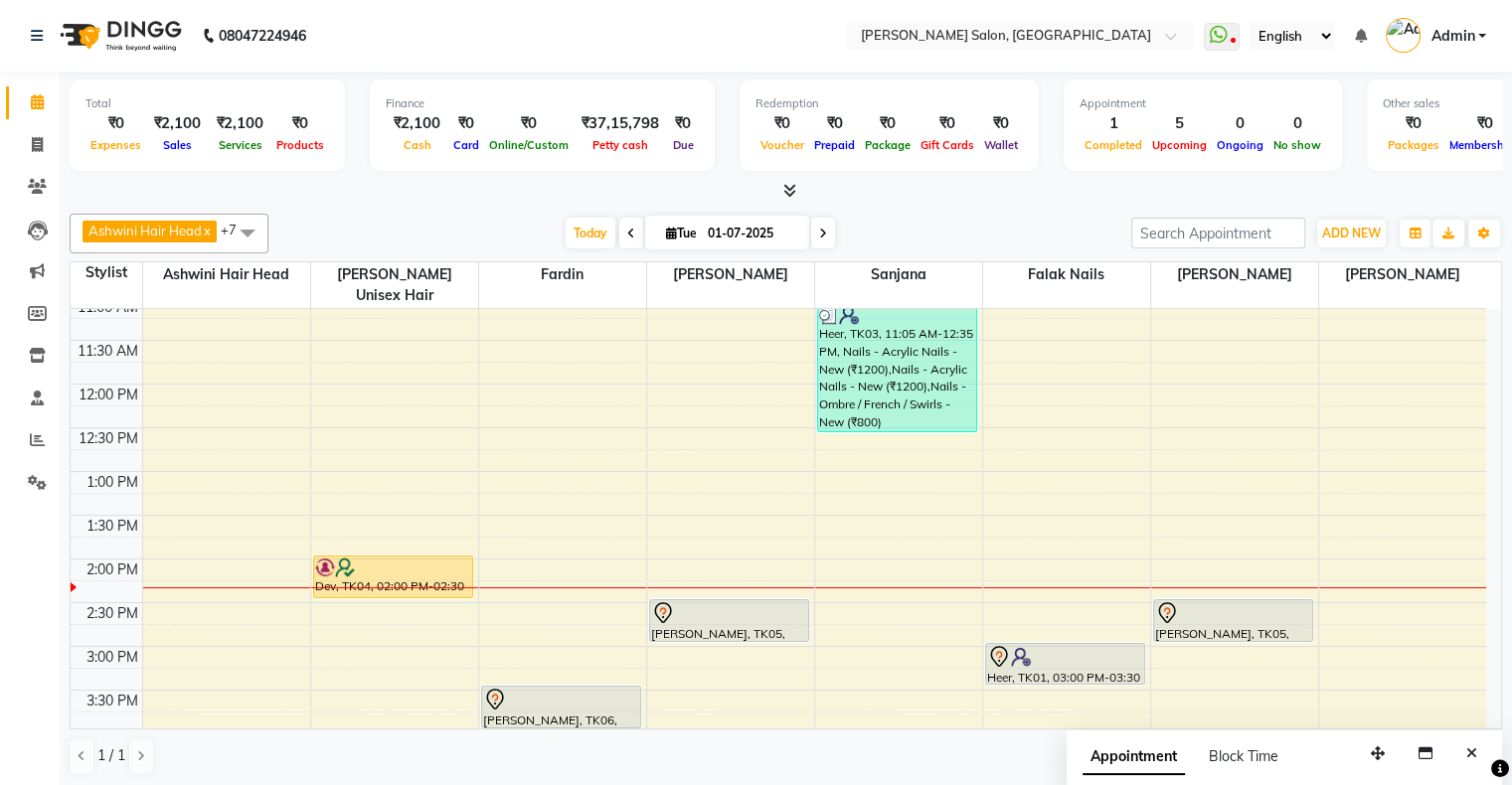 scroll, scrollTop: 0, scrollLeft: 0, axis: both 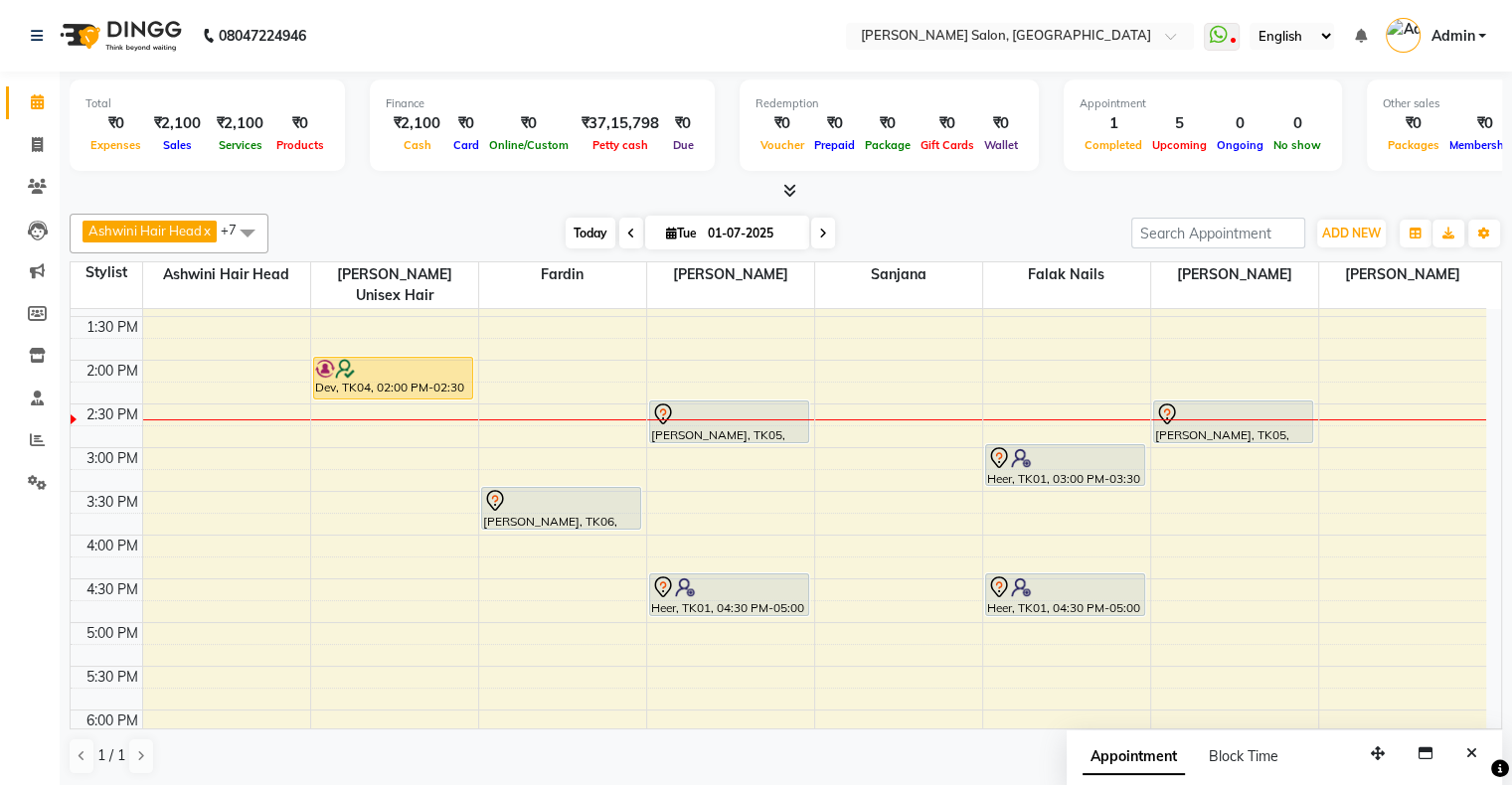 click on "Today" at bounding box center (590, 233) 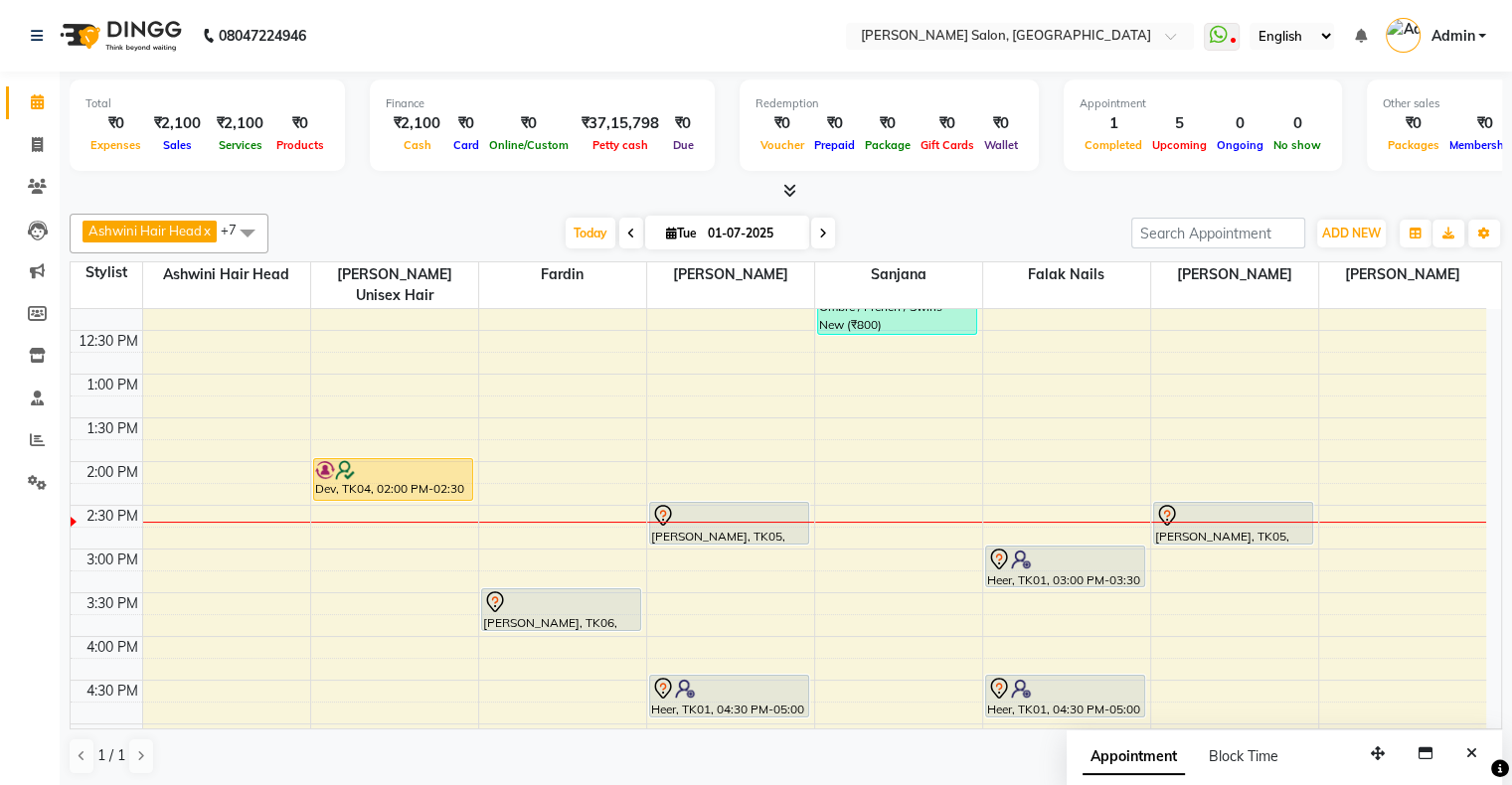 scroll, scrollTop: 199, scrollLeft: 0, axis: vertical 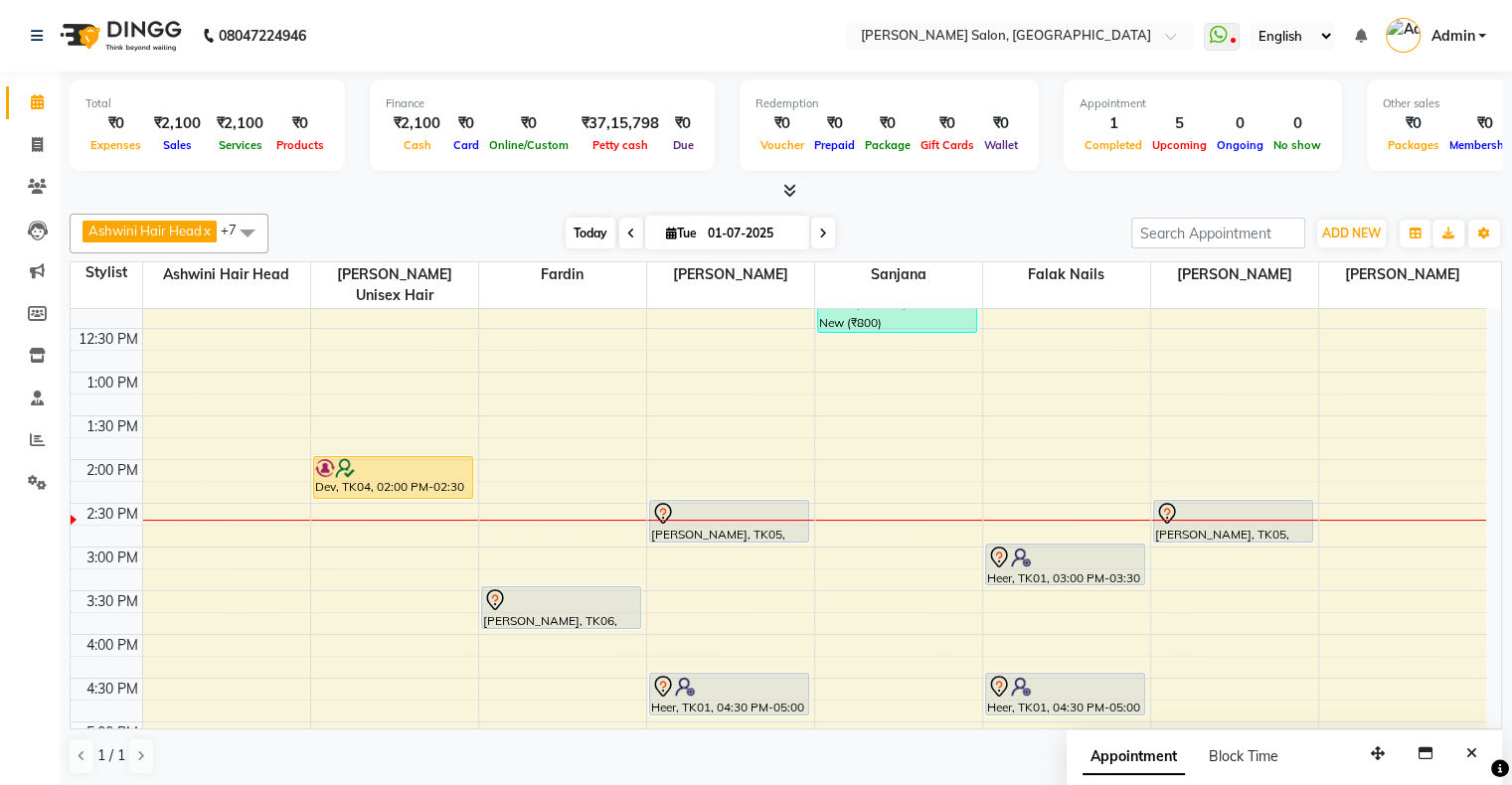 click on "Today" at bounding box center [590, 233] 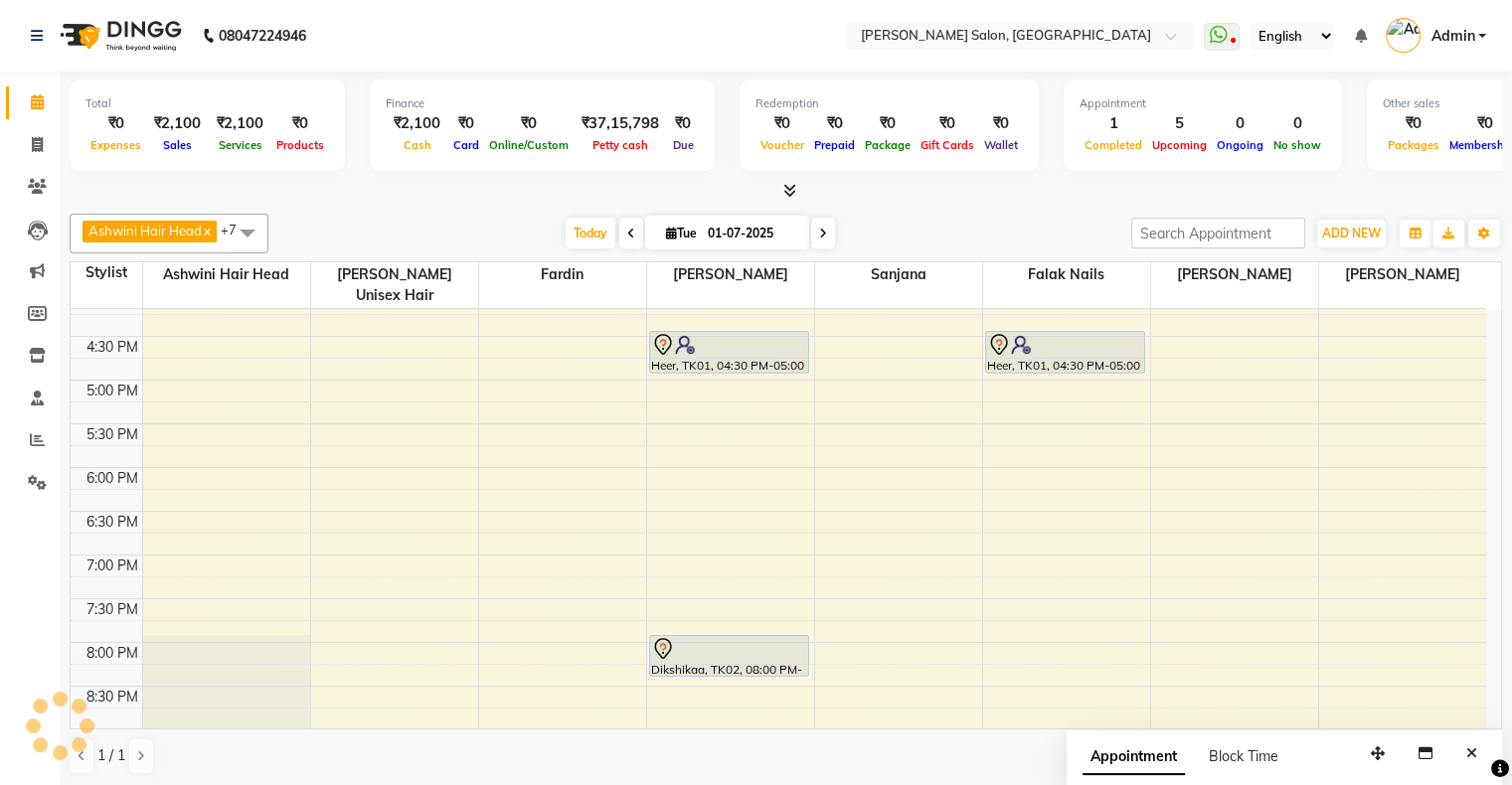 scroll, scrollTop: 646, scrollLeft: 0, axis: vertical 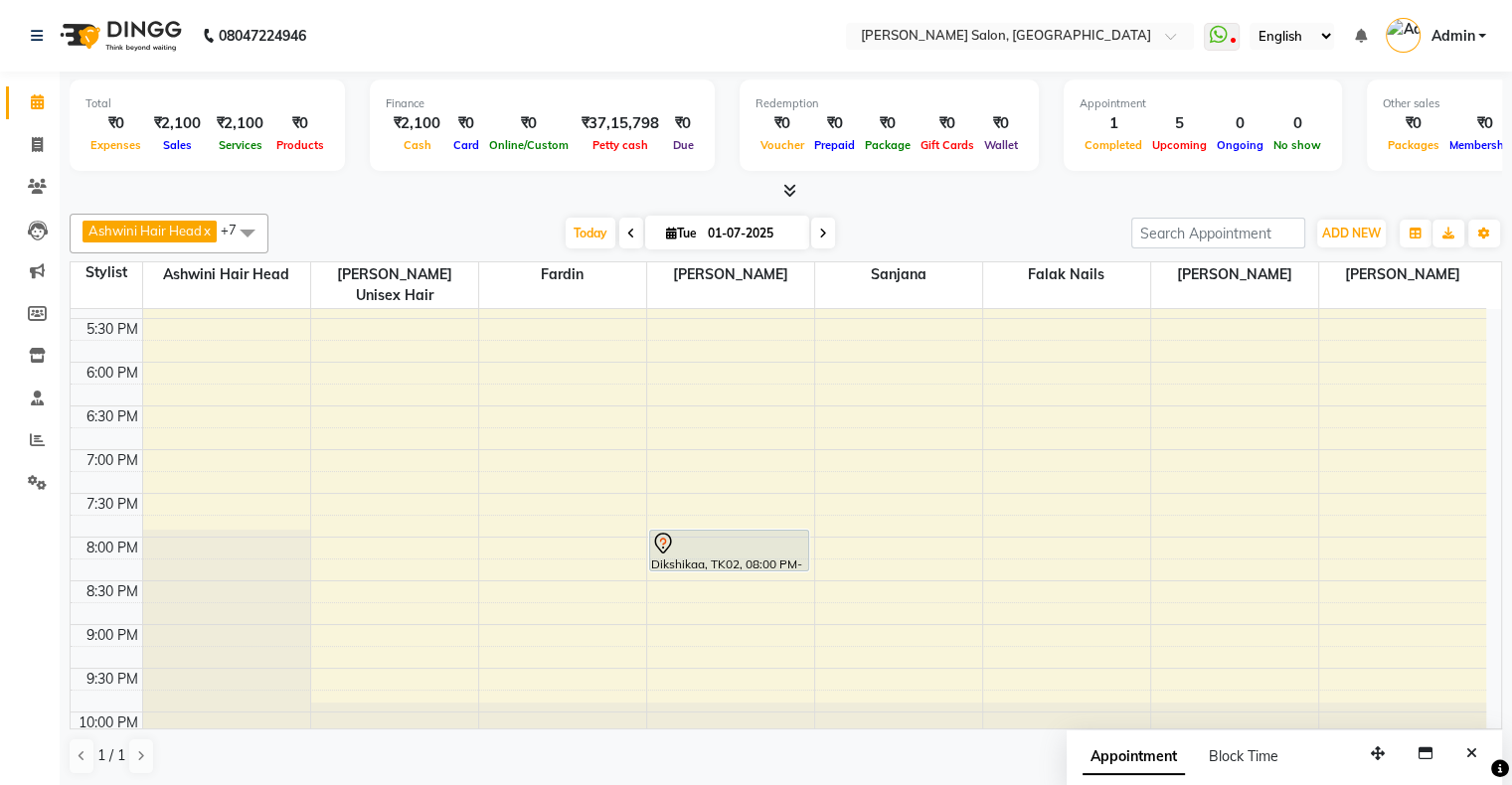 click on "Invoice" 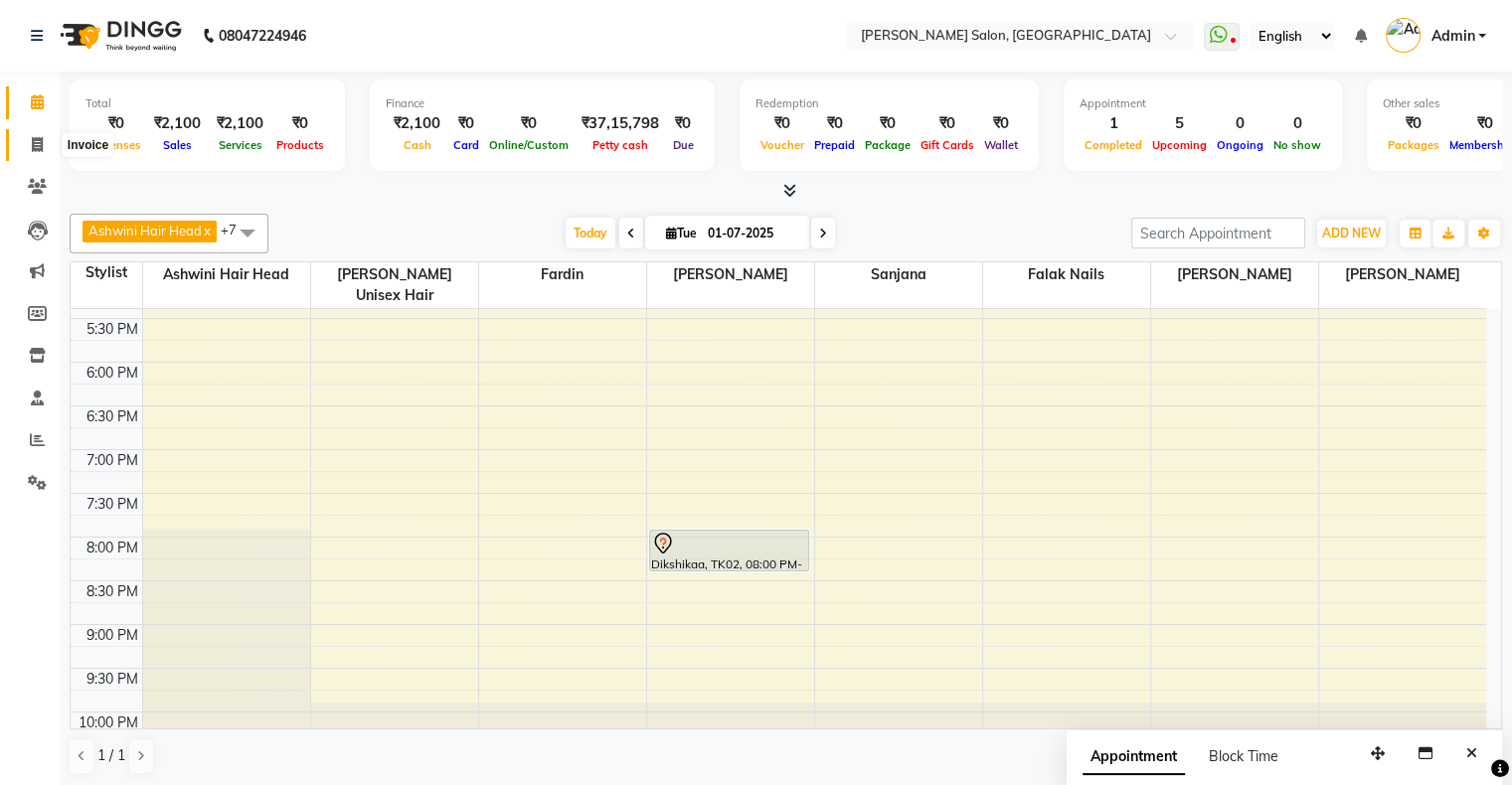 click 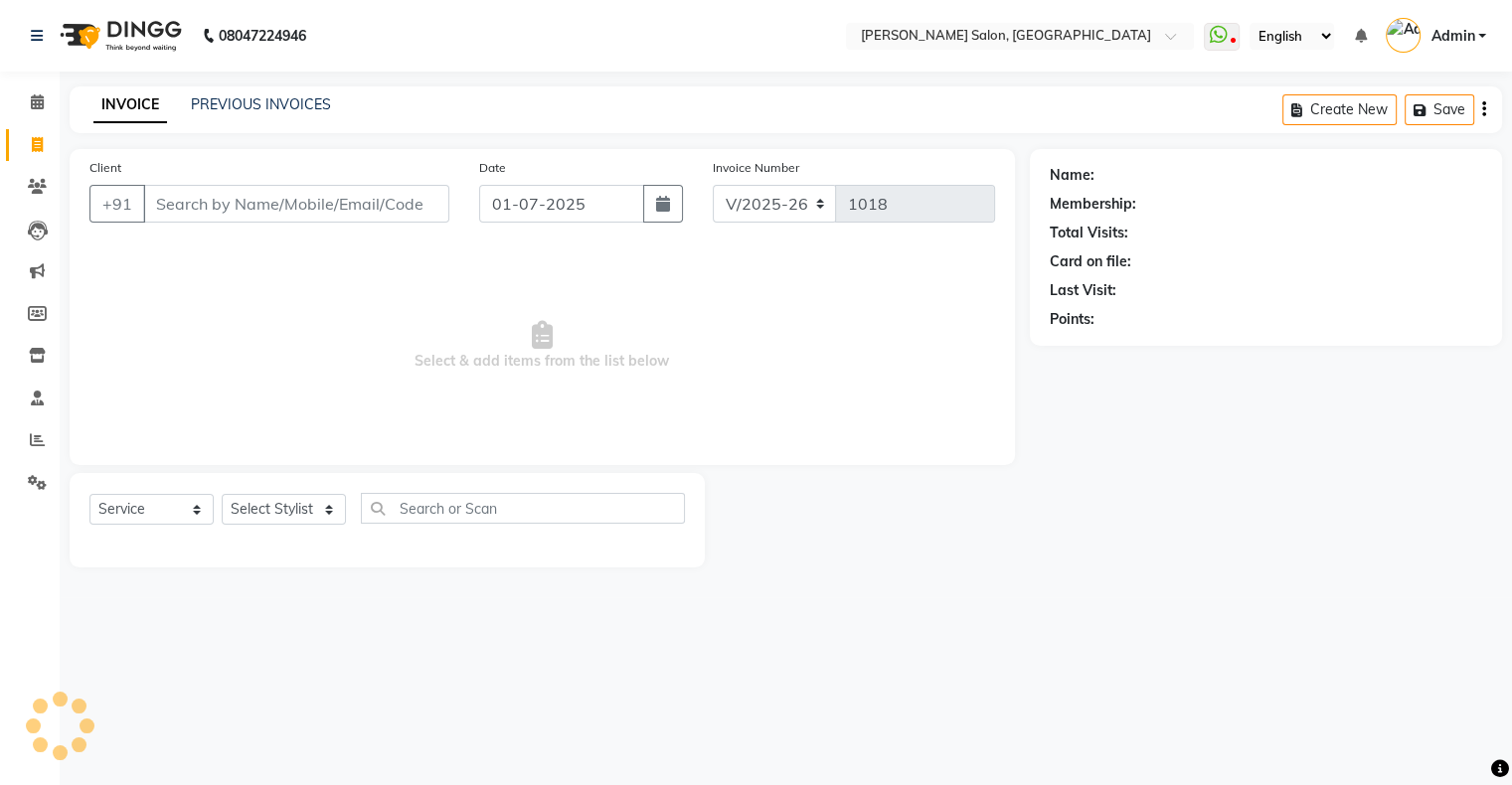 scroll, scrollTop: 0, scrollLeft: 0, axis: both 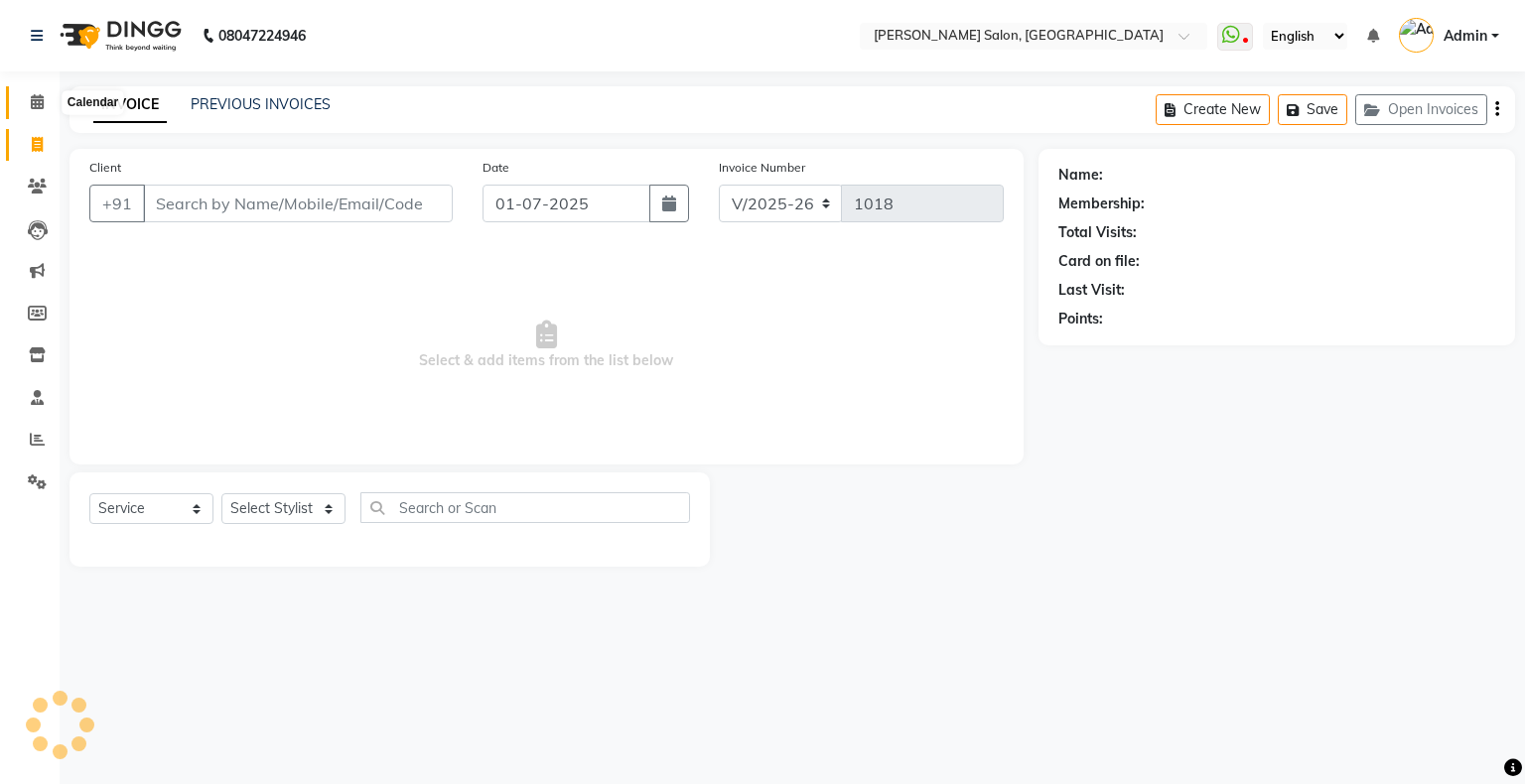 click 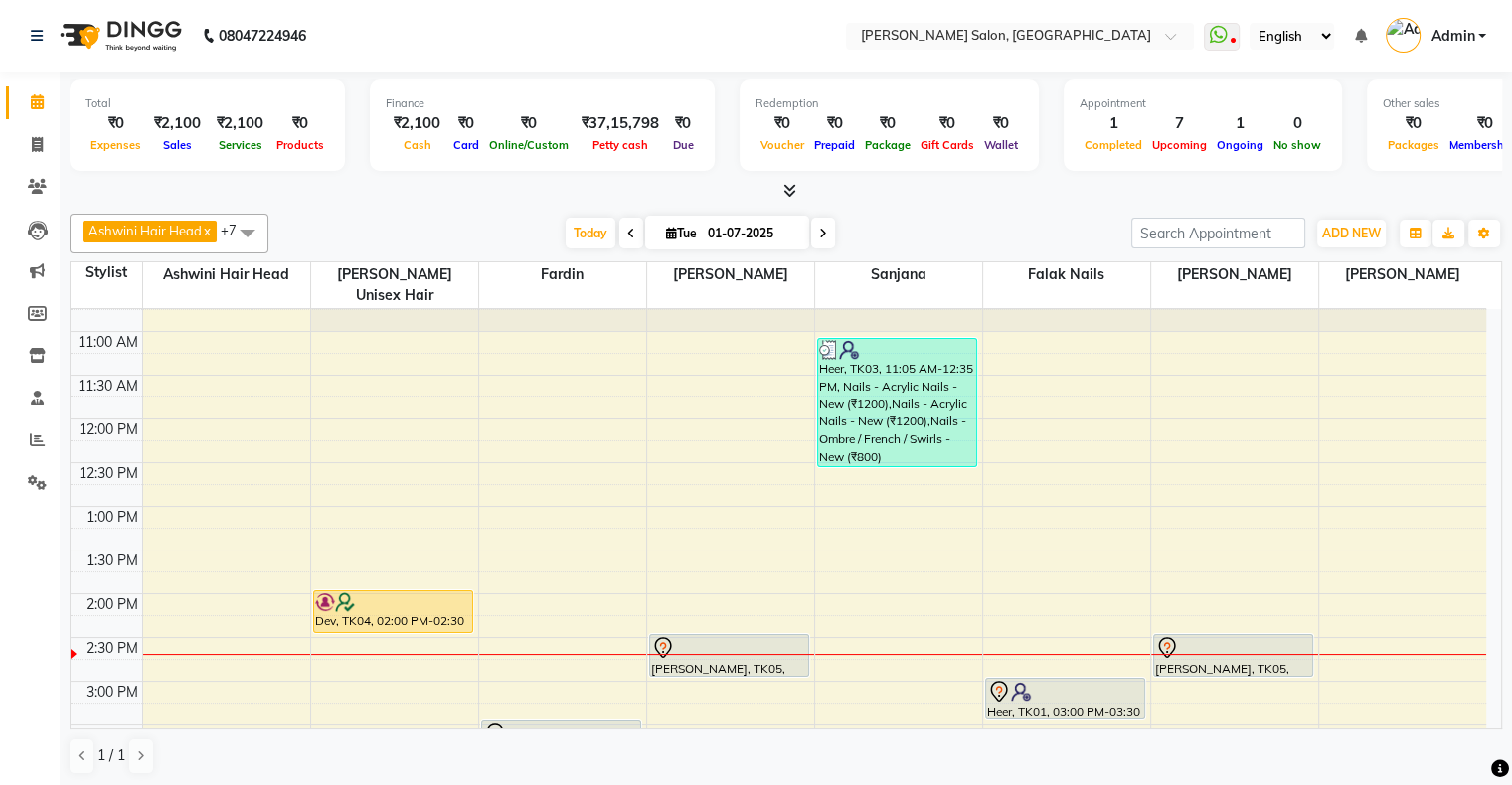 scroll, scrollTop: 99, scrollLeft: 0, axis: vertical 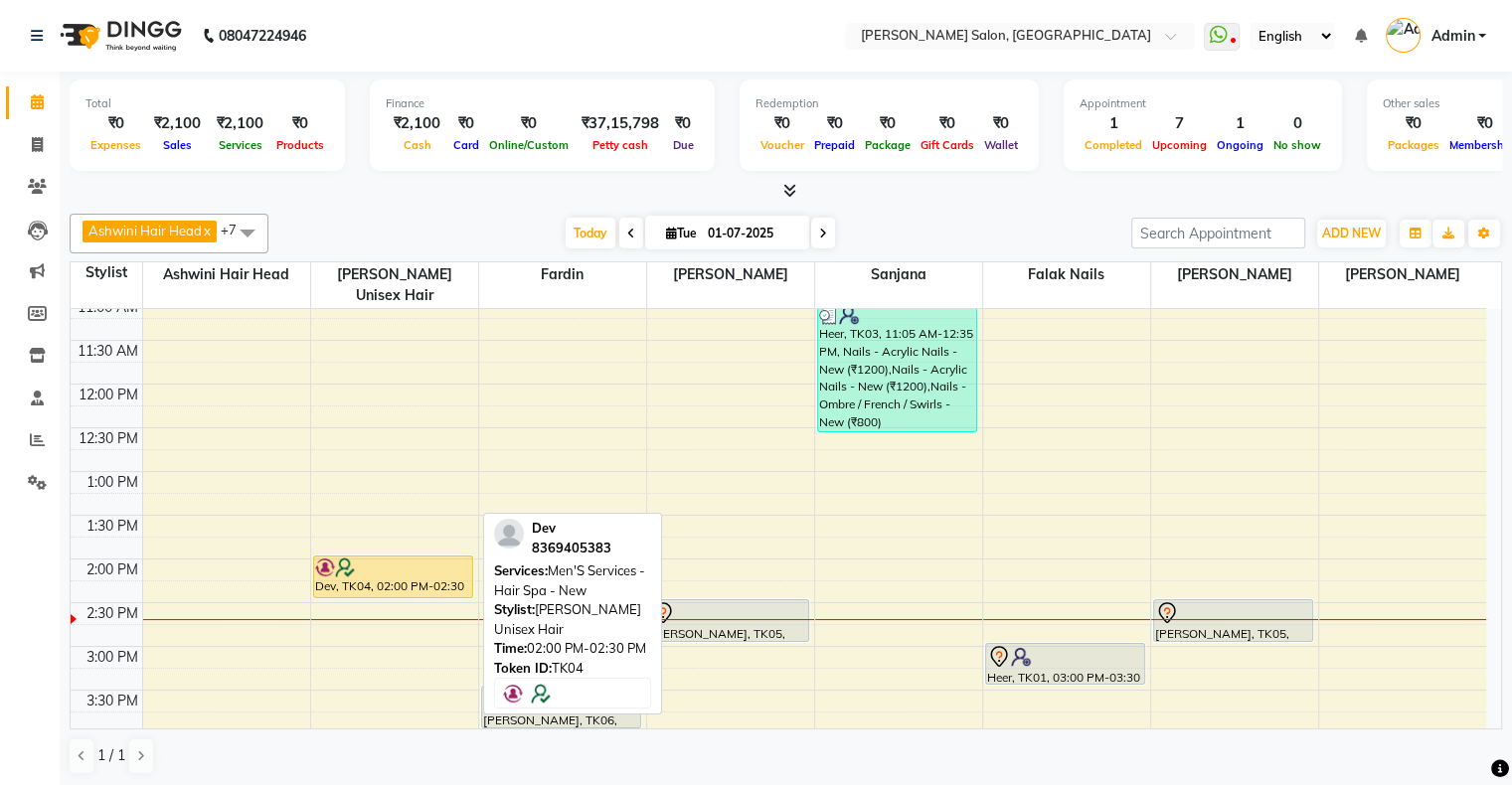 click at bounding box center (394, 567) 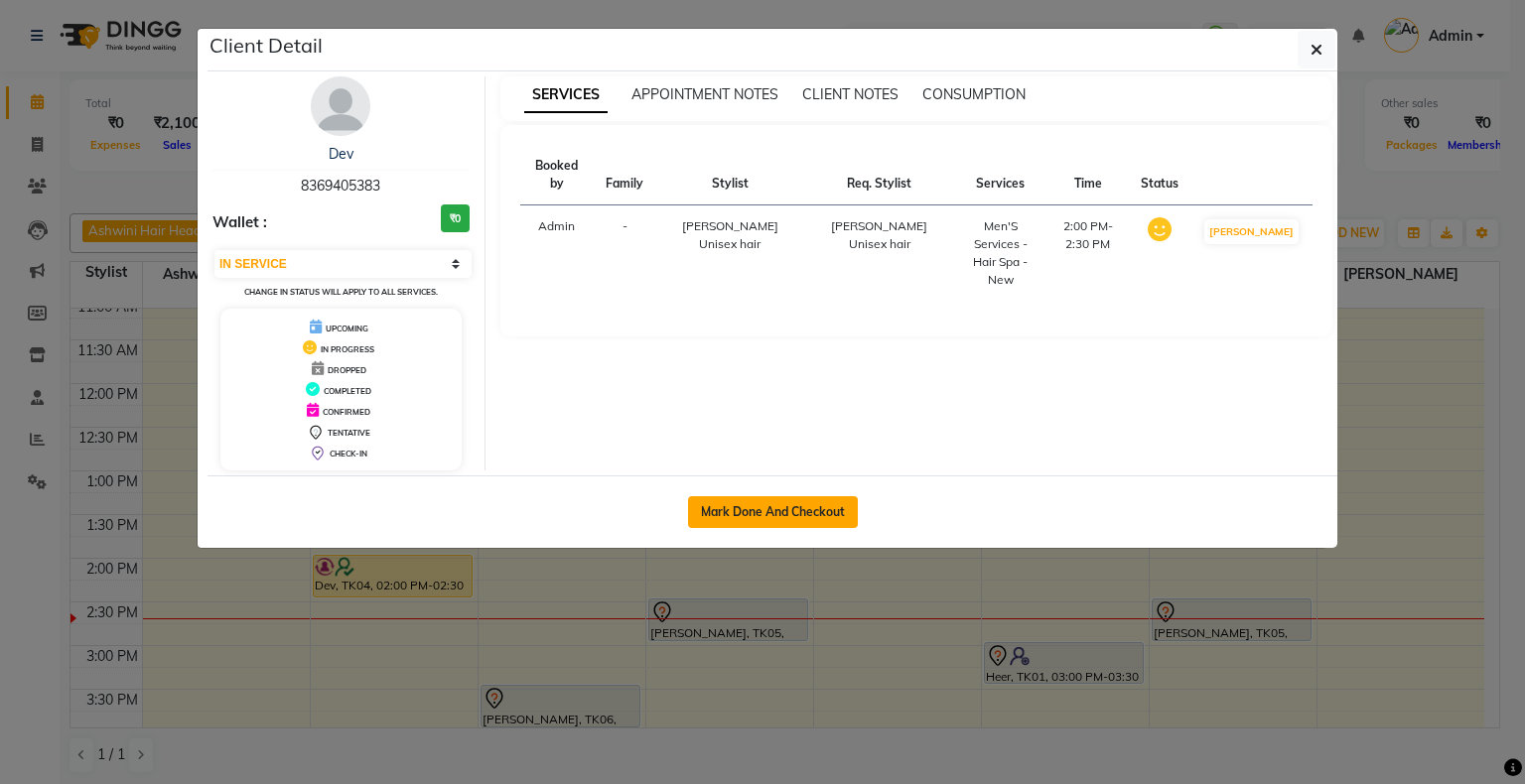 click on "Mark Done And Checkout" 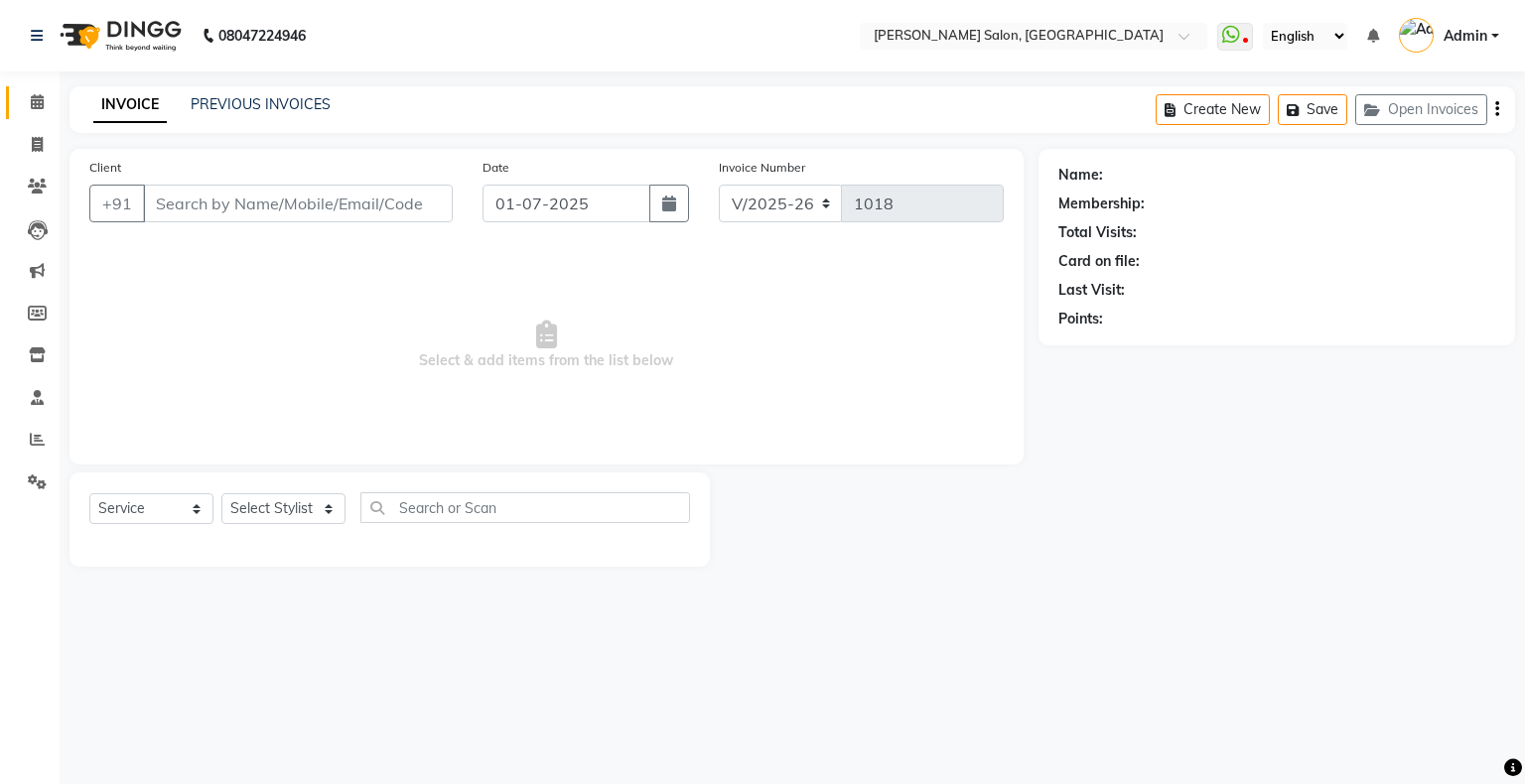 type on "8369405383" 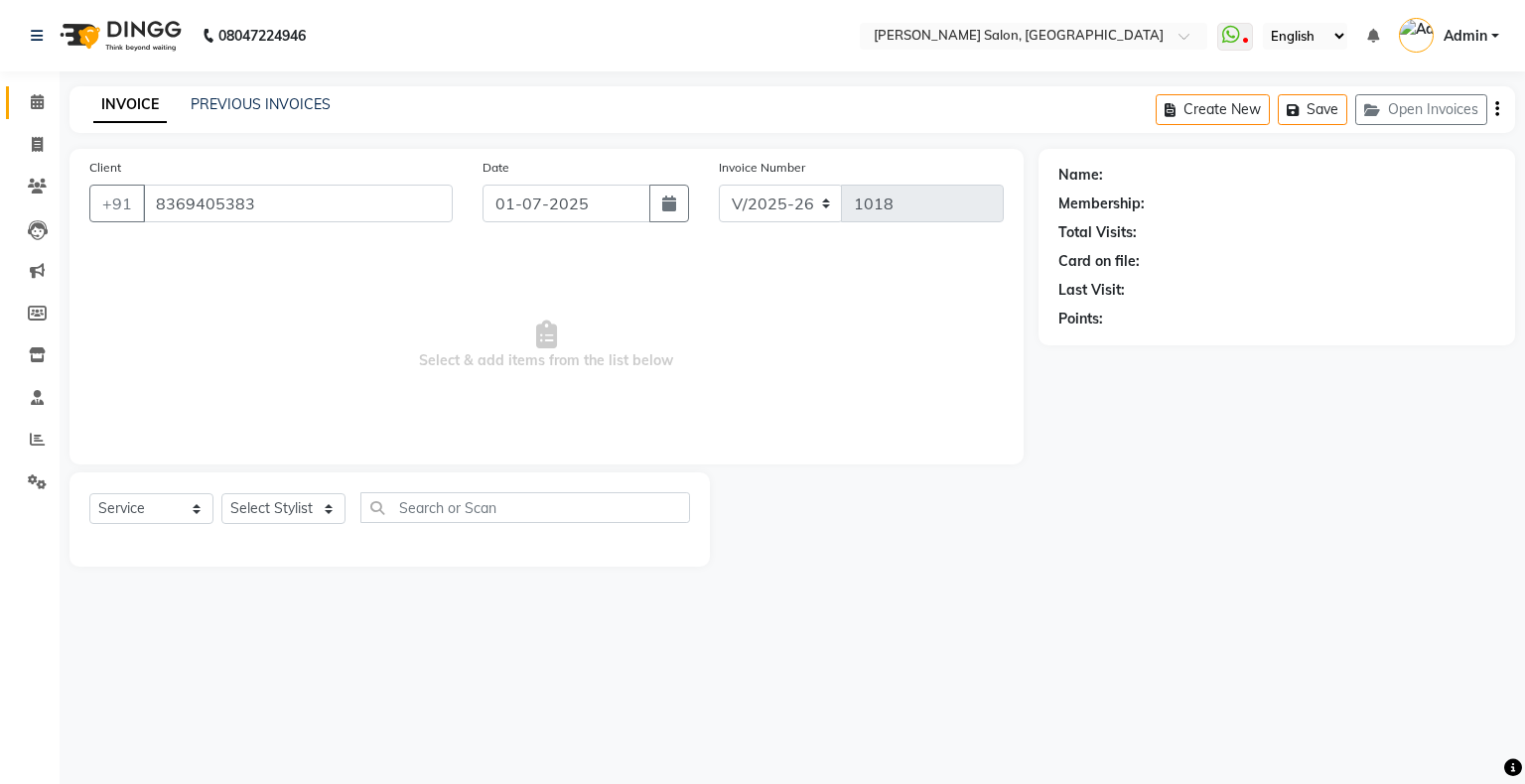 select on "52584" 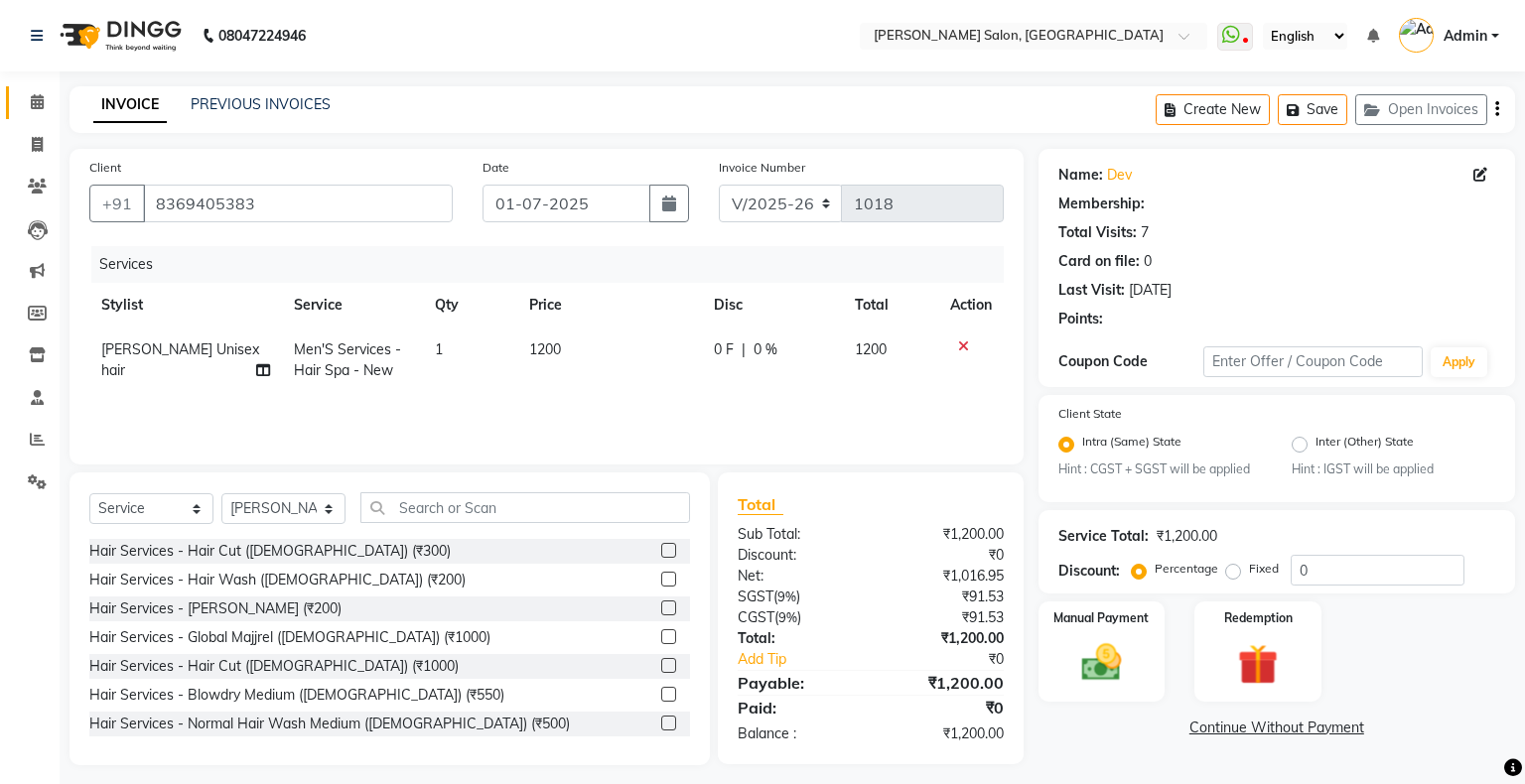 select on "1: Object" 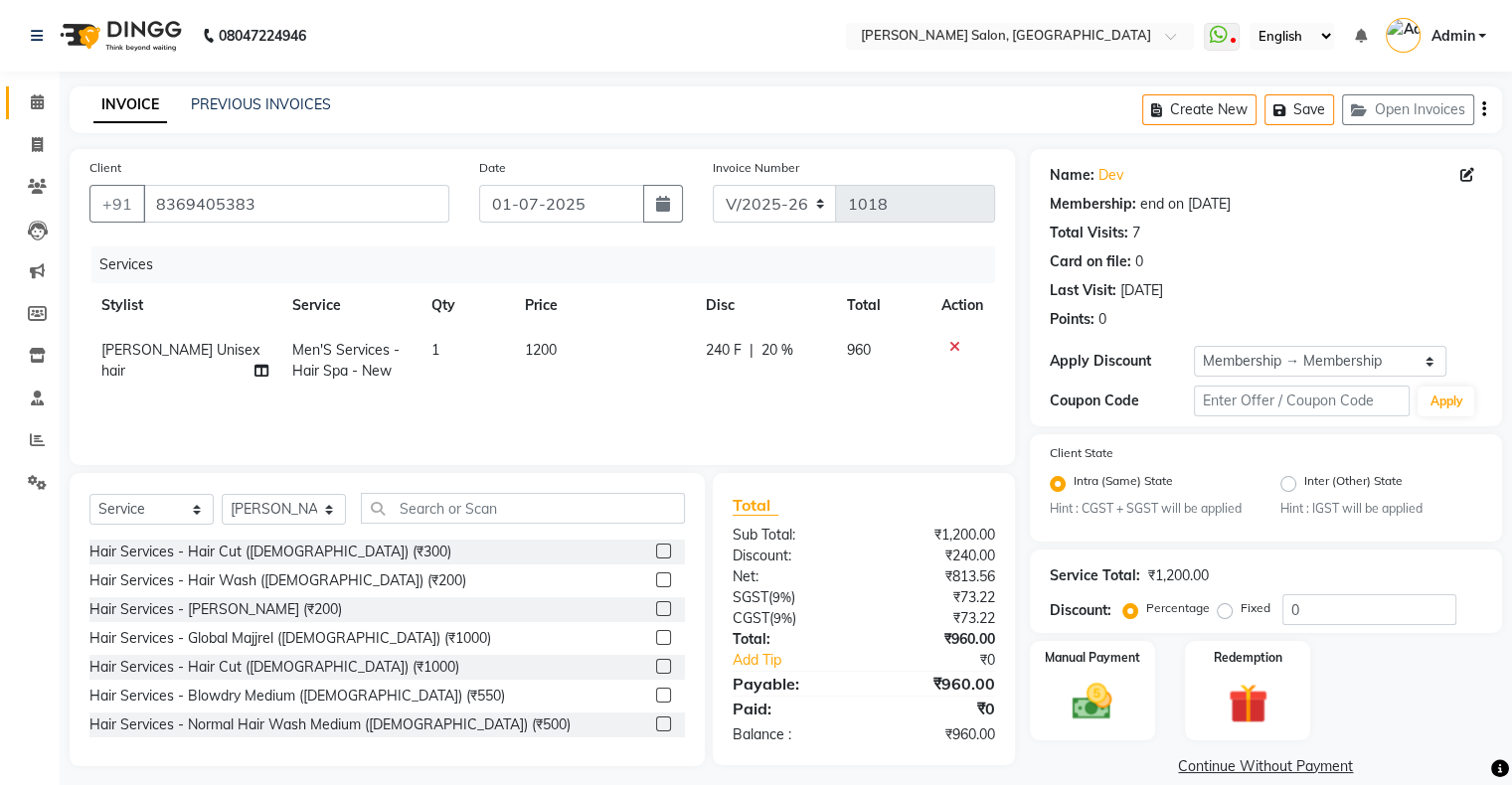 type on "20" 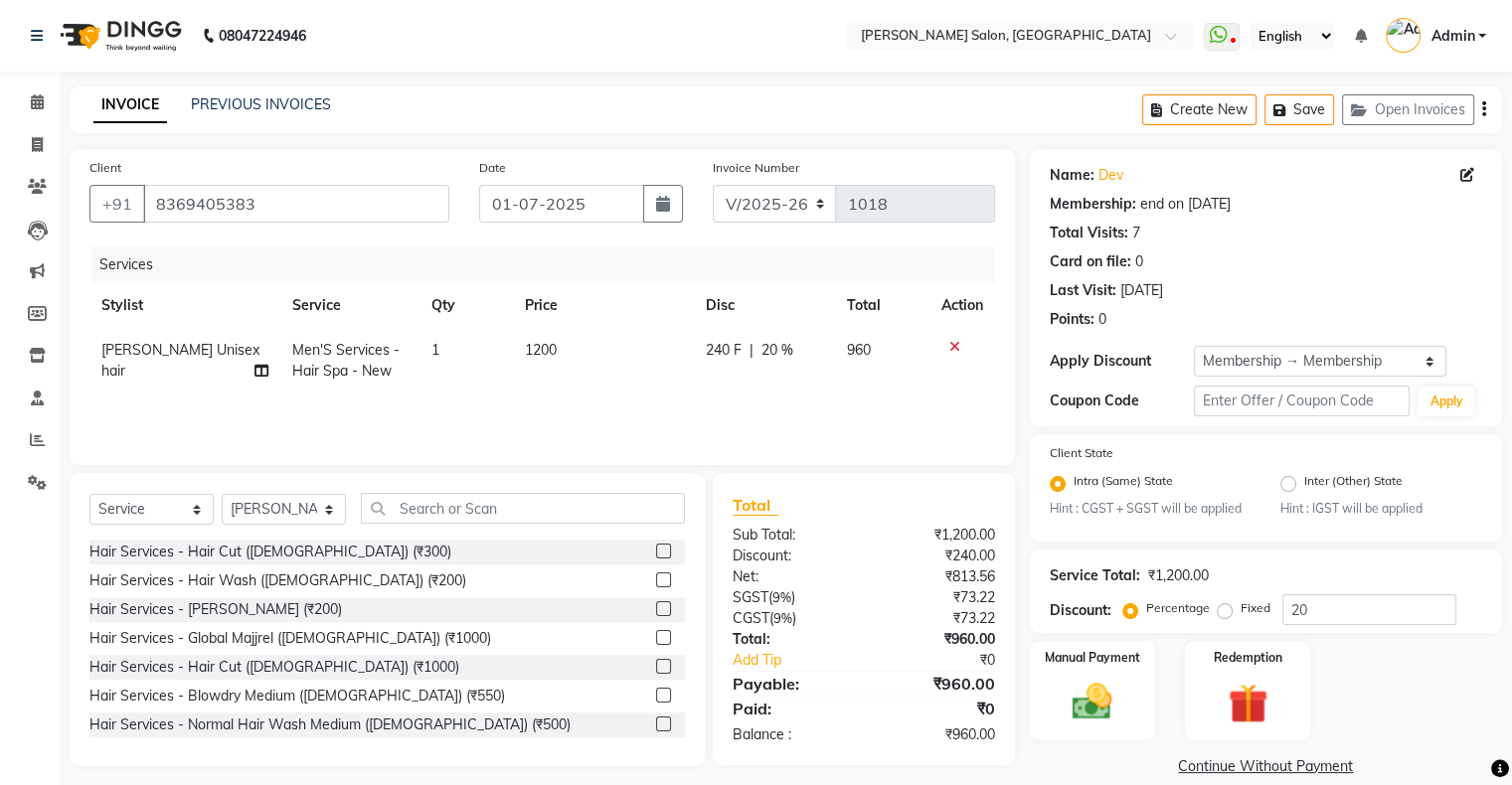 click 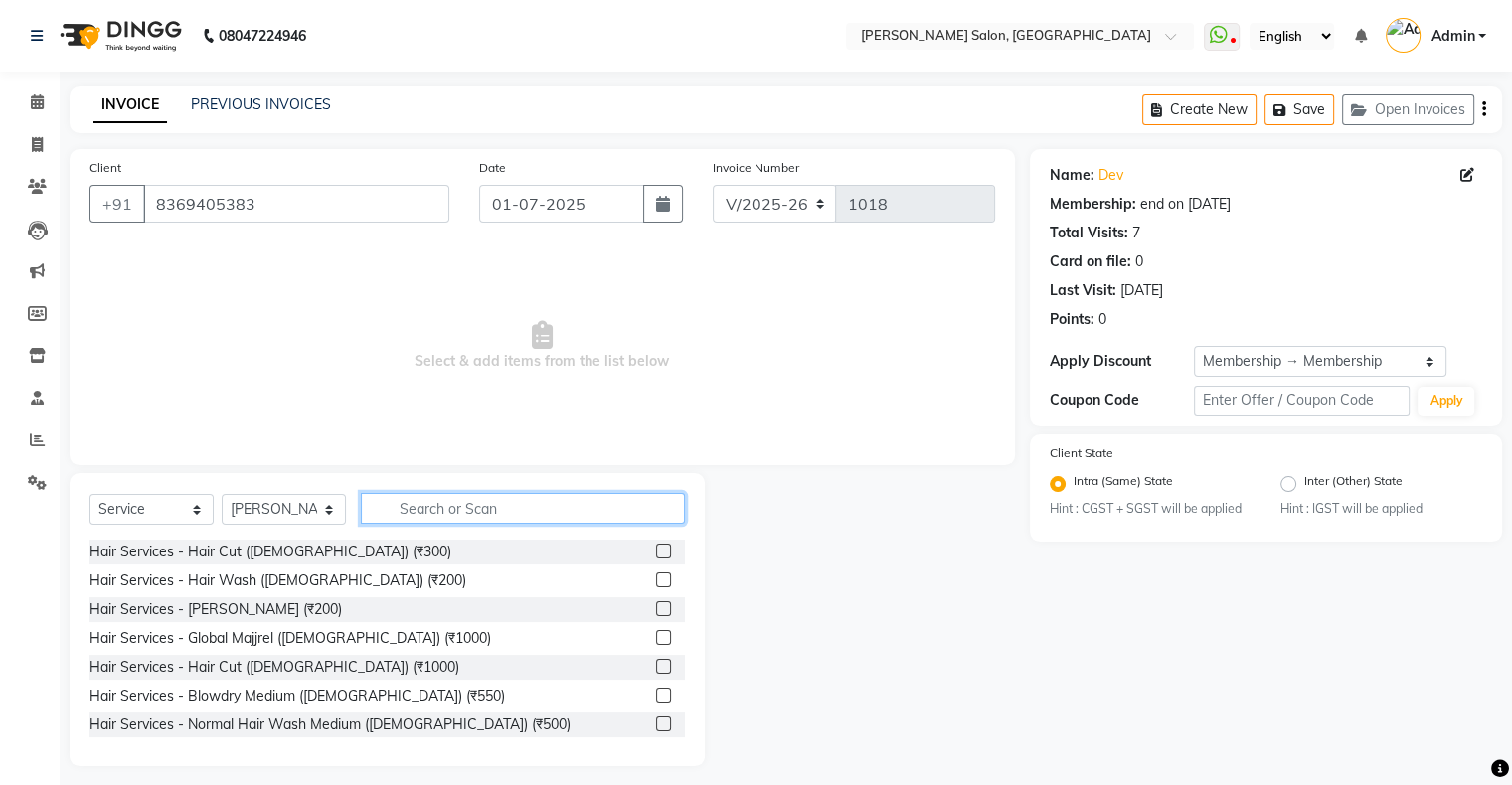 click 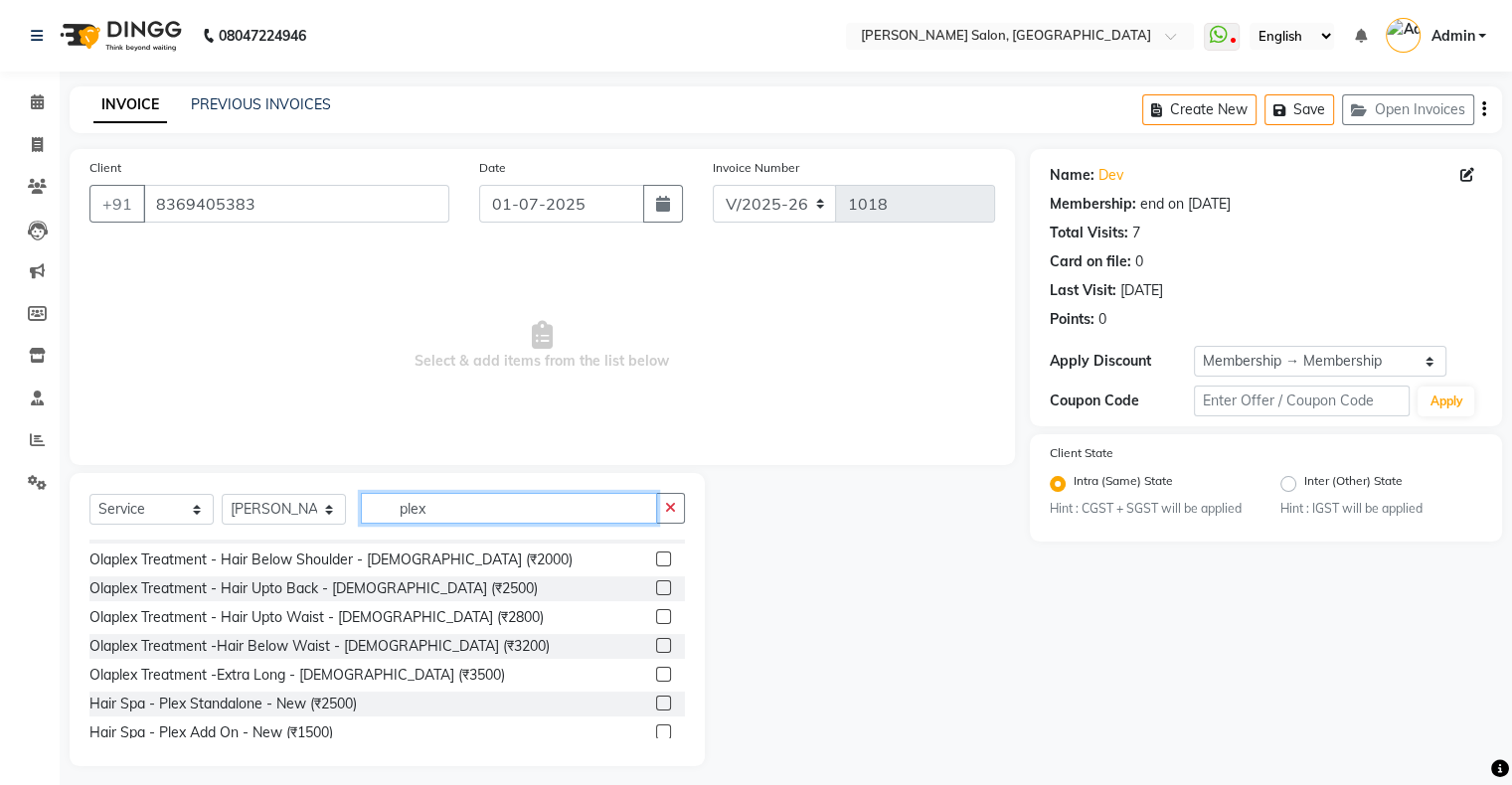 scroll, scrollTop: 32, scrollLeft: 0, axis: vertical 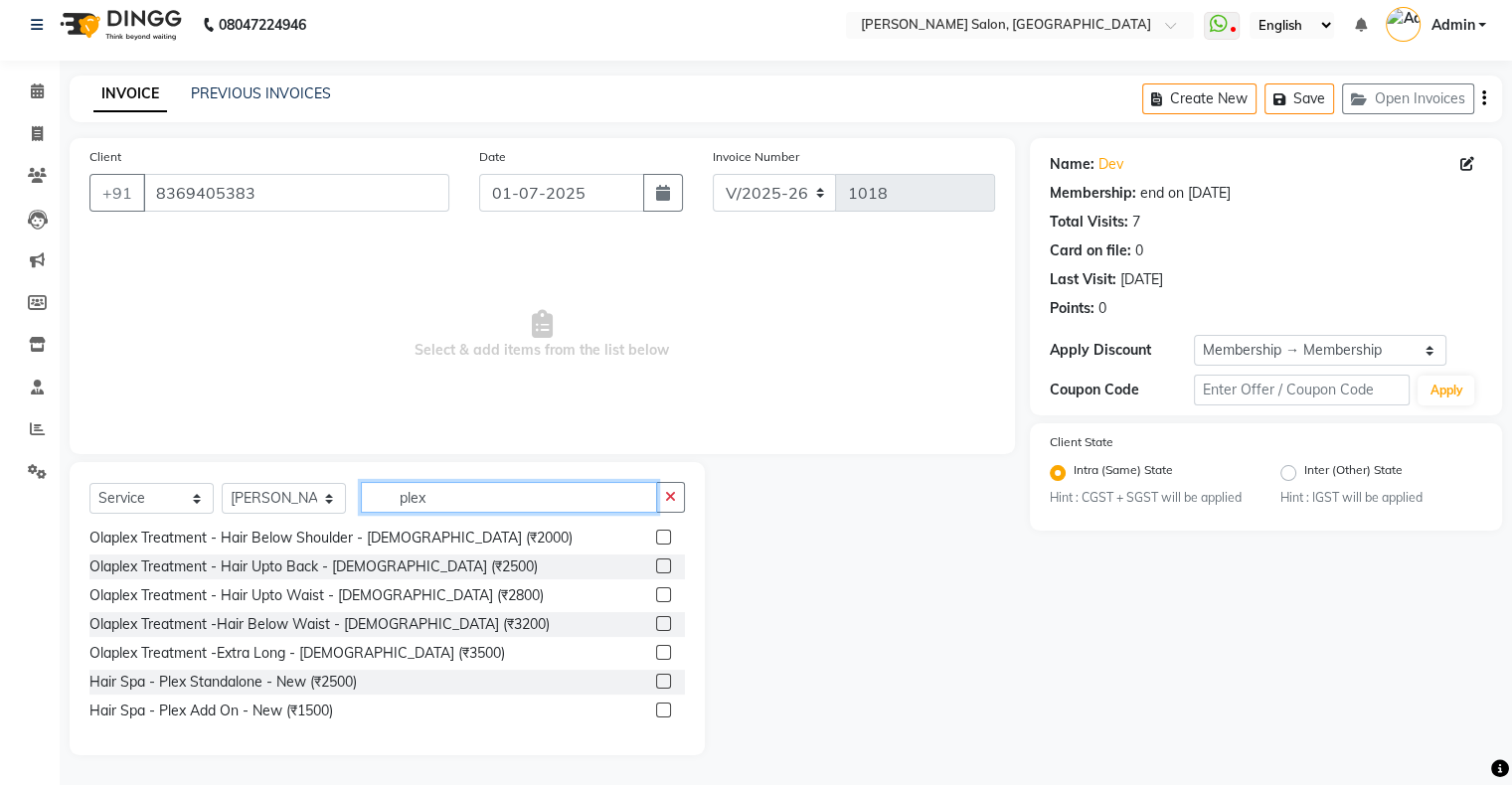 type on "plex" 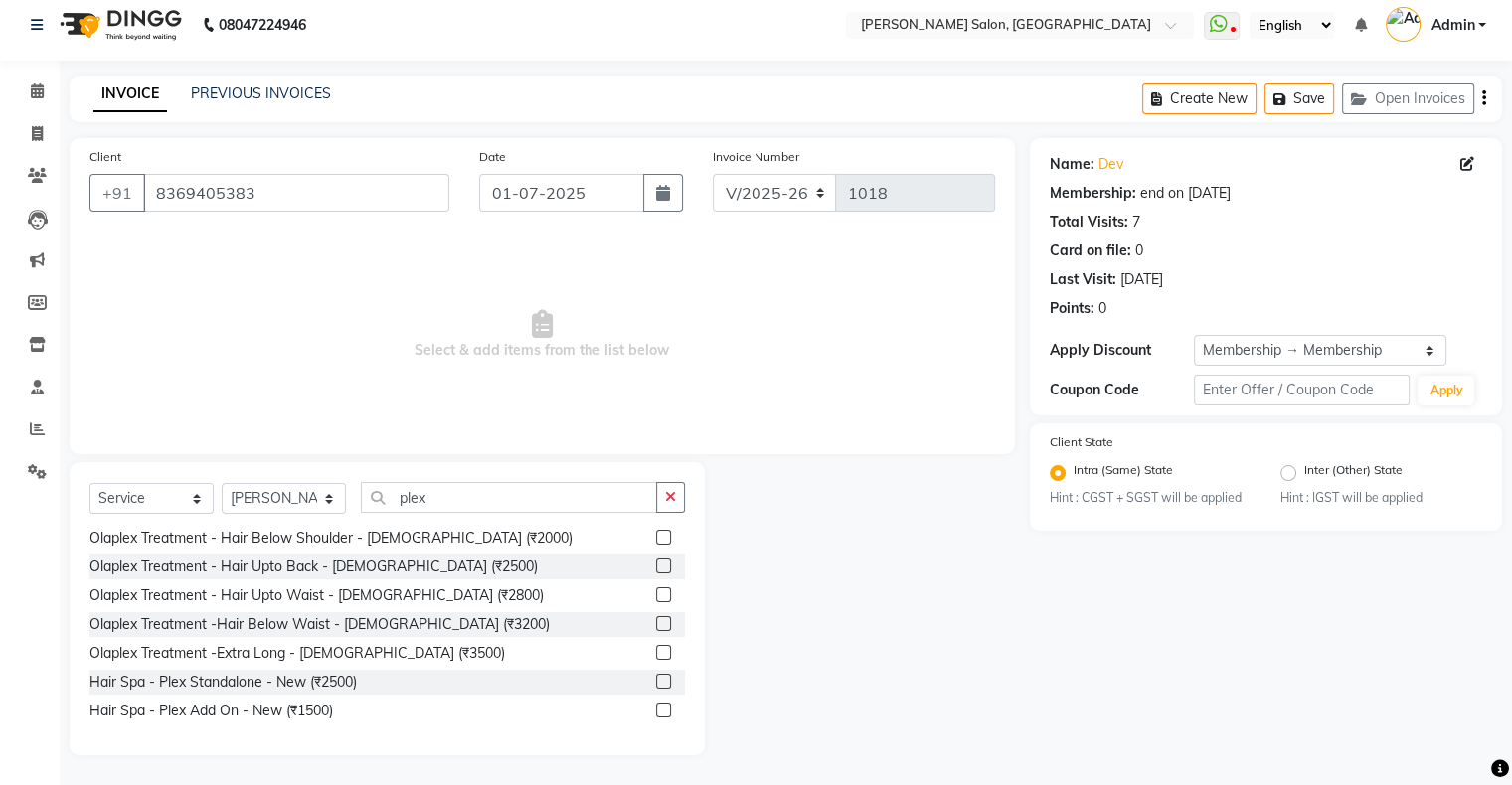 click 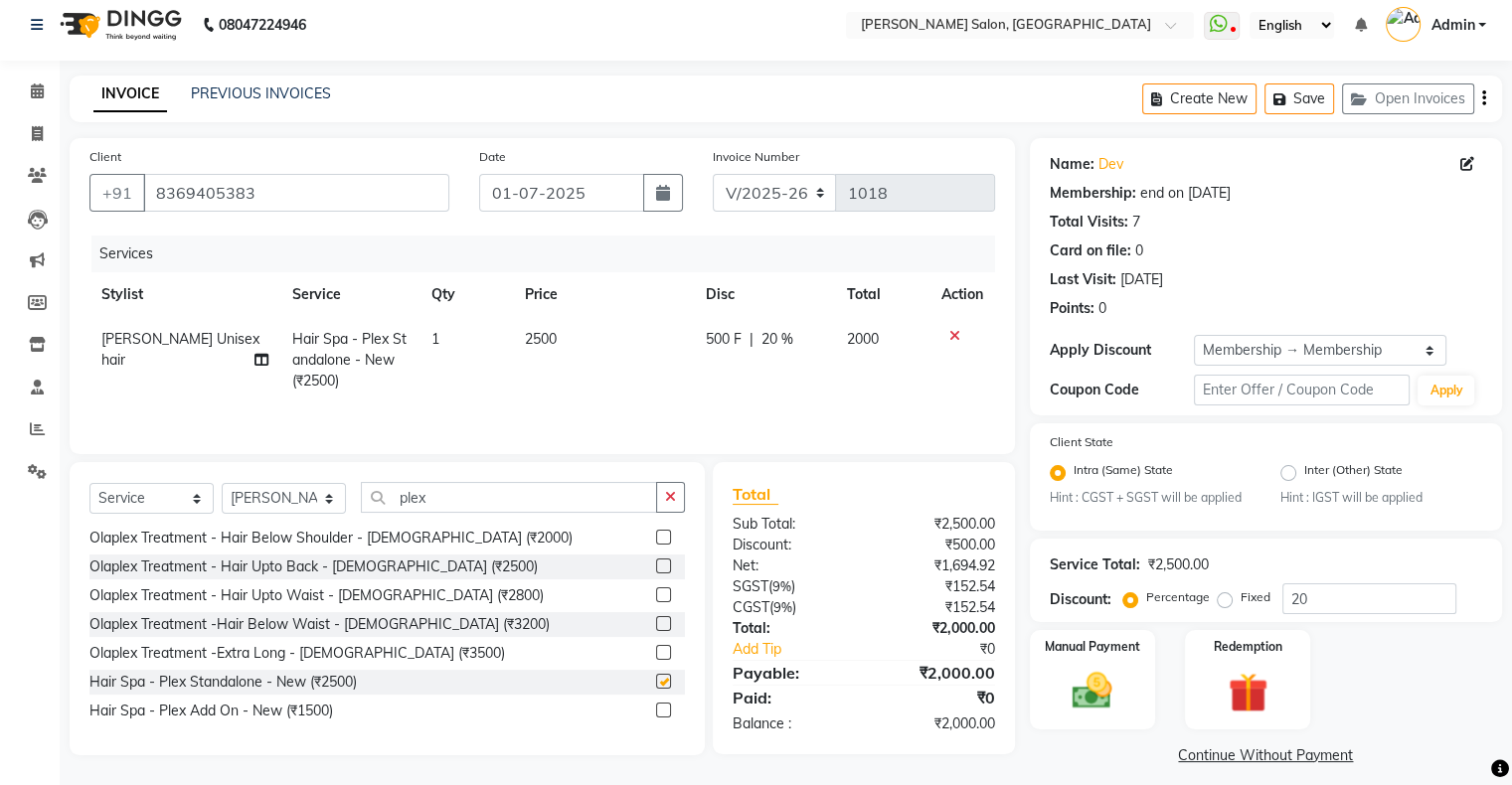 checkbox on "false" 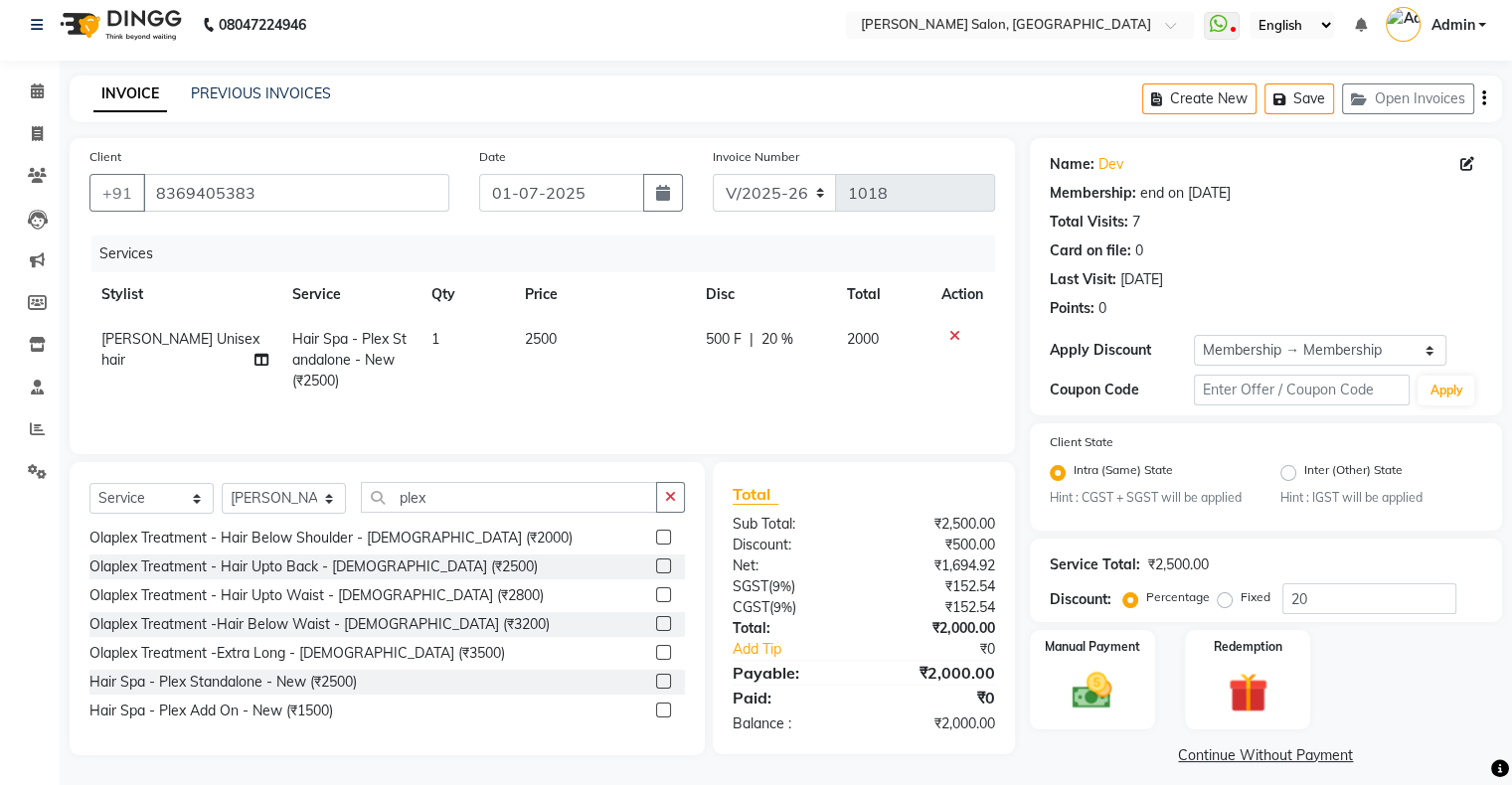 click on "500 F | 20 %" 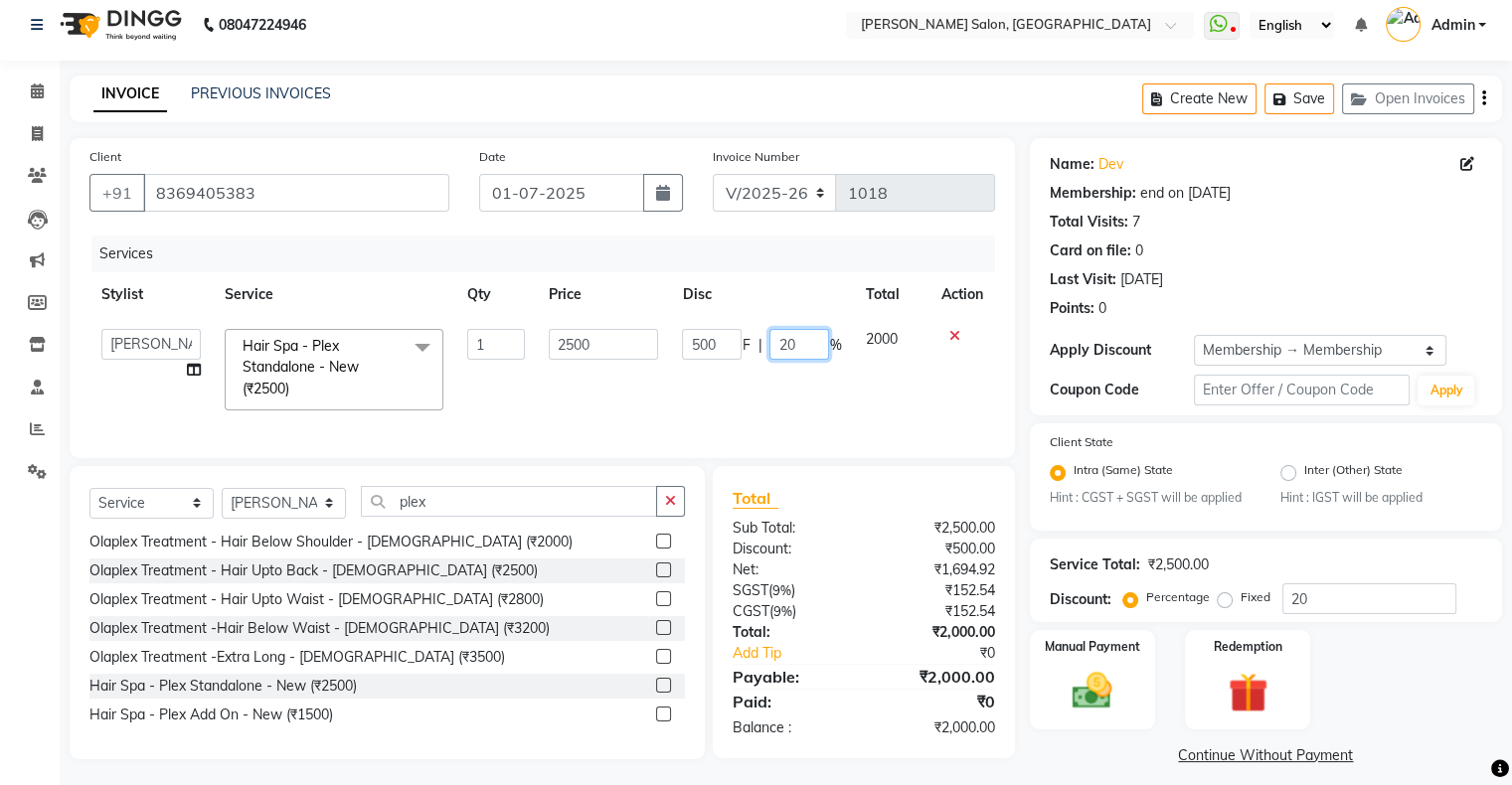 click on "20" 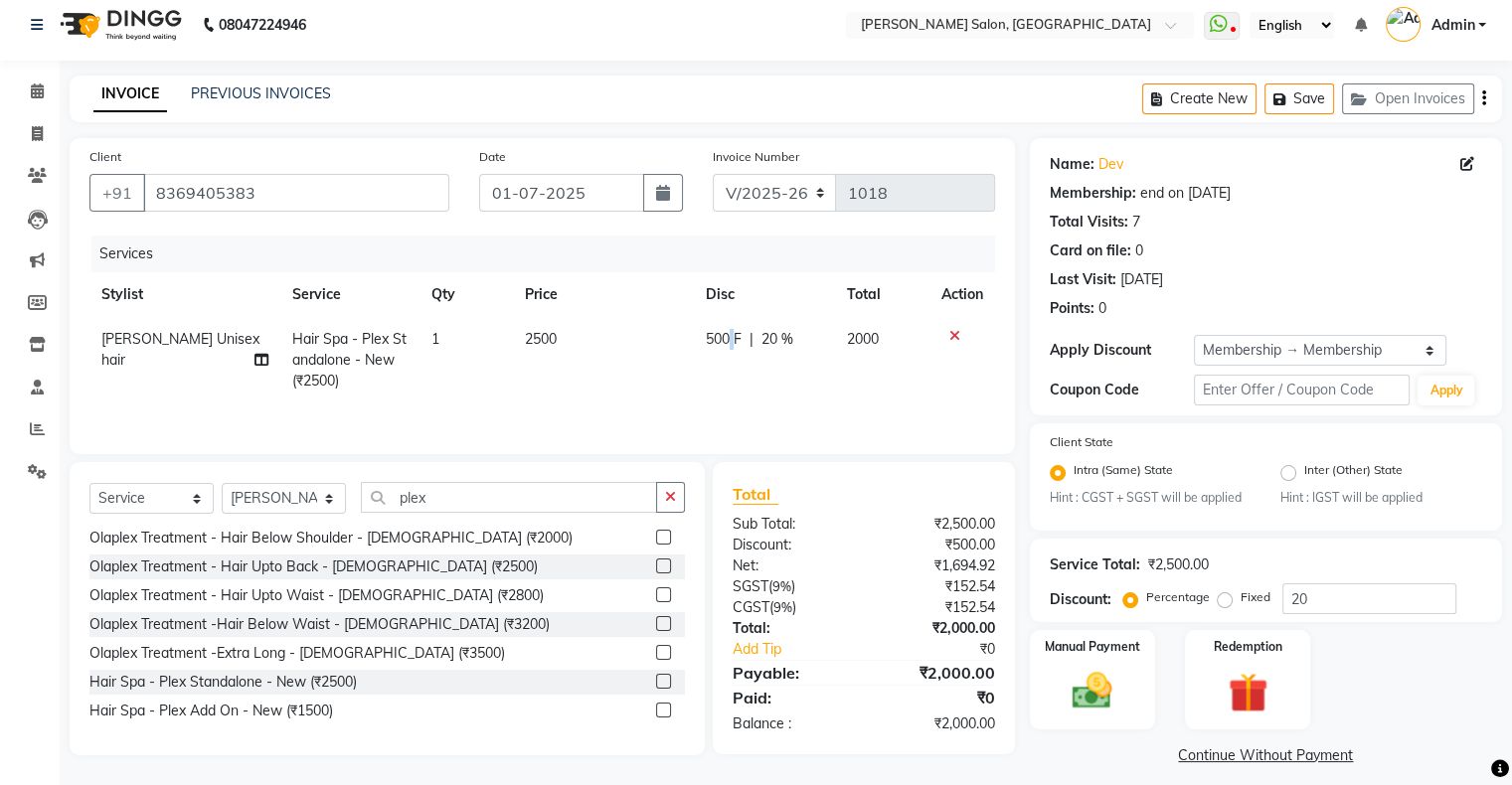 click on "500 F" 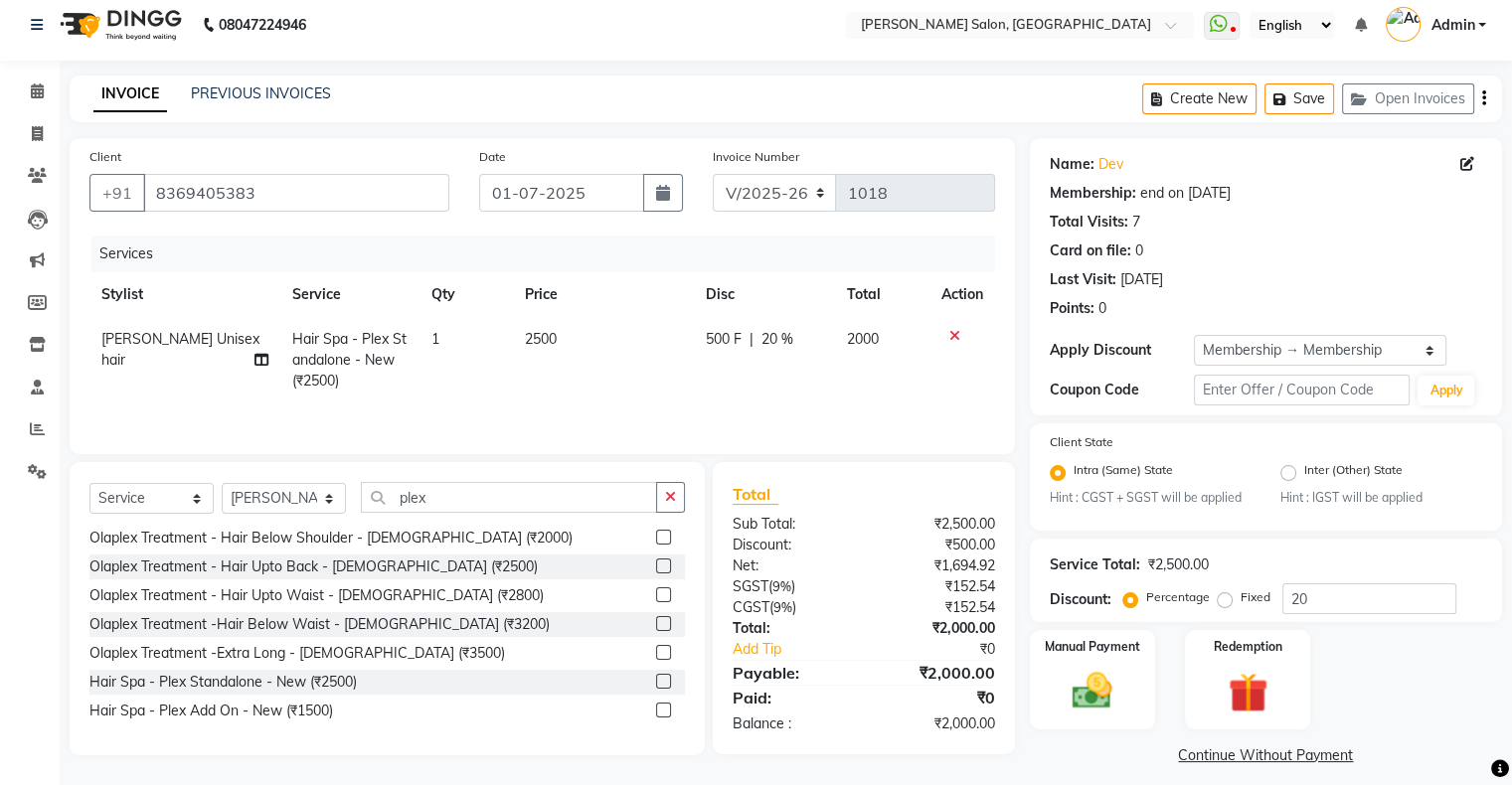 select on "52584" 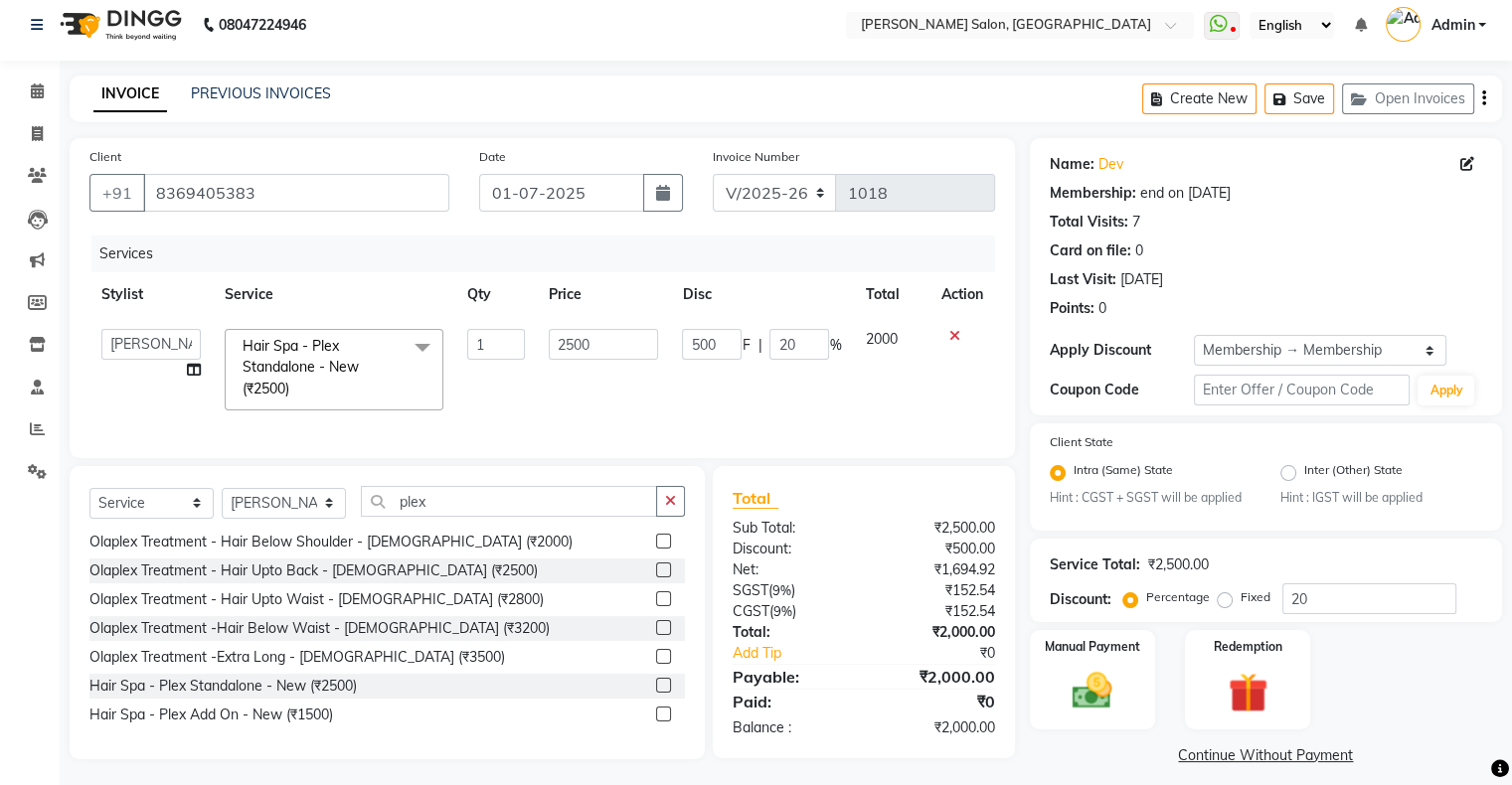 click on "500" 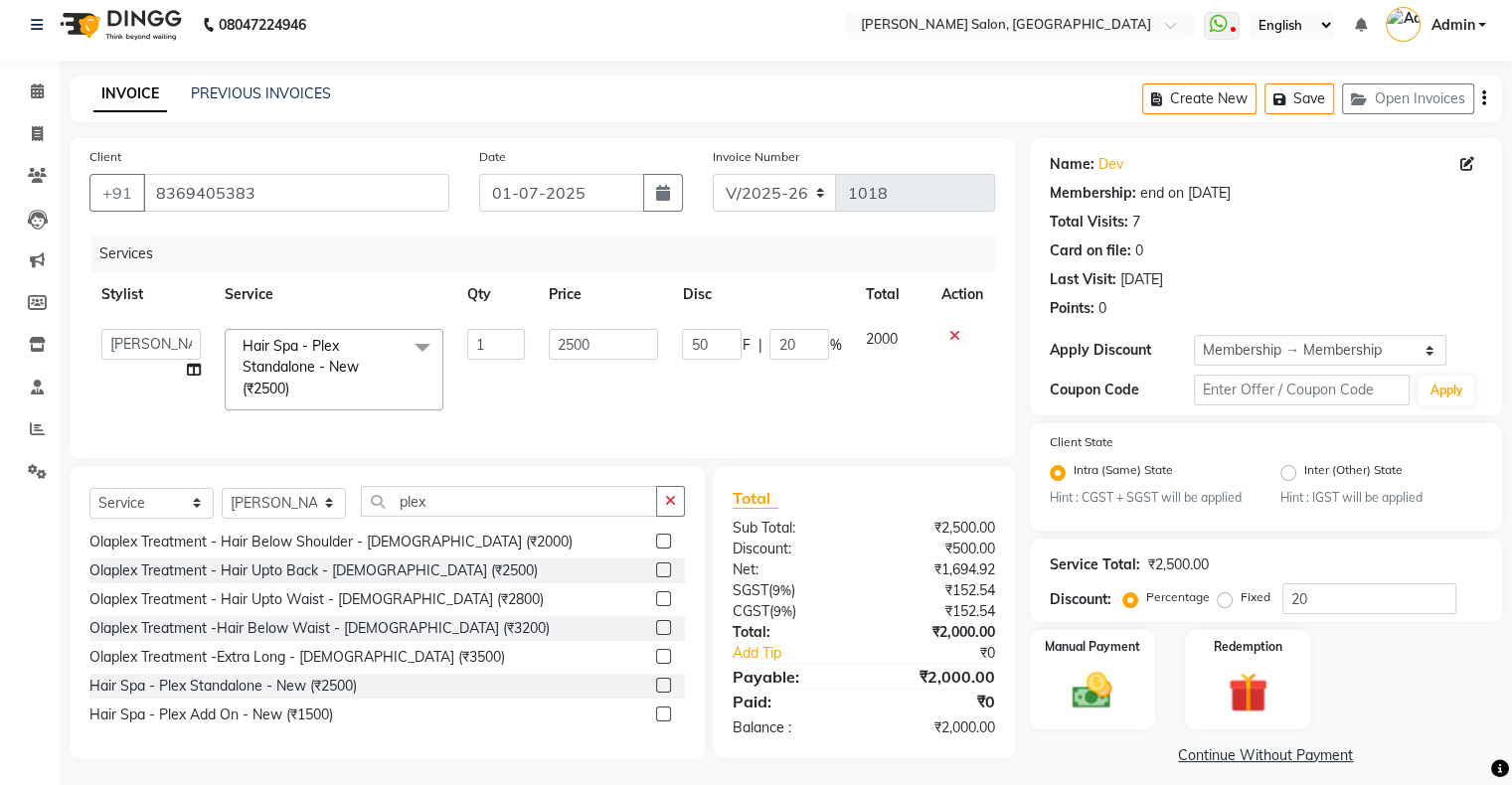 type on "500" 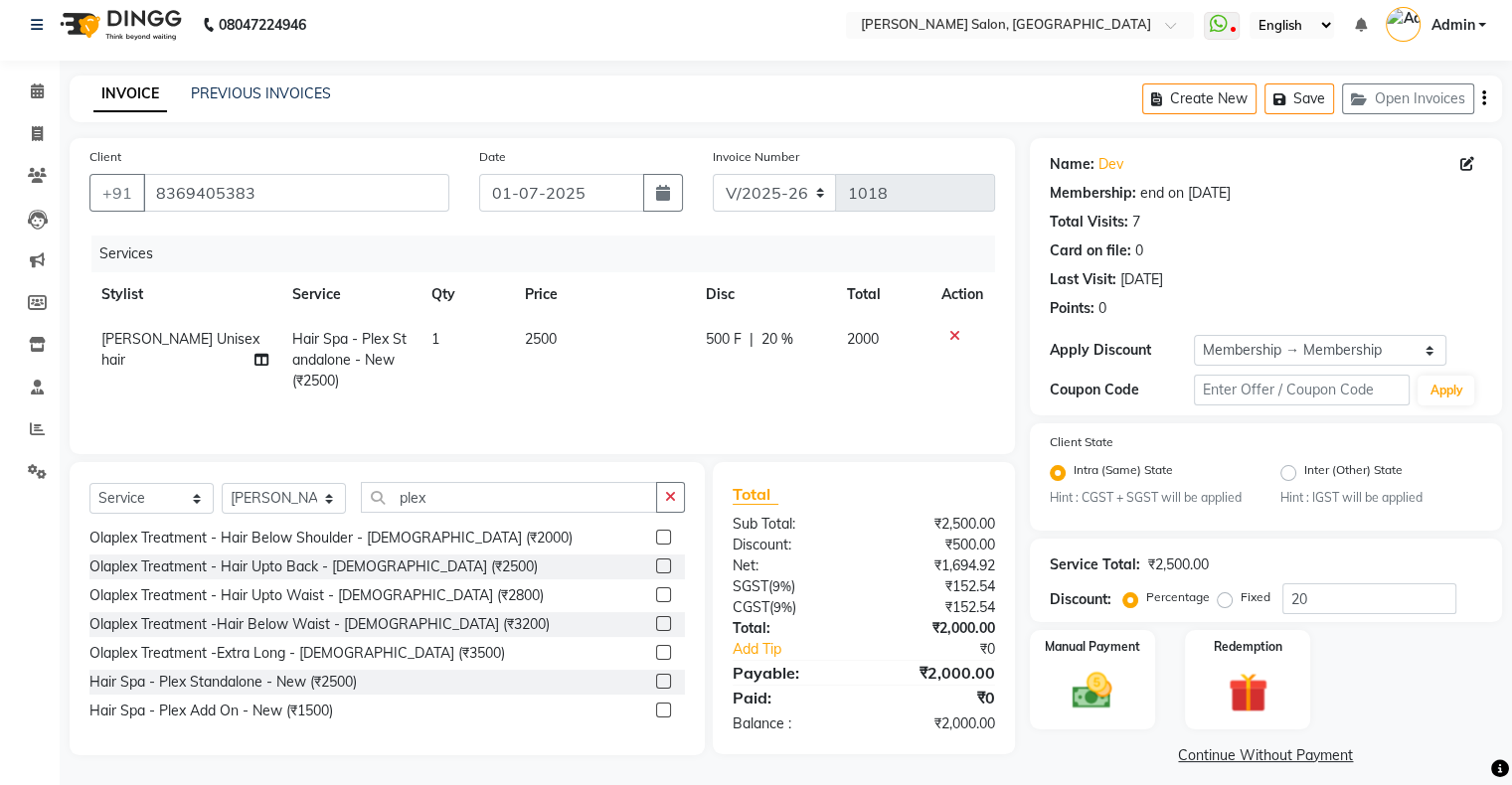 click on "Services Stylist Service Qty Price Disc Total Action Vivek Unisex hair Hair Spa - Plex Standalone - New (₹2500) 1 2500 500 F | 20 % 2000" 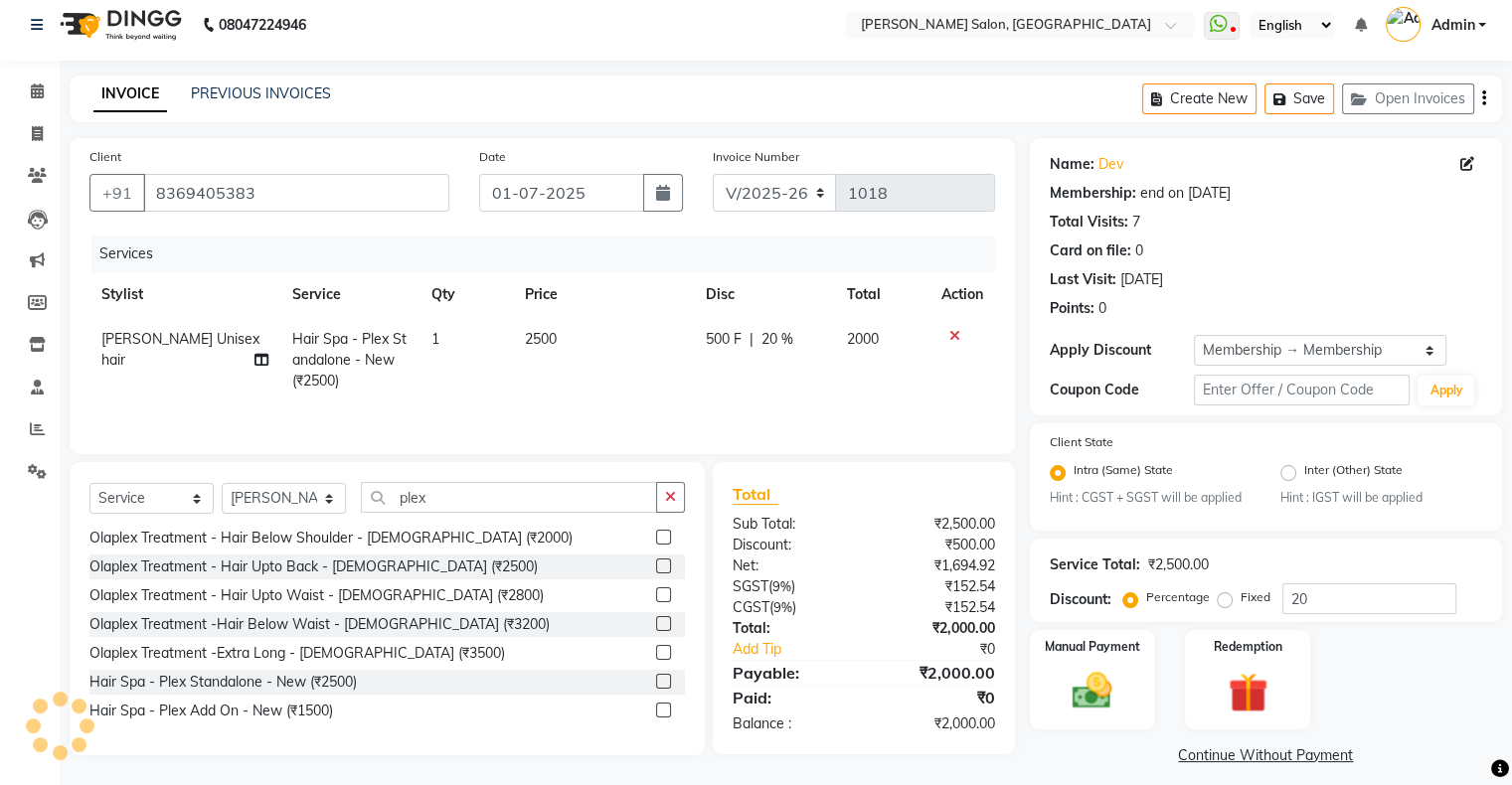 scroll, scrollTop: 28, scrollLeft: 0, axis: vertical 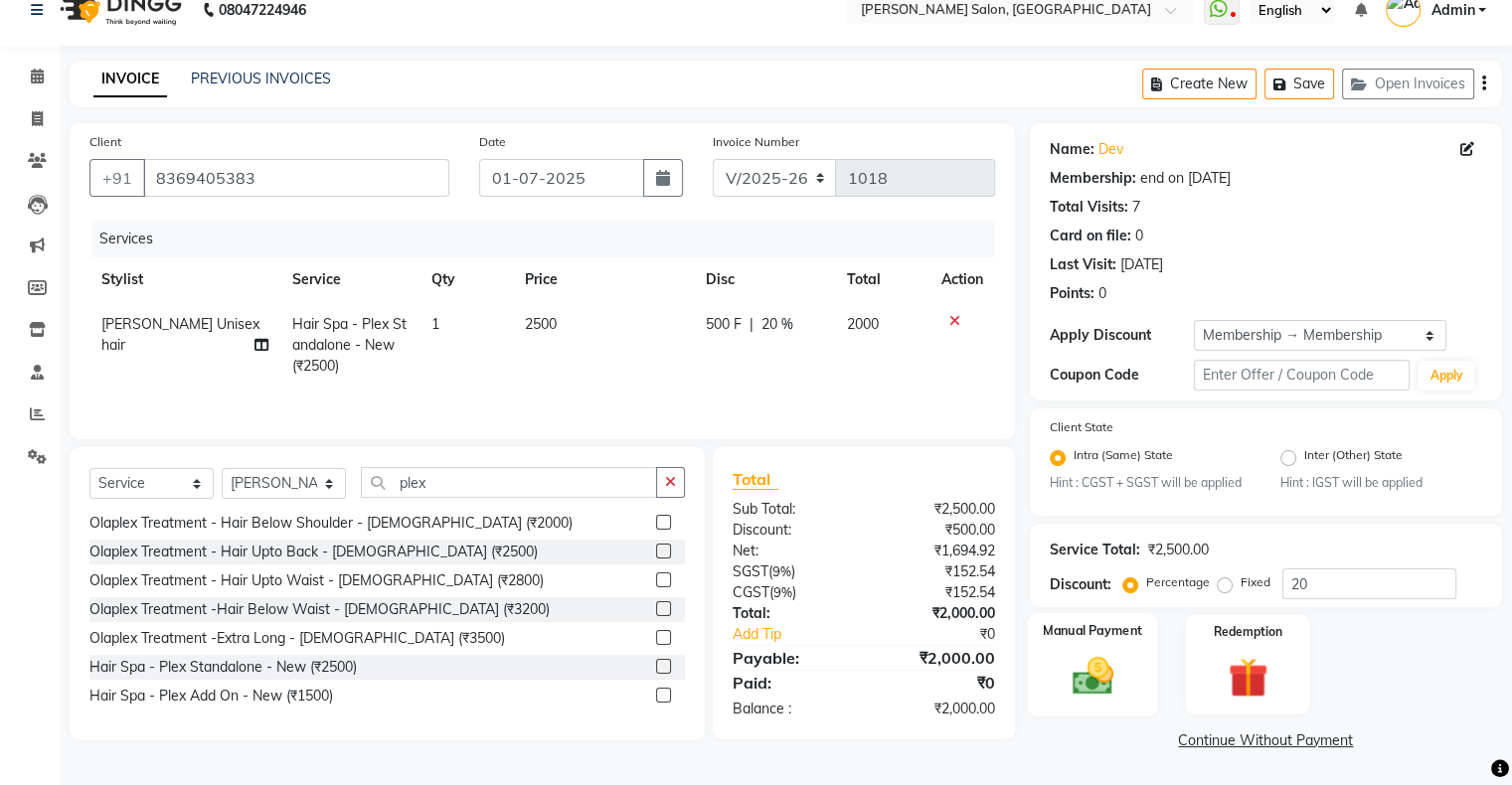 click on "Manual Payment" 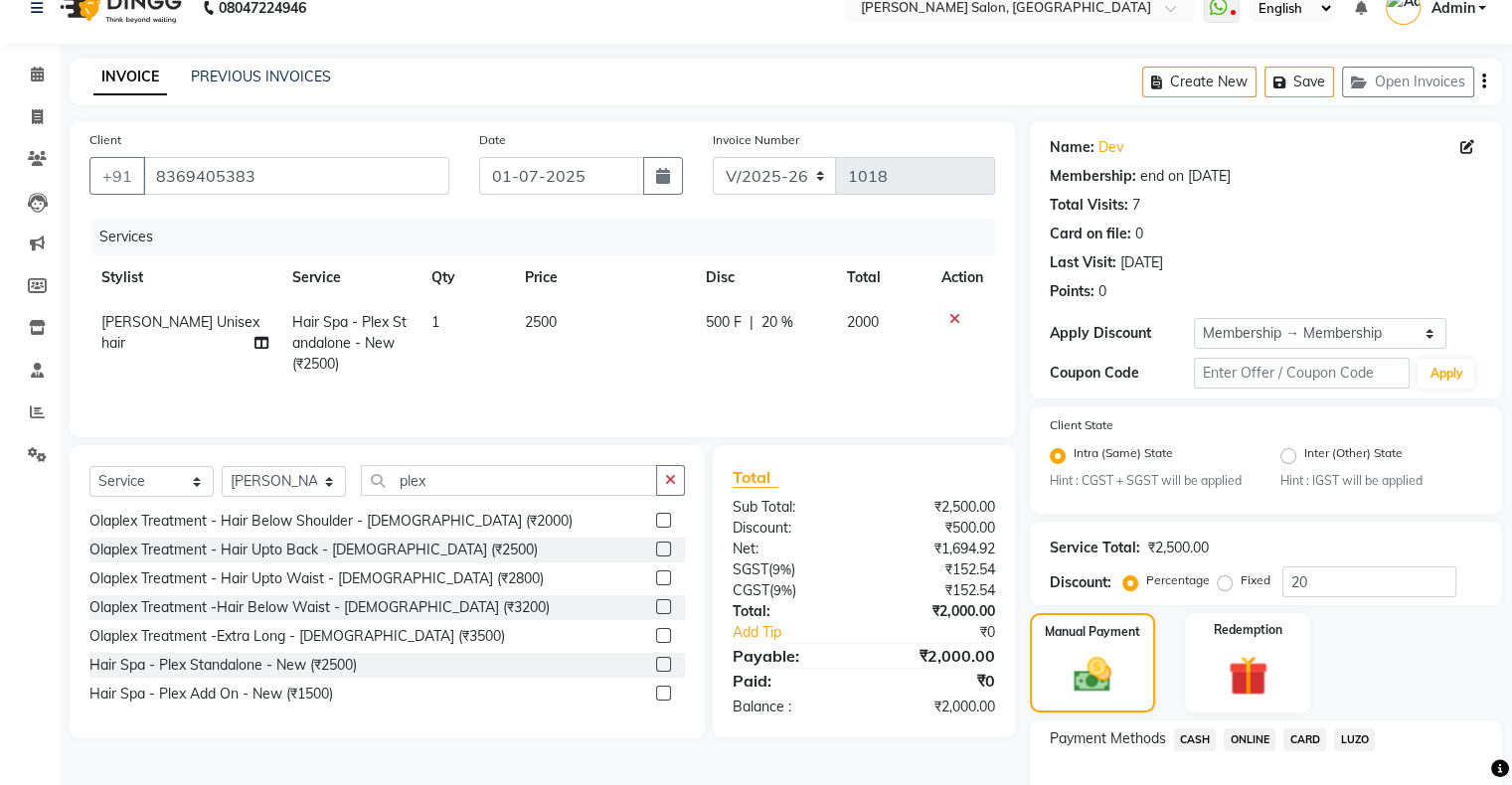 scroll, scrollTop: 155, scrollLeft: 0, axis: vertical 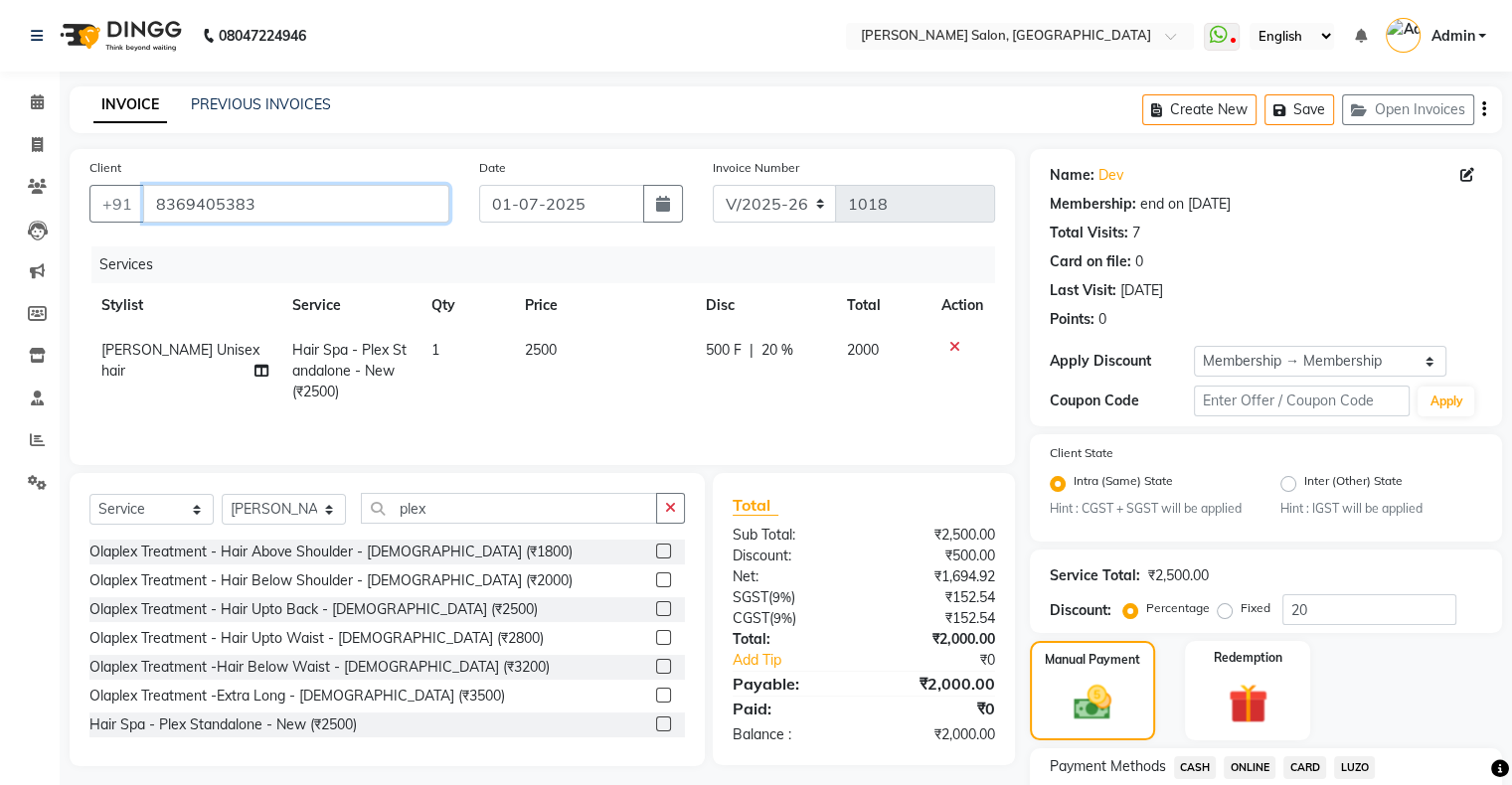 click on "8369405383" at bounding box center [296, 204] 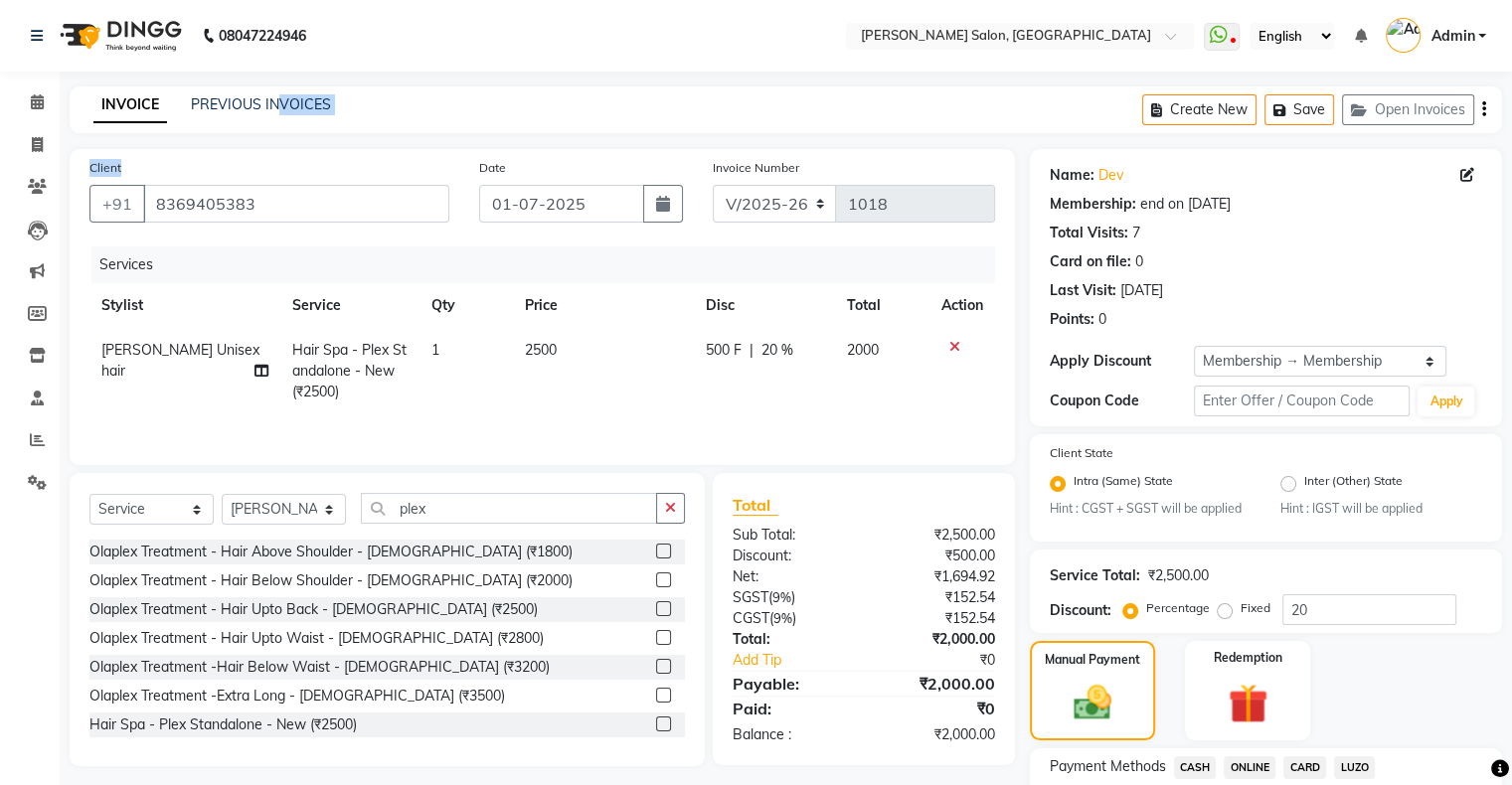 drag, startPoint x: 224, startPoint y: 145, endPoint x: 273, endPoint y: 120, distance: 55.0091 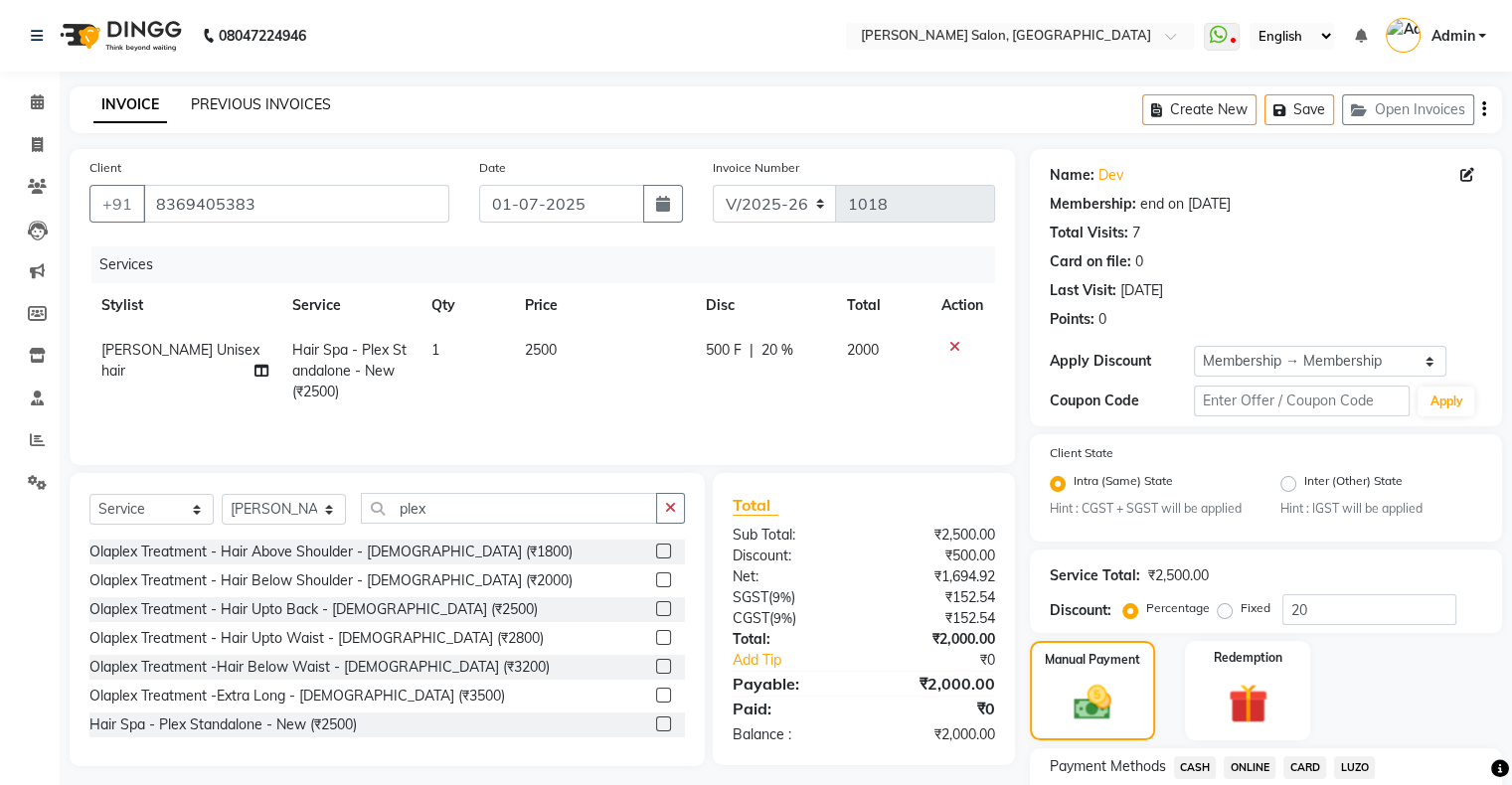 click on "PREVIOUS INVOICES" 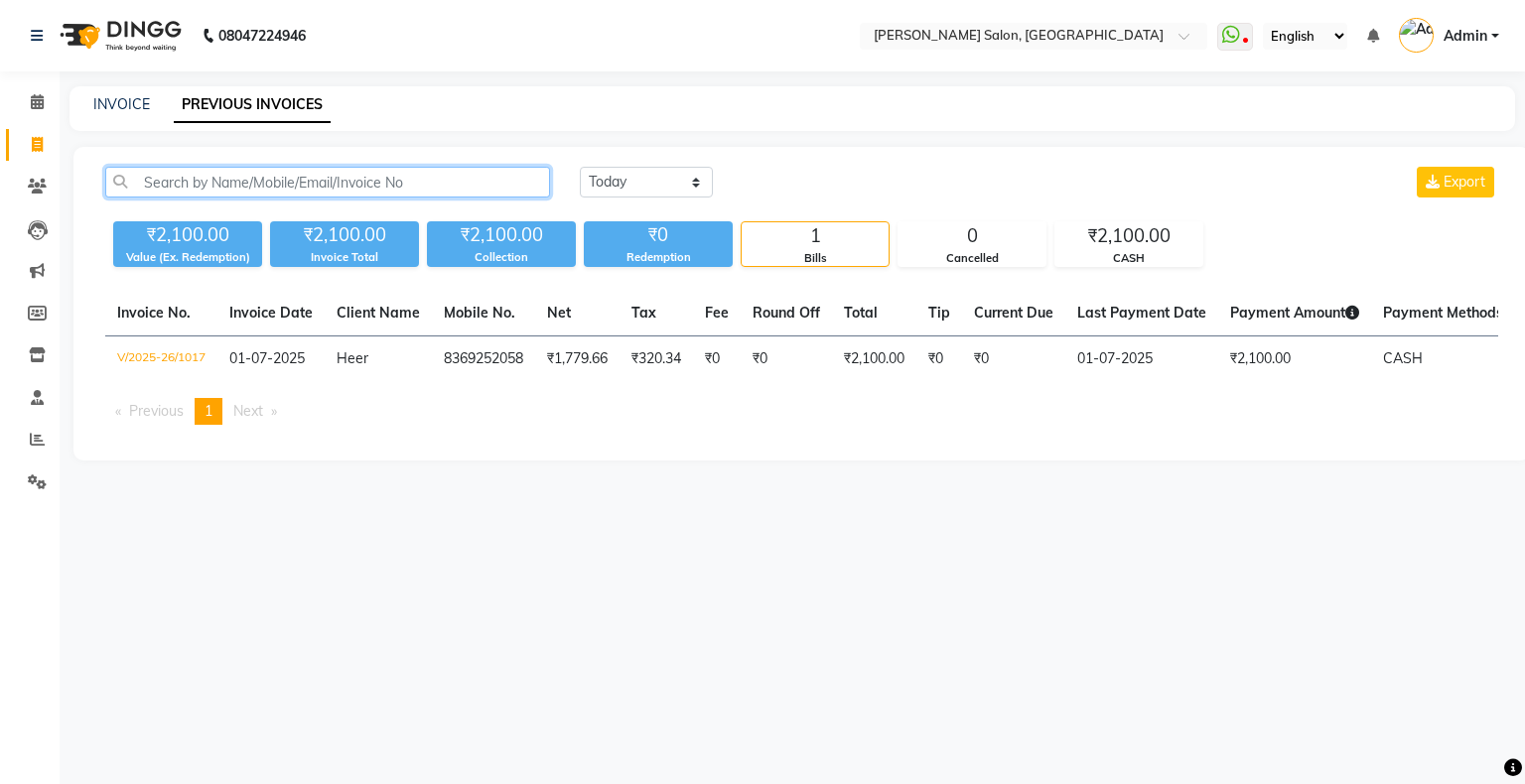 click 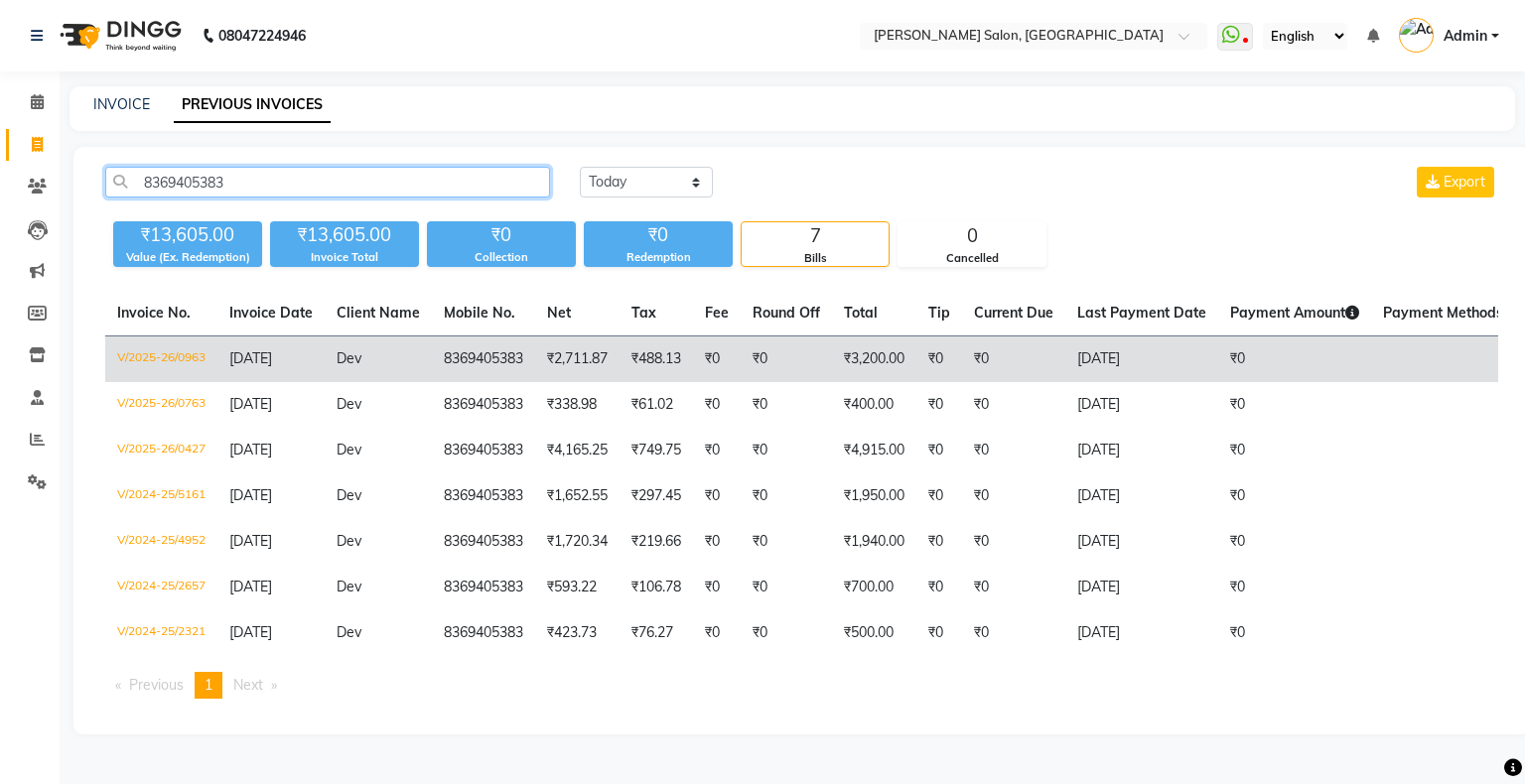 type on "8369405383" 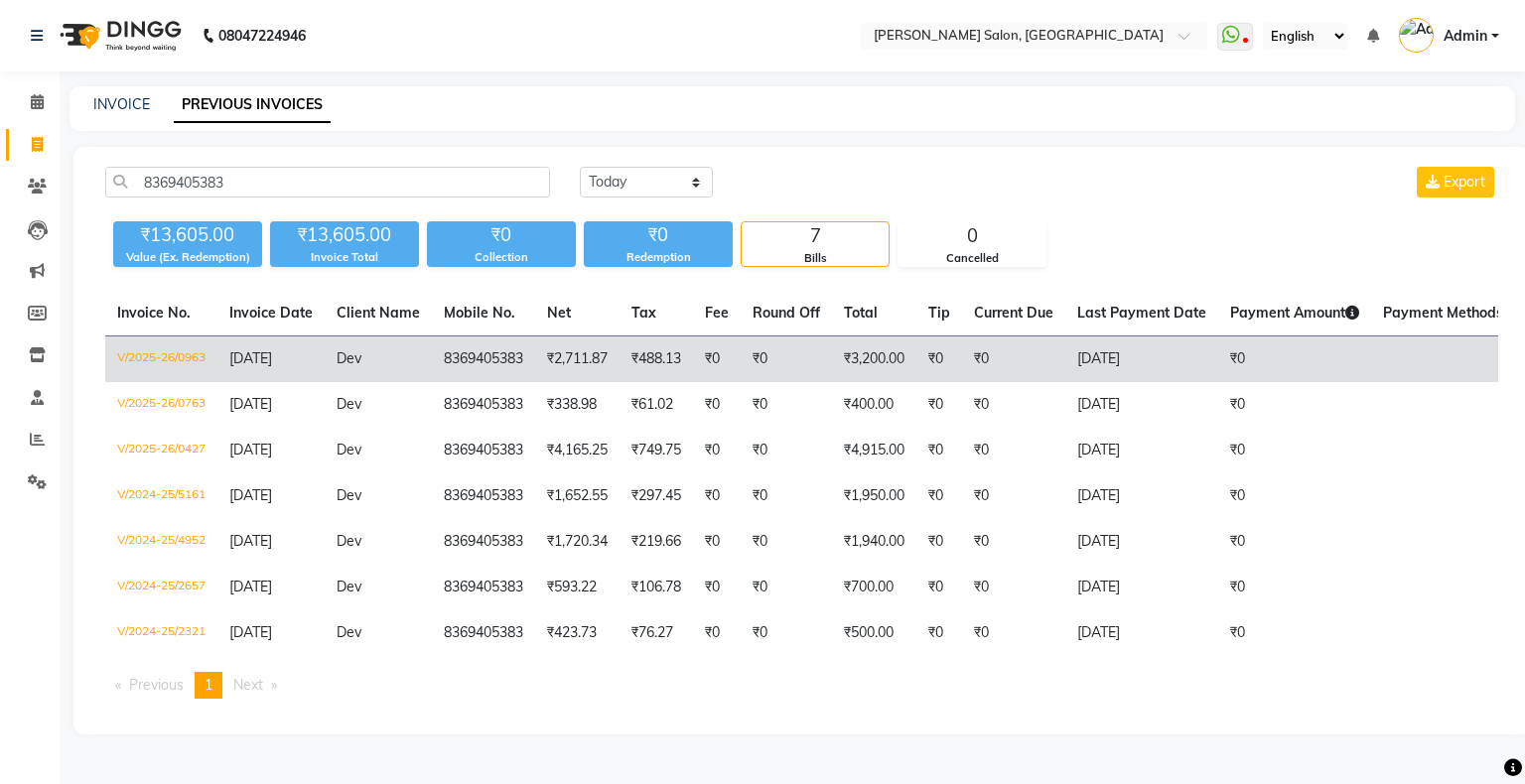 click on "V/2025-26/0963" 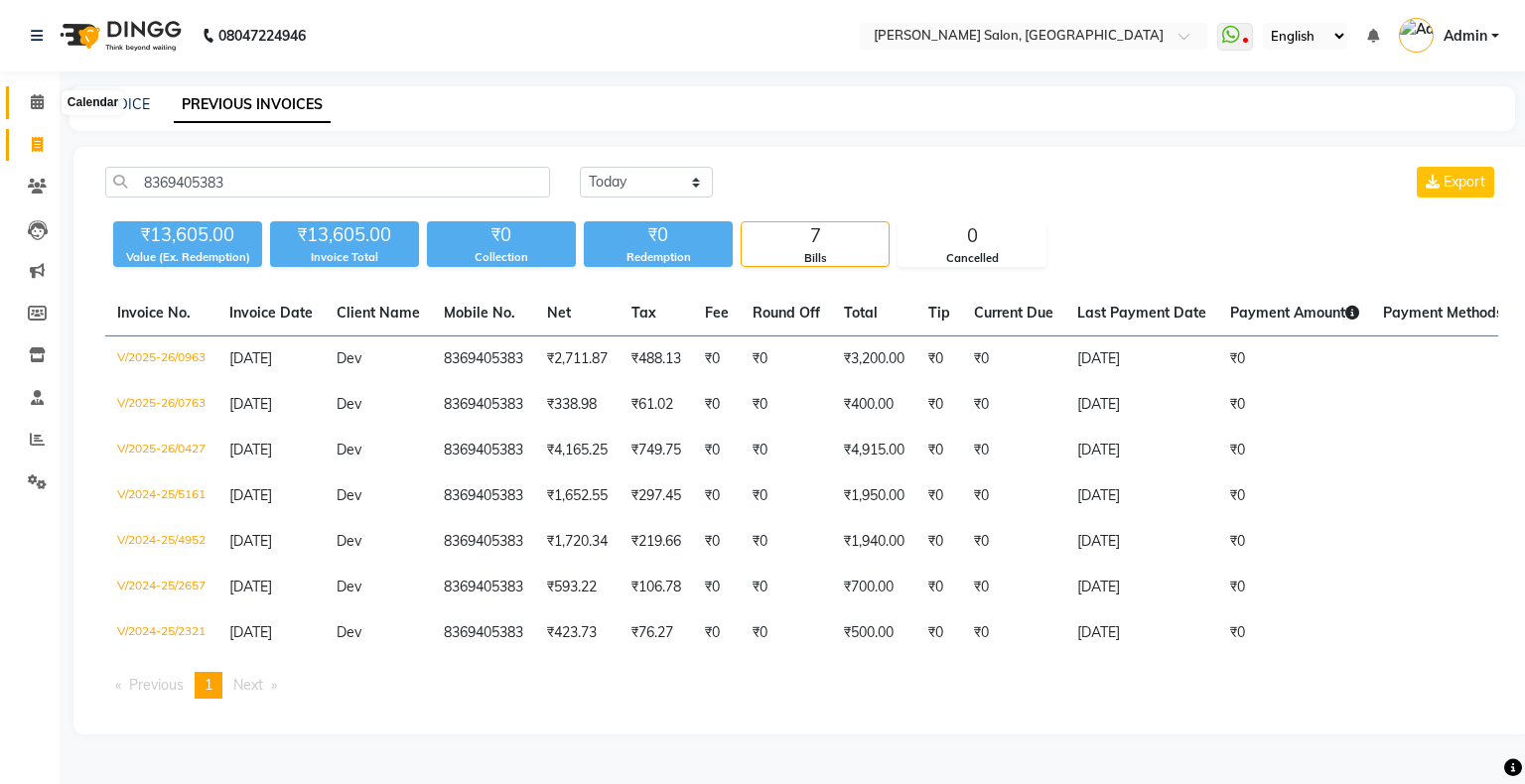 click 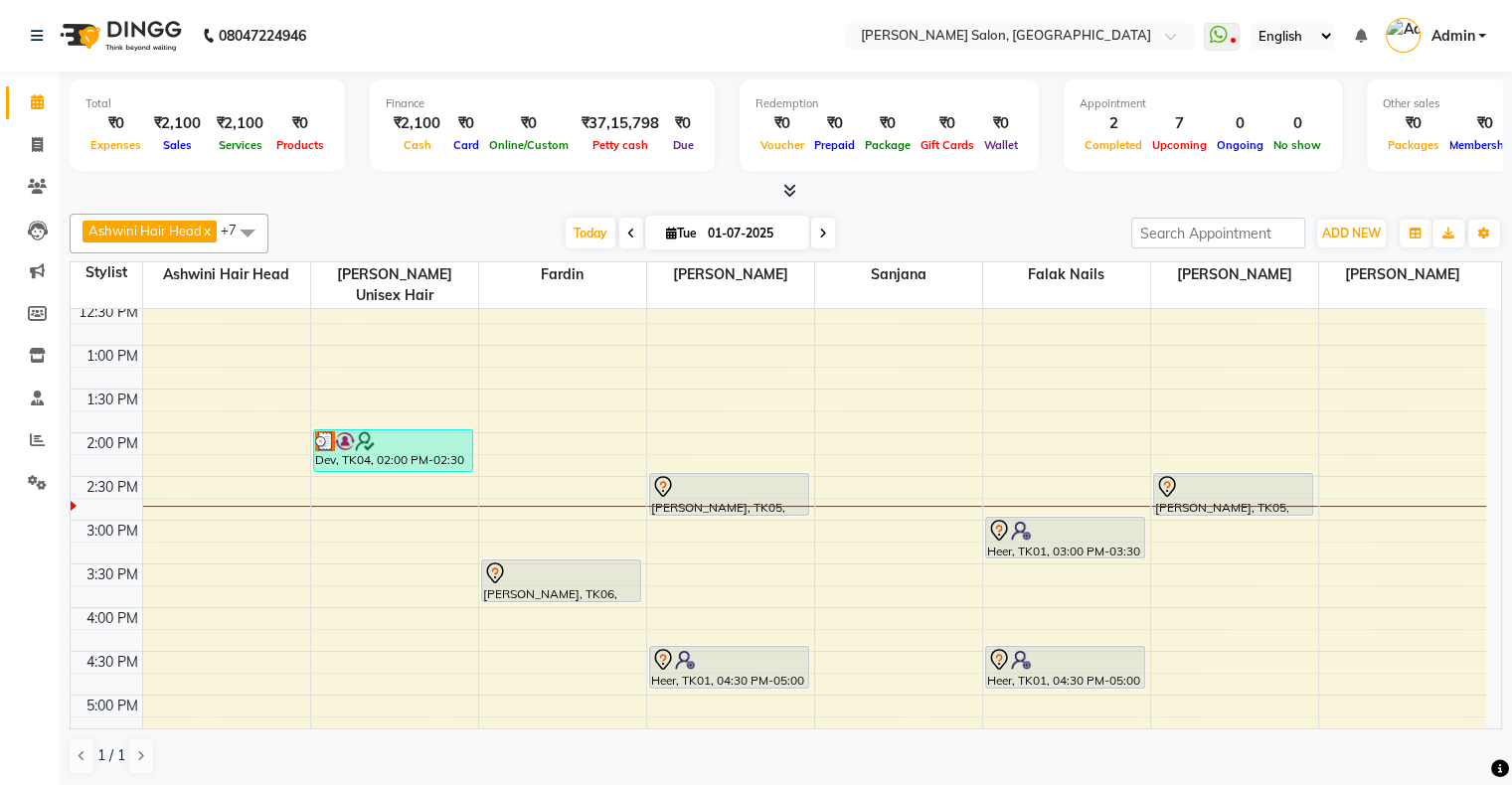 scroll, scrollTop: 199, scrollLeft: 0, axis: vertical 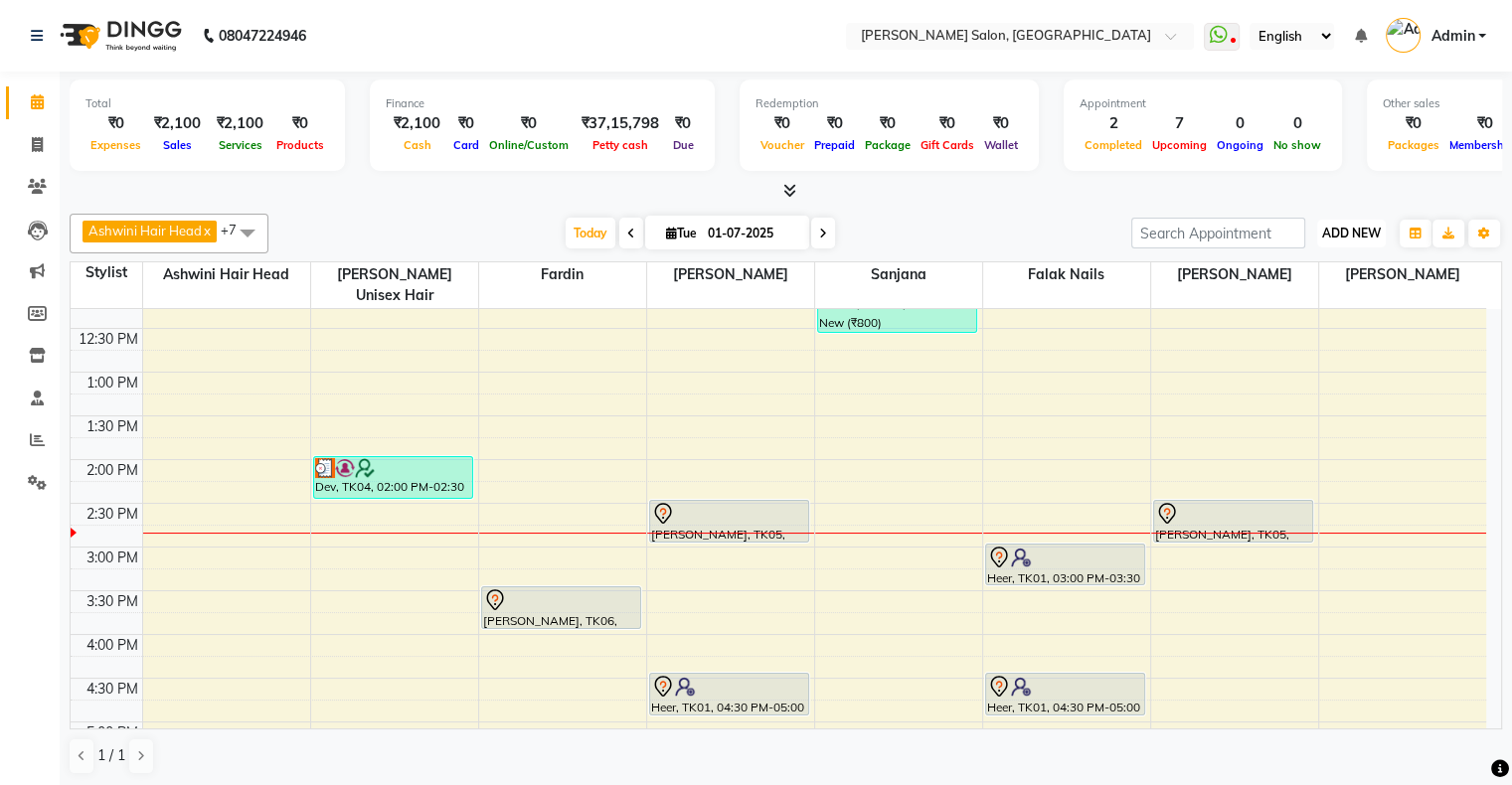 click on "ADD NEW" at bounding box center (1351, 233) 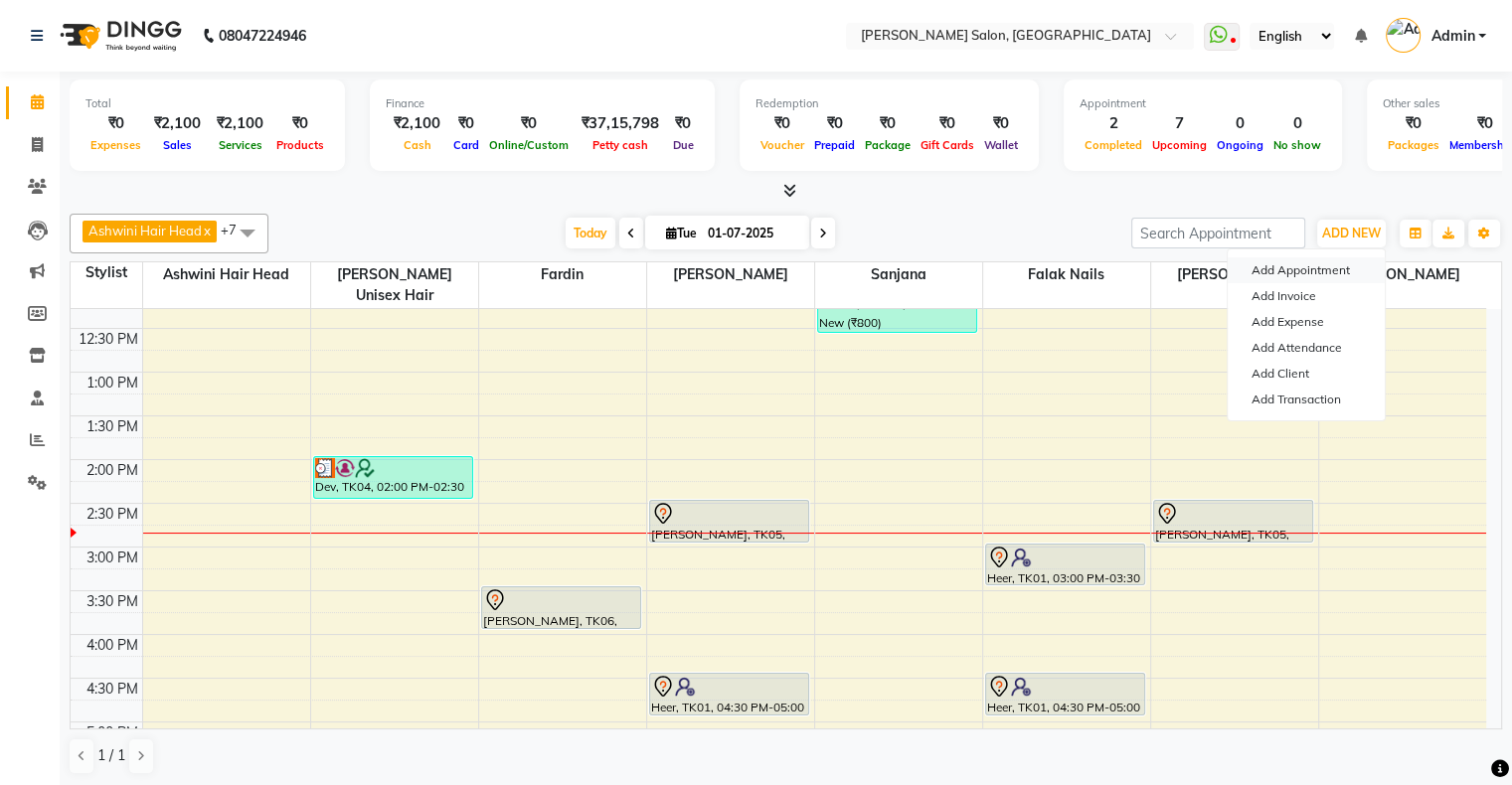 click on "Add Appointment" at bounding box center [1306, 270] 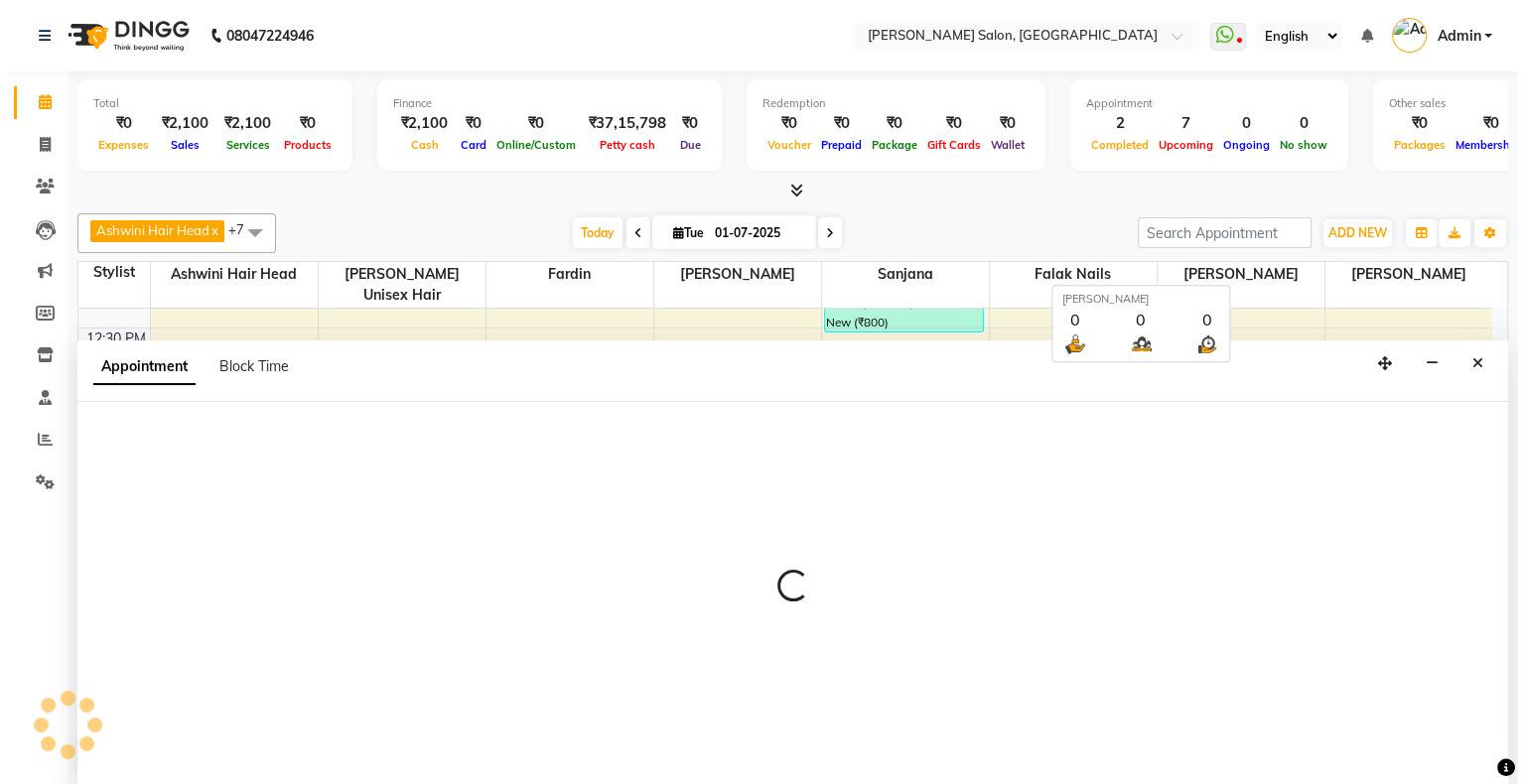 scroll, scrollTop: 0, scrollLeft: 0, axis: both 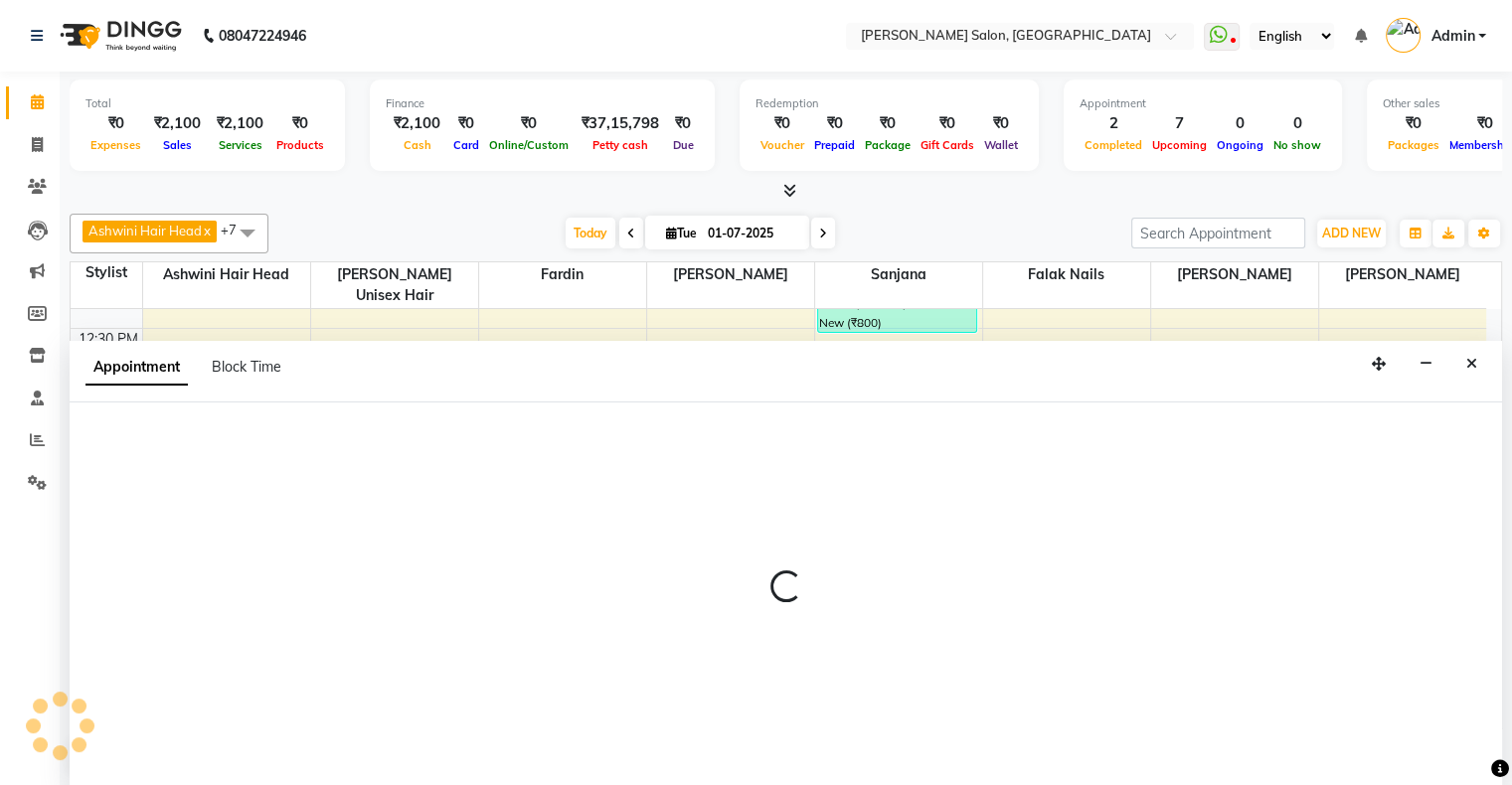 select on "tentative" 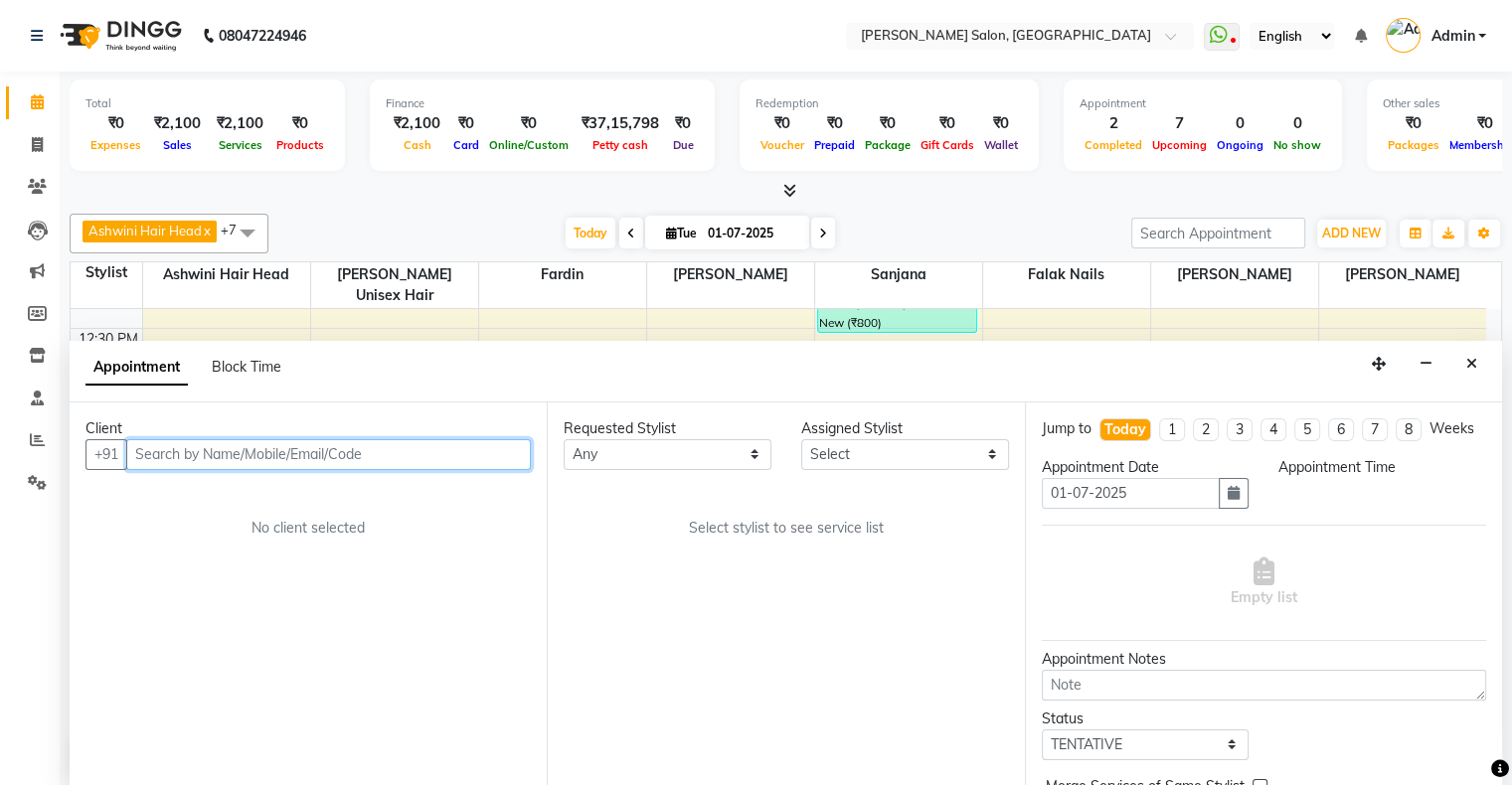 select on "660" 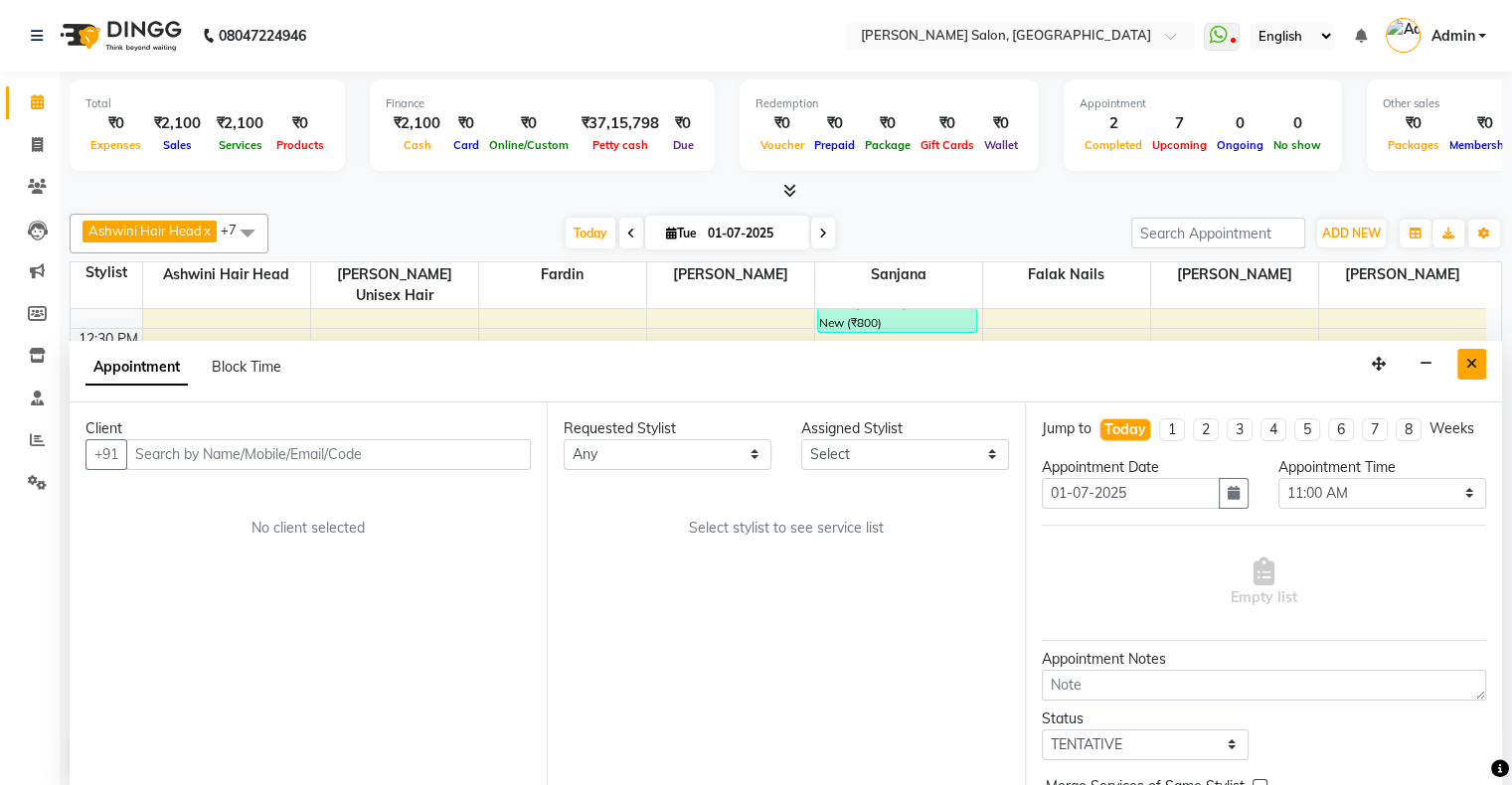 click at bounding box center (1471, 364) 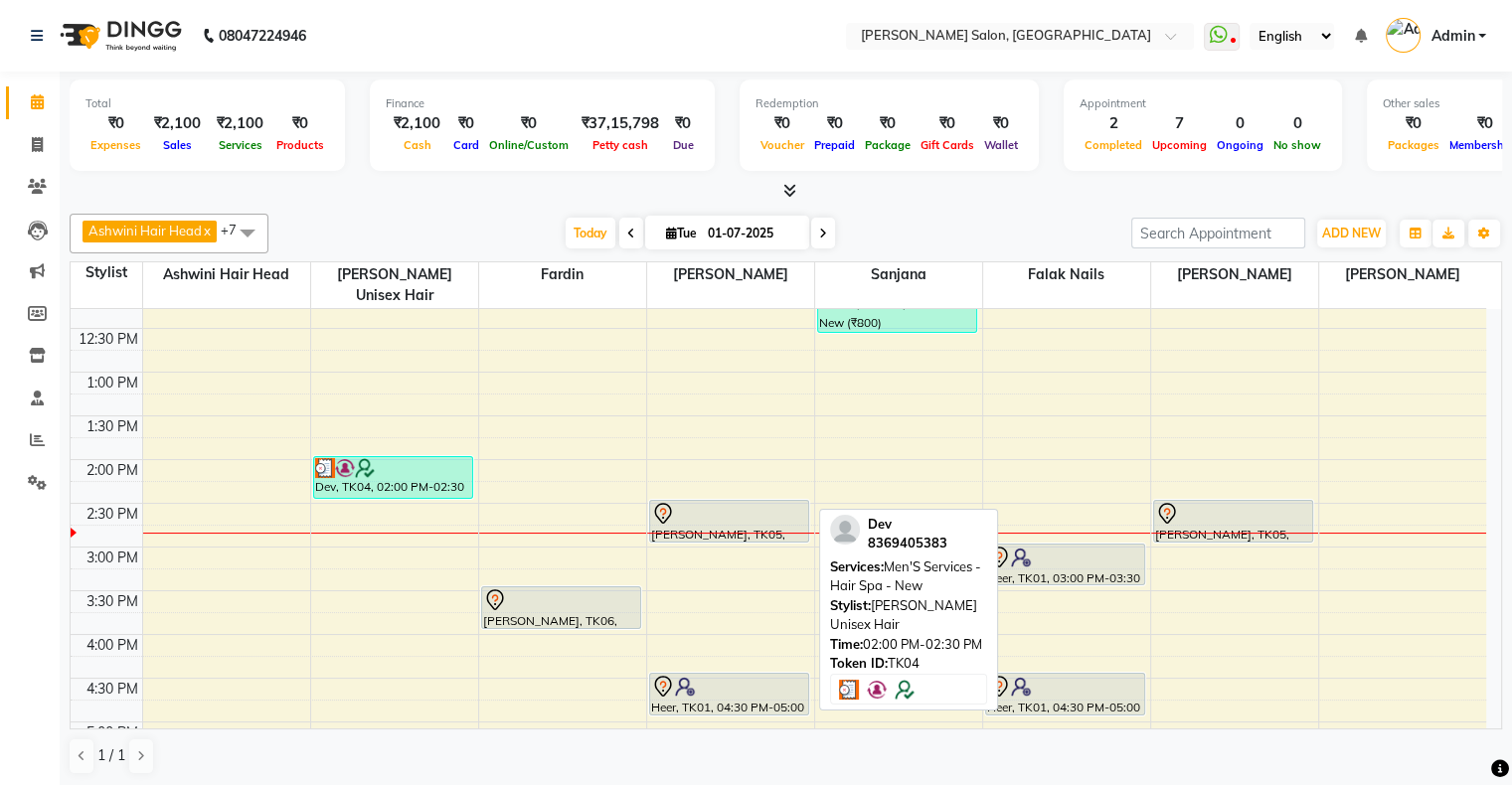 click at bounding box center (365, 468) 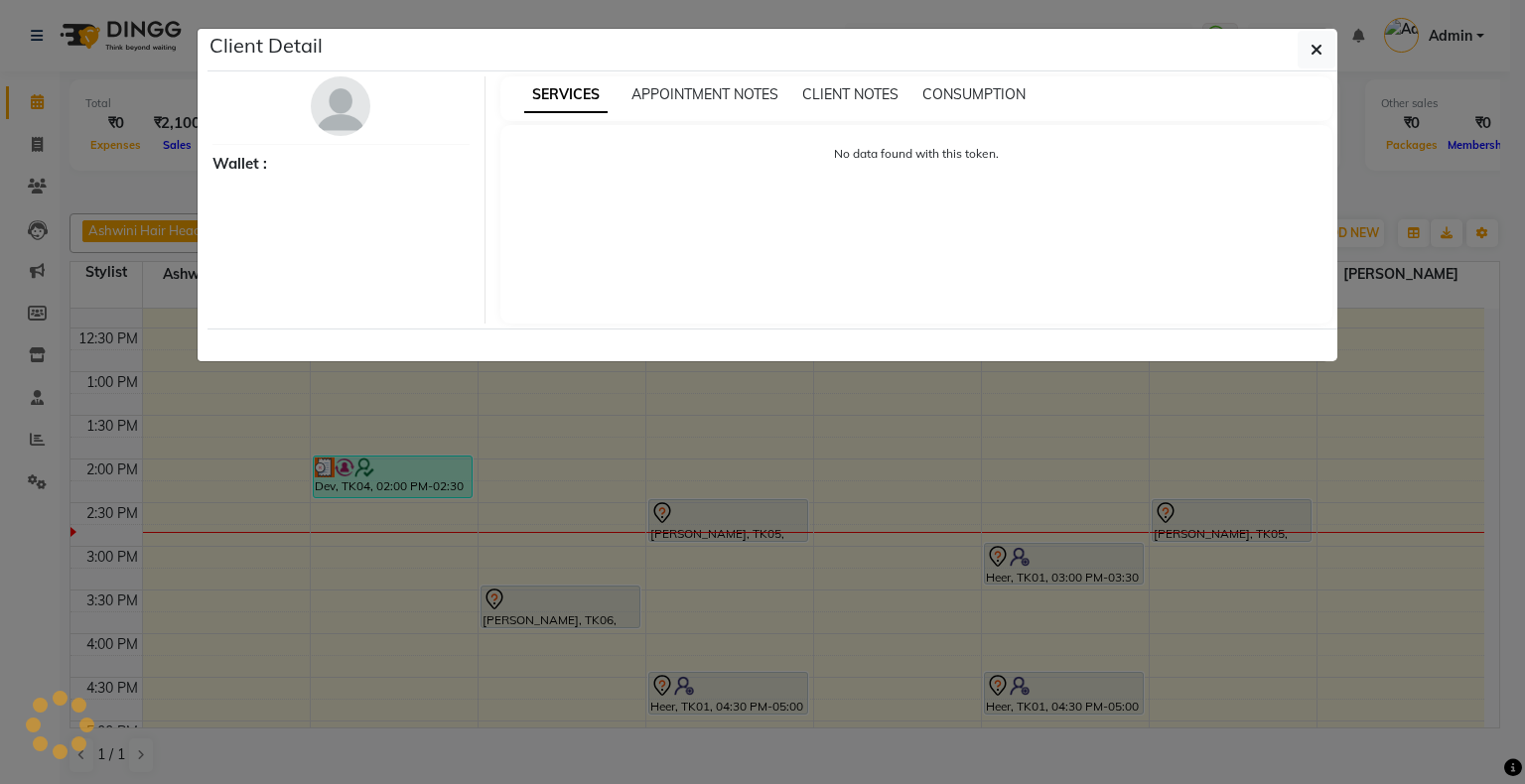 select on "3" 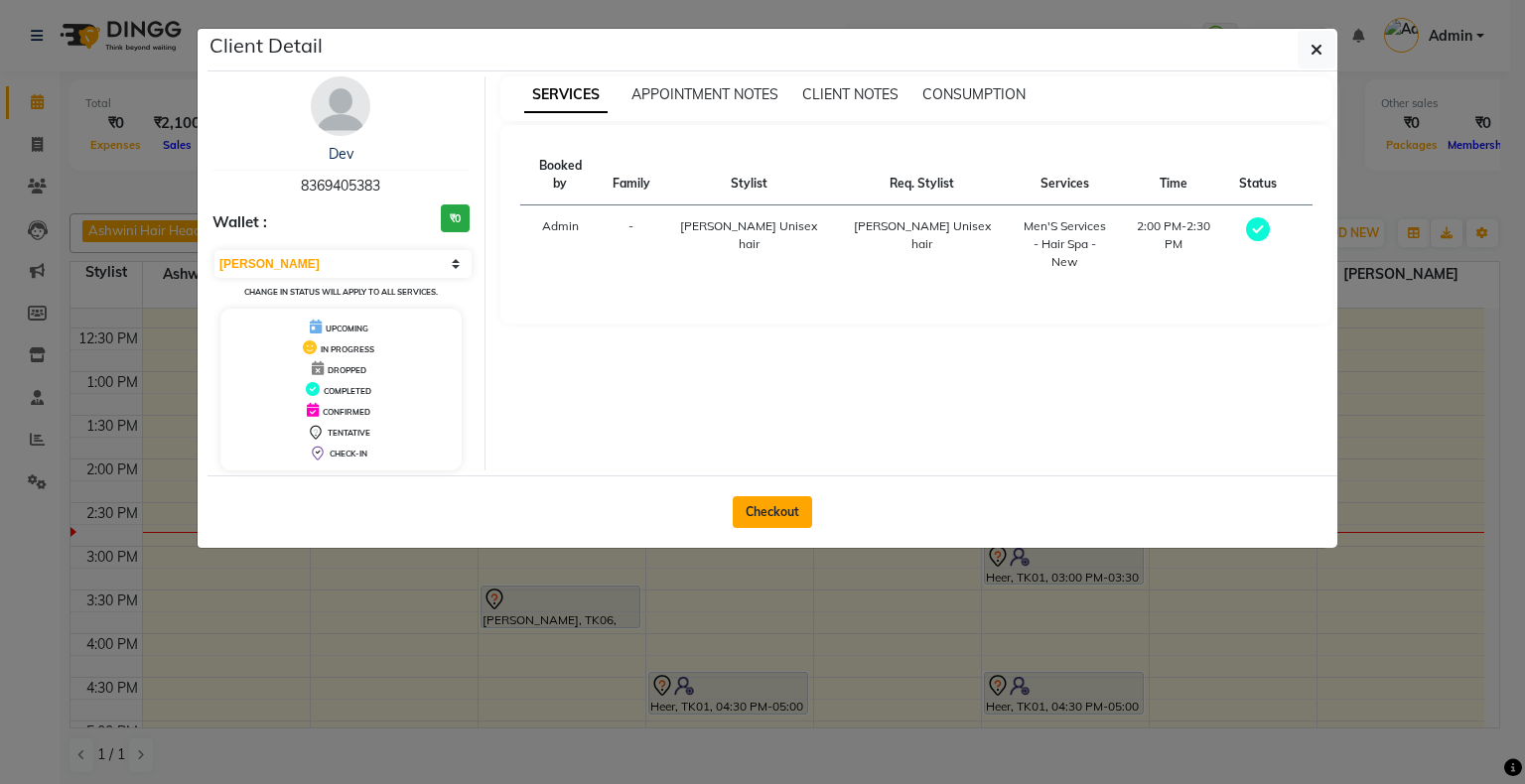 click on "Checkout" 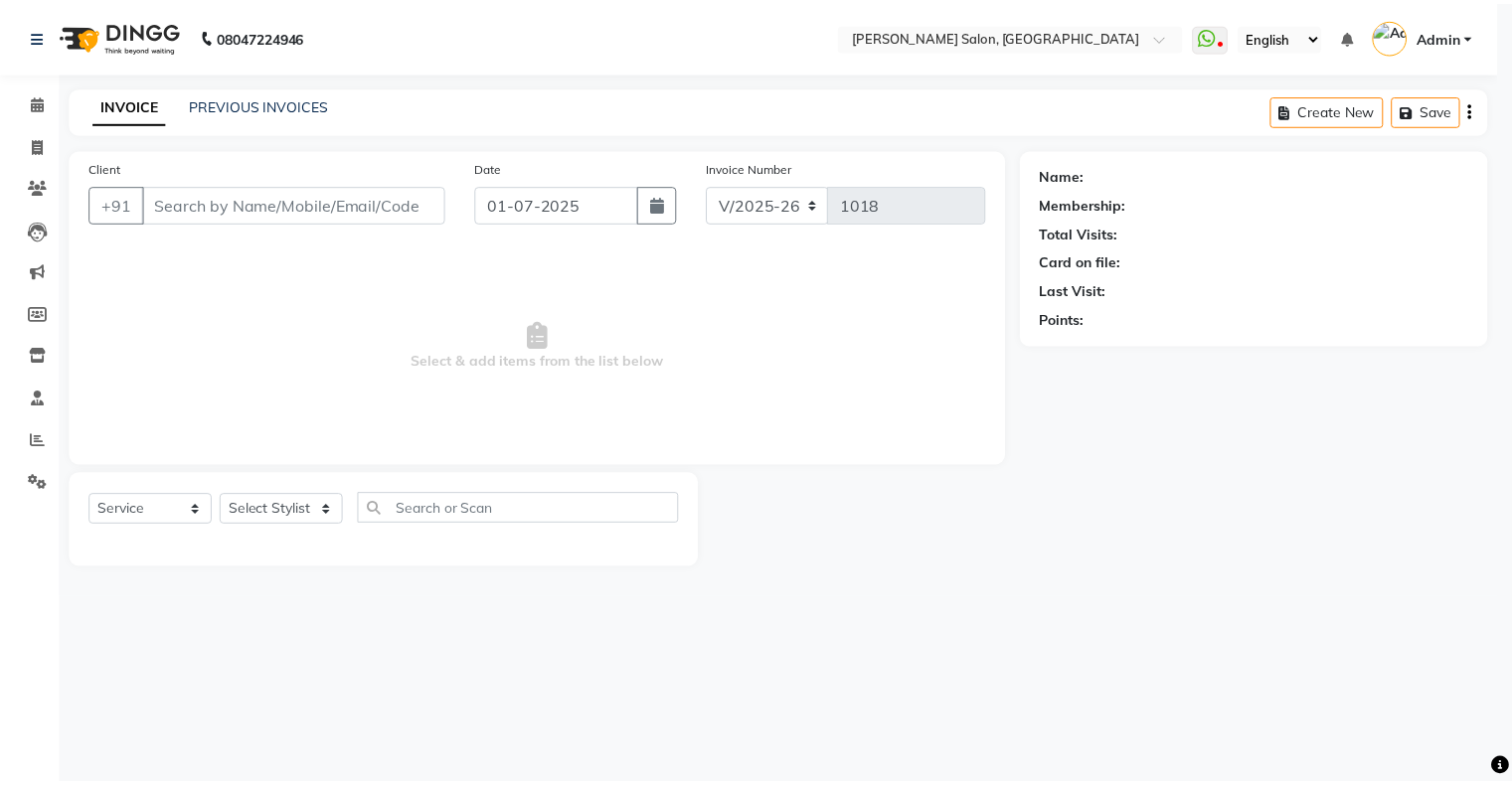scroll, scrollTop: 0, scrollLeft: 0, axis: both 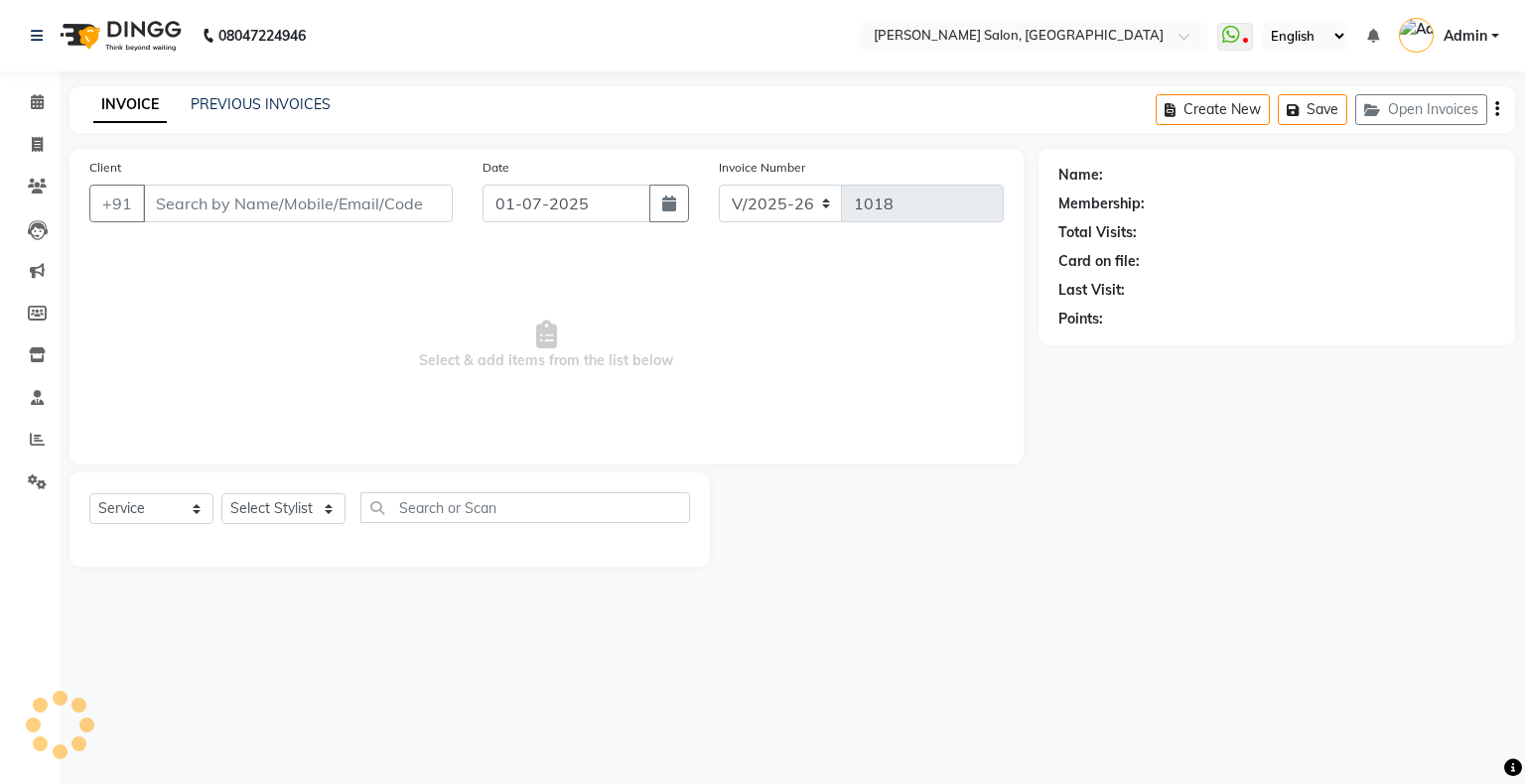 type on "8369405383" 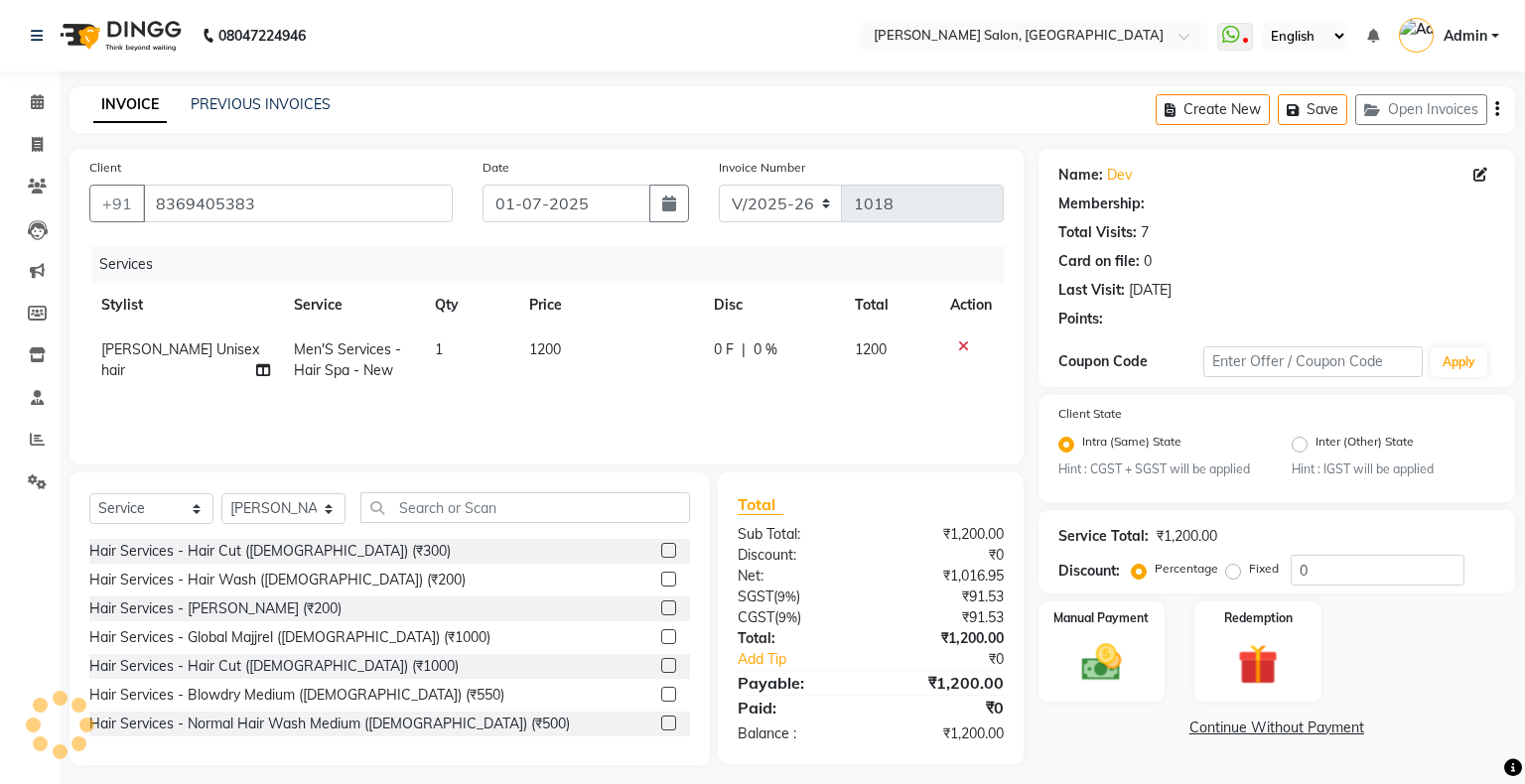 select on "1: Object" 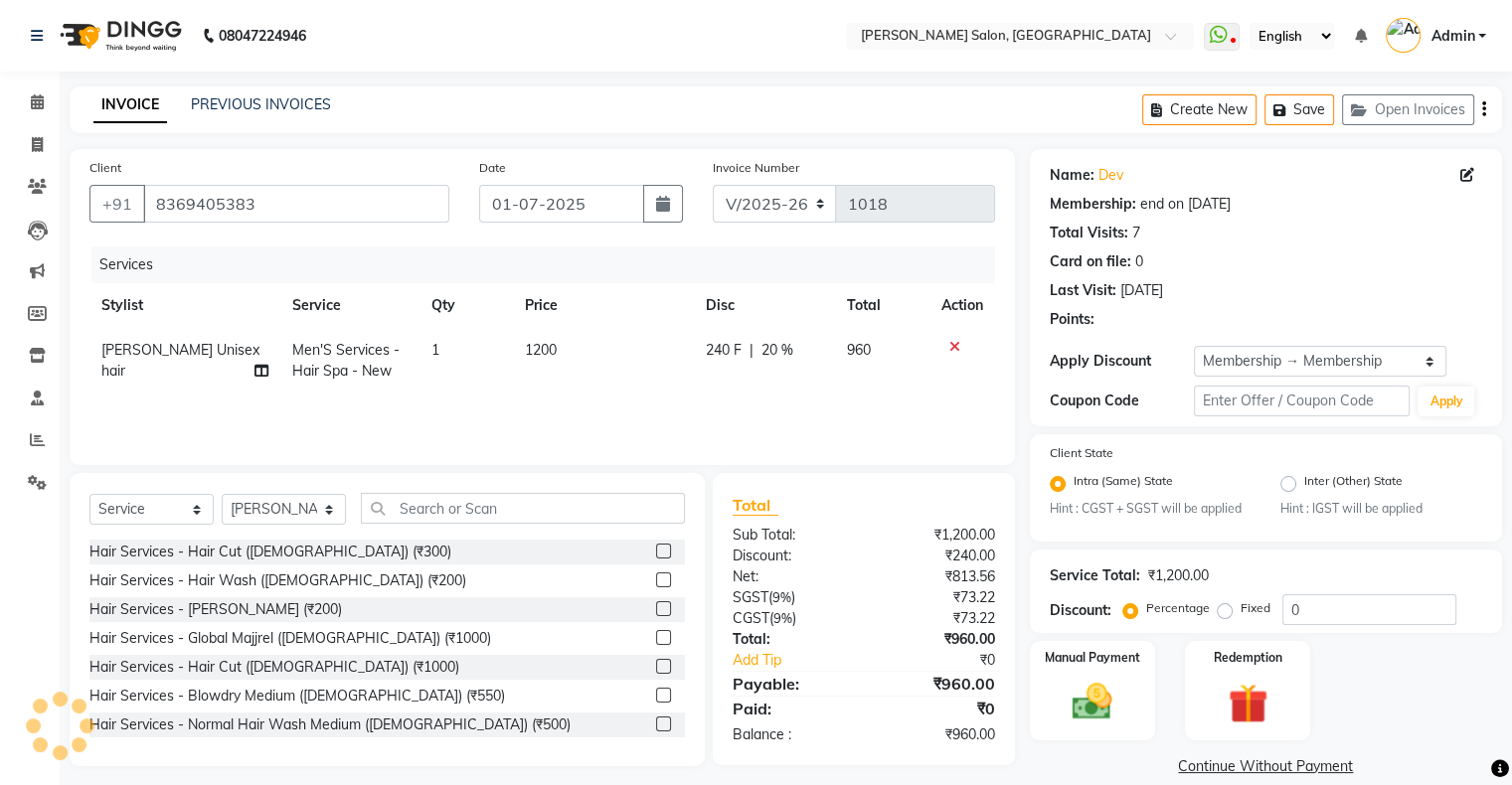 type on "20" 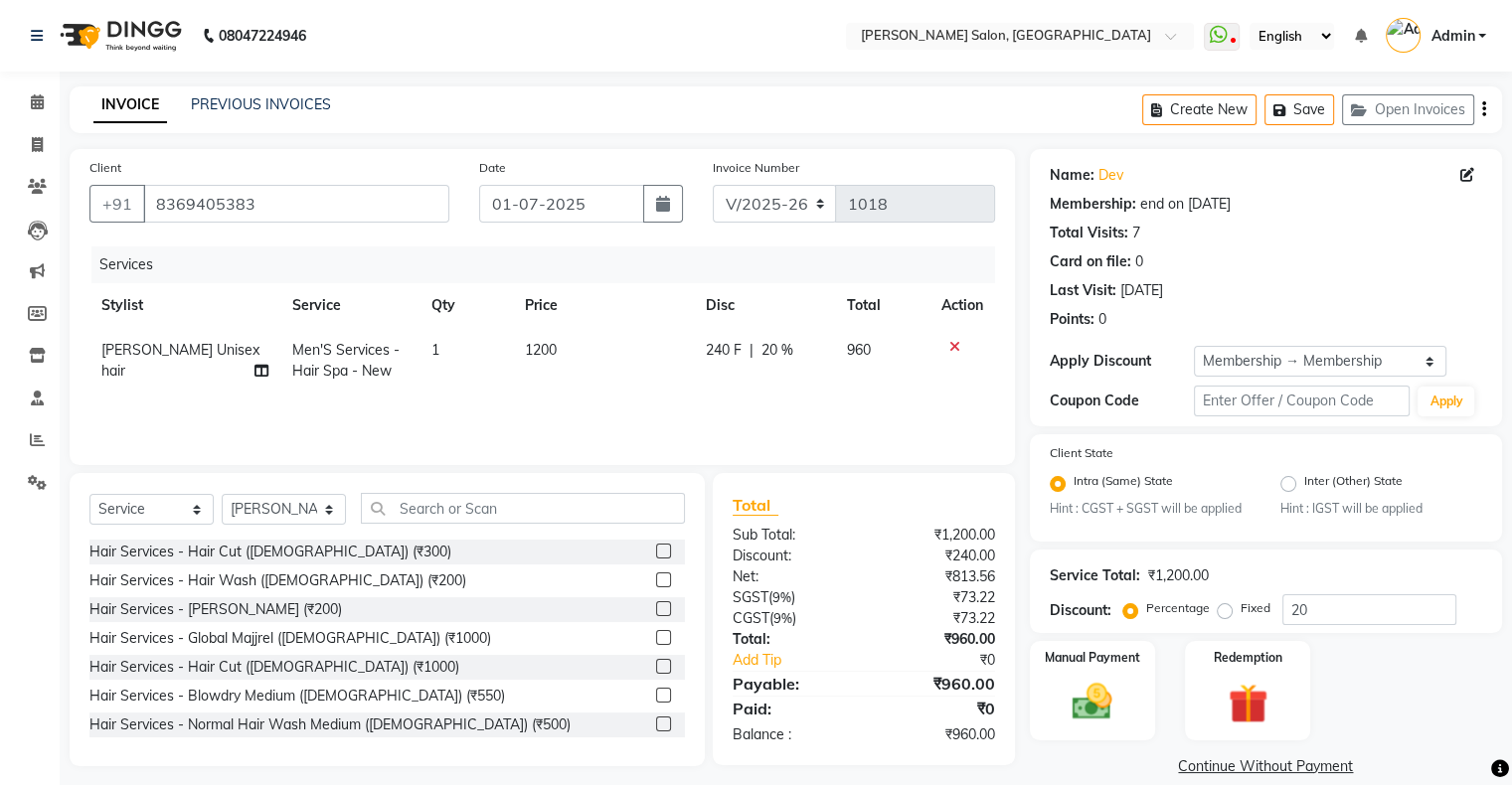 click on "1" 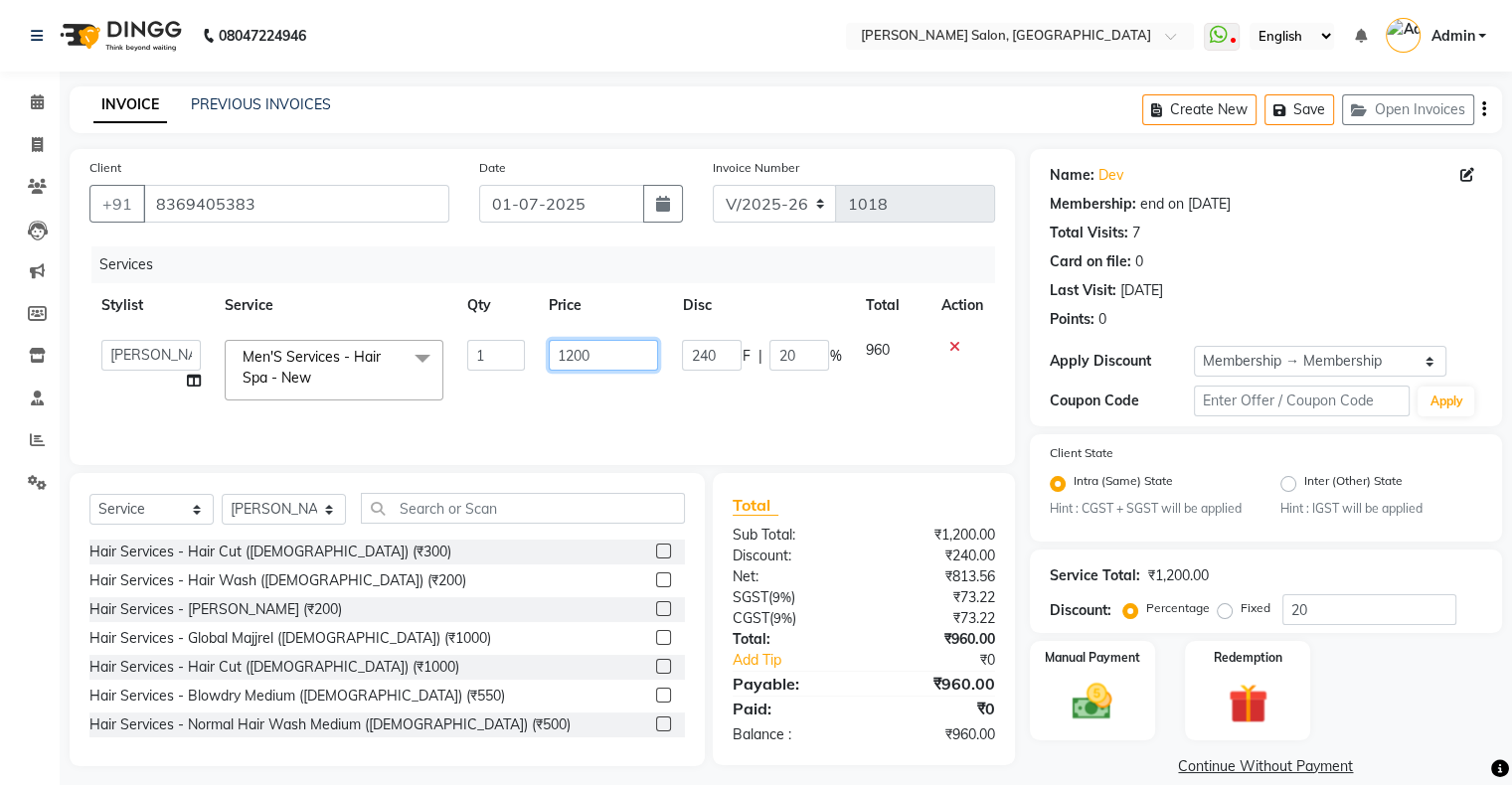 click on "1200" 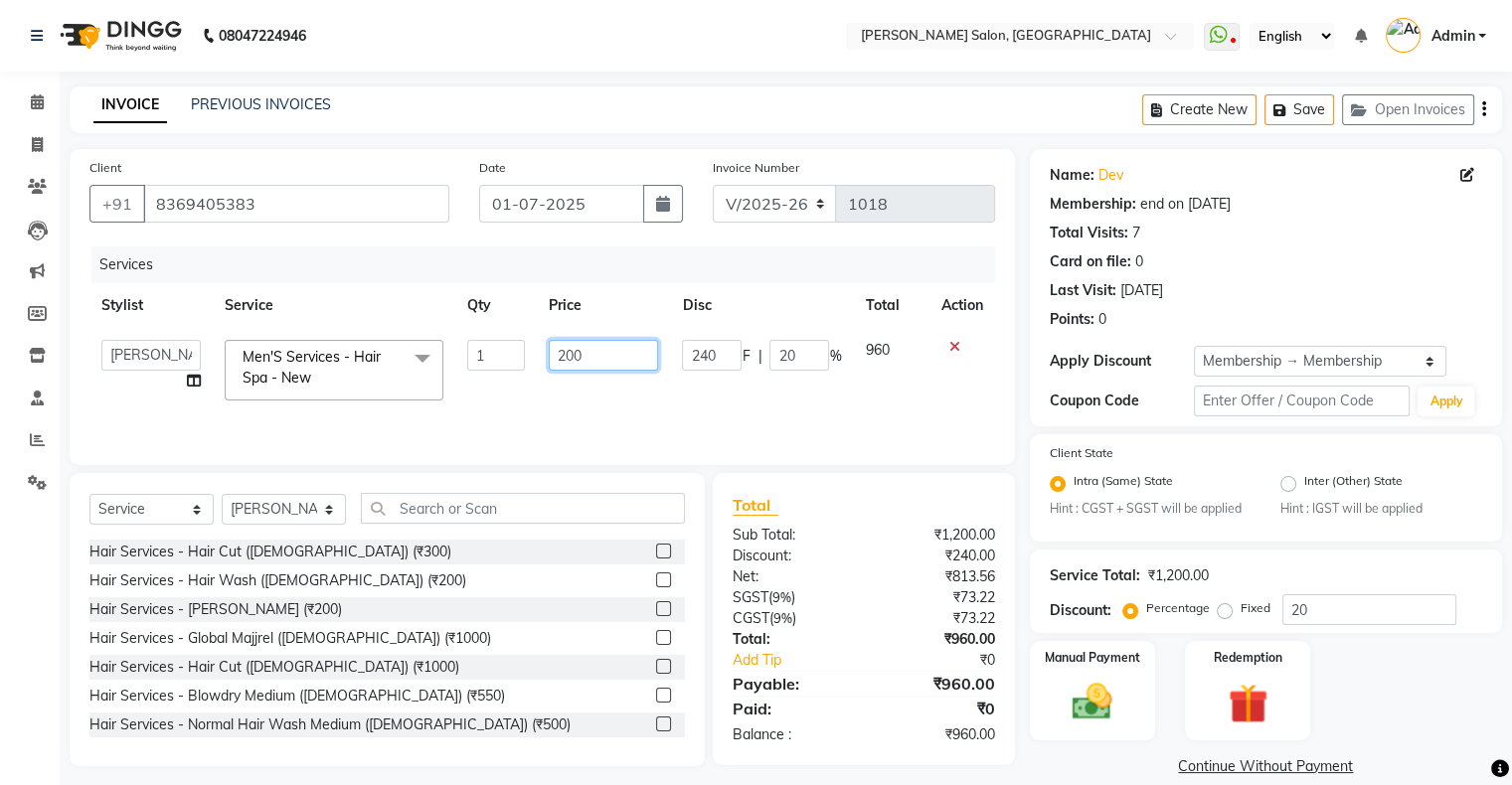 type on "2000" 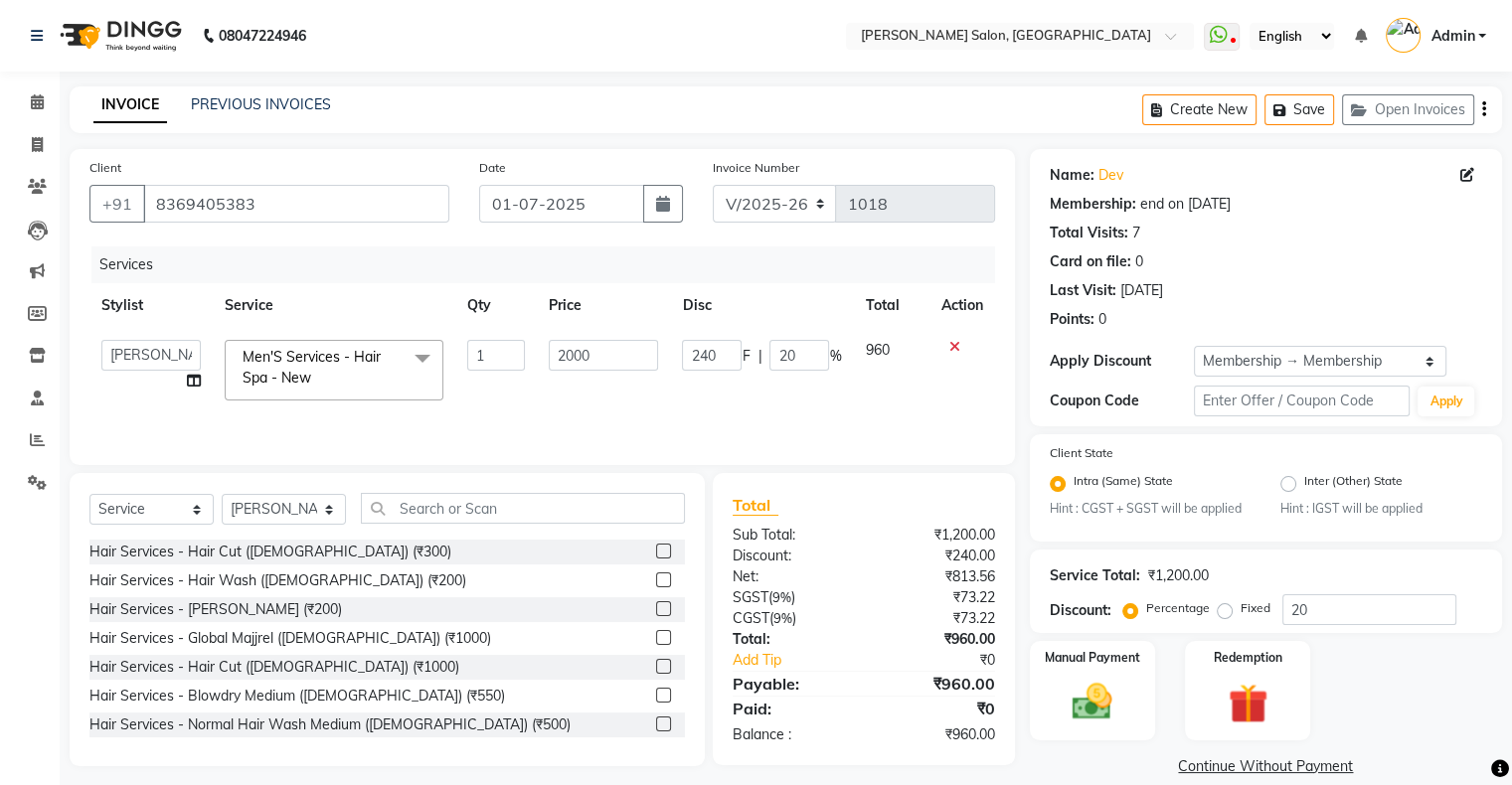 click on "Akshay Divecha   Ashwini Hair Head   Falak Nails   Fardin   Kirti   Nida FD   Pradip Vaishnav   Sanjana    Shubhada   Susmita   Vidhi Veera   Vivek Unisex hair  Men'S Services - Hair Spa  - New  x Hair Services - Hair Cut (Male) (₹300) Hair Services - Hair Wash (Male) (₹200) Hair Services - Beard (₹200) Hair Services - Global Majjrel (Male) (₹1000) Hair Services - Hair Cut (Female) (₹1000) Hair Services - Blowdry Medium (Female) (₹550) Hair Services - Normal Hair Wash Medium (Female) (₹500) Hair Services - Hair Spa Medium (Female) (₹1200) Threading-Full Face Threading (Female) (₹299) Honey wax Half Legs (Male) (₹1000) Flavoured Wax Underarms (Male) (₹499) Honey wax Half Arms (Female) (₹200) Honey wax Half Legs (Female) (₹400) Adult Hair Cut - Male Senior Stylist (₹600) Beard/Clean Shave - Male (₹250) Basic Styling - Male (₹250) Basic Styling Male - Senior Stylist (₹400) Side locks trim - Male (₹150) Brows Color - Male (₹200) Mustach Color - Male (₹250) 1 2000 240 F |" 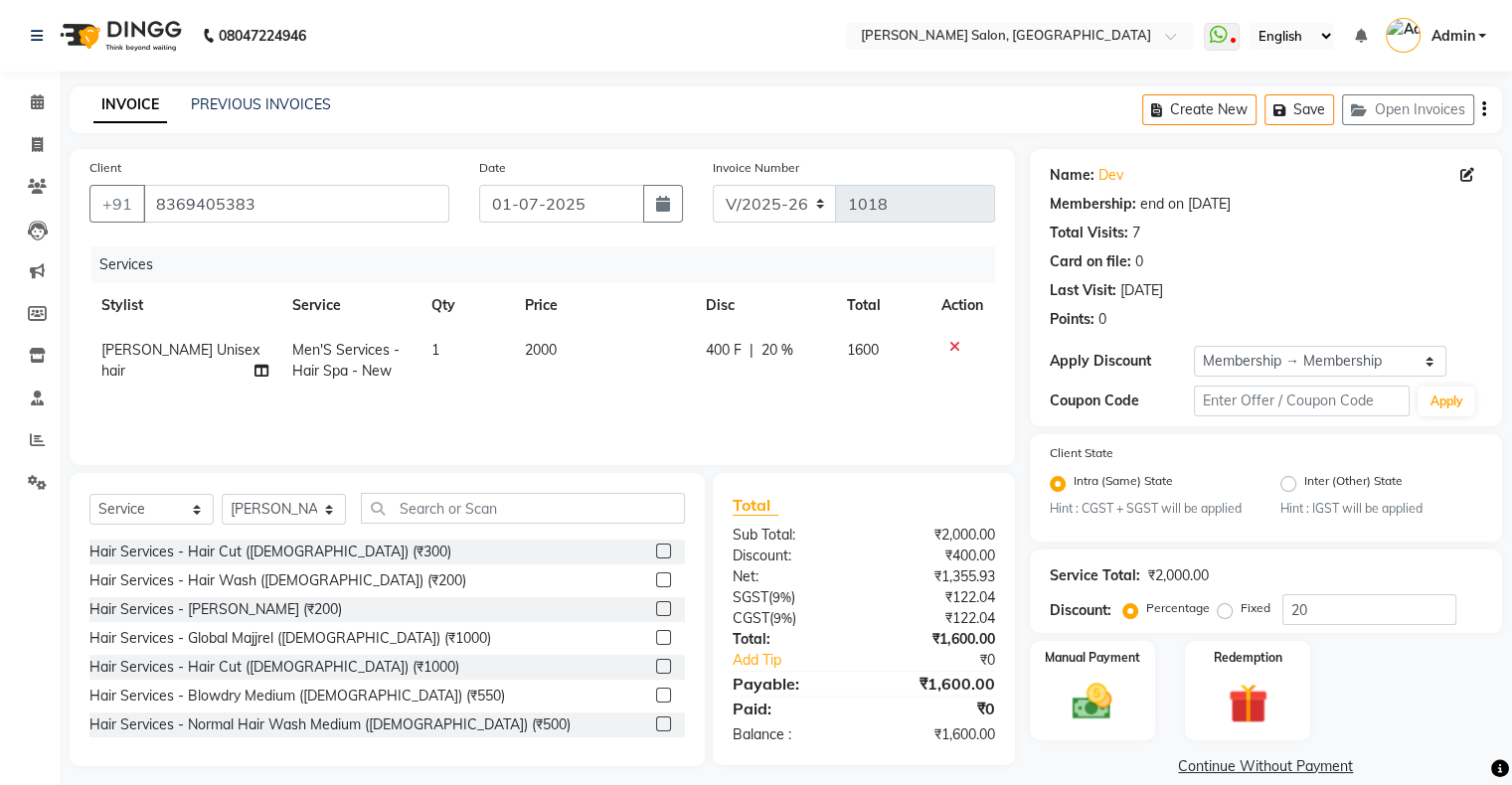 scroll, scrollTop: 28, scrollLeft: 0, axis: vertical 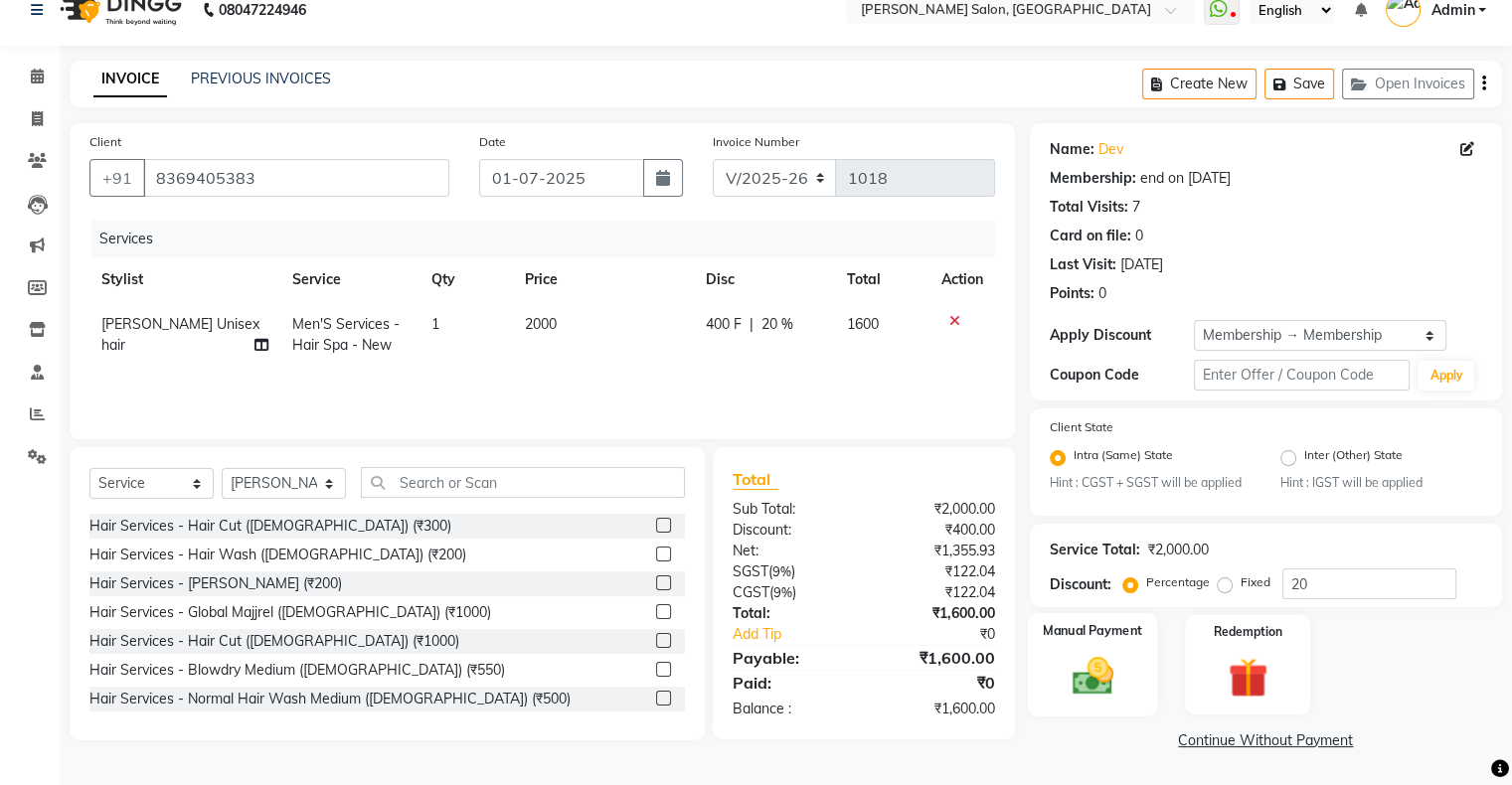 click on "Manual Payment" 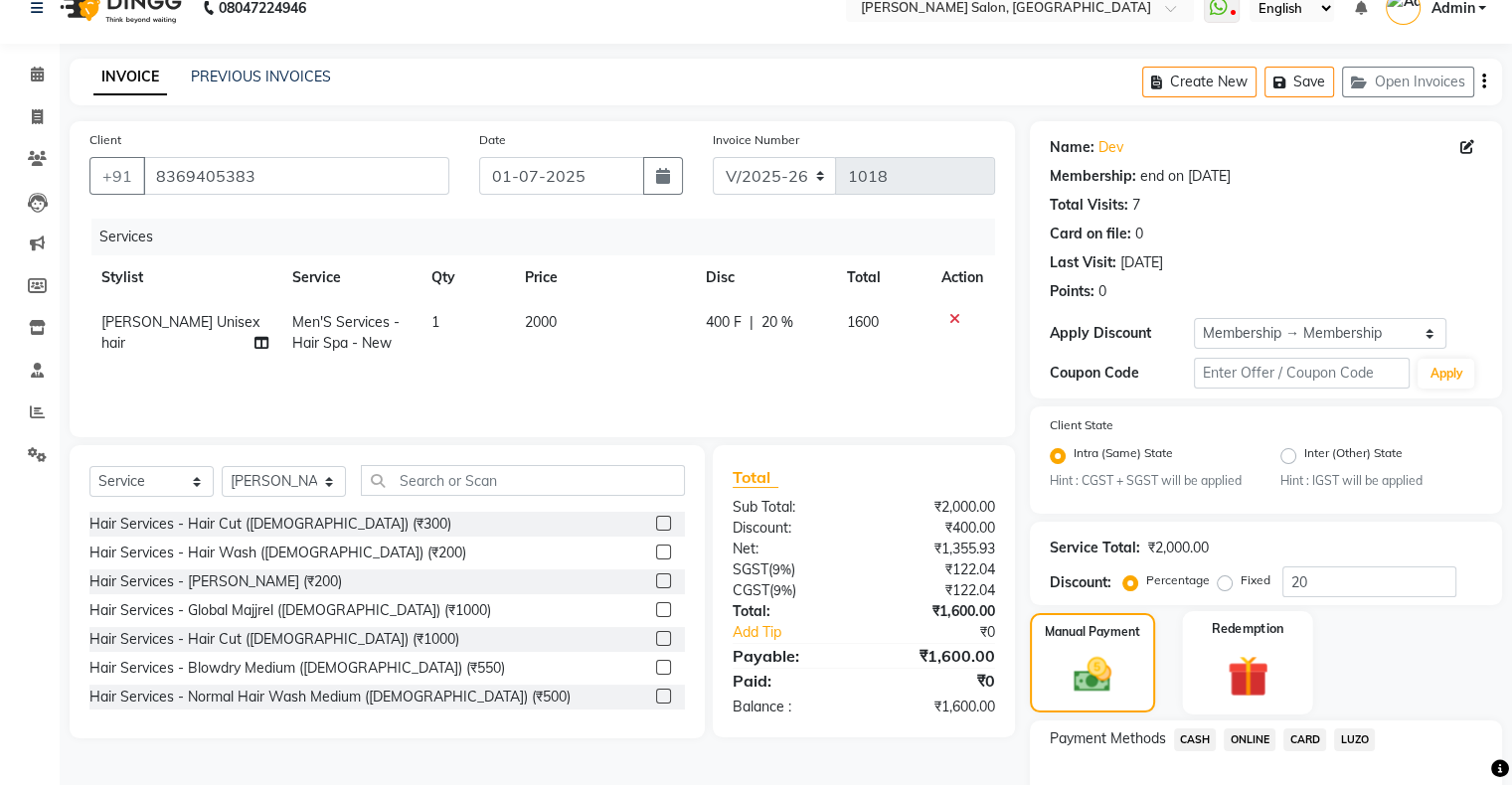scroll, scrollTop: 155, scrollLeft: 0, axis: vertical 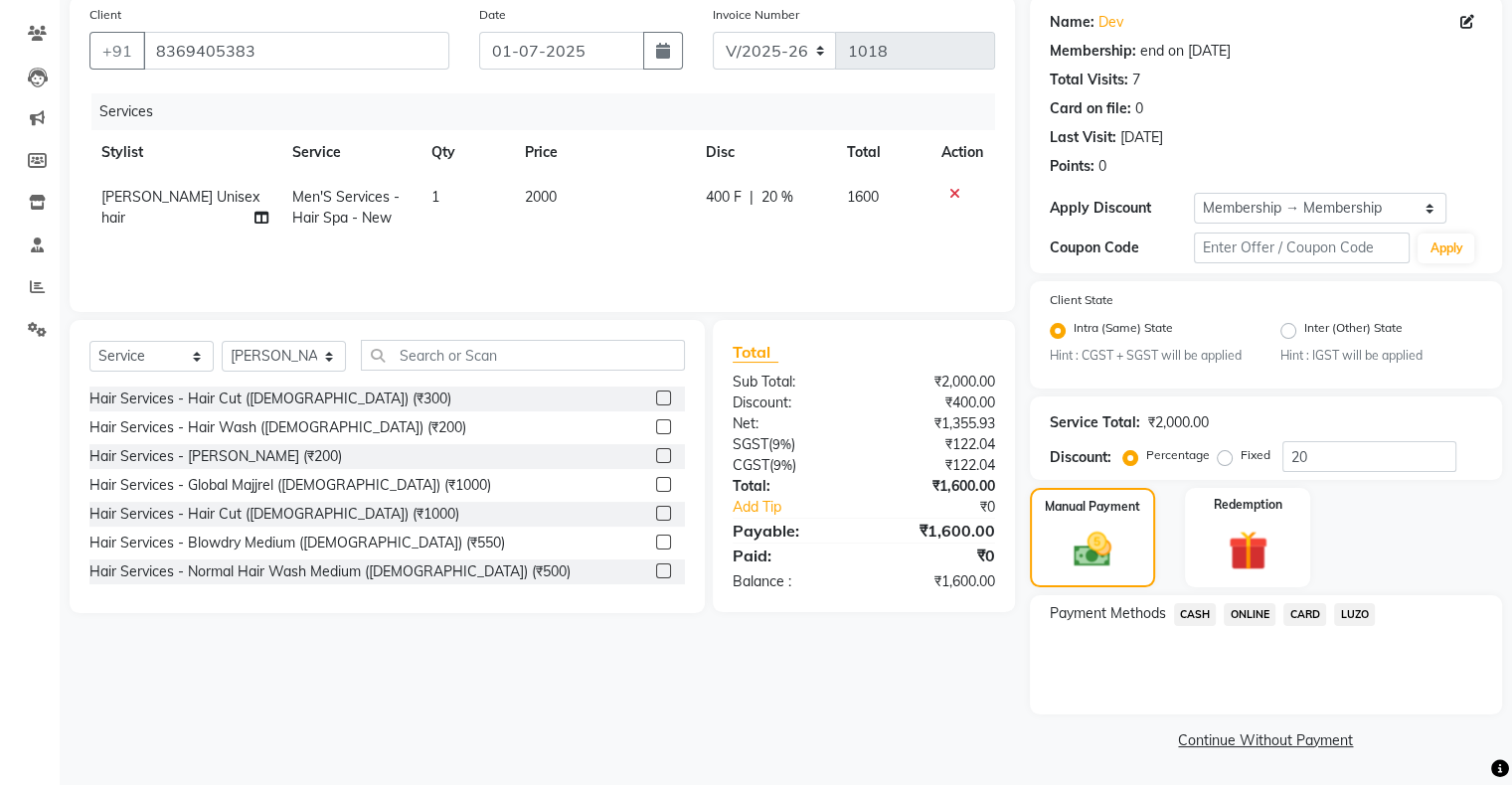 click on "CASH" 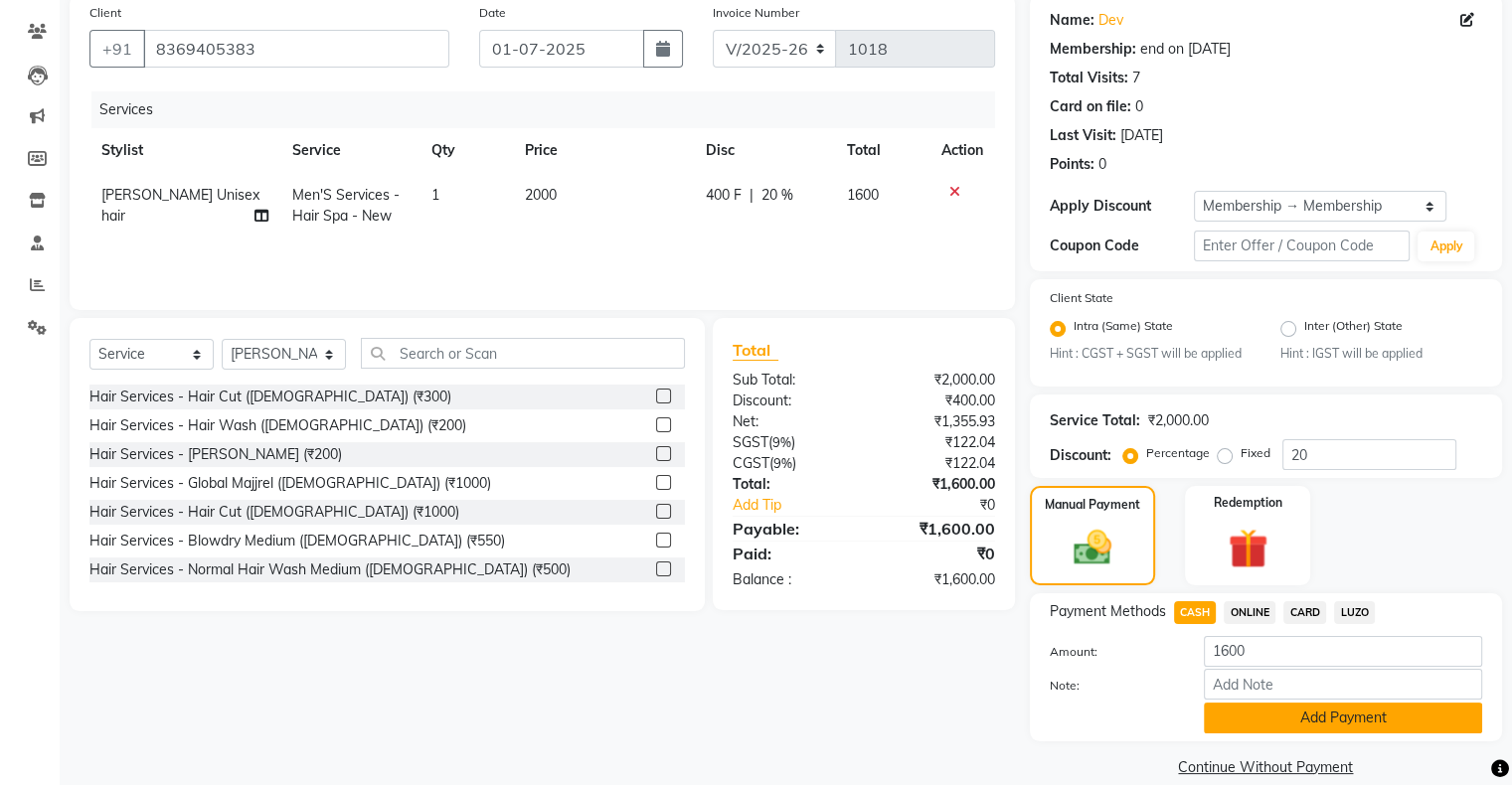click on "Add Payment" 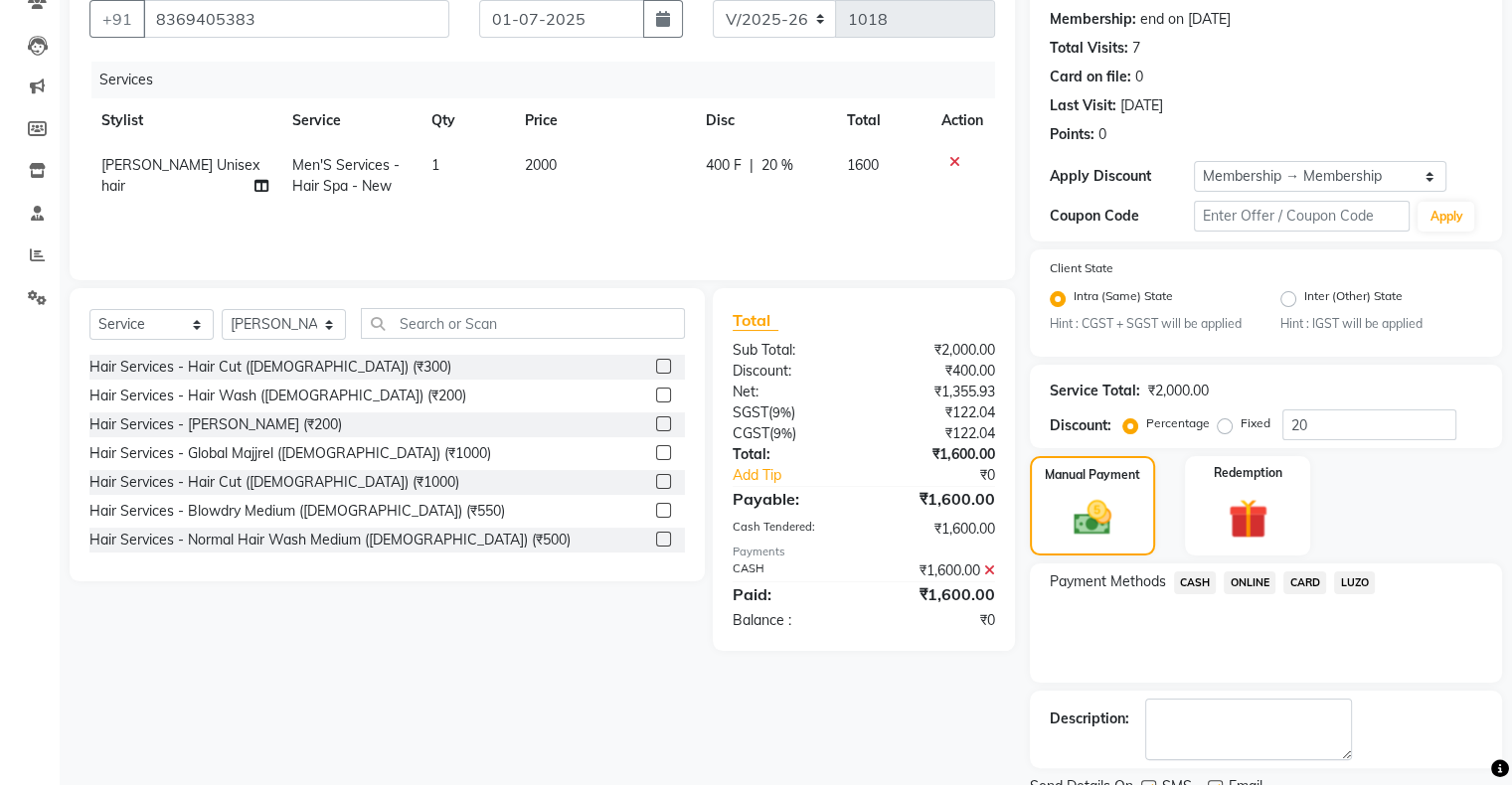 scroll, scrollTop: 266, scrollLeft: 0, axis: vertical 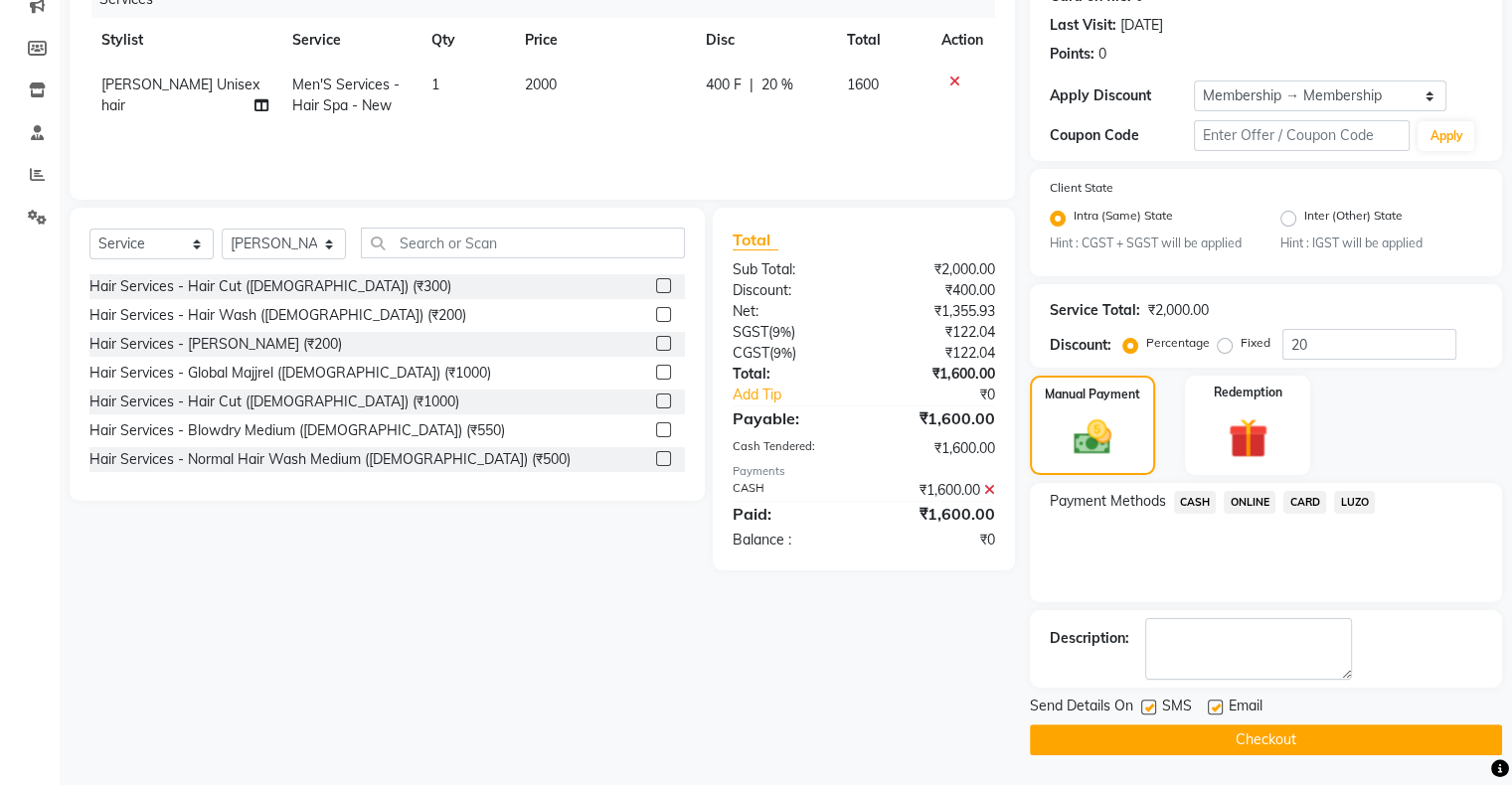 click on "Checkout" 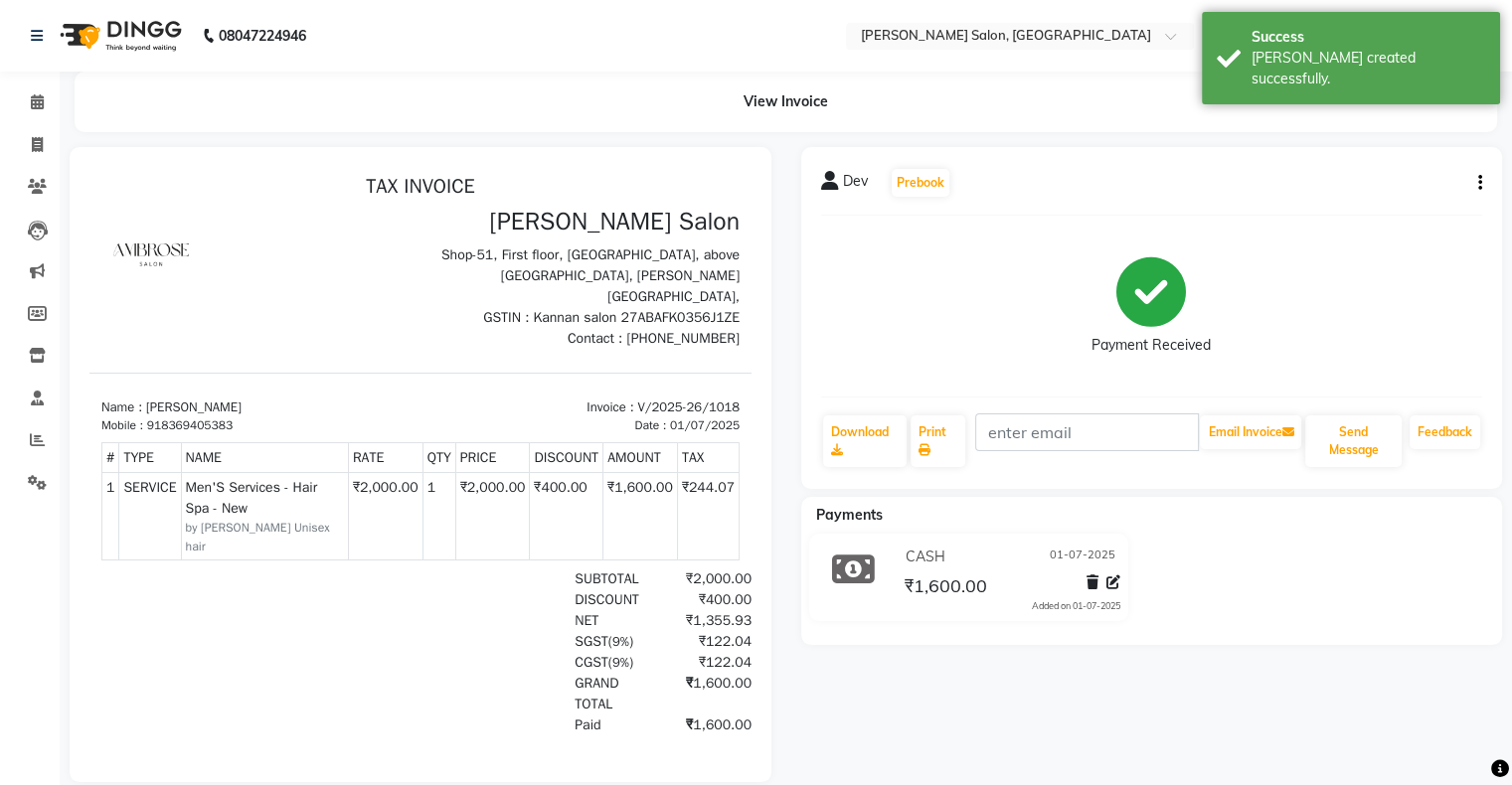 scroll, scrollTop: 0, scrollLeft: 0, axis: both 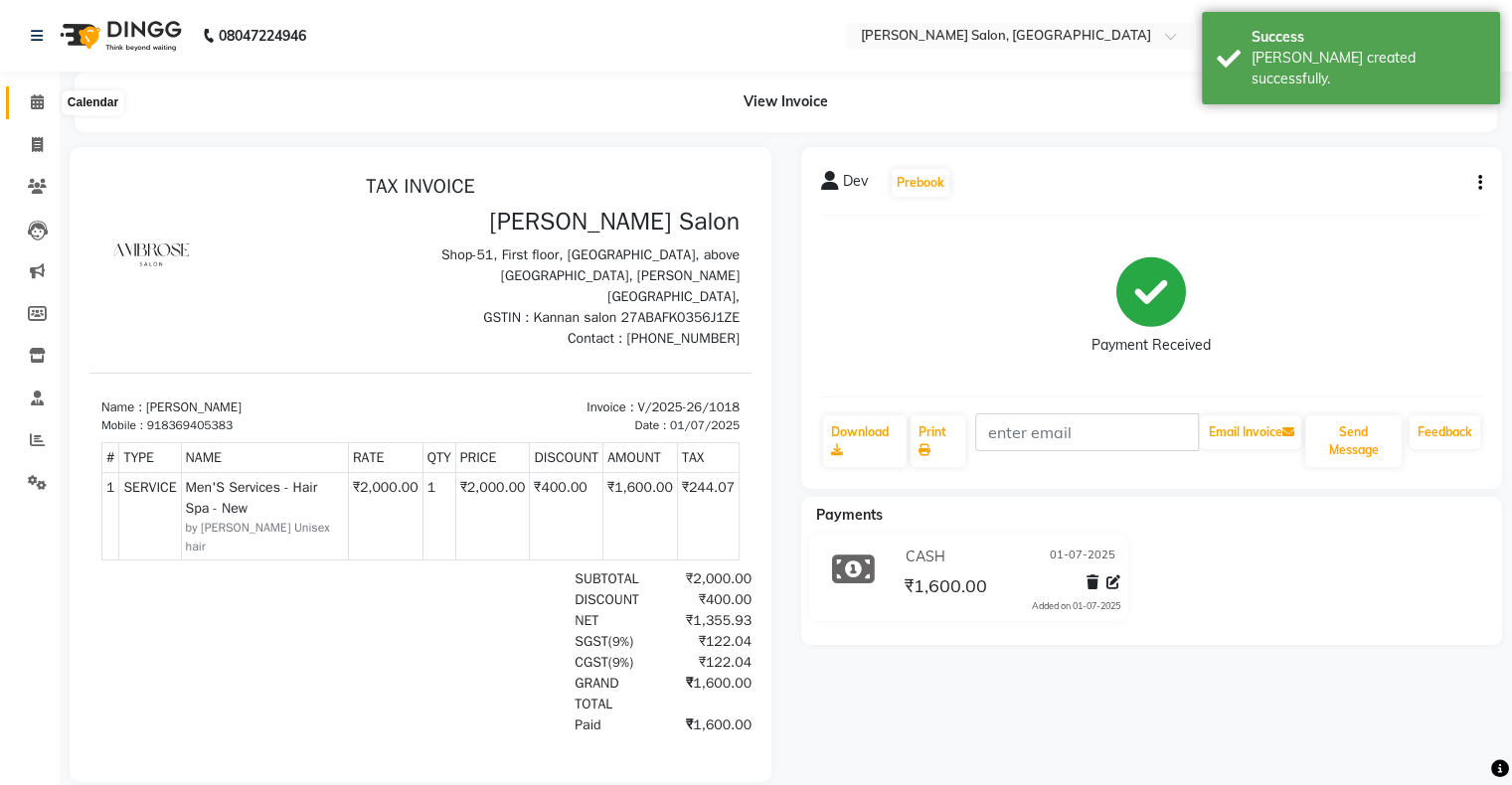 click 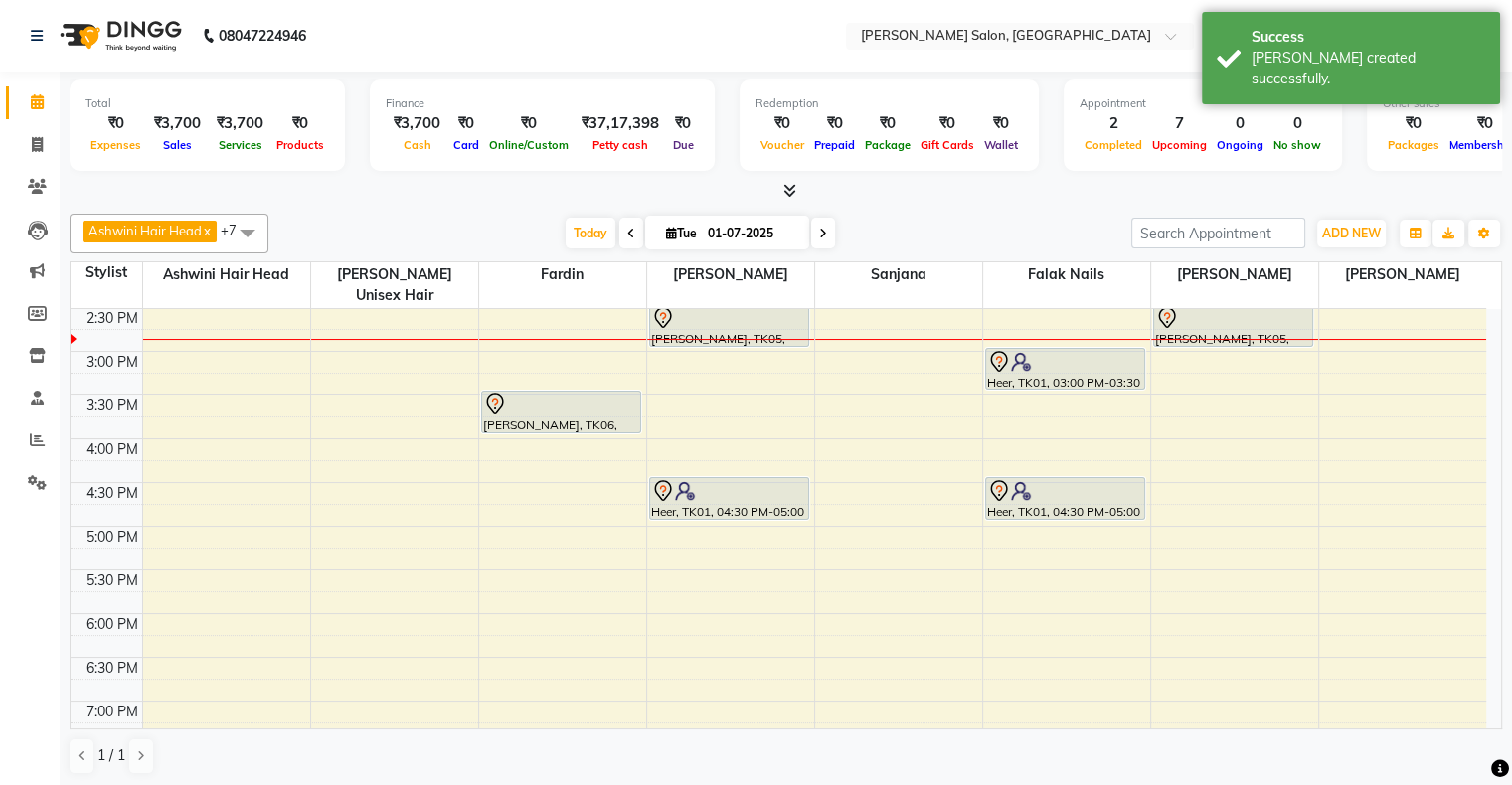 scroll, scrollTop: 348, scrollLeft: 0, axis: vertical 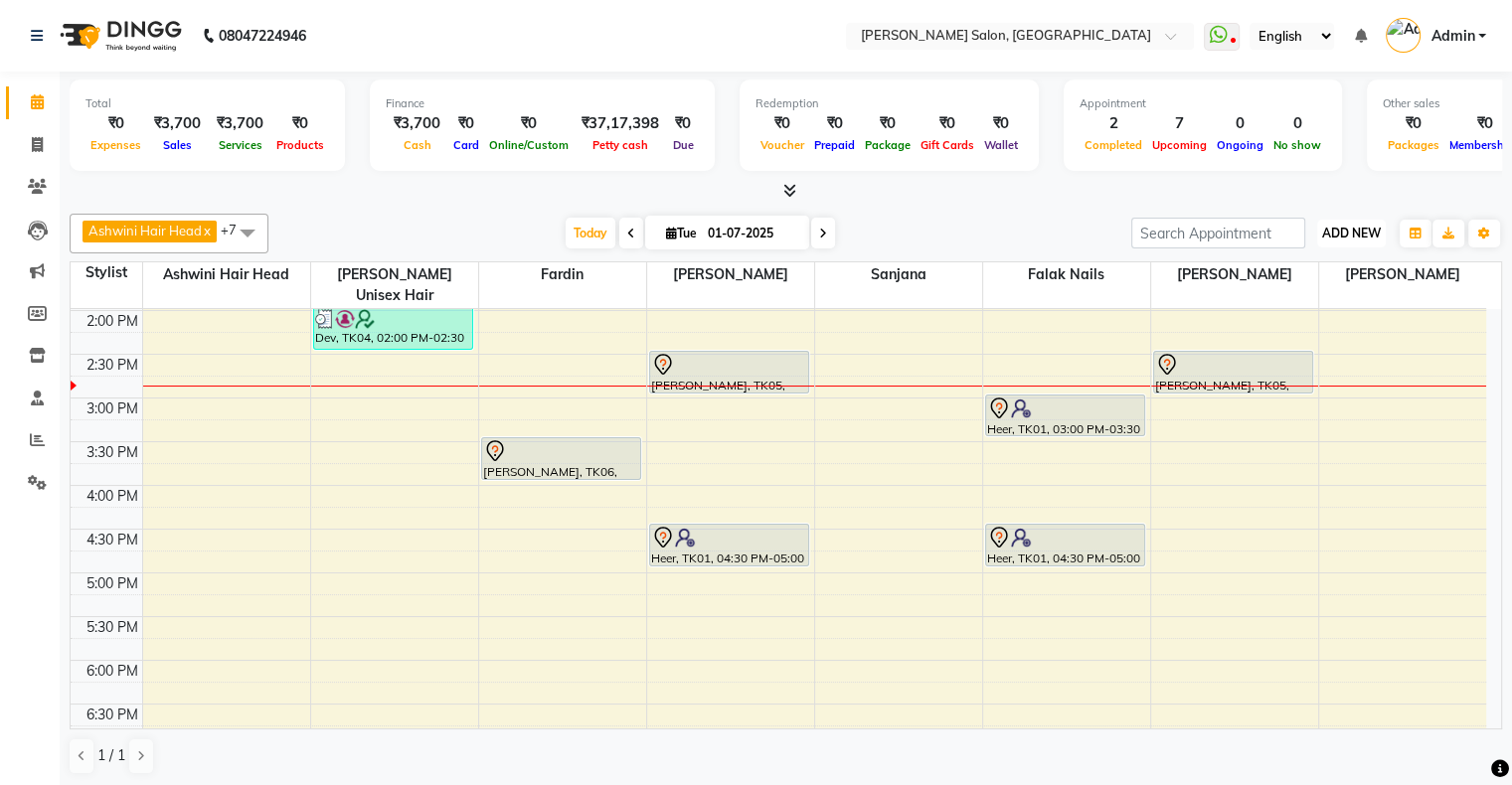 click on "ADD NEW" at bounding box center (1351, 233) 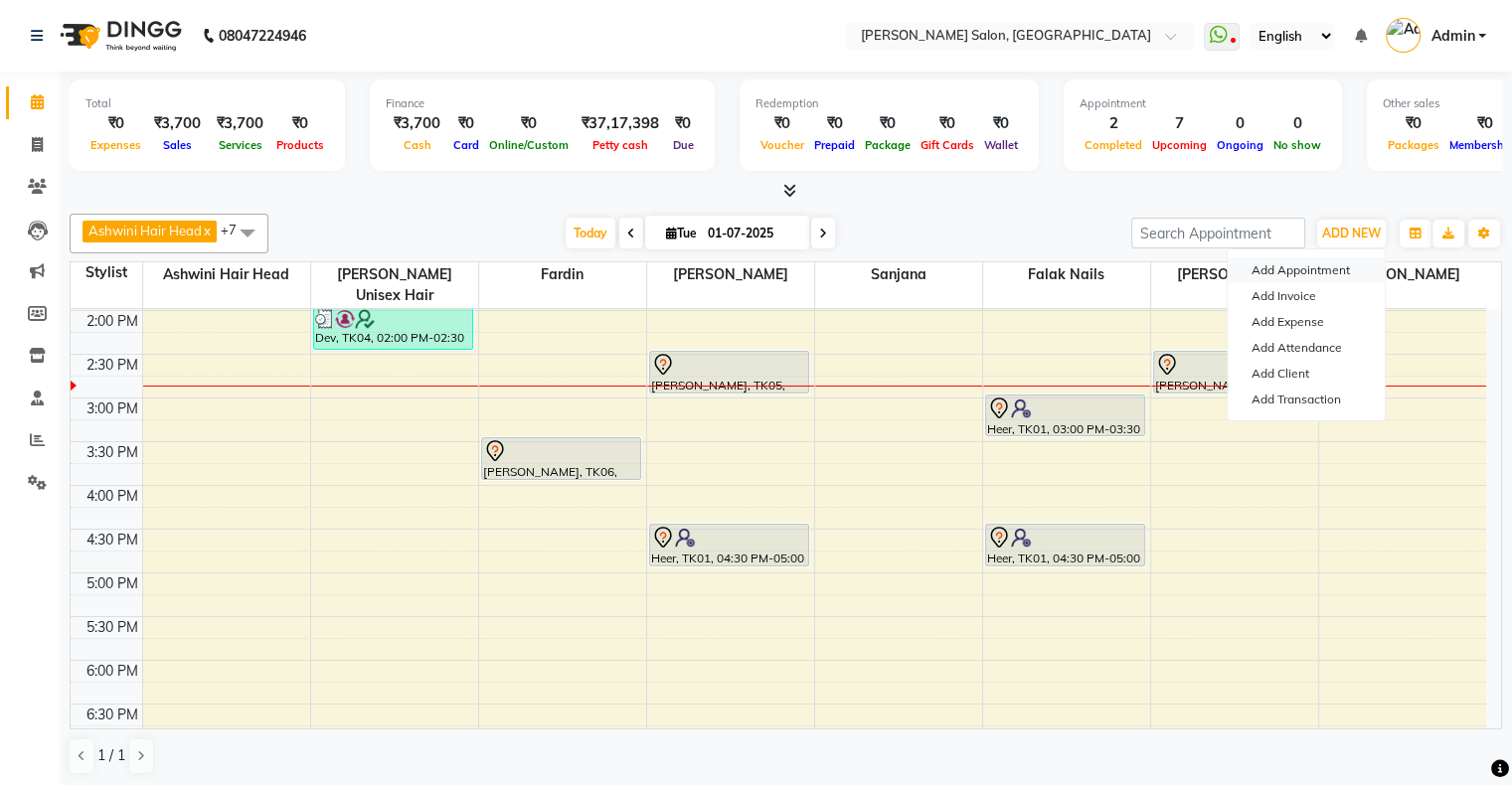 click on "Add Appointment" at bounding box center (1306, 270) 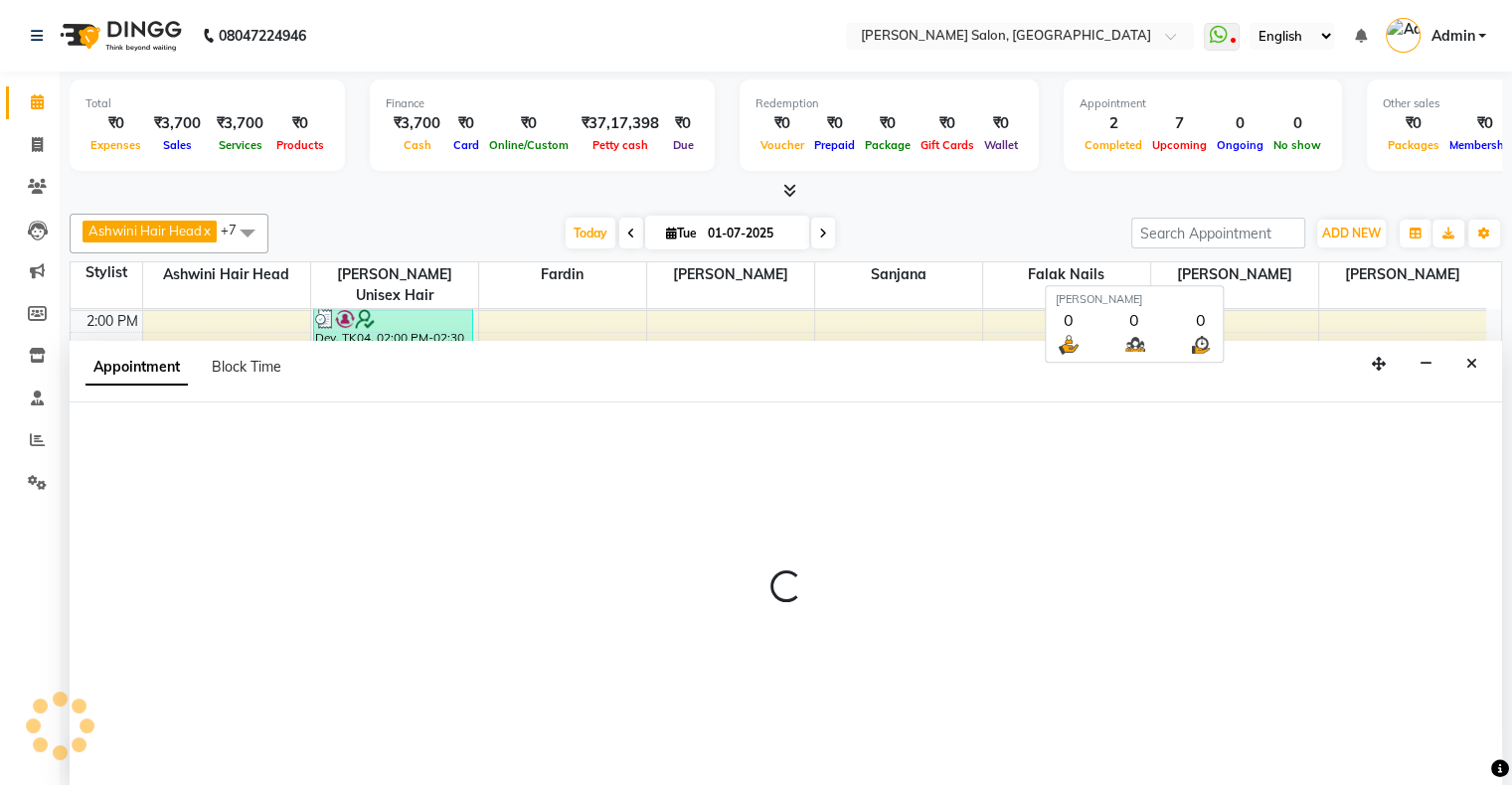 scroll, scrollTop: 0, scrollLeft: 0, axis: both 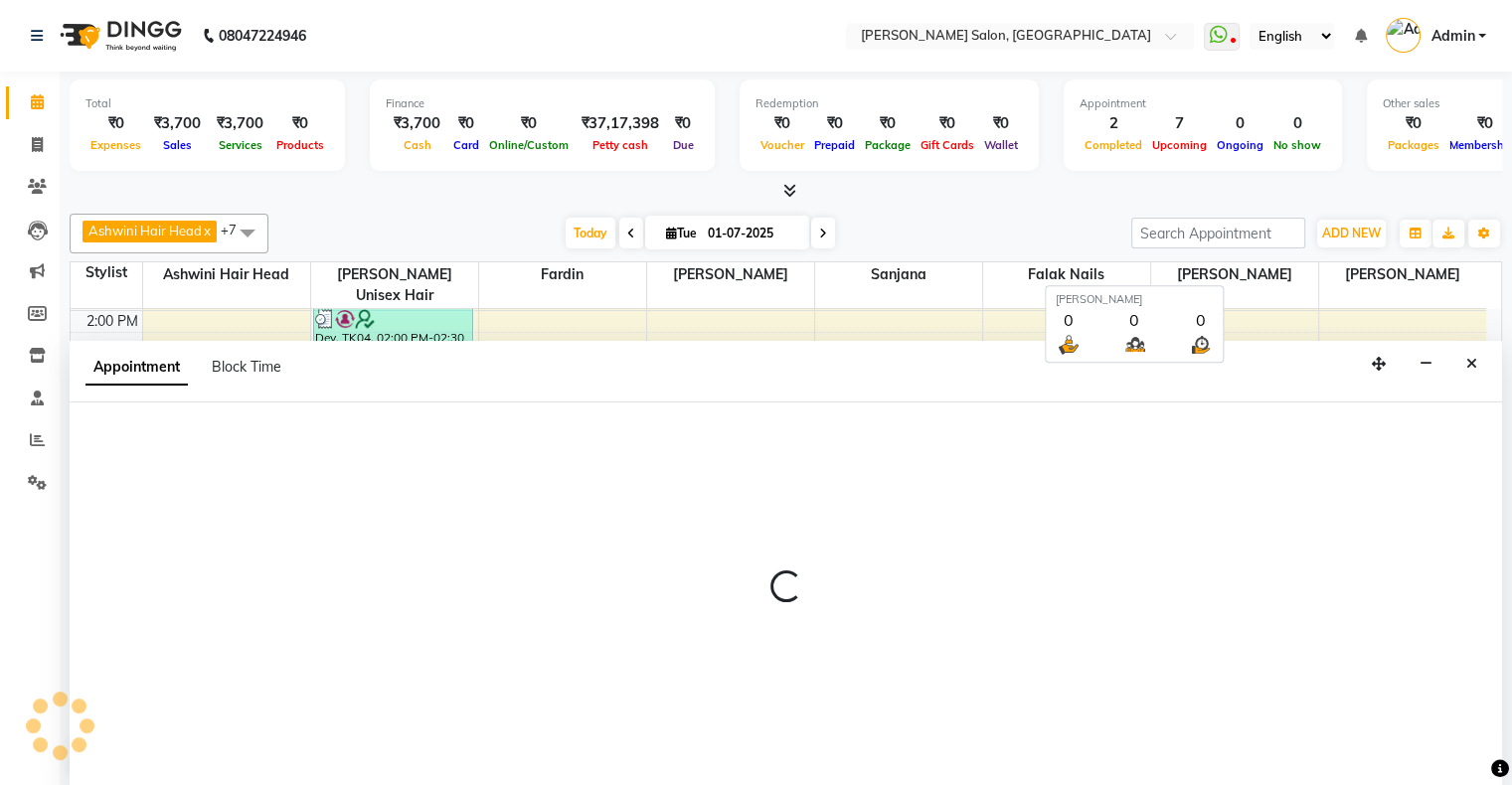 select on "660" 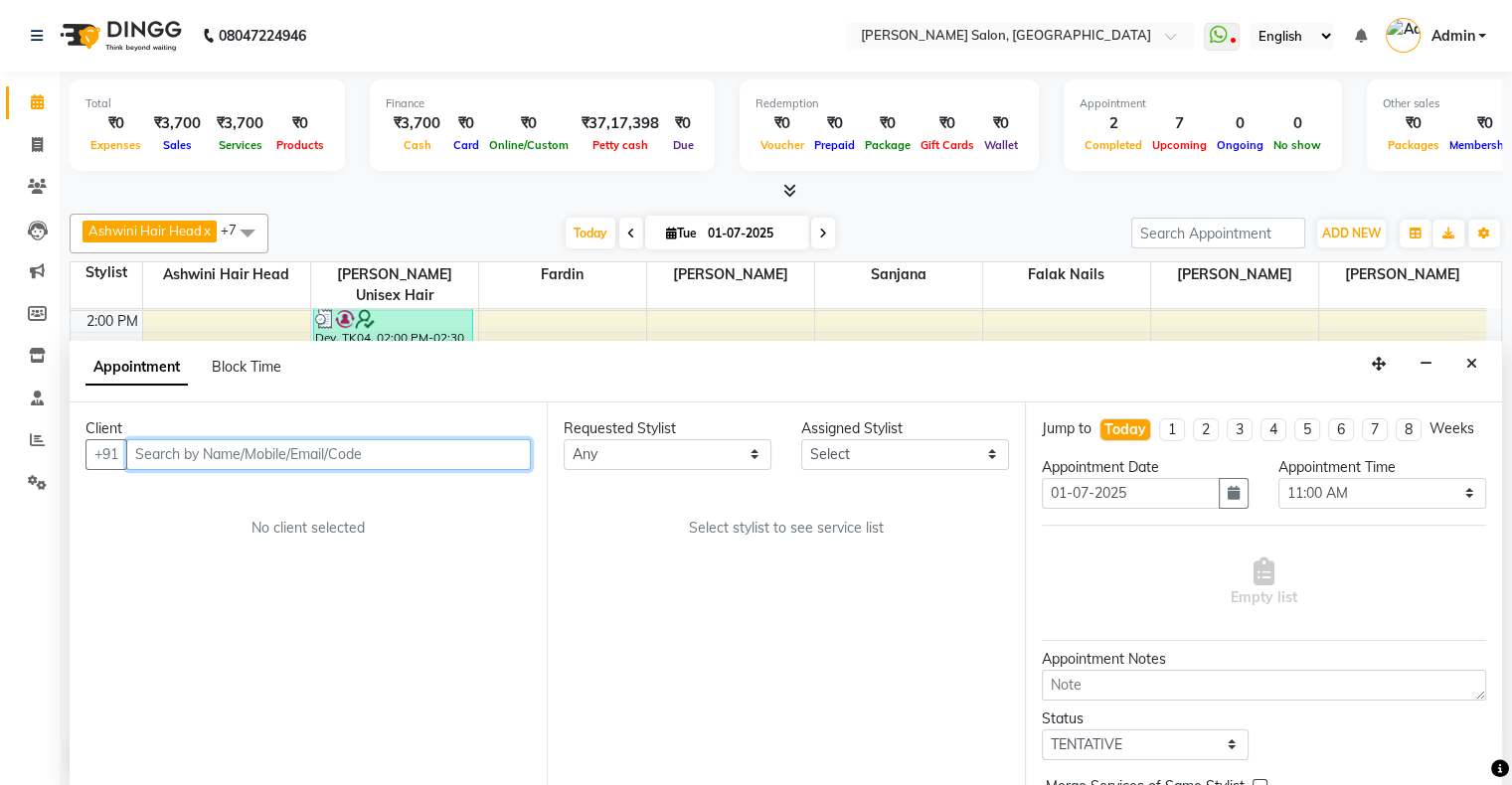 click at bounding box center (328, 454) 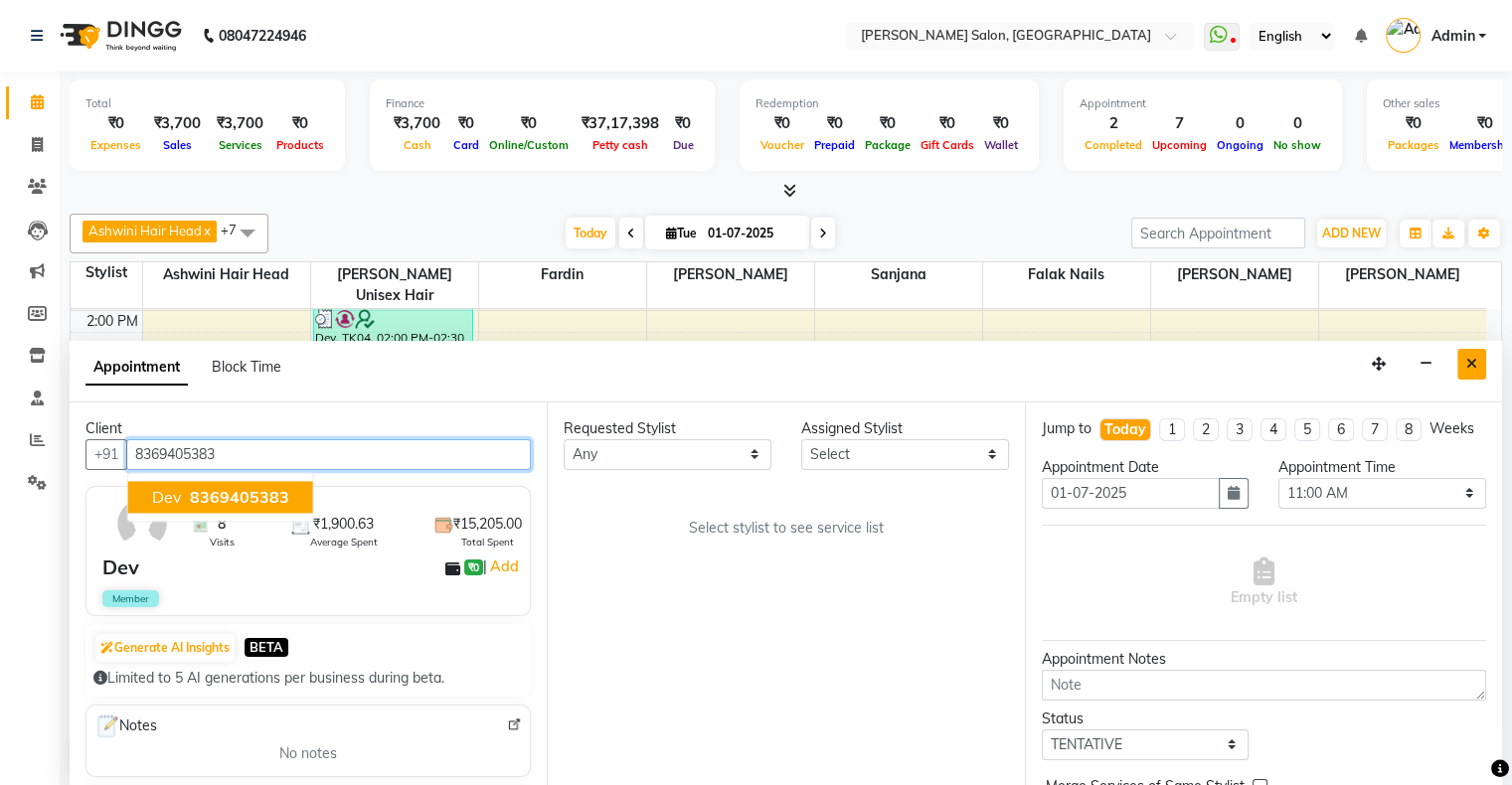 type on "8369405383" 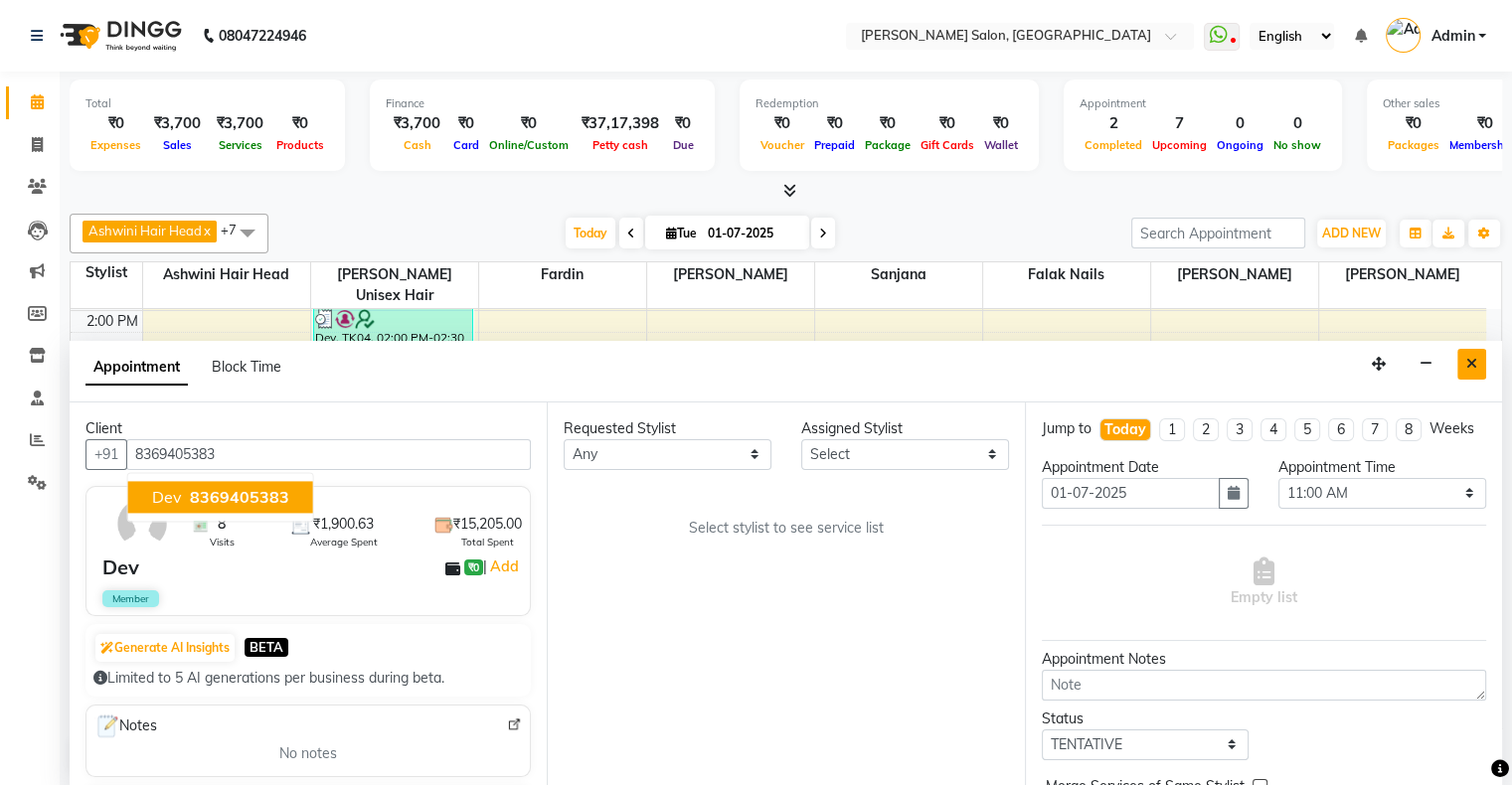 click at bounding box center [1471, 364] 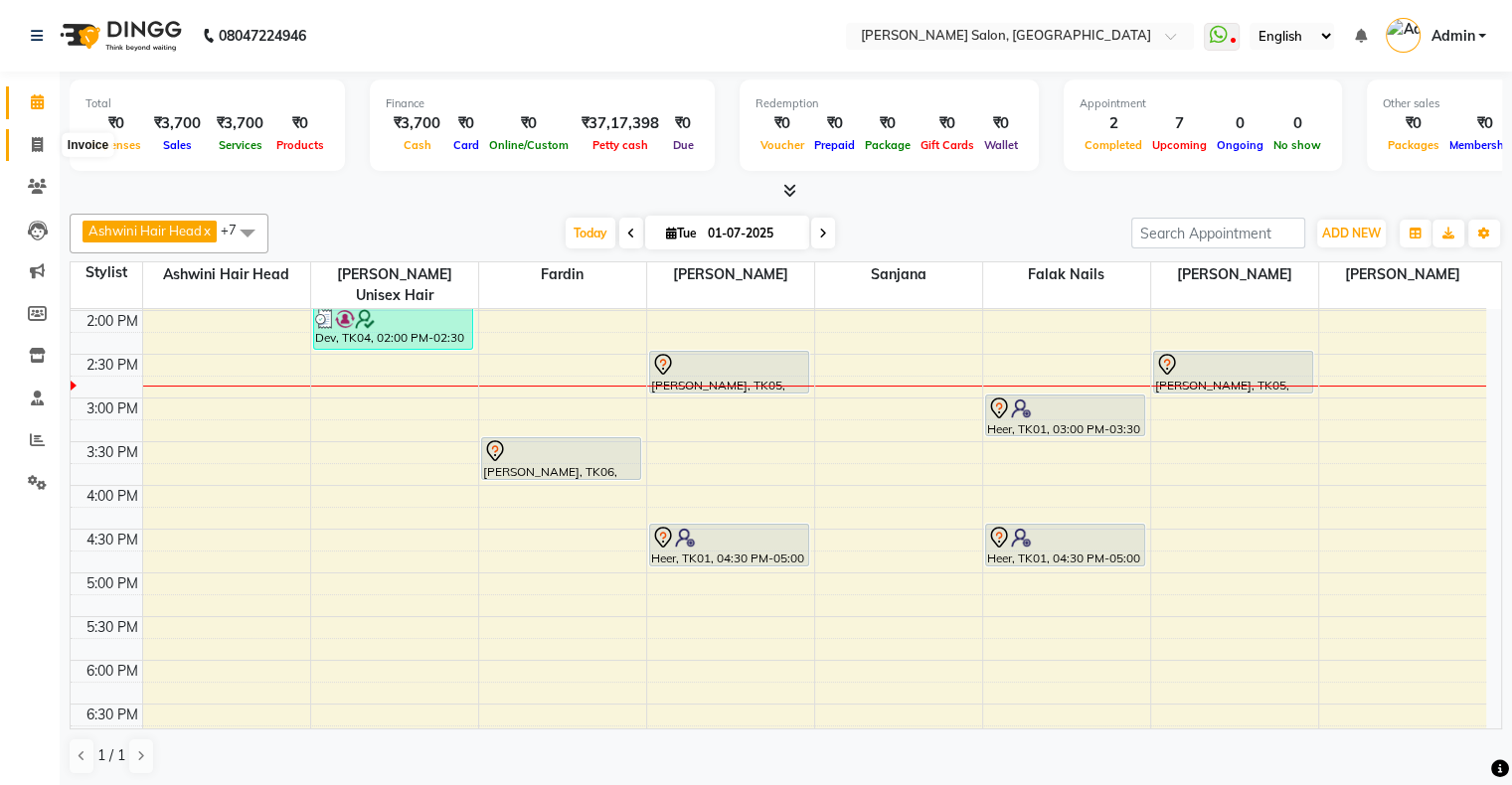 click 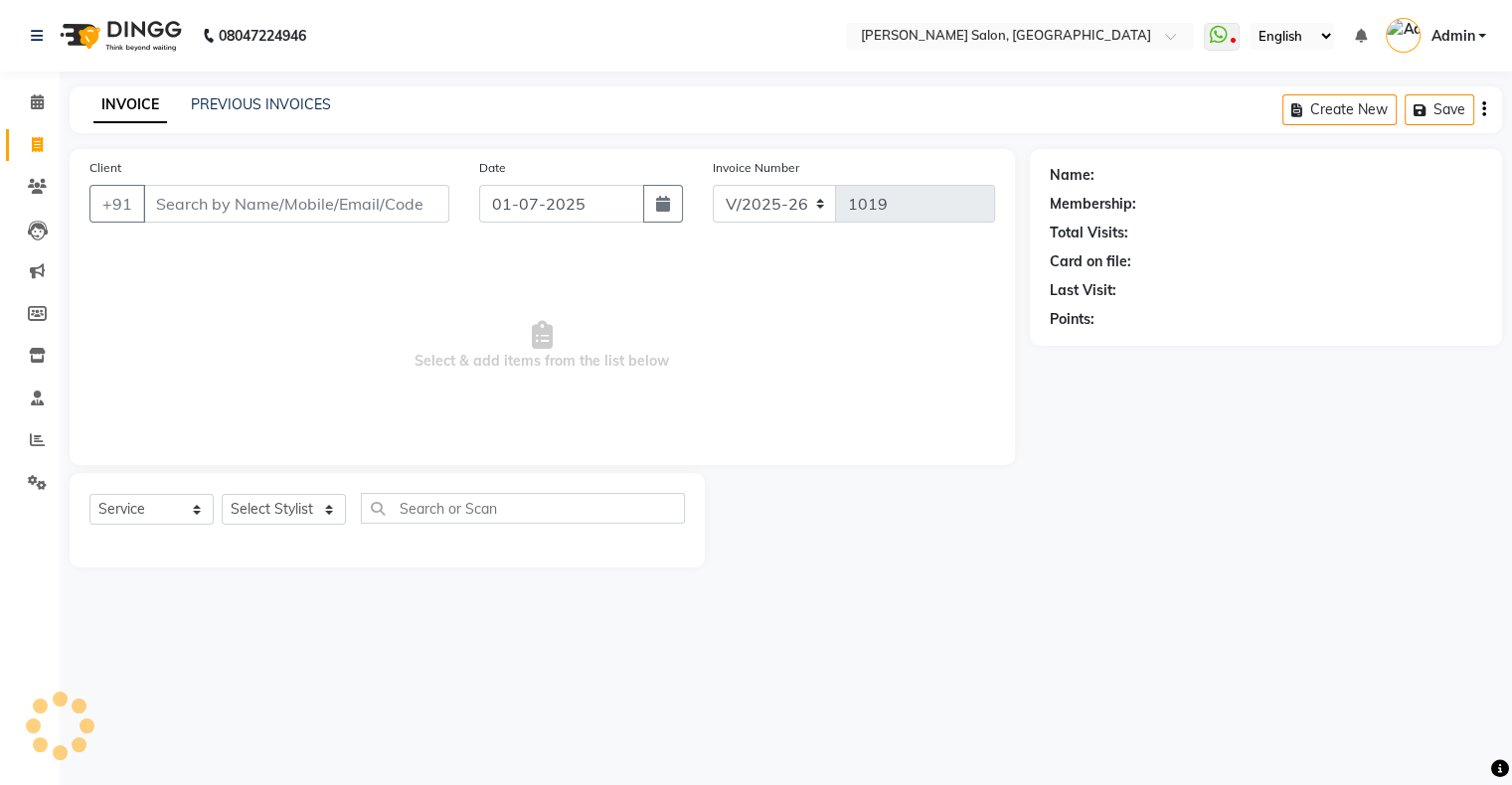 scroll, scrollTop: 0, scrollLeft: 0, axis: both 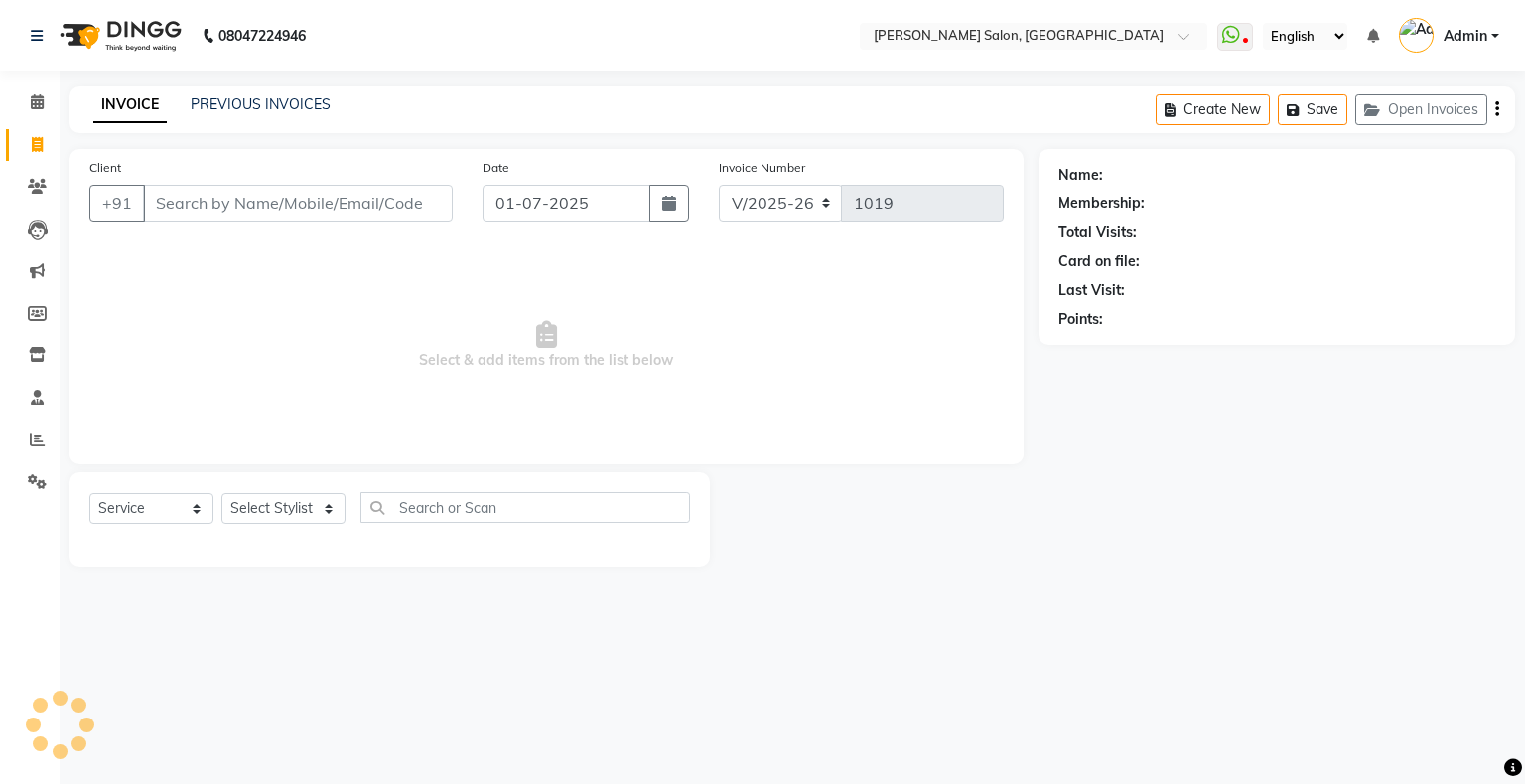 click on "Client" at bounding box center (298, 203) 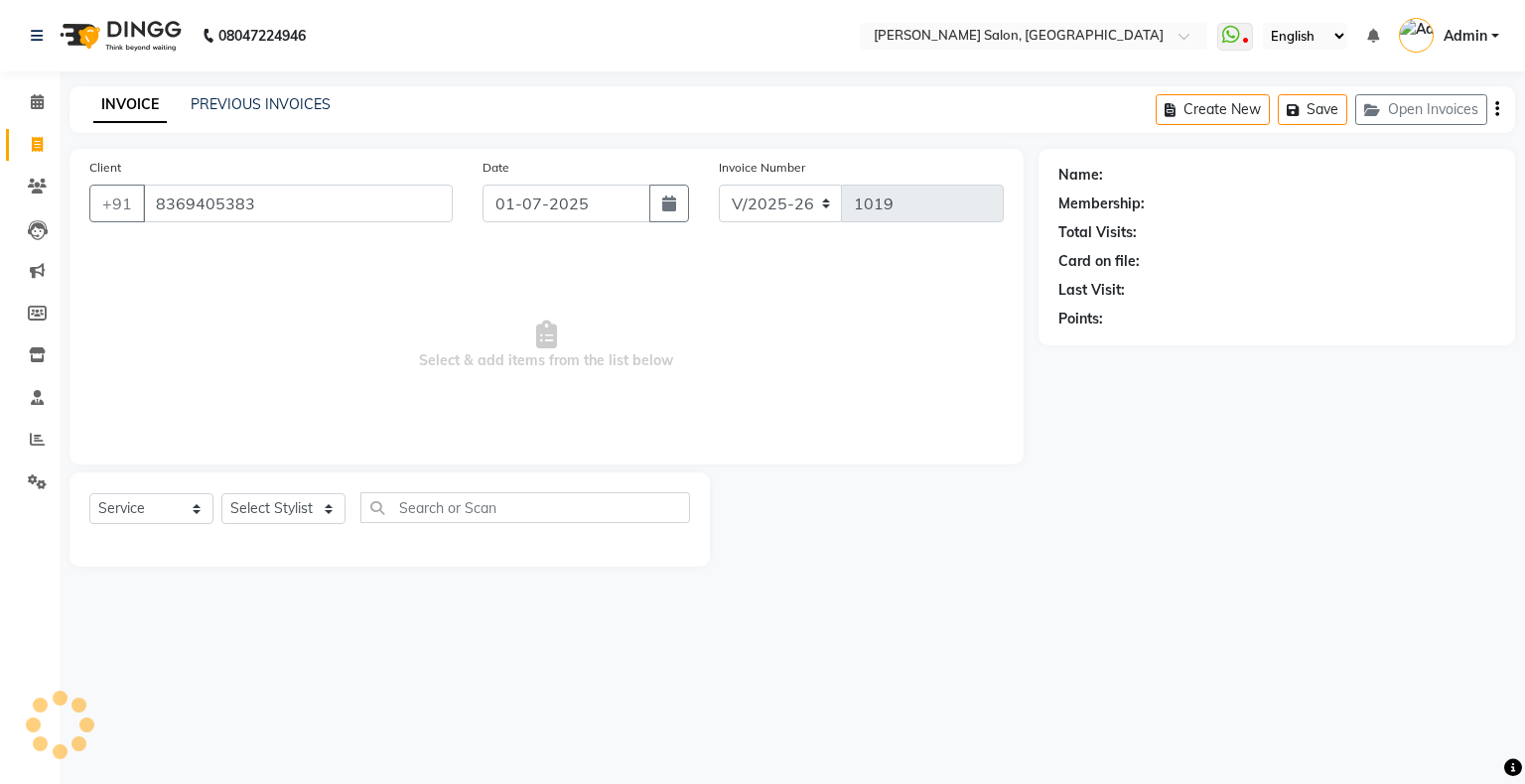 type on "8369405383" 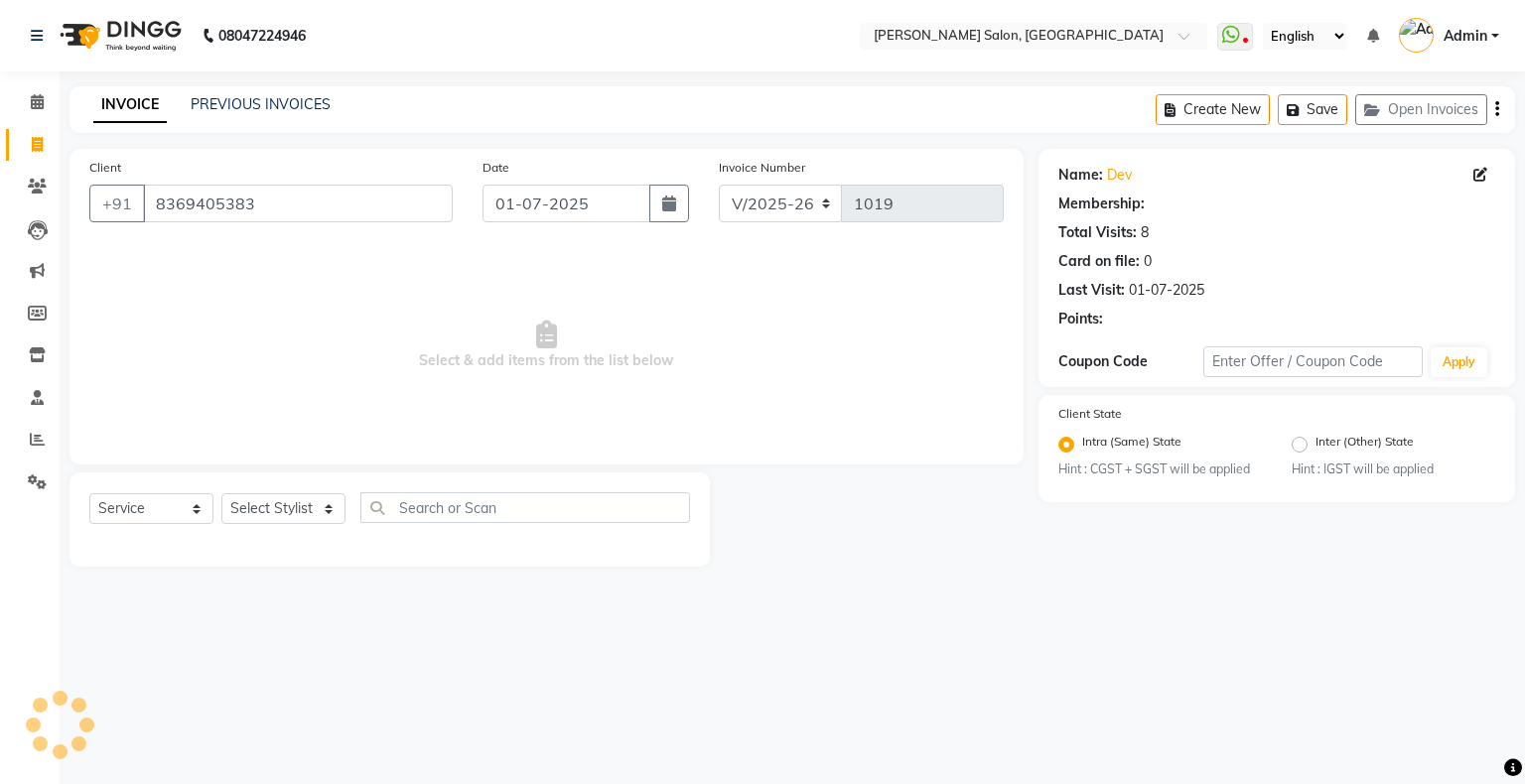 select on "1: Object" 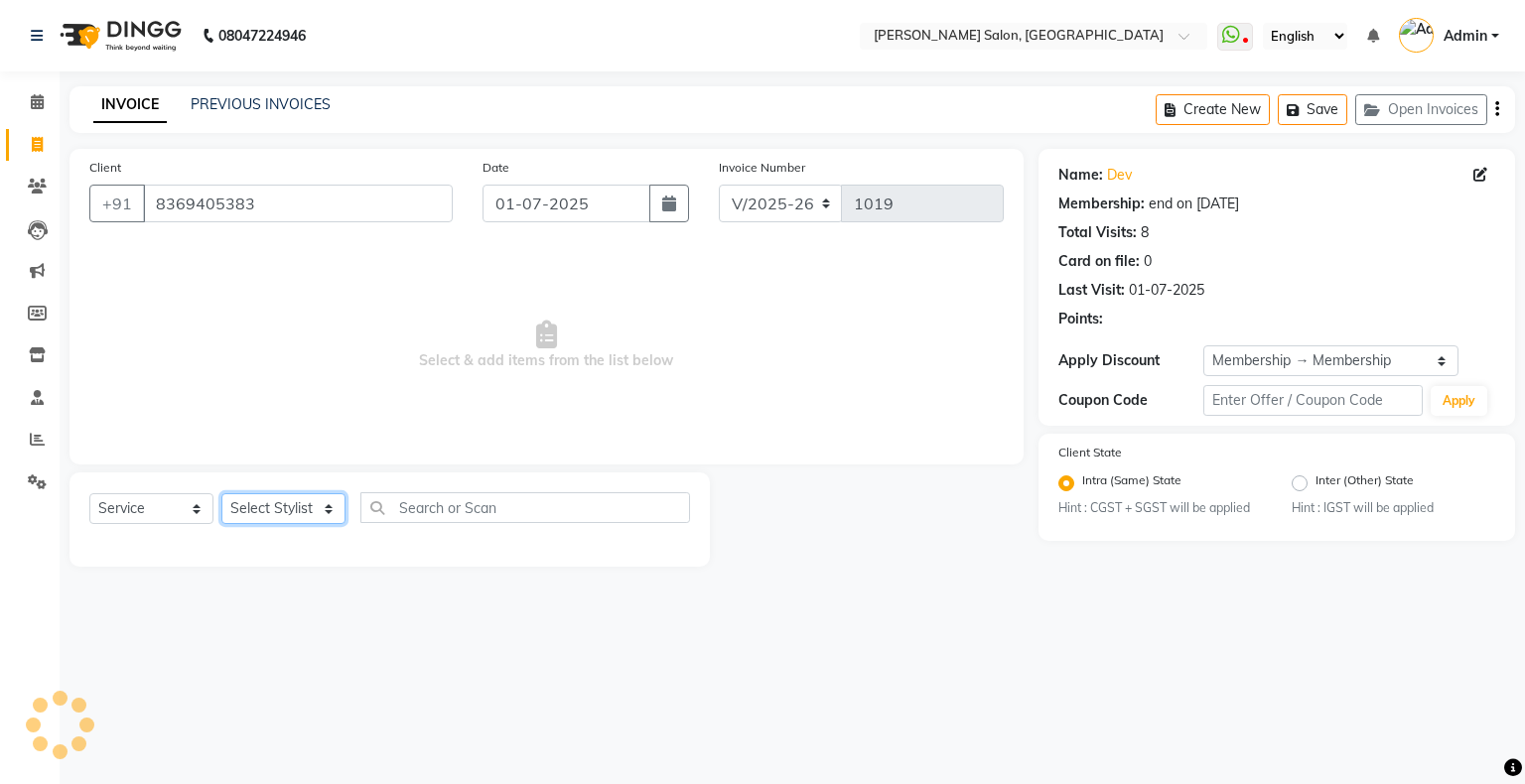 click on "Select Stylist" 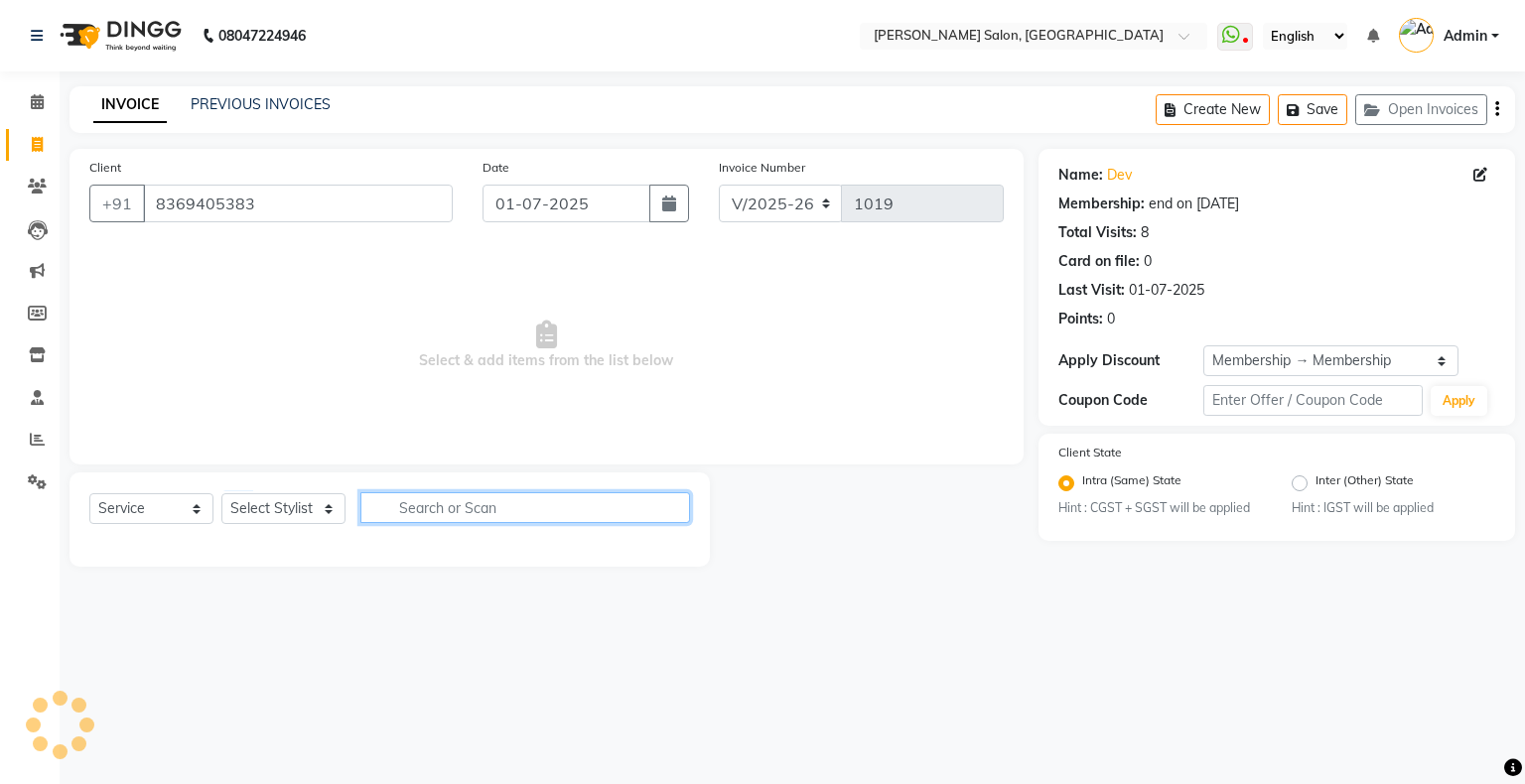 click 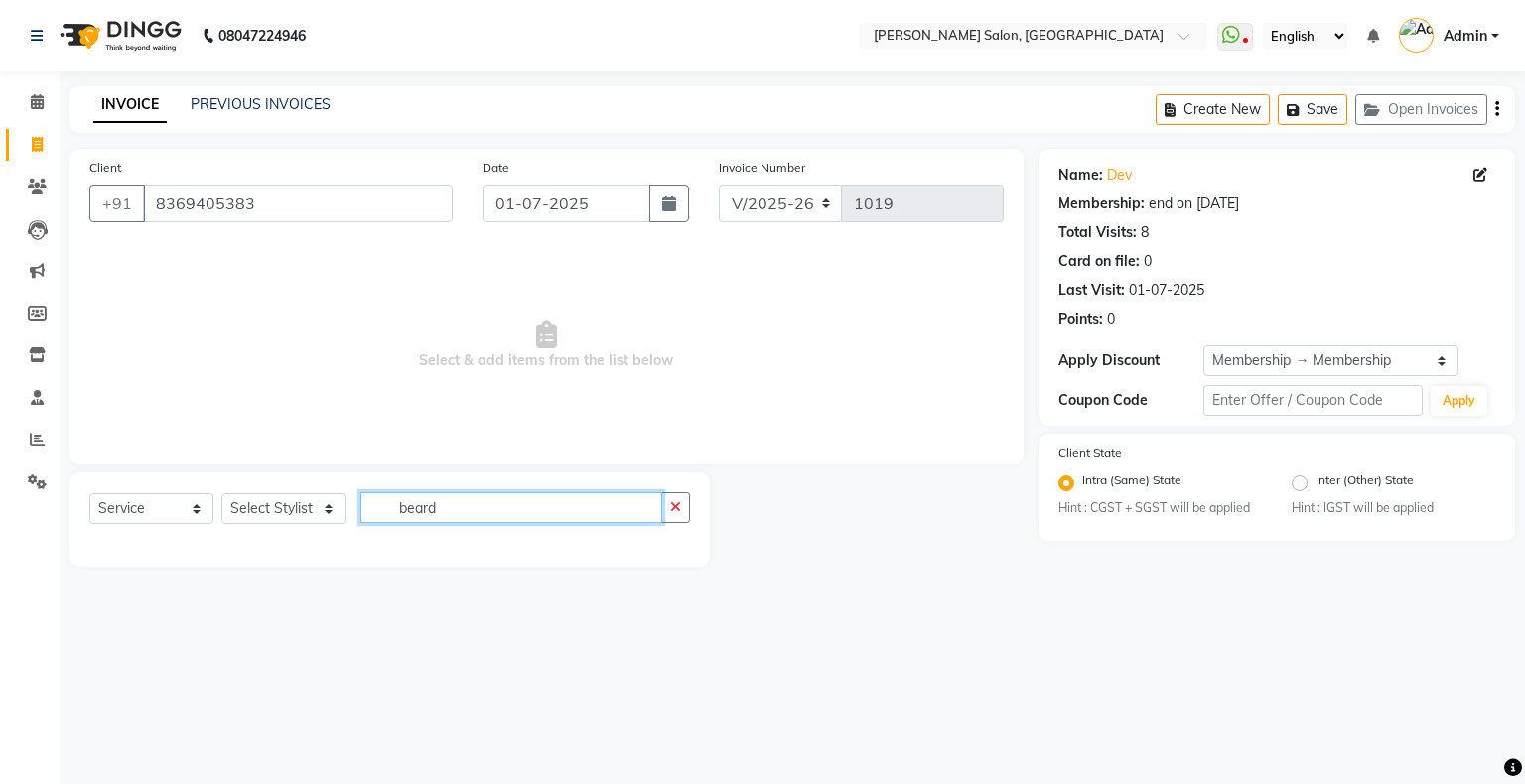 type on "beard" 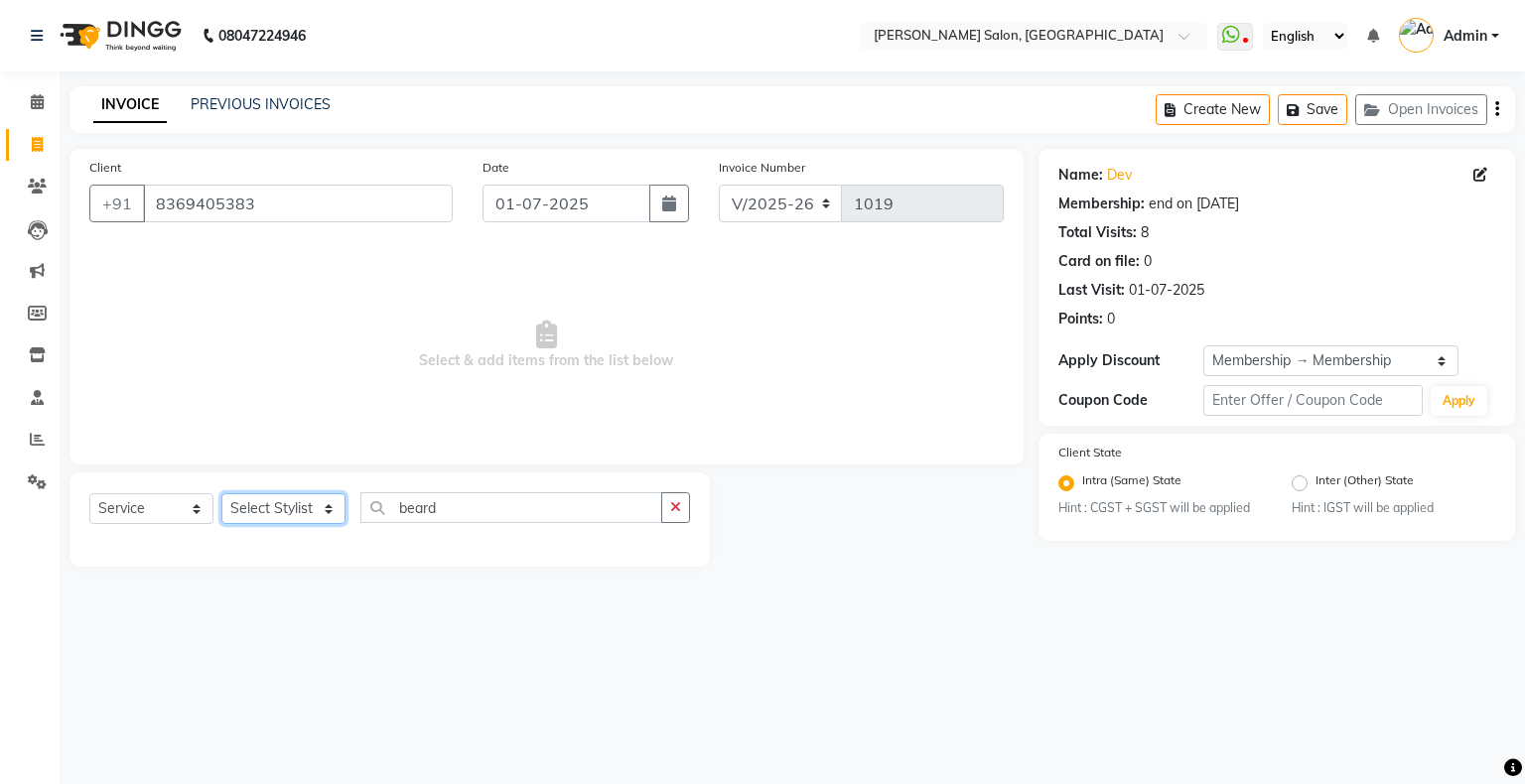 click on "Select Stylist Akshay [PERSON_NAME] Hair Head Falak Nails [PERSON_NAME] [PERSON_NAME] [PERSON_NAME] [PERSON_NAME]  [PERSON_NAME] [PERSON_NAME] Veera [PERSON_NAME] Unisex hair" 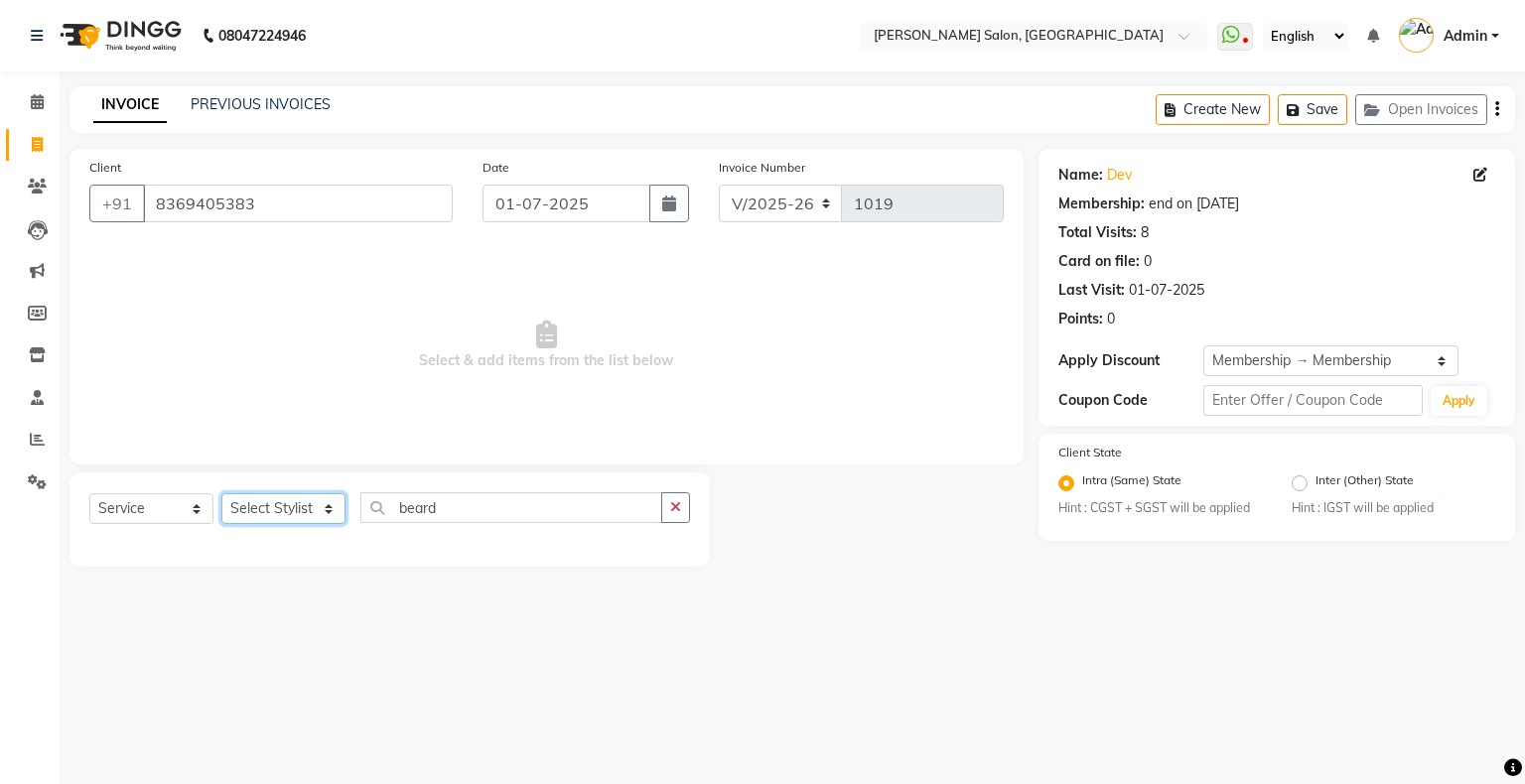 select on "52584" 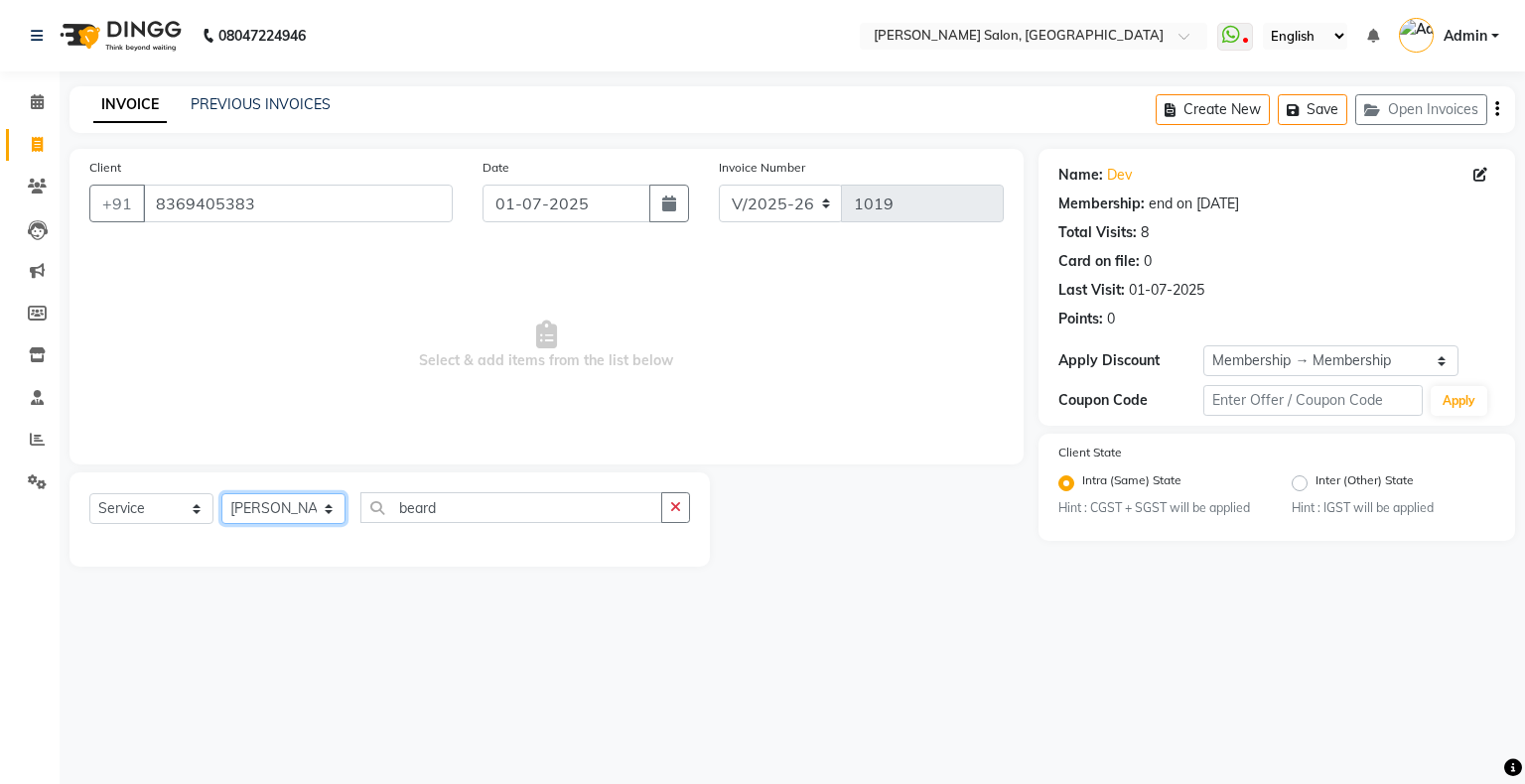 click on "Select Stylist Akshay [PERSON_NAME] Hair Head Falak Nails [PERSON_NAME] [PERSON_NAME] [PERSON_NAME] [PERSON_NAME]  [PERSON_NAME] [PERSON_NAME] Veera [PERSON_NAME] Unisex hair" 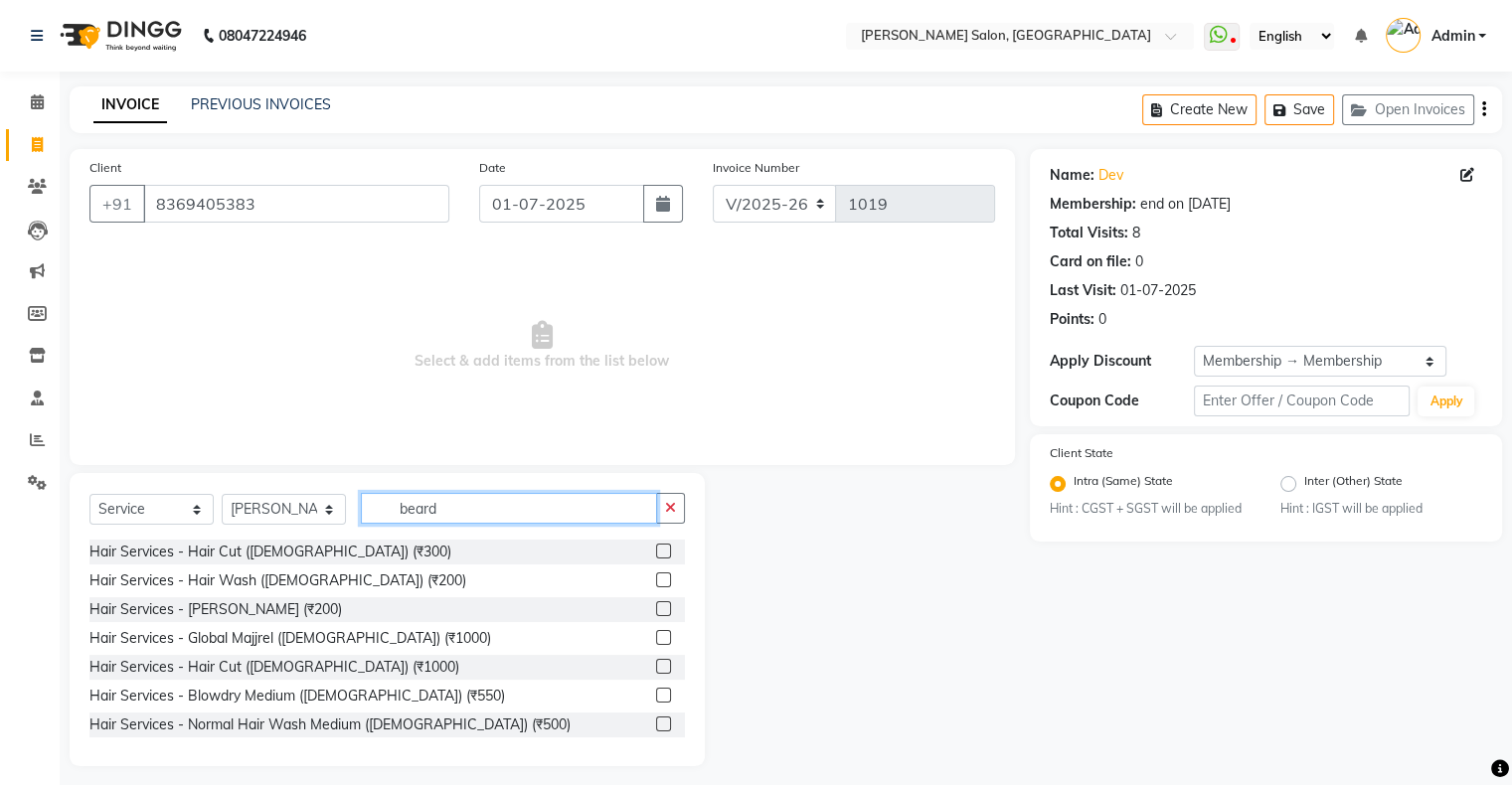 click on "beard" 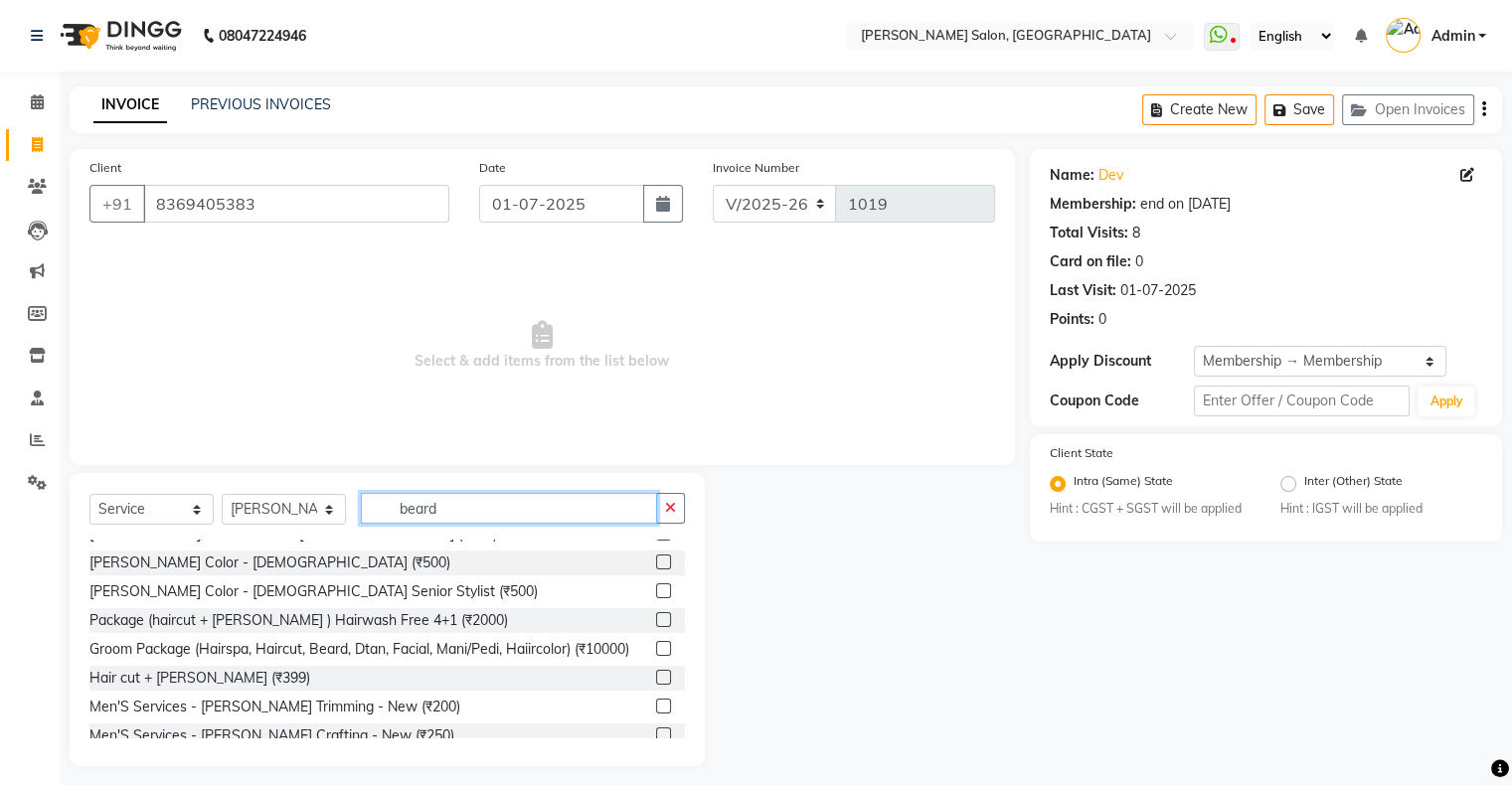 scroll, scrollTop: 106, scrollLeft: 0, axis: vertical 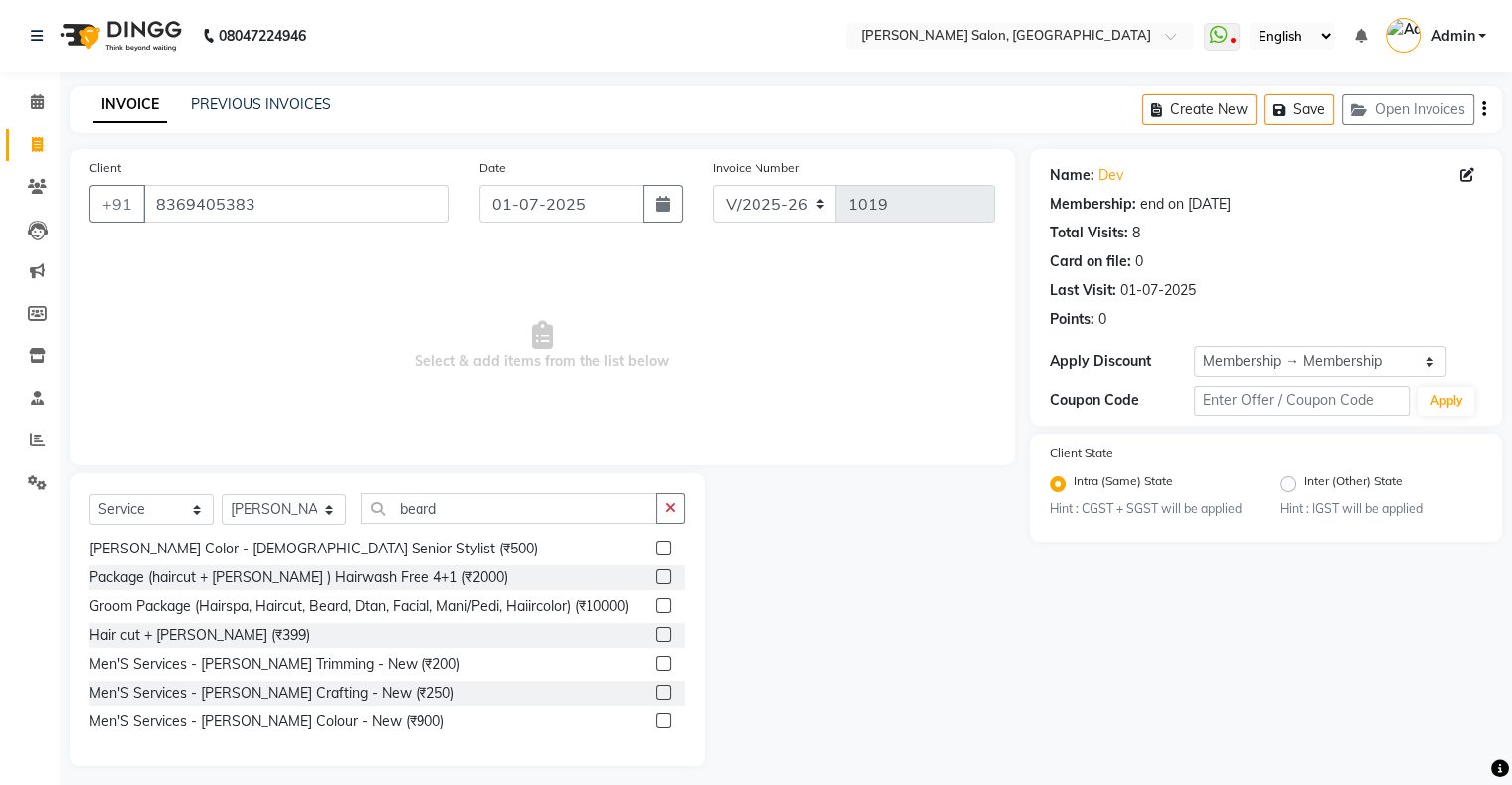 click 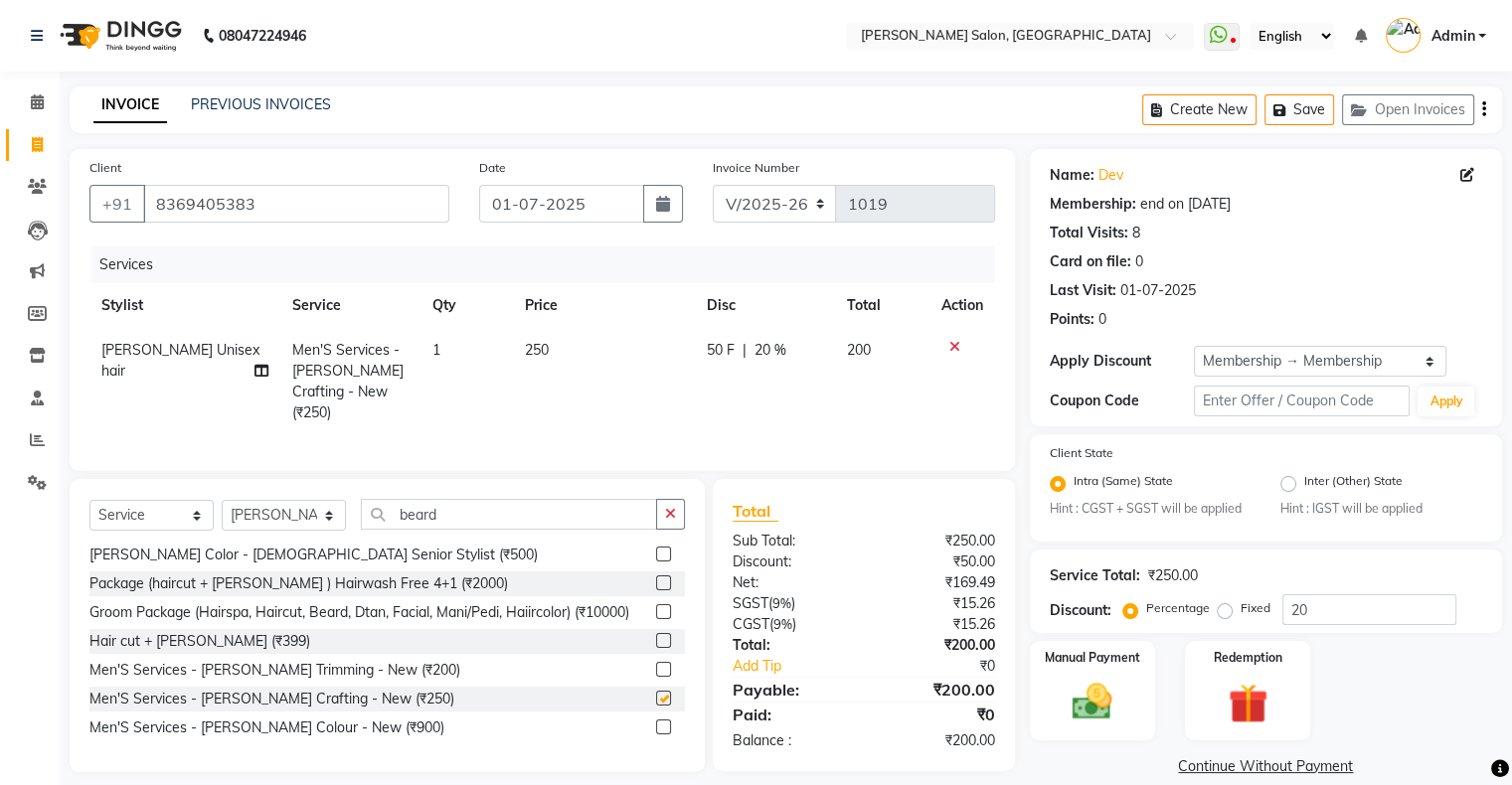 checkbox on "false" 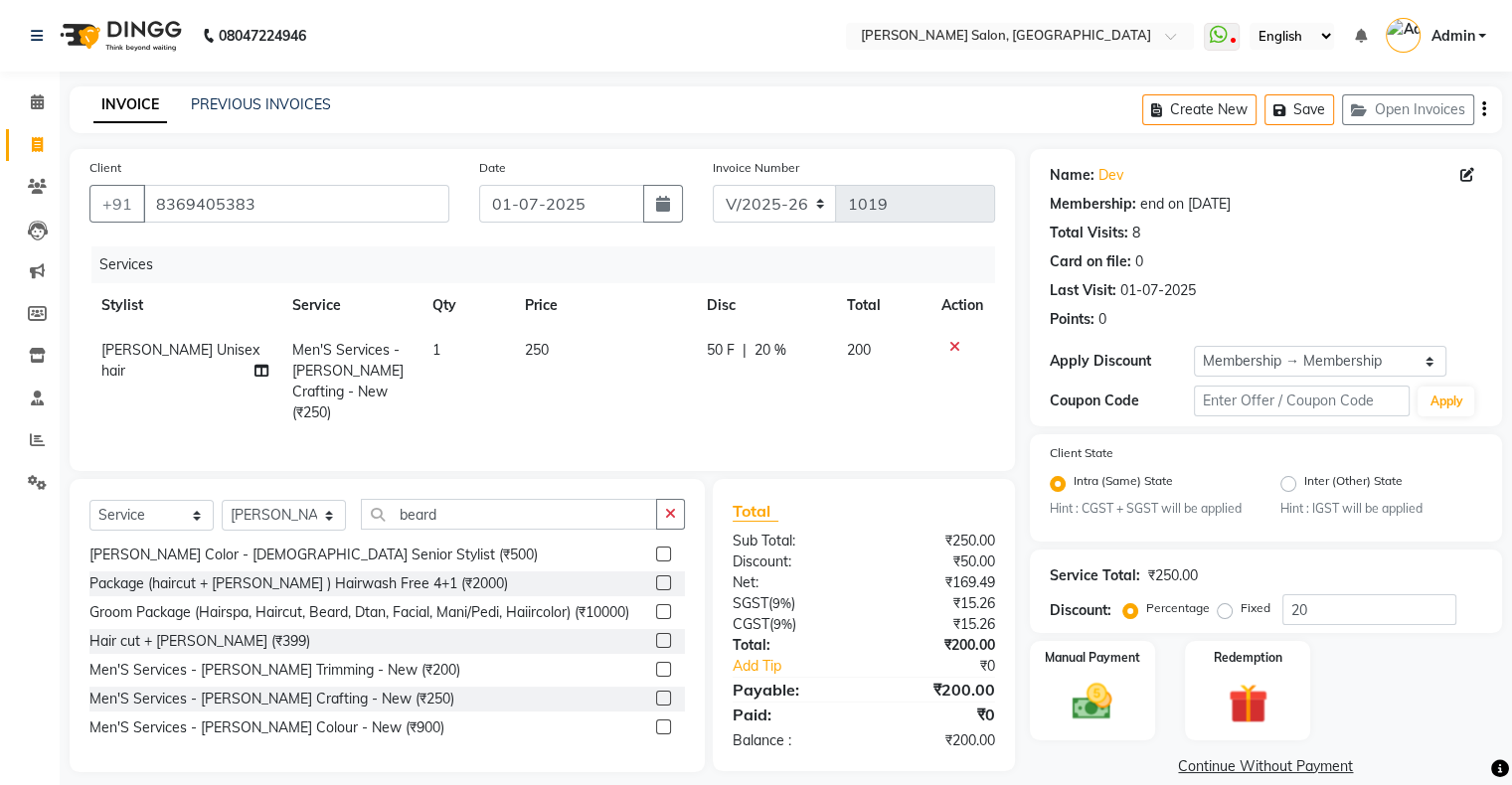 scroll, scrollTop: 28, scrollLeft: 0, axis: vertical 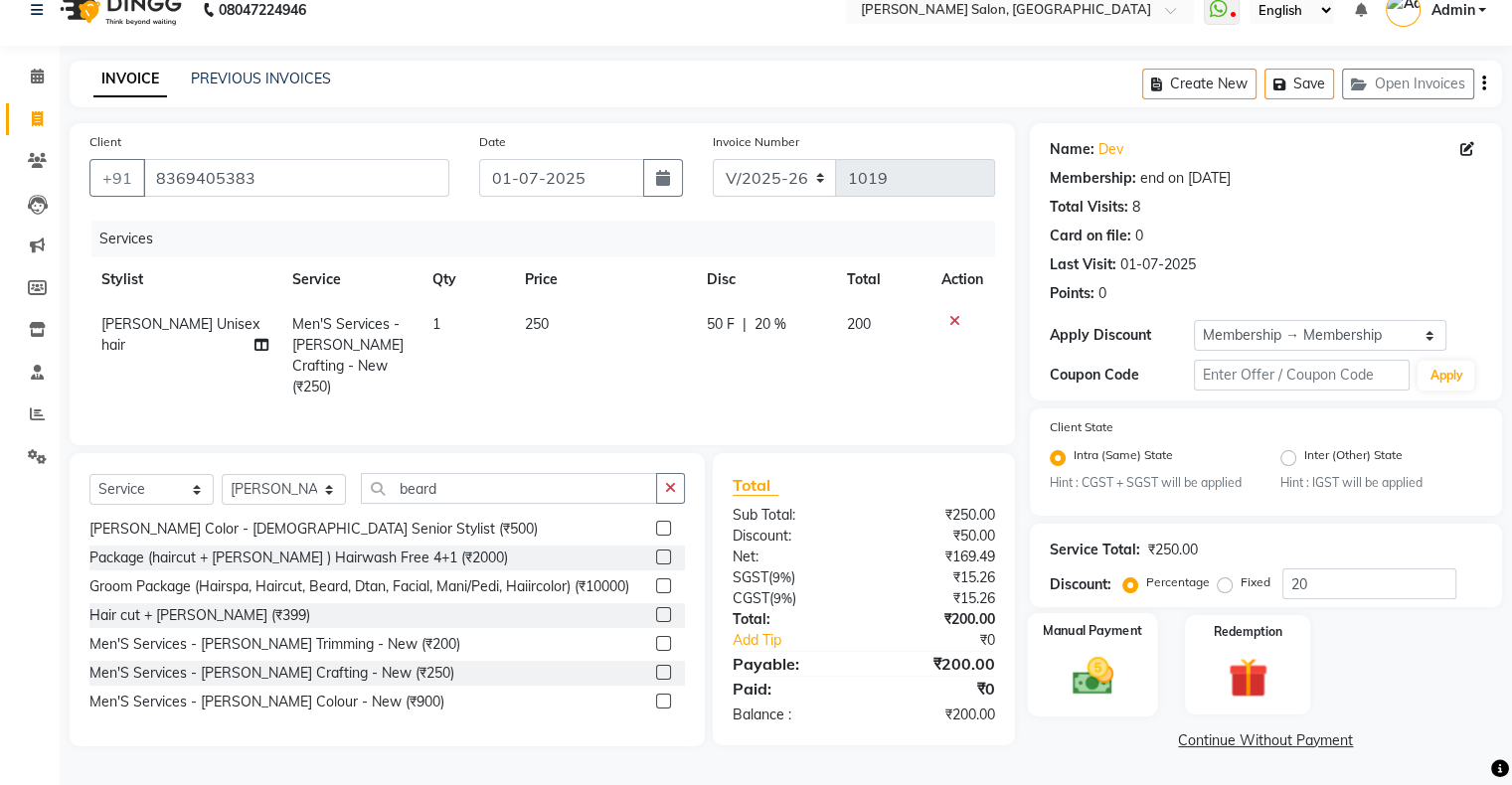 click on "Manual Payment" 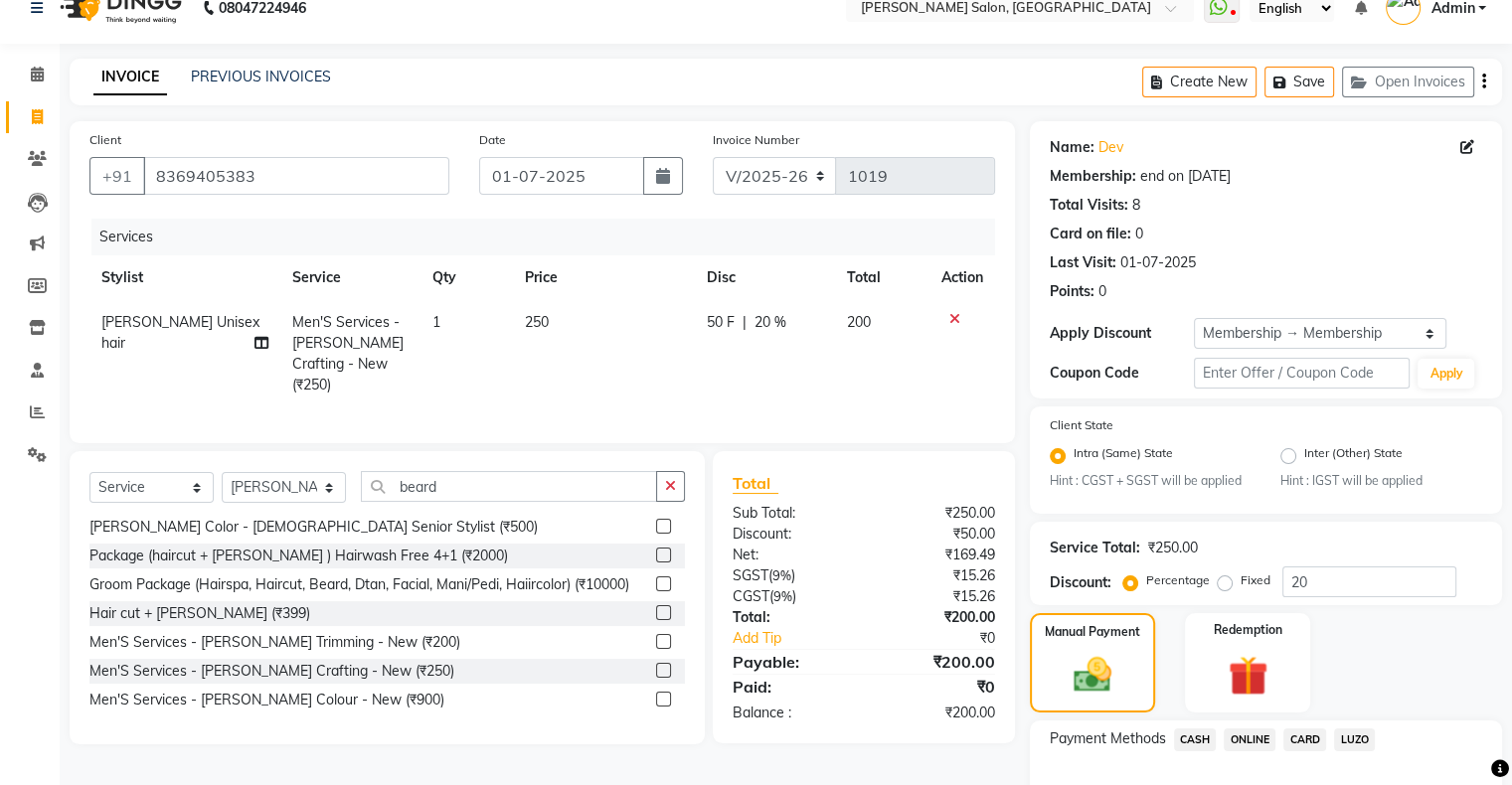 click on "ONLINE" 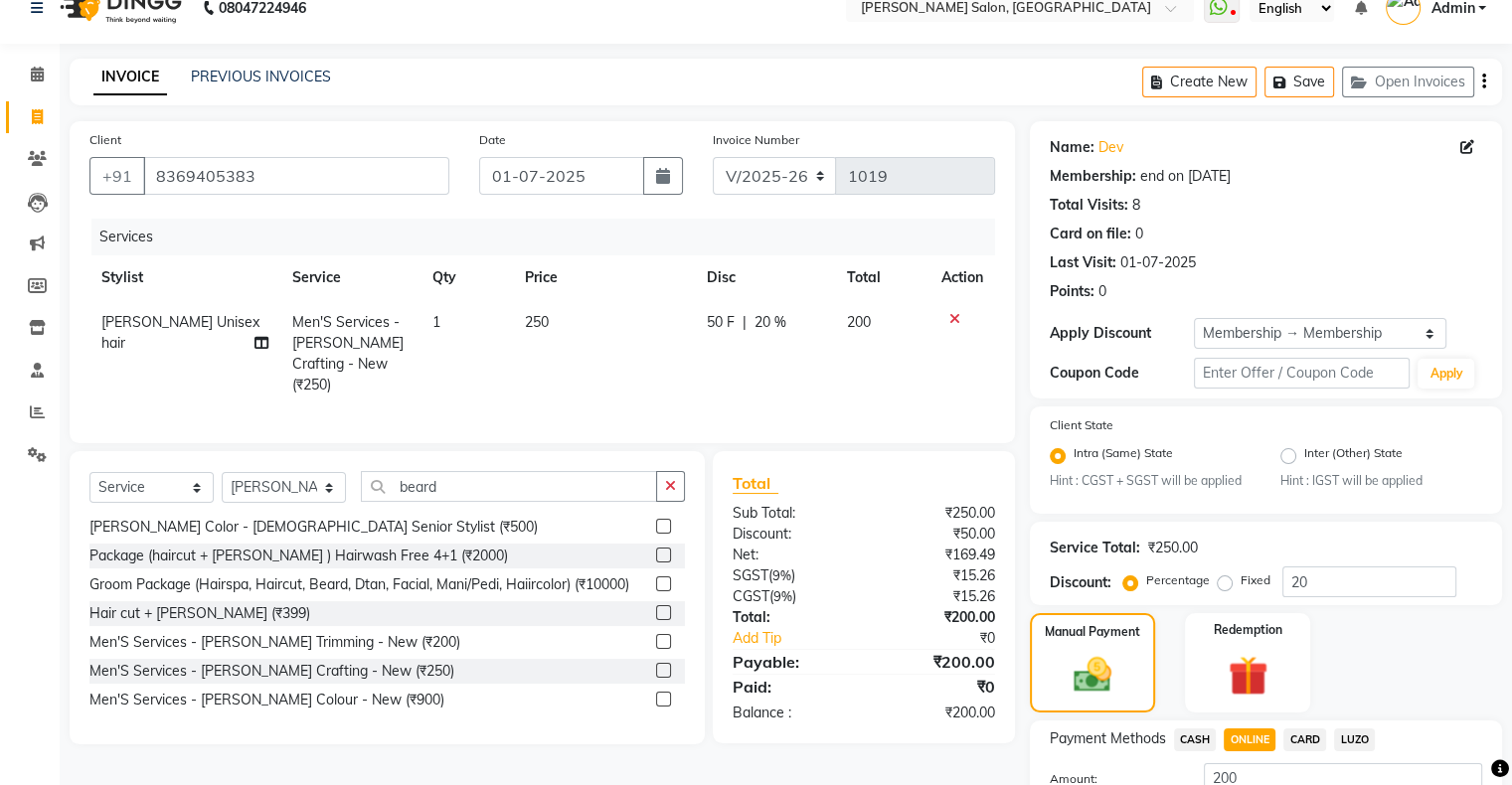 scroll, scrollTop: 155, scrollLeft: 0, axis: vertical 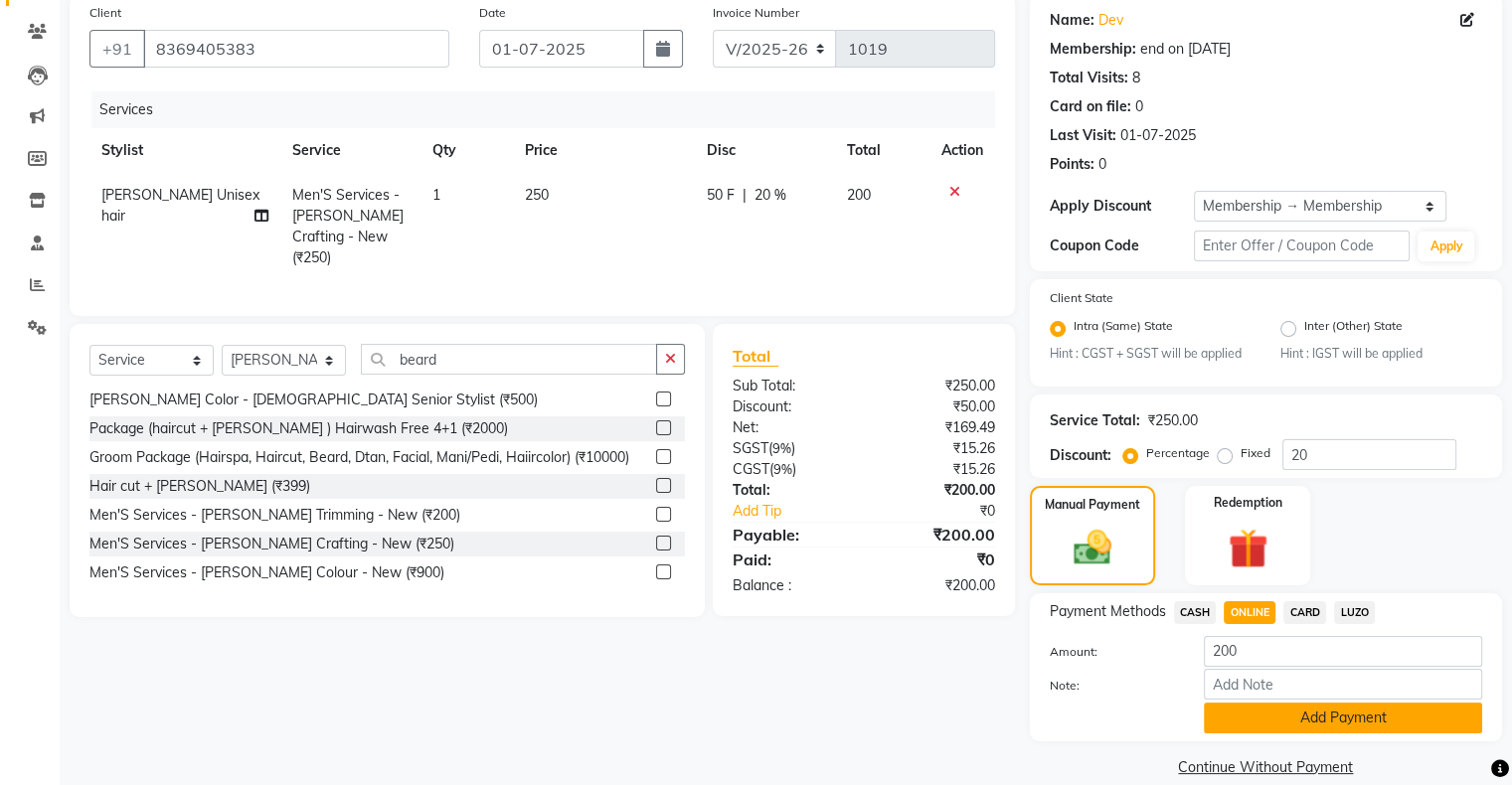 click on "Add Payment" 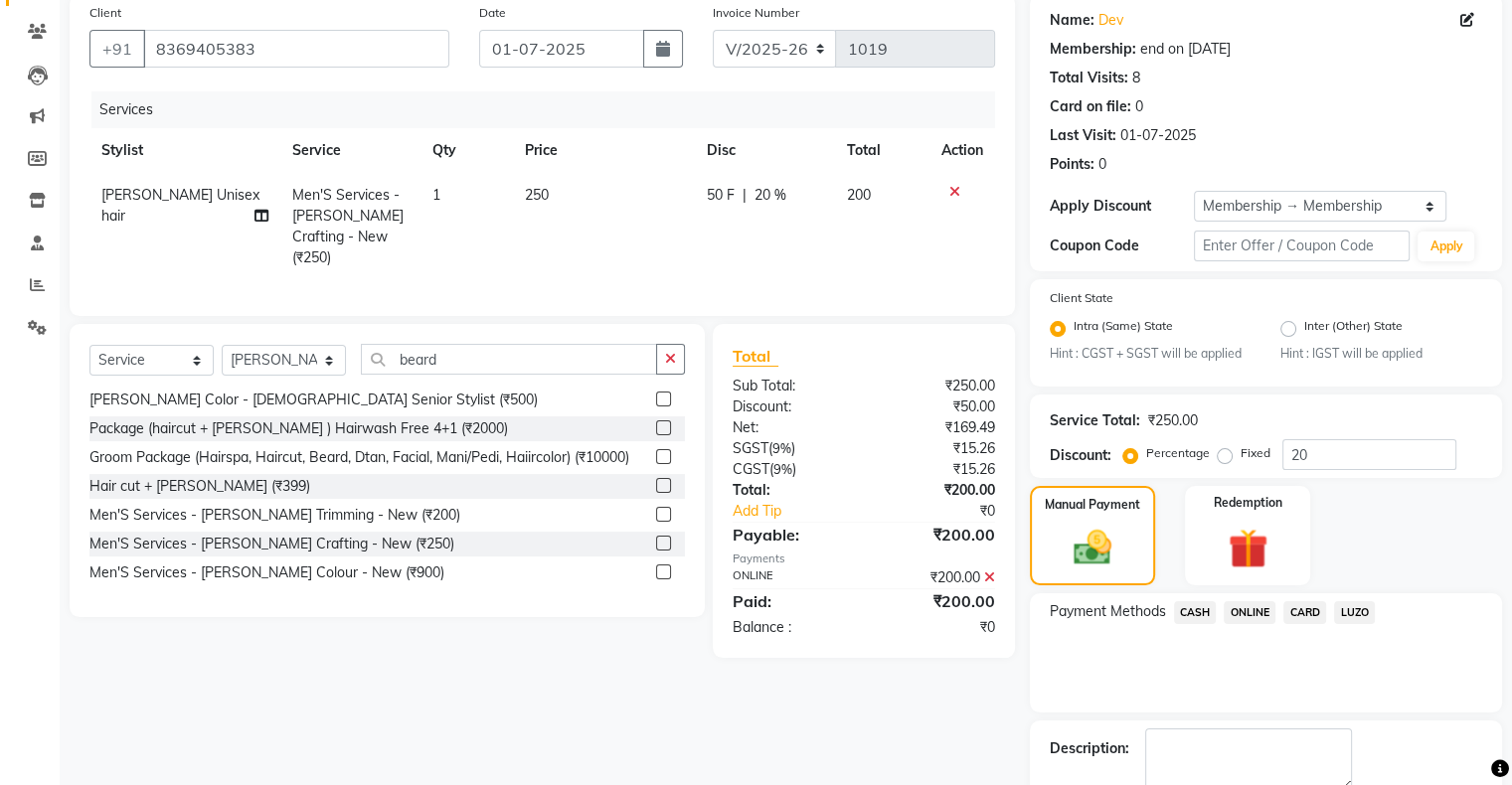 scroll, scrollTop: 266, scrollLeft: 0, axis: vertical 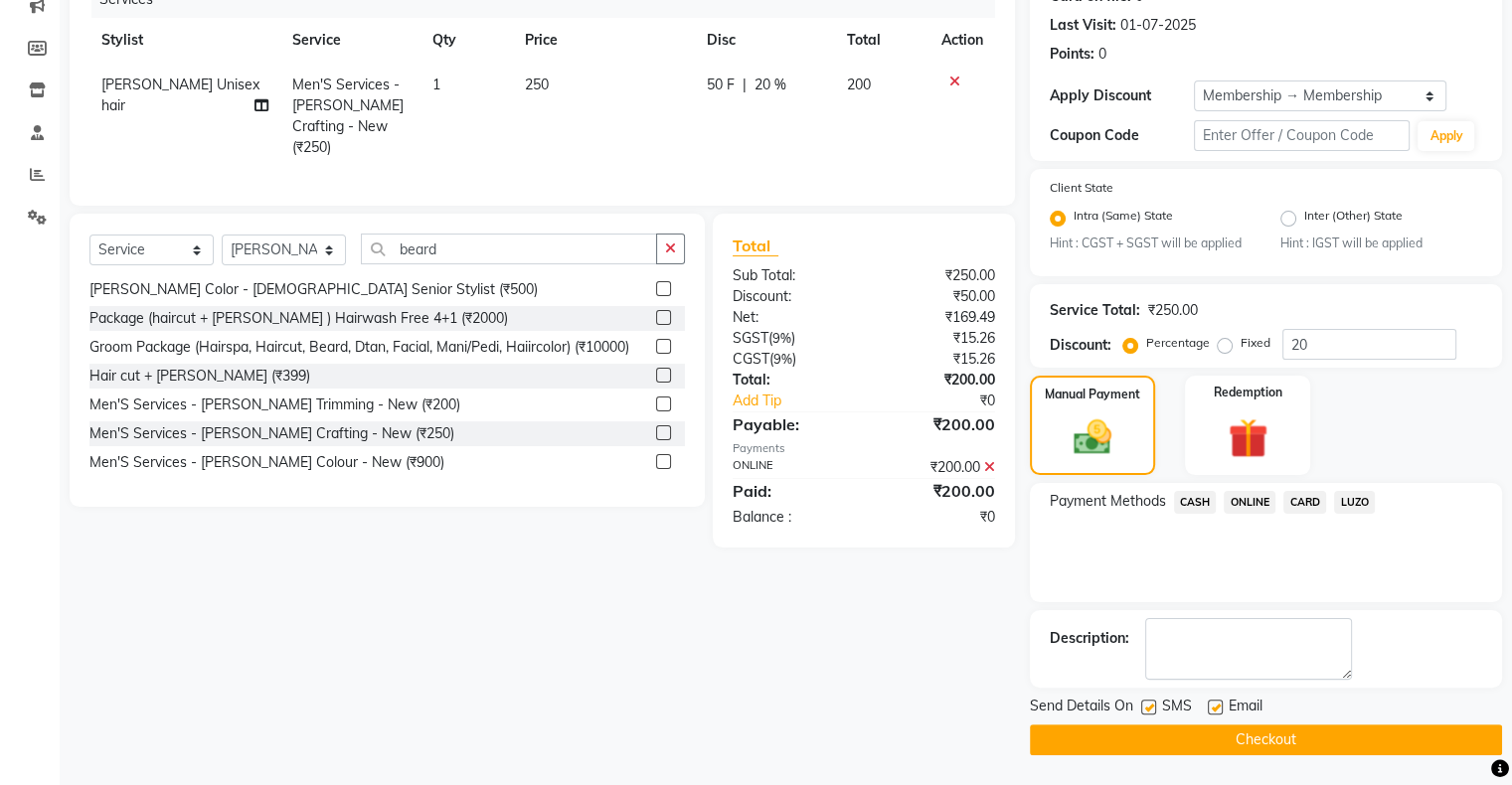 click on "Checkout" 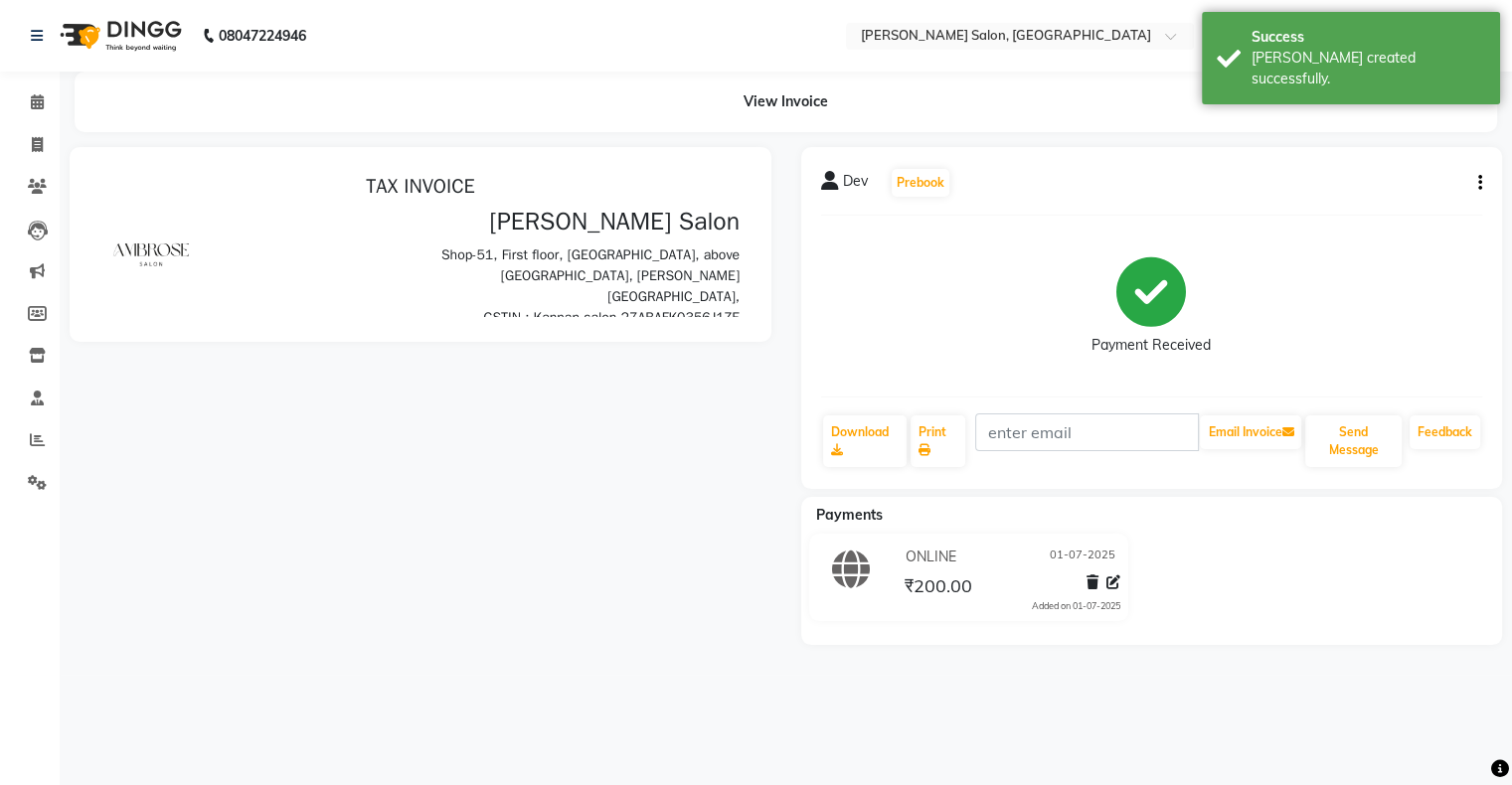 scroll, scrollTop: 0, scrollLeft: 0, axis: both 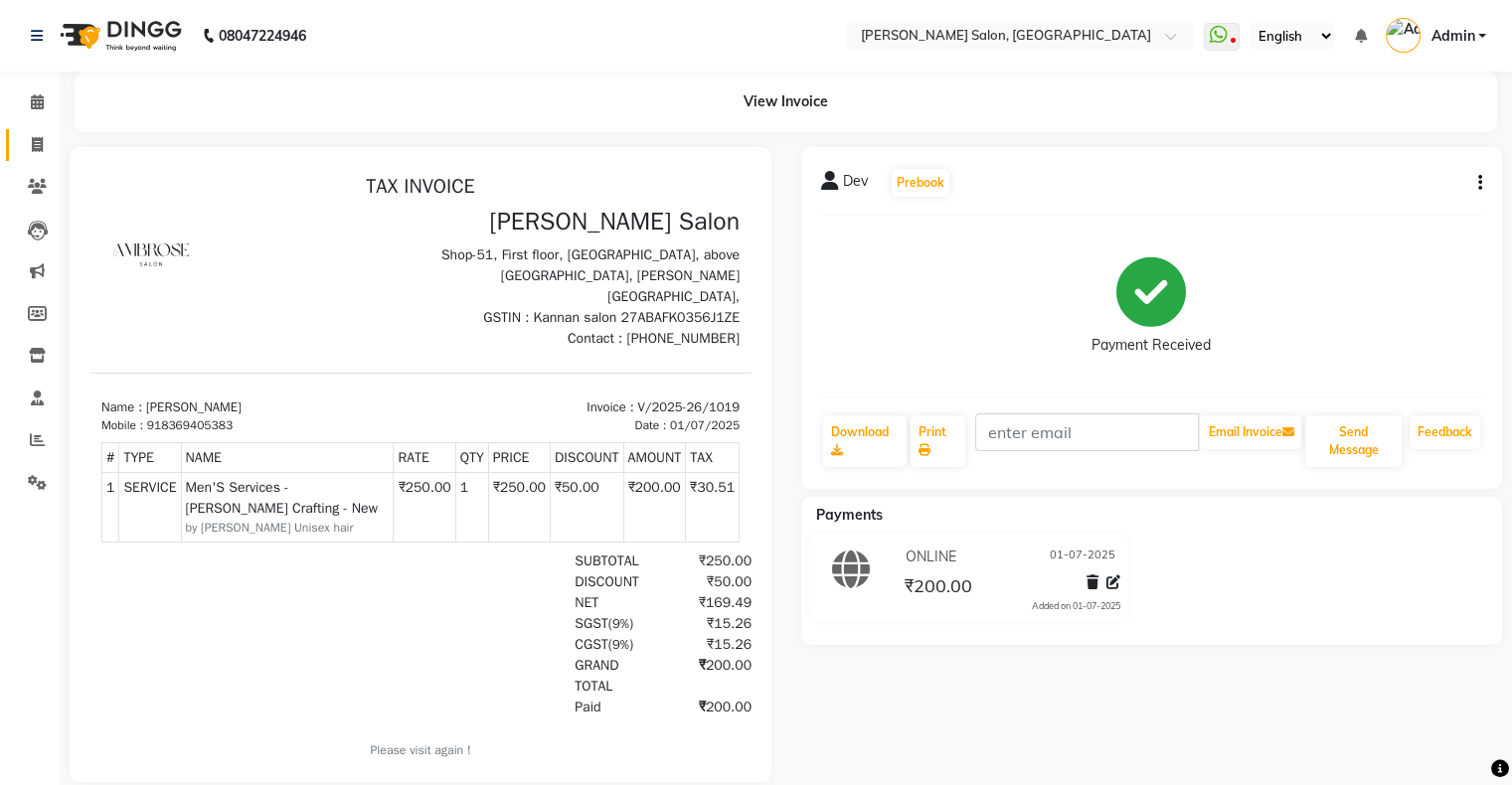 click on "Invoice" 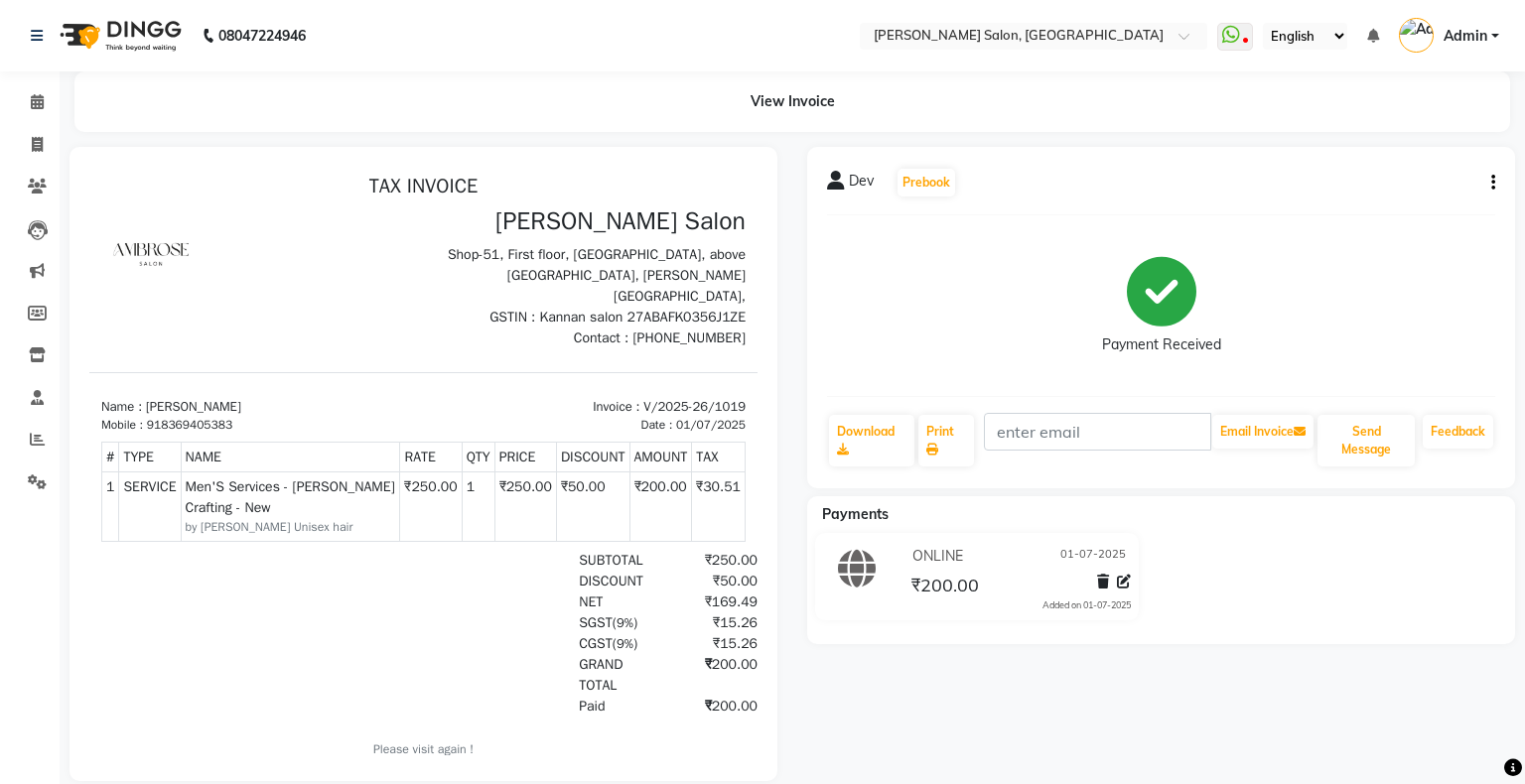 select on "4073" 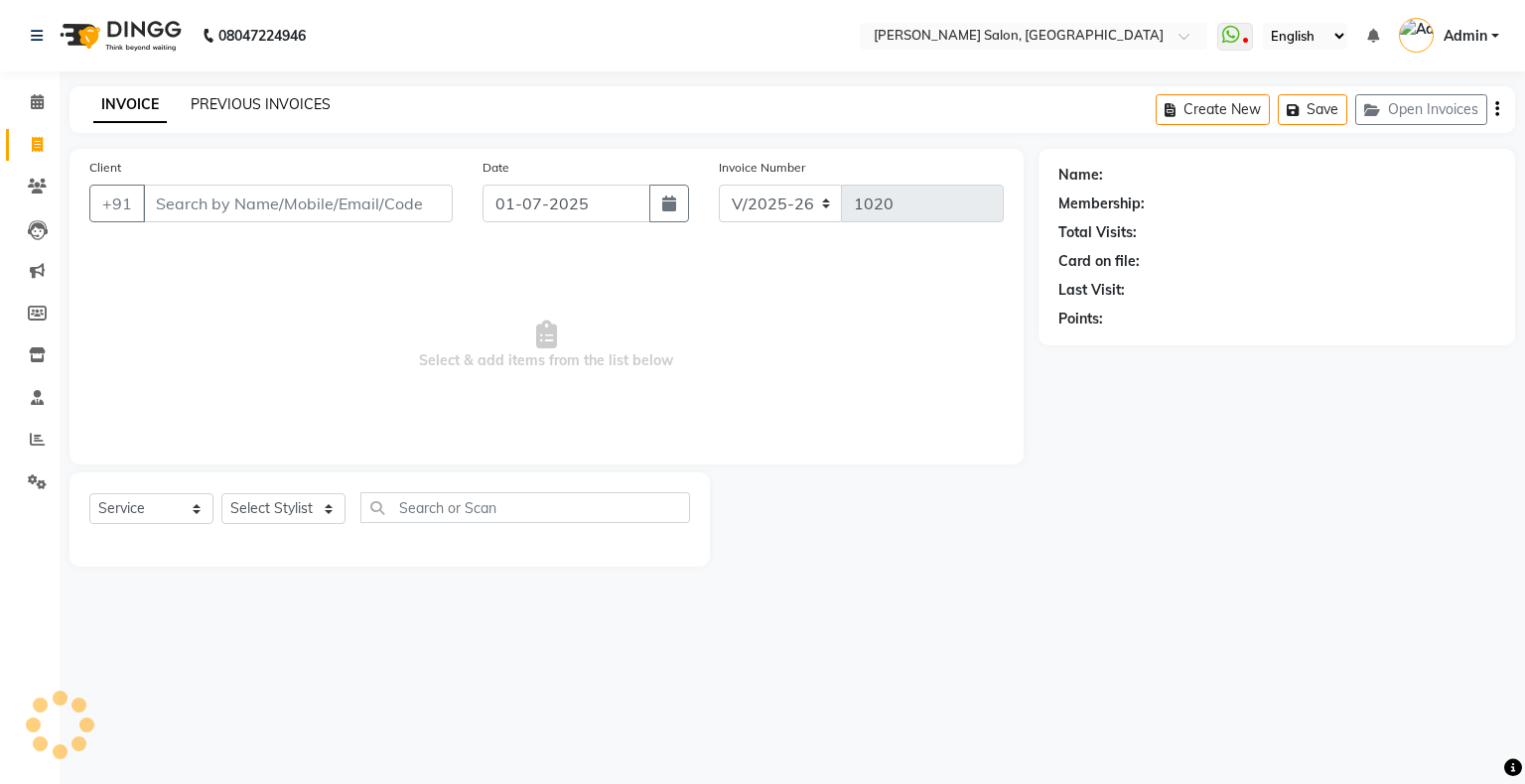 click on "PREVIOUS INVOICES" 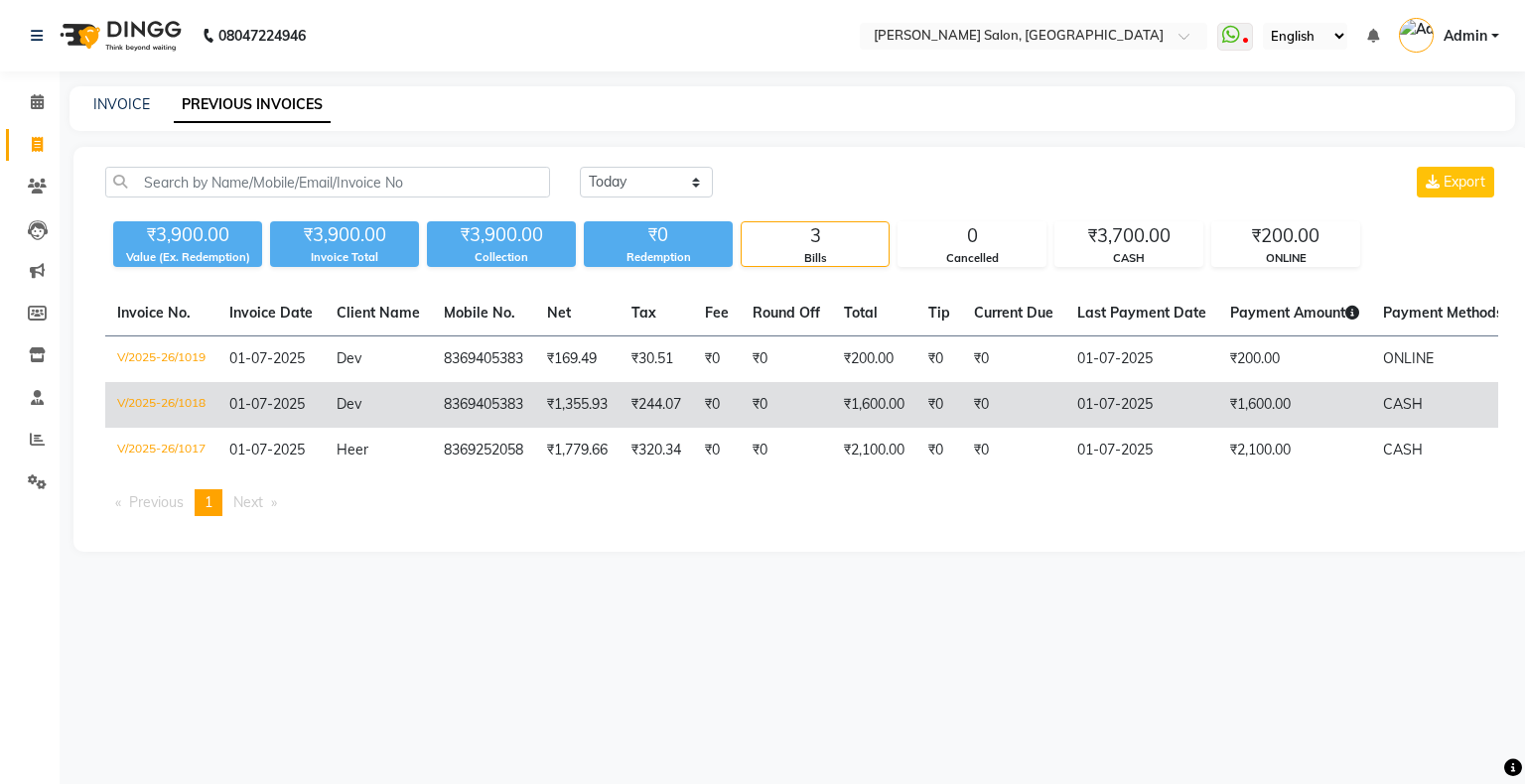 click on "CASH" 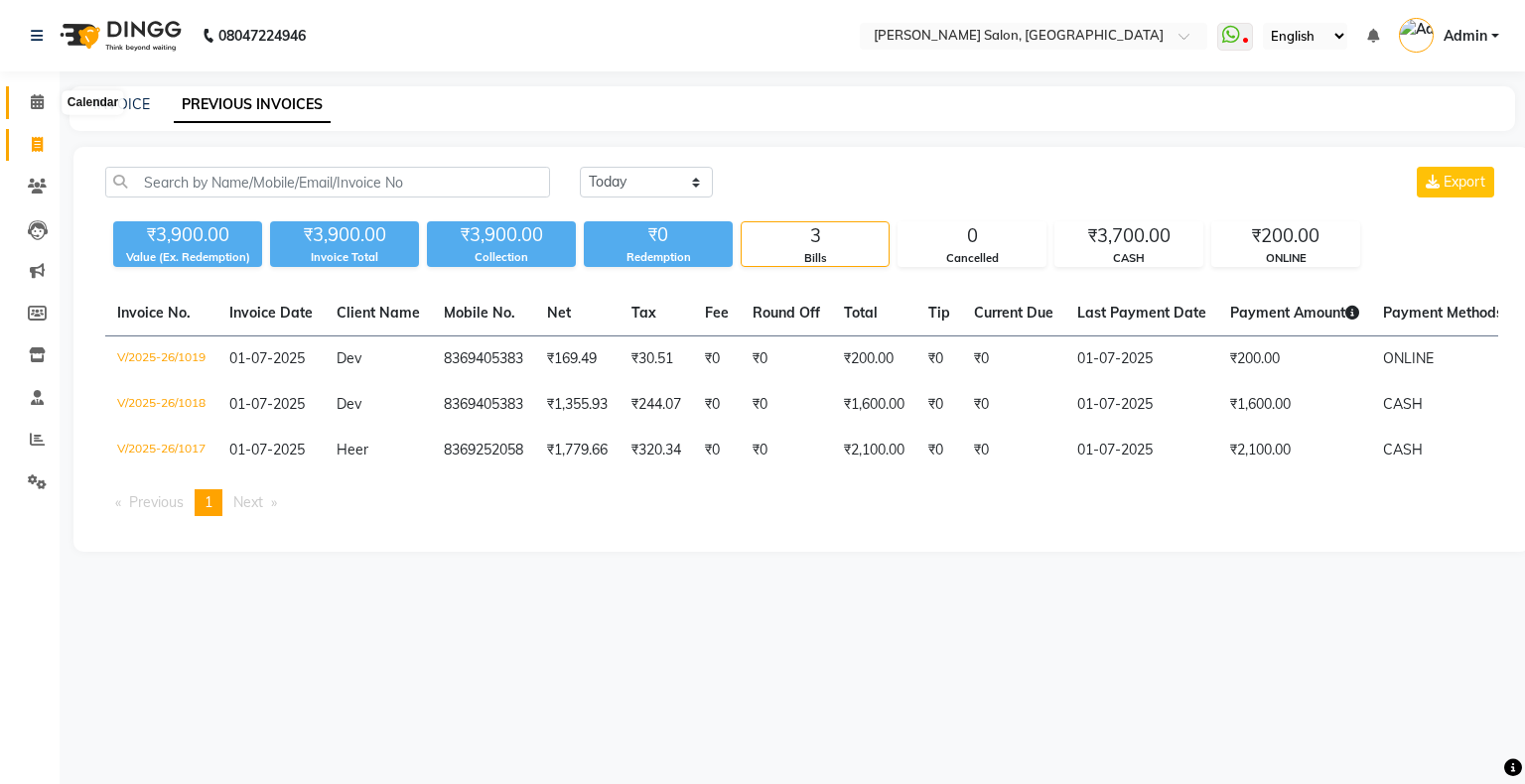 click 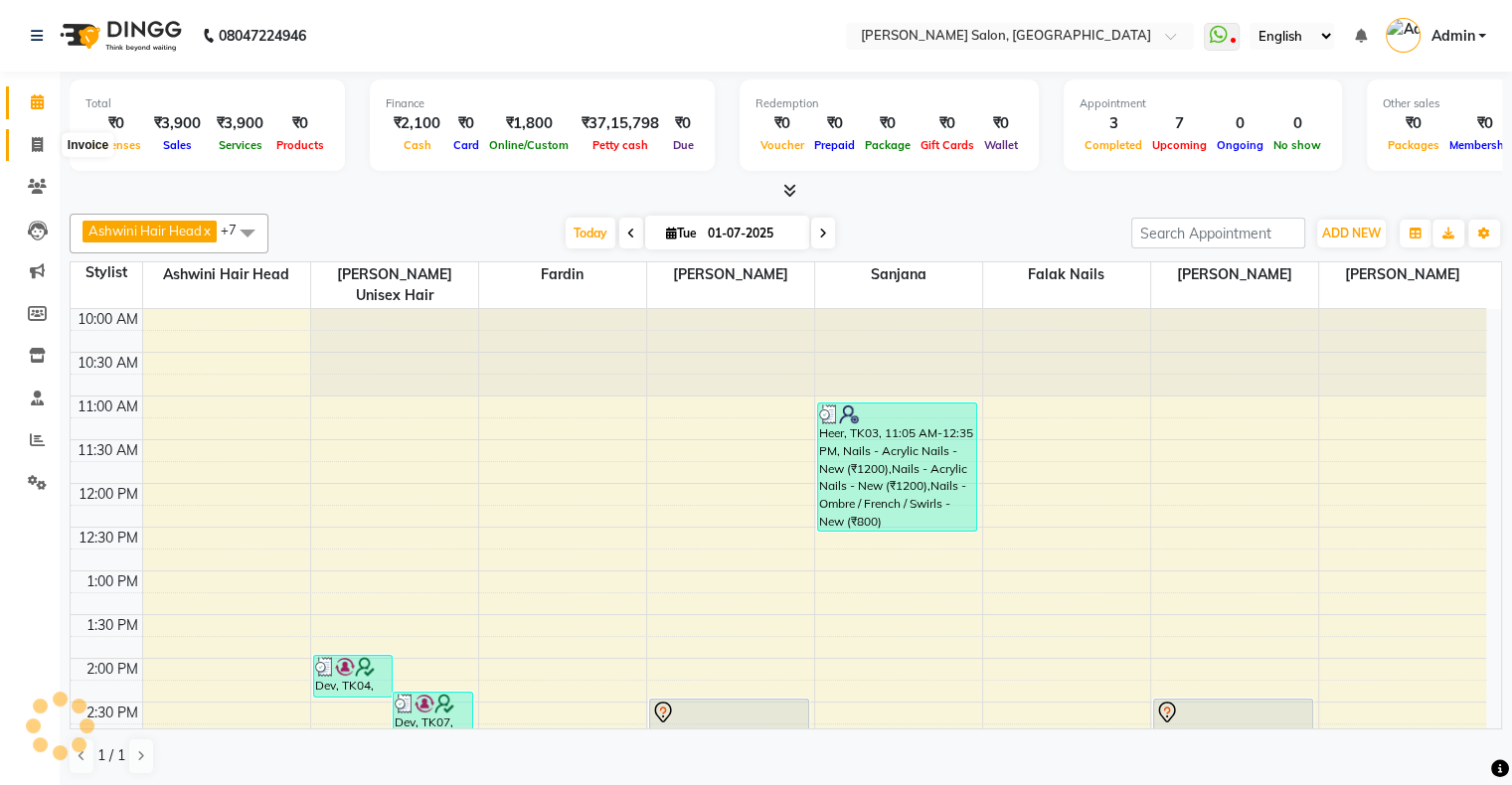 scroll, scrollTop: 0, scrollLeft: 0, axis: both 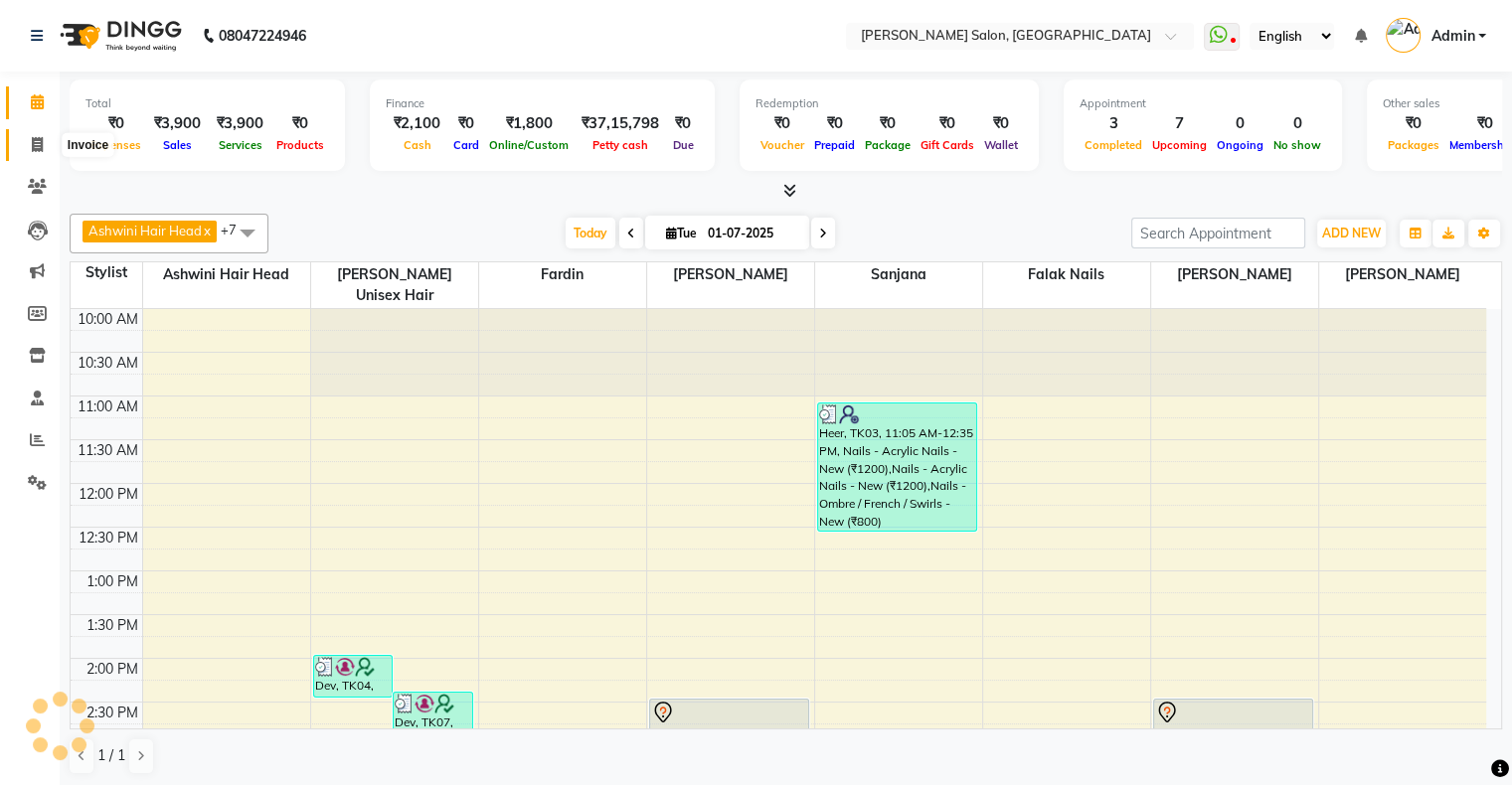 click 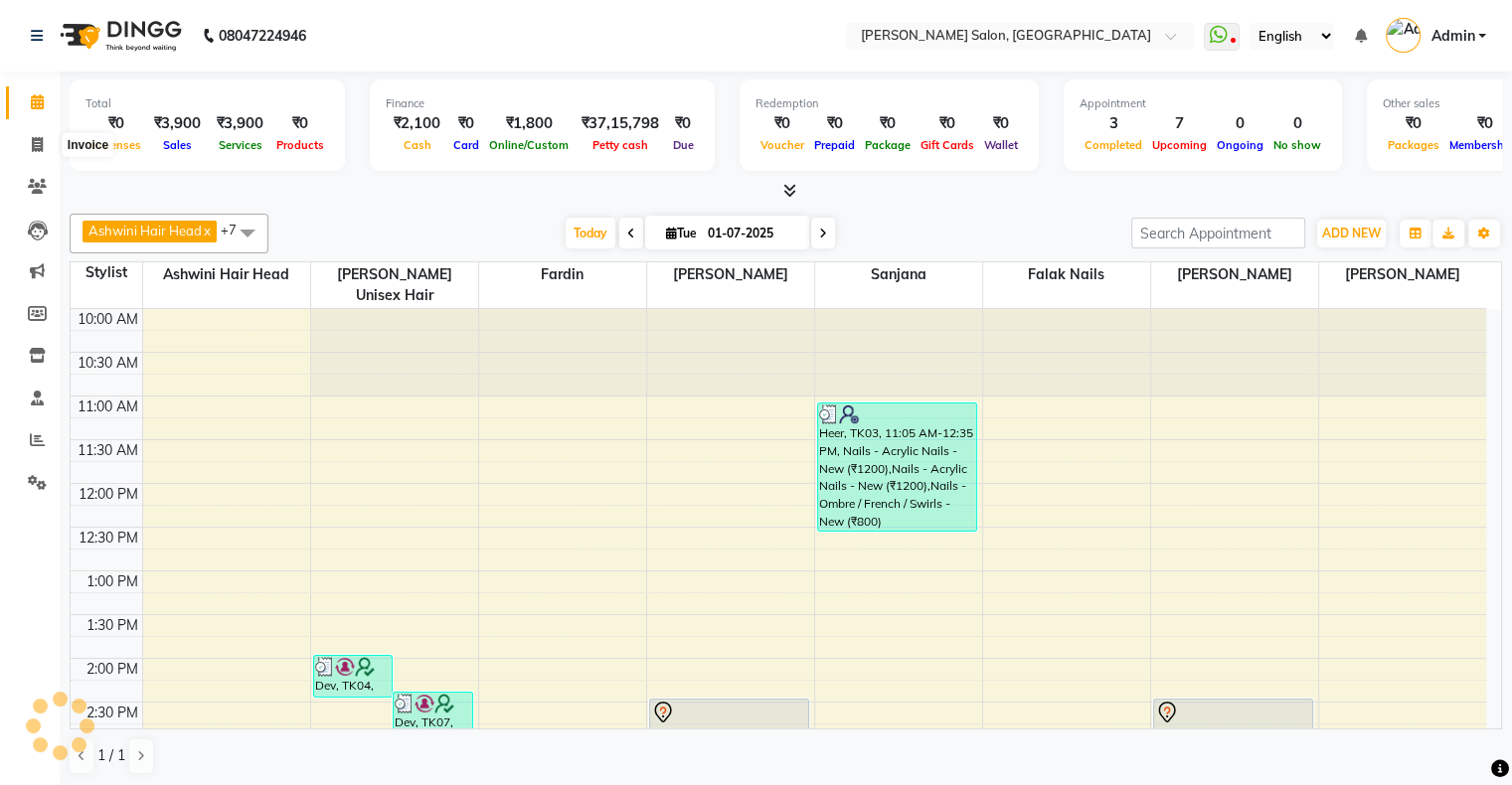 select on "service" 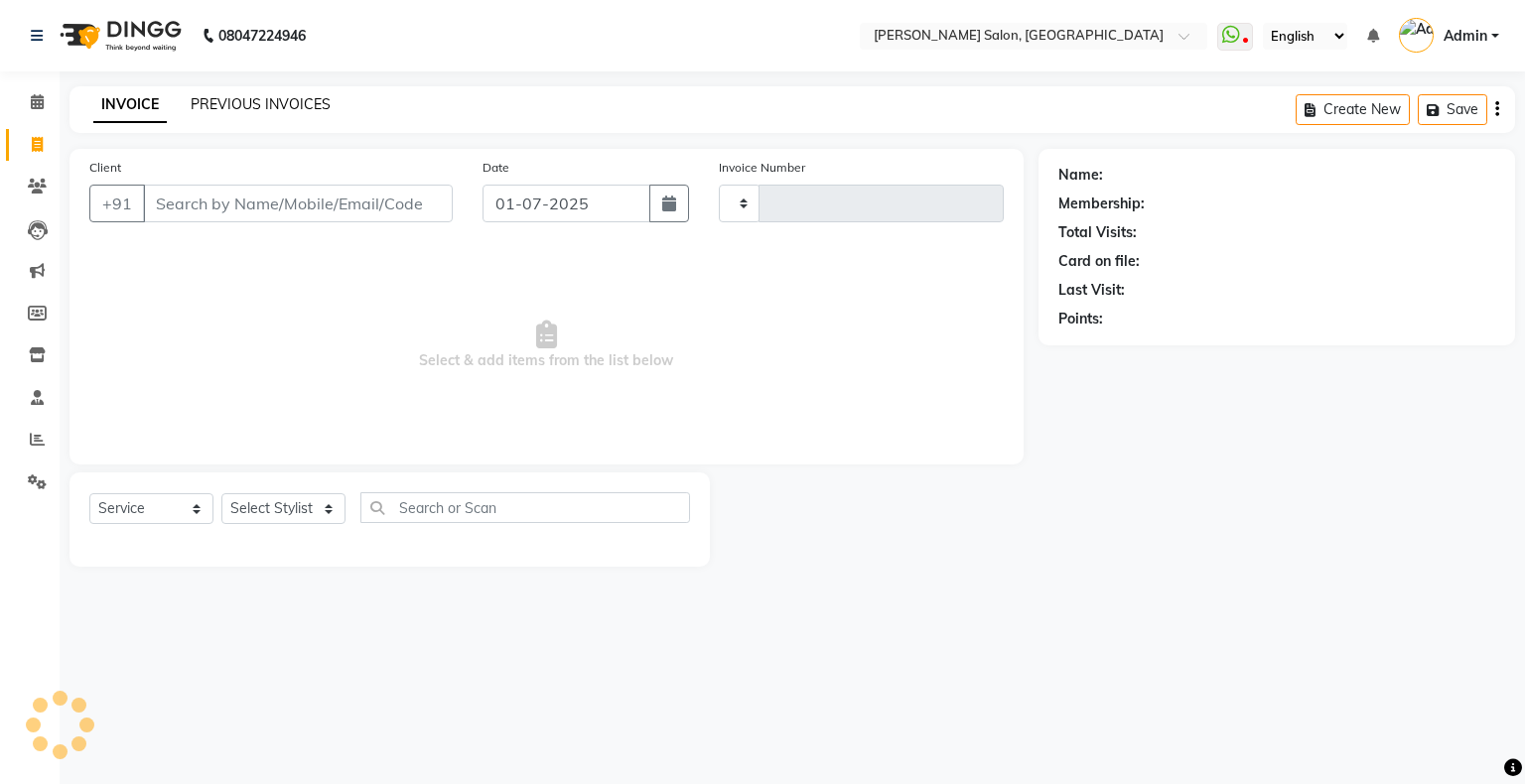 type on "1020" 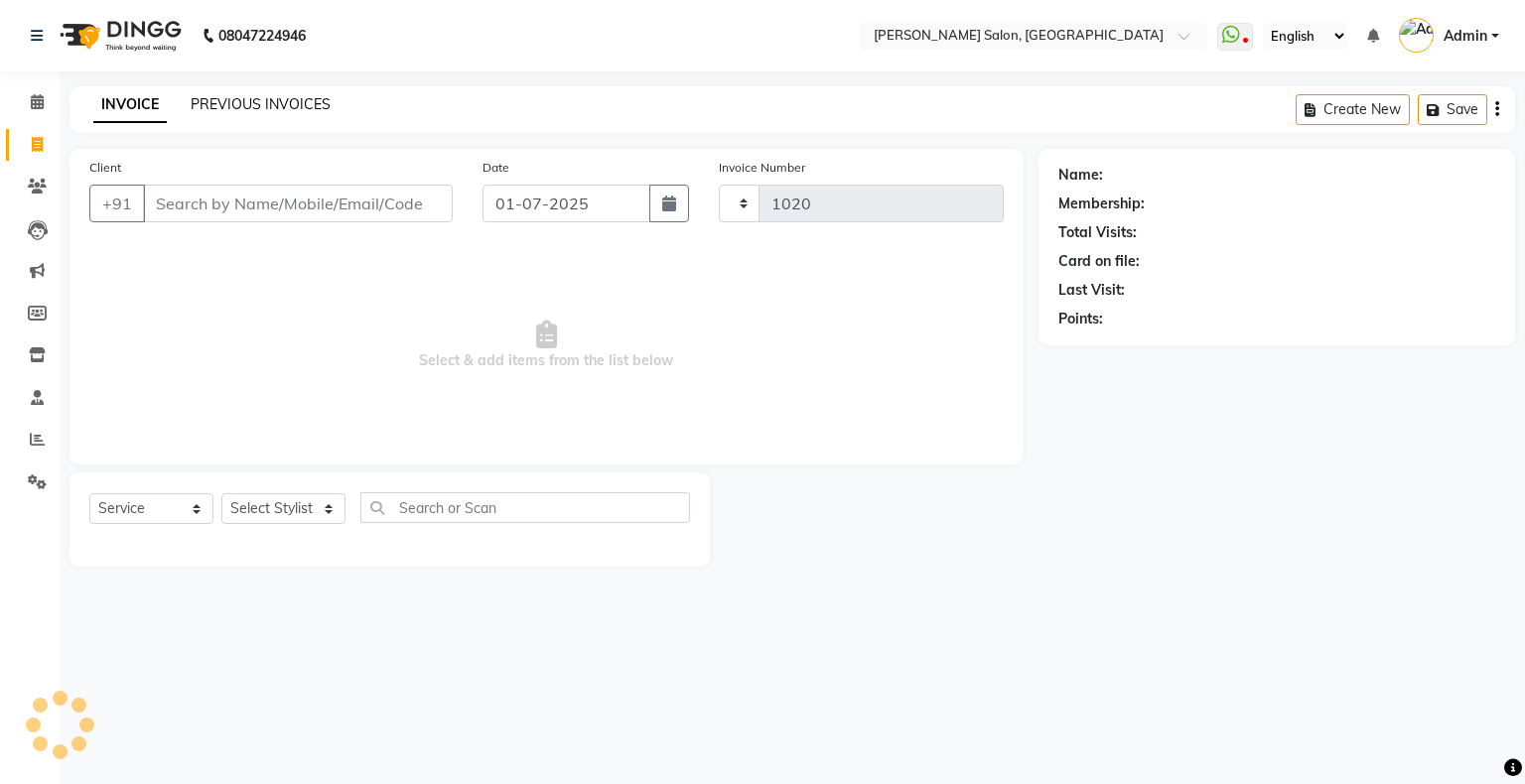 select on "4073" 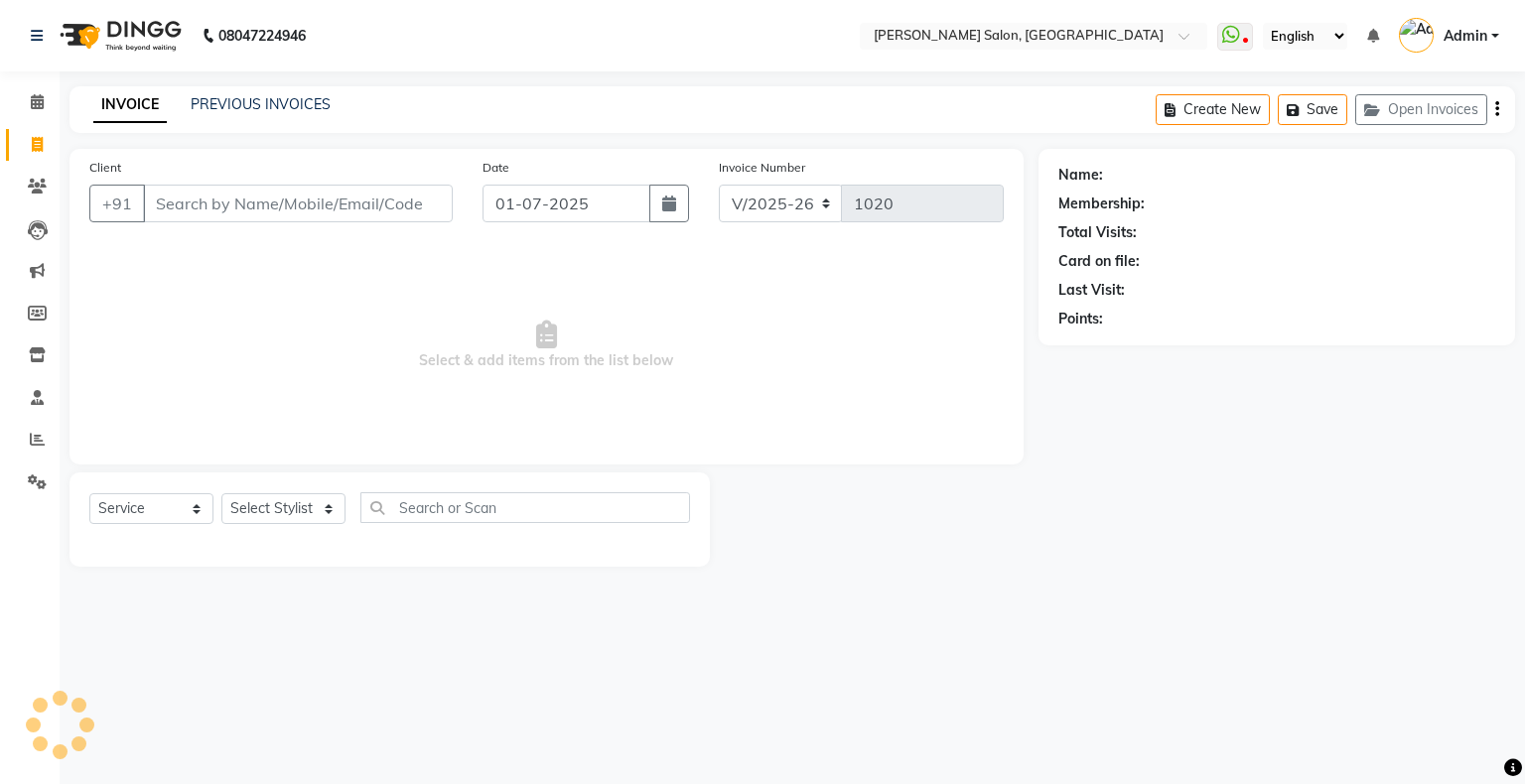 click on "PREVIOUS INVOICES" 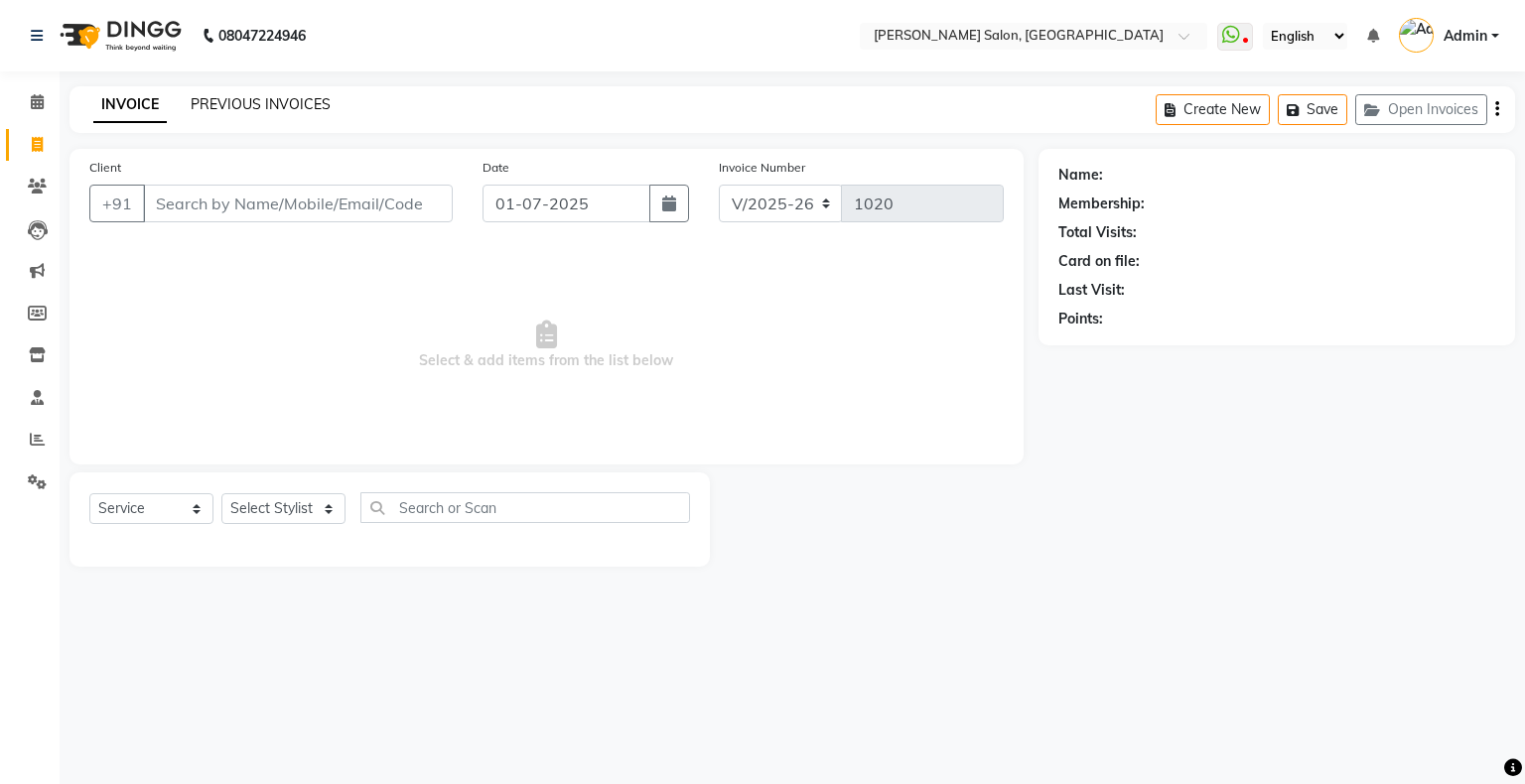 click on "PREVIOUS INVOICES" 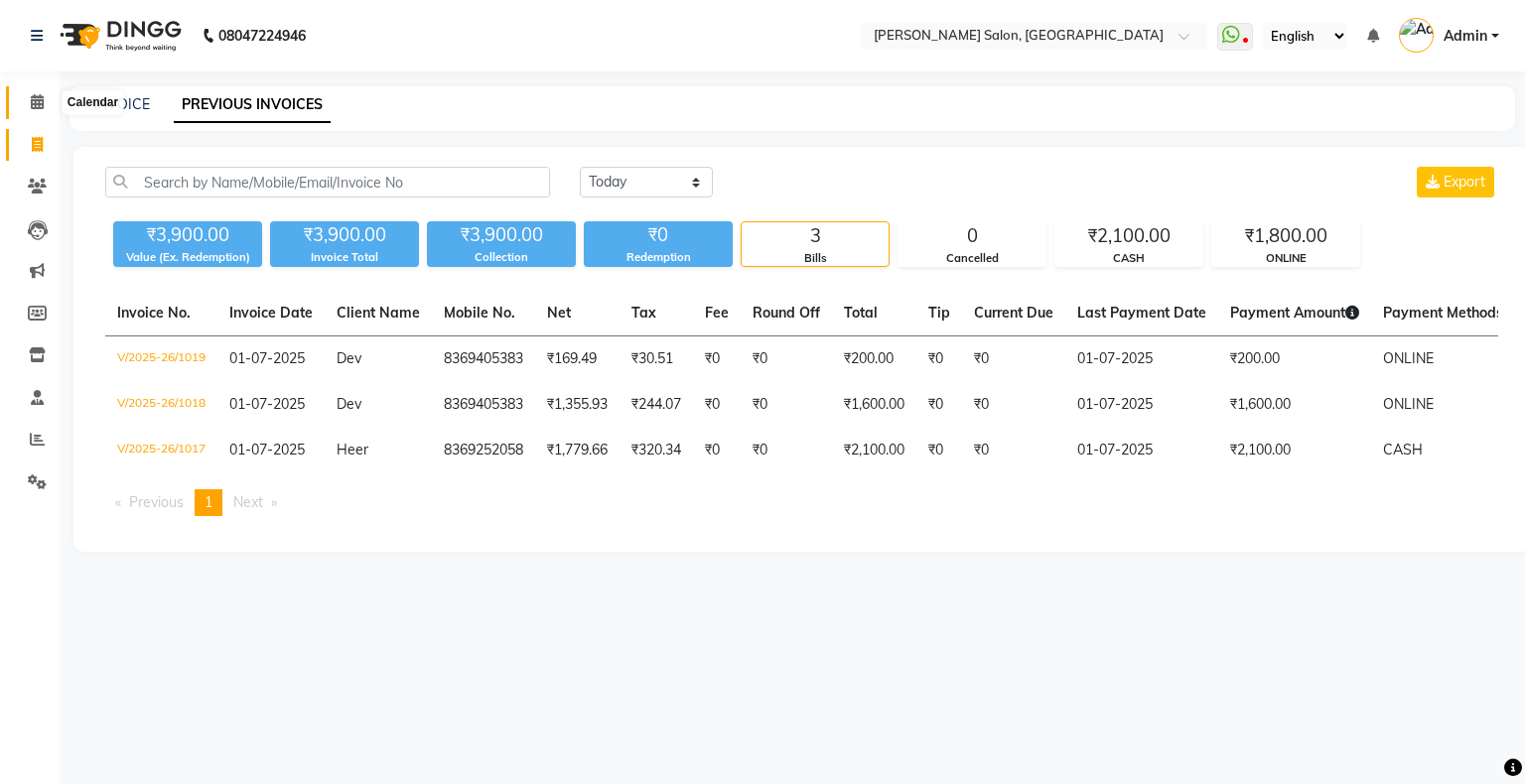 click 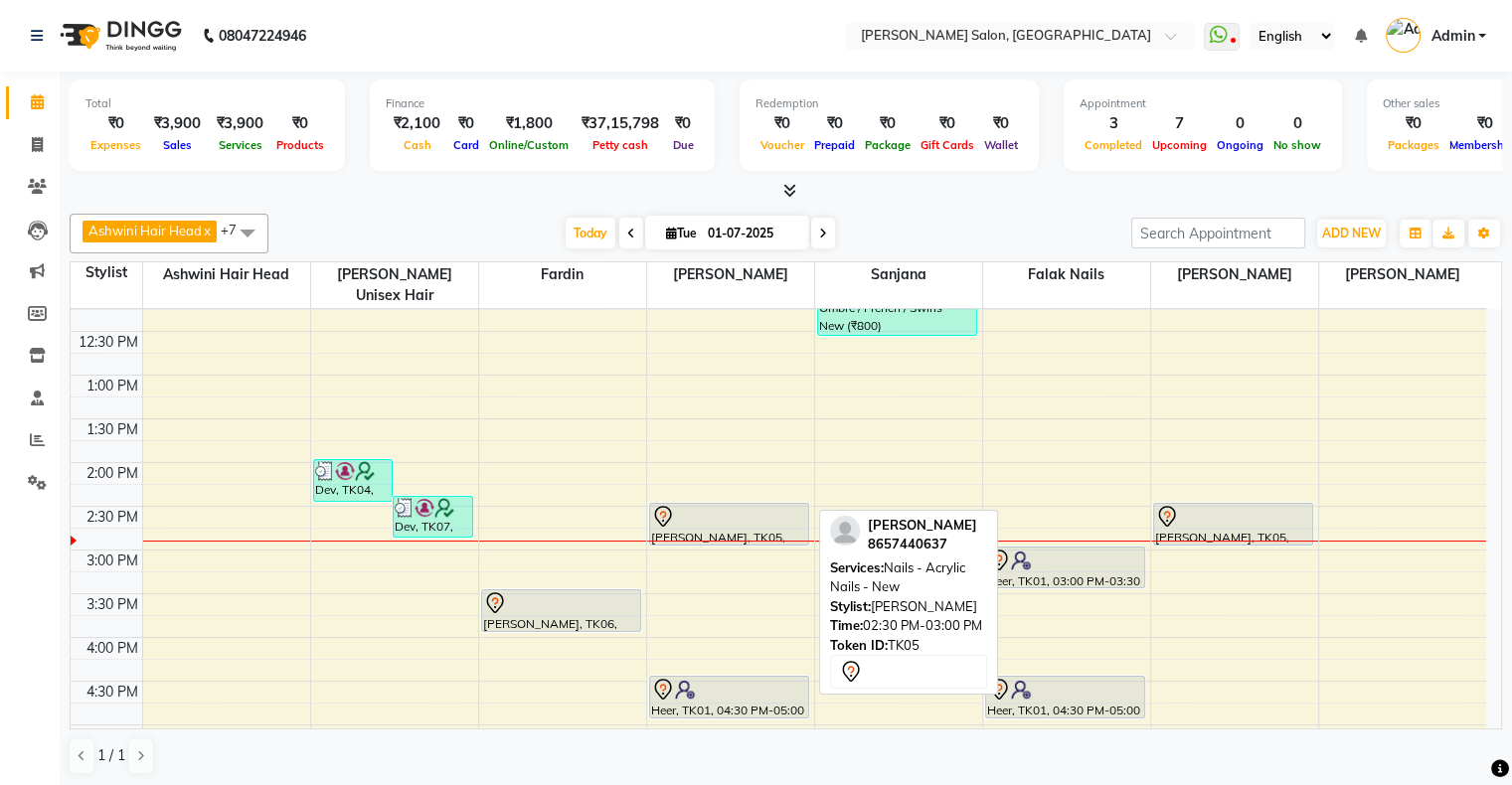 scroll, scrollTop: 199, scrollLeft: 0, axis: vertical 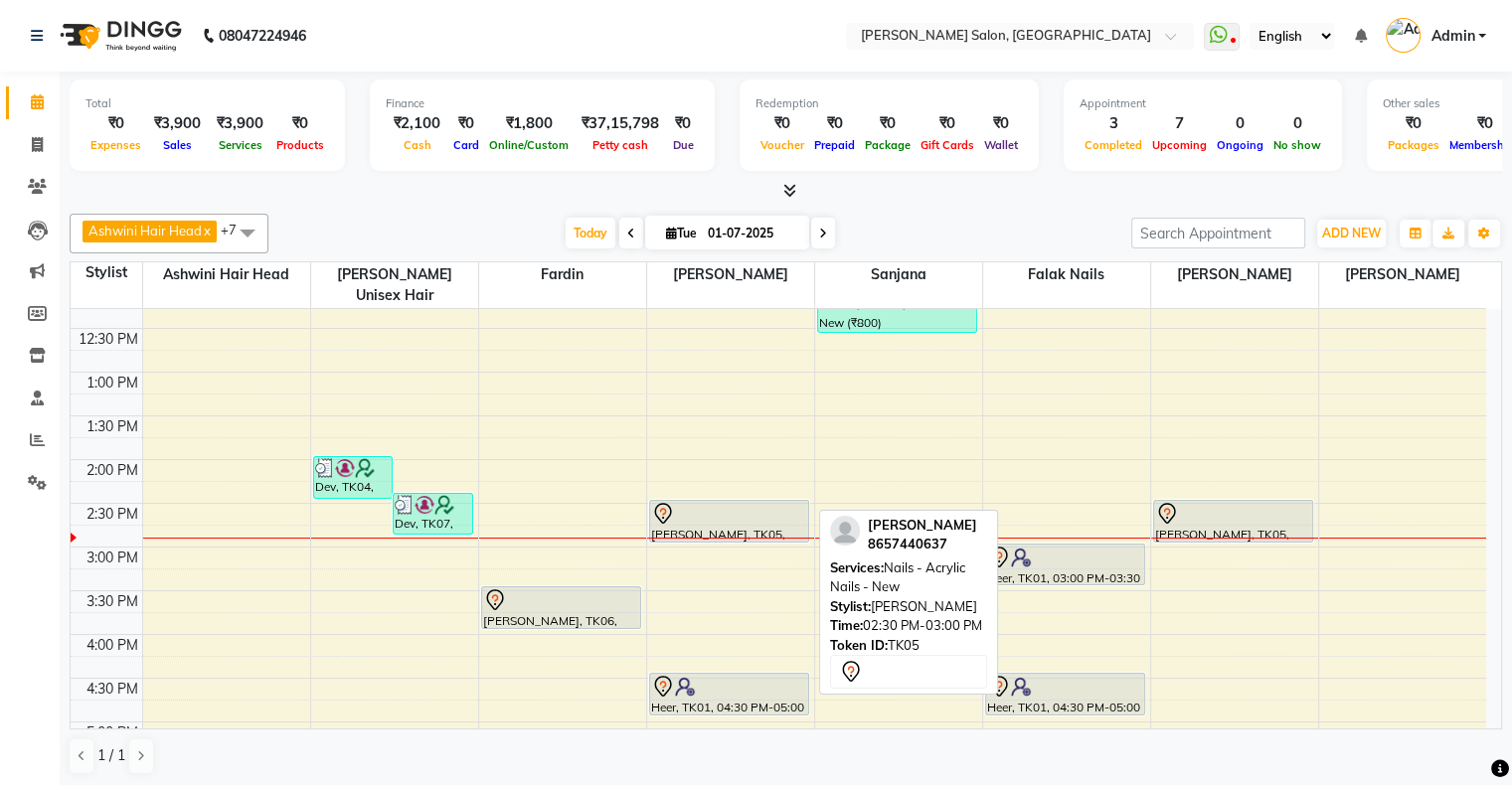 click on "[PERSON_NAME], TK05, 02:30 PM-03:00 PM, Nails - Acrylic Nails - New" at bounding box center [730, 521] 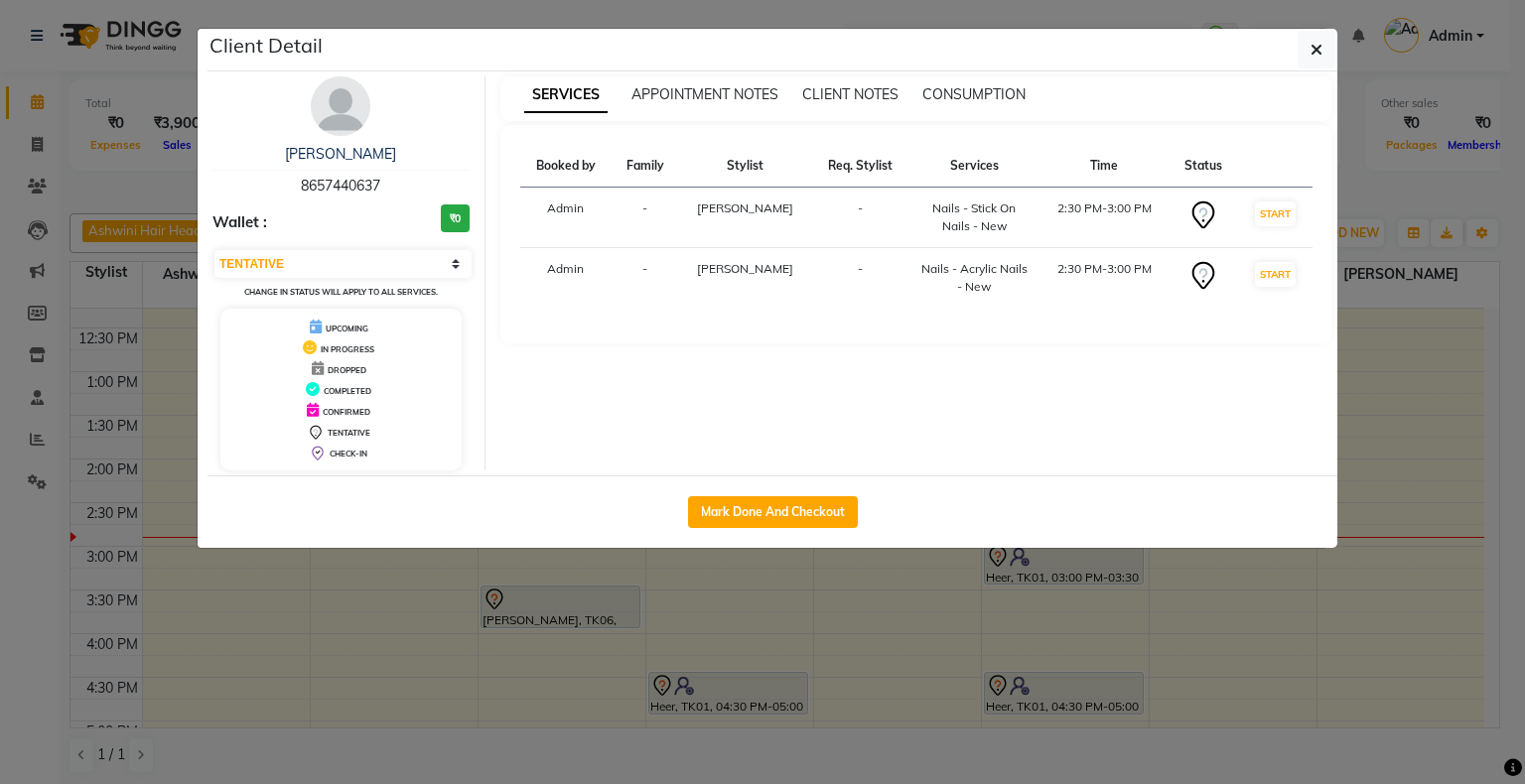 click on "Devashree    8657440637 Wallet : ₹0 Select IN SERVICE CONFIRMED TENTATIVE CHECK IN MARK DONE DROPPED UPCOMING Change in status will apply to all services. UPCOMING IN PROGRESS DROPPED COMPLETED CONFIRMED TENTATIVE CHECK-IN" at bounding box center (342, 273) 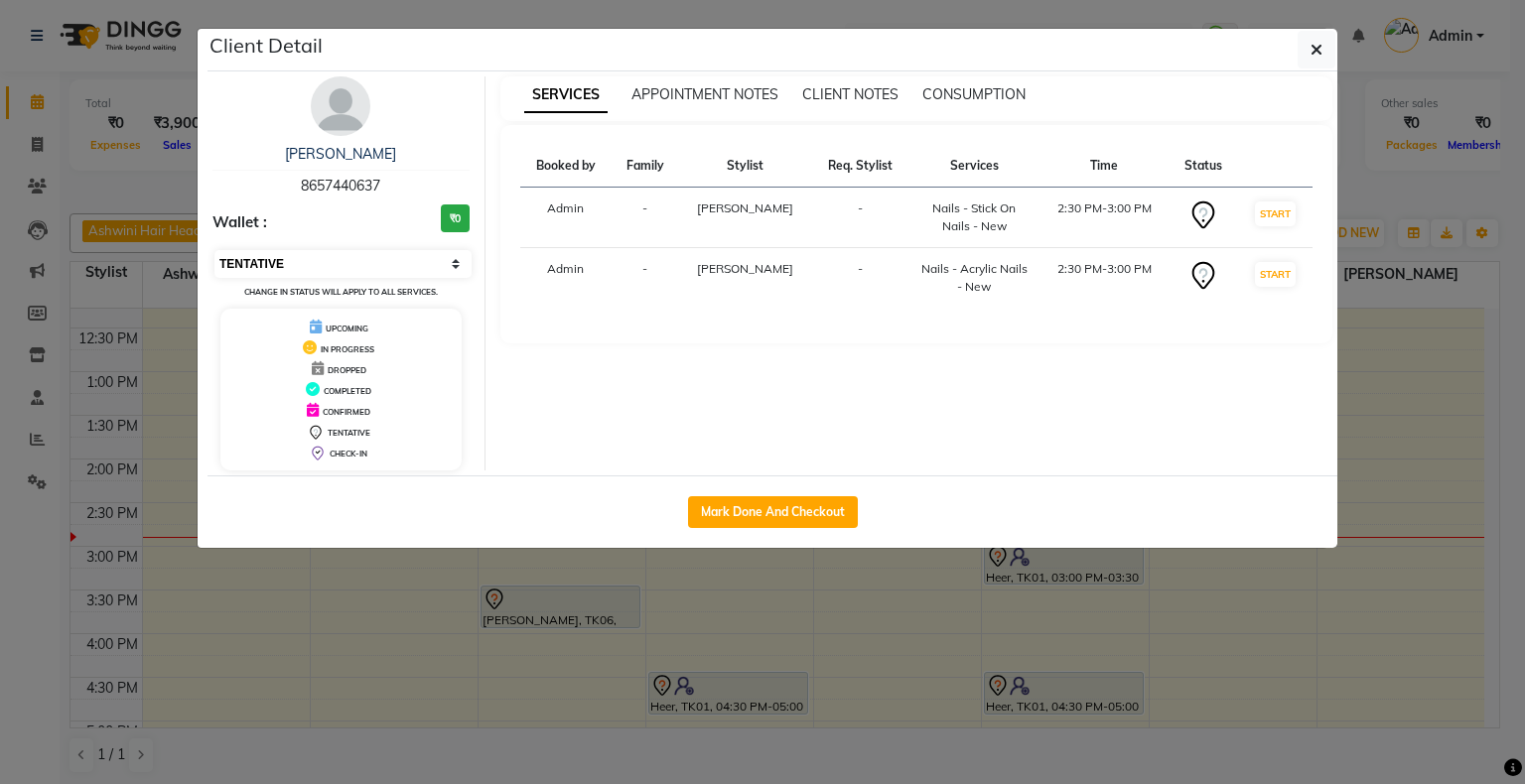 click on "Select IN SERVICE CONFIRMED TENTATIVE CHECK IN MARK DONE DROPPED UPCOMING" at bounding box center (343, 264) 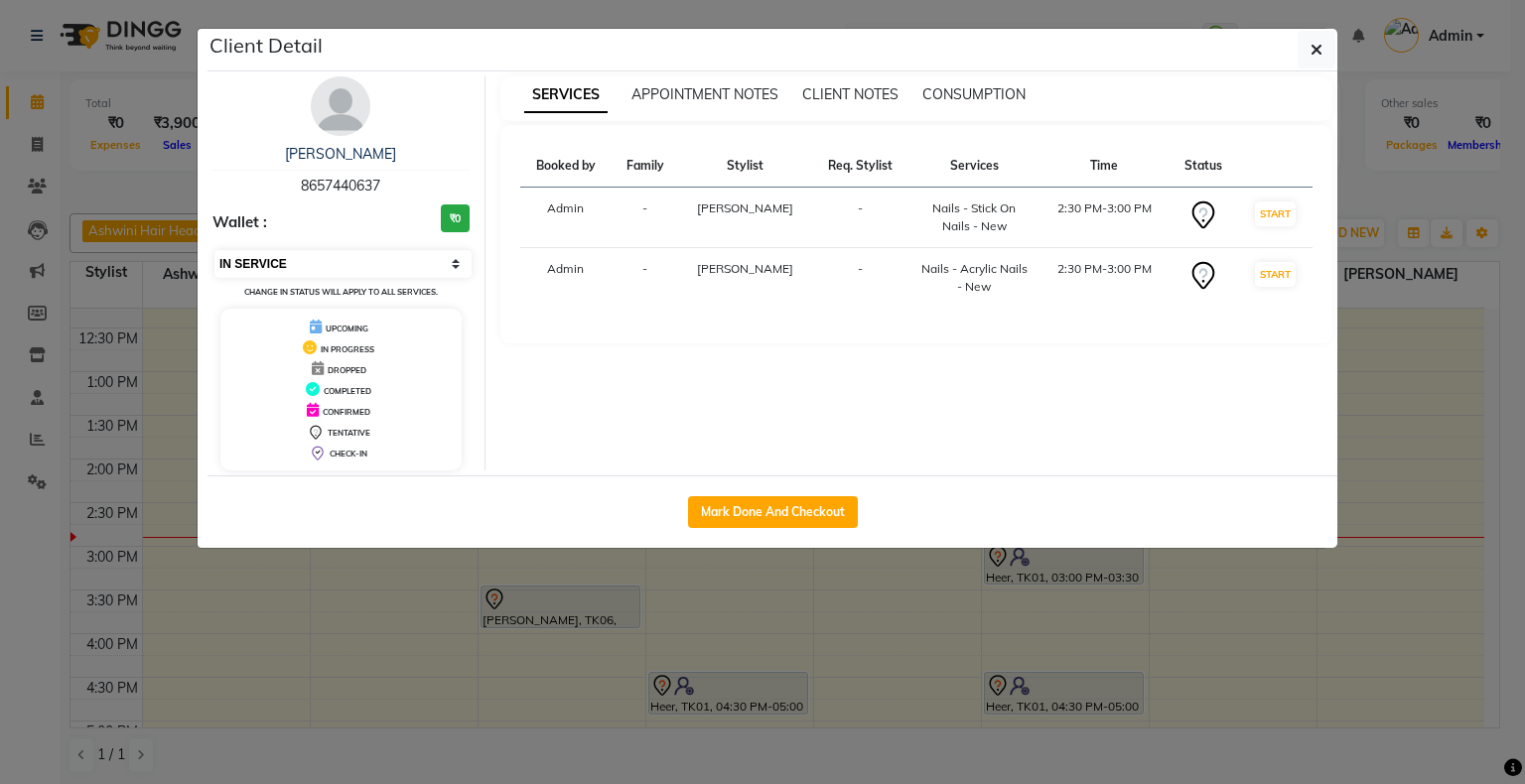 click on "Select IN SERVICE CONFIRMED TENTATIVE CHECK IN MARK DONE DROPPED UPCOMING" at bounding box center (343, 264) 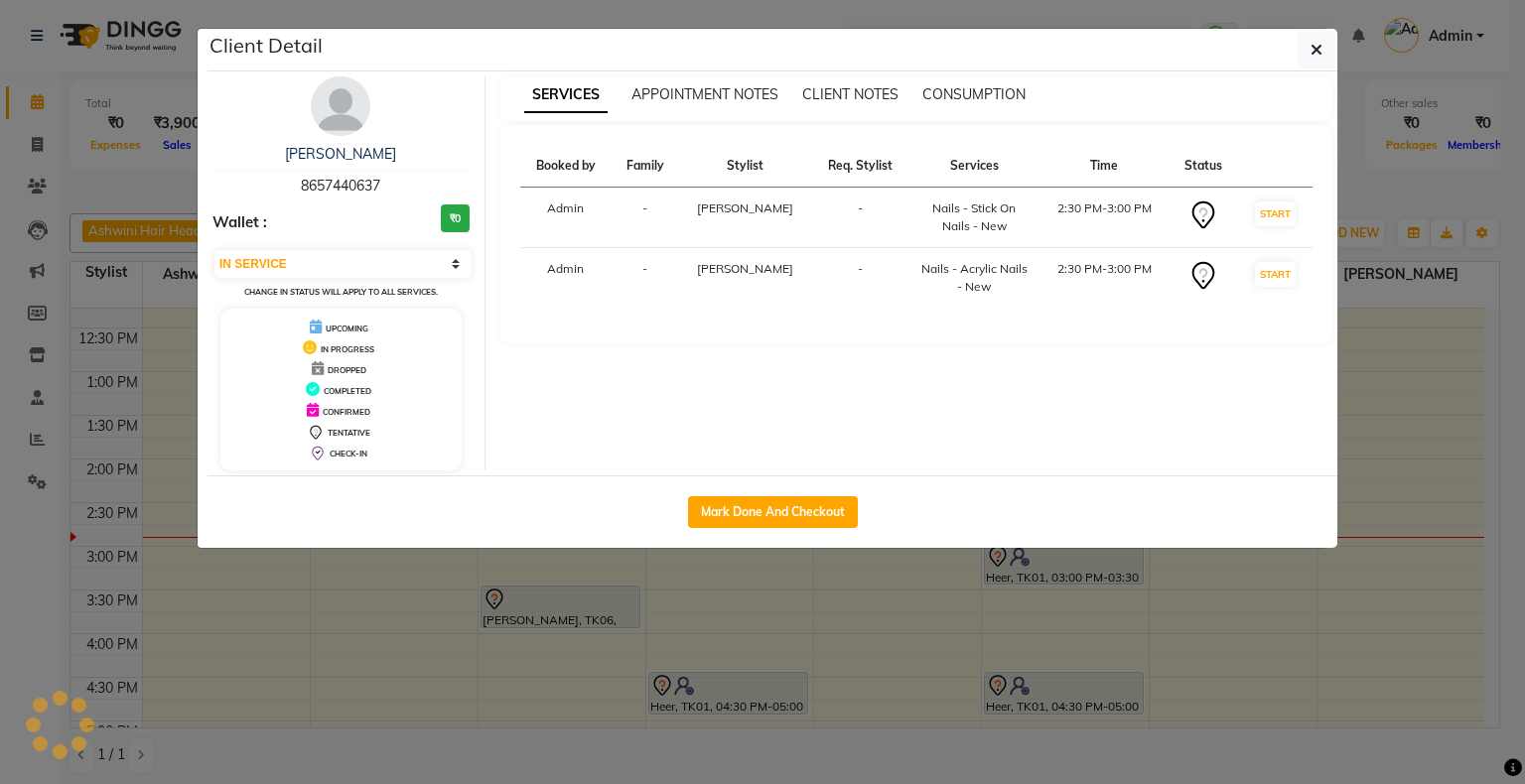 select on "select" 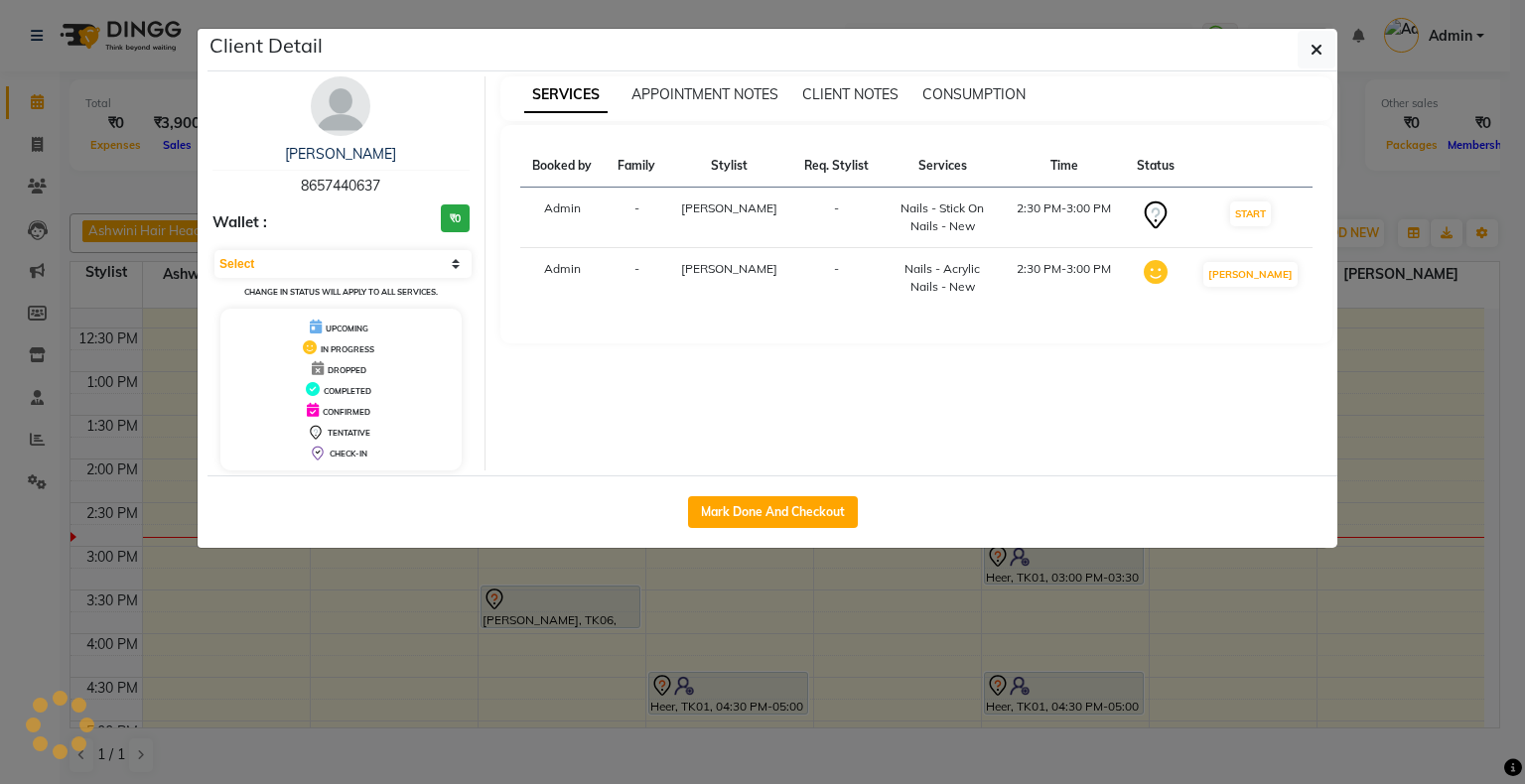 click on "Client Detail  Devashree    8657440637 Wallet : ₹0 Select IN SERVICE CONFIRMED TENTATIVE CHECK IN MARK DONE DROPPED UPCOMING Change in status will apply to all services. UPCOMING IN PROGRESS DROPPED COMPLETED CONFIRMED TENTATIVE CHECK-IN SERVICES APPOINTMENT NOTES CLIENT NOTES CONSUMPTION Booked by Family Stylist Req. Stylist Services Time Status  Admin  - Susmita -  Nails - Stick On Nails - New   2:30 PM-3:00 PM   START   Admin  - Shubhada -  Nails - Acrylic Nails - New   2:30 PM-3:00 PM   MARK DONE   Mark Done And Checkout" 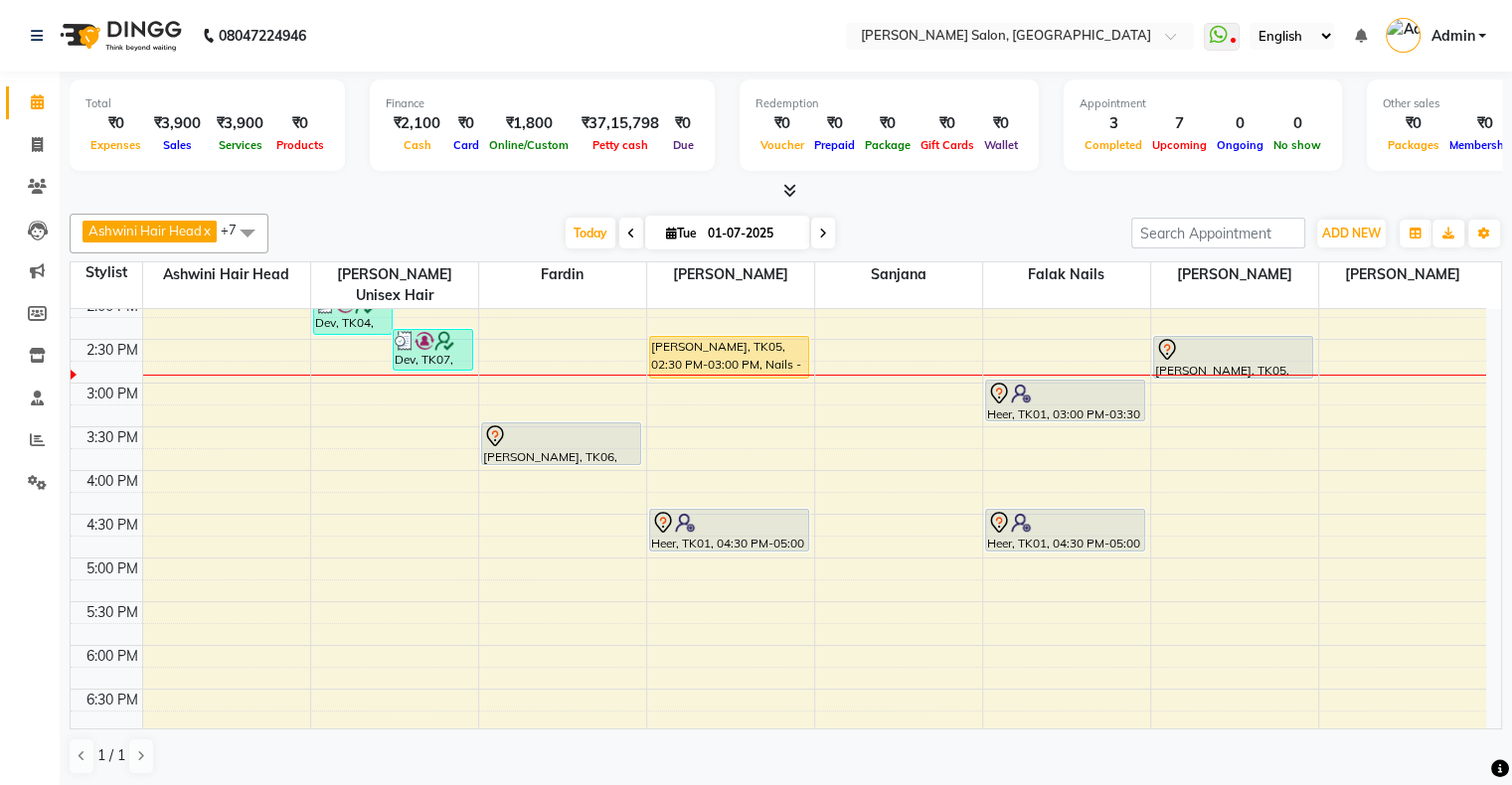 scroll, scrollTop: 397, scrollLeft: 0, axis: vertical 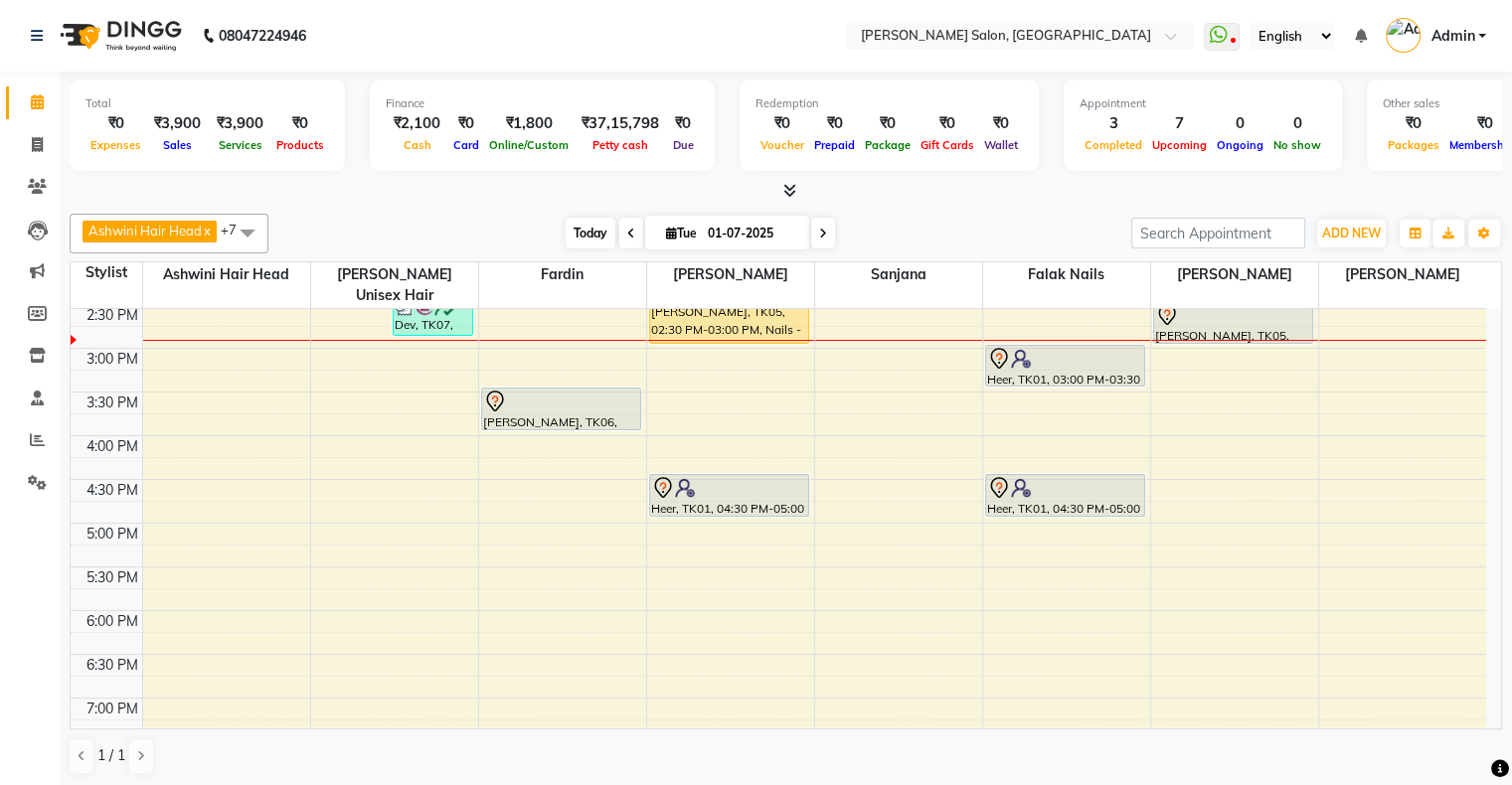 click on "Today" at bounding box center (590, 233) 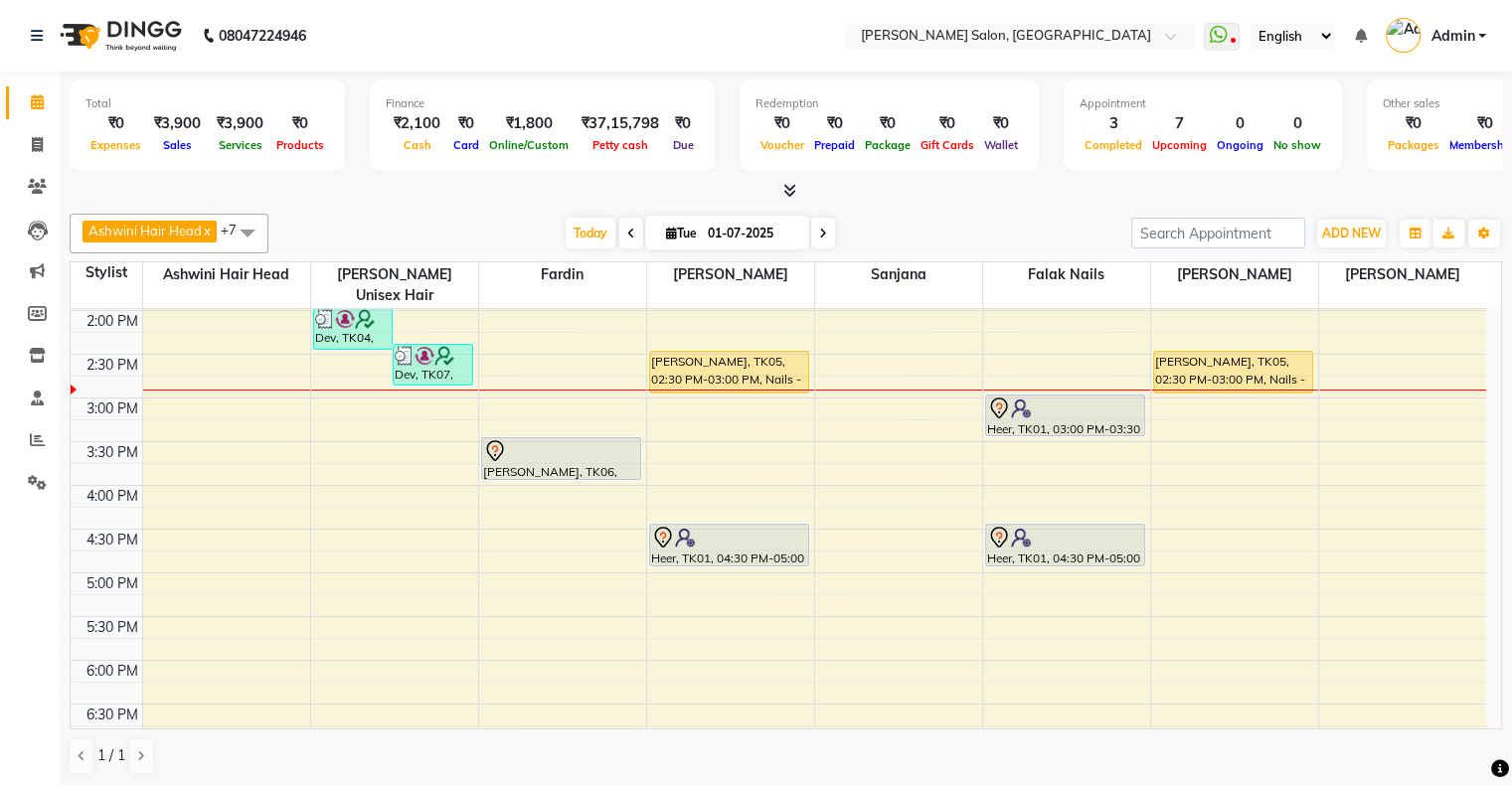 scroll, scrollTop: 0, scrollLeft: 0, axis: both 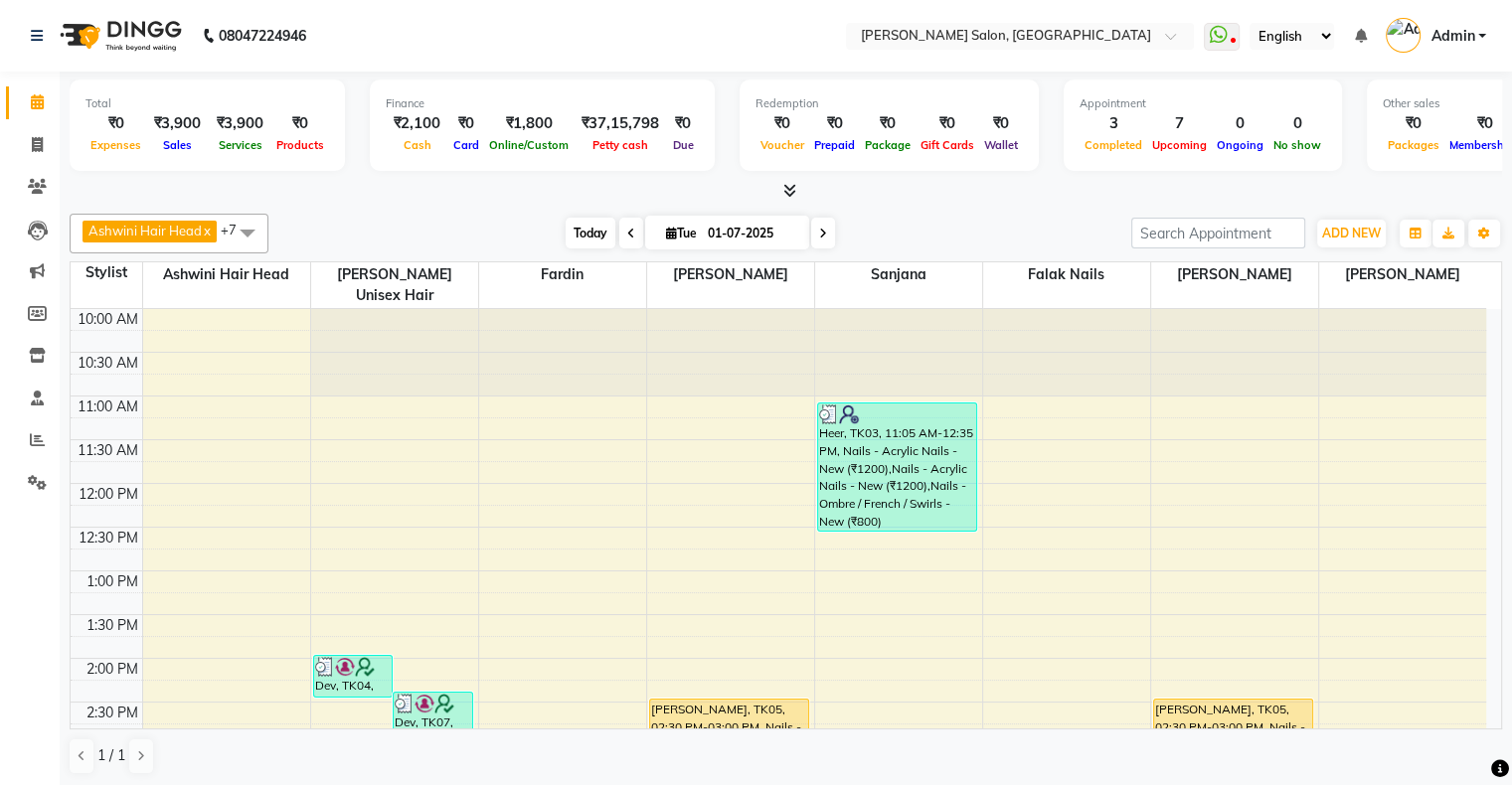 click on "Today" at bounding box center [590, 233] 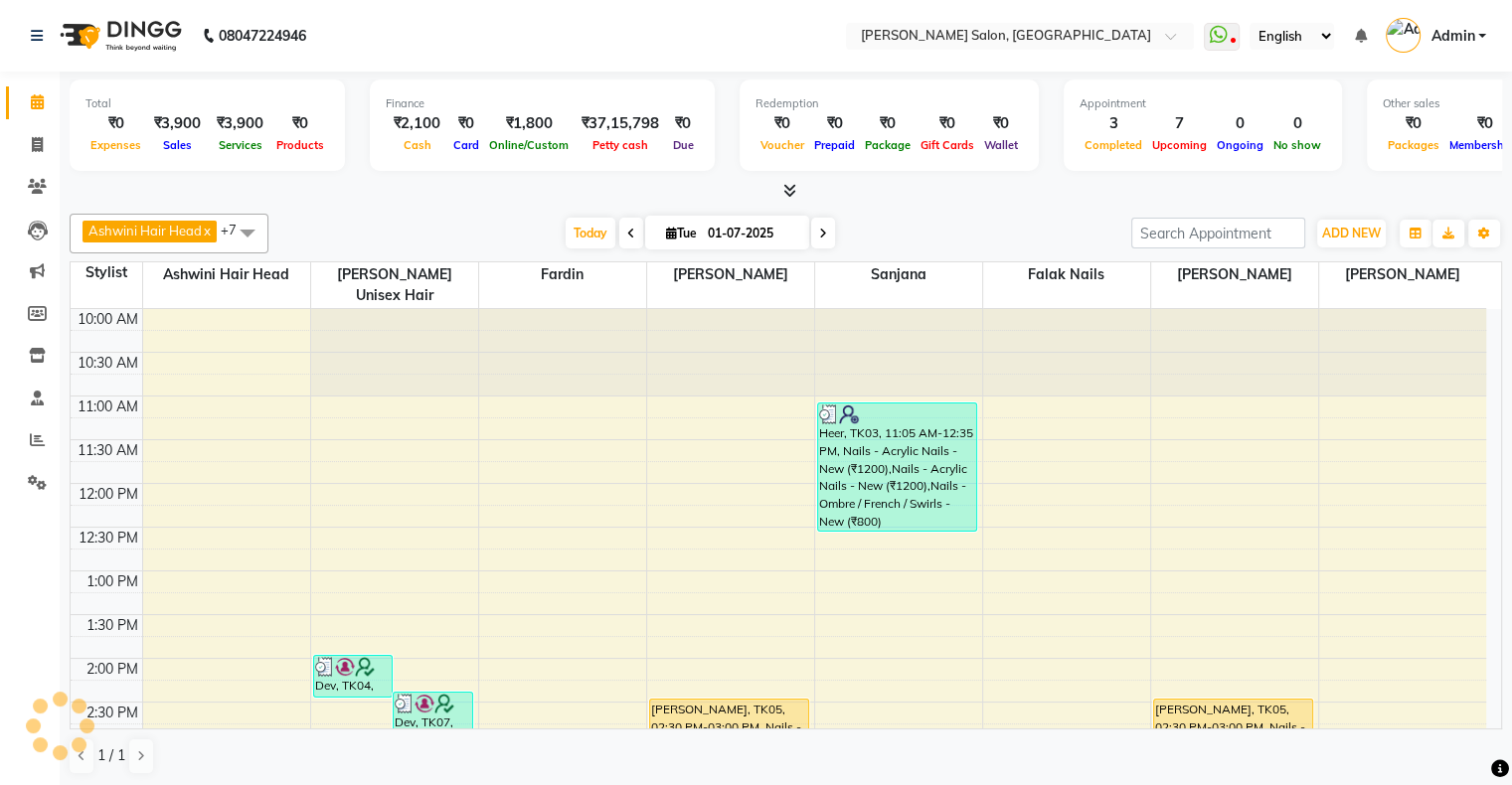 scroll, scrollTop: 348, scrollLeft: 0, axis: vertical 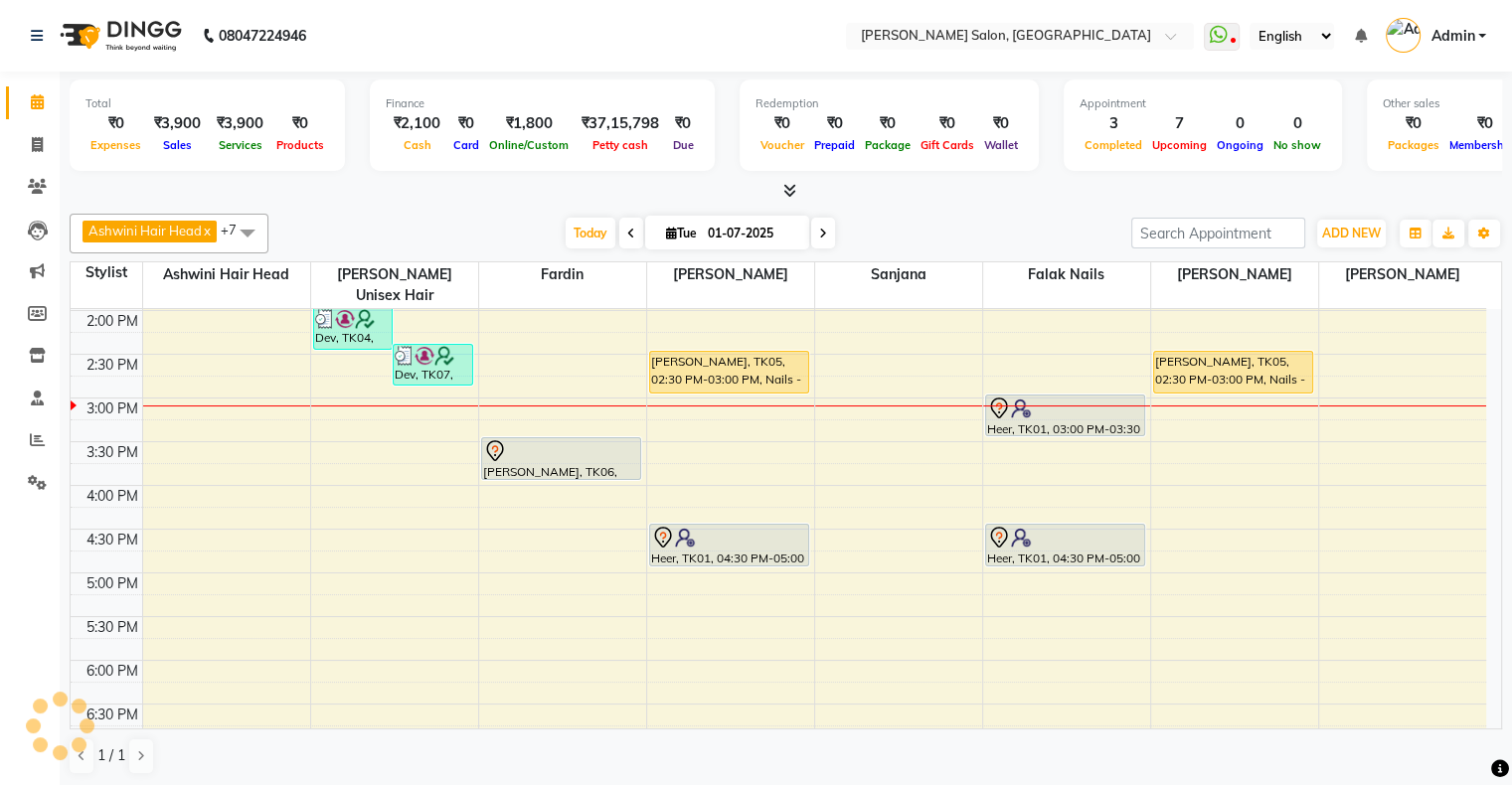 click on "Tue" at bounding box center [681, 233] 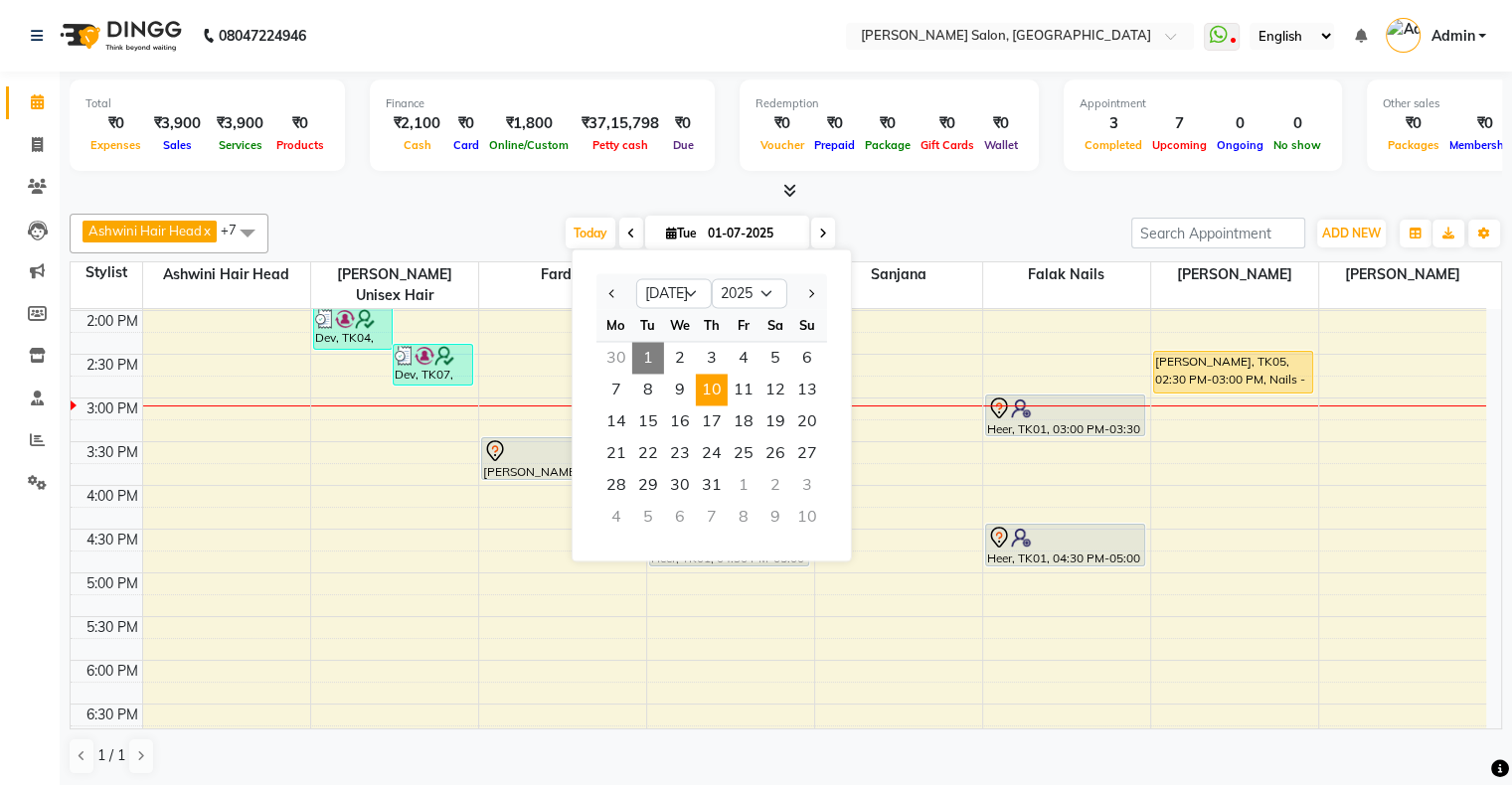 click on "10" at bounding box center (712, 390) 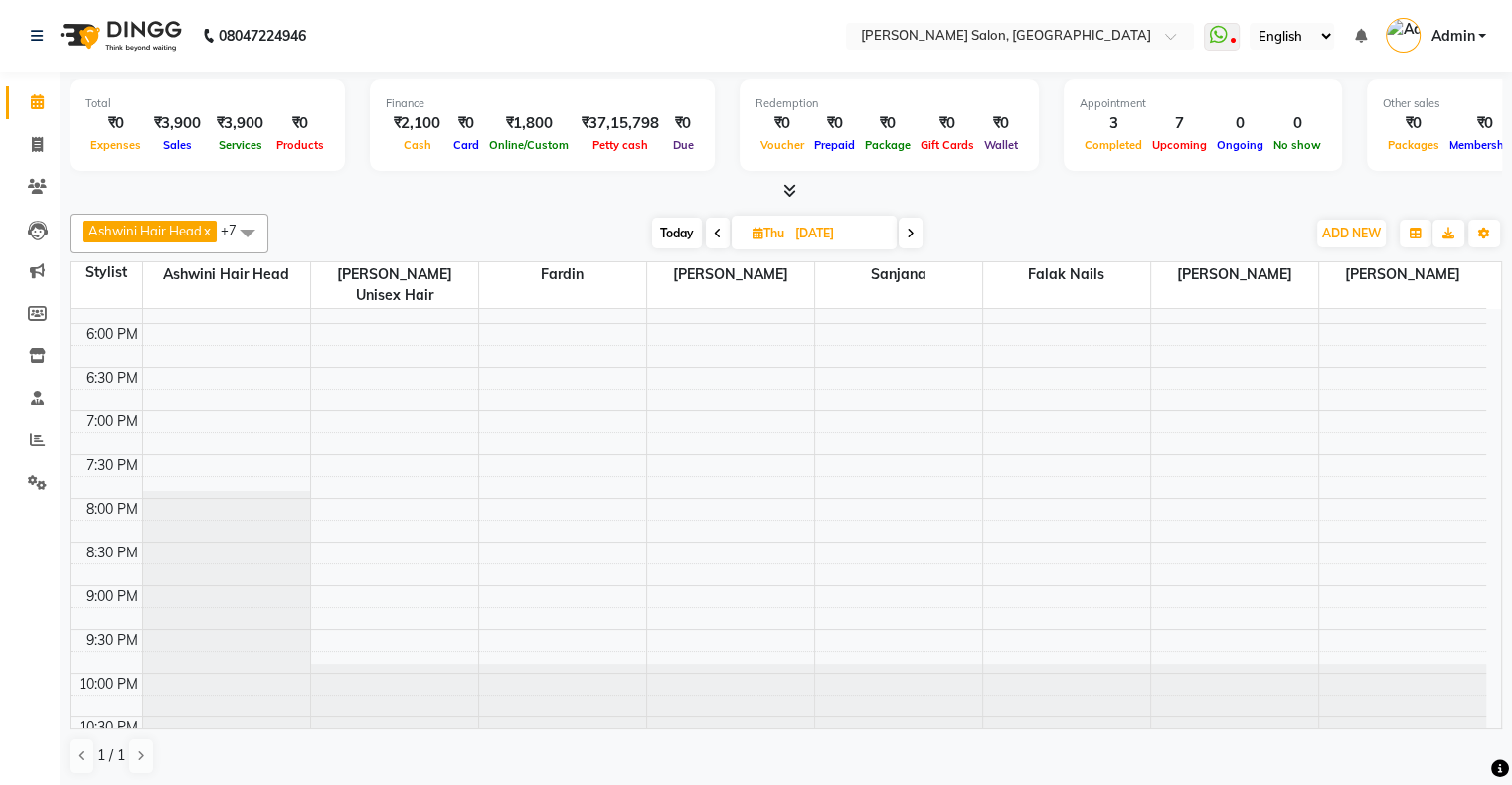 scroll, scrollTop: 486, scrollLeft: 0, axis: vertical 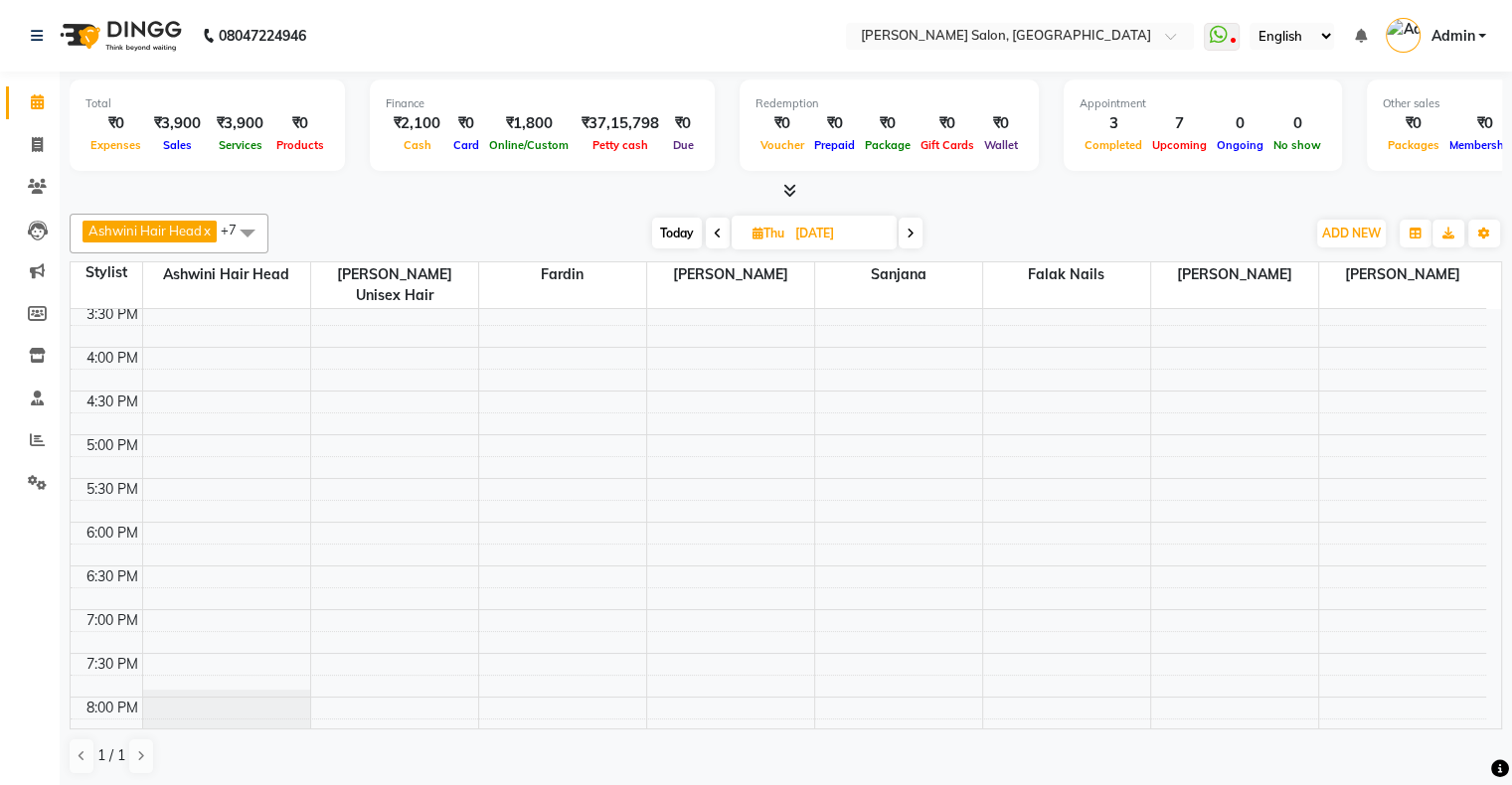 click at bounding box center (718, 233) 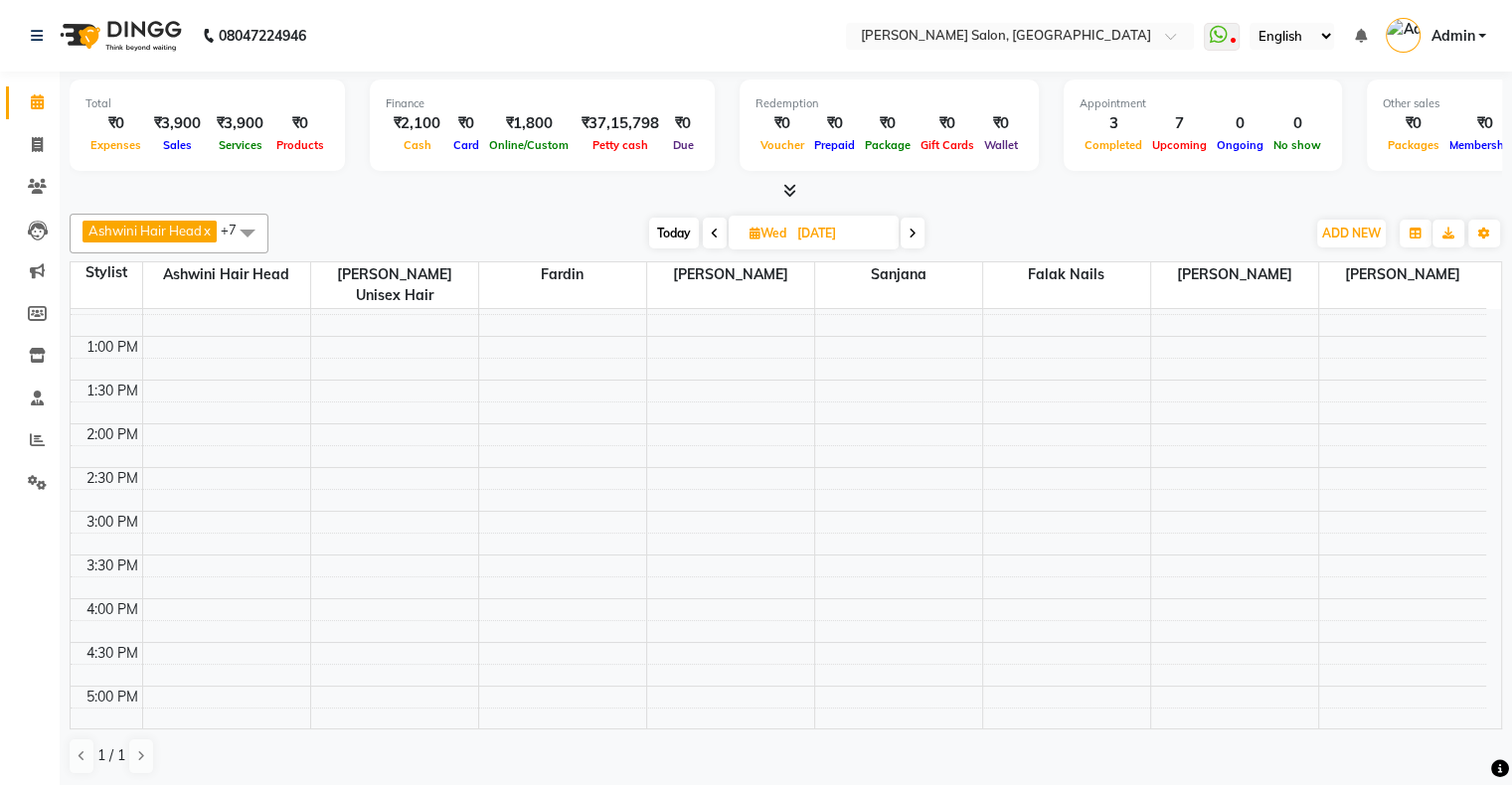click at bounding box center (715, 233) 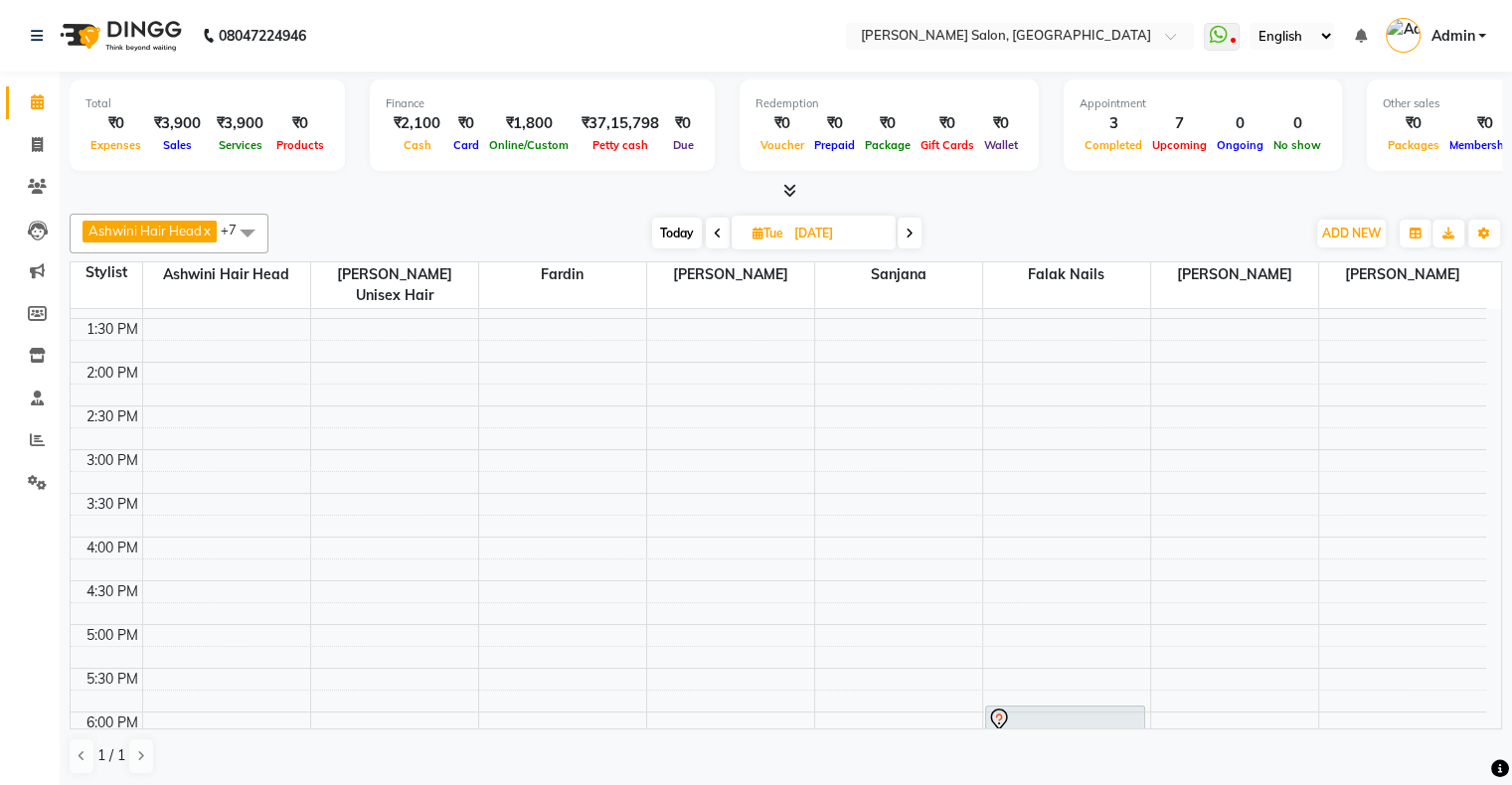 scroll, scrollTop: 497, scrollLeft: 0, axis: vertical 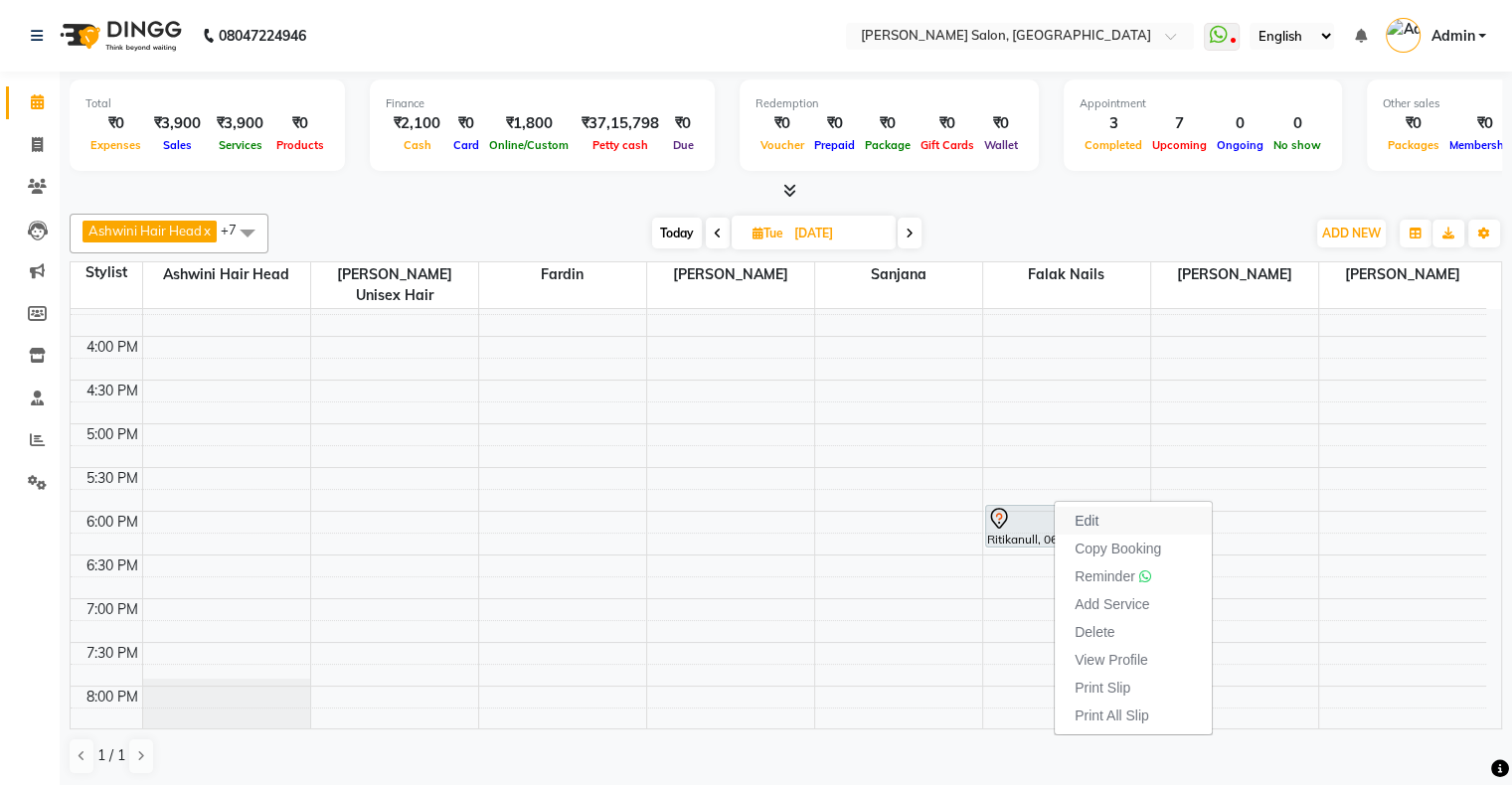 click on "Edit" at bounding box center (1087, 521) 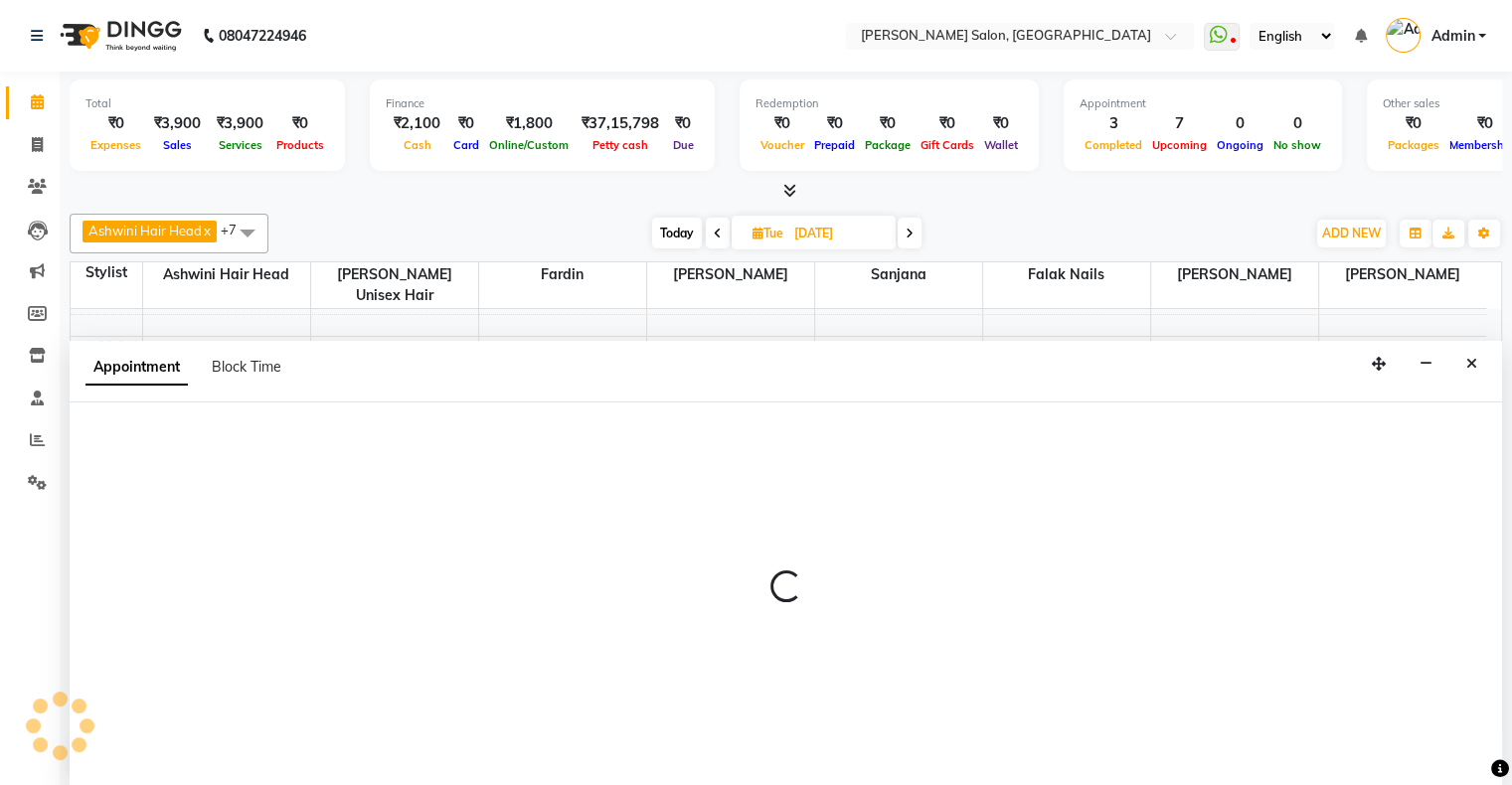 scroll, scrollTop: 0, scrollLeft: 0, axis: both 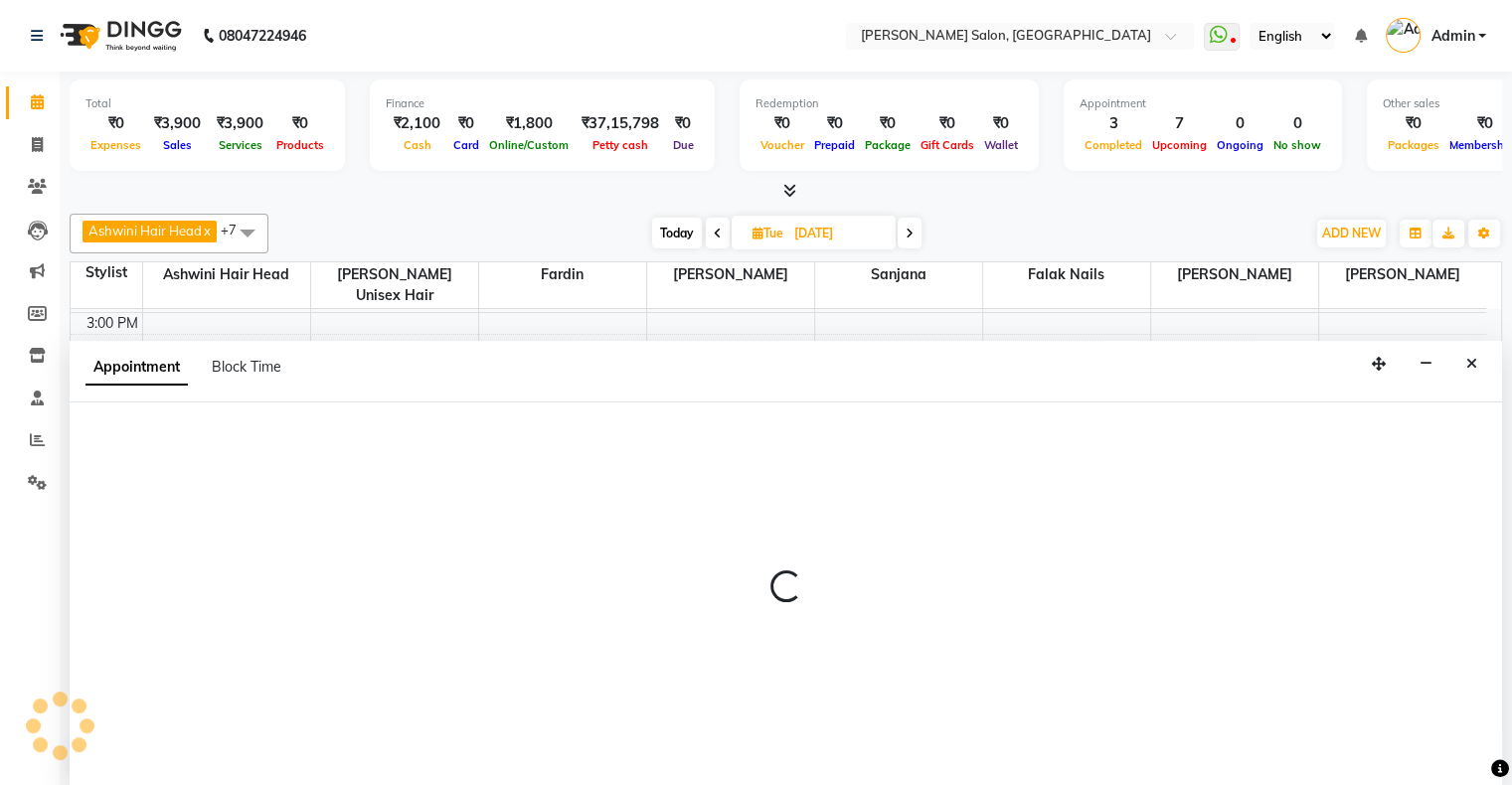 select on "54023" 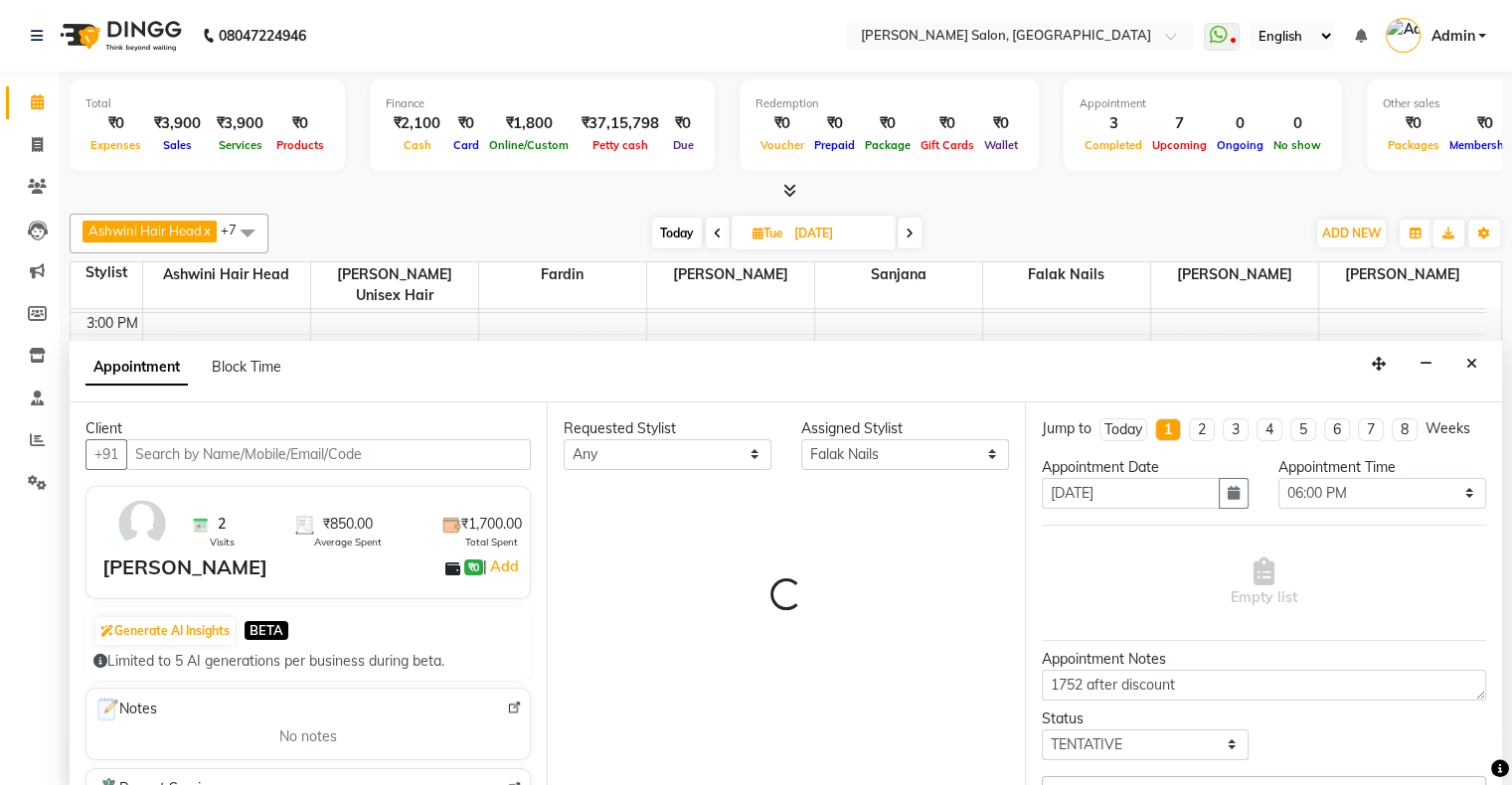 select on "1747" 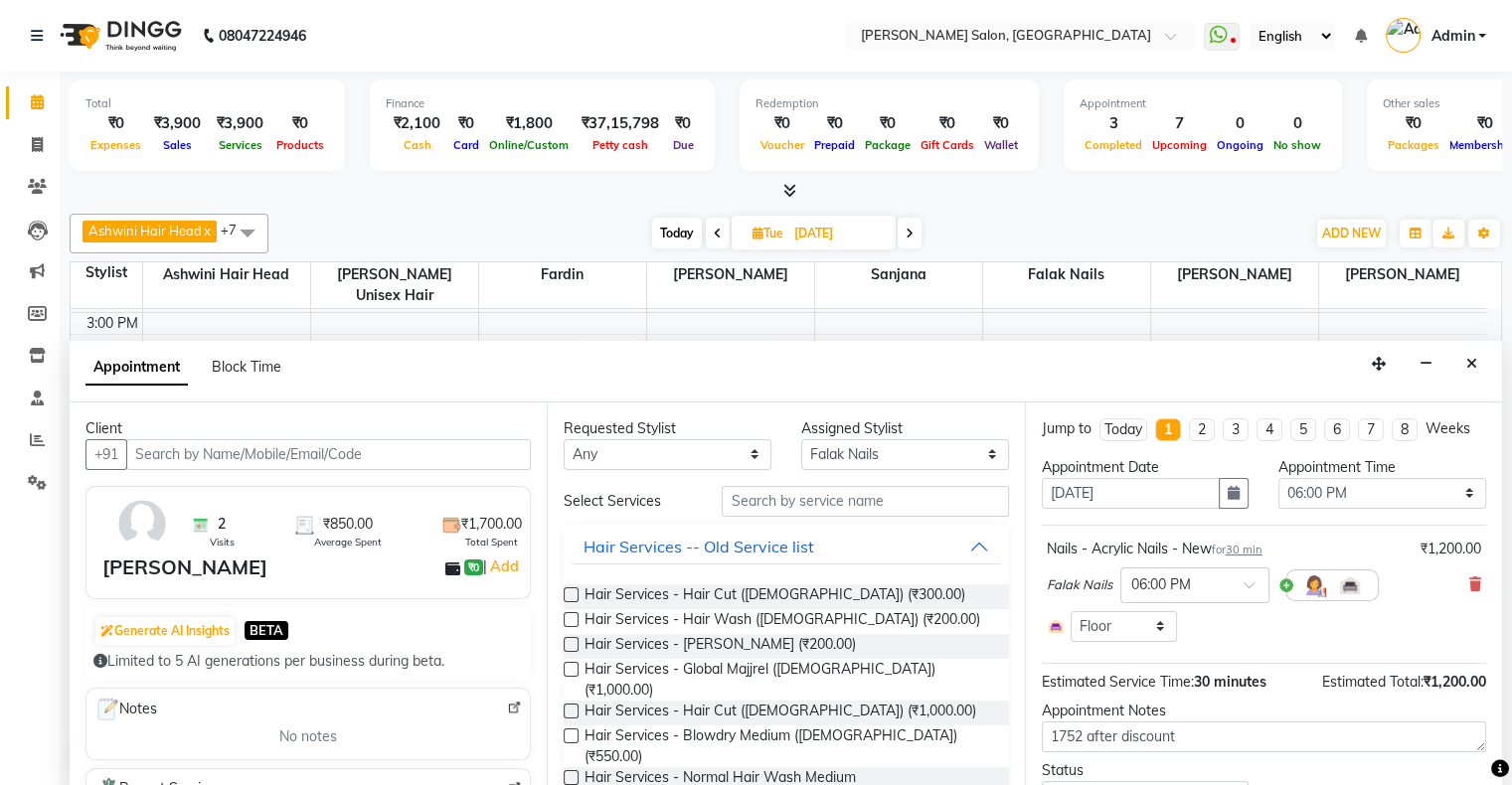 scroll, scrollTop: 433, scrollLeft: 0, axis: vertical 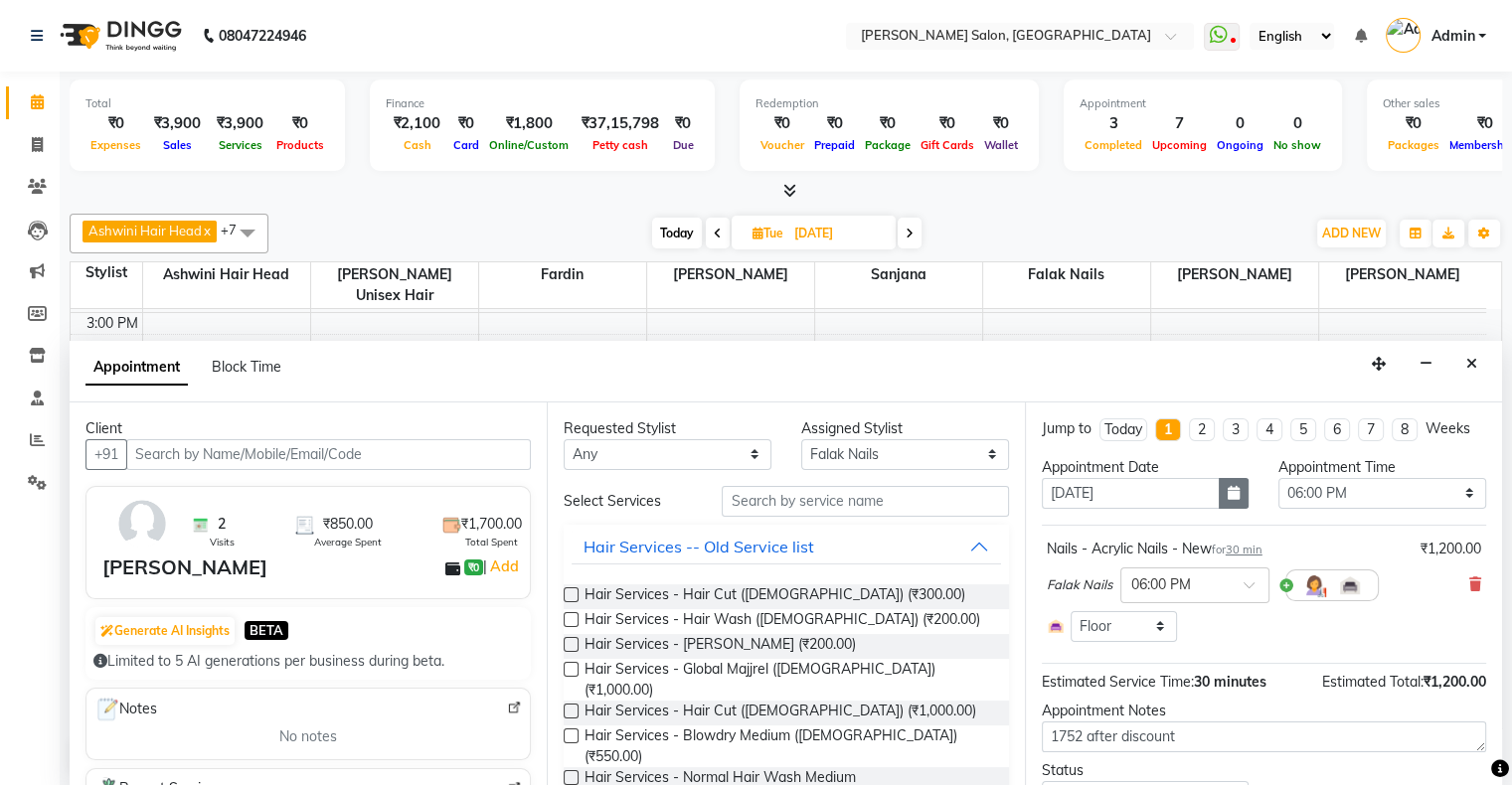 click at bounding box center (1234, 493) 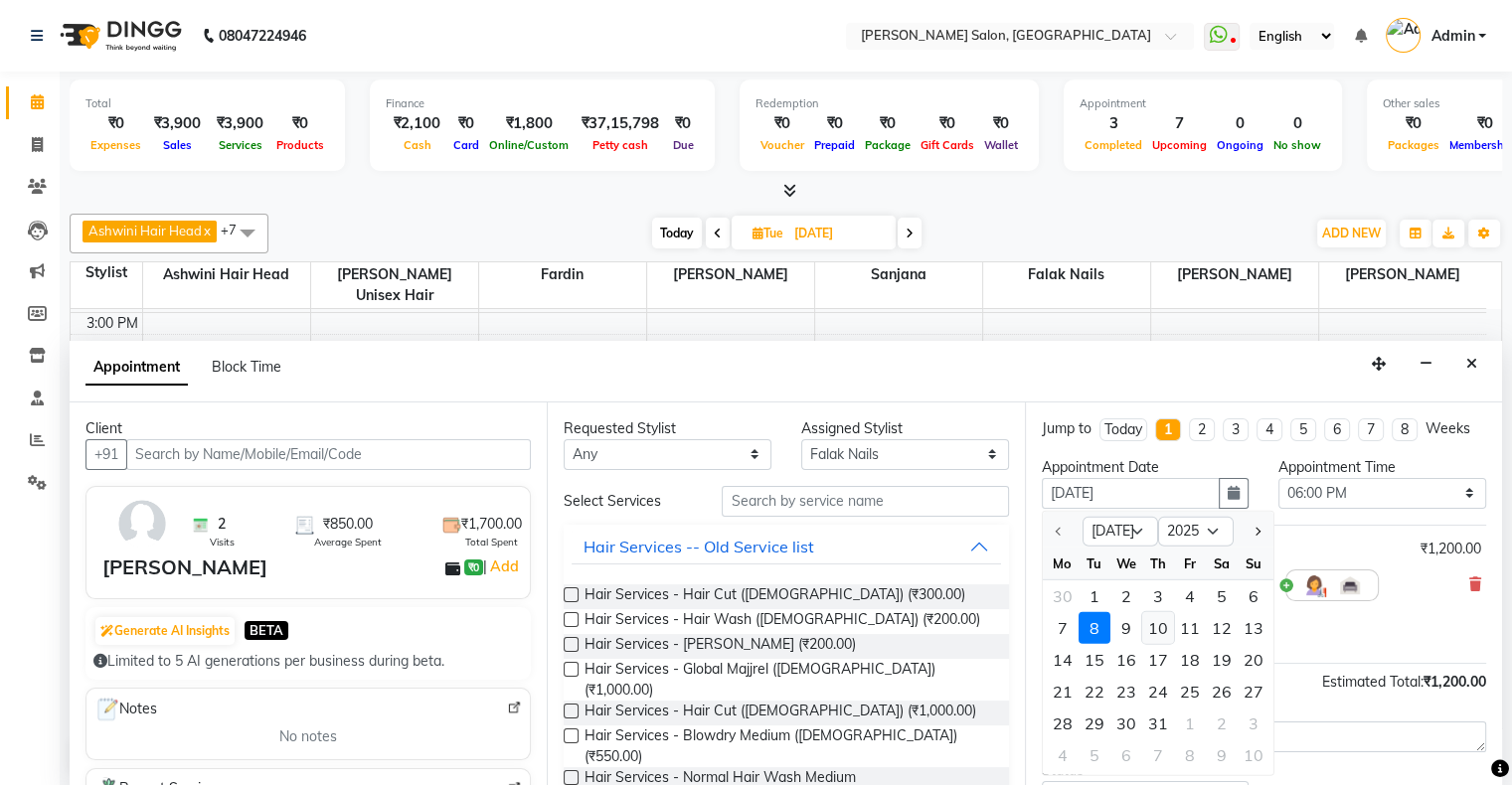 click on "10" at bounding box center [1158, 628] 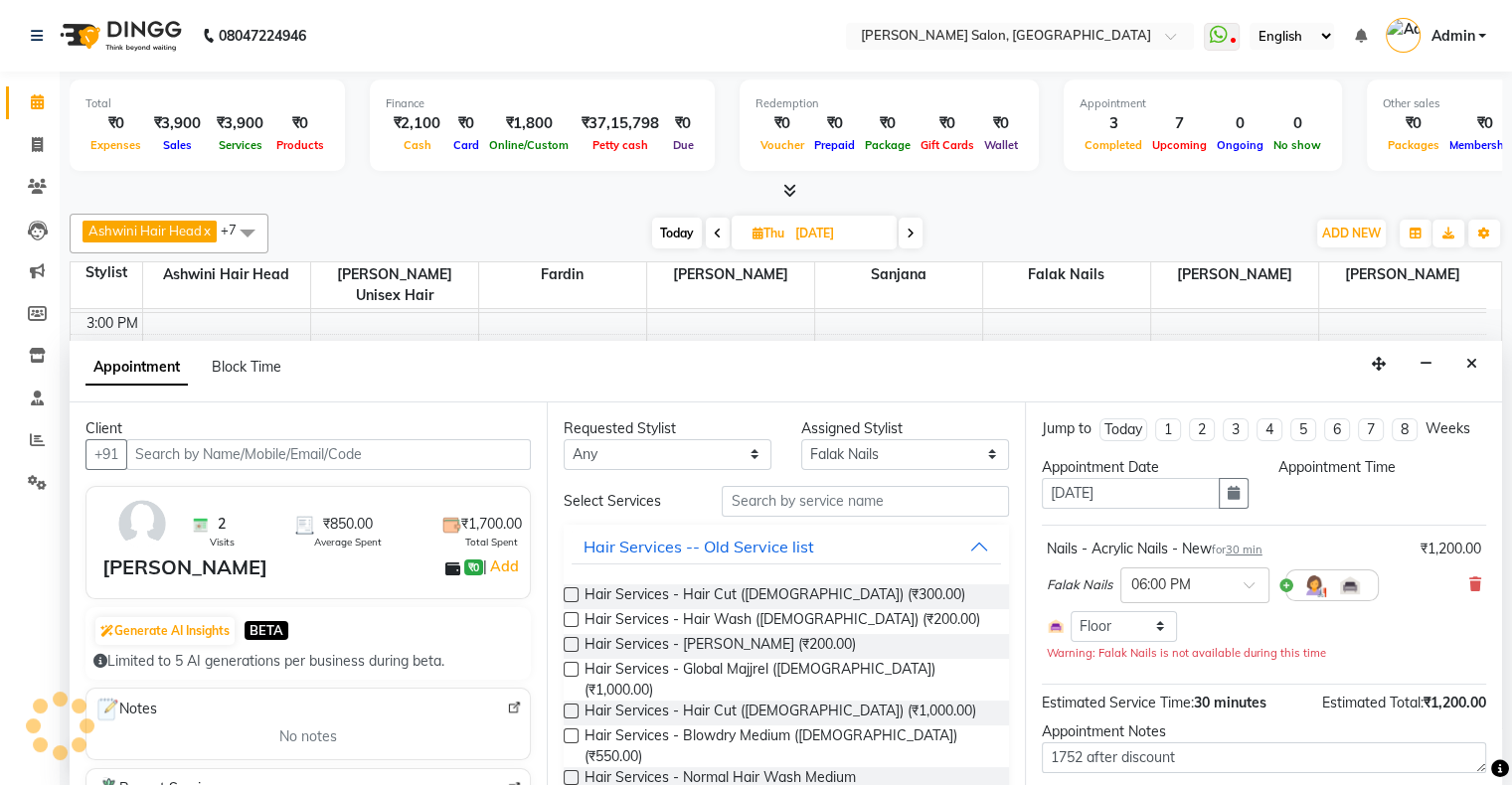 scroll, scrollTop: 433, scrollLeft: 0, axis: vertical 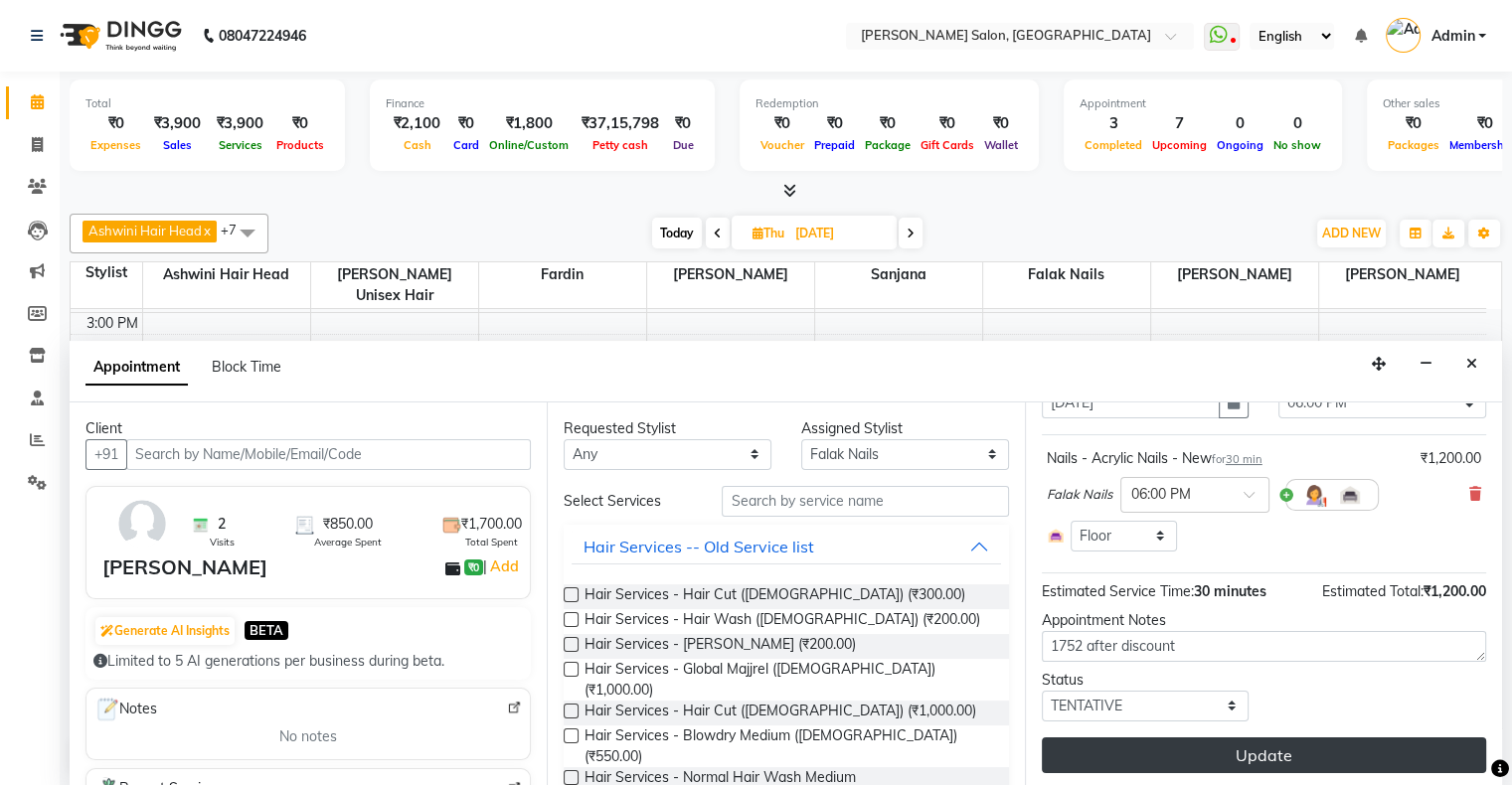 click on "Update" at bounding box center (1263, 755) 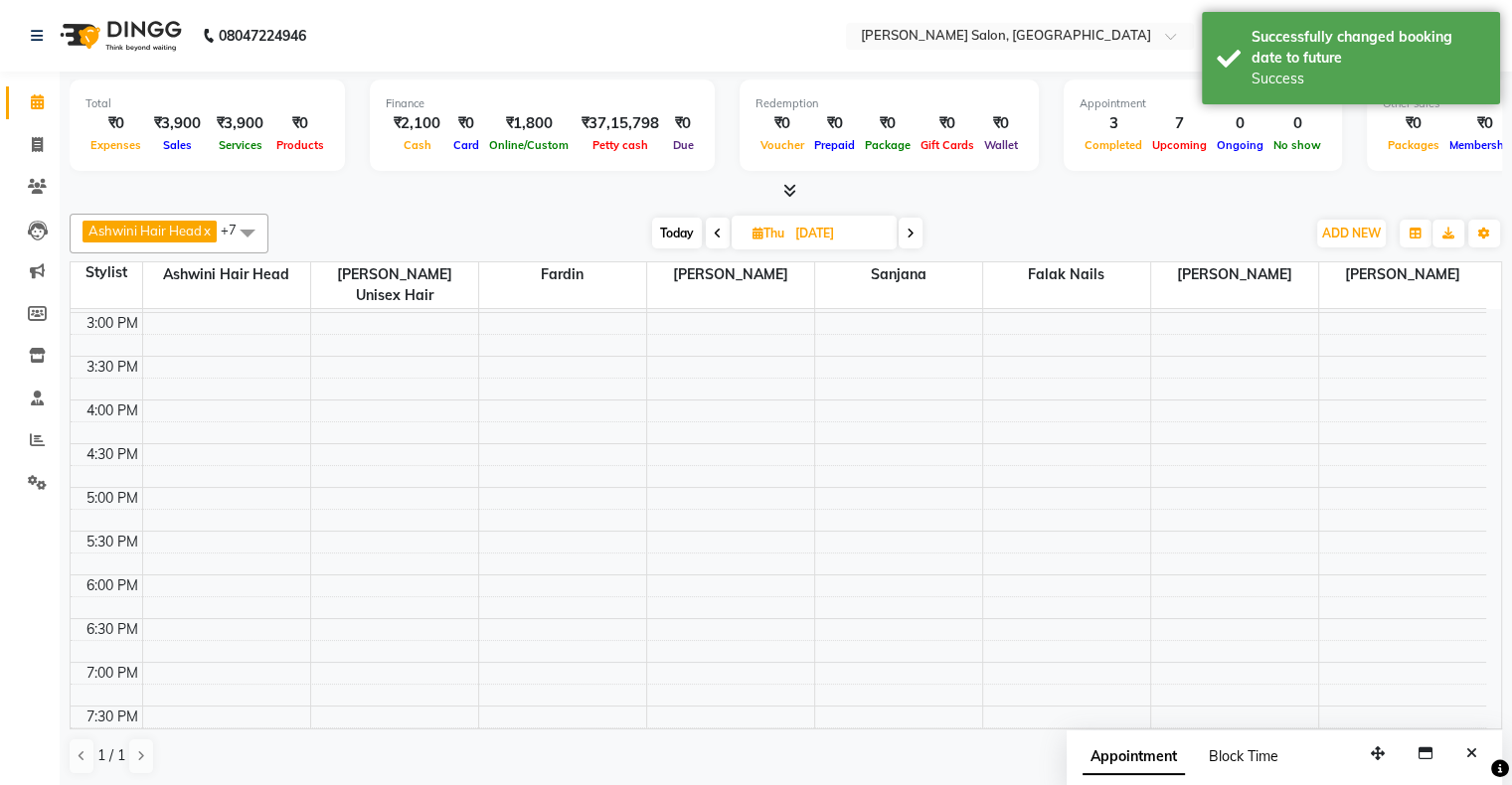 scroll, scrollTop: 0, scrollLeft: 0, axis: both 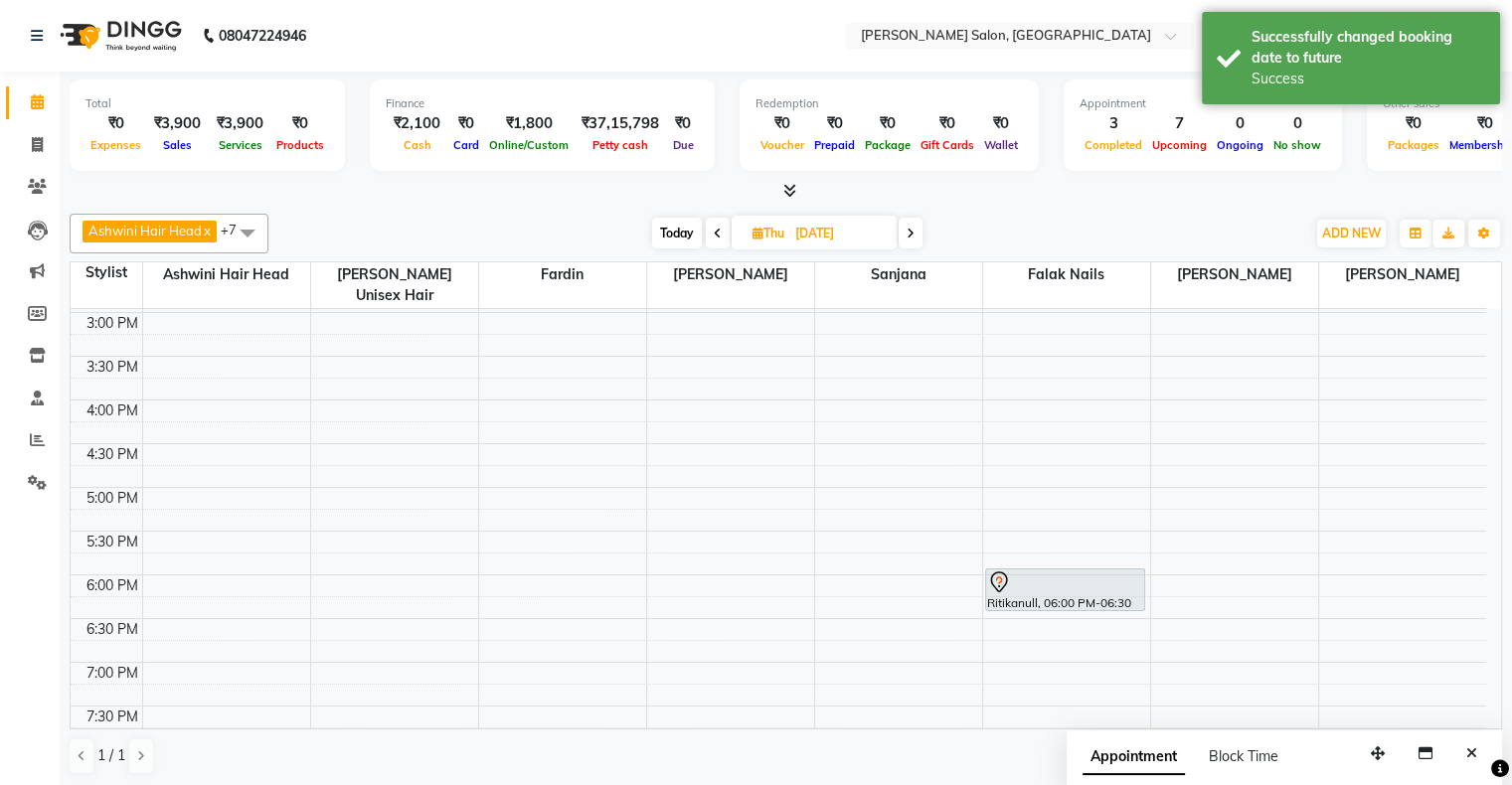 click on "Today" at bounding box center (677, 233) 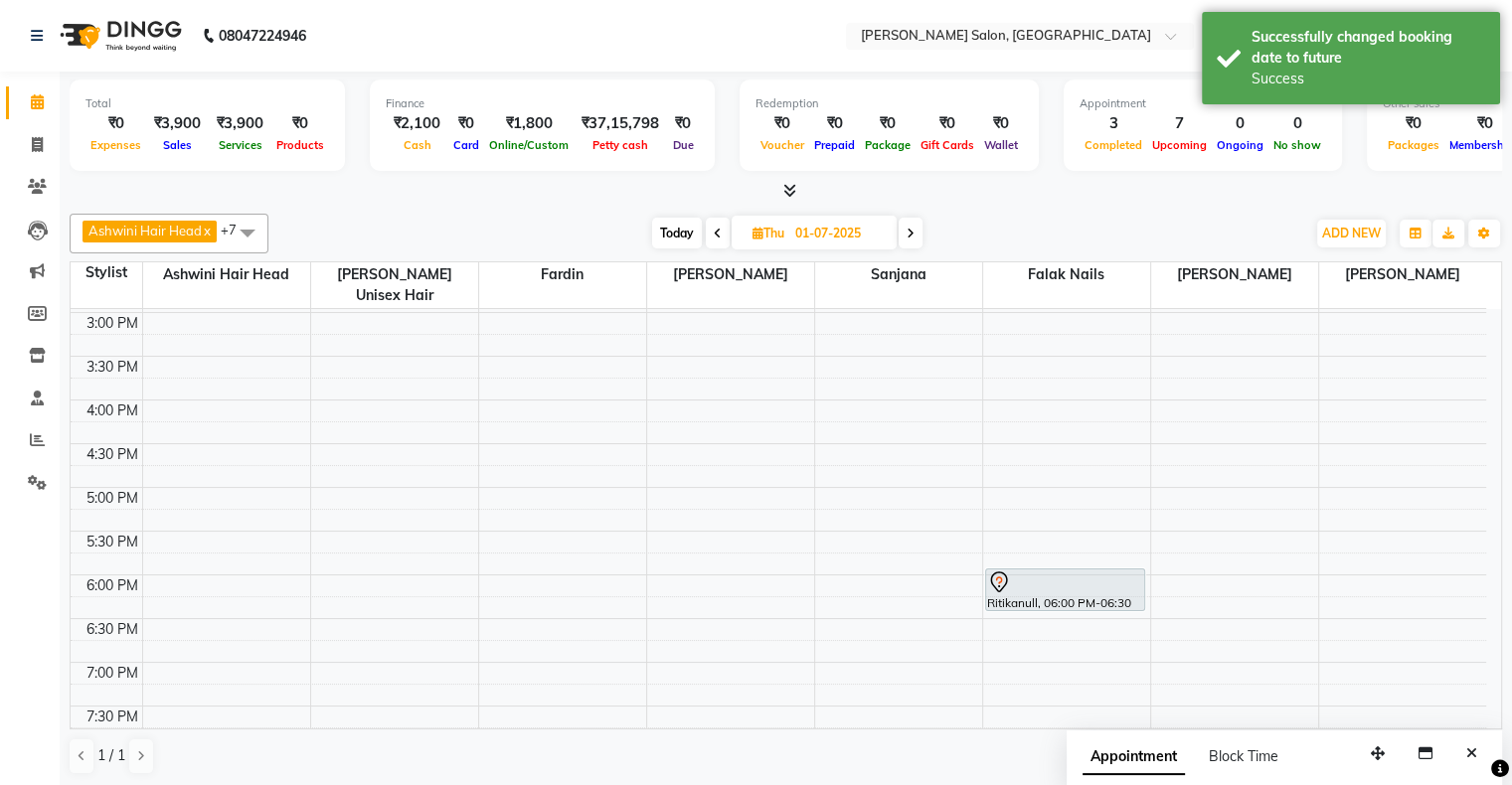 scroll, scrollTop: 433, scrollLeft: 0, axis: vertical 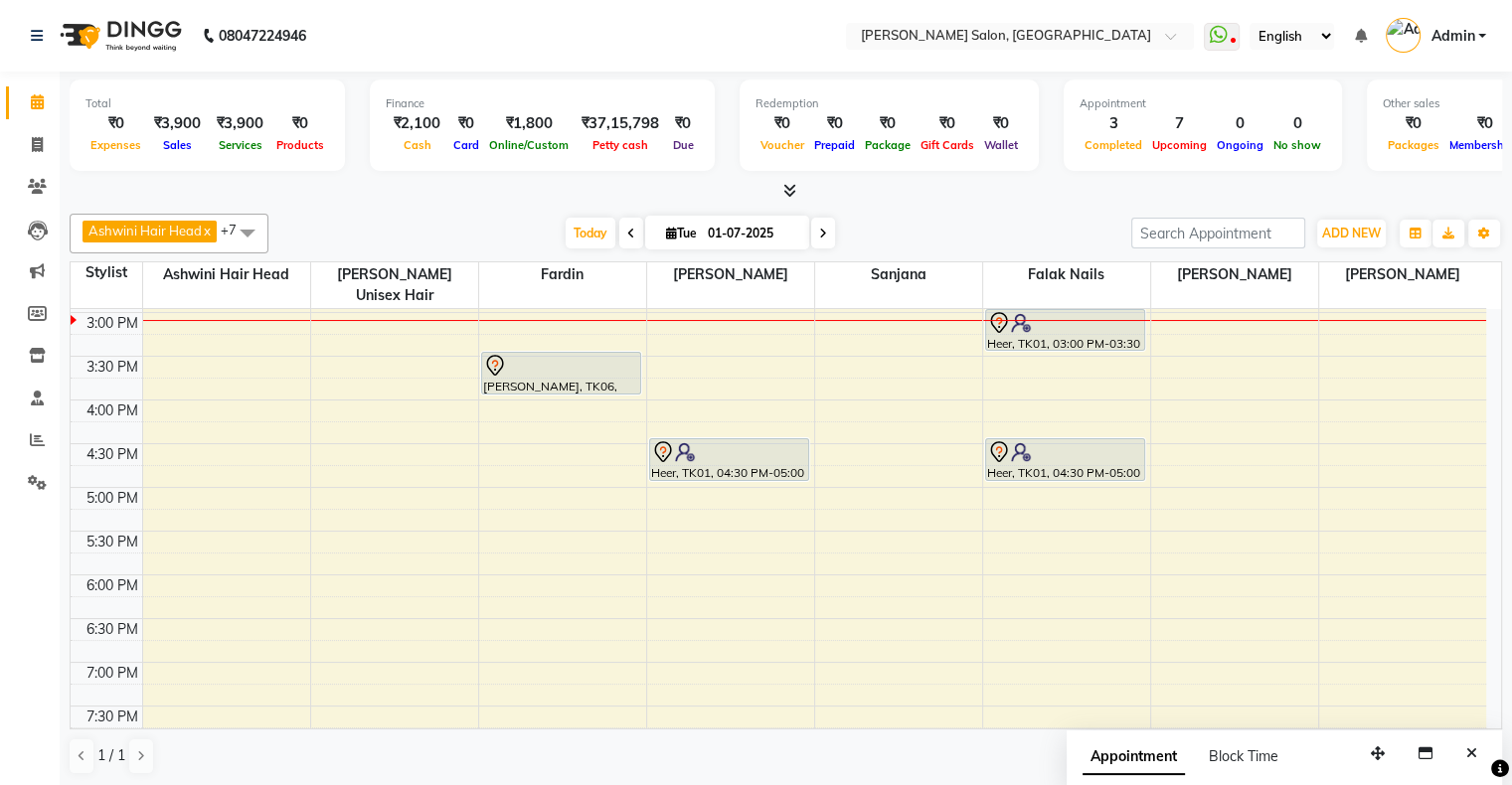 click on "Tue 01-07-2025" at bounding box center [727, 233] 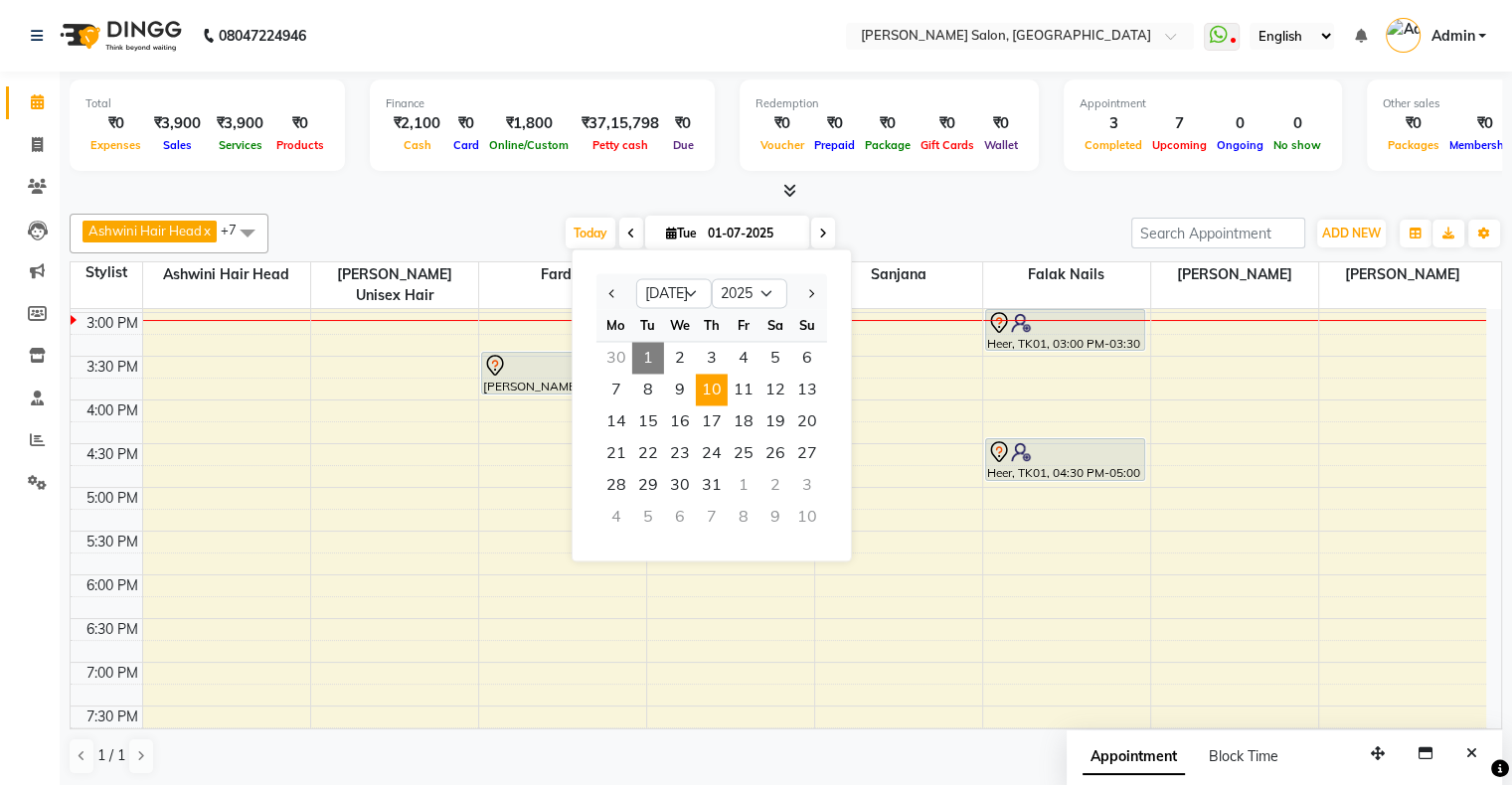 click on "10" at bounding box center [712, 390] 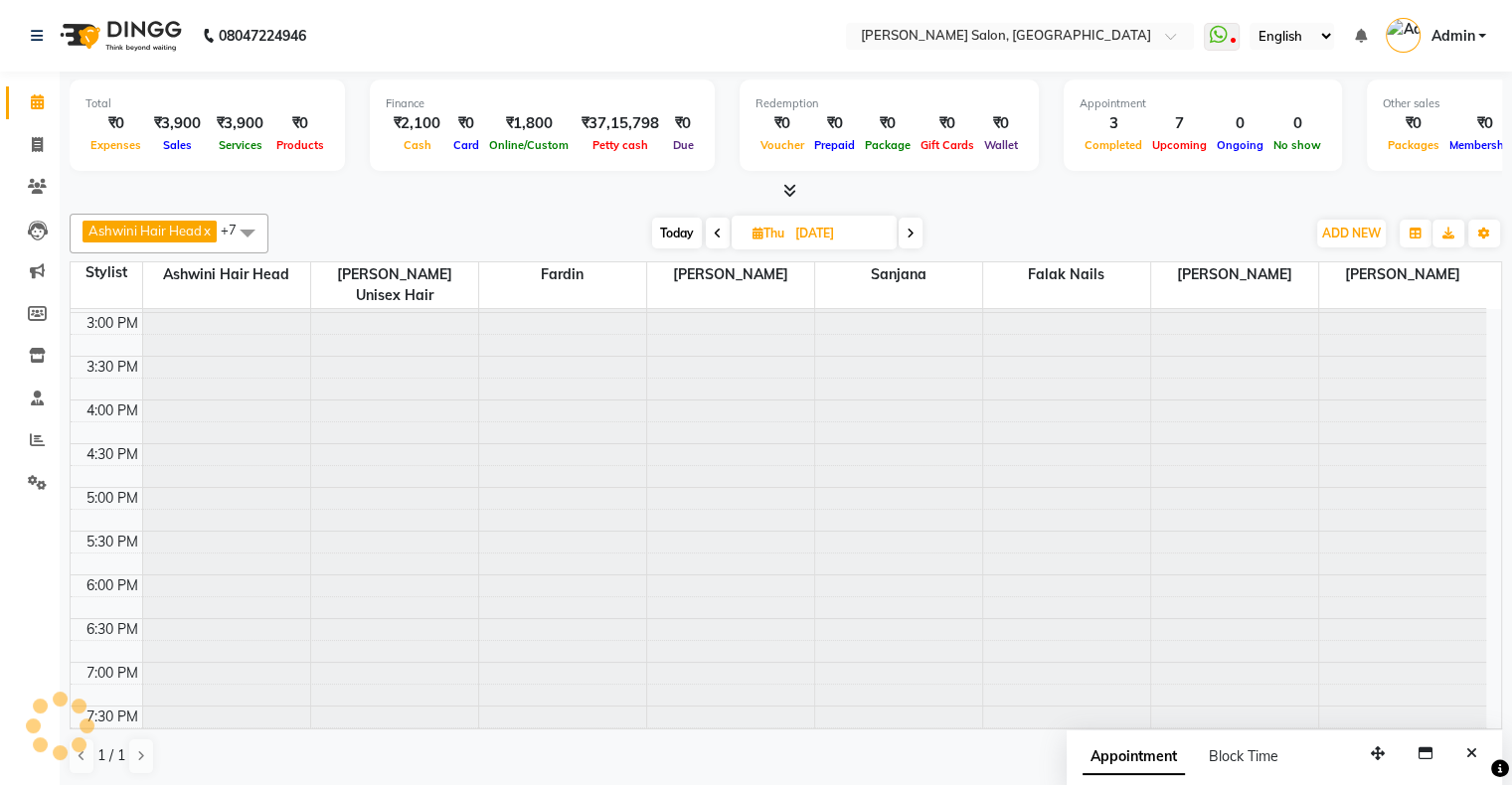 scroll, scrollTop: 433, scrollLeft: 0, axis: vertical 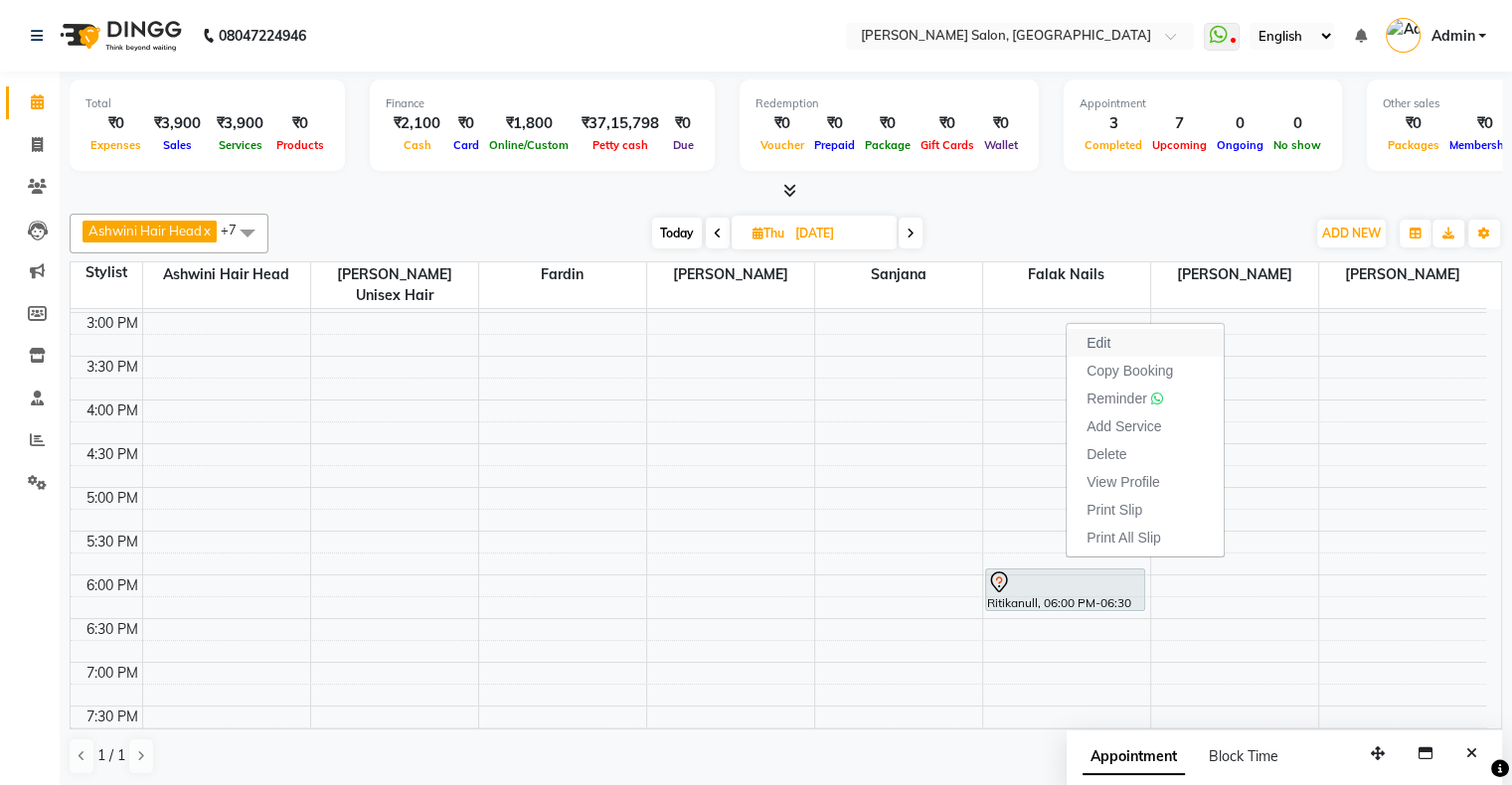 click on "Edit" at bounding box center [1098, 343] 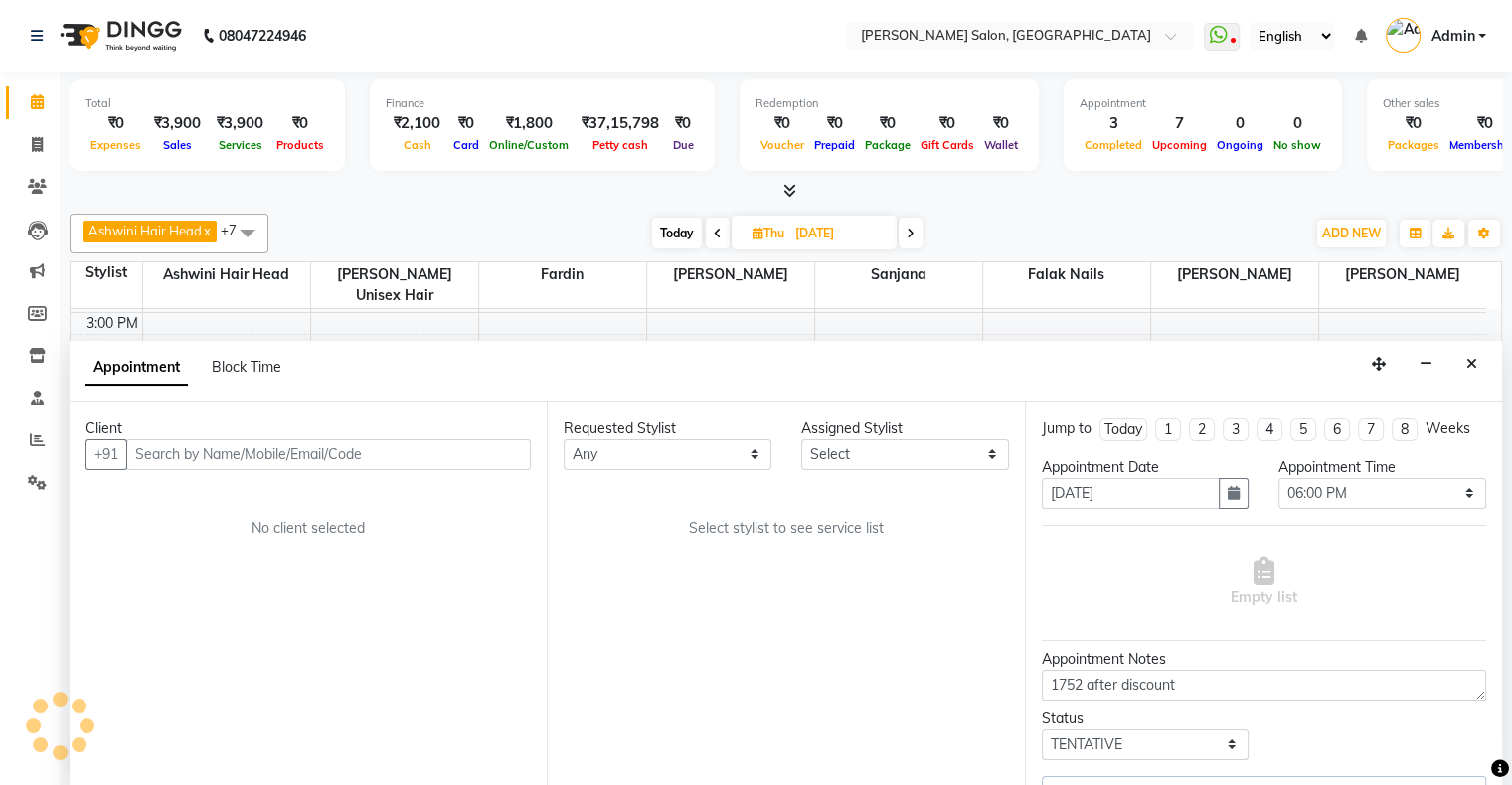 scroll, scrollTop: 433, scrollLeft: 0, axis: vertical 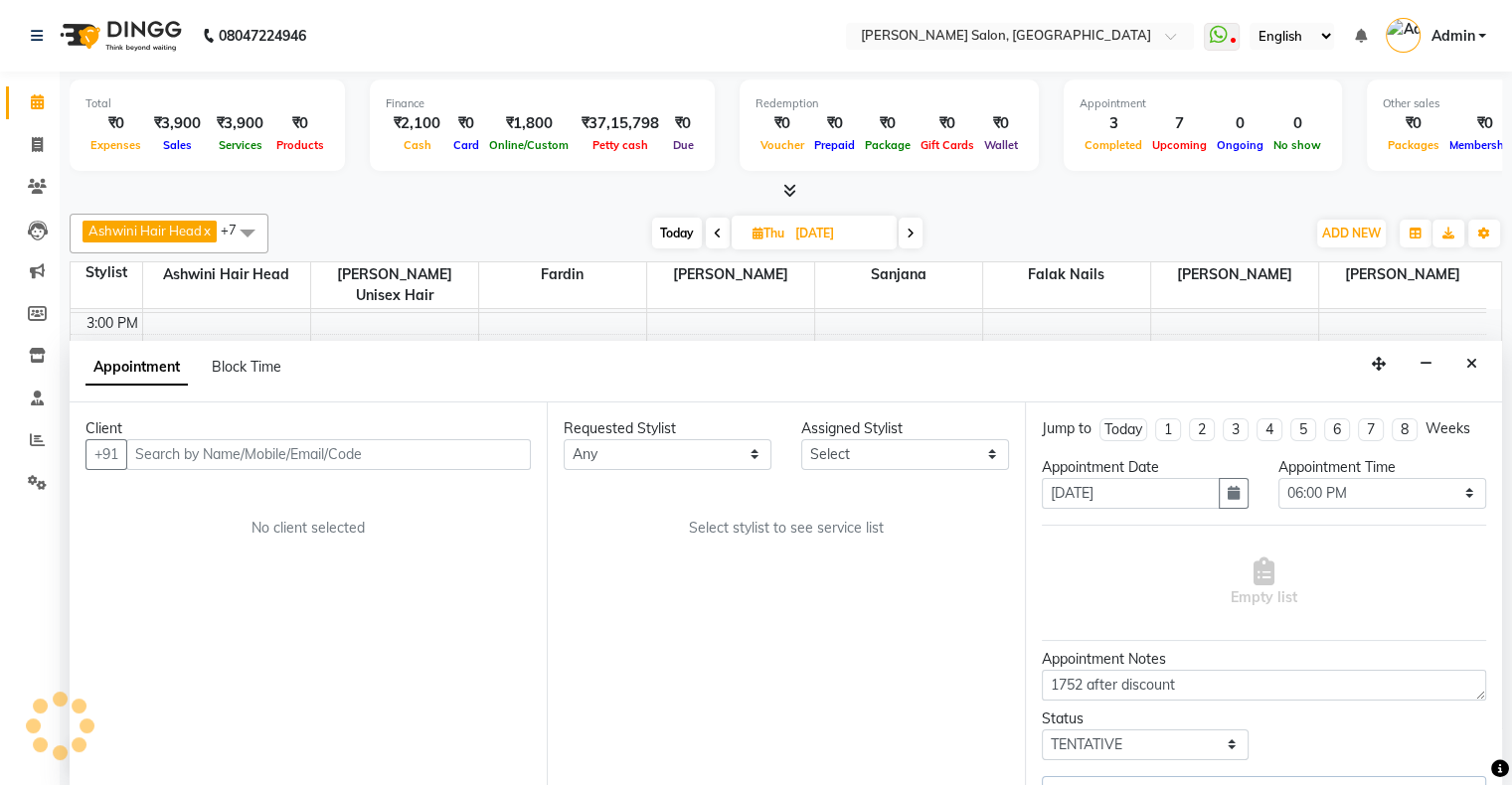 select on "54023" 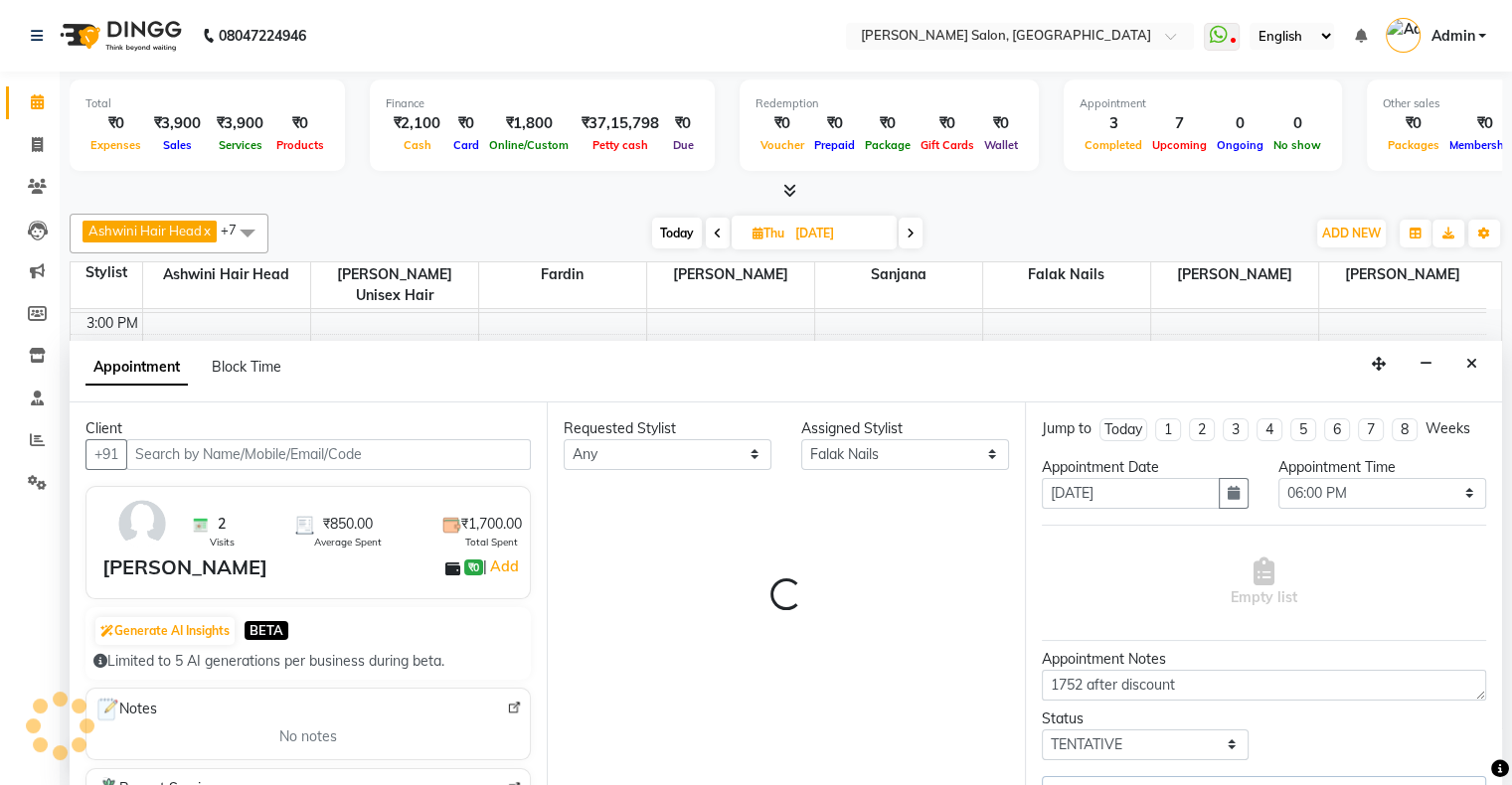 select on "1747" 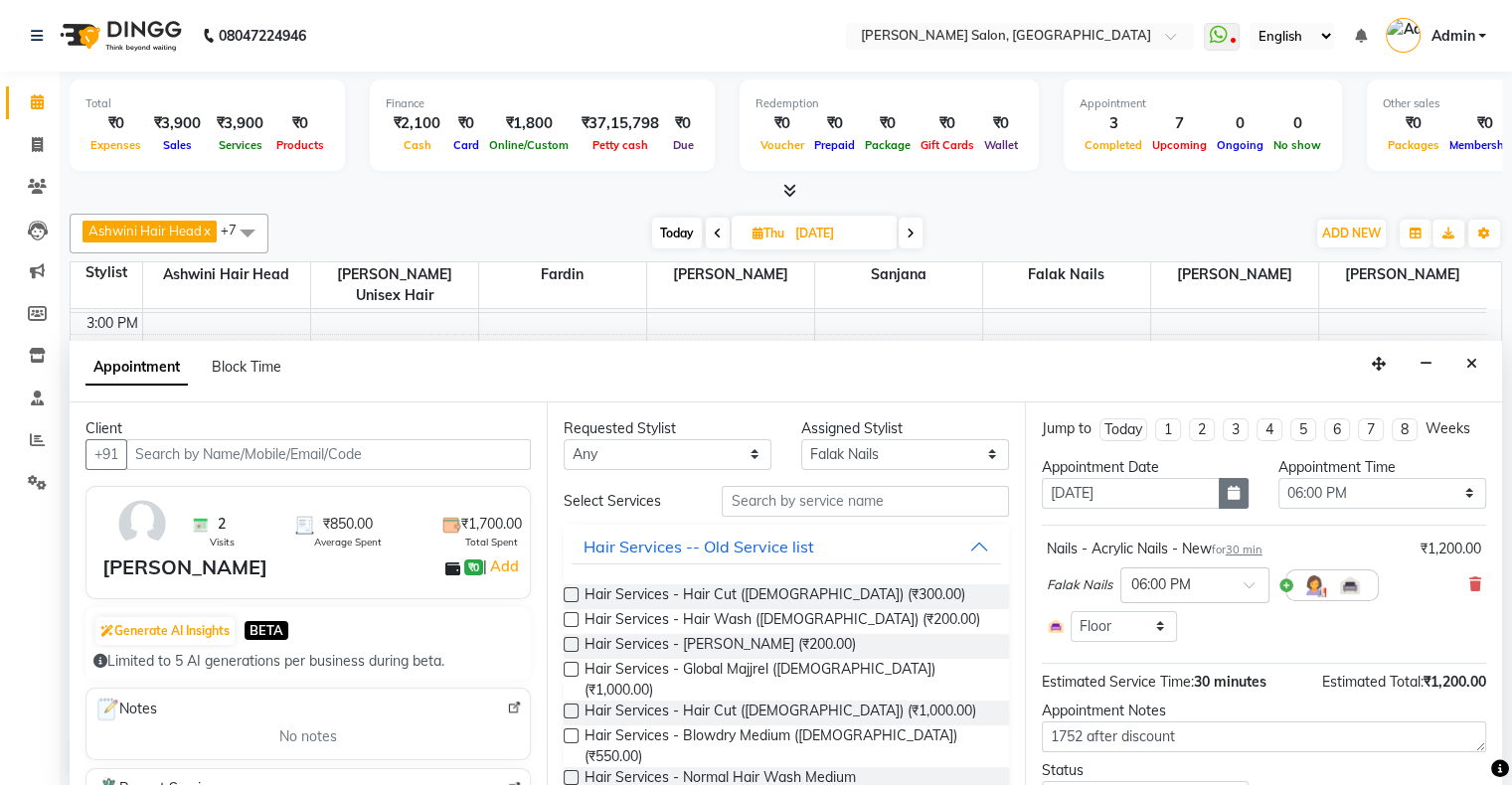 click at bounding box center (1234, 493) 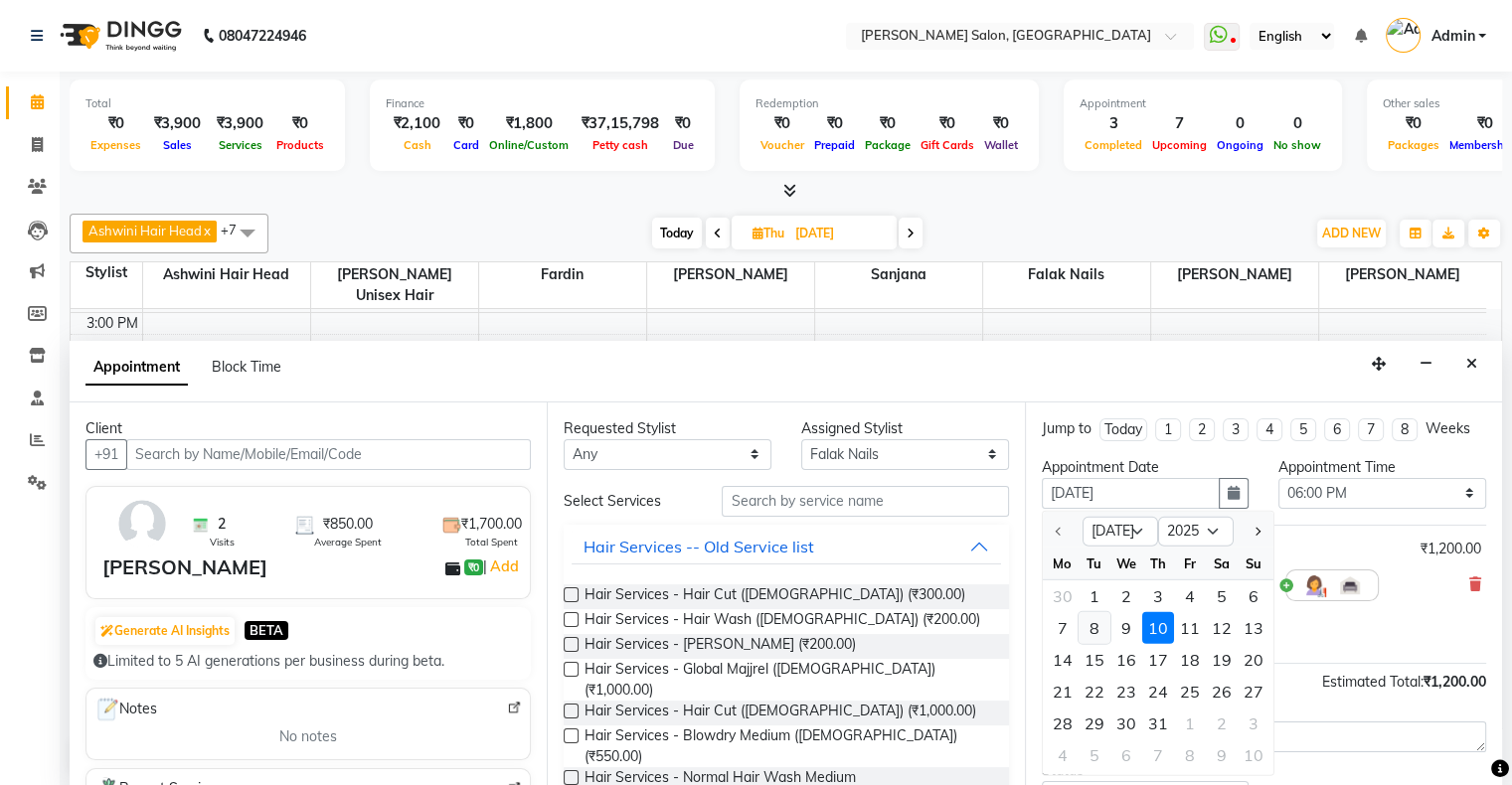 click on "8" at bounding box center (1094, 628) 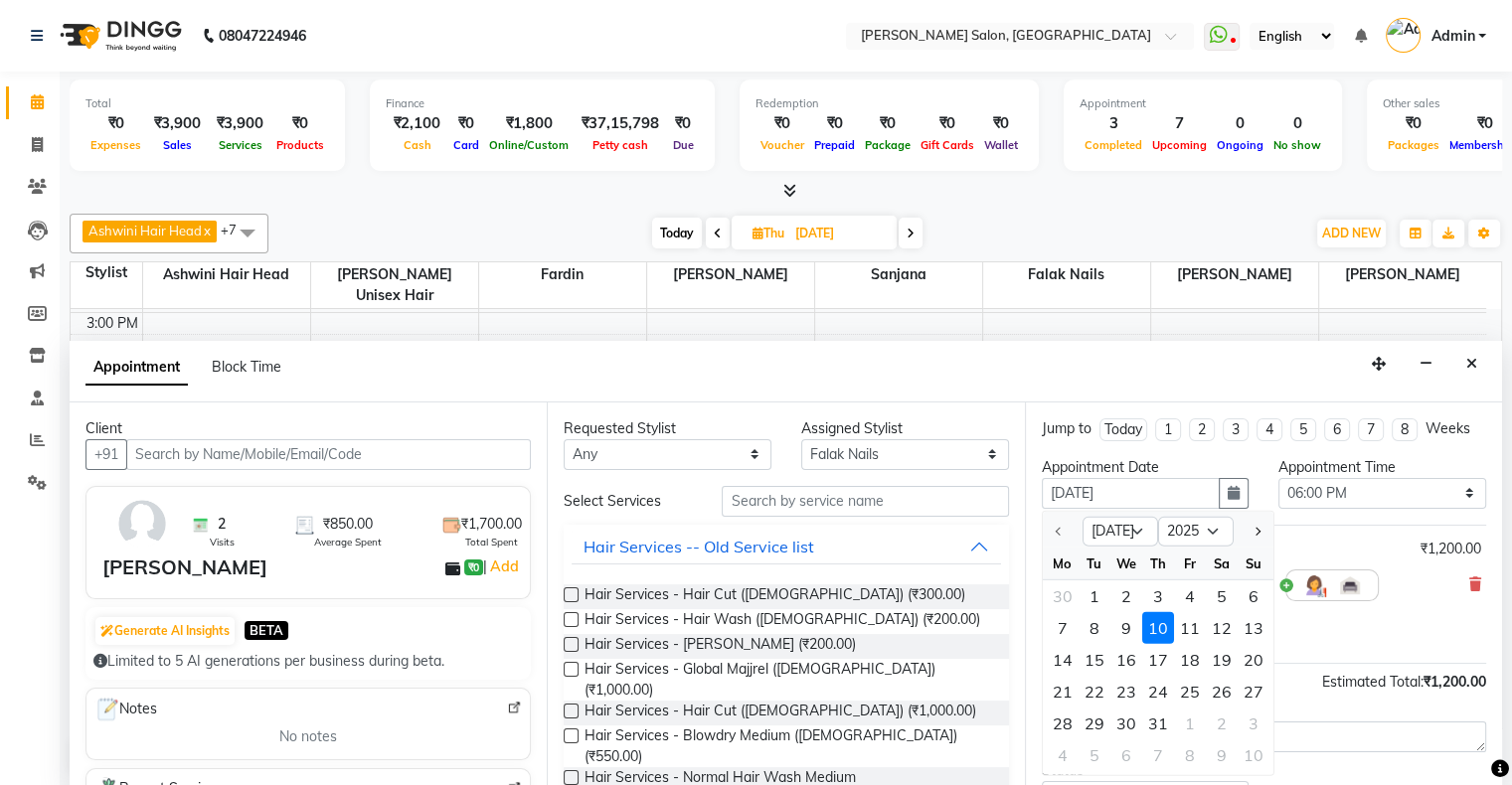 type on "08-07-2025" 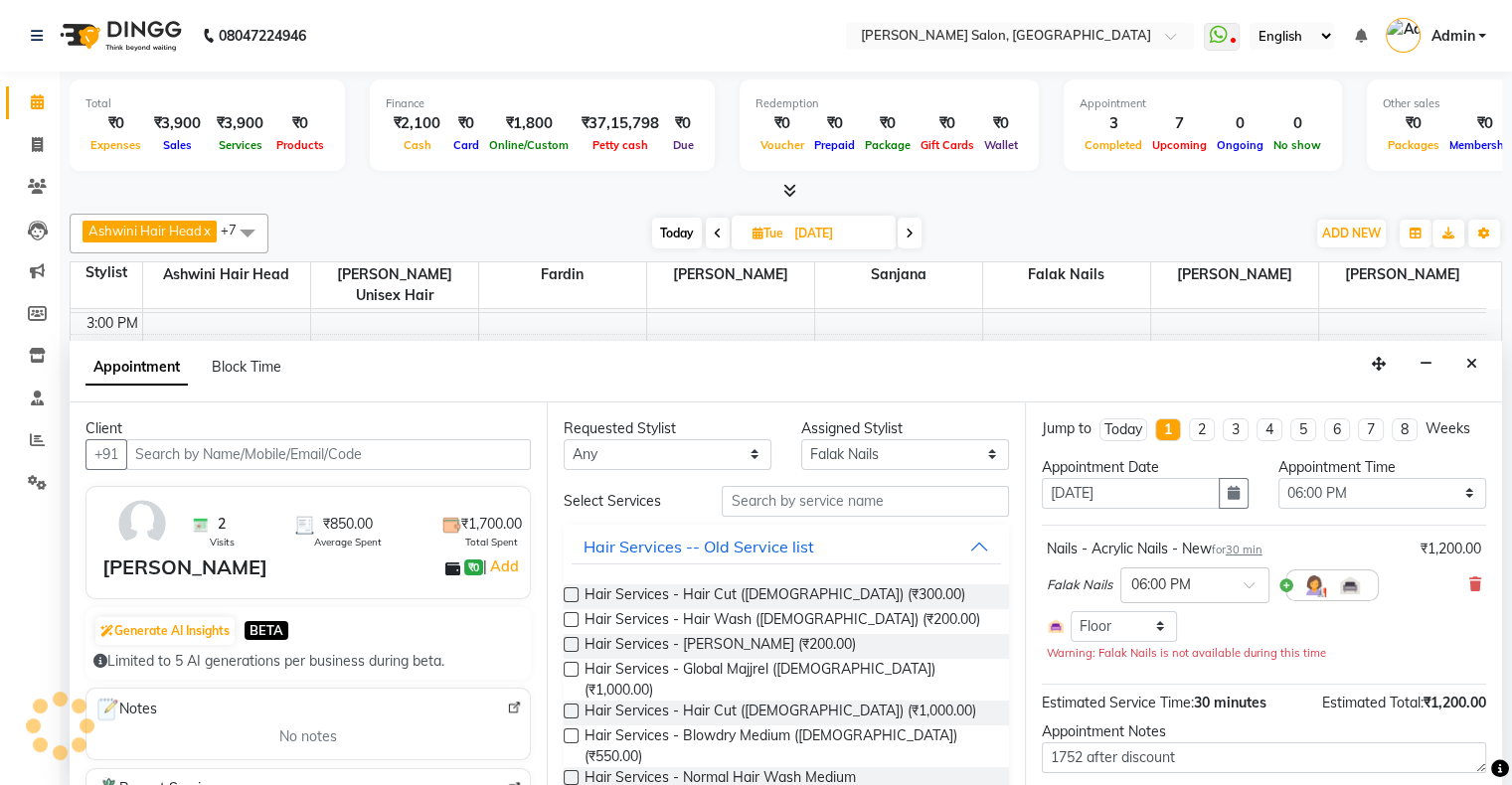 scroll, scrollTop: 433, scrollLeft: 0, axis: vertical 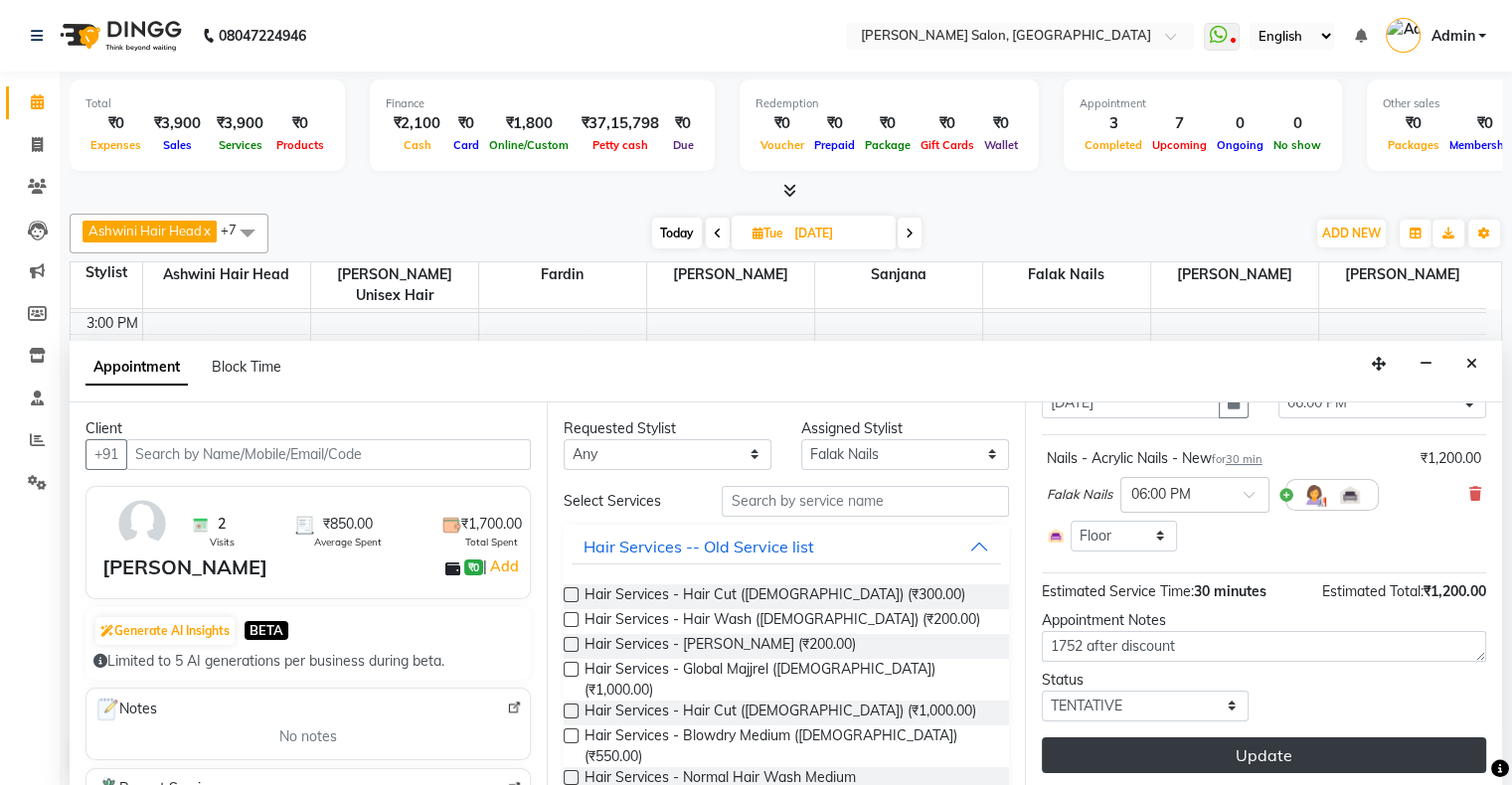 click on "Update" at bounding box center (1263, 755) 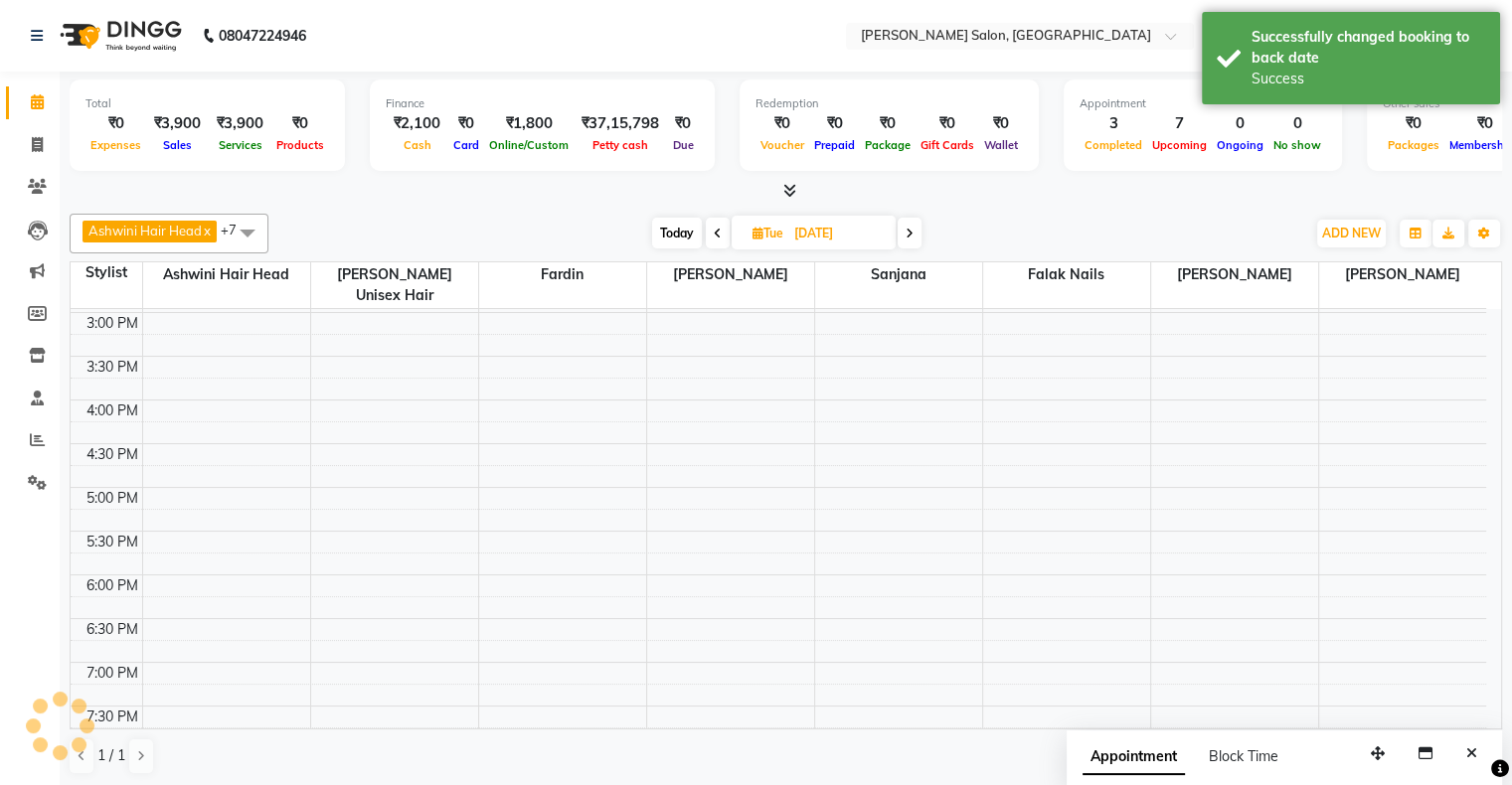 scroll, scrollTop: 0, scrollLeft: 0, axis: both 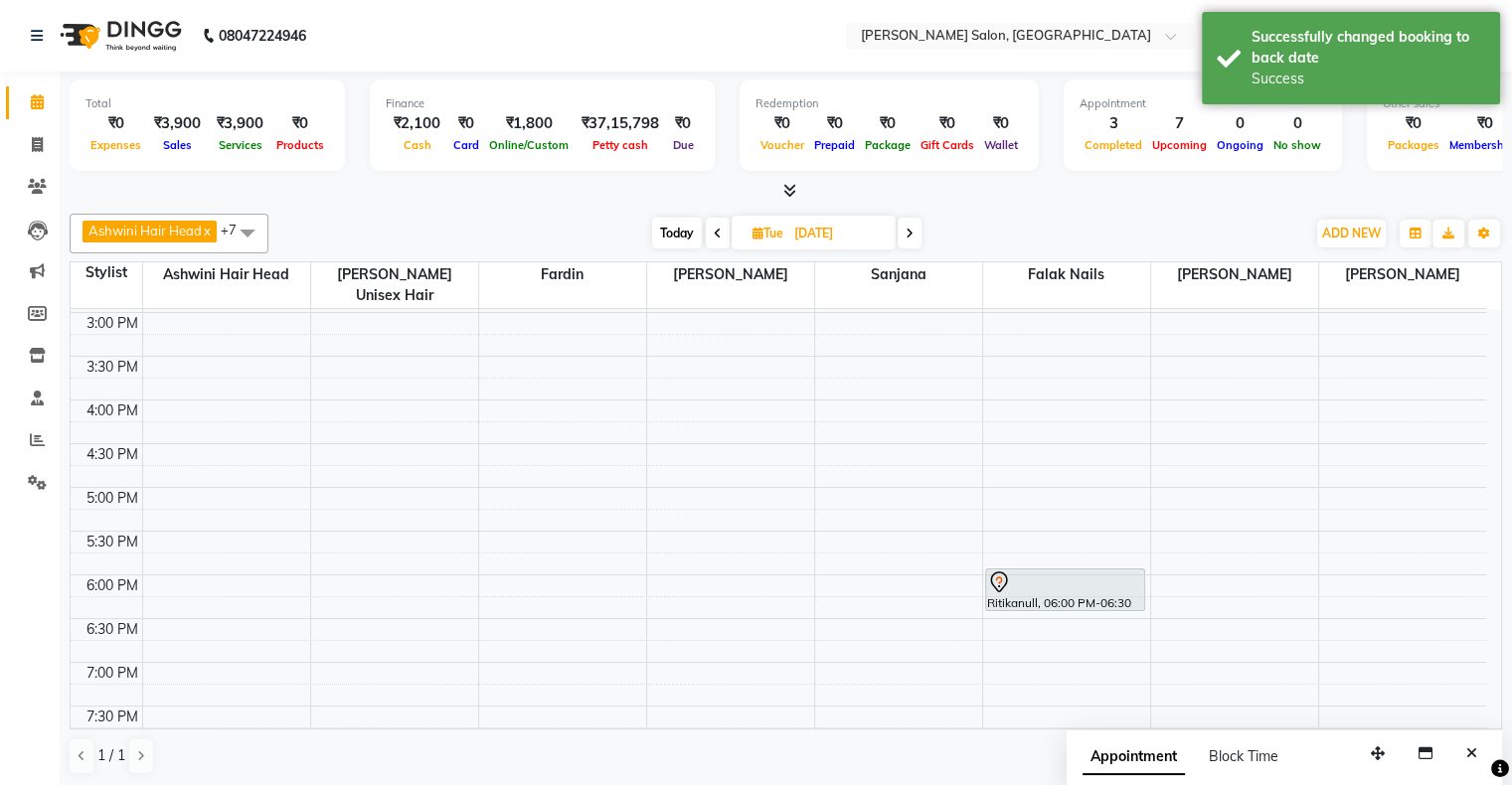 click on "Ashwini Hair Head  x Falak Nails  x Kirti  x Fardin  x Sanjana   x Shubhada  x Susmita  x Vivek Unisex hair  x +7 Select All Ashwini Hair Head Falak Nails Fardin Kirti Nida FD Pradip Vaishnav Sanjana  Shubhada Susmita Vidhi Veera Vivek Unisex hair Today  Tue 08-07-2025 Toggle Dropdown Add Appointment Add Invoice Add Expense Add Attendance Add Client Add Transaction Toggle Dropdown Add Appointment Add Invoice Add Expense Add Attendance Add Client ADD NEW Toggle Dropdown Add Appointment Add Invoice Add Expense Add Attendance Add Client Add Transaction Ashwini Hair Head  x Falak Nails  x Kirti  x Fardin  x Sanjana   x Shubhada  x Susmita  x Vivek Unisex hair  x +7 Select All Ashwini Hair Head Falak Nails Fardin Kirti Nida FD Pradip Vaishnav Sanjana  Shubhada Susmita Vidhi Veera Vivek Unisex hair Group By  Staff View   Room View  View as Vertical  Vertical - Week View  Horizontal  Horizontal - Week View  List  Toggle Dropdown Calendar Settings Manage Tags   Arrange Stylists   Reset Stylists  Zoom" at bounding box center [785, 234] 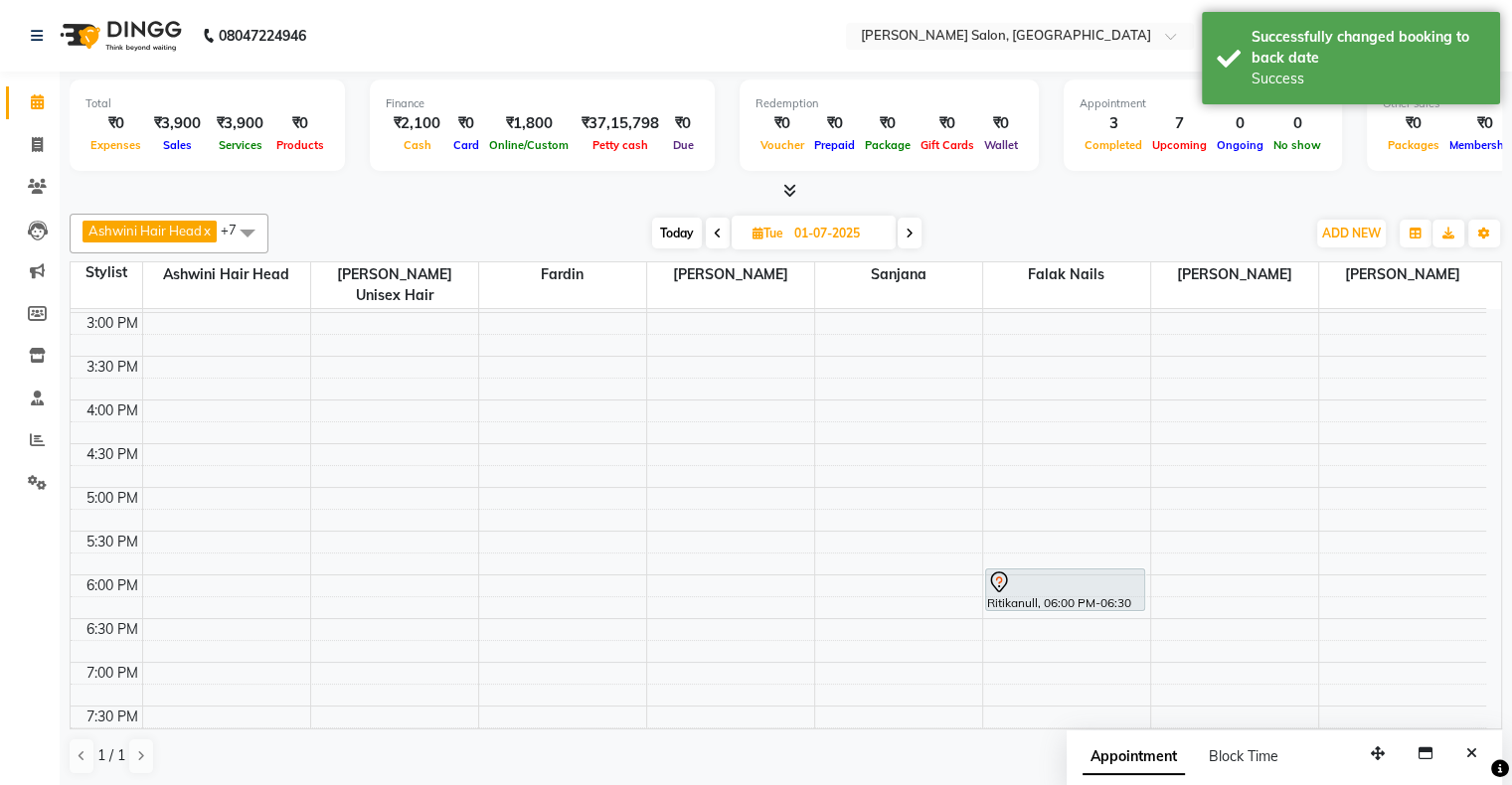 scroll, scrollTop: 433, scrollLeft: 0, axis: vertical 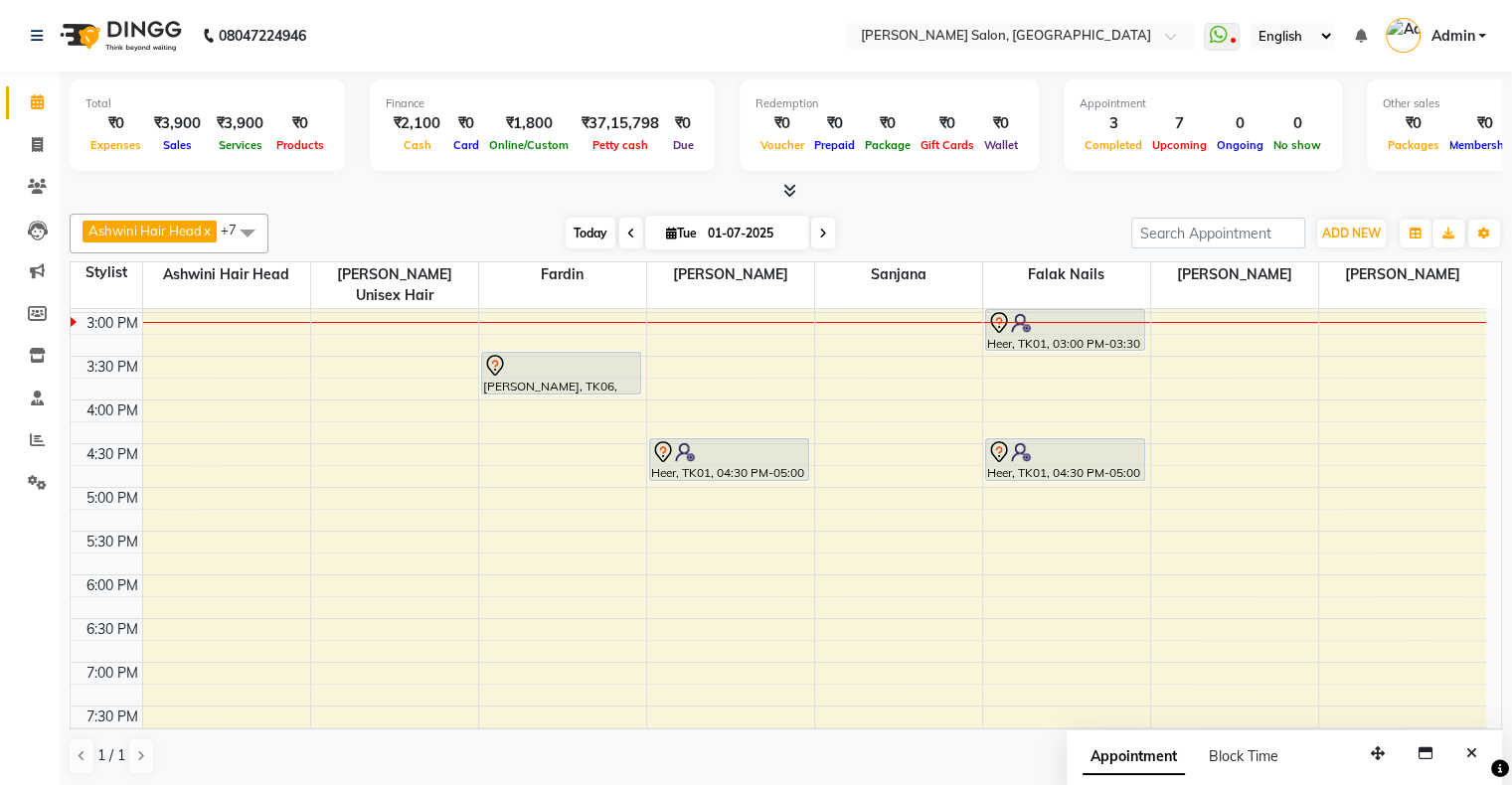 click on "Today" at bounding box center [590, 233] 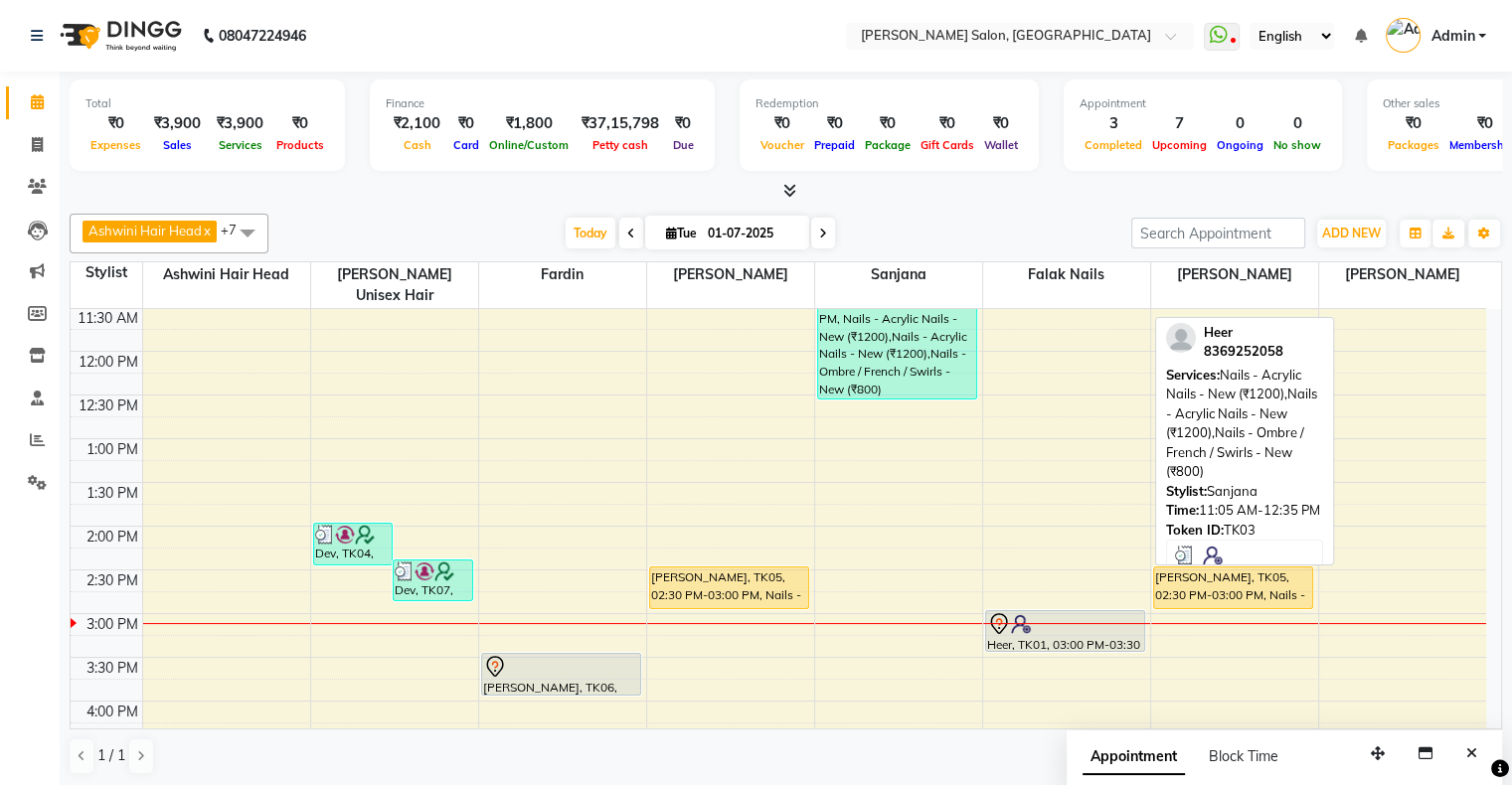 scroll, scrollTop: 88, scrollLeft: 0, axis: vertical 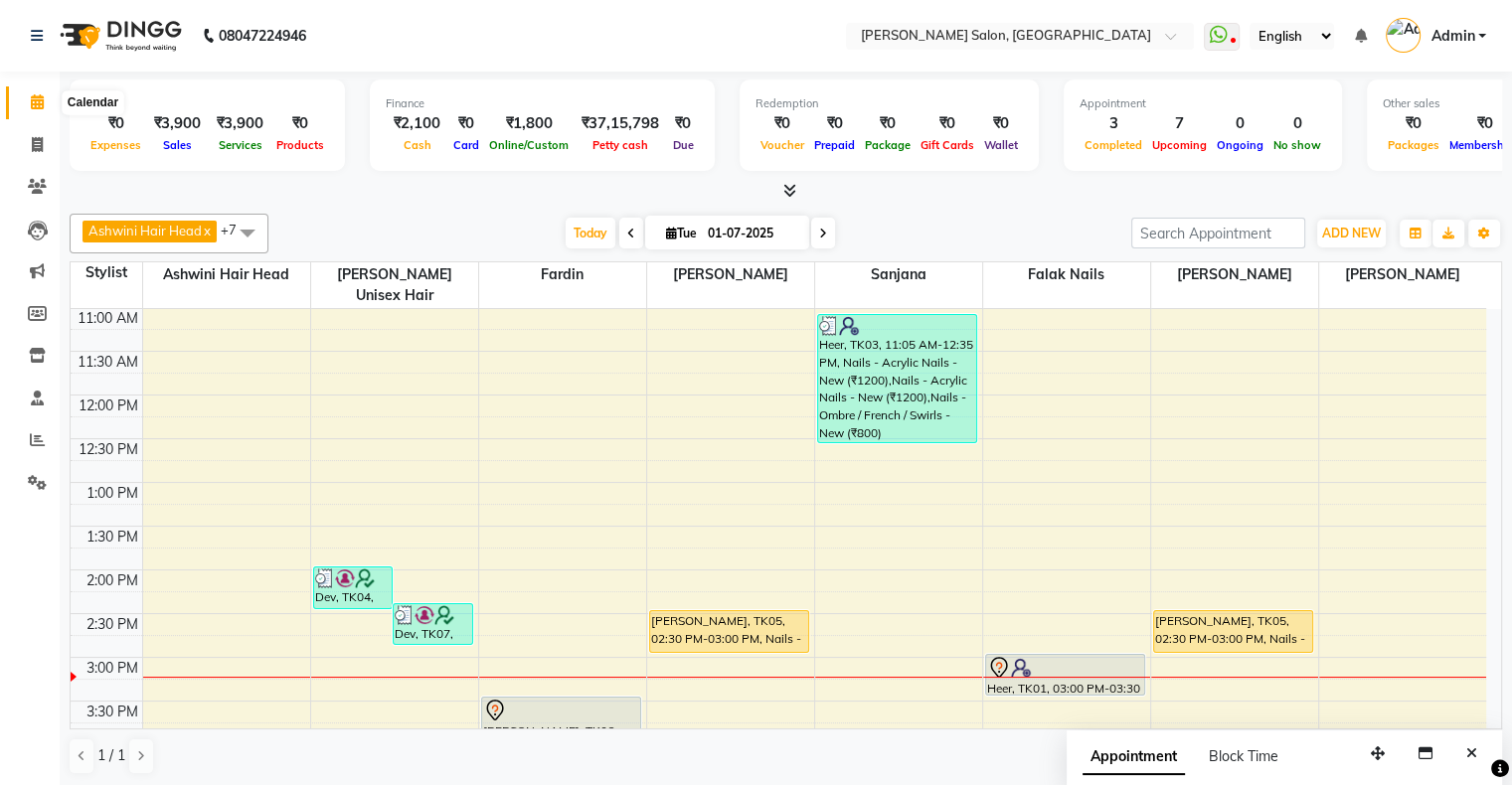 click 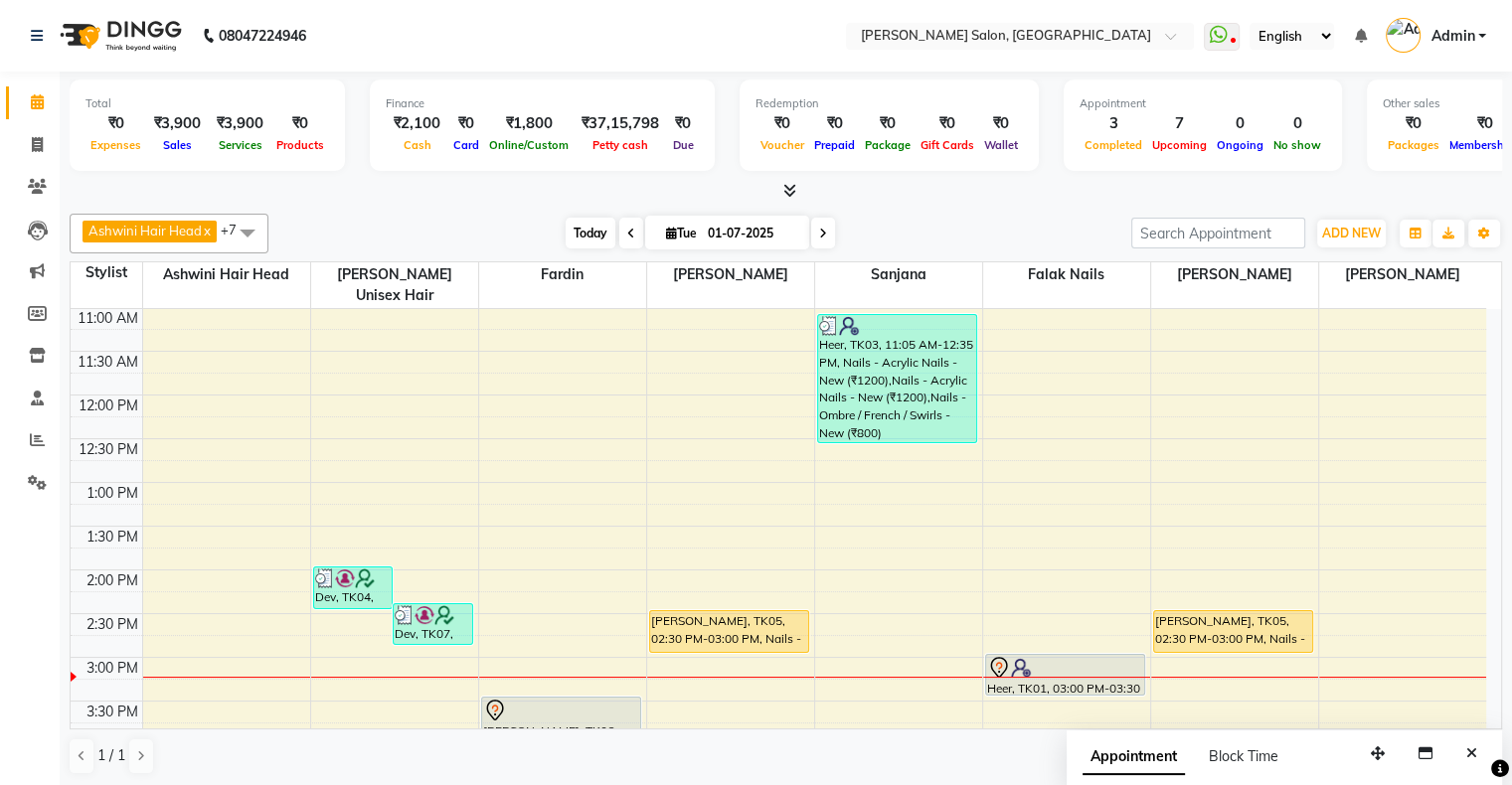 click on "Today" at bounding box center (590, 233) 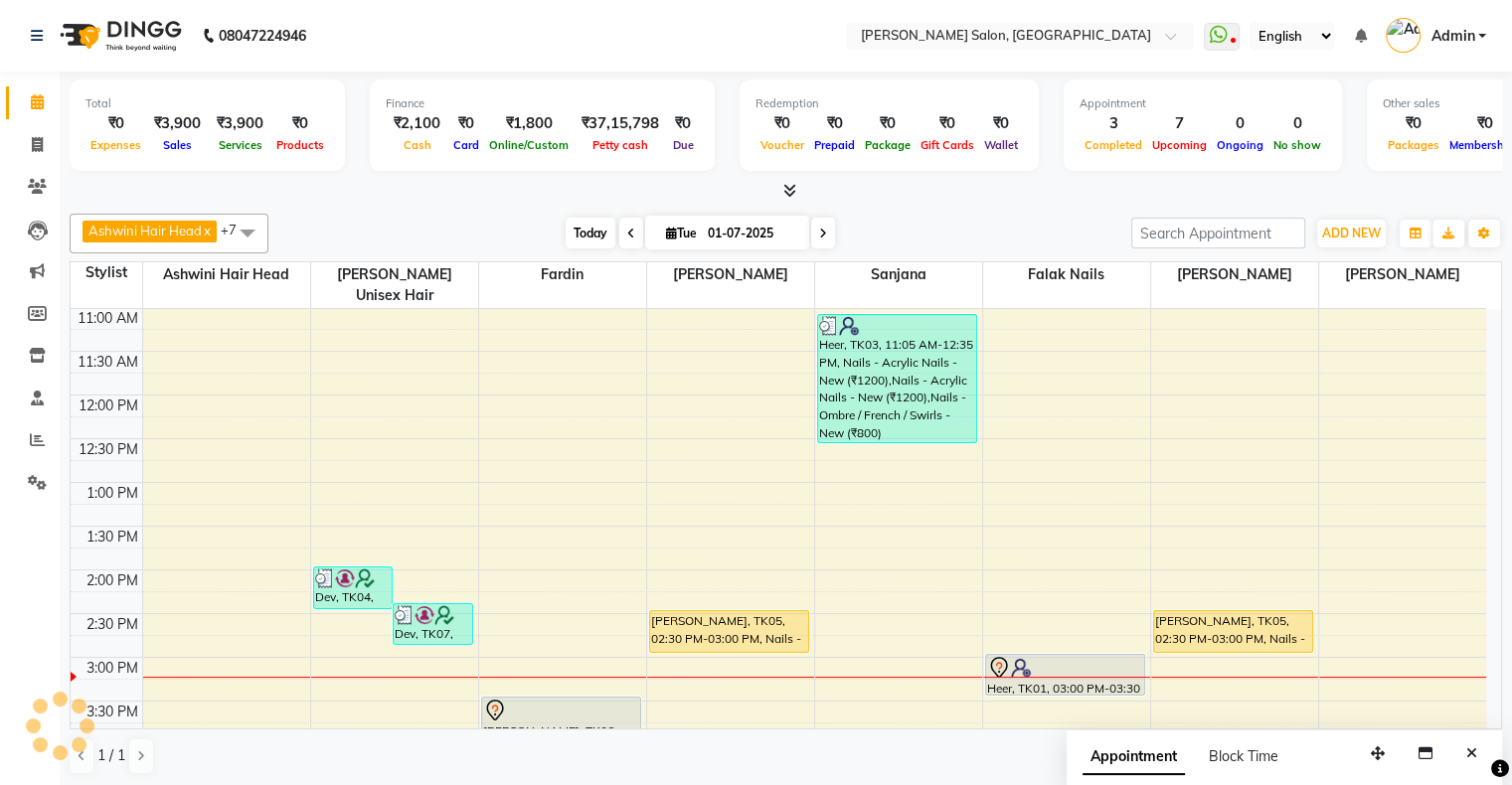 scroll, scrollTop: 433, scrollLeft: 0, axis: vertical 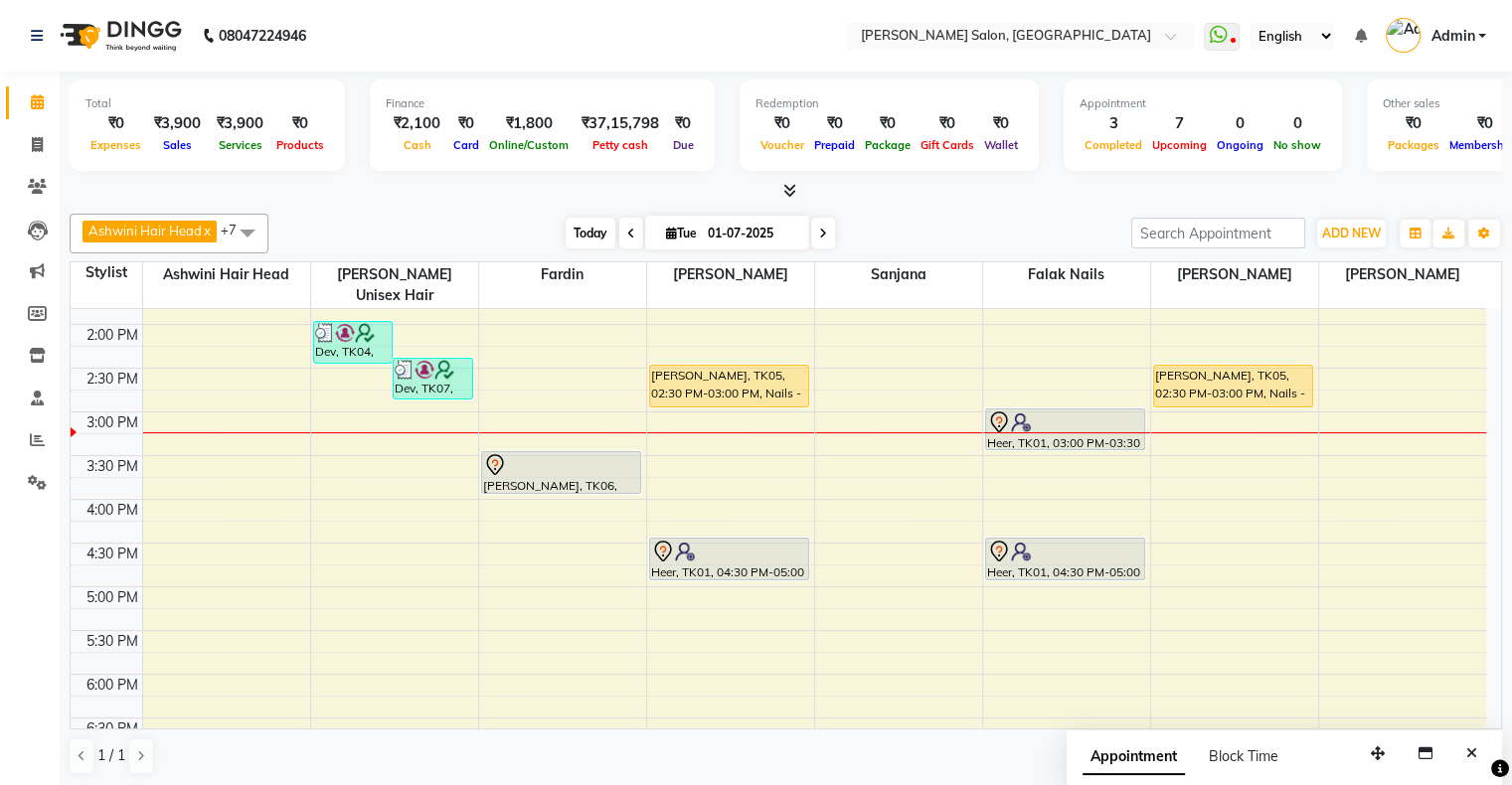 click on "Today" at bounding box center [590, 233] 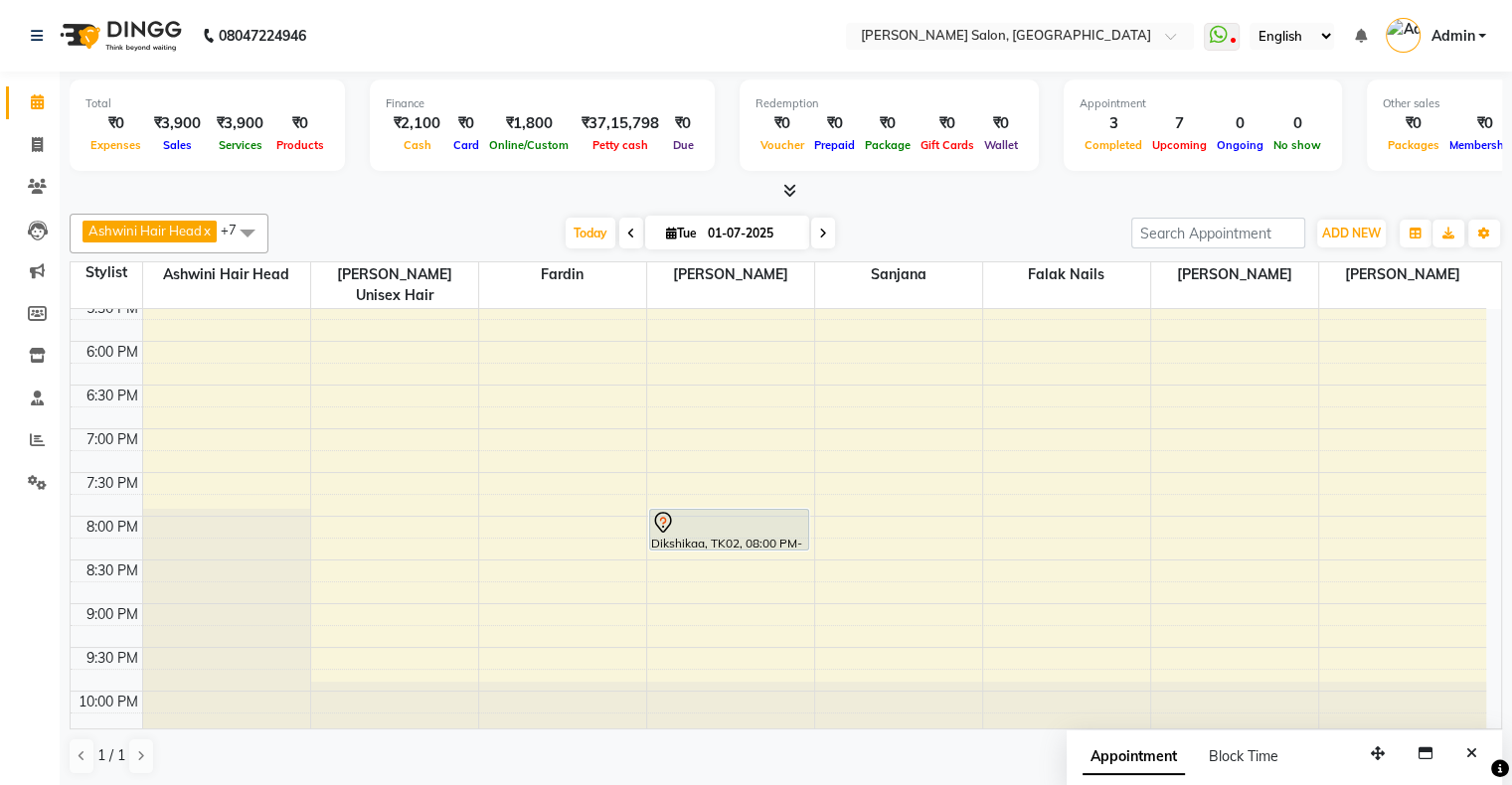 scroll, scrollTop: 685, scrollLeft: 0, axis: vertical 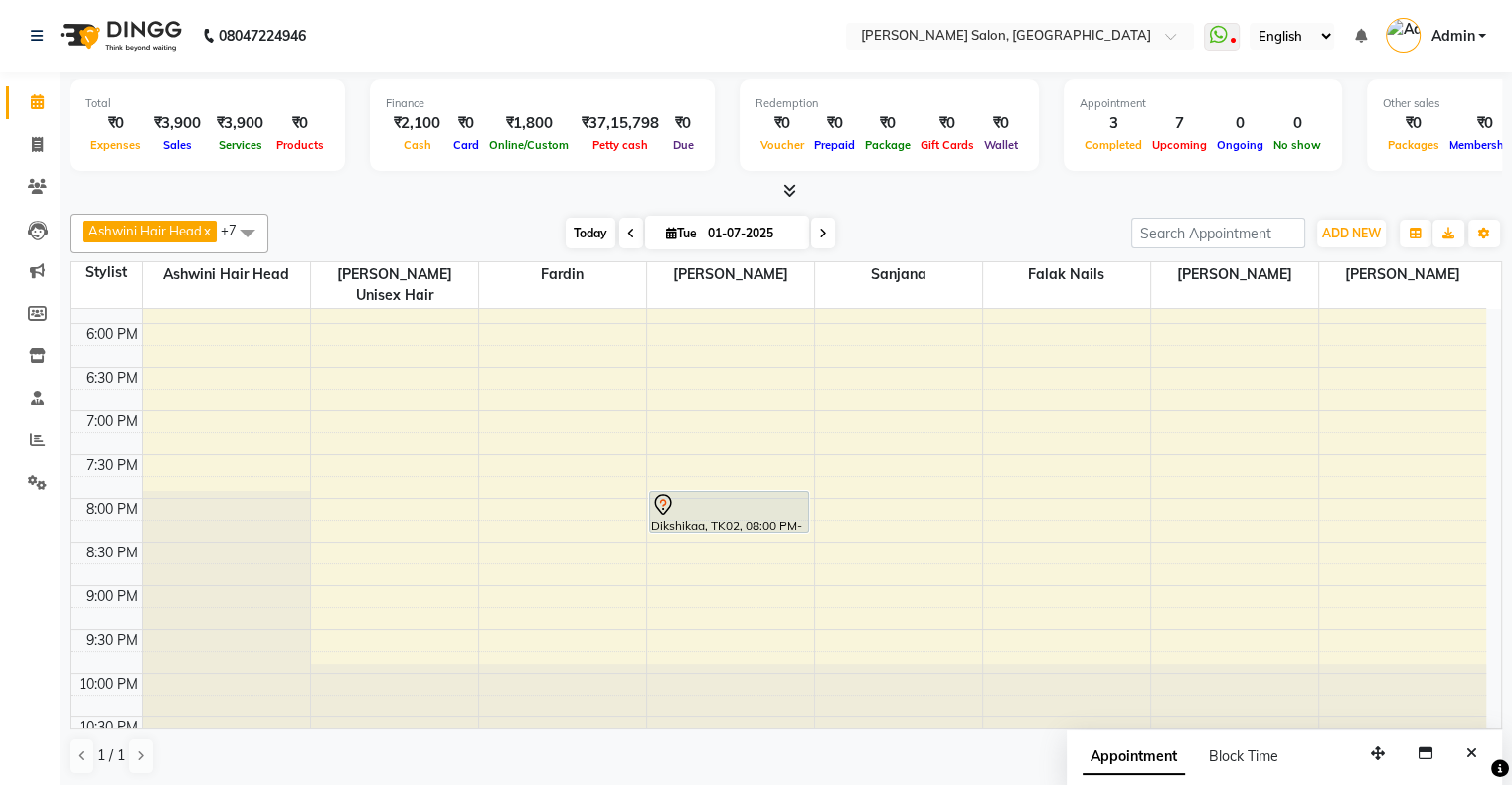 click on "Today" at bounding box center (590, 233) 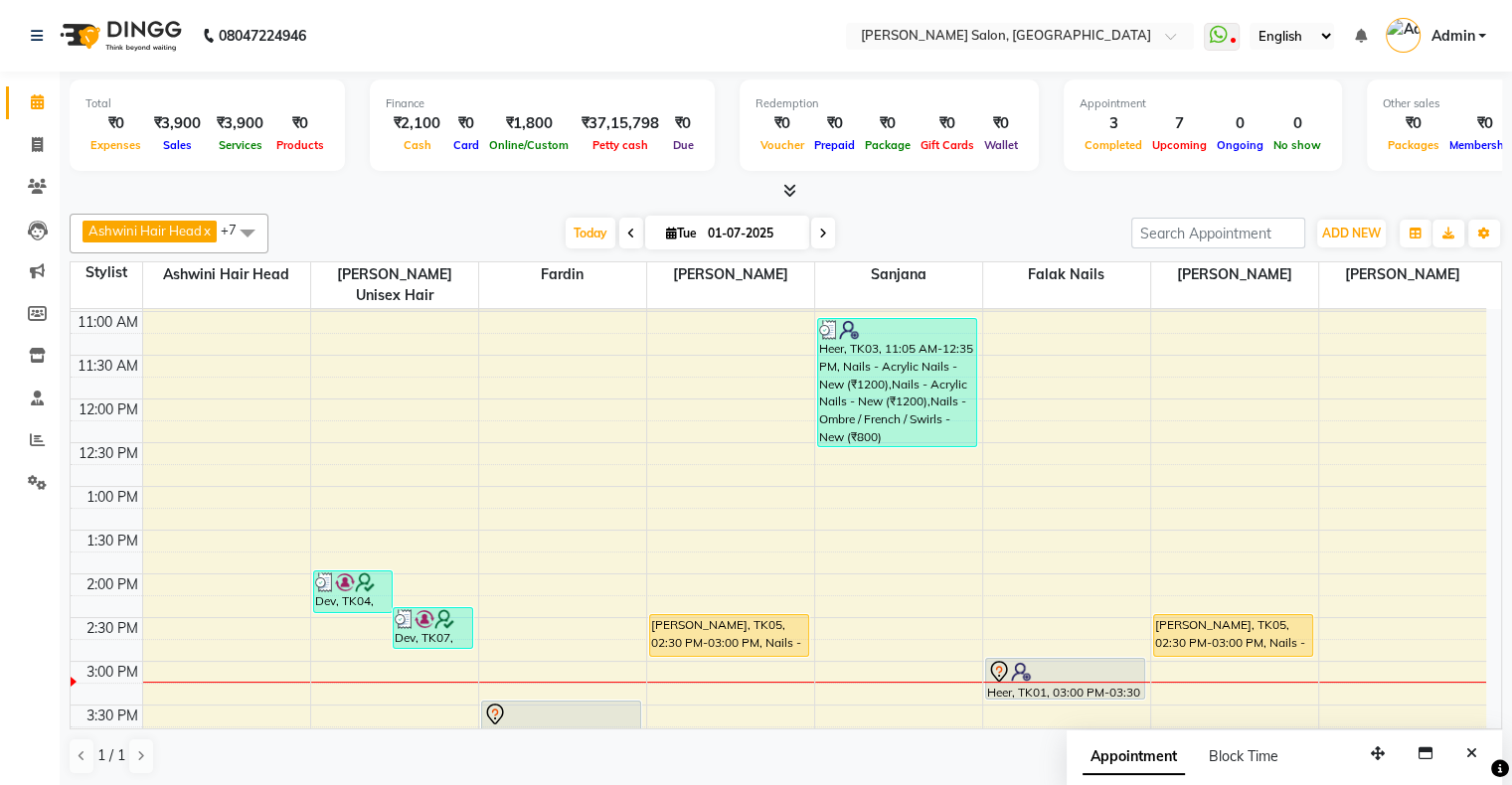 scroll, scrollTop: 0, scrollLeft: 0, axis: both 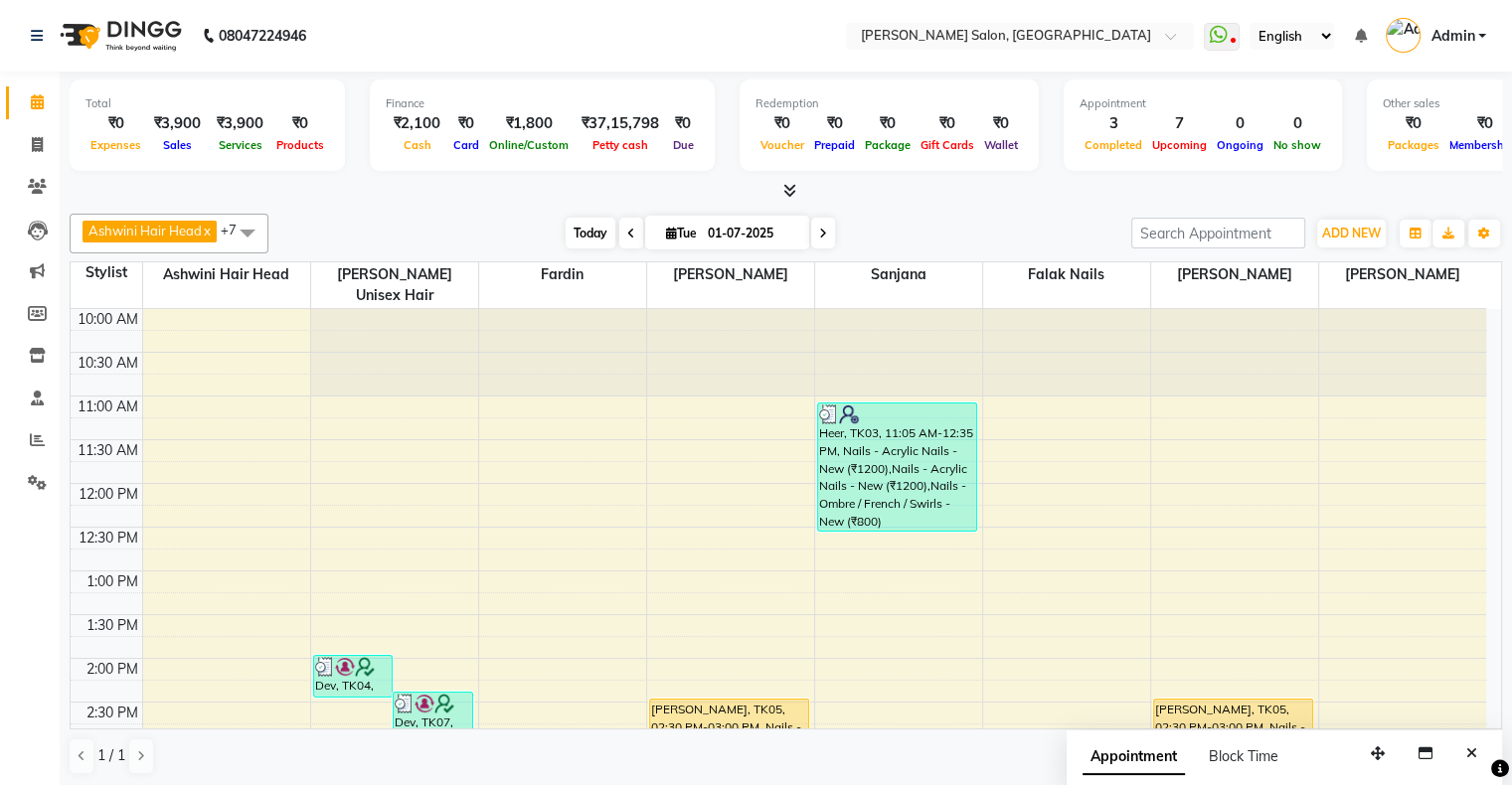 click on "Today" at bounding box center [590, 233] 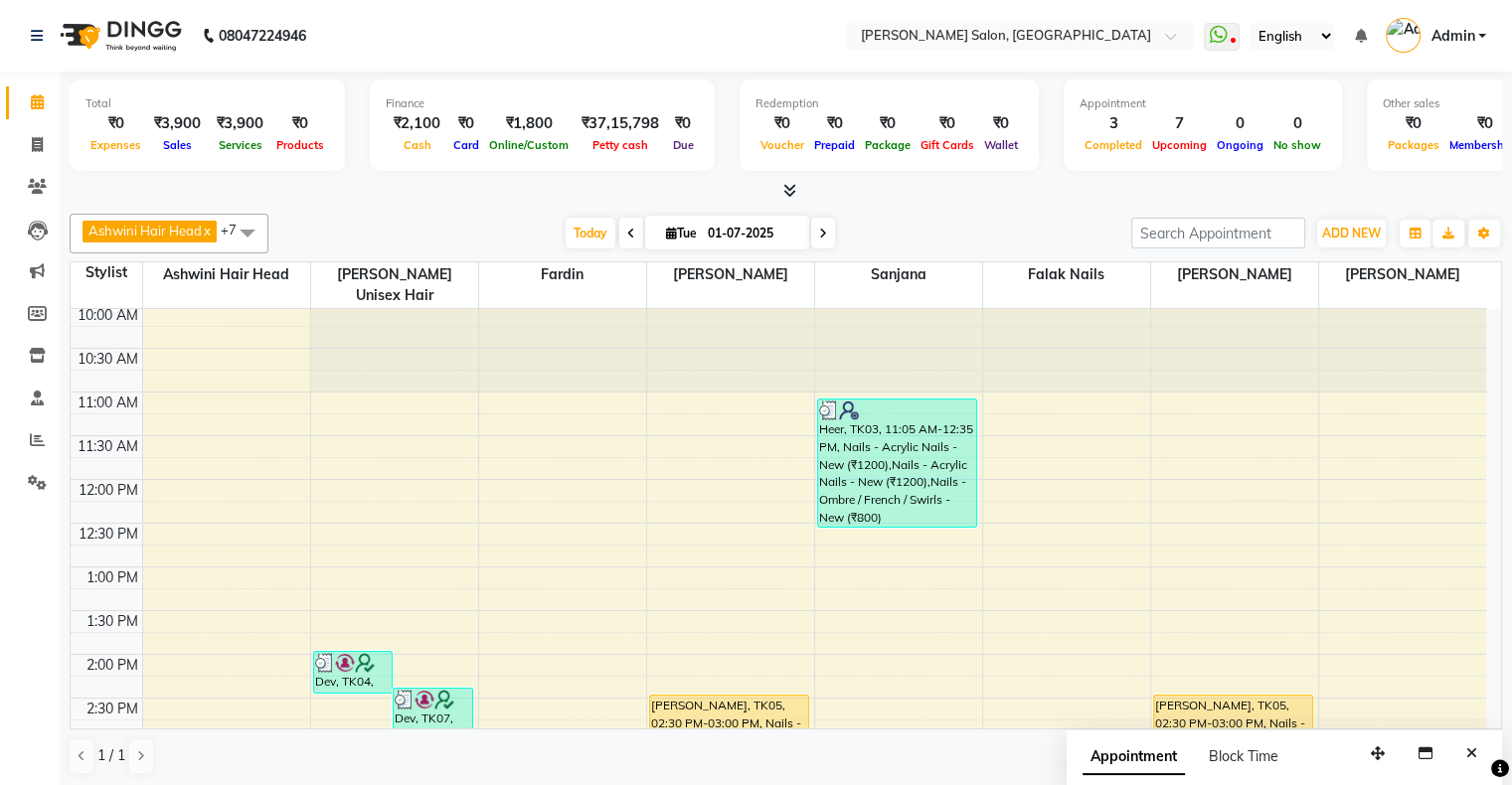 scroll, scrollTop: 0, scrollLeft: 0, axis: both 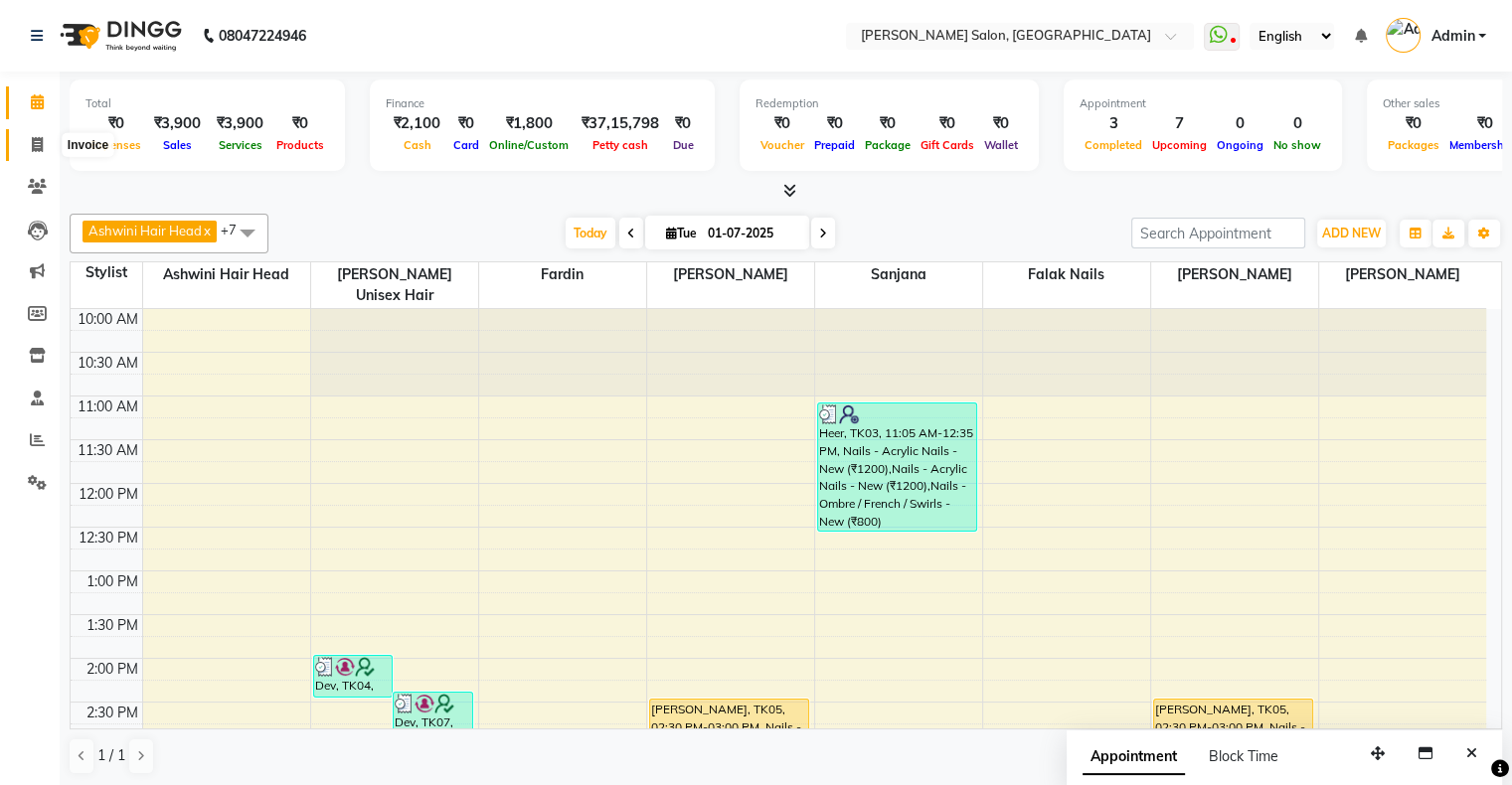 click 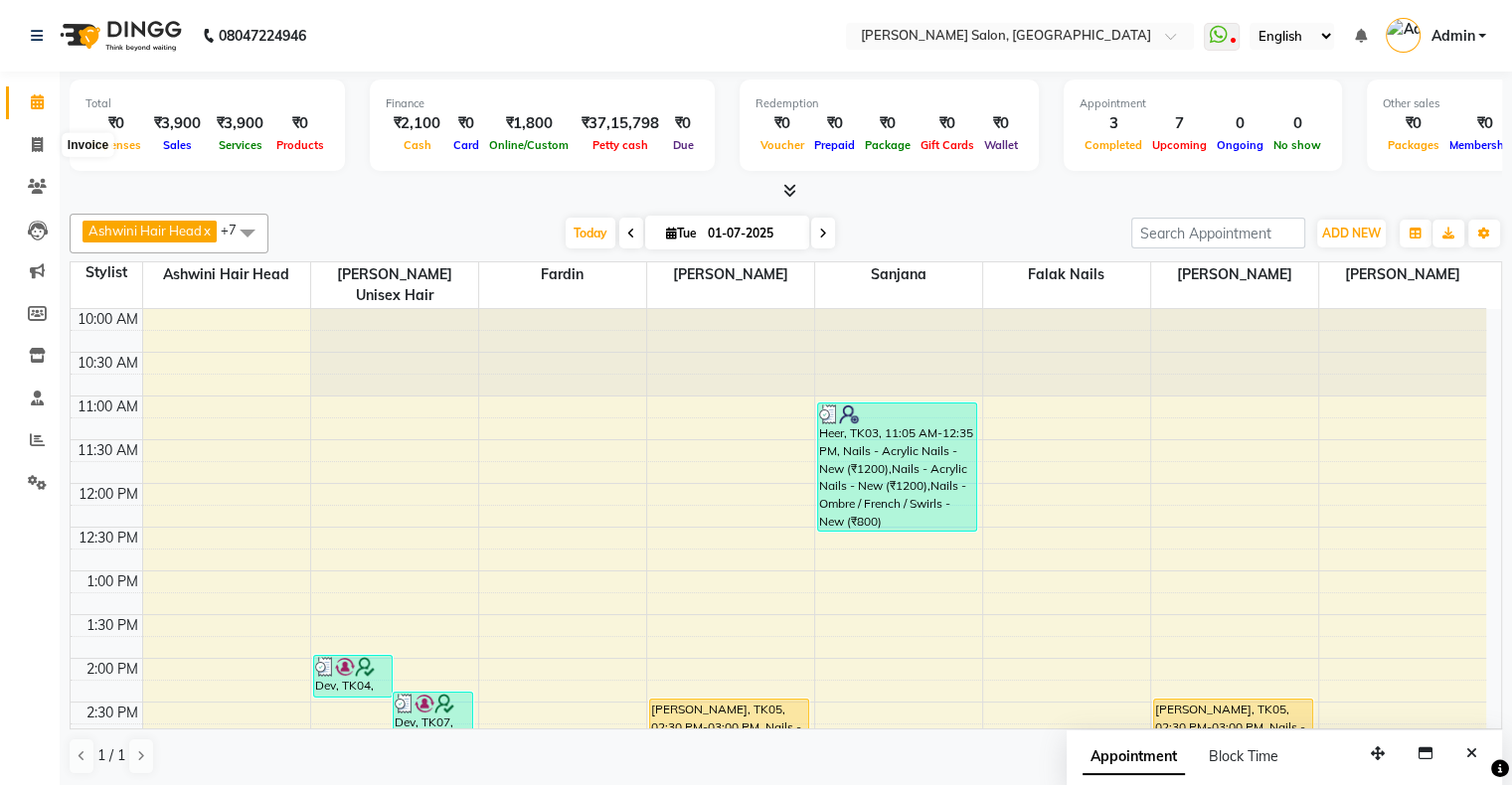 select on "service" 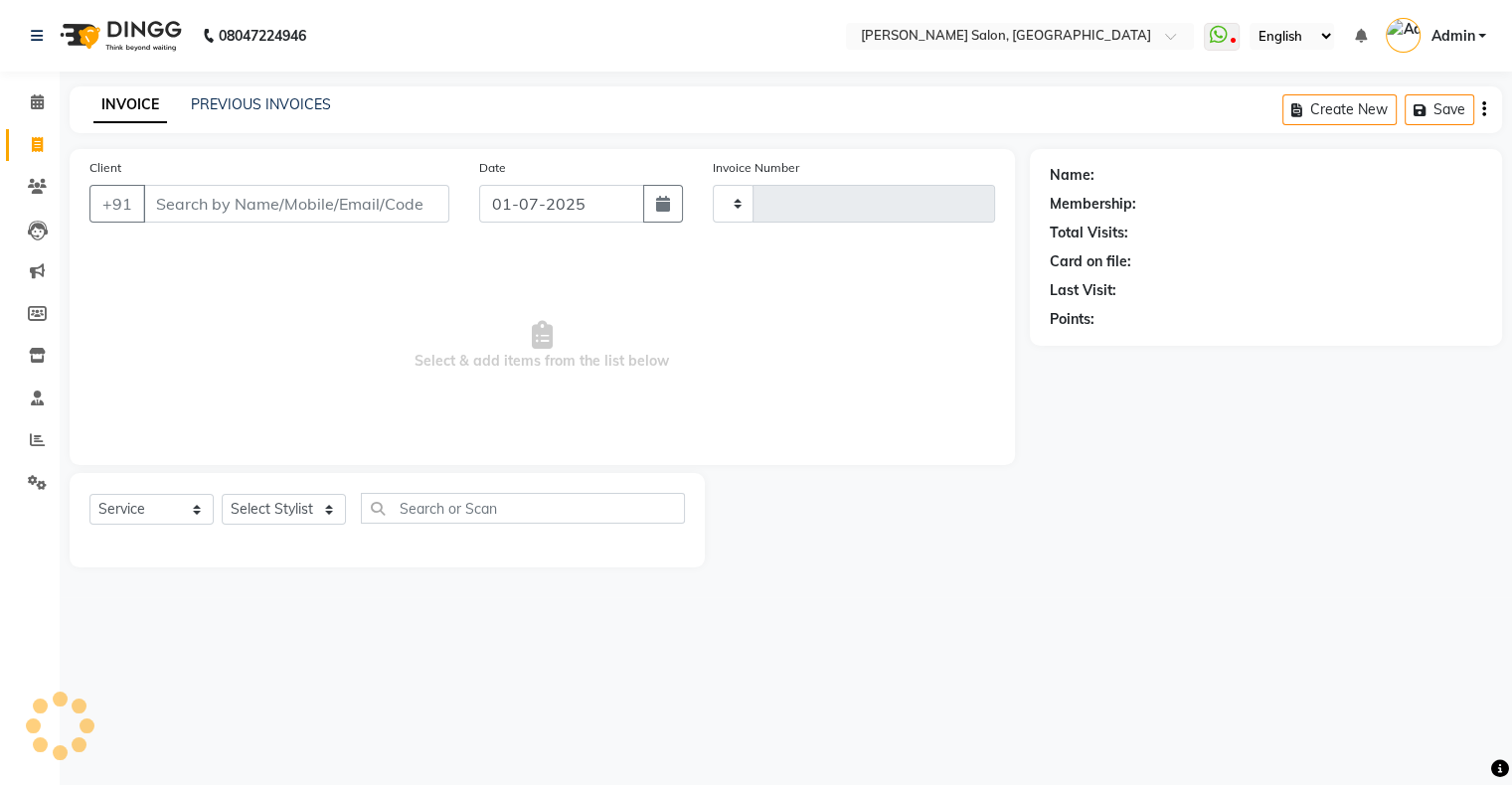 type on "1020" 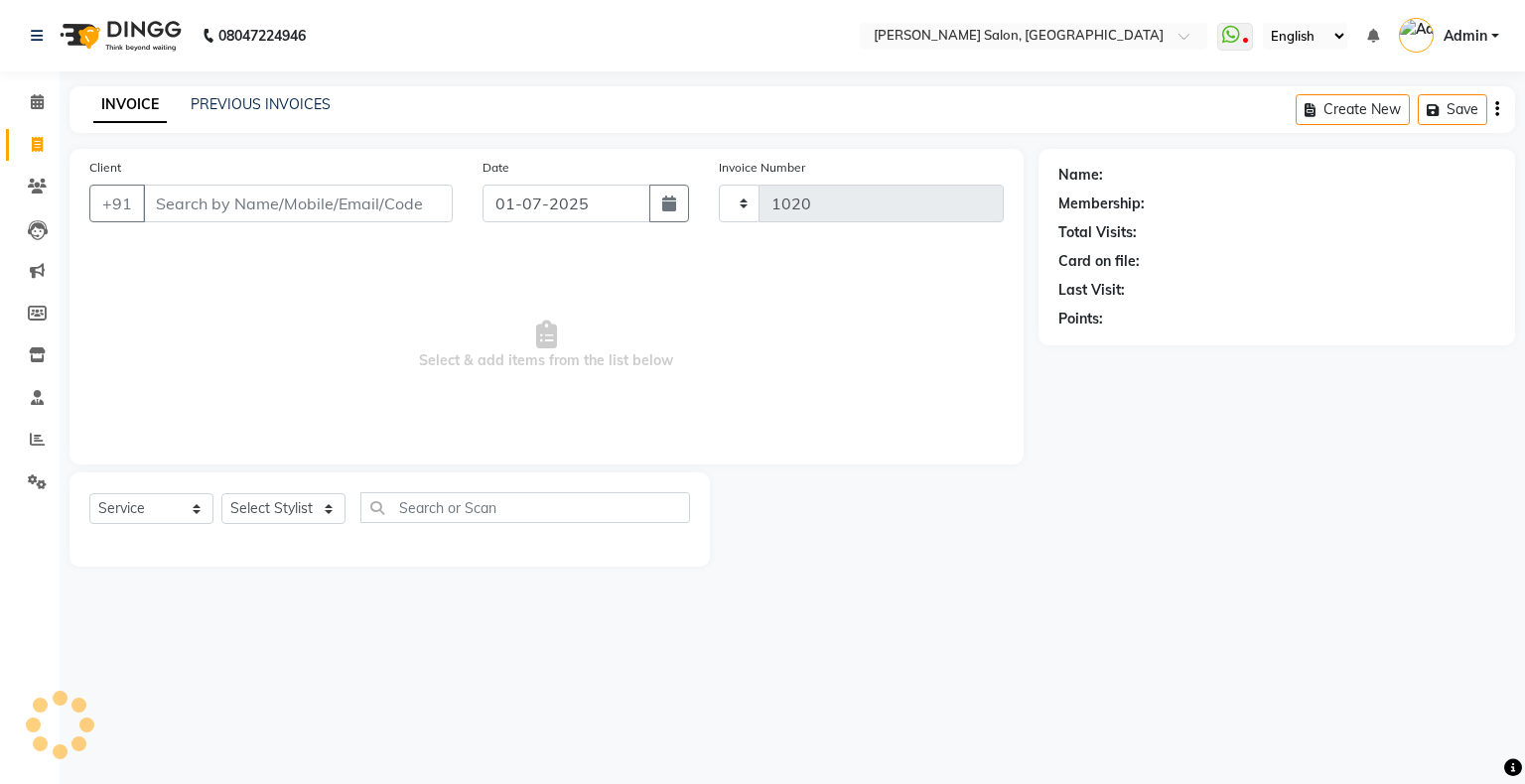 select on "4073" 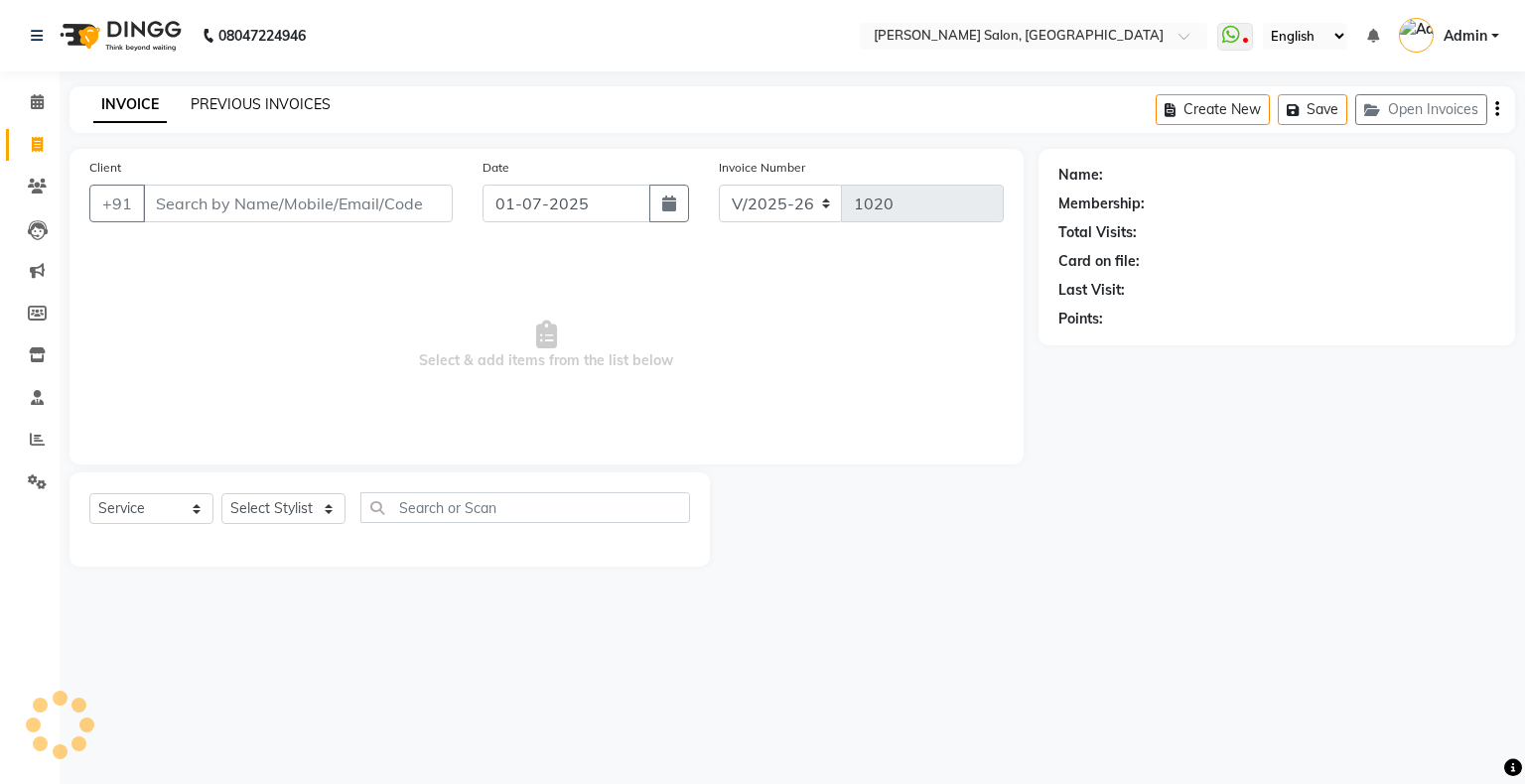 click on "PREVIOUS INVOICES" 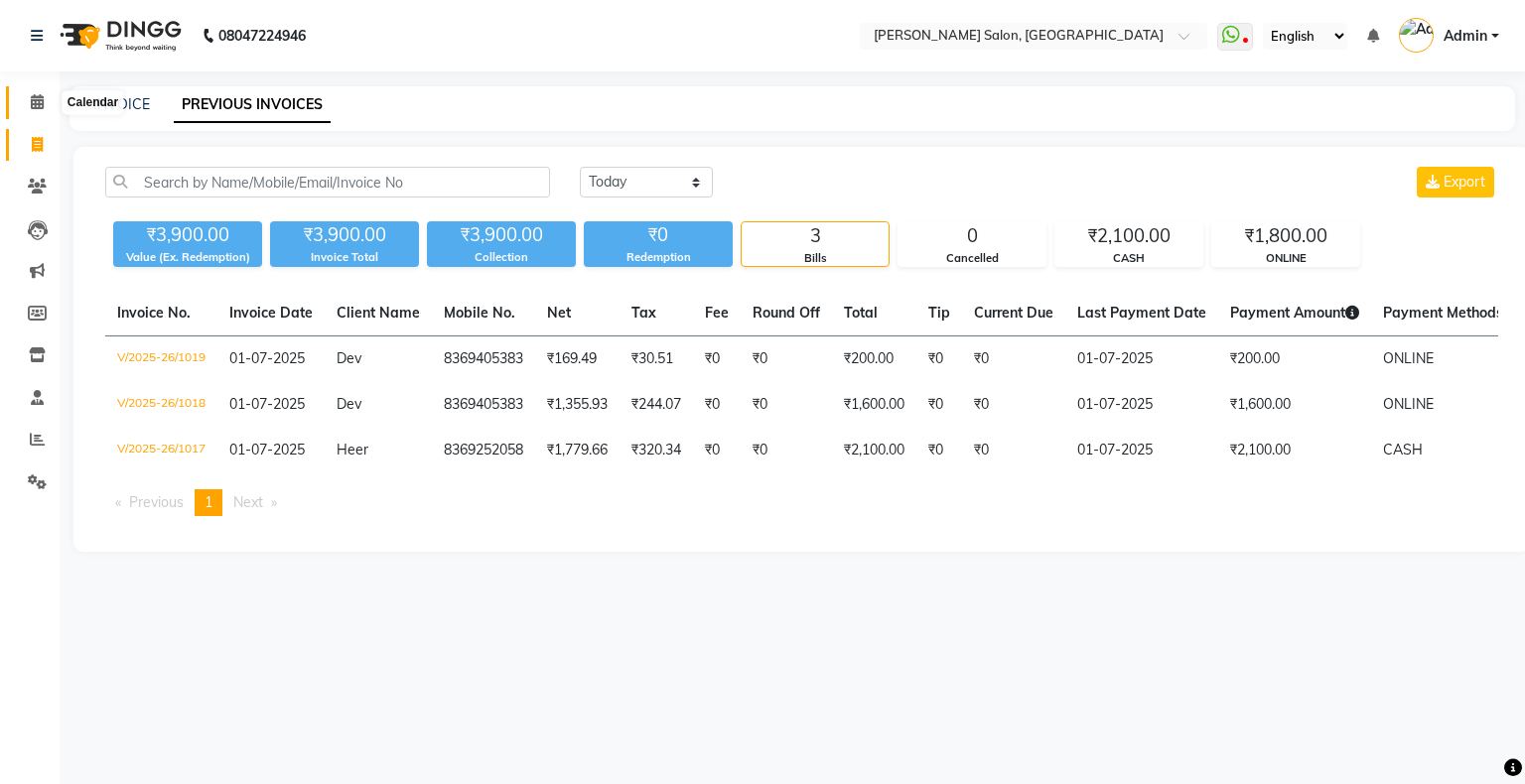 click 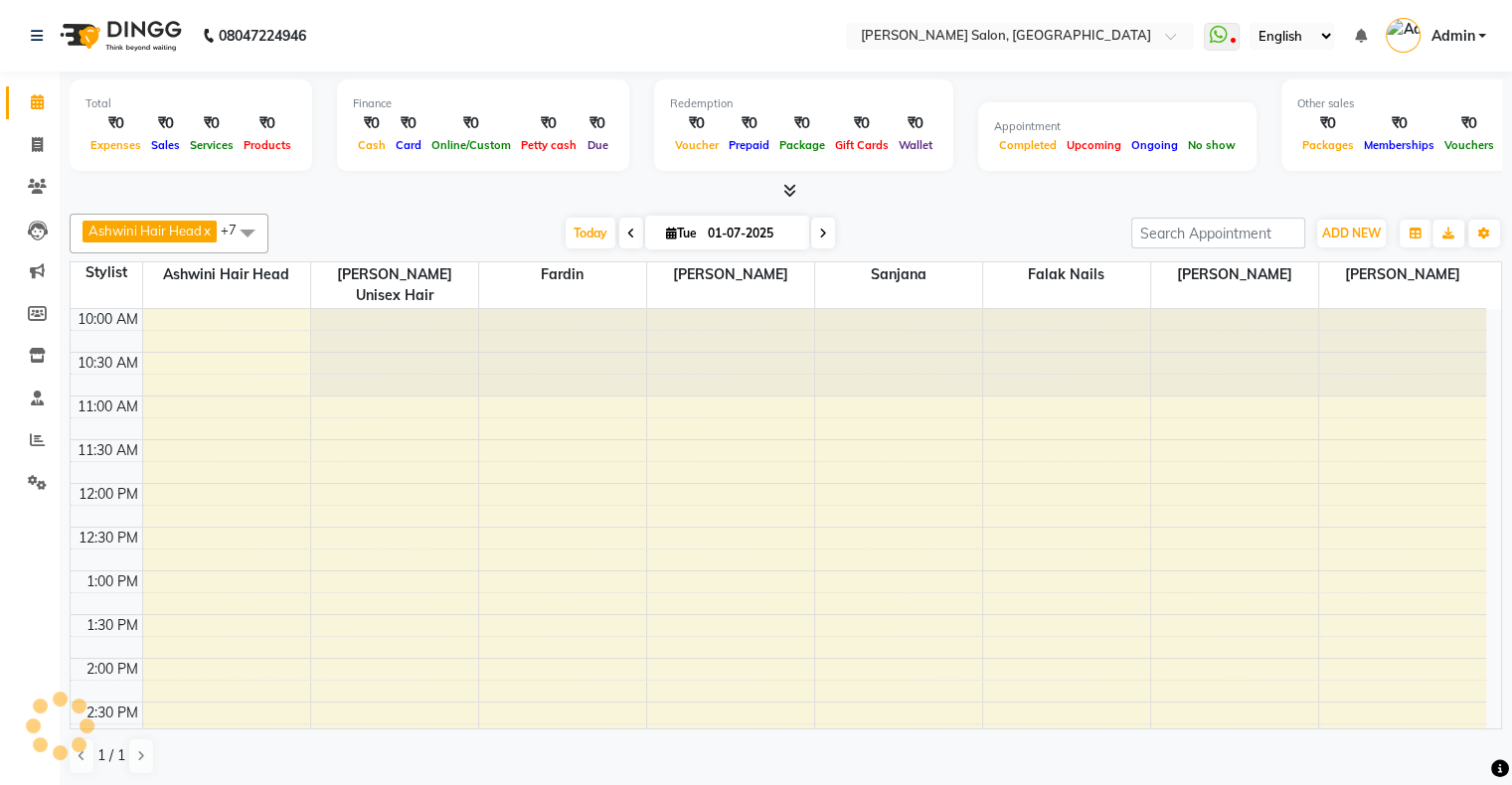 scroll, scrollTop: 0, scrollLeft: 0, axis: both 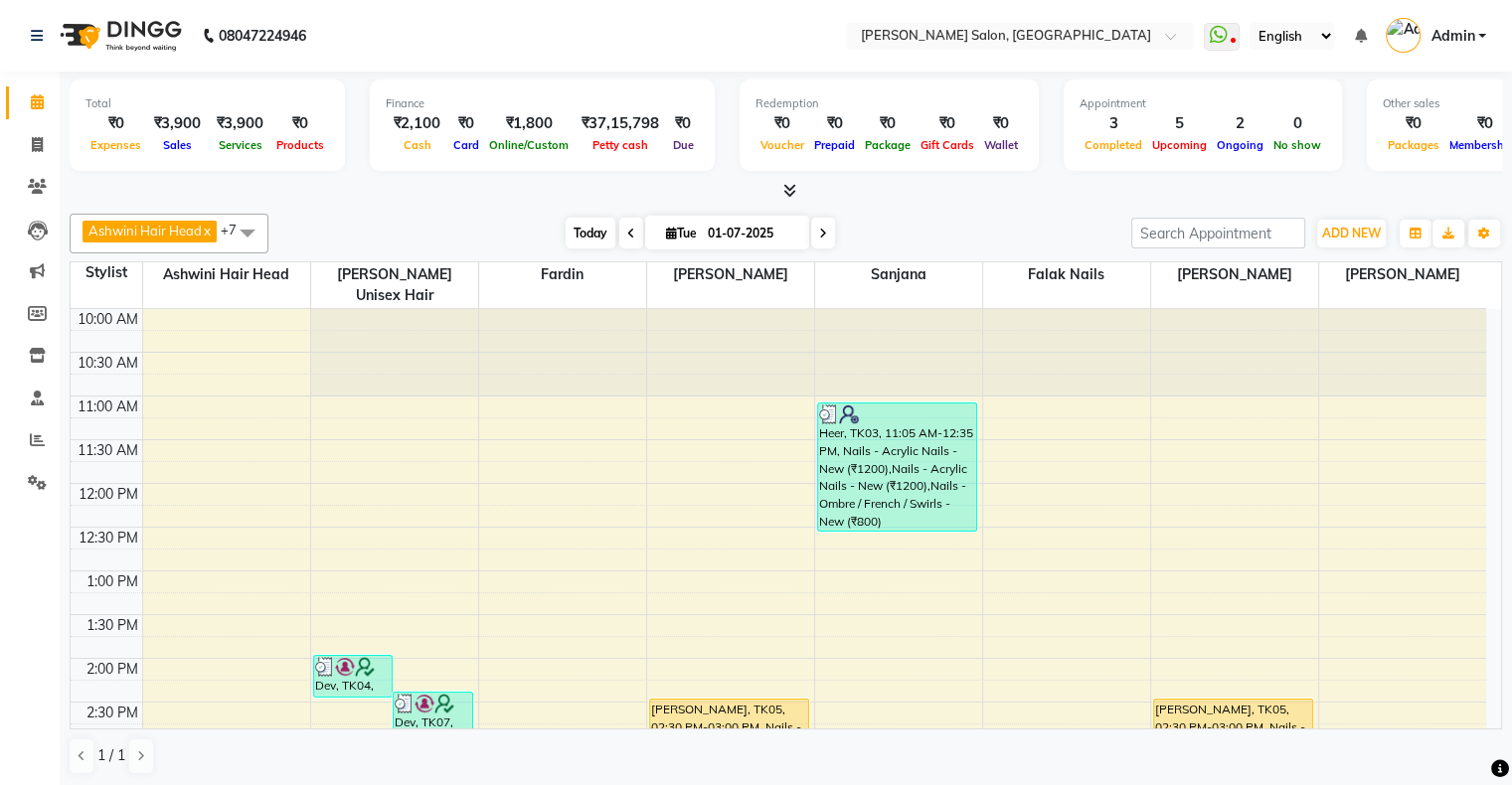 click on "Today" at bounding box center [590, 233] 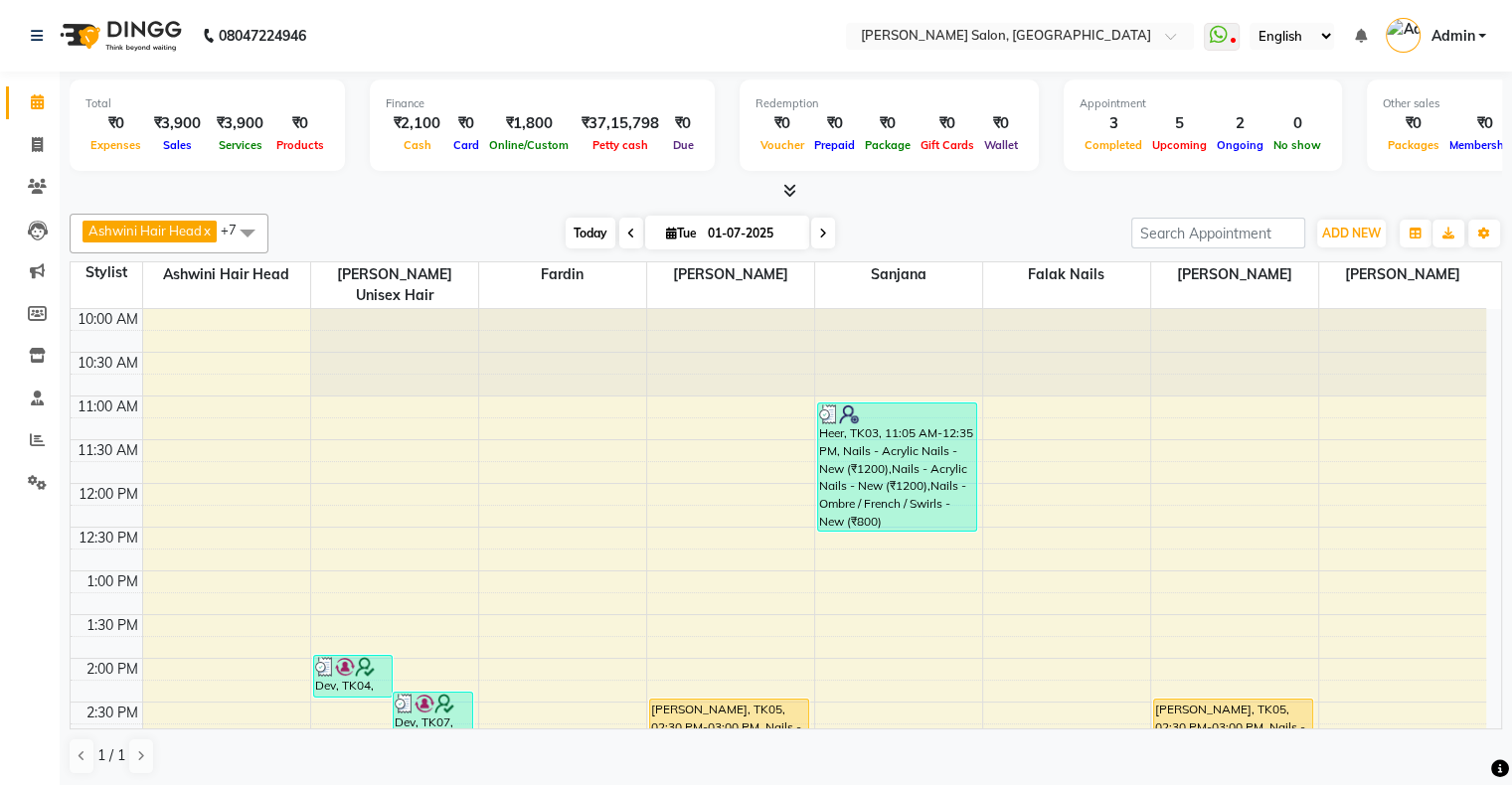 scroll, scrollTop: 433, scrollLeft: 0, axis: vertical 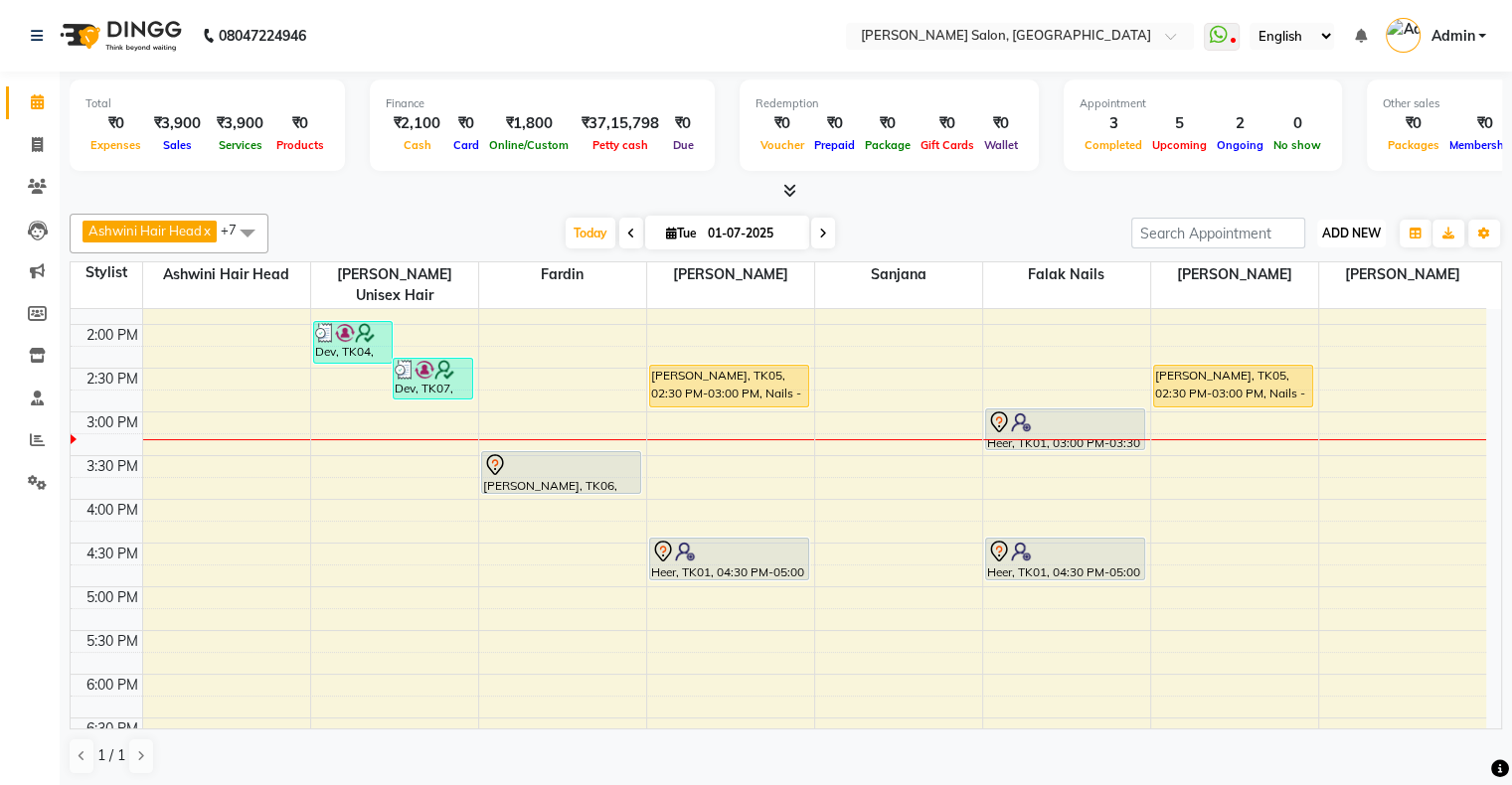 click on "ADD NEW" at bounding box center (1351, 233) 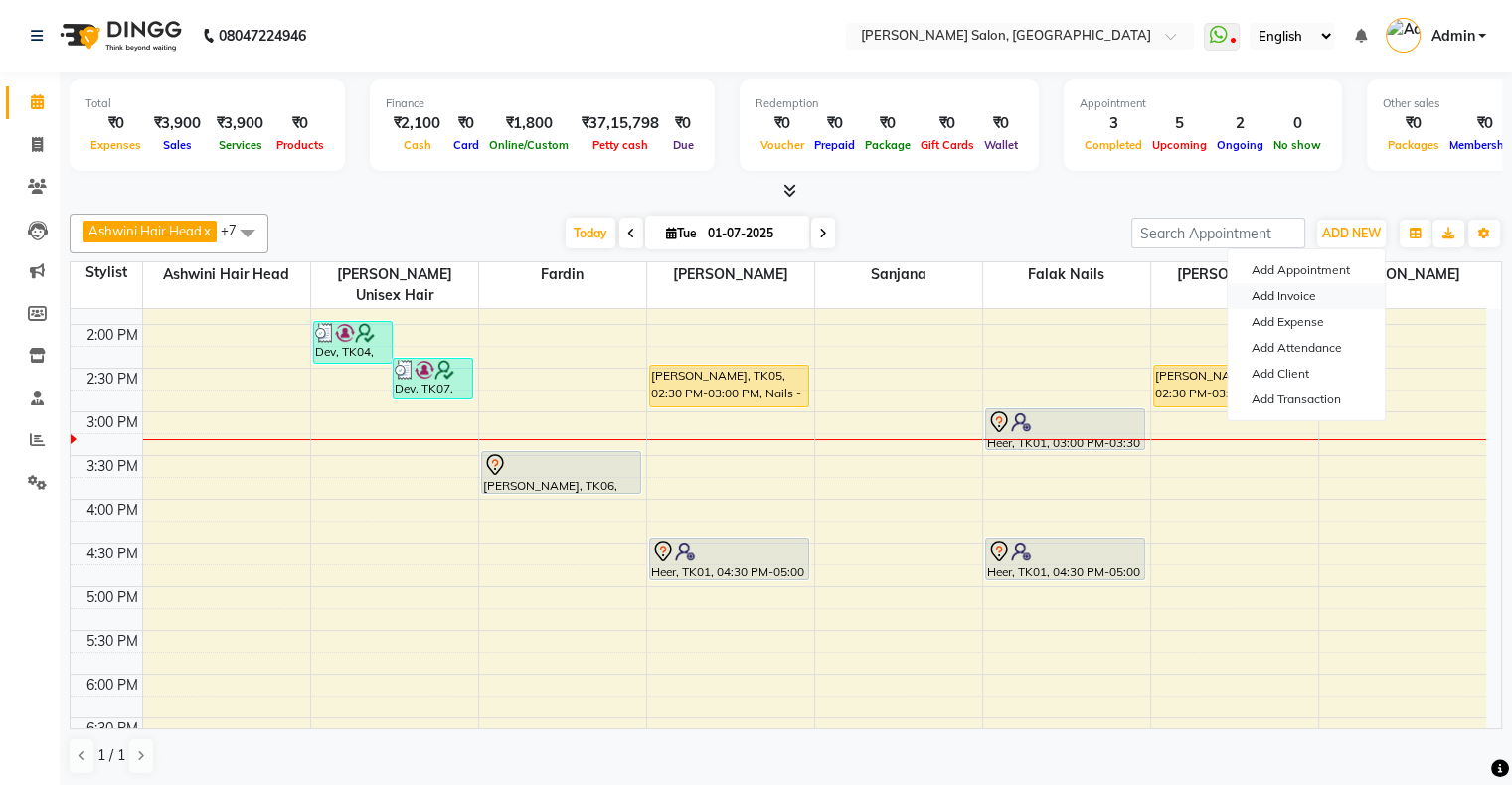 click on "Add Invoice" at bounding box center [1306, 296] 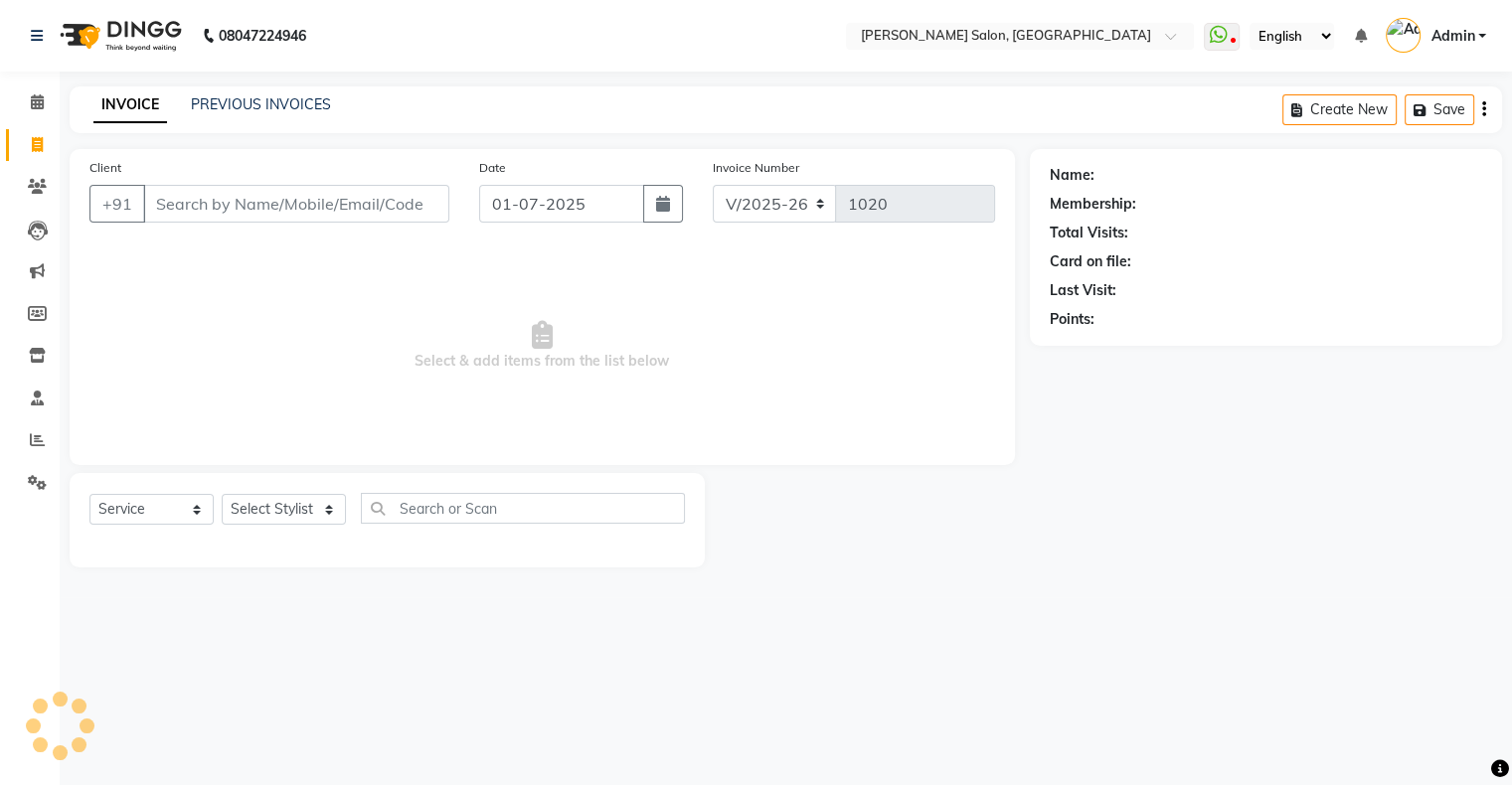 scroll, scrollTop: 0, scrollLeft: 0, axis: both 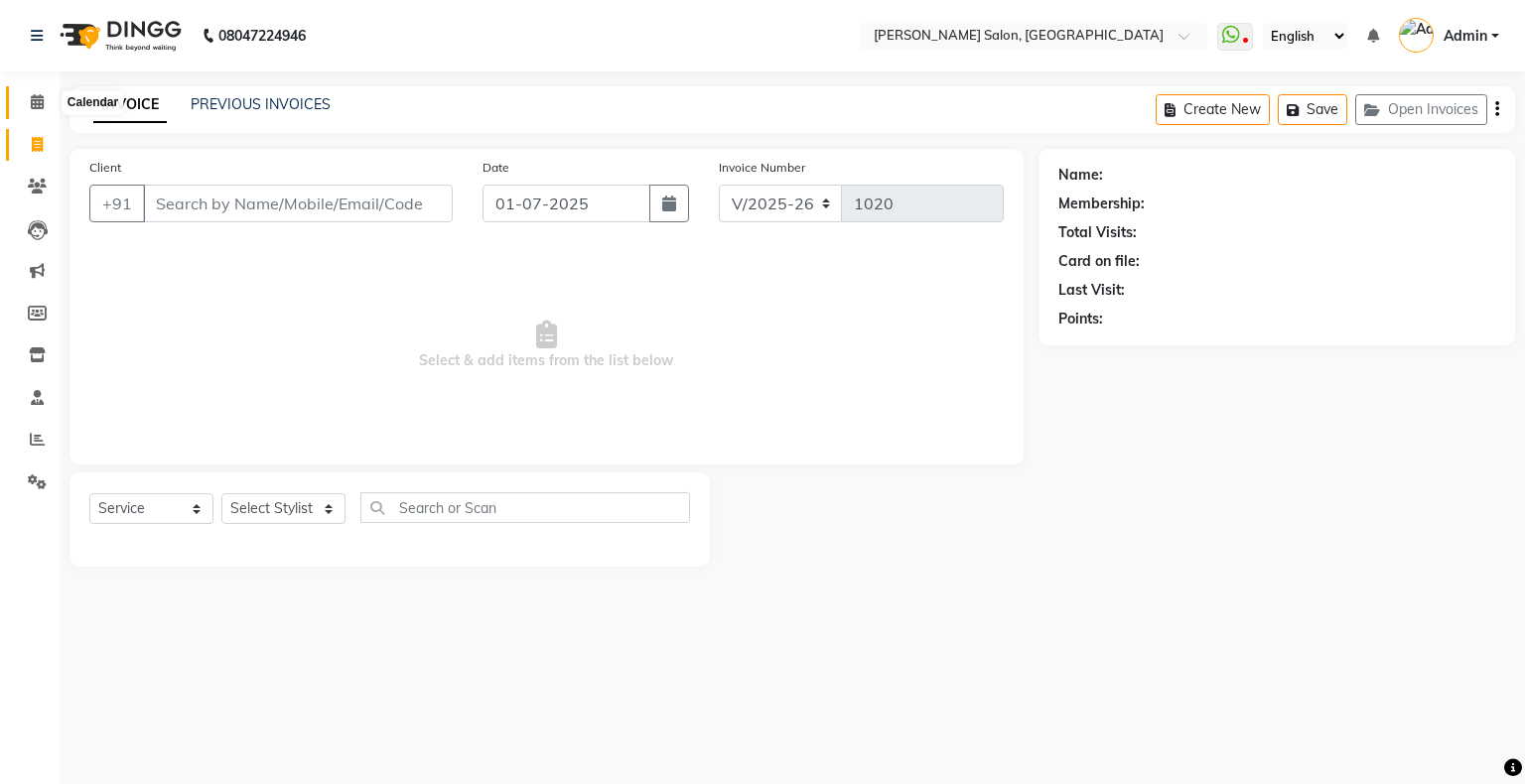 click 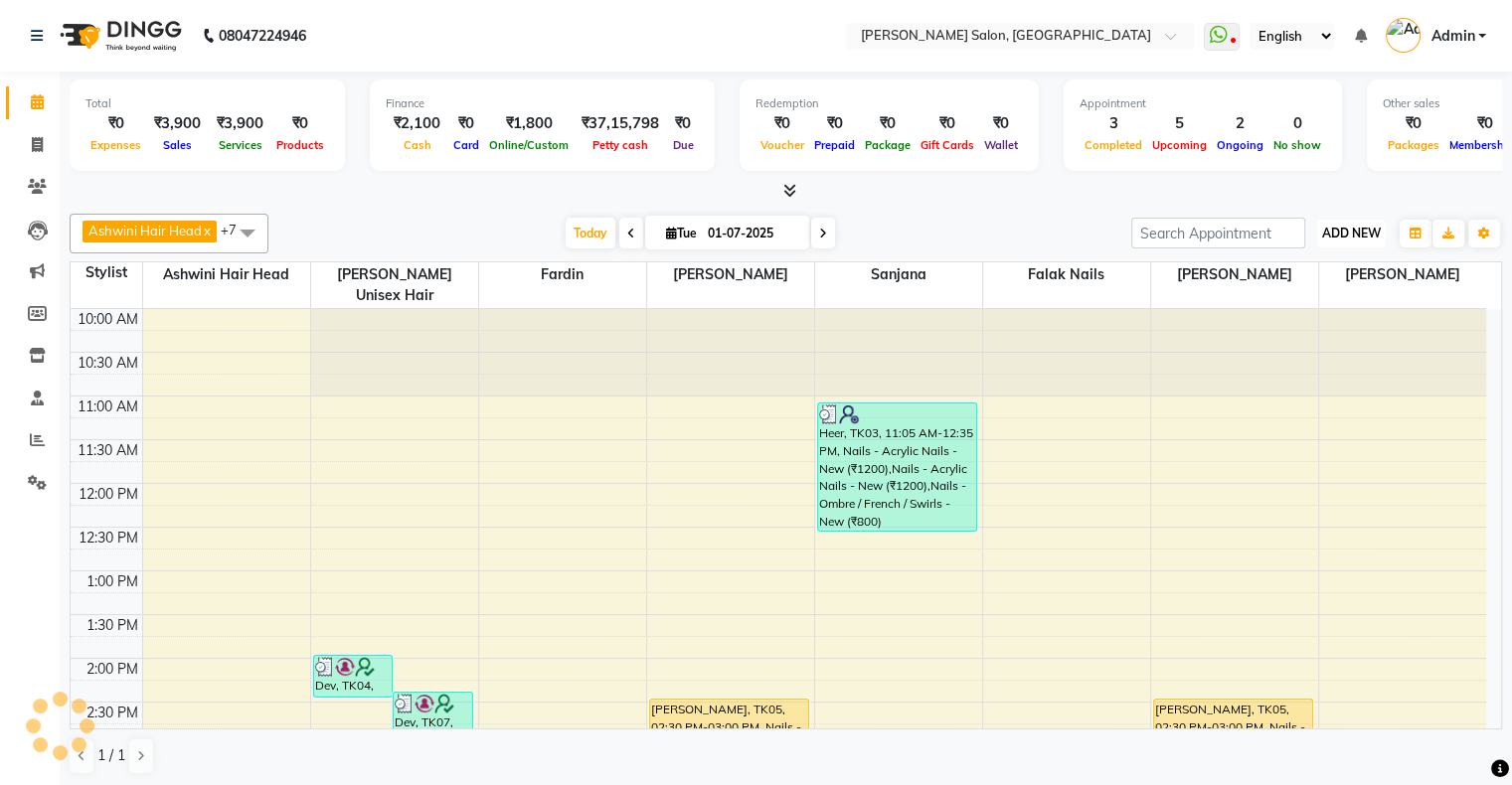 click on "ADD NEW" at bounding box center (1351, 233) 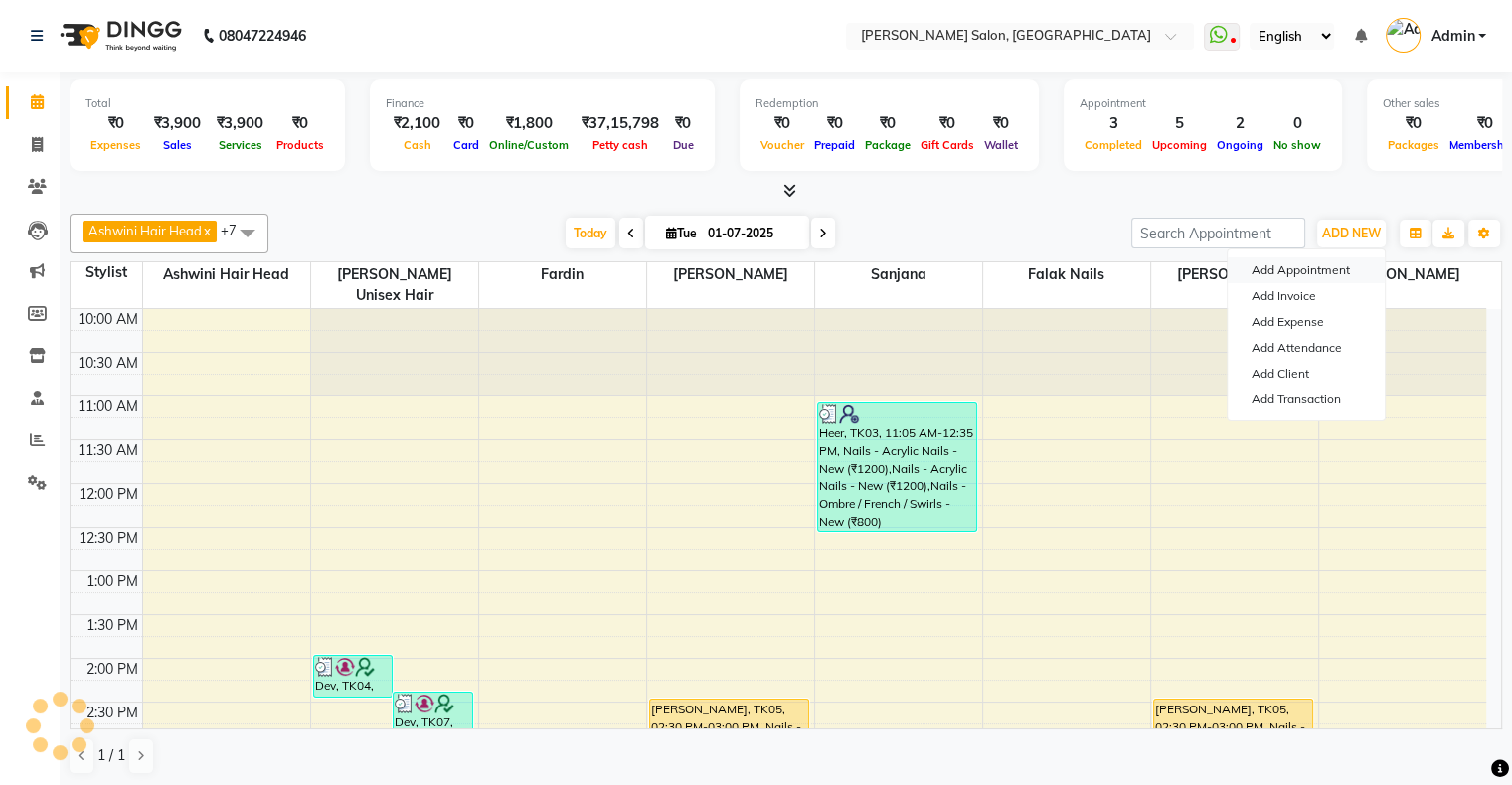 click on "Add Appointment" at bounding box center (1306, 270) 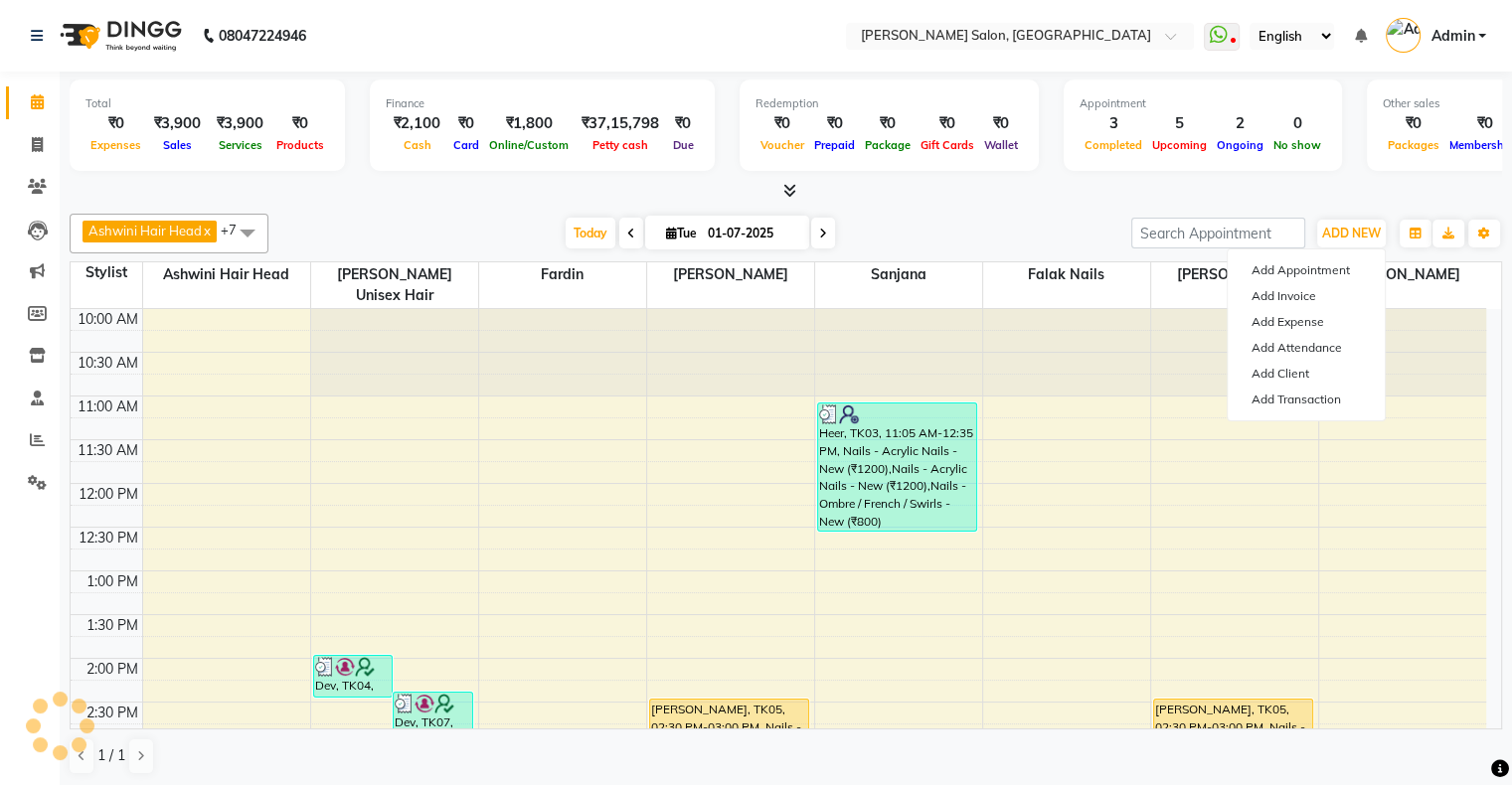 scroll, scrollTop: 433, scrollLeft: 0, axis: vertical 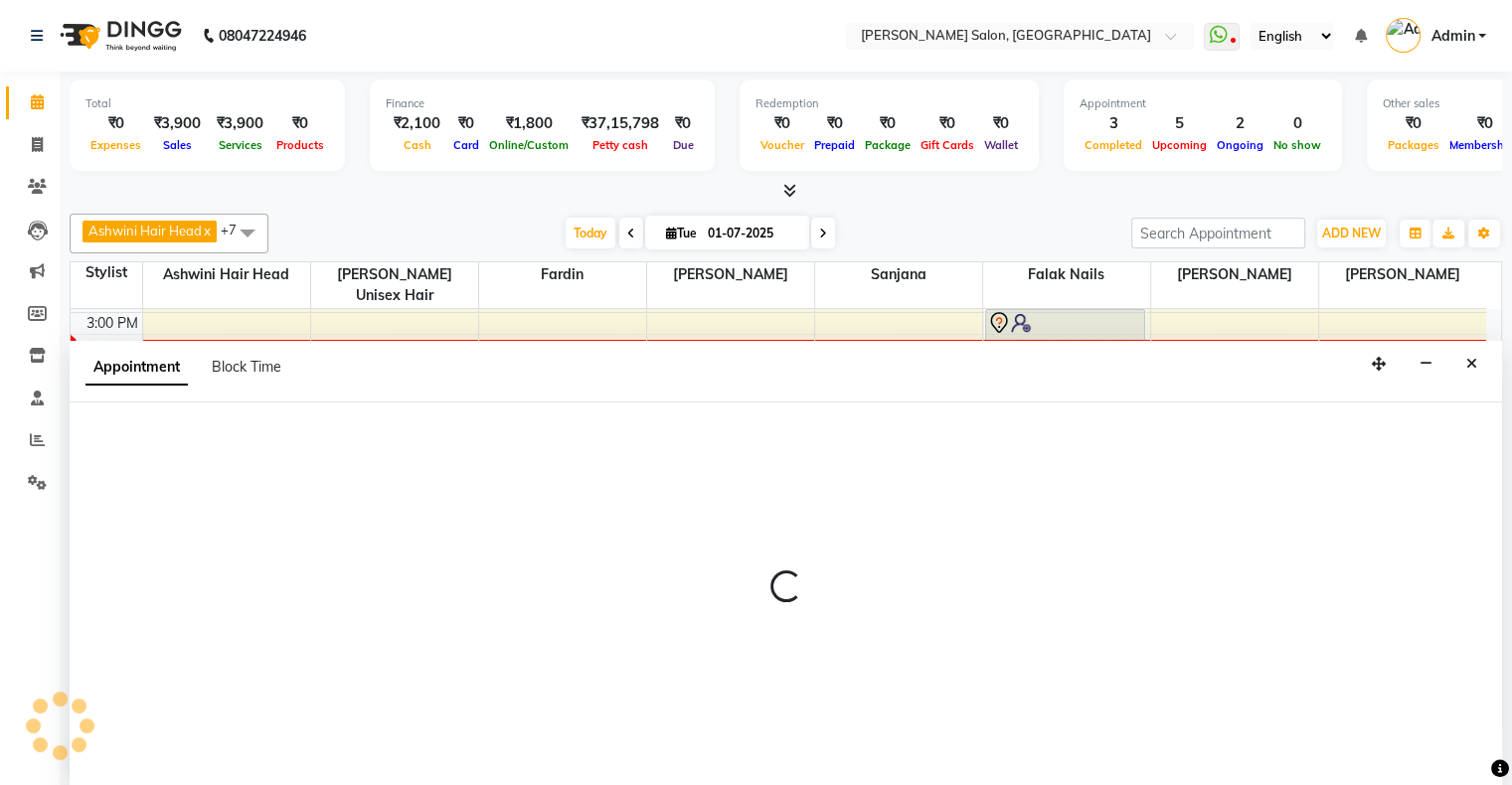 select on "660" 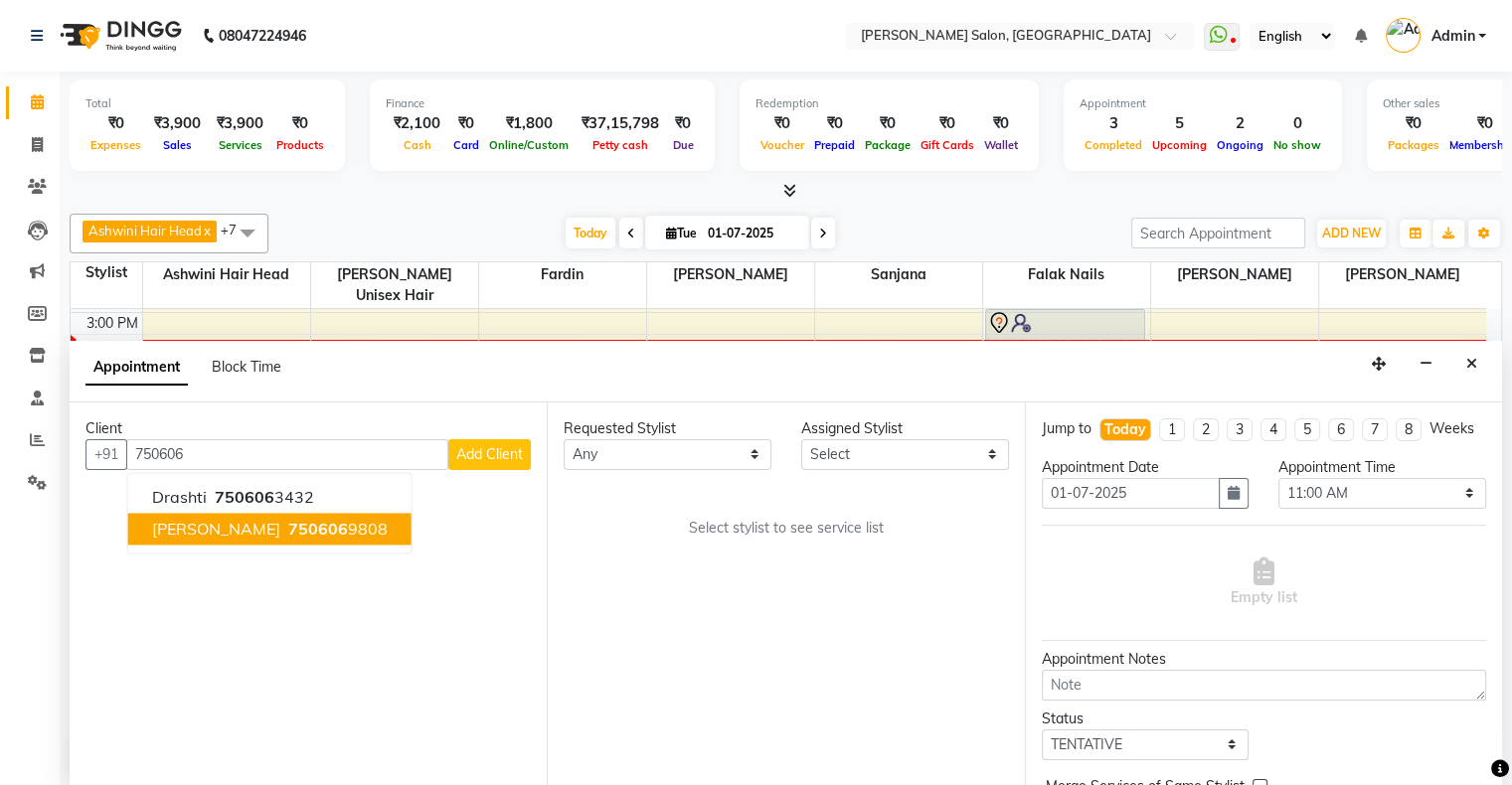 click on "750606 9808" at bounding box center (336, 529) 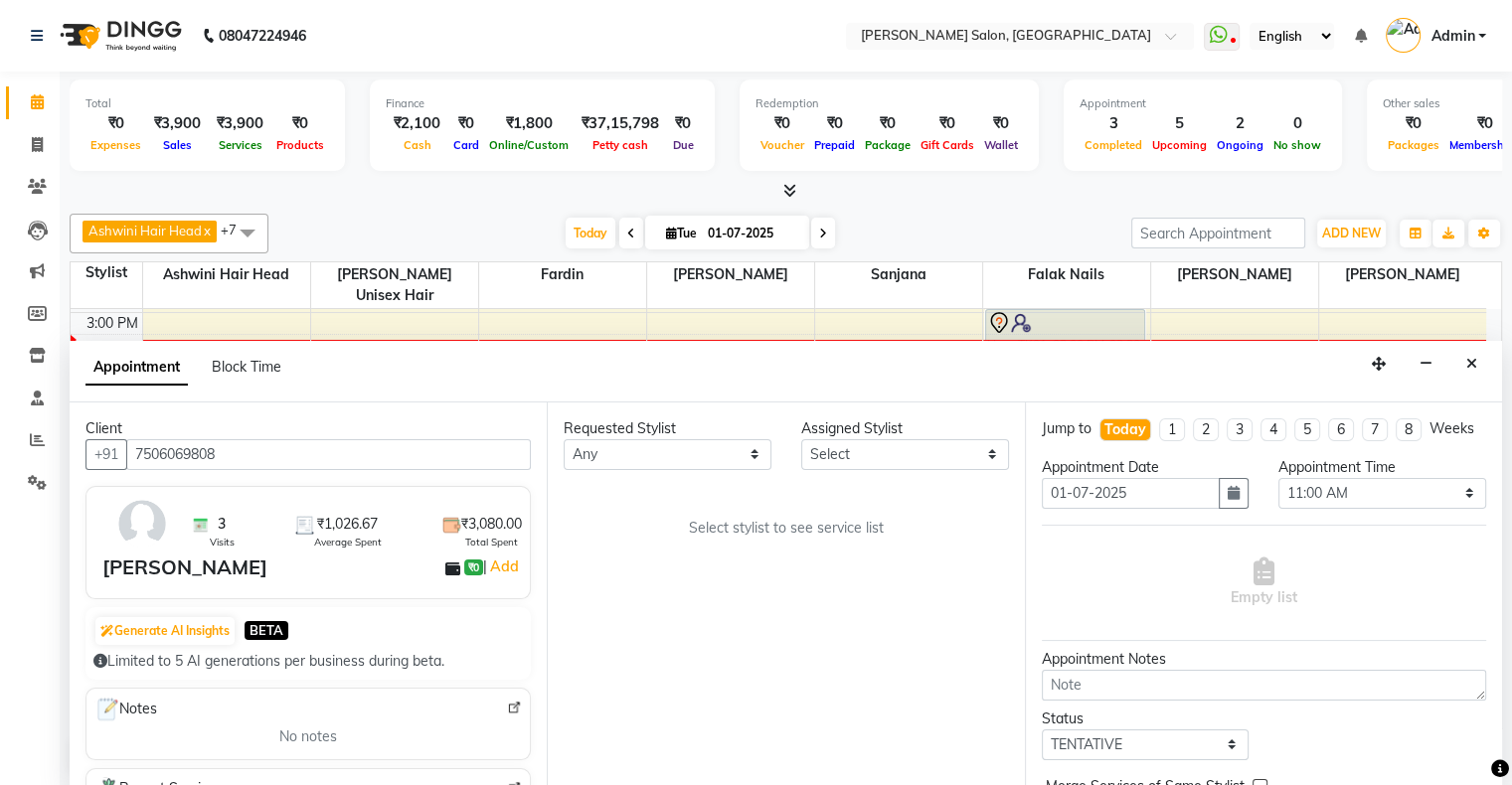 type on "7506069808" 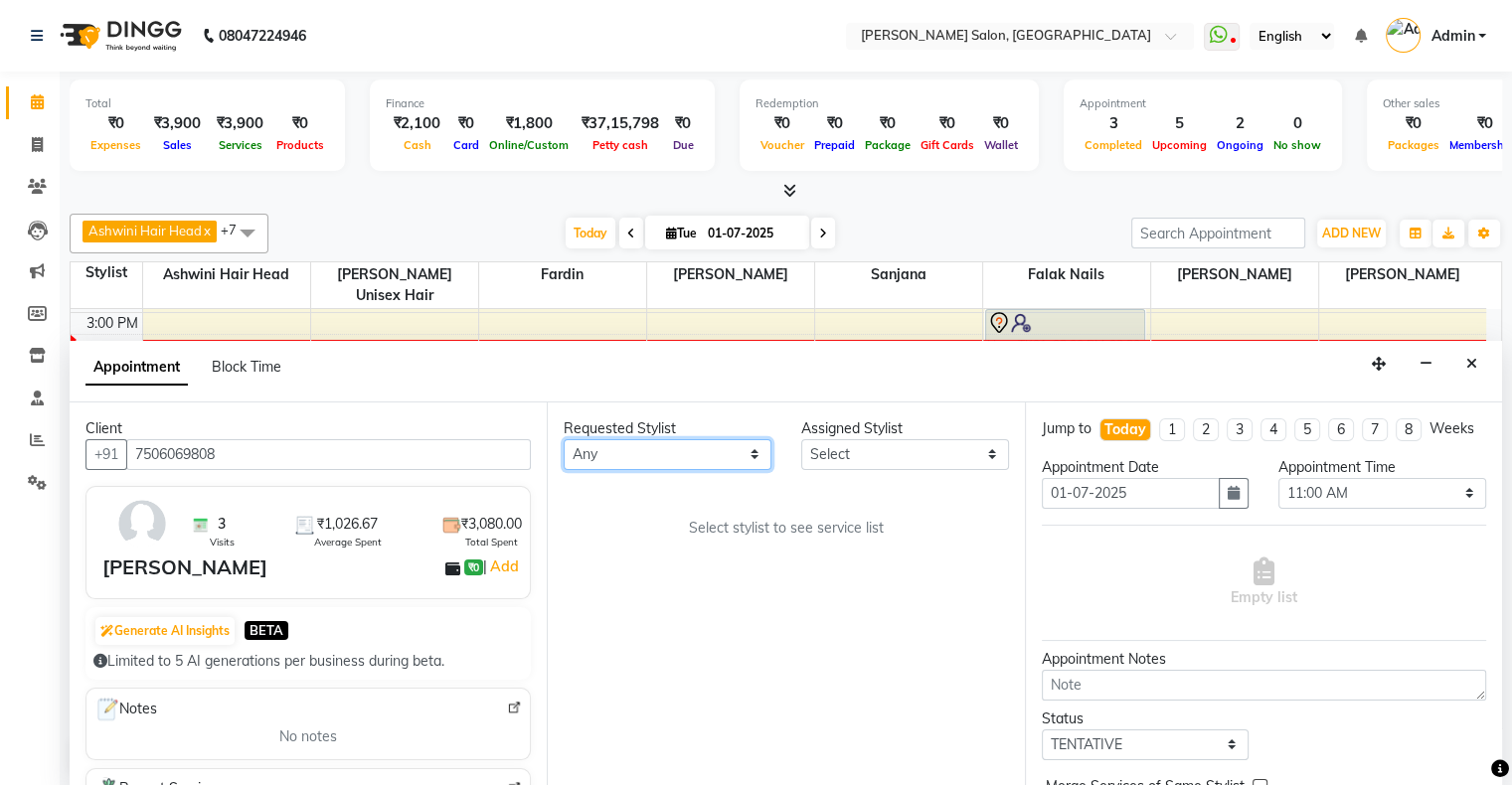 click on "Any Ashwini Hair Head Falak Nails Fardin Kirti Nida FD Pradip Vaishnav Sanjana  Shubhada Susmita Vidhi Veera Vivek Unisex hair" at bounding box center [667, 454] 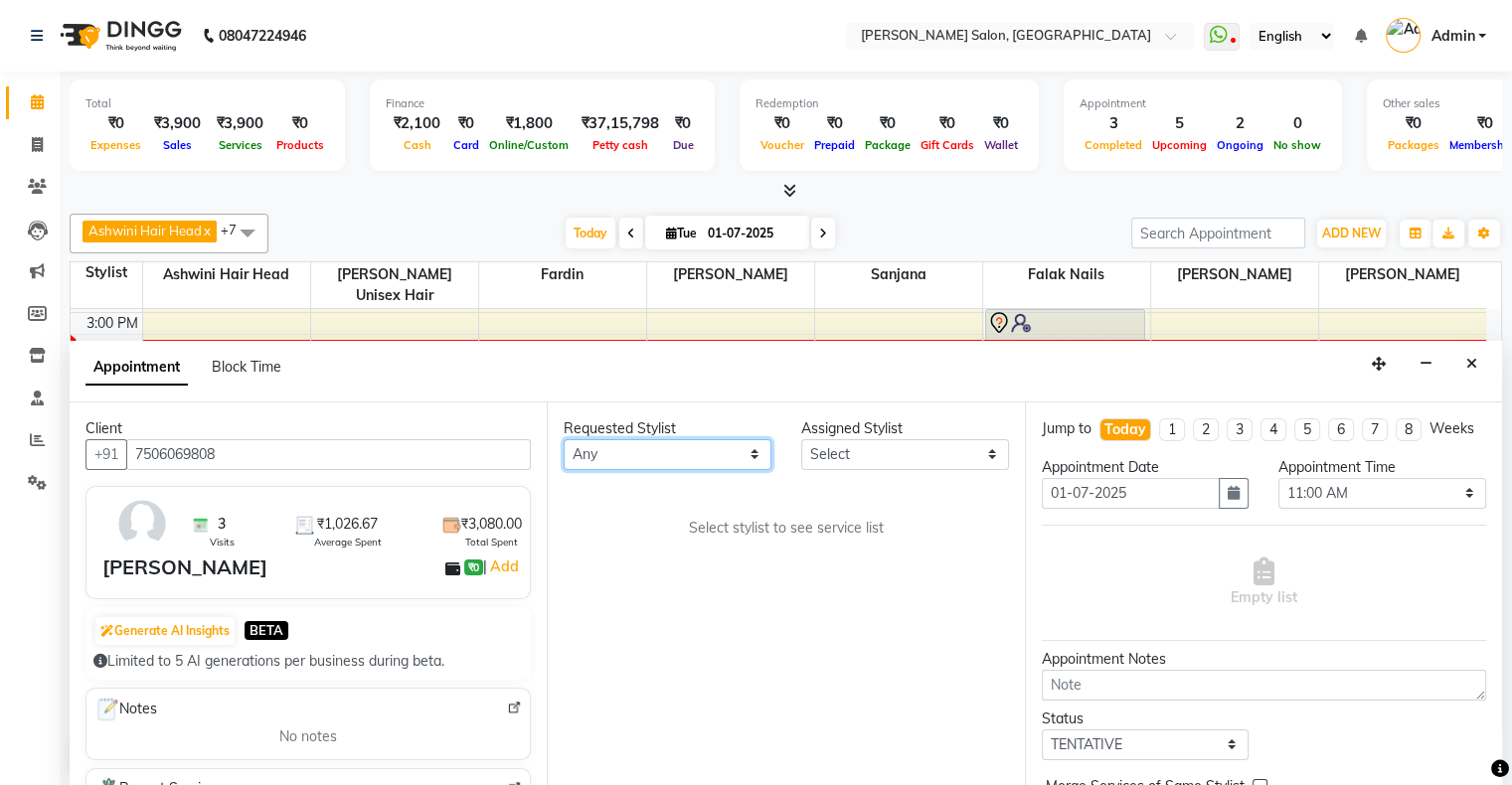 select on "78182" 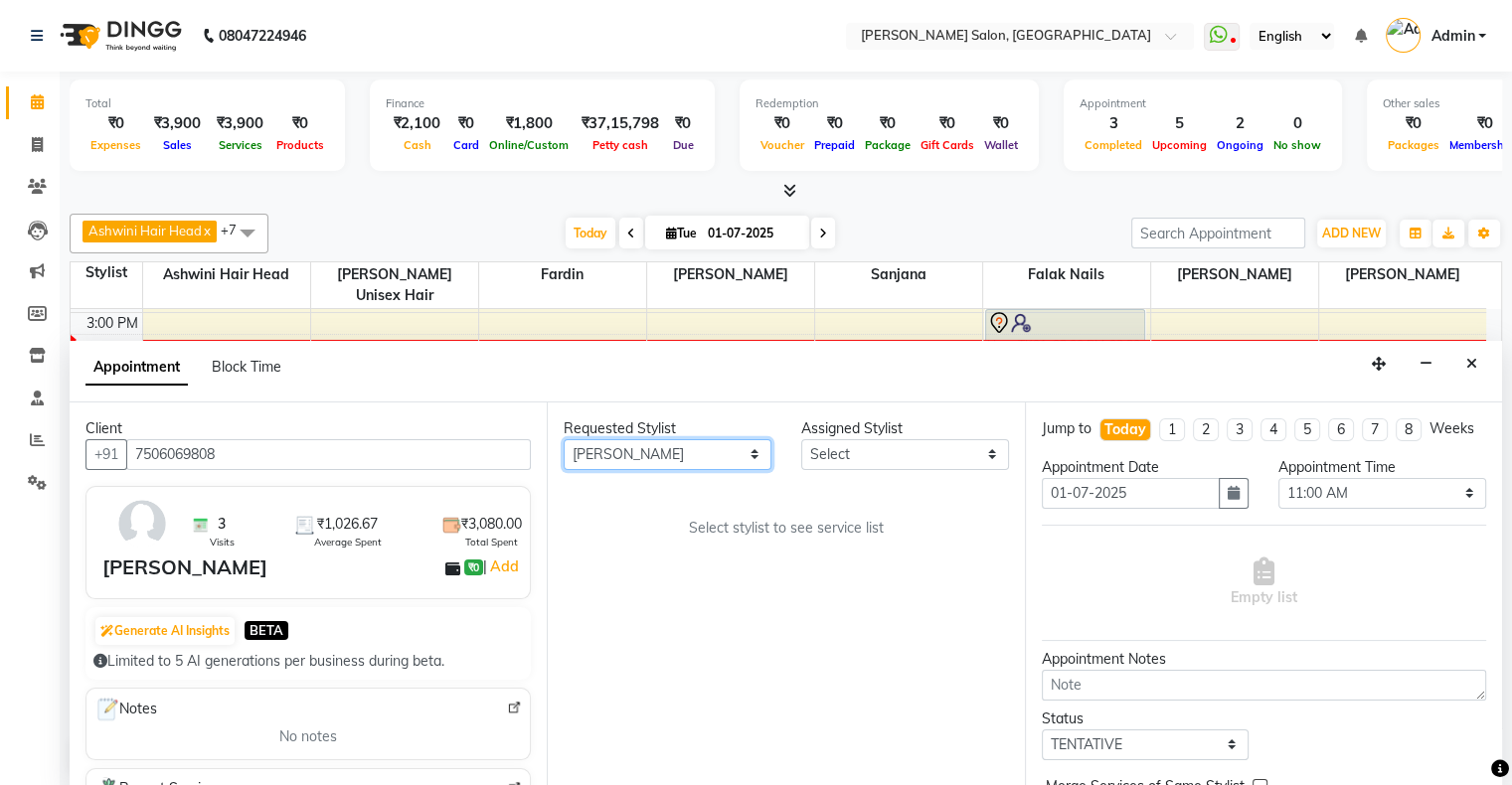 click on "Any Ashwini Hair Head Falak Nails Fardin Kirti Nida FD Pradip Vaishnav Sanjana  Shubhada Susmita Vidhi Veera Vivek Unisex hair" at bounding box center [667, 454] 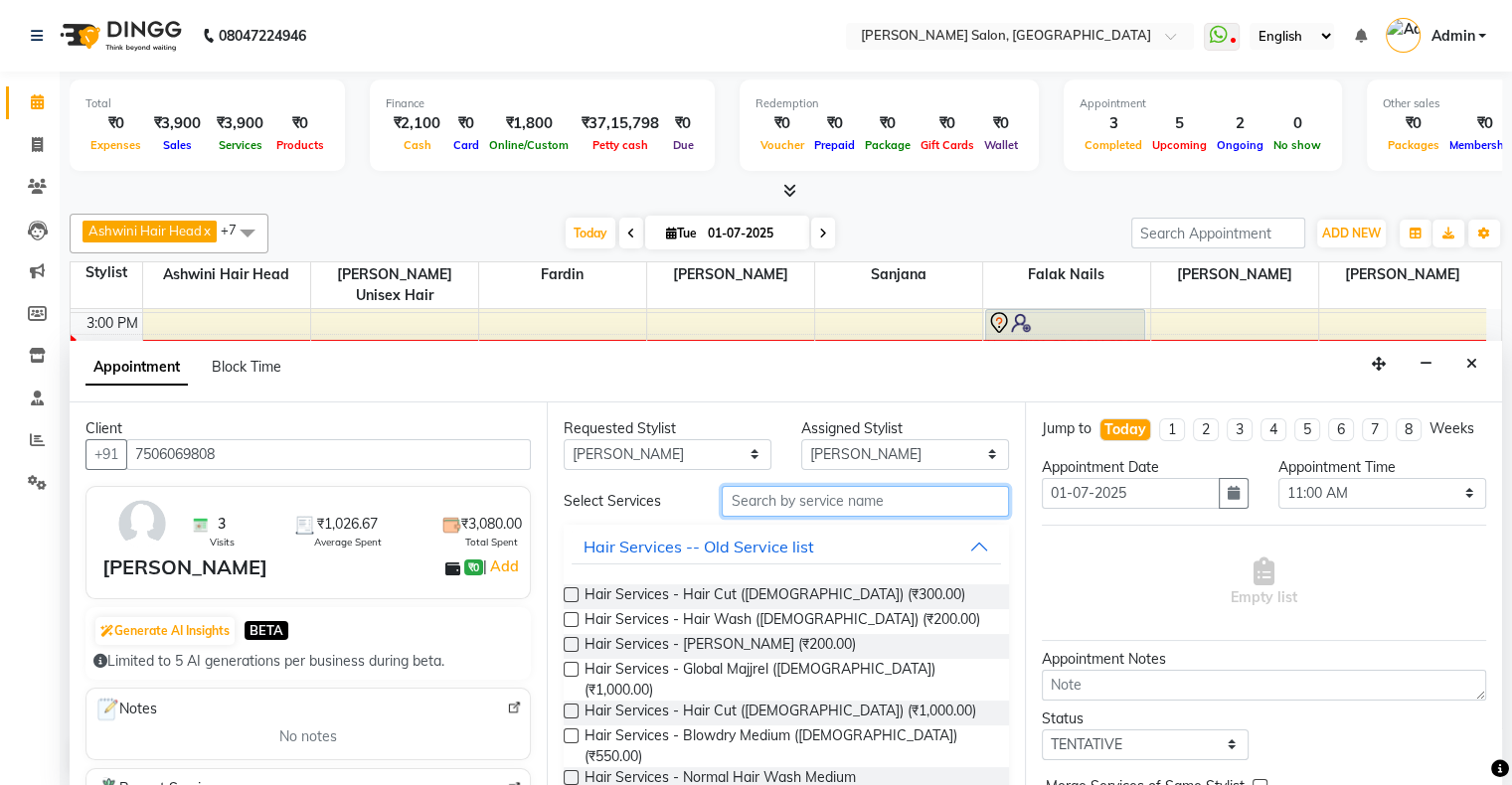 click at bounding box center [865, 501] 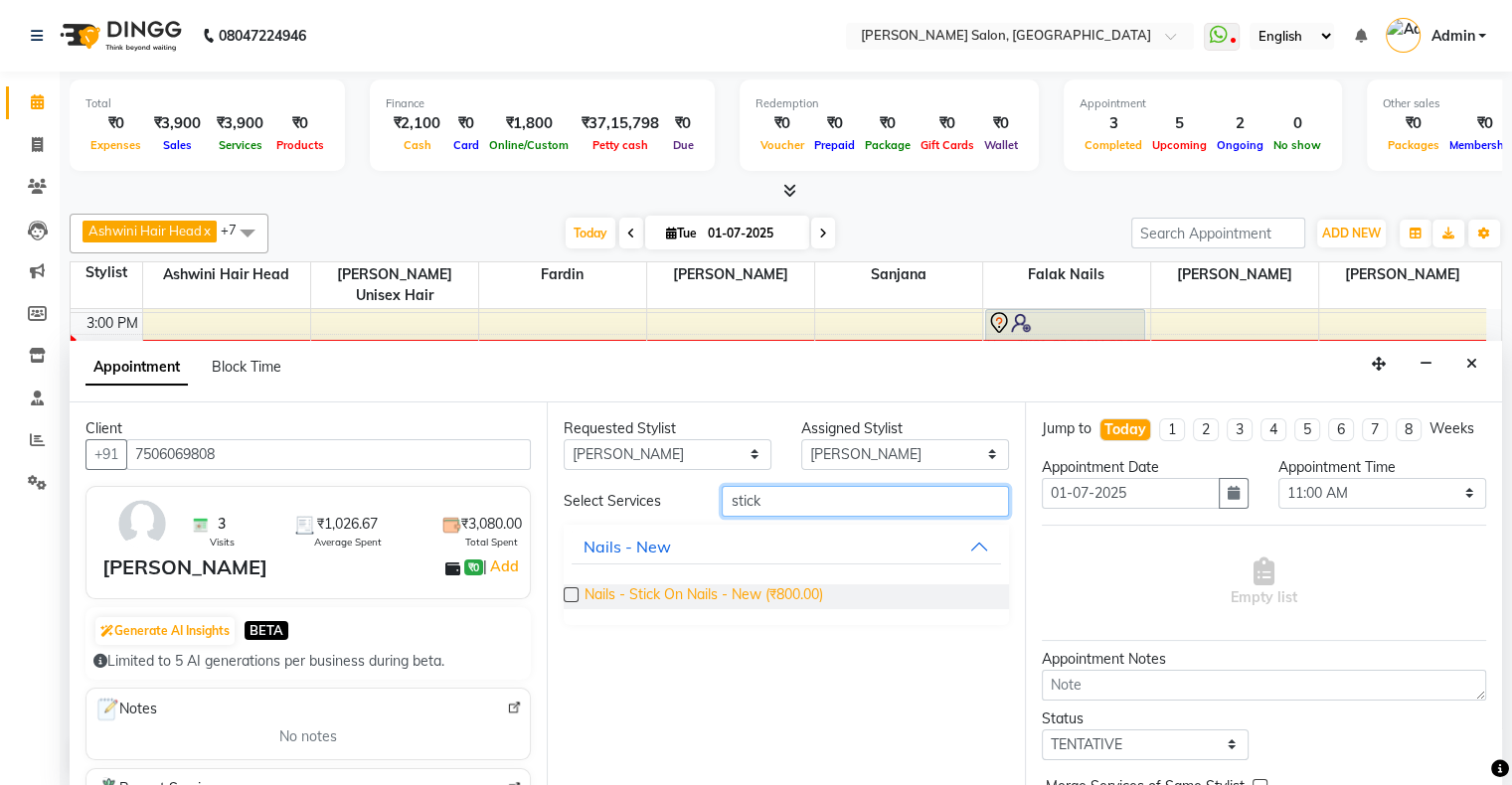 type on "stick" 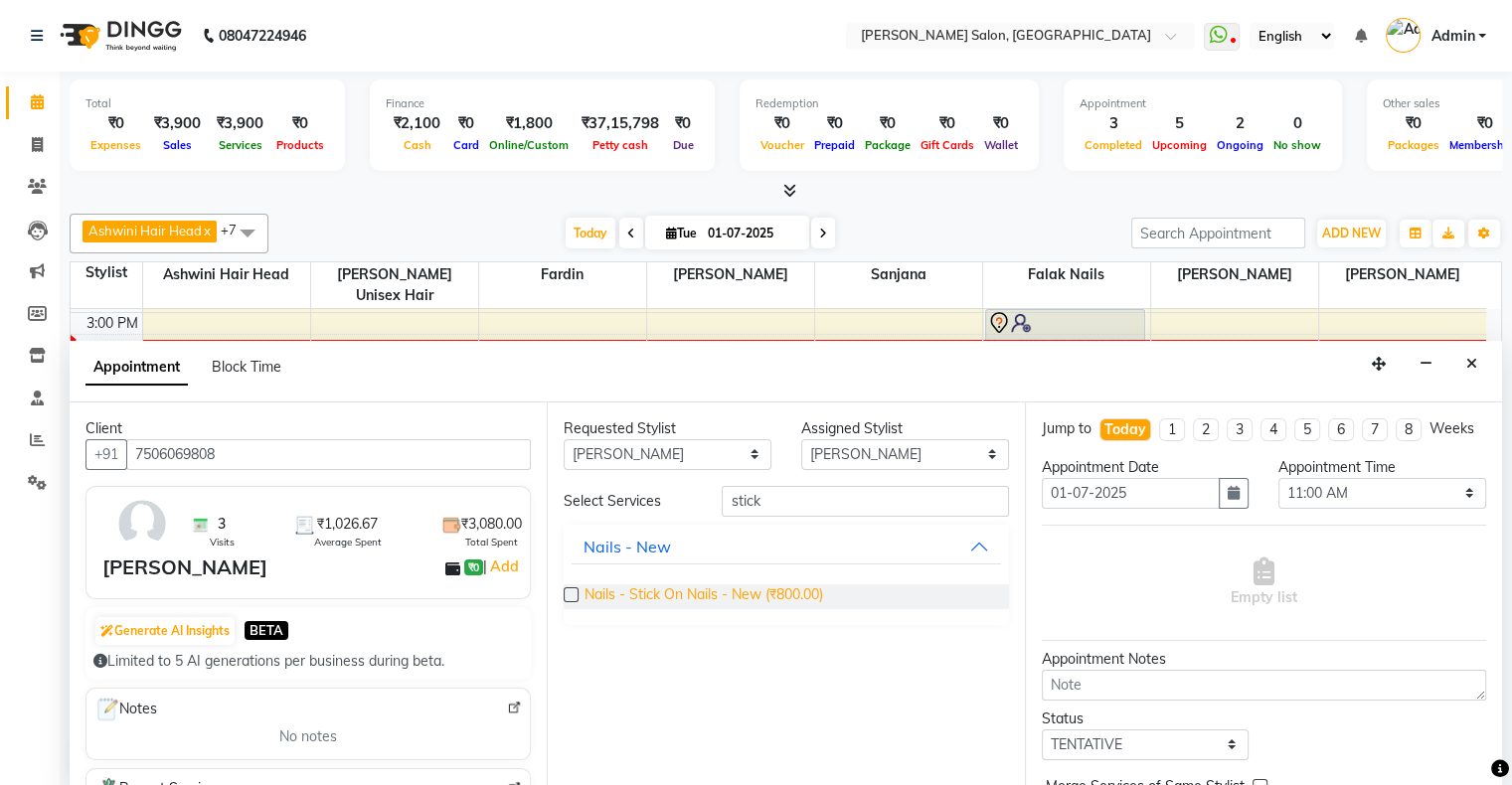 click on "Nails - Stick On Nails - New (₹800.00)" at bounding box center (704, 596) 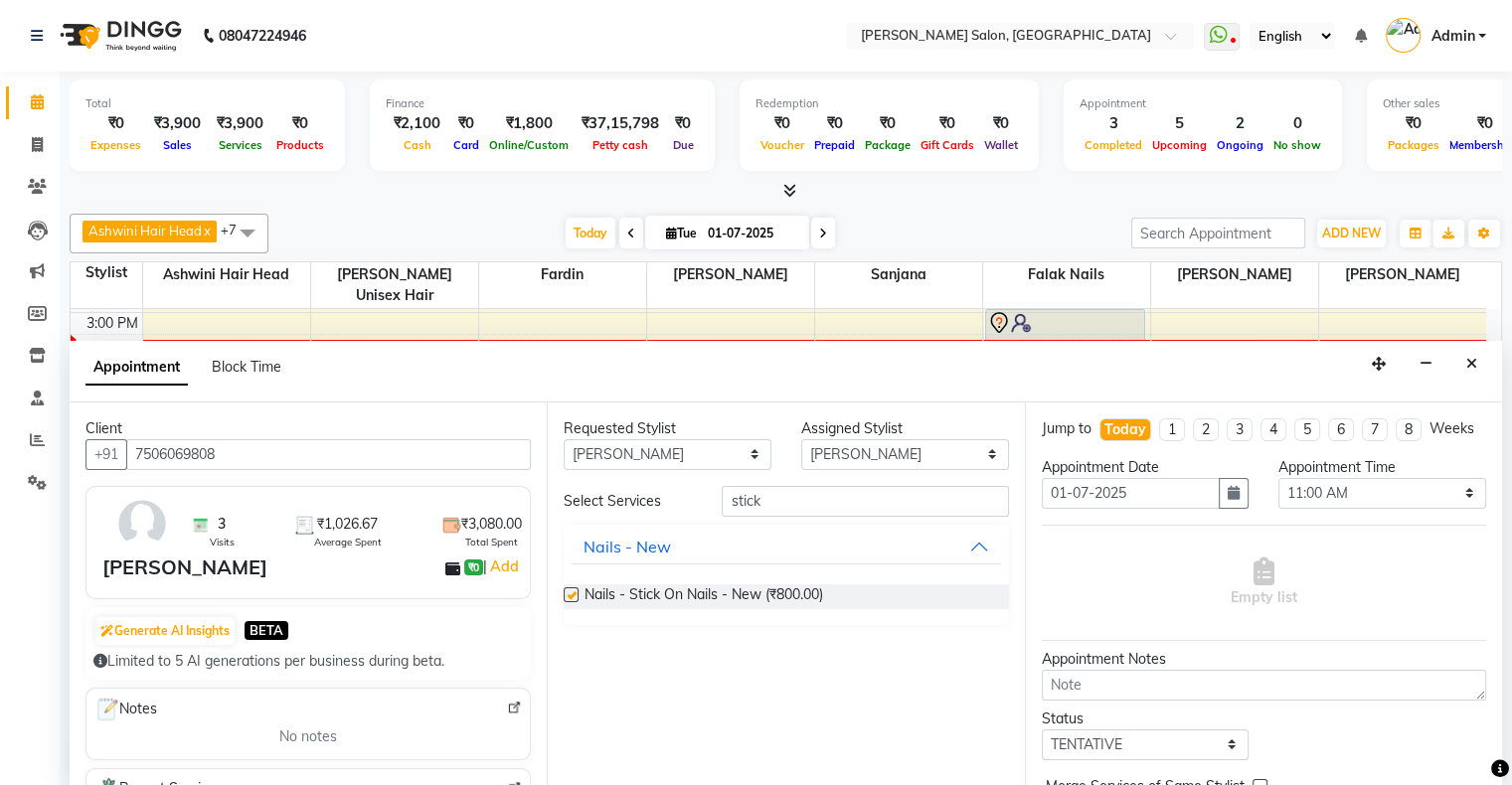 checkbox on "false" 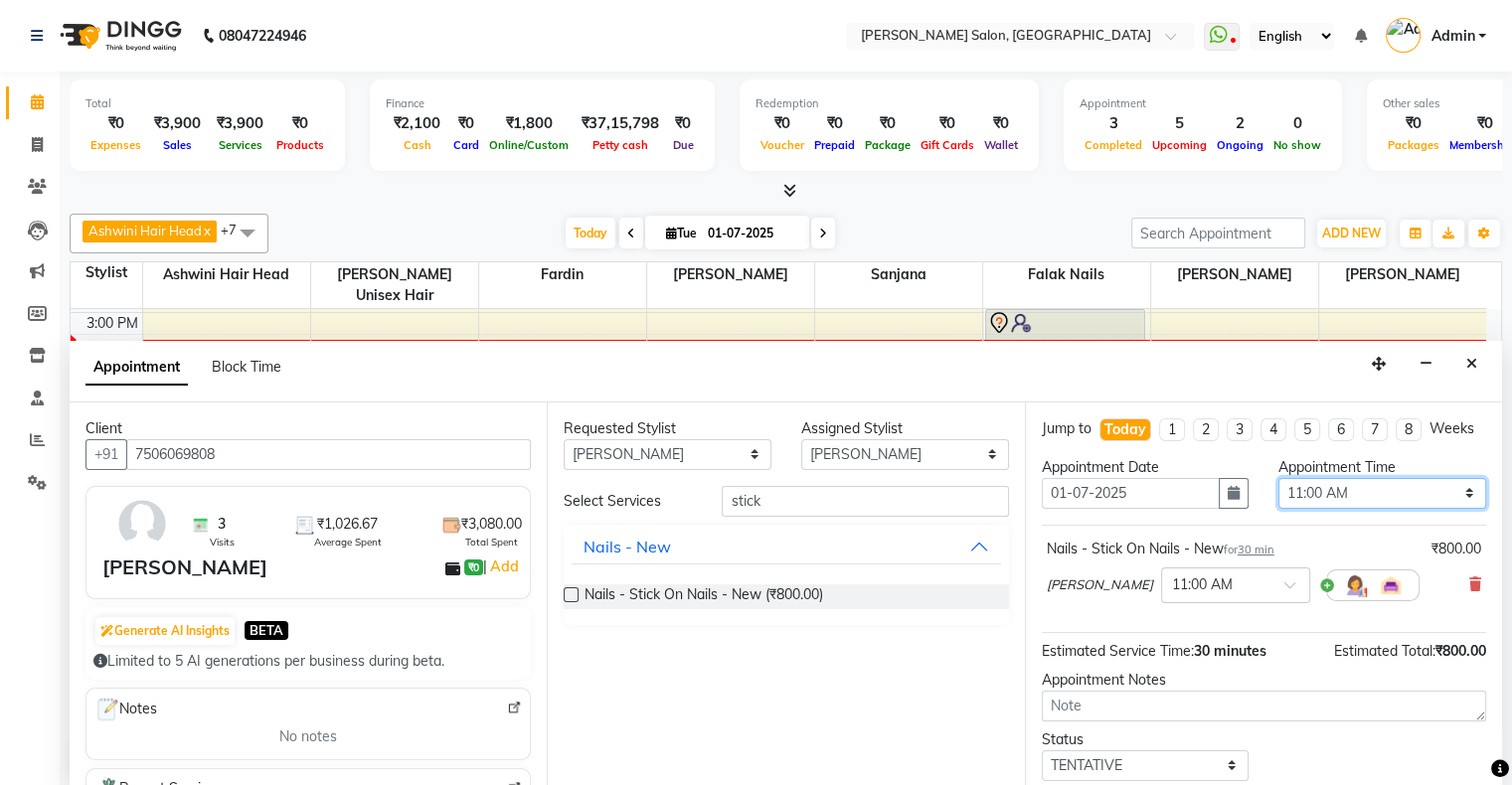click on "Select 11:00 AM 11:15 AM 11:30 AM 11:45 AM 12:00 PM 12:15 PM 12:30 PM 12:45 PM 01:00 PM 01:15 PM 01:30 PM 01:45 PM 02:00 PM 02:15 PM 02:30 PM 02:45 PM 03:00 PM 03:15 PM 03:30 PM 03:45 PM 04:00 PM 04:15 PM 04:30 PM 04:45 PM 05:00 PM 05:15 PM 05:30 PM 05:45 PM 06:00 PM 06:15 PM 06:30 PM 06:45 PM 07:00 PM 07:15 PM 07:30 PM 07:45 PM 08:00 PM 08:15 PM 08:30 PM 08:45 PM 09:00 PM 09:15 PM 09:30 PM 09:45 PM 10:00 PM" at bounding box center [1382, 493] 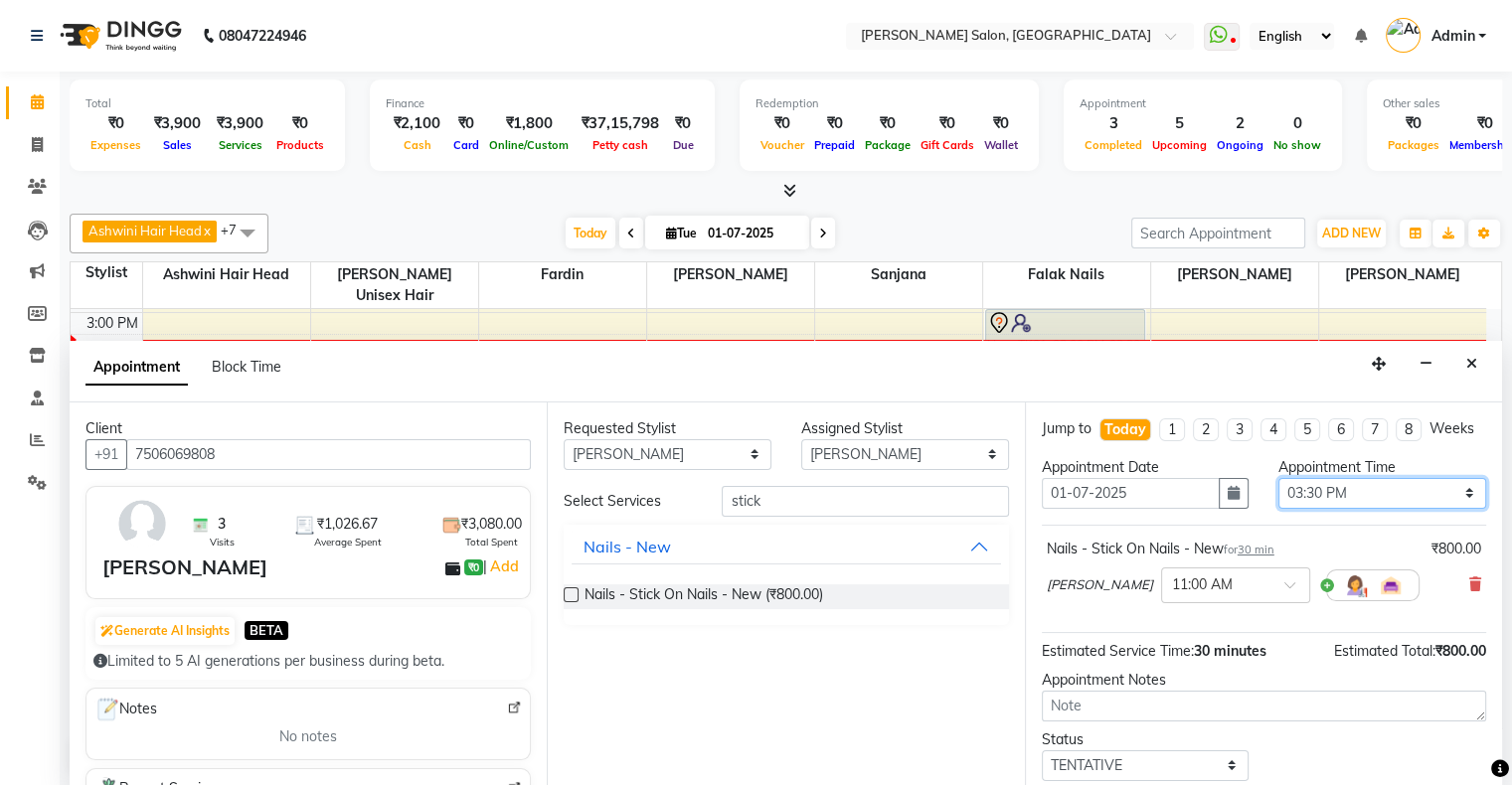click on "Select 11:00 AM 11:15 AM 11:30 AM 11:45 AM 12:00 PM 12:15 PM 12:30 PM 12:45 PM 01:00 PM 01:15 PM 01:30 PM 01:45 PM 02:00 PM 02:15 PM 02:30 PM 02:45 PM 03:00 PM 03:15 PM 03:30 PM 03:45 PM 04:00 PM 04:15 PM 04:30 PM 04:45 PM 05:00 PM 05:15 PM 05:30 PM 05:45 PM 06:00 PM 06:15 PM 06:30 PM 06:45 PM 07:00 PM 07:15 PM 07:30 PM 07:45 PM 08:00 PM 08:15 PM 08:30 PM 08:45 PM 09:00 PM 09:15 PM 09:30 PM 09:45 PM 10:00 PM" at bounding box center [1382, 493] 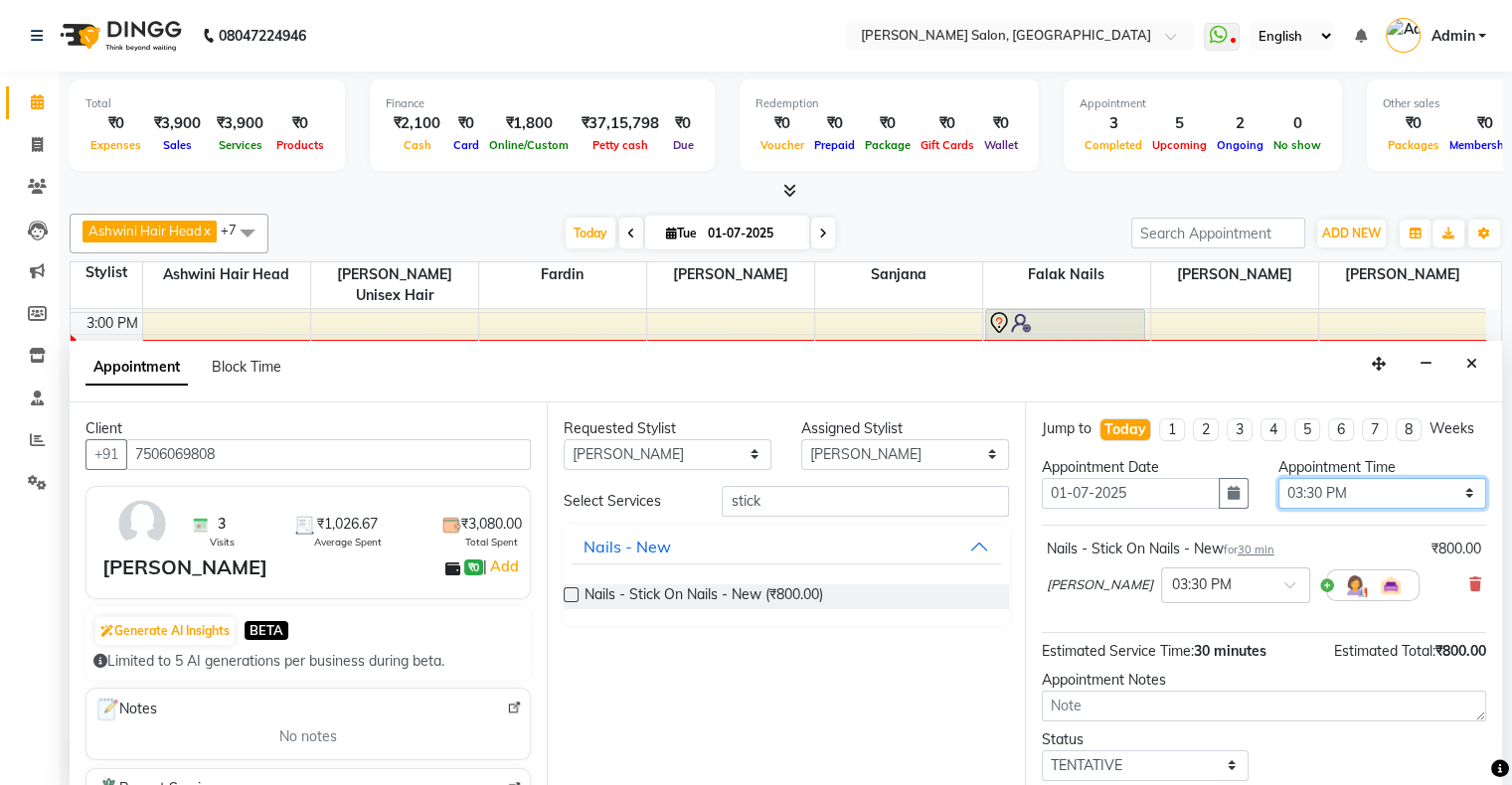 click on "Select 11:00 AM 11:15 AM 11:30 AM 11:45 AM 12:00 PM 12:15 PM 12:30 PM 12:45 PM 01:00 PM 01:15 PM 01:30 PM 01:45 PM 02:00 PM 02:15 PM 02:30 PM 02:45 PM 03:00 PM 03:15 PM 03:30 PM 03:45 PM 04:00 PM 04:15 PM 04:30 PM 04:45 PM 05:00 PM 05:15 PM 05:30 PM 05:45 PM 06:00 PM 06:15 PM 06:30 PM 06:45 PM 07:00 PM 07:15 PM 07:30 PM 07:45 PM 08:00 PM 08:15 PM 08:30 PM 08:45 PM 09:00 PM 09:15 PM 09:30 PM 09:45 PM 10:00 PM" at bounding box center [1382, 493] 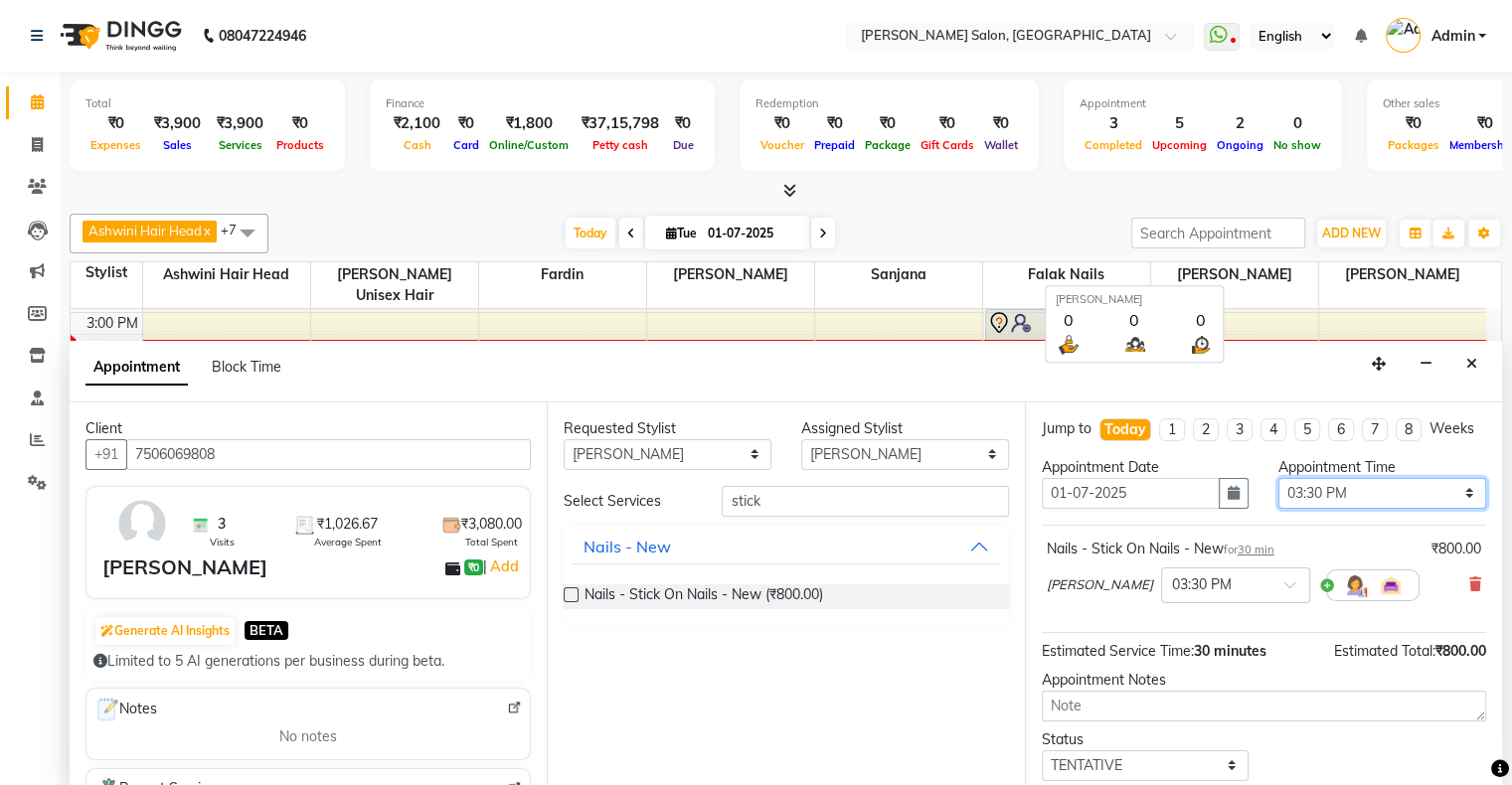 select on "915" 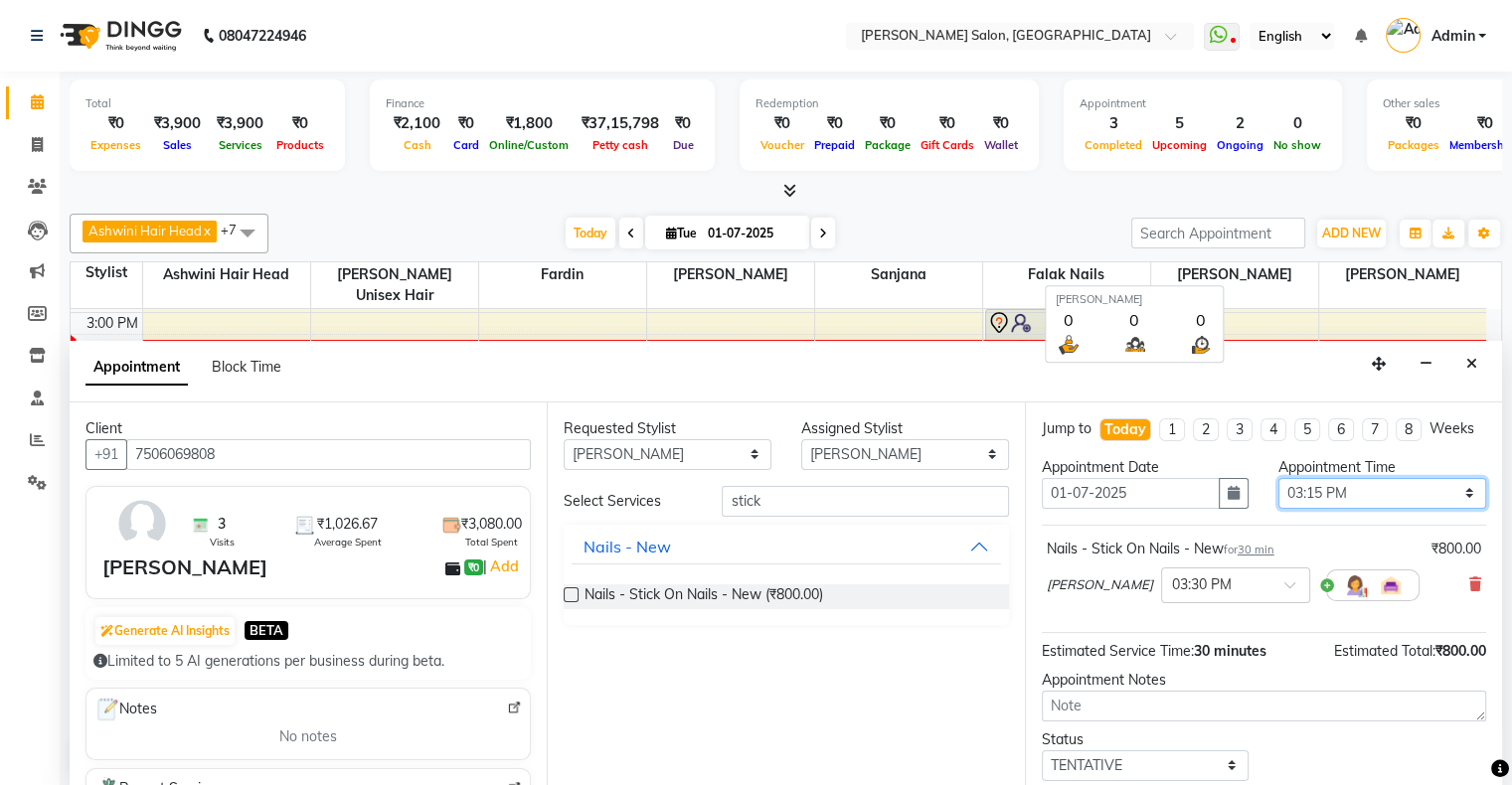 click on "Select 11:00 AM 11:15 AM 11:30 AM 11:45 AM 12:00 PM 12:15 PM 12:30 PM 12:45 PM 01:00 PM 01:15 PM 01:30 PM 01:45 PM 02:00 PM 02:15 PM 02:30 PM 02:45 PM 03:00 PM 03:15 PM 03:30 PM 03:45 PM 04:00 PM 04:15 PM 04:30 PM 04:45 PM 05:00 PM 05:15 PM 05:30 PM 05:45 PM 06:00 PM 06:15 PM 06:30 PM 06:45 PM 07:00 PM 07:15 PM 07:30 PM 07:45 PM 08:00 PM 08:15 PM 08:30 PM 08:45 PM 09:00 PM 09:15 PM 09:30 PM 09:45 PM 10:00 PM" at bounding box center [1382, 493] 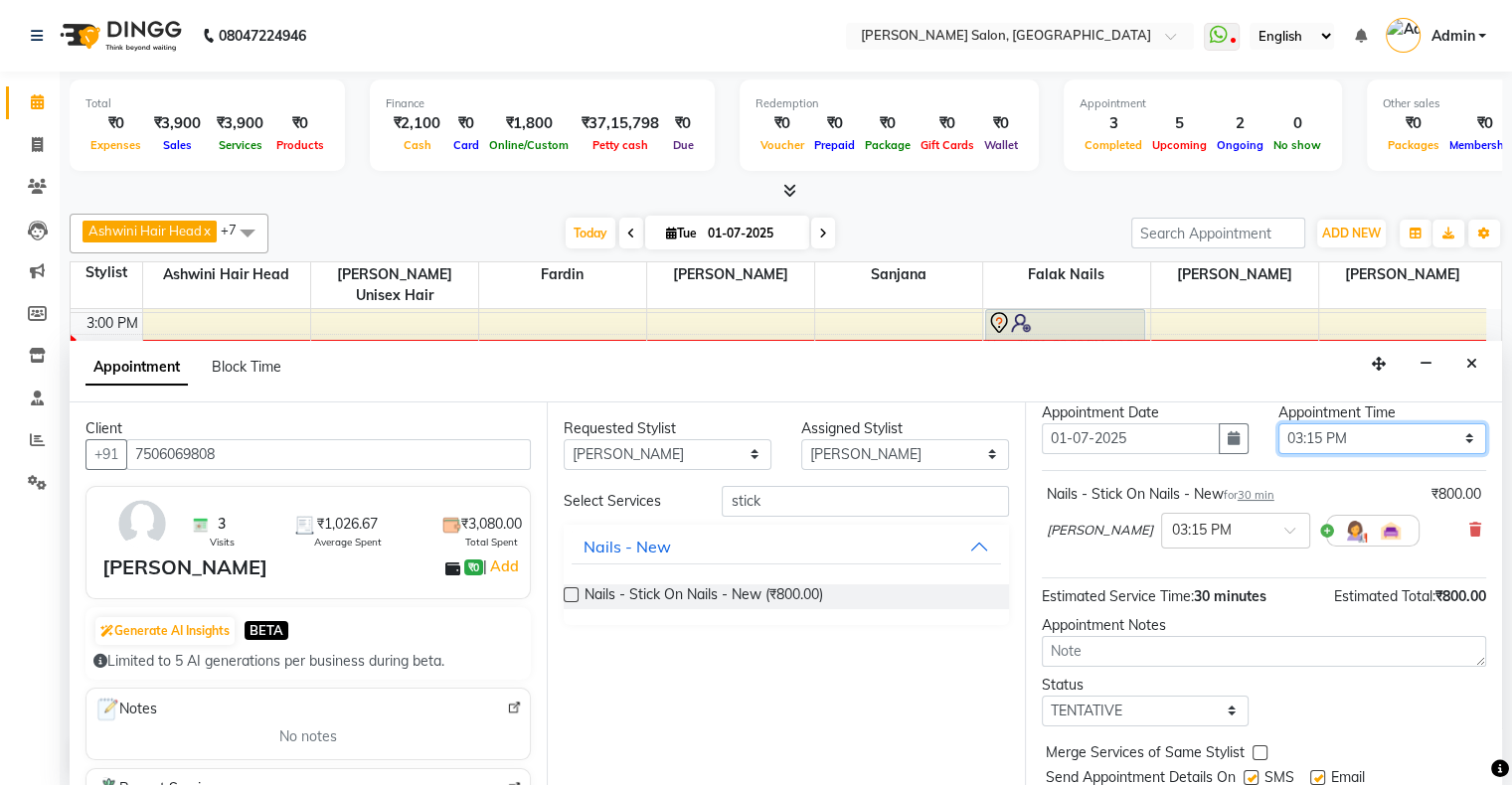 scroll, scrollTop: 136, scrollLeft: 0, axis: vertical 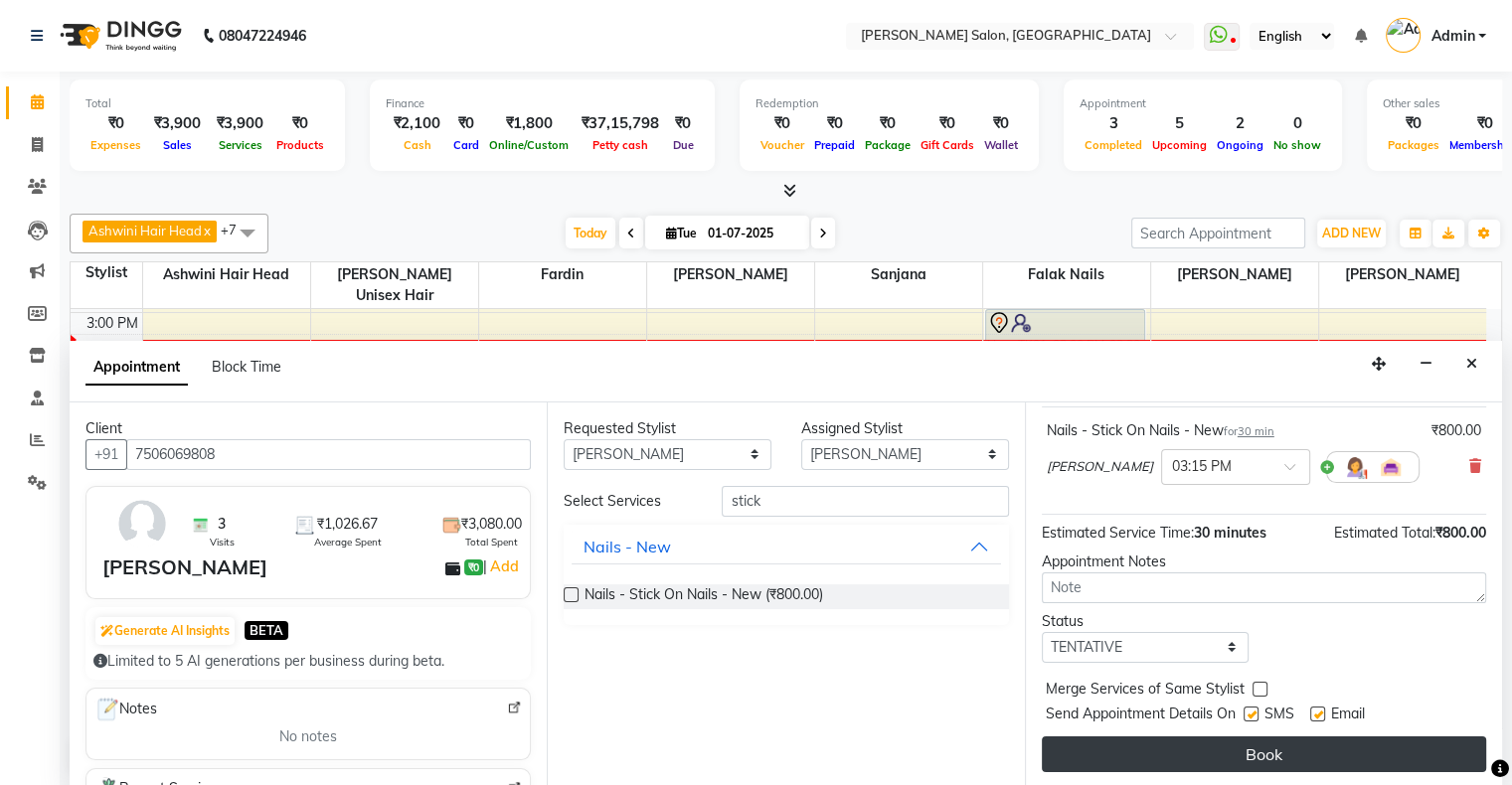 click on "Book" at bounding box center (1263, 754) 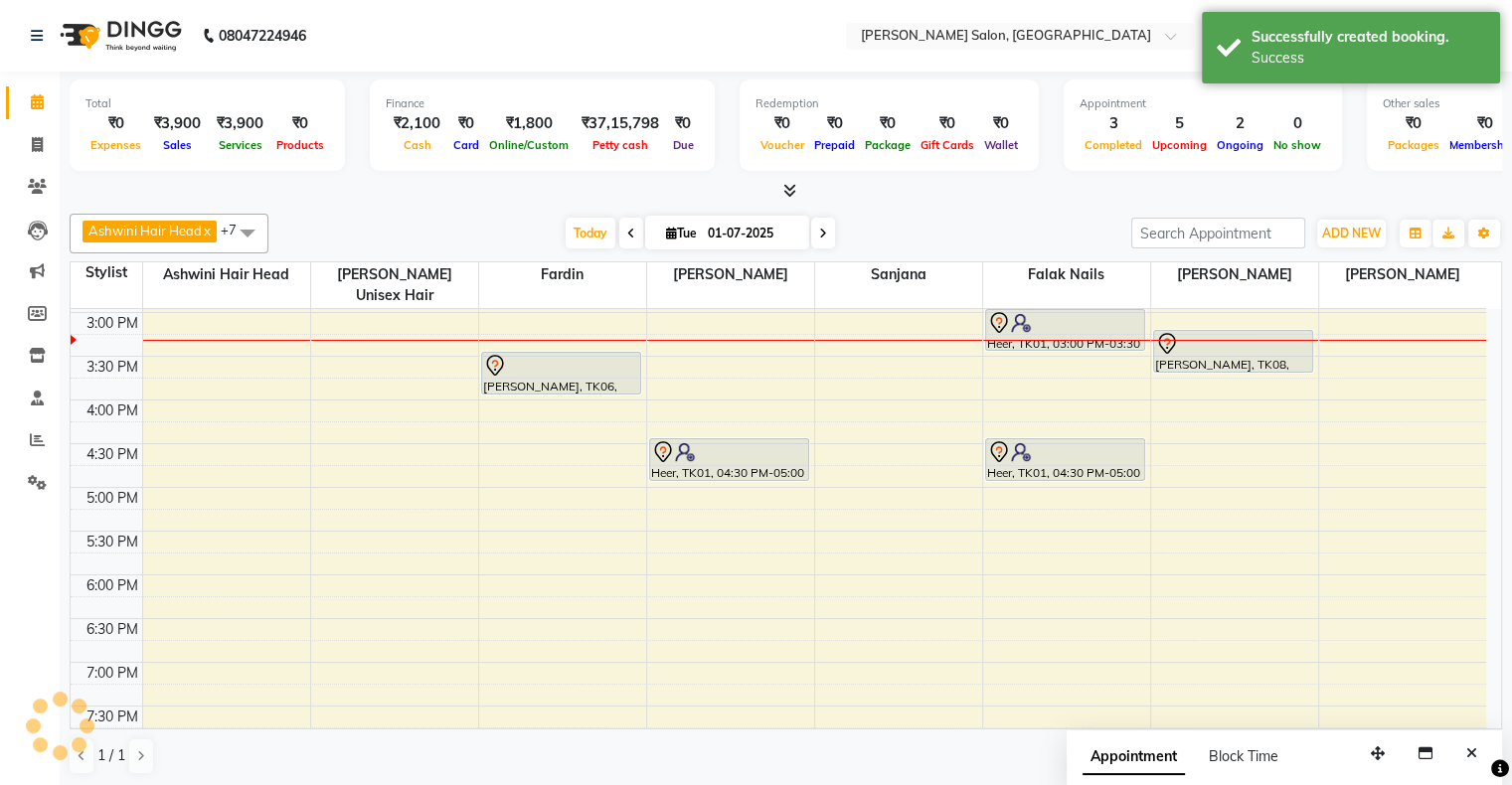scroll, scrollTop: 0, scrollLeft: 0, axis: both 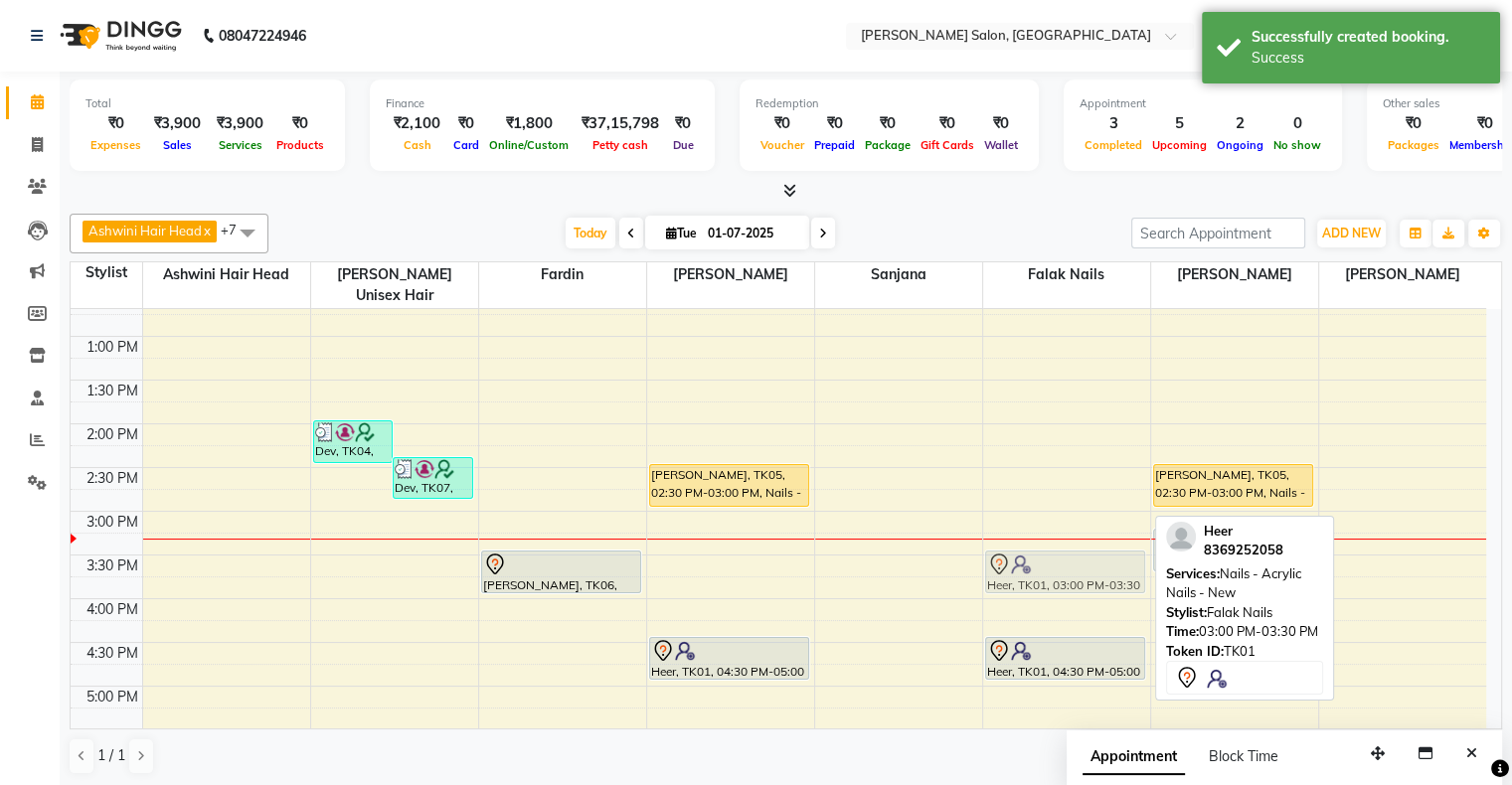 drag, startPoint x: 1051, startPoint y: 513, endPoint x: 1042, endPoint y: 558, distance: 45.891176 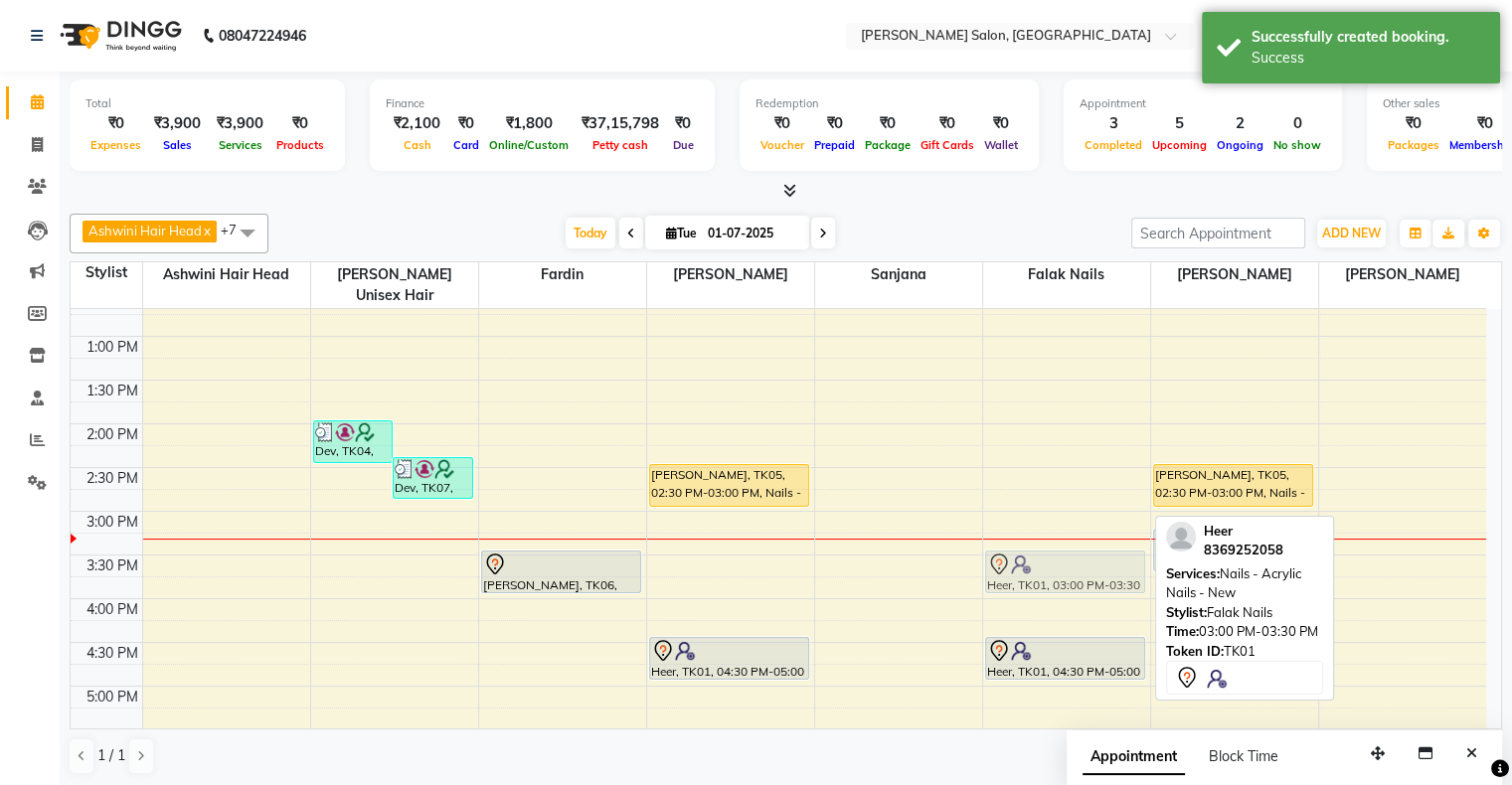 click on "Heer, TK01, 03:00 PM-03:30 PM, Nails - Acrylic Nails - New             Heer, TK01, 04:30 PM-05:00 PM, Nails - Acrylic Nails - New             Heer, TK01, 03:00 PM-03:30 PM, Nails - Acrylic Nails - New" at bounding box center [1067, 642] 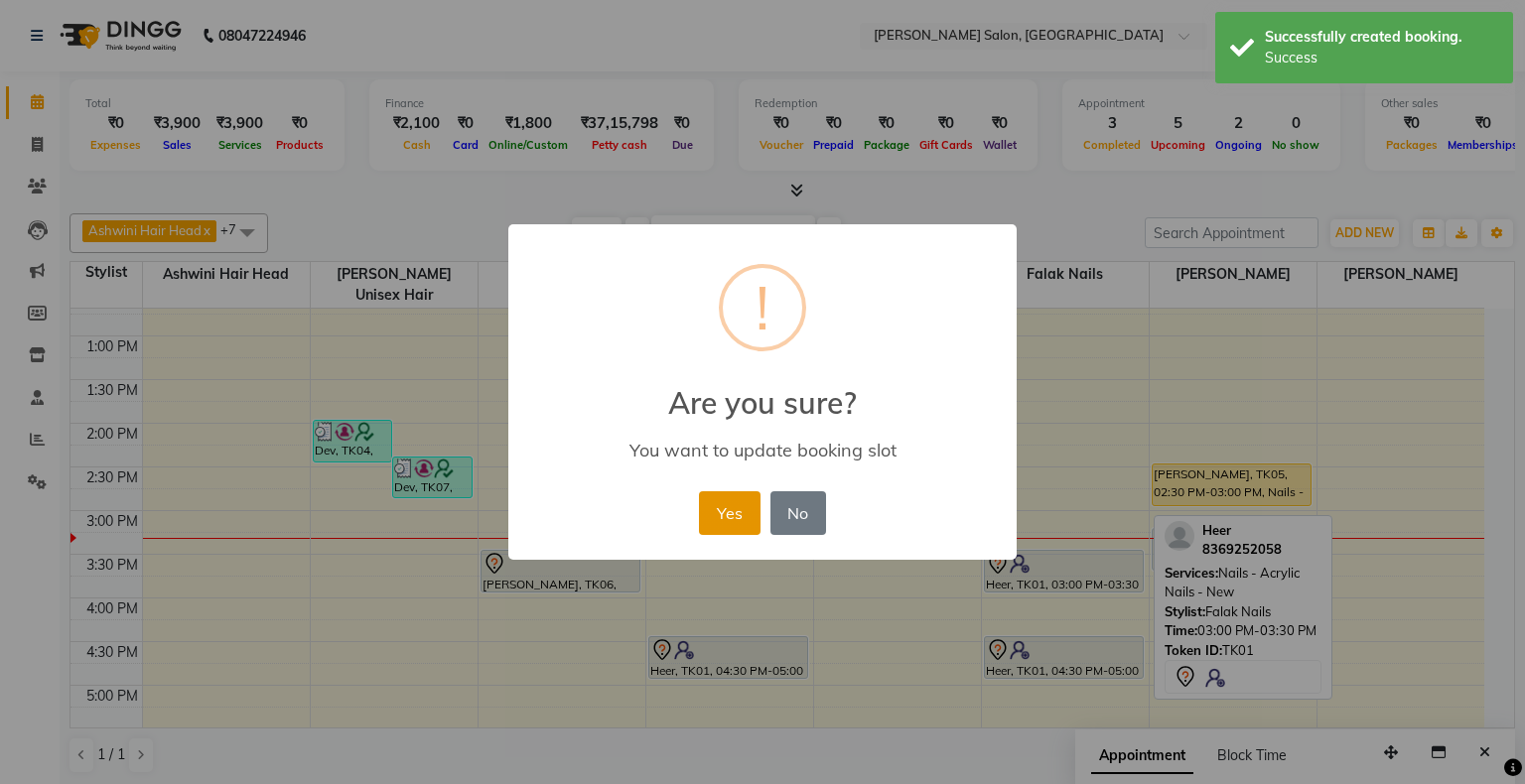 click on "Yes" at bounding box center [729, 513] 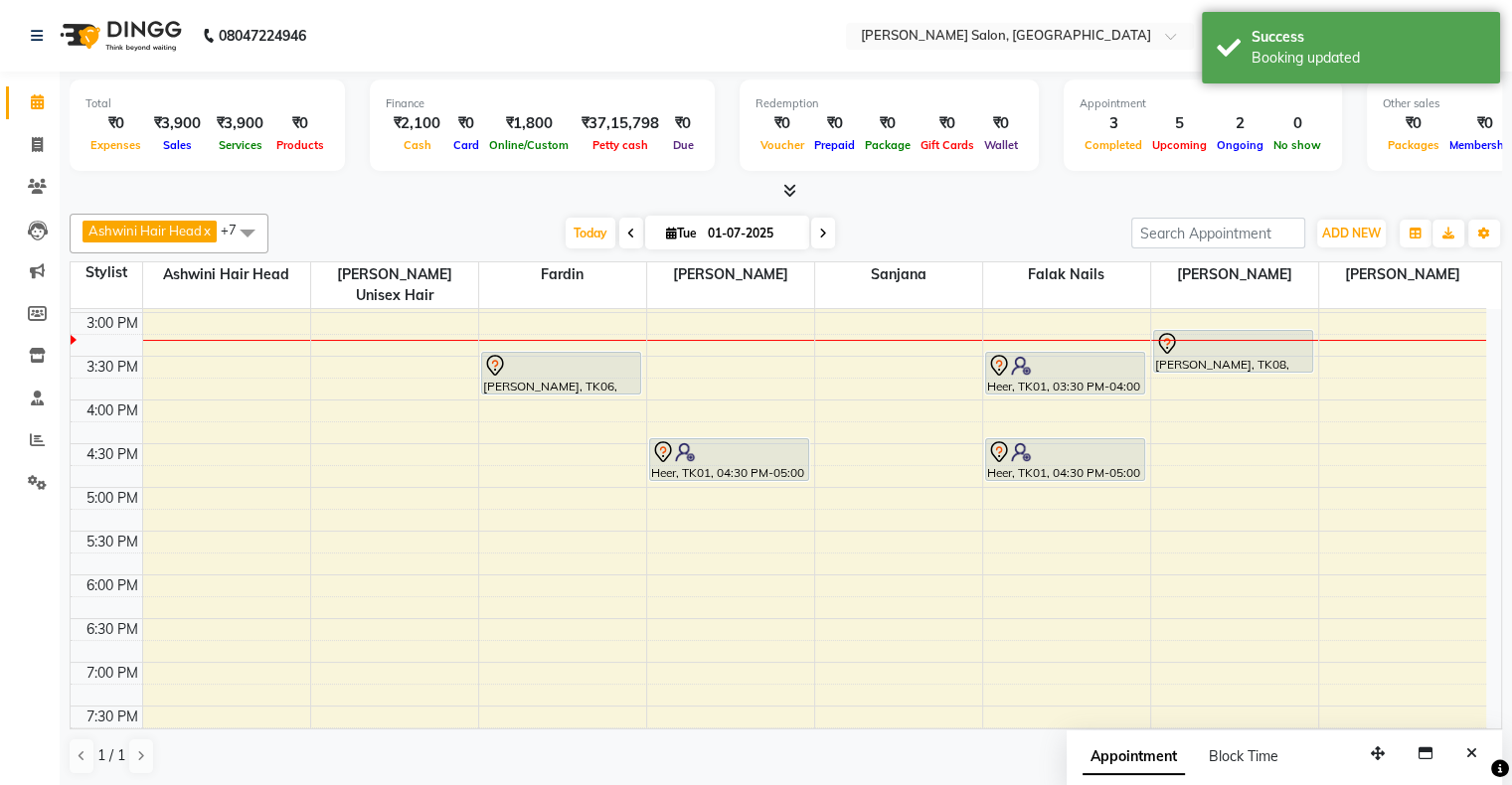 scroll, scrollTop: 433, scrollLeft: 0, axis: vertical 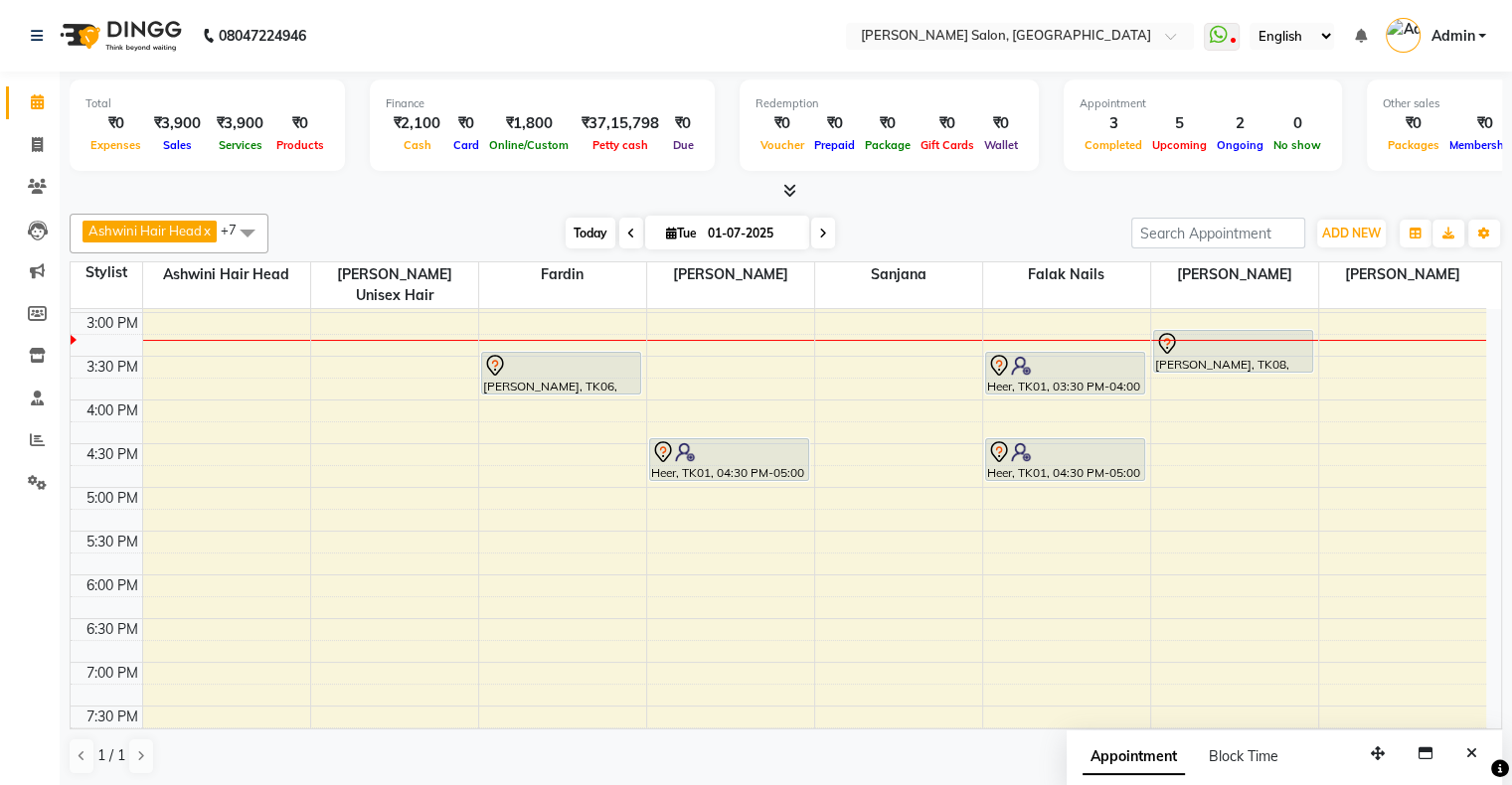 click on "Today" at bounding box center (590, 233) 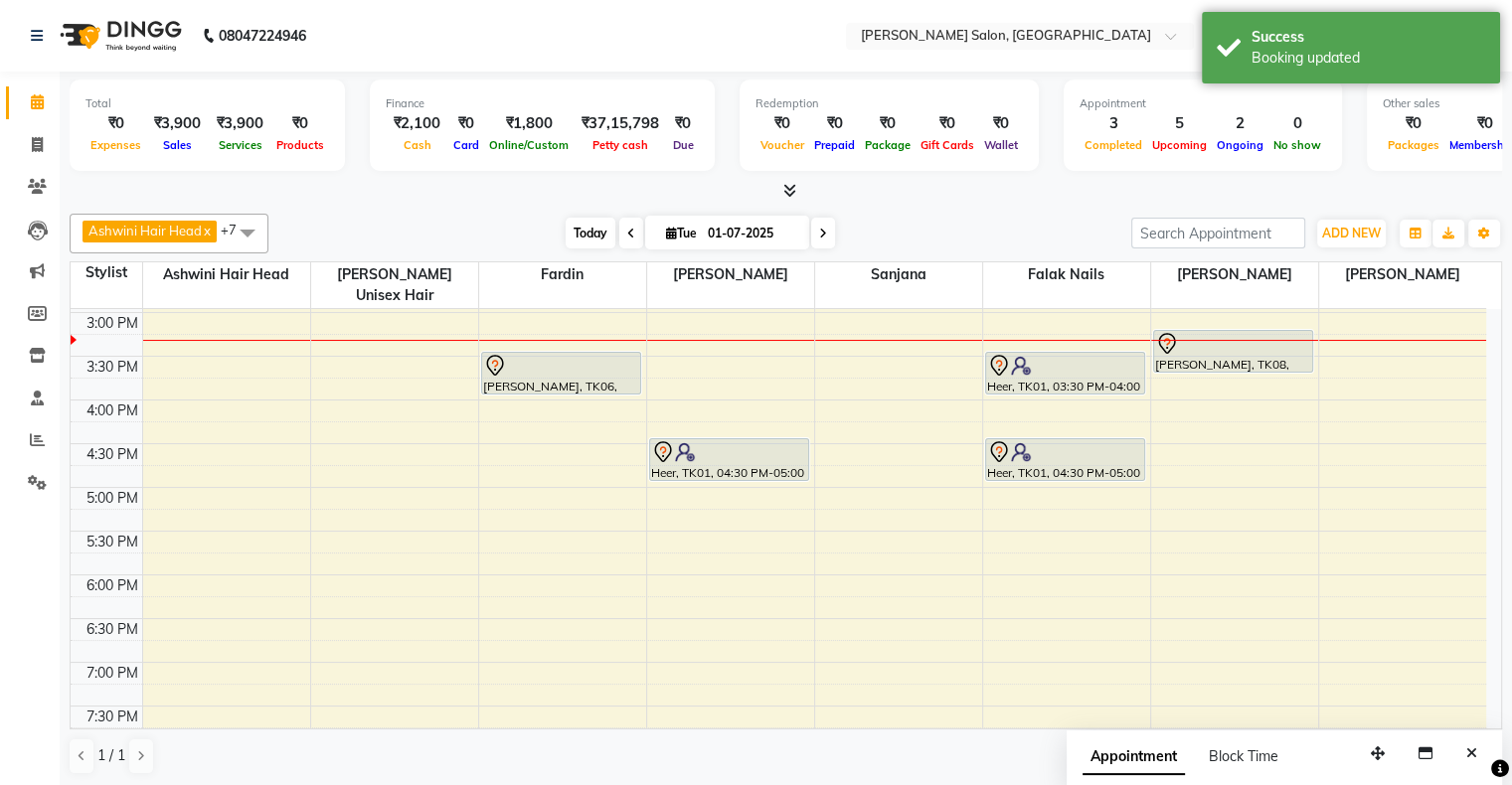 scroll, scrollTop: 433, scrollLeft: 0, axis: vertical 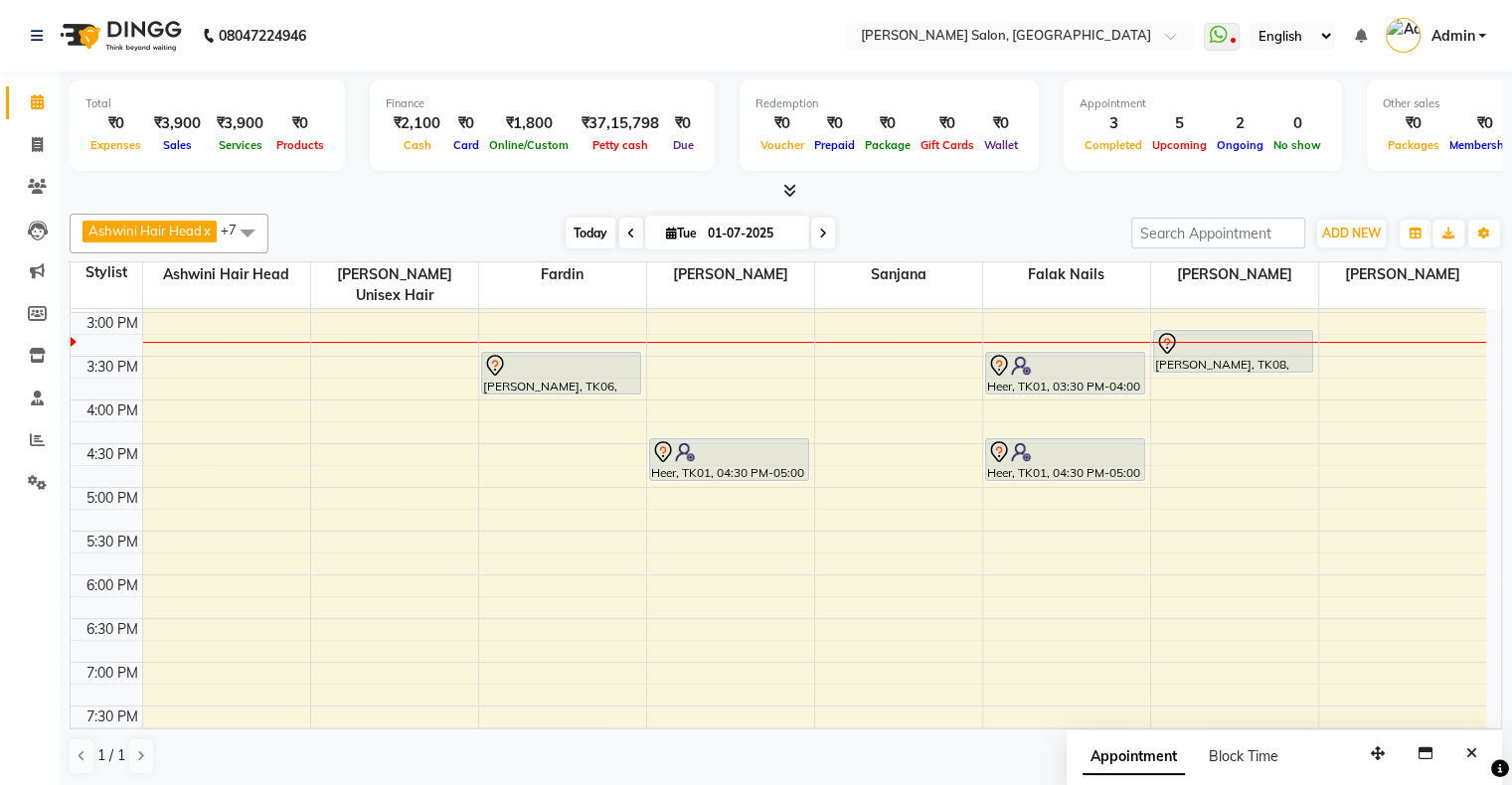 click on "Today" at bounding box center (590, 233) 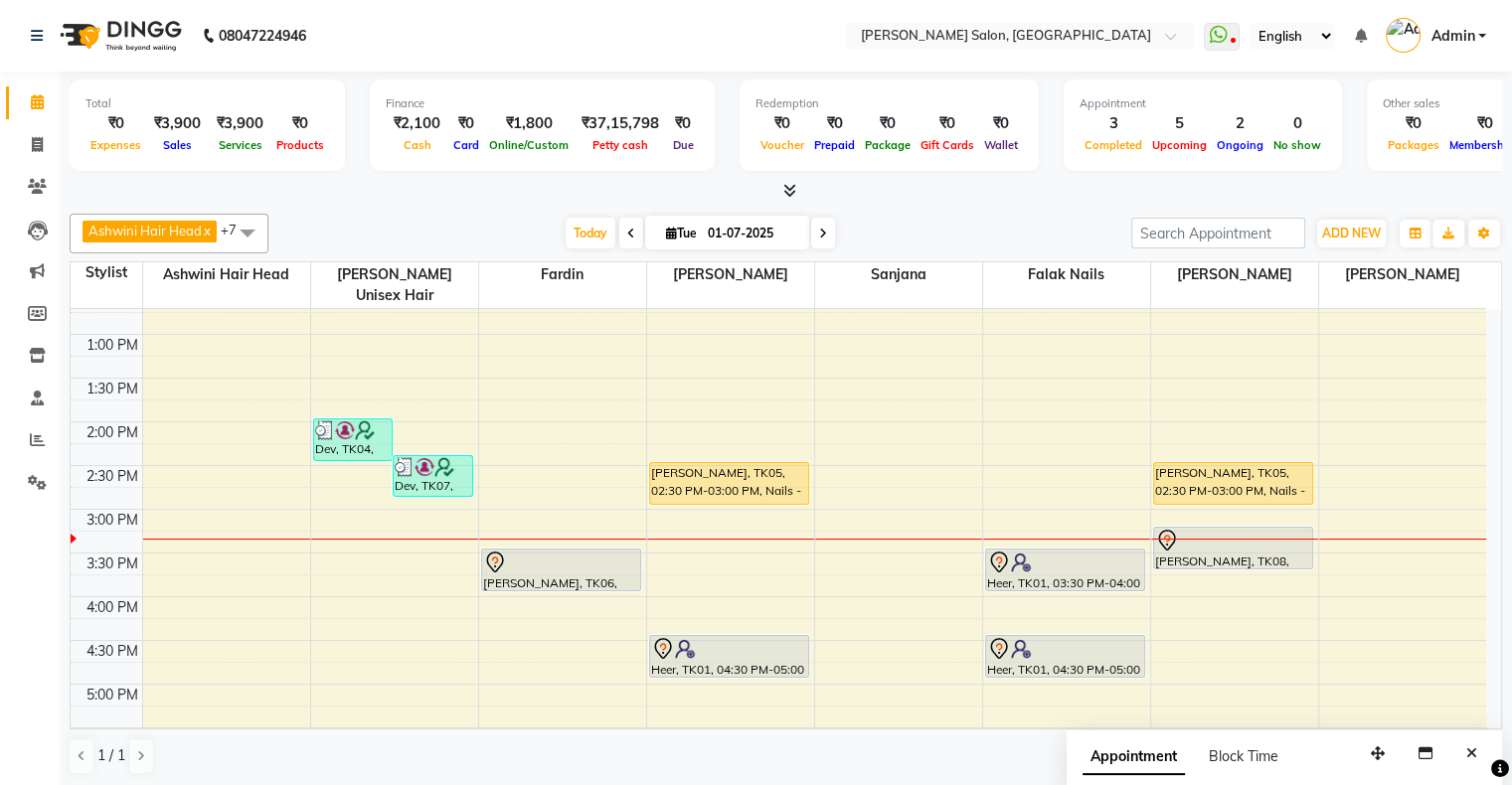 scroll, scrollTop: 235, scrollLeft: 0, axis: vertical 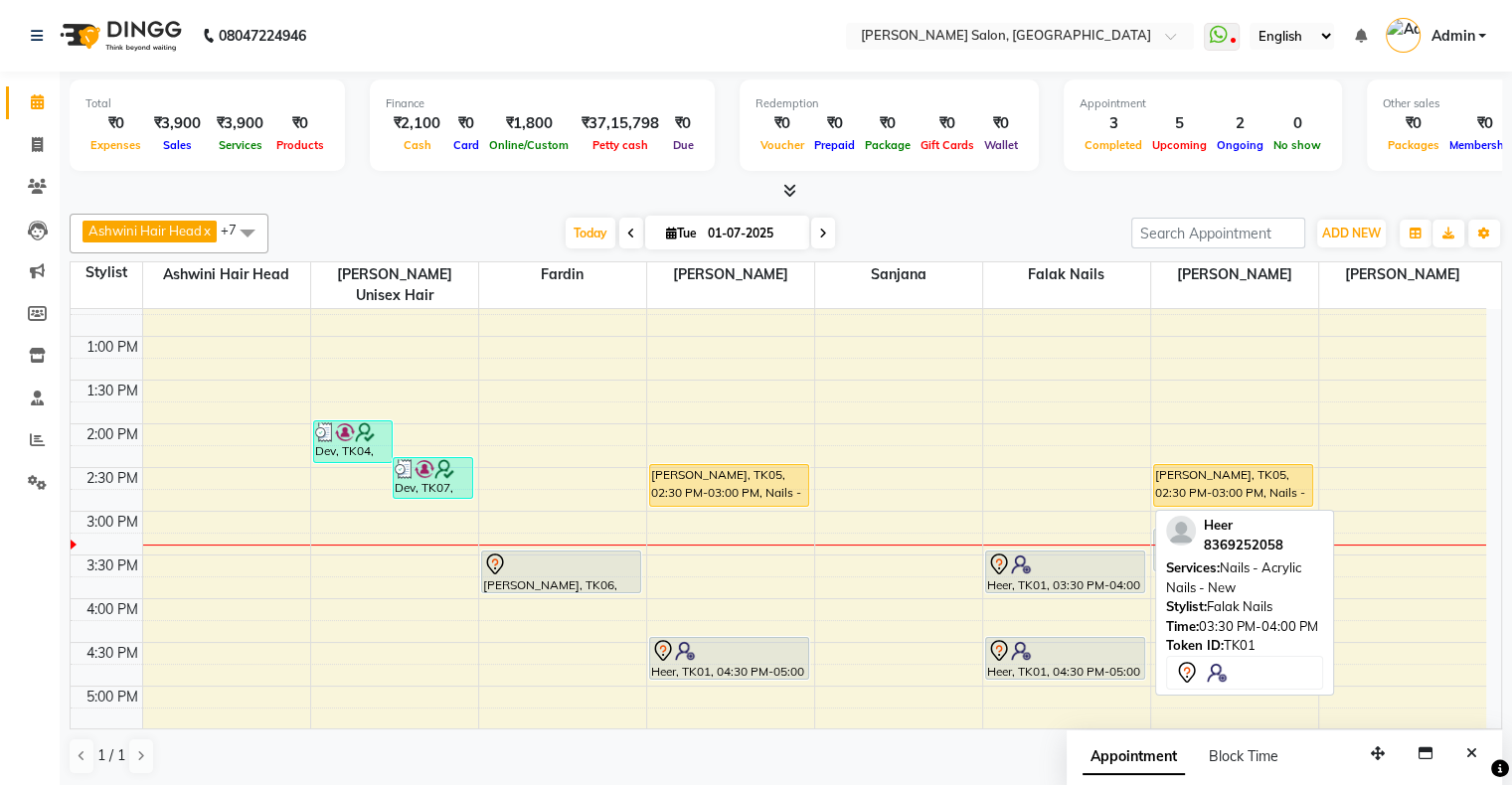click on "Heer, TK01, 03:30 PM-04:00 PM, Nails - Acrylic Nails - New" at bounding box center (1066, 571) 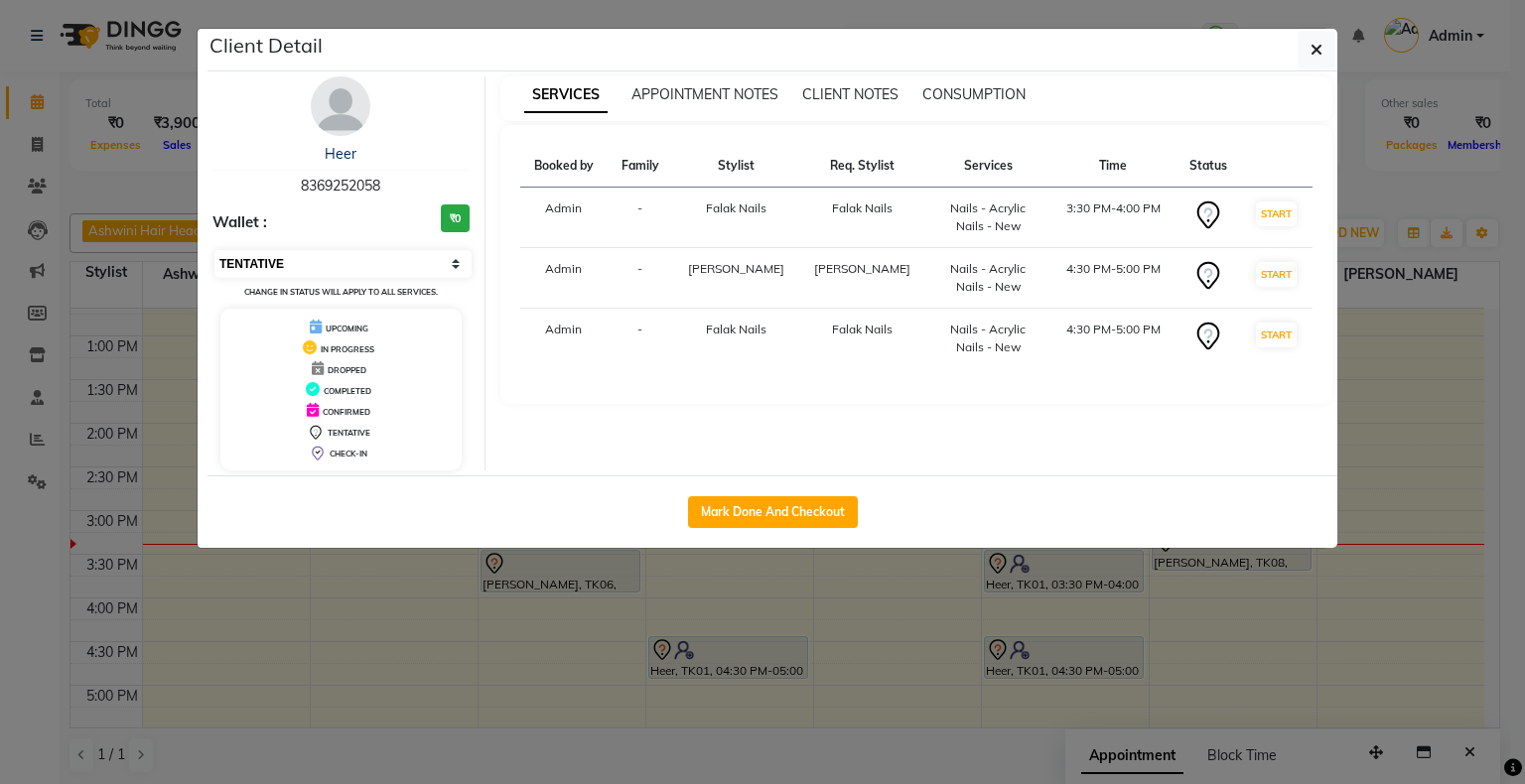 click on "Select IN SERVICE CONFIRMED TENTATIVE CHECK IN MARK DONE DROPPED UPCOMING" at bounding box center (343, 264) 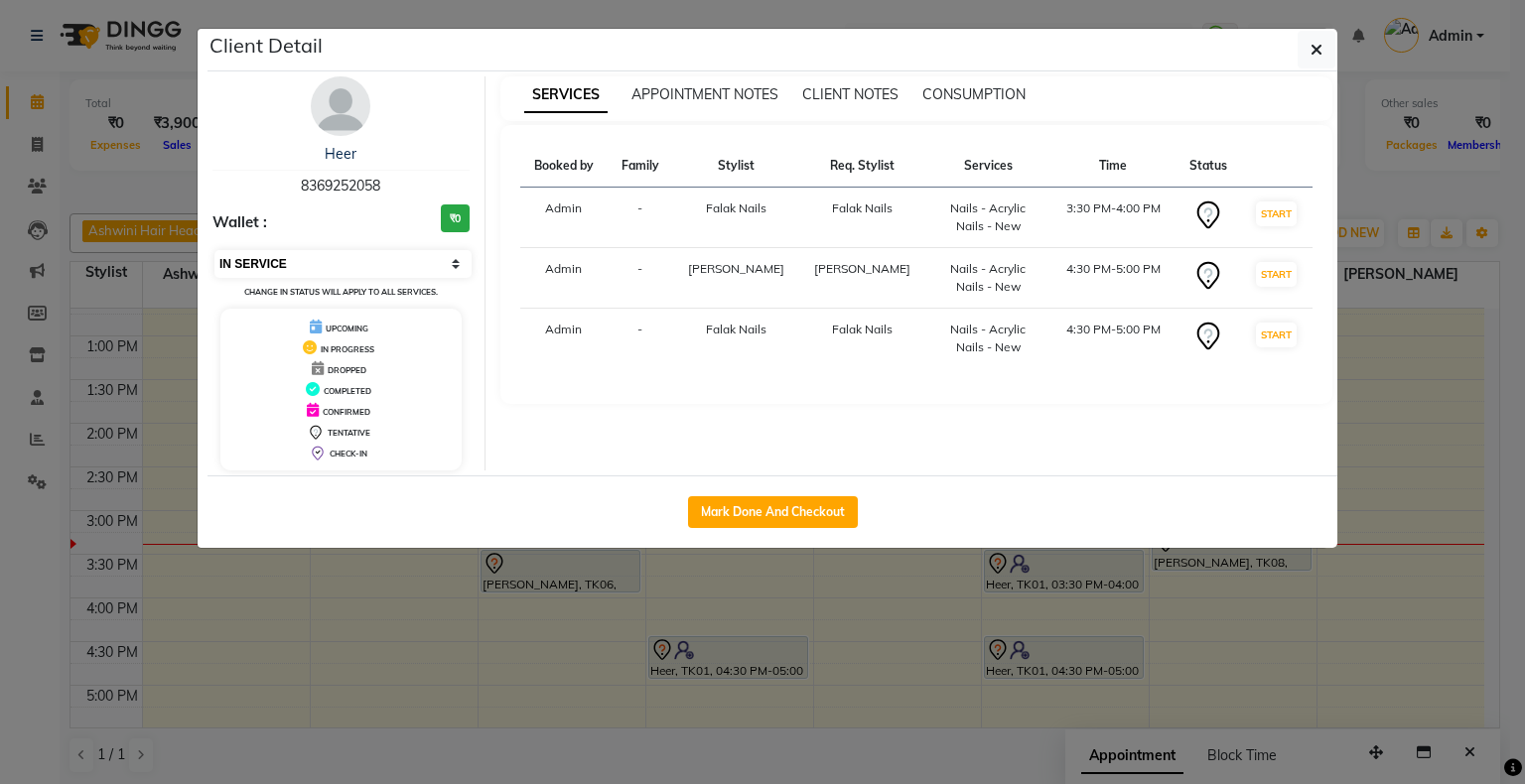 click on "Select IN SERVICE CONFIRMED TENTATIVE CHECK IN MARK DONE DROPPED UPCOMING" at bounding box center (343, 264) 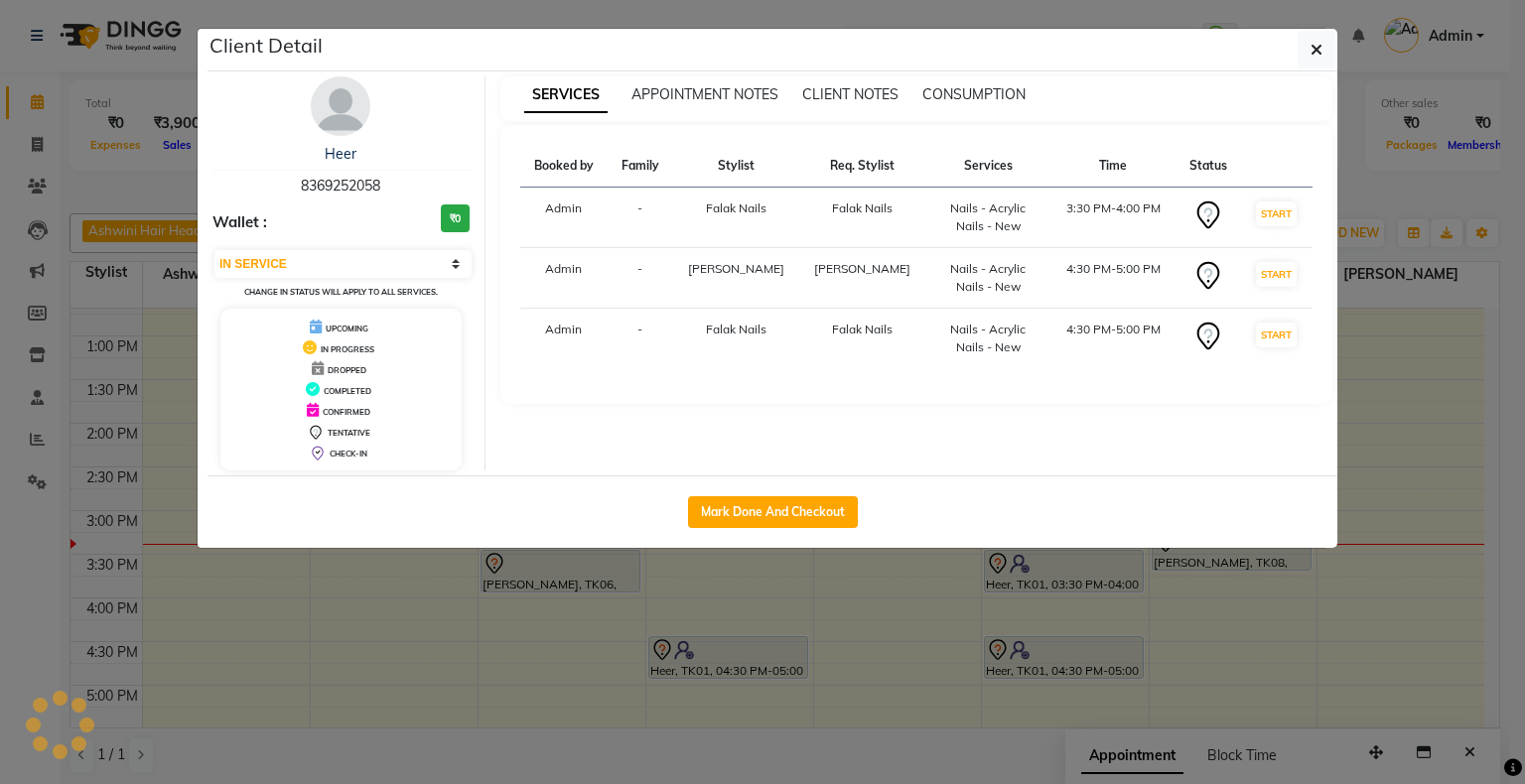 select on "select" 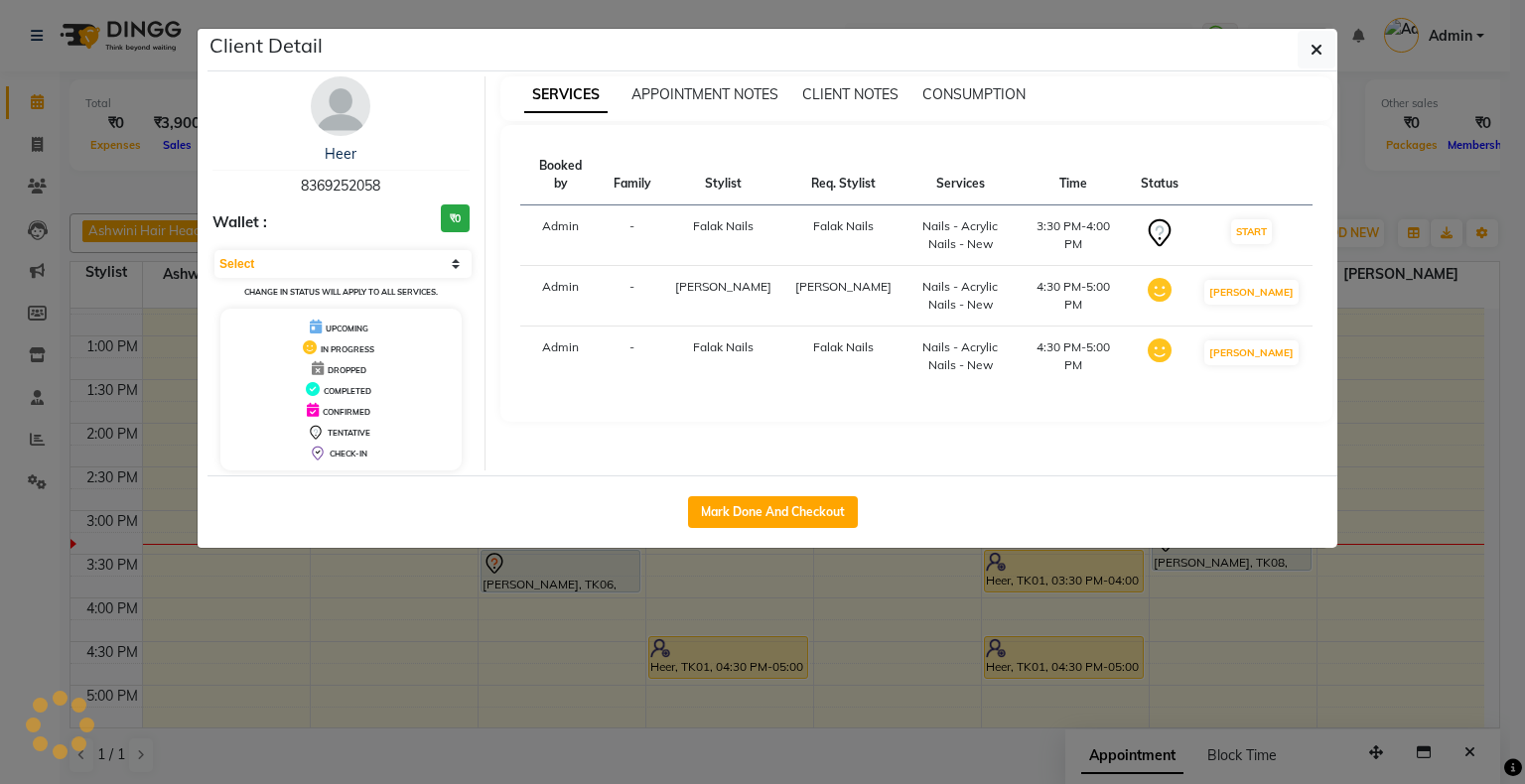 click on "Client Detail  Heer    8369252058 Wallet : ₹0 Select IN SERVICE CONFIRMED TENTATIVE CHECK IN MARK DONE DROPPED UPCOMING Change in status will apply to all services. UPCOMING IN PROGRESS DROPPED COMPLETED CONFIRMED TENTATIVE CHECK-IN SERVICES APPOINTMENT NOTES CLIENT NOTES CONSUMPTION Booked by Family Stylist Req. Stylist Services Time Status  Admin  - Falak Nails Falak Nails  Nails - Acrylic Nails - New   3:30 PM-4:00 PM   START   Admin  - Shubhada Shubhada  Nails - Acrylic Nails - New   4:30 PM-5:00 PM   MARK DONE   Admin  - Falak Nails Falak Nails  Nails - Acrylic Nails - New   4:30 PM-5:00 PM   MARK DONE   Mark Done And Checkout" 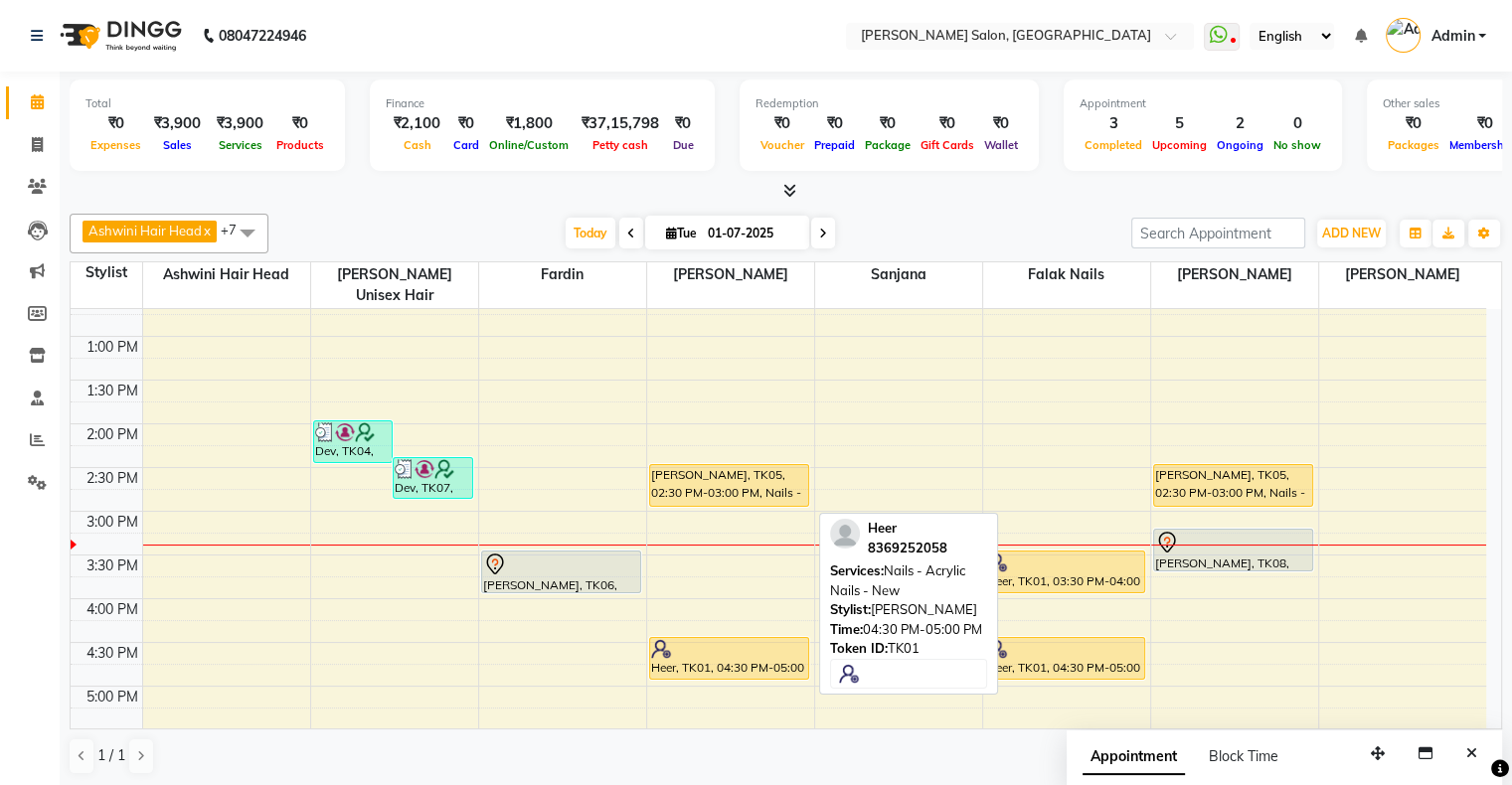 click at bounding box center [730, 679] 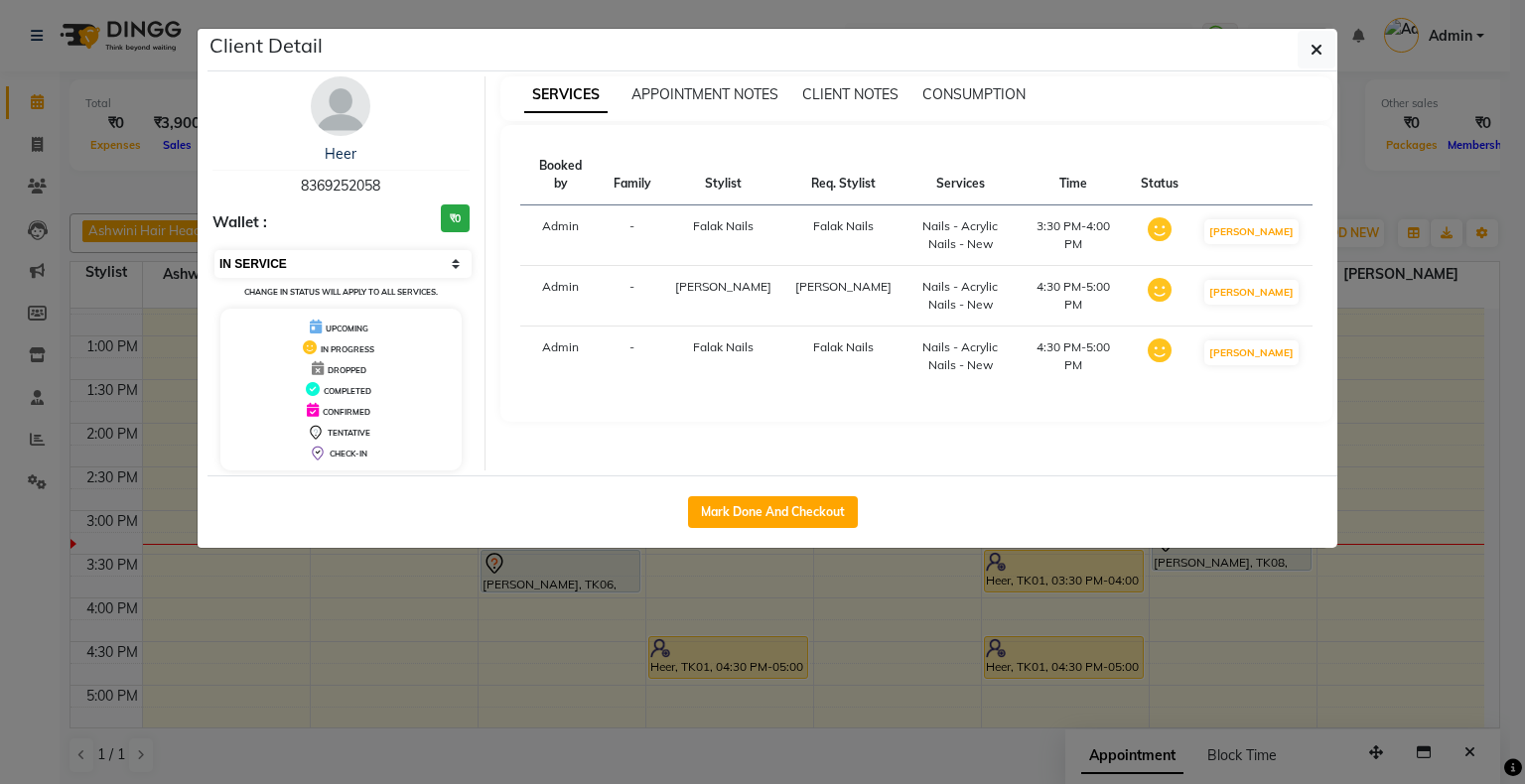 click on "Select IN SERVICE CONFIRMED TENTATIVE CHECK IN MARK DONE DROPPED UPCOMING" at bounding box center [343, 264] 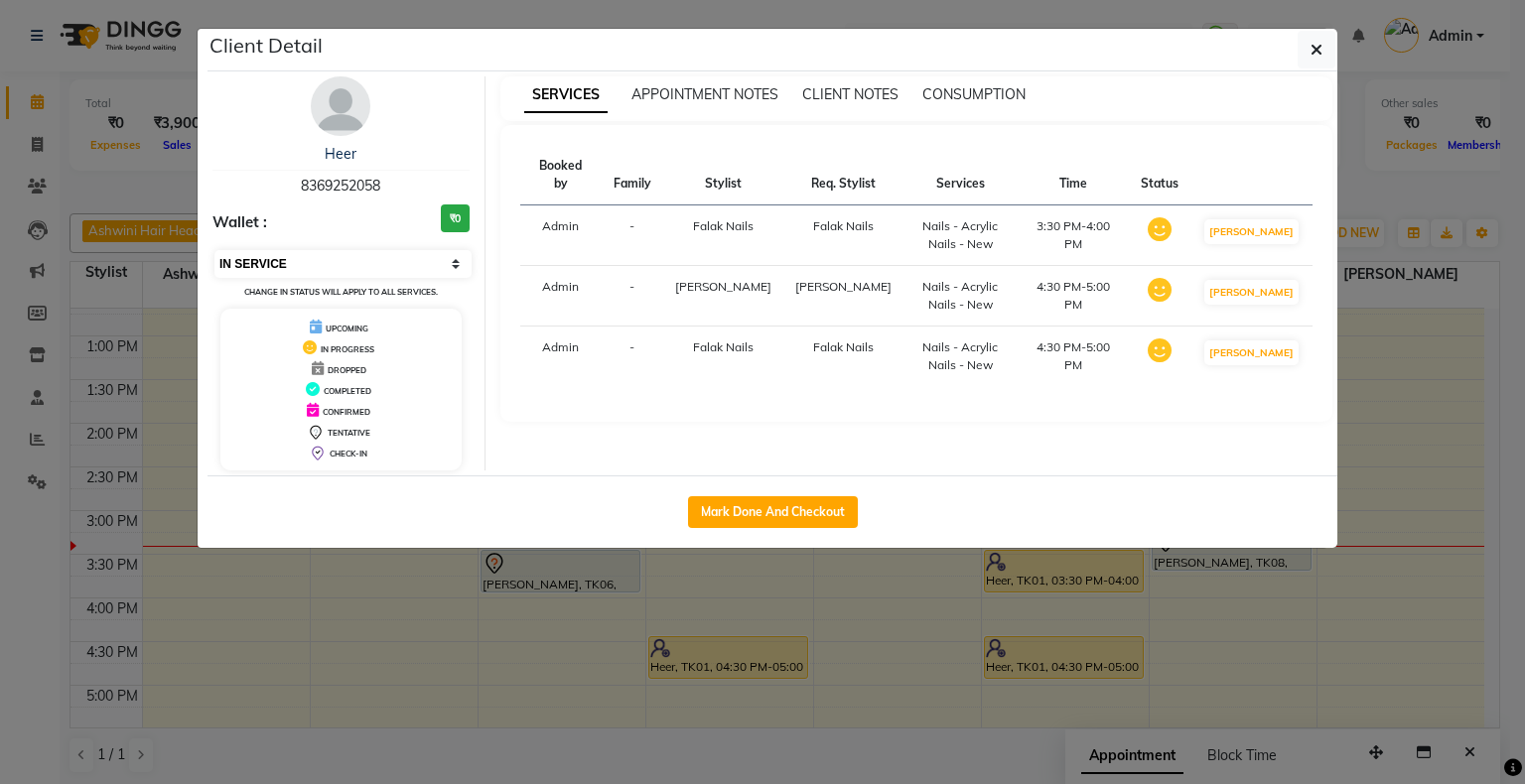 select on "6" 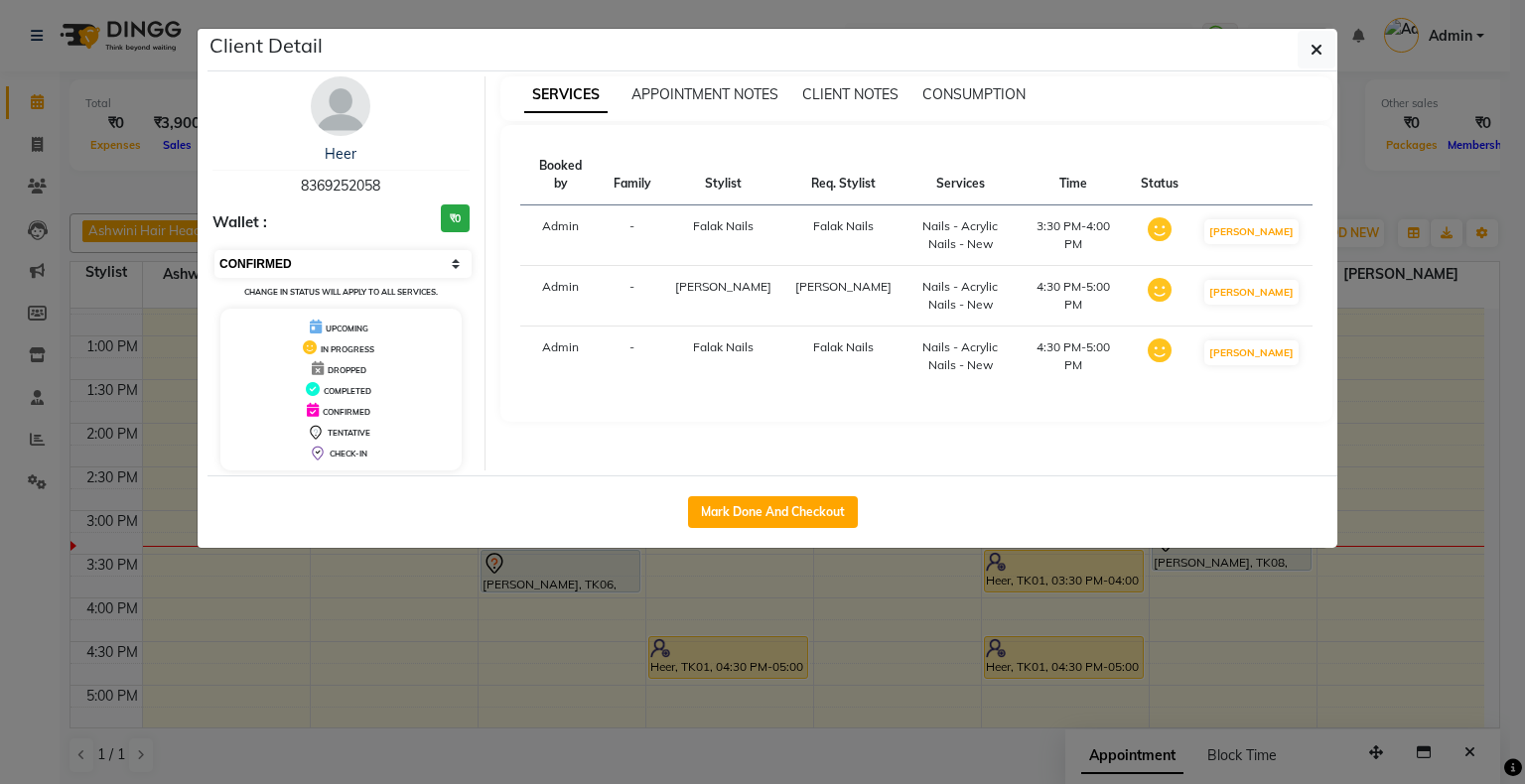 click on "Select IN SERVICE CONFIRMED TENTATIVE CHECK IN MARK DONE DROPPED UPCOMING" at bounding box center [343, 264] 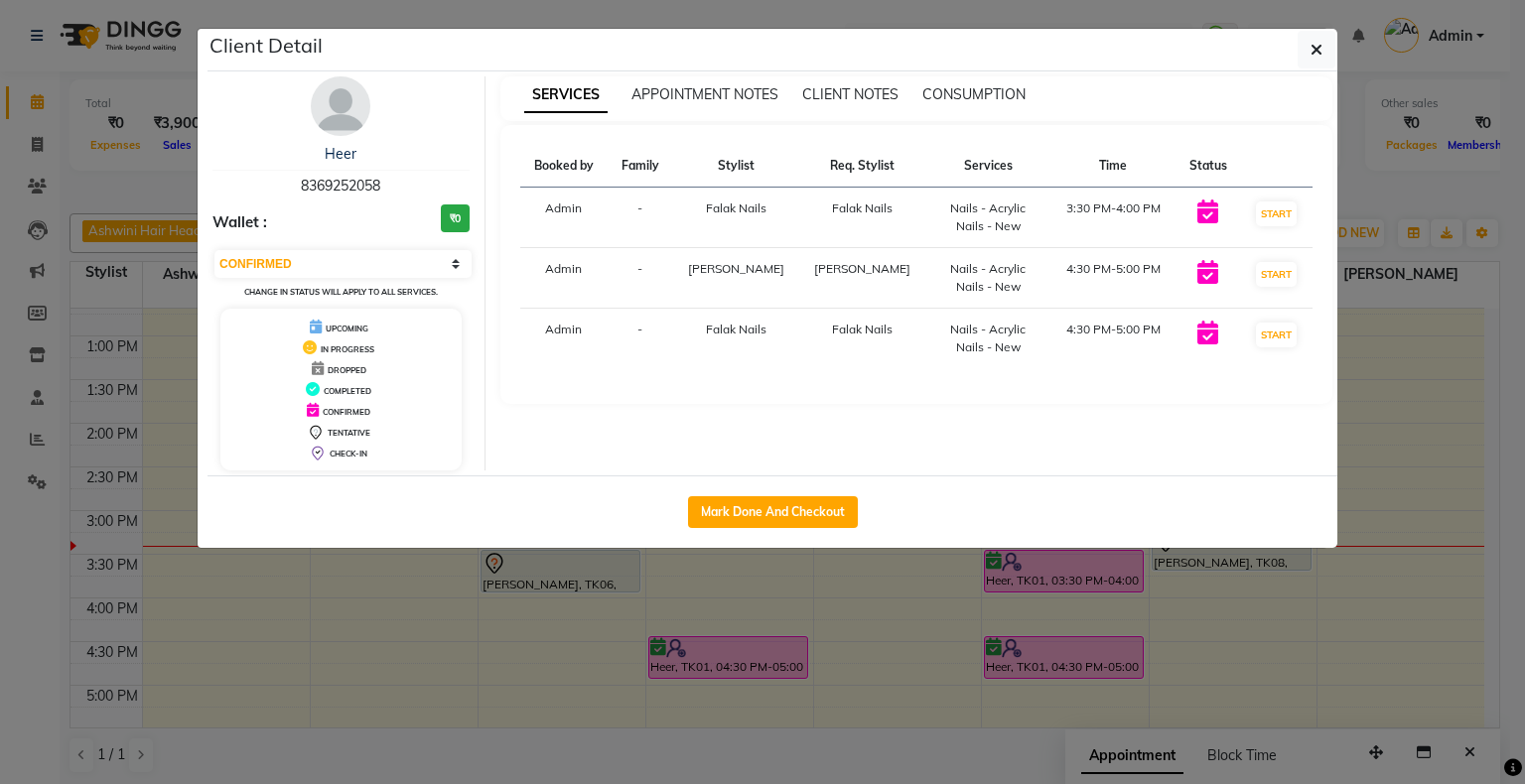 click on "Client Detail  Heer    8369252058 Wallet : ₹0 Select IN SERVICE CONFIRMED TENTATIVE CHECK IN MARK DONE DROPPED UPCOMING Change in status will apply to all services. UPCOMING IN PROGRESS DROPPED COMPLETED CONFIRMED TENTATIVE CHECK-IN SERVICES APPOINTMENT NOTES CLIENT NOTES CONSUMPTION Booked by Family Stylist Req. Stylist Services Time Status  Admin  - Falak Nails Falak Nails  Nails - Acrylic Nails - New   3:30 PM-4:00 PM   START   Admin  - Shubhada Shubhada  Nails - Acrylic Nails - New   4:30 PM-5:00 PM   START   Admin  - Falak Nails Falak Nails  Nails - Acrylic Nails - New   4:30 PM-5:00 PM   START   Mark Done And Checkout" 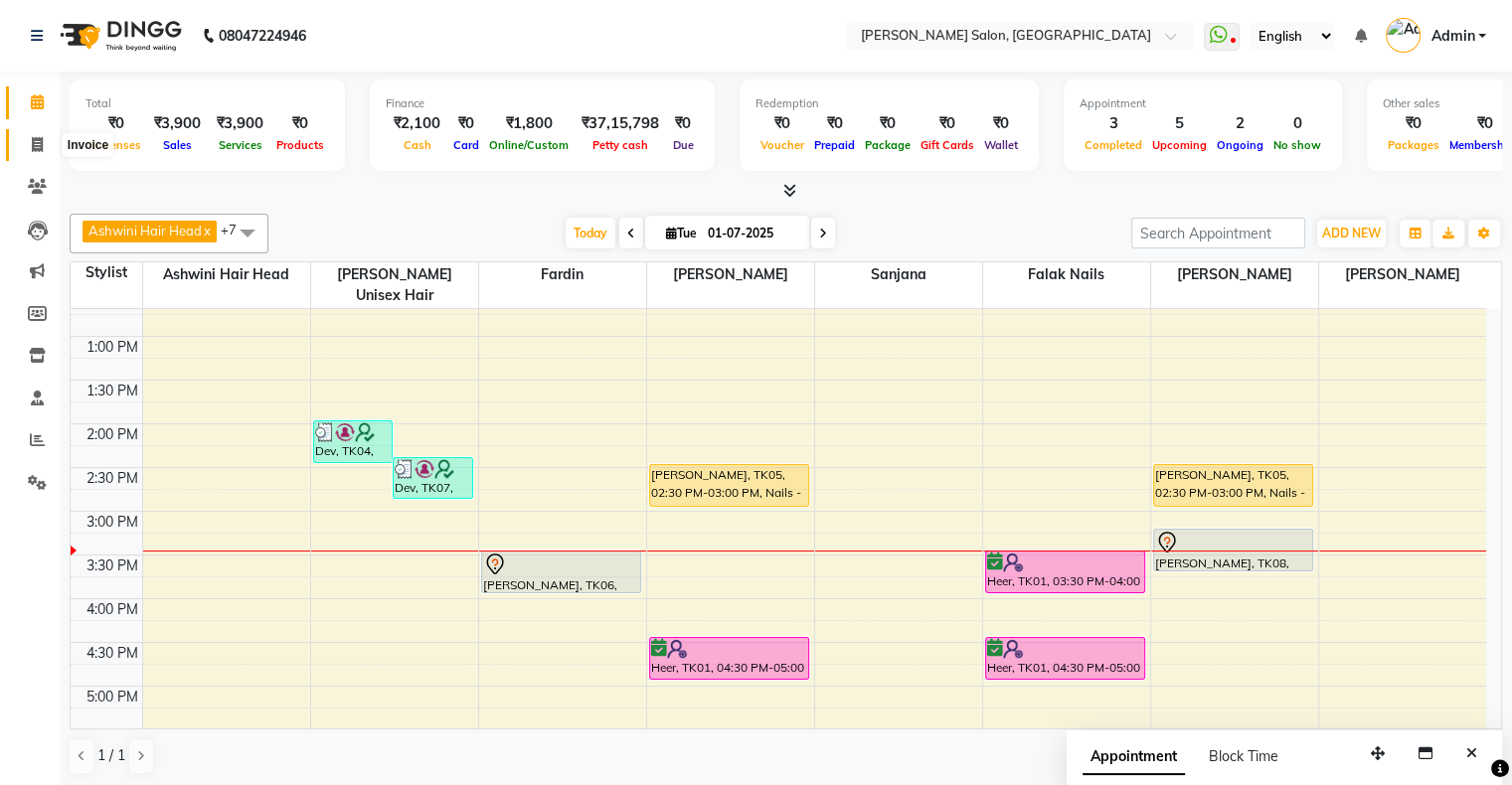 click 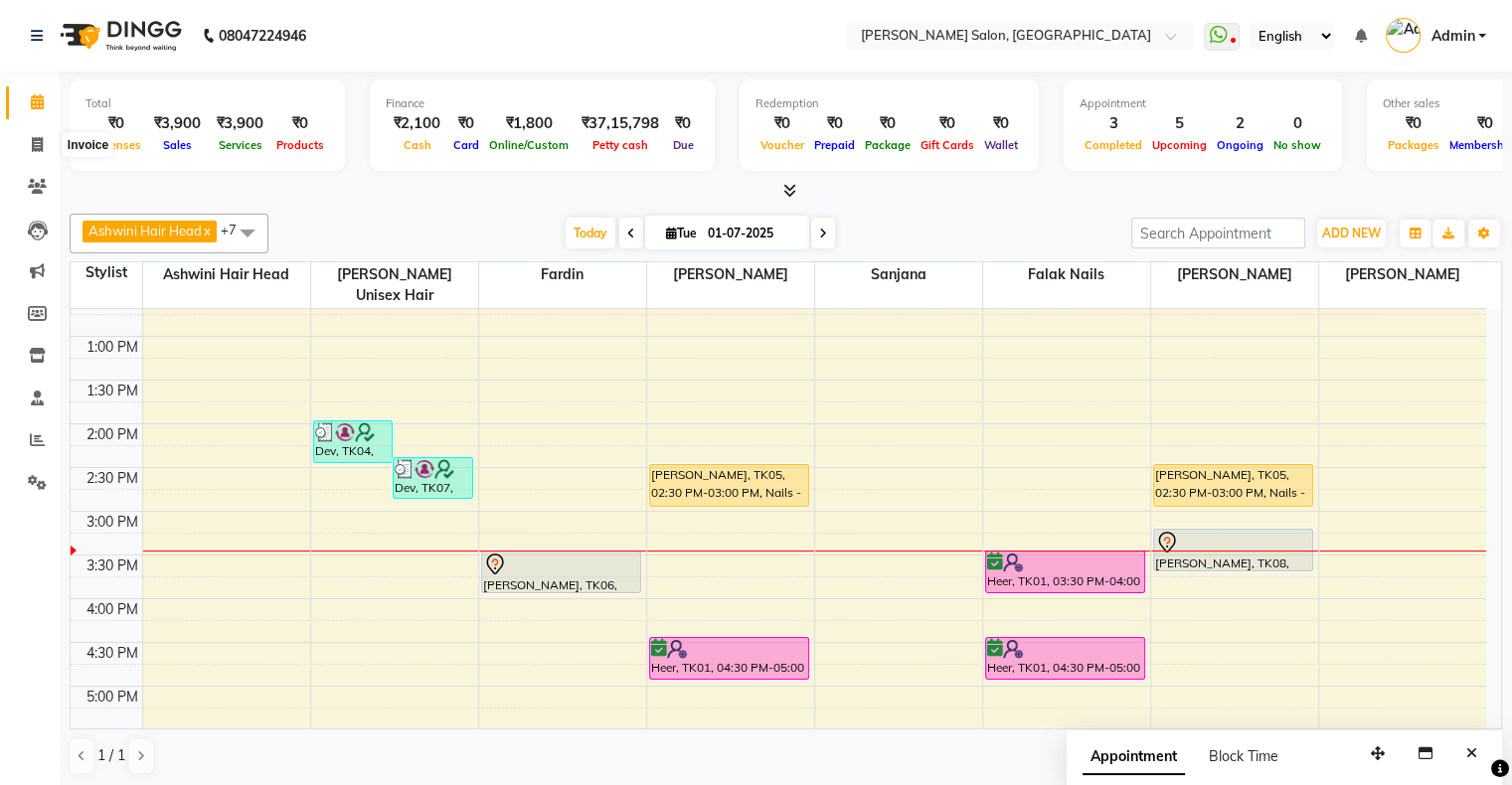 select on "service" 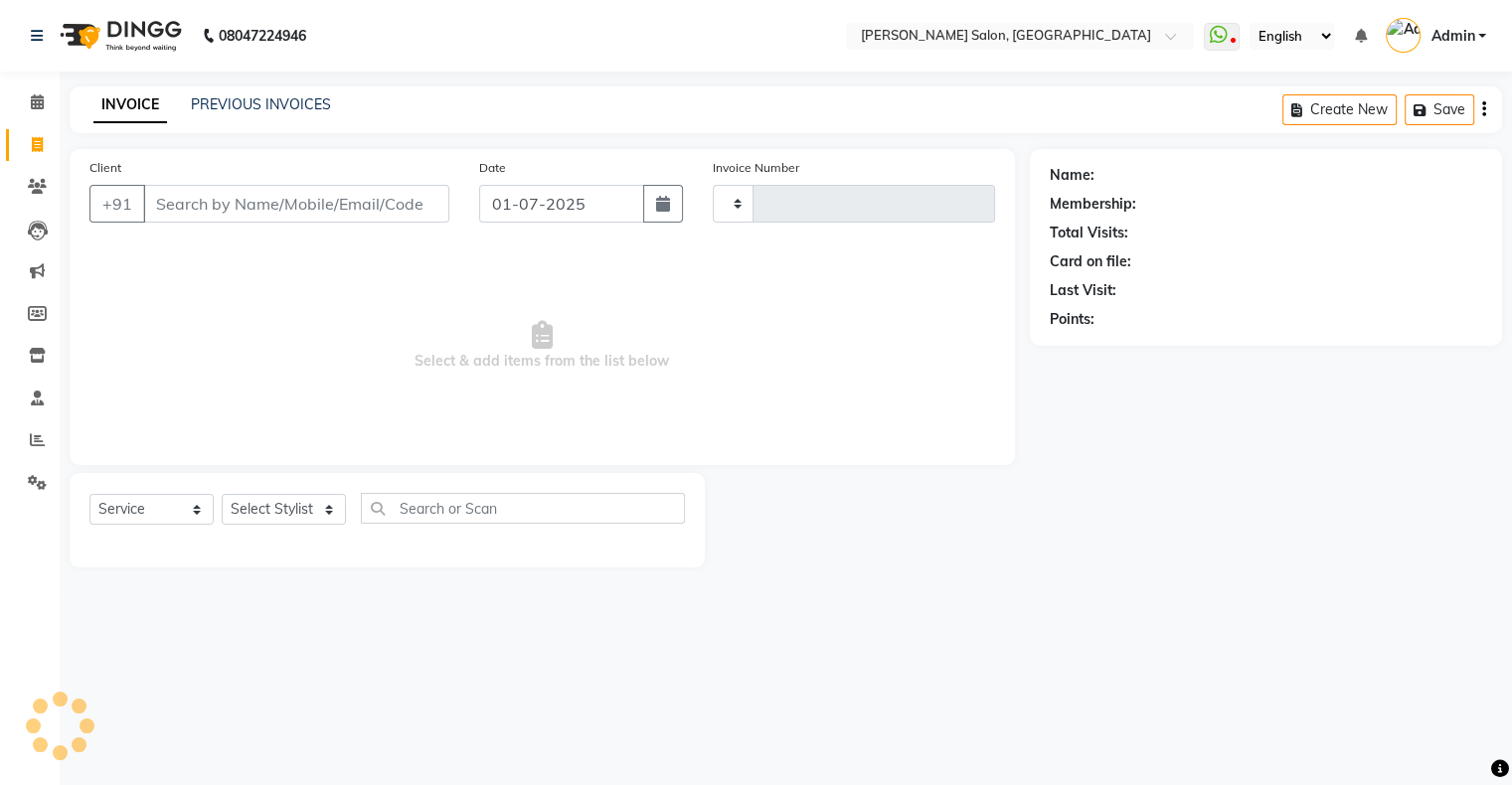 type on "1020" 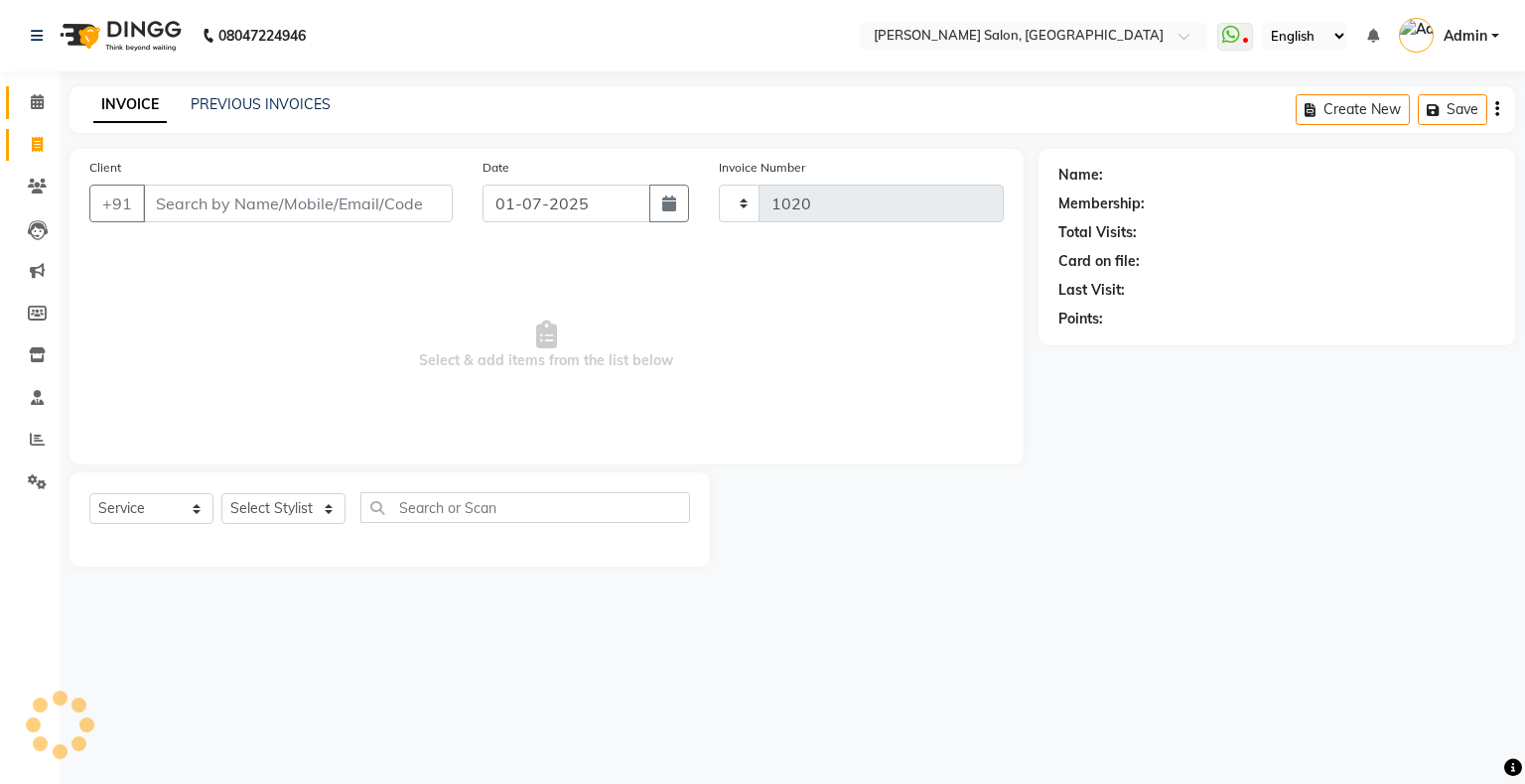 select on "4073" 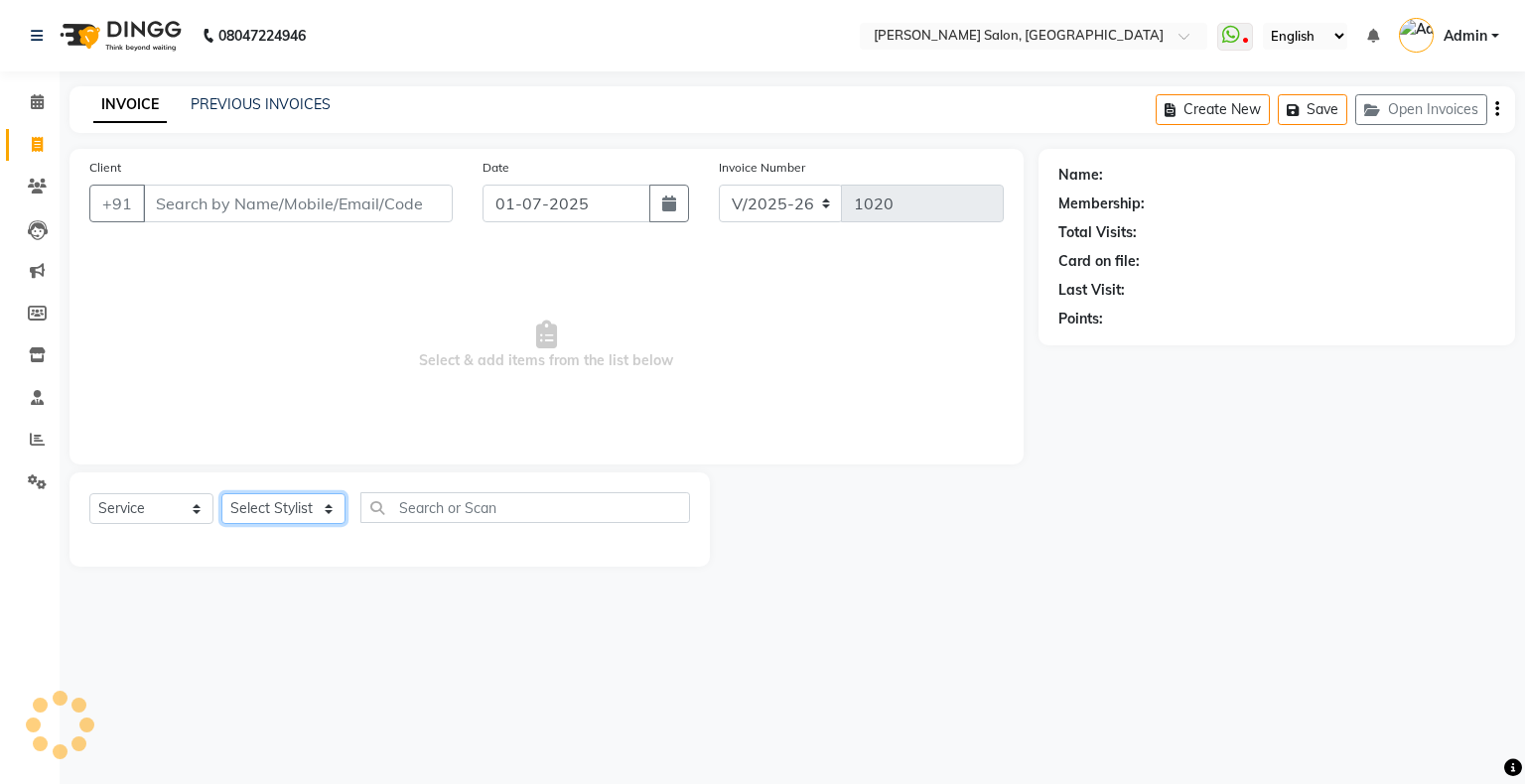 click on "Select Stylist Akshay [PERSON_NAME] Hair Head Falak Nails [PERSON_NAME] [PERSON_NAME] [PERSON_NAME] [PERSON_NAME]  [PERSON_NAME] [PERSON_NAME] Veera [PERSON_NAME] Unisex hair" 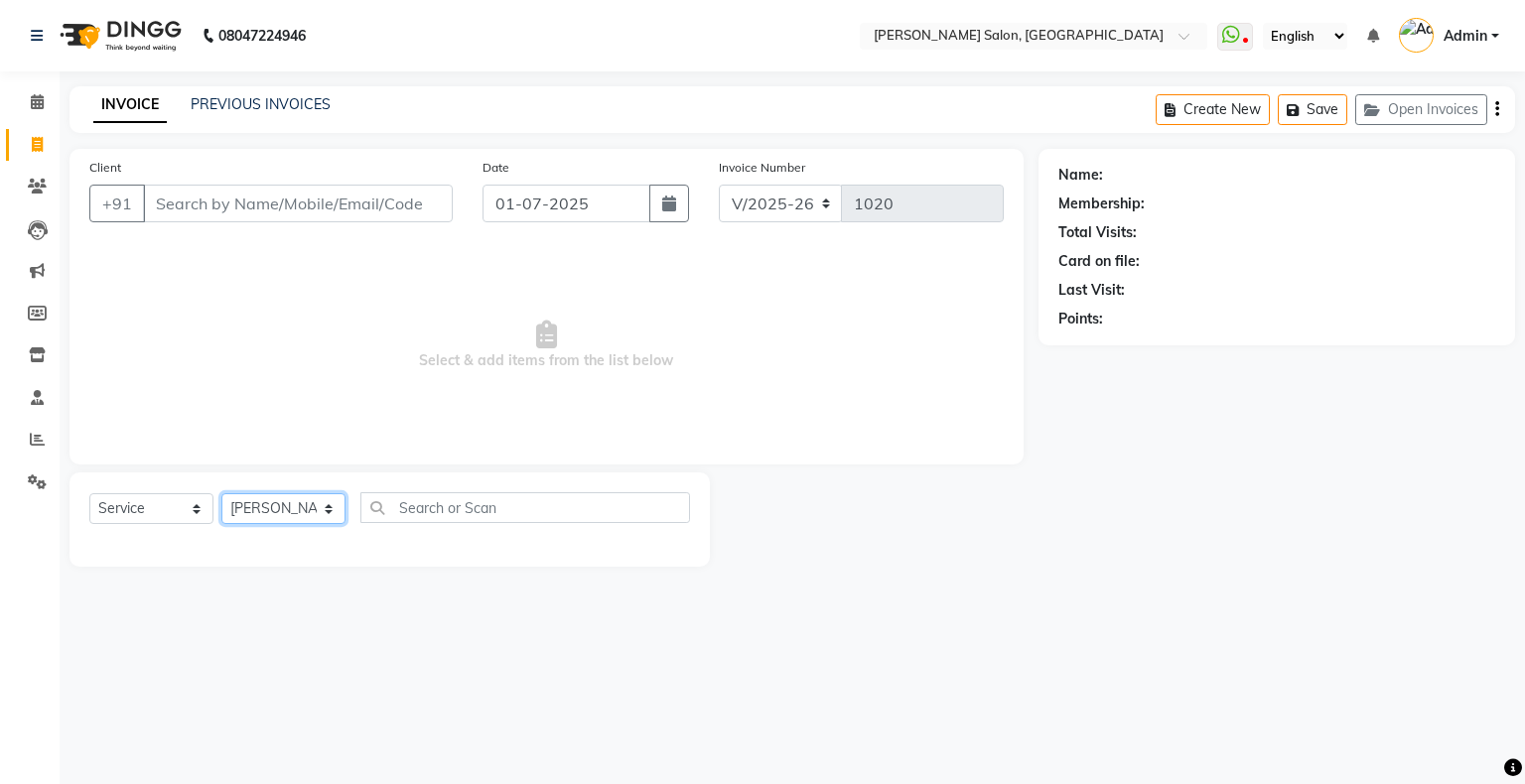 click on "Select Stylist Akshay [PERSON_NAME] Hair Head Falak Nails [PERSON_NAME] [PERSON_NAME] [PERSON_NAME] [PERSON_NAME]  [PERSON_NAME] [PERSON_NAME] Veera [PERSON_NAME] Unisex hair" 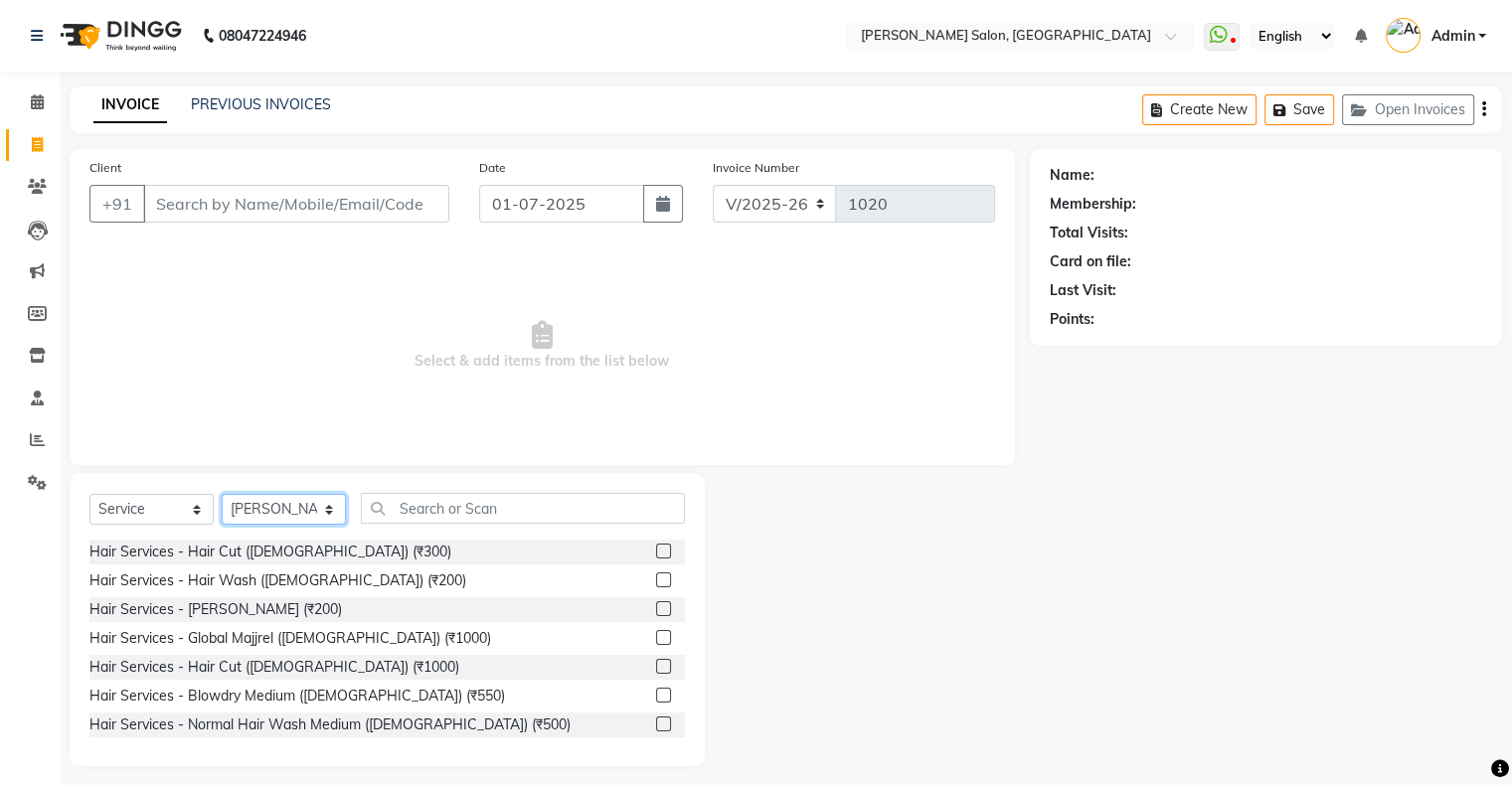 click on "Select Stylist Akshay [PERSON_NAME] Hair Head Falak Nails [PERSON_NAME] [PERSON_NAME] [PERSON_NAME] [PERSON_NAME]  [PERSON_NAME] [PERSON_NAME] Veera [PERSON_NAME] Unisex hair" 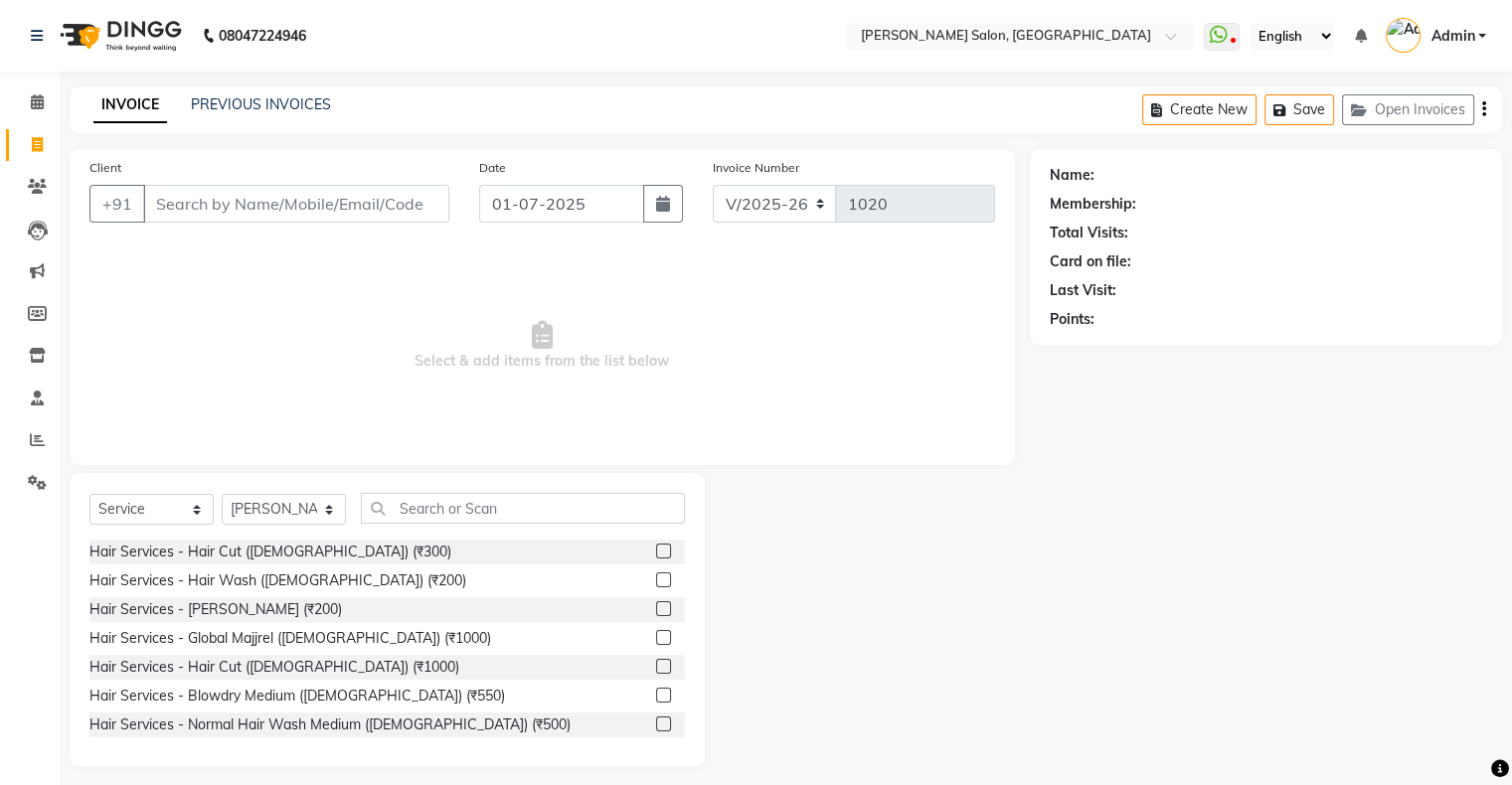 click on "Select  Service  Product  Membership  Package Voucher Prepaid Gift Card  Select Stylist Akshay Divecha Ashwini Hair Head Falak Nails Fardin Kirti Nida FD Pradip Vaishnav Sanjana  Shubhada Susmita Vidhi Veera Vivek Unisex hair" 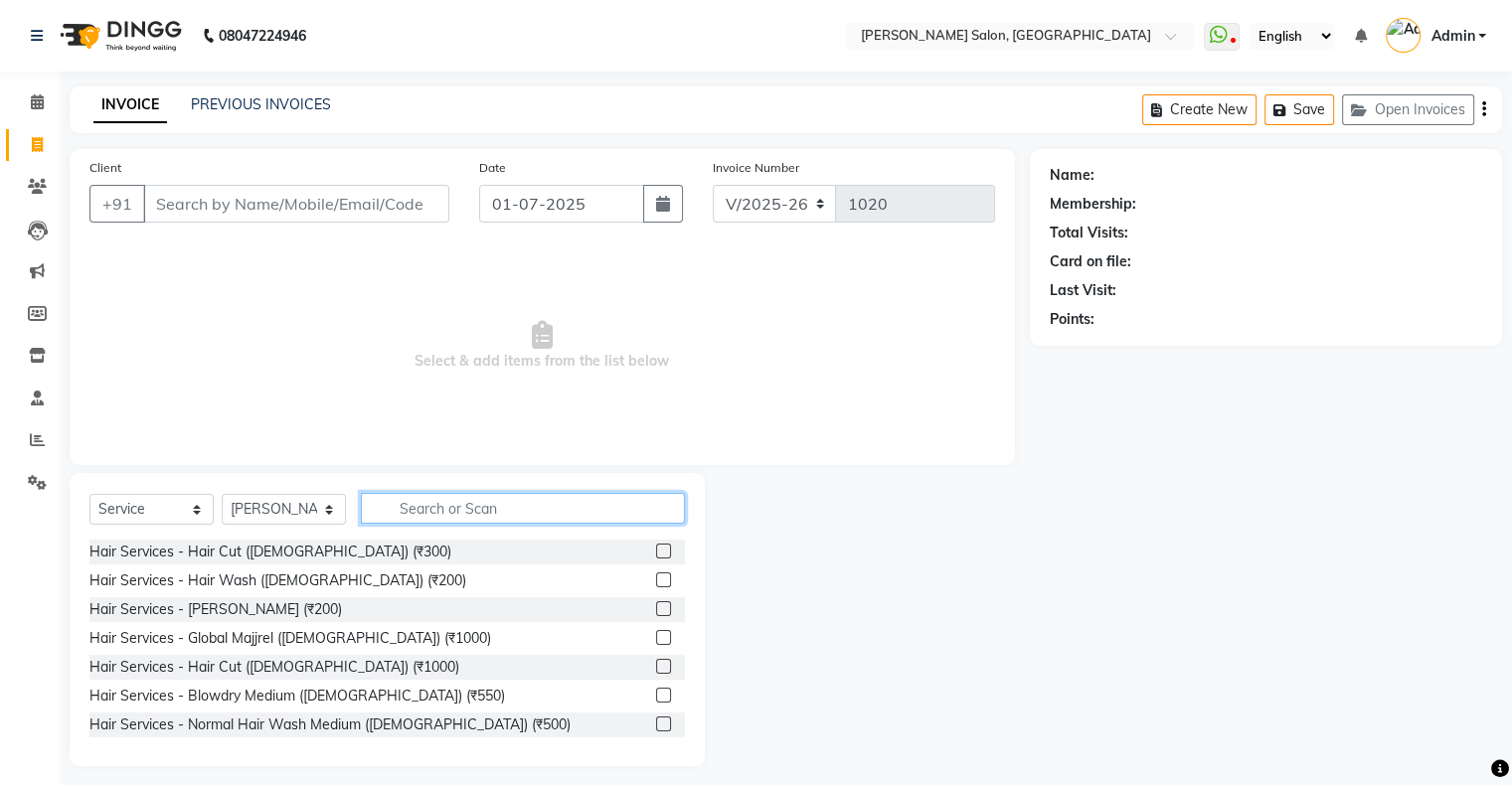 click 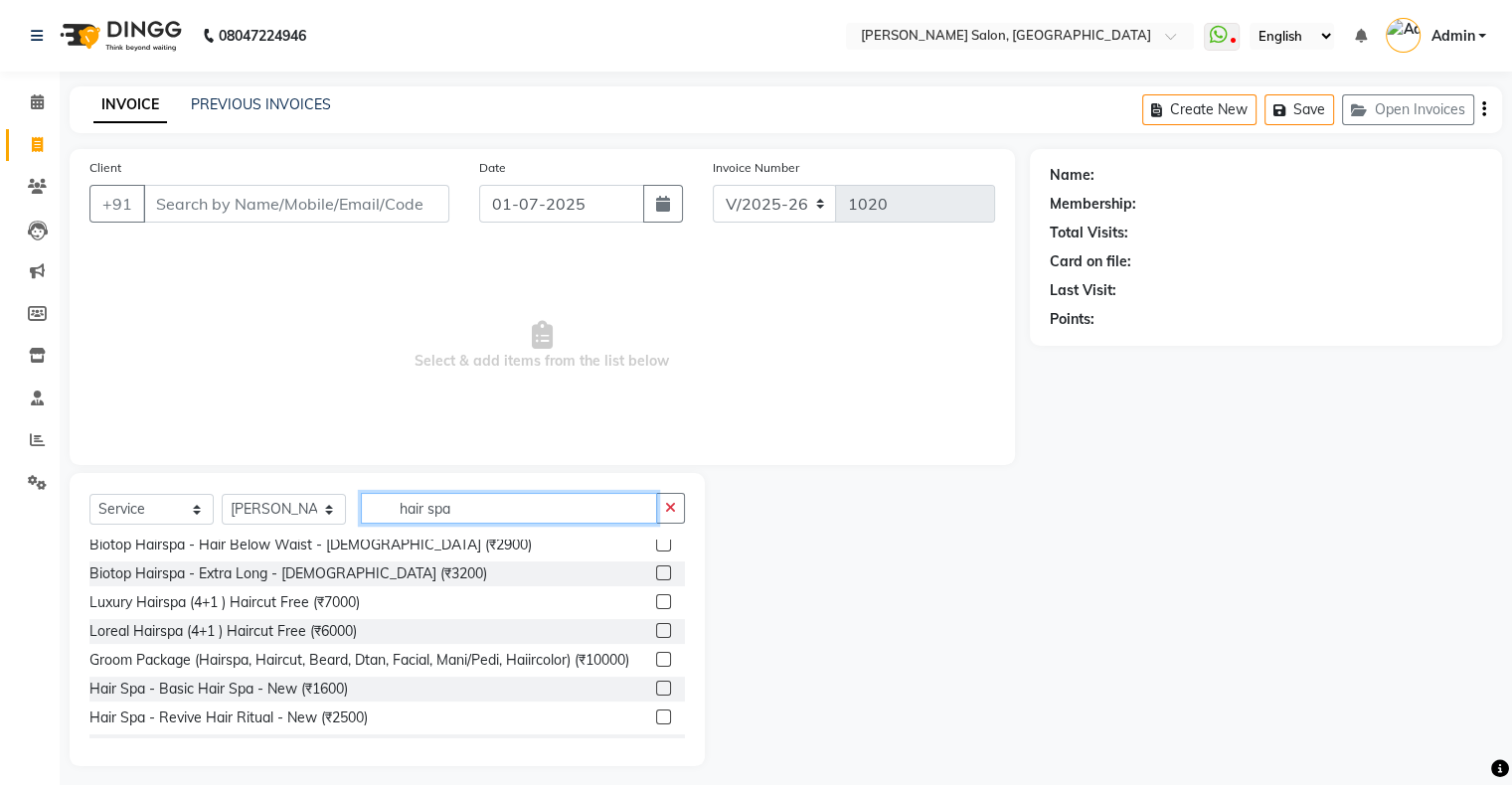 scroll, scrollTop: 596, scrollLeft: 0, axis: vertical 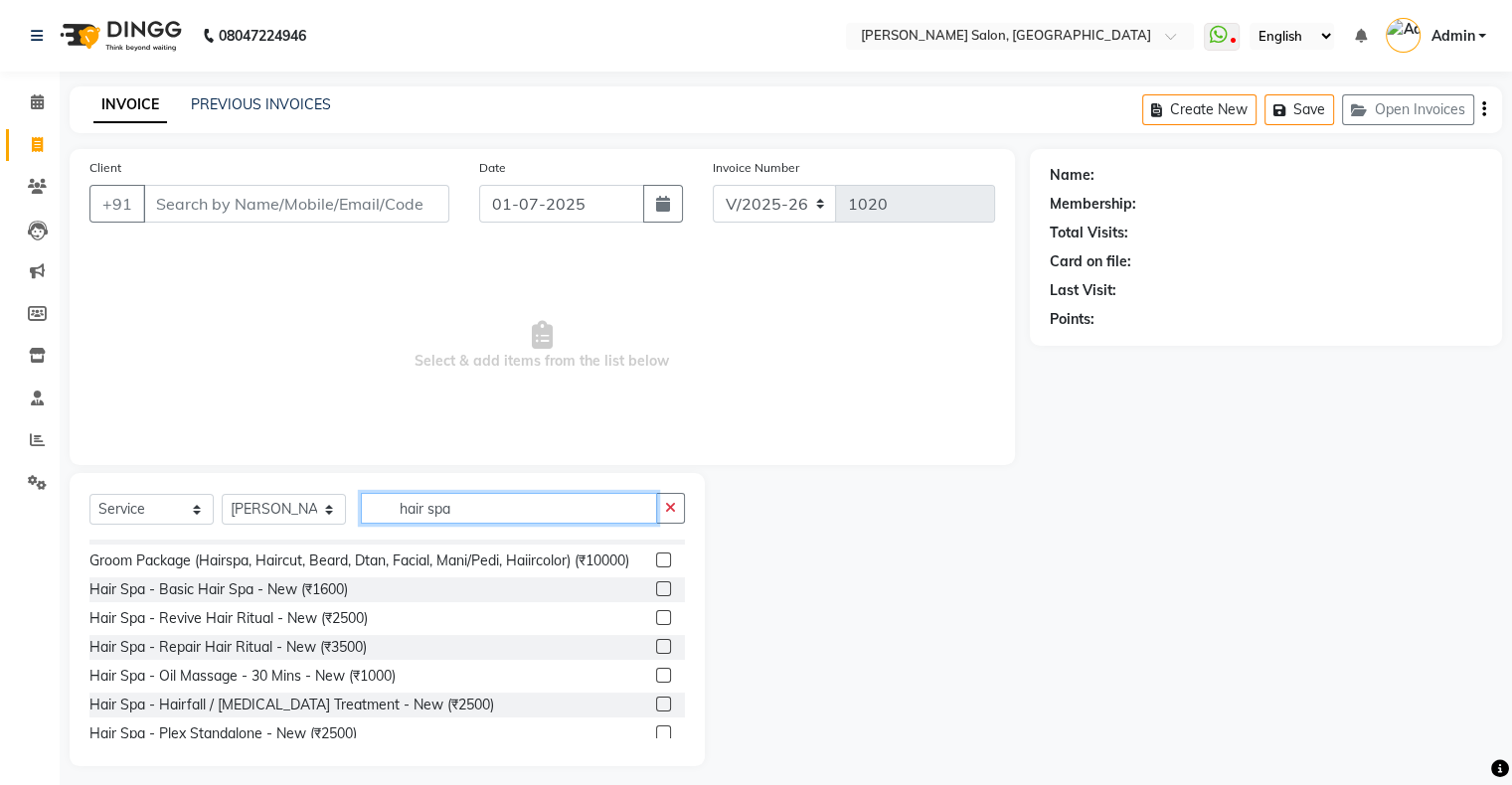 type on "hair spa" 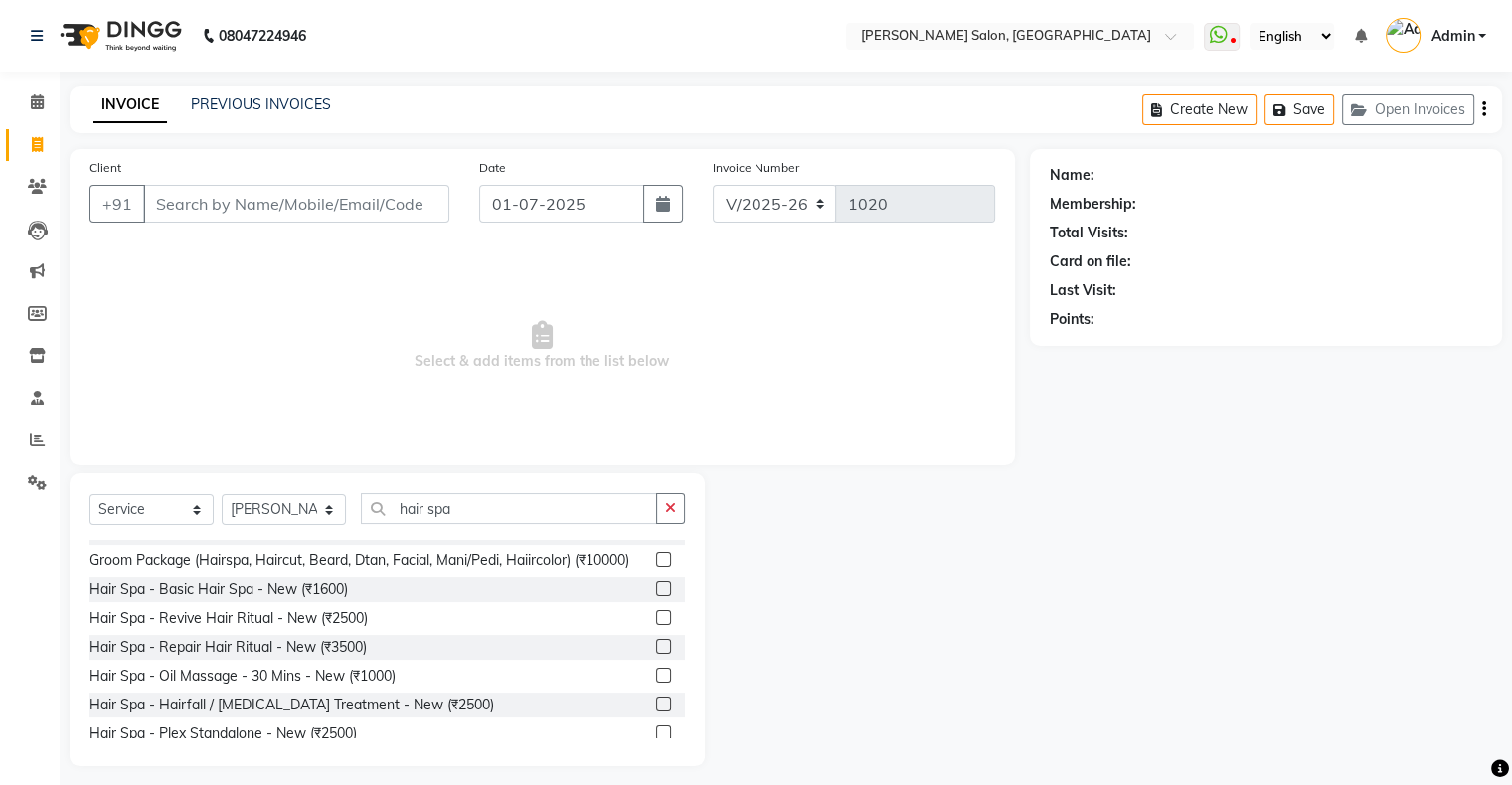 click 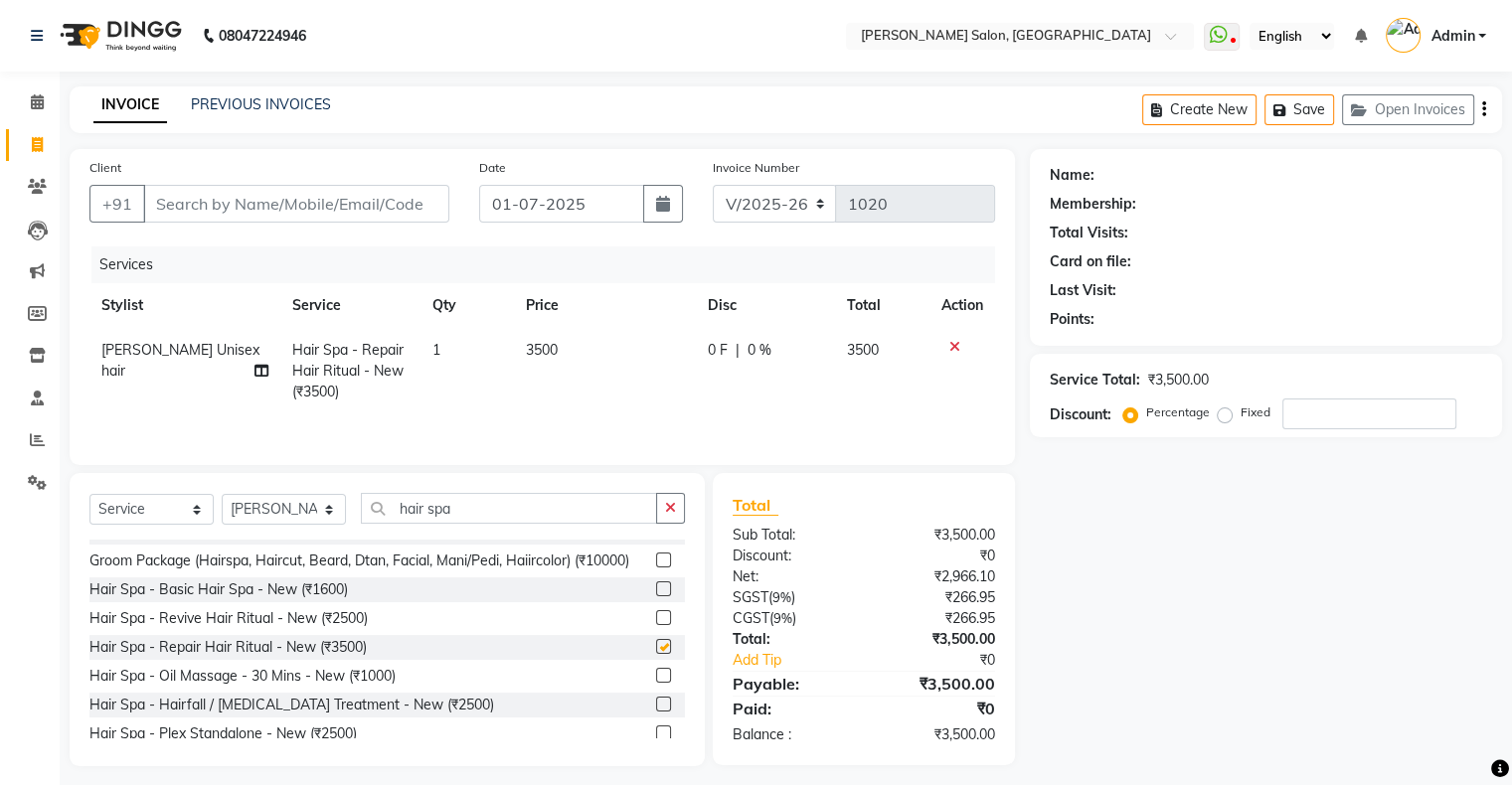 checkbox on "false" 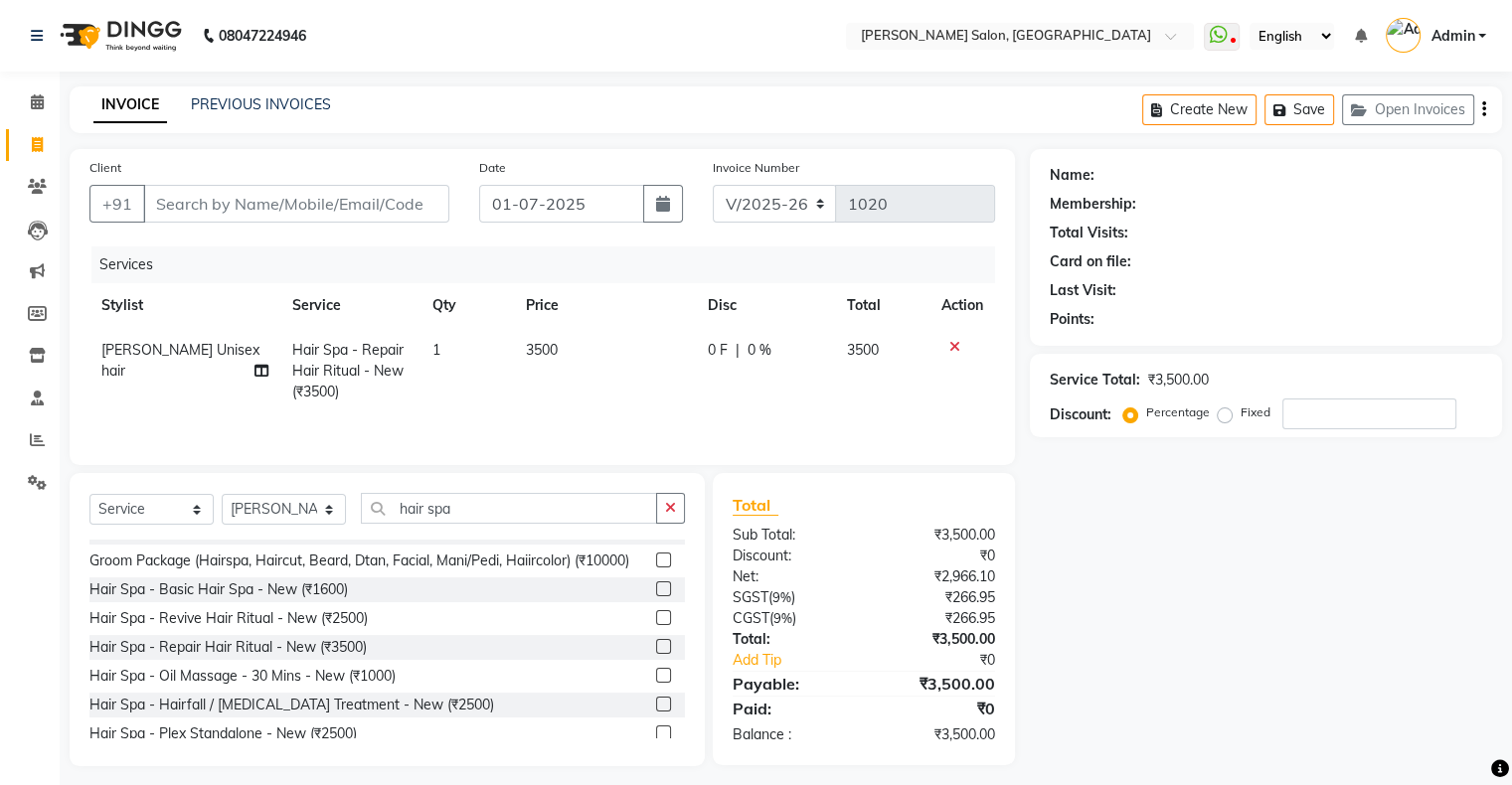 click on "3500" 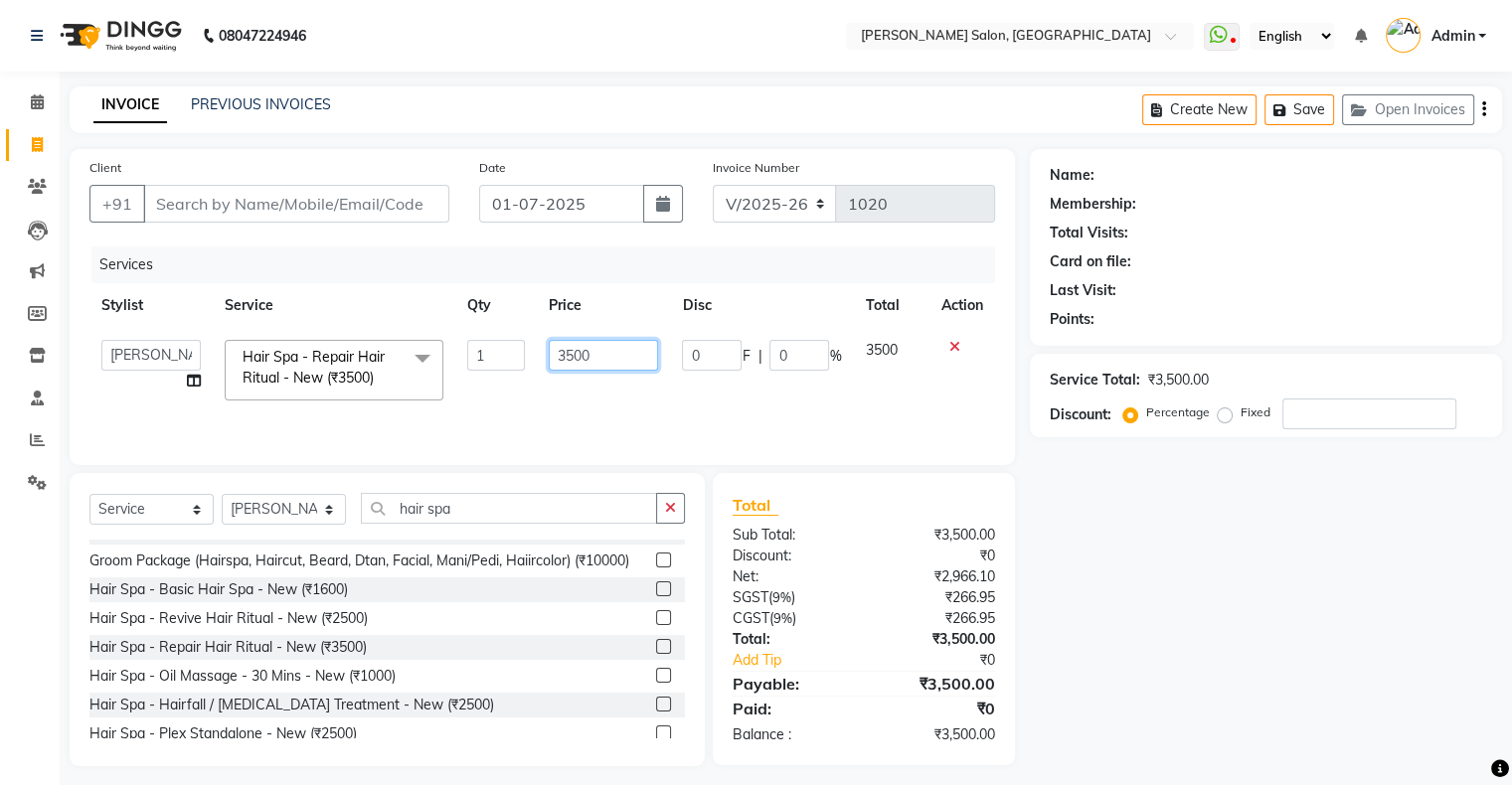 click on "3500" 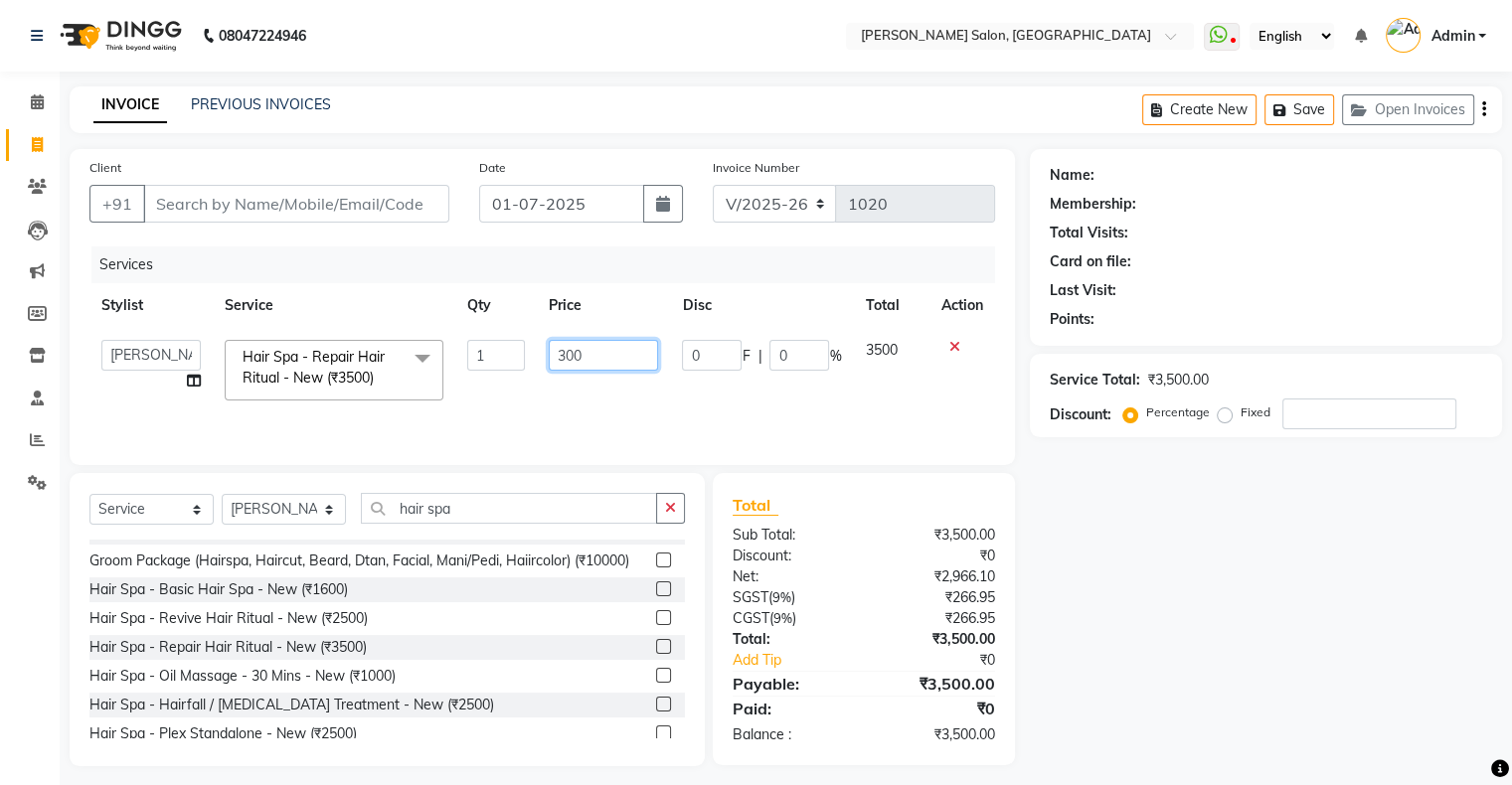 type on "3000" 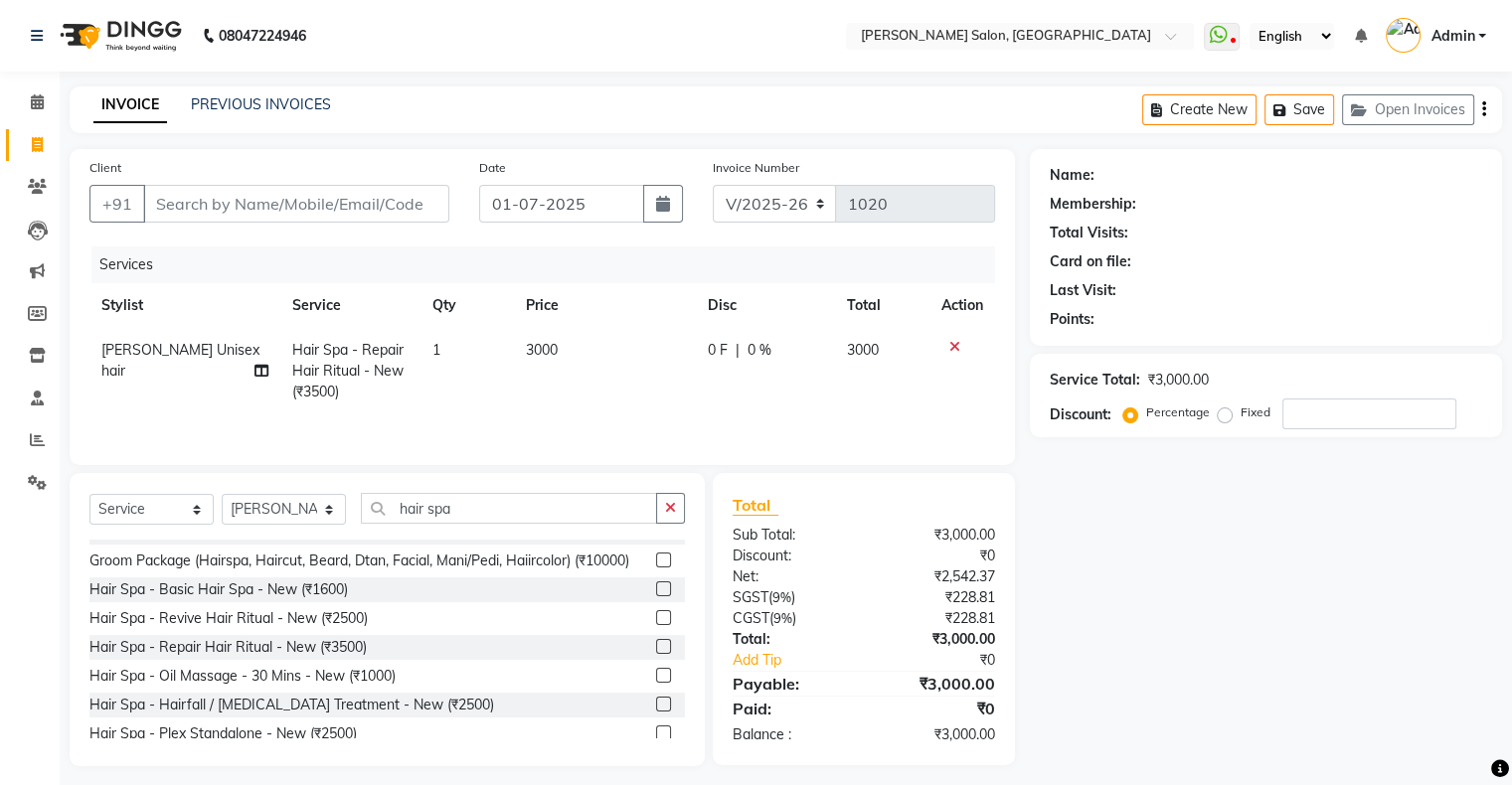 click on "0 F | 0 %" 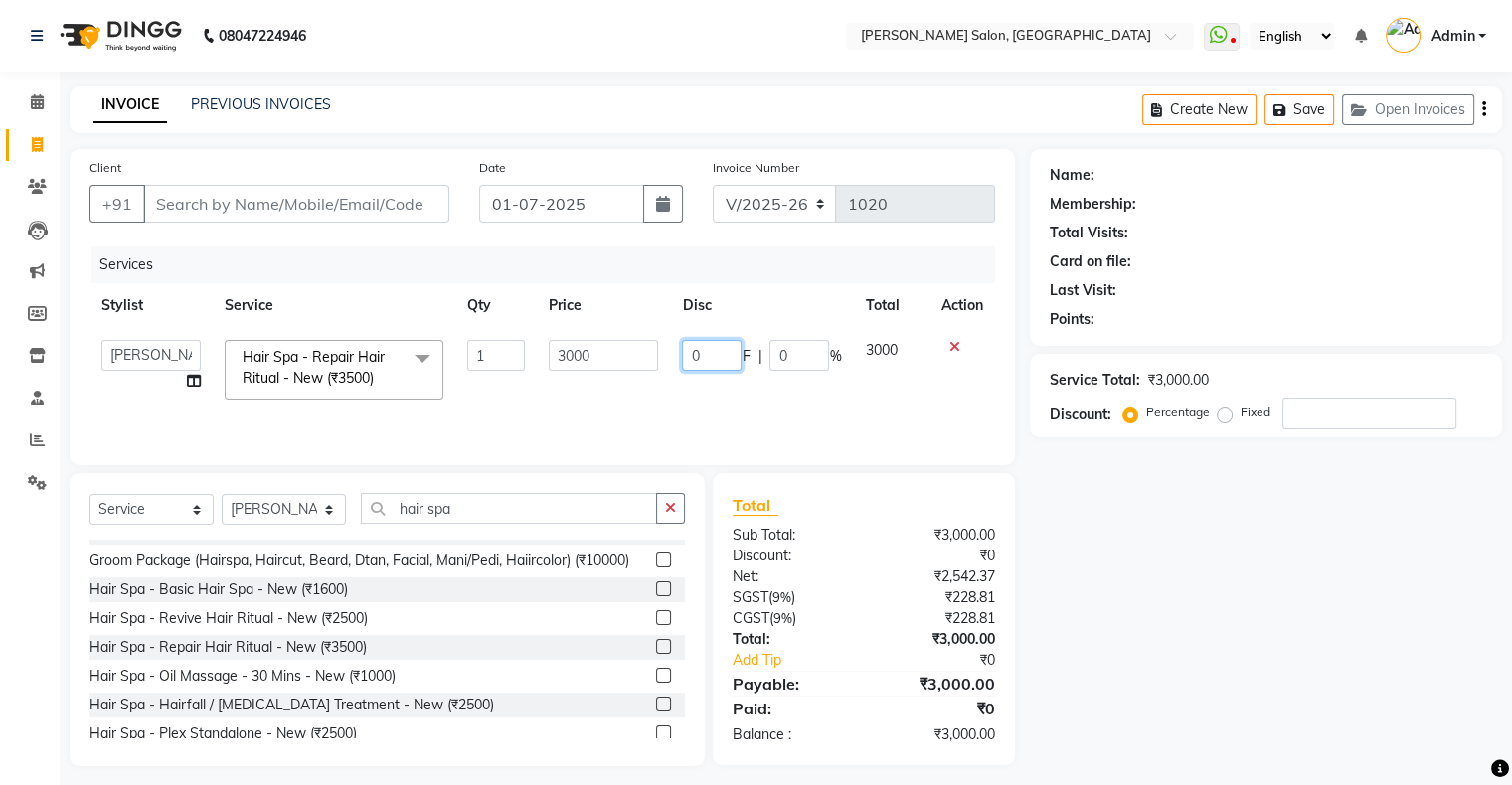click on "0" 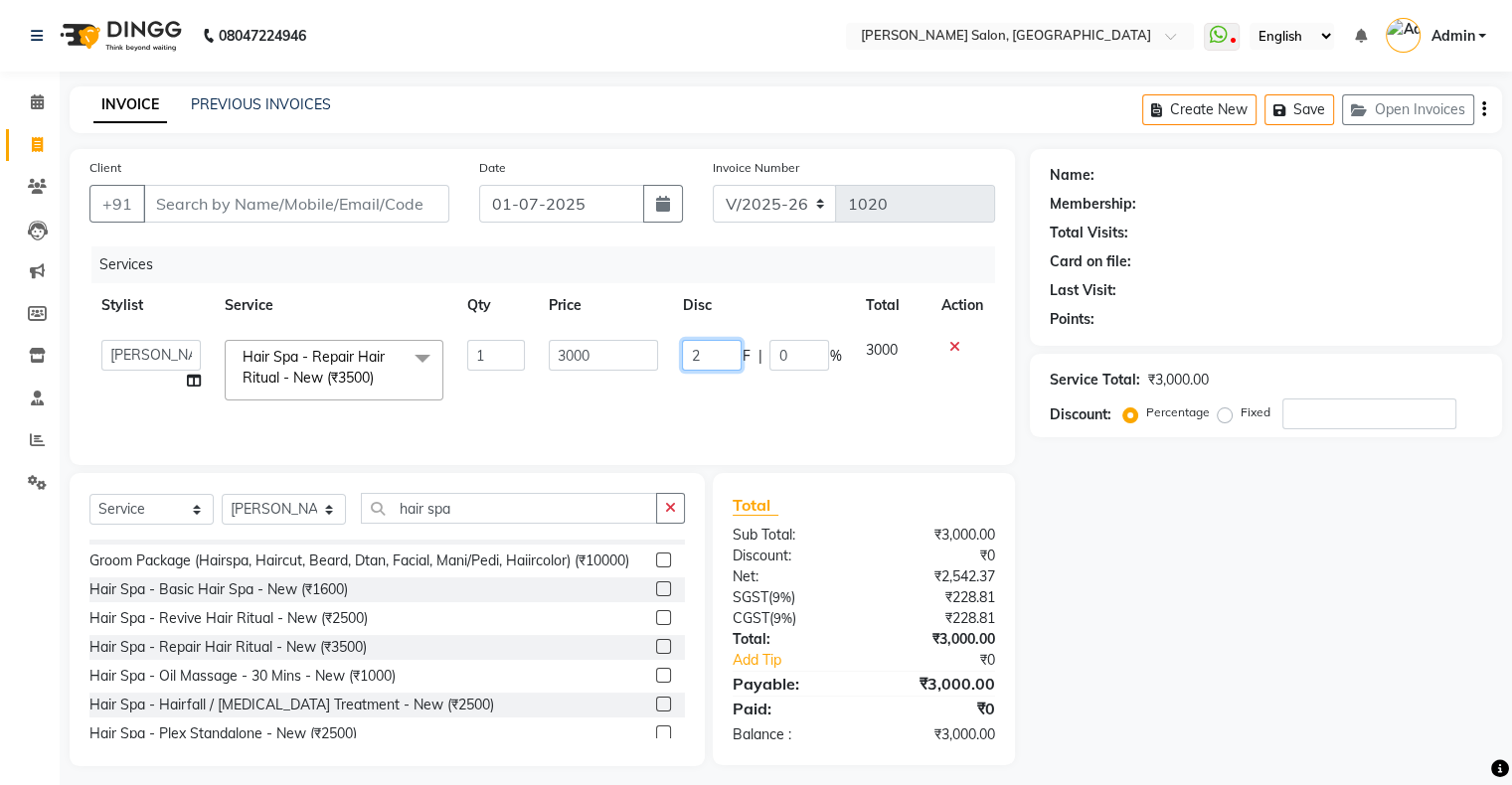type on "20" 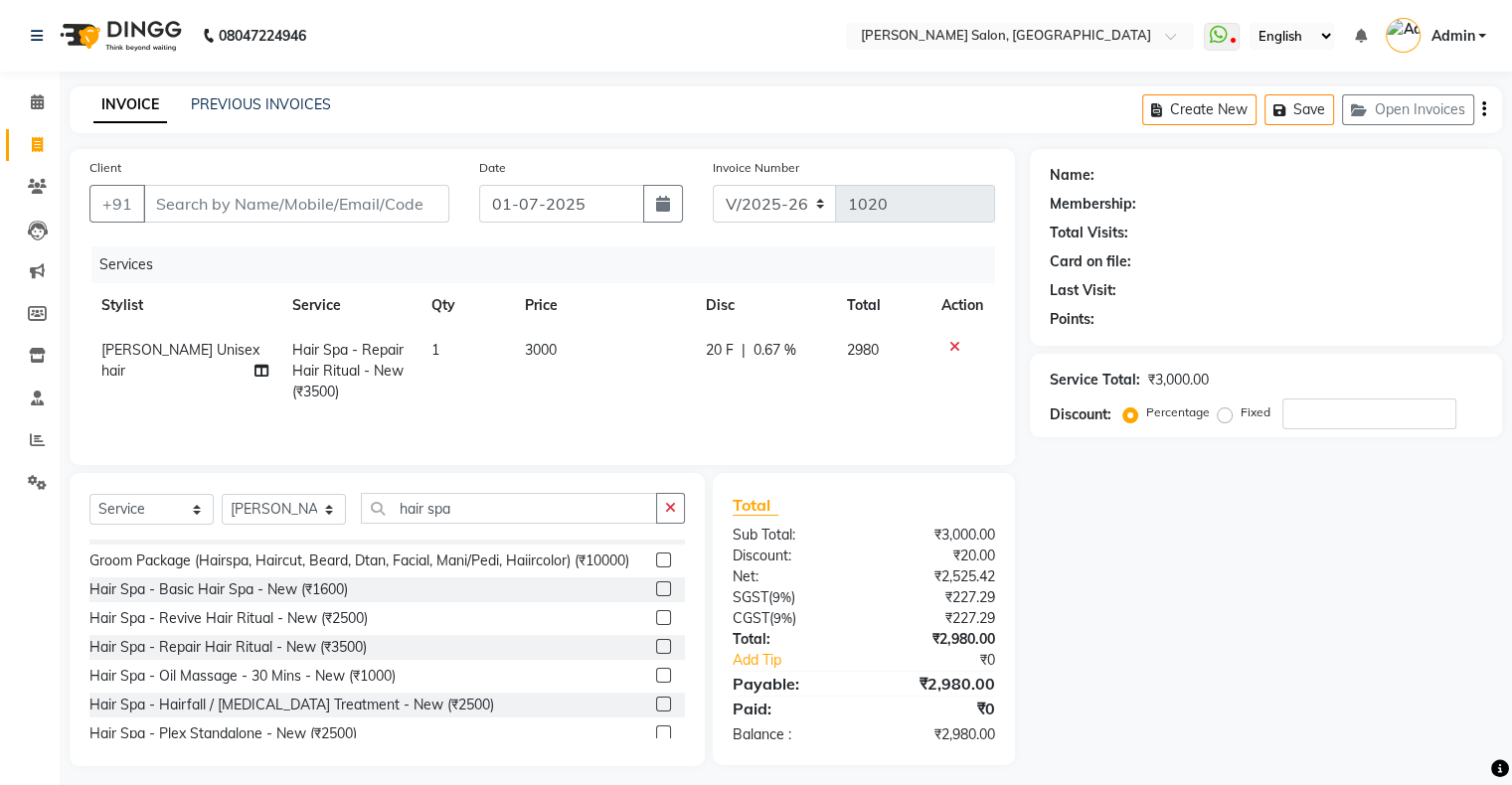 click on "20 F | 0.67 %" 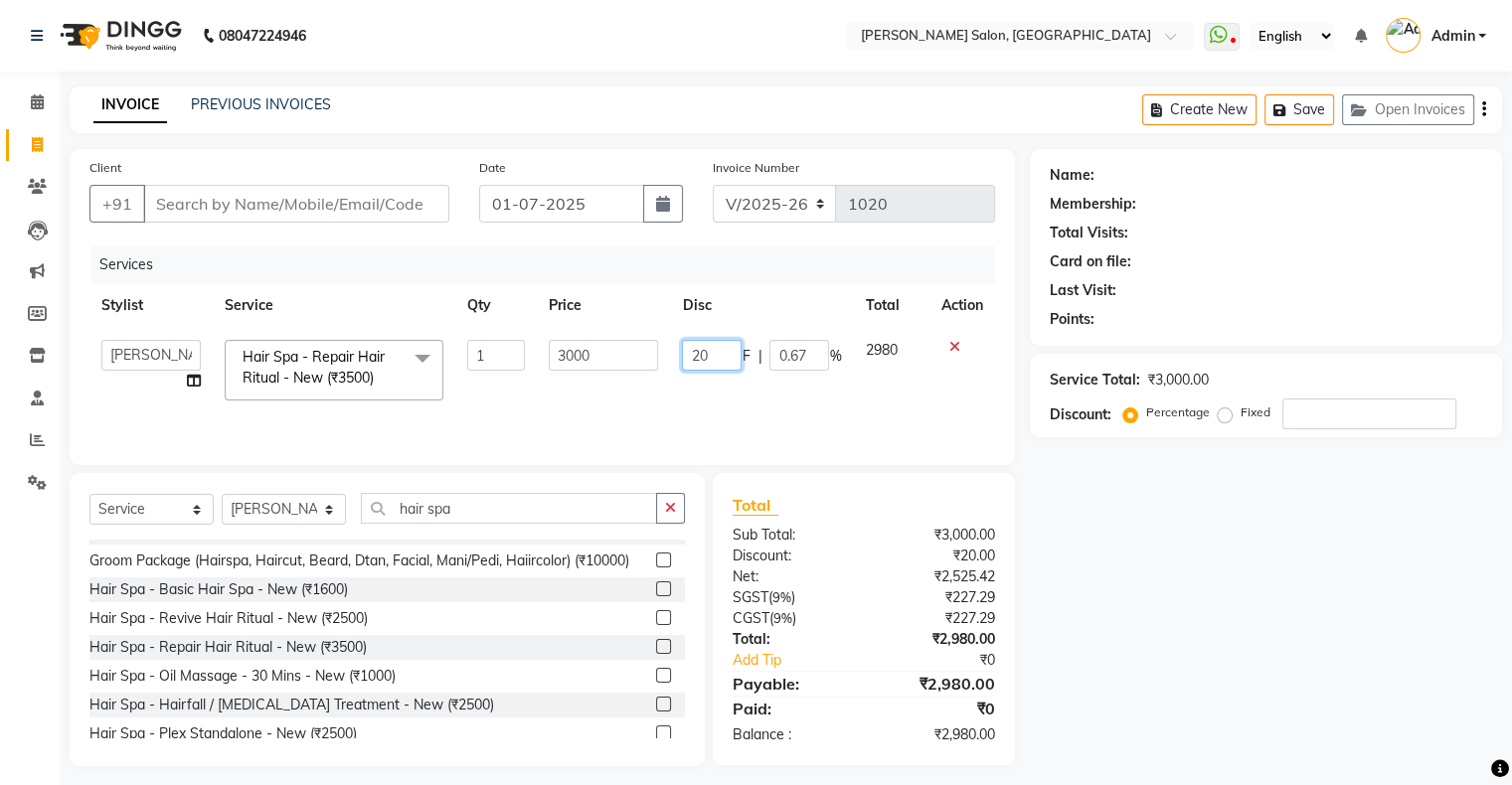 click on "20" 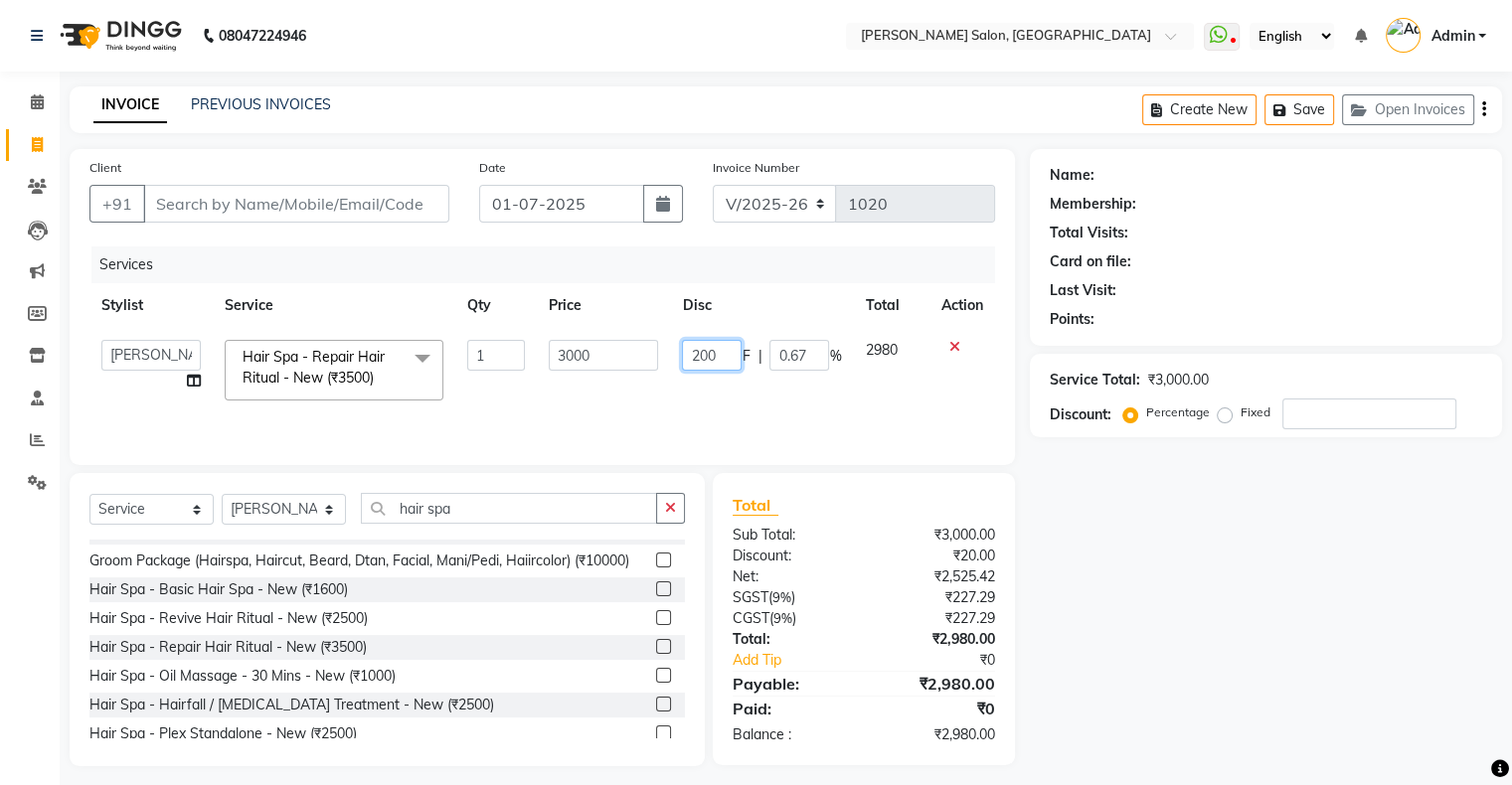 type on "20" 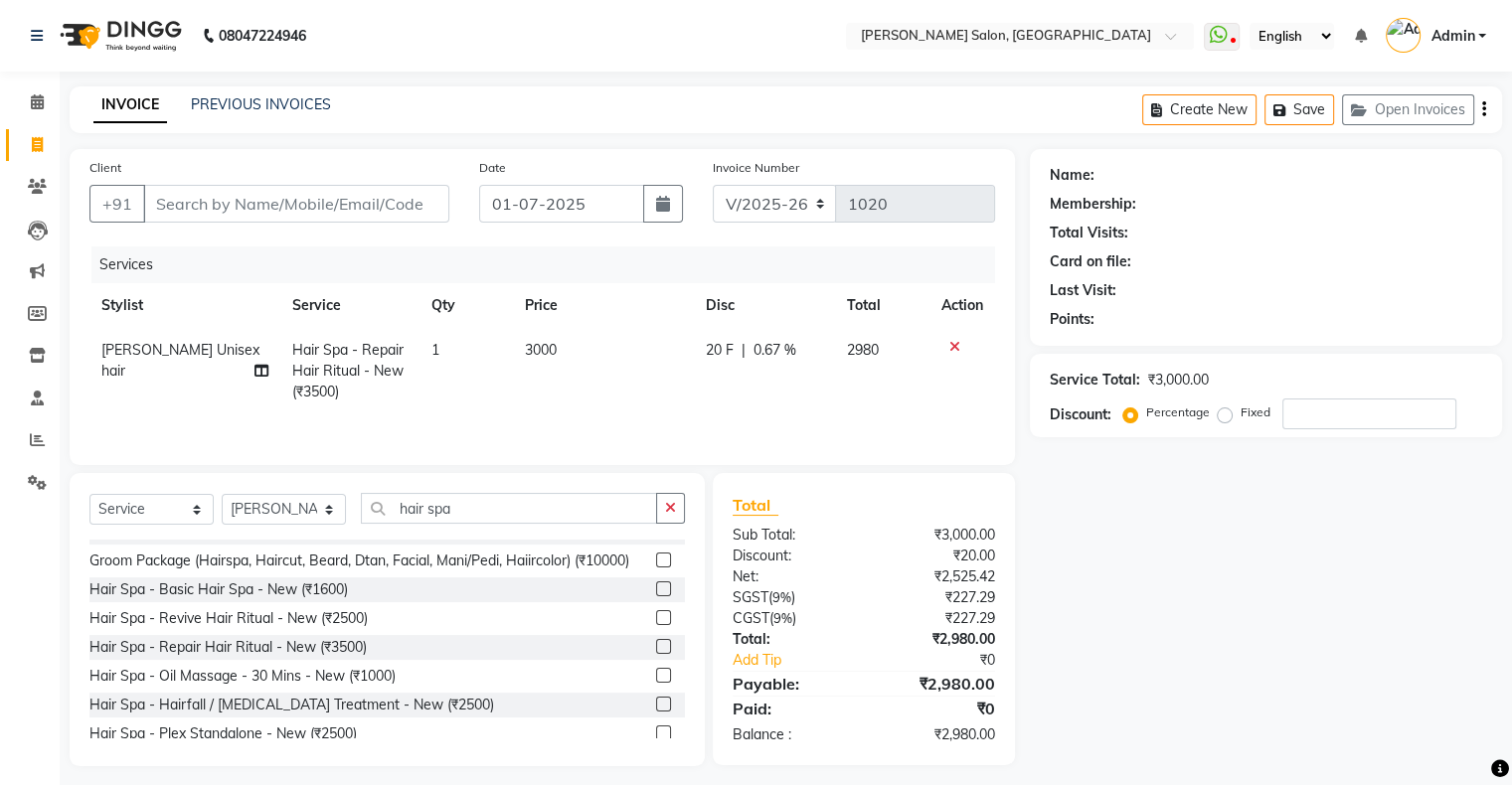 click on "20 F | 0.67 %" 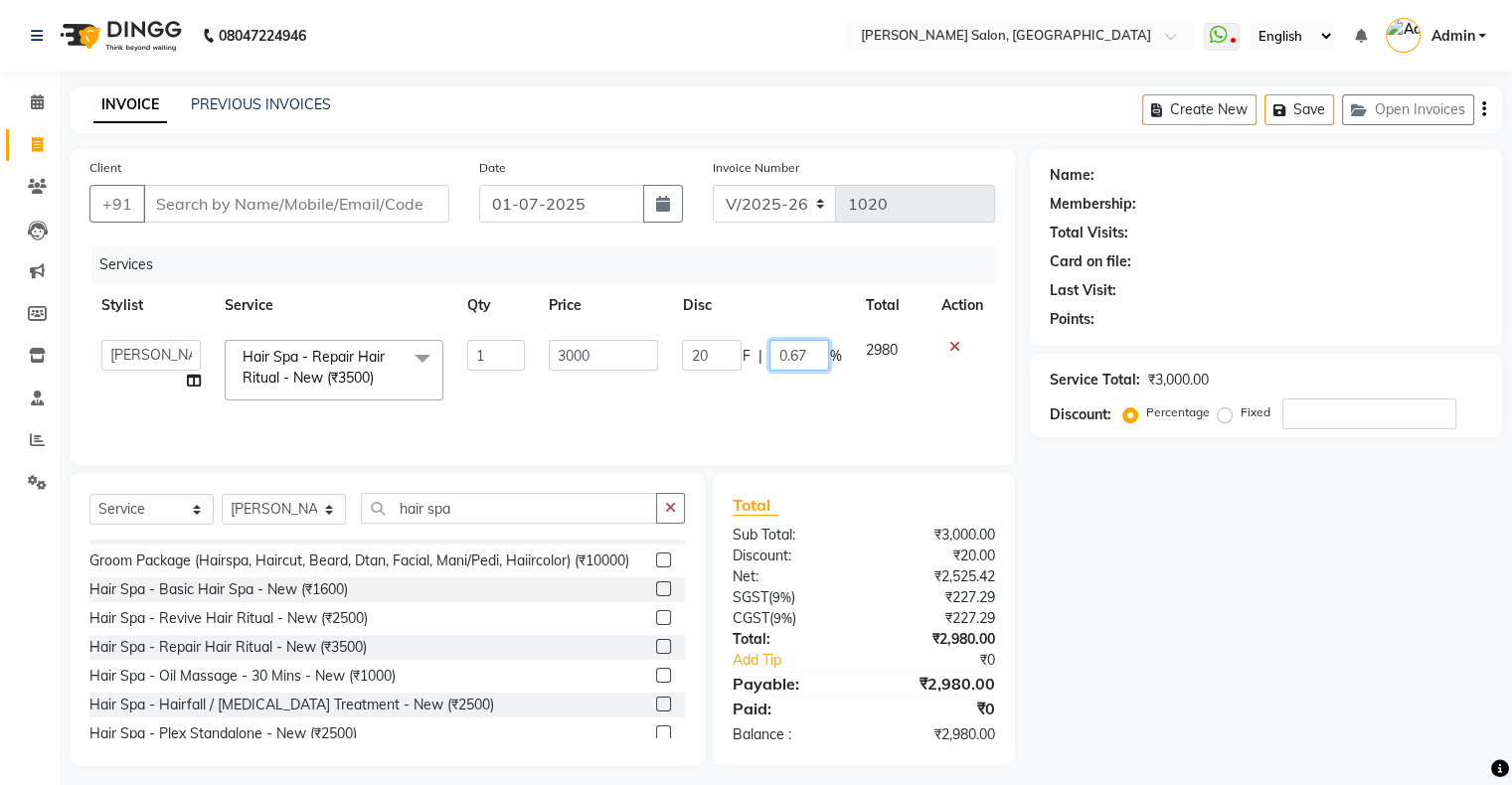 click on "0.67" 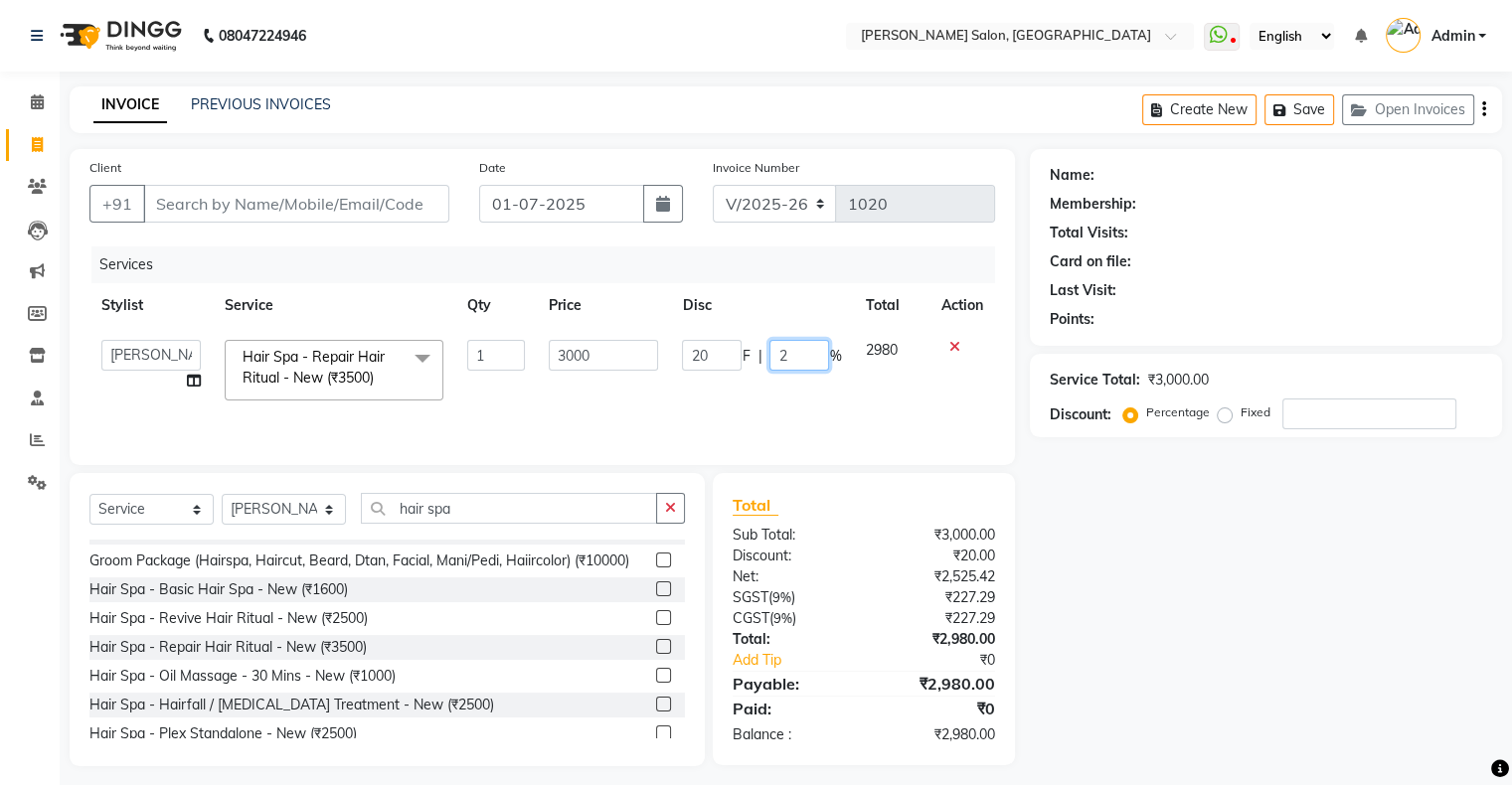 type on "20" 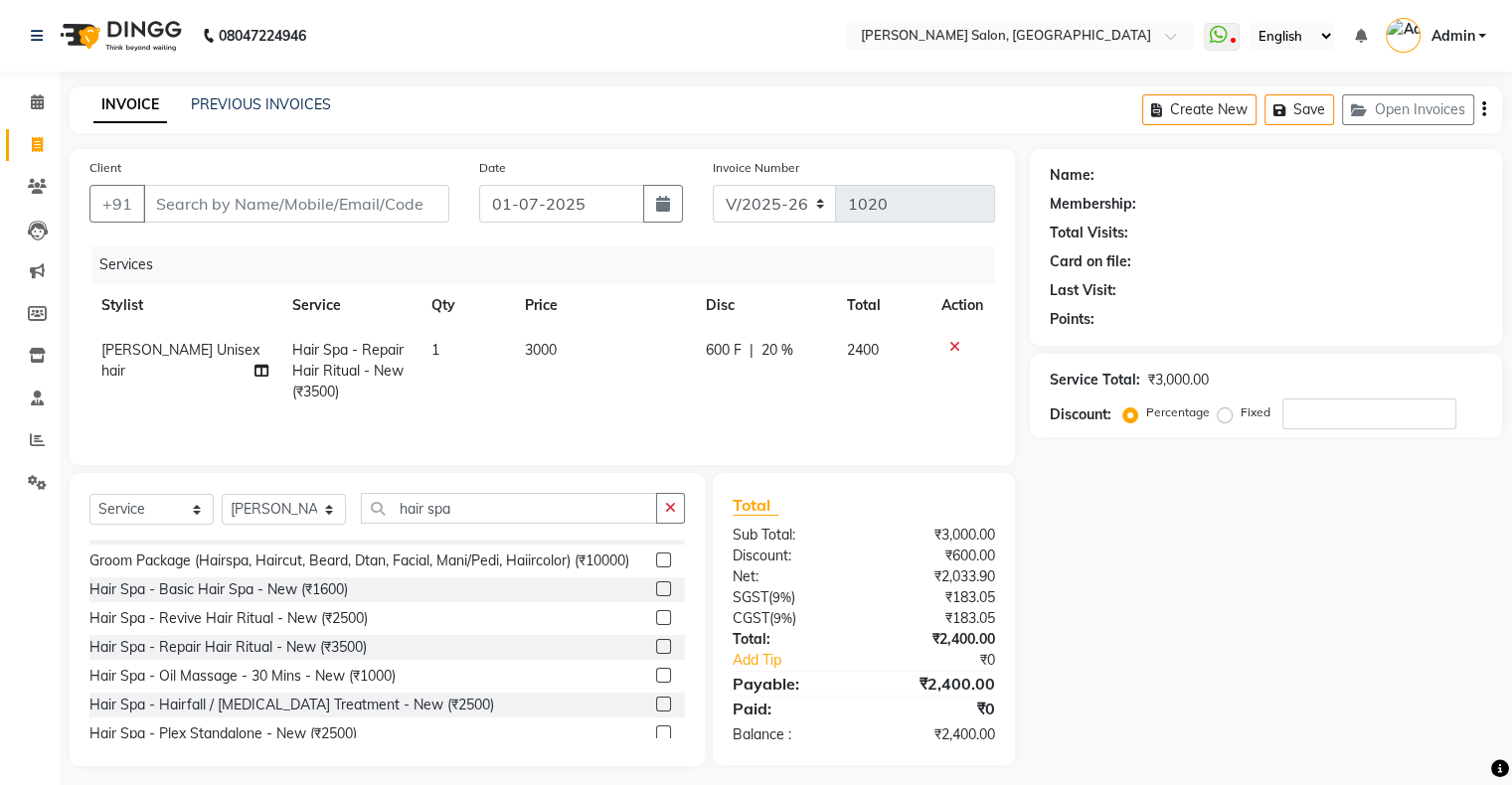 click on "600 F | 20 %" 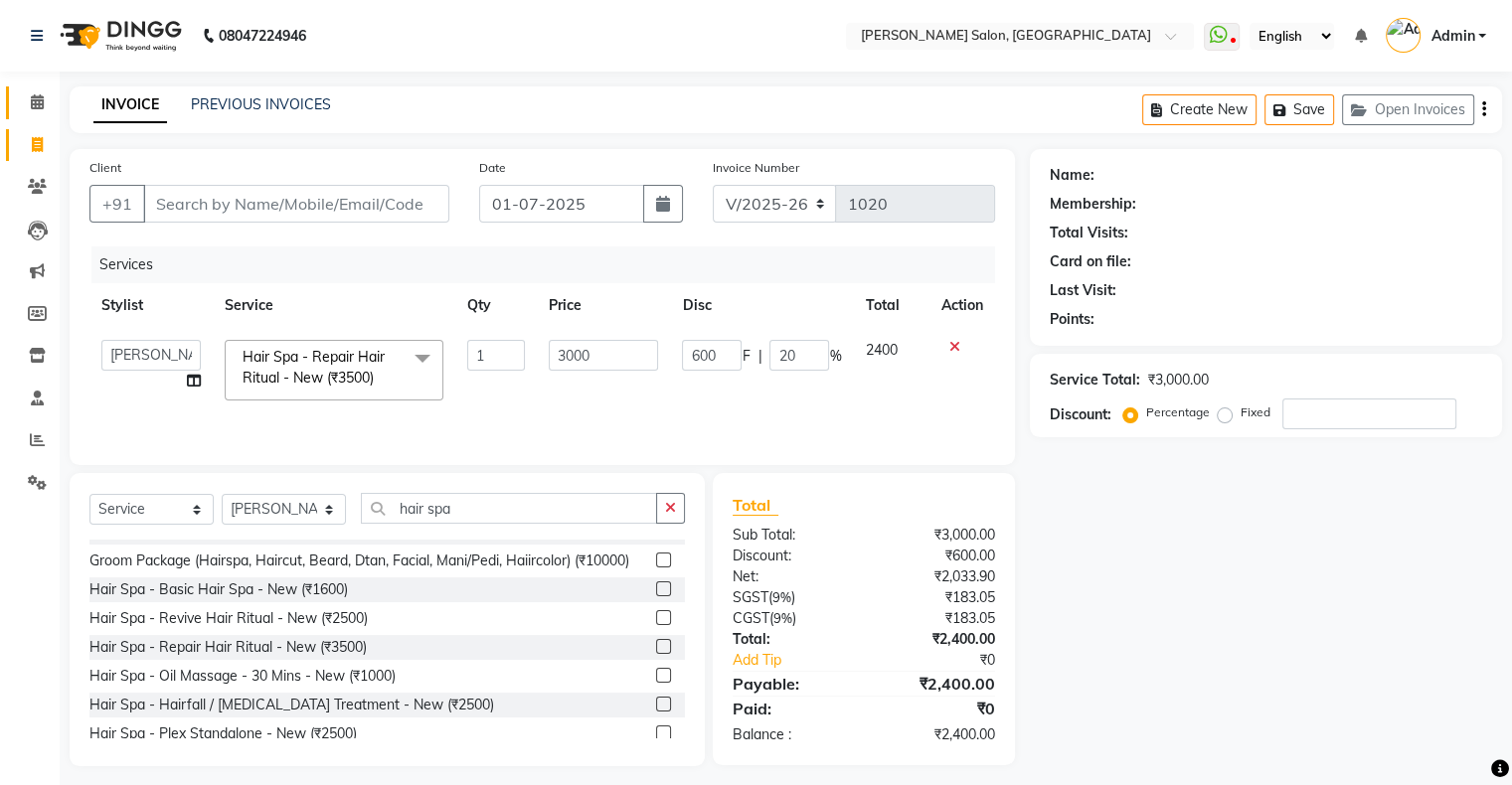 drag, startPoint x: 1, startPoint y: 100, endPoint x: 22, endPoint y: 97, distance: 21.213203 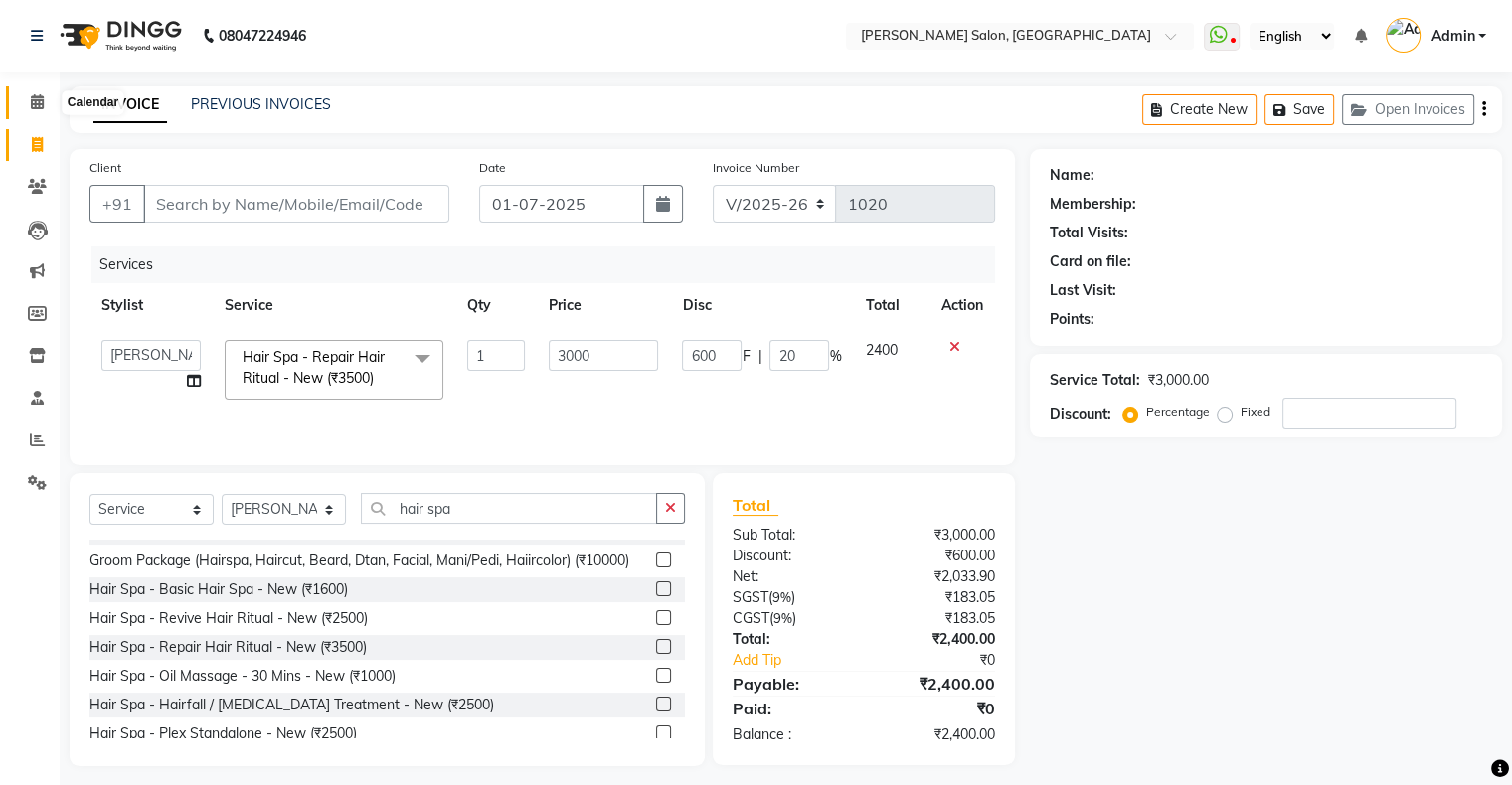 click 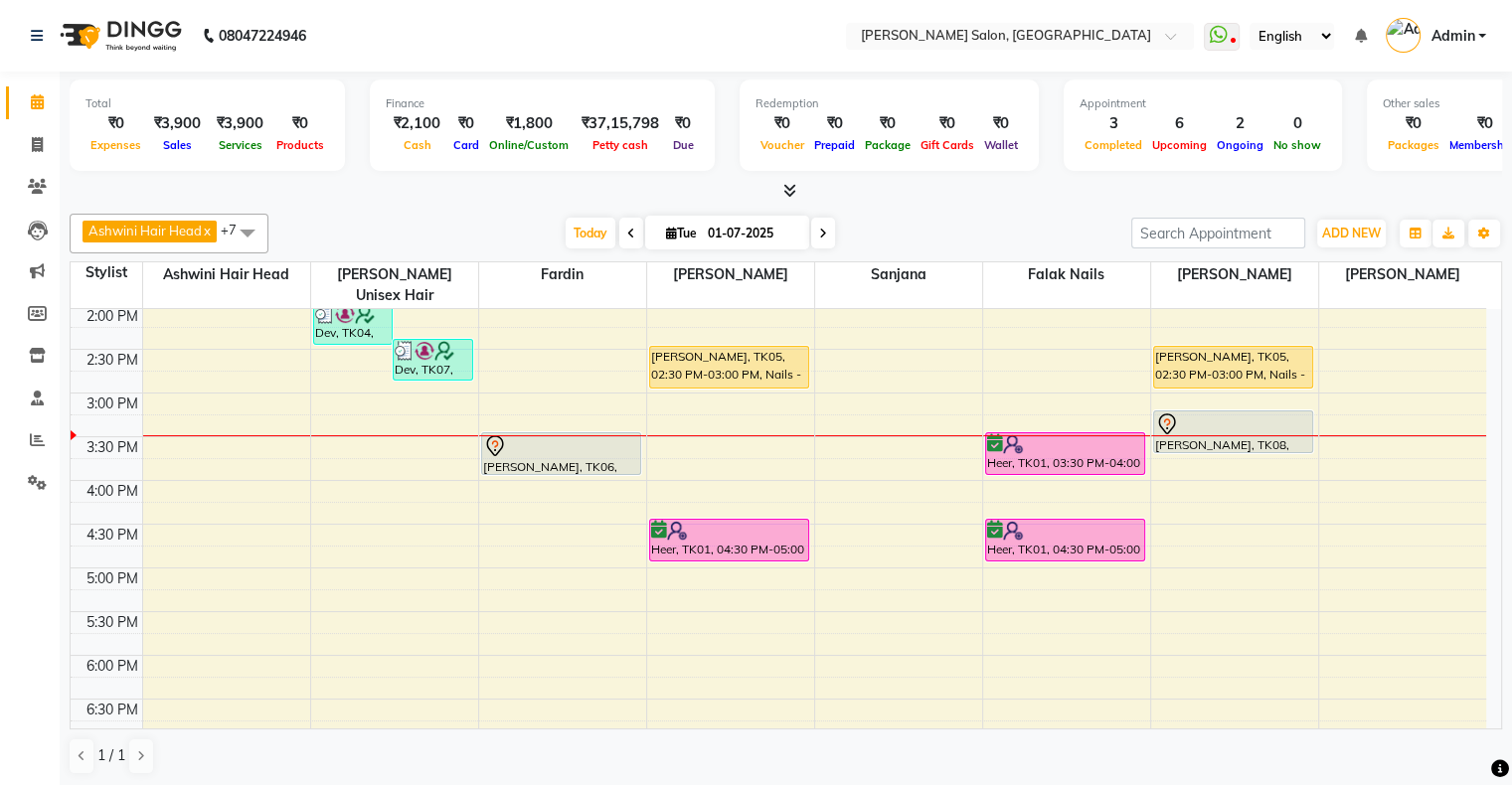scroll, scrollTop: 397, scrollLeft: 0, axis: vertical 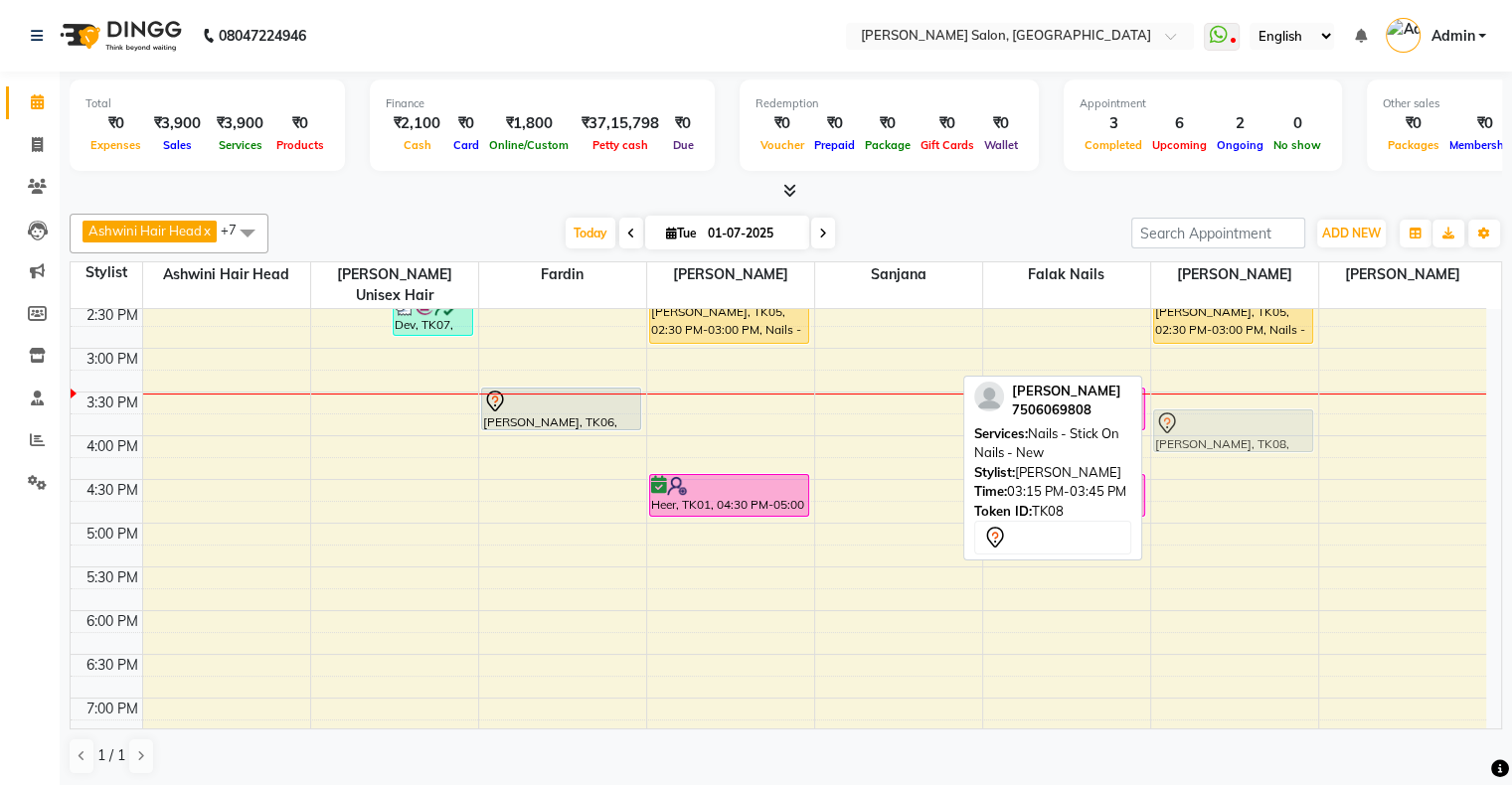 click on "Devashree, TK05, 02:30 PM-03:00 PM, Nails - Stick On Nails - New             Tanvi, TK08, 03:15 PM-03:45 PM, Nails - Stick On Nails - New             Tanvi, TK08, 03:15 PM-03:45 PM, Nails - Stick On Nails - New" at bounding box center (1235, 479) 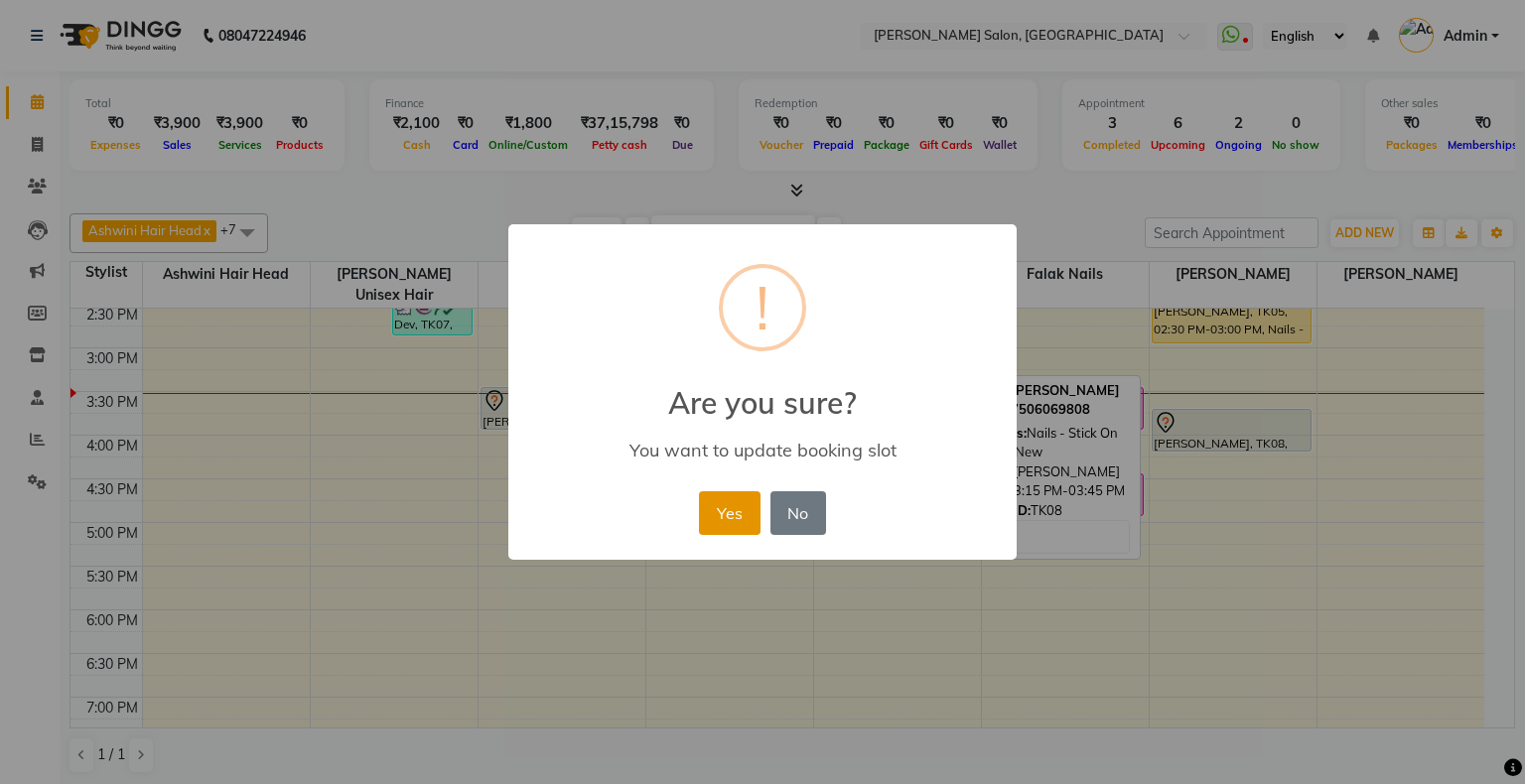 click on "Yes" at bounding box center (729, 513) 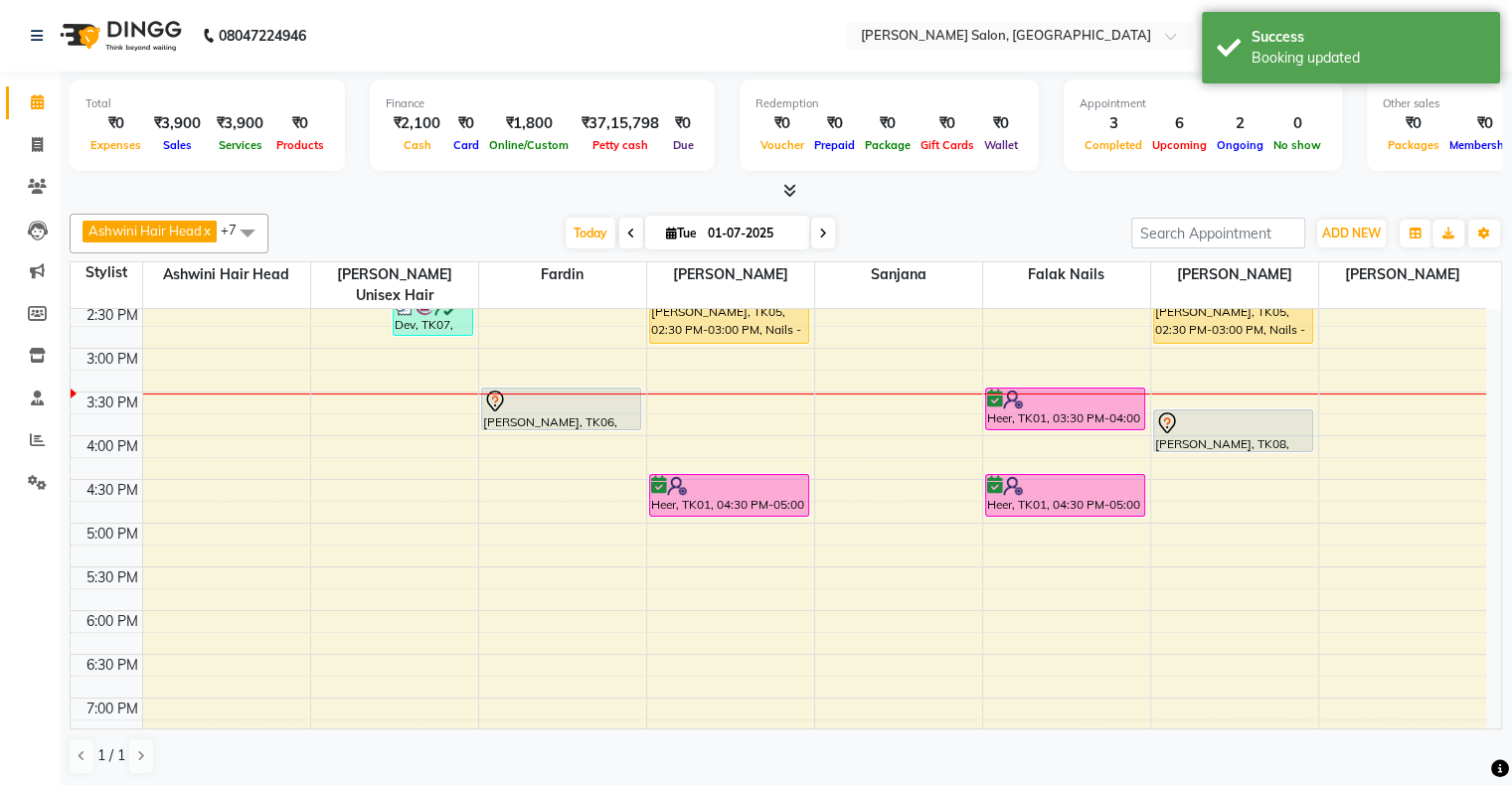 click on "Ashwini Hair Head  x Falak Nails  x Kirti  x Fardin  x Sanjana   x Shubhada  x Susmita  x Vivek Unisex hair  x +7 Select All Ashwini Hair Head Falak Nails Fardin Kirti Nida FD Pradip Vaishnav Sanjana  Shubhada Susmita Vidhi Veera Vivek Unisex hair Today  Tue 01-07-2025 Toggle Dropdown Add Appointment Add Invoice Add Expense Add Attendance Add Client Add Transaction Toggle Dropdown Add Appointment Add Invoice Add Expense Add Attendance Add Client ADD NEW Toggle Dropdown Add Appointment Add Invoice Add Expense Add Attendance Add Client Add Transaction Ashwini Hair Head  x Falak Nails  x Kirti  x Fardin  x Sanjana   x Shubhada  x Susmita  x Vivek Unisex hair  x +7 Select All Ashwini Hair Head Falak Nails Fardin Kirti Nida FD Pradip Vaishnav Sanjana  Shubhada Susmita Vidhi Veera Vivek Unisex hair Group By  Staff View   Room View  View as Vertical  Vertical - Week View  Horizontal  Horizontal - Week View  List  Toggle Dropdown Calendar Settings Manage Tags   Arrange Stylists   Reset Stylists  Zoom" at bounding box center (785, 234) 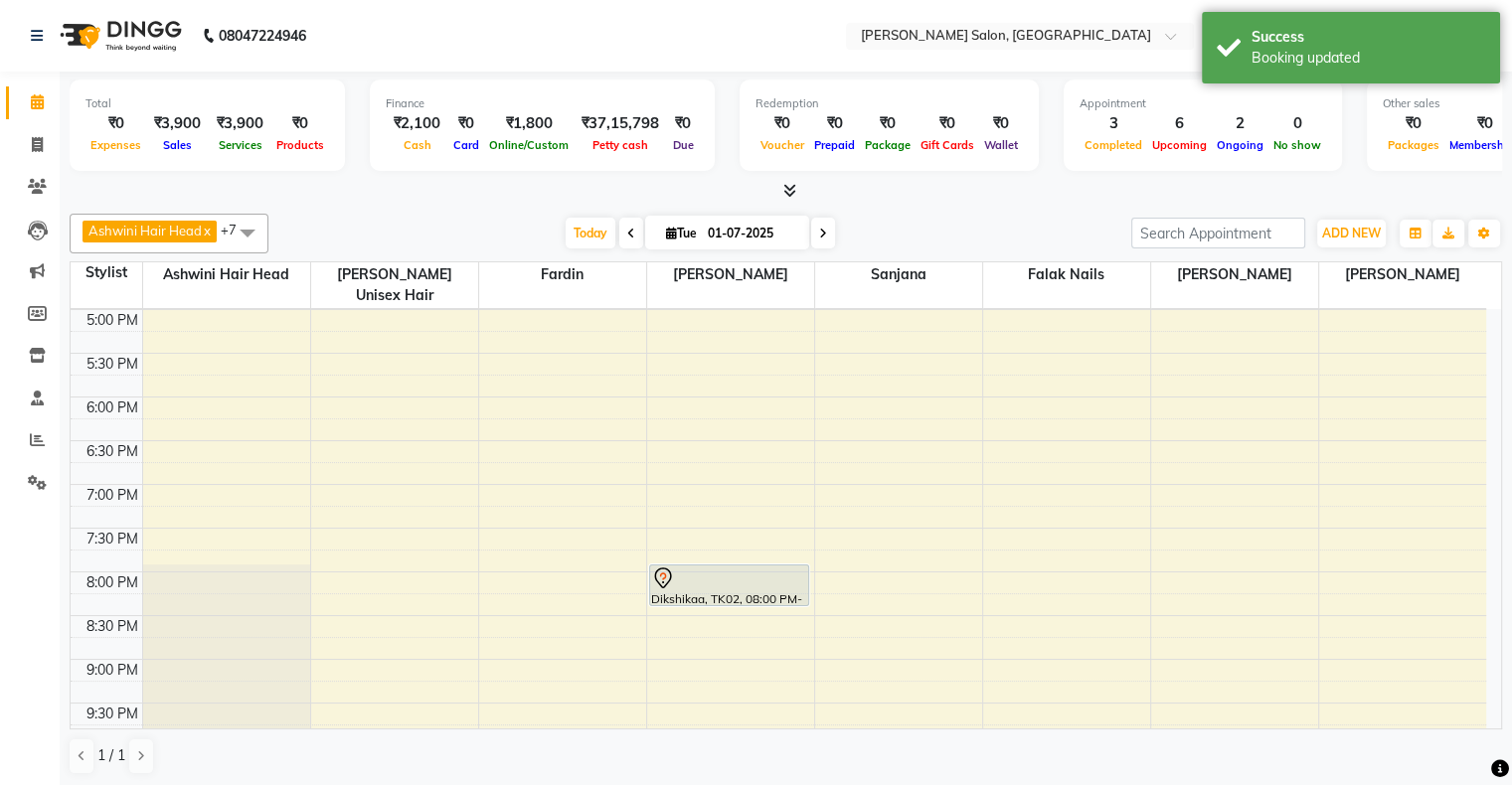scroll, scrollTop: 685, scrollLeft: 0, axis: vertical 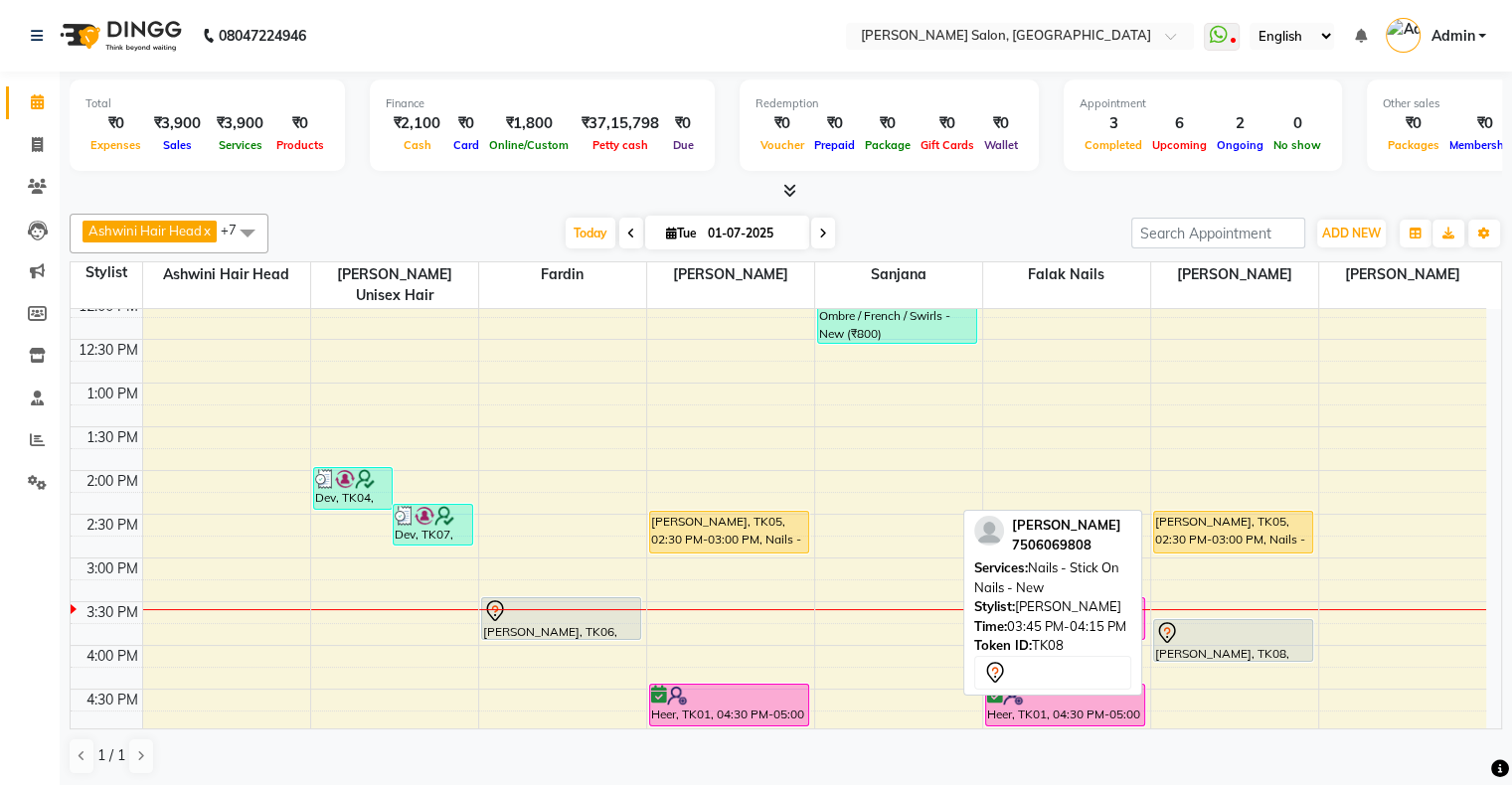click at bounding box center [1234, 633] 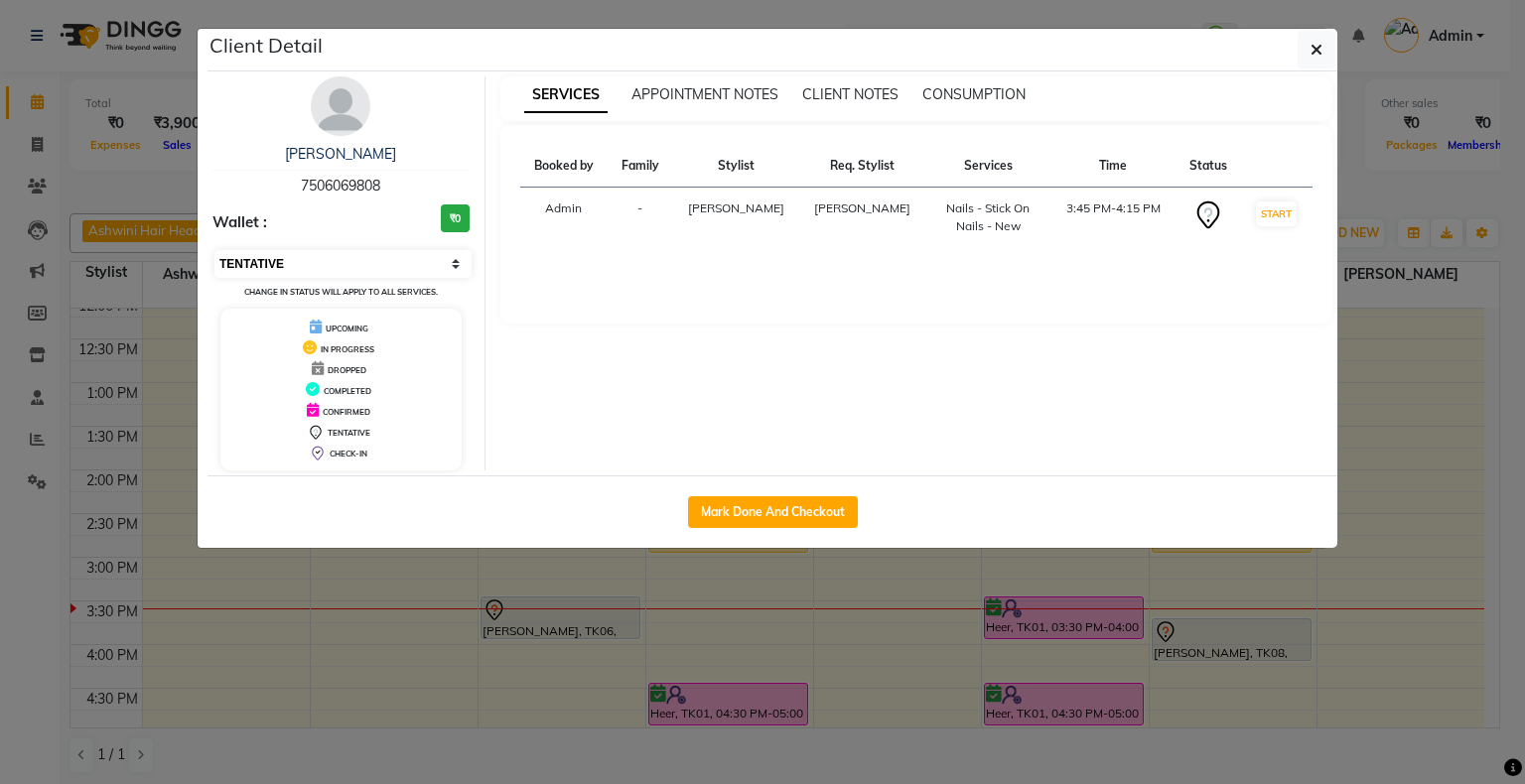 click on "Select IN SERVICE CONFIRMED TENTATIVE CHECK IN MARK DONE DROPPED UPCOMING" at bounding box center (343, 264) 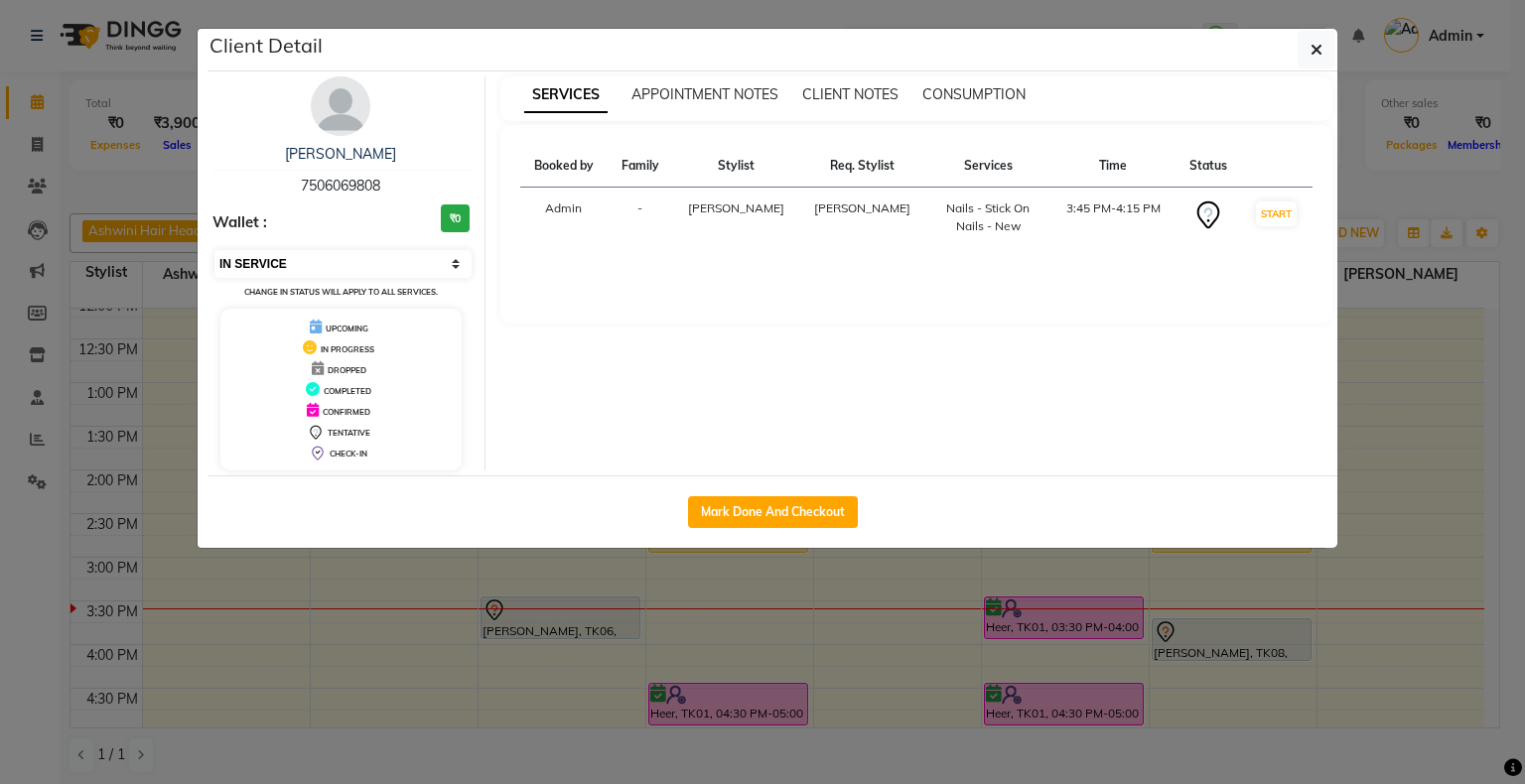 click on "Select IN SERVICE CONFIRMED TENTATIVE CHECK IN MARK DONE DROPPED UPCOMING" at bounding box center [343, 264] 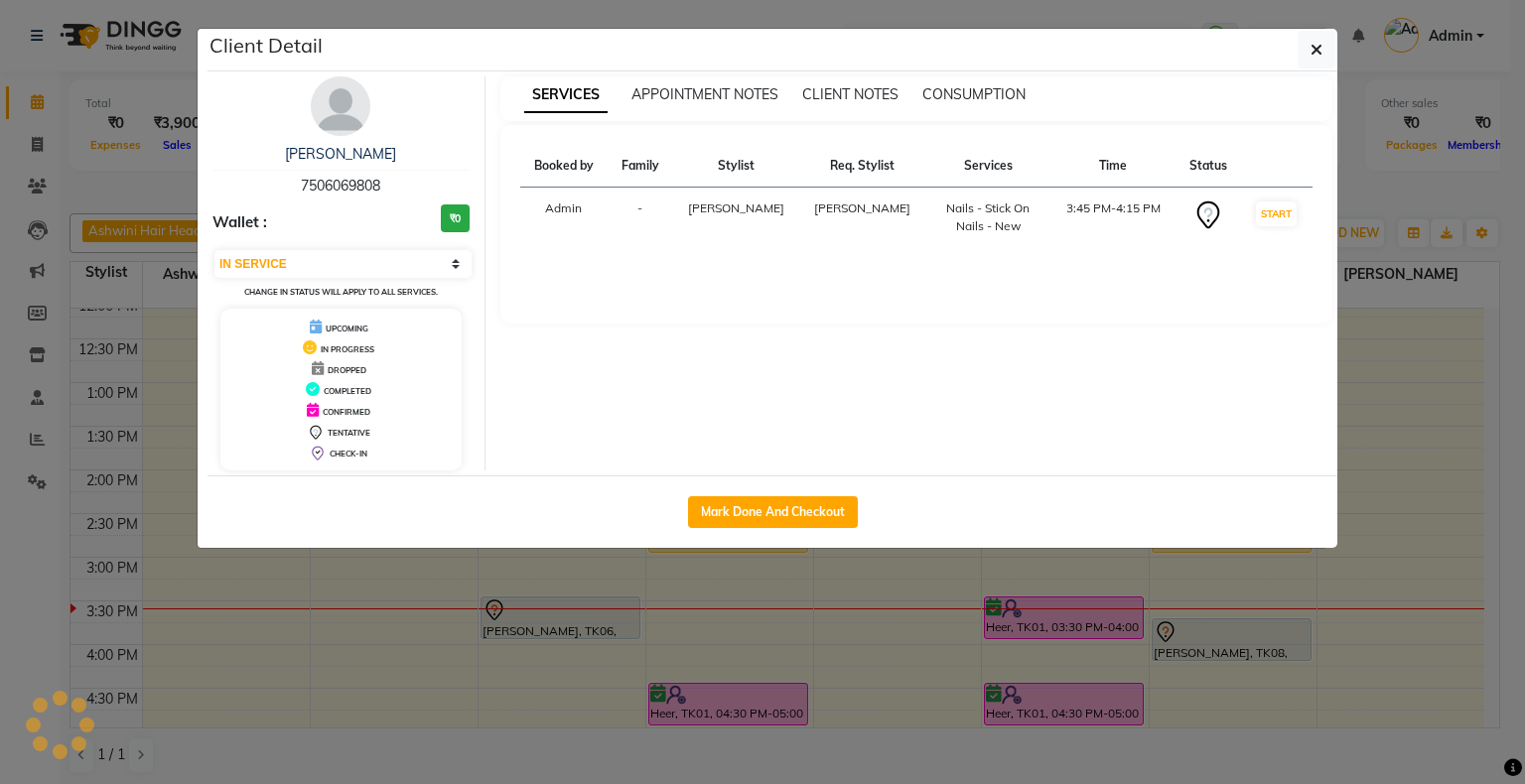 click on "Client Detail  Tanvi    7506069808 Wallet : ₹0 Select IN SERVICE CONFIRMED TENTATIVE CHECK IN MARK DONE DROPPED UPCOMING Change in status will apply to all services. UPCOMING IN PROGRESS DROPPED COMPLETED CONFIRMED TENTATIVE CHECK-IN SERVICES APPOINTMENT NOTES CLIENT NOTES CONSUMPTION Booked by Family Stylist Req. Stylist Services Time Status  Admin  - Susmita Susmita  Nails - Stick On Nails - New   3:45 PM-4:15 PM   START   Mark Done And Checkout" 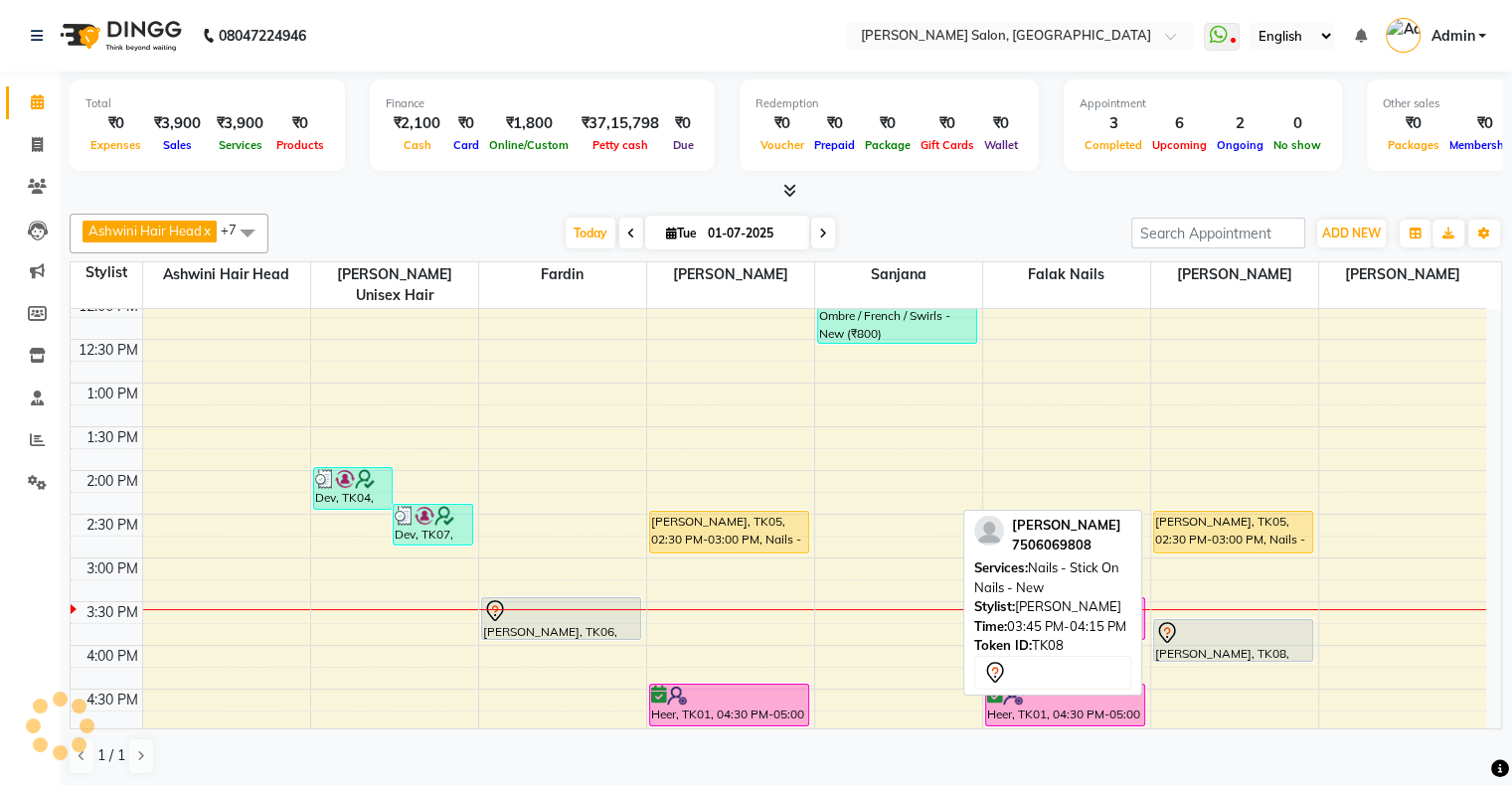 click at bounding box center (1234, 633) 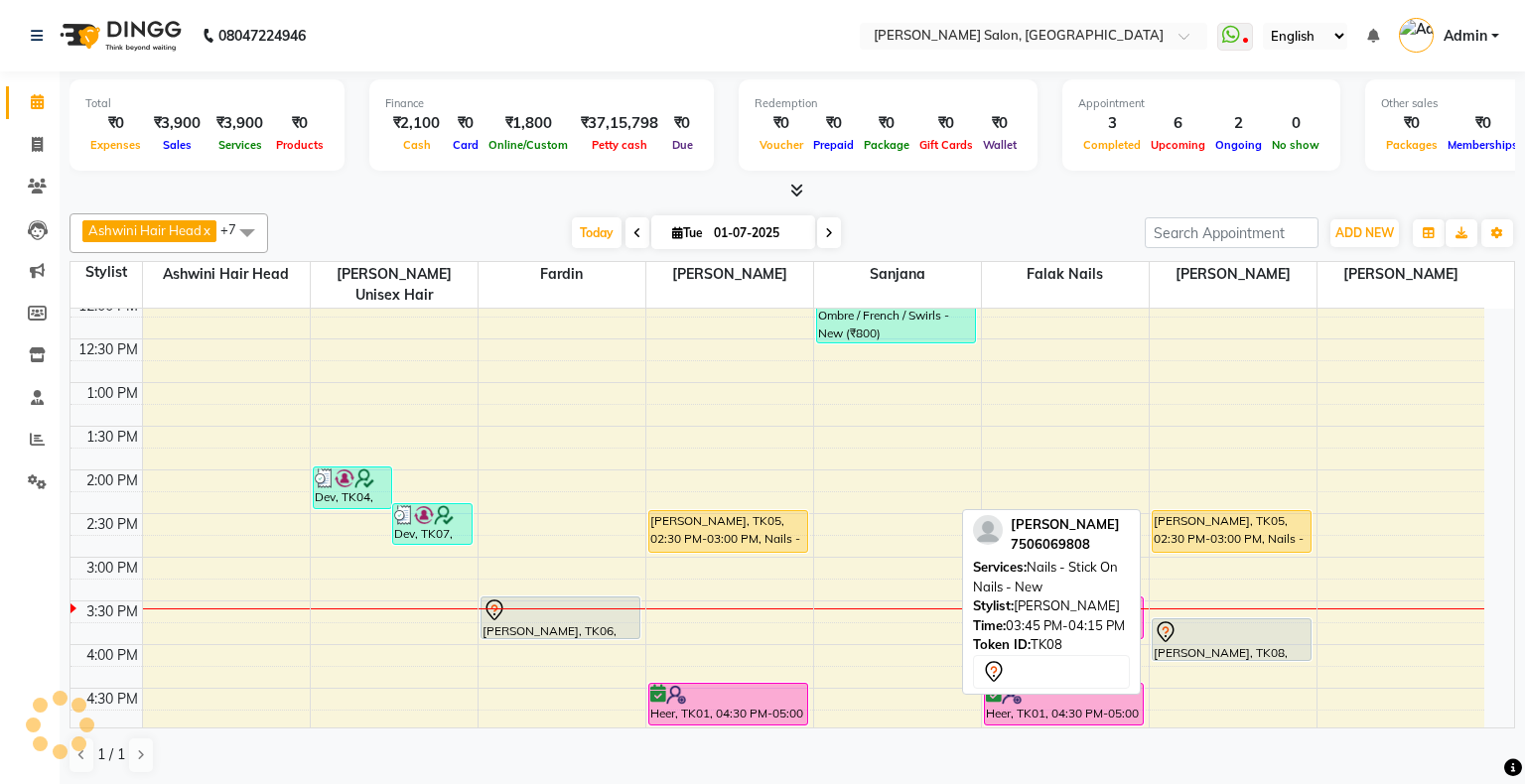 select on "1" 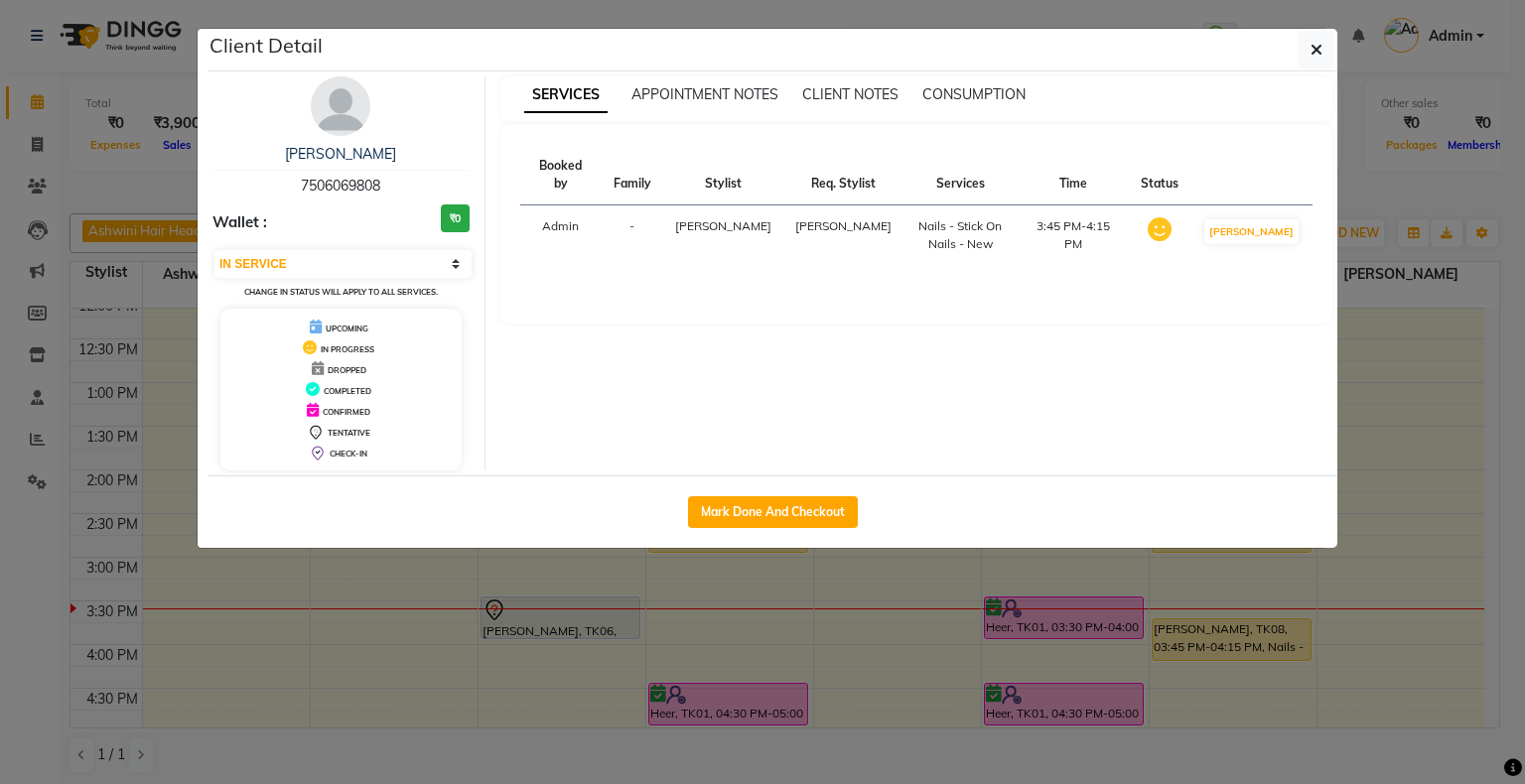 click on "Client Detail  Tanvi    7506069808 Wallet : ₹0 Select IN SERVICE CONFIRMED TENTATIVE CHECK IN MARK DONE DROPPED UPCOMING Change in status will apply to all services. UPCOMING IN PROGRESS DROPPED COMPLETED CONFIRMED TENTATIVE CHECK-IN SERVICES APPOINTMENT NOTES CLIENT NOTES CONSUMPTION Booked by Family Stylist Req. Stylist Services Time Status  Admin  - Susmita Susmita  Nails - Stick On Nails - New   3:45 PM-4:15 PM   MARK DONE   Mark Done And Checkout" 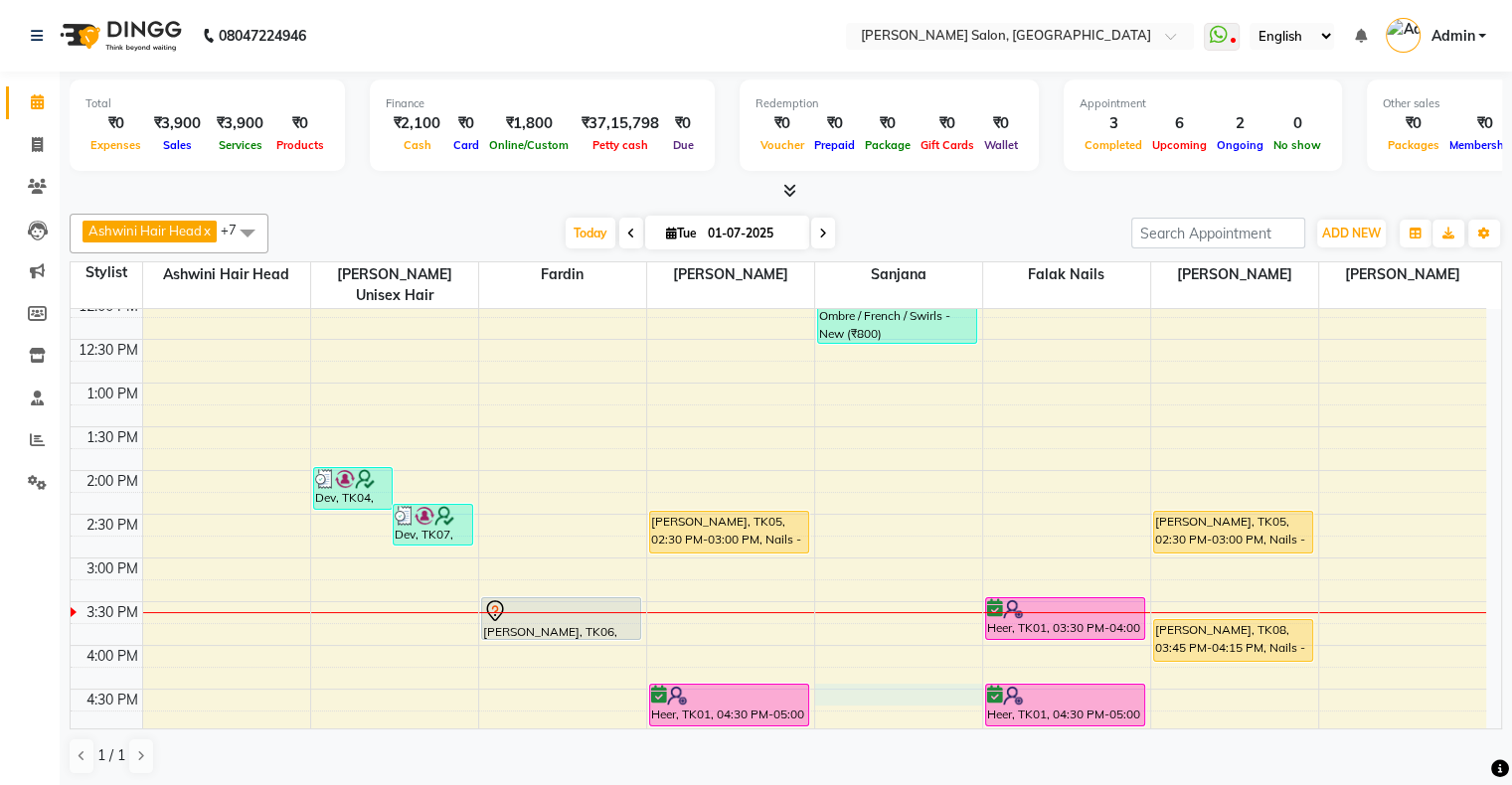 click on "10:00 AM 10:30 AM 11:00 AM 11:30 AM 12:00 PM 12:30 PM 1:00 PM 1:30 PM 2:00 PM 2:30 PM 3:00 PM 3:30 PM 4:00 PM 4:30 PM 5:00 PM 5:30 PM 6:00 PM 6:30 PM 7:00 PM 7:30 PM 8:00 PM 8:30 PM 9:00 PM 9:30 PM 10:00 PM 10:30 PM     Dev, TK04, 02:00 PM-02:30 PM, Men'S Services - Hair Spa  - New     Dev, TK07, 02:25 PM-02:55 PM, Men'S Services - Beard Crafting - New (₹250)             Dhanshree, TK06, 03:30 PM-04:00 PM, Hair Cut - Female Haircut (Includes Haircut & Blowdry) - New    Devashree, TK05, 02:30 PM-03:00 PM, Nails - Acrylic Nails - New     Heer, TK01, 04:30 PM-05:00 PM, Nails - Acrylic Nails - New             Dikshikaa, TK02, 08:00 PM-08:30 PM, Nails - Gel Polish - New     Heer, TK03, 11:05 AM-12:35 PM, Nails - Acrylic Nails - New (₹1200),Nails - Acrylic Nails - New (₹1200),Nails - Ombre / French / Swirls - New (₹800)     Heer, TK01, 03:30 PM-04:00 PM, Nails - Acrylic Nails - New     Heer, TK01, 04:30 PM-05:00 PM, Nails - Acrylic Nails - New" at bounding box center [778, 689] 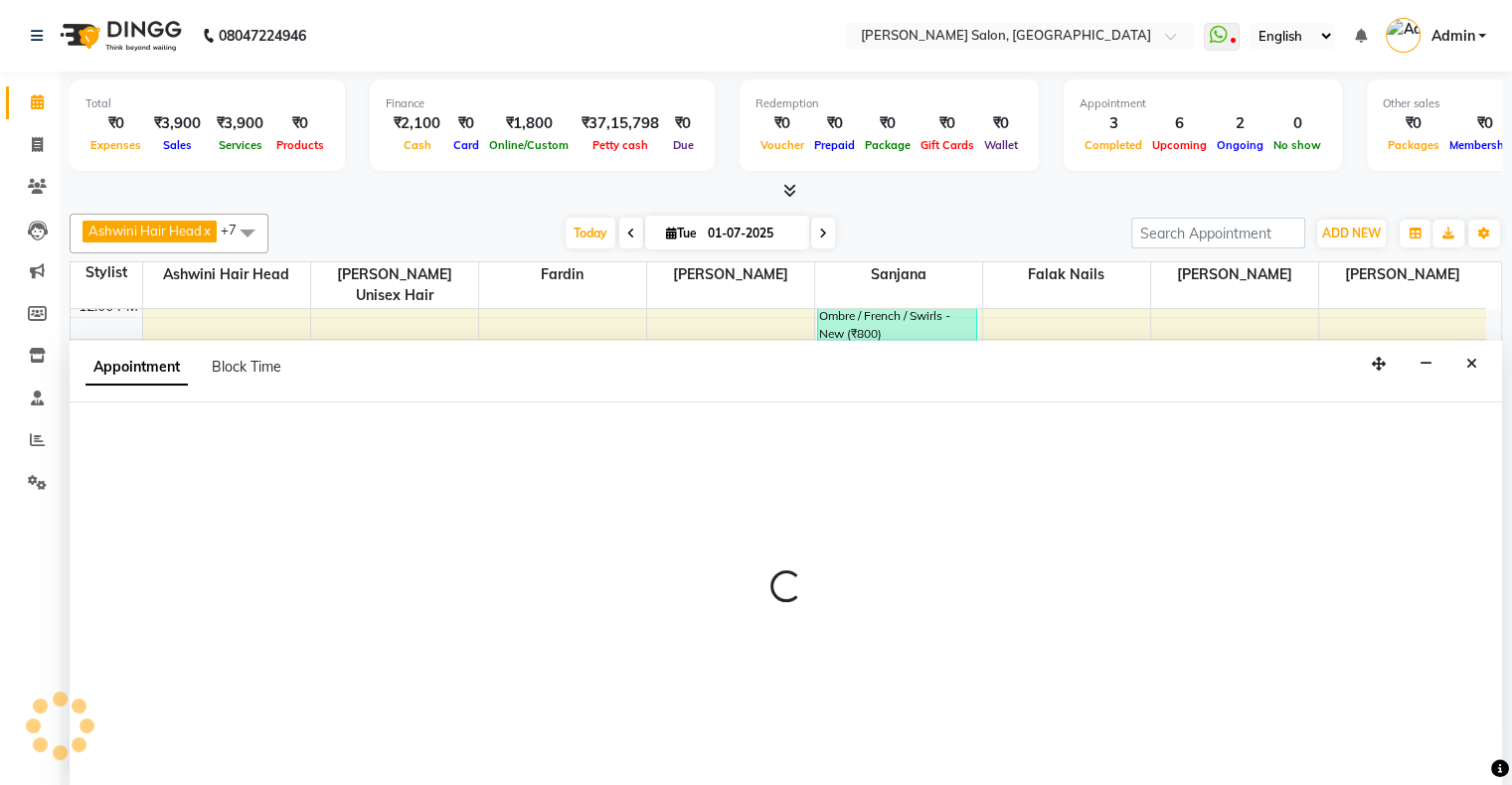 scroll, scrollTop: 0, scrollLeft: 0, axis: both 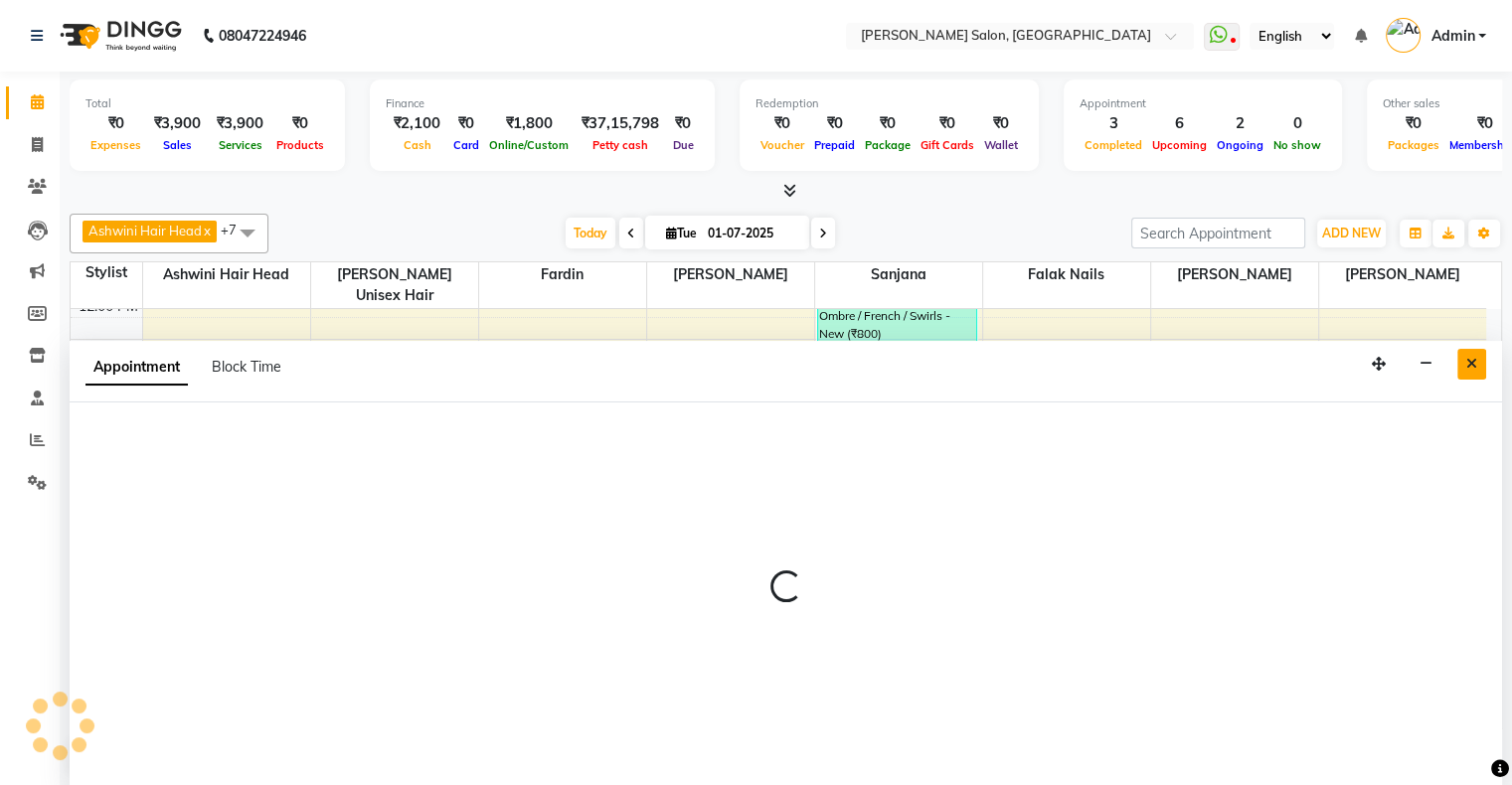 select on "82272" 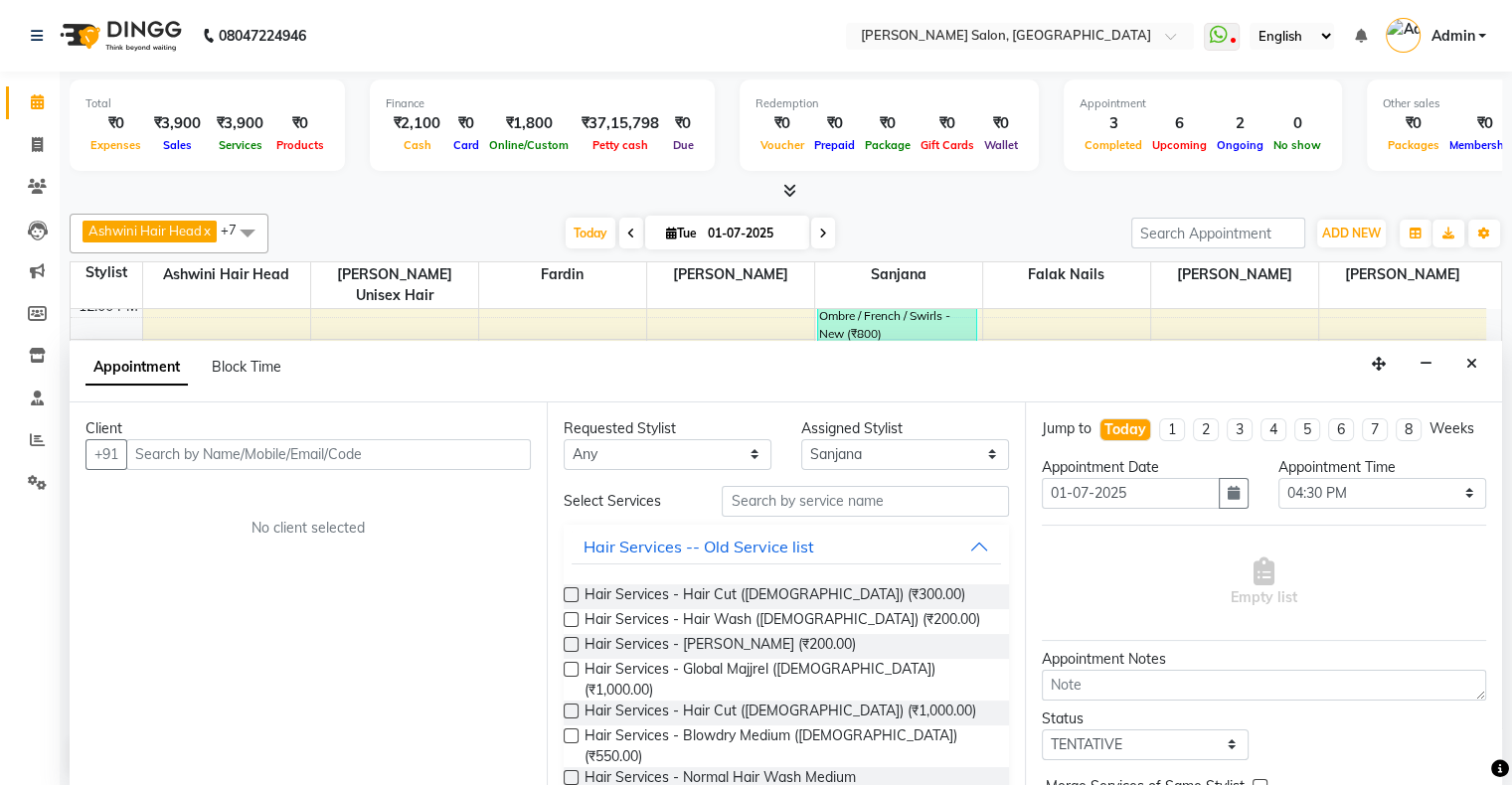 click on "Appointment Block Time" at bounding box center [785, 372] 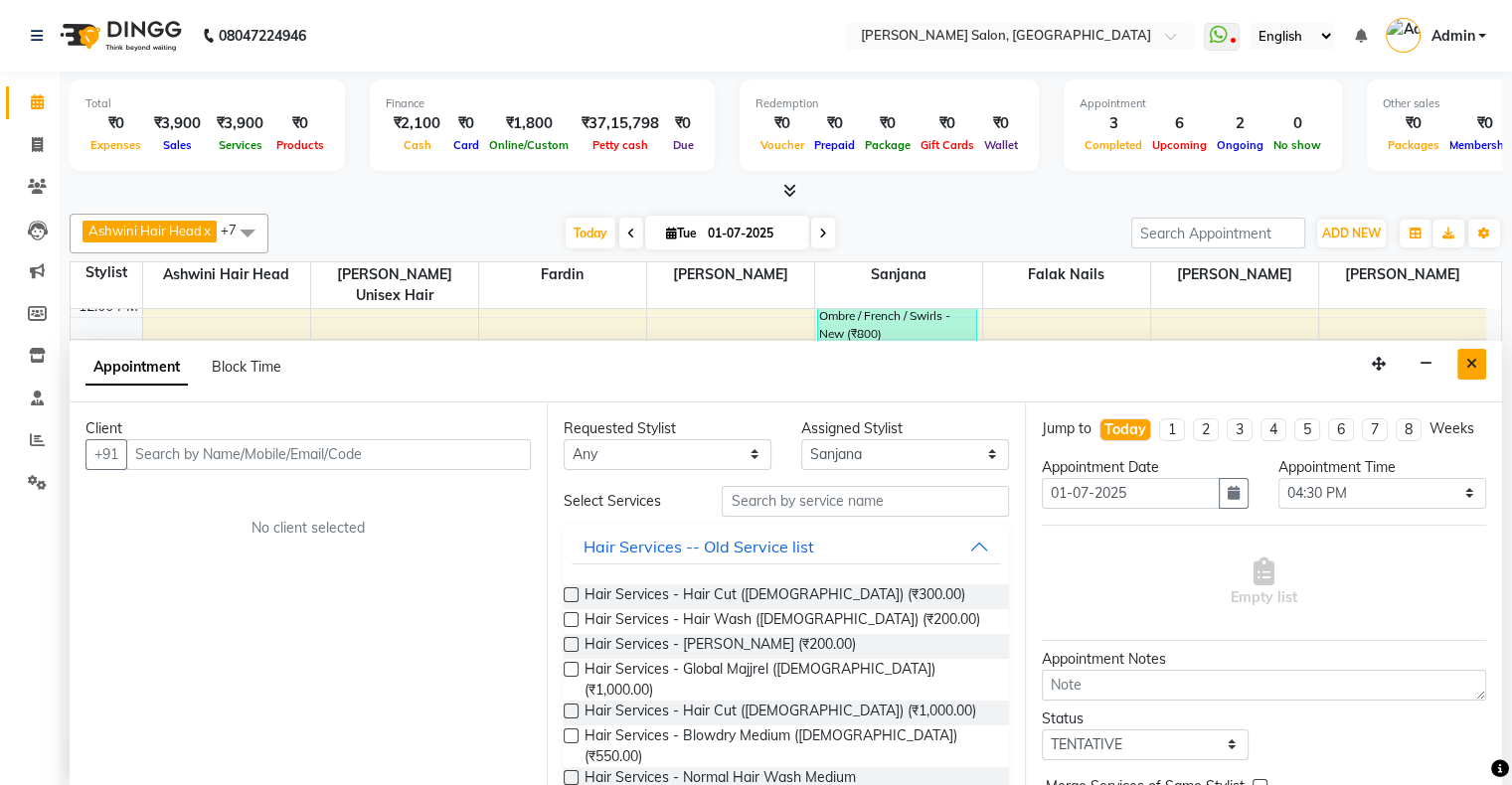 click at bounding box center (1471, 364) 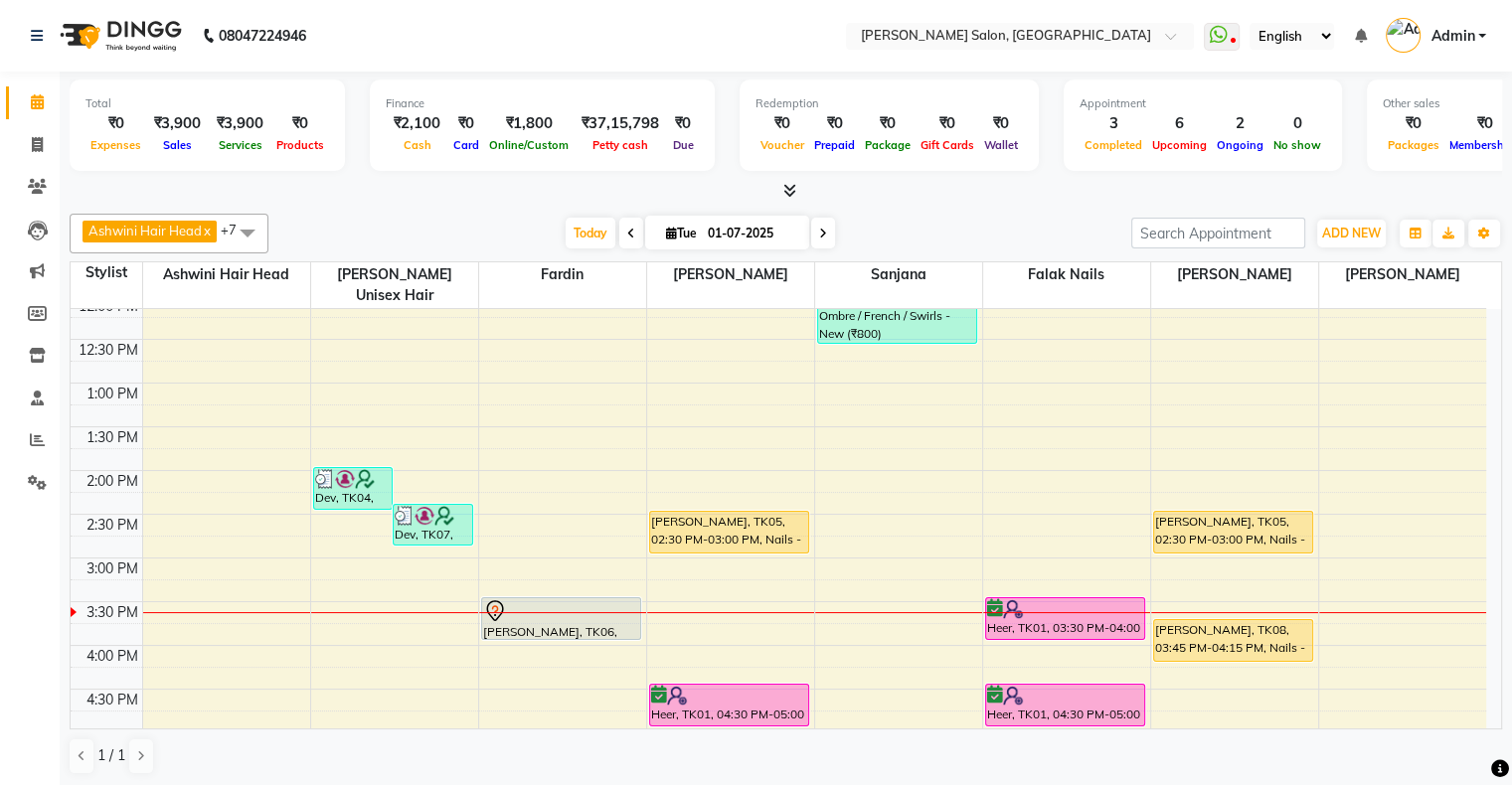 scroll, scrollTop: 0, scrollLeft: 0, axis: both 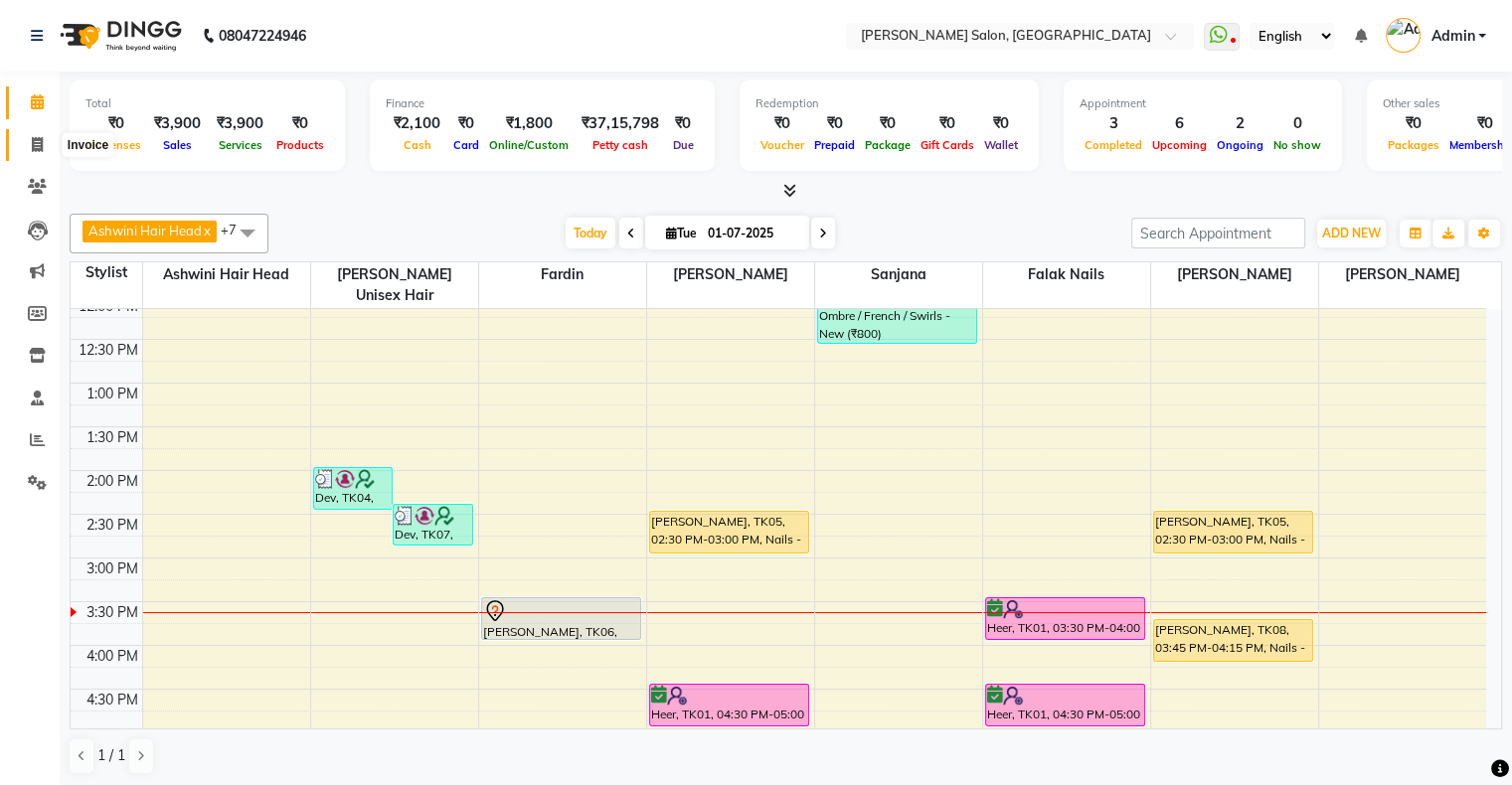 click 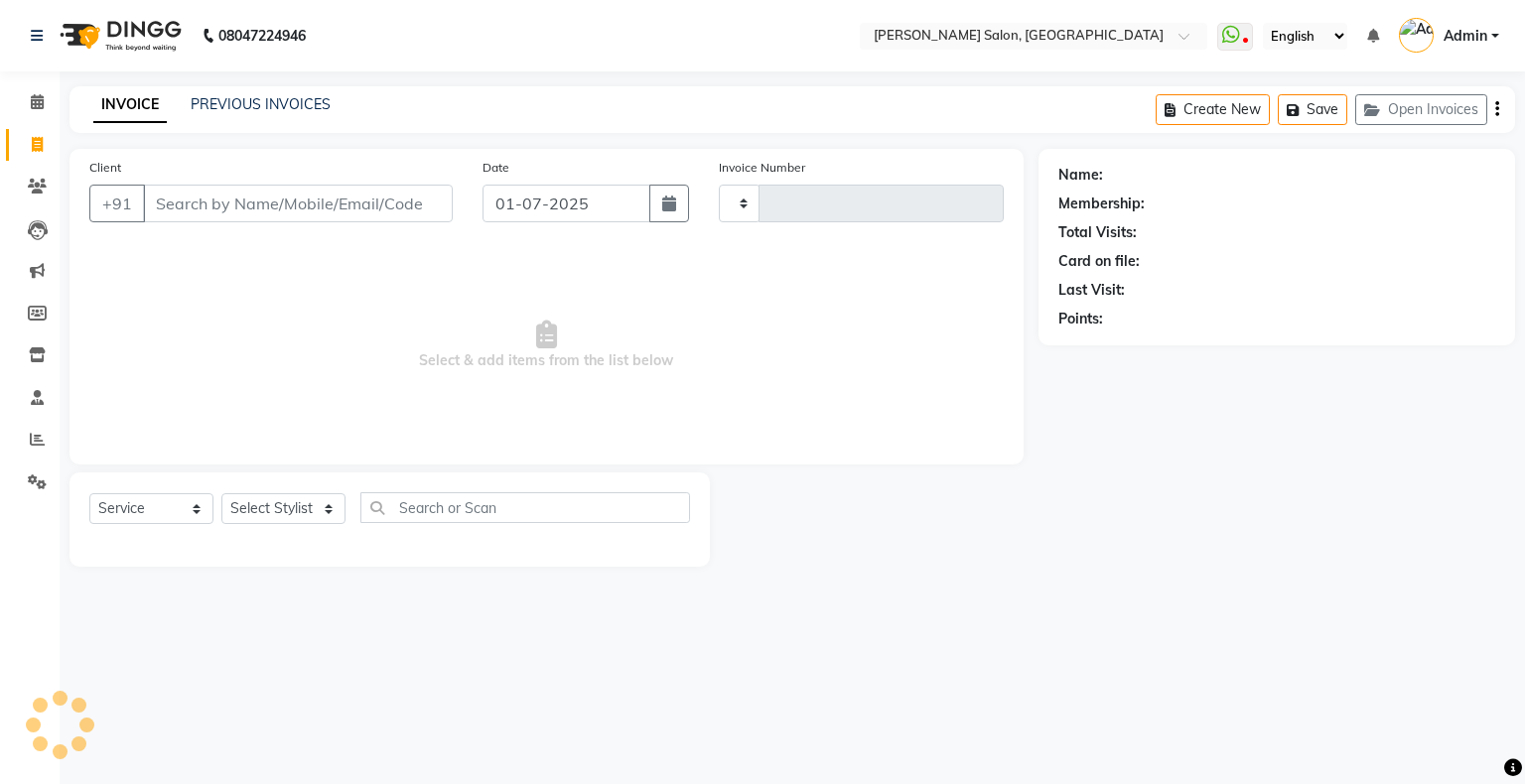 type on "1020" 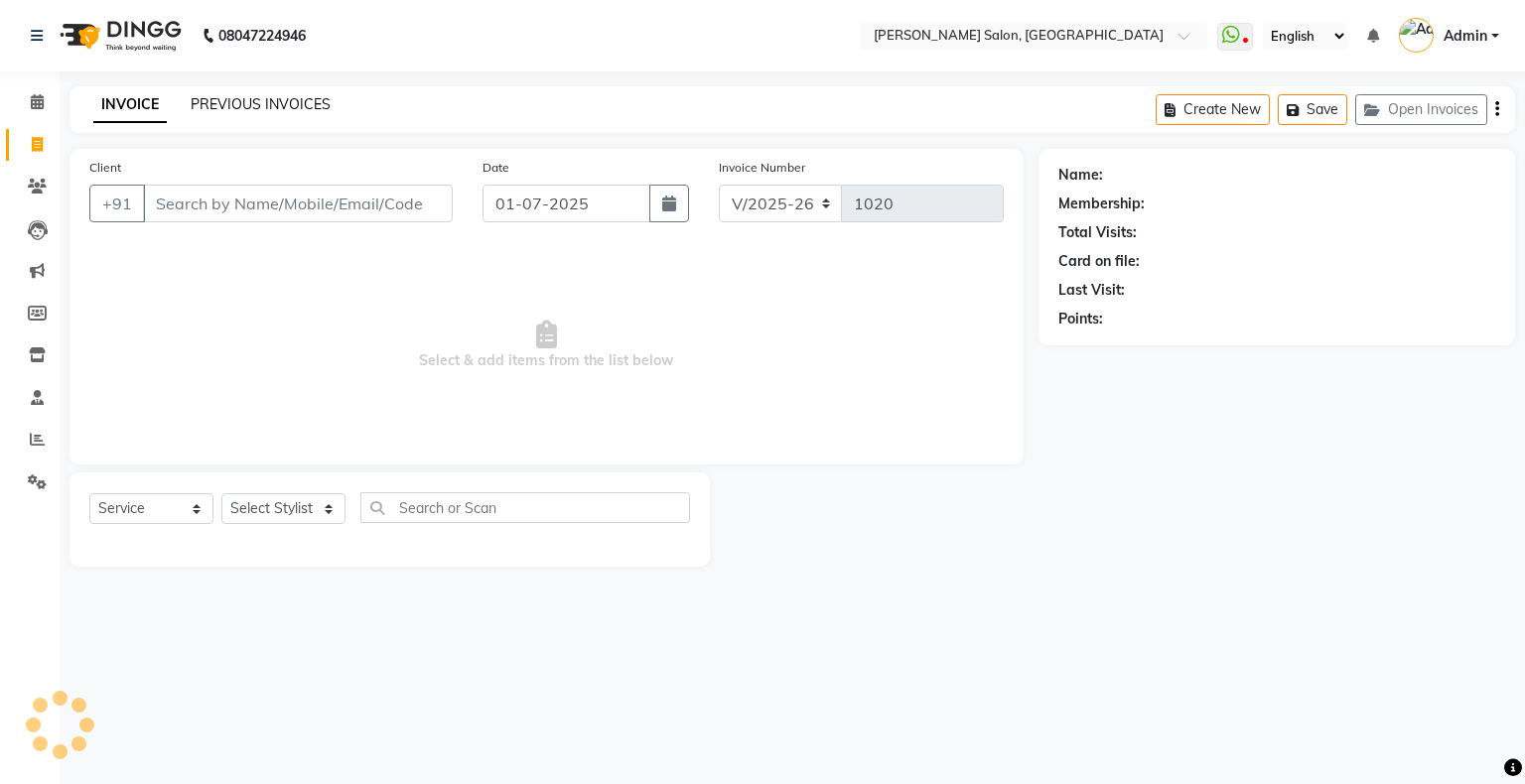 click on "PREVIOUS INVOICES" 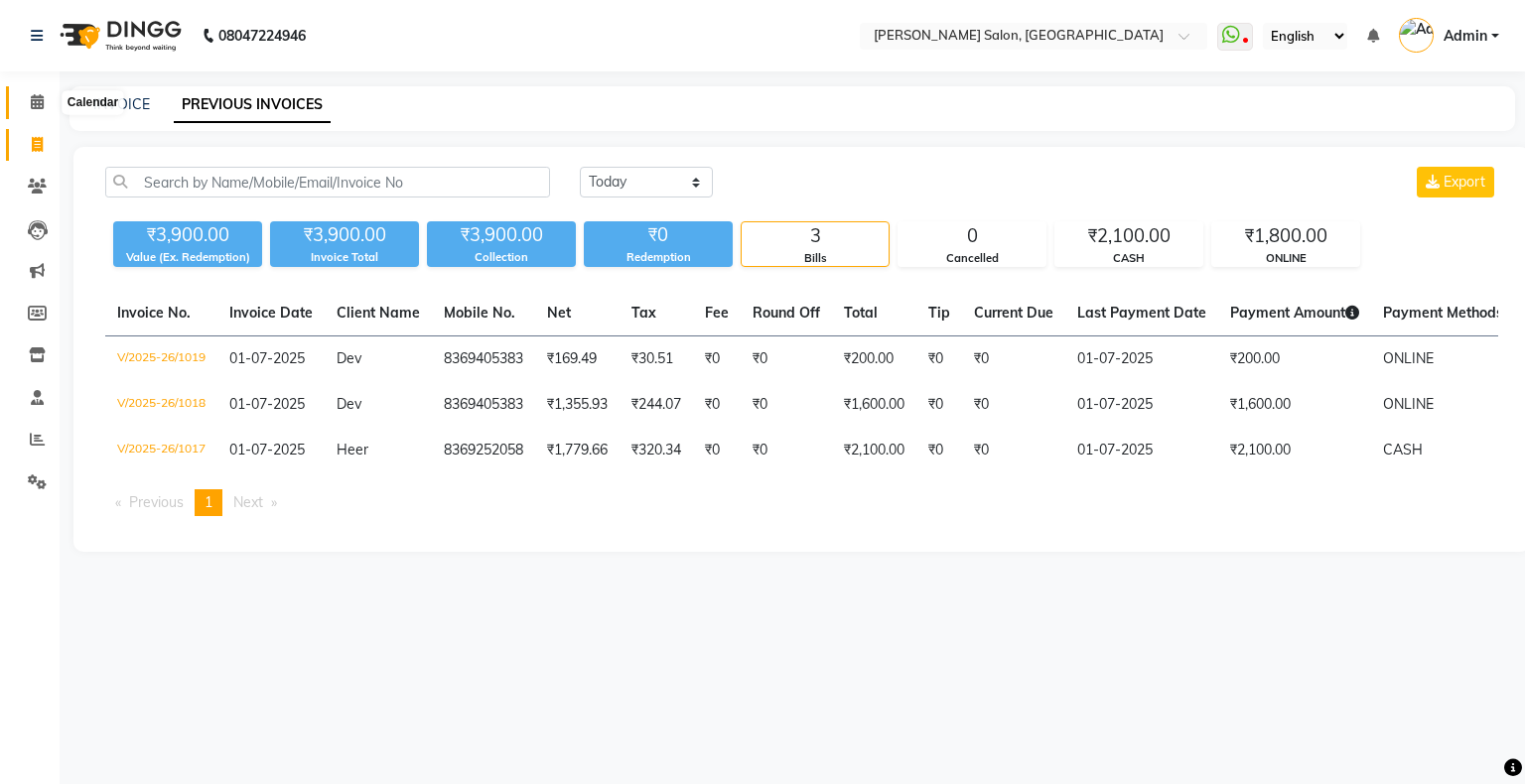 click 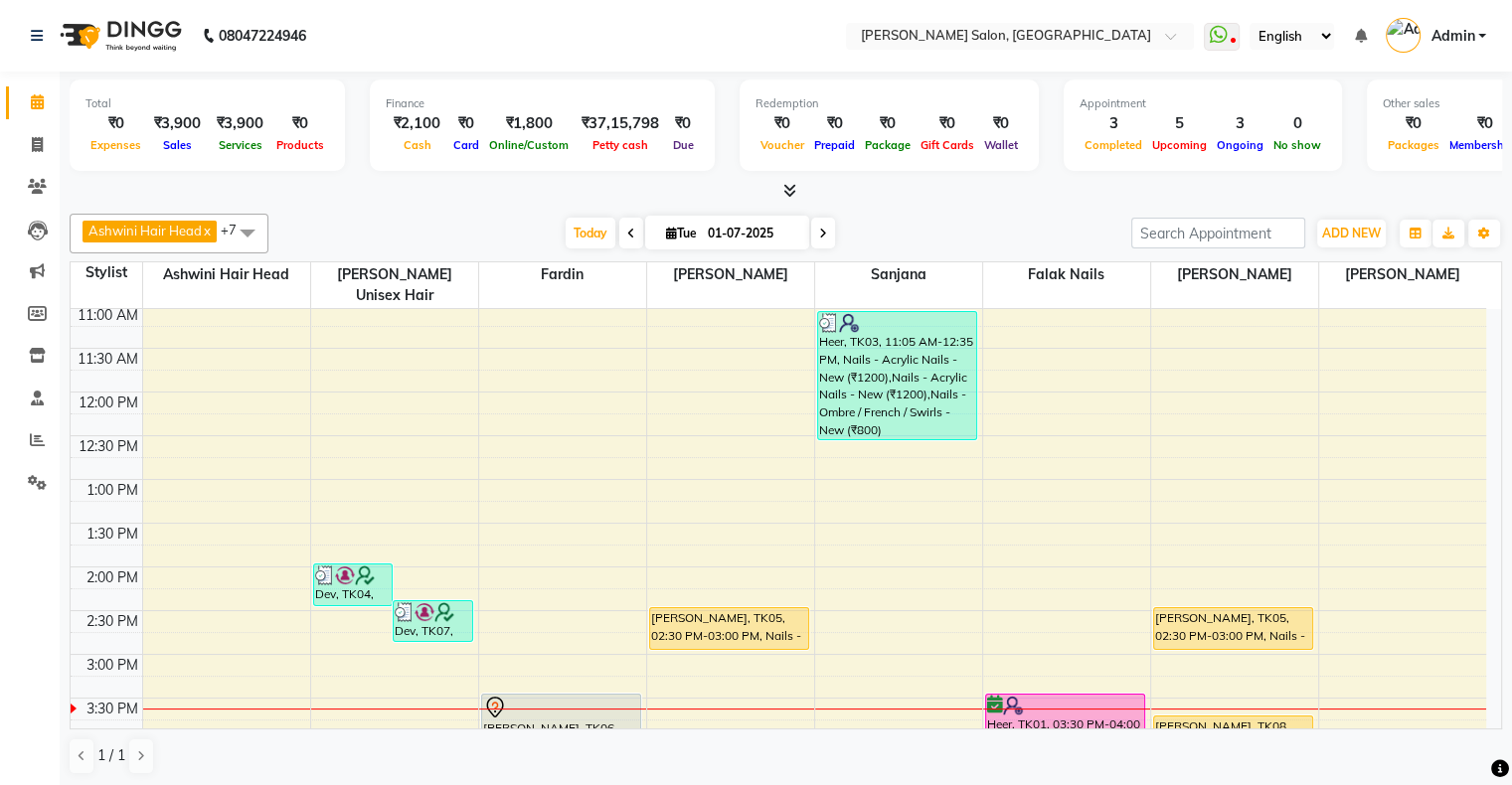 scroll, scrollTop: 199, scrollLeft: 0, axis: vertical 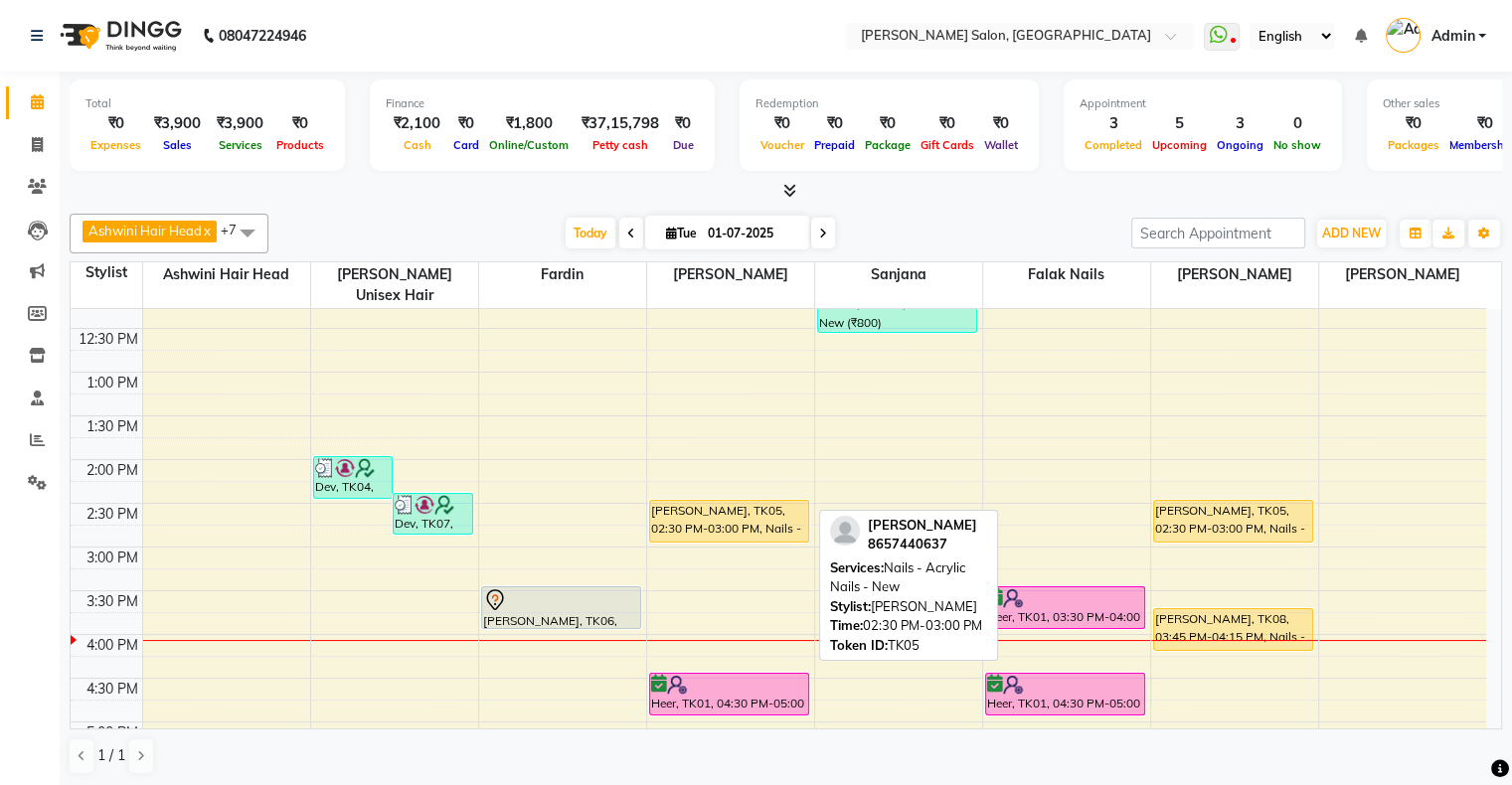 click on "[PERSON_NAME], TK05, 02:30 PM-03:00 PM, Nails - Acrylic Nails - New" at bounding box center [730, 521] 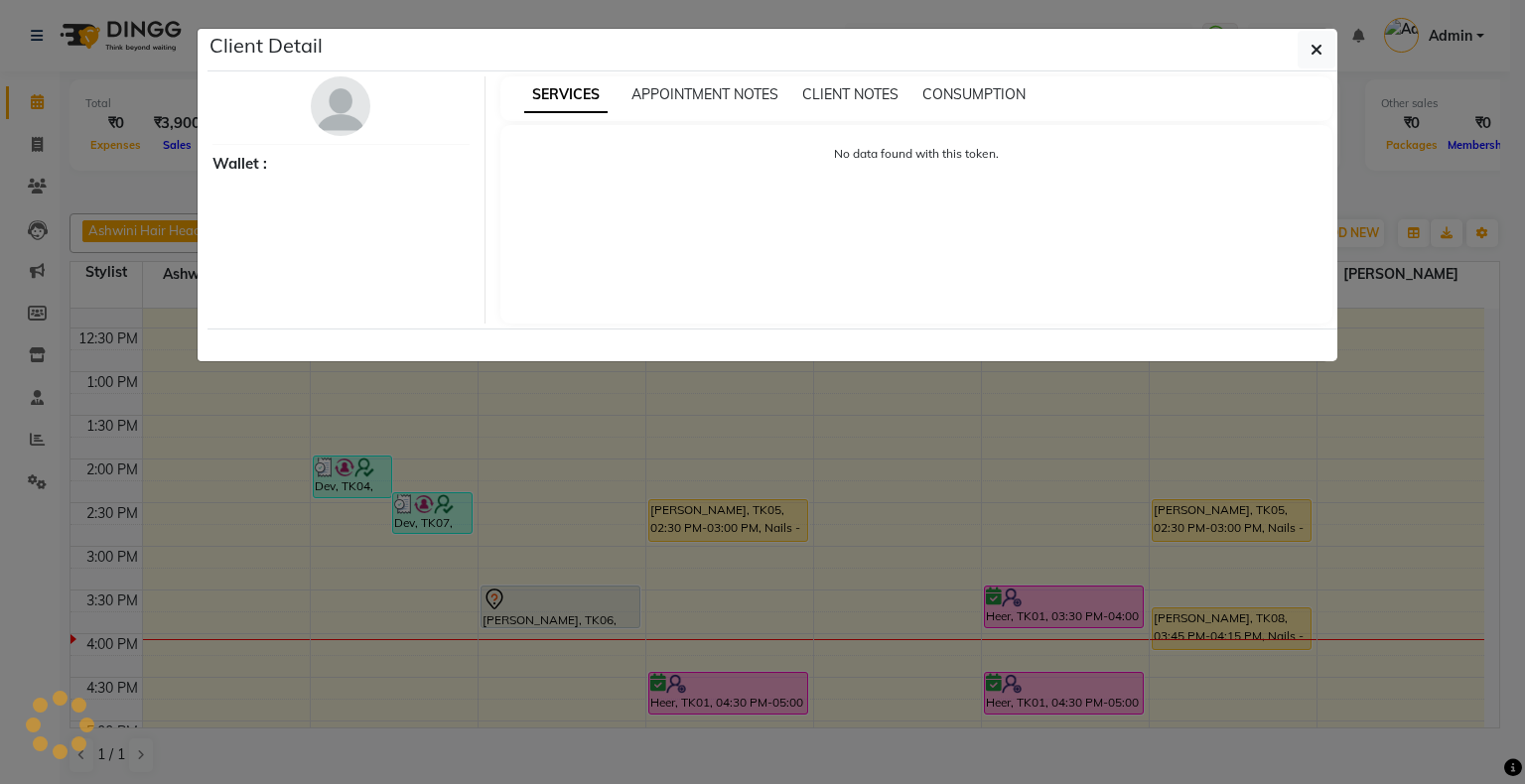 select on "1" 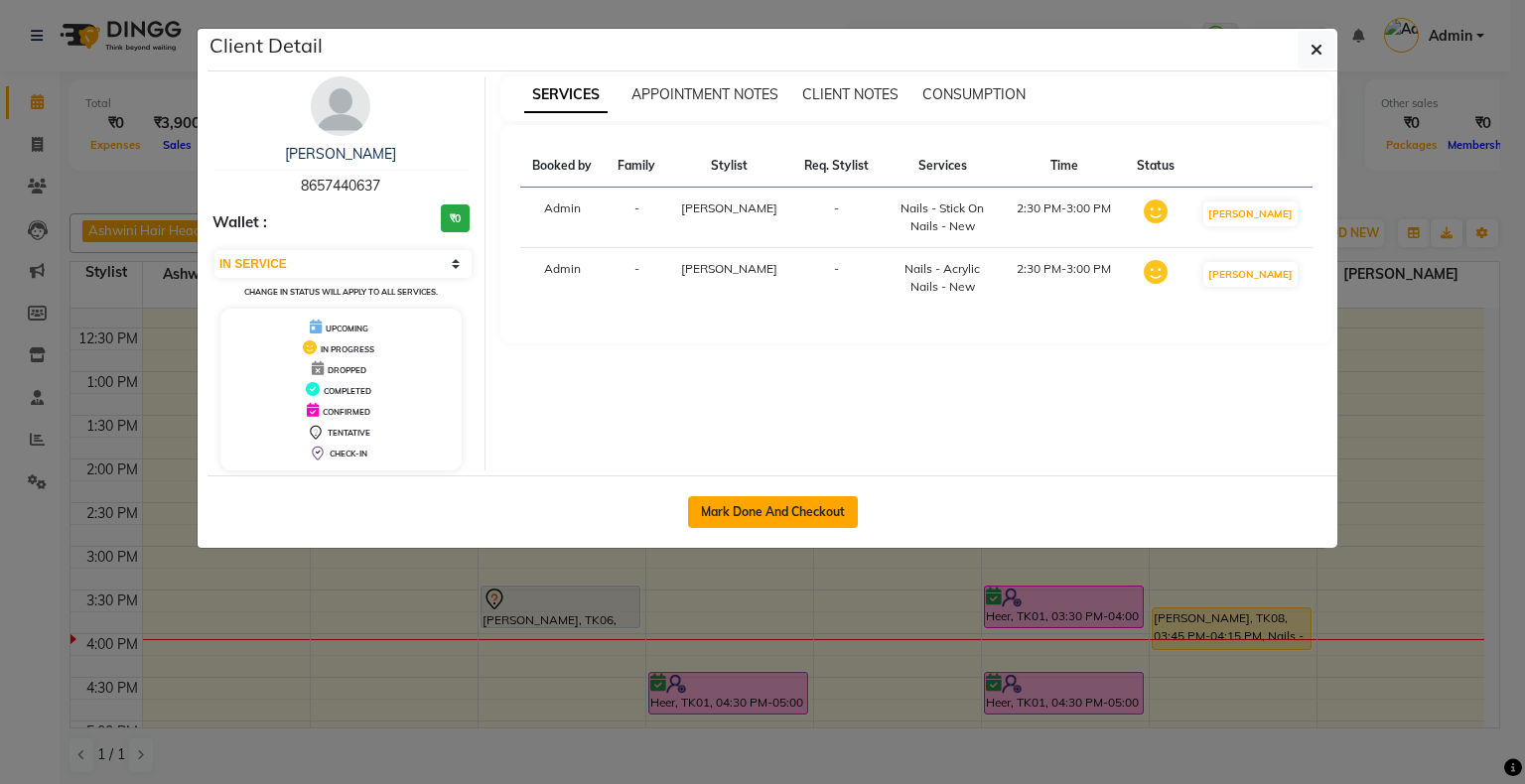 click on "Mark Done And Checkout" 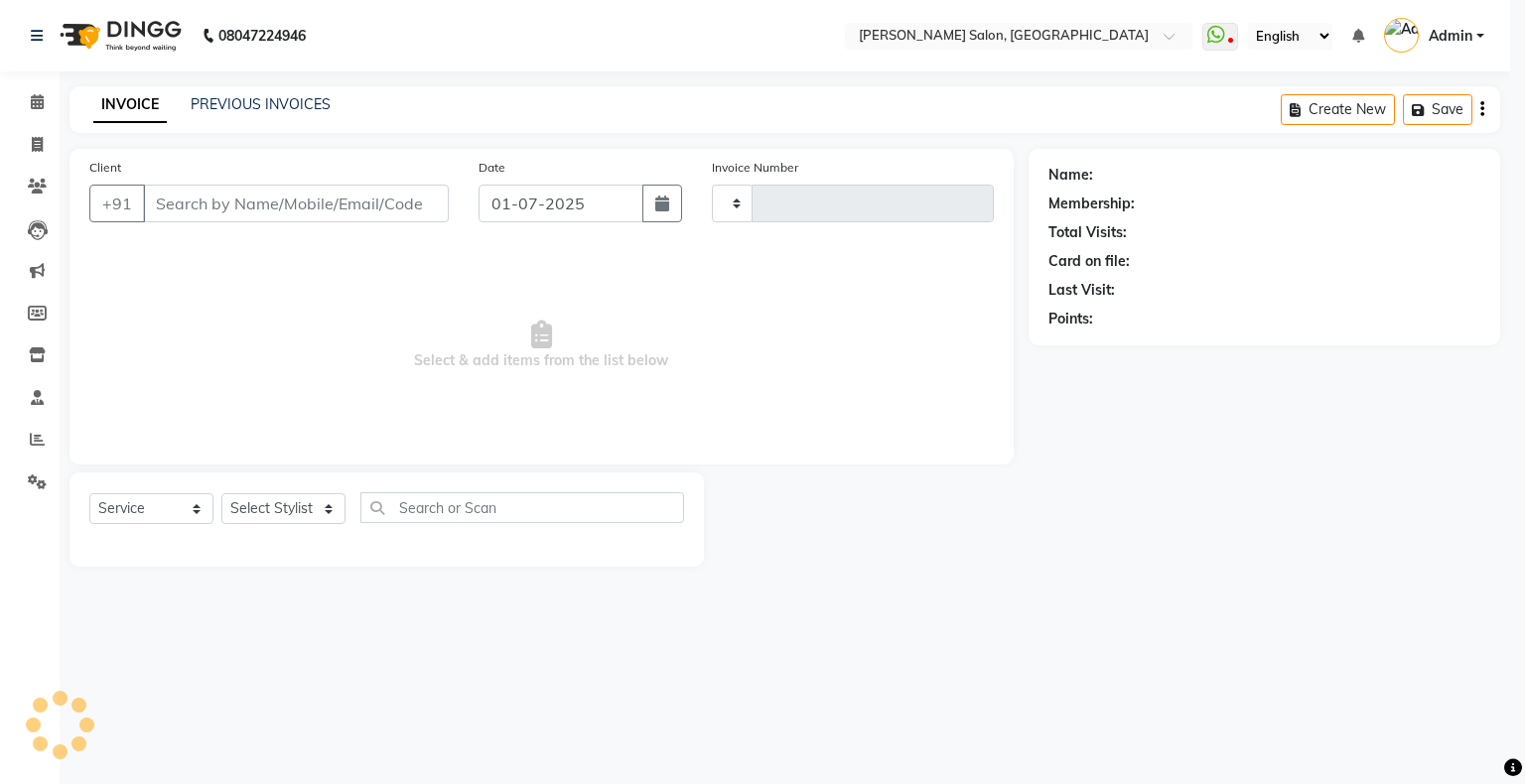 type on "1020" 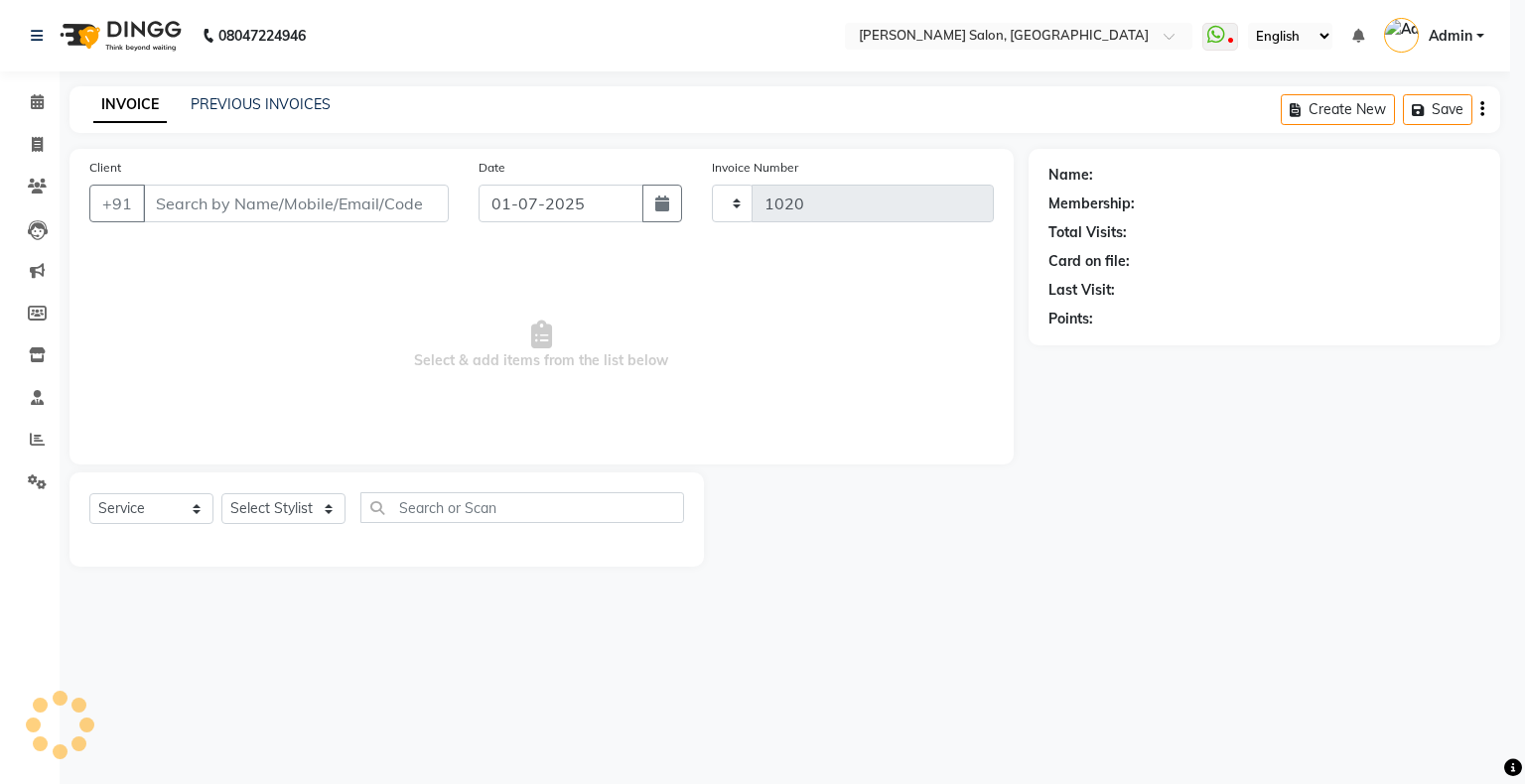 select on "4073" 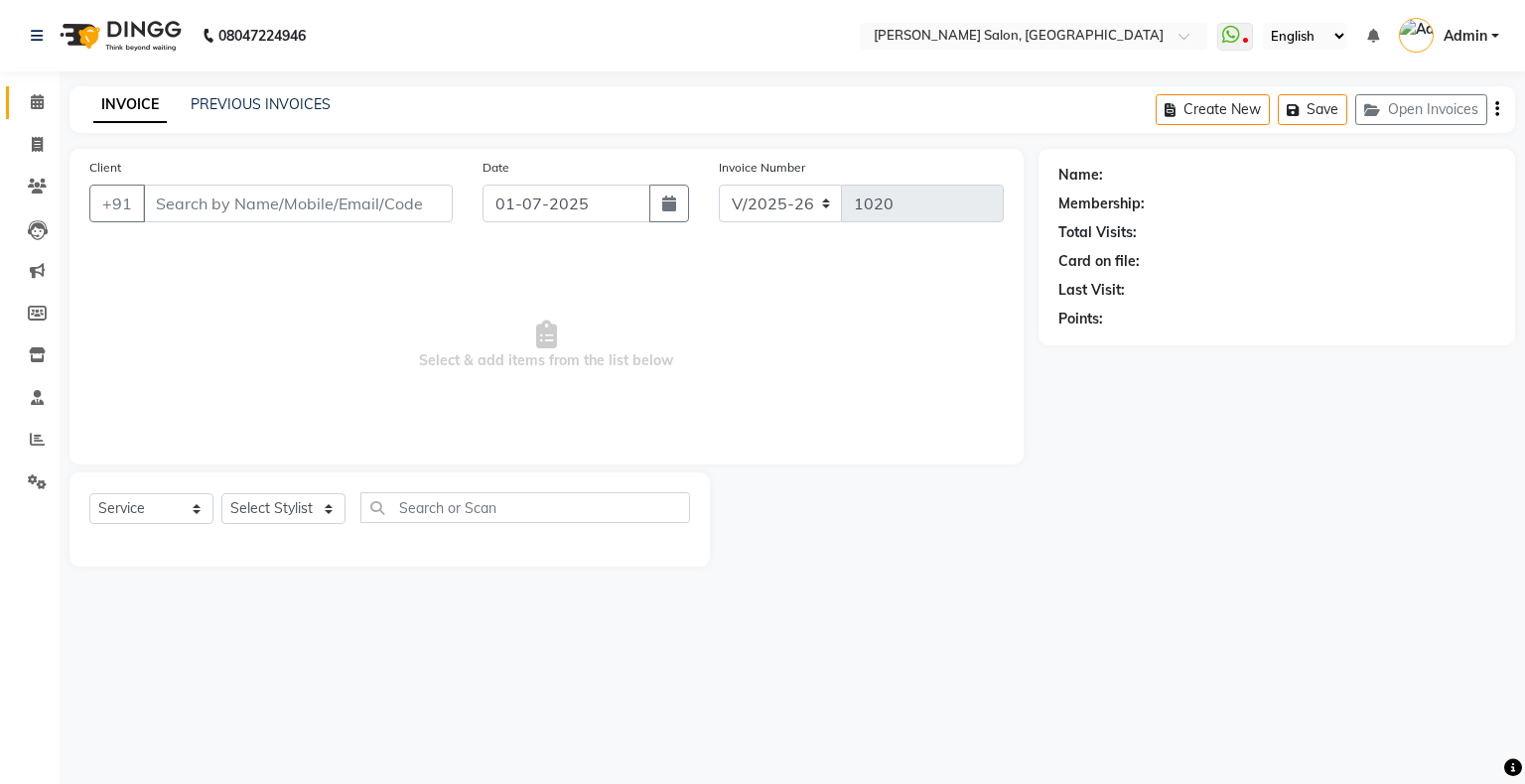 type on "8657440637" 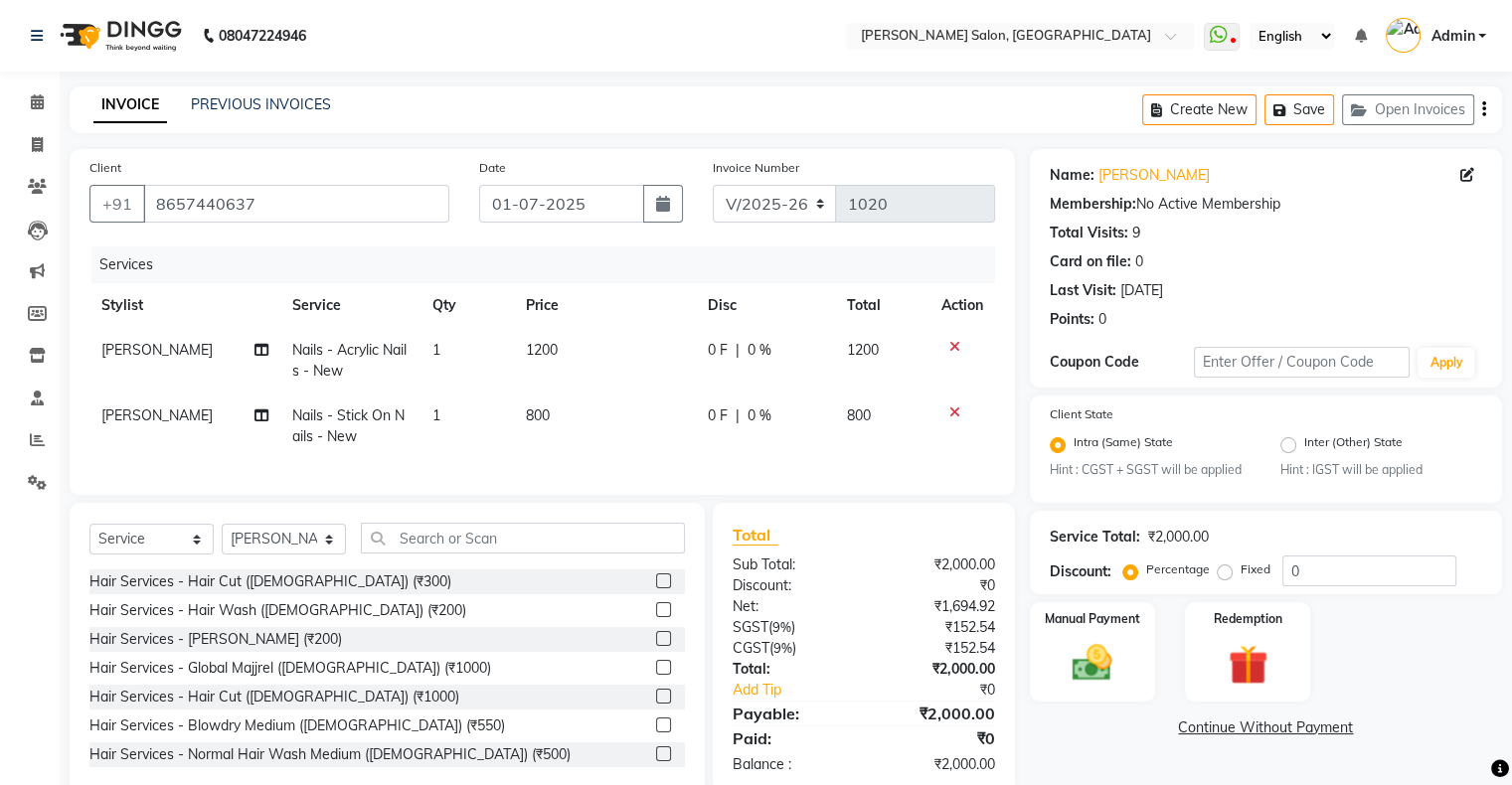 click 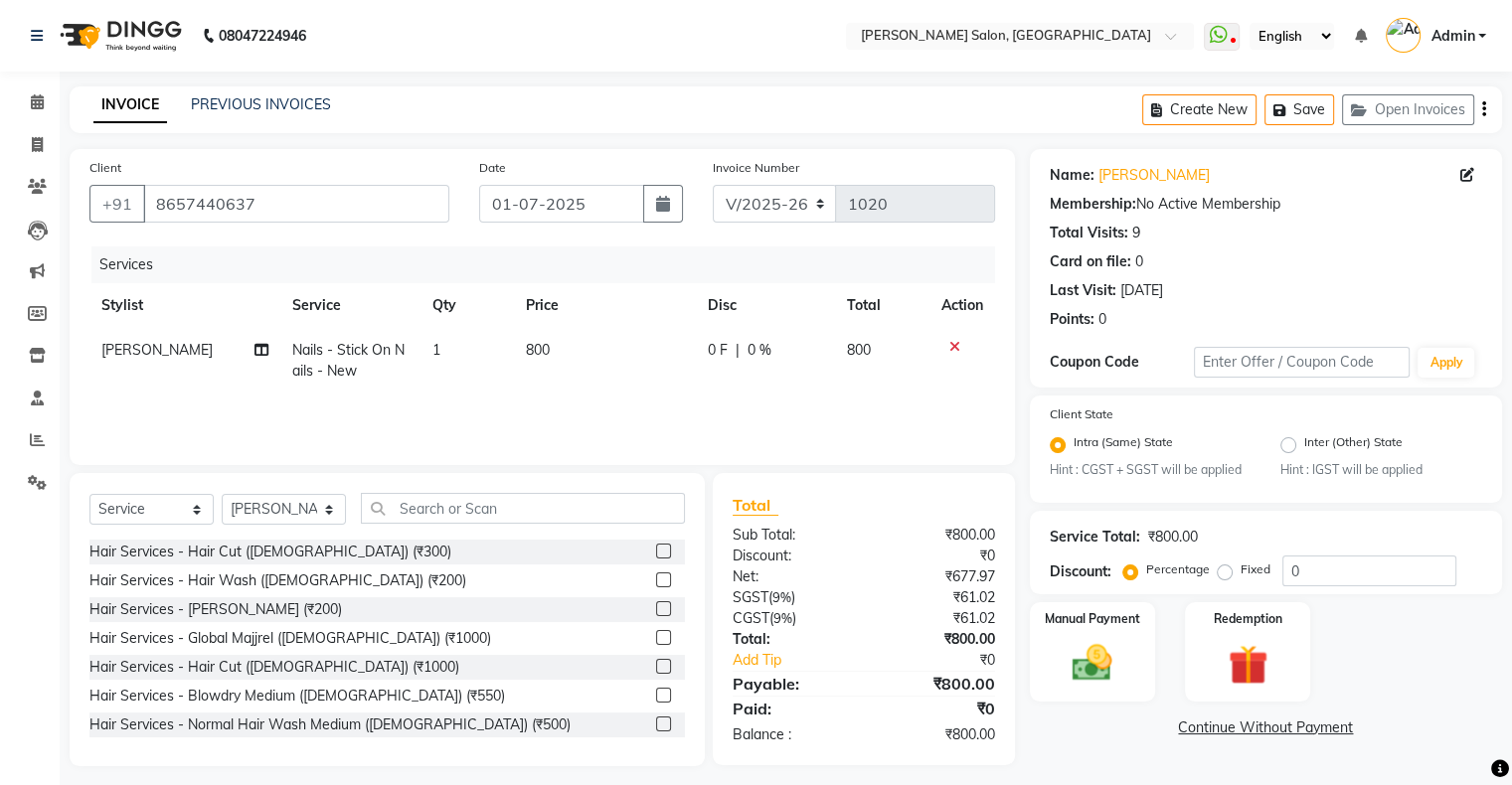 click 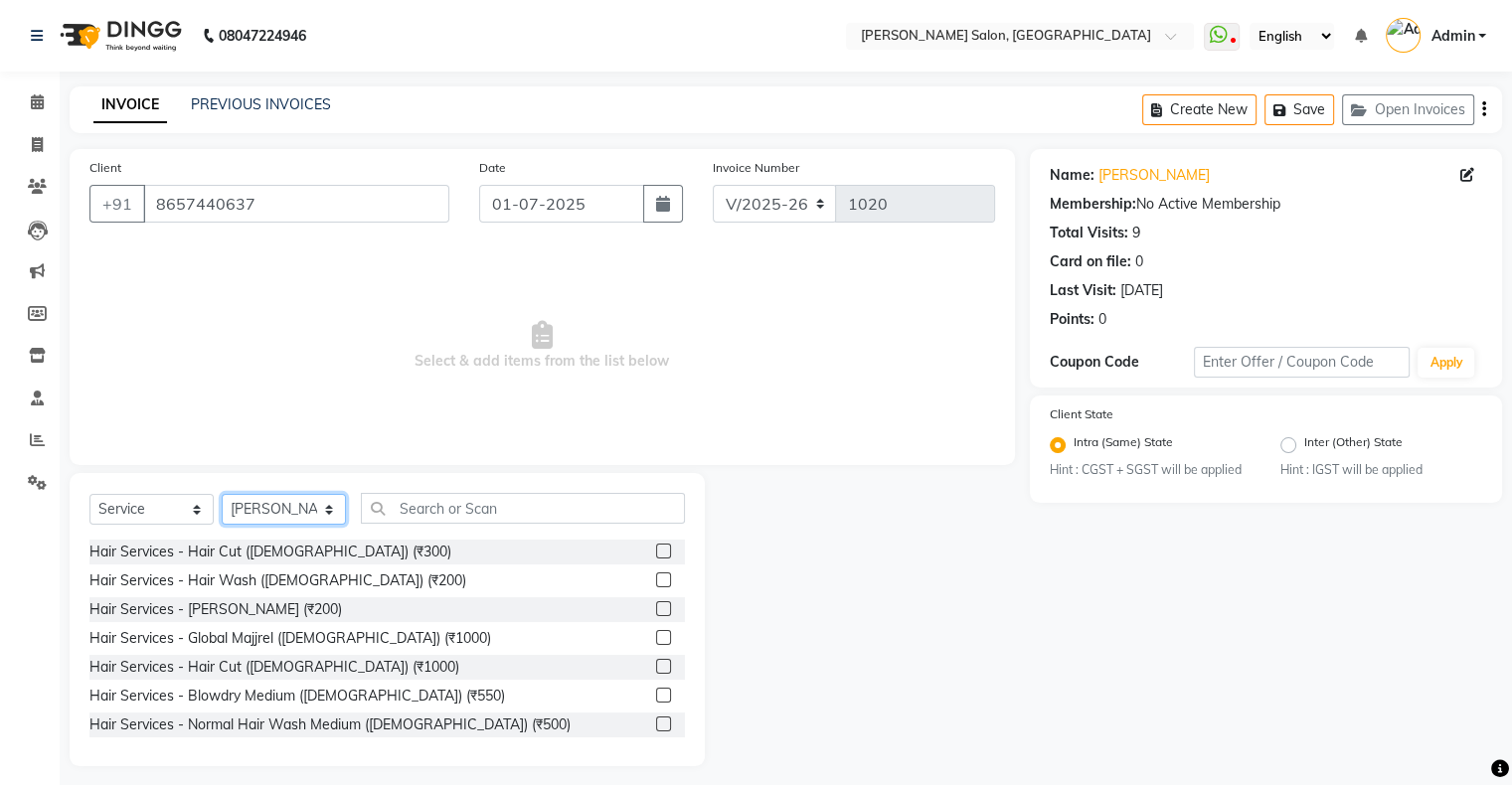 click on "Select Stylist Akshay [PERSON_NAME] Hair Head Falak Nails [PERSON_NAME] [PERSON_NAME] [PERSON_NAME] [PERSON_NAME]  [PERSON_NAME] [PERSON_NAME] Veera [PERSON_NAME] Unisex hair" 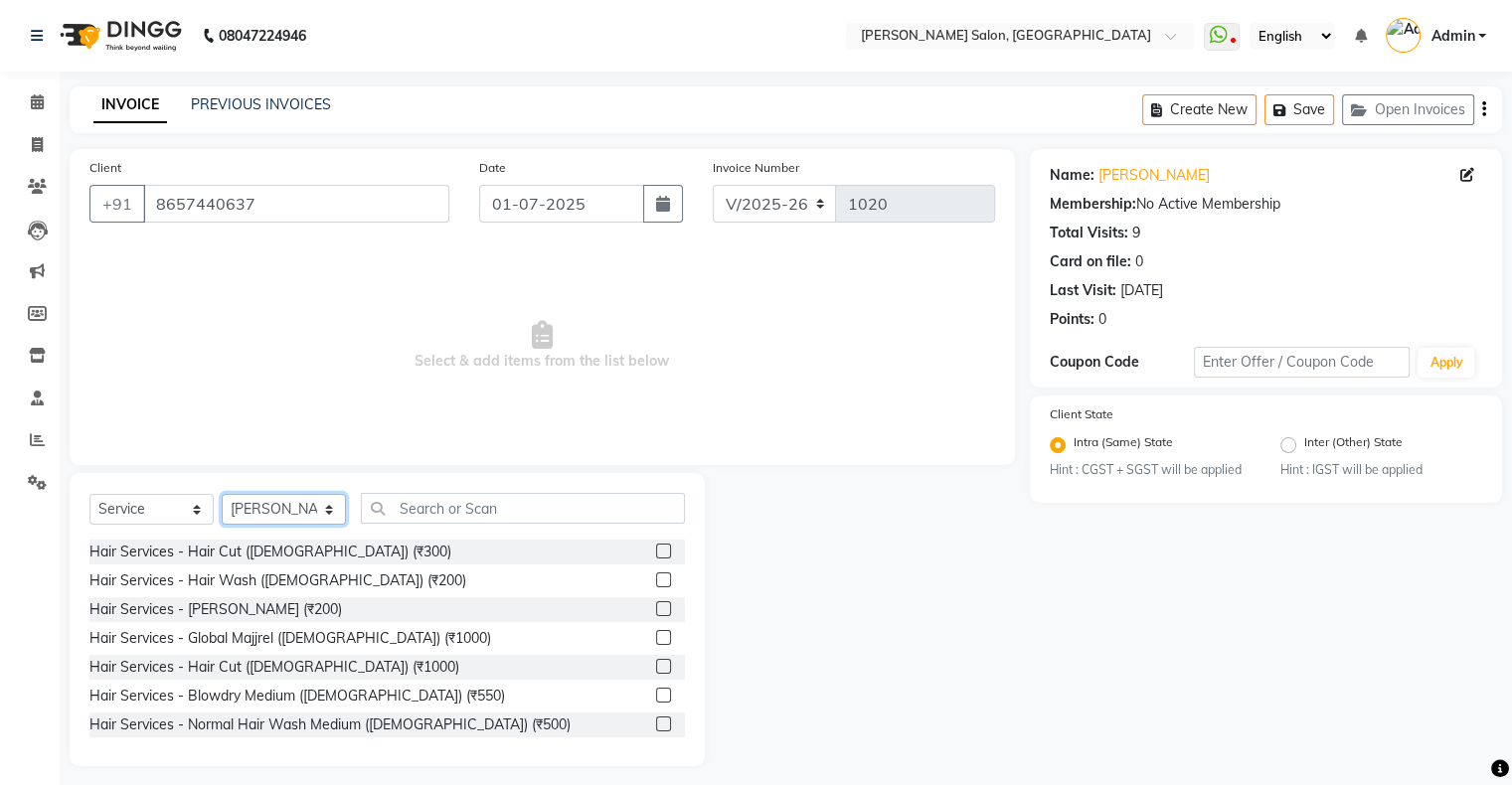 select on "58056" 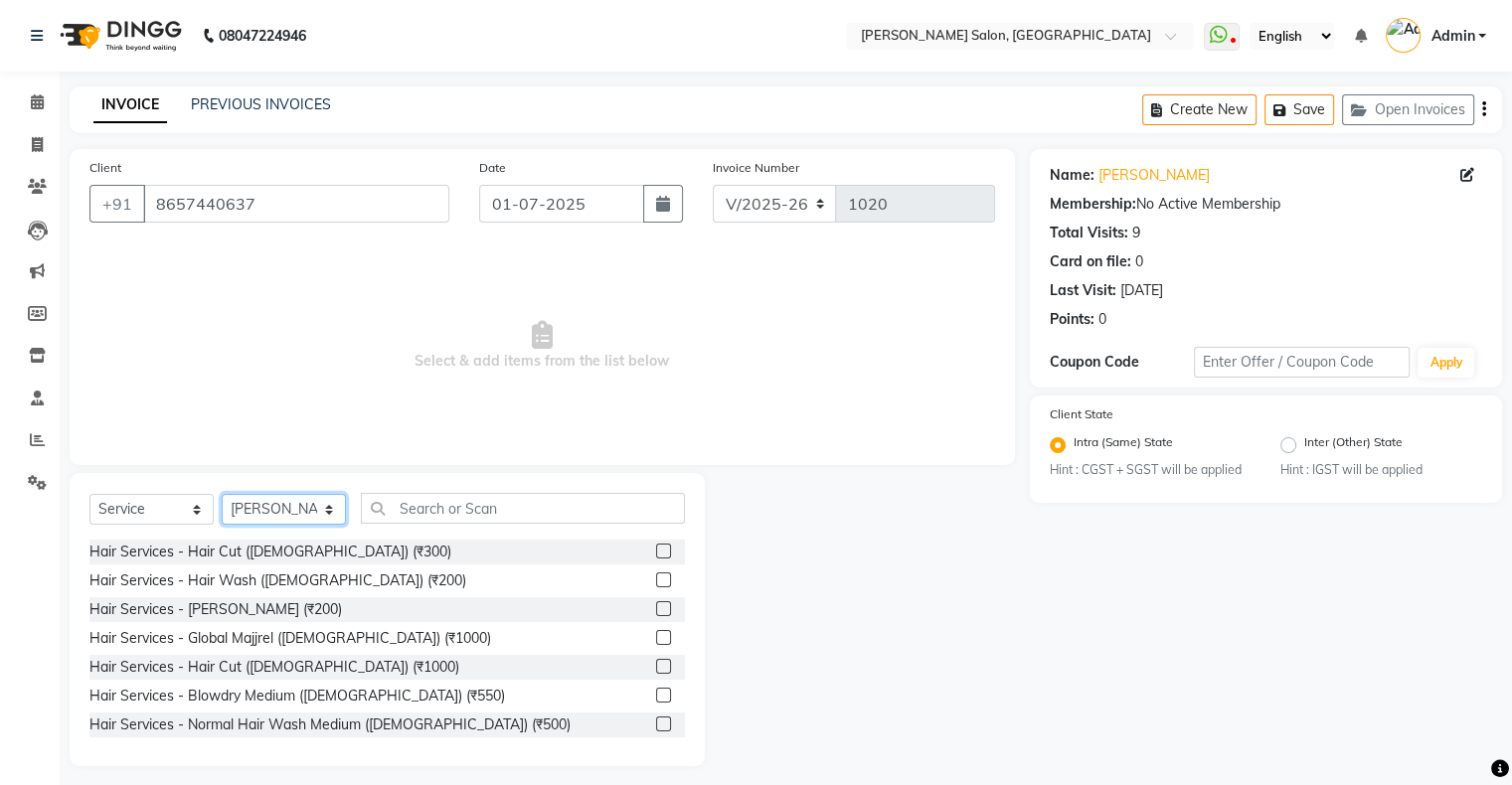 click on "Select Stylist Akshay [PERSON_NAME] Hair Head Falak Nails [PERSON_NAME] [PERSON_NAME] [PERSON_NAME] [PERSON_NAME]  [PERSON_NAME] [PERSON_NAME] Veera [PERSON_NAME] Unisex hair" 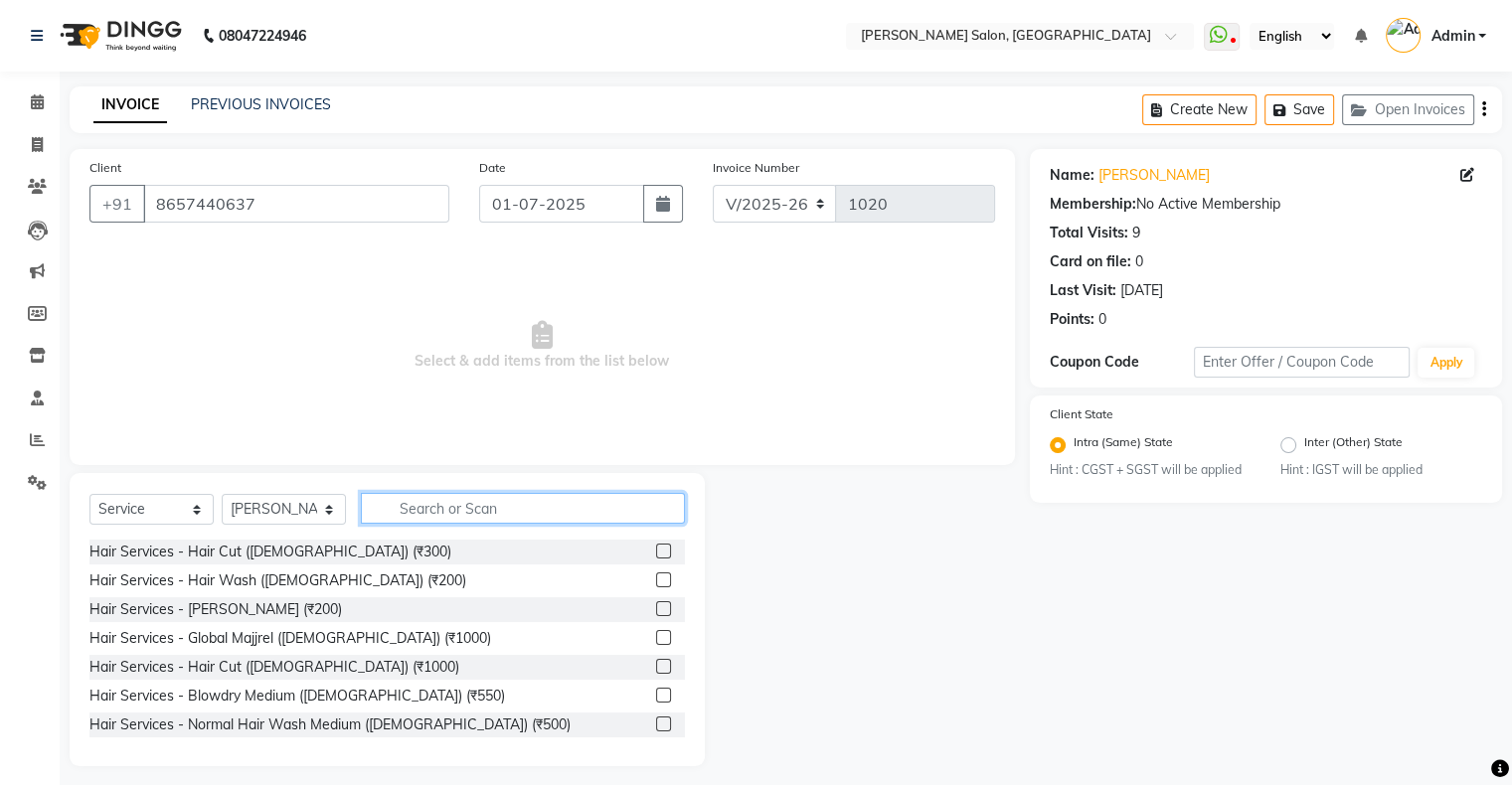 click 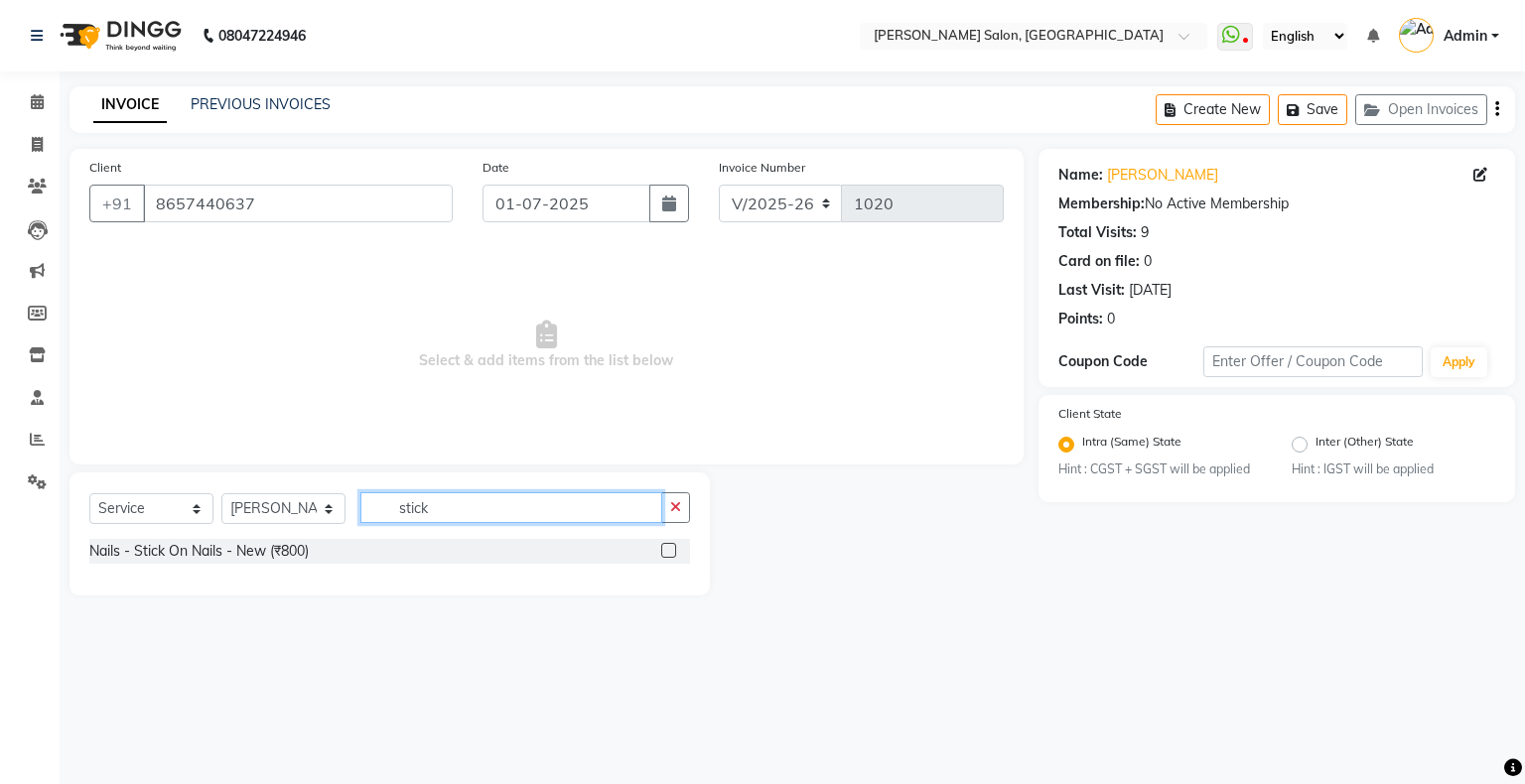 type on "stick" 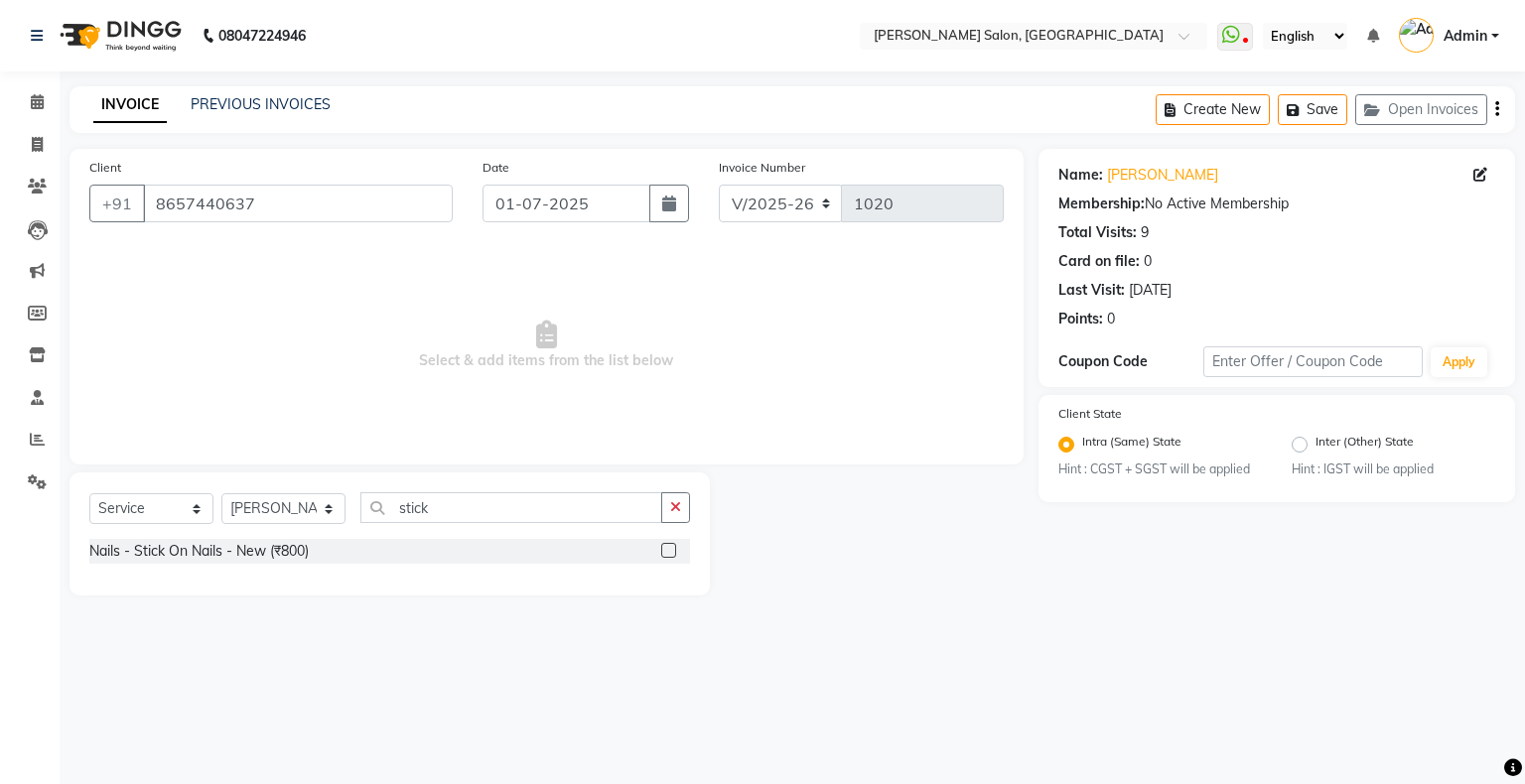 click on "Nails - Stick On Nails - New (₹800)" 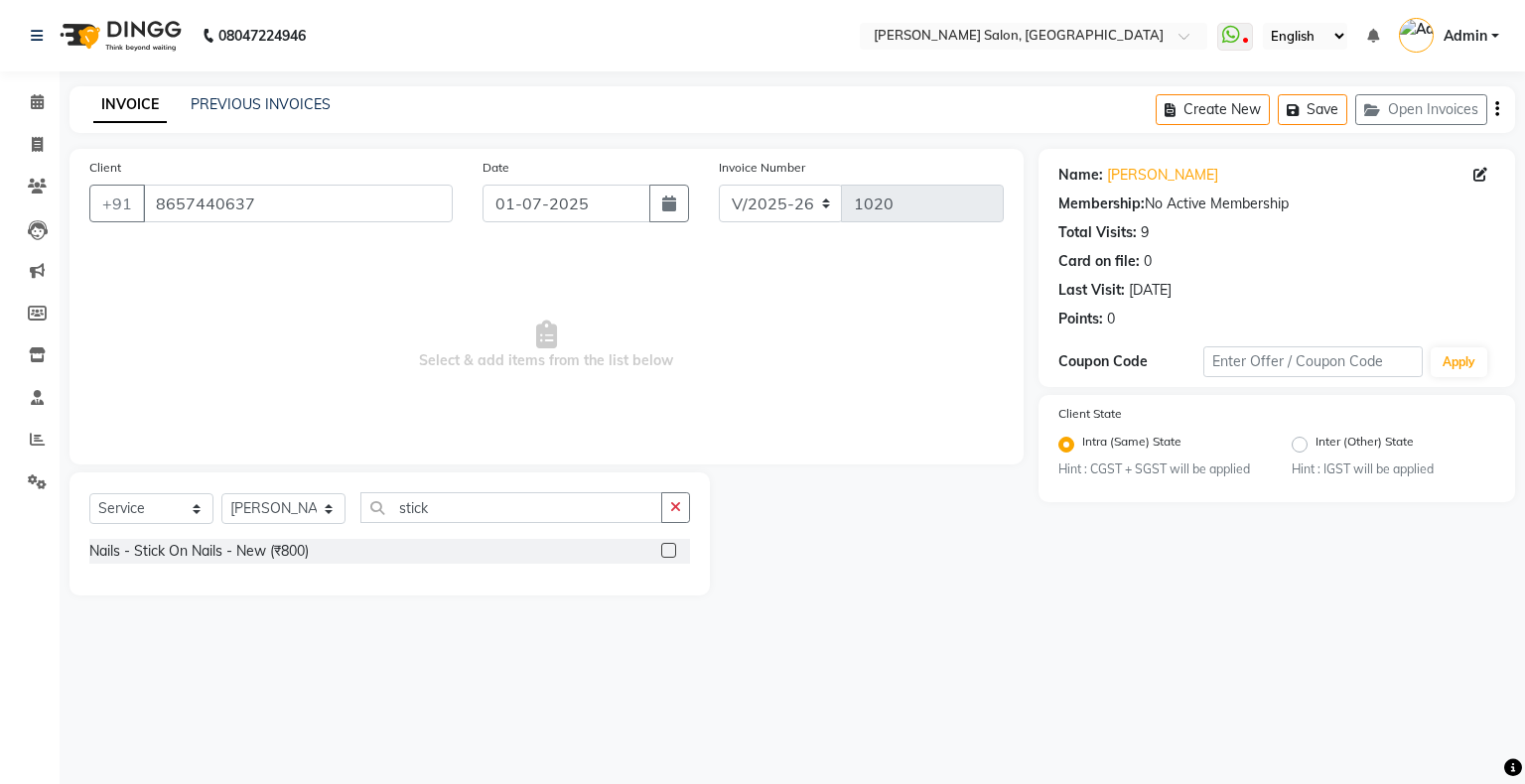click 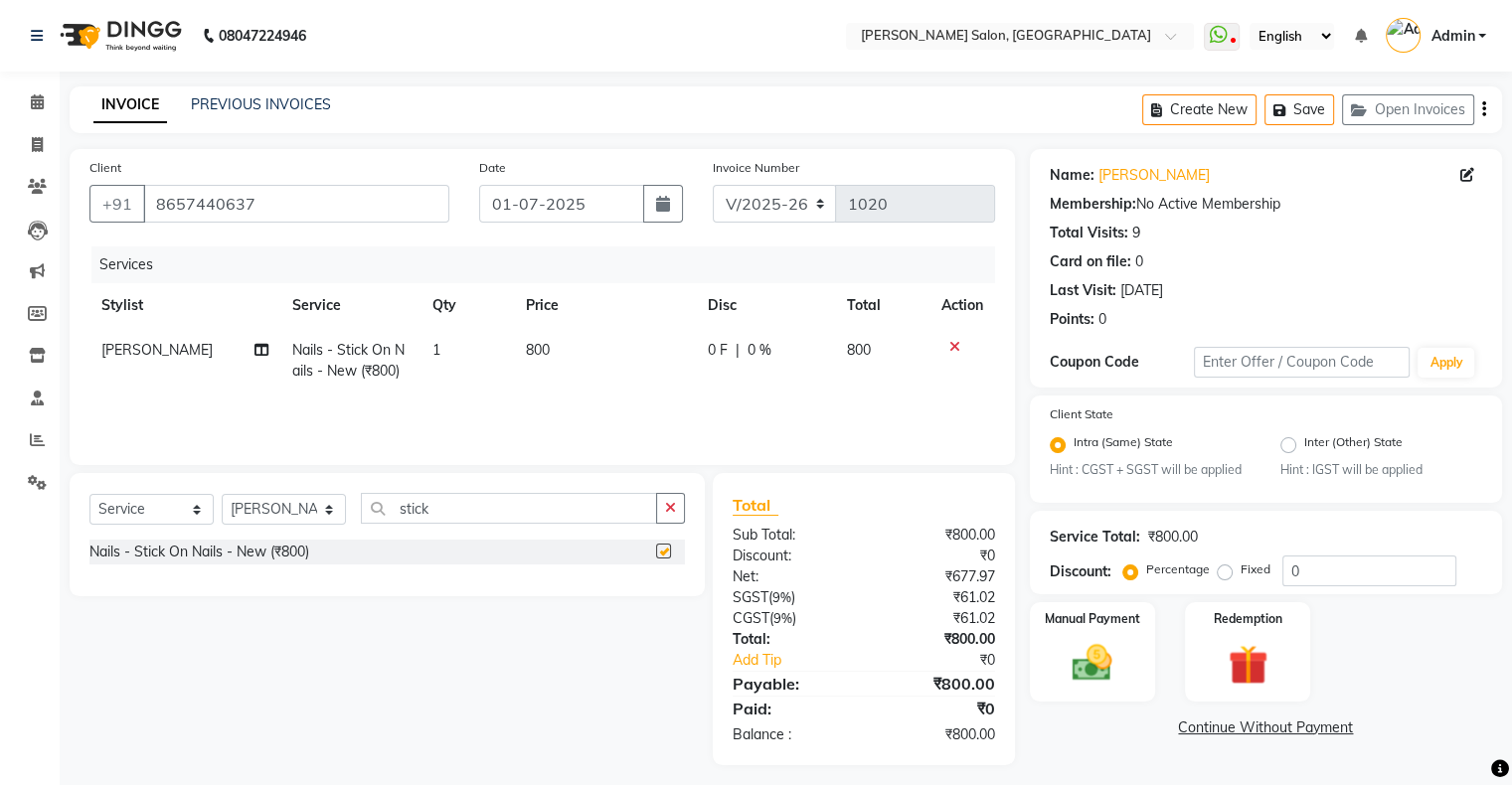 checkbox on "false" 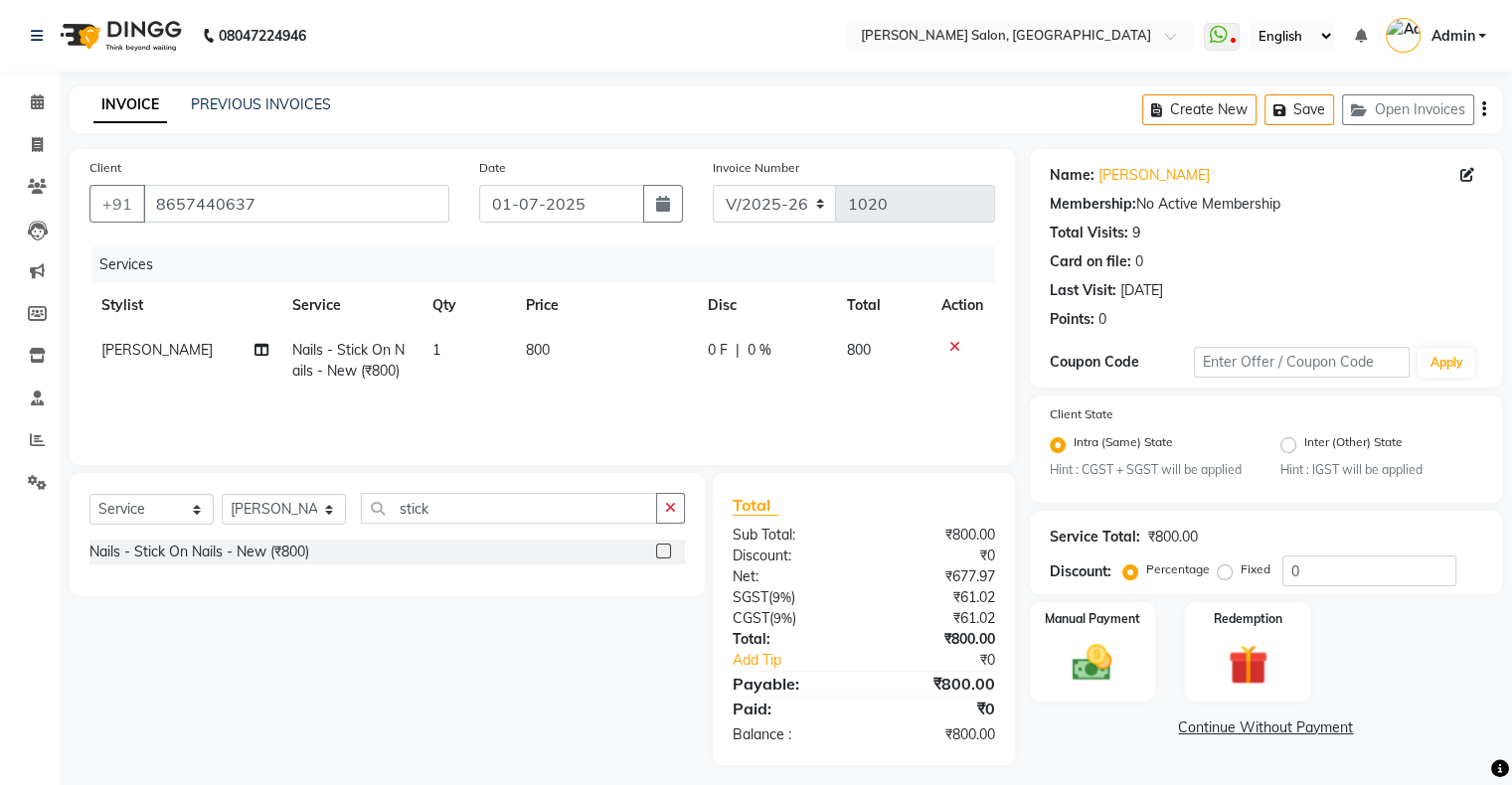 click on "800" 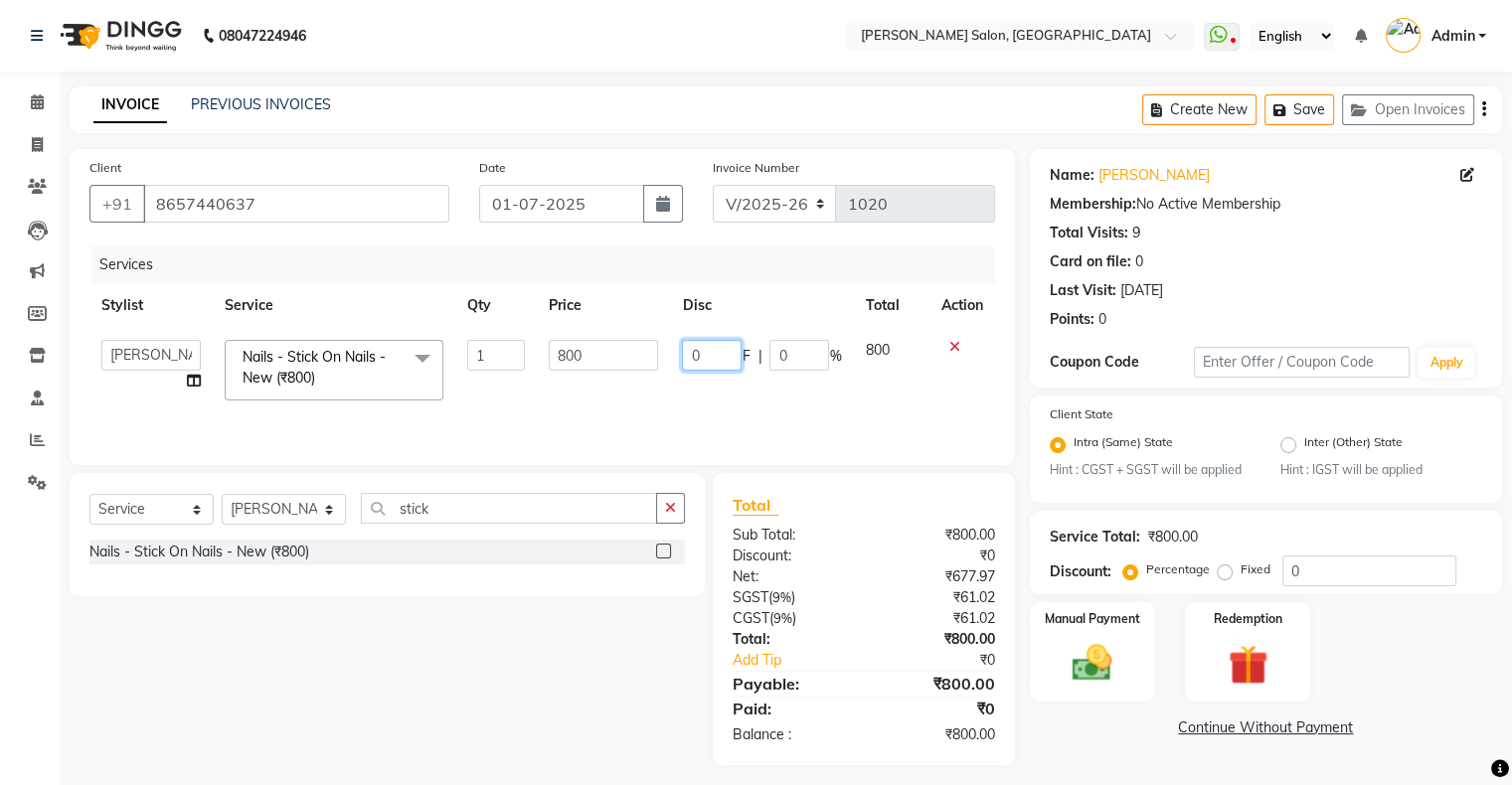 click on "0" 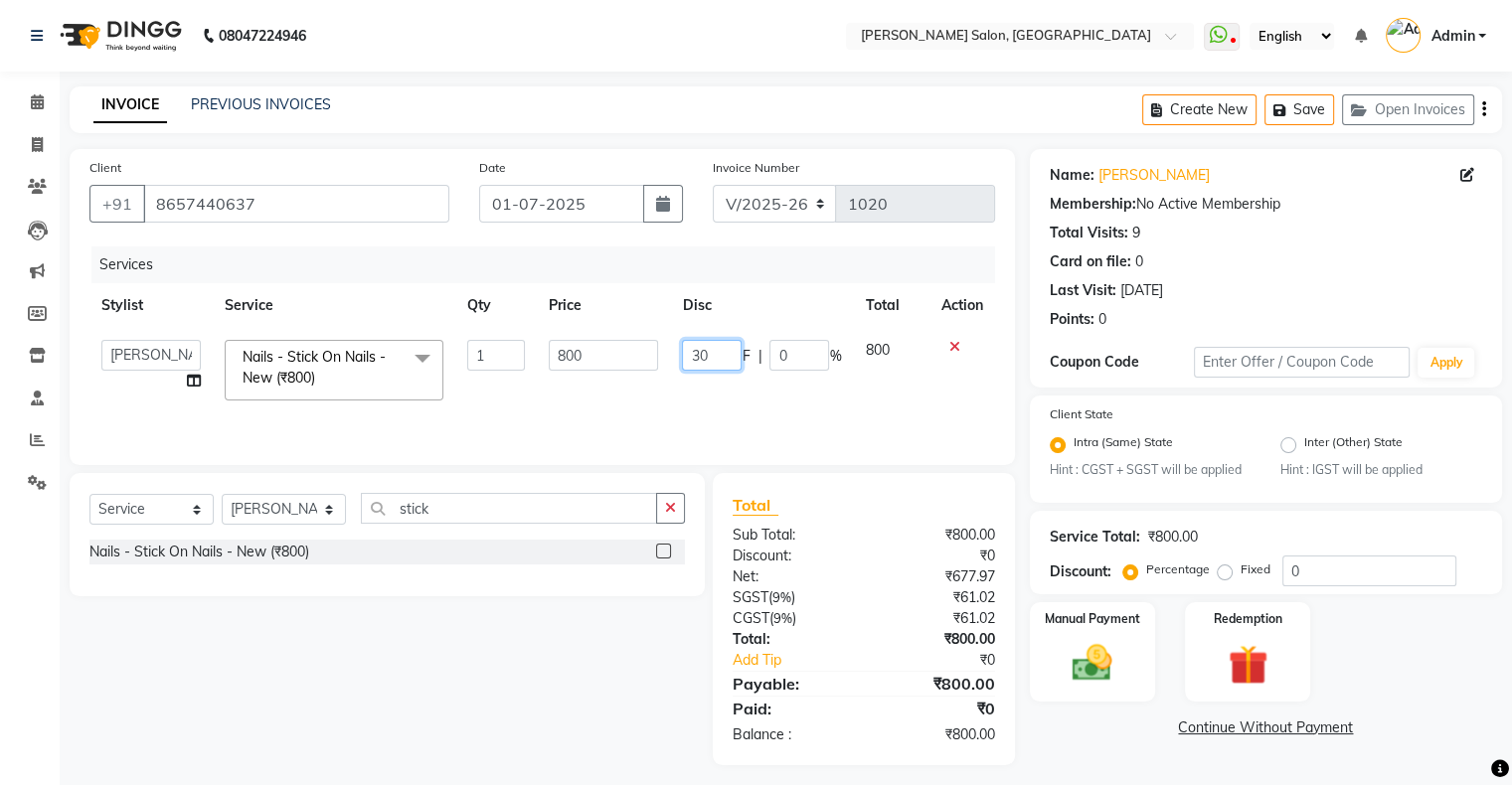 type on "300" 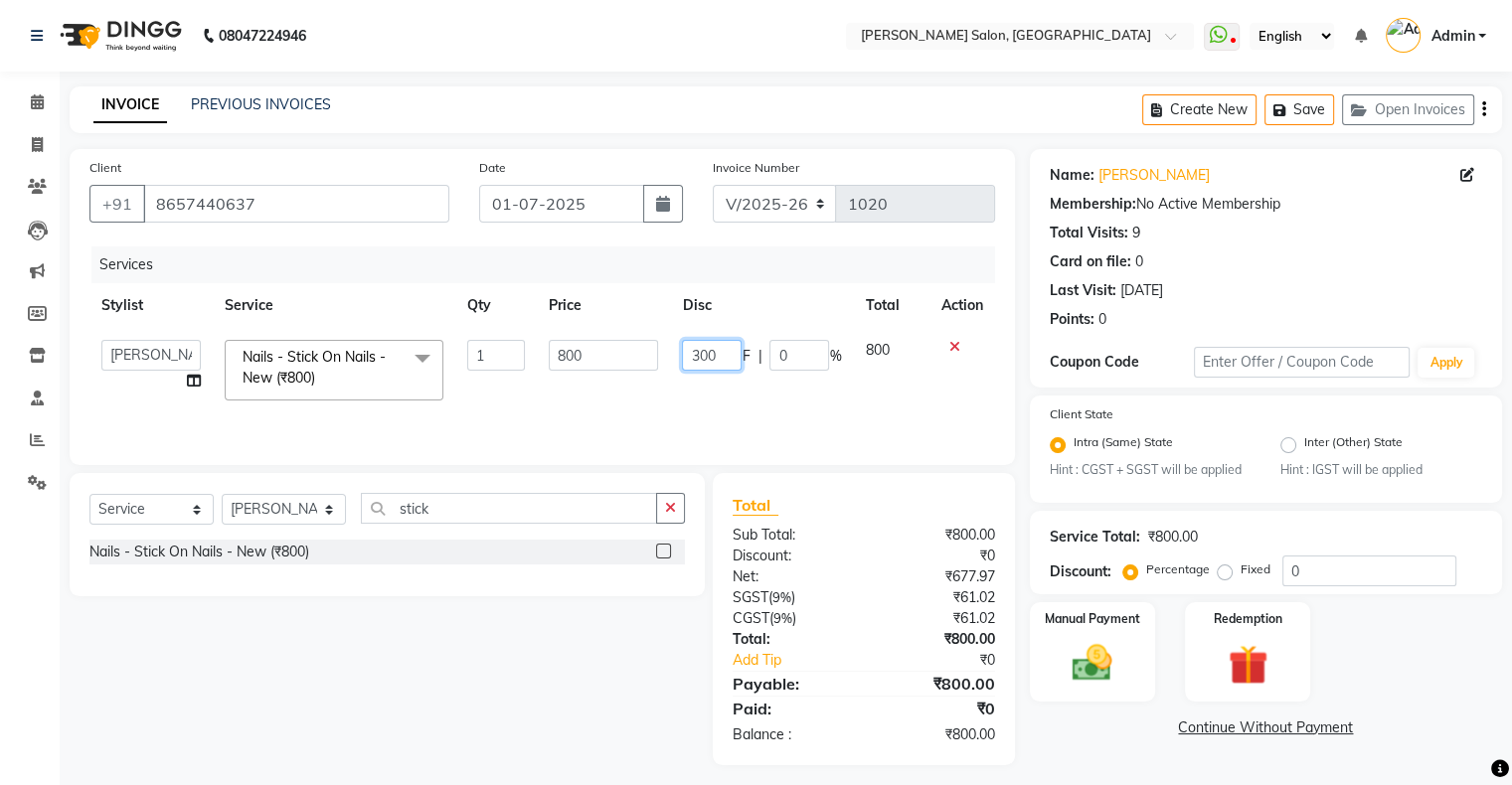 click on "300" 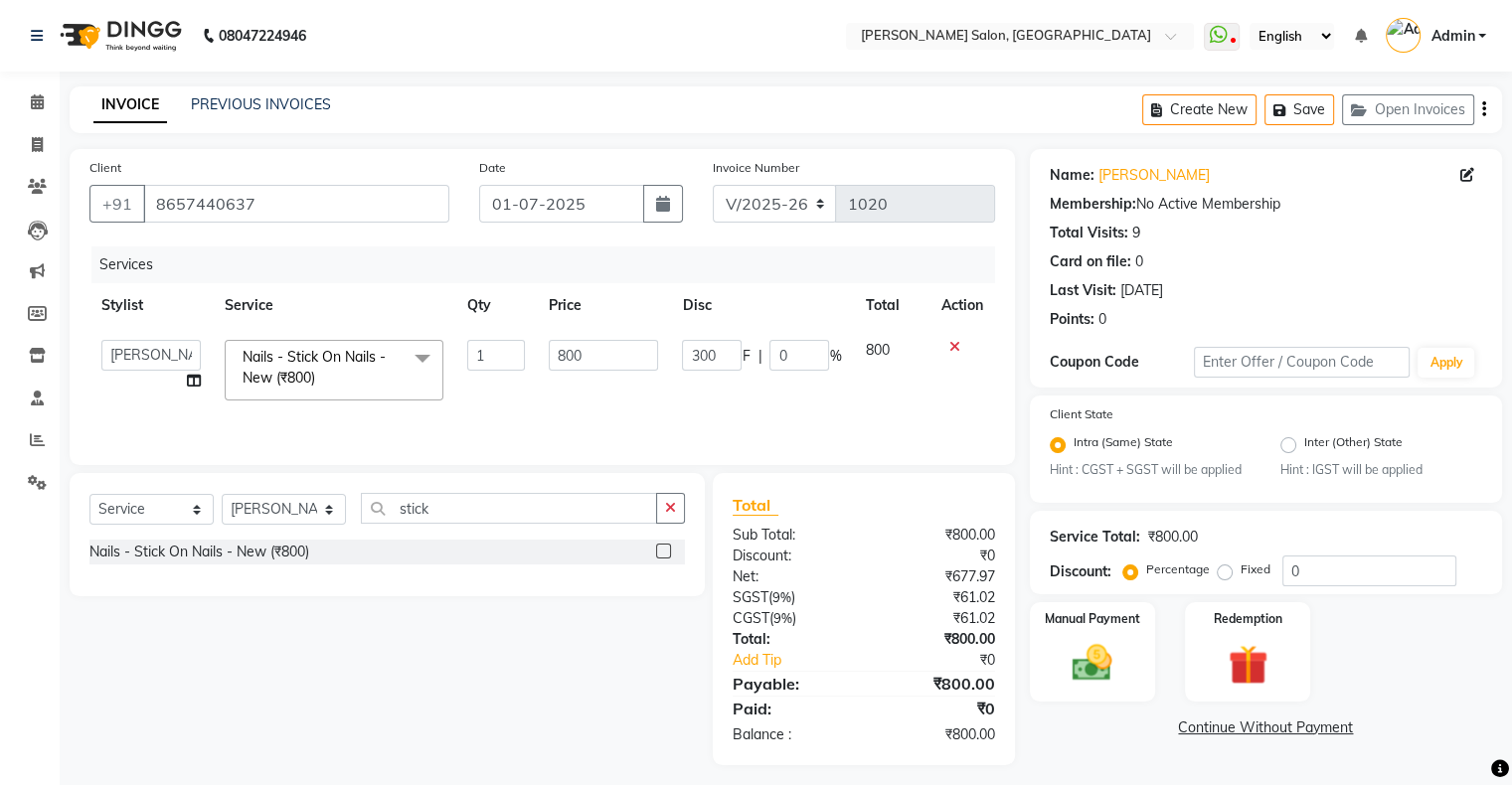 click on "Services Stylist Service Qty Price Disc Total Action  Akshay Divecha   Ashwini Hair Head   Falak Nails   Fardin   Kirti   Nida FD   Pradip Vaishnav   Sanjana    Shubhada   Susmita   Vidhi Veera   Vivek Unisex hair  Nails - Stick On Nails - New (₹800)  x Hair Services - Hair Cut (Male) (₹300) Hair Services - Hair Wash (Male) (₹200) Hair Services - Beard (₹200) Hair Services - Global Majjrel (Male) (₹1000) Hair Services - Hair Cut (Female) (₹1000) Hair Services - Blowdry Medium (Female) (₹550) Hair Services - Normal Hair Wash Medium (Female) (₹500) Hair Services - Hair Spa Medium (Female) (₹1200) Threading-Full Face Threading (Female) (₹299) Honey wax Half Legs (Male) (₹1000) Flavoured Wax Underarms (Male) (₹499) Honey wax Half Arms (Female) (₹200) Honey wax Half Legs (Female) (₹400) Adult Hair Cut - Male Senior Stylist (₹600) Beard/Clean Shave - Male (₹250) Basic Styling - Male (₹250) Basic Styling Male - Senior Stylist (₹400) Side locks trim - Male (₹150) 1 800 300 F | 0" 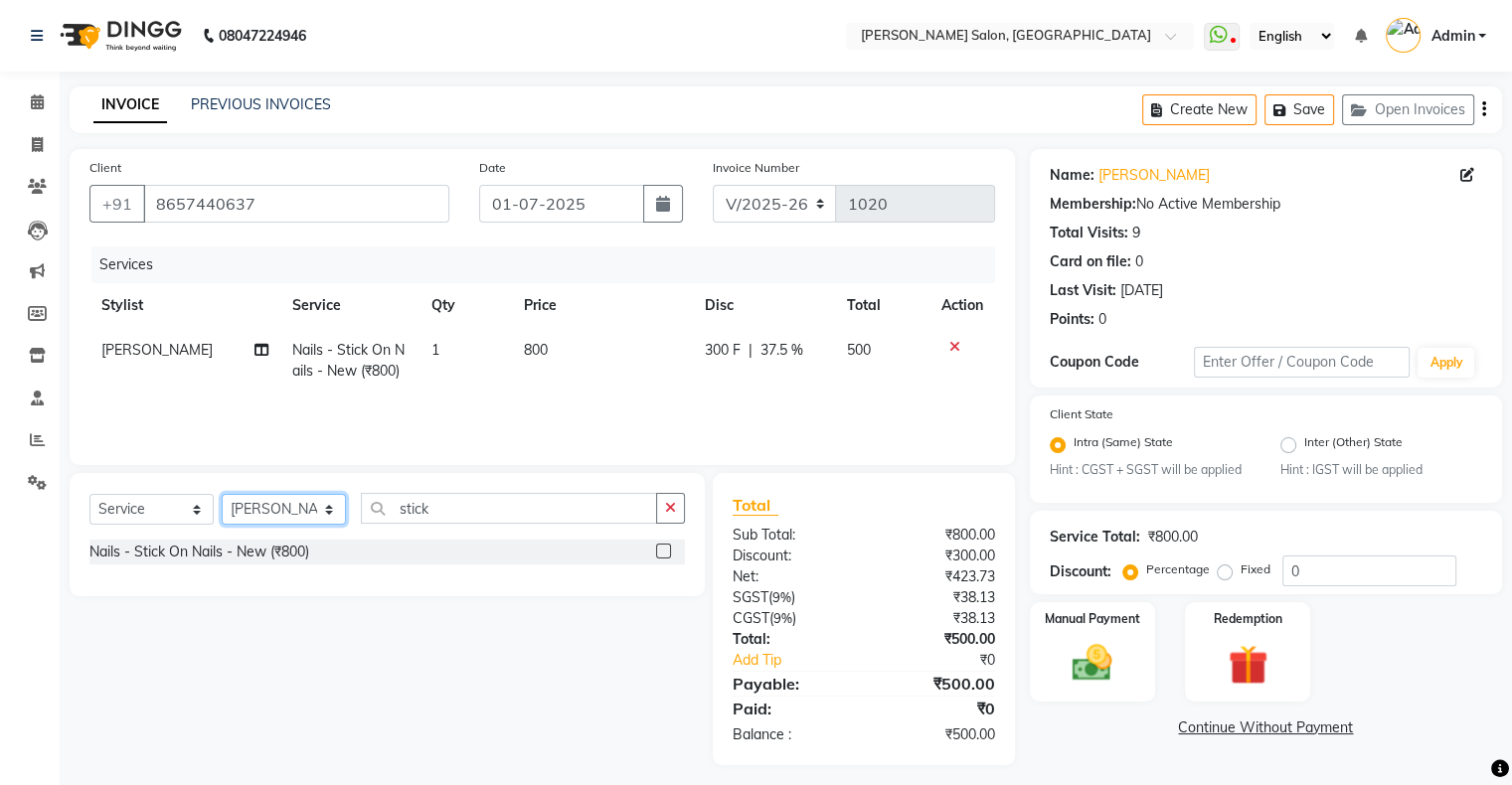 click on "Select Stylist Akshay [PERSON_NAME] Hair Head Falak Nails [PERSON_NAME] [PERSON_NAME] [PERSON_NAME] [PERSON_NAME]  [PERSON_NAME] [PERSON_NAME] Veera [PERSON_NAME] Unisex hair" 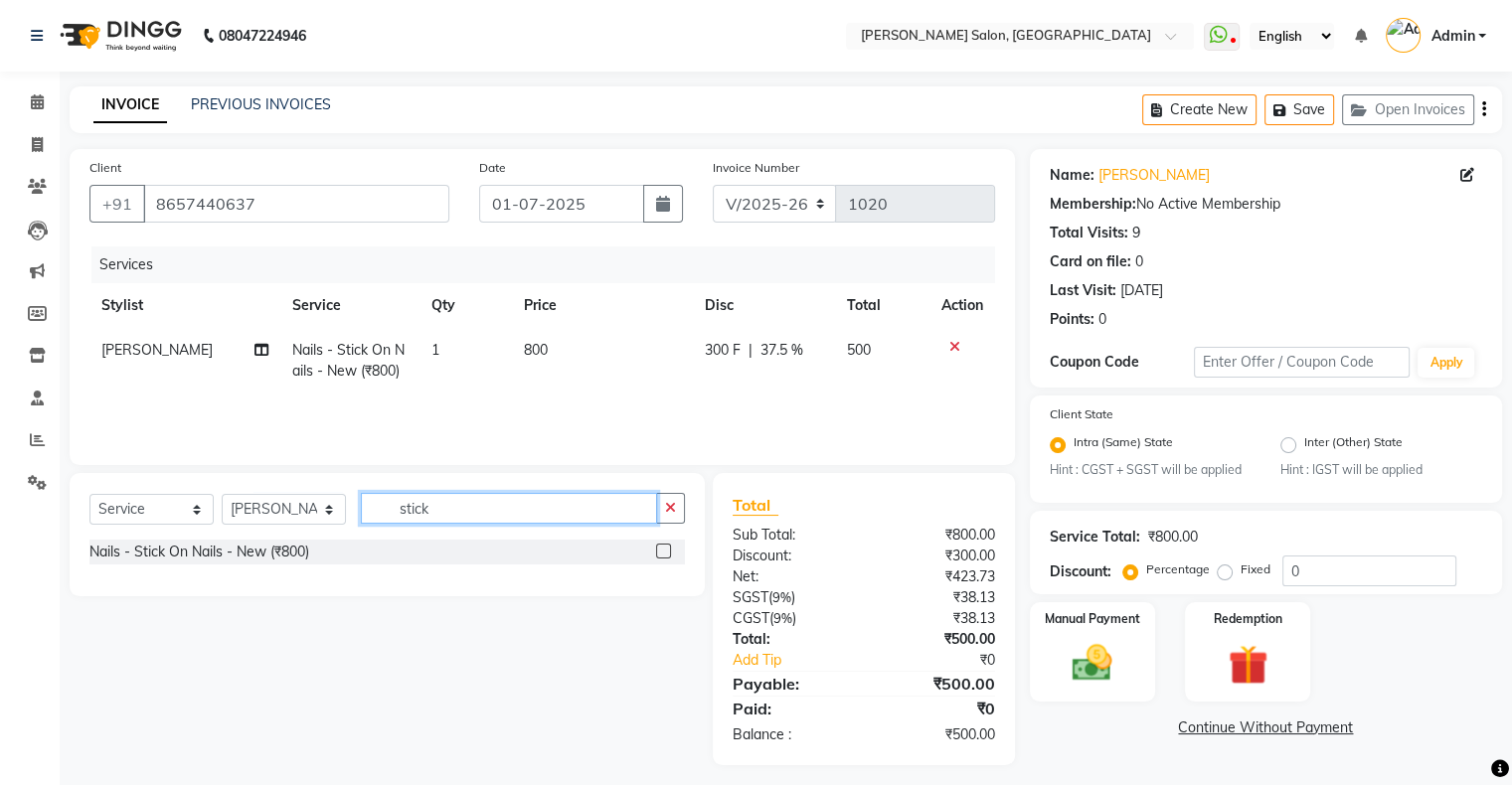 click on "stick" 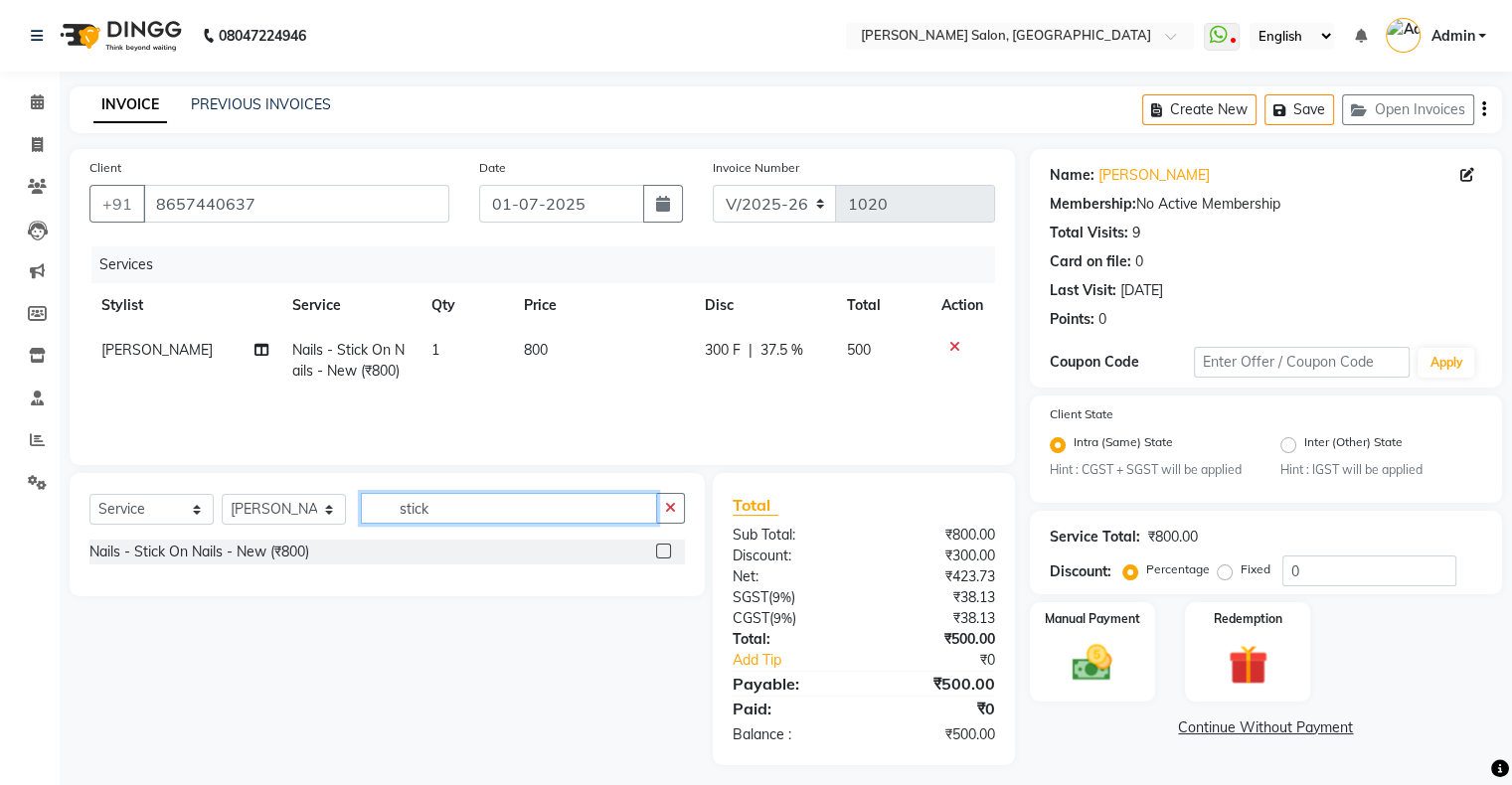 click on "stick" 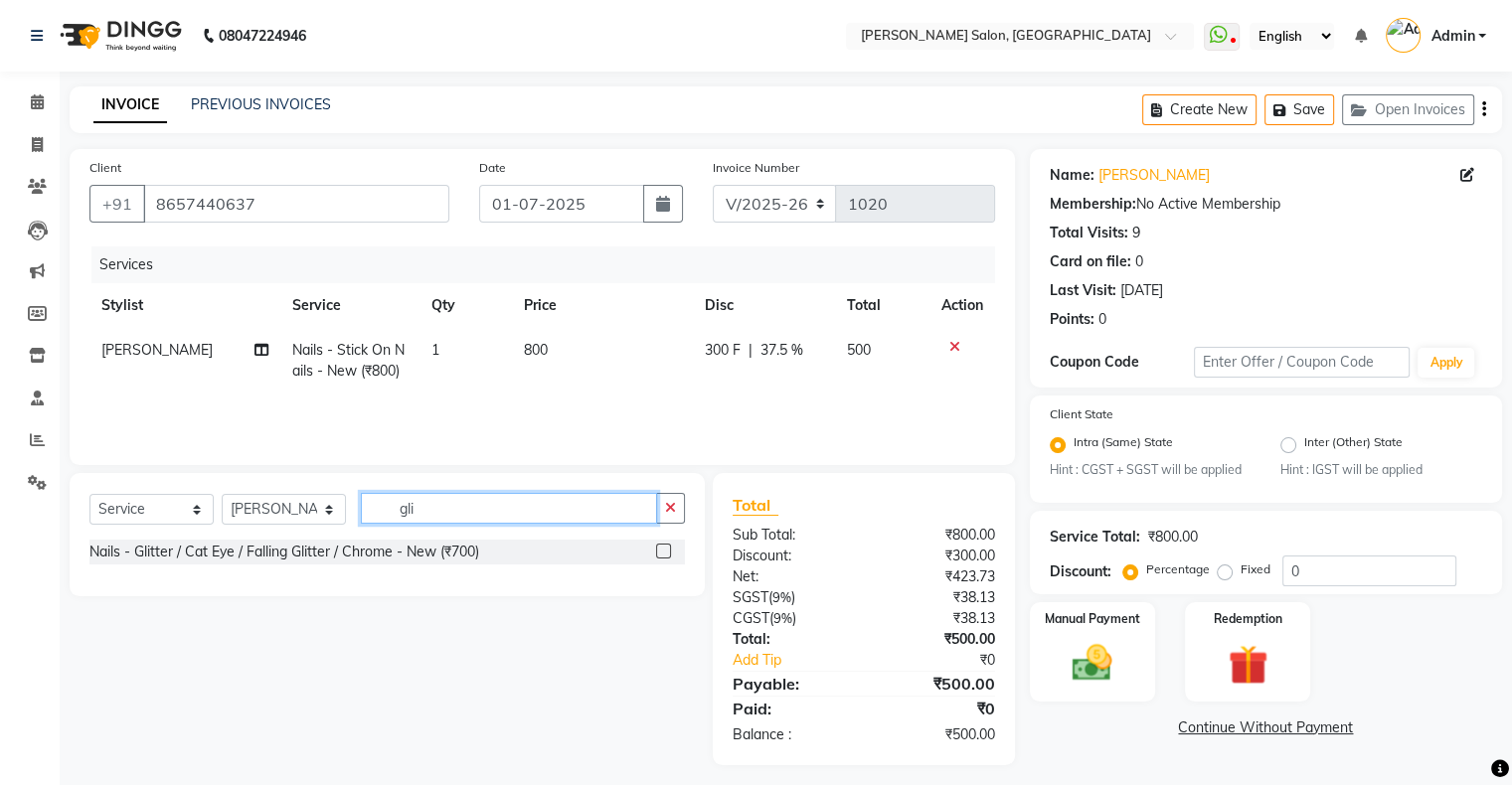 type on "gli" 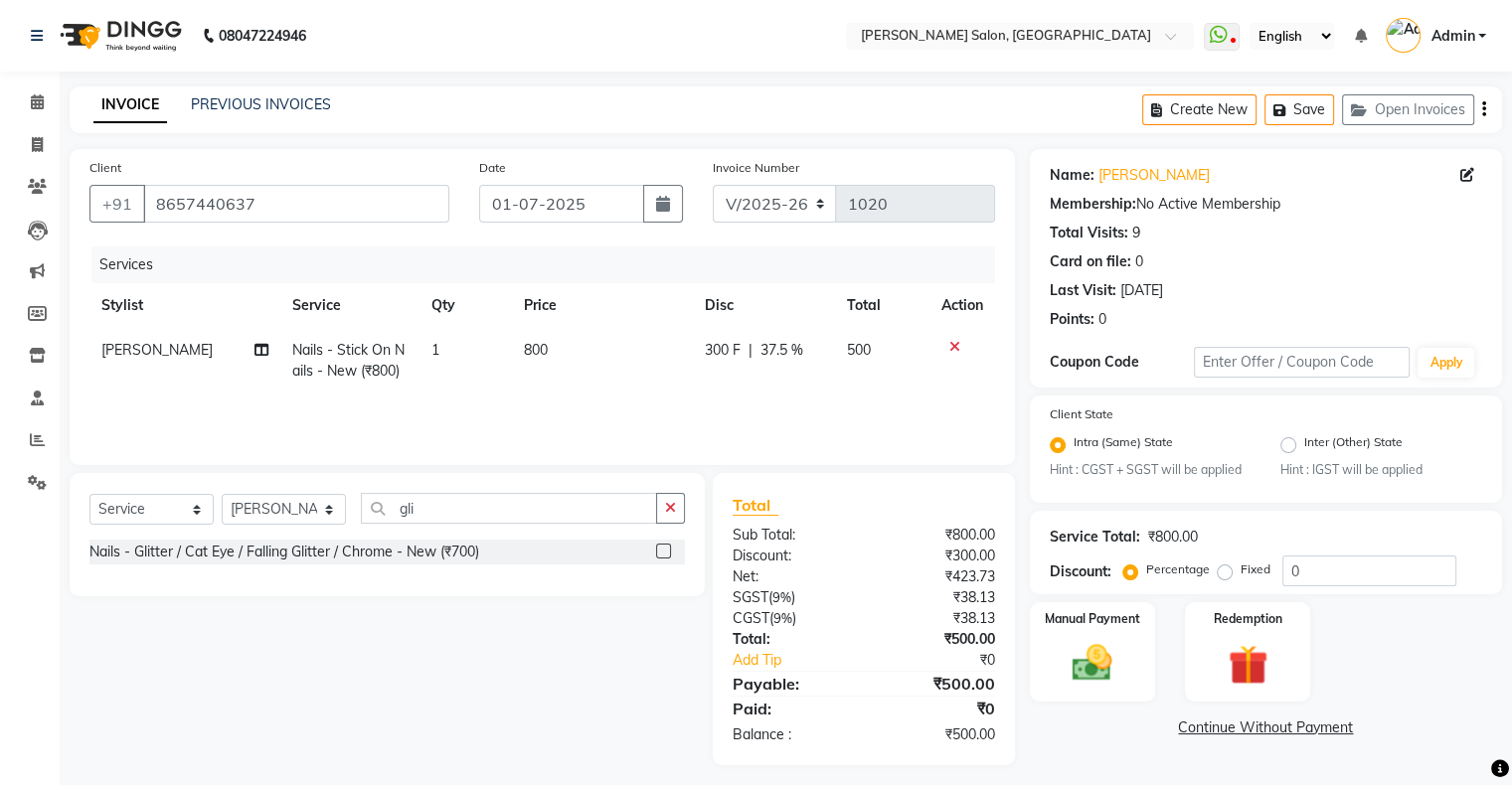 click 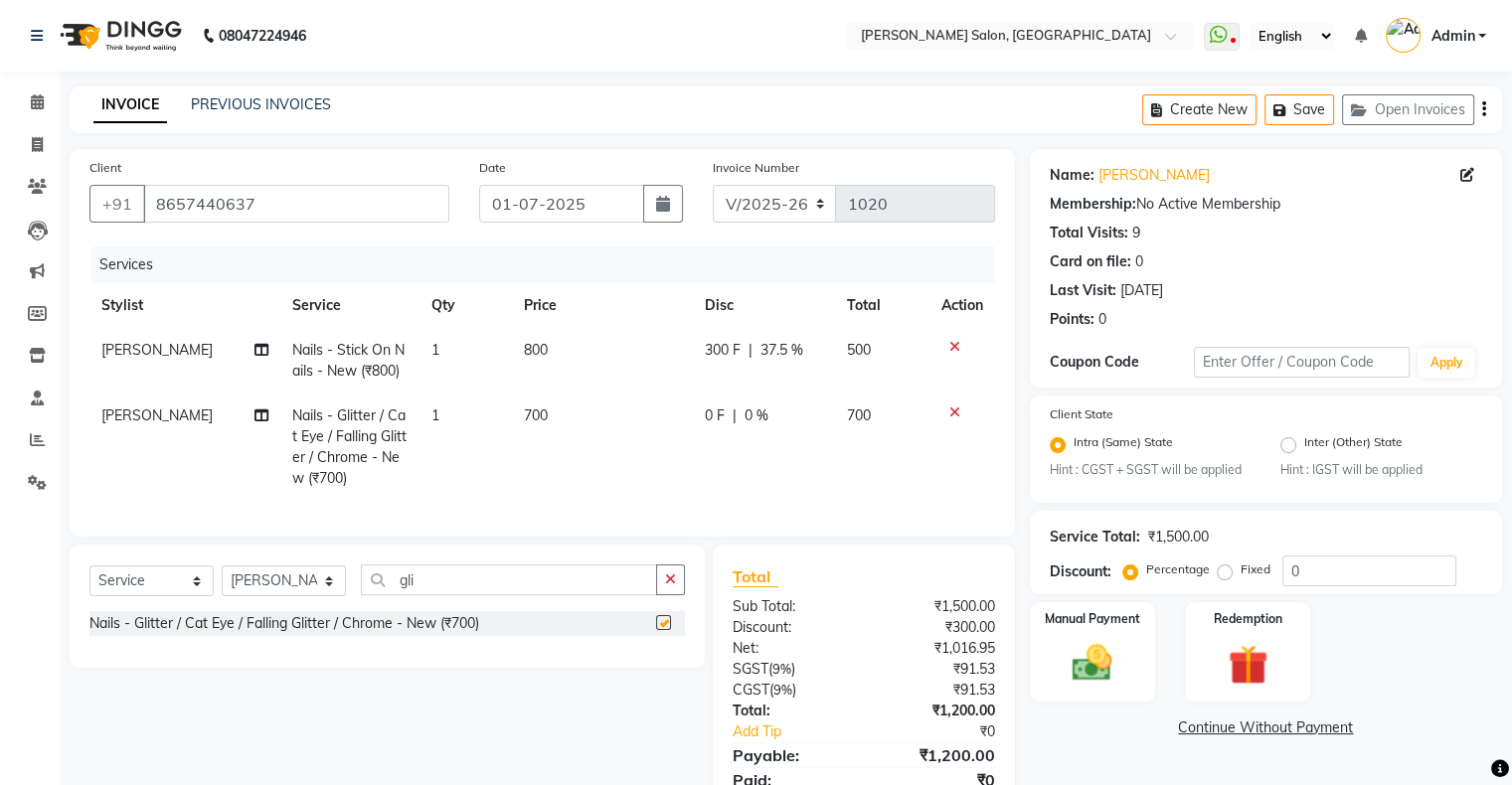 checkbox on "false" 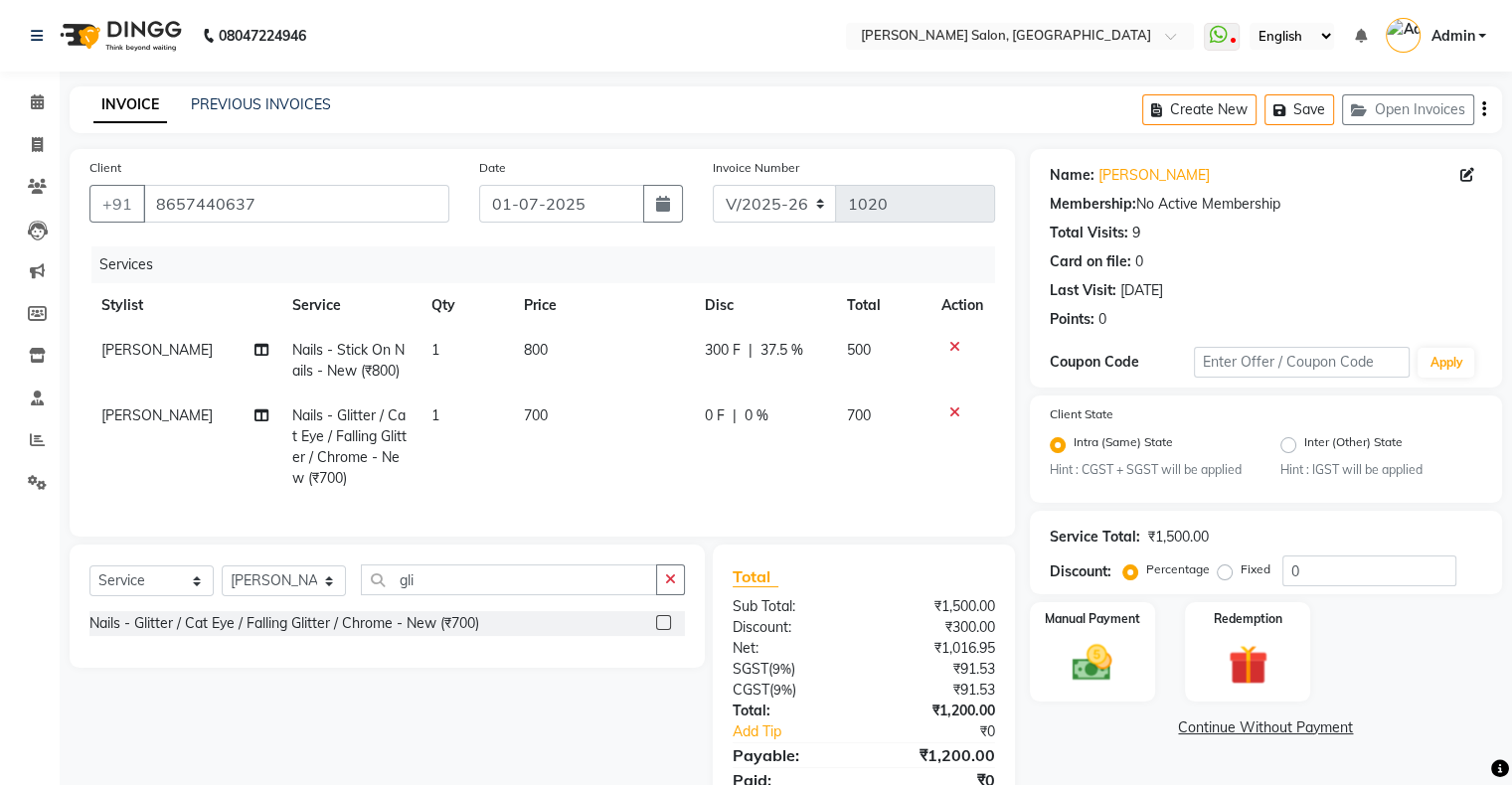click on "Select  Service  Product  Membership  Package Voucher Prepaid Gift Card  Select Stylist Akshay Divecha Ashwini Hair Head Falak Nails Fardin Kirti Nida FD Pradip Vaishnav Sanjana  Shubhada Susmita Vidhi Veera Vivek Unisex hair gli Nails - Glitter / Cat Eye / Falling Glitter / Chrome - New (₹700)" 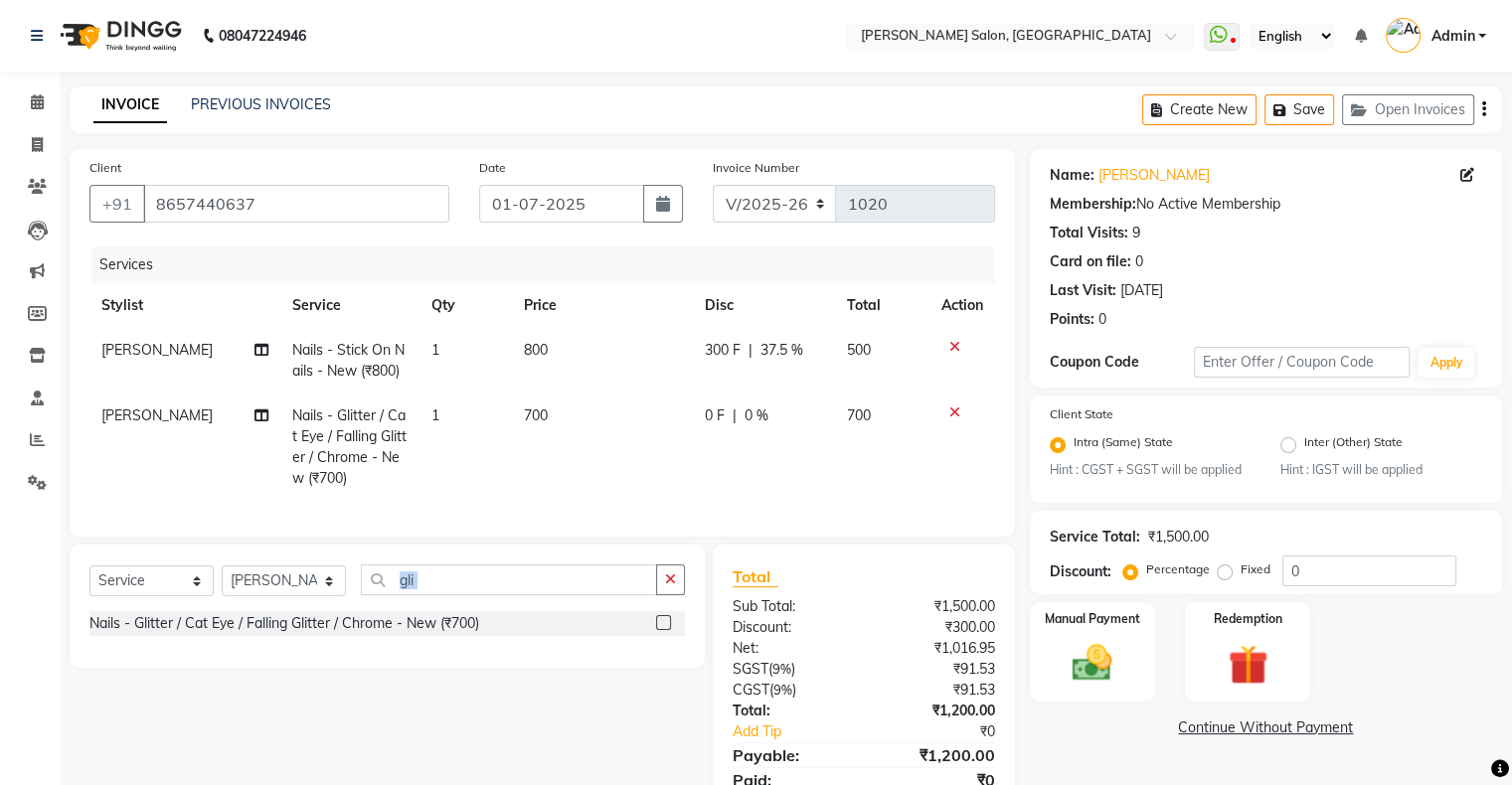 click on "Select  Service  Product  Membership  Package Voucher Prepaid Gift Card  Select Stylist Akshay Divecha Ashwini Hair Head Falak Nails Fardin Kirti Nida FD Pradip Vaishnav Sanjana  Shubhada Susmita Vidhi Veera Vivek Unisex hair gli Nails - Glitter / Cat Eye / Falling Glitter / Chrome - New (₹700)" 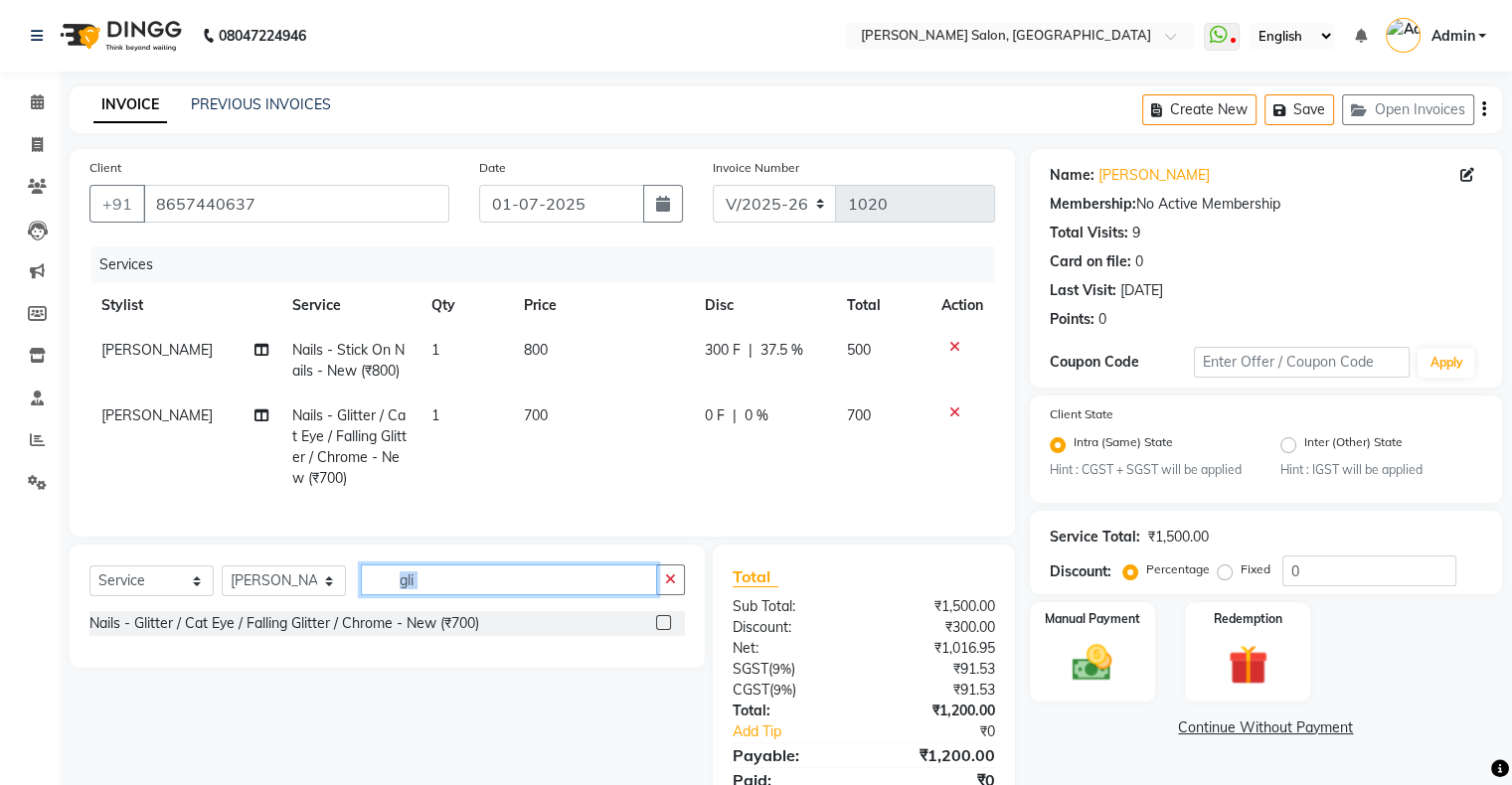 click on "gli" 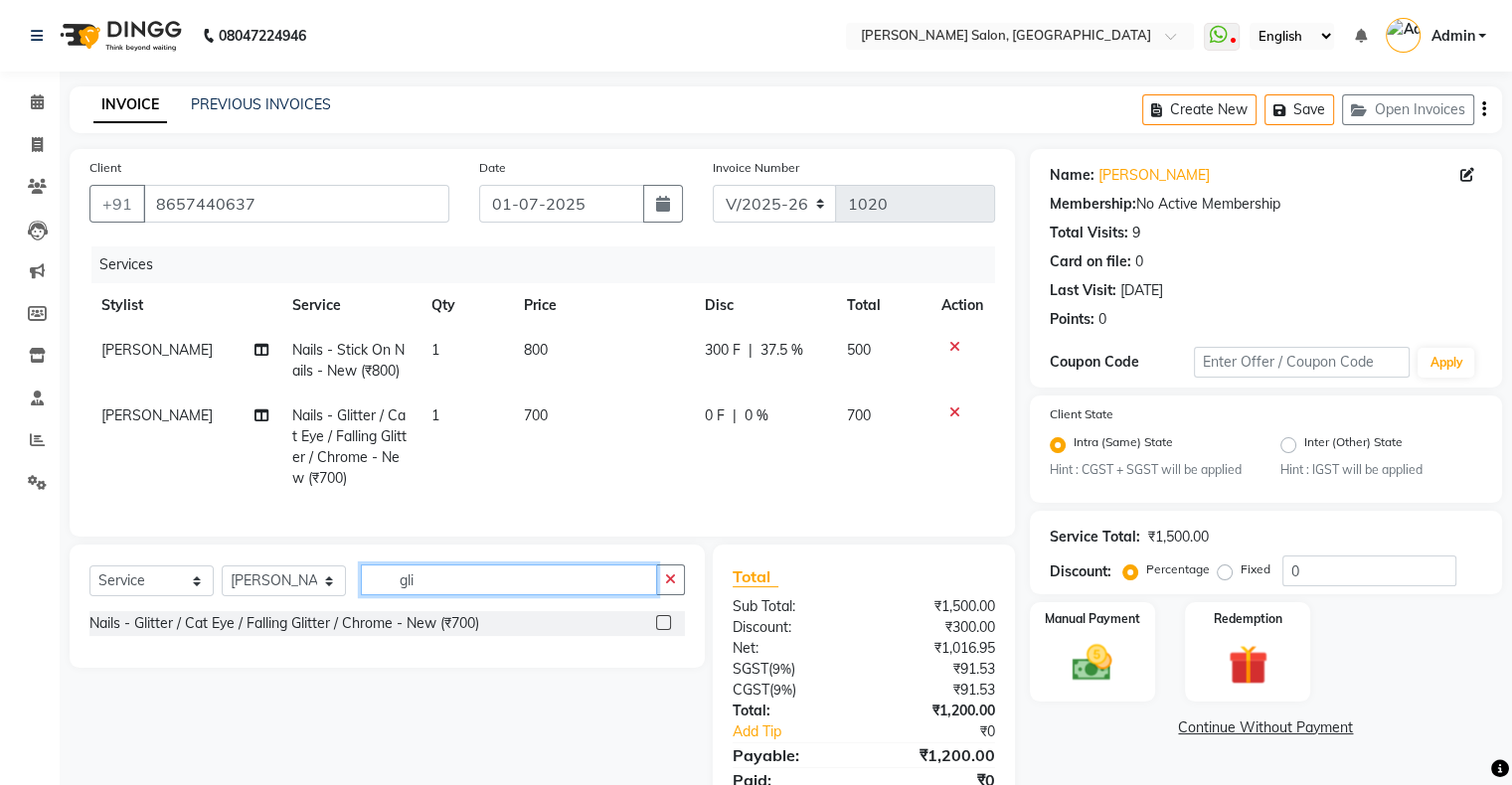 click on "gli" 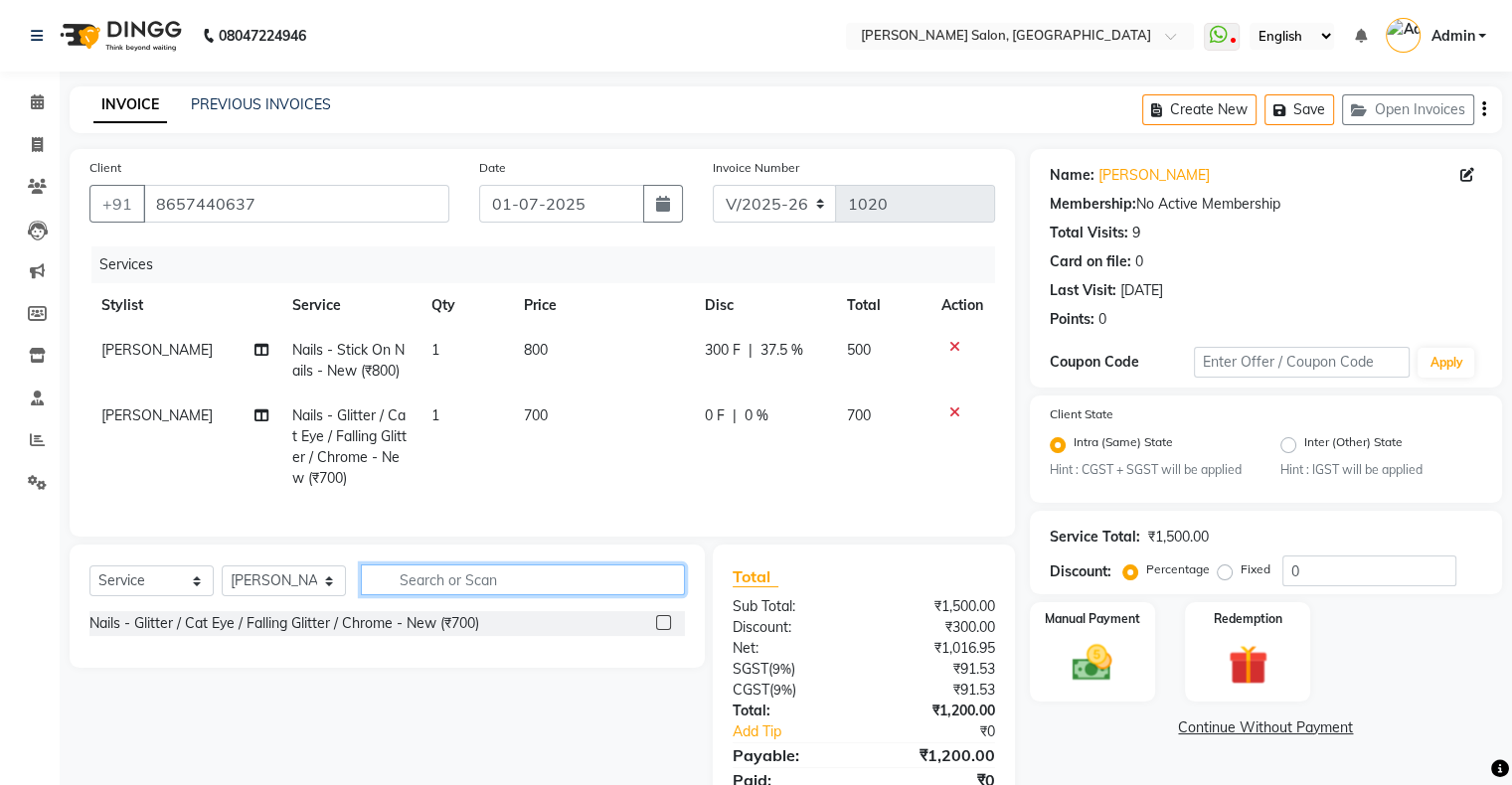 click 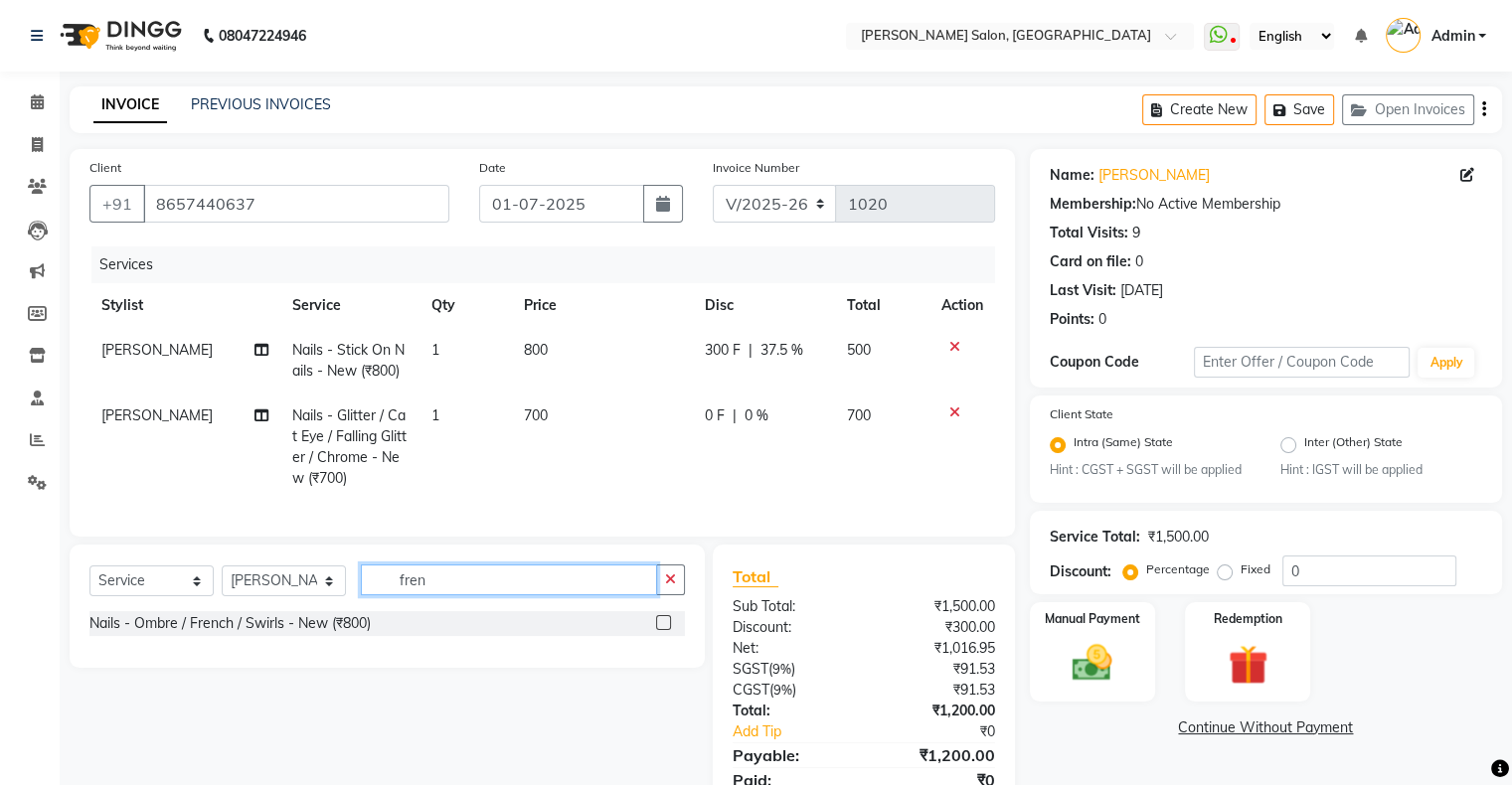 type on "fren" 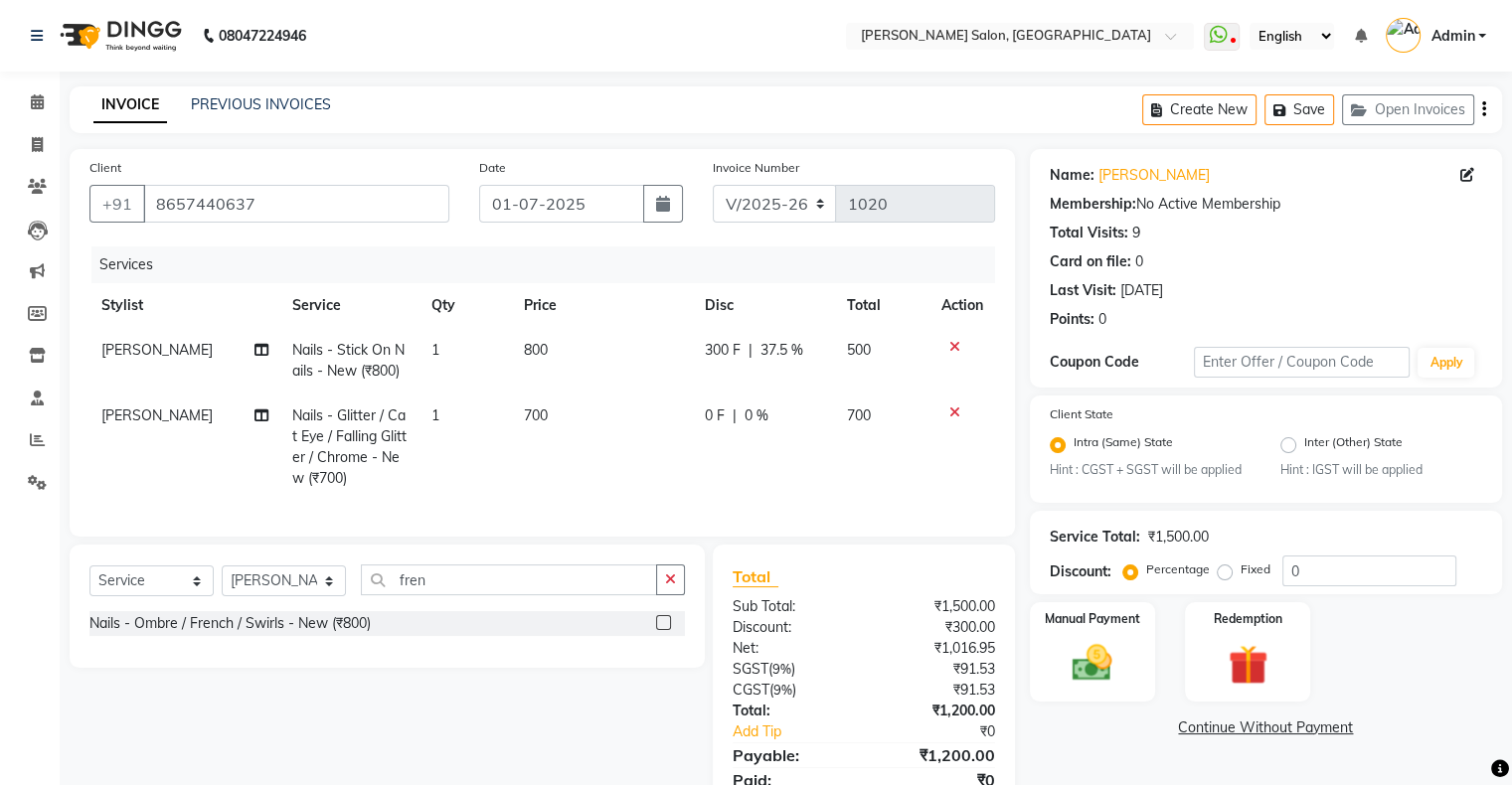 click 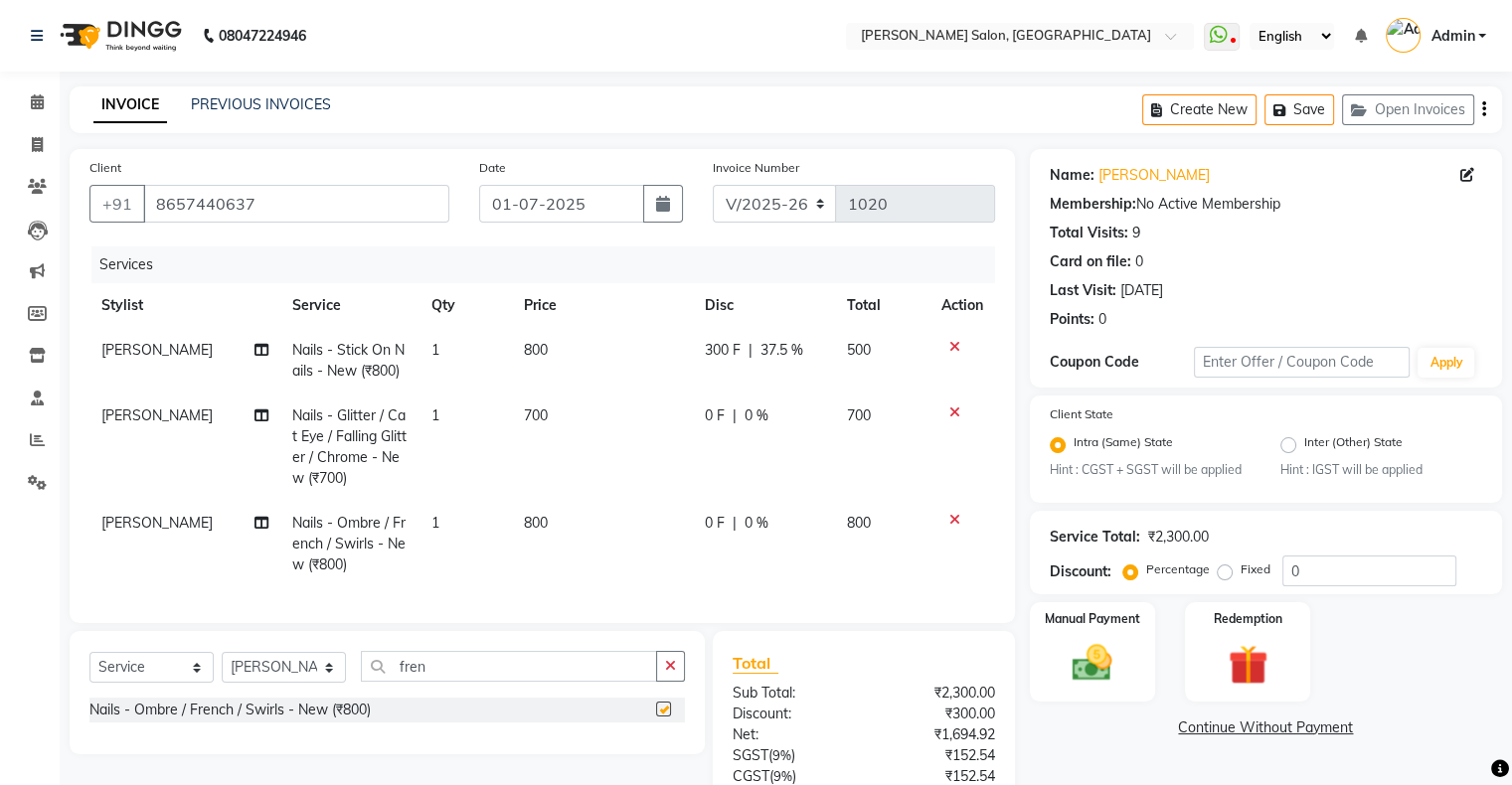checkbox on "false" 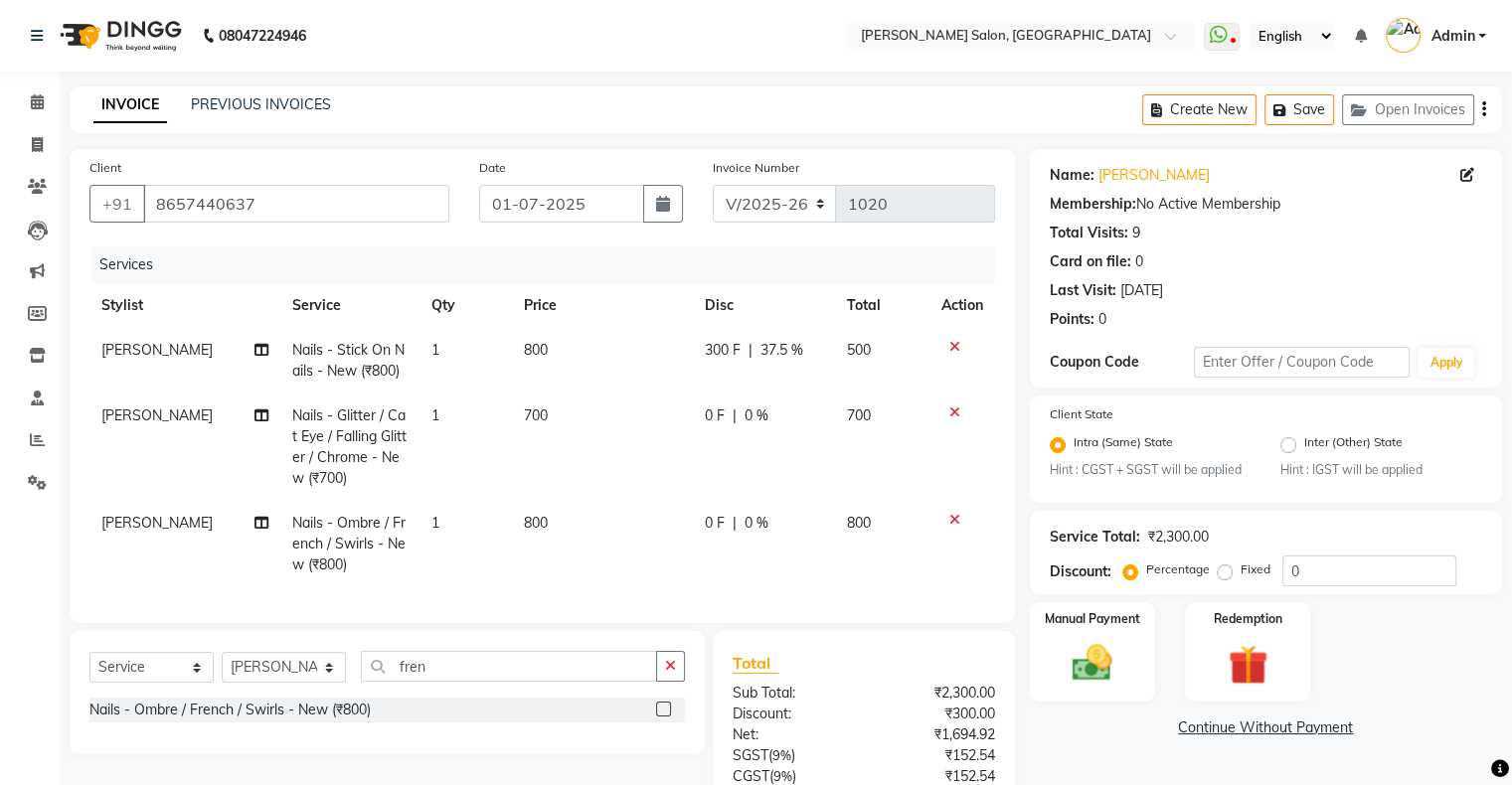 scroll, scrollTop: 183, scrollLeft: 0, axis: vertical 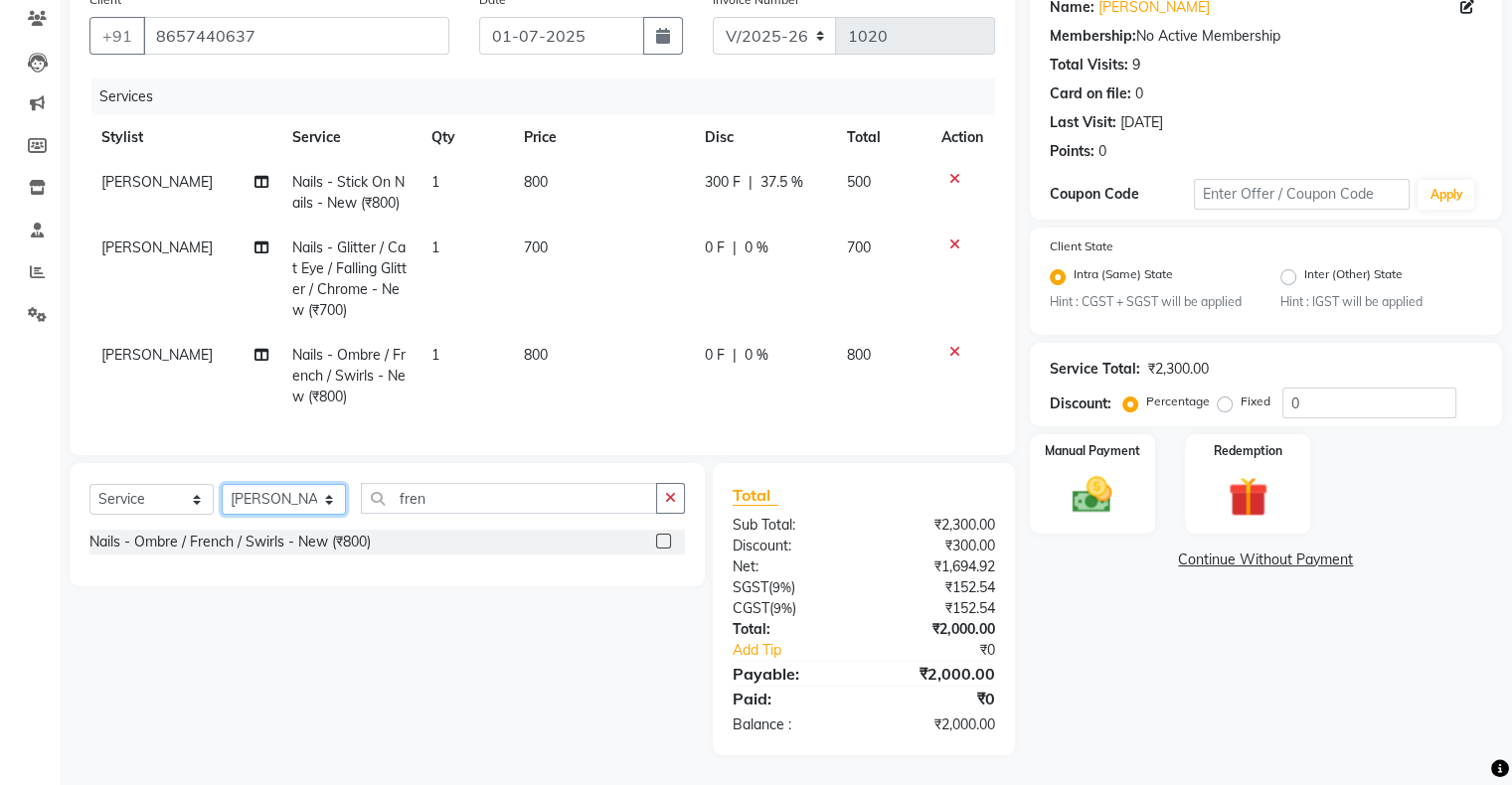 click on "Select Stylist Akshay [PERSON_NAME] Hair Head Falak Nails [PERSON_NAME] [PERSON_NAME] [PERSON_NAME] [PERSON_NAME]  [PERSON_NAME] [PERSON_NAME] Veera [PERSON_NAME] Unisex hair" 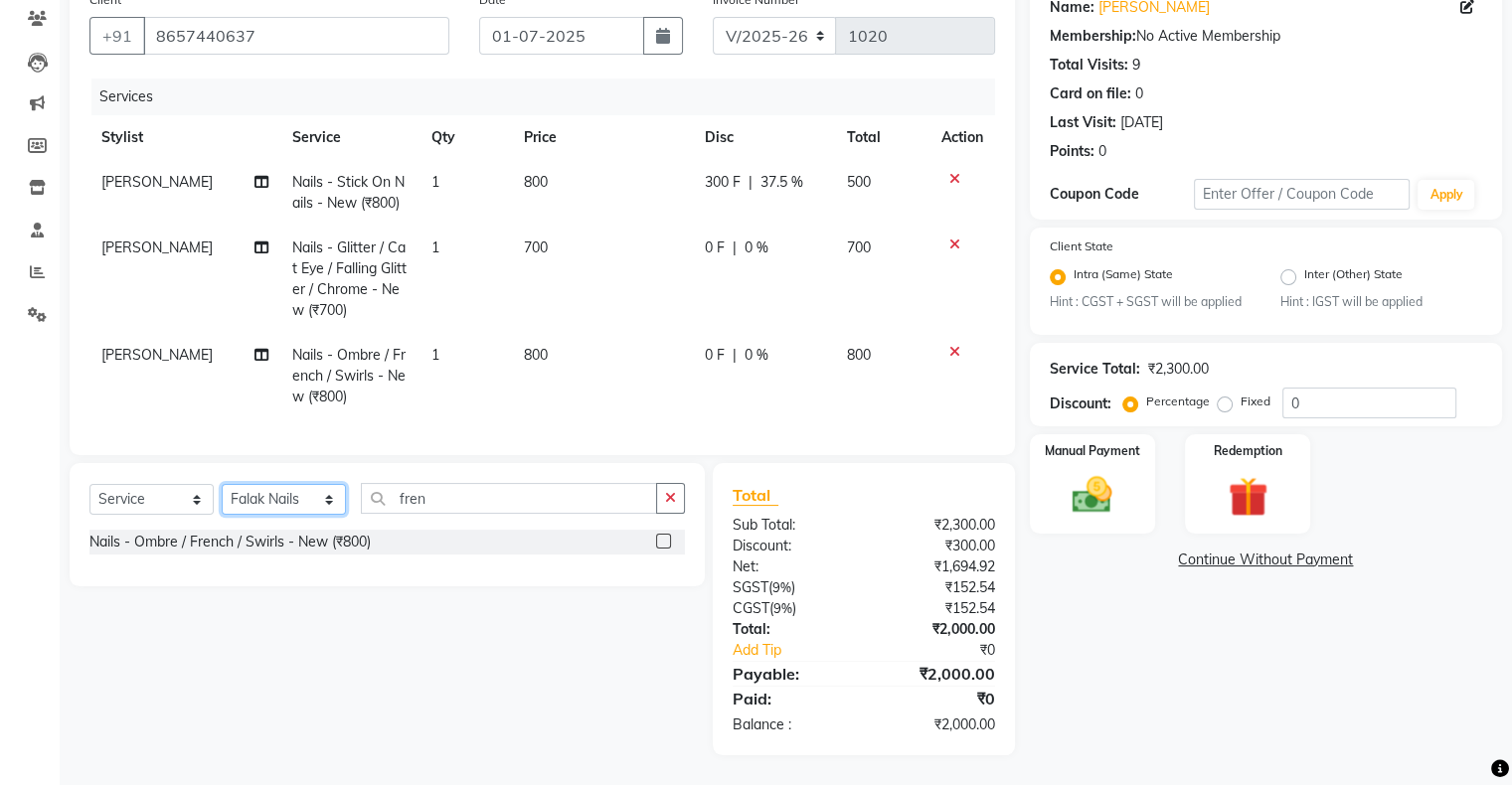 click on "Select Stylist Akshay [PERSON_NAME] Hair Head Falak Nails [PERSON_NAME] [PERSON_NAME] [PERSON_NAME] [PERSON_NAME]  [PERSON_NAME] [PERSON_NAME] Veera [PERSON_NAME] Unisex hair" 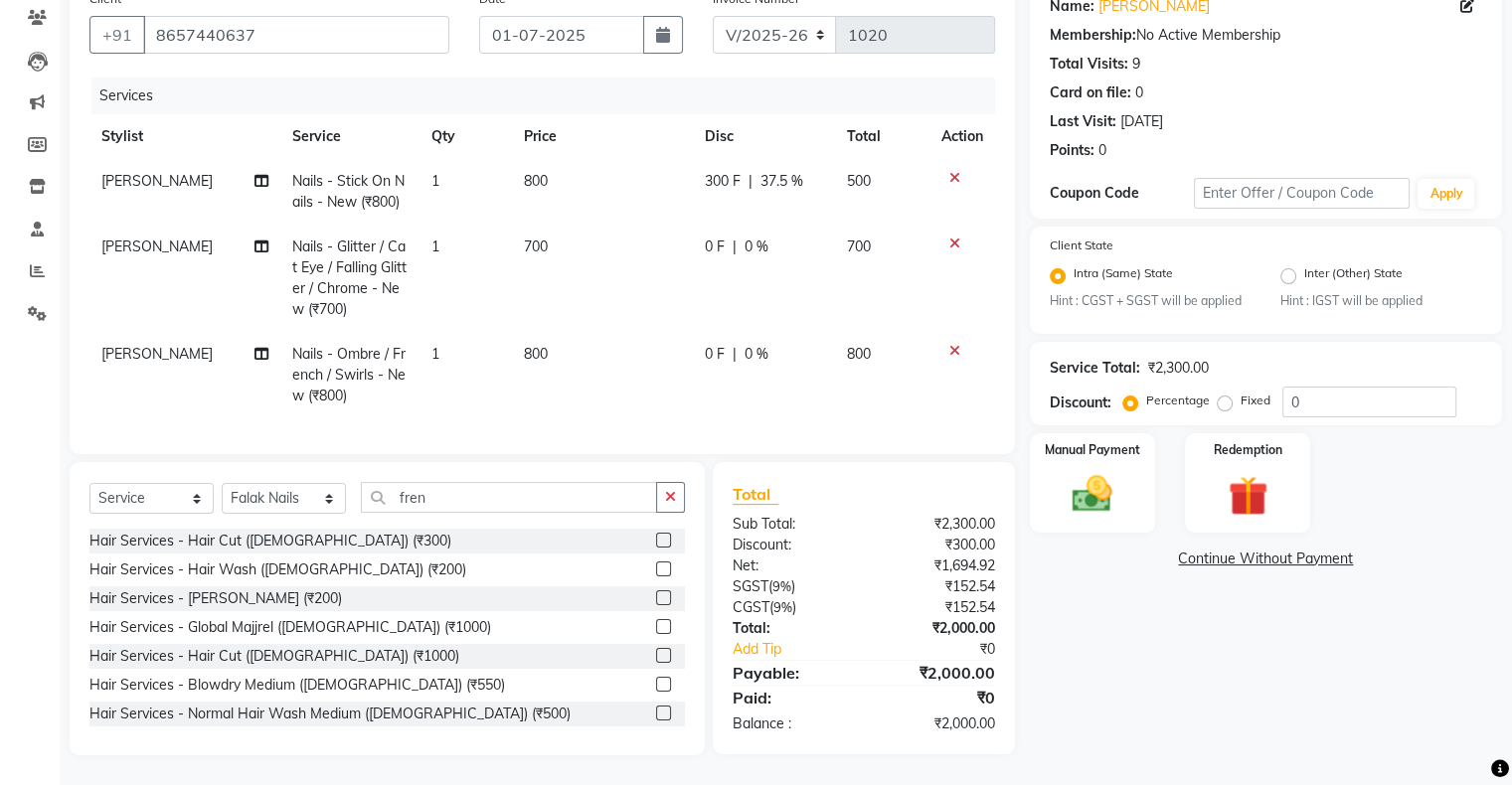 click on "Hair Services - Hair Cut ([DEMOGRAPHIC_DATA]) (₹300)" 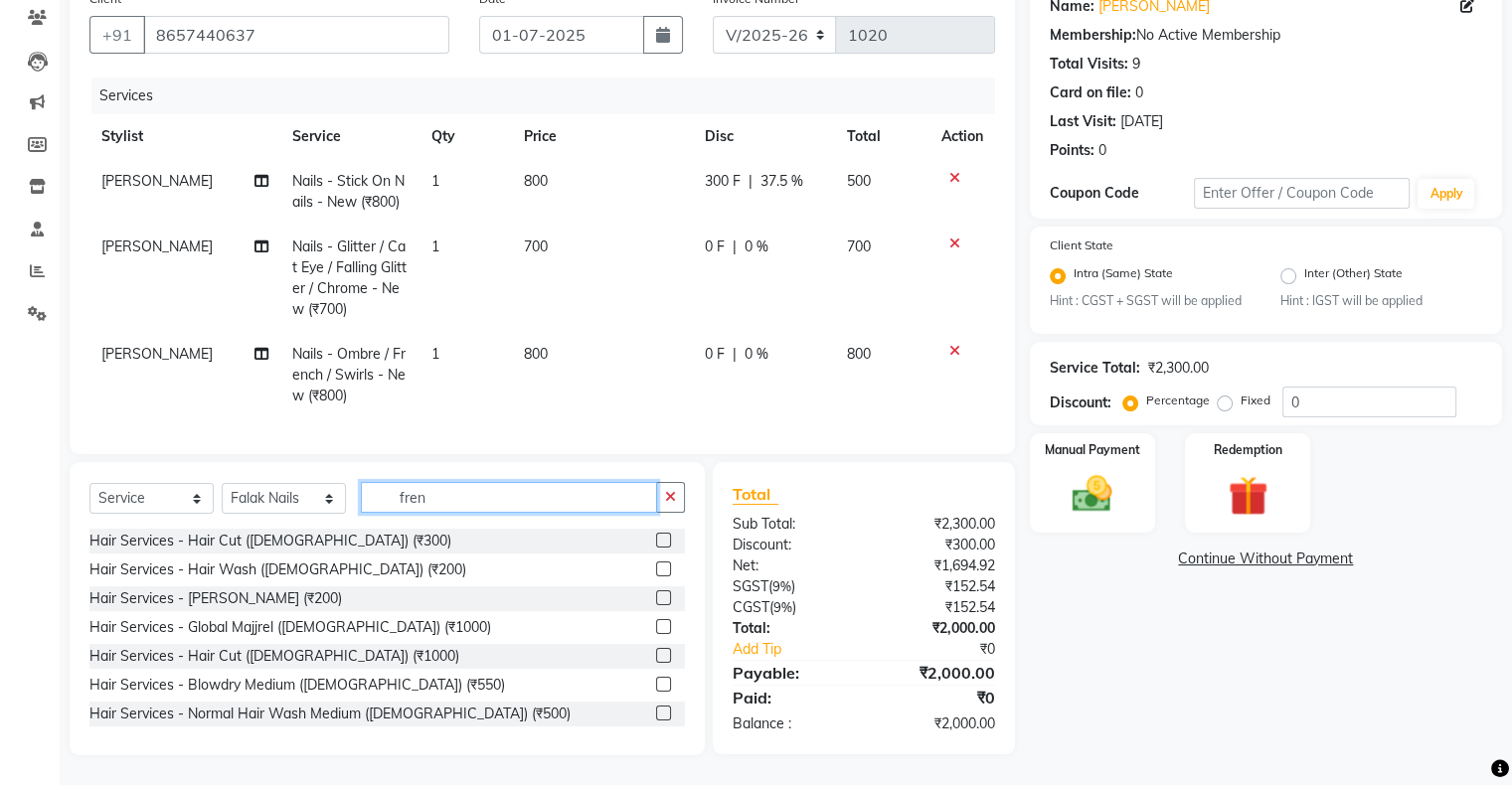 click on "fren" 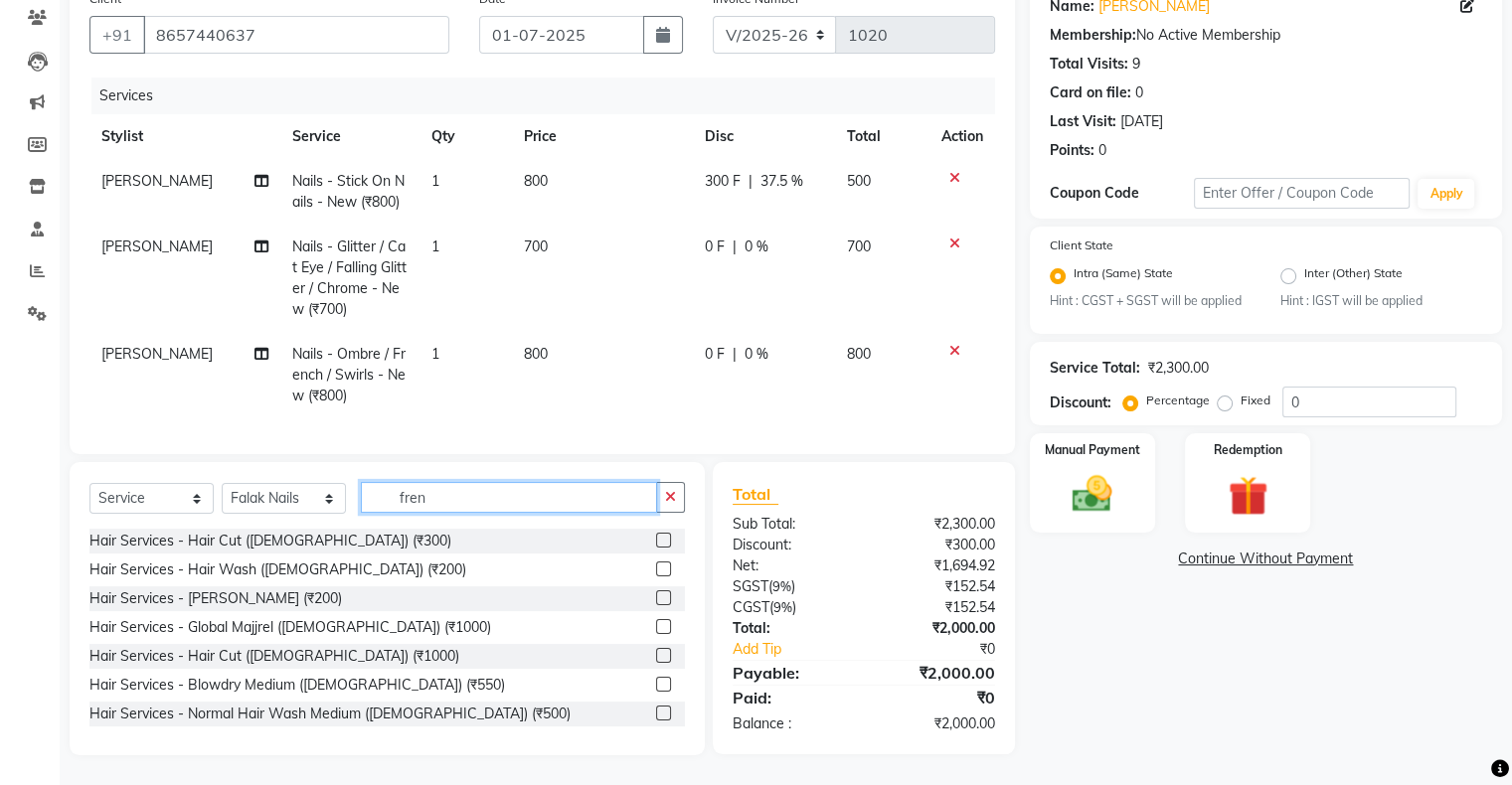 click on "fren" 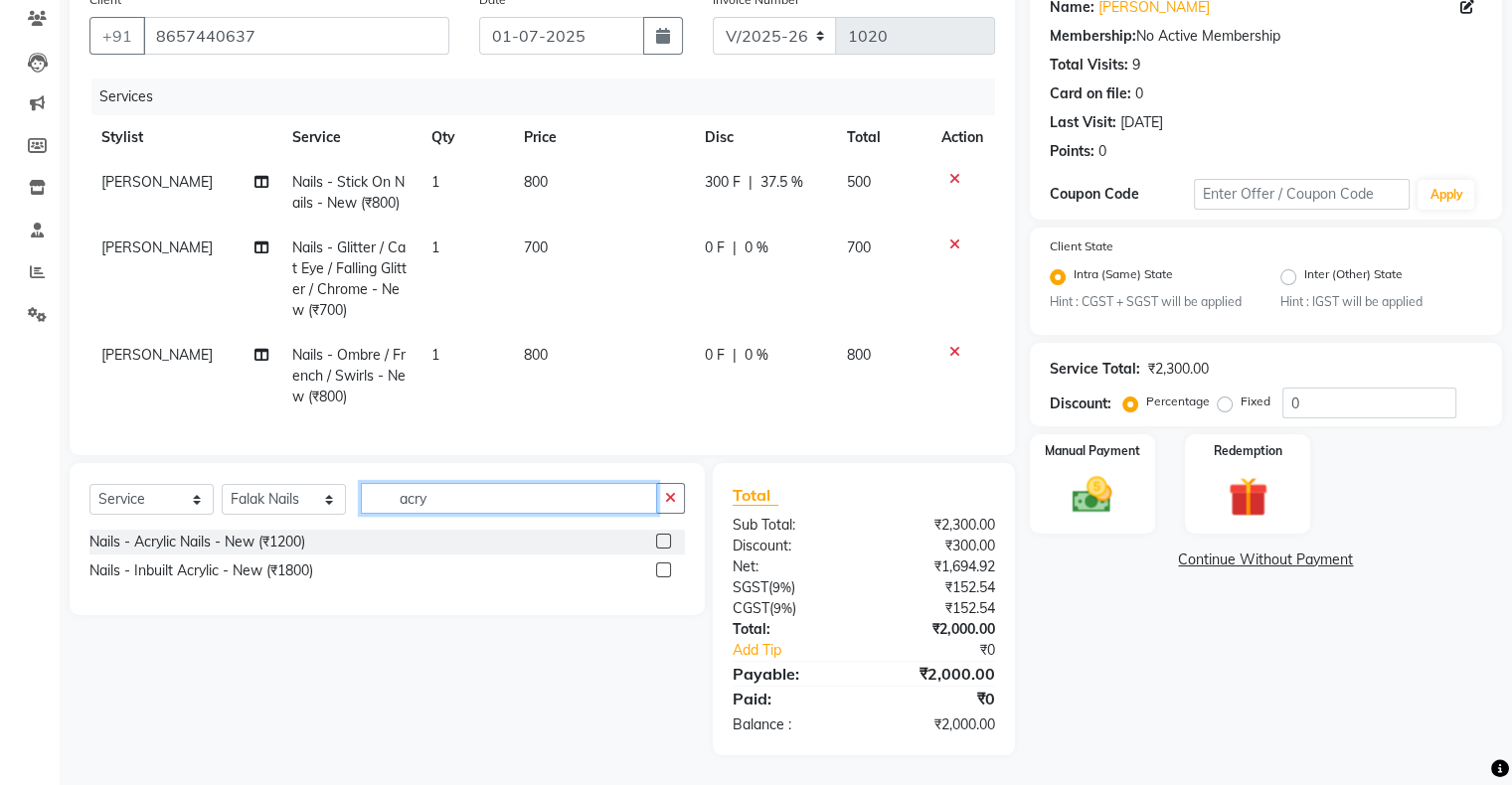 type on "acry" 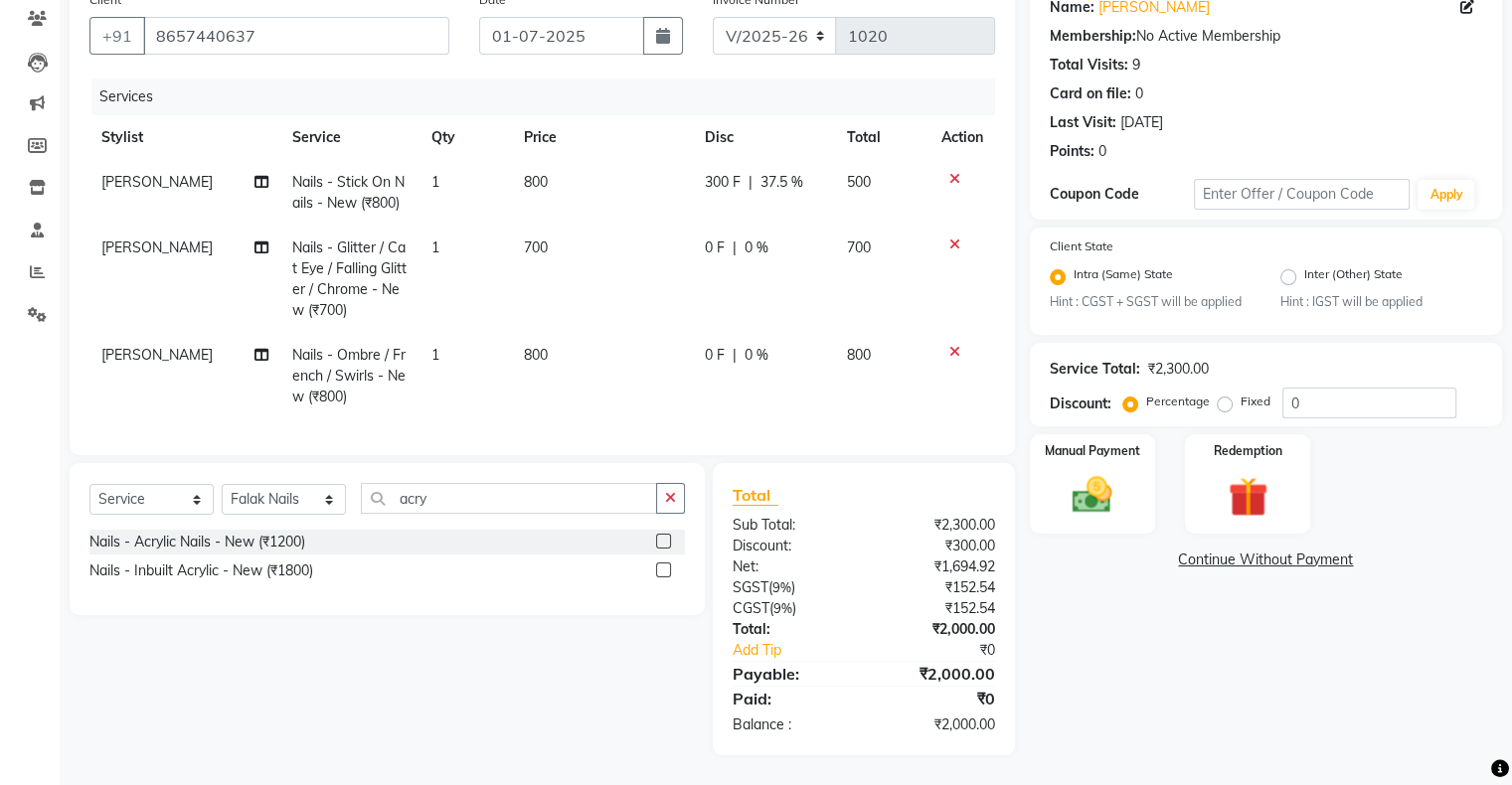 click 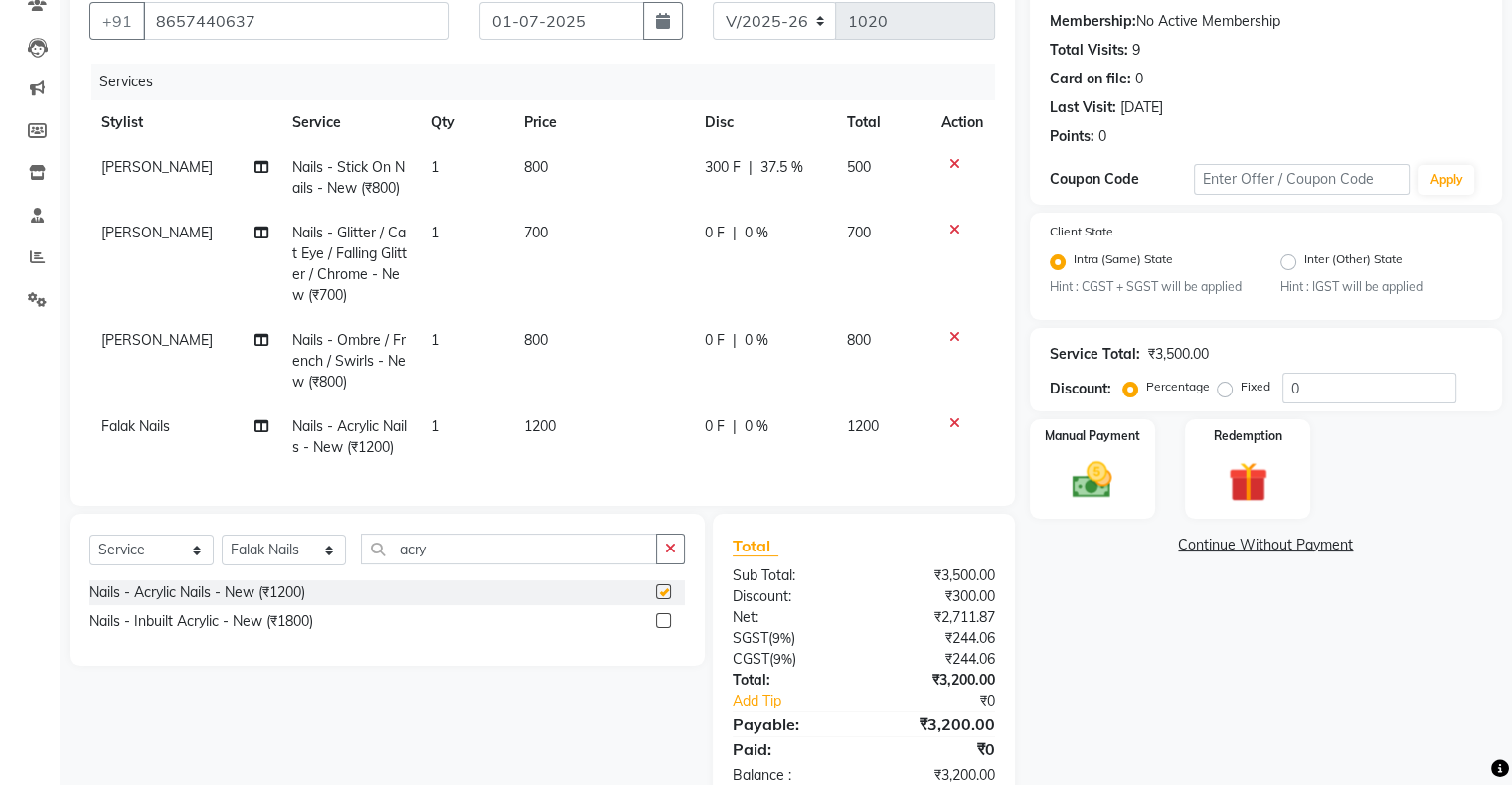 checkbox on "false" 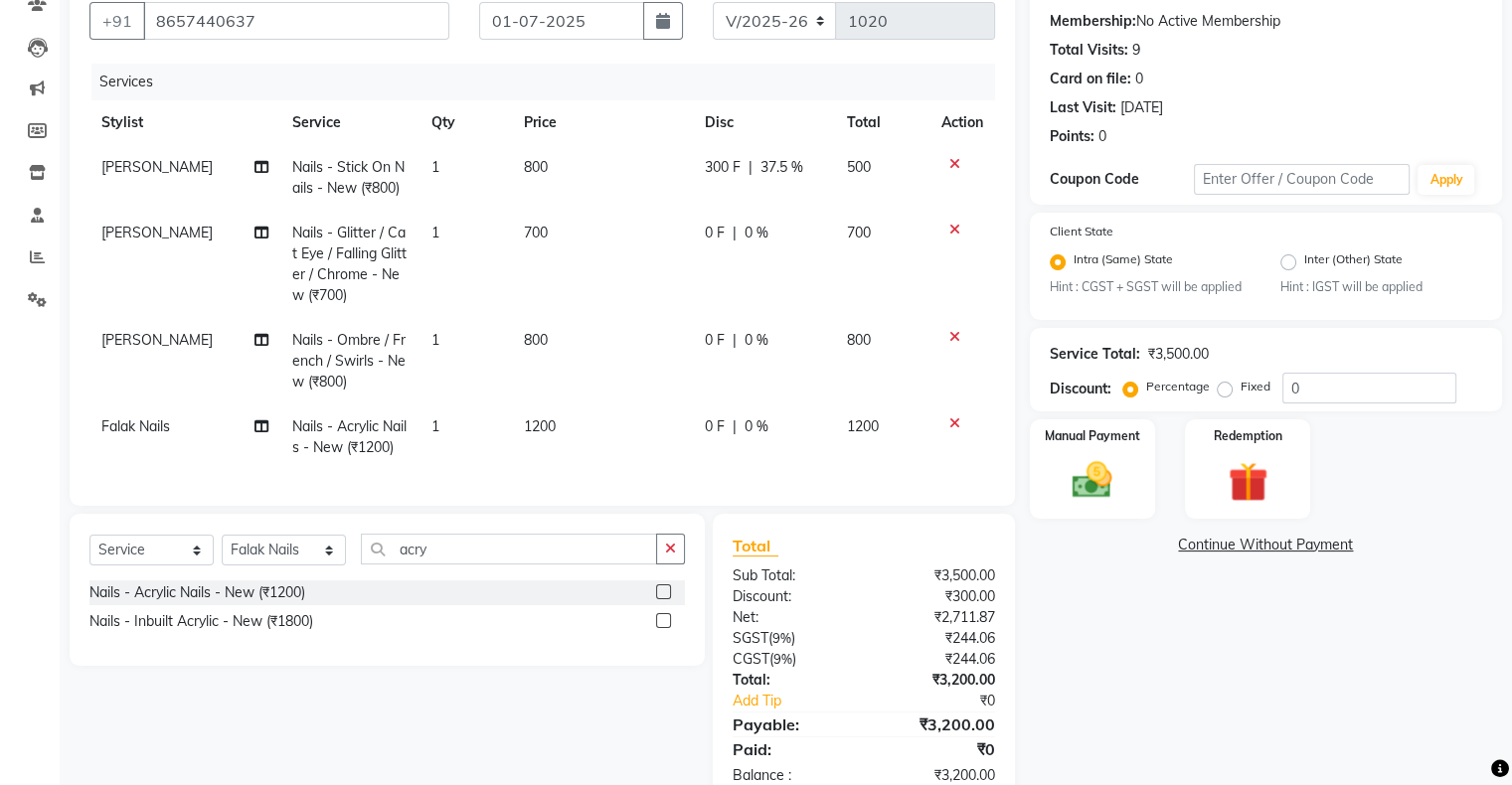click on "1200" 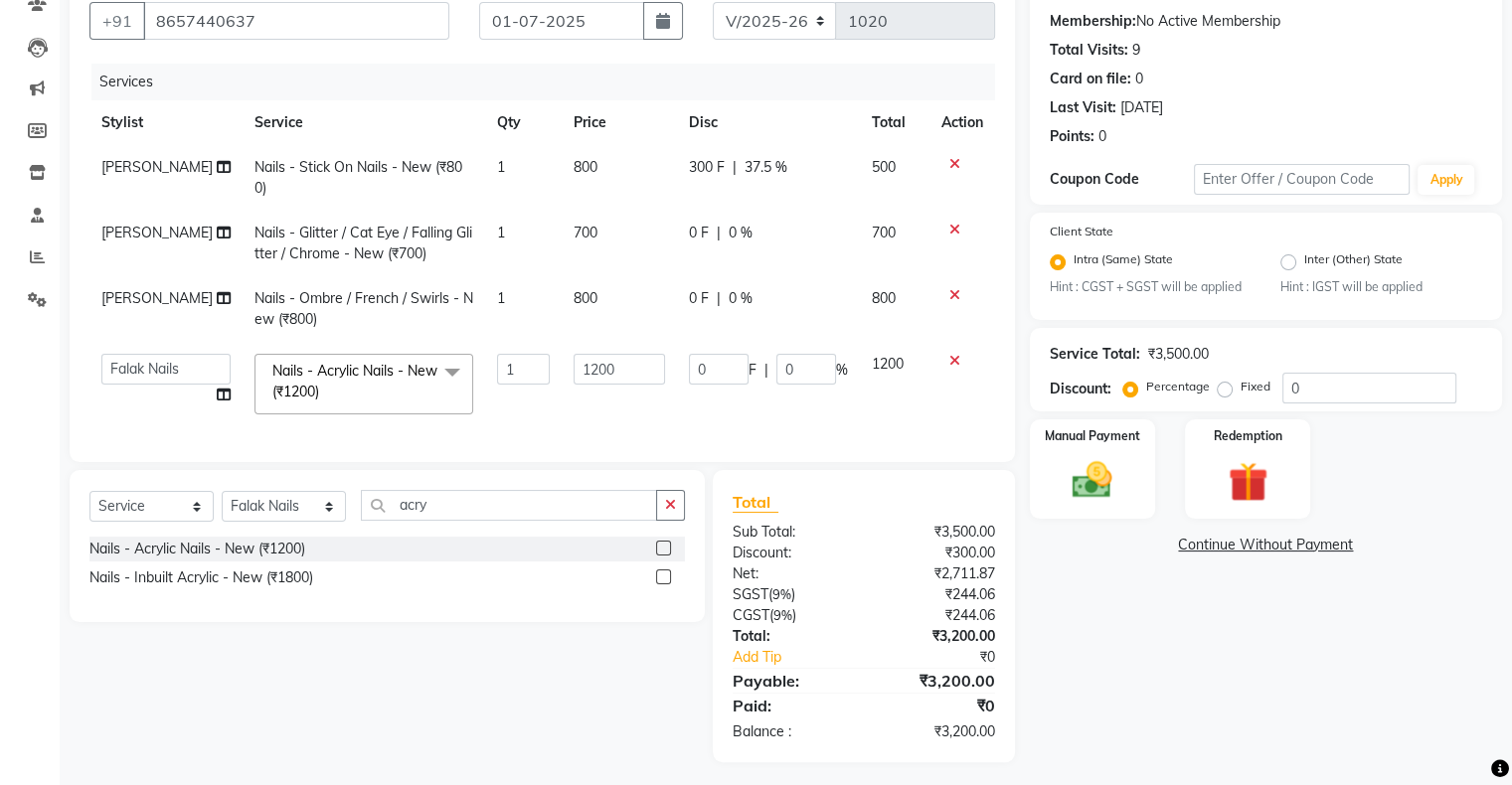click on "0 F | 0 %" 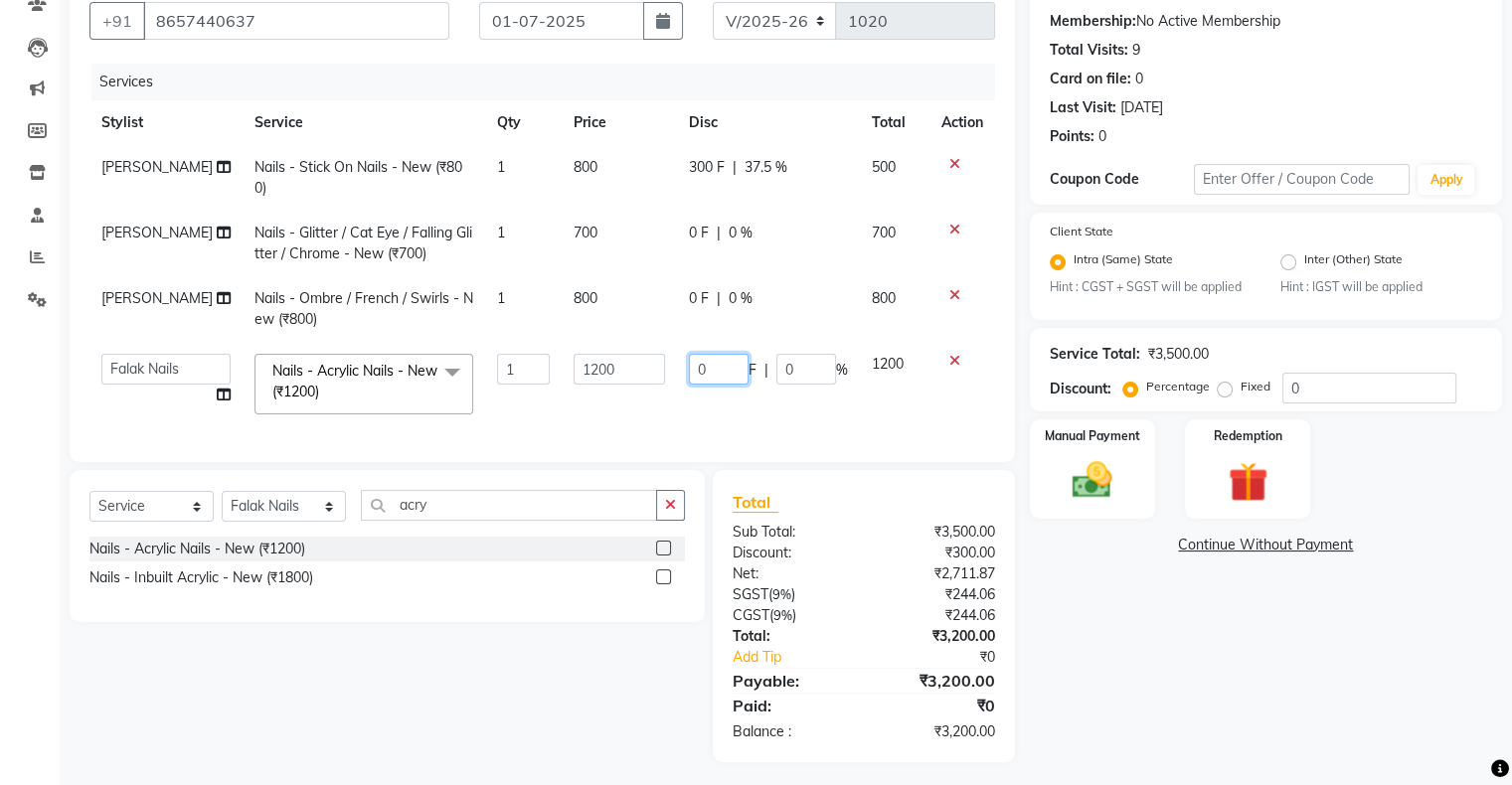 click on "0" 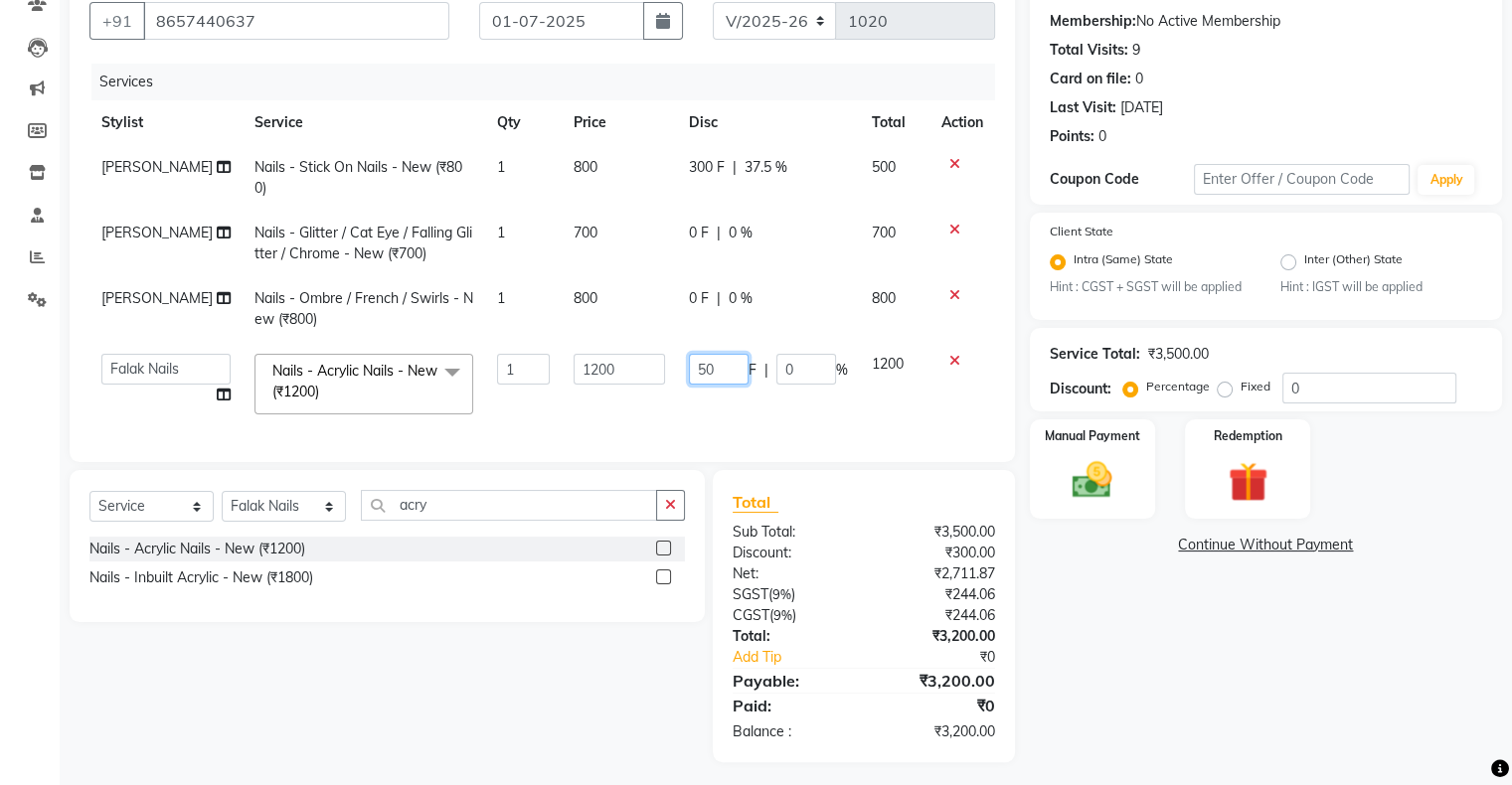 type on "500" 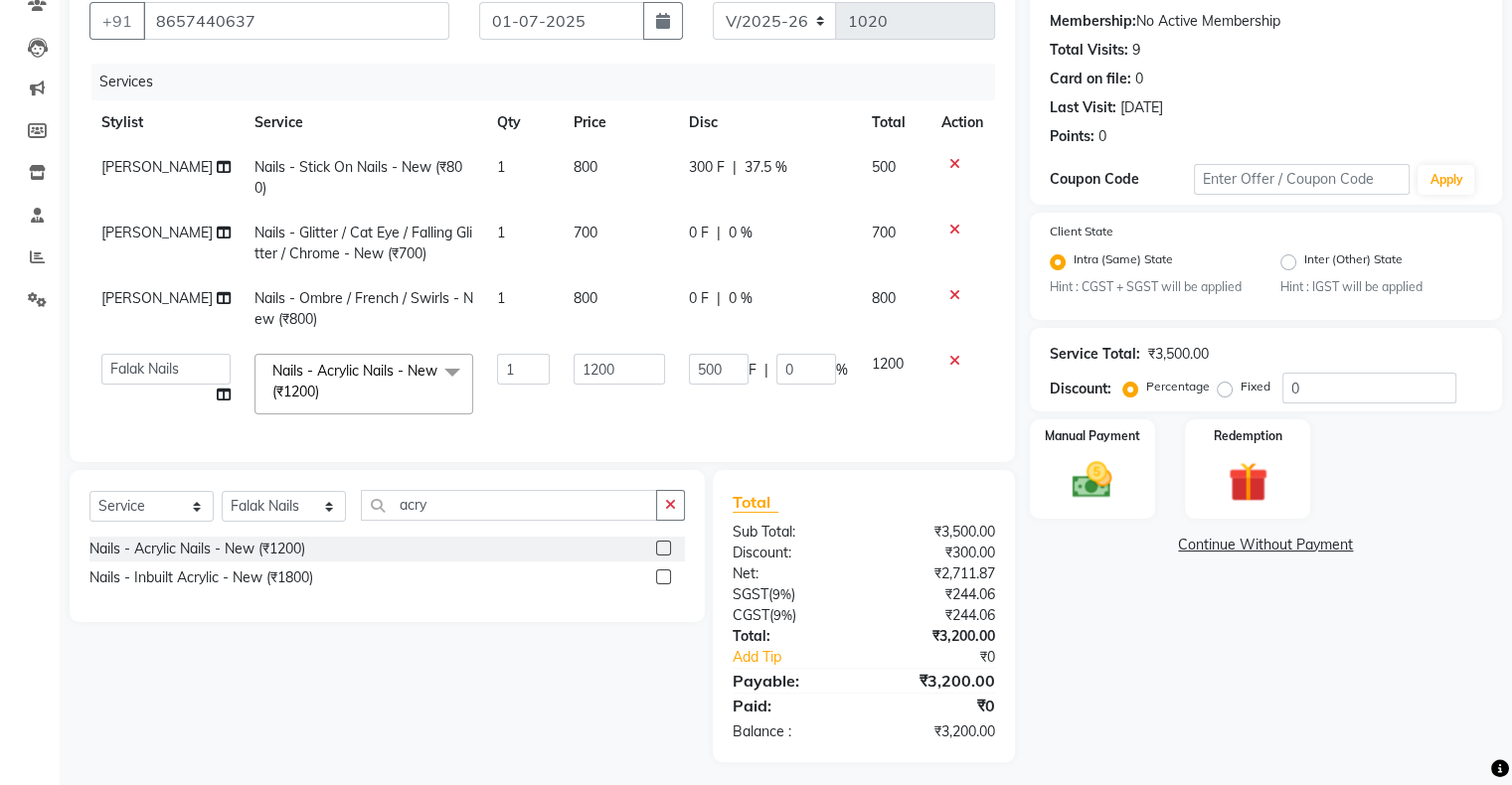 click on "500 F | 0 %" 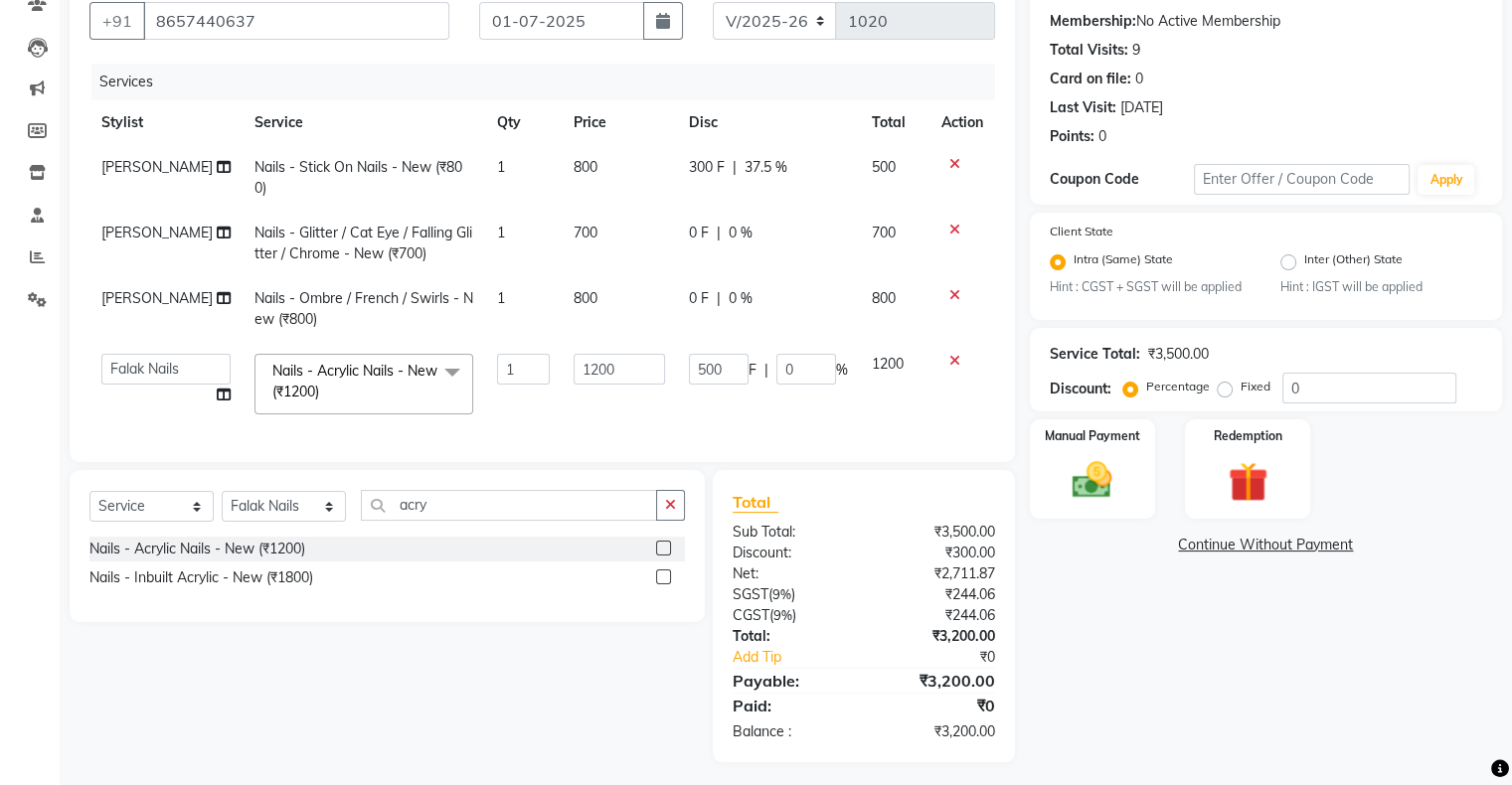 select on "54023" 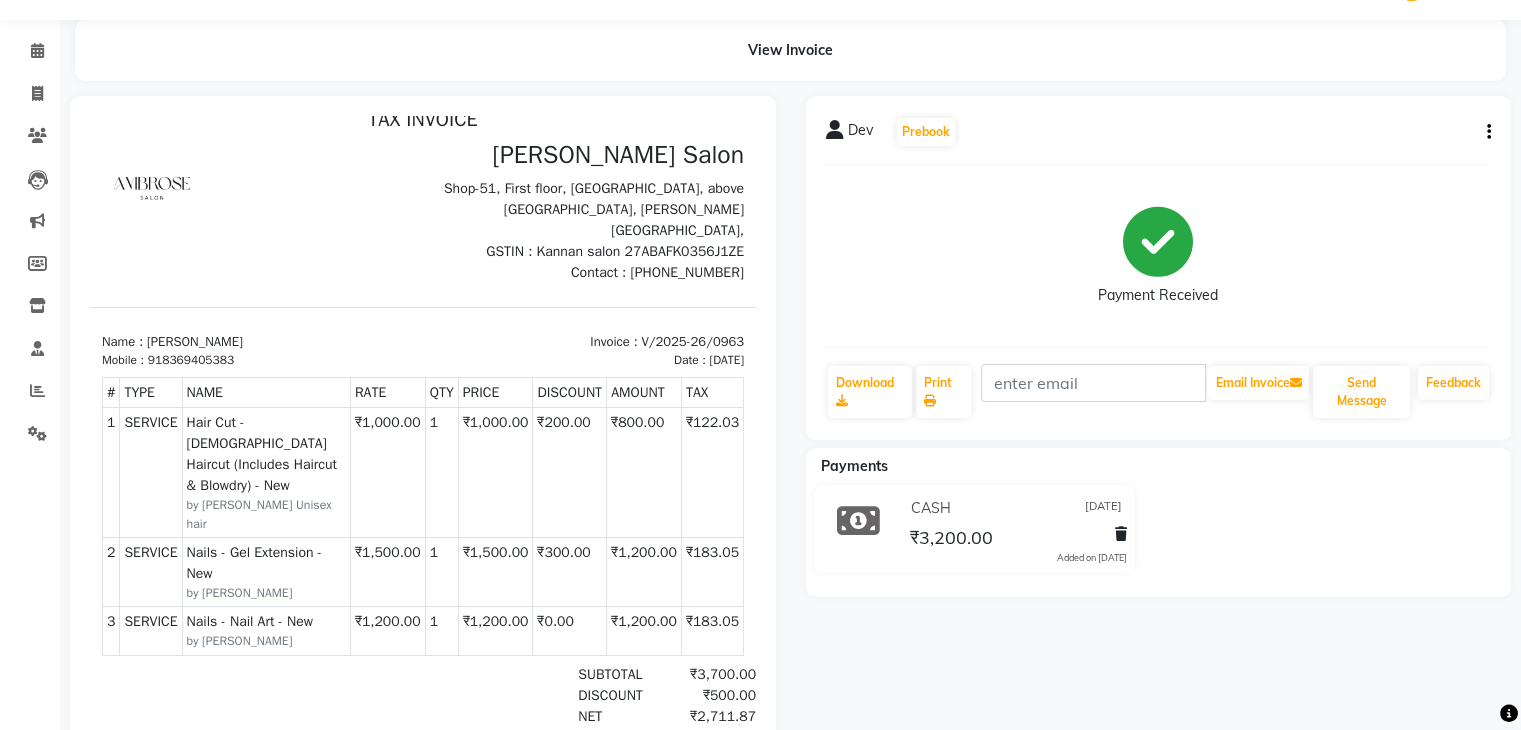 scroll, scrollTop: 100, scrollLeft: 0, axis: vertical 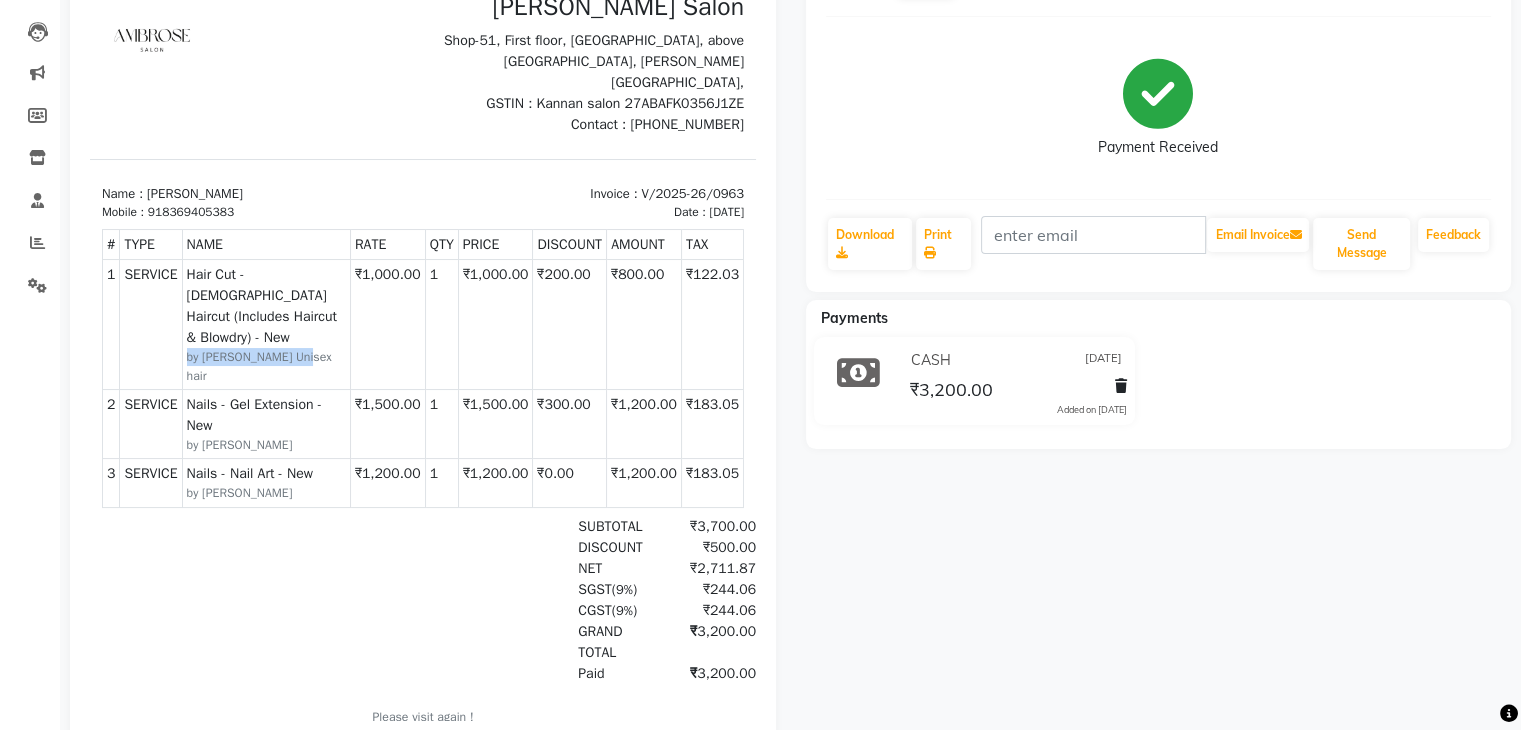 drag, startPoint x: 184, startPoint y: 342, endPoint x: 315, endPoint y: 340, distance: 131.01526 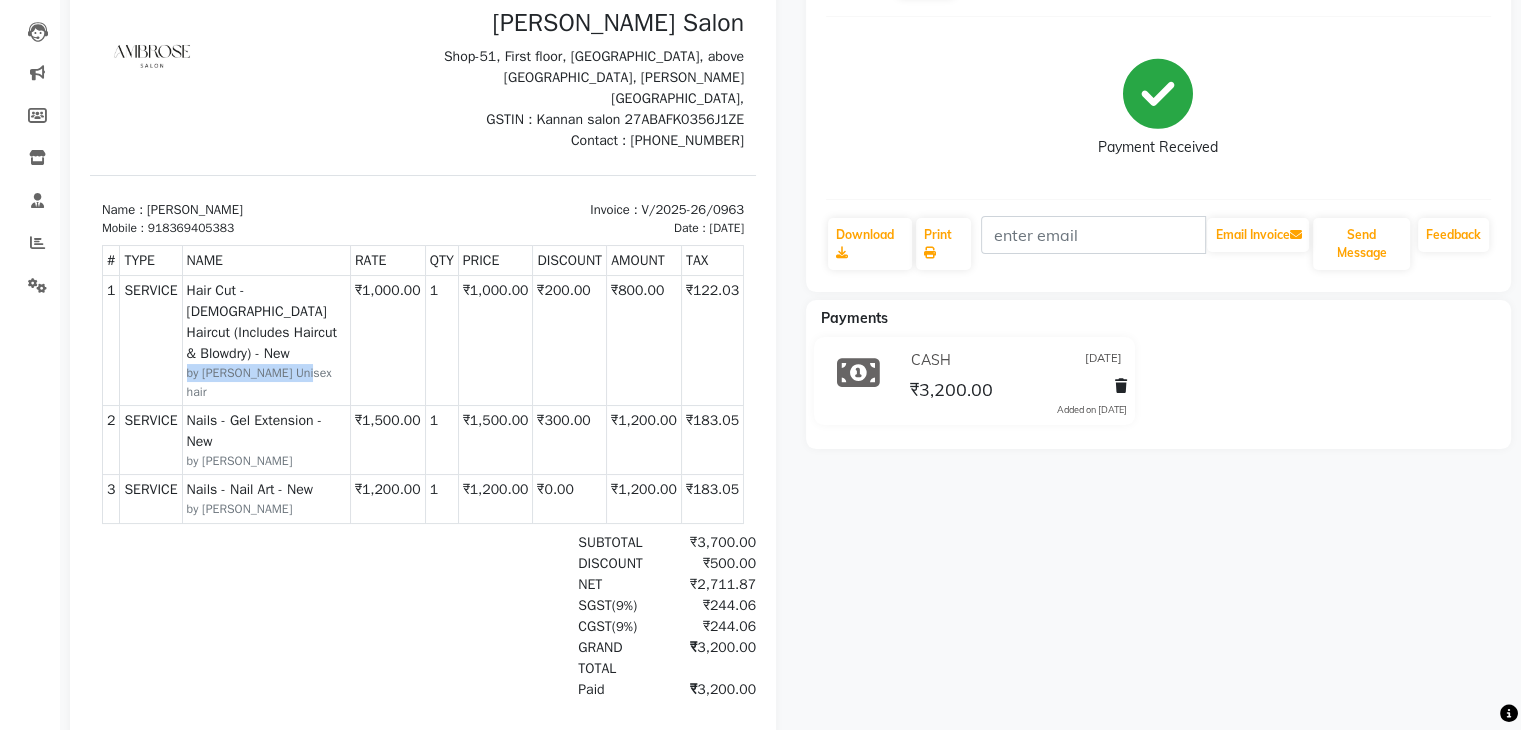 scroll, scrollTop: 0, scrollLeft: 0, axis: both 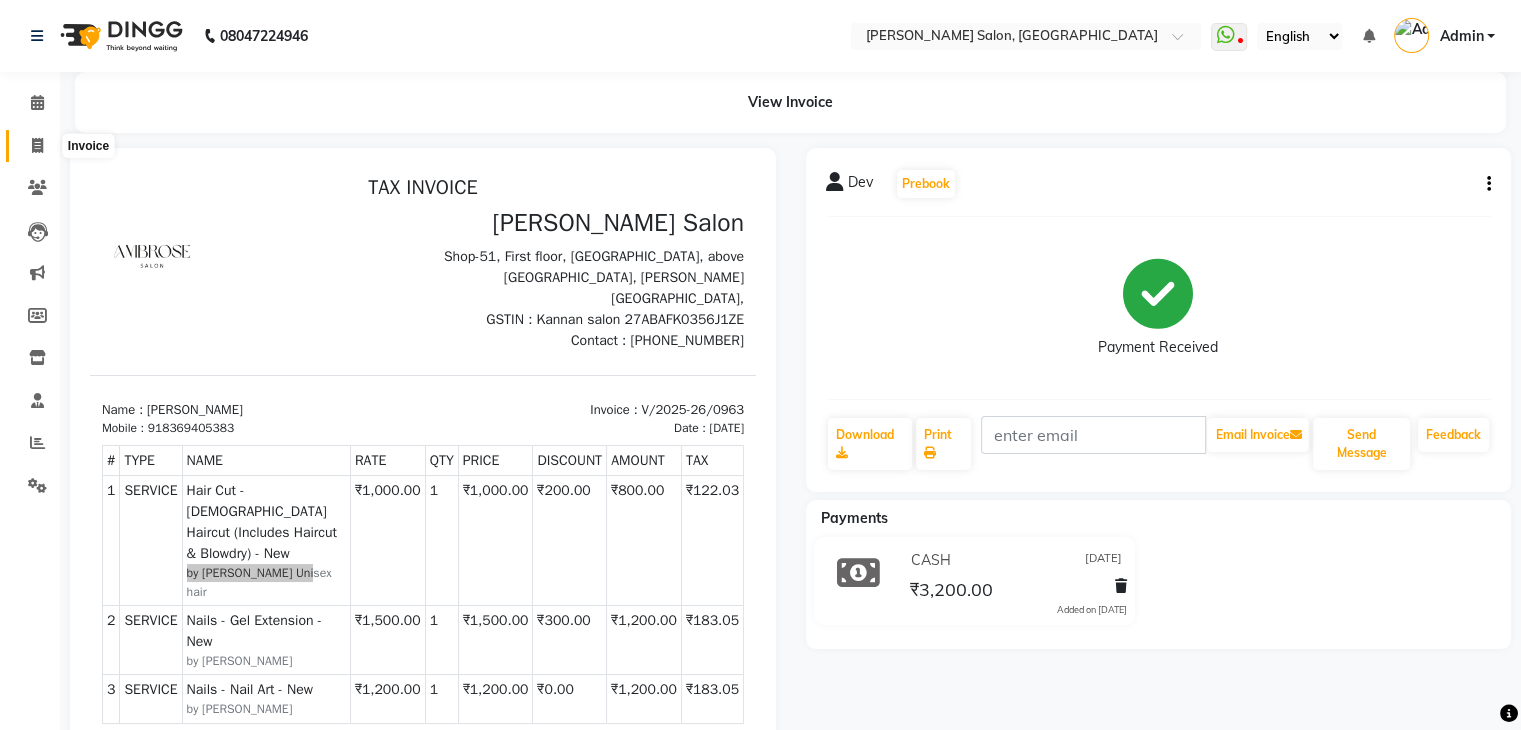 click 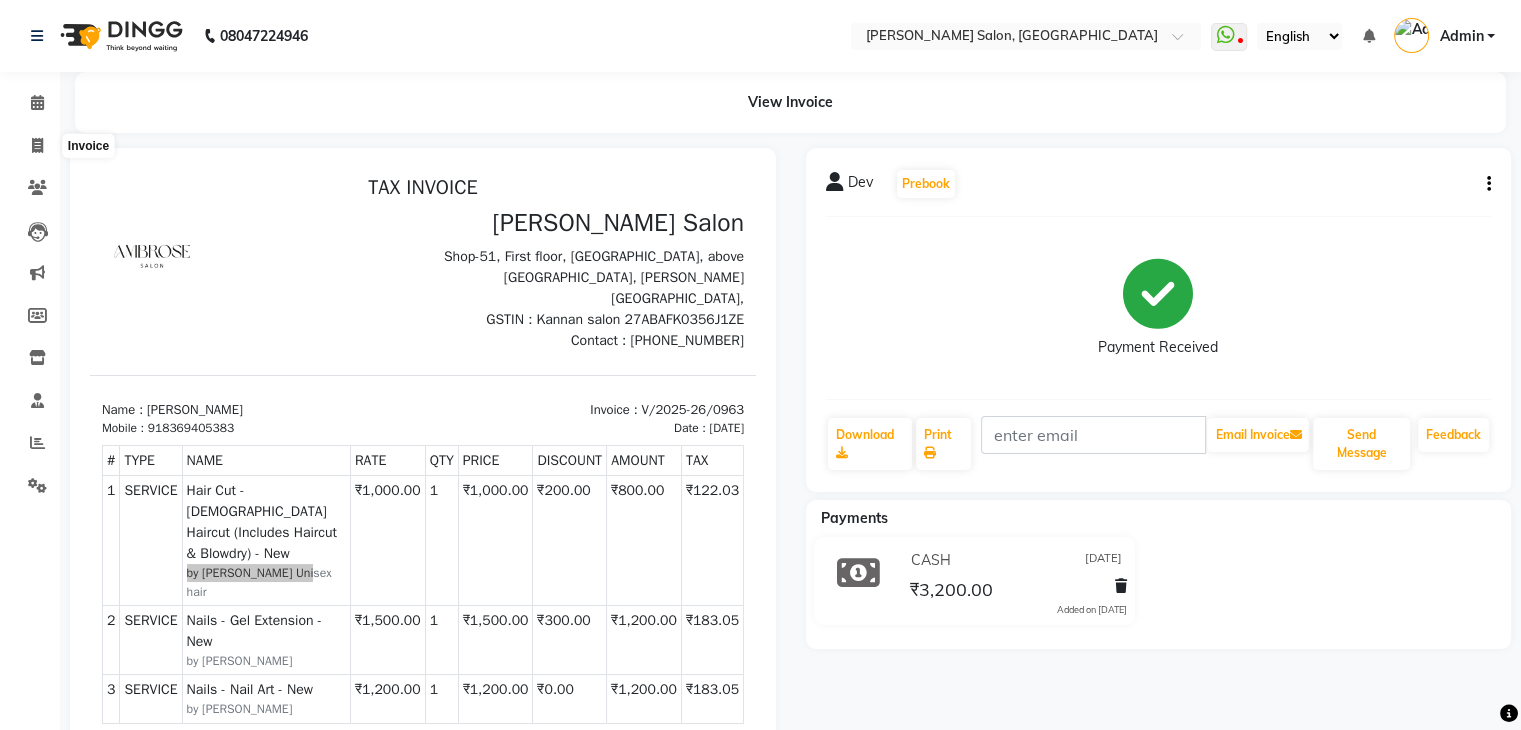 select on "service" 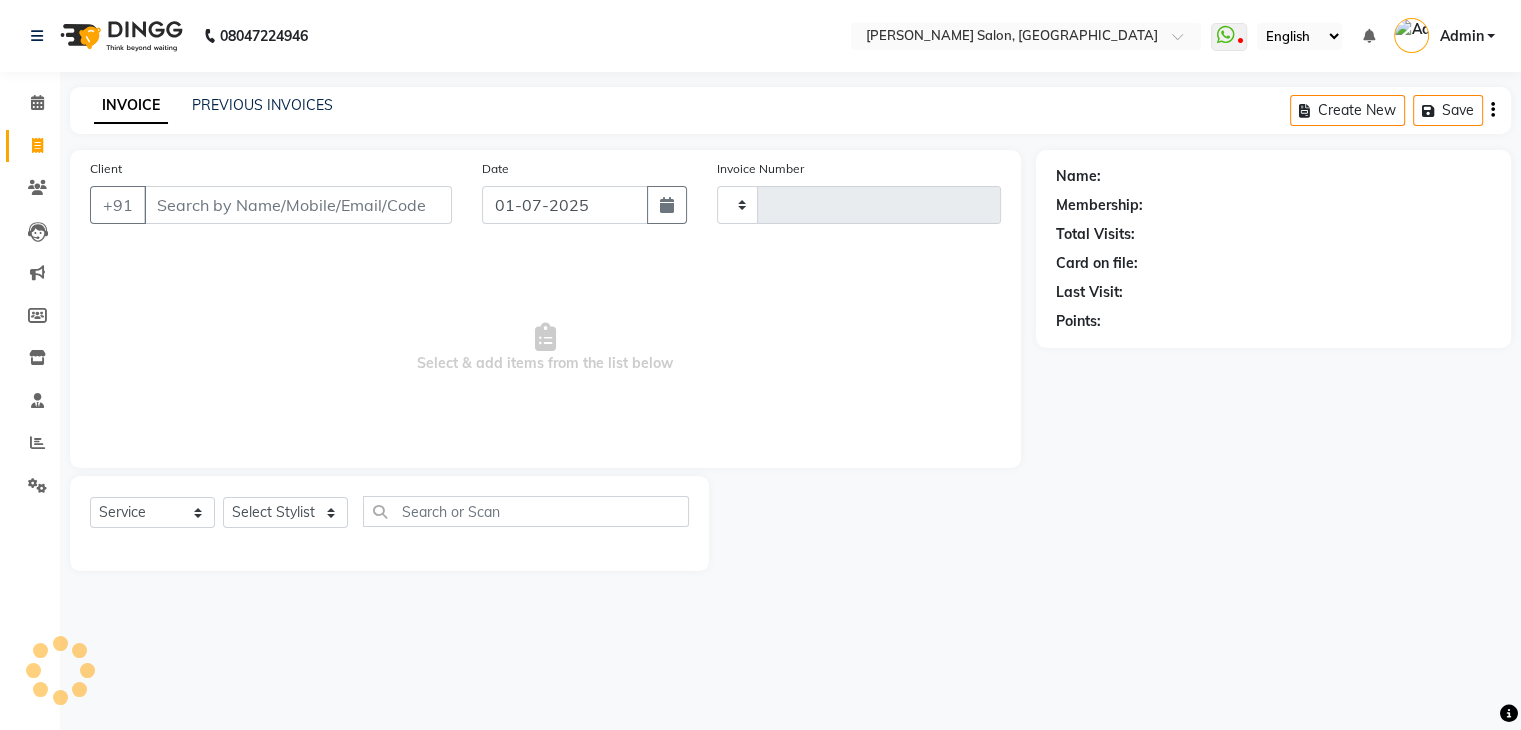 type on "1018" 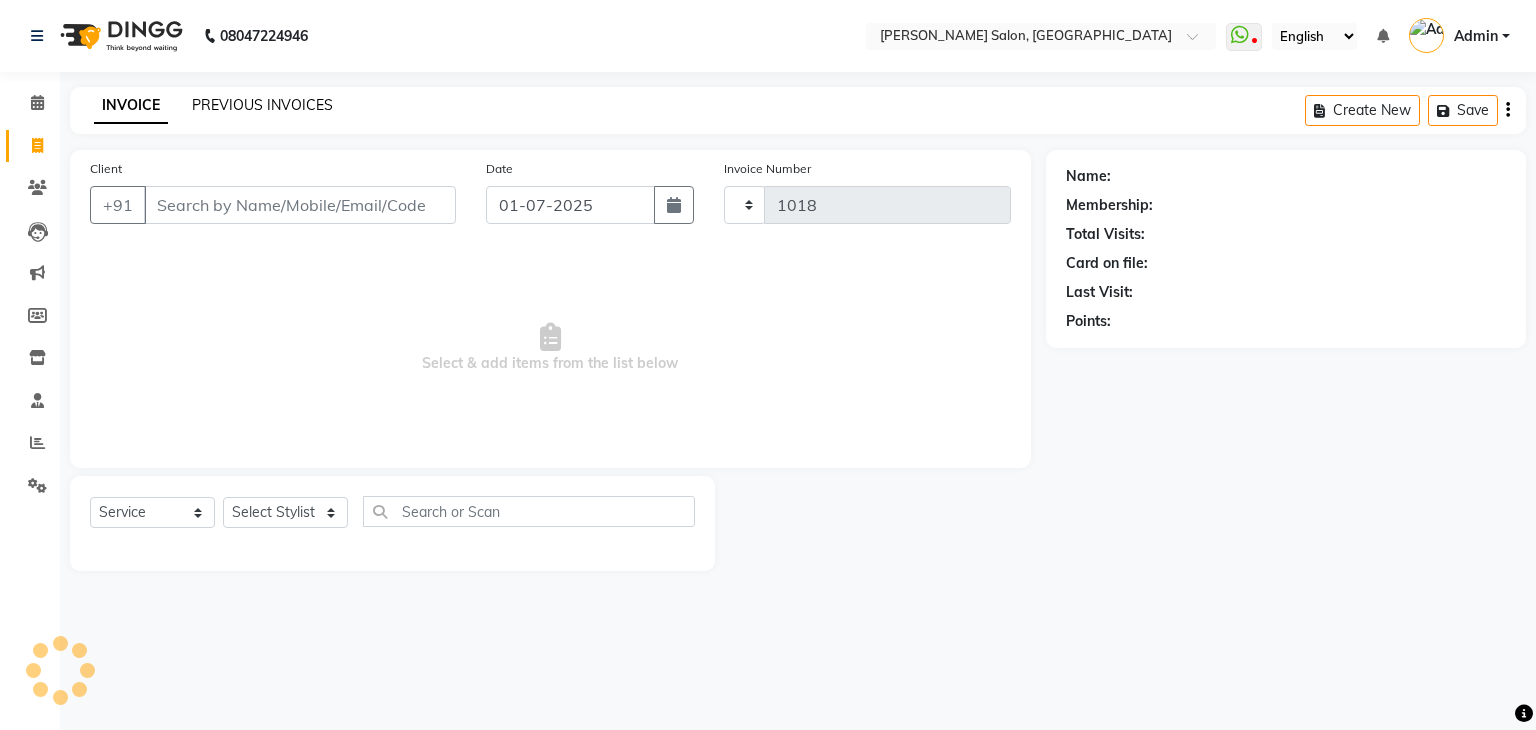select on "4073" 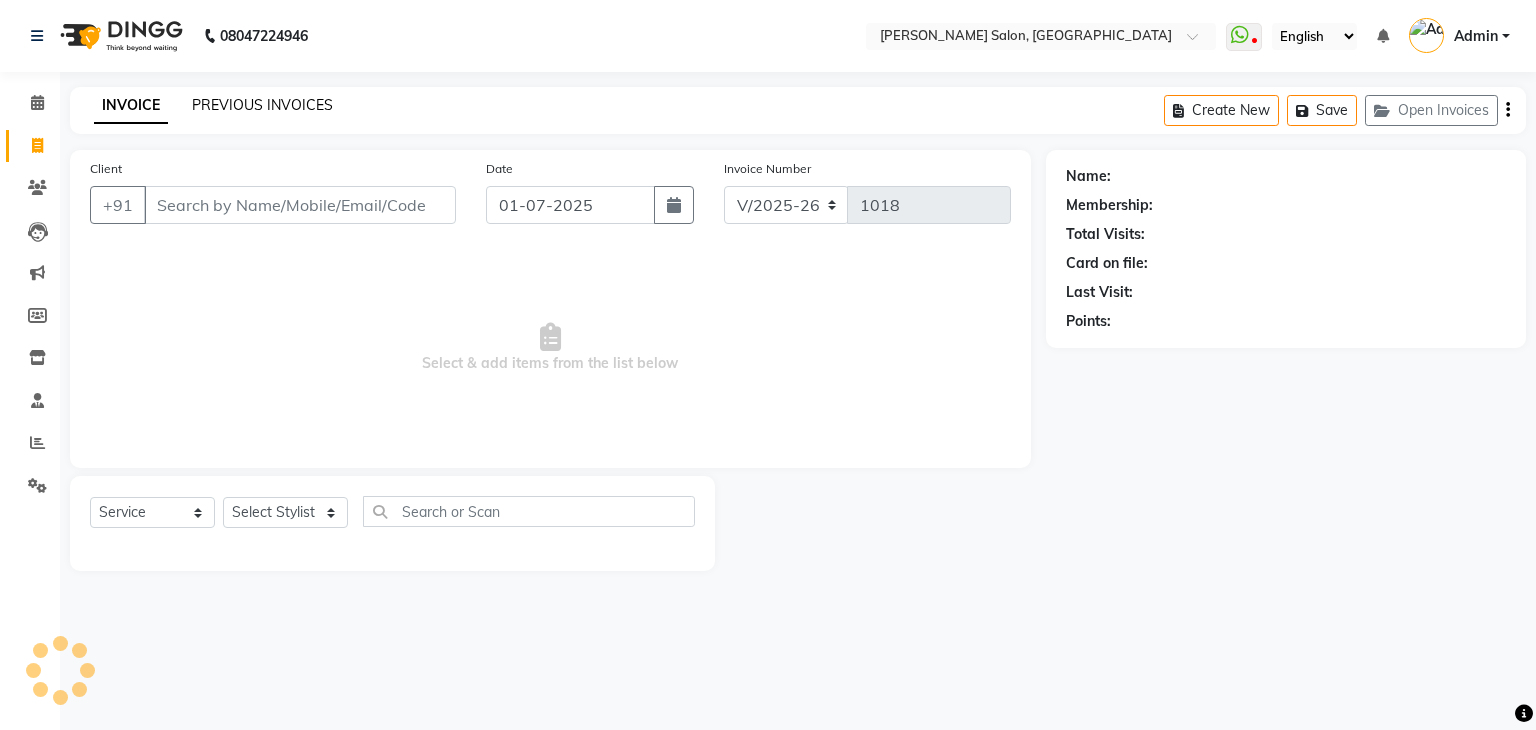 click on "PREVIOUS INVOICES" 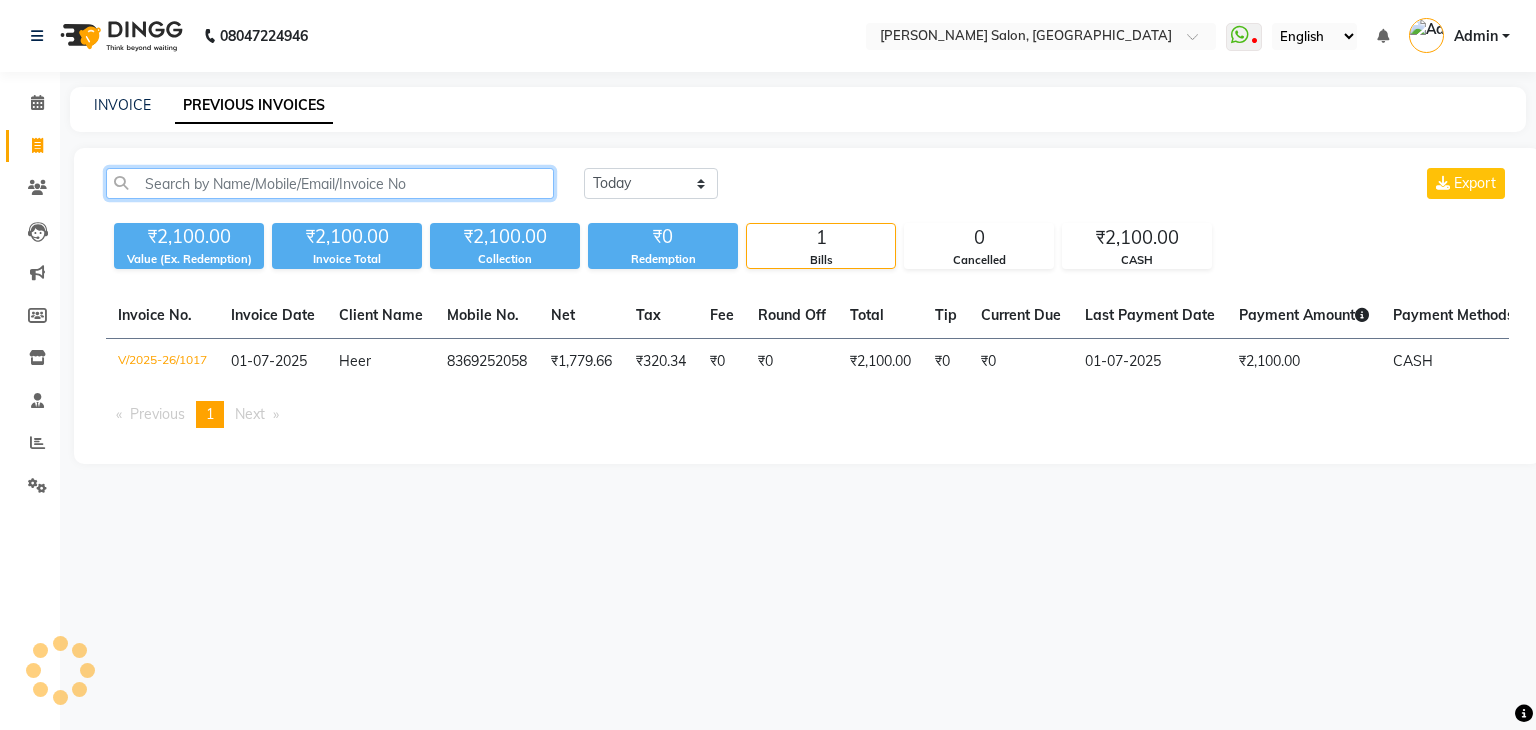 click 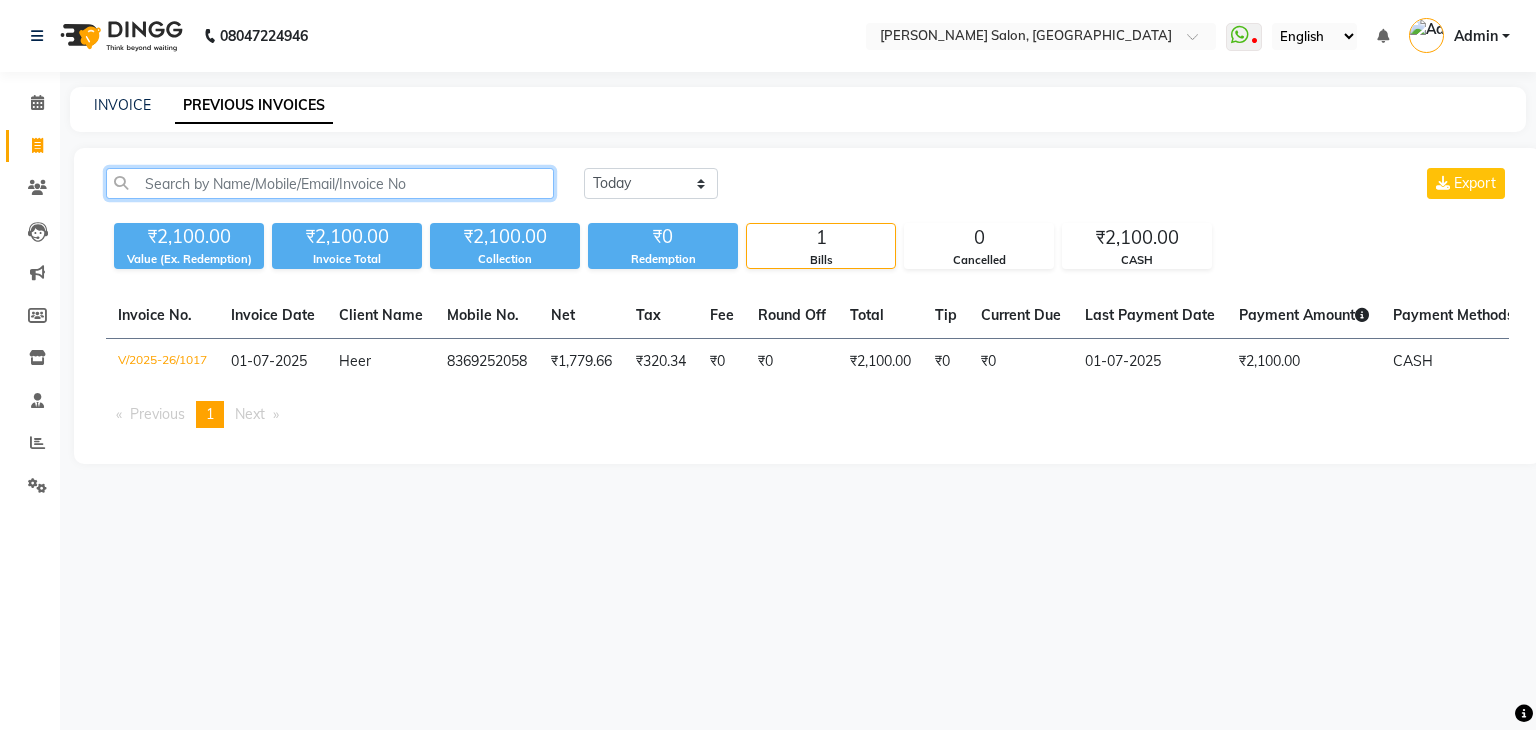 paste on "8369405383" 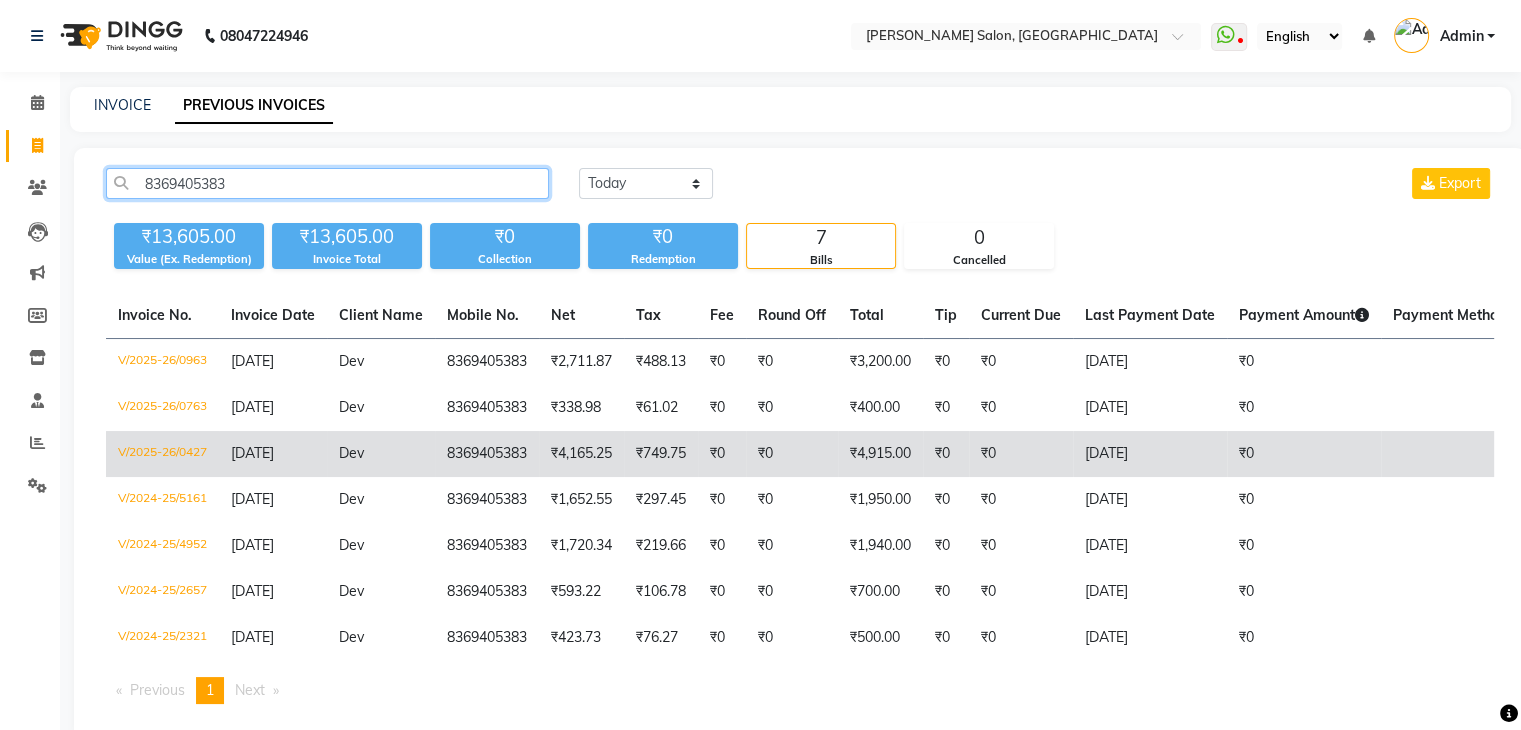 type on "8369405383" 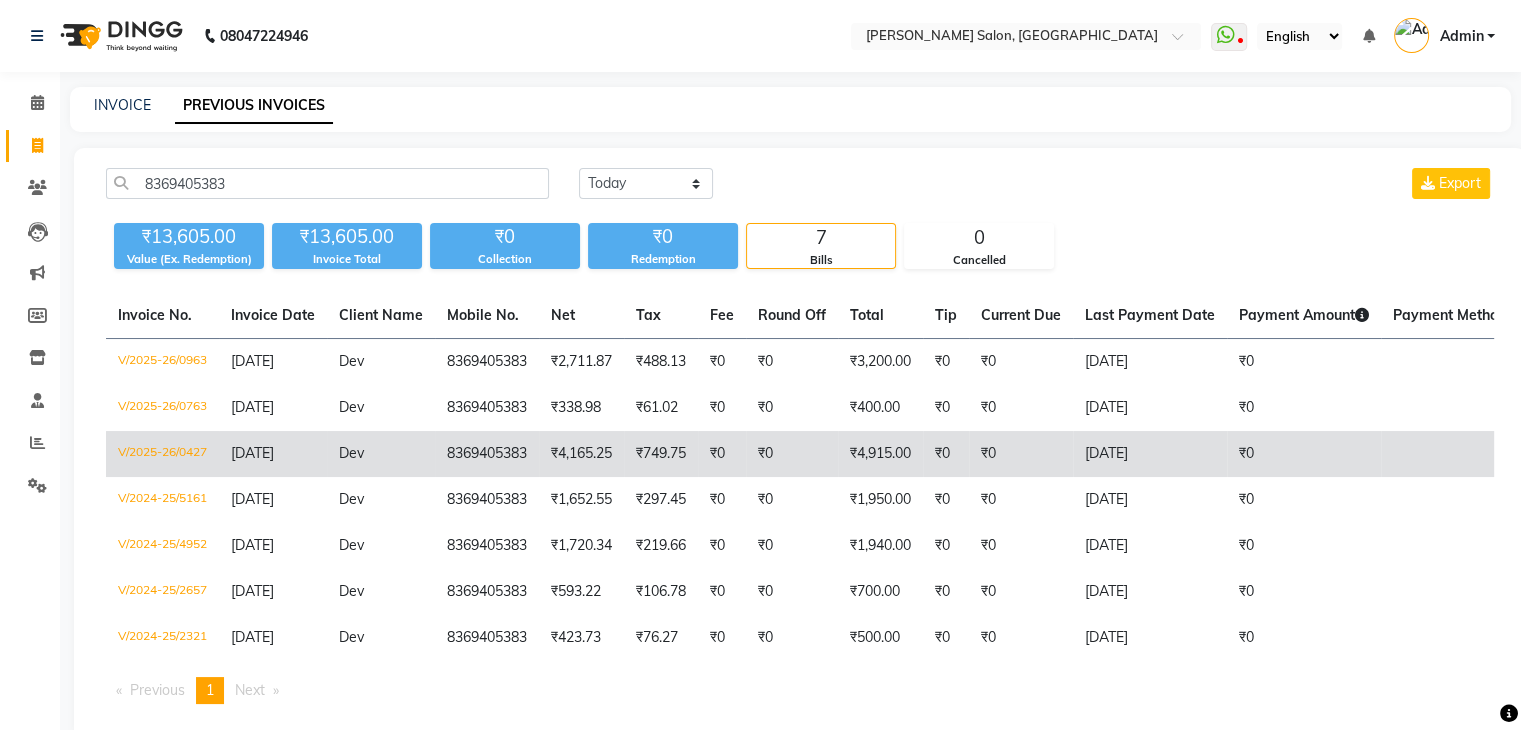 click on "03-05-2025" 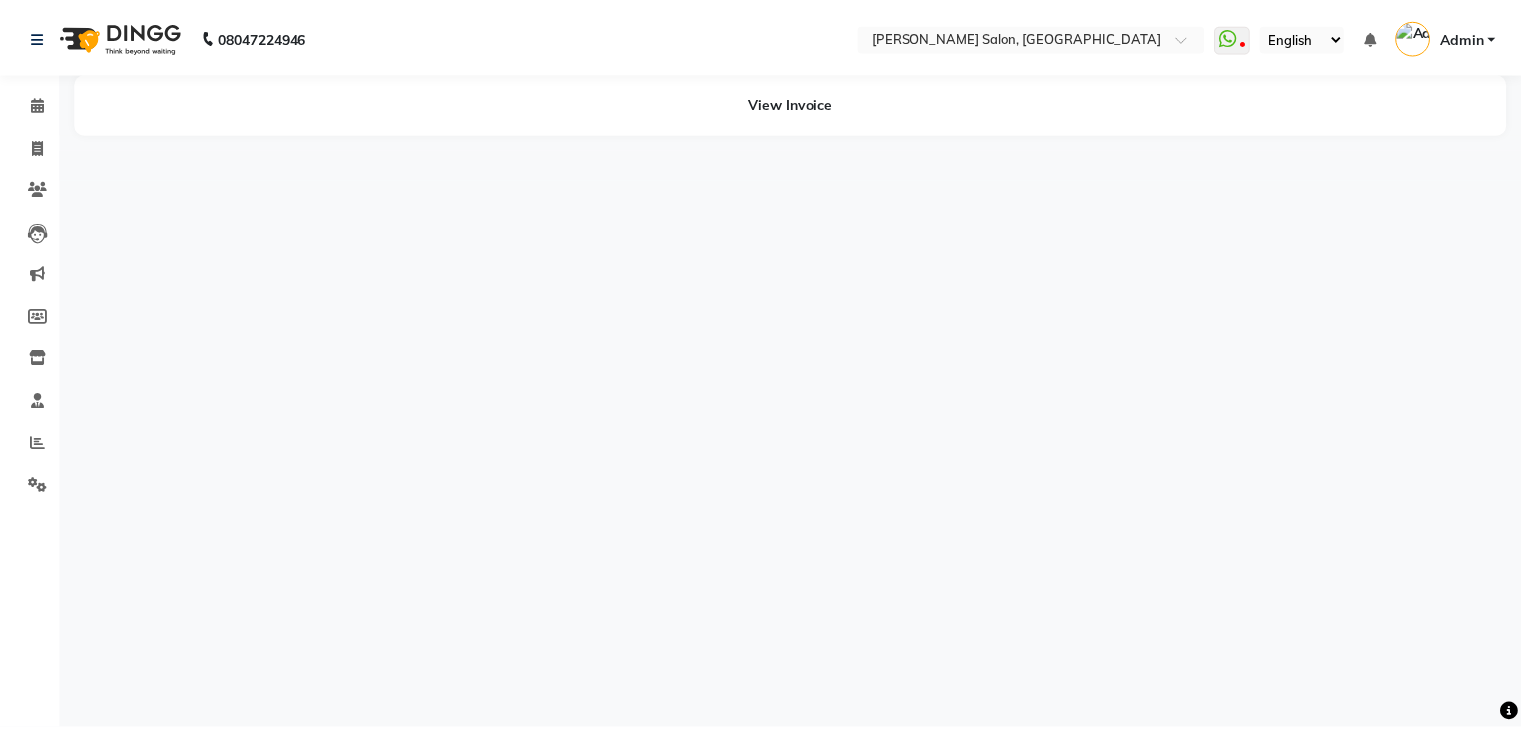 scroll, scrollTop: 0, scrollLeft: 0, axis: both 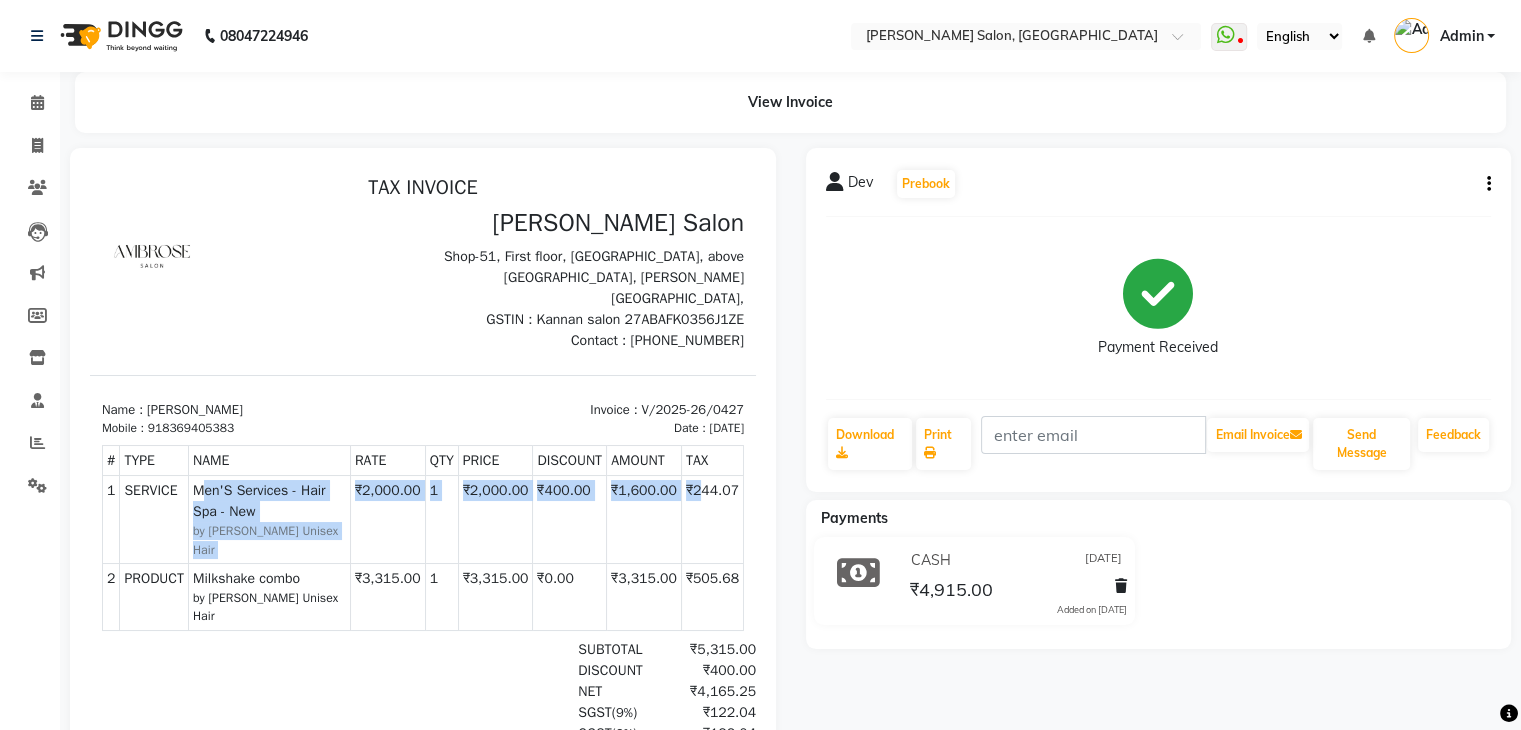 drag, startPoint x: 210, startPoint y: 475, endPoint x: 666, endPoint y: 491, distance: 456.2806 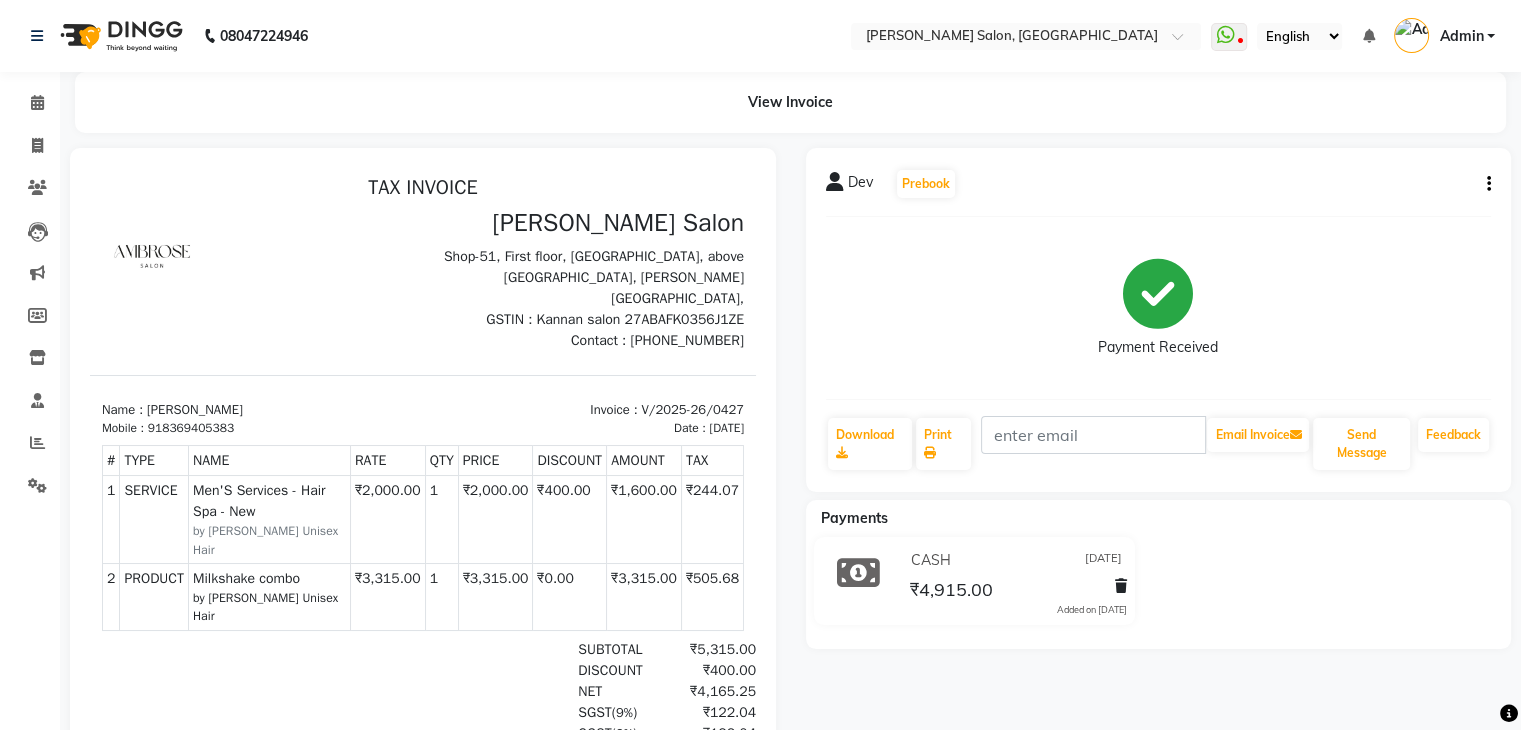 click on "₹400.00" at bounding box center [570, 520] 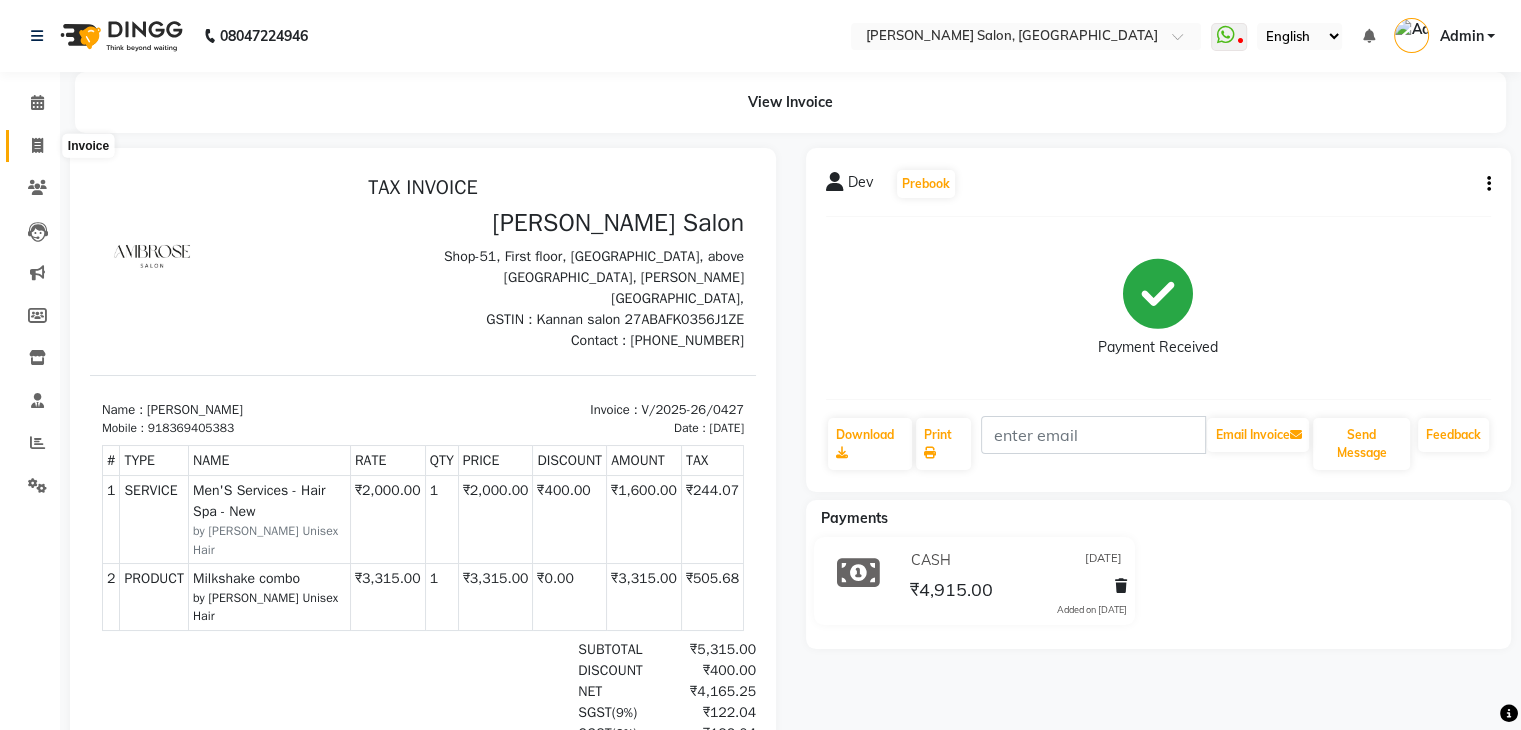 click 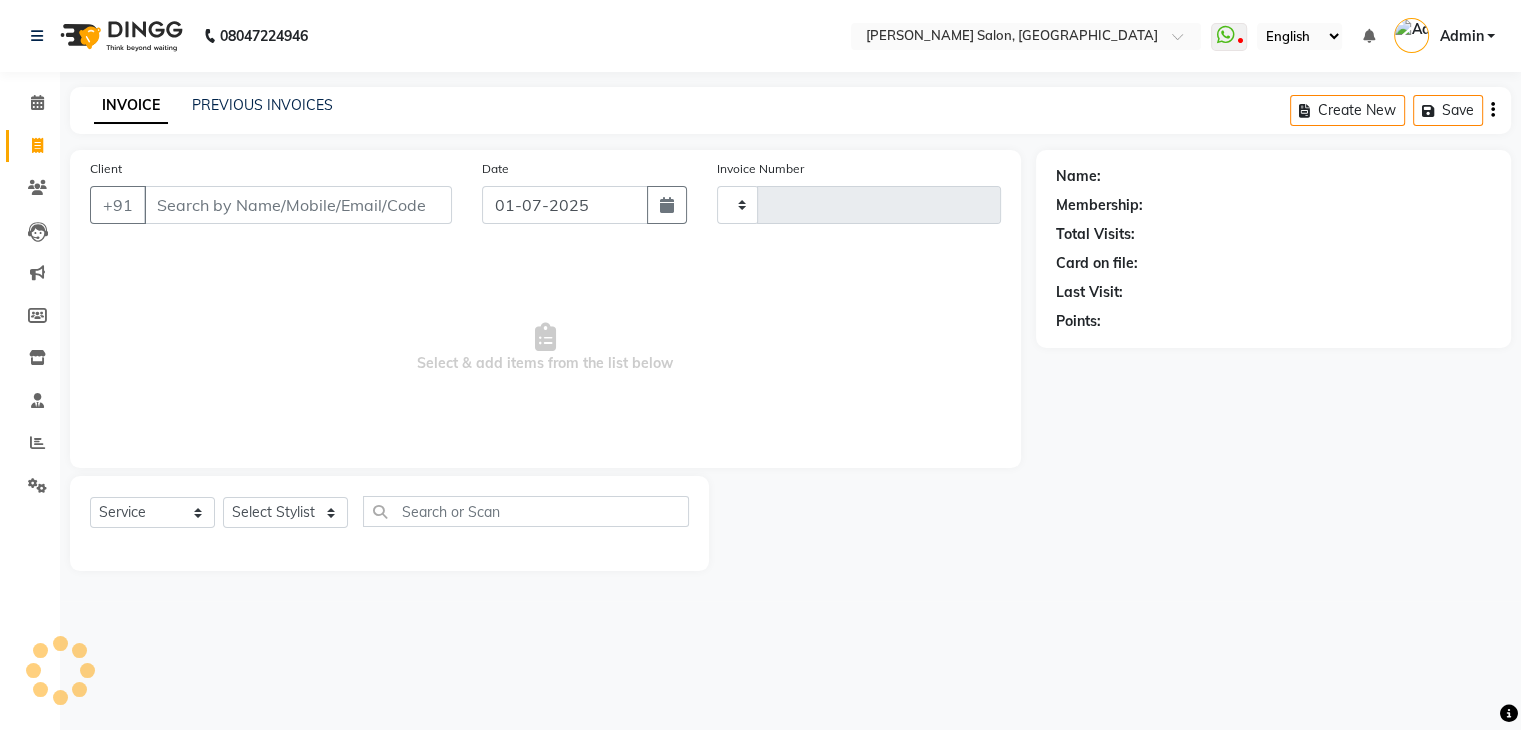 type on "1018" 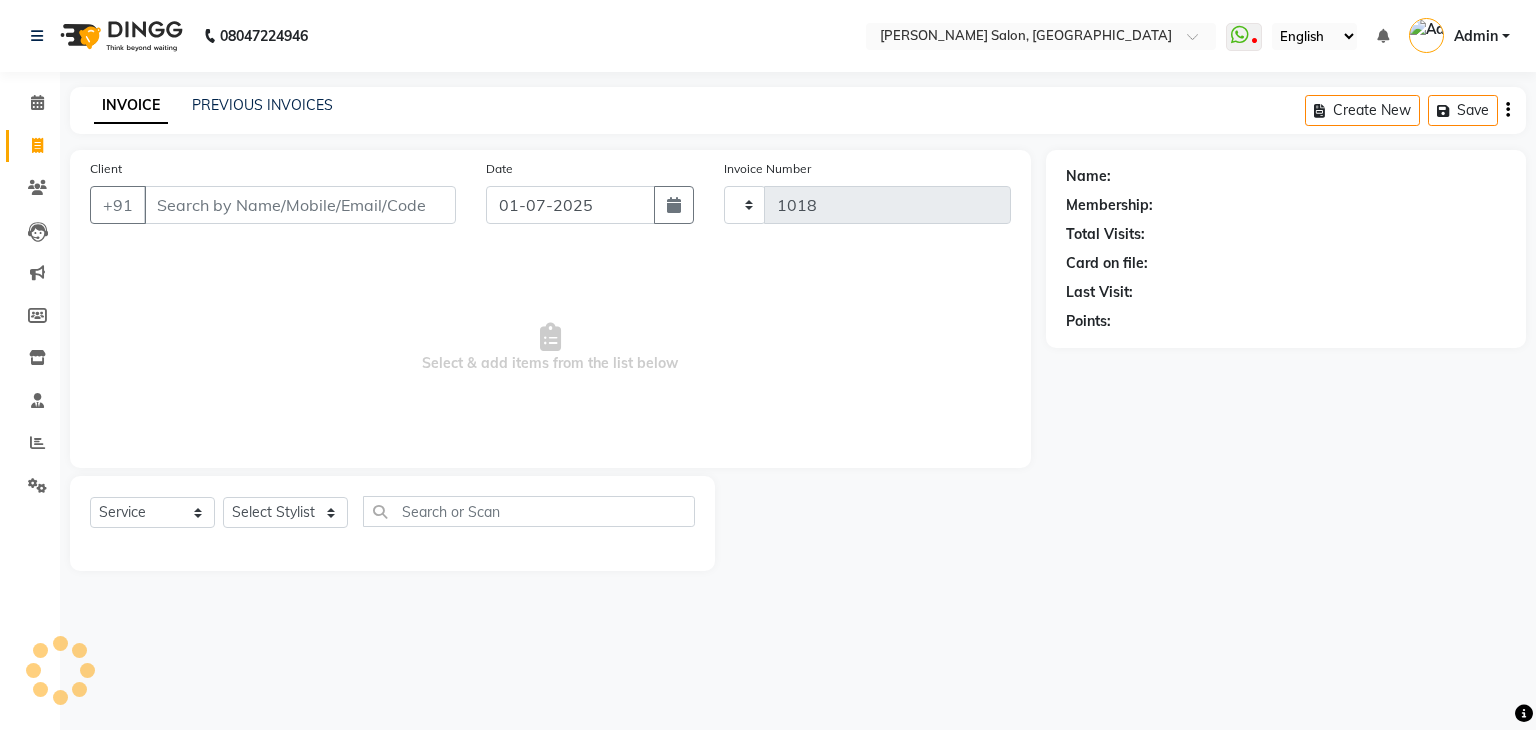 select on "4073" 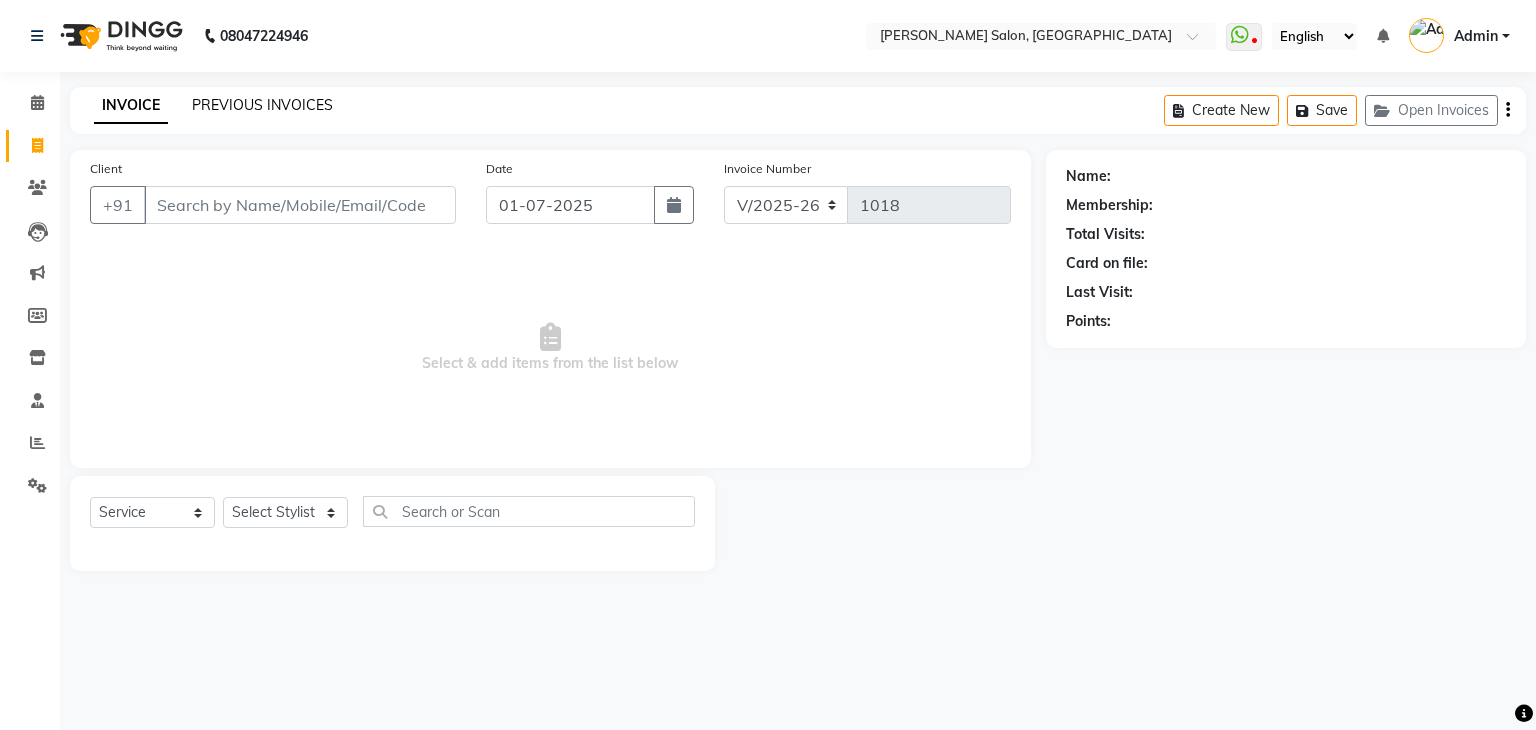click on "PREVIOUS INVOICES" 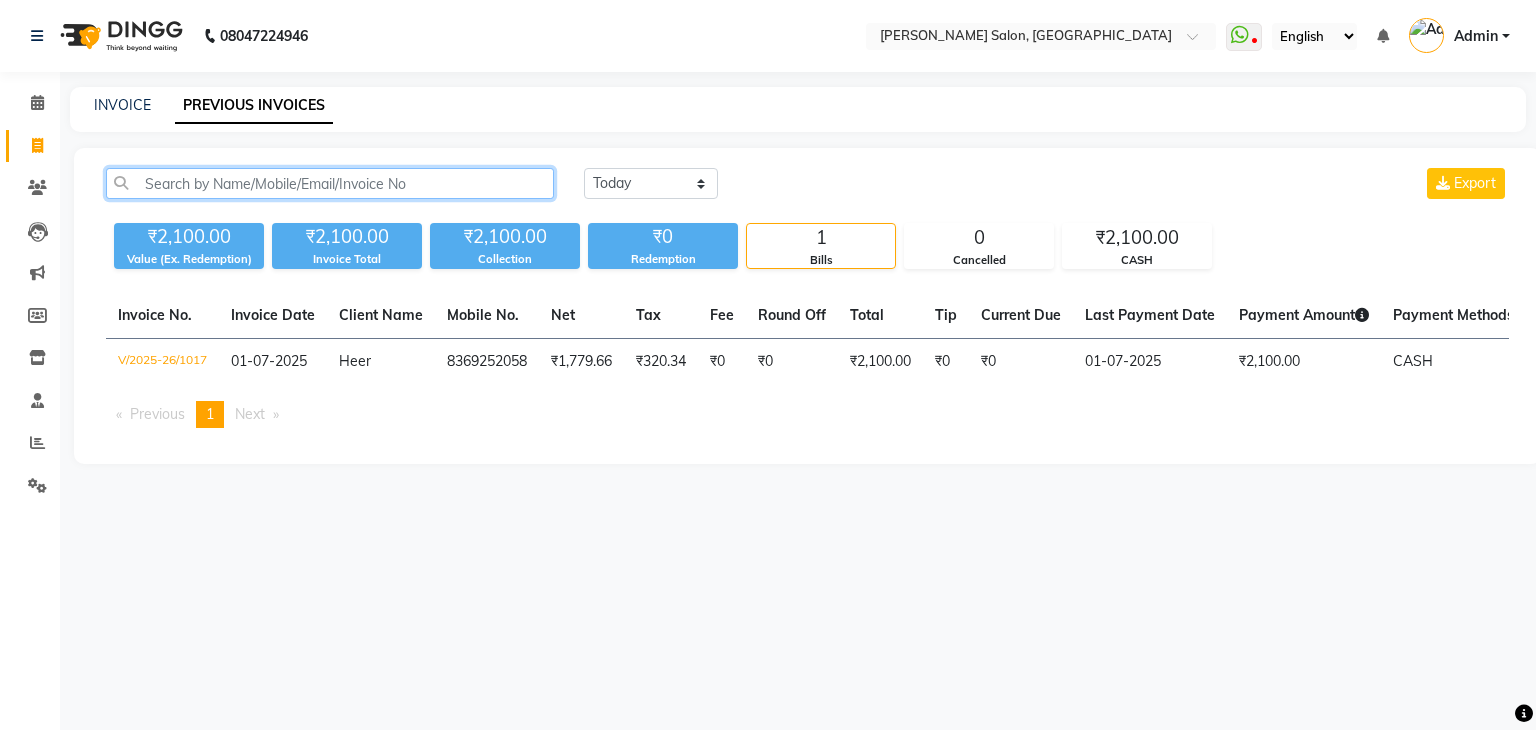 paste on "8369405383" 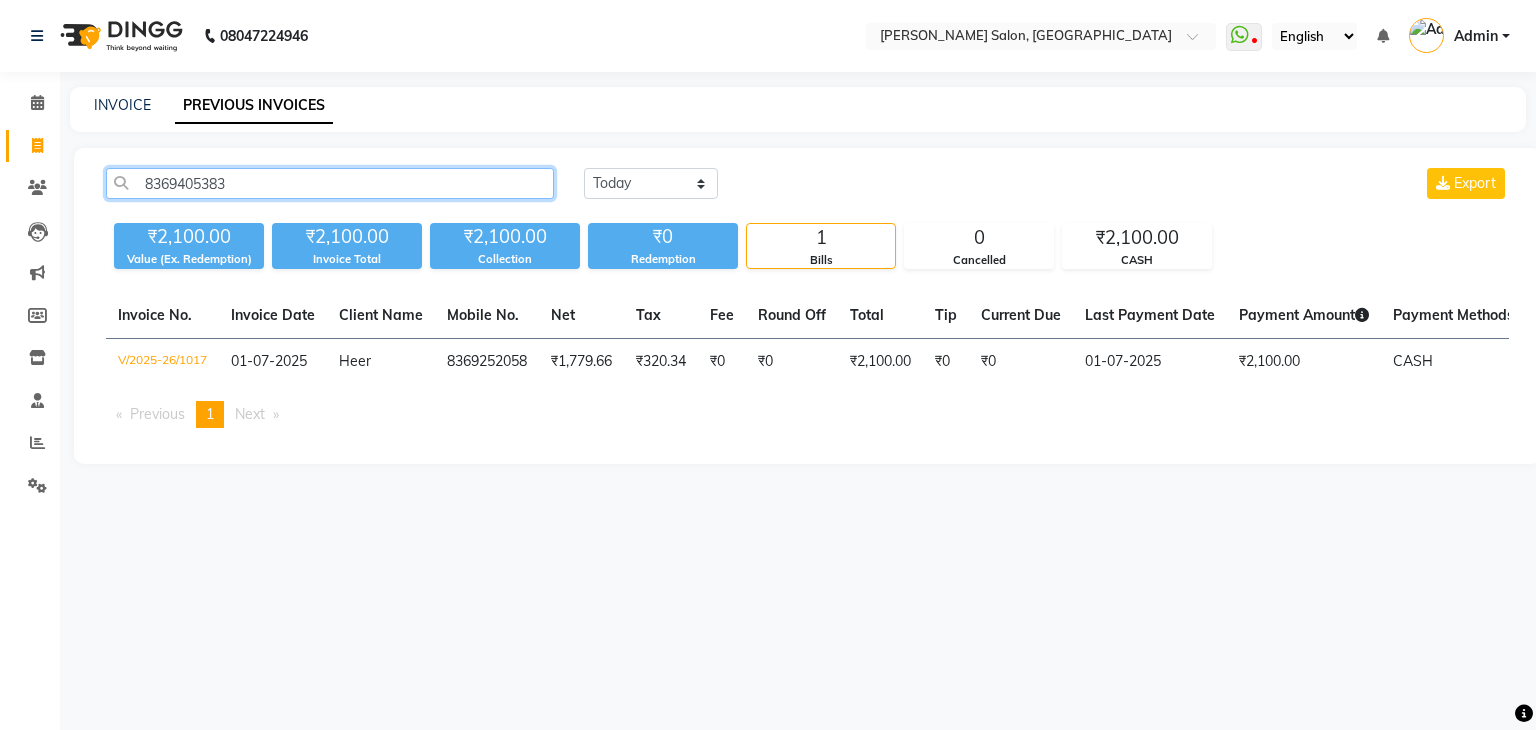 click on "8369405383" 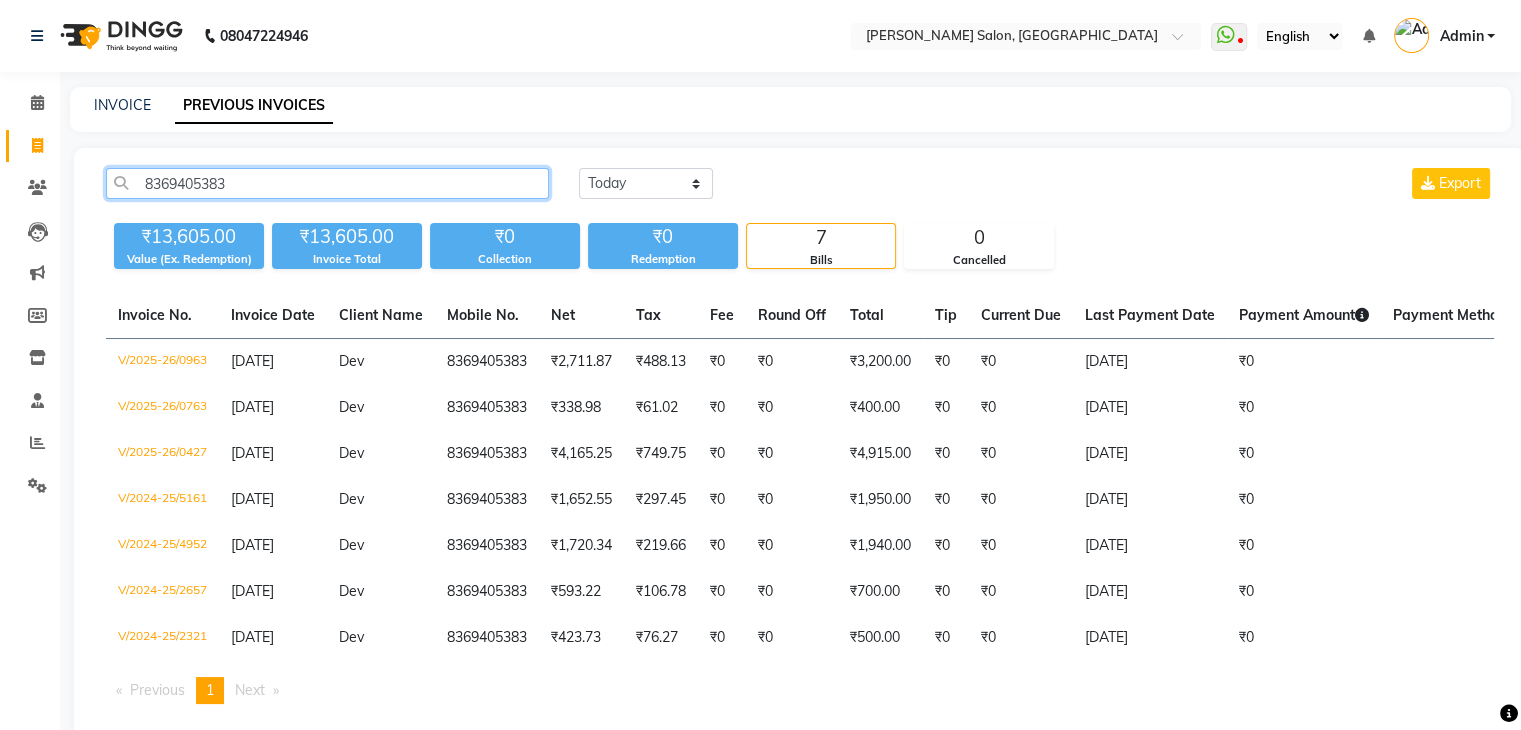 type on "8369405383" 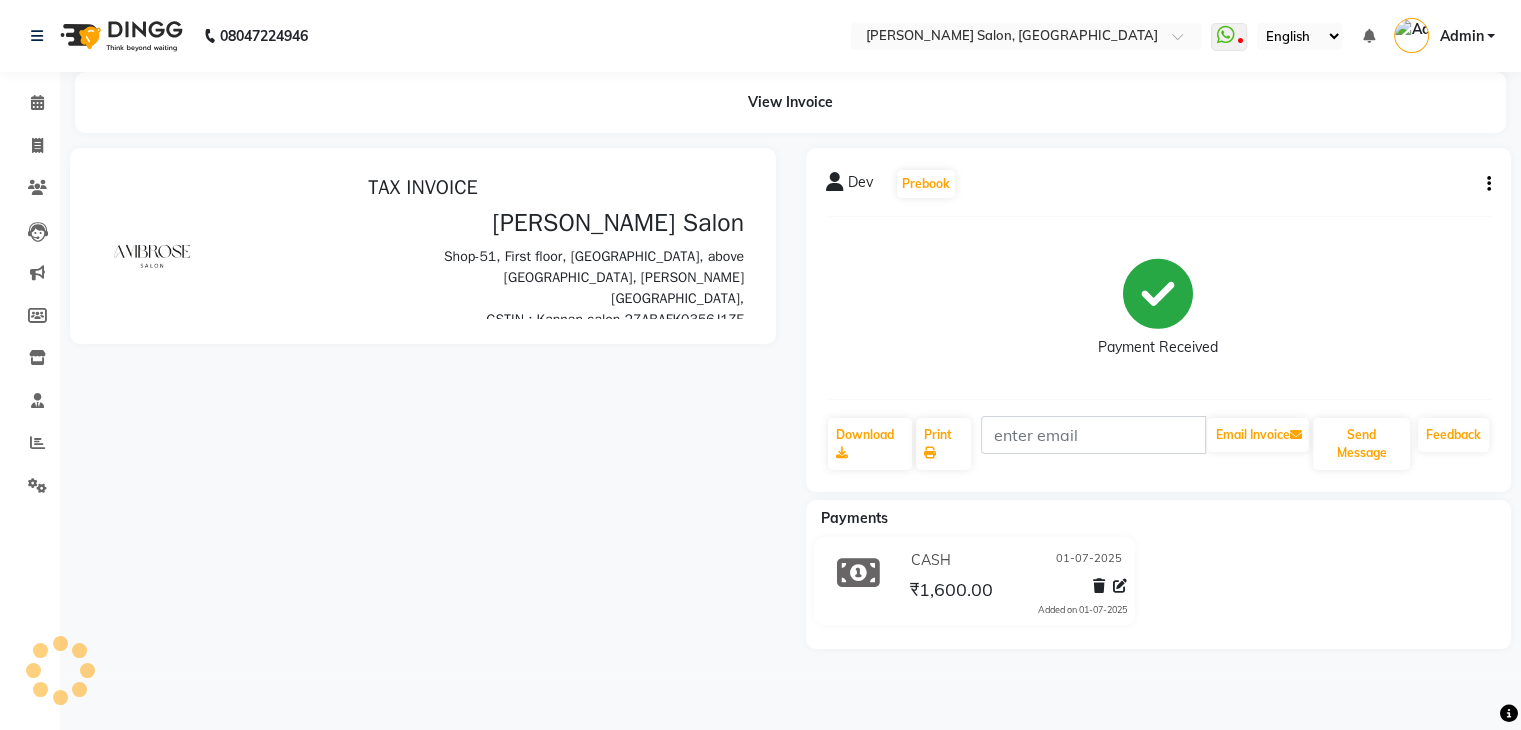 scroll, scrollTop: 0, scrollLeft: 0, axis: both 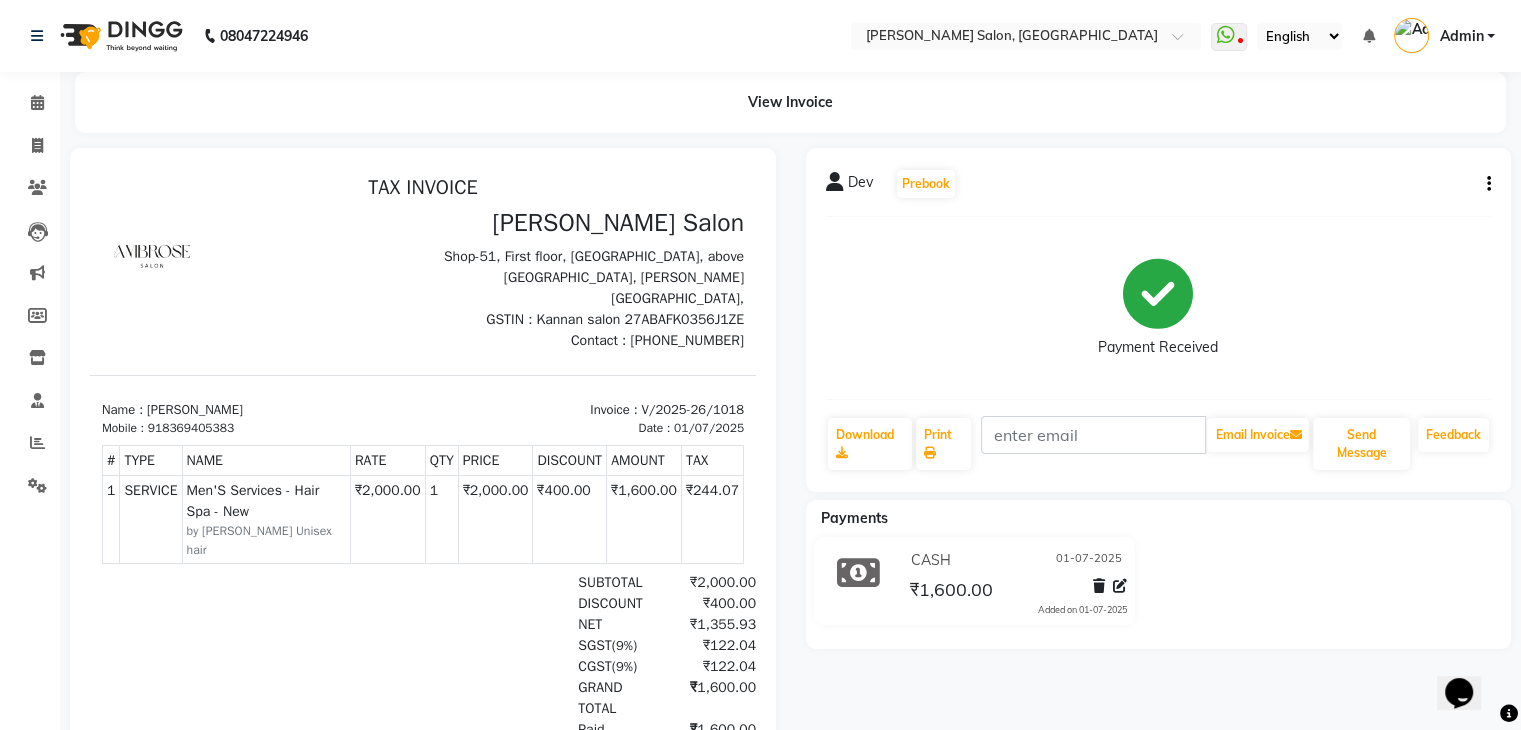 click 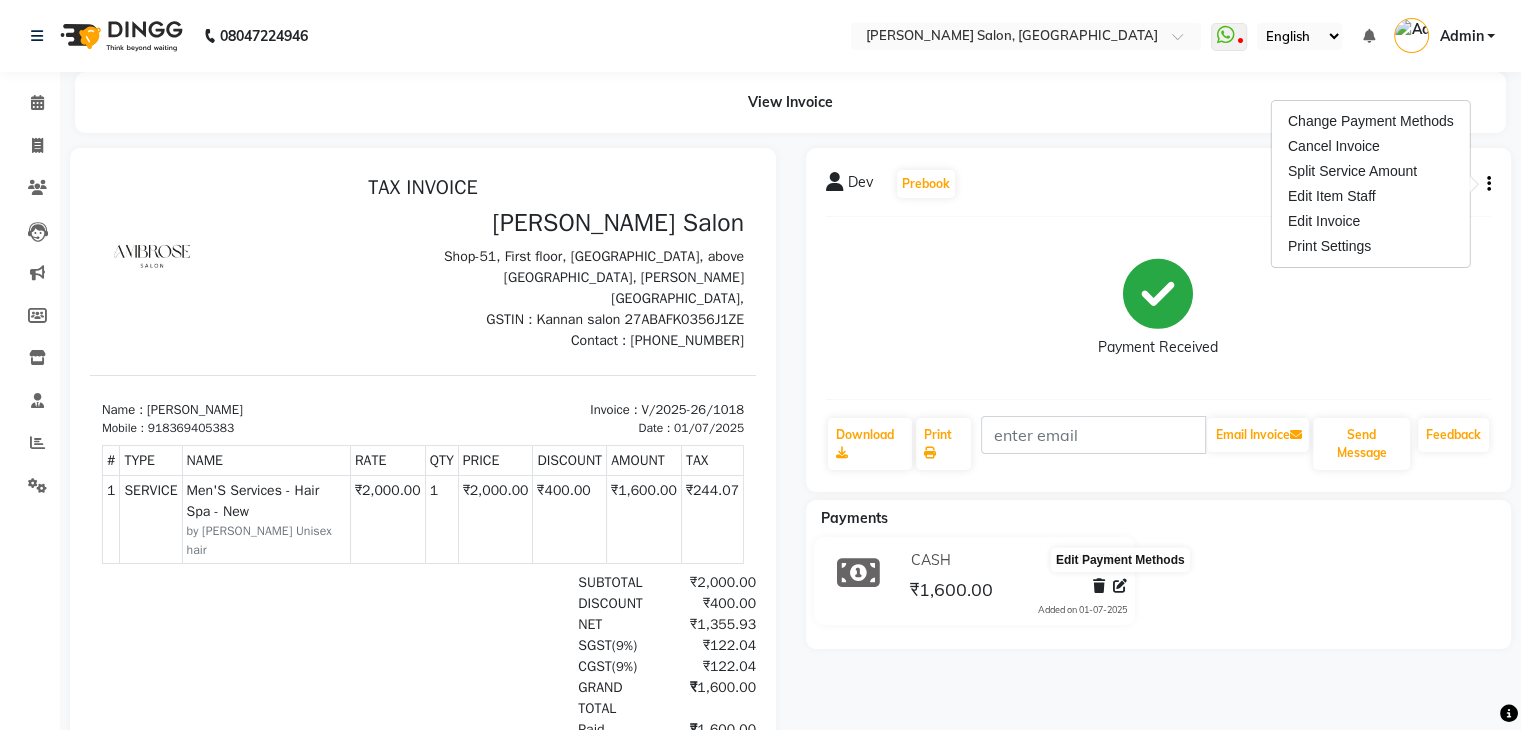 click 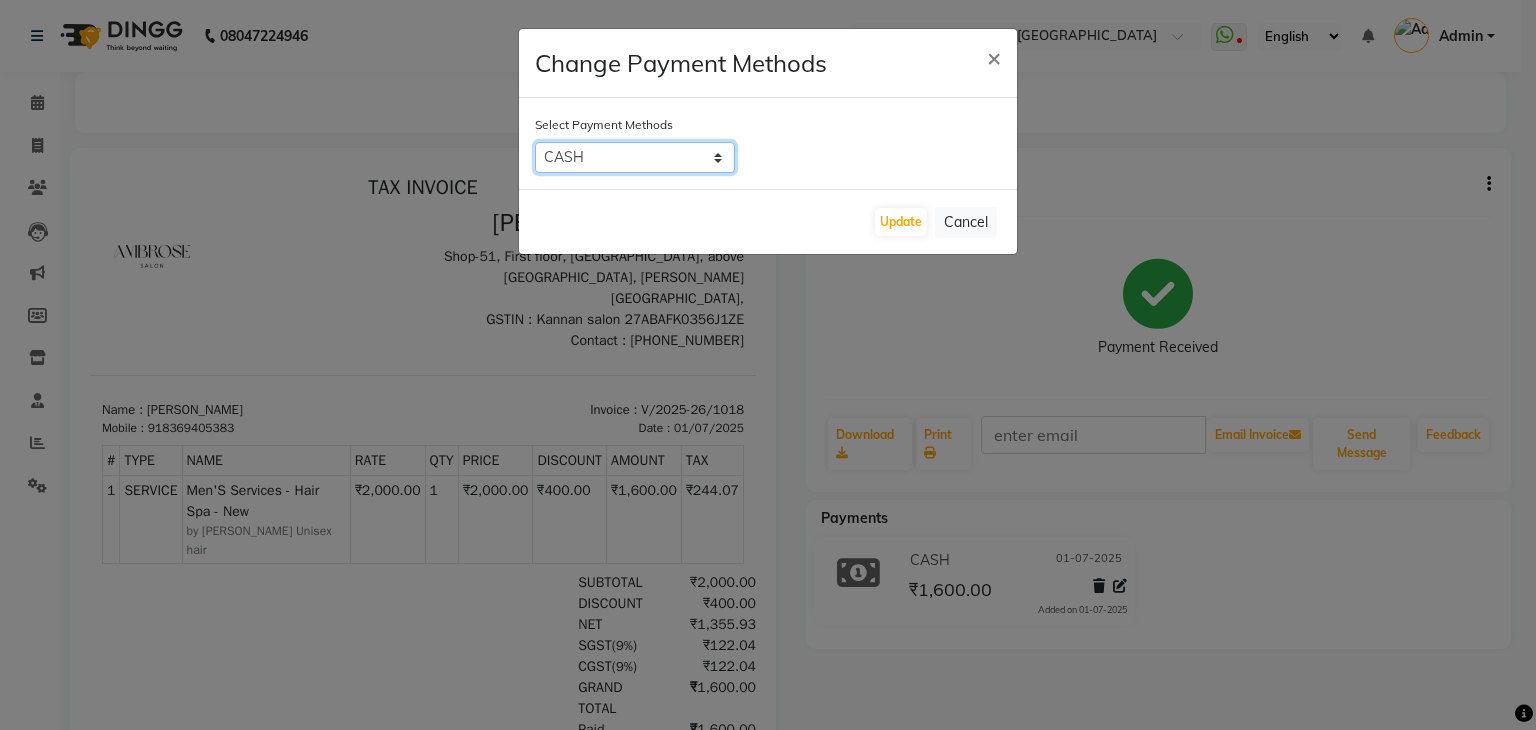click on "CASH   ONLINE   CARD   LUZO" 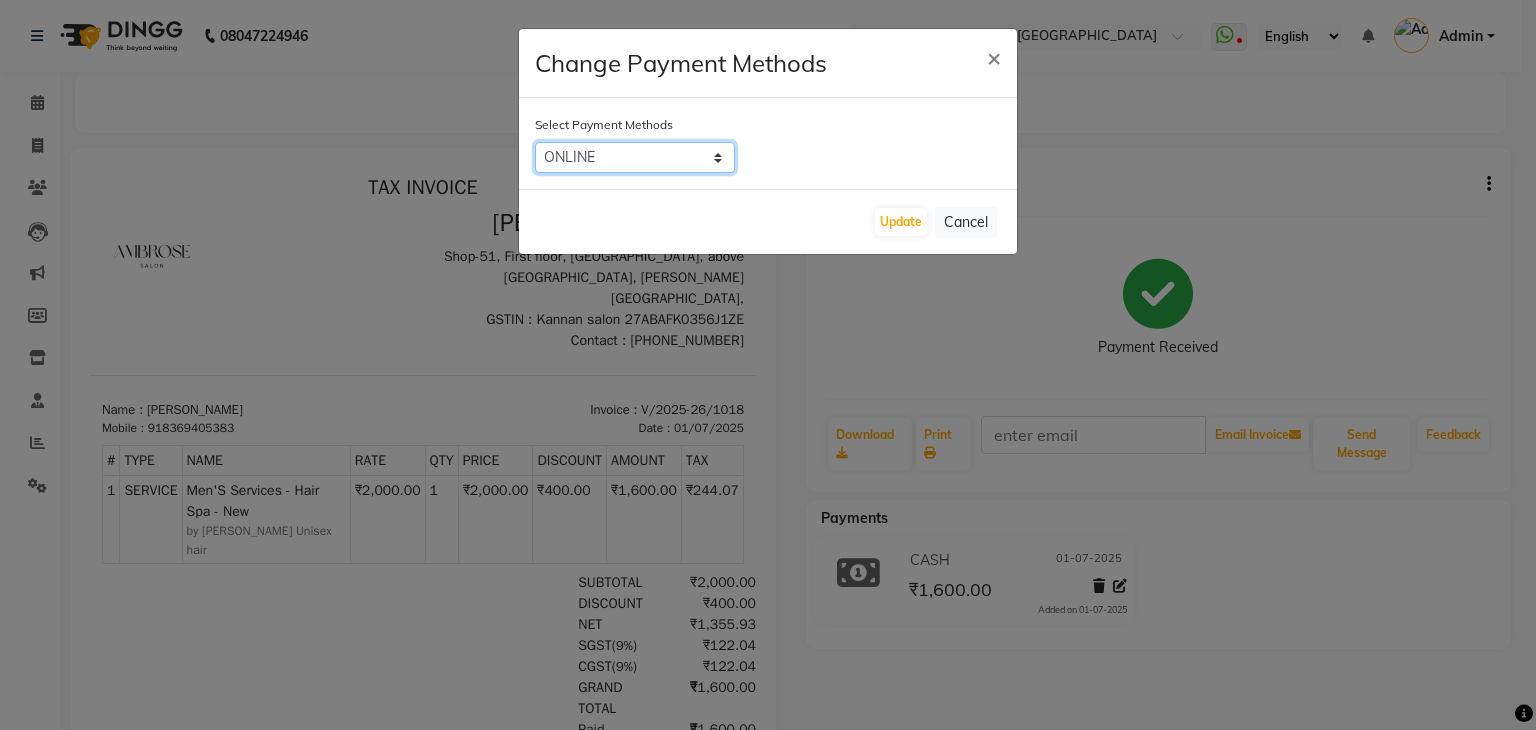 click on "CASH   ONLINE   CARD   LUZO" 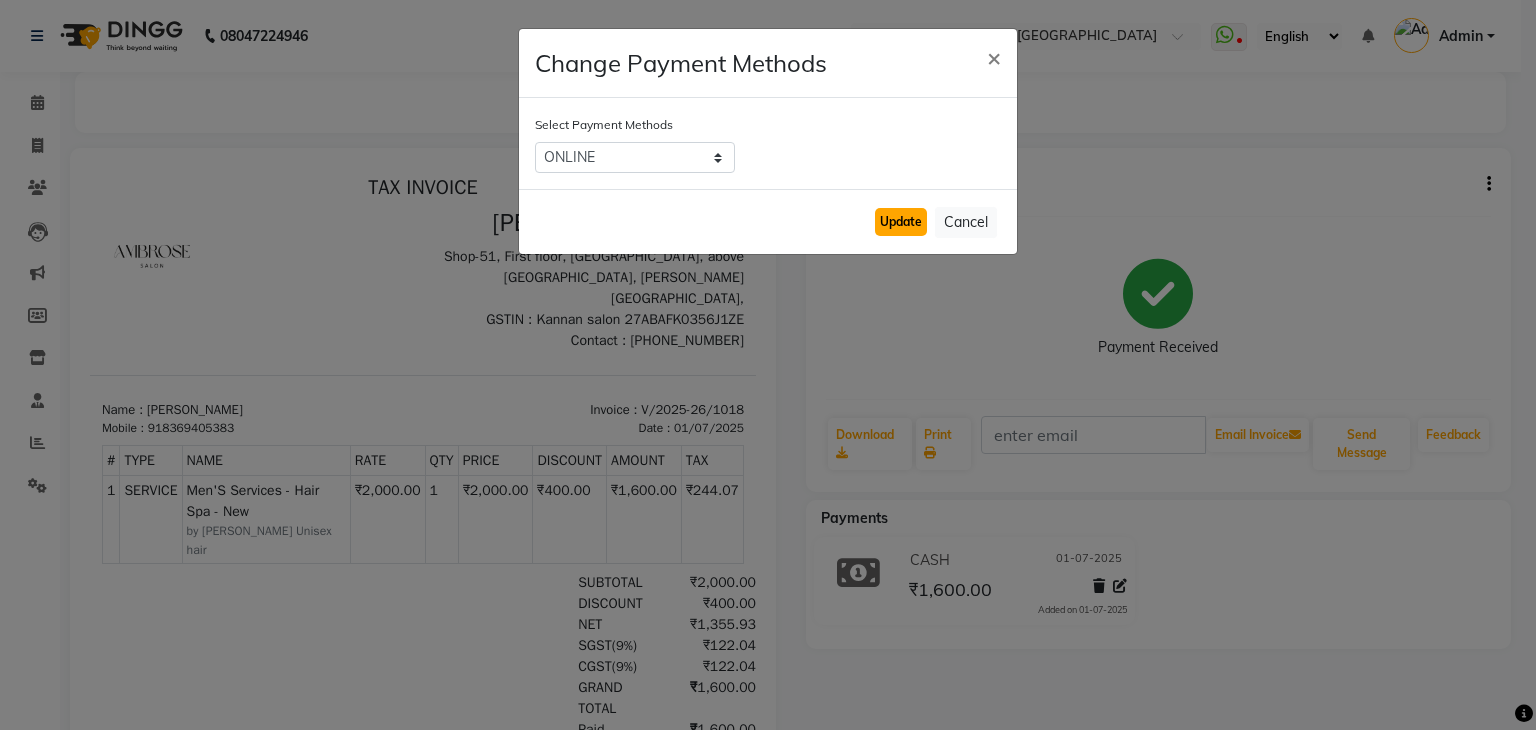 click on "Update" 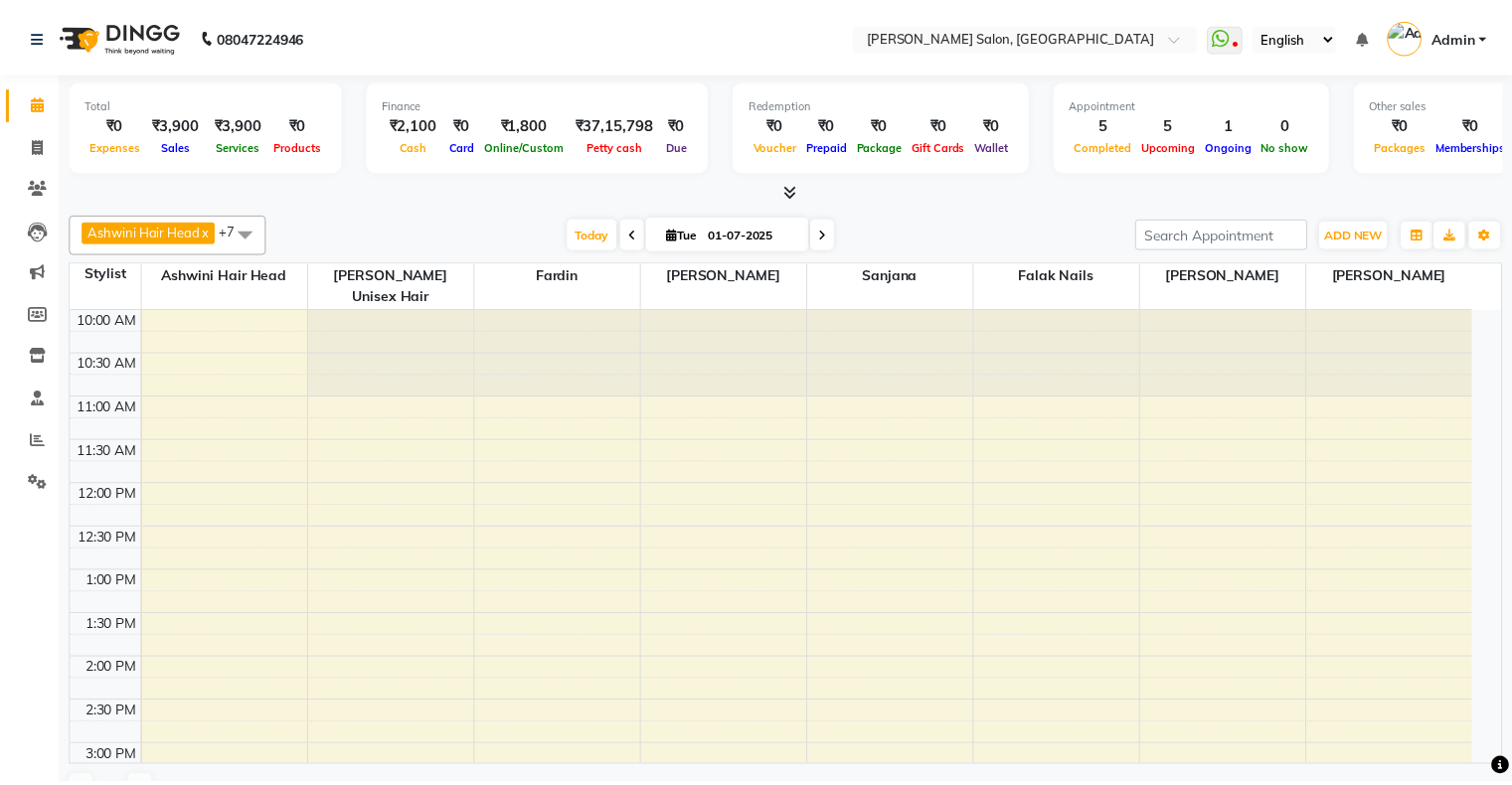 scroll, scrollTop: 0, scrollLeft: 0, axis: both 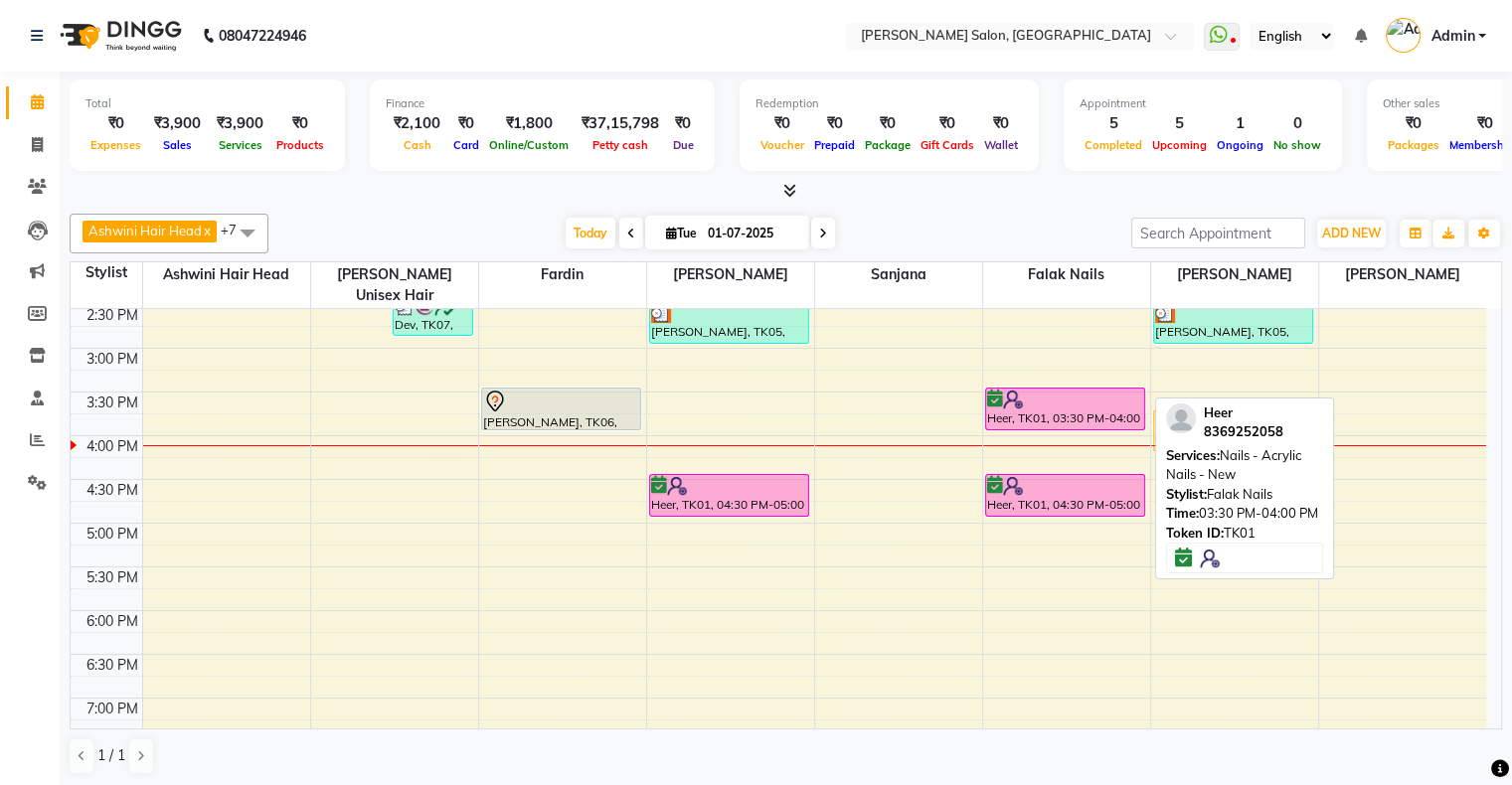 click on "Heer, TK01, 03:30 PM-04:00 PM, Nails - Acrylic Nails - New" at bounding box center (1066, 408) 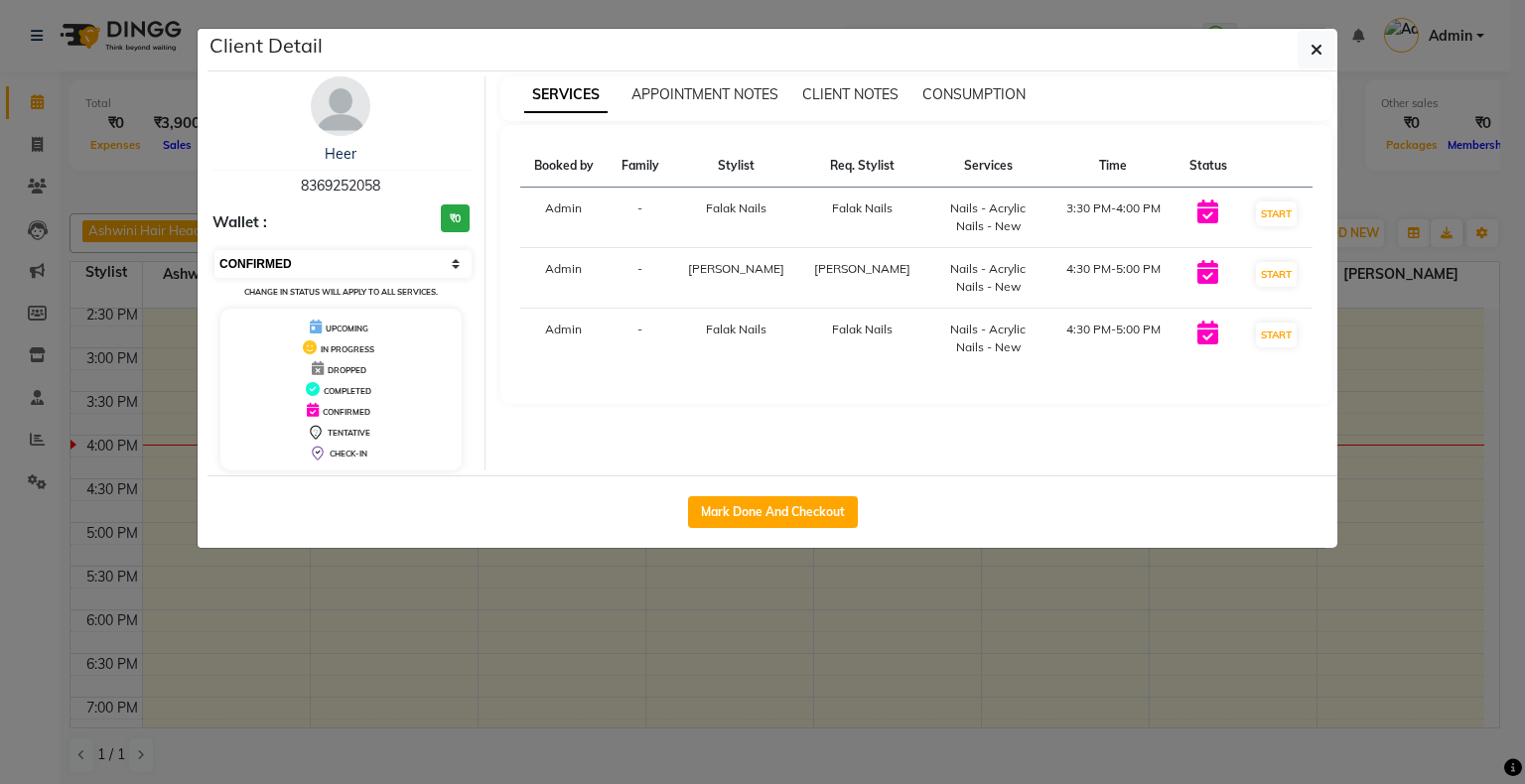 click on "Select IN SERVICE CONFIRMED TENTATIVE CHECK IN MARK DONE DROPPED UPCOMING" at bounding box center (343, 264) 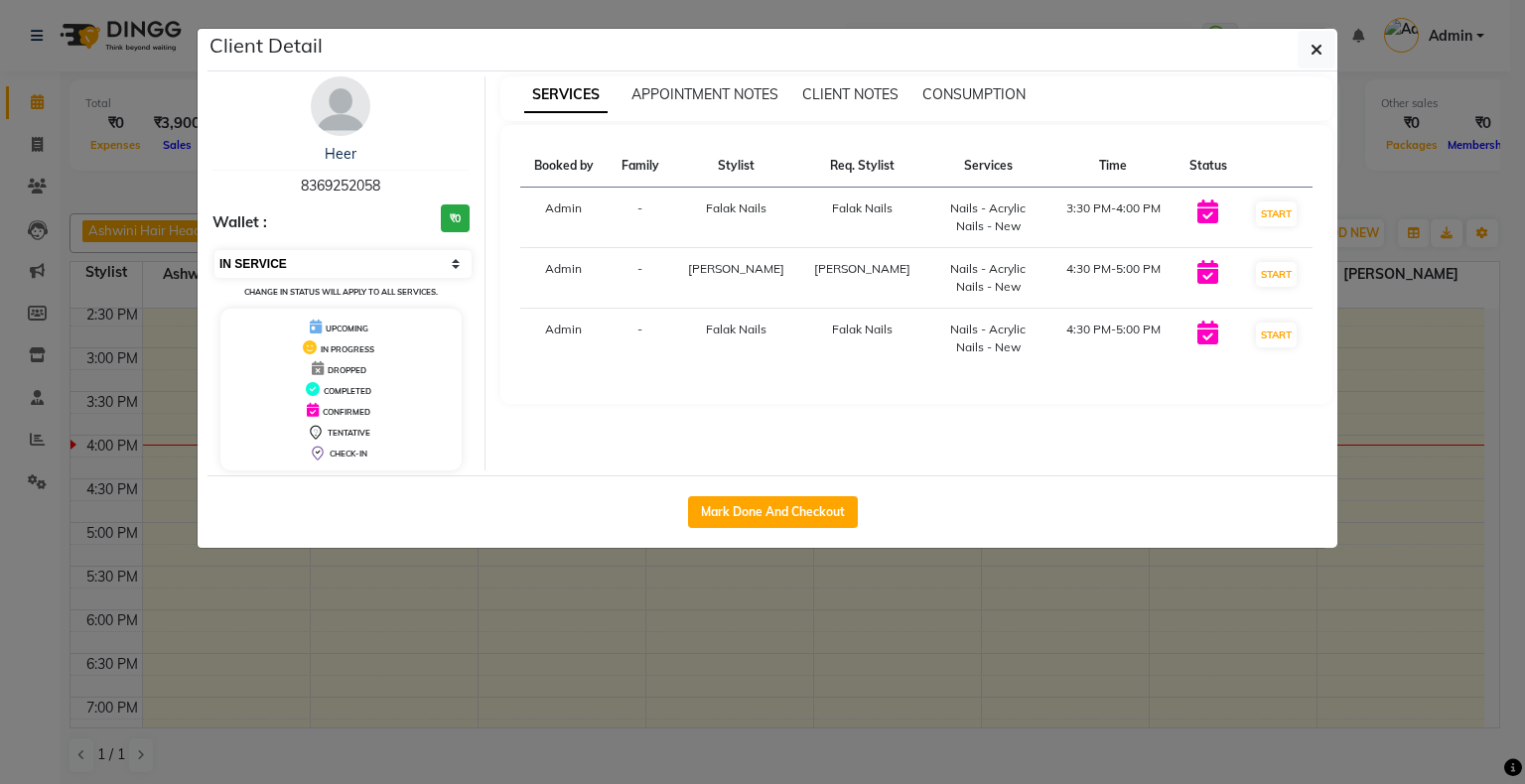 click on "Select IN SERVICE CONFIRMED TENTATIVE CHECK IN MARK DONE DROPPED UPCOMING" at bounding box center (343, 264) 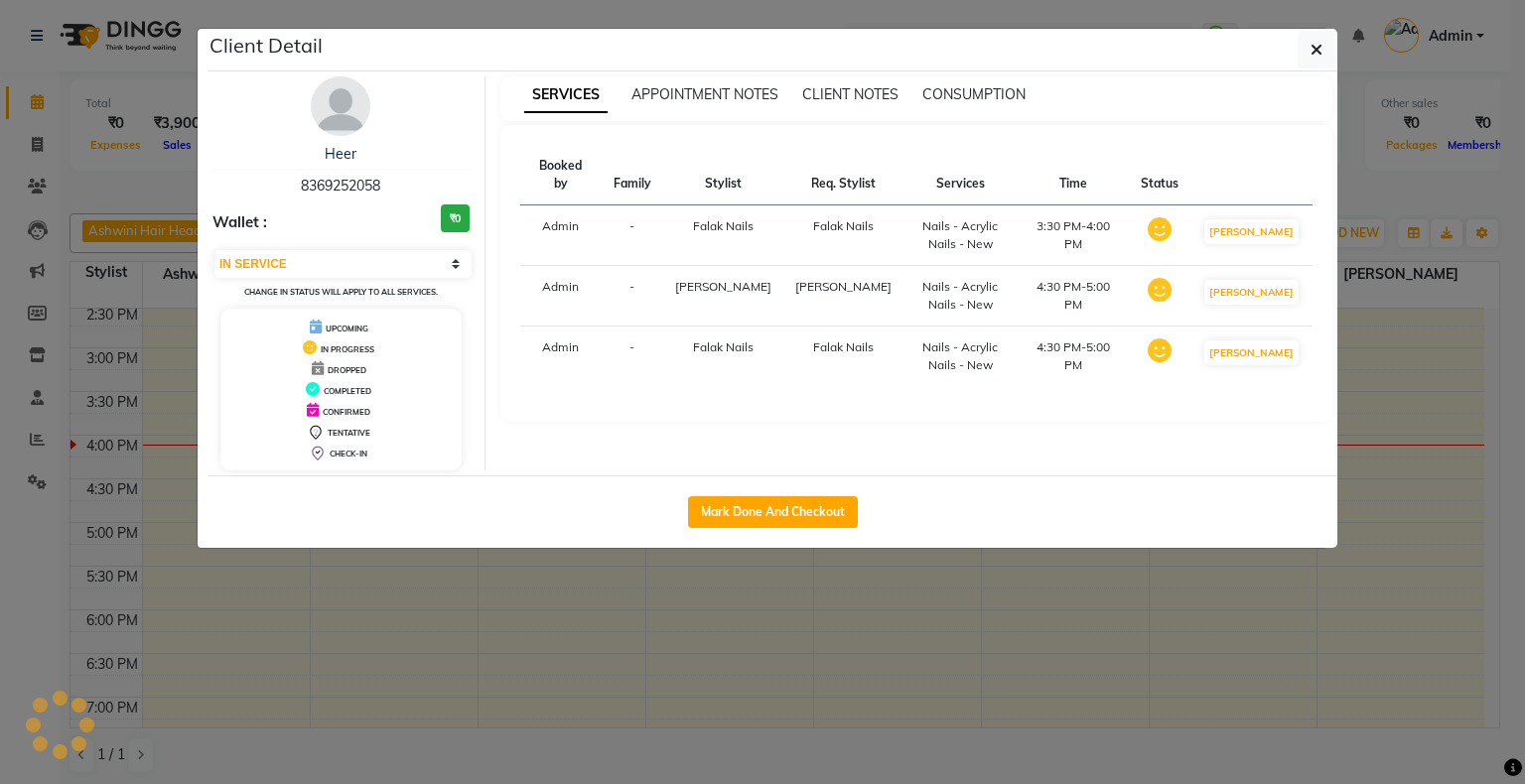 click on "Client Detail  Heer    8369252058 Wallet : ₹0 Select IN SERVICE CONFIRMED TENTATIVE CHECK IN MARK DONE DROPPED UPCOMING Change in status will apply to all services. UPCOMING IN PROGRESS DROPPED COMPLETED CONFIRMED TENTATIVE CHECK-IN SERVICES APPOINTMENT NOTES CLIENT NOTES CONSUMPTION Booked by Family Stylist Req. Stylist Services Time Status  Admin  - Falak Nails Falak Nails  Nails - Acrylic Nails - New   3:30 PM-4:00 PM   MARK DONE   Admin  - [PERSON_NAME]  Nails - Acrylic Nails - New   4:30 PM-5:00 PM   MARK DONE   Admin  - Falak Nails Falak Nails  Nails - Acrylic Nails - New   4:30 PM-5:00 PM   MARK DONE   Mark Done And Checkout" 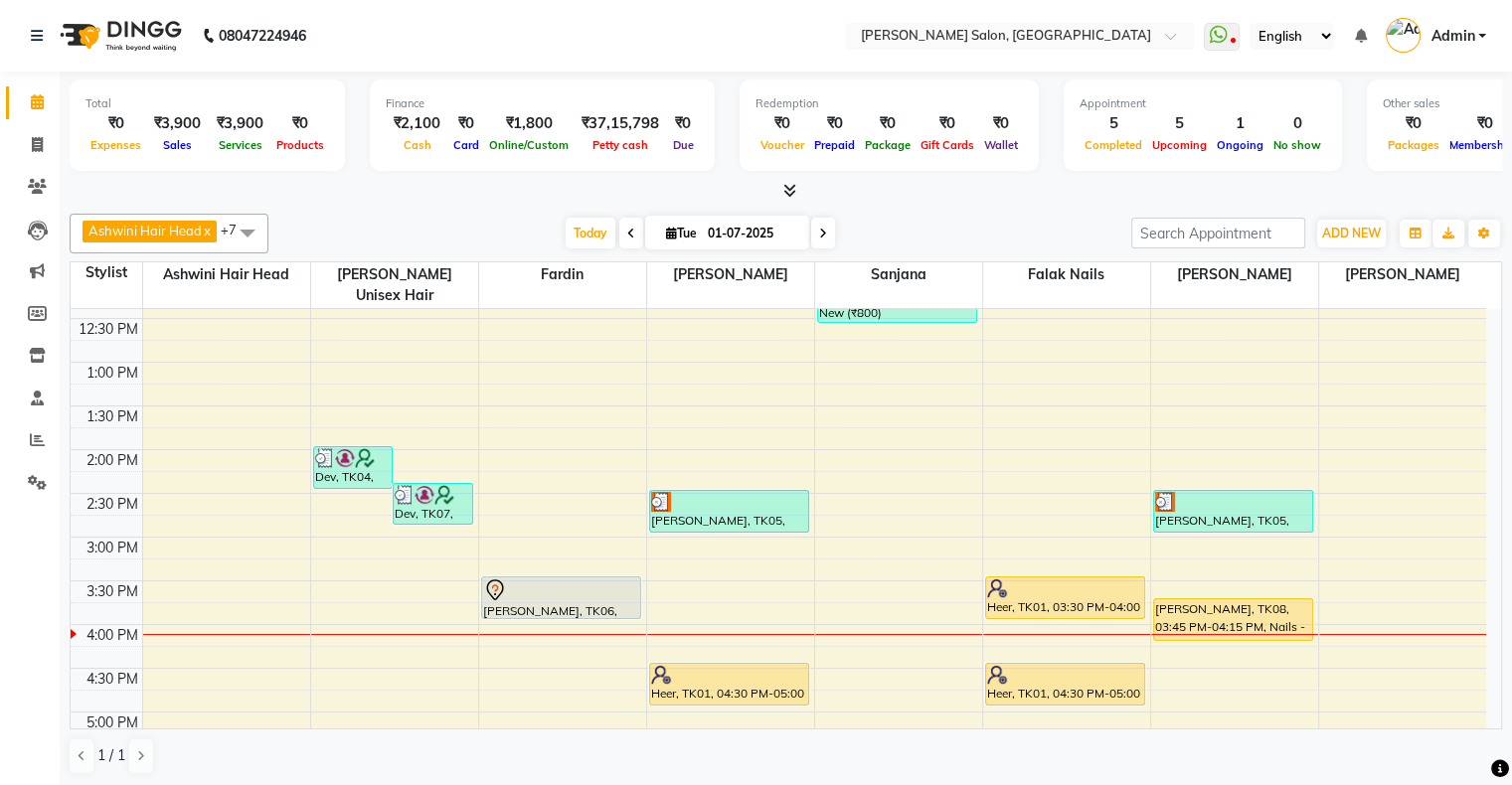 scroll, scrollTop: 0, scrollLeft: 0, axis: both 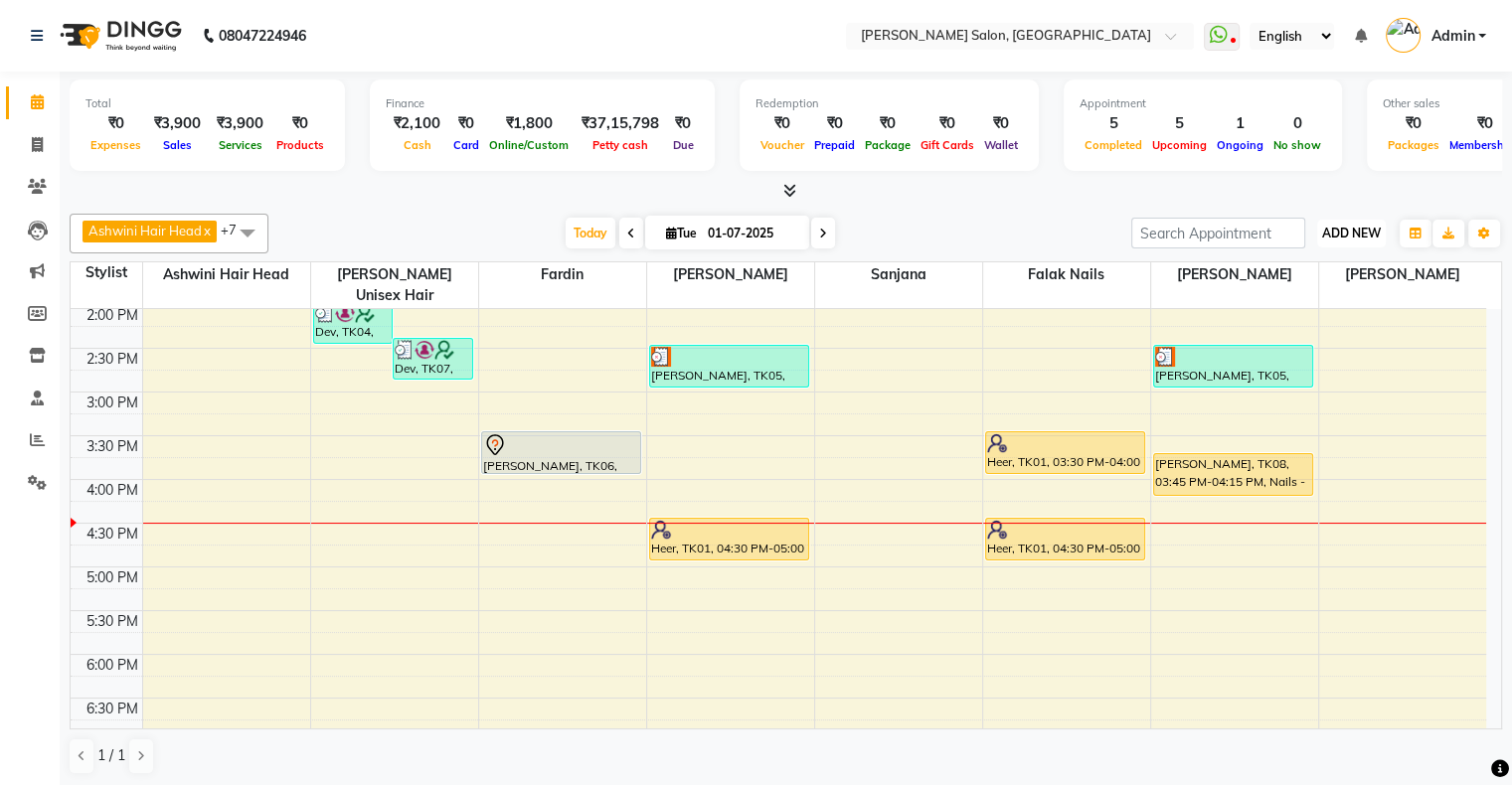 click on "ADD NEW" at bounding box center (1351, 233) 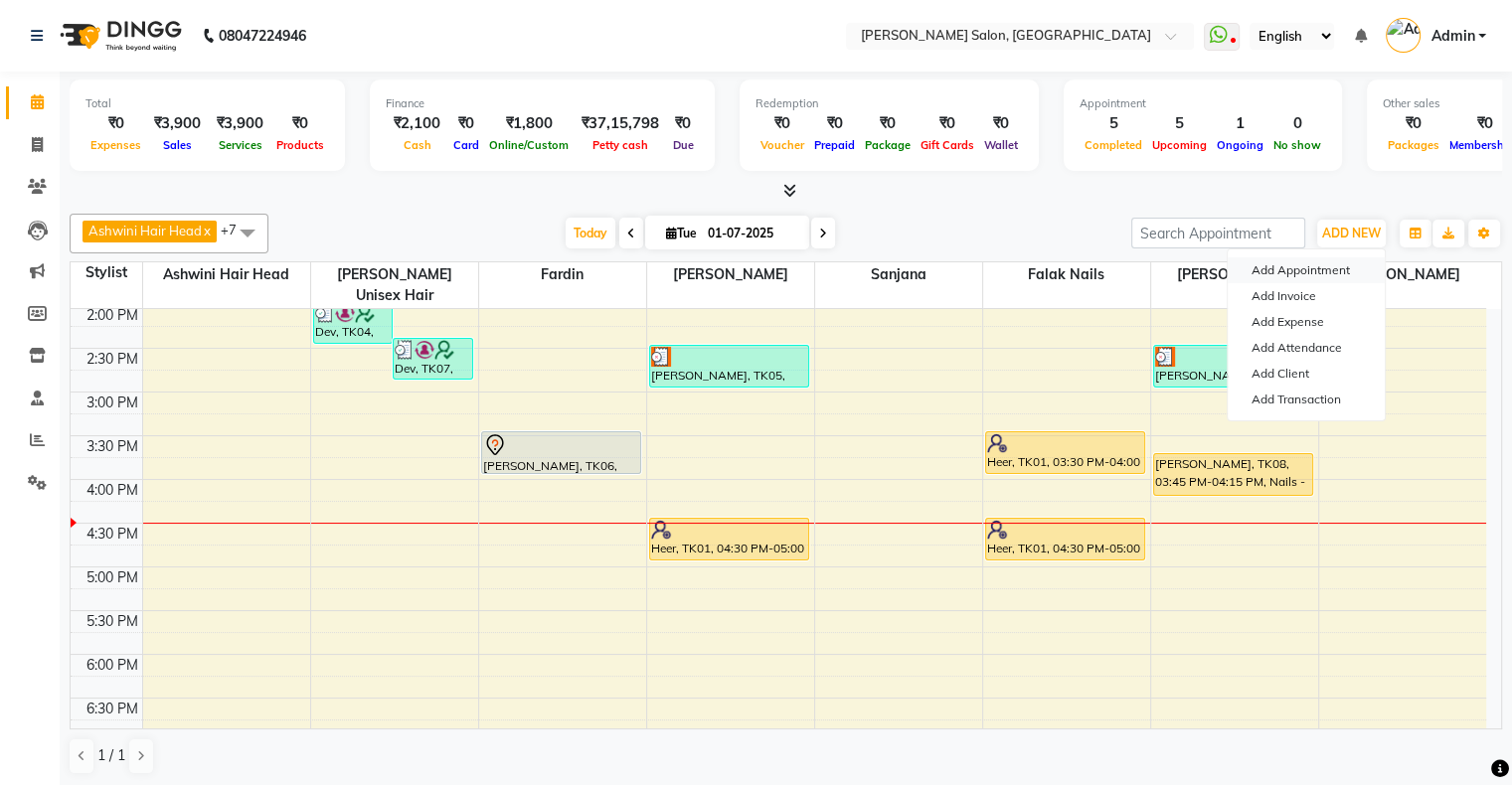 click on "Add Appointment" at bounding box center [1306, 270] 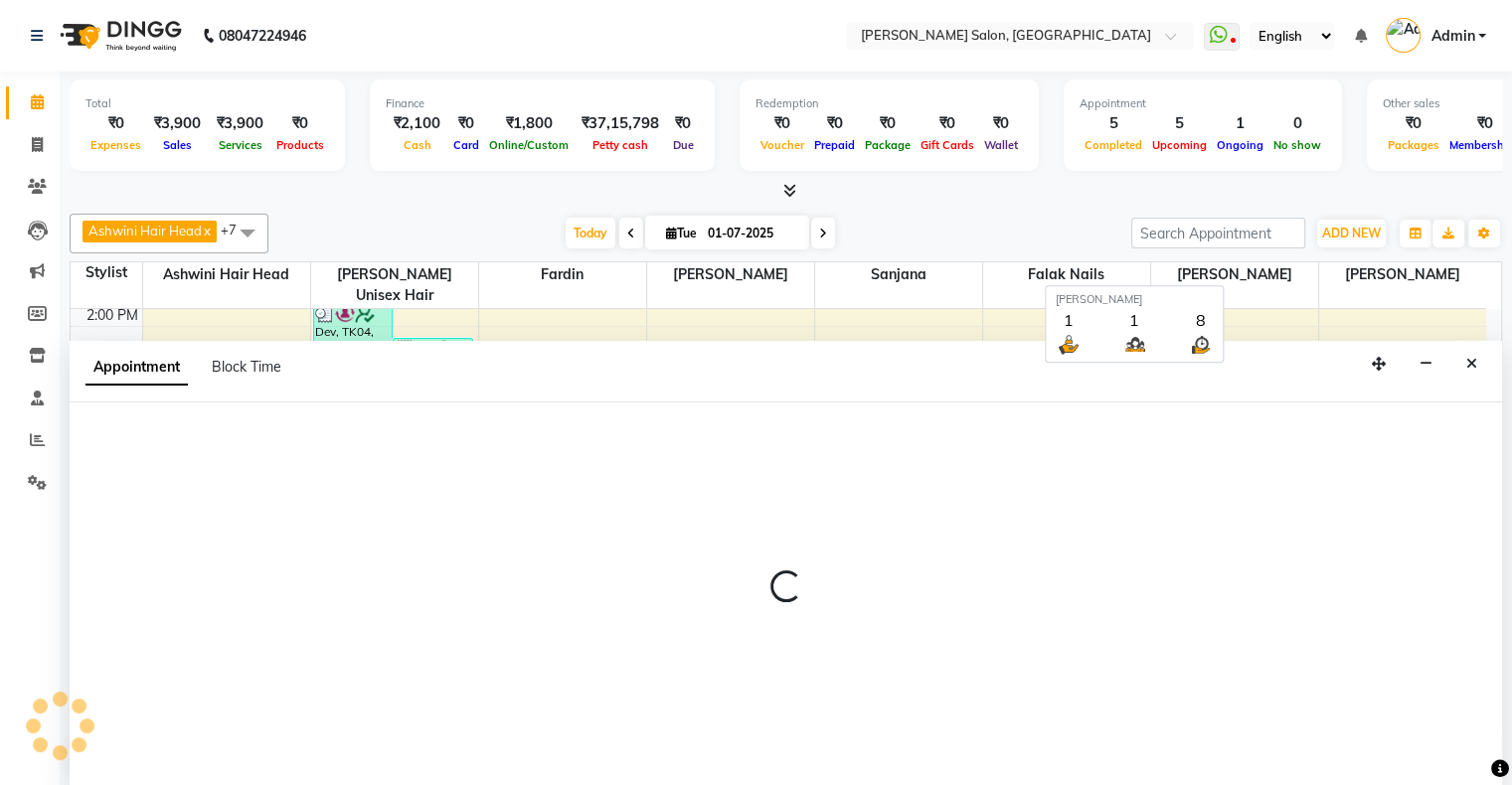 select on "tentative" 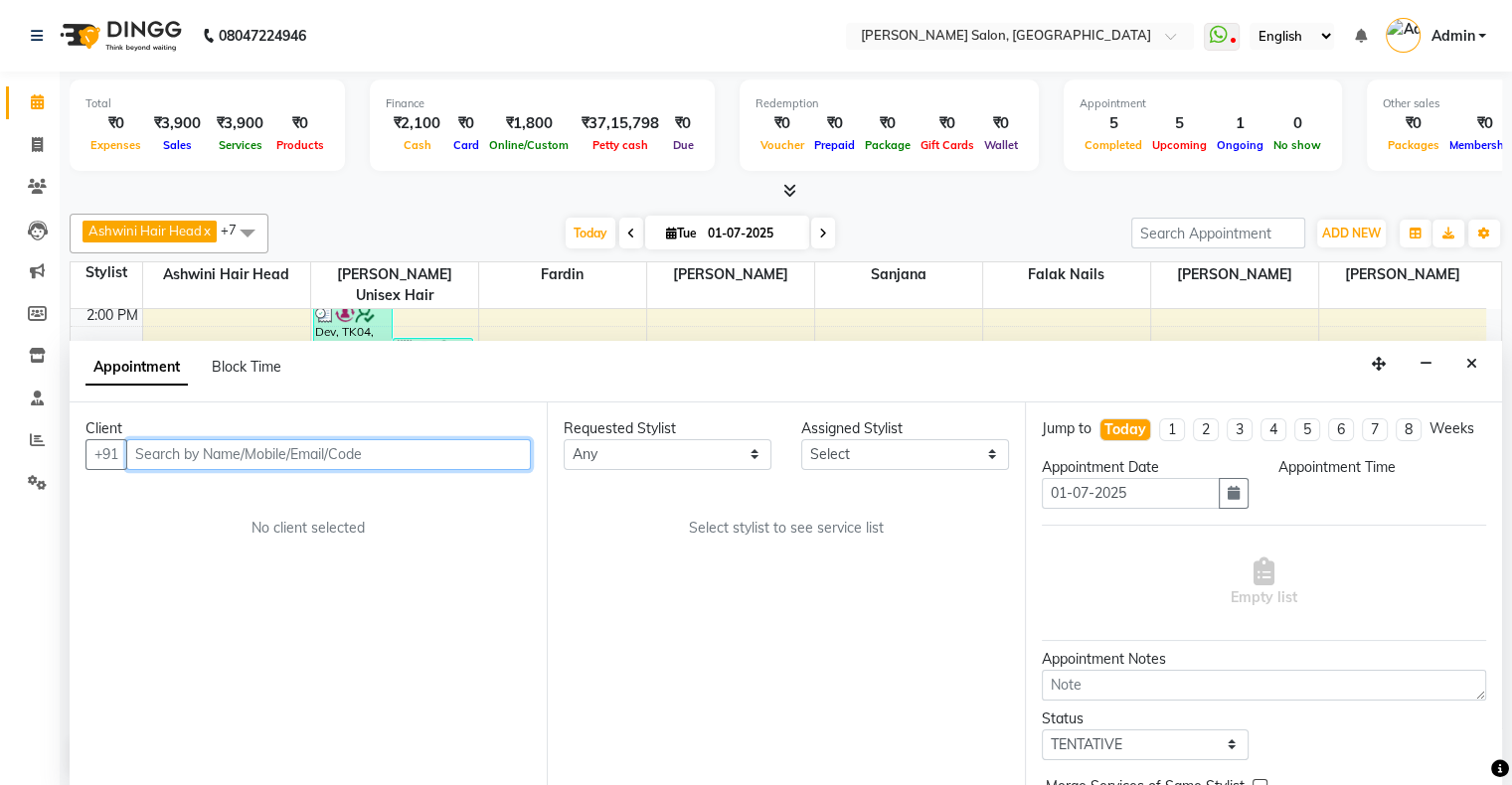 select on "660" 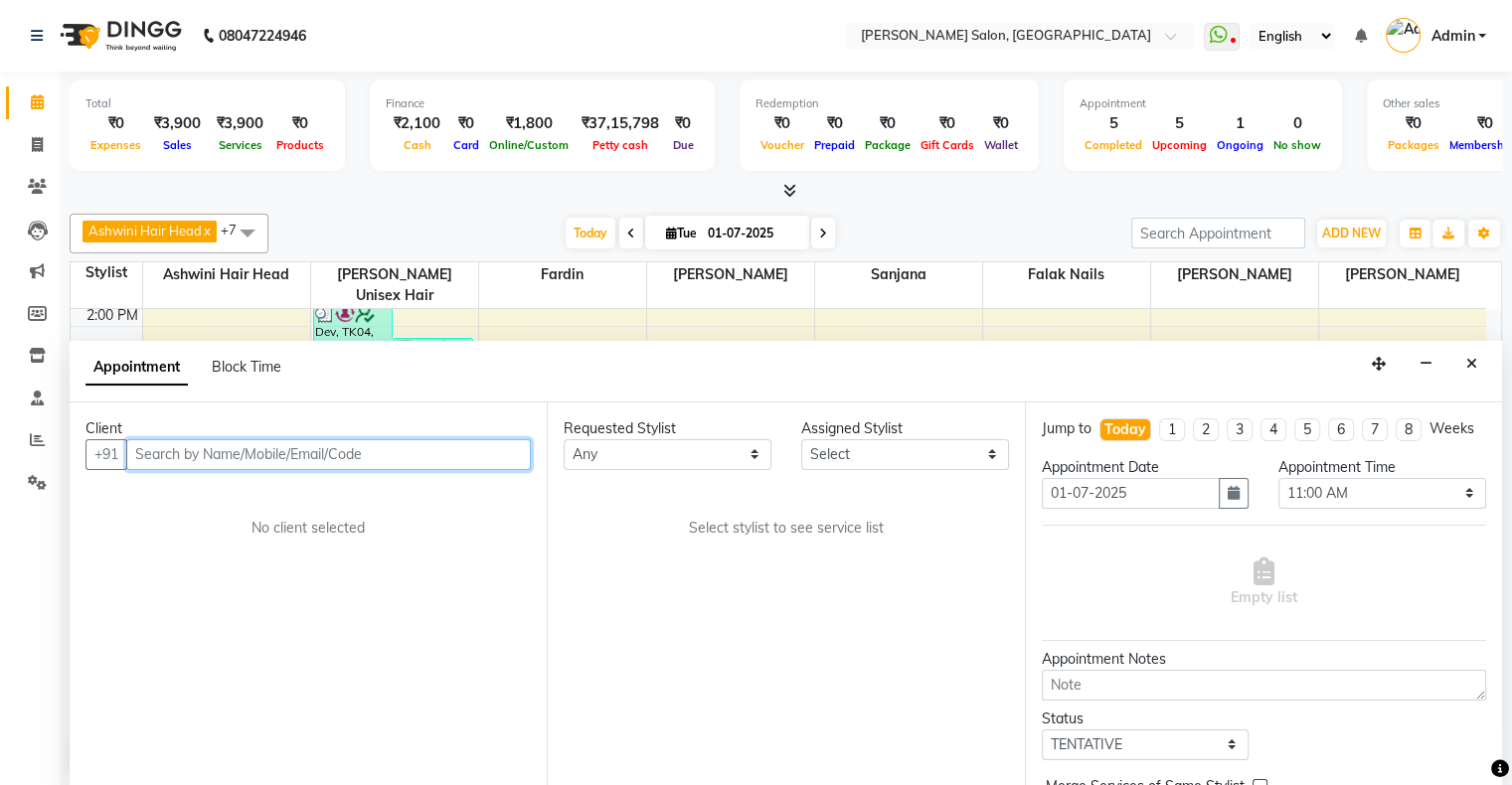 click at bounding box center [328, 454] 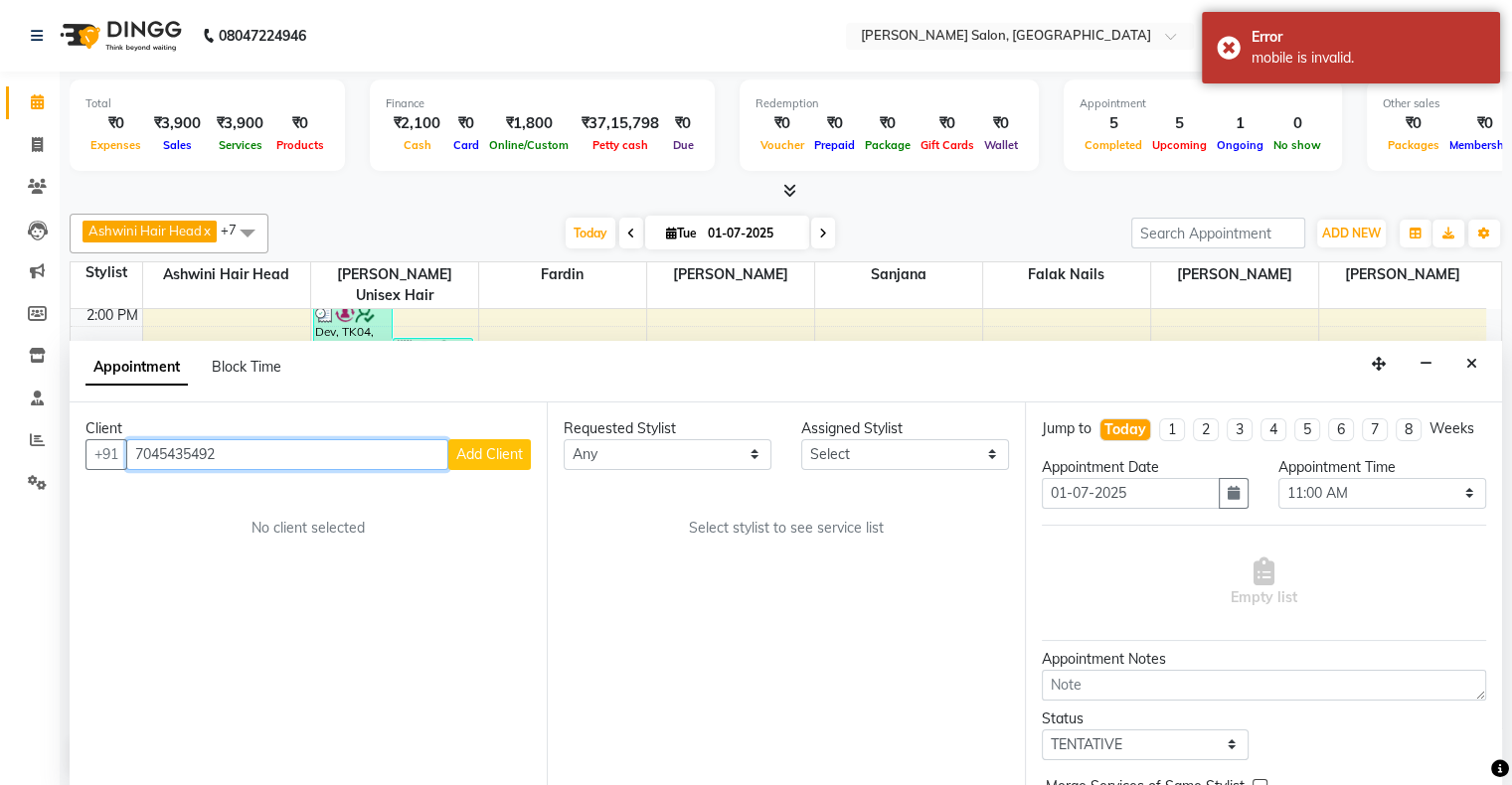 type on "7045435492" 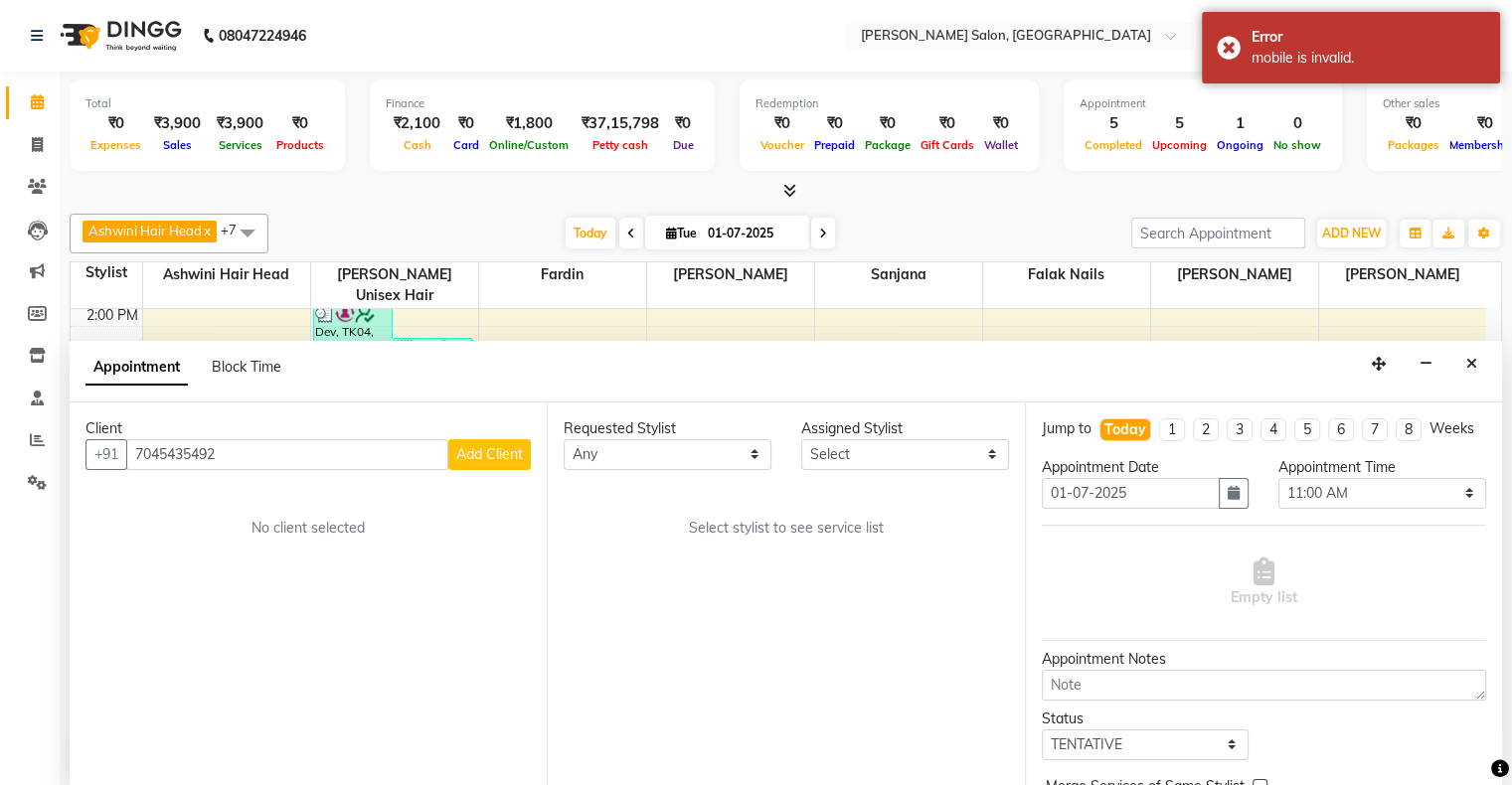 click on "Add Client" at bounding box center (489, 454) 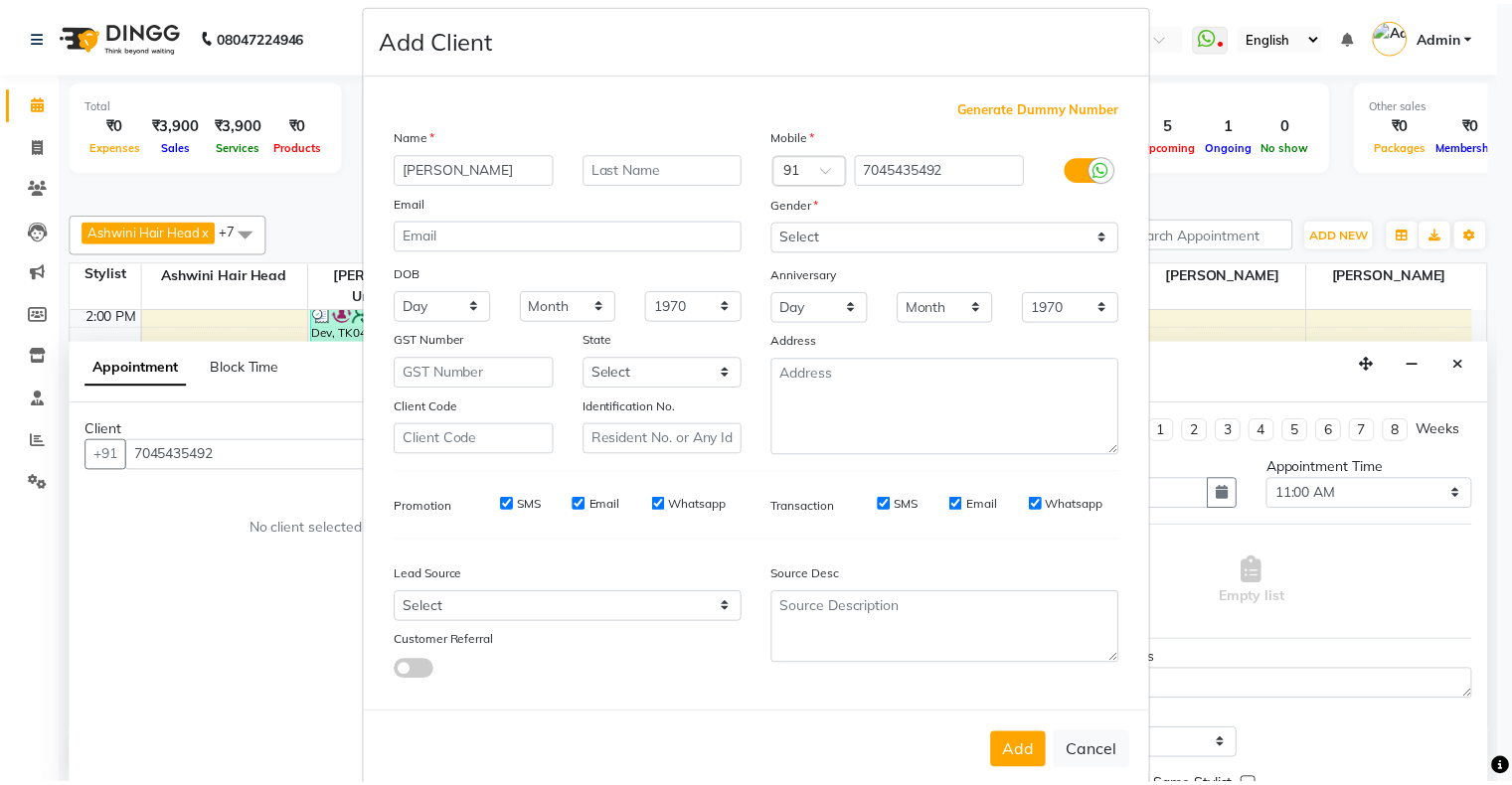 scroll, scrollTop: 66, scrollLeft: 0, axis: vertical 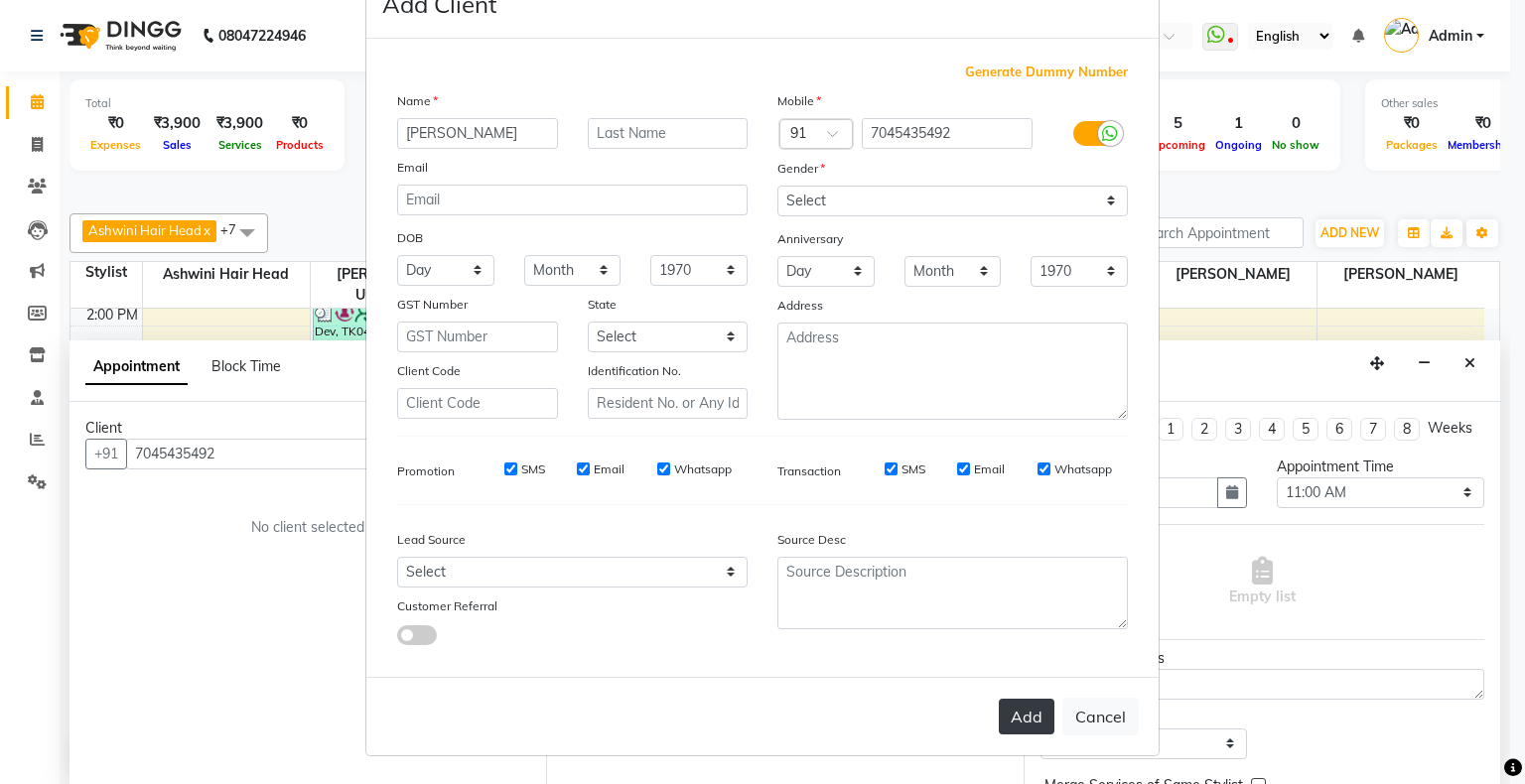 type on "sakshi" 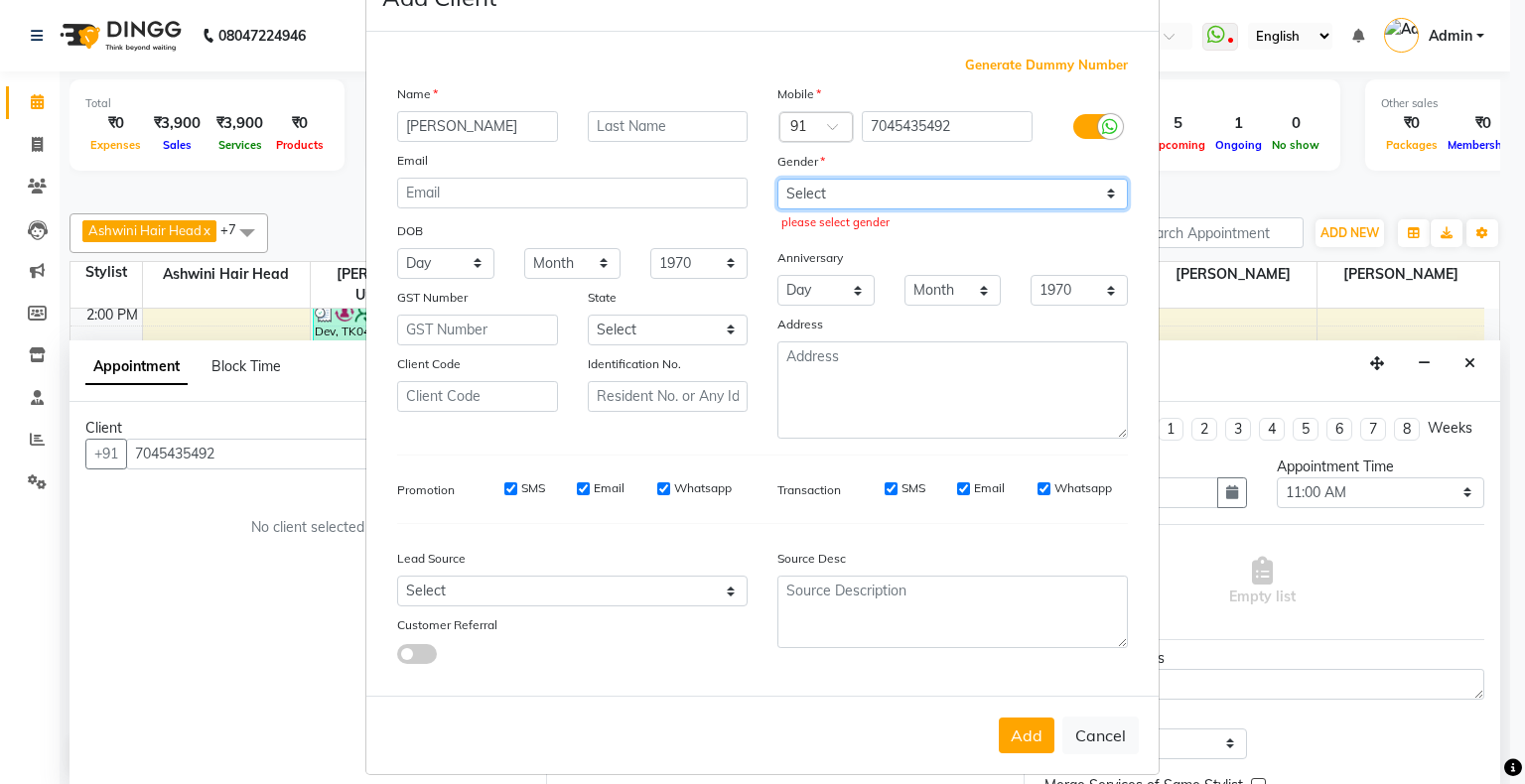 click on "Select Male Female Other Prefer Not To Say" at bounding box center [952, 194] 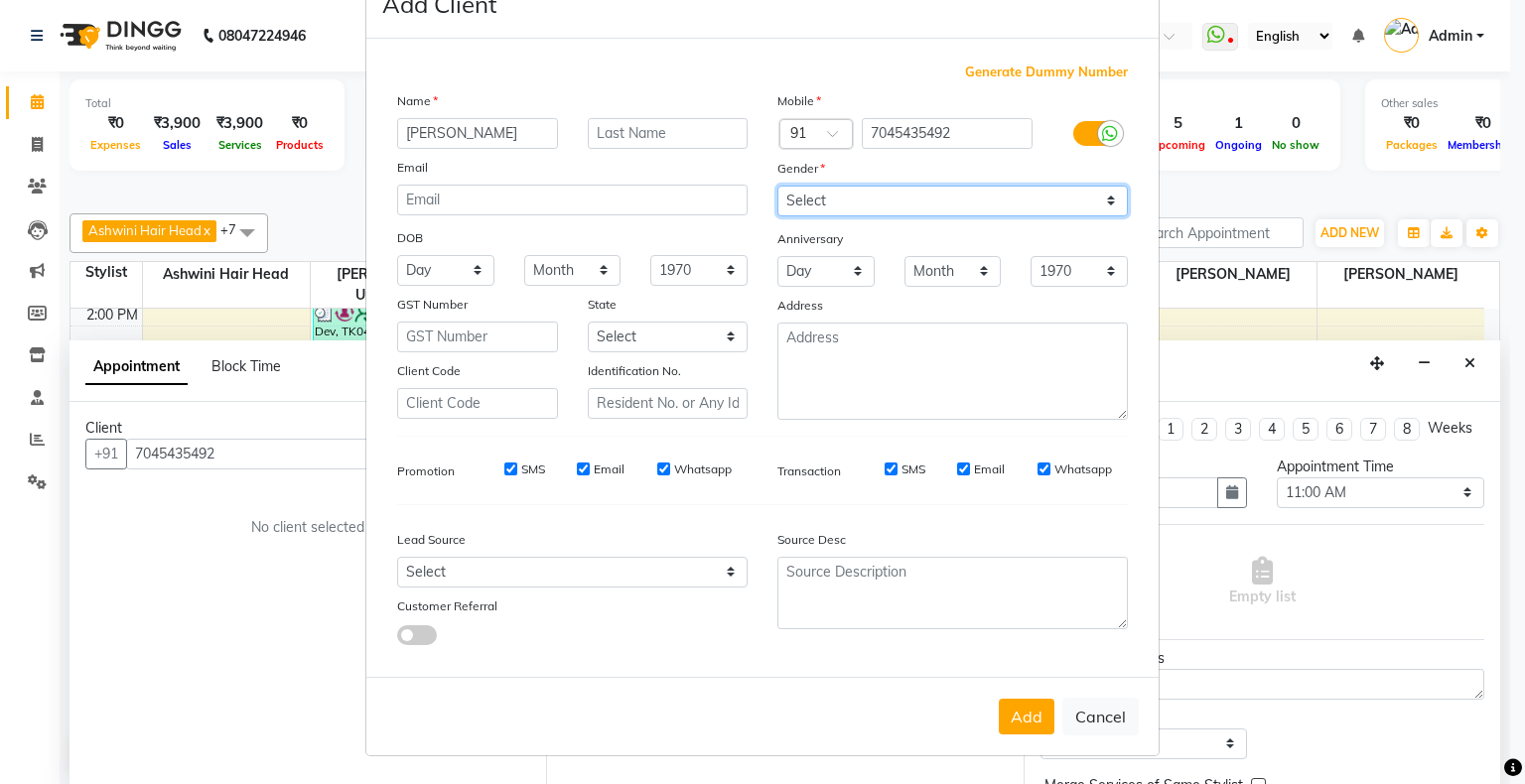 click on "Select Male Female Other Prefer Not To Say" at bounding box center [952, 200] 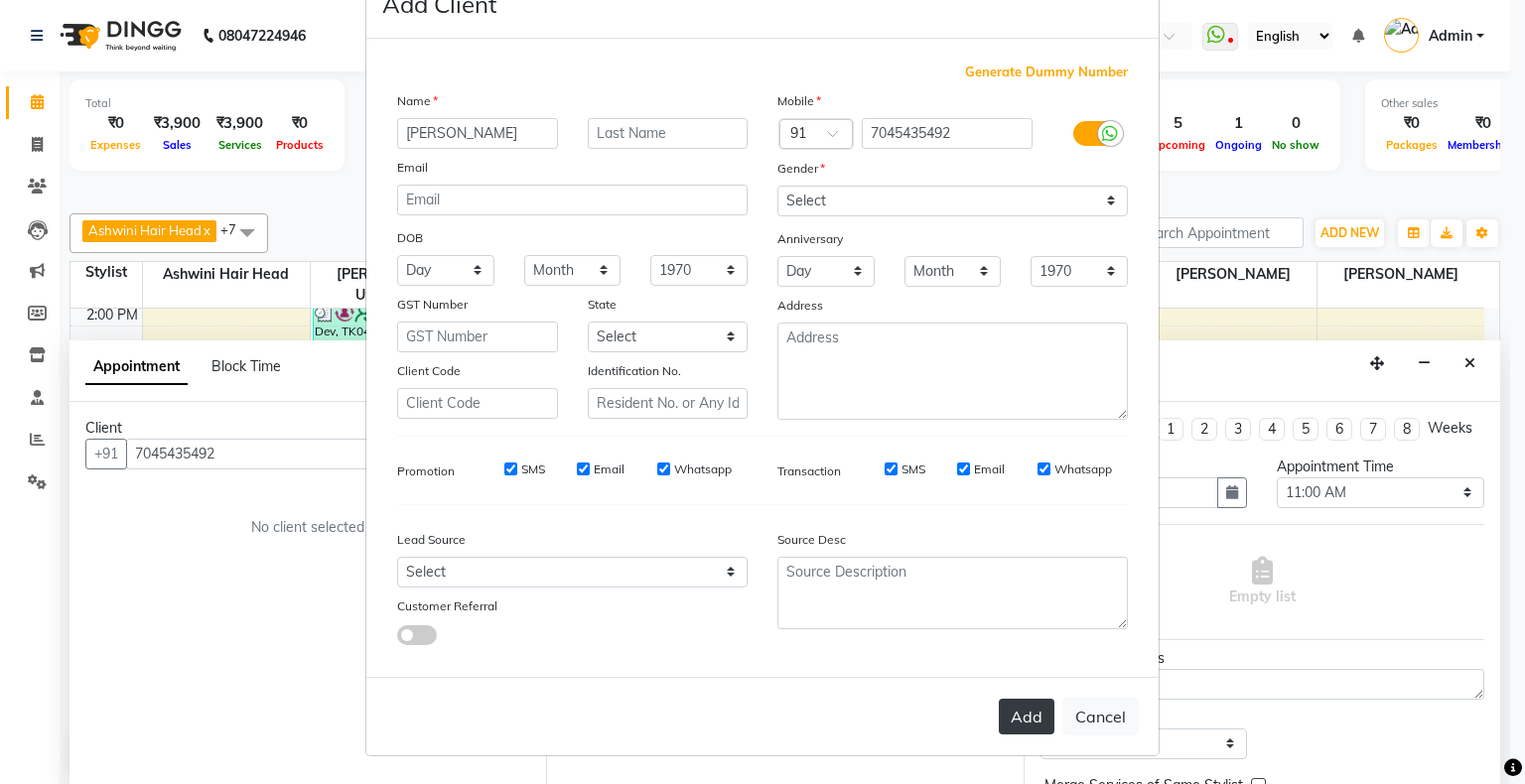 click on "Add" at bounding box center (1027, 717) 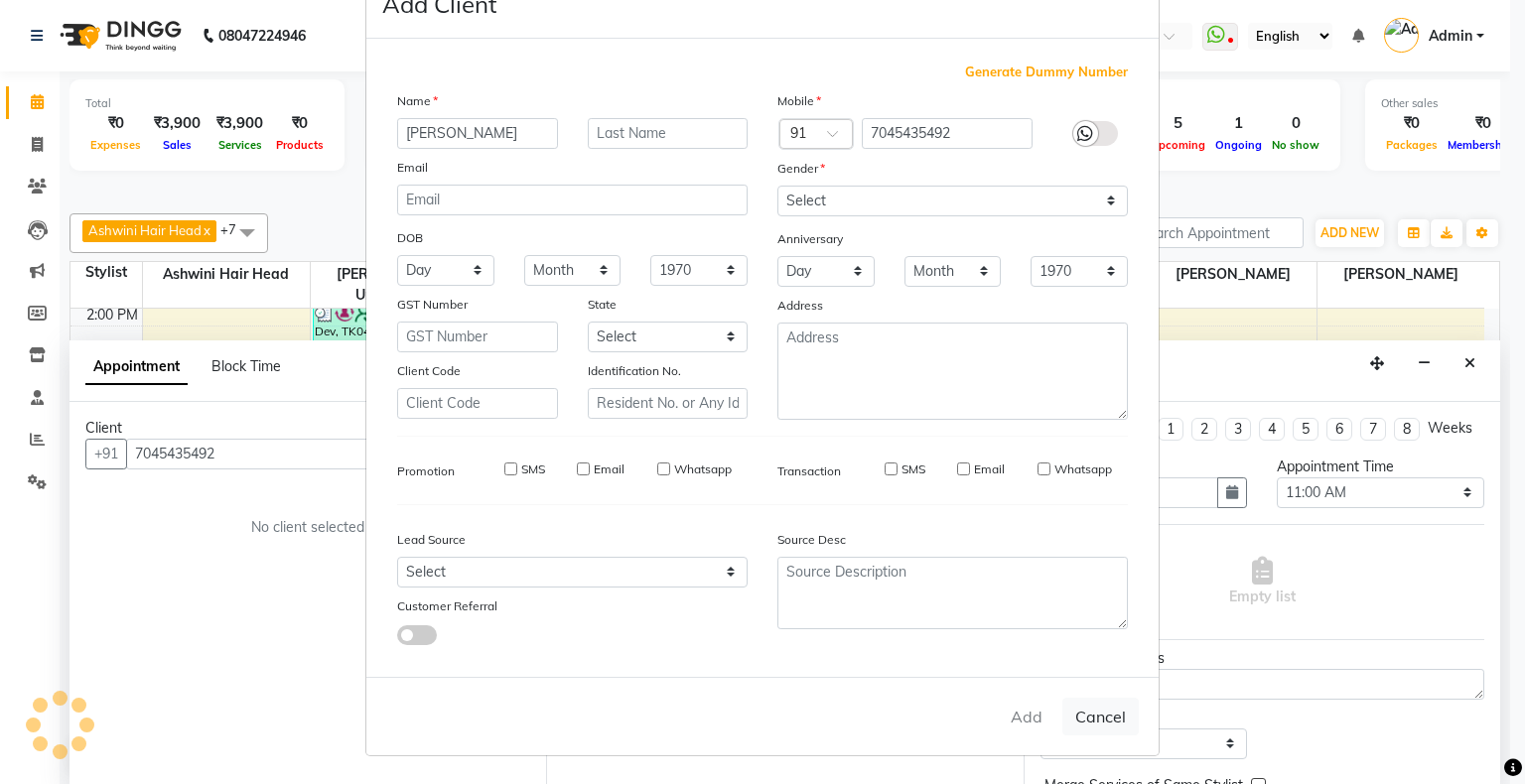 type 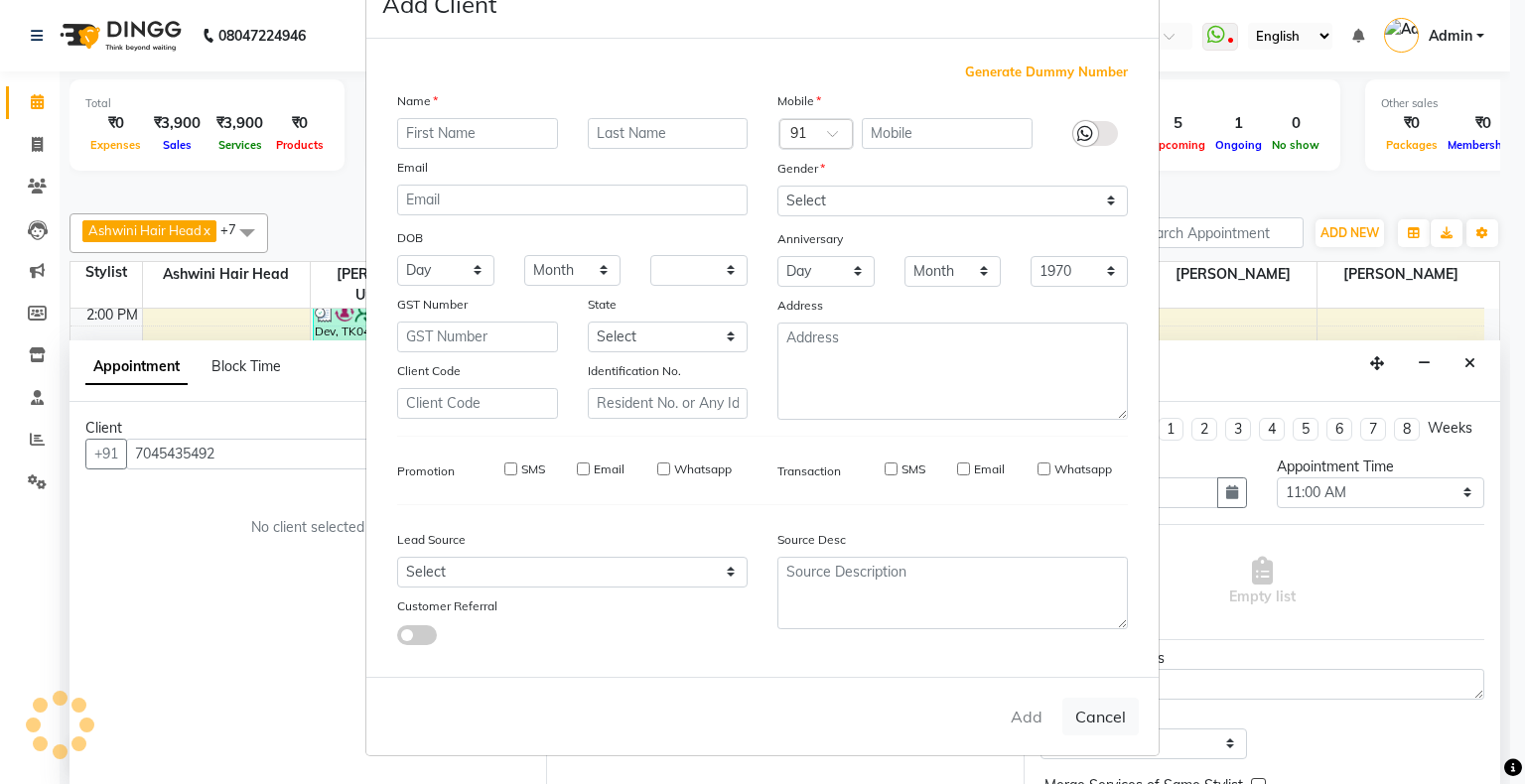 select 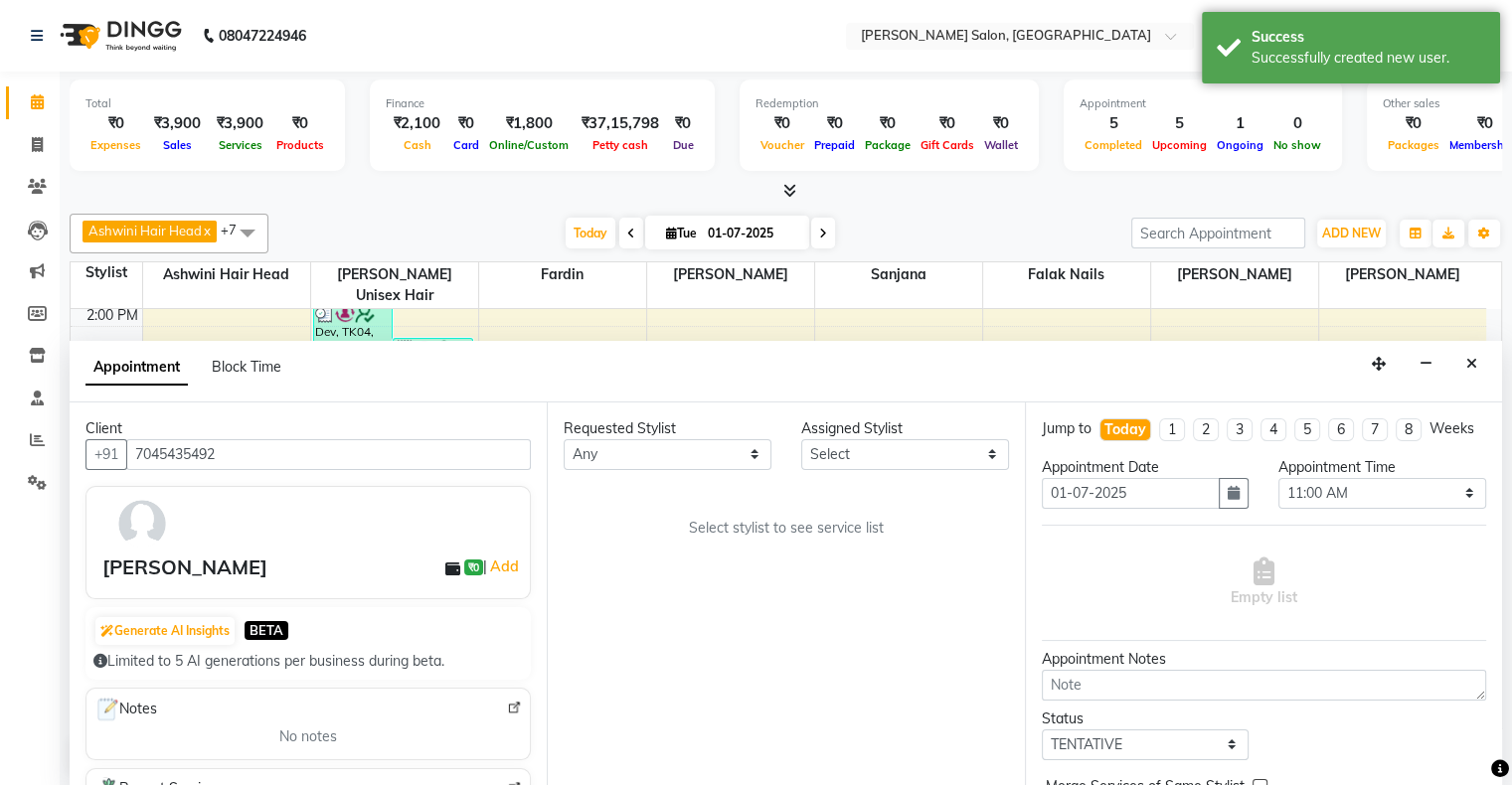 click on "Requested Stylist" at bounding box center (667, 428) 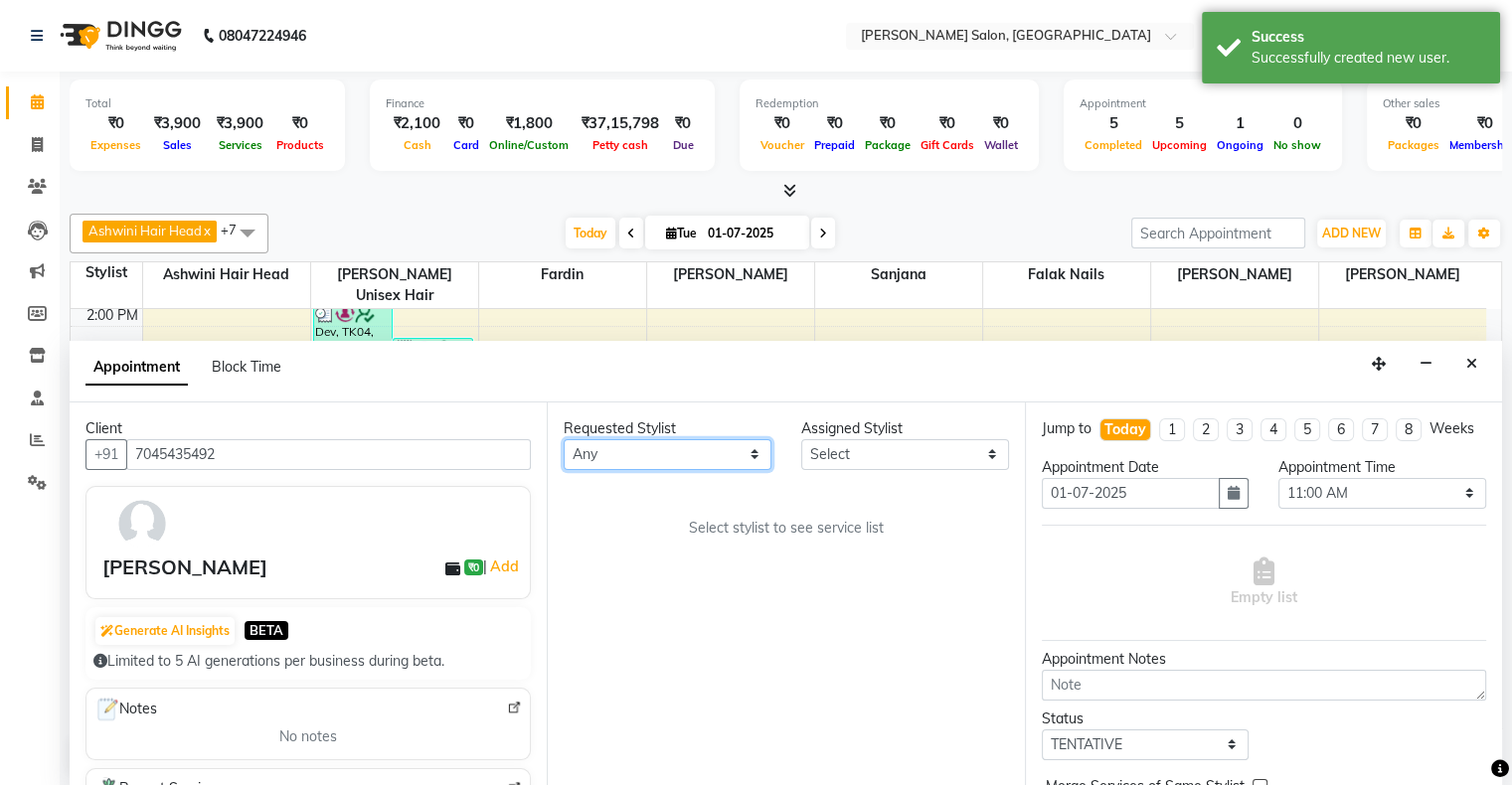 click on "Any Ashwini Hair Head Falak Nails Fardin Kirti Nida FD Pradip Vaishnav Sanjana  Shubhada Susmita Vidhi Veera Vivek Unisex hair" at bounding box center (667, 454) 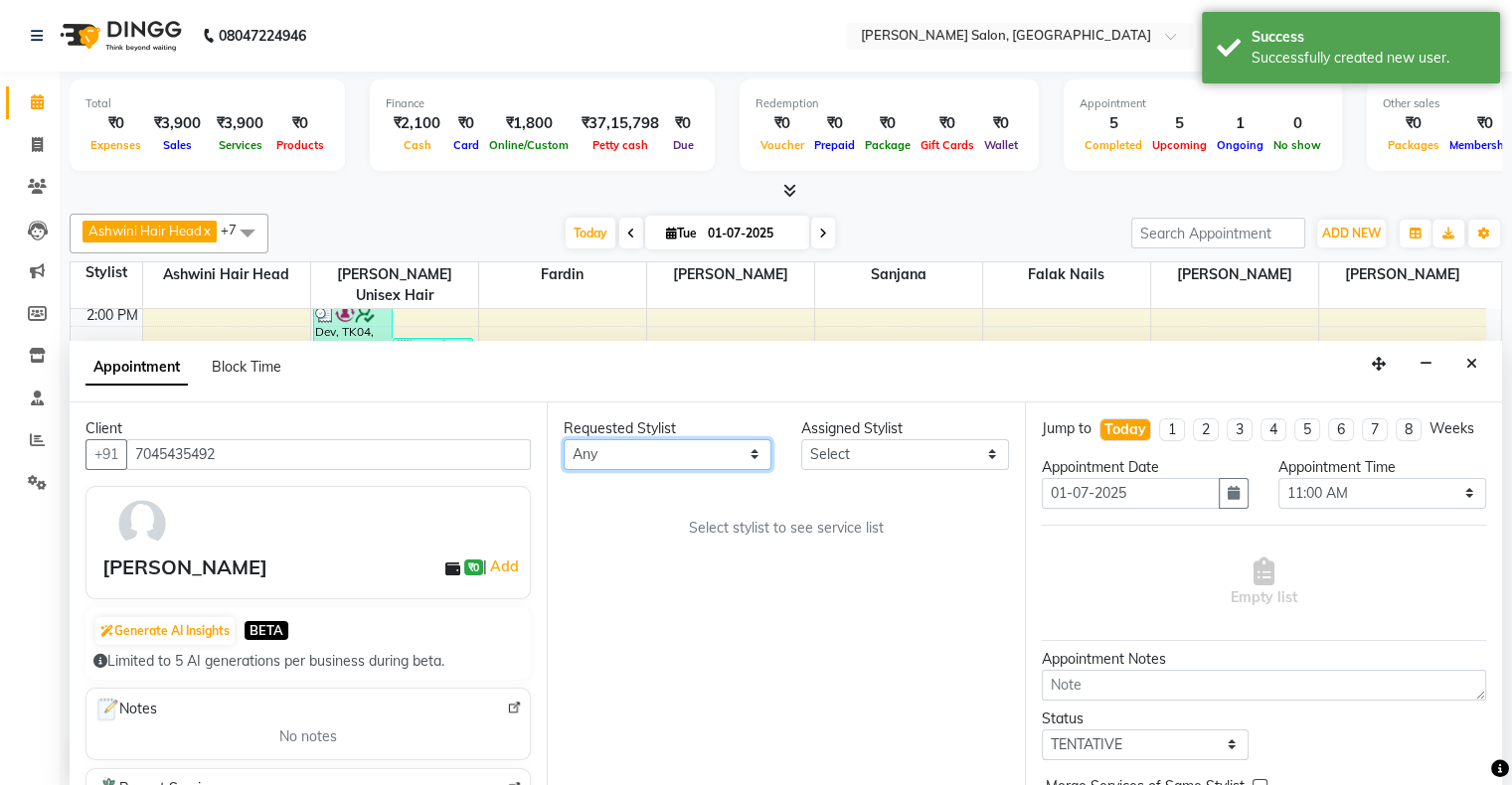 select on "78182" 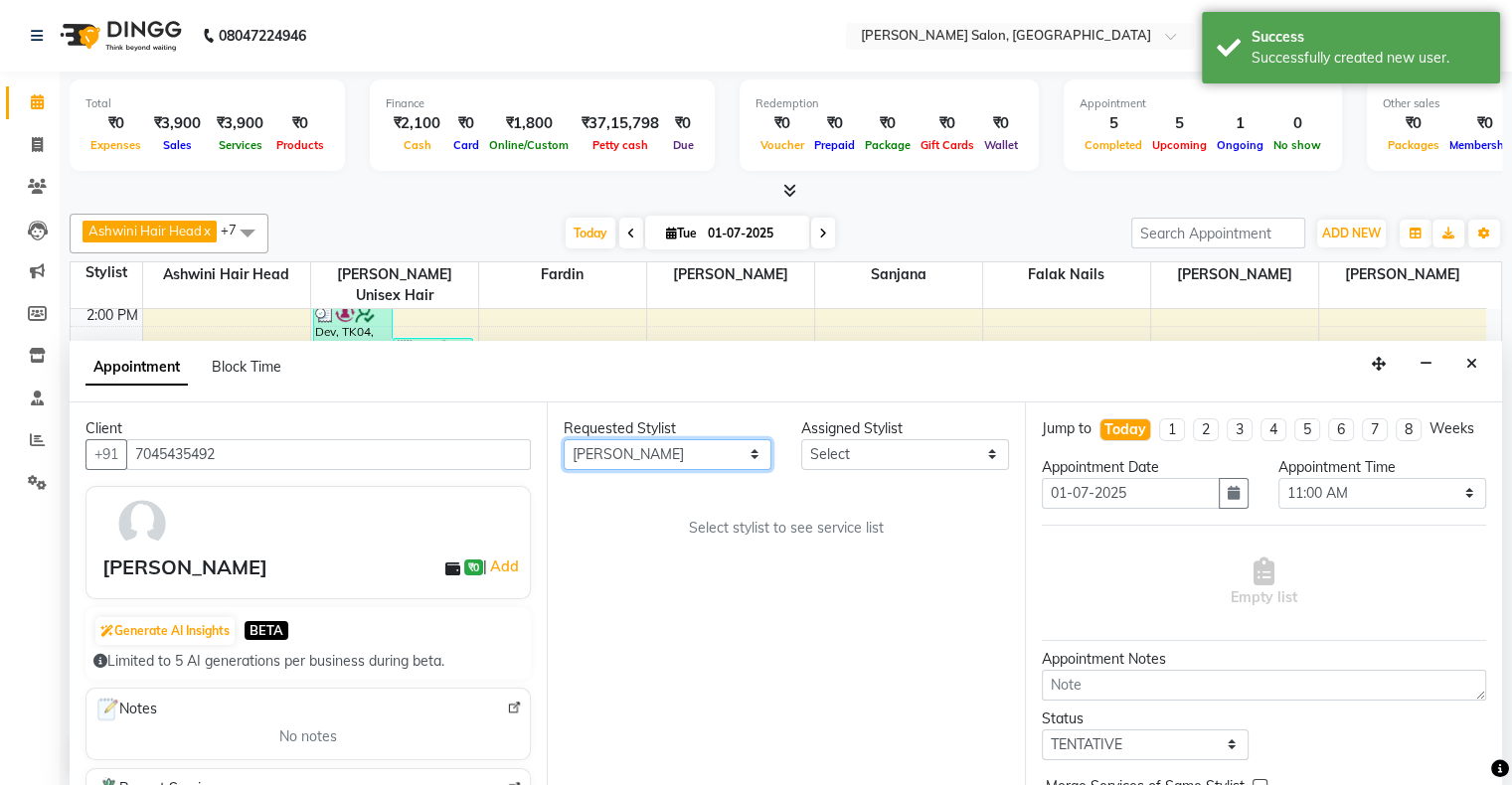 click on "Any Ashwini Hair Head Falak Nails Fardin Kirti Nida FD Pradip Vaishnav Sanjana  Shubhada Susmita Vidhi Veera Vivek Unisex hair" at bounding box center (667, 454) 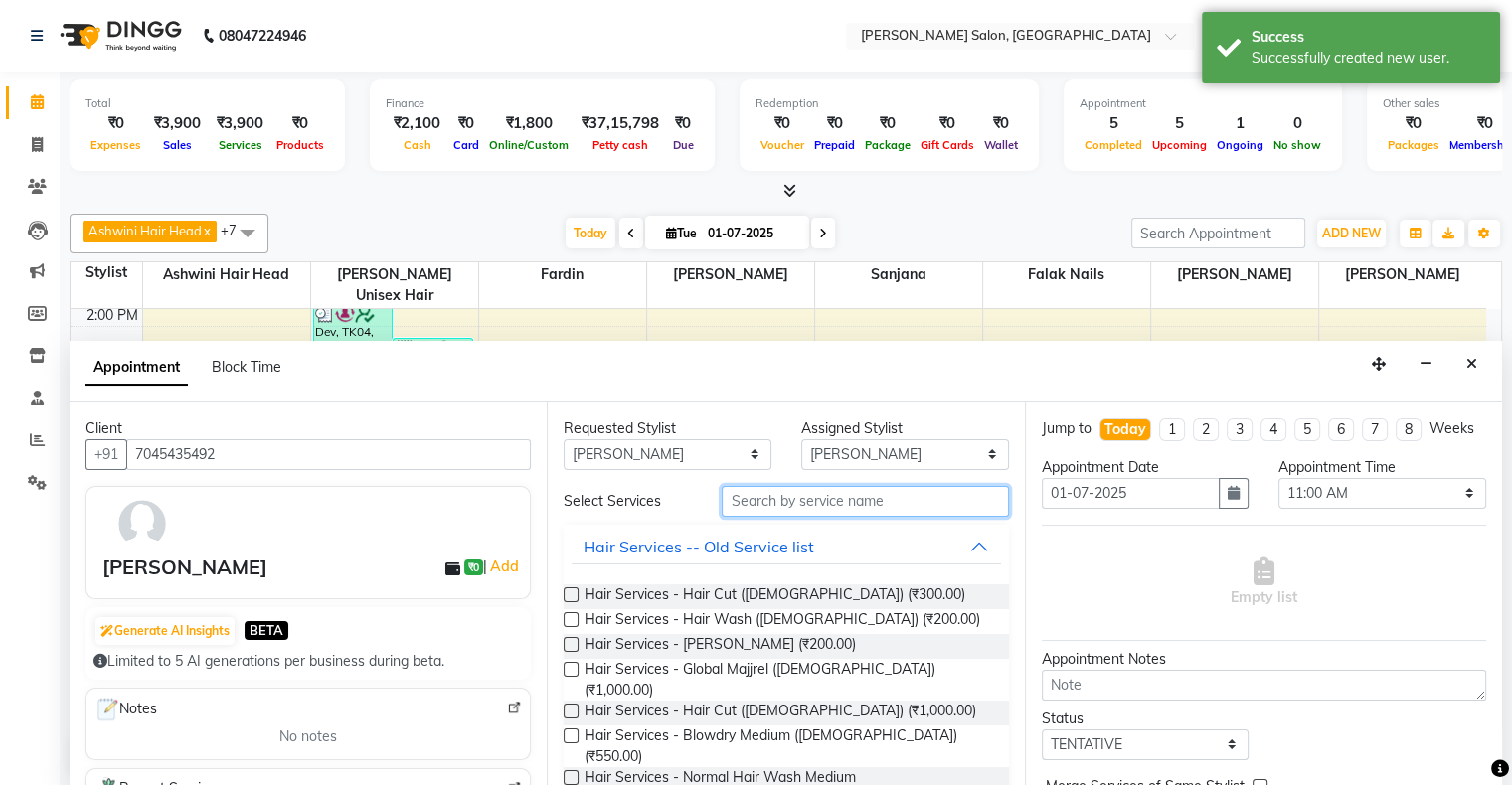 click at bounding box center (865, 501) 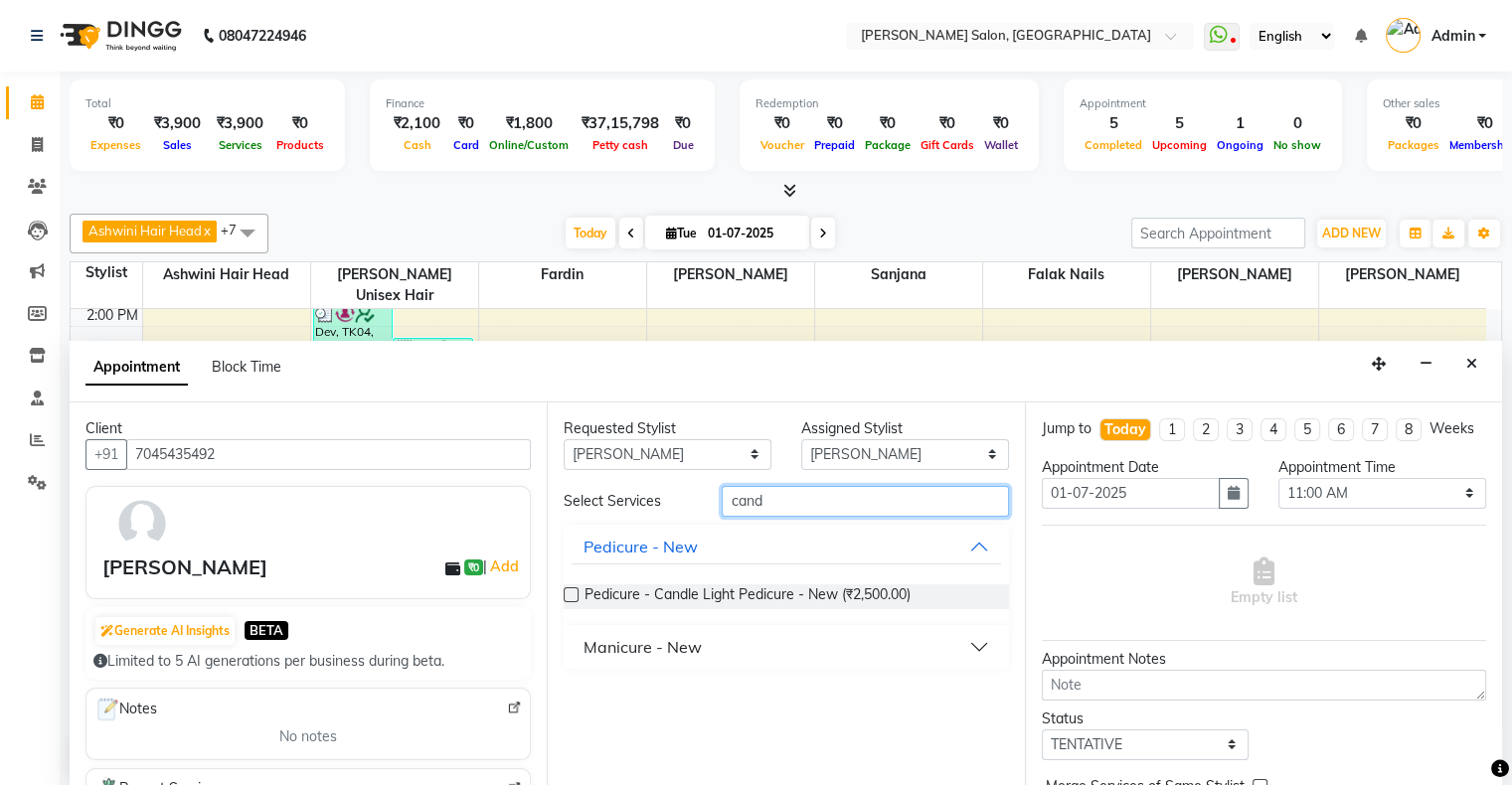type on "cand" 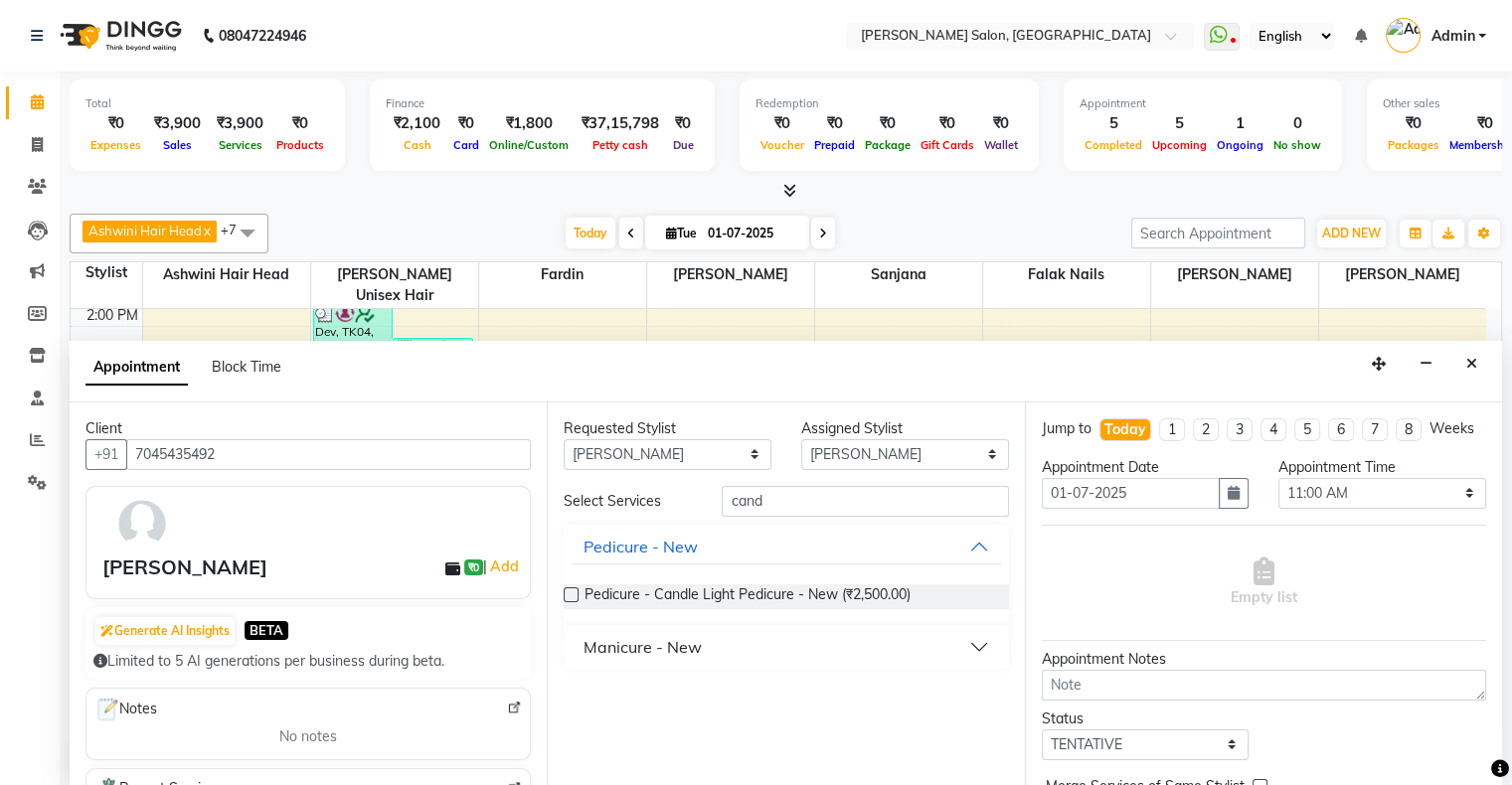 click on "Pedicure - Candle Light Pedicure - New (₹2,500.00)" at bounding box center (785, 596) 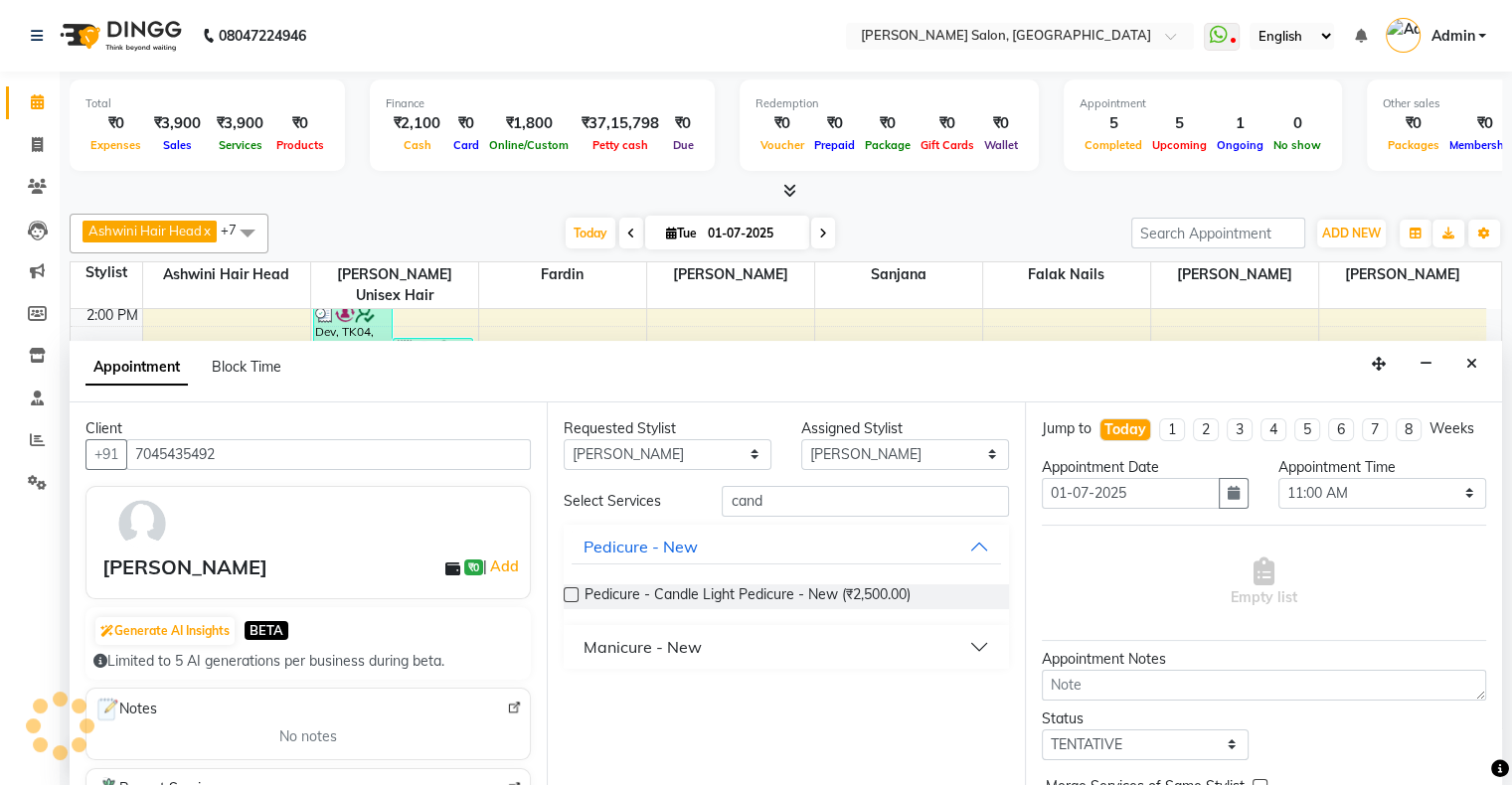 click at bounding box center (571, 594) 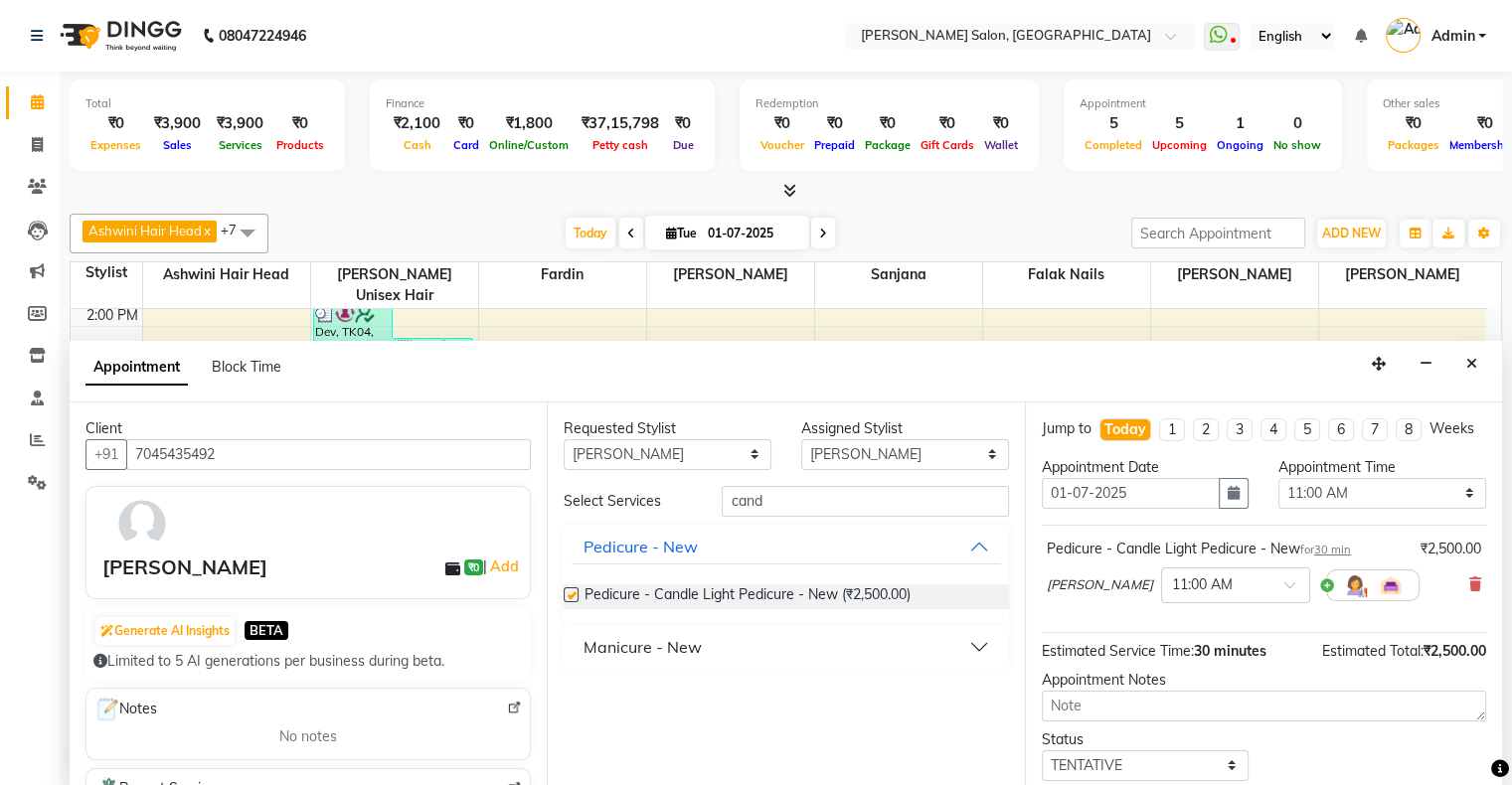 checkbox on "false" 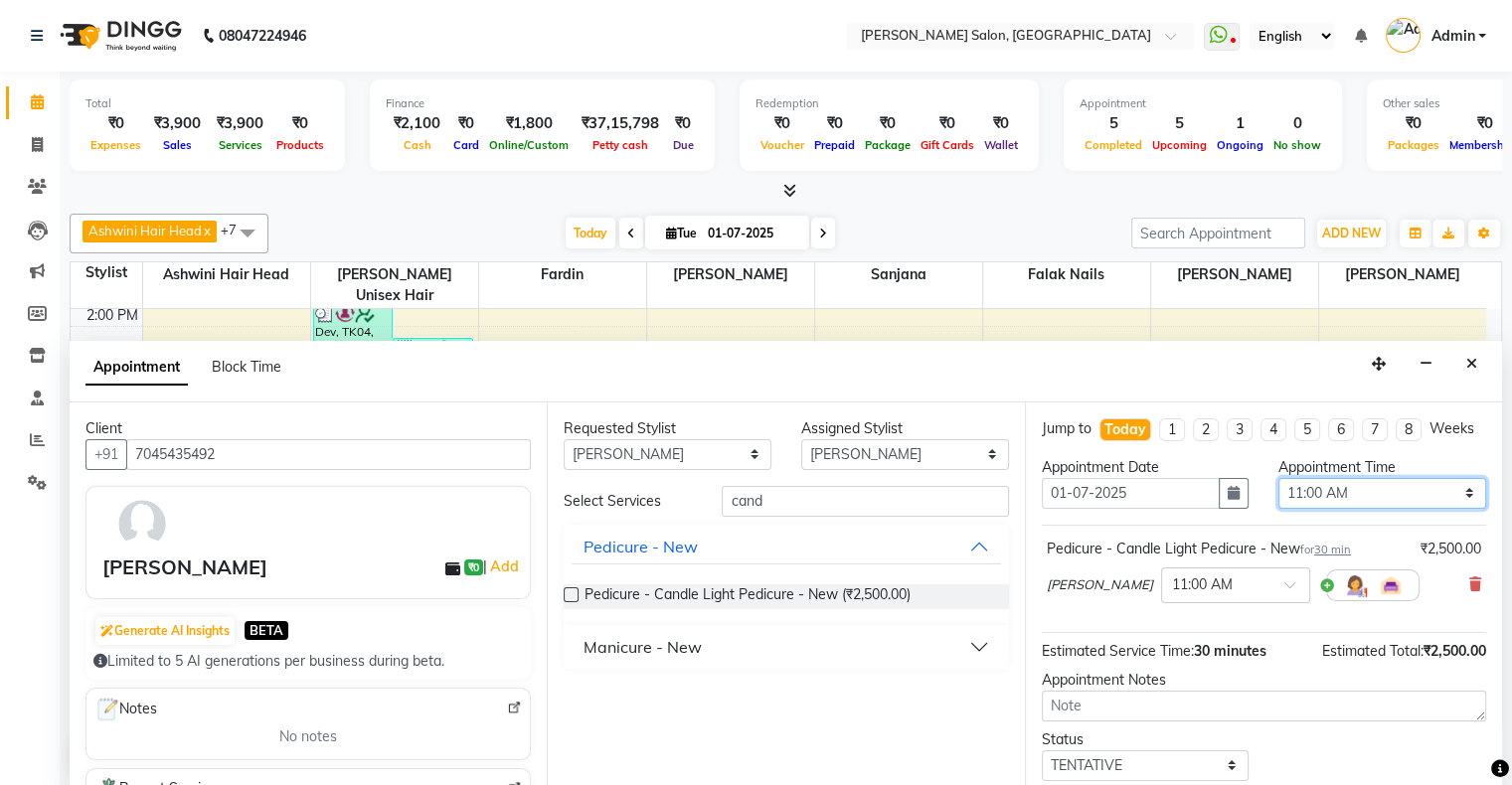 click on "Select 11:00 AM 11:15 AM 11:30 AM 11:45 AM 12:00 PM 12:15 PM 12:30 PM 12:45 PM 01:00 PM 01:15 PM 01:30 PM 01:45 PM 02:00 PM 02:15 PM 02:30 PM 02:45 PM 03:00 PM 03:15 PM 03:30 PM 03:45 PM 04:00 PM 04:15 PM 04:30 PM 04:45 PM 05:00 PM 05:15 PM 05:30 PM 05:45 PM 06:00 PM 06:15 PM 06:30 PM 06:45 PM 07:00 PM 07:15 PM 07:30 PM 07:45 PM 08:00 PM 08:15 PM 08:30 PM 08:45 PM 09:00 PM 09:15 PM 09:30 PM 09:45 PM 10:00 PM" at bounding box center [1382, 493] 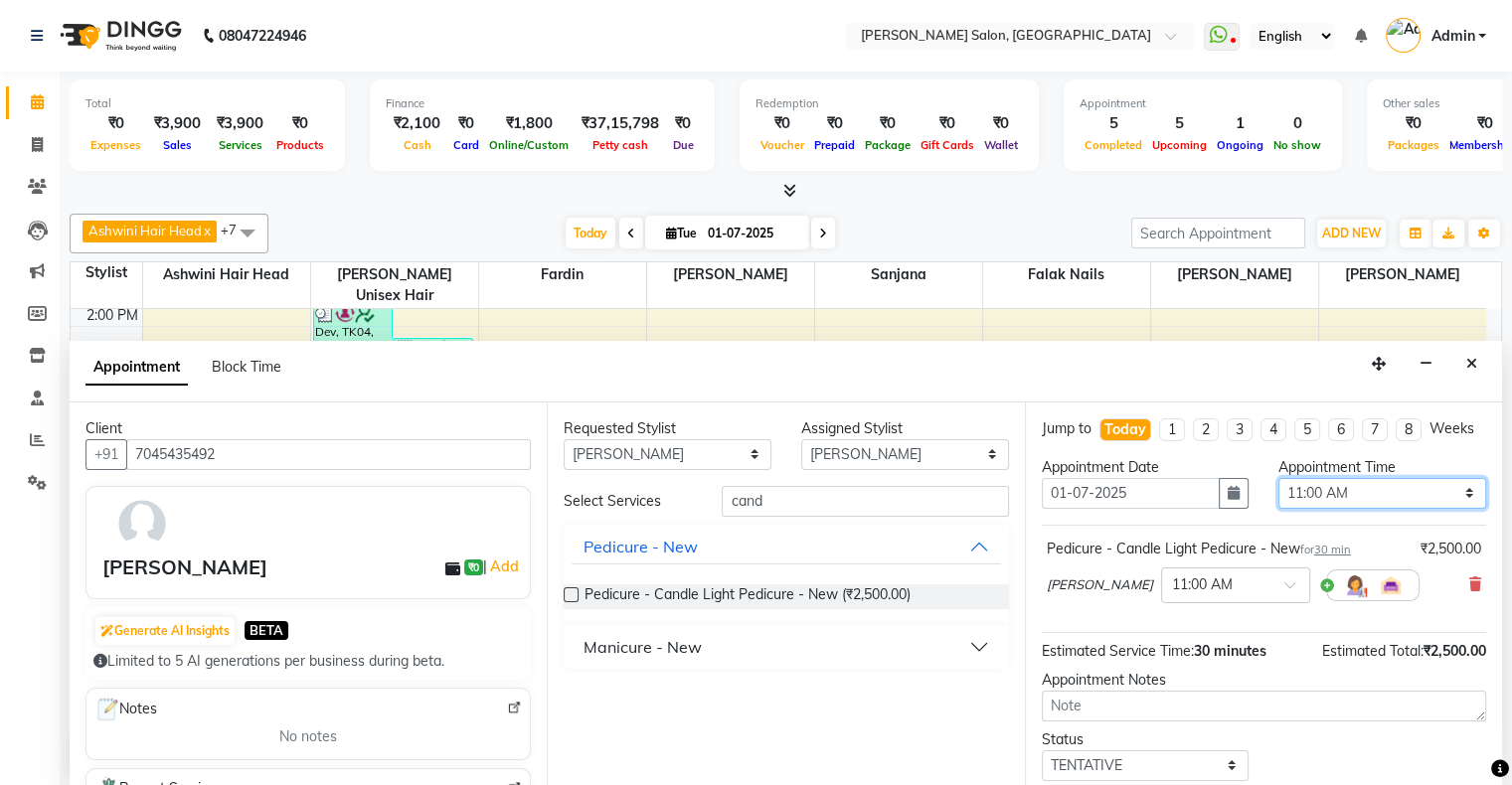 select on "1020" 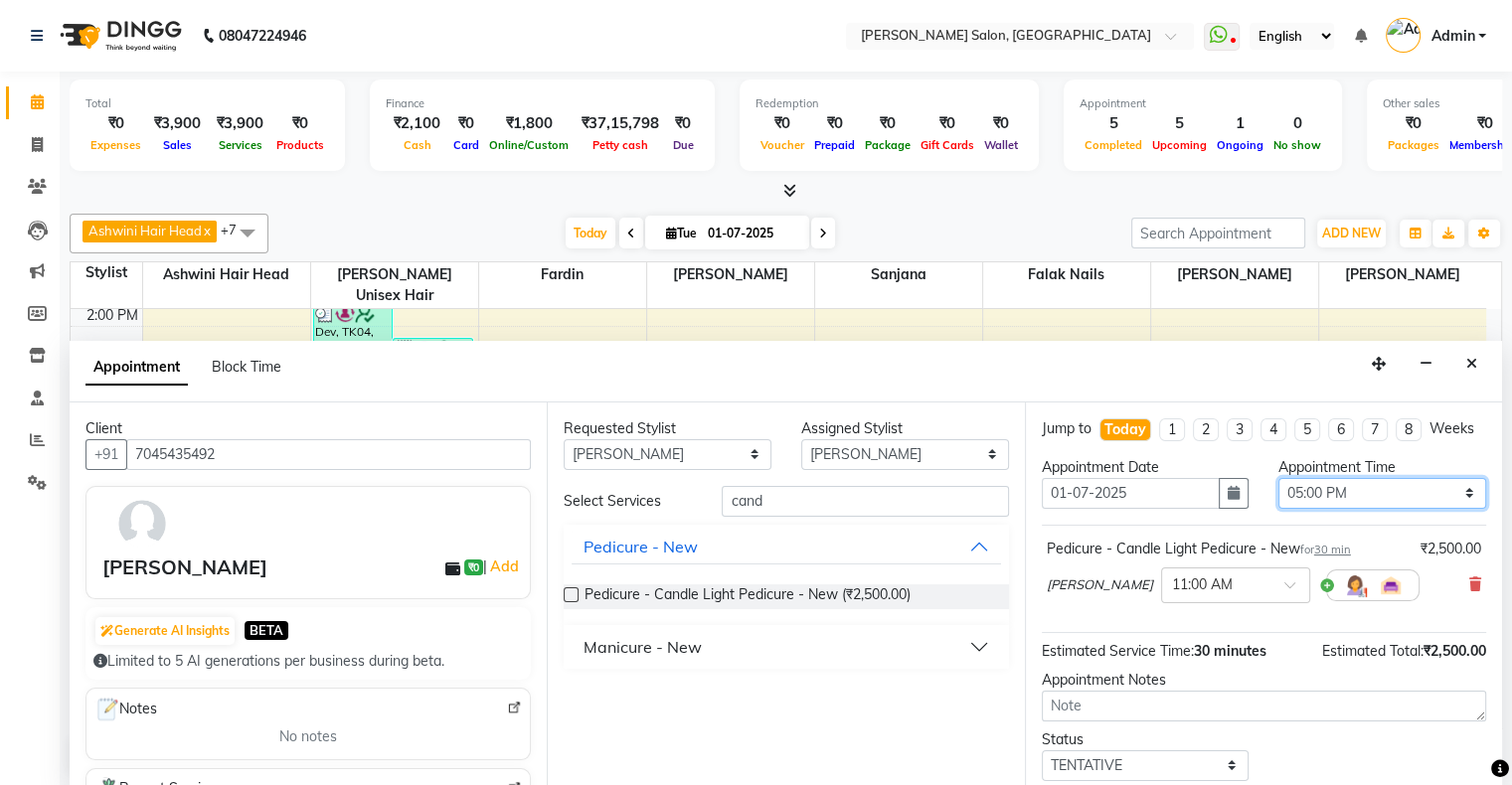 click on "Select 11:00 AM 11:15 AM 11:30 AM 11:45 AM 12:00 PM 12:15 PM 12:30 PM 12:45 PM 01:00 PM 01:15 PM 01:30 PM 01:45 PM 02:00 PM 02:15 PM 02:30 PM 02:45 PM 03:00 PM 03:15 PM 03:30 PM 03:45 PM 04:00 PM 04:15 PM 04:30 PM 04:45 PM 05:00 PM 05:15 PM 05:30 PM 05:45 PM 06:00 PM 06:15 PM 06:30 PM 06:45 PM 07:00 PM 07:15 PM 07:30 PM 07:45 PM 08:00 PM 08:15 PM 08:30 PM 08:45 PM 09:00 PM 09:15 PM 09:30 PM 09:45 PM 10:00 PM" at bounding box center [1382, 493] 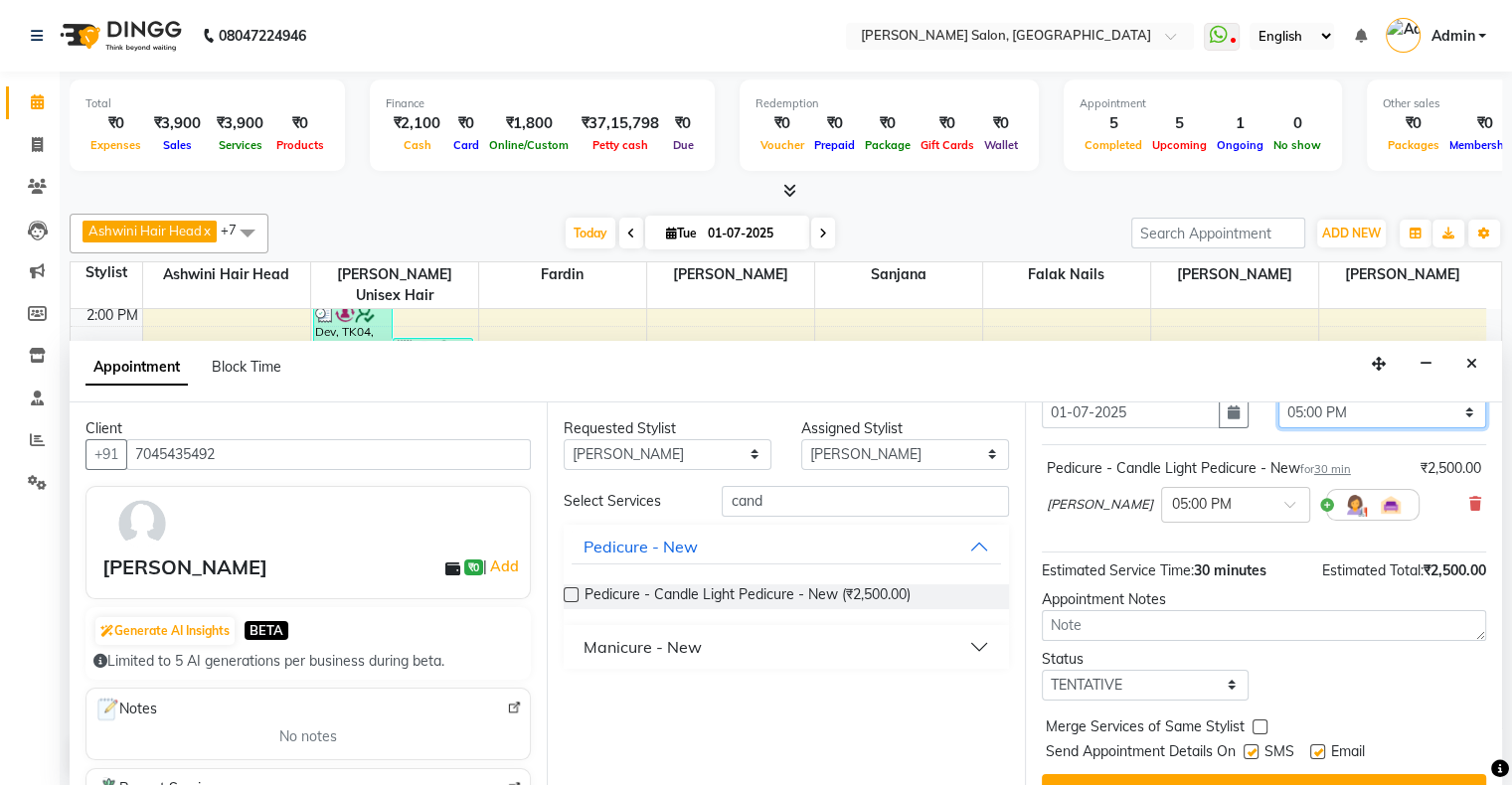 scroll, scrollTop: 99, scrollLeft: 0, axis: vertical 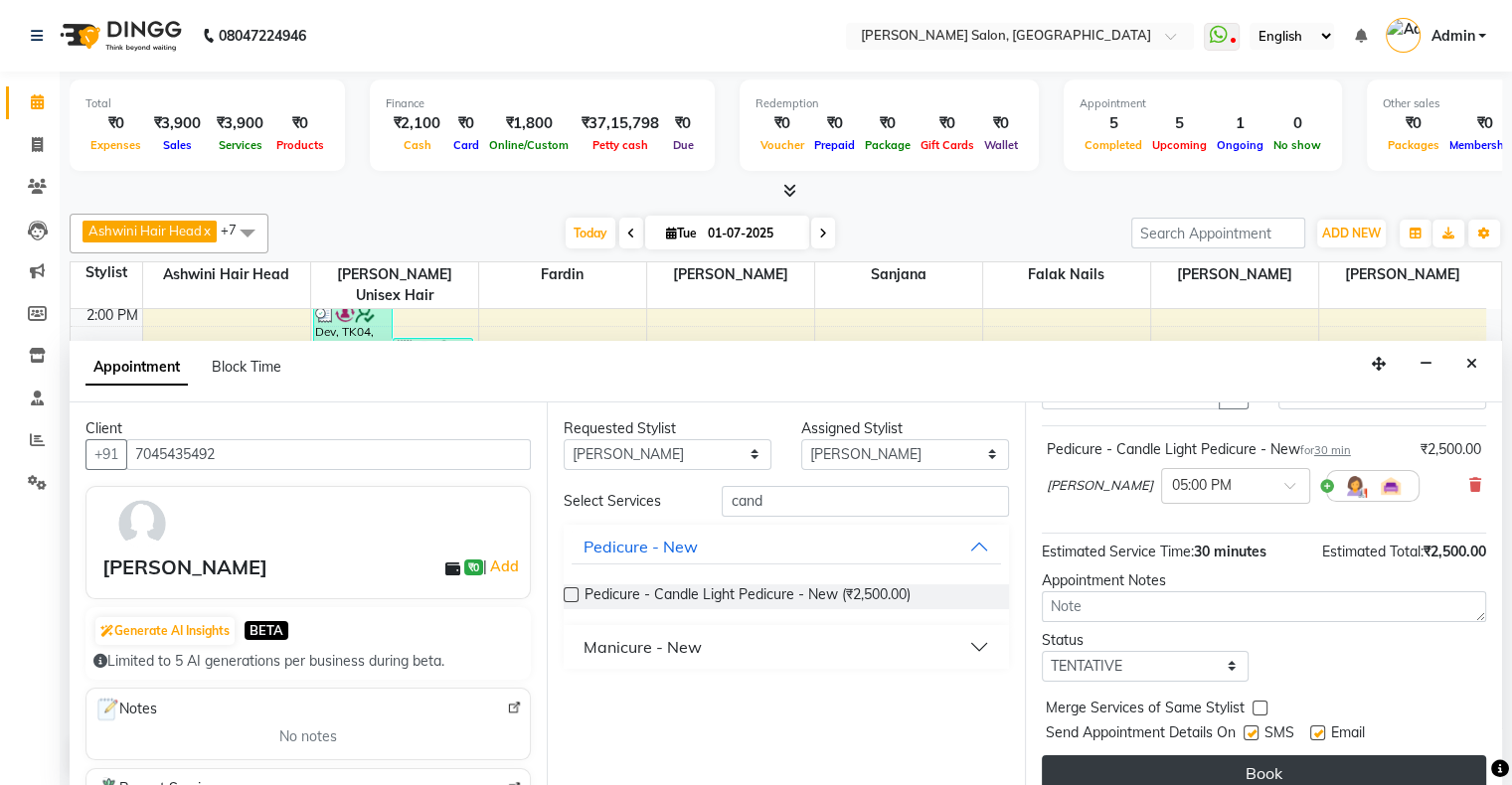 click on "Book" at bounding box center (1263, 773) 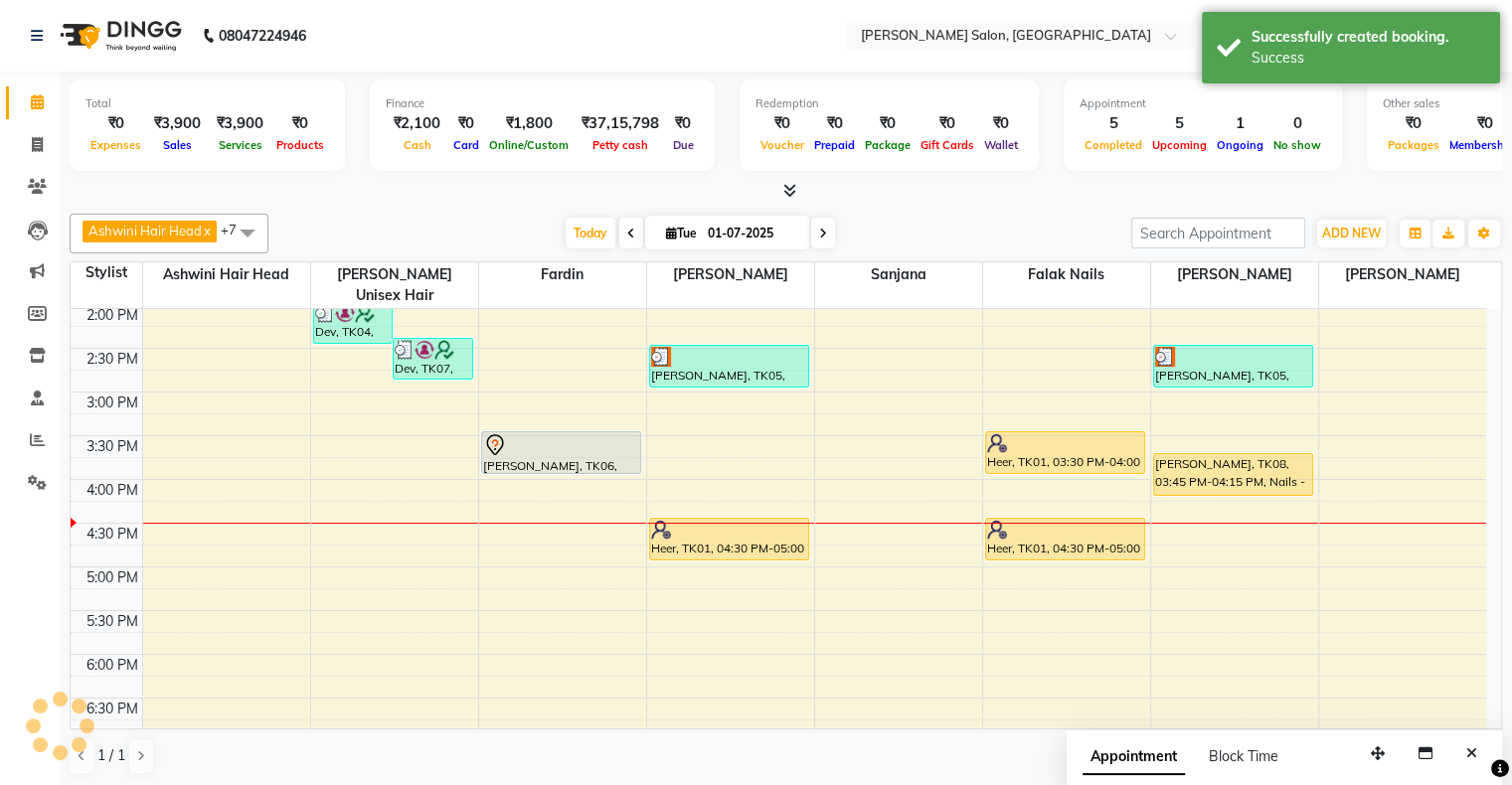 scroll, scrollTop: 0, scrollLeft: 0, axis: both 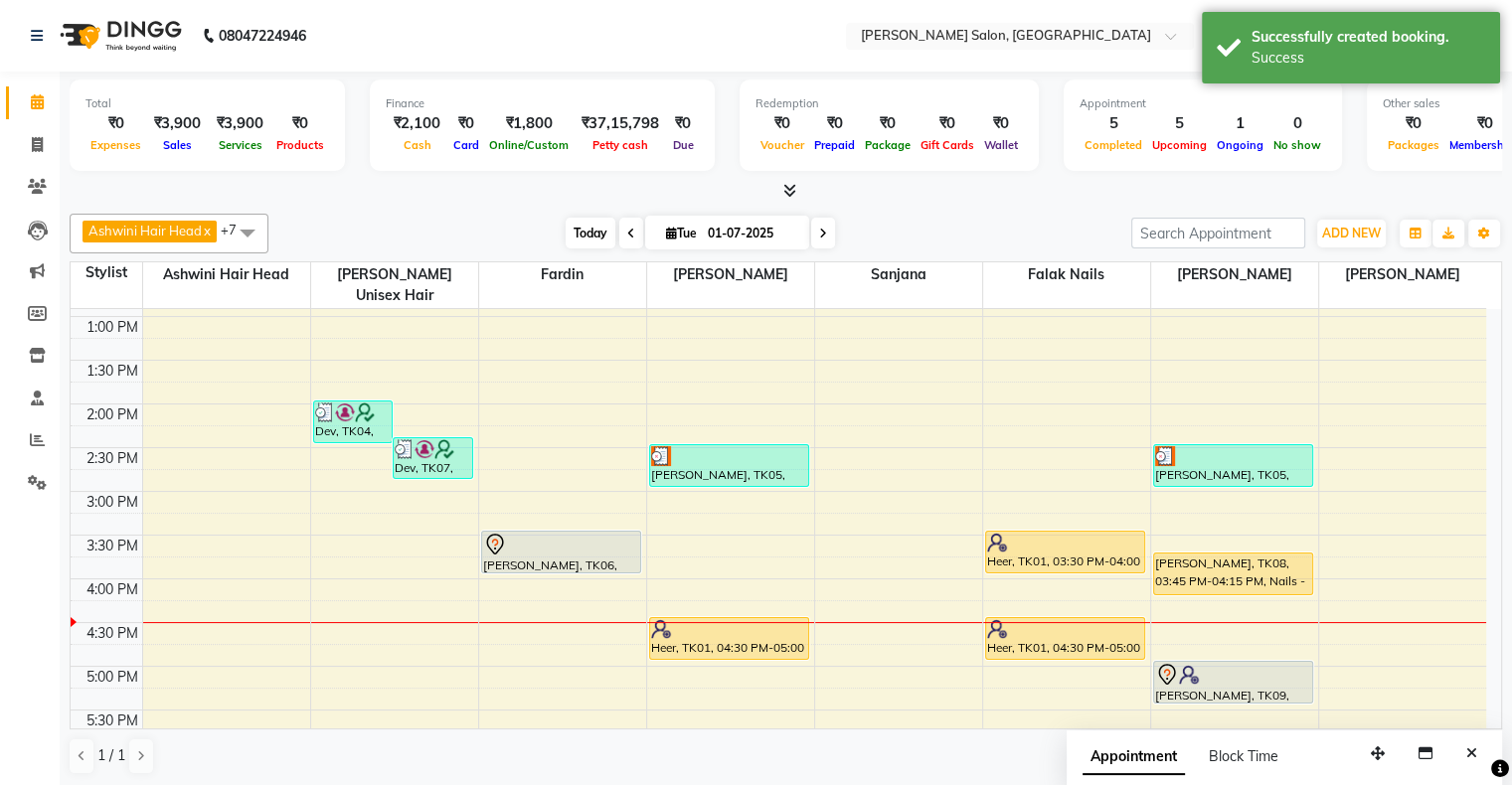 click on "Today" at bounding box center [590, 233] 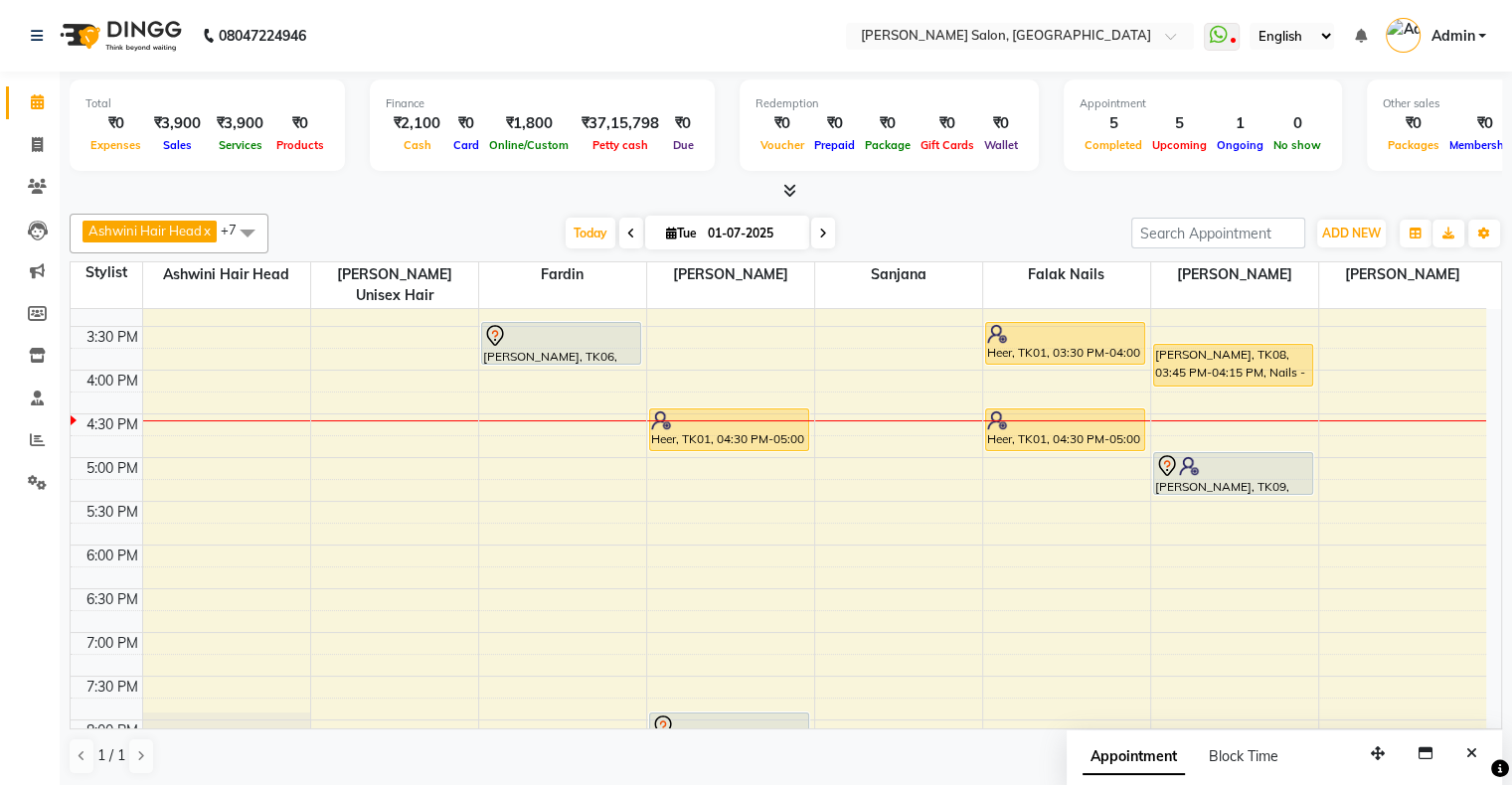 scroll, scrollTop: 322, scrollLeft: 0, axis: vertical 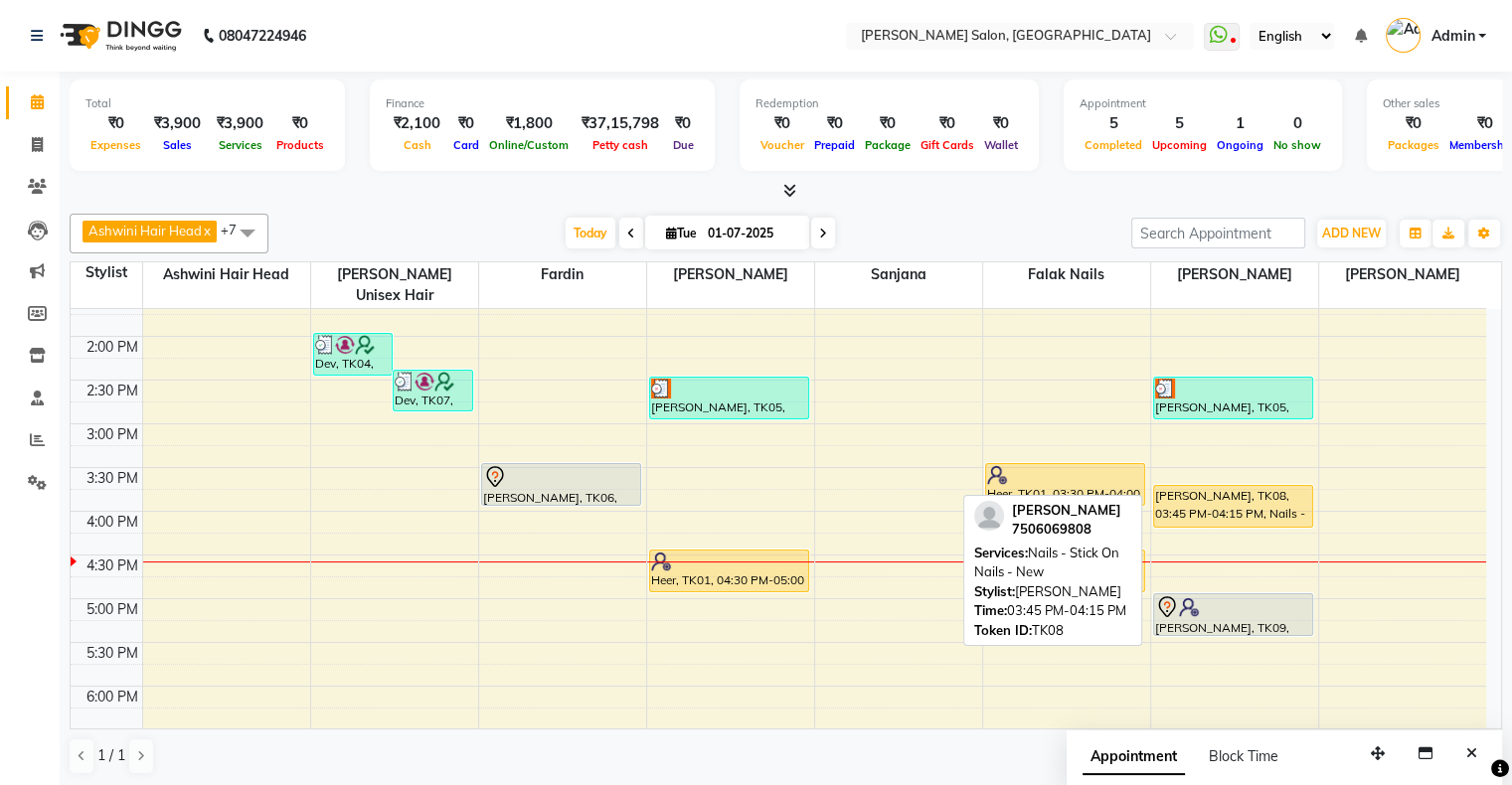 click on "[PERSON_NAME], TK08, 03:45 PM-04:15 PM, Nails - Stick On Nails - New" at bounding box center [1234, 506] 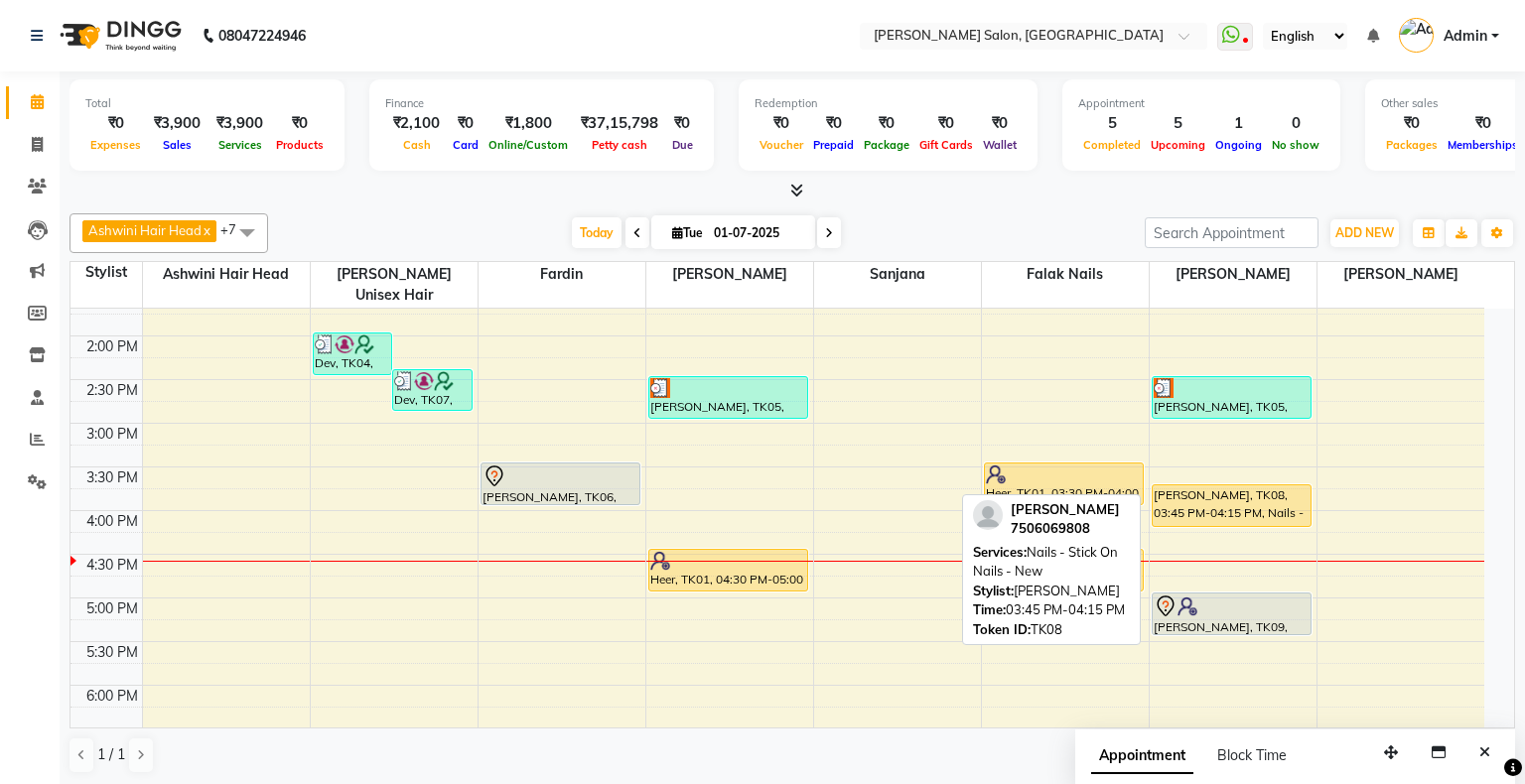 select on "1" 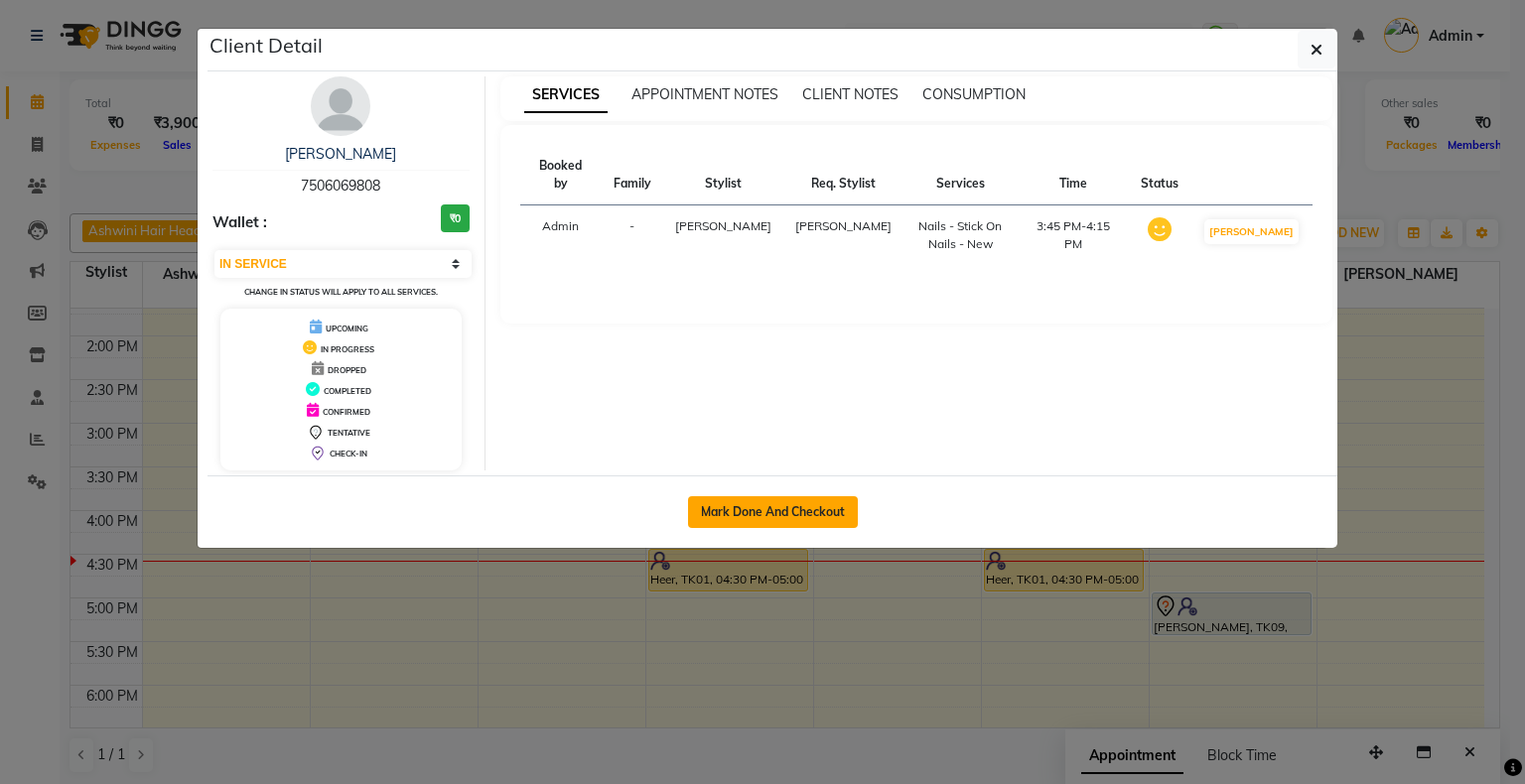 click on "Mark Done And Checkout" 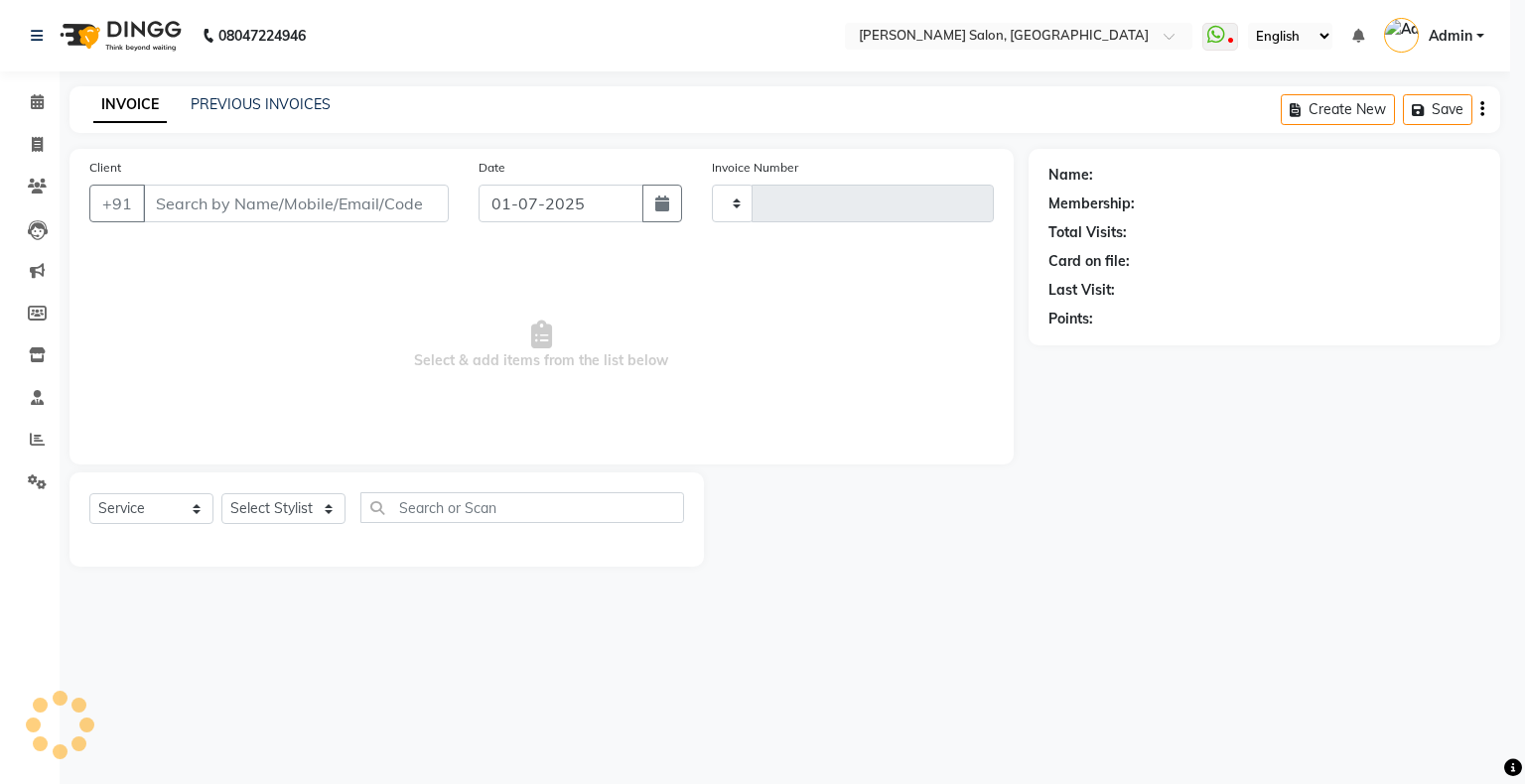 type on "1020" 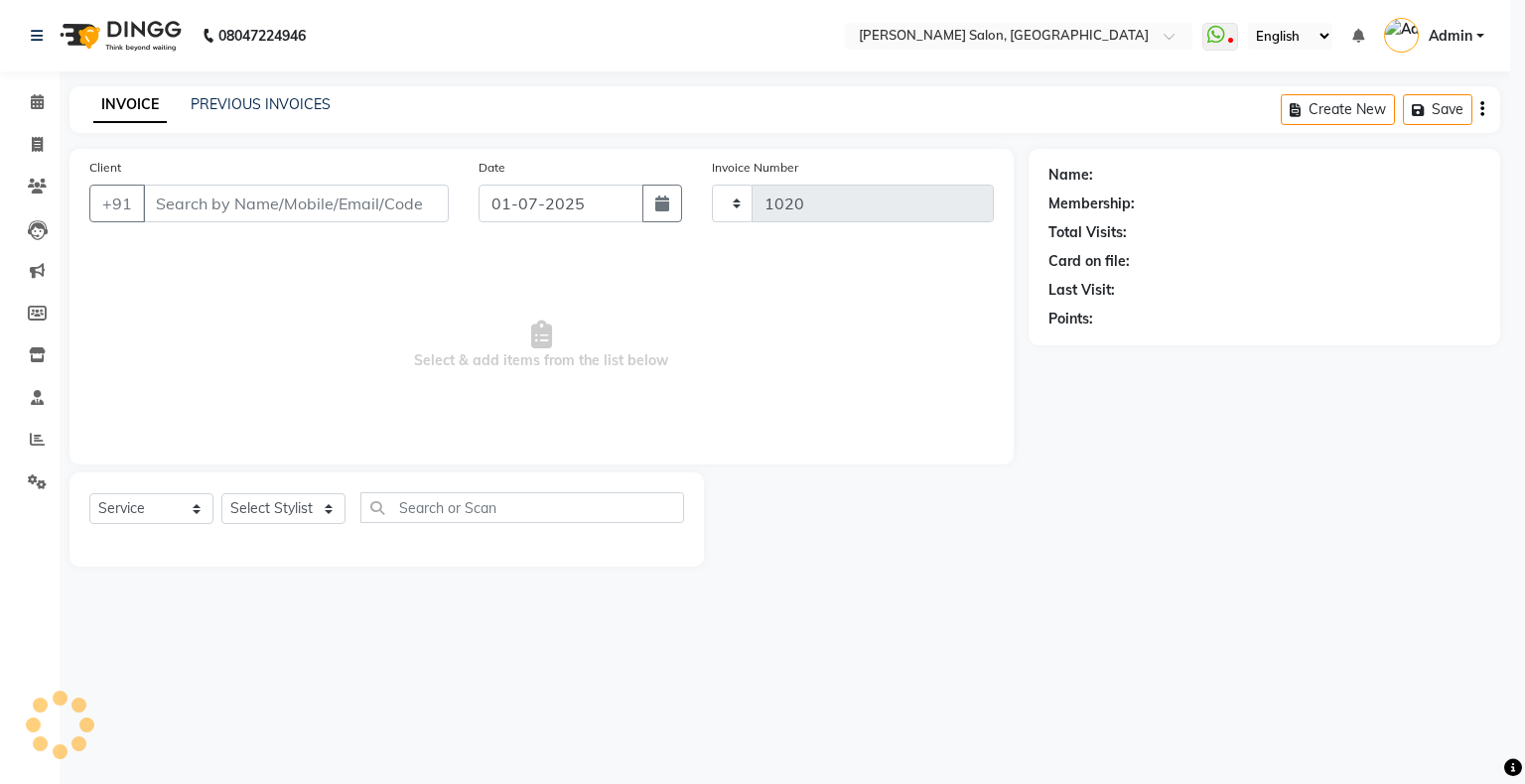 select on "4073" 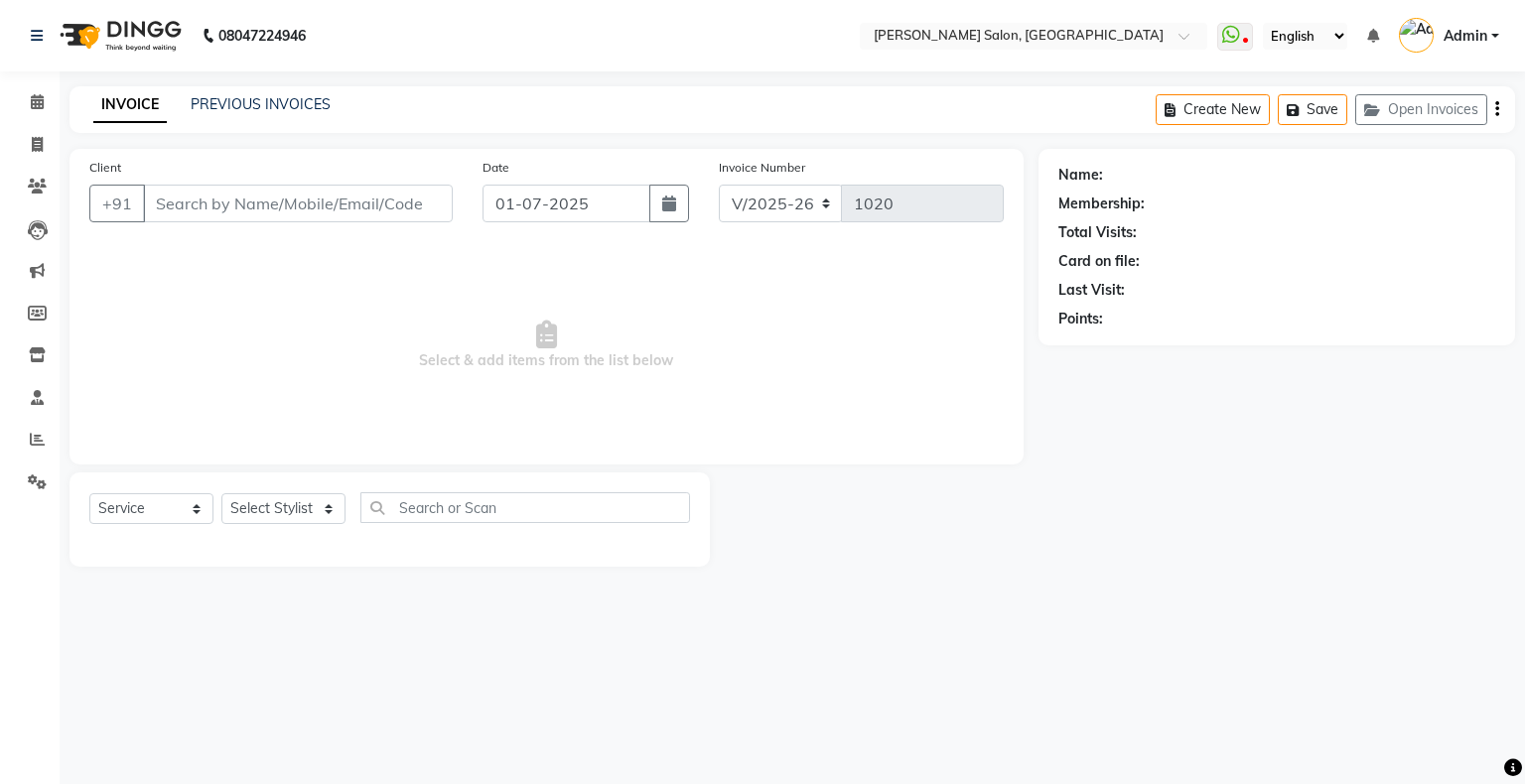 type on "7506069808" 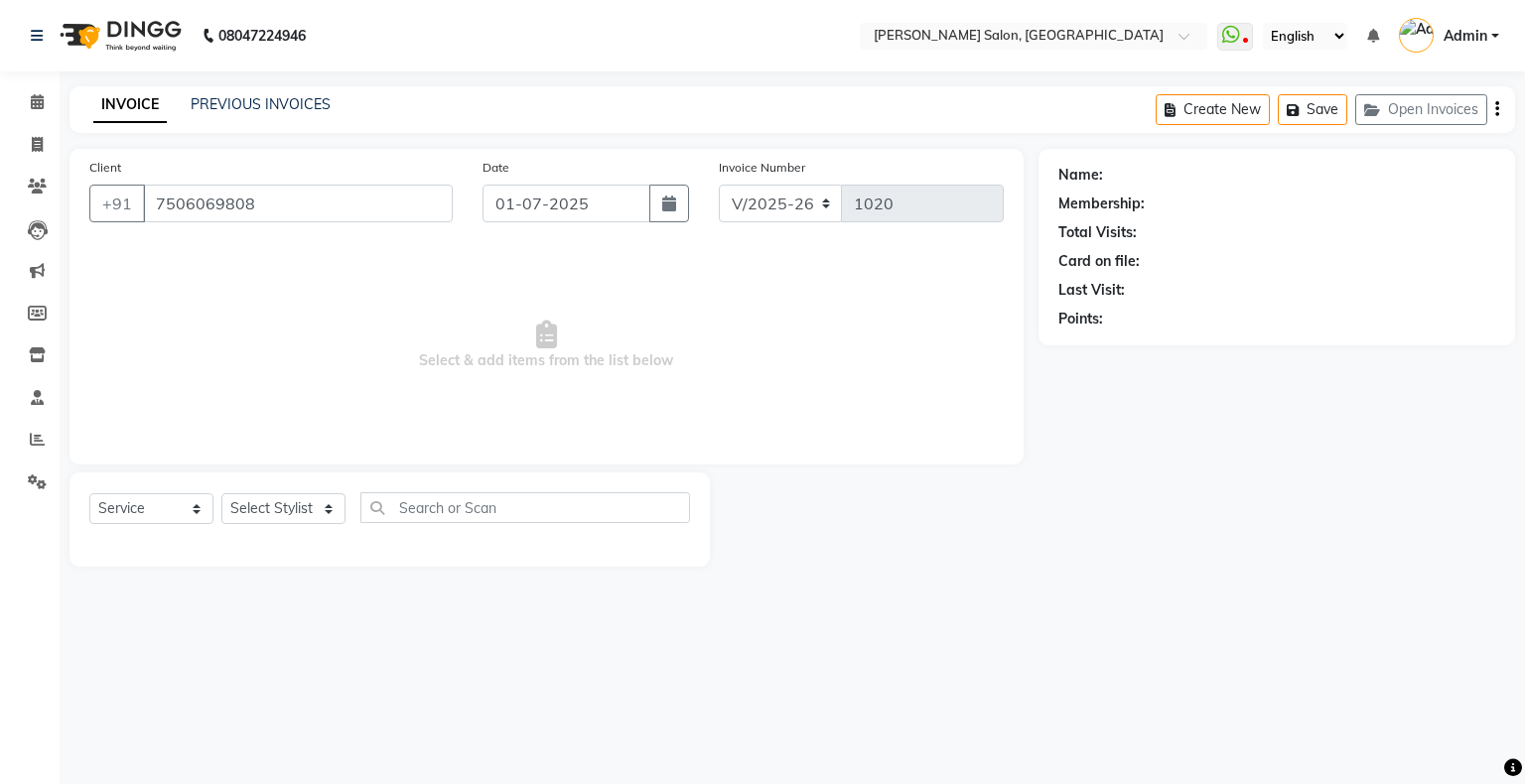 select on "78182" 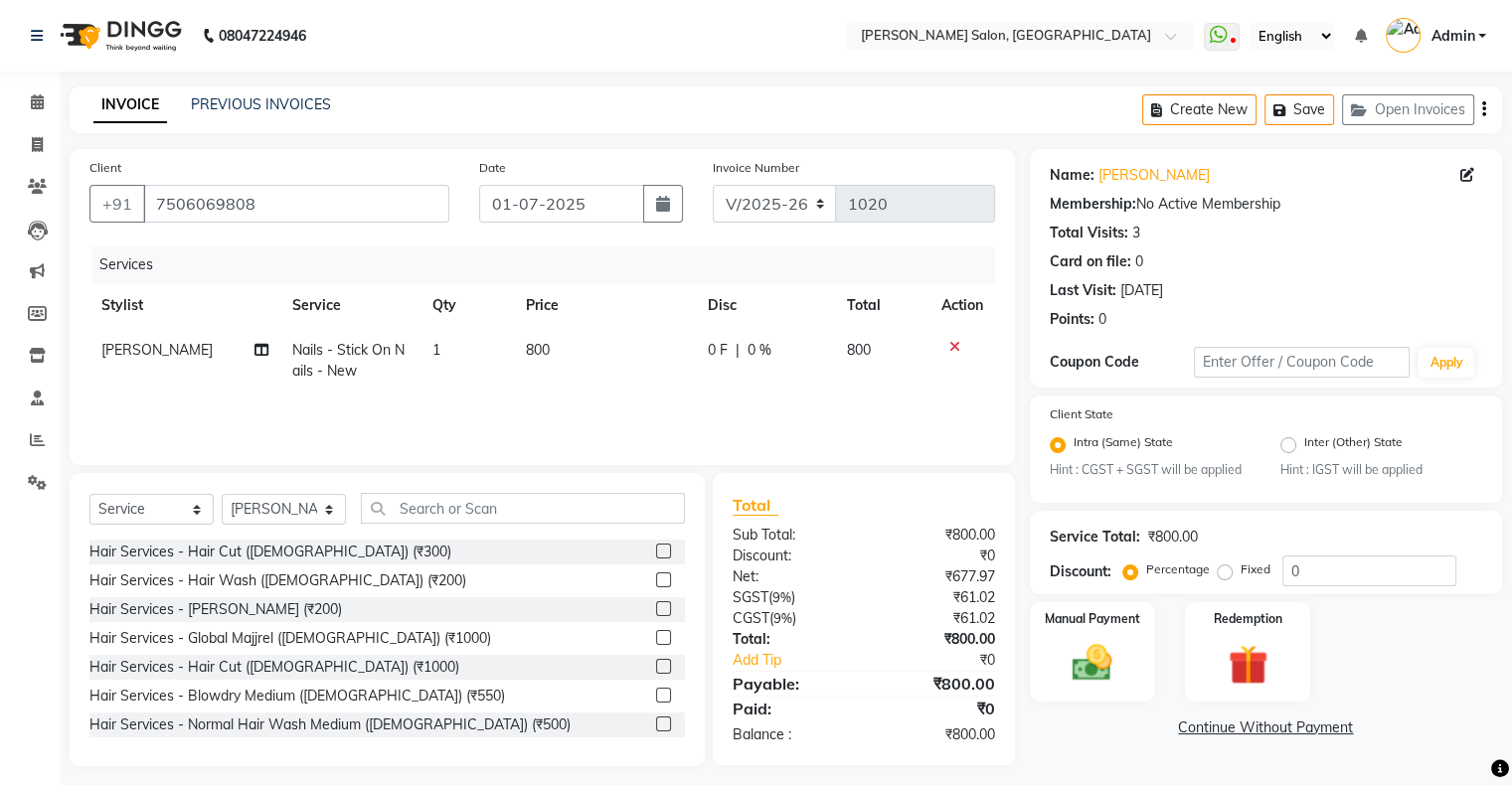 click on "0 F" 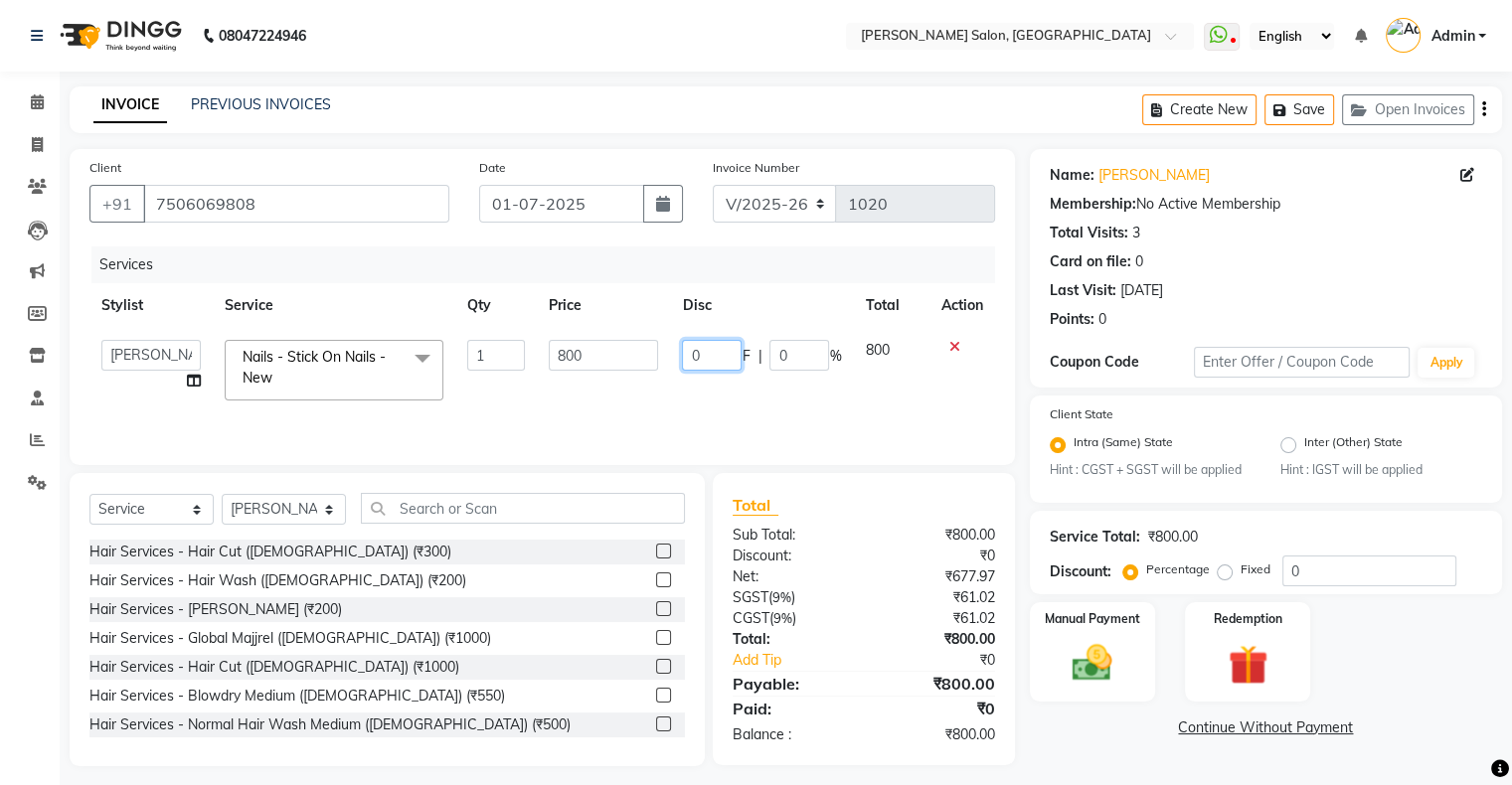 click on "0" 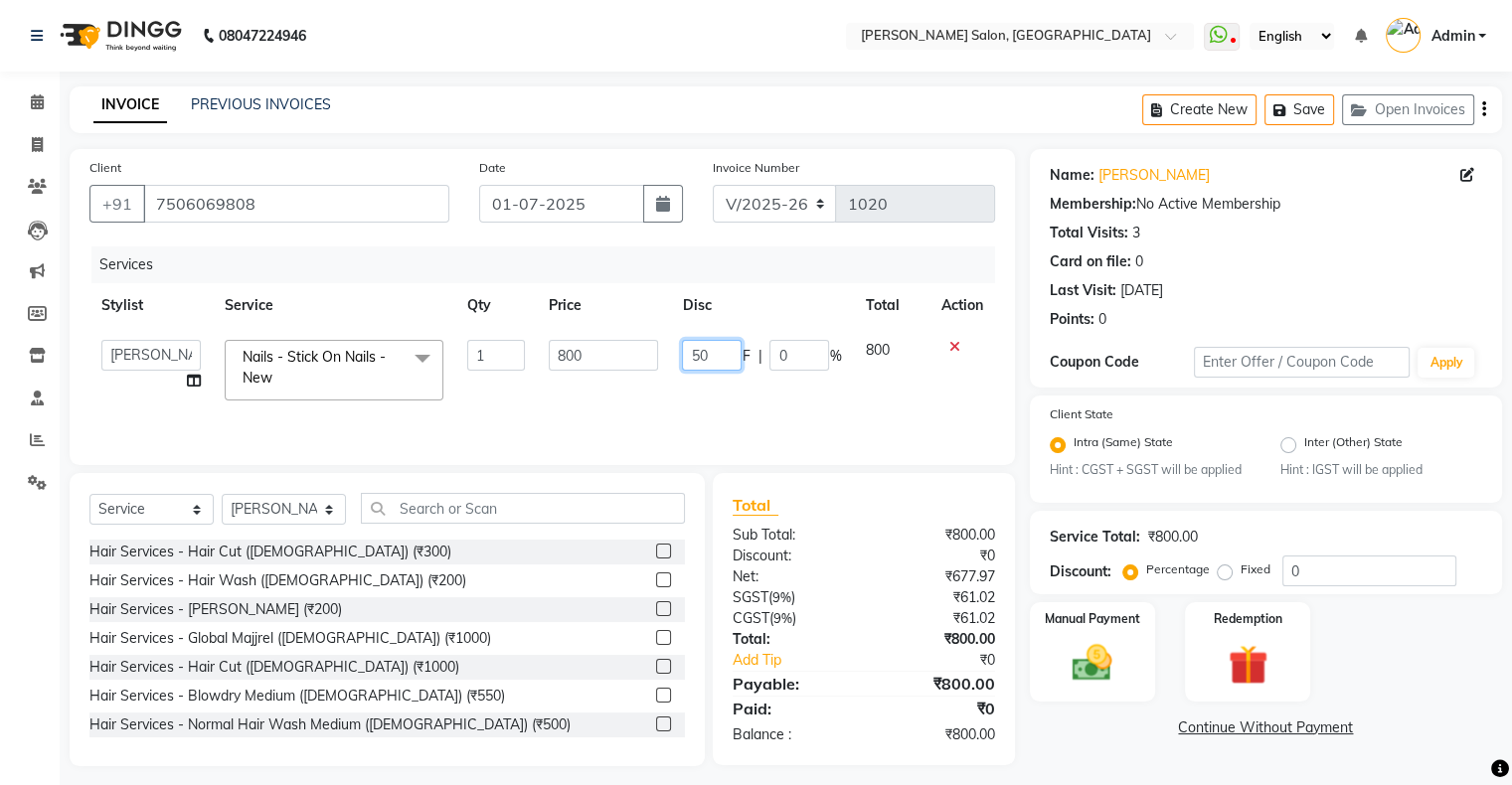 type on "5" 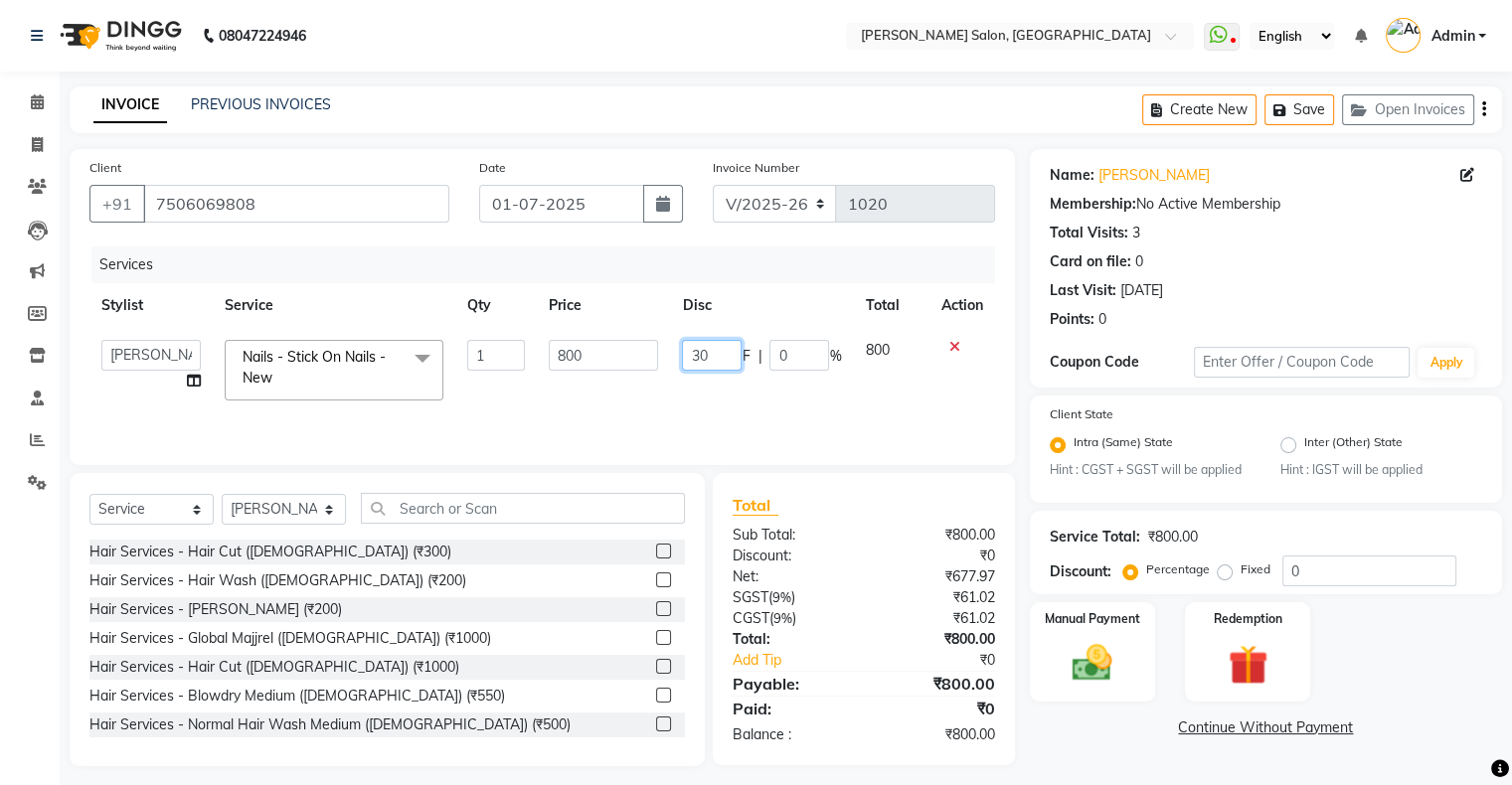 type on "300" 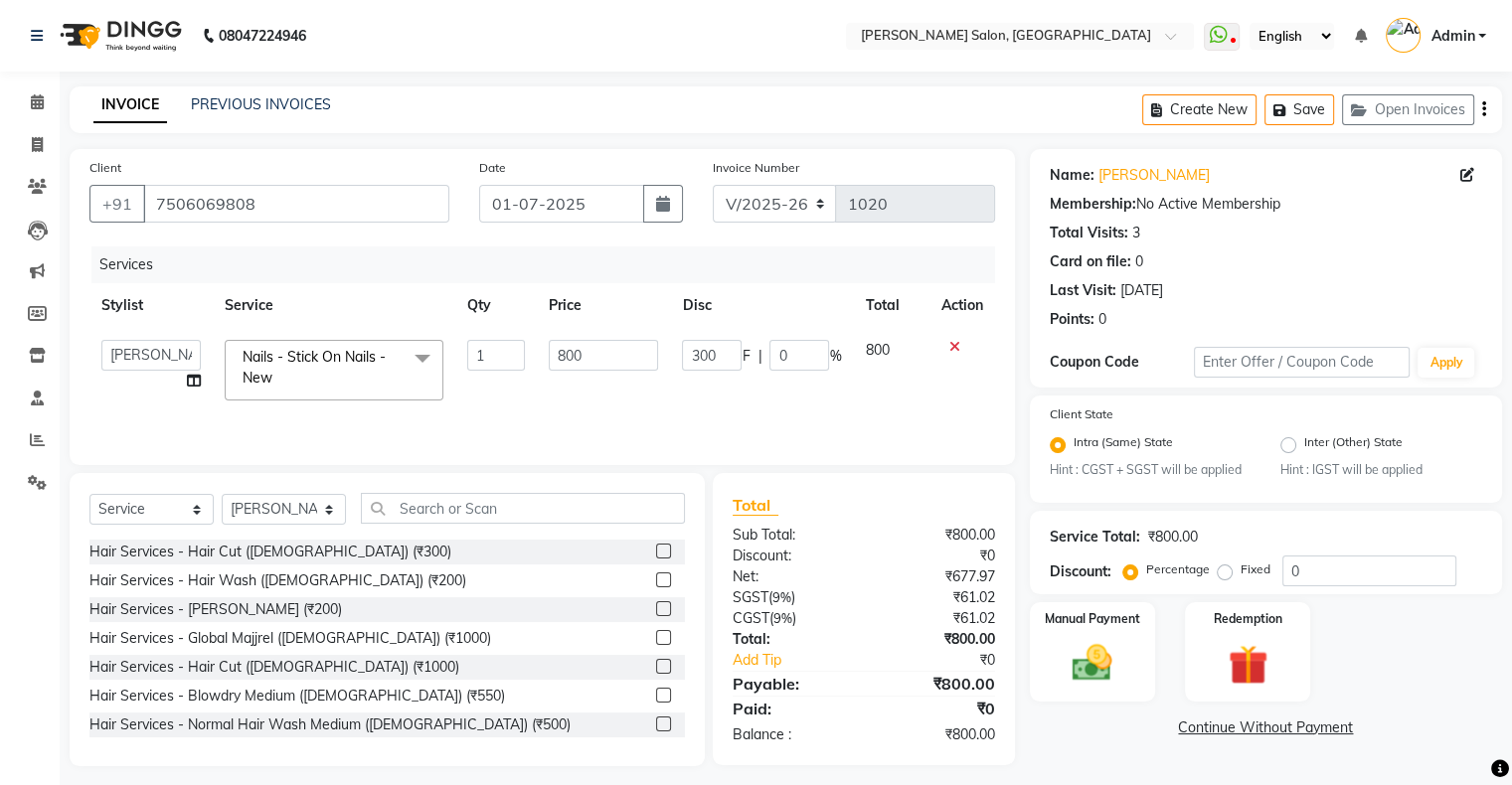 click on "Services Stylist Service Qty Price Disc Total Action  Akshay Divecha   Ashwini Hair Head   Falak Nails   Fardin   Kirti   Nida FD   Pradip Vaishnav   Sanjana    Shubhada   Susmita   Vidhi Veera   Vivek Unisex hair  Nails - Stick On Nails - New  x Hair Services - Hair Cut (Male) (₹300) Hair Services - Hair Wash (Male) (₹200) Hair Services - Beard (₹200) Hair Services - Global Majjrel (Male) (₹1000) Hair Services - Hair Cut (Female) (₹1000) Hair Services - Blowdry Medium (Female) (₹550) Hair Services - Normal Hair Wash Medium (Female) (₹500) Hair Services - Hair Spa Medium (Female) (₹1200) Threading-Full Face Threading (Female) (₹299) Honey wax Half Legs (Male) (₹1000) Flavoured Wax Underarms (Male) (₹499) Honey wax Half Arms (Female) (₹200) Honey wax Half Legs (Female) (₹400) Adult Hair Cut - Male Senior Stylist (₹600) Beard/Clean Shave - Male (₹250) Basic Styling - Male (₹250) Basic Styling Male - Senior Stylist (₹400) Side locks trim - Male (₹150) Kertain - Male (₹3000)" 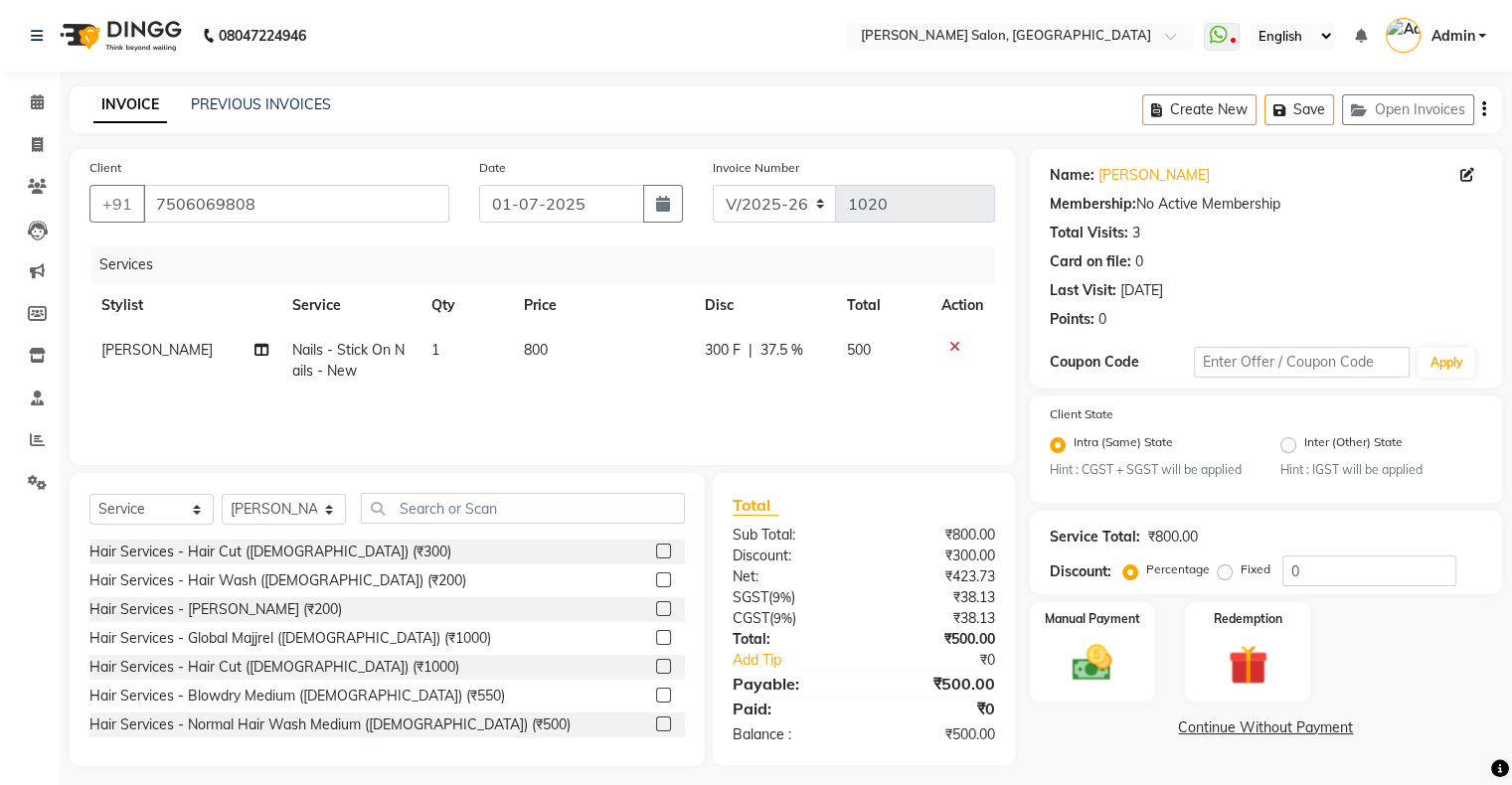 scroll, scrollTop: 11, scrollLeft: 0, axis: vertical 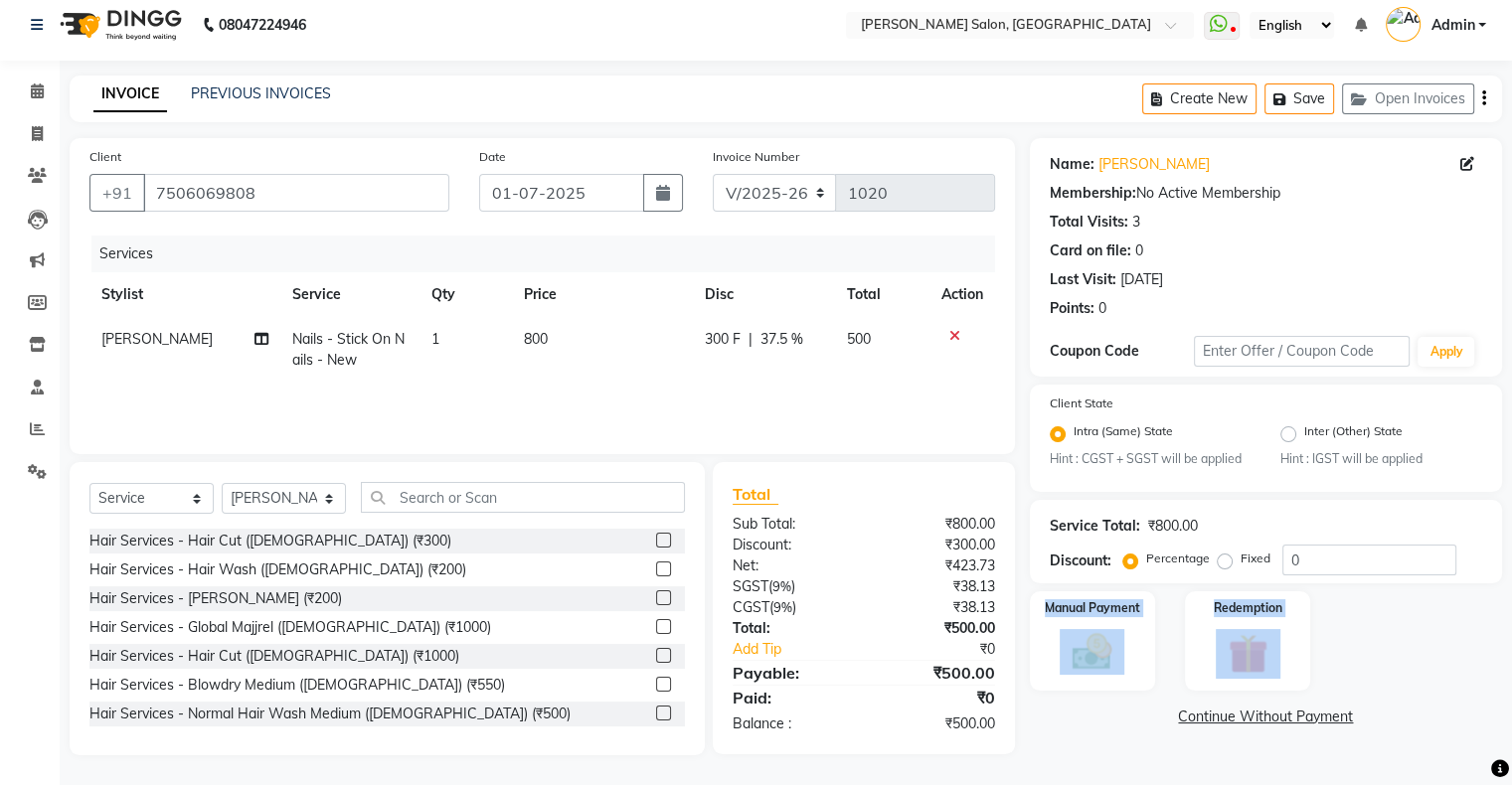 drag, startPoint x: 1120, startPoint y: 630, endPoint x: 1515, endPoint y: 662, distance: 396.2941 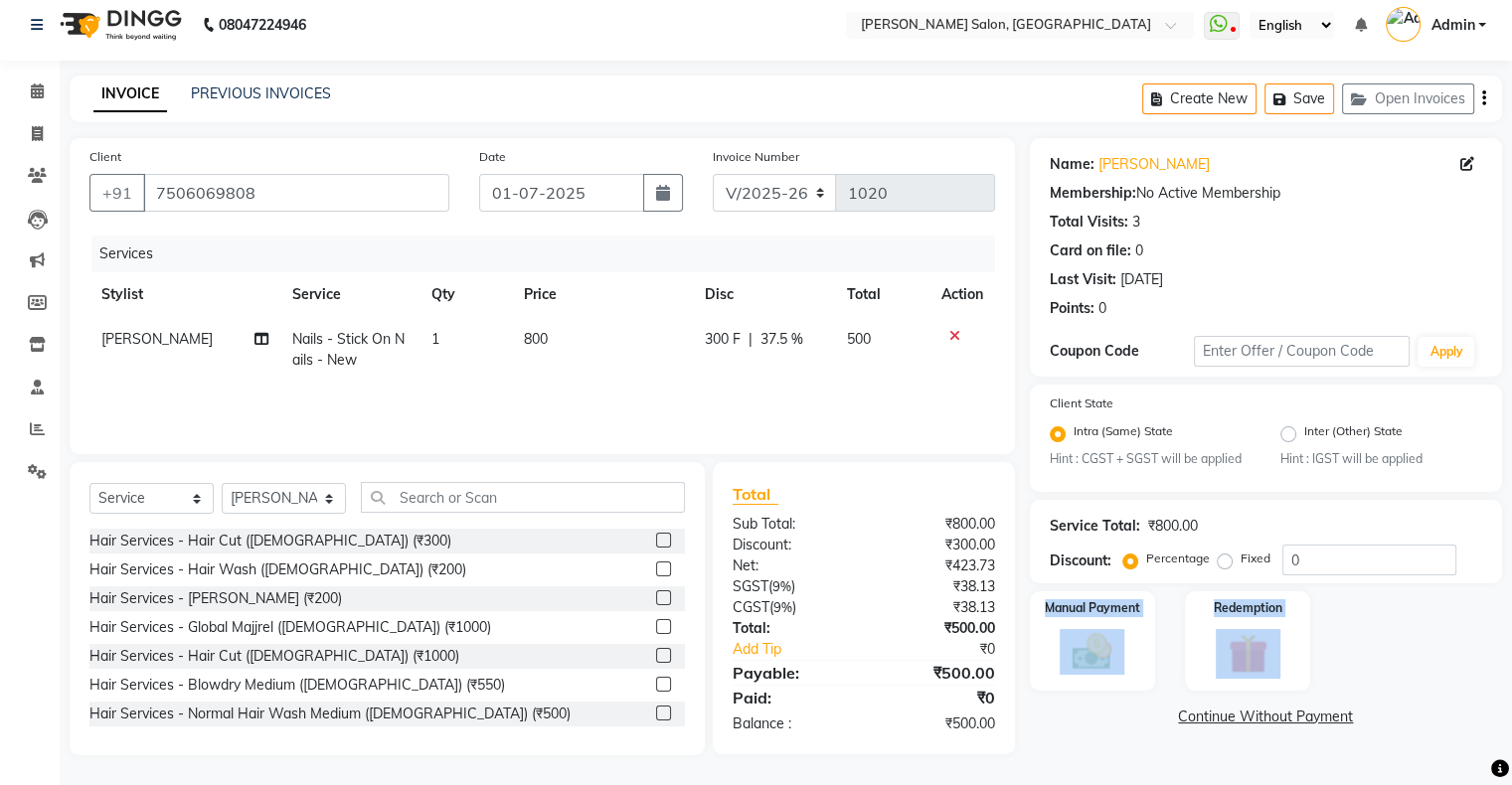 click on "08047224946 Select Location × Ambrose Salon, Kandivali West  WhatsApp Status  ✕ Status:  Disconnected Most Recent Message: 30-06-2025     09:15 PM Recent Service Activity: 30-06-2025     09:16 PM  08047224946 Whatsapp Settings English ENGLISH Español العربية मराठी हिंदी ગુજરાતી தமிழ் 中文 Notifications nothing to show Admin Manage Profile Change Password Sign out  Version:3.14.0  ☀ Ambrose Salon, kandivali west  Calendar  Invoice  Clients  Leads   Marketing  Members  Inventory  Staff  Reports  Settings Completed InProgress Upcoming Dropped Tentative Check-In Confirm Bookings Generate Report Segments Page Builder INVOICE PREVIOUS INVOICES Create New   Save   Open Invoices  Client +91 7506069808 Date 01-07-2025 Invoice Number V/2025 V/2025-26 1020 Services Stylist Service Qty Price Disc Total Action Susmita Nails - Stick On Nails - New 1 800 300 F | 37.5 % 500 Select  Service  Product  Membership  Package Voucher Prepaid Gift Card  Fardin" at bounding box center [756, 382] 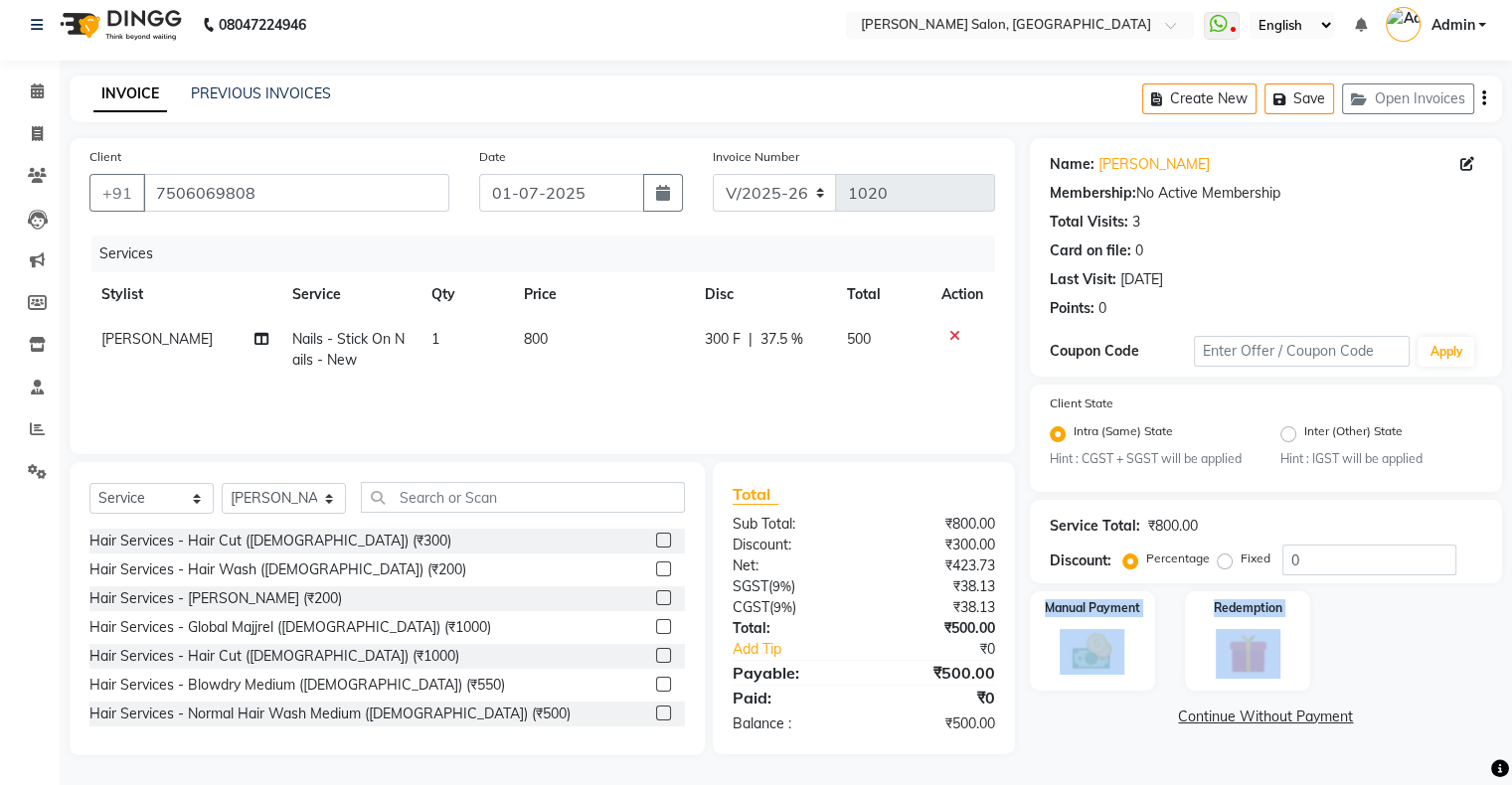 click on "Manual Payment Redemption" 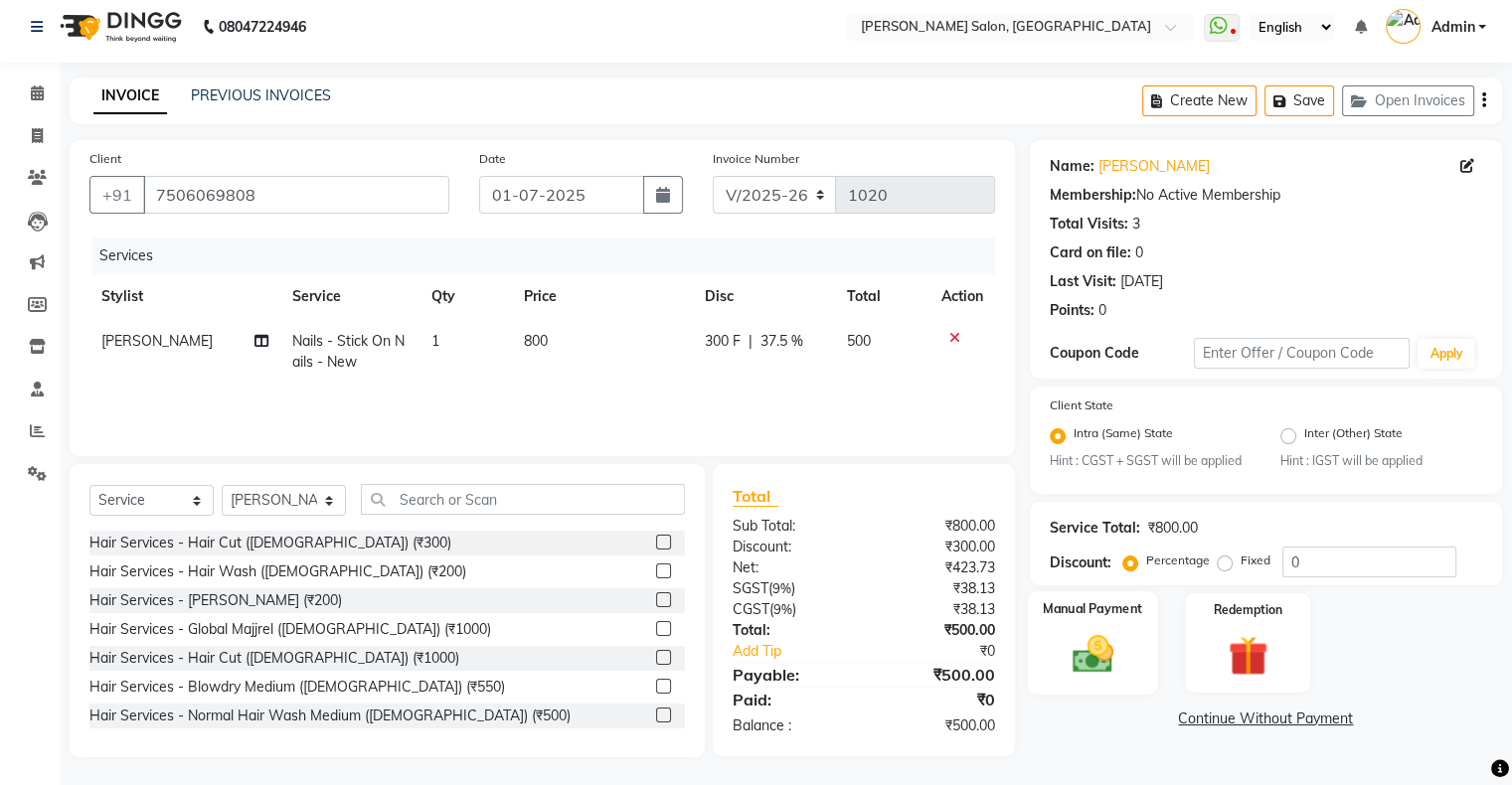 scroll, scrollTop: 11, scrollLeft: 0, axis: vertical 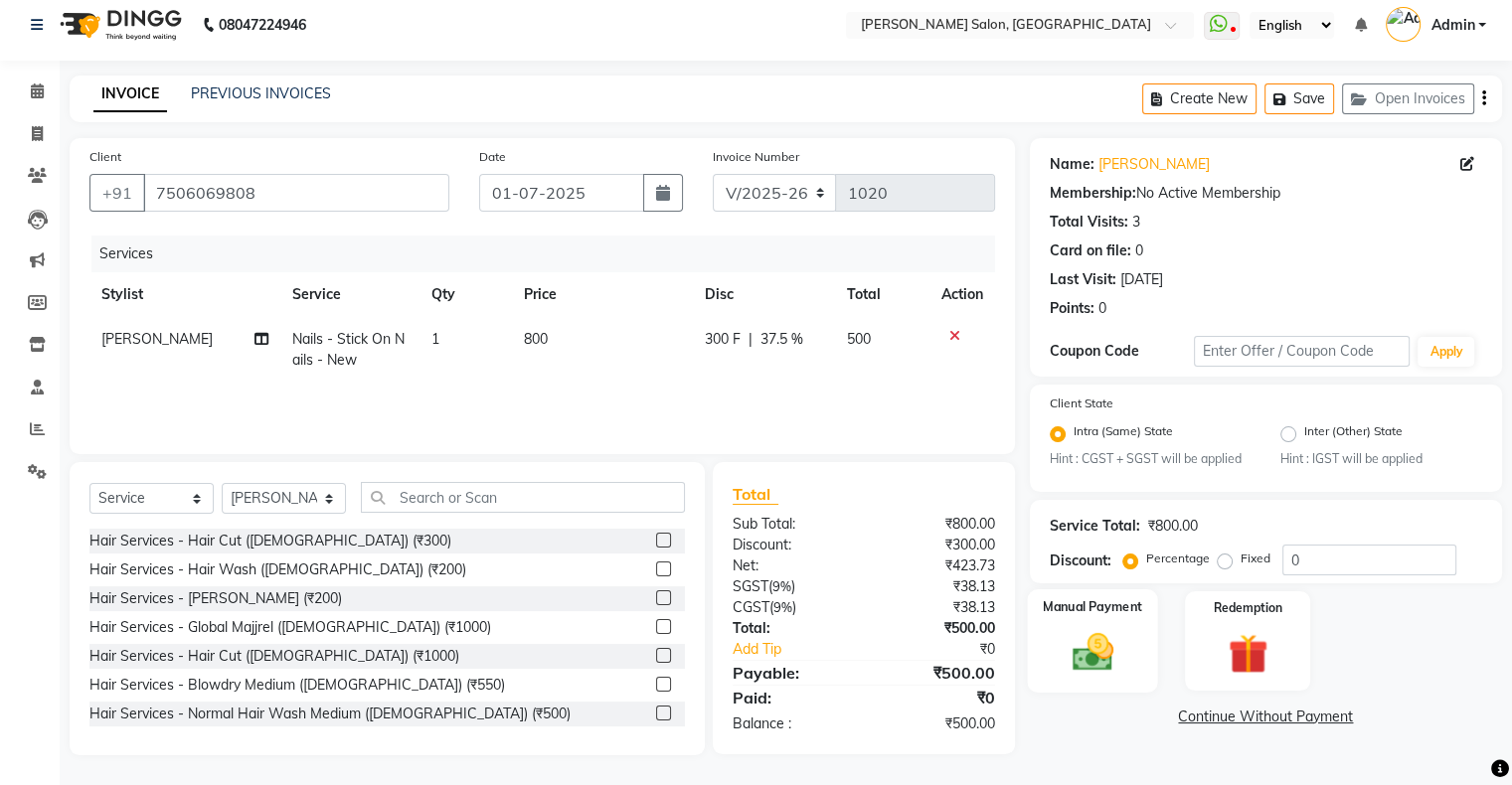click on "Manual Payment" 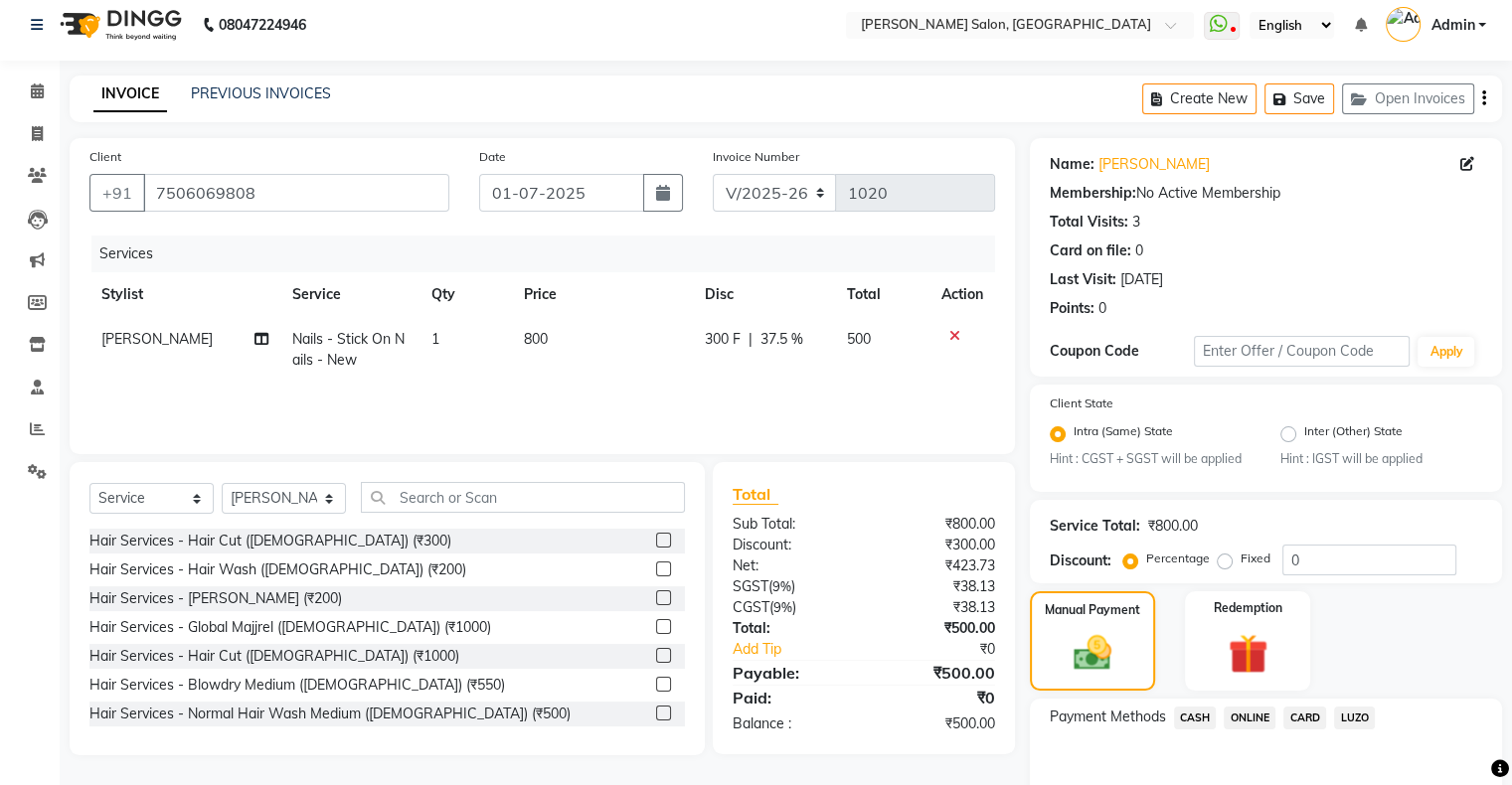scroll, scrollTop: 115, scrollLeft: 0, axis: vertical 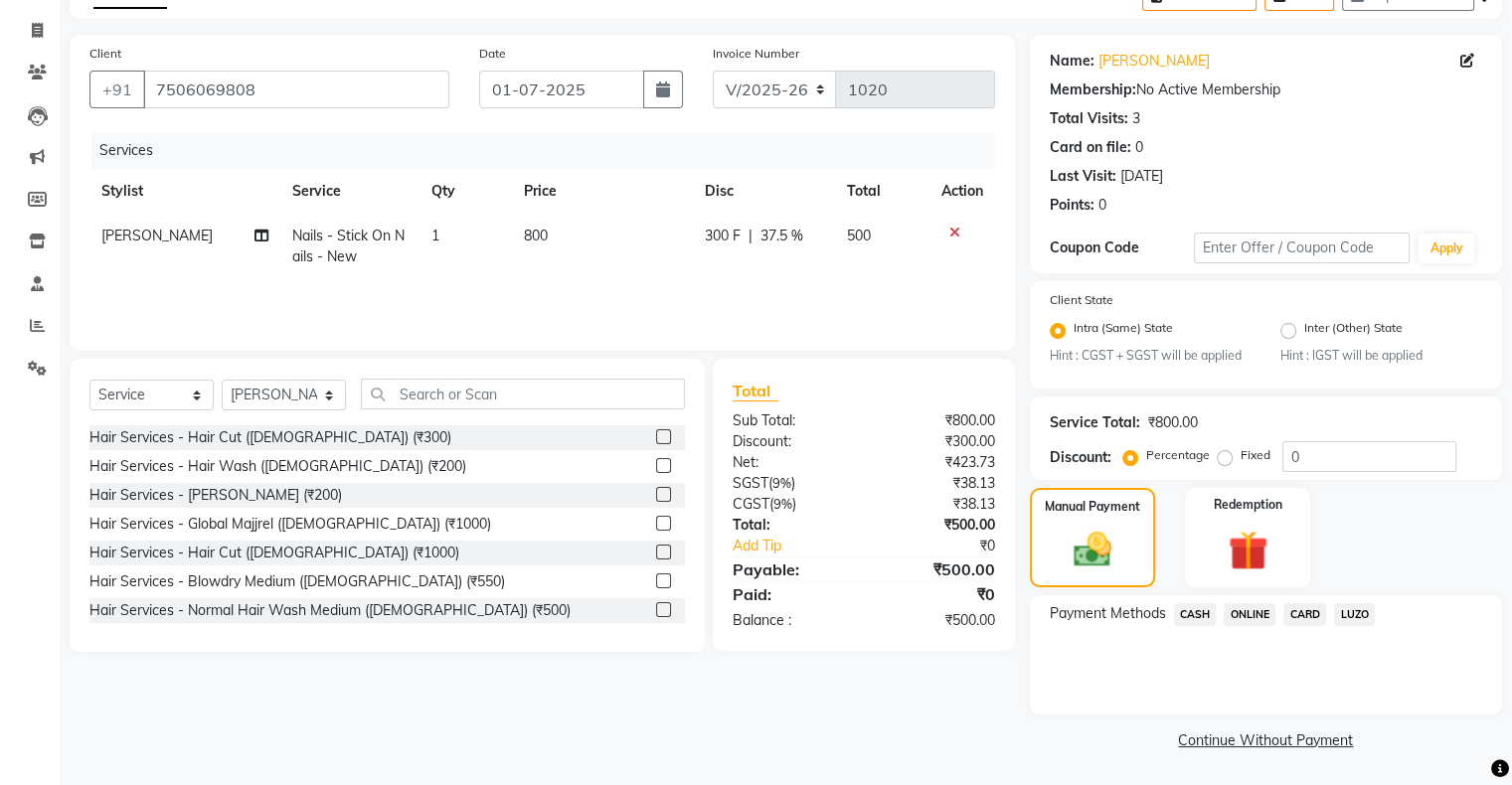 click on "ONLINE" 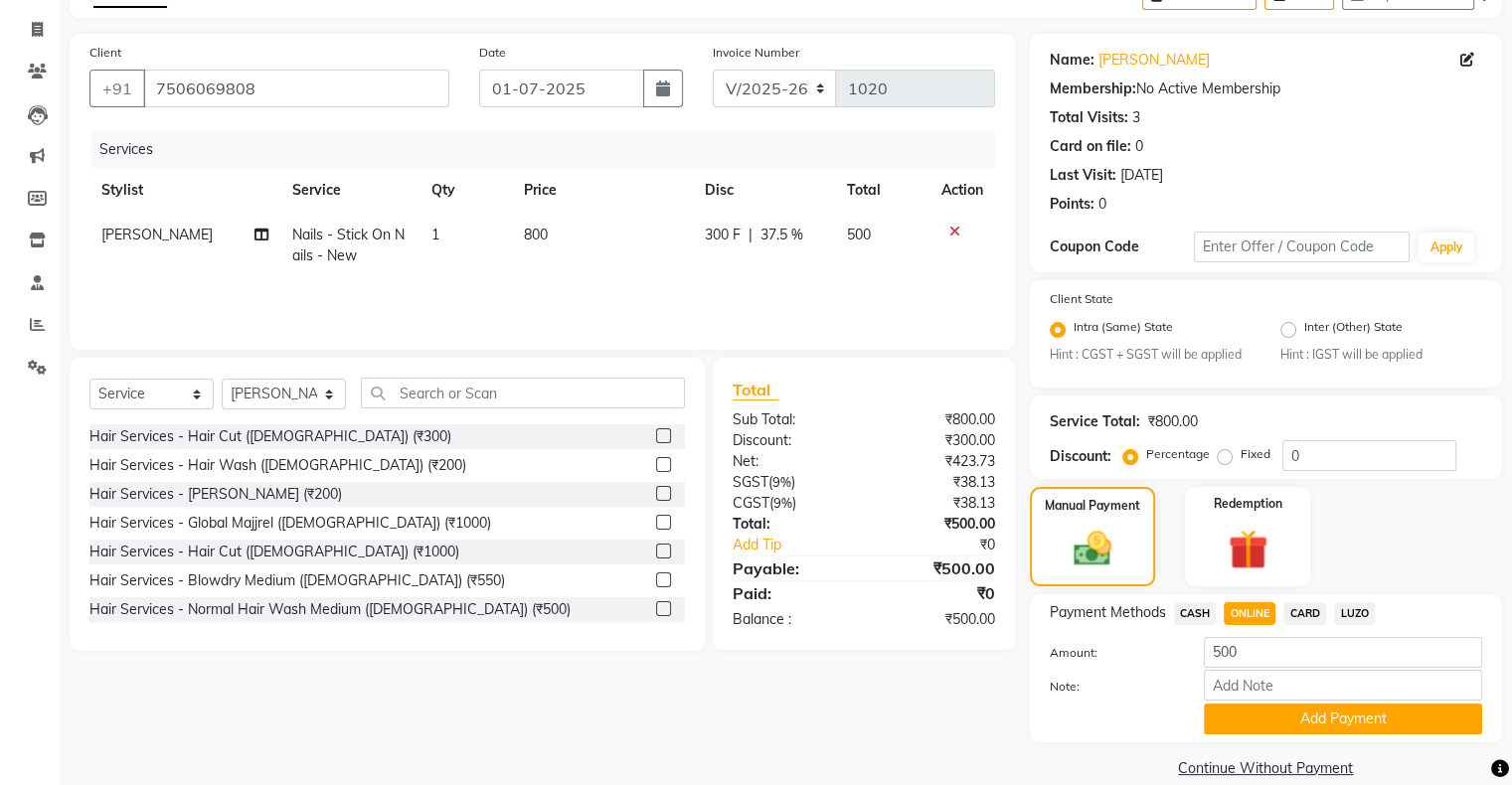 click on "Add Payment" 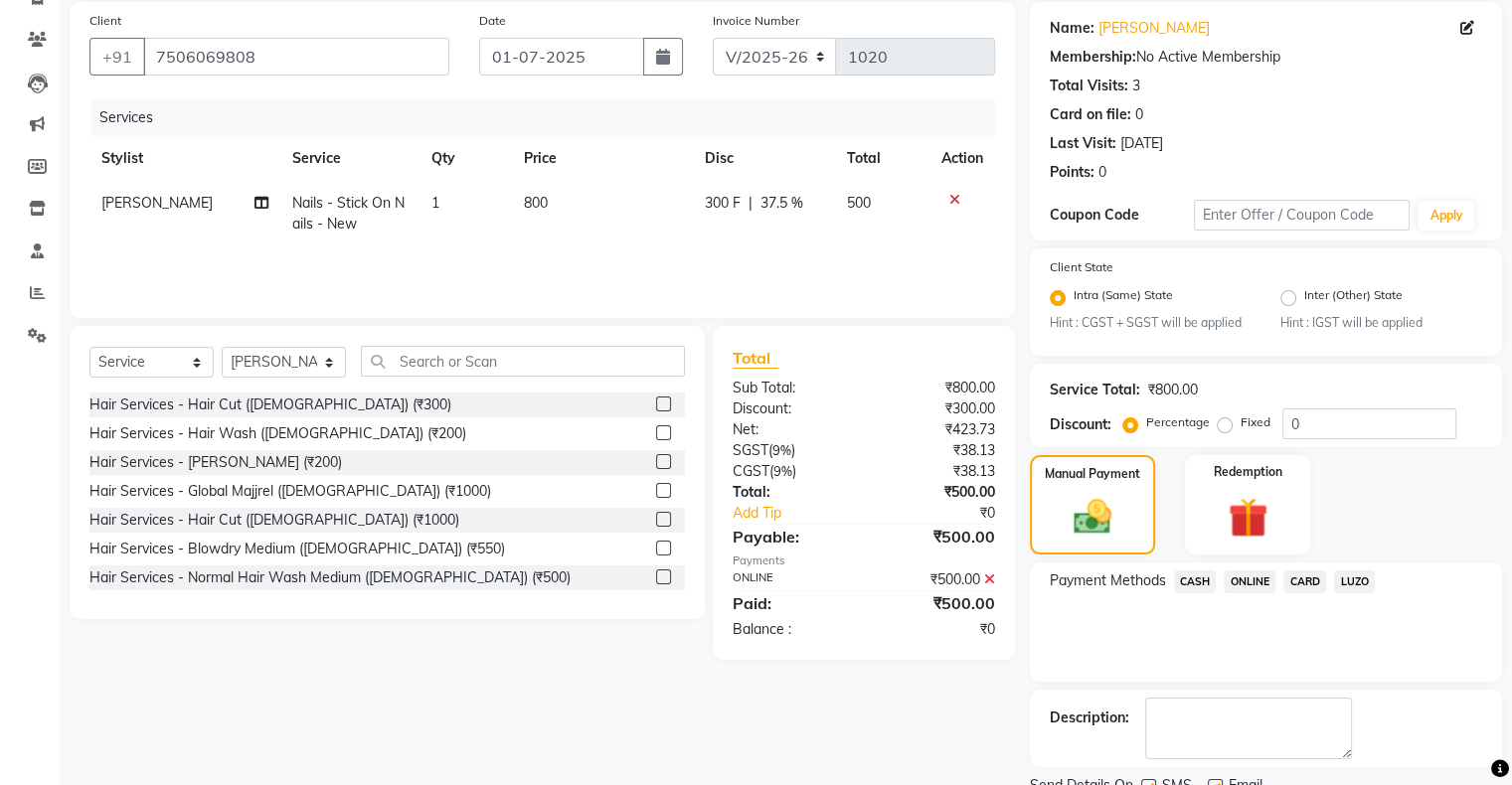 scroll, scrollTop: 227, scrollLeft: 0, axis: vertical 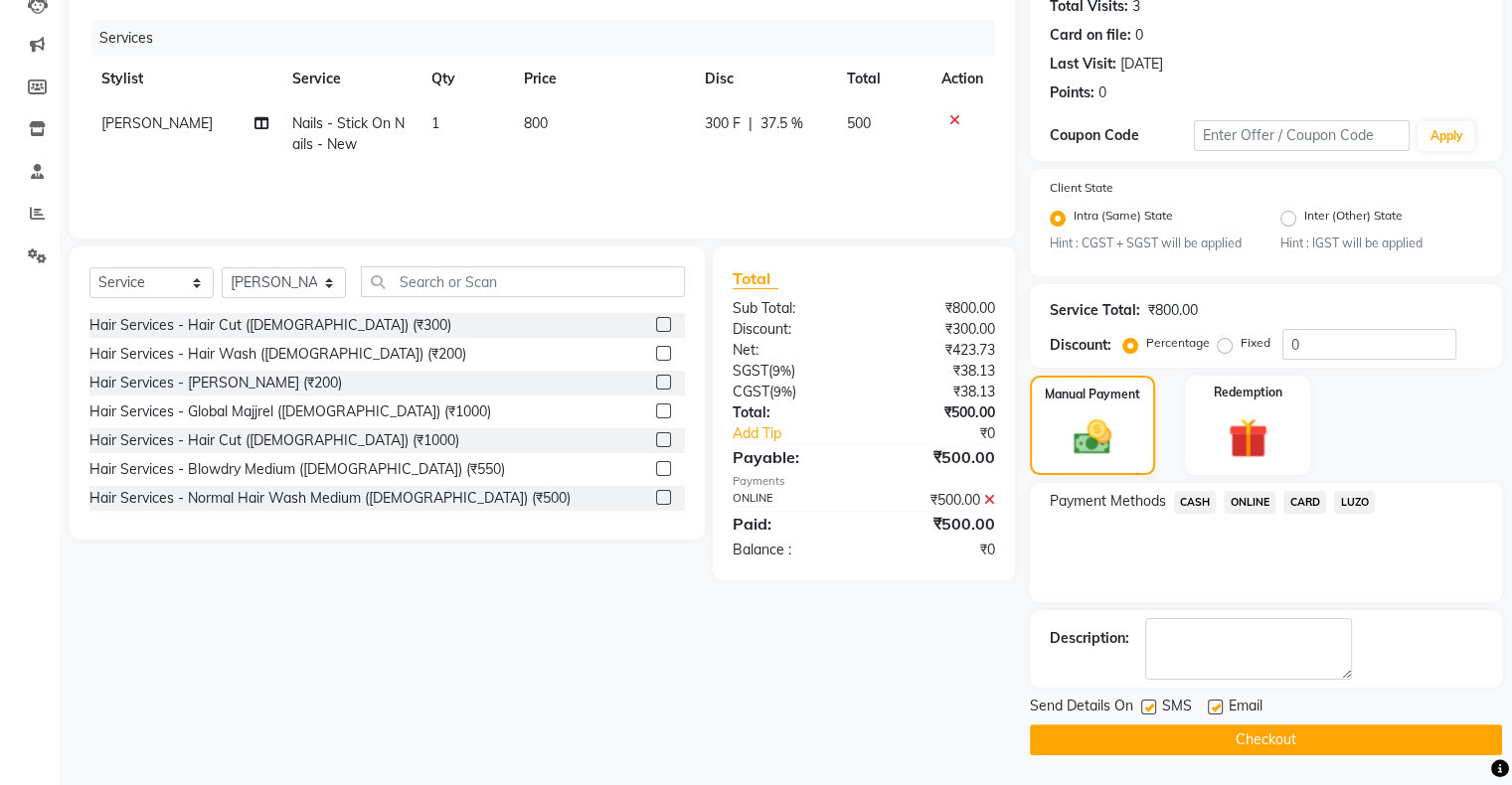 click on "Checkout" 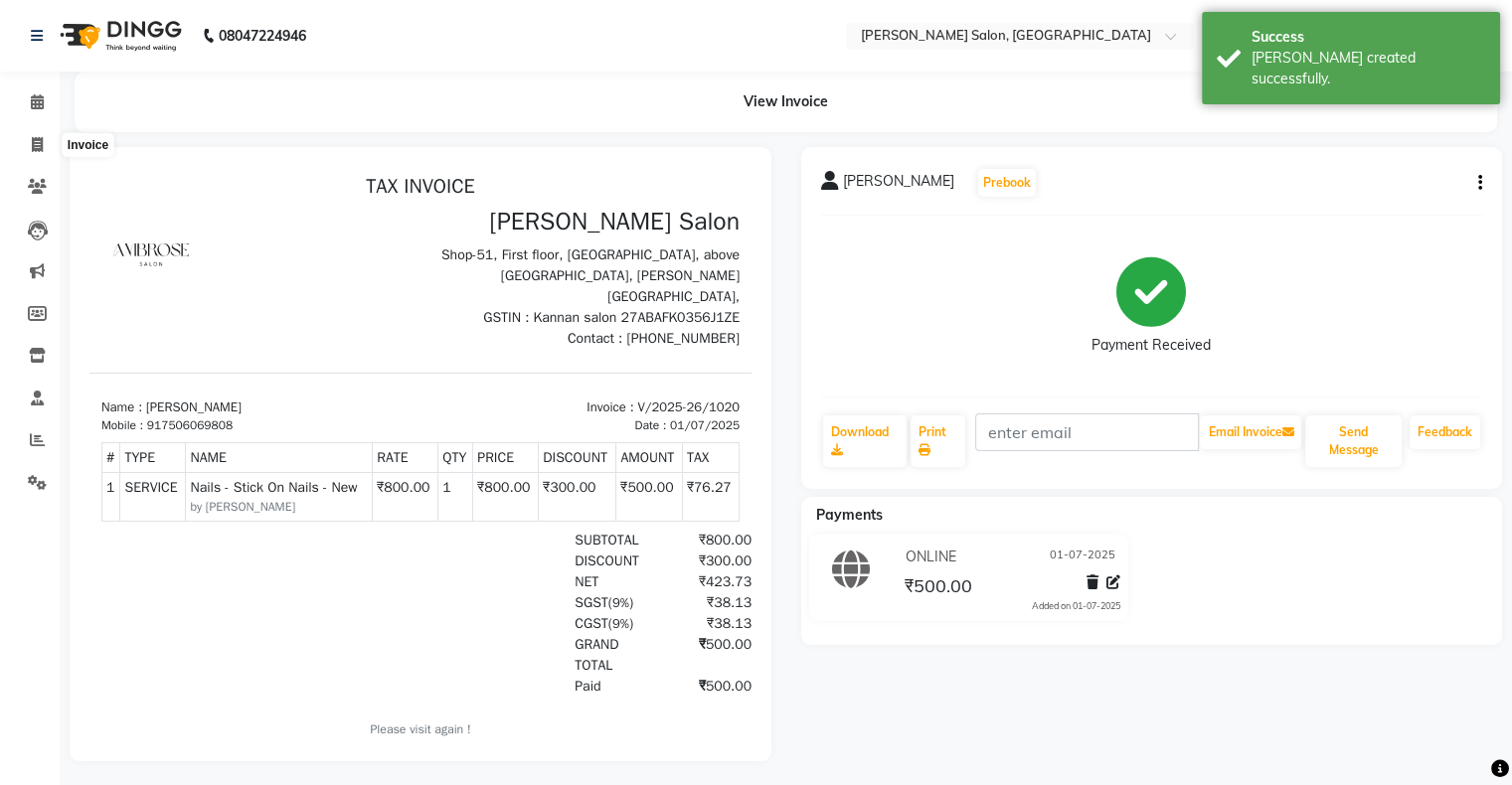 scroll, scrollTop: 0, scrollLeft: 0, axis: both 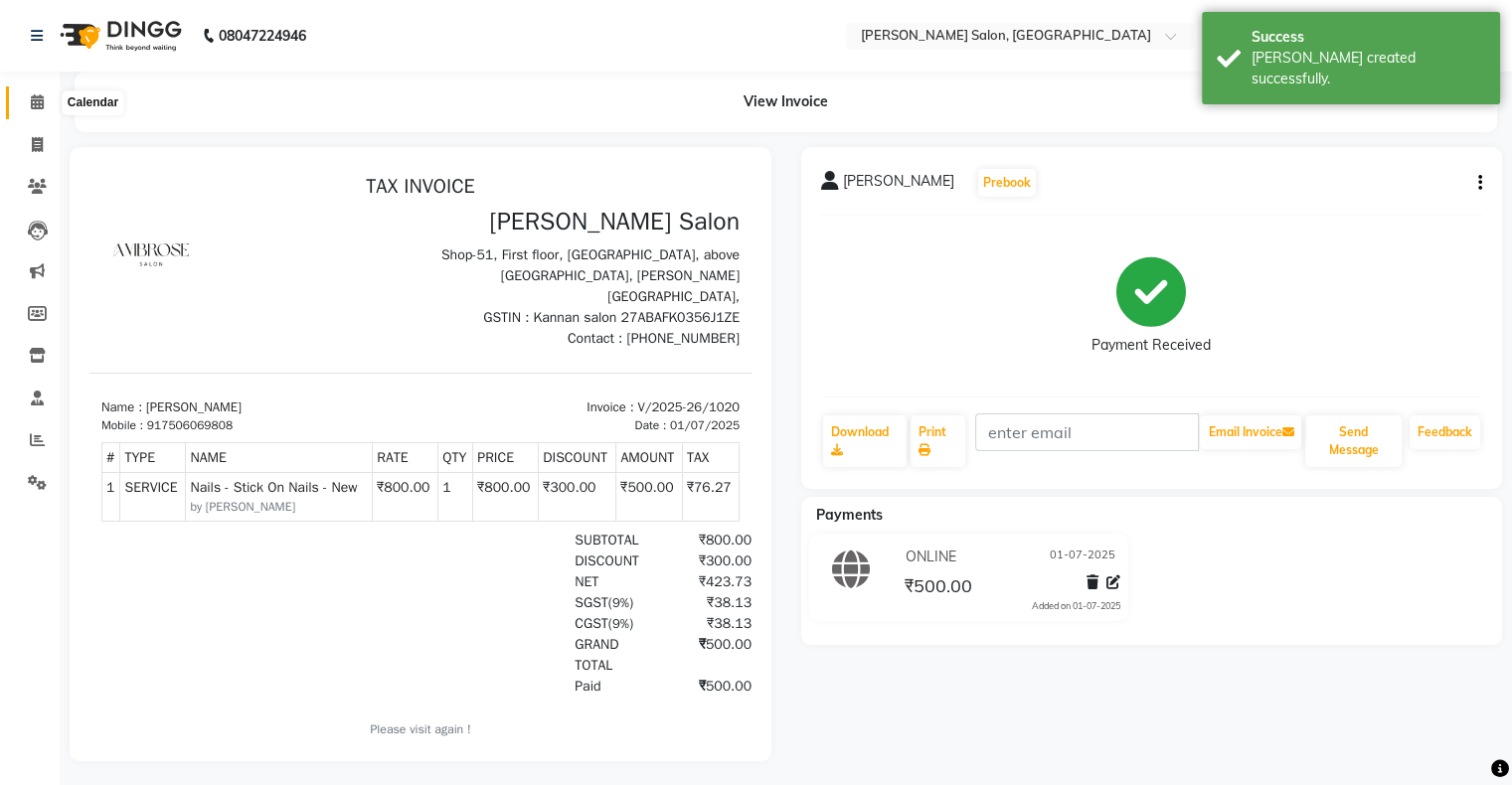 click 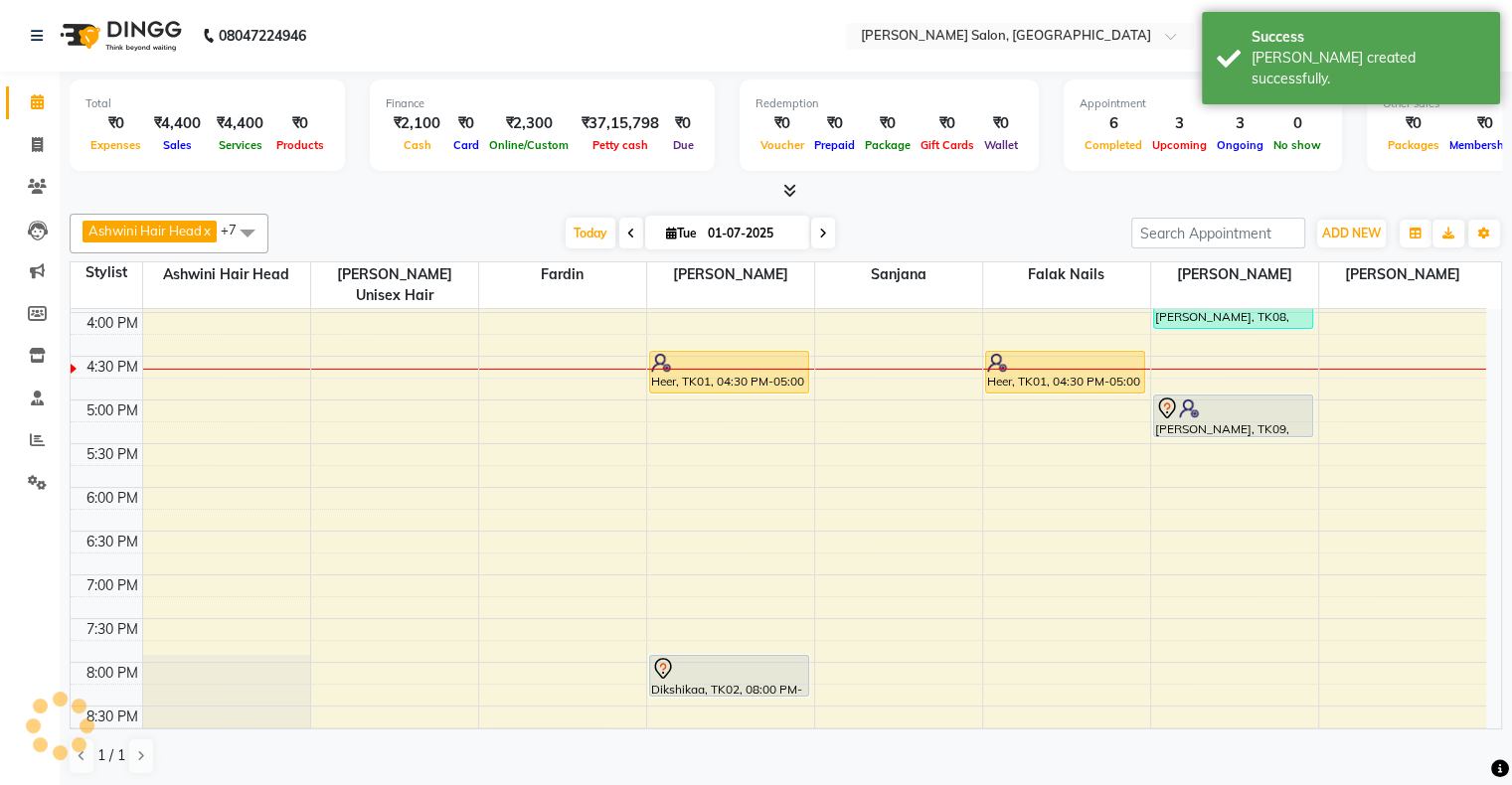 scroll, scrollTop: 0, scrollLeft: 0, axis: both 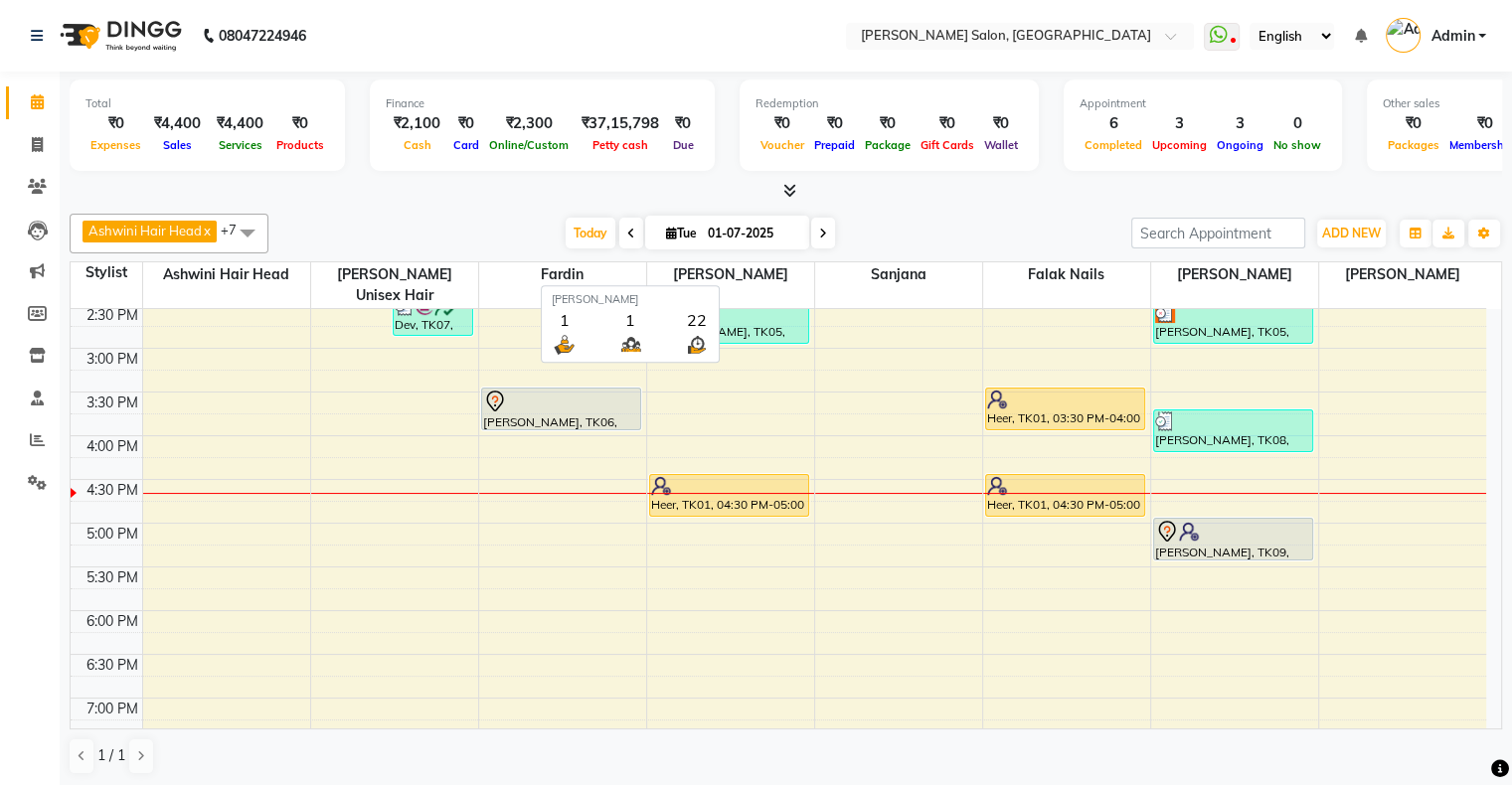 click on "[PERSON_NAME]" at bounding box center [731, 274] 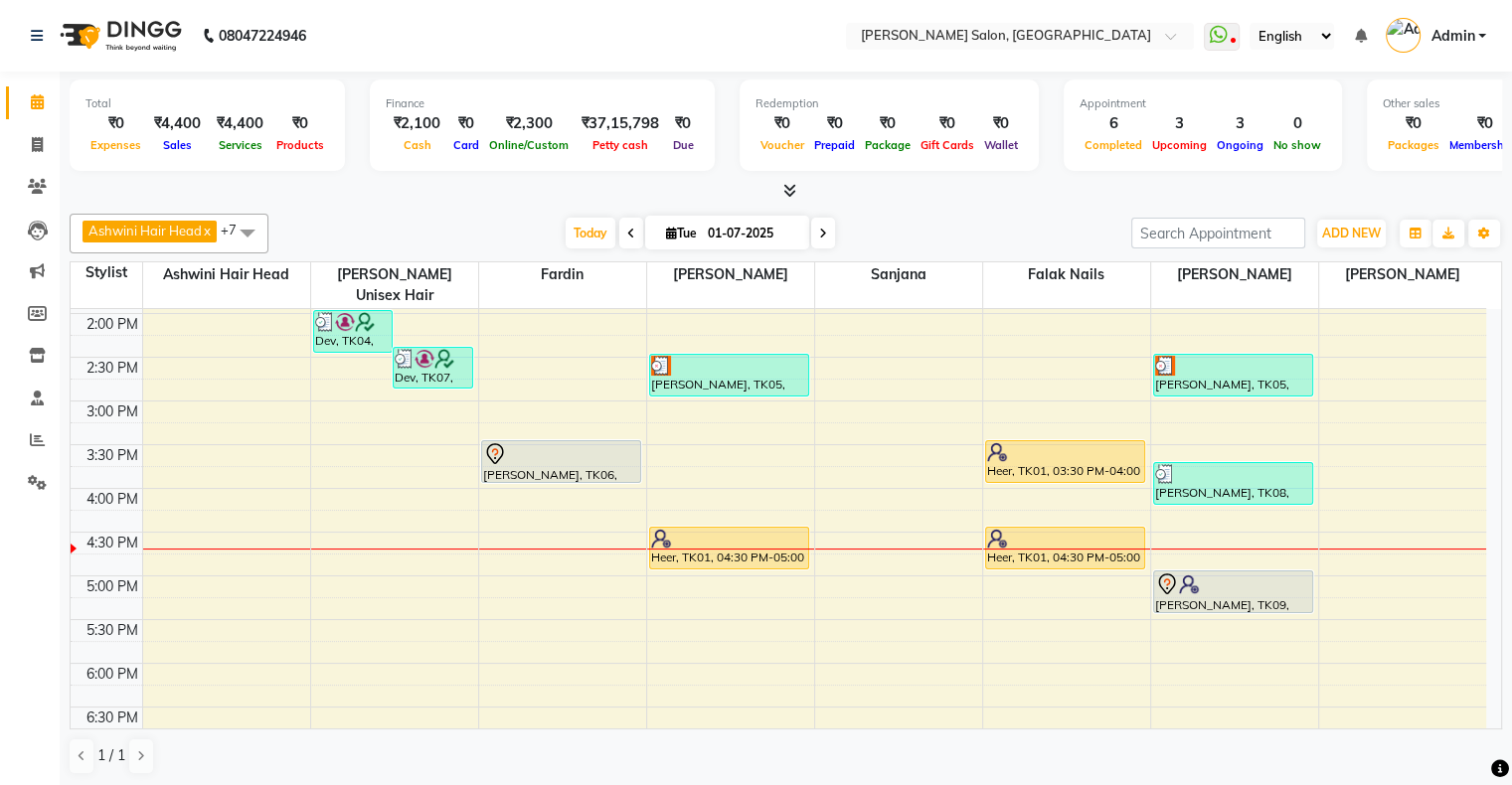 scroll, scrollTop: 298, scrollLeft: 0, axis: vertical 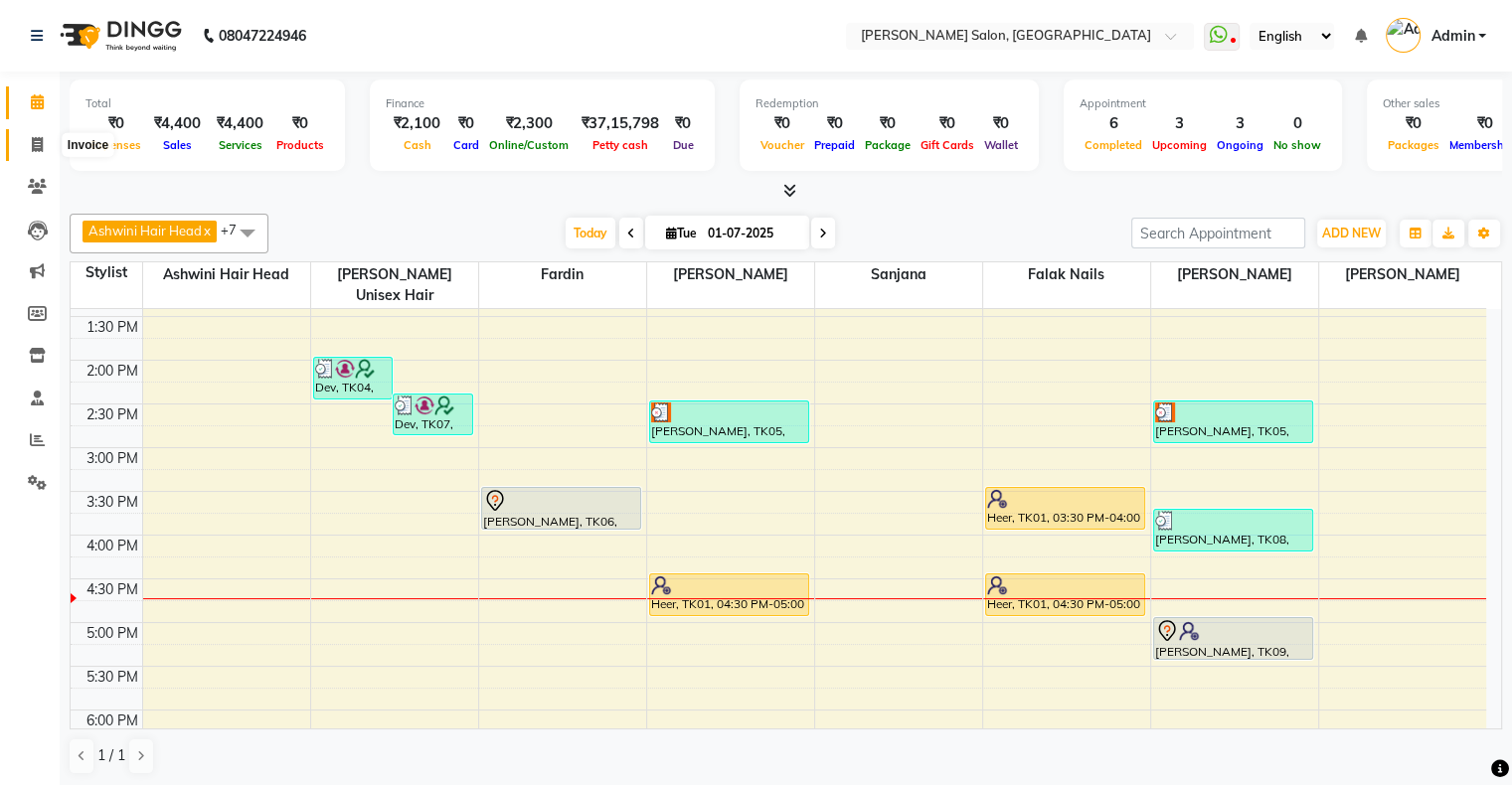 click 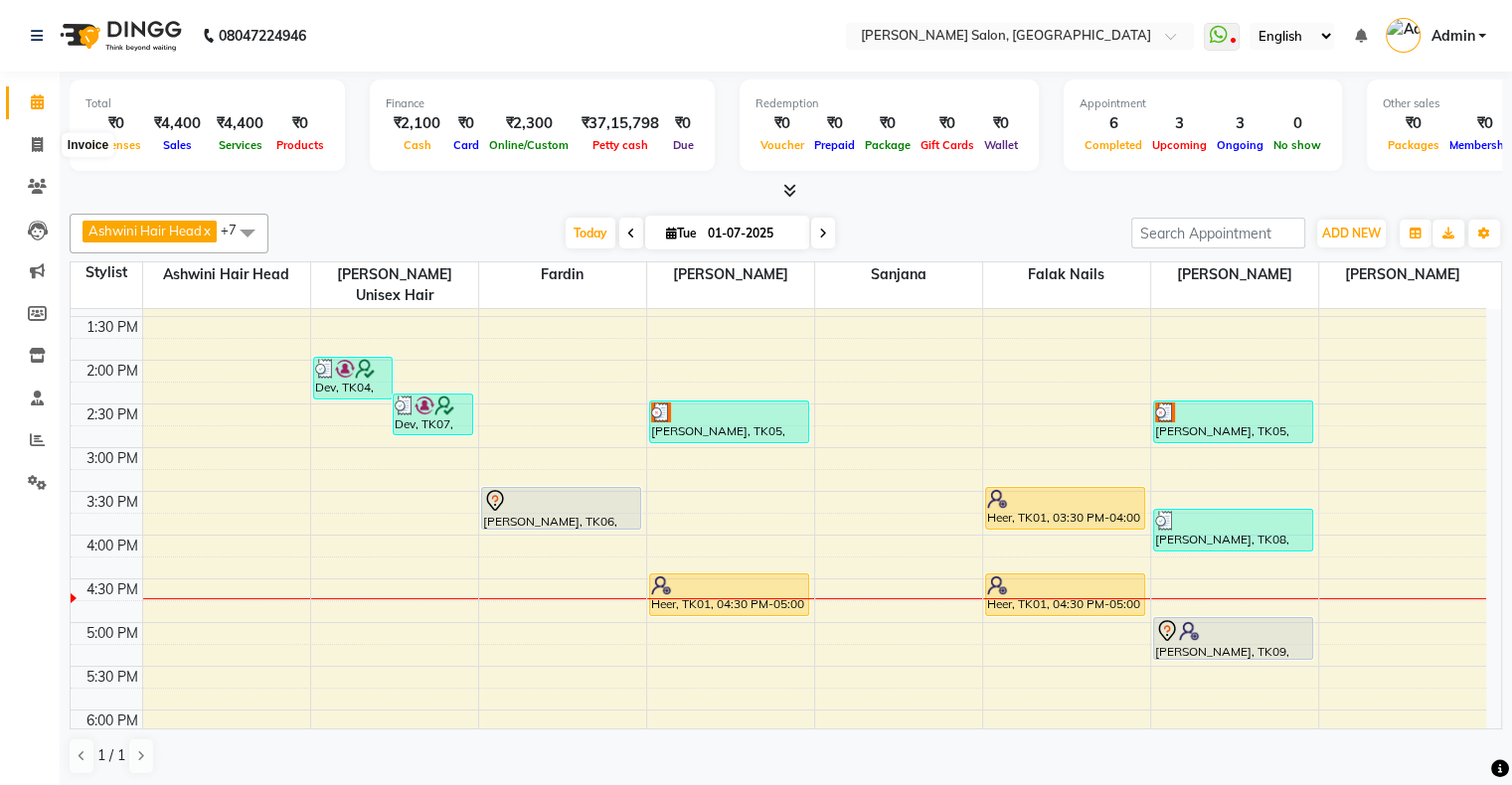 select on "service" 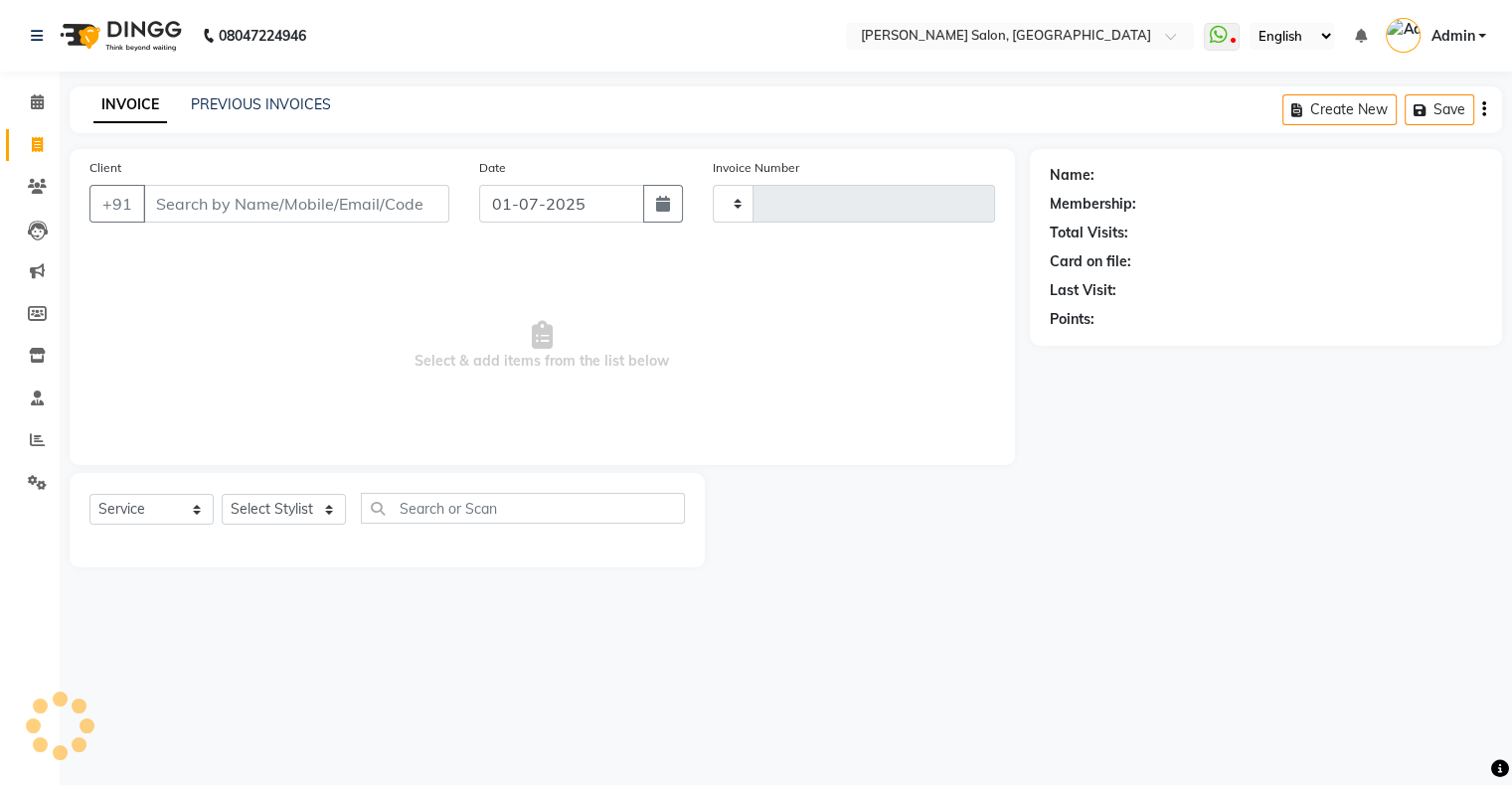 scroll, scrollTop: 0, scrollLeft: 0, axis: both 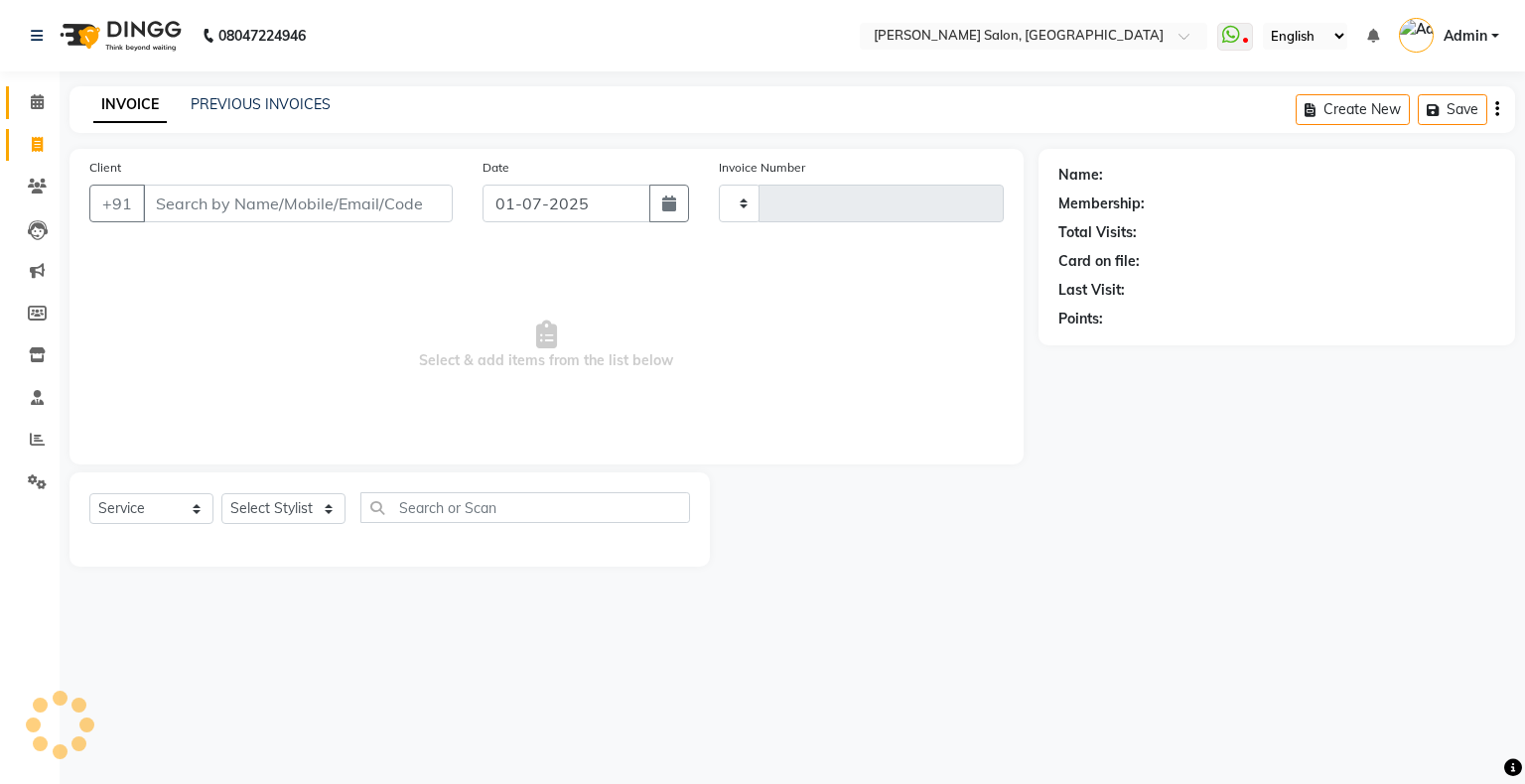 type on "1021" 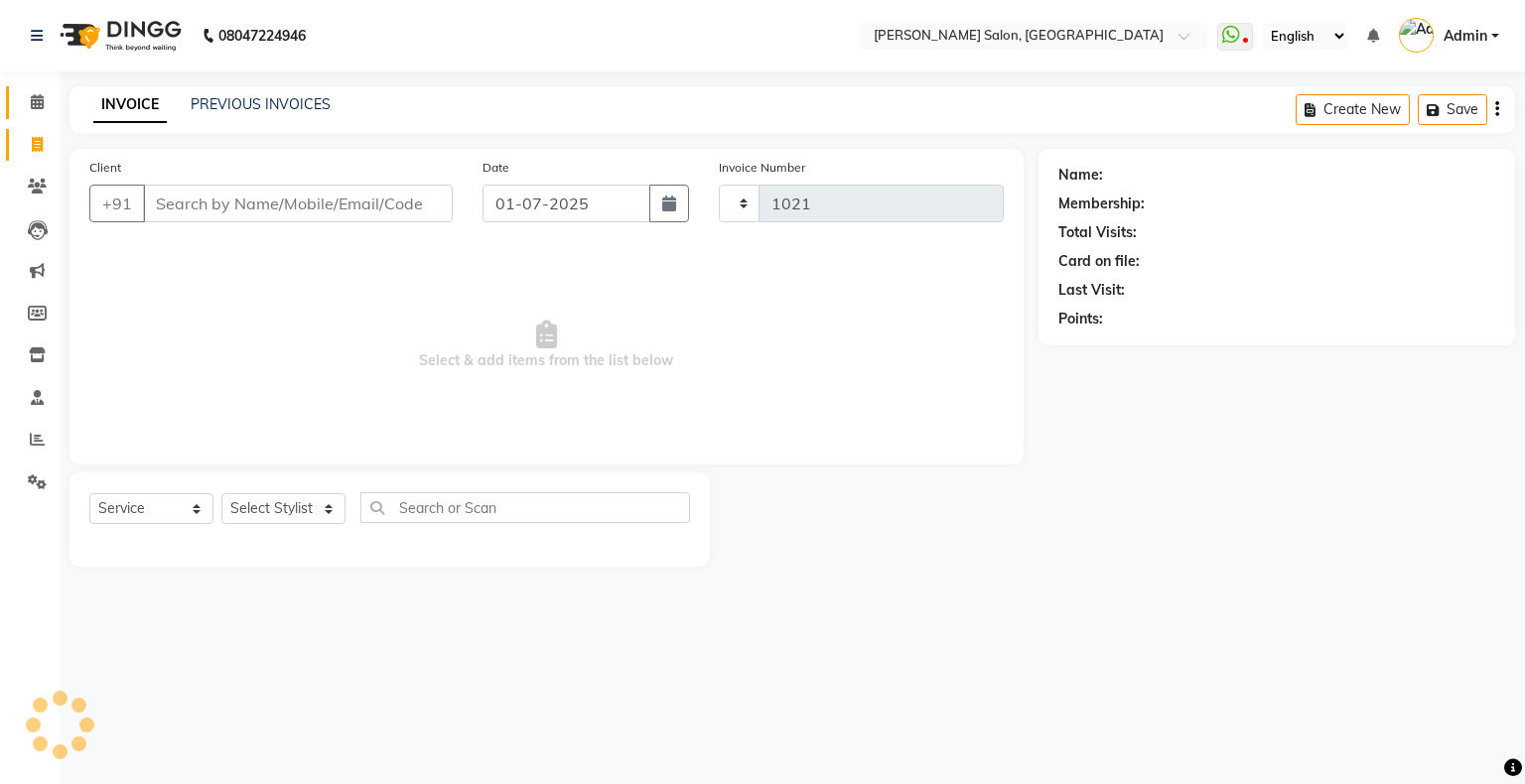 select on "4073" 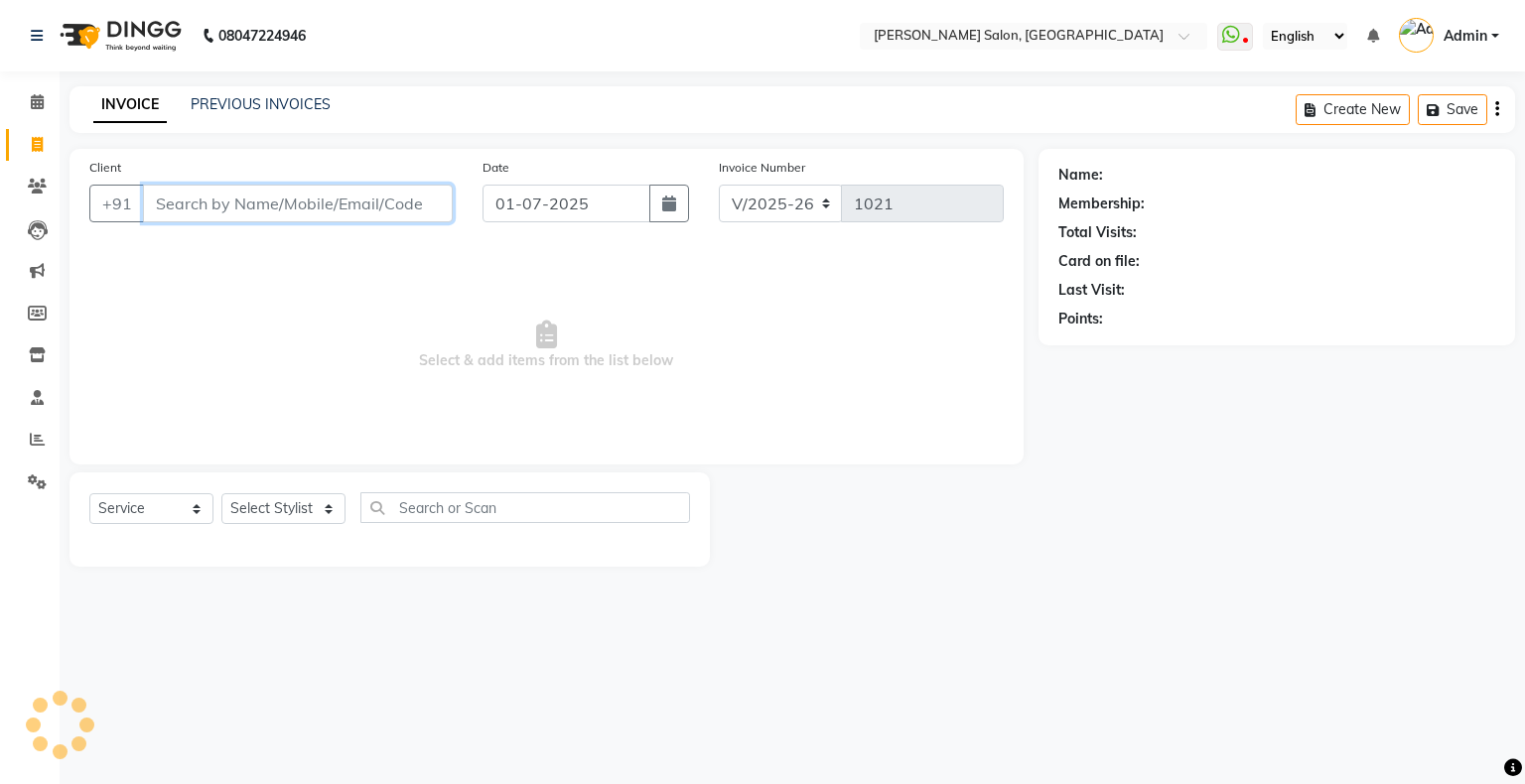 click on "Client" at bounding box center (298, 203) 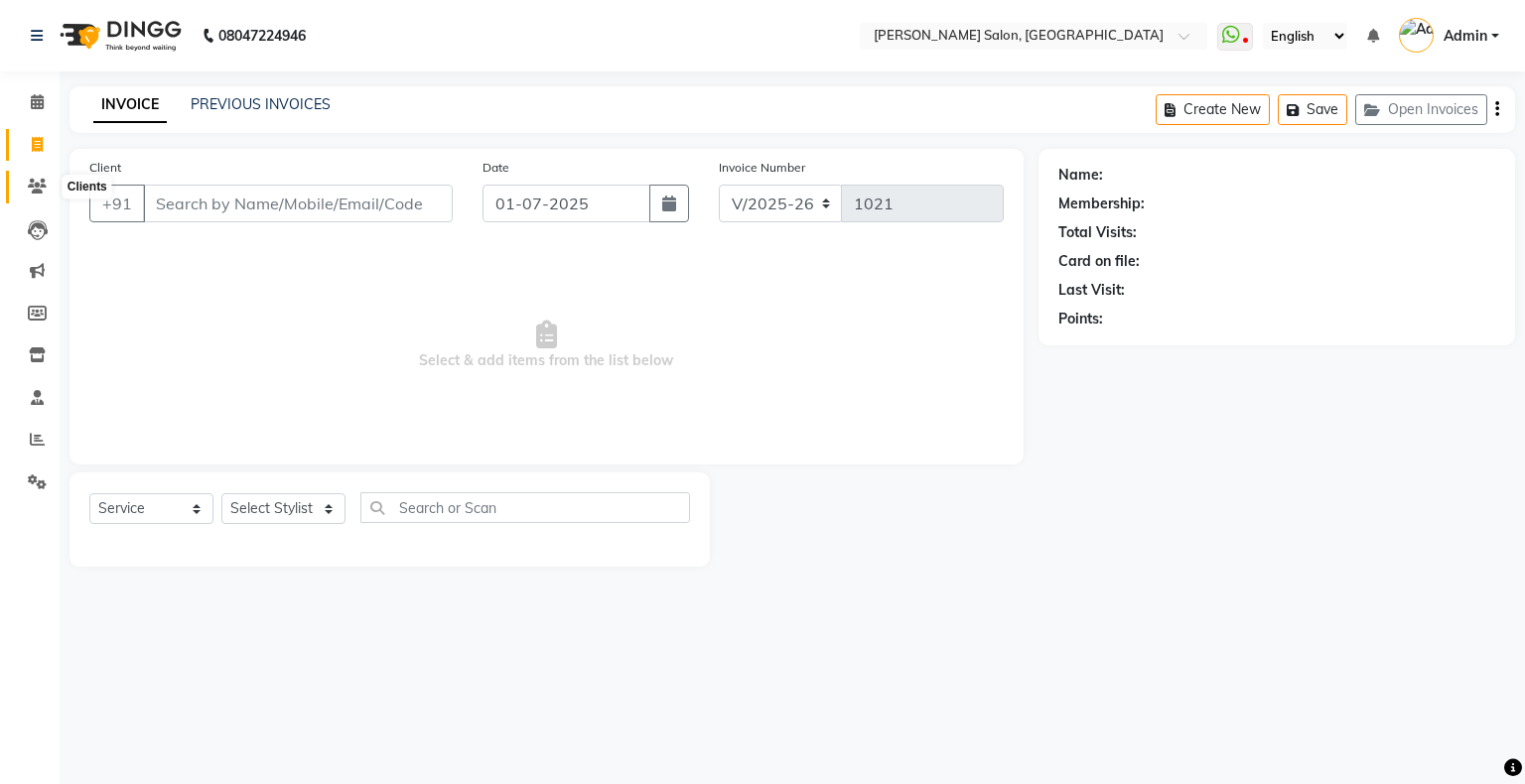 click 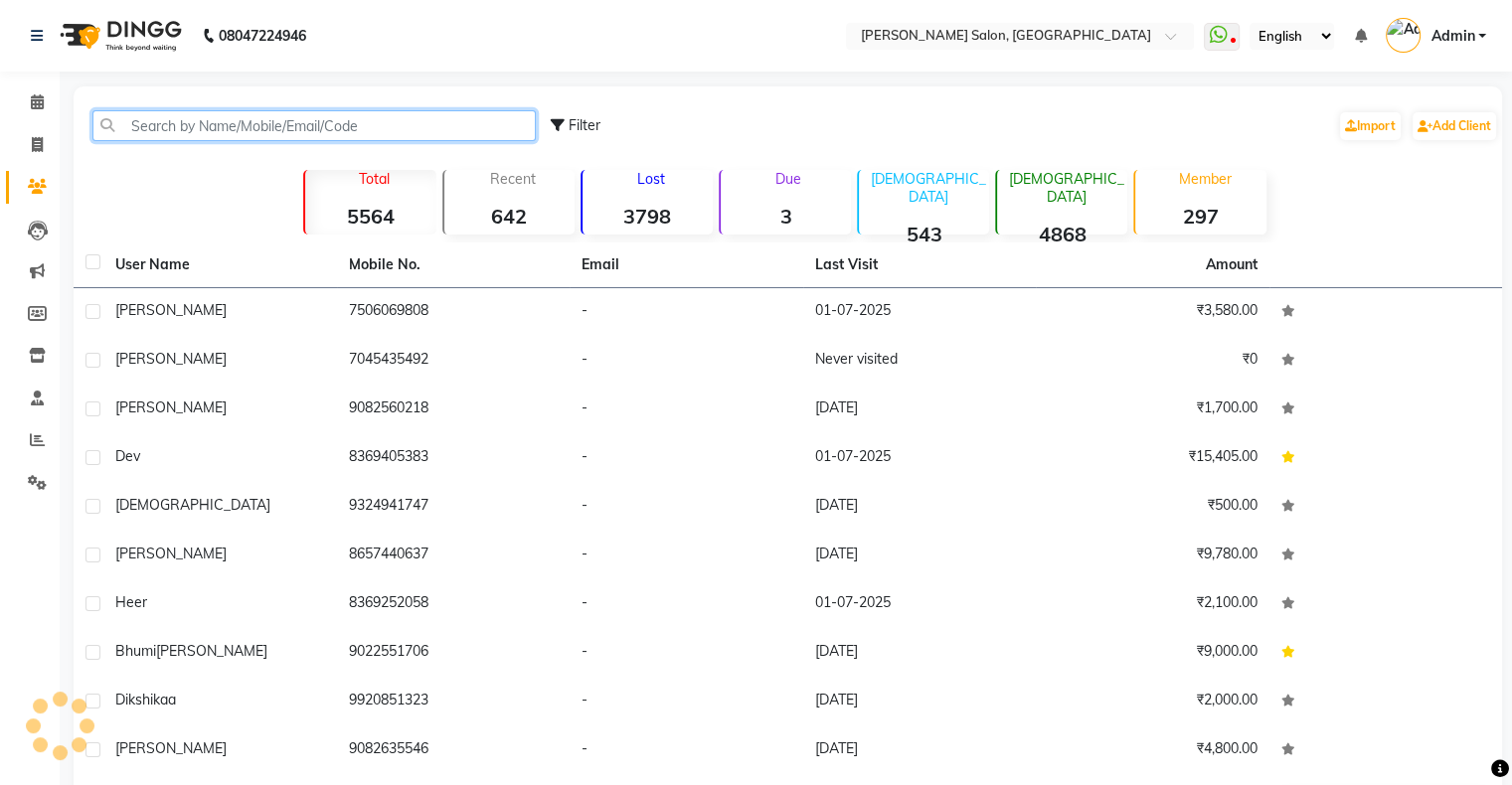click 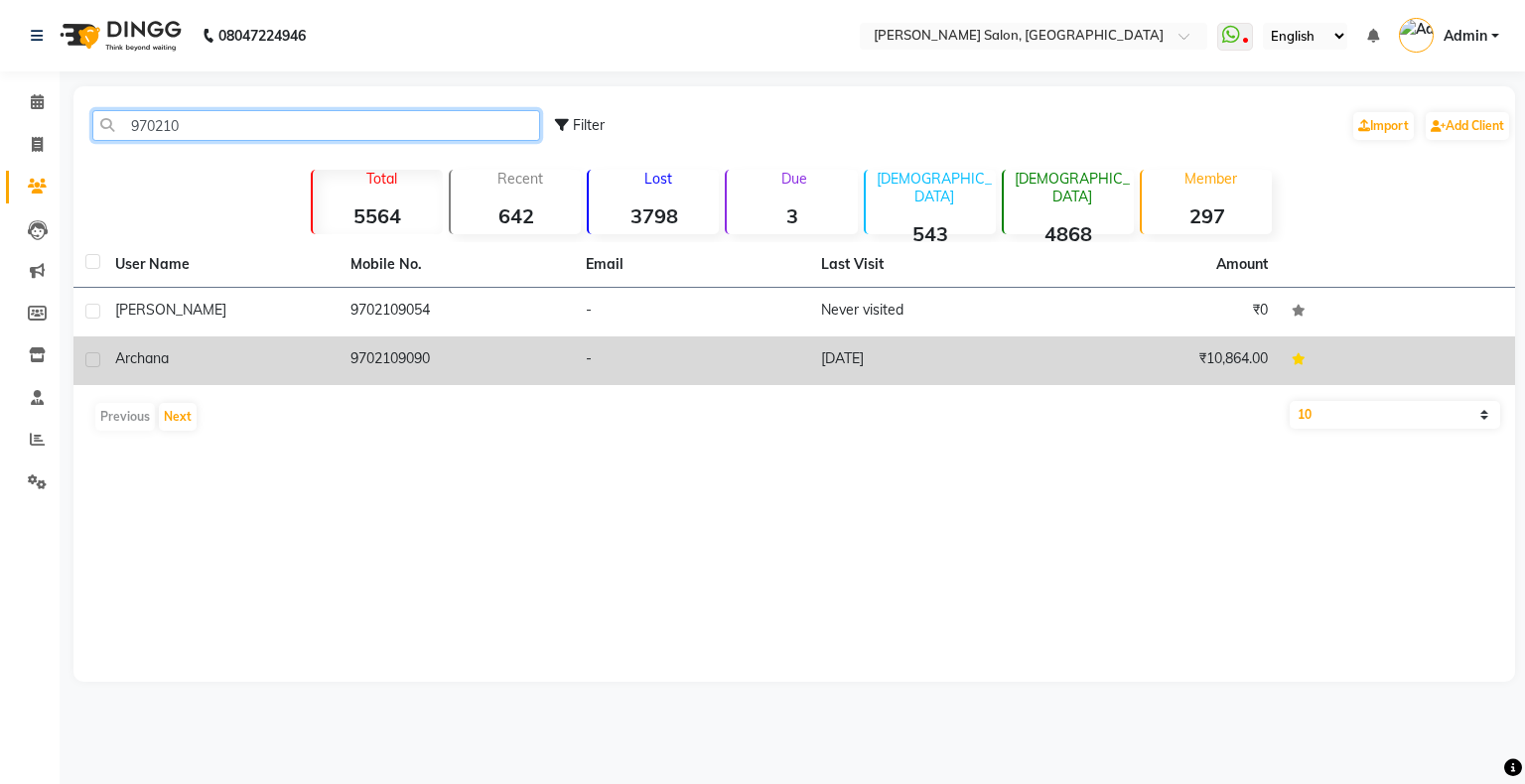 type on "970210" 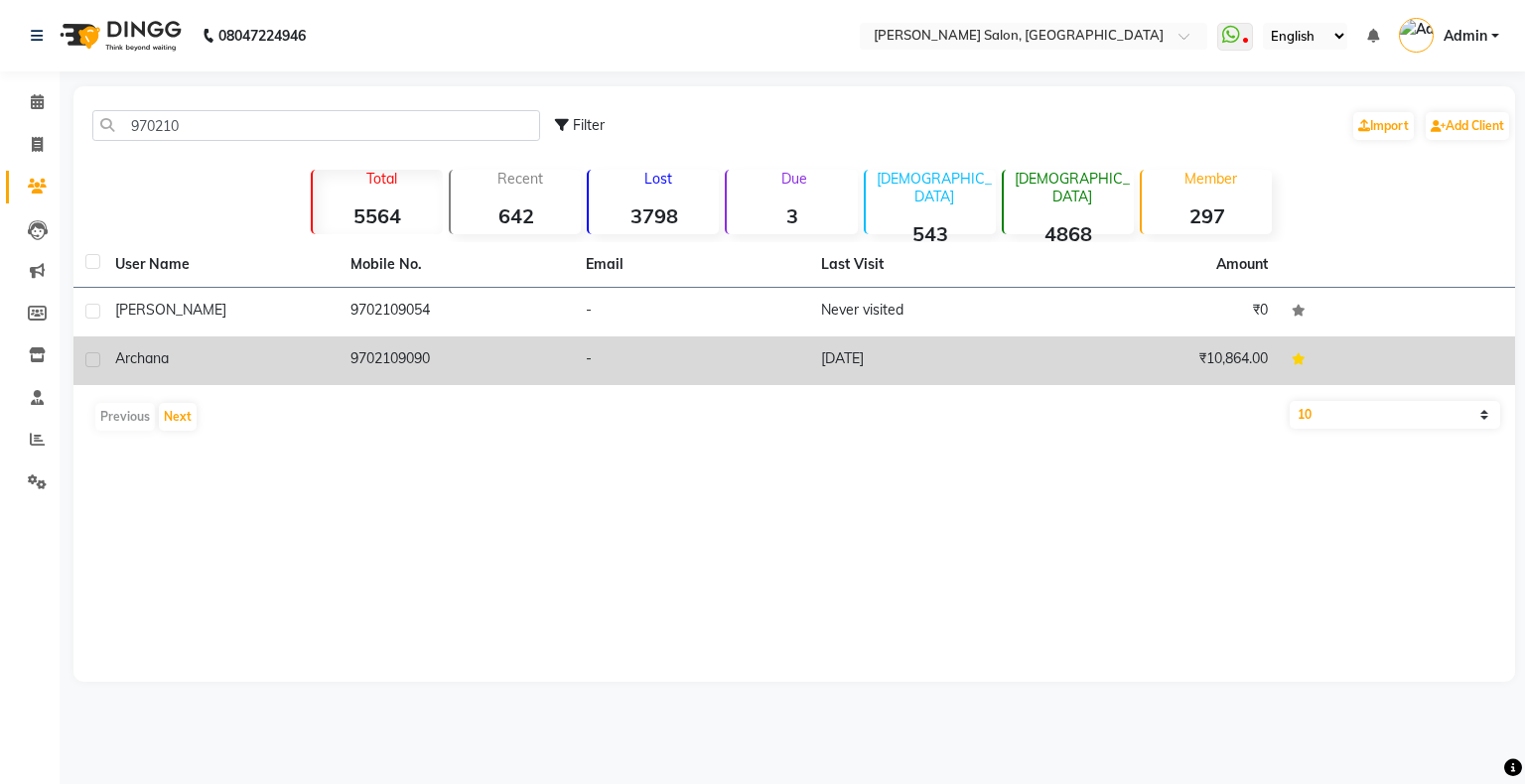 click on "9702109090" 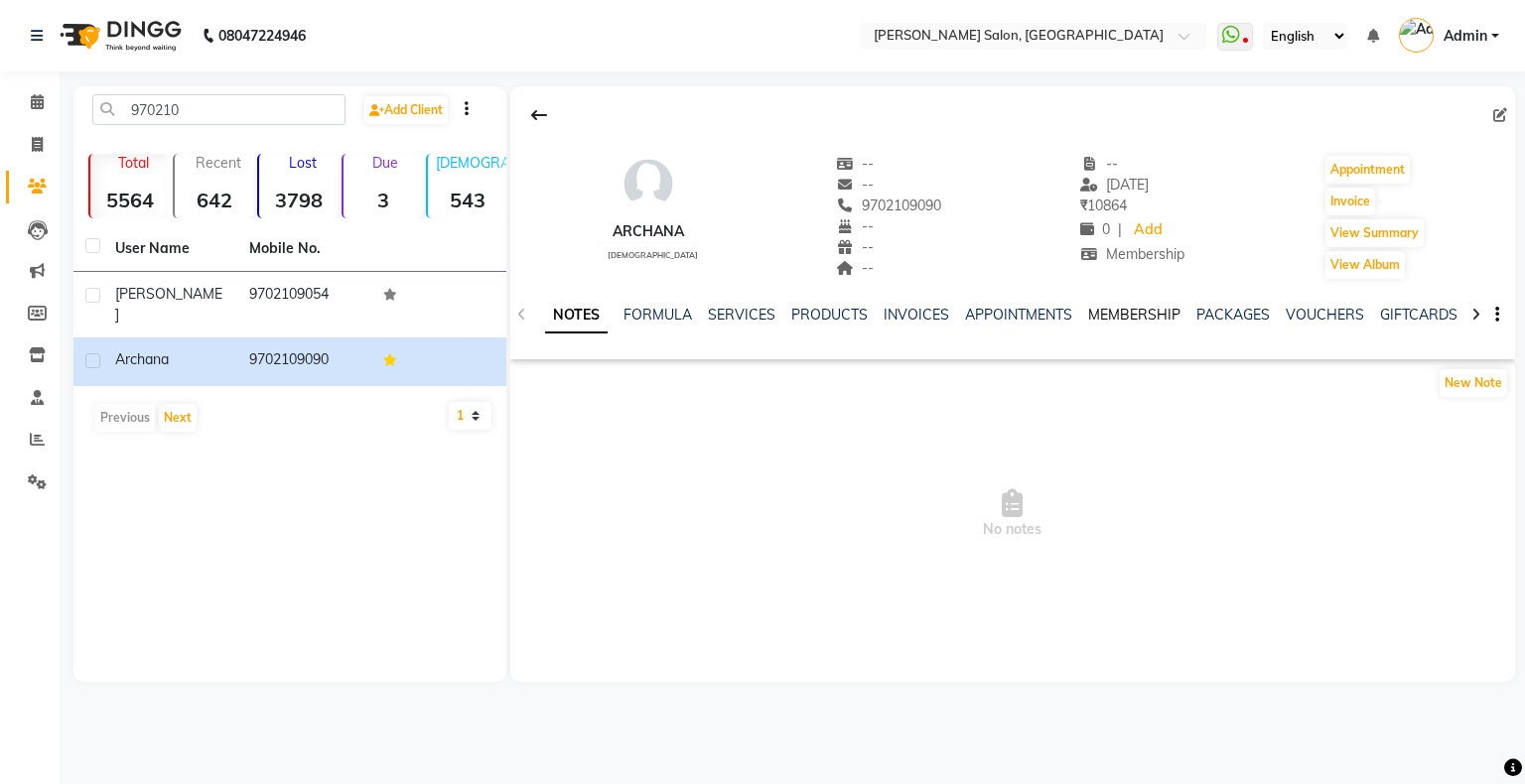 click on "MEMBERSHIP" 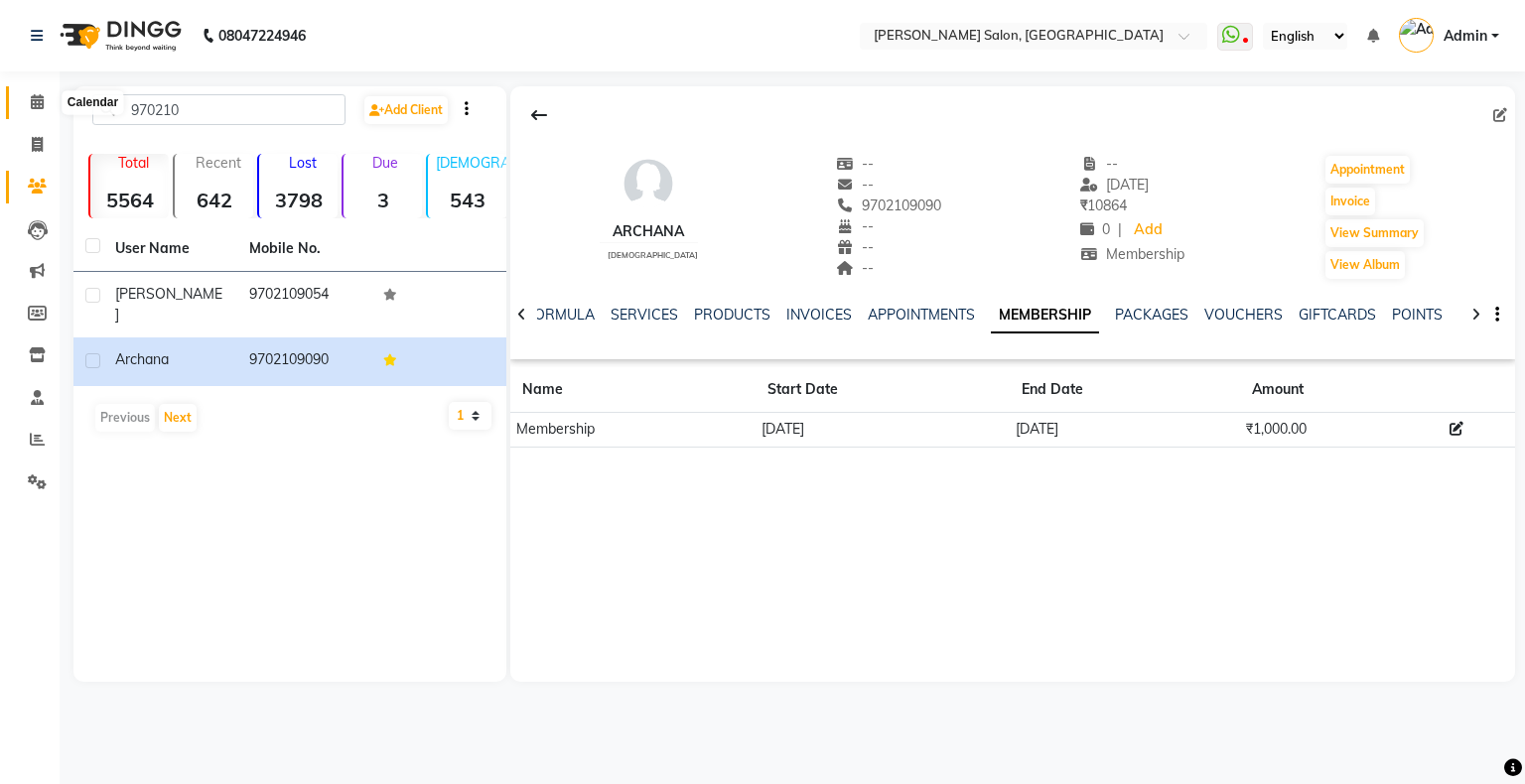 click 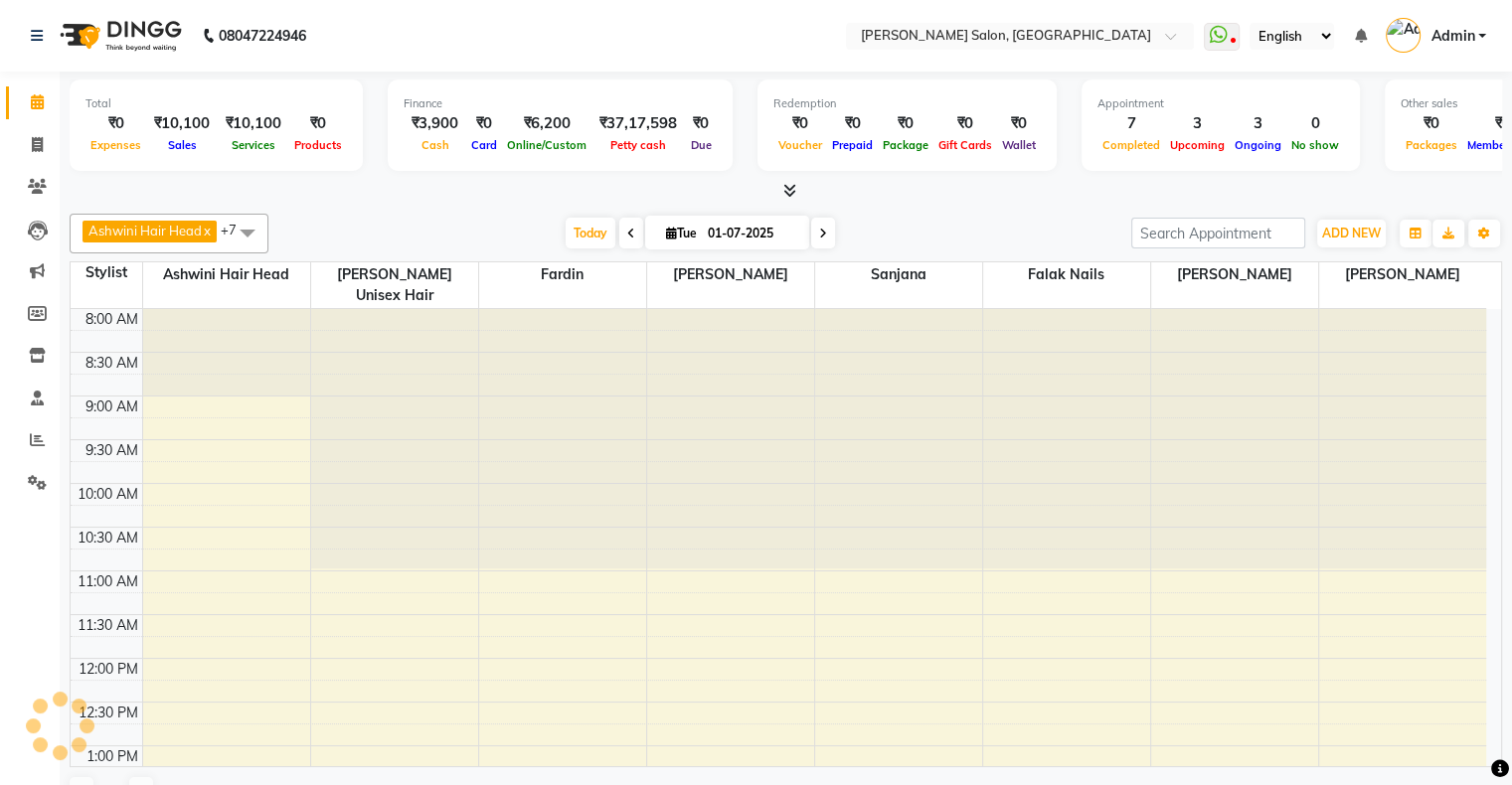 scroll, scrollTop: 0, scrollLeft: 0, axis: both 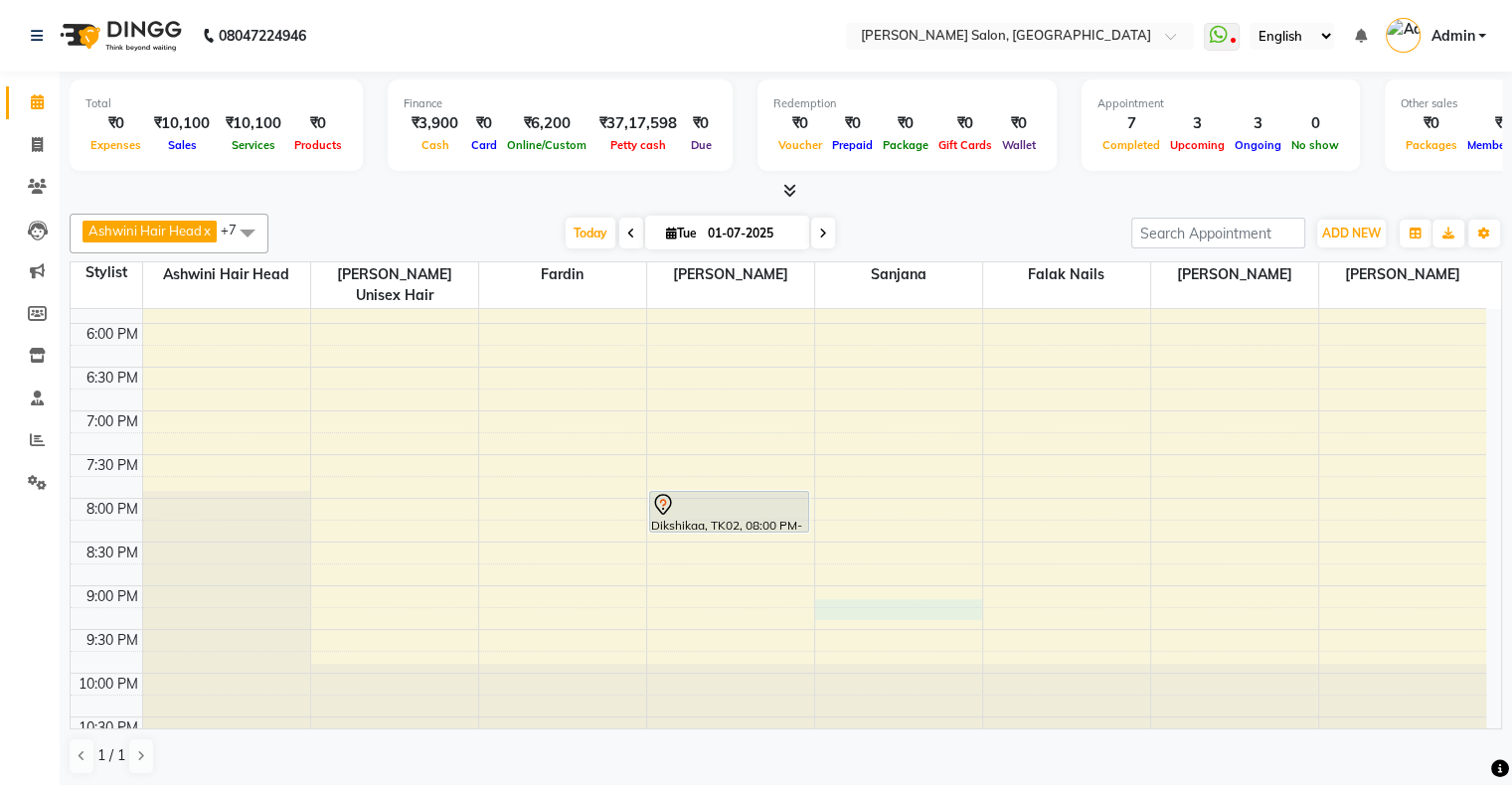 click on "10:00 AM 10:30 AM 11:00 AM 11:30 AM 12:00 PM 12:30 PM 1:00 PM 1:30 PM 2:00 PM 2:30 PM 3:00 PM 3:30 PM 4:00 PM 4:30 PM 5:00 PM 5:30 PM 6:00 PM 6:30 PM 7:00 PM 7:30 PM 8:00 PM 8:30 PM 9:00 PM 9:30 PM 10:00 PM 10:30 PM     Dev, TK04, 02:00 PM-02:30 PM, Men'S Services - Hair Spa  - New     Dev, TK07, 02:25 PM-02:55 PM, Men'S Services - [PERSON_NAME] Crafting - New (₹250)     Dev, TK10, 04:20 PM-04:50 PM, Hair Spa - Revive Hair Ritual - New (₹2500)             [PERSON_NAME], TK06, 03:30 PM-04:00 PM, Hair Cut - [DEMOGRAPHIC_DATA] Haircut (Includes Haircut & Blowdry) - New     [PERSON_NAME], TK05, 02:30 PM-04:00 PM, Nails - Stick On Nails - New (₹800),Nails - Glitter / Cat Eye / Falling Glitter / Chrome - New (₹700),Nails - Ombre / French / Swirls - New (₹800)     [PERSON_NAME], TK05, 02:30 PM-03:00 PM, Nails - Acrylic Nails - New     Heer, TK01, 04:30 PM-05:00 PM, Nails - Acrylic Nails - New             Dikshikaa, TK02, 08:00 PM-08:30 PM, Nails - Gel Polish - New             Heer, TK01, 04:30 PM-05:00 PM, Nails - Acrylic Nails - New" at bounding box center (778, 192) 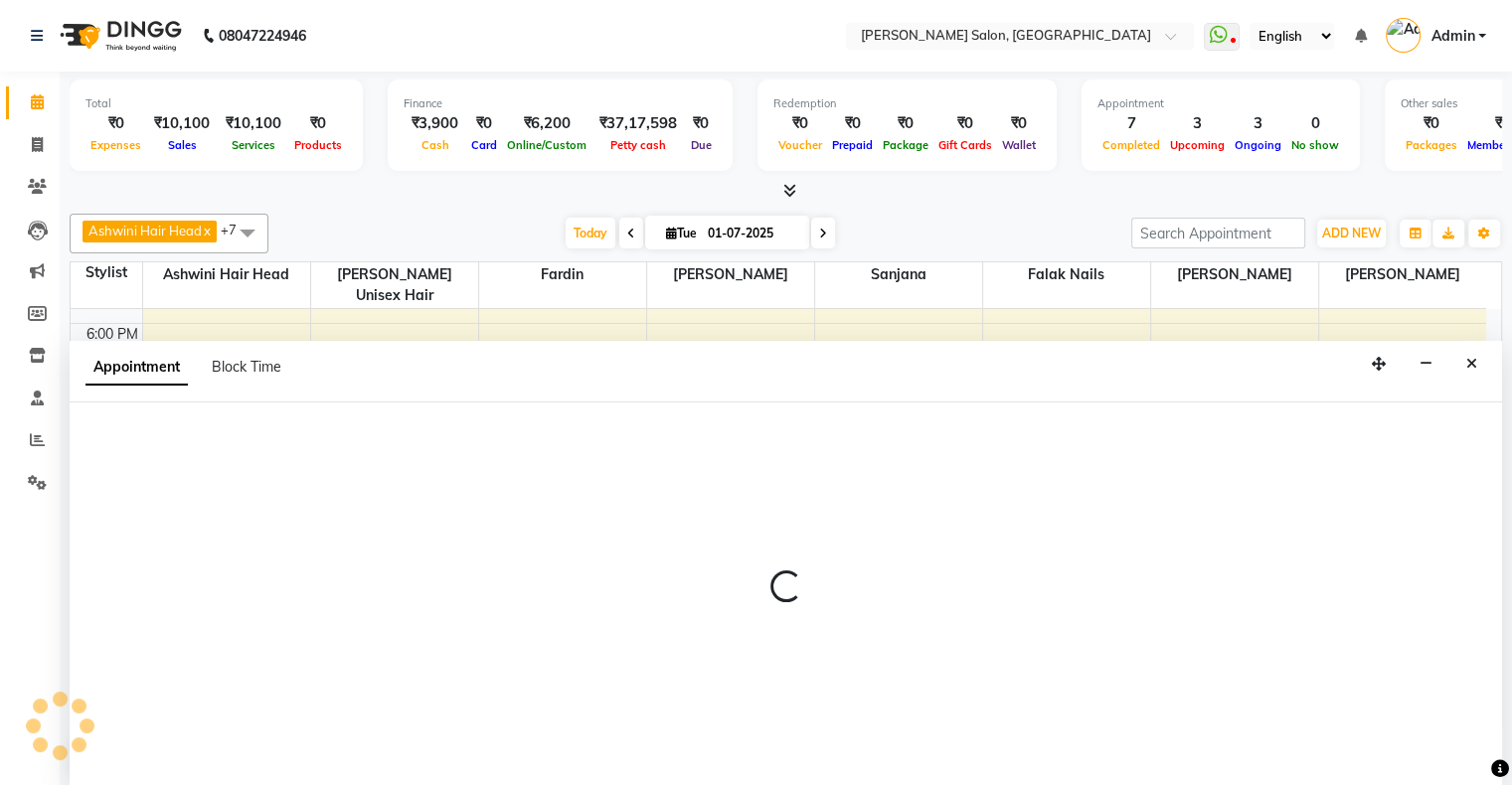 select on "82272" 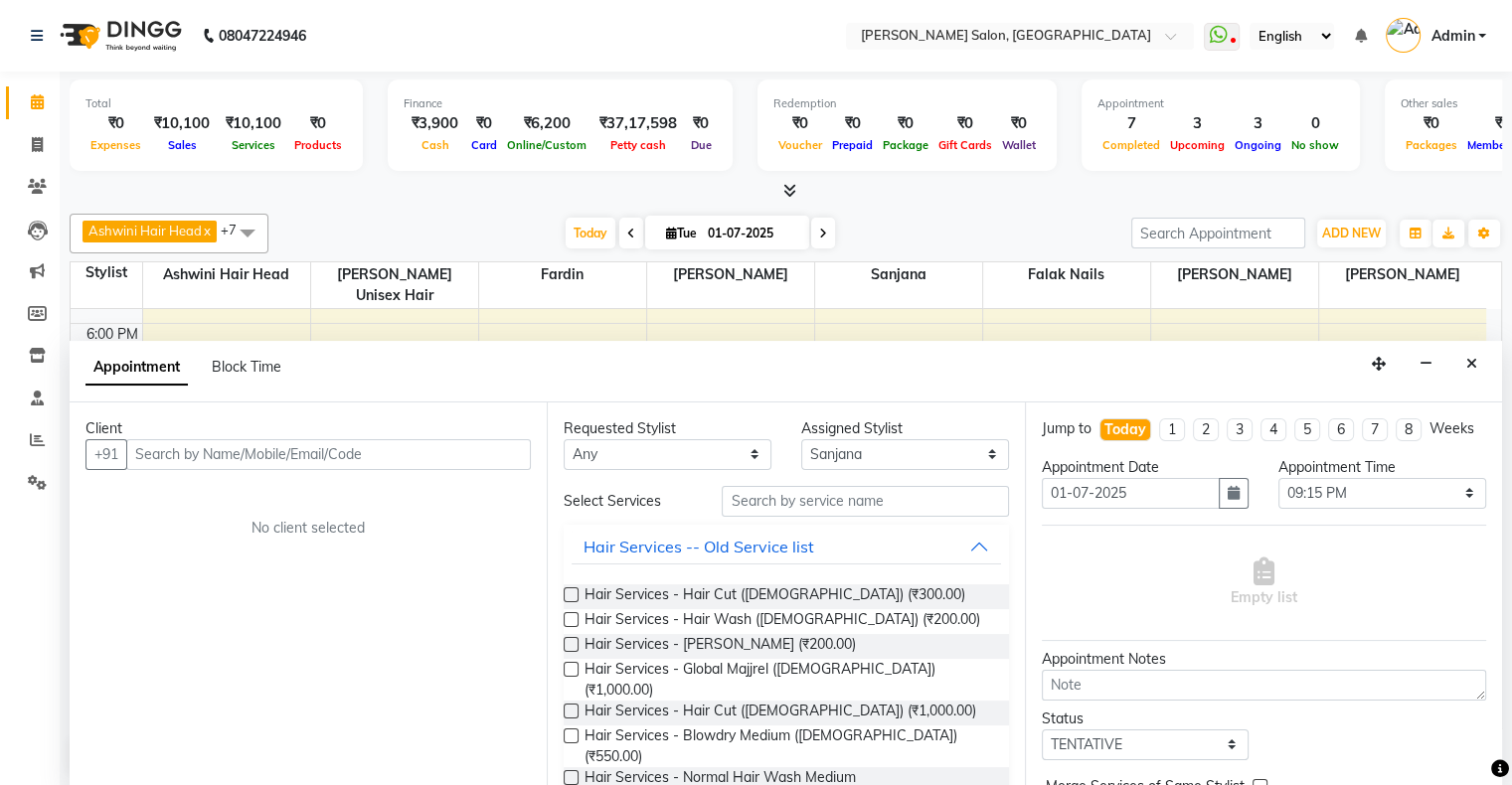 click on "Hair Services - Hair Cut (Male) (₹300.00) Hair Services - Hair Wash (Male) (₹200.00) Hair Services - Beard (₹200.00) Hair Services - Global Majjrel (Male) (₹1,000.00) Hair Services - Hair Cut (Female) (₹1,000.00) Hair Services - Blowdry Medium (Female) (₹550.00) Hair Services - Normal Hair Wash Medium (Female) (₹500.00) Hair Services - Hair Spa Medium (Female) (₹1,200.00) Threading-Full Face Threading (Female) (₹299.00) Honey wax Half Legs (Male) (₹1,000.00) Flavoured Wax Underarms (Male) (₹499.00) Honey wax Half Arms (Female) (₹200.00) Honey wax Half Legs (Female) (₹400.00) Adult Hair Cut - Male Senior Stylist (₹600.00) Beard/Clean Shave - Male (₹250.00) Basic Styling - Male (₹250.00) Basic Styling Male - Senior Stylist (₹400.00) Side locks trim - Male (₹150.00) Brows Color - Male (₹200.00) Mustach Color - Male (₹250.00) Earloop Color - Male (₹150.00) Beard Color - Male (₹500.00) Beard Color - Male Senior Stylist (₹500.00) Inner Nose - Male (₹150.00)" at bounding box center (785, 3986) 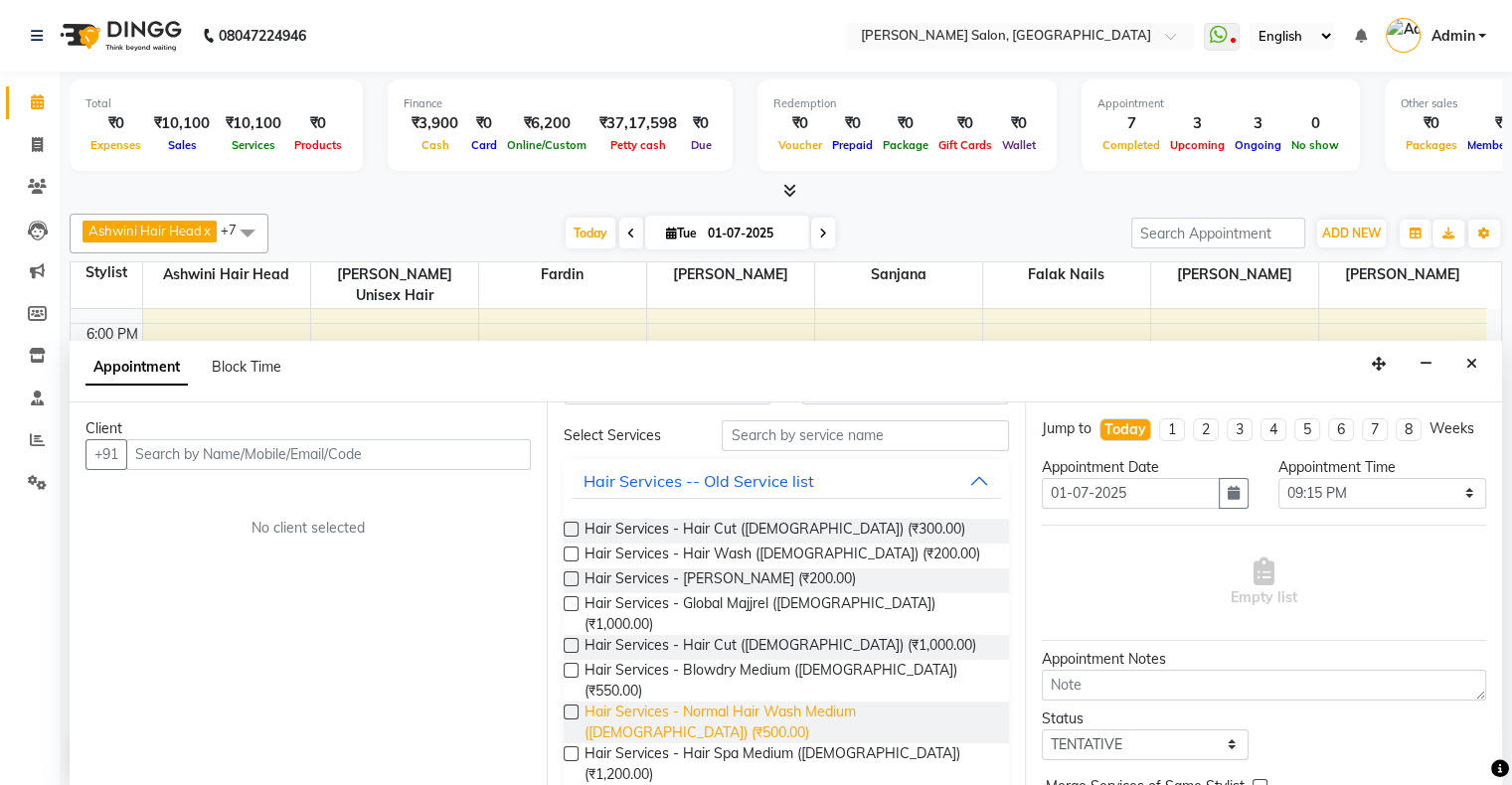 scroll, scrollTop: 0, scrollLeft: 0, axis: both 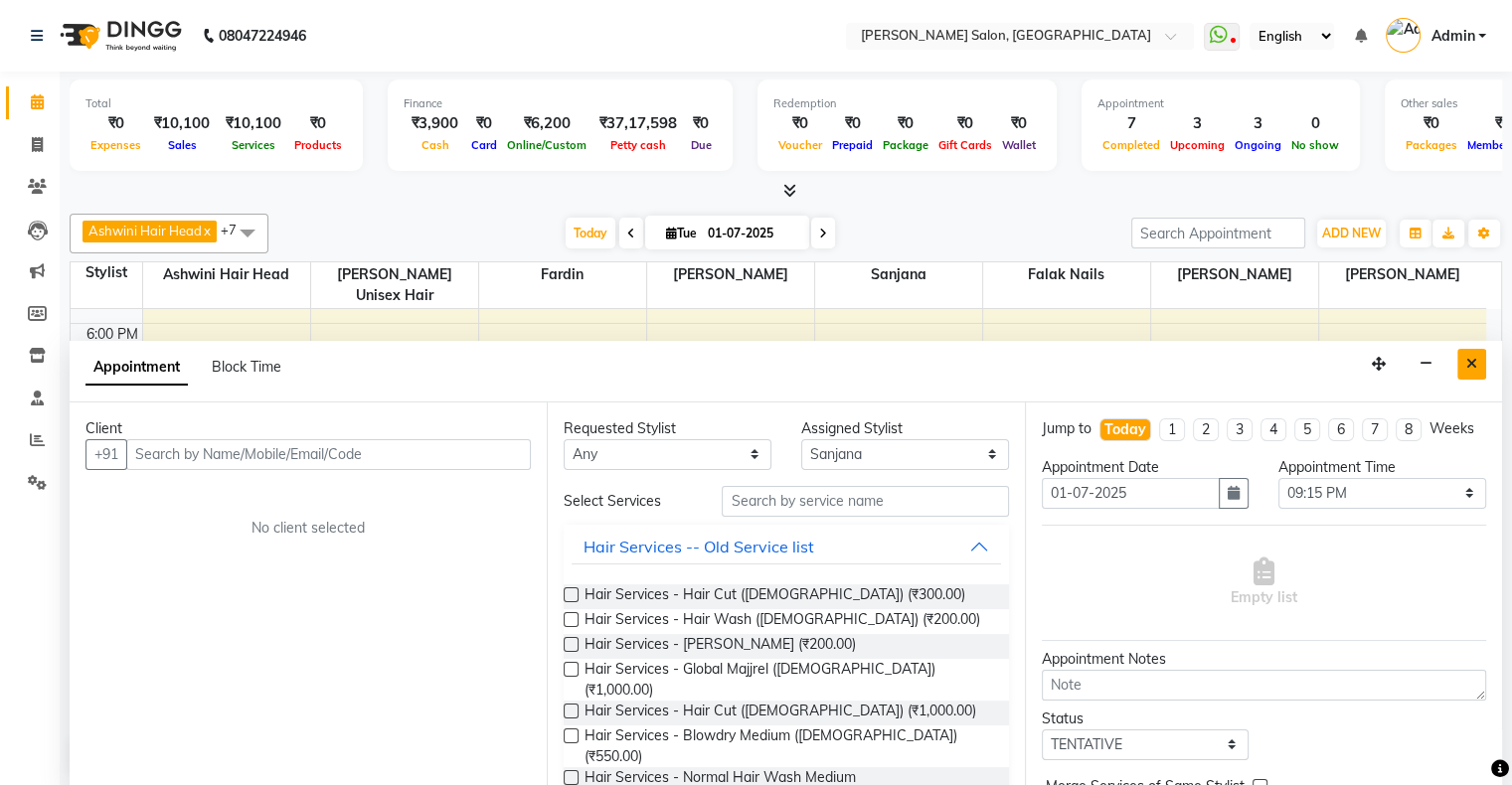 click at bounding box center [1471, 364] 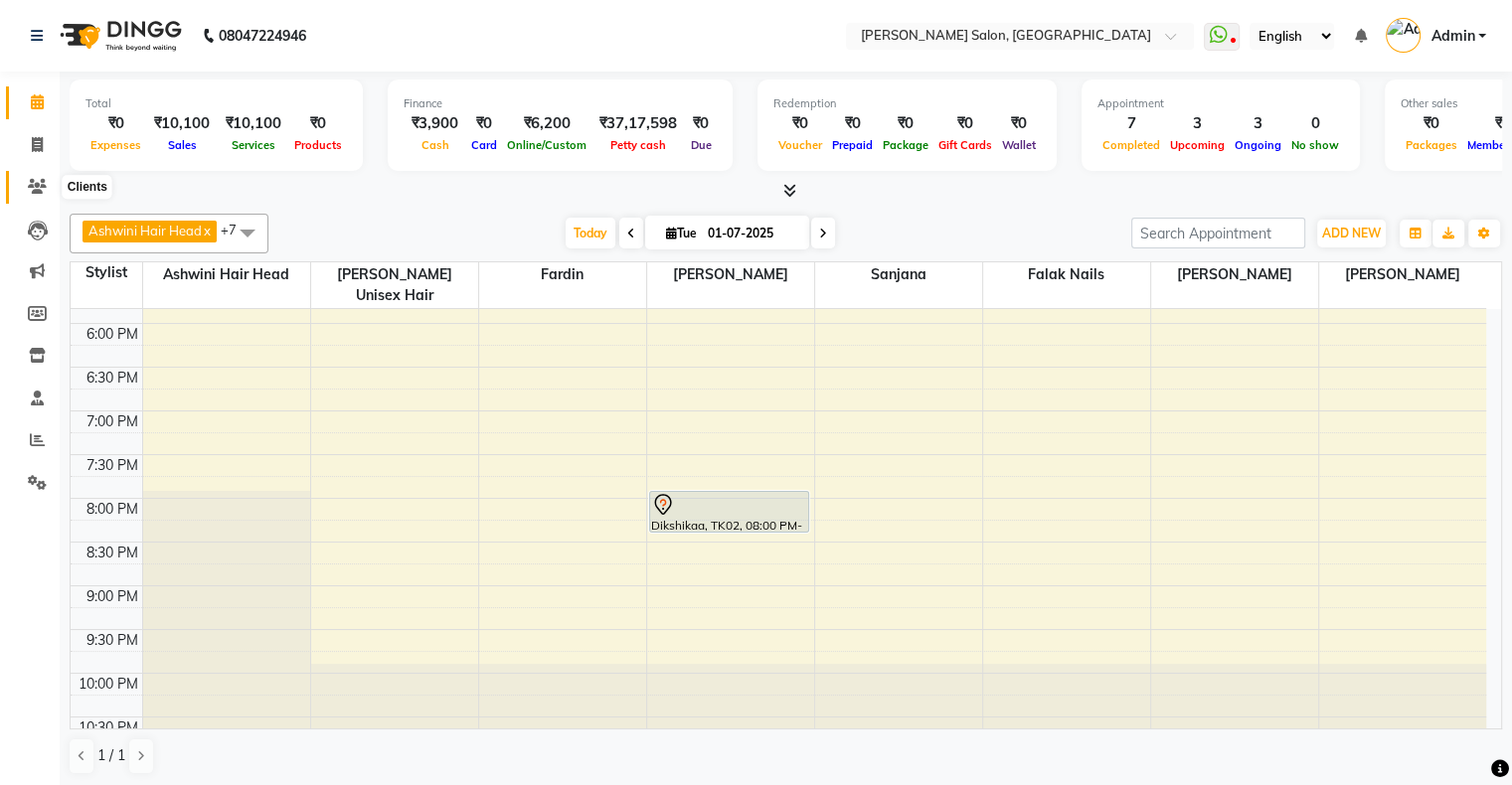 click 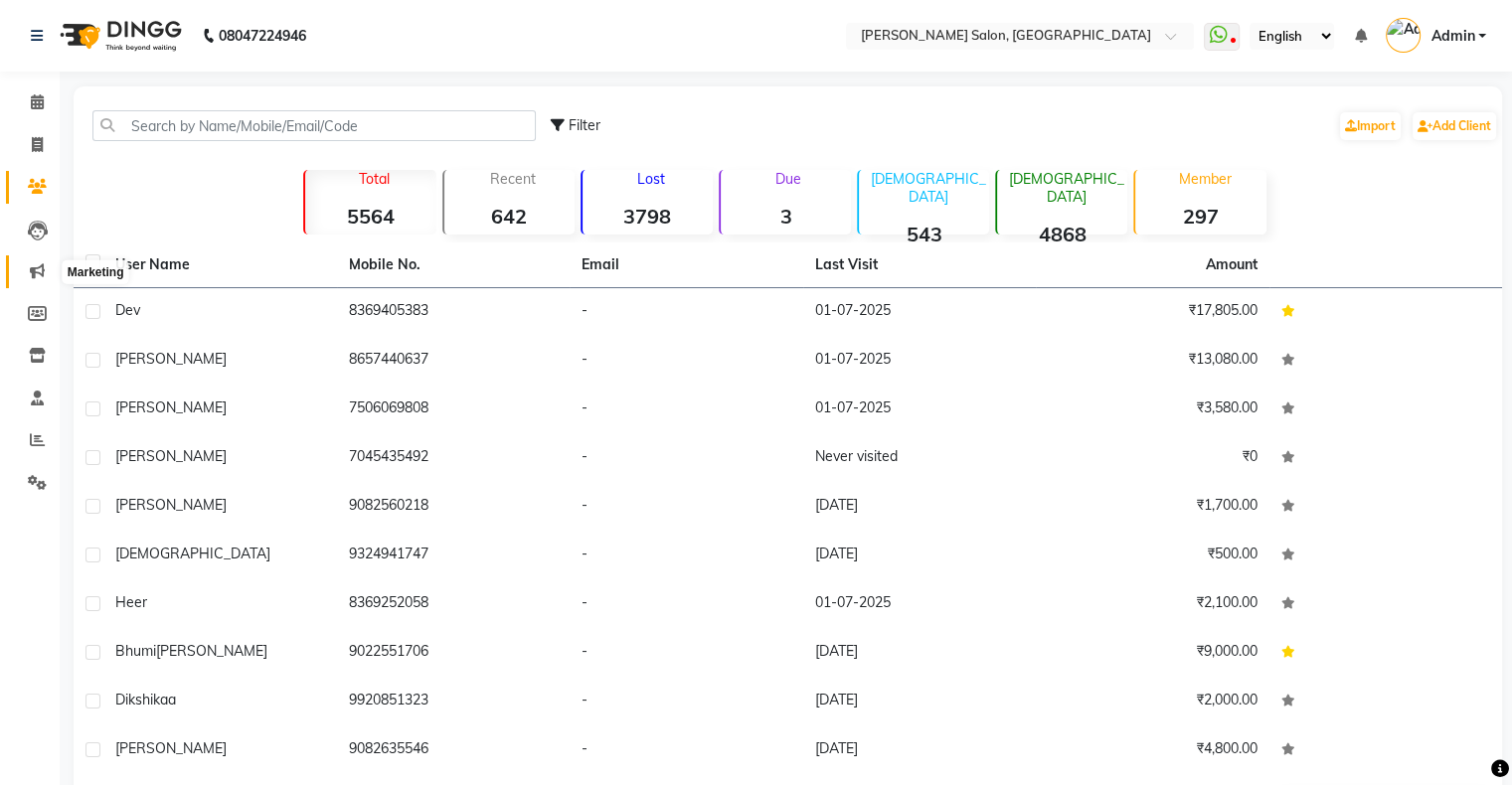 click 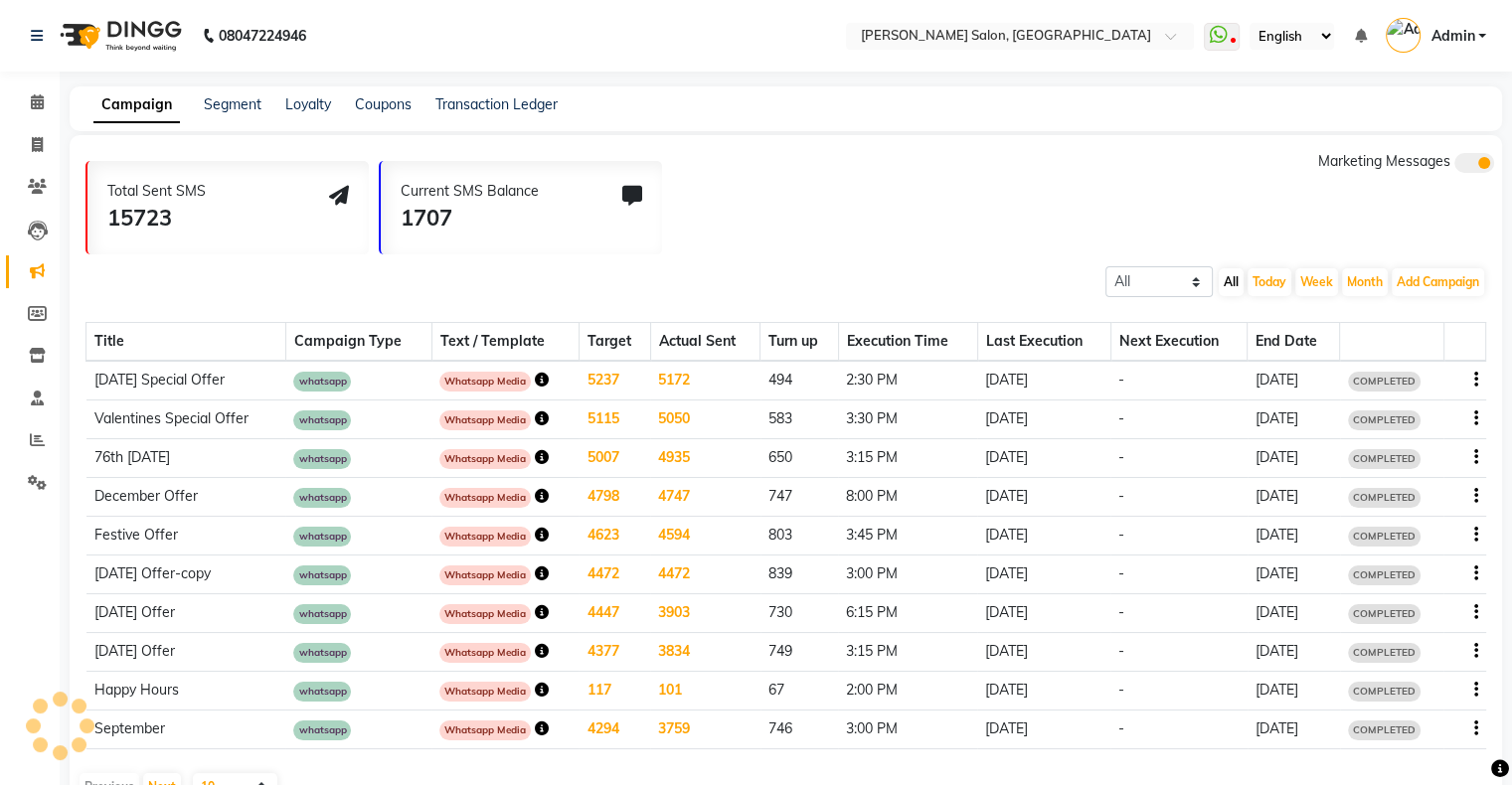 click on "Campaign Segment Loyalty Coupons Transaction Ledger" 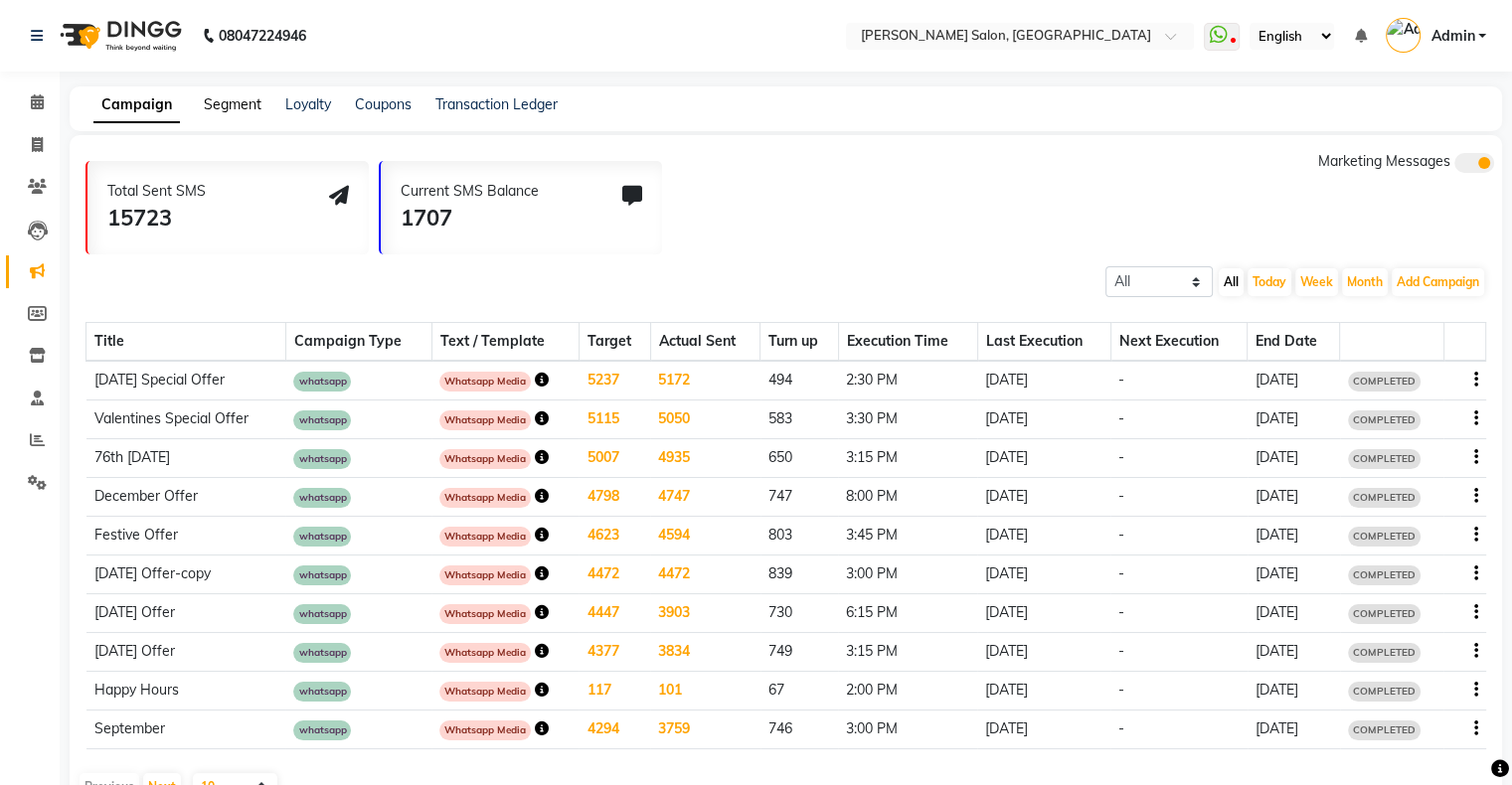click on "Segment" 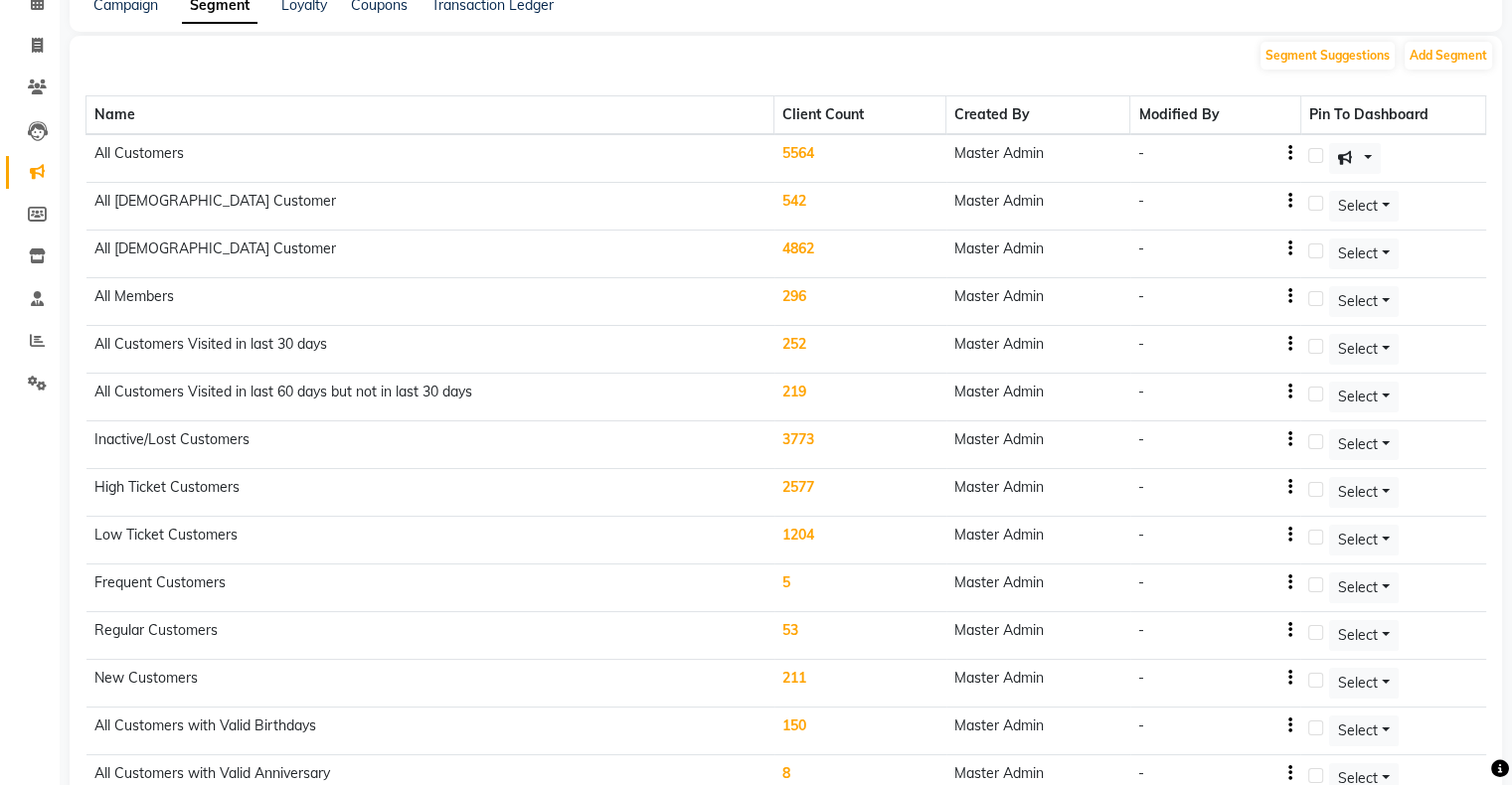 scroll, scrollTop: 0, scrollLeft: 0, axis: both 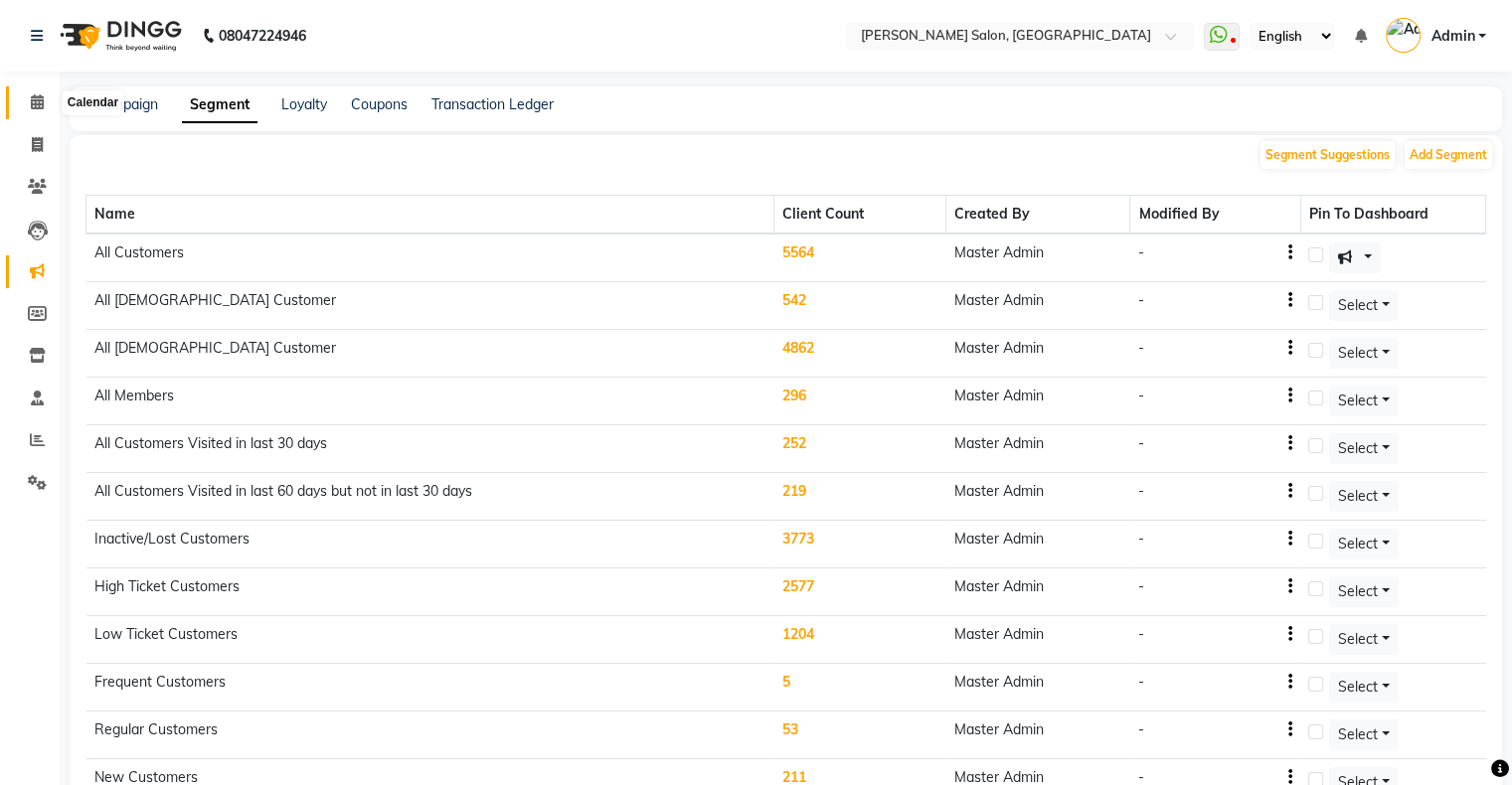 click 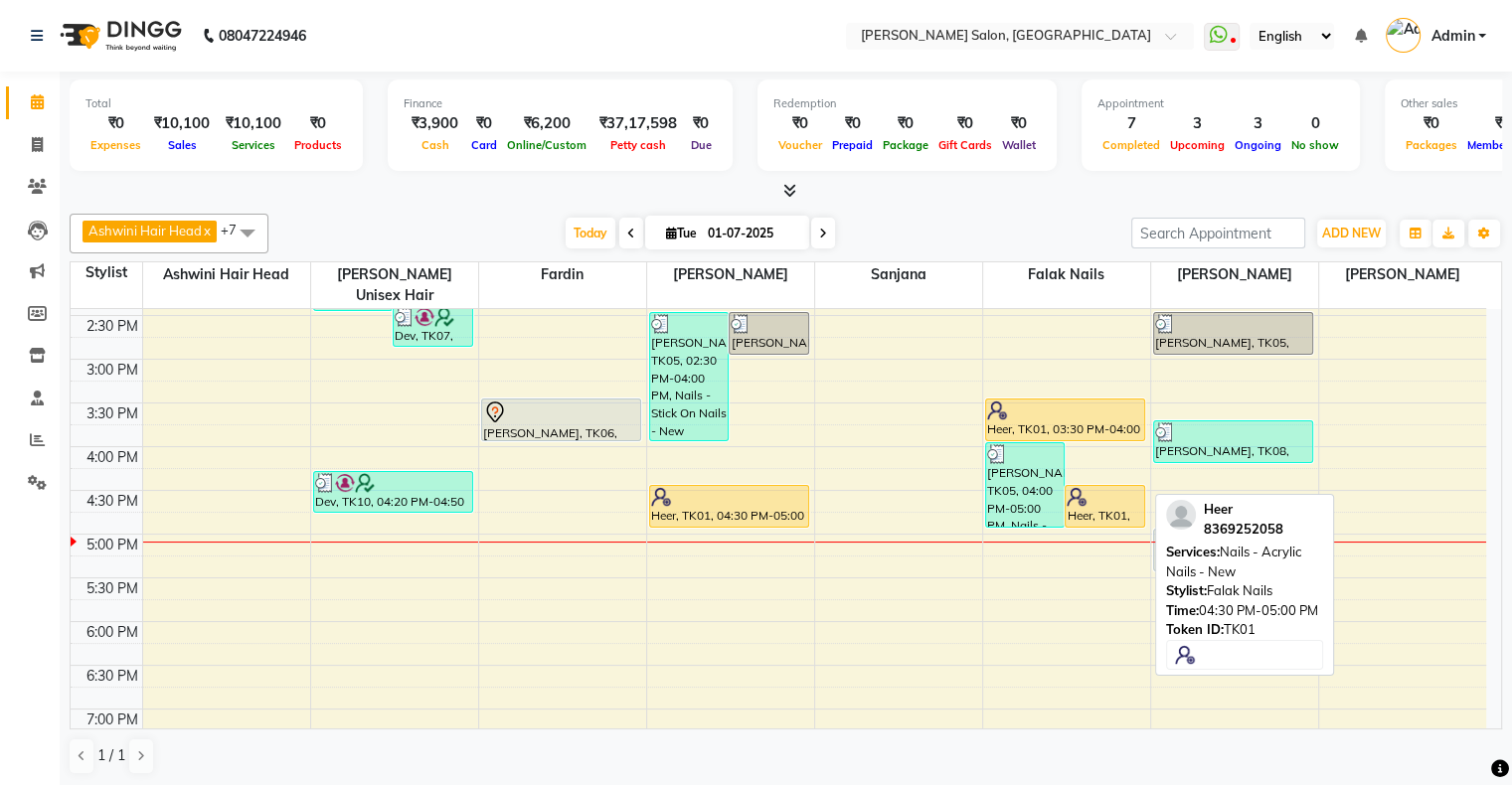 scroll, scrollTop: 287, scrollLeft: 0, axis: vertical 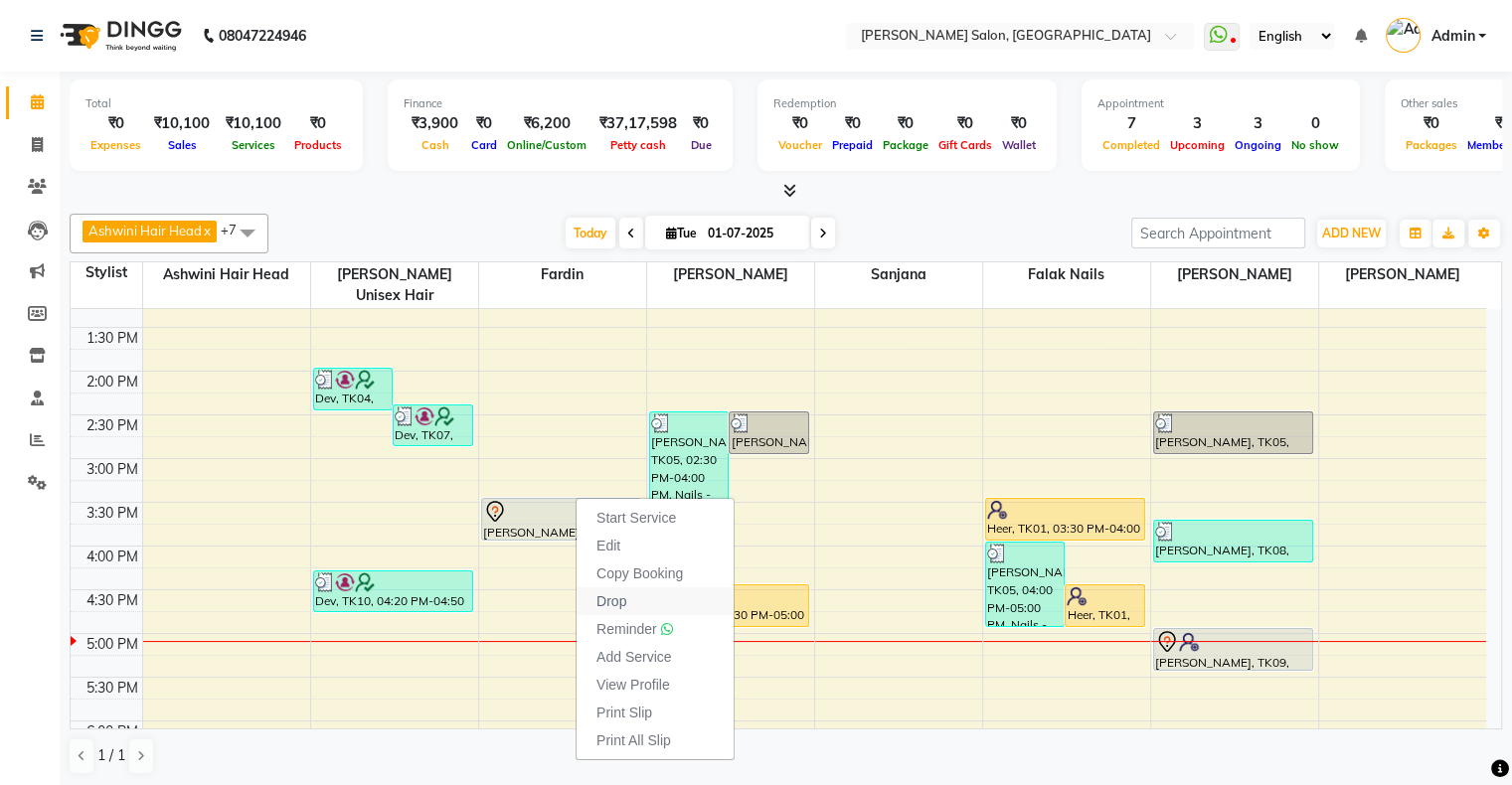 click on "Drop" at bounding box center [611, 601] 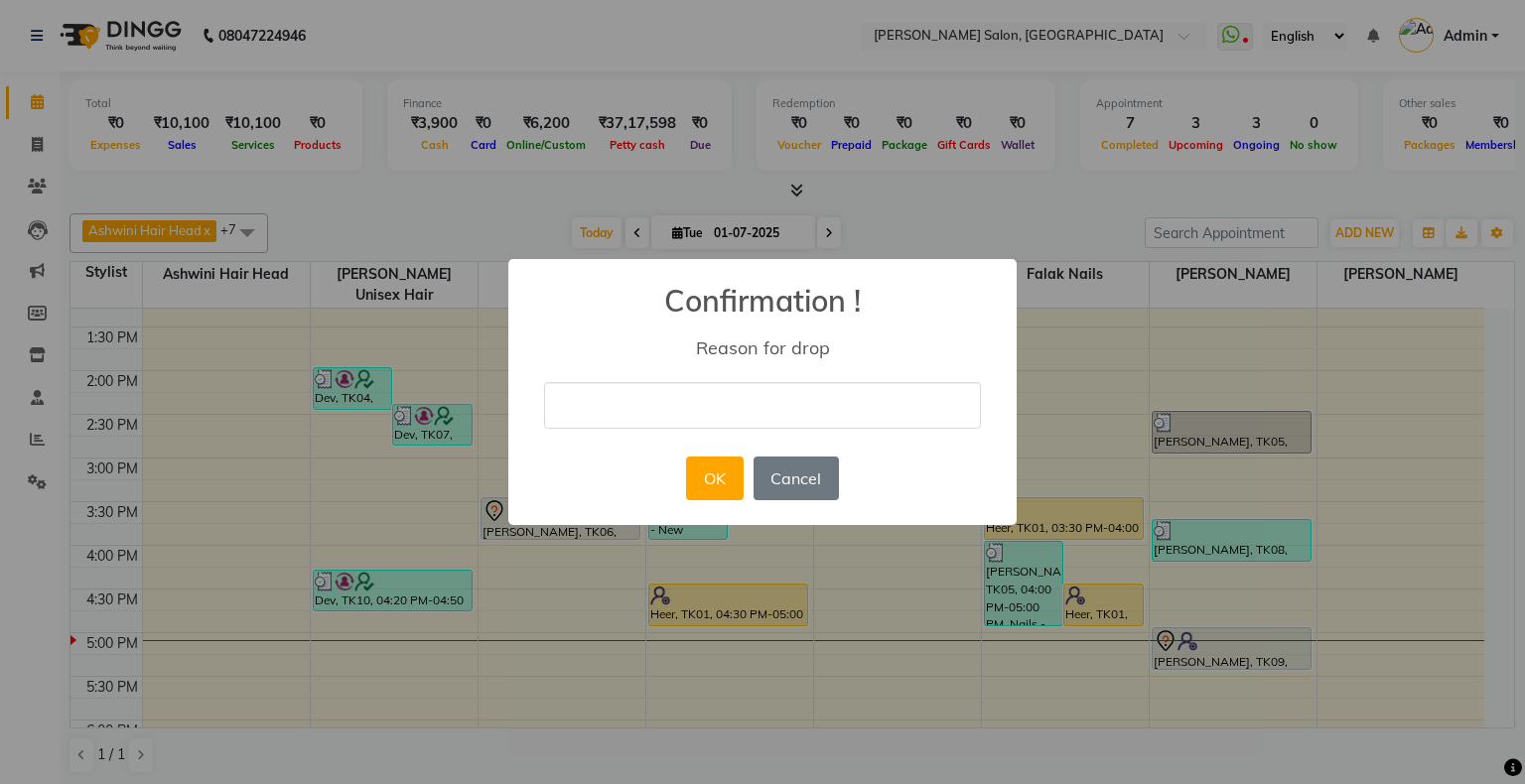 click at bounding box center (762, 405) 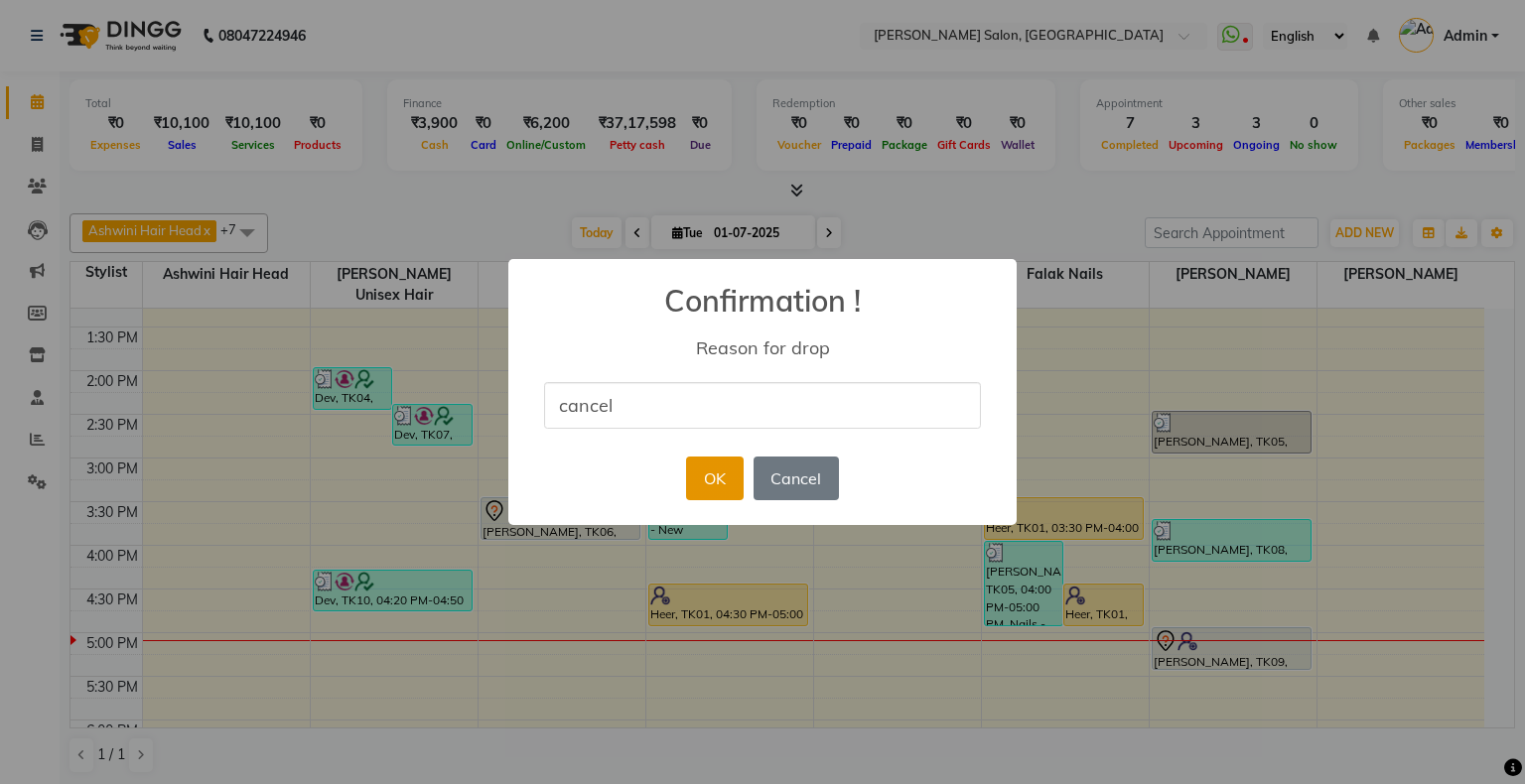 click on "OK" at bounding box center (714, 478) 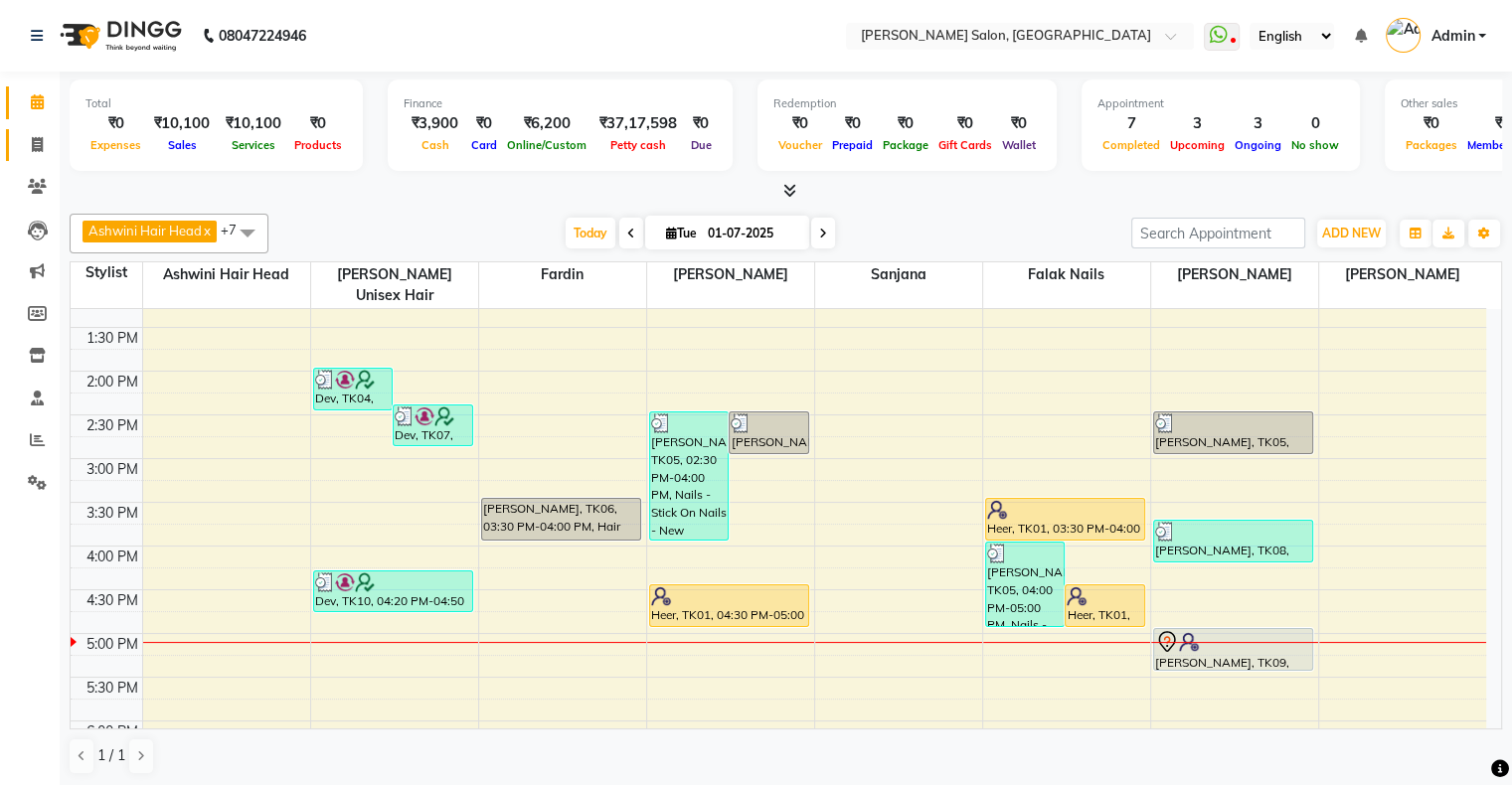 click on "Invoice" 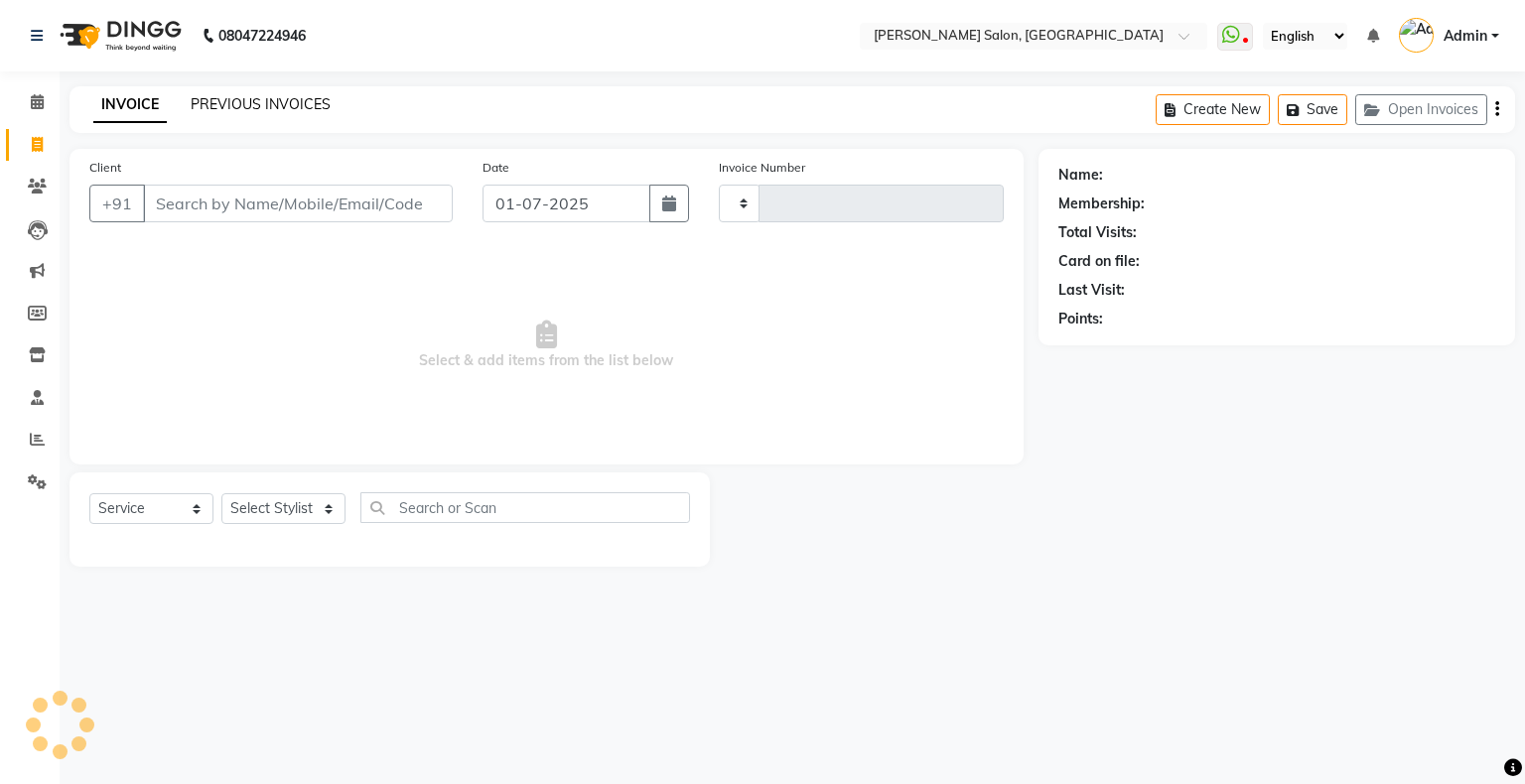 click on "PREVIOUS INVOICES" 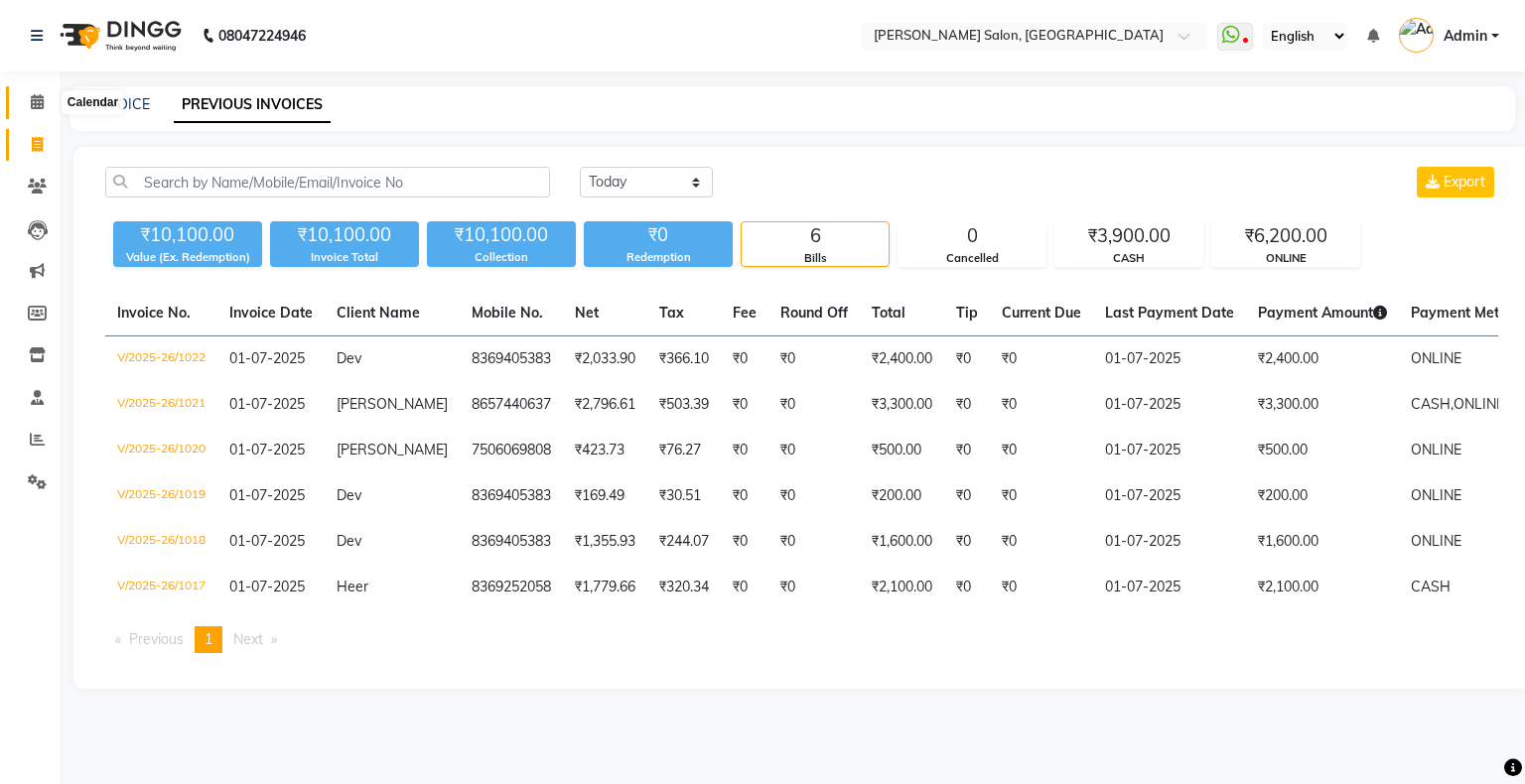 click 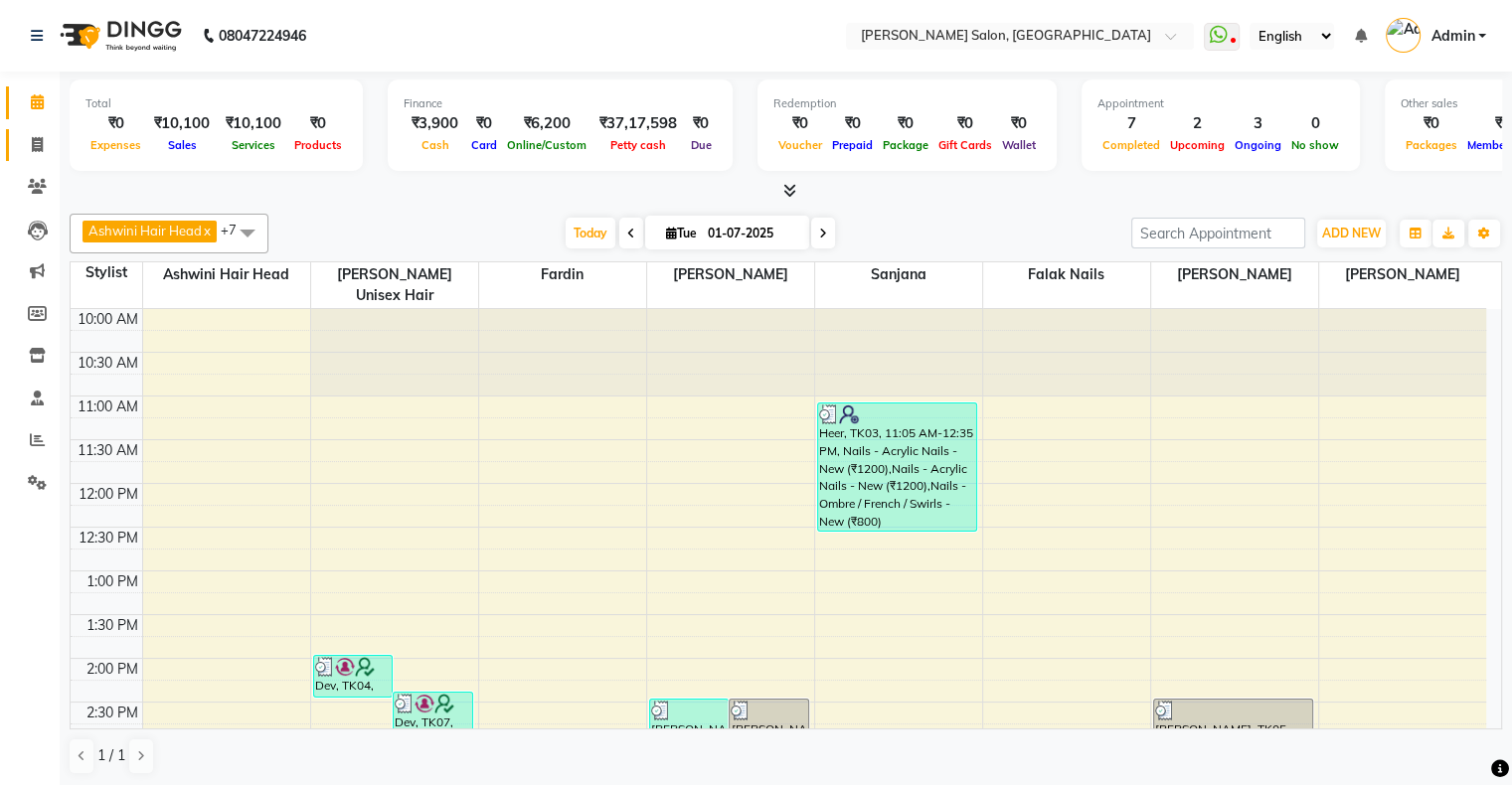 click on "Invoice" 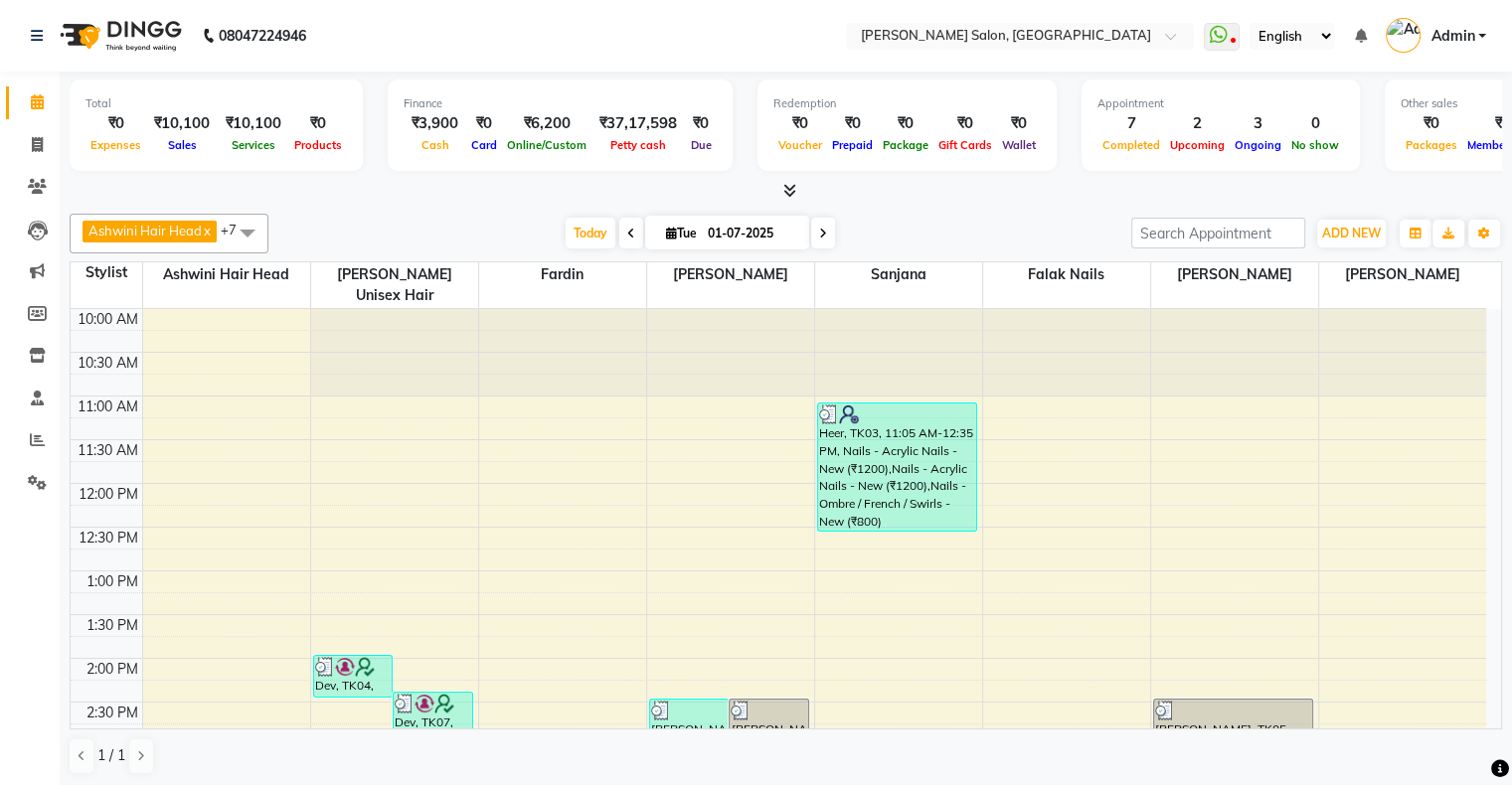 select on "4073" 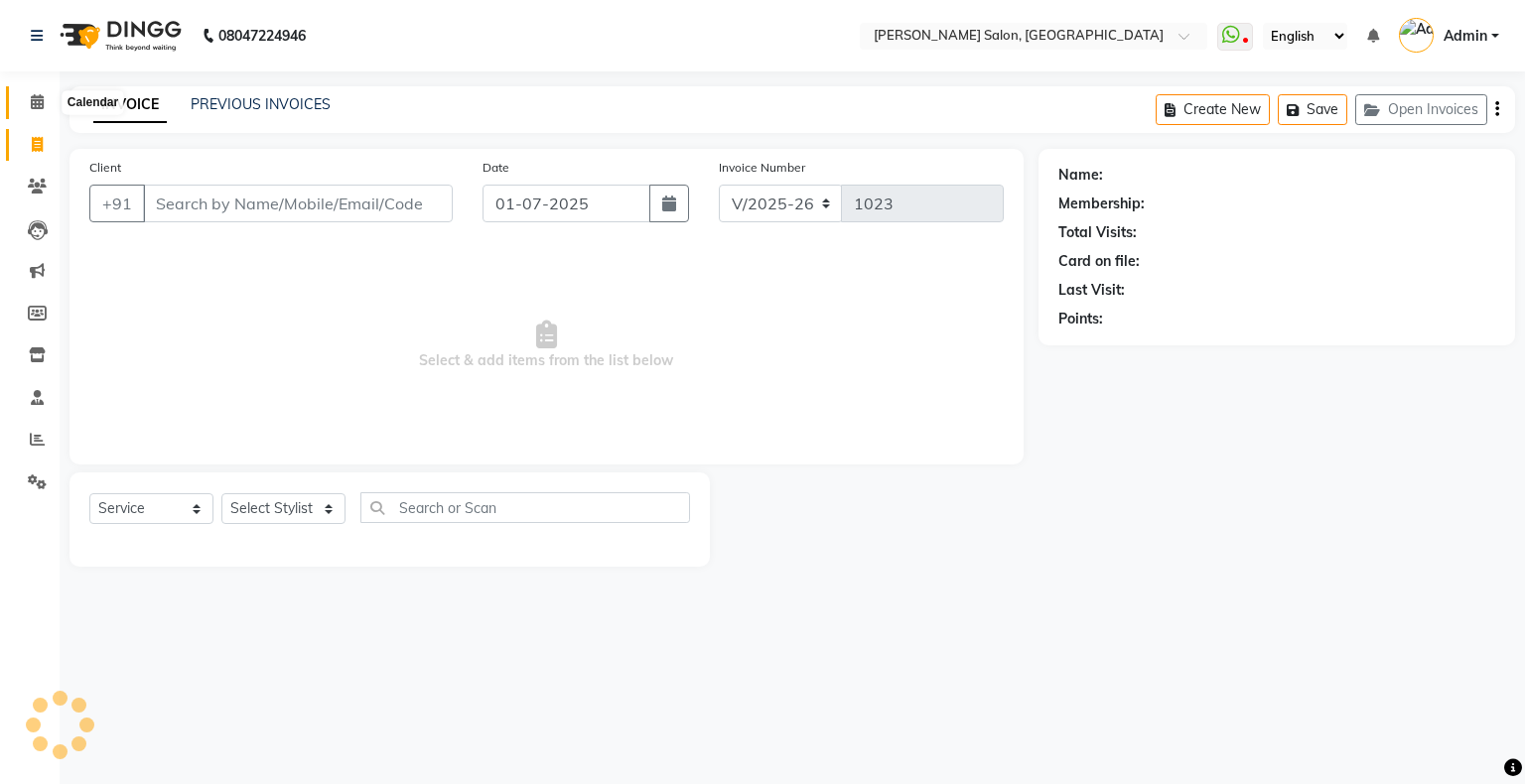 click 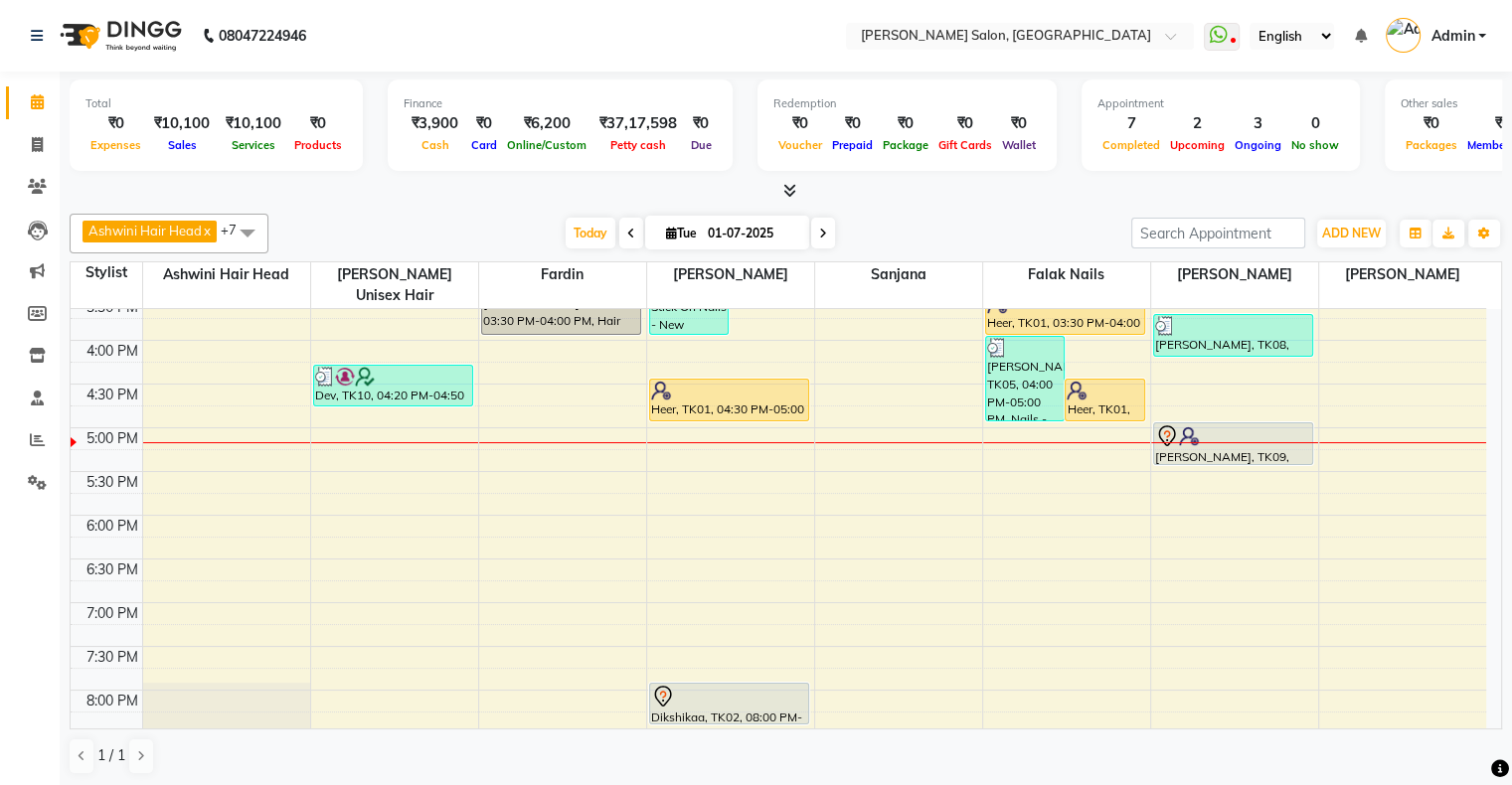 scroll, scrollTop: 486, scrollLeft: 0, axis: vertical 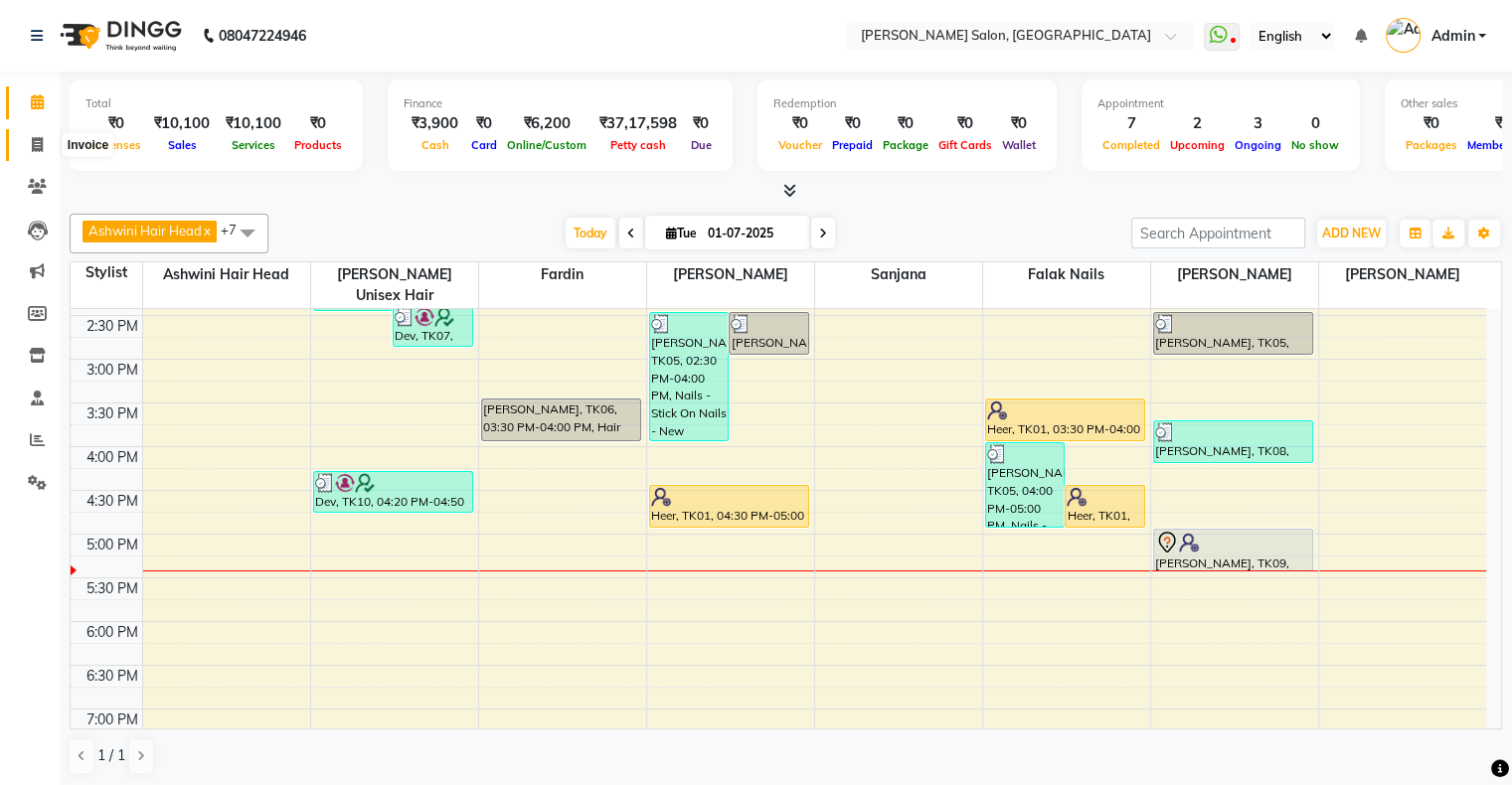 click 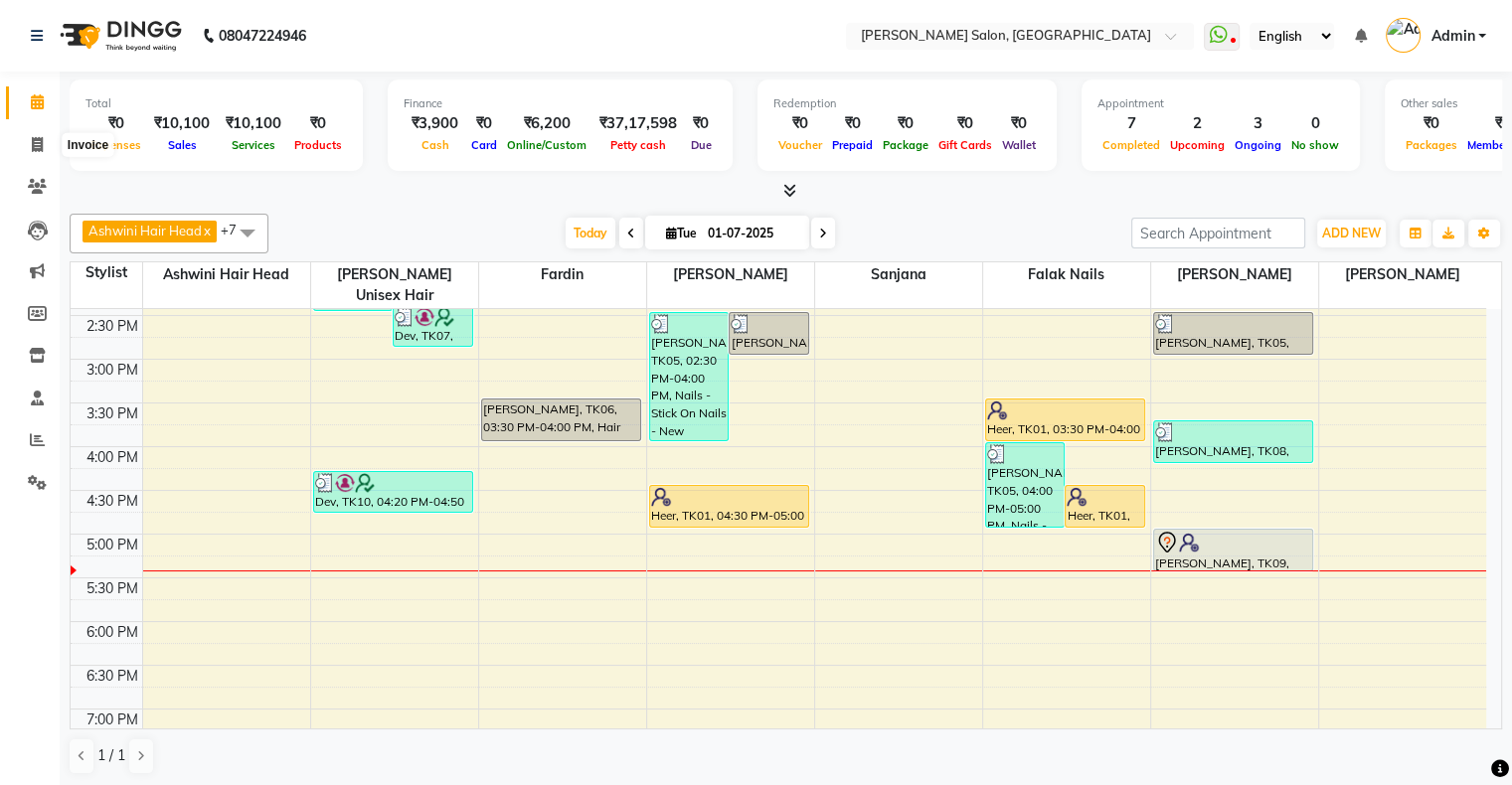 select on "4073" 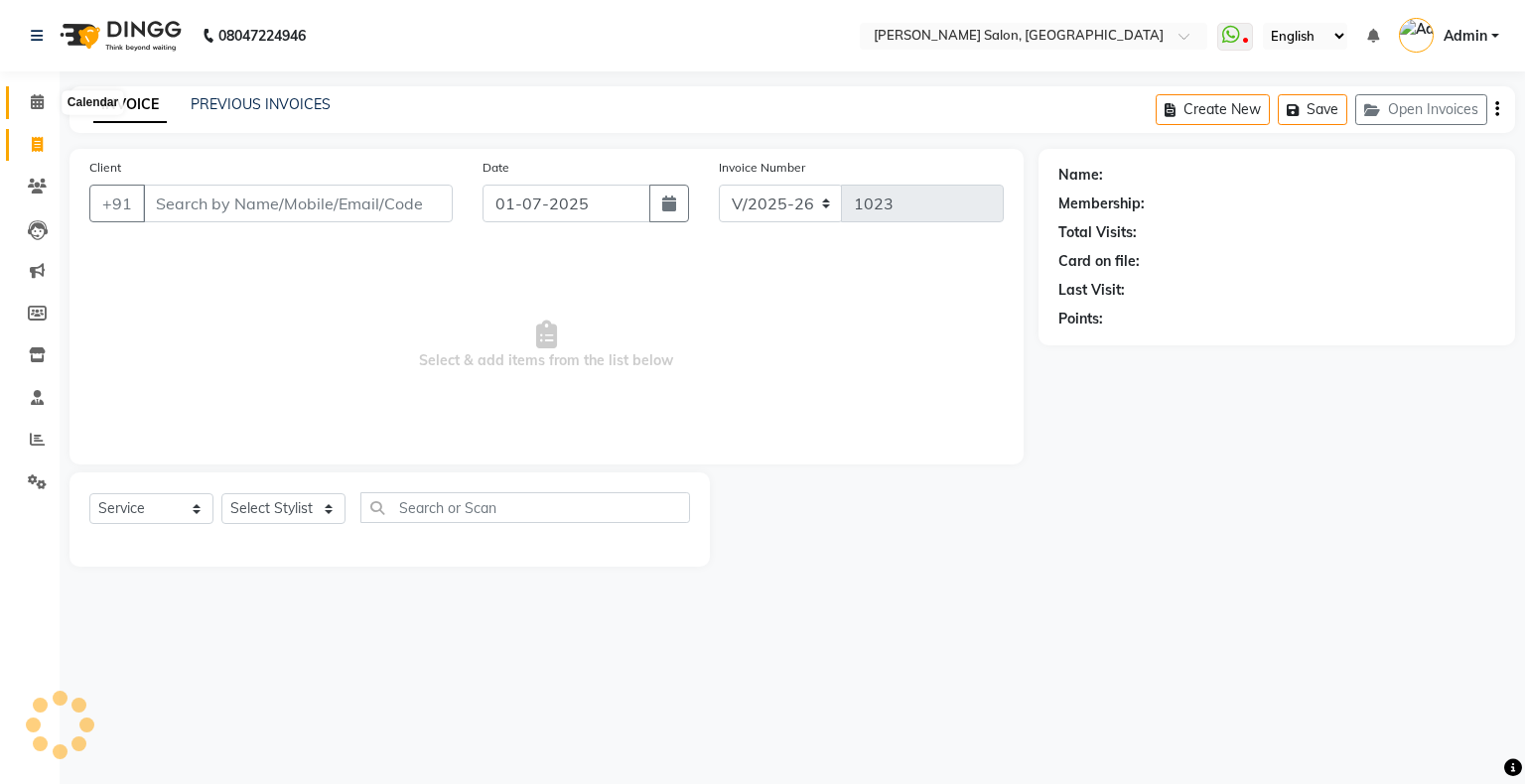 click 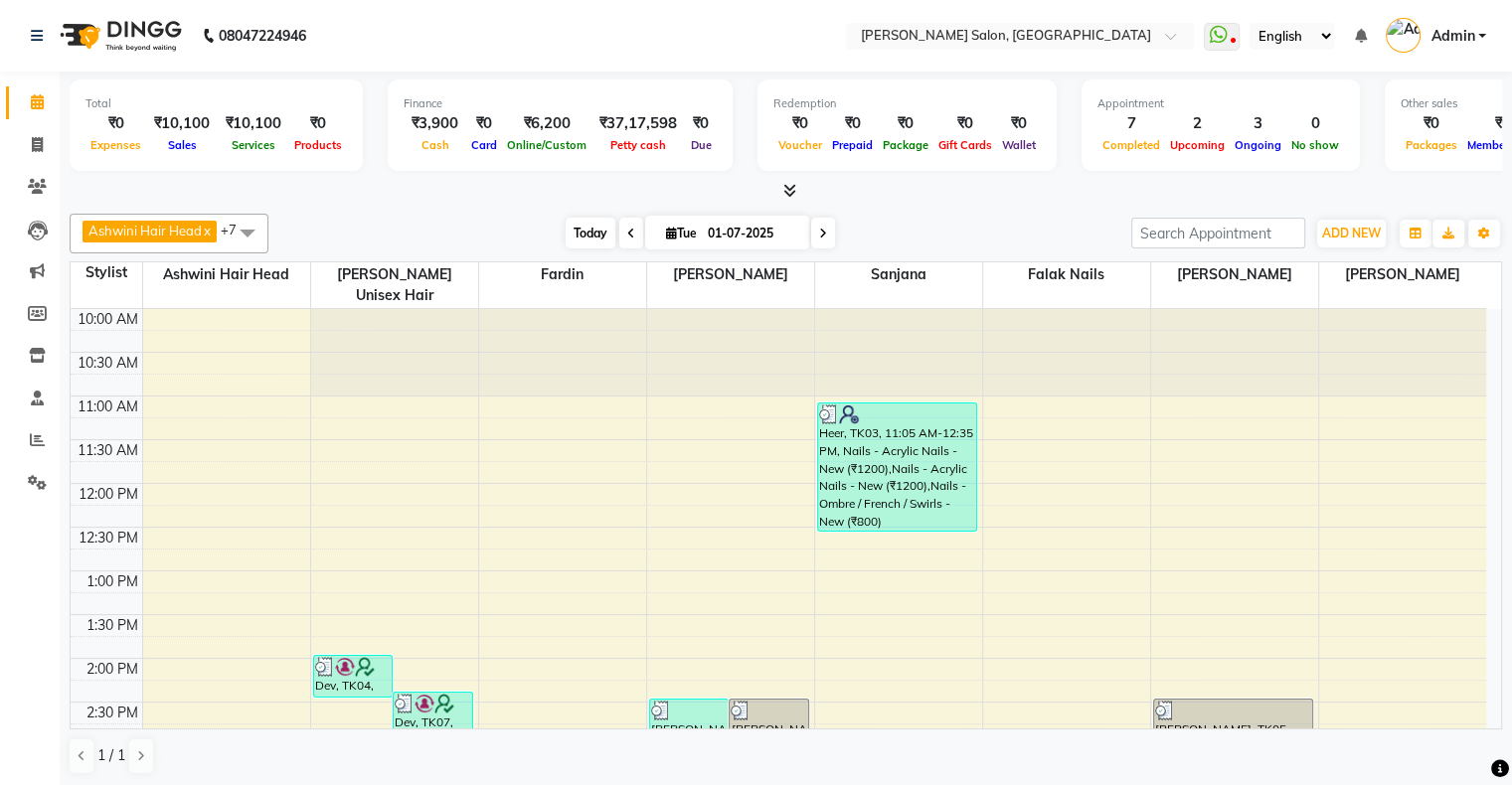 click on "Today" at bounding box center (590, 233) 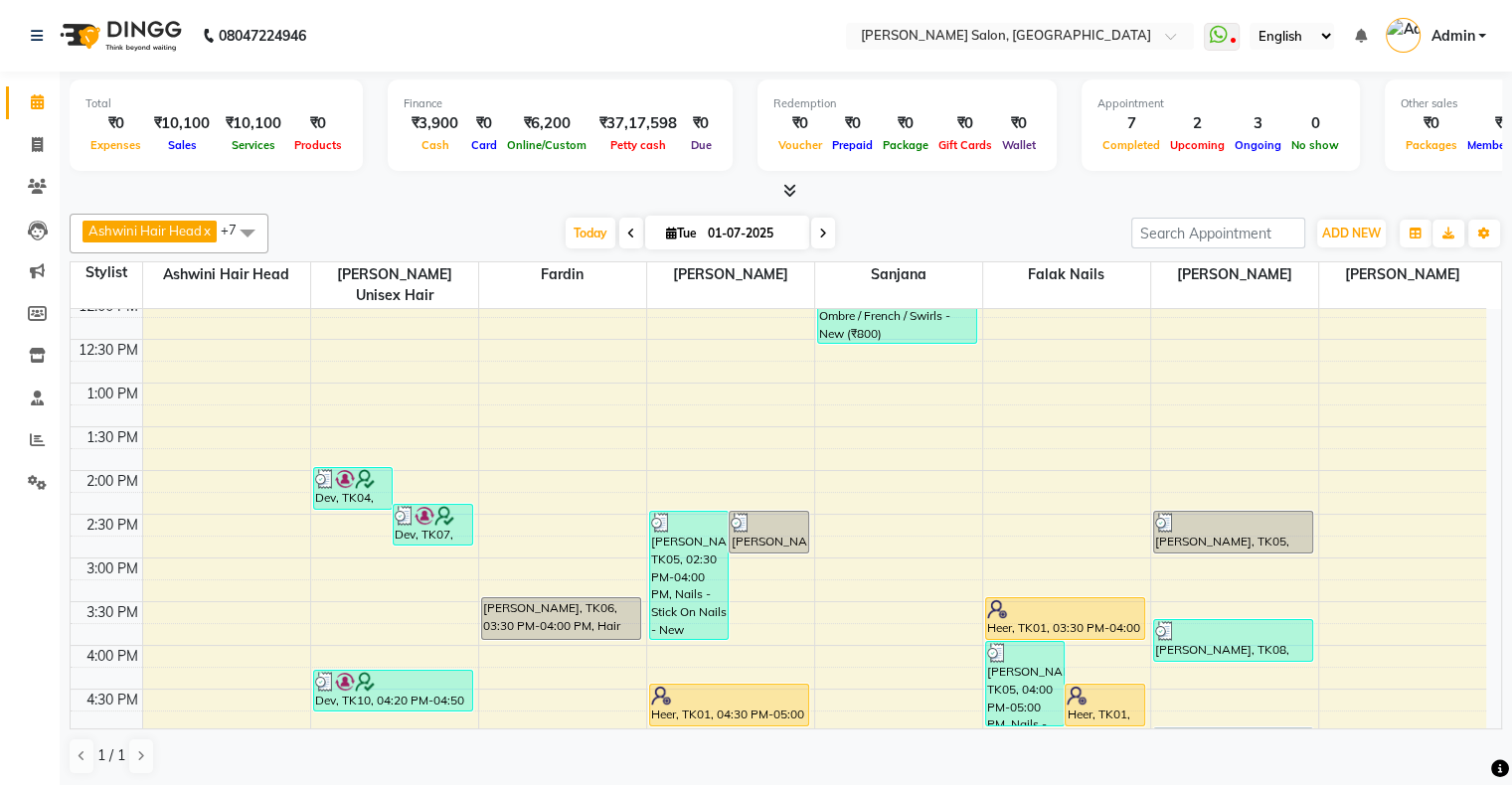 scroll, scrollTop: 287, scrollLeft: 0, axis: vertical 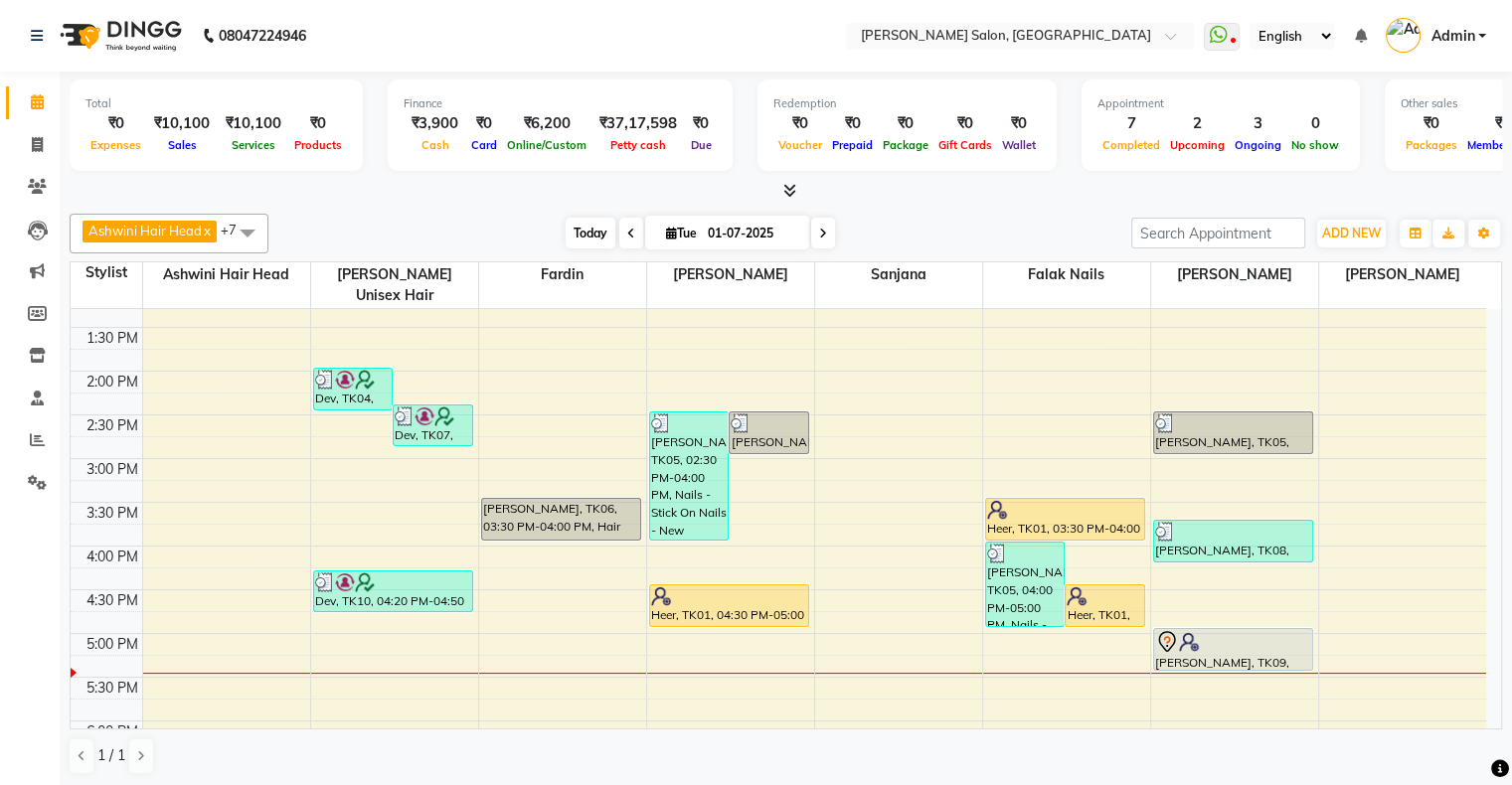 click on "Today" at bounding box center [590, 233] 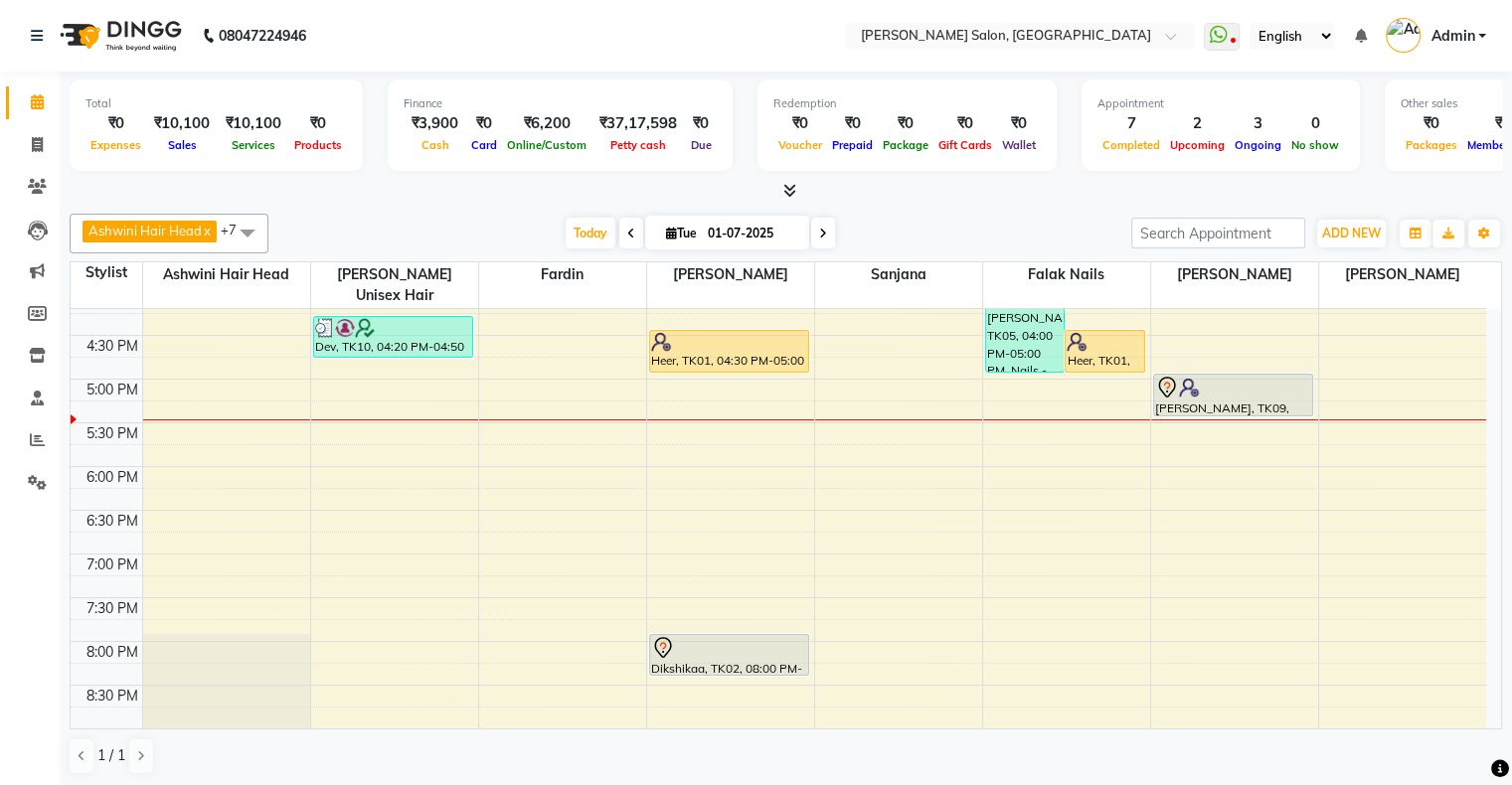 scroll, scrollTop: 508, scrollLeft: 0, axis: vertical 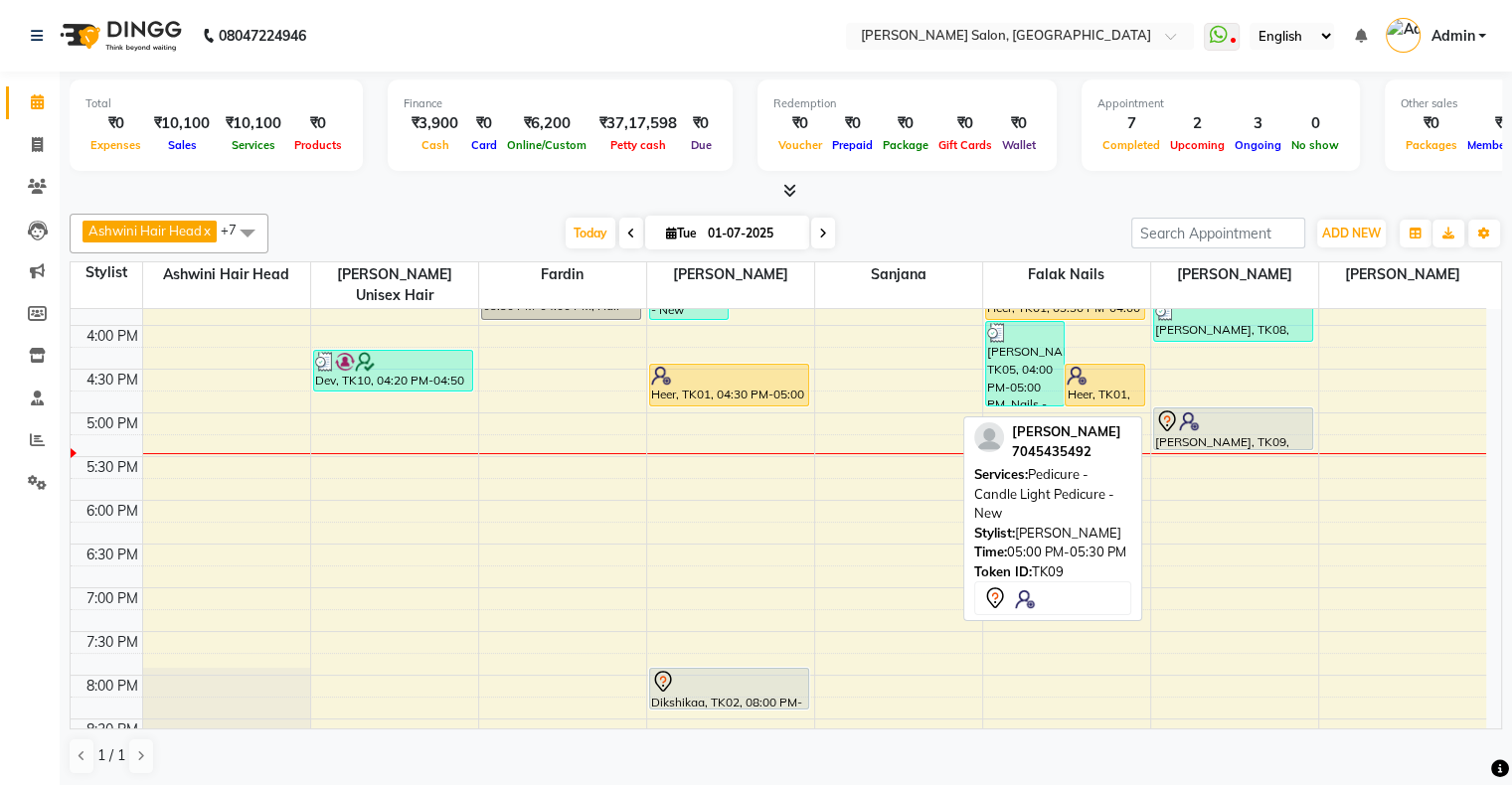 click at bounding box center [1234, 421] 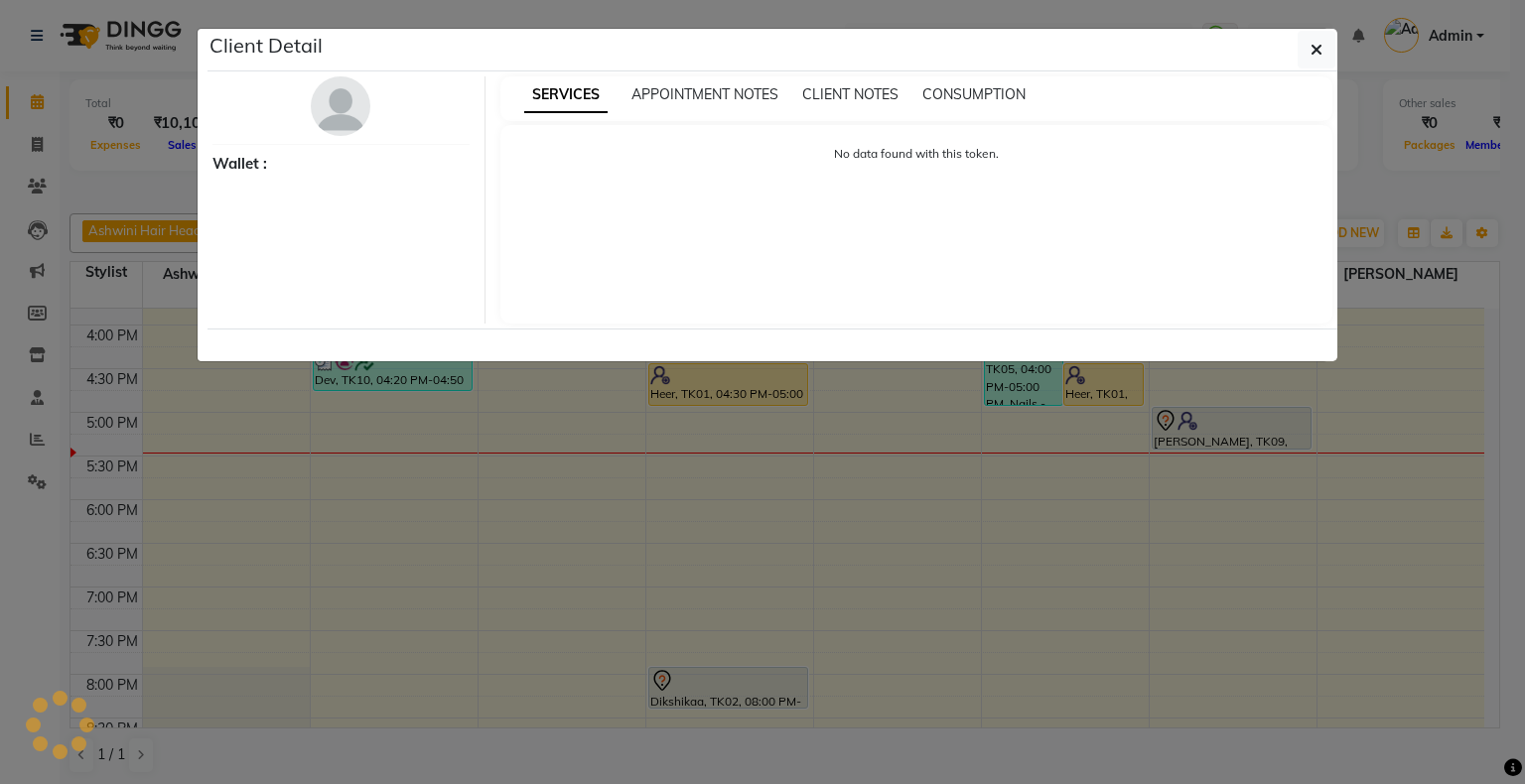select on "7" 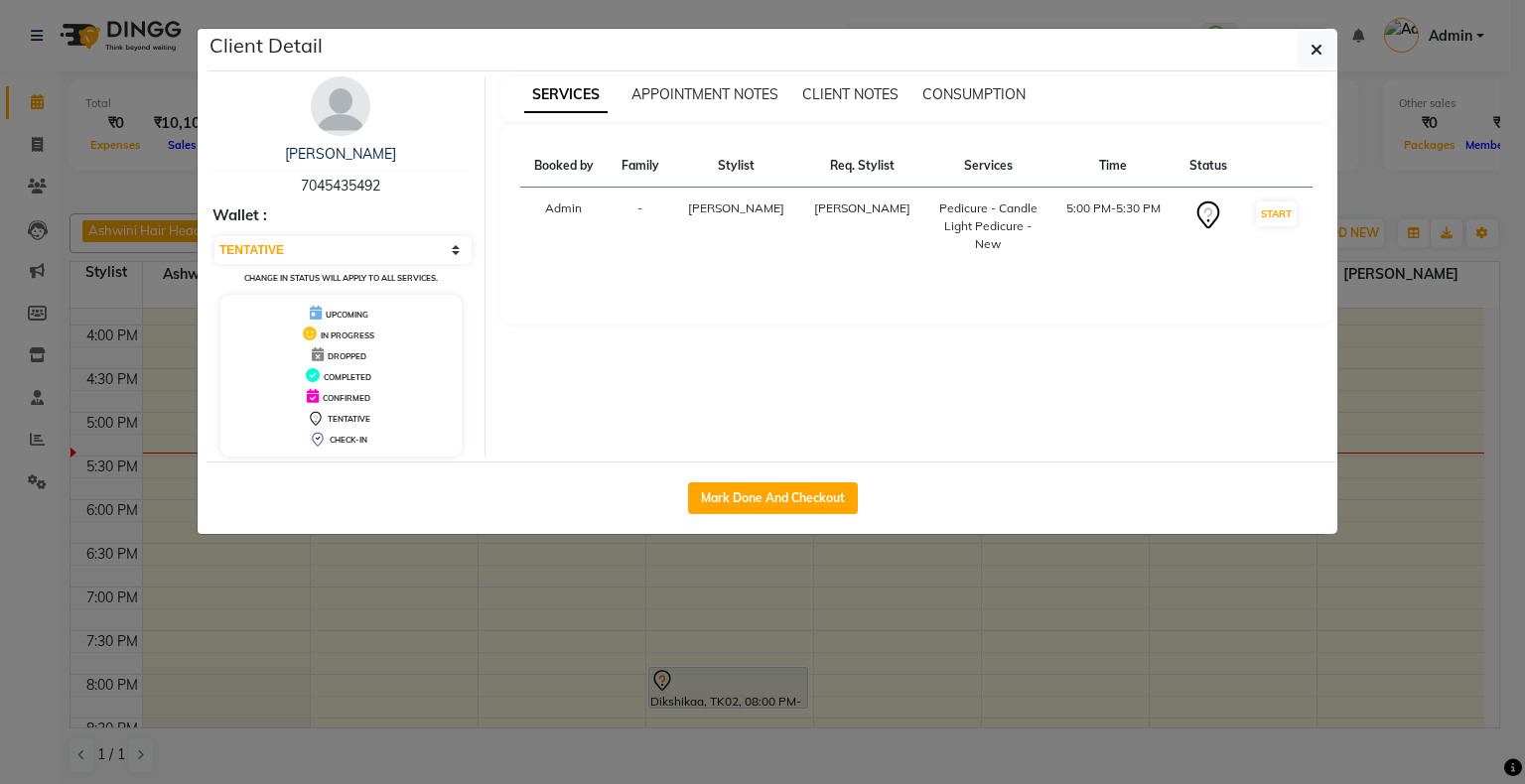 click on "Client Detail  sakshi    7045435492 Wallet : Select IN SERVICE CONFIRMED TENTATIVE CHECK IN MARK DONE DROPPED UPCOMING Change in status will apply to all services. UPCOMING IN PROGRESS DROPPED COMPLETED CONFIRMED TENTATIVE CHECK-IN SERVICES APPOINTMENT NOTES CLIENT NOTES CONSUMPTION Booked by Family Stylist Req. Stylist Services Time Status  Admin  - Susmita Susmita  Pedicure - Candle Light Pedicure - New   5:00 PM-5:30 PM   START   Mark Done And Checkout" 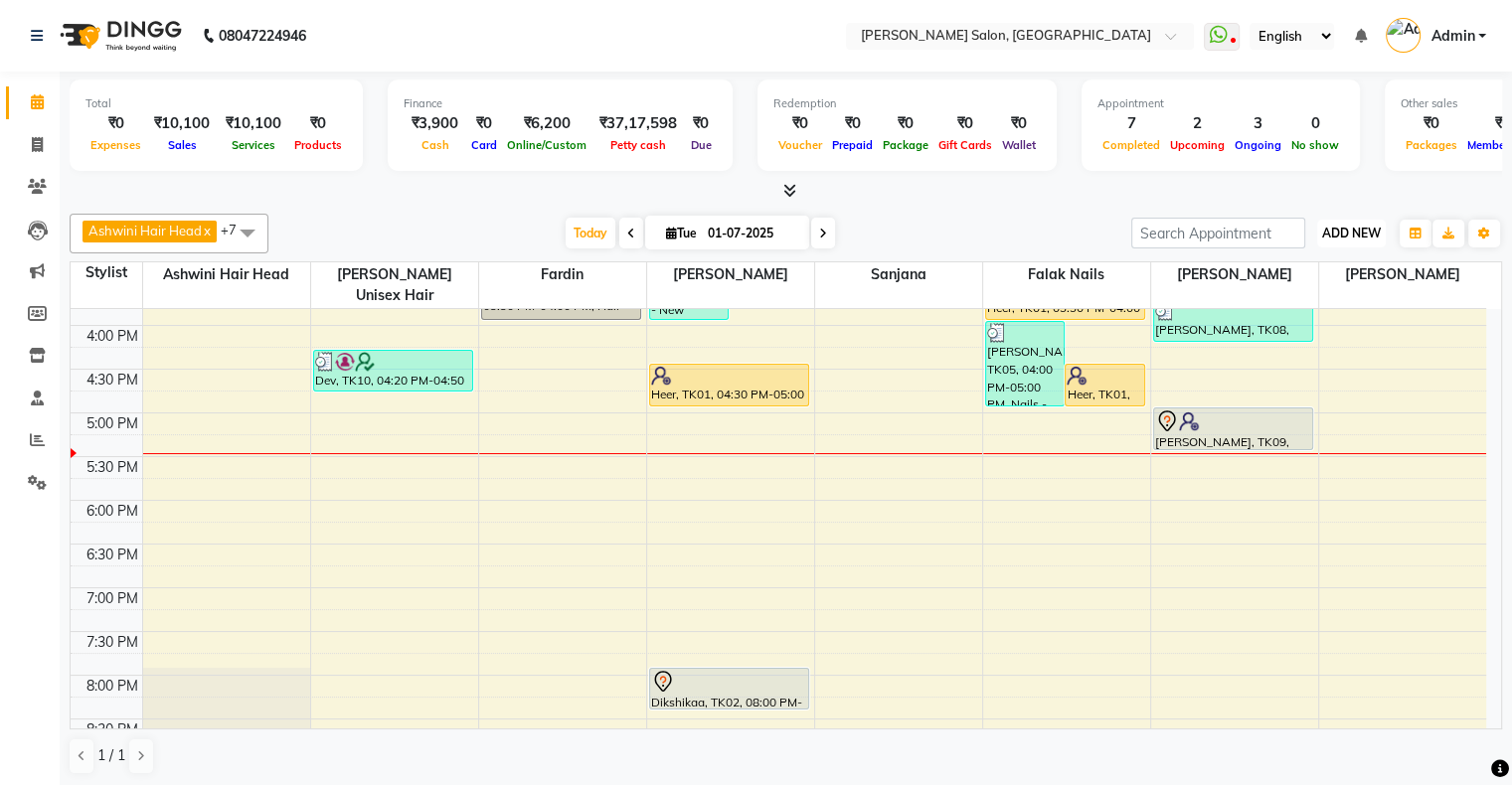 click on "ADD NEW" at bounding box center [1351, 233] 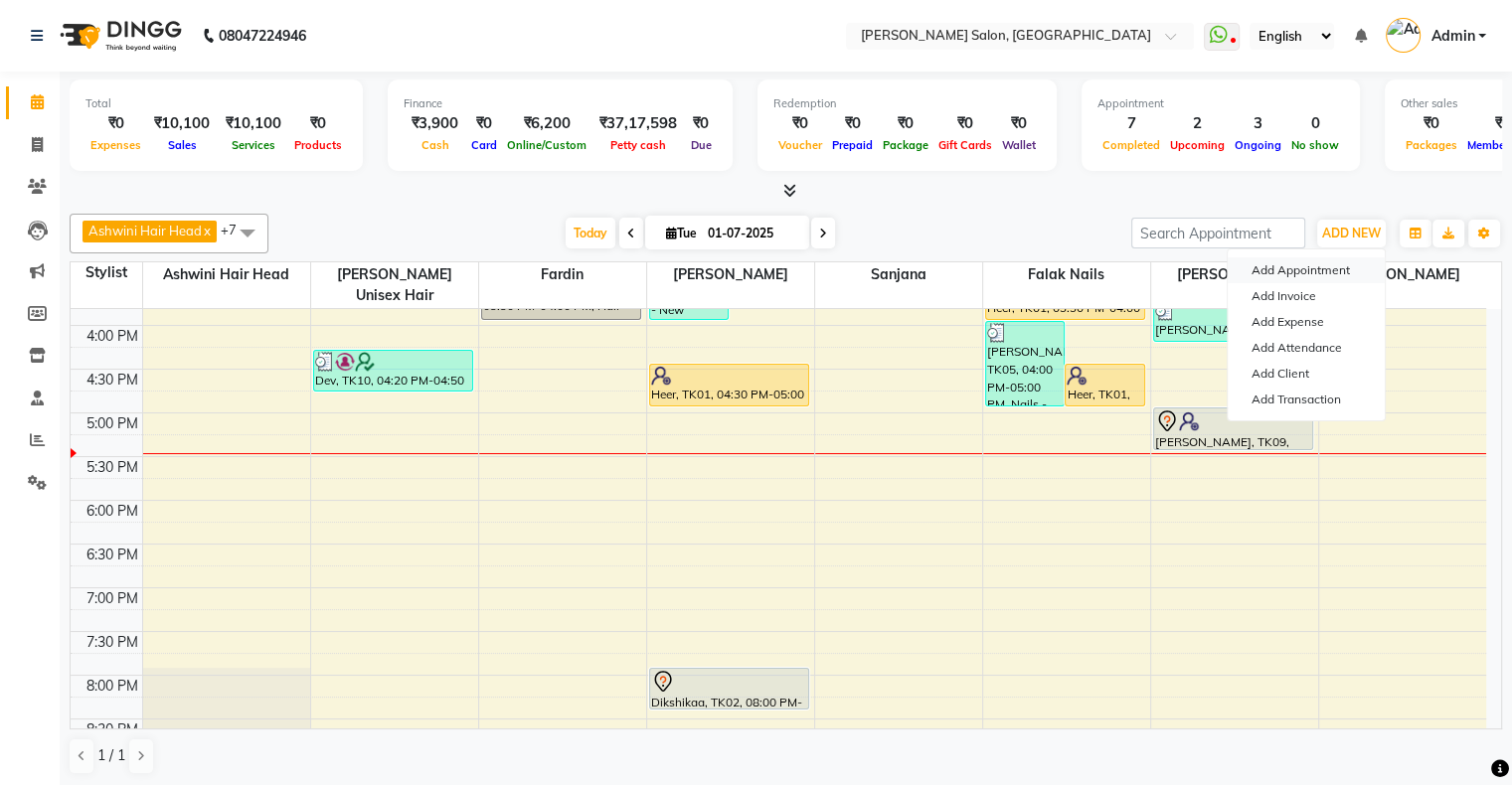 click on "Add Appointment" at bounding box center (1306, 270) 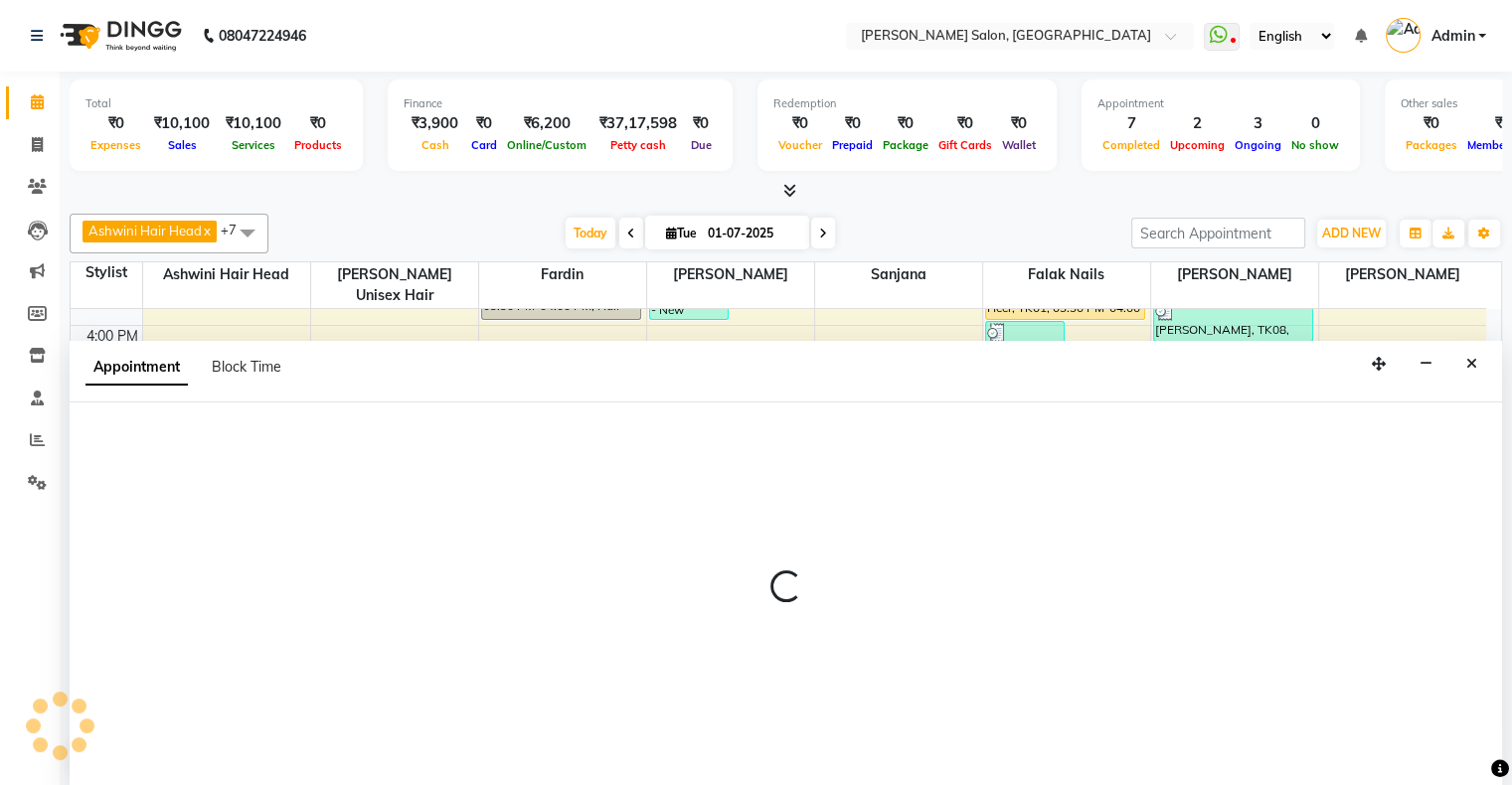 scroll, scrollTop: 0, scrollLeft: 0, axis: both 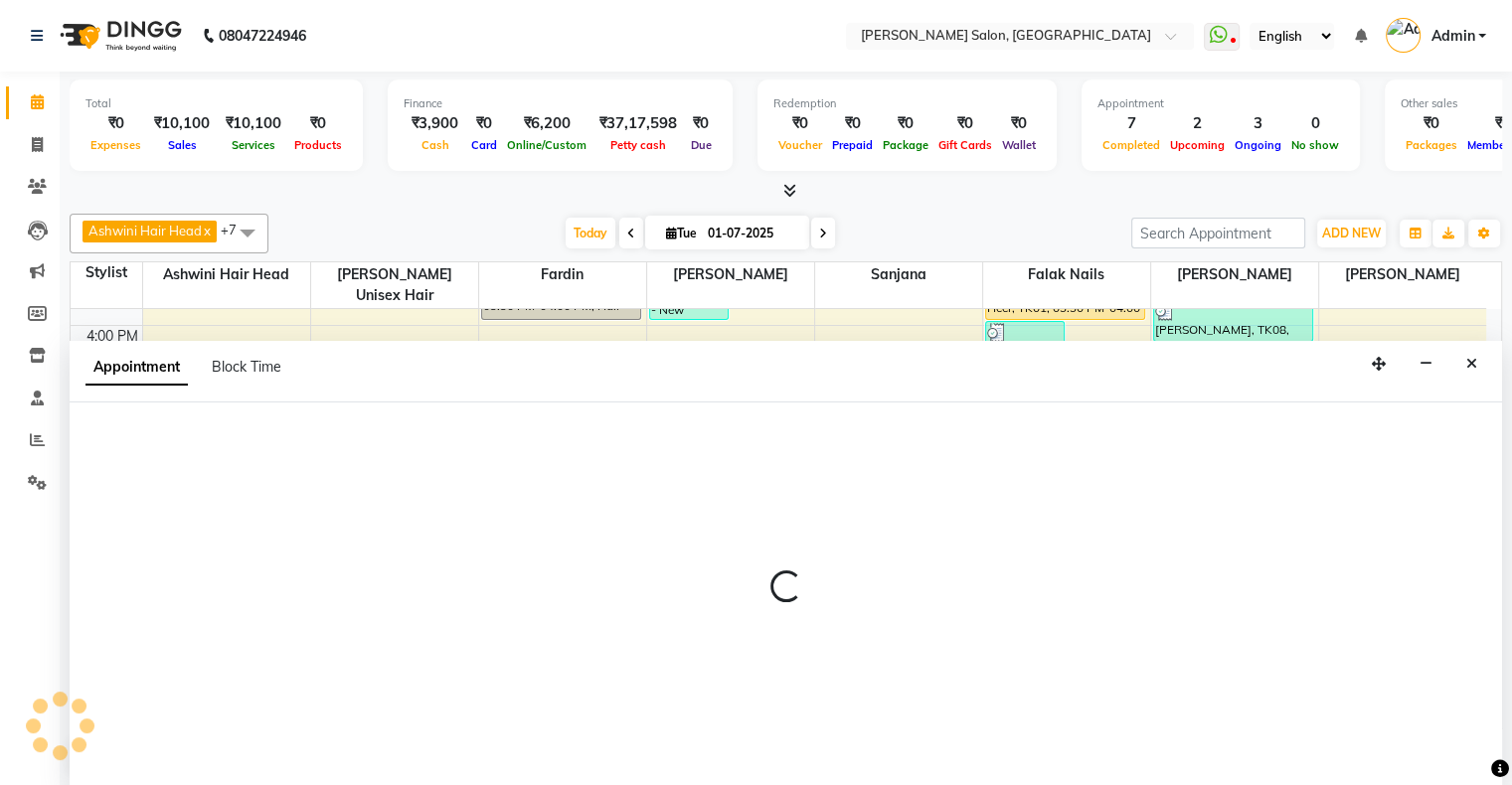 select on "tentative" 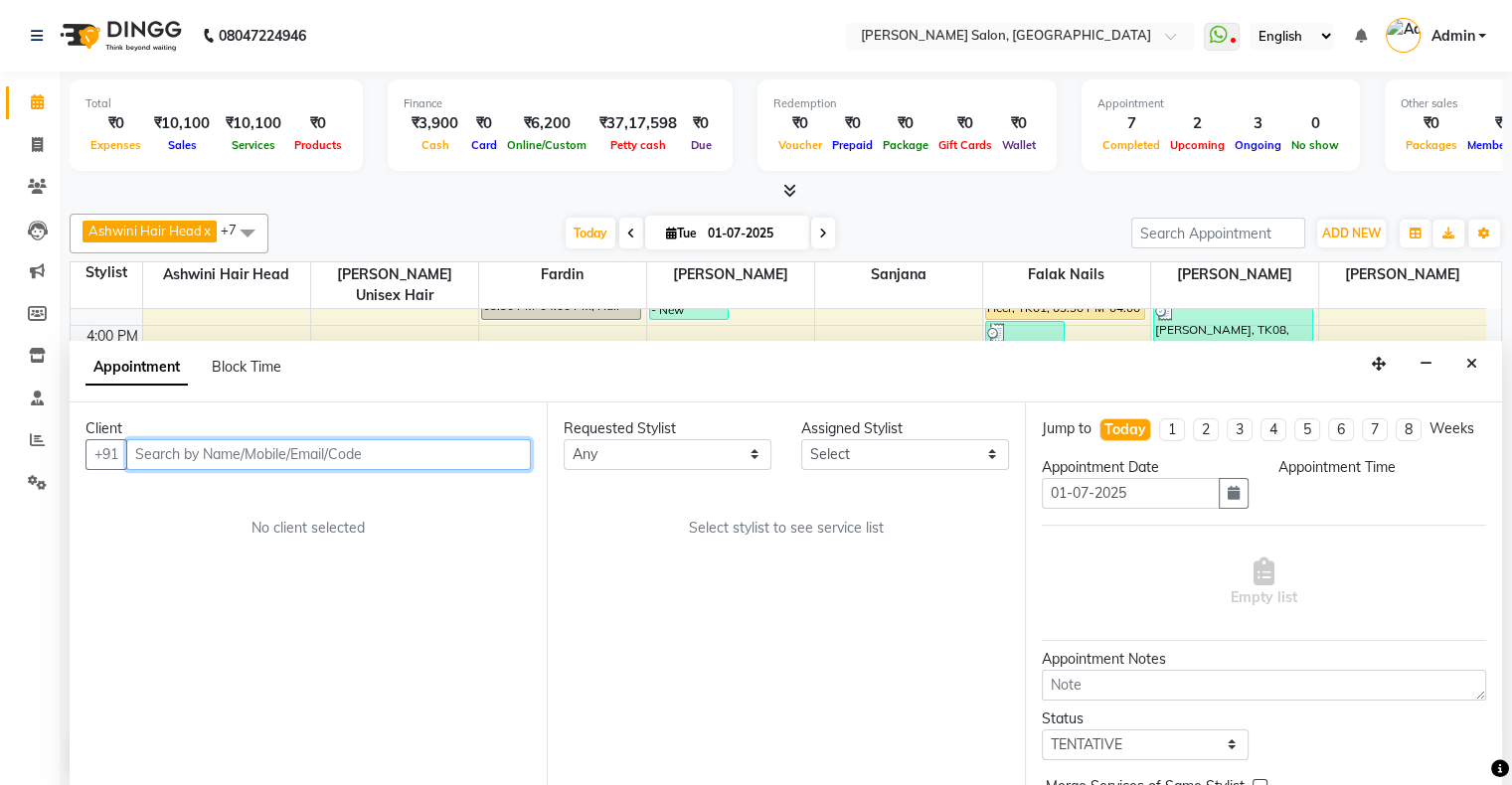 select on "660" 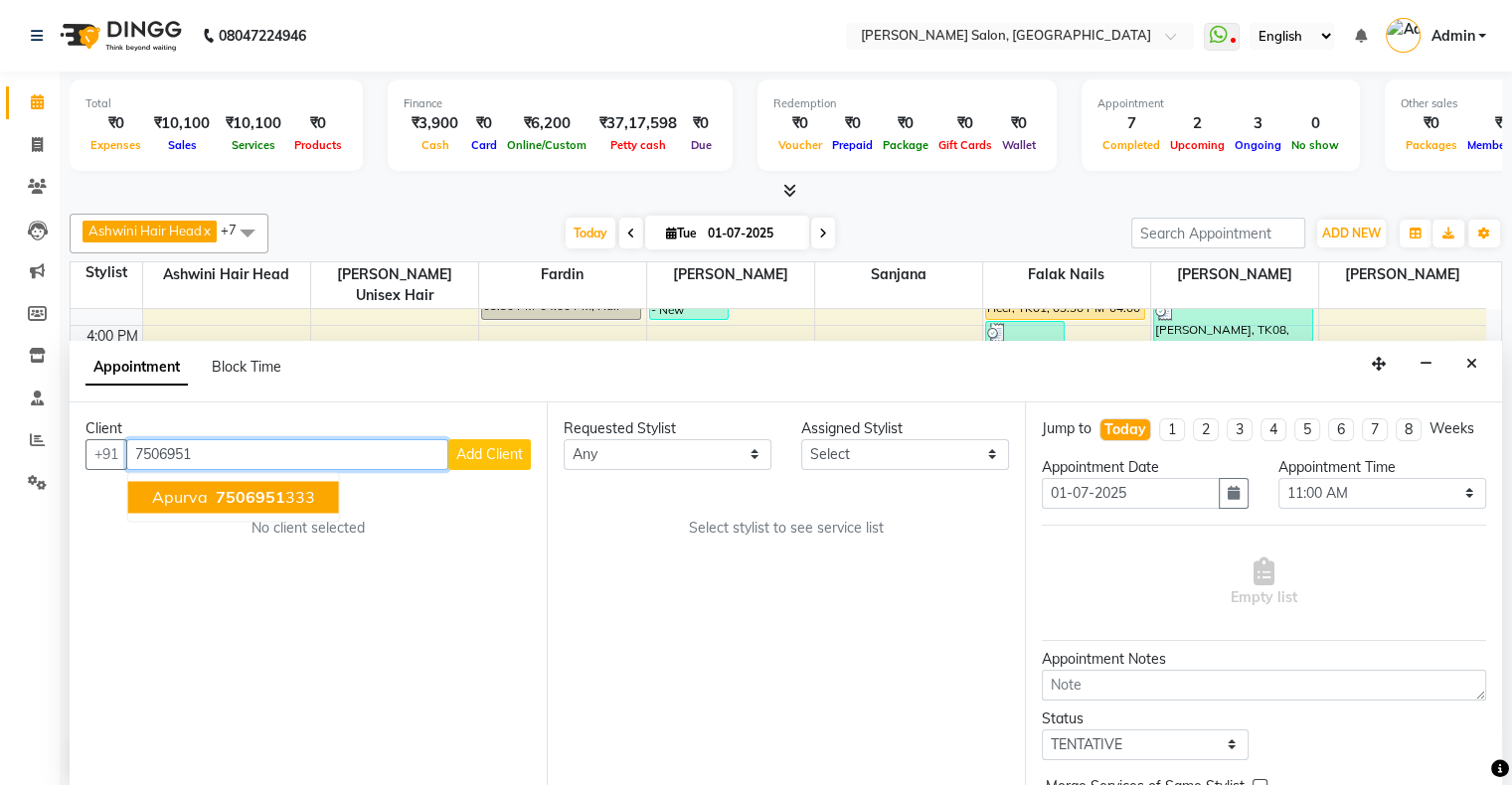 click on "7506951" at bounding box center [251, 497] 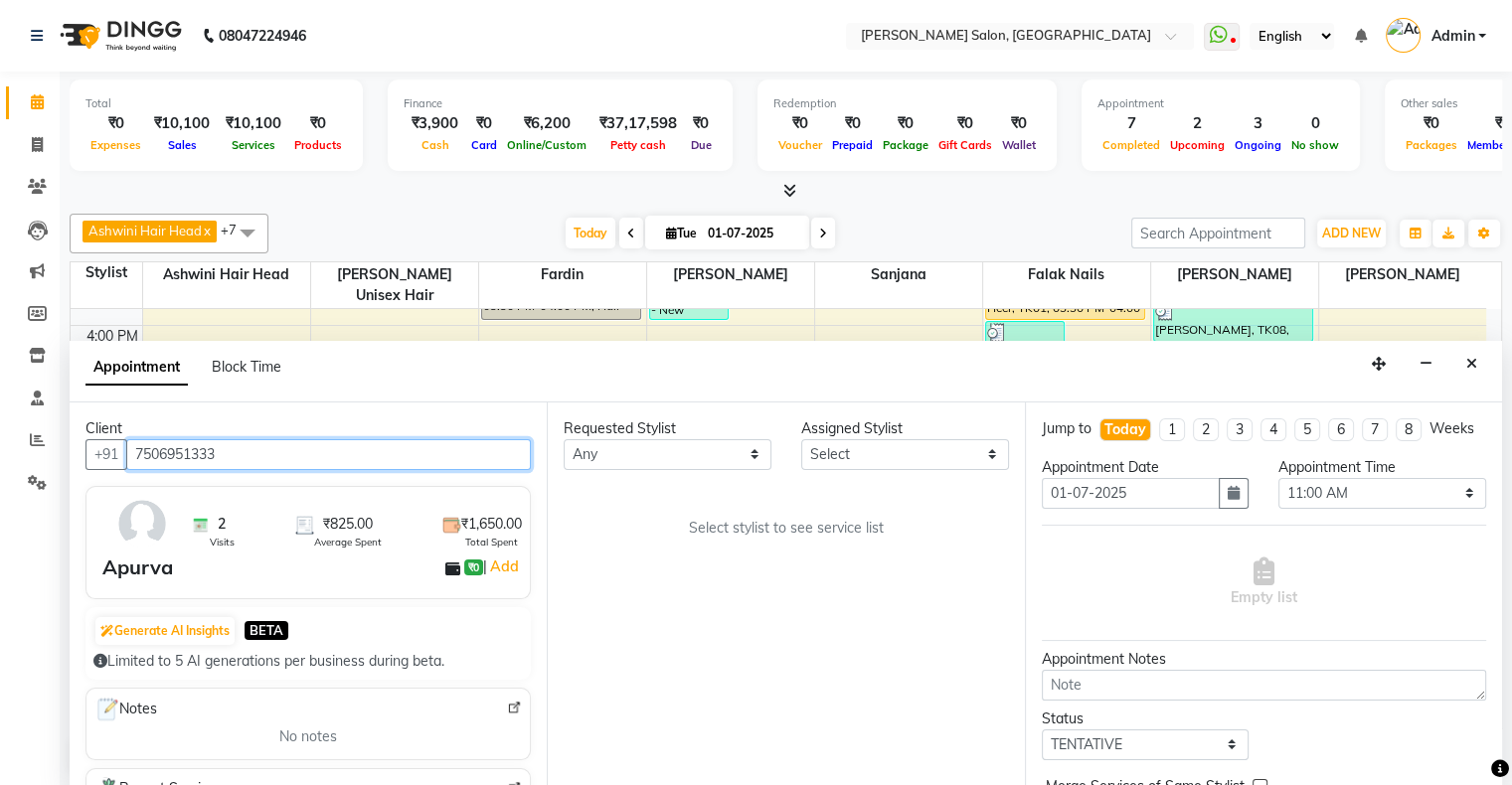 type on "7506951333" 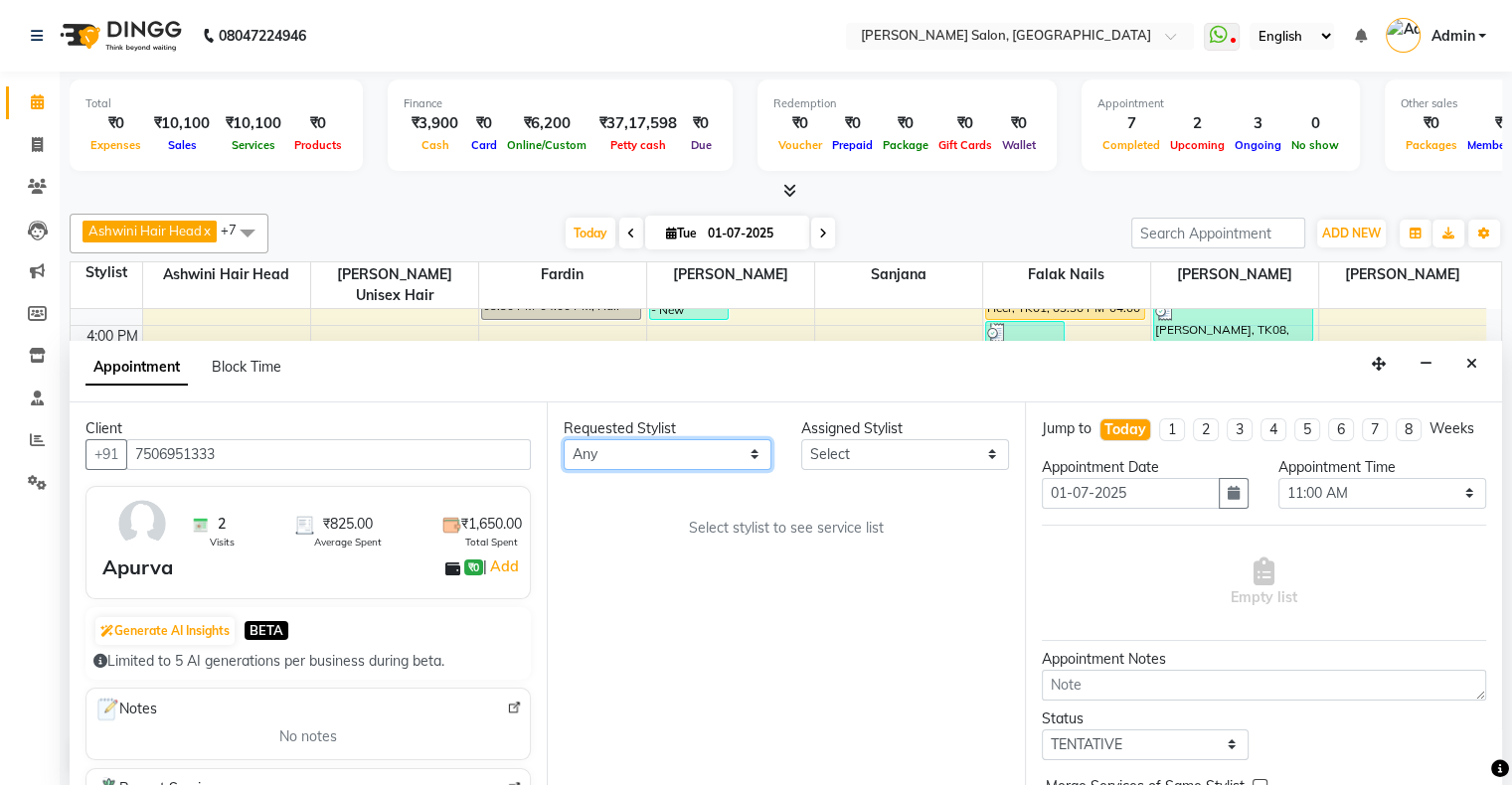 click on "Any Ashwini Hair Head Falak Nails Fardin Kirti Nida FD Pradip Vaishnav Sanjana  Shubhada Susmita Vidhi Veera Vivek Unisex hair" at bounding box center [667, 454] 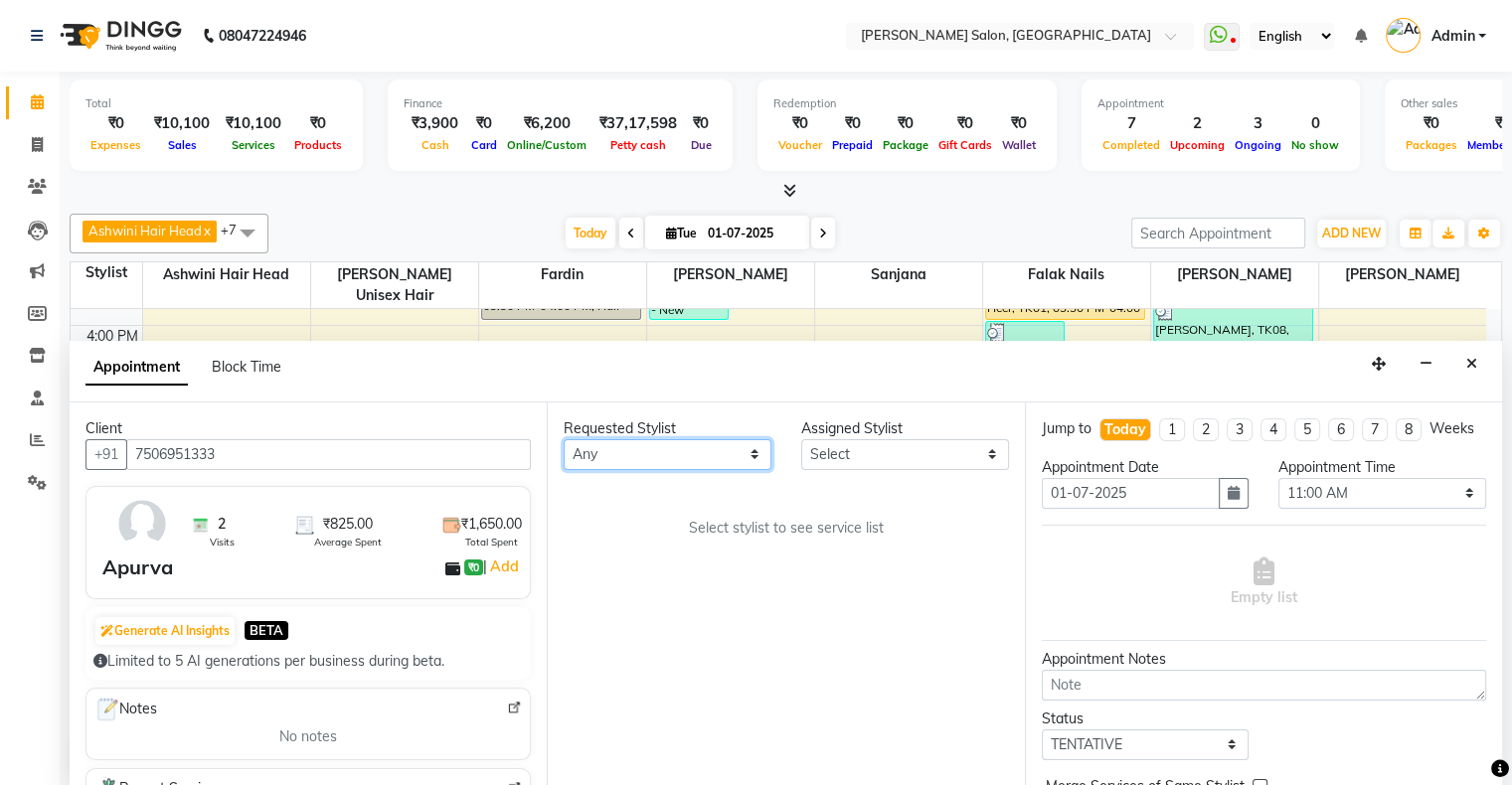 select on "54023" 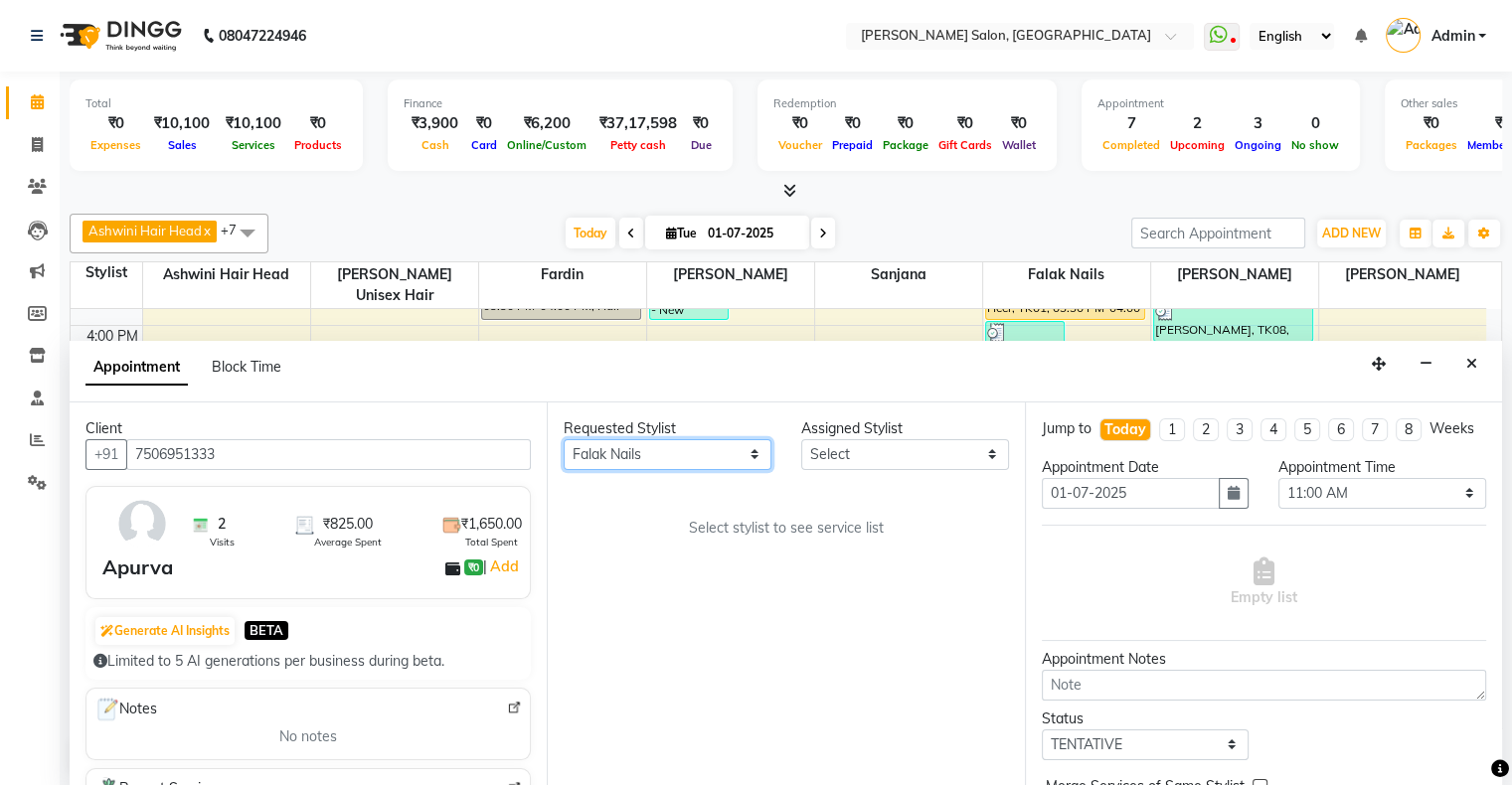 click on "Any Ashwini Hair Head Falak Nails Fardin Kirti Nida FD Pradip Vaishnav Sanjana  Shubhada Susmita Vidhi Veera Vivek Unisex hair" at bounding box center (667, 454) 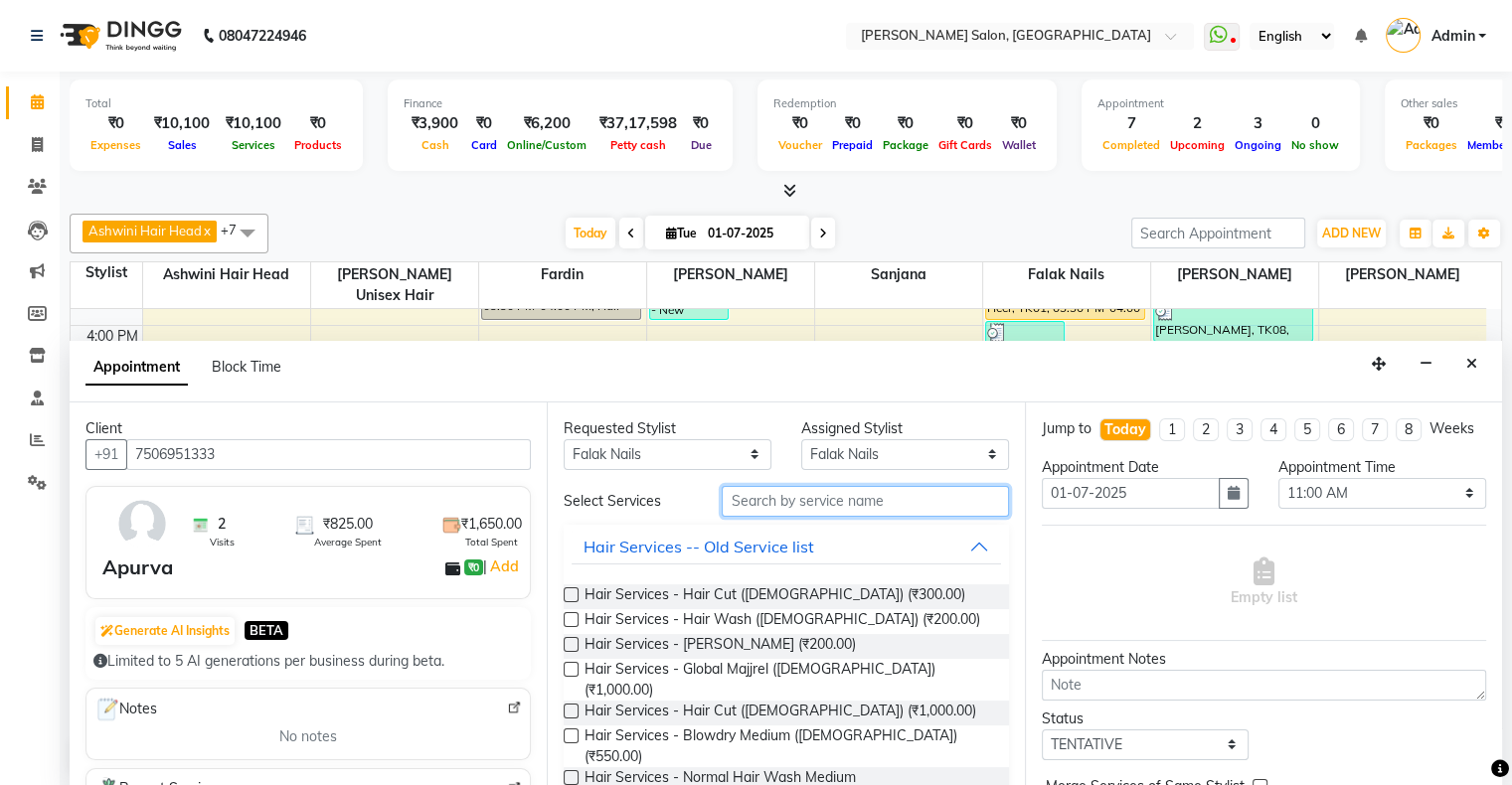 click at bounding box center (865, 501) 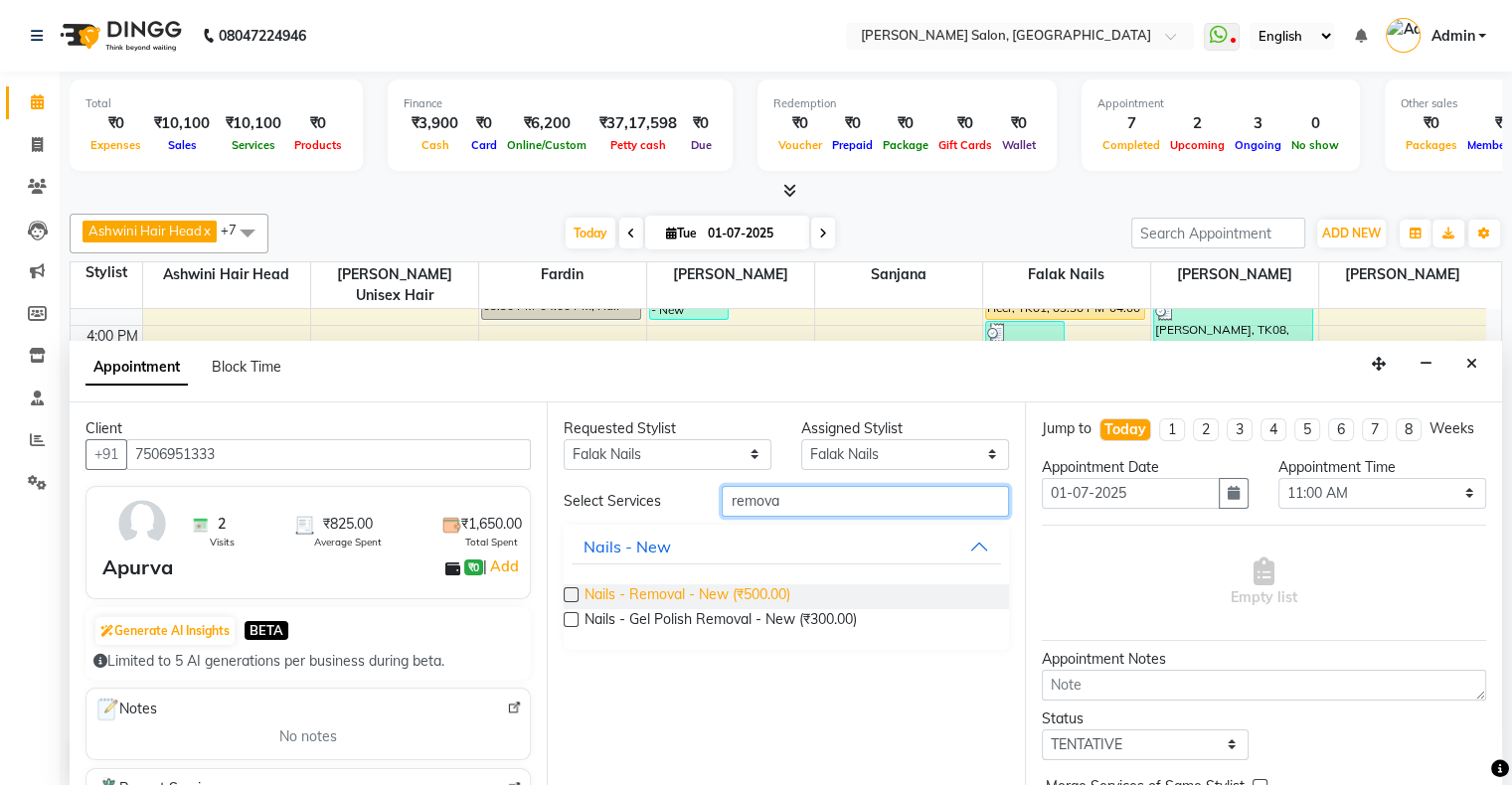 type on "remova" 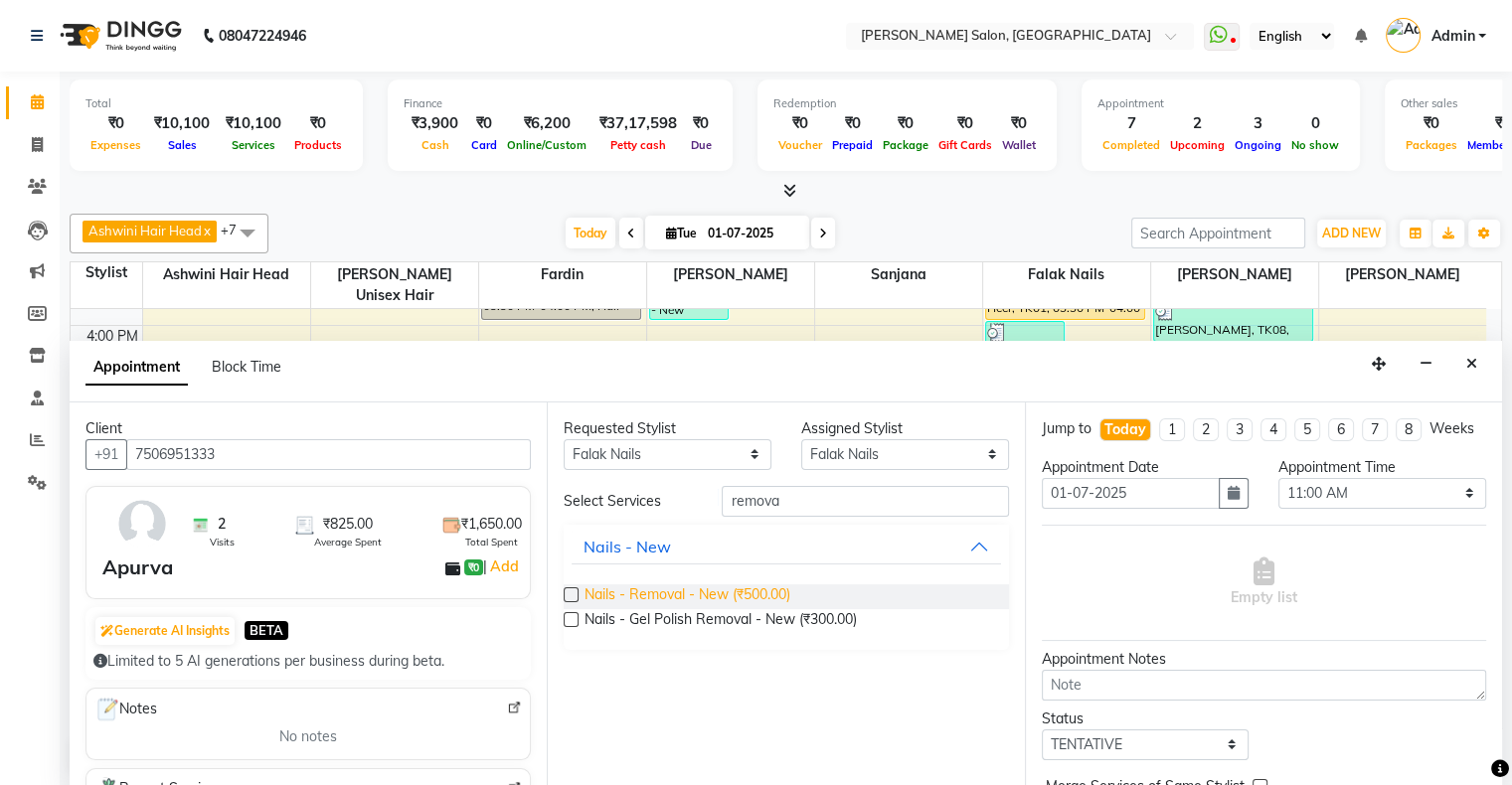 click on "Nails - Removal - New (₹500.00)" at bounding box center [687, 596] 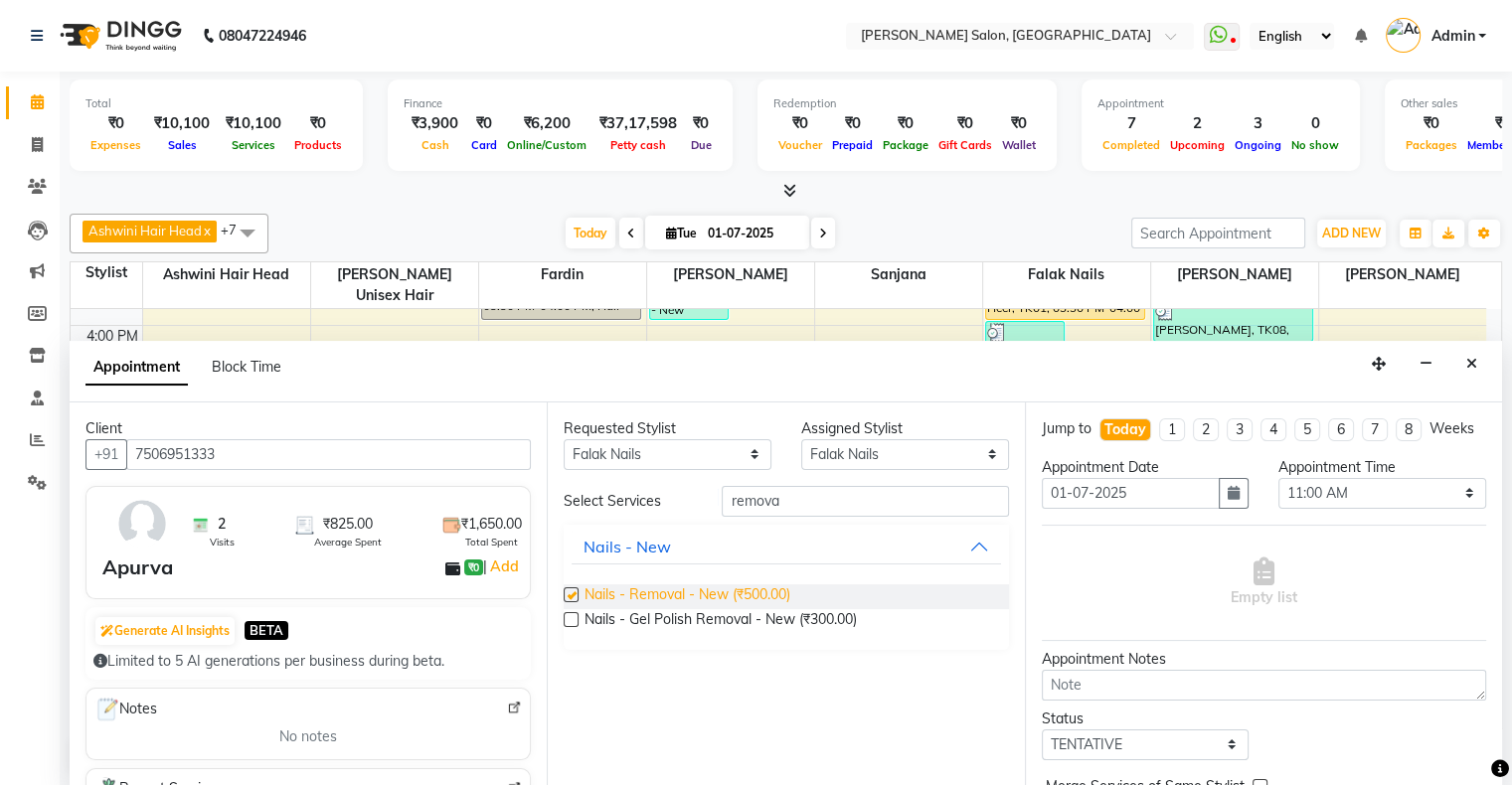 checkbox on "false" 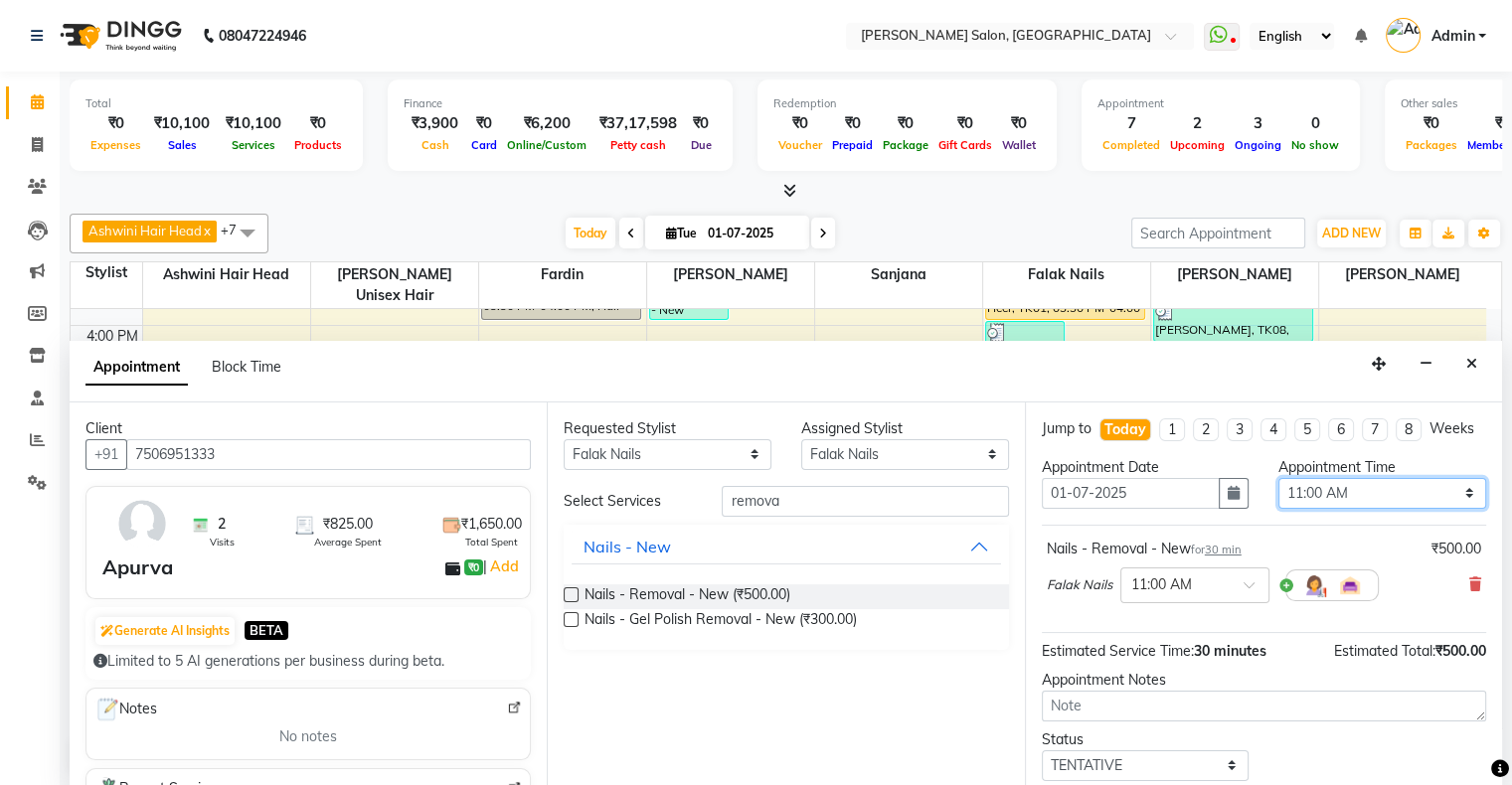 click on "Select 11:00 AM 11:15 AM 11:30 AM 11:45 AM 12:00 PM 12:15 PM 12:30 PM 12:45 PM 01:00 PM 01:15 PM 01:30 PM 01:45 PM 02:00 PM 02:15 PM 02:30 PM 02:45 PM 03:00 PM 03:15 PM 03:30 PM 03:45 PM 04:00 PM 04:15 PM 04:30 PM 04:45 PM 05:00 PM 05:15 PM 05:30 PM 05:45 PM 06:00 PM 06:15 PM 06:30 PM 06:45 PM 07:00 PM 07:15 PM 07:30 PM 07:45 PM 08:00 PM 08:15 PM 08:30 PM 08:45 PM 09:00 PM 09:15 PM 09:30 PM 09:45 PM 10:00 PM" at bounding box center [1382, 493] 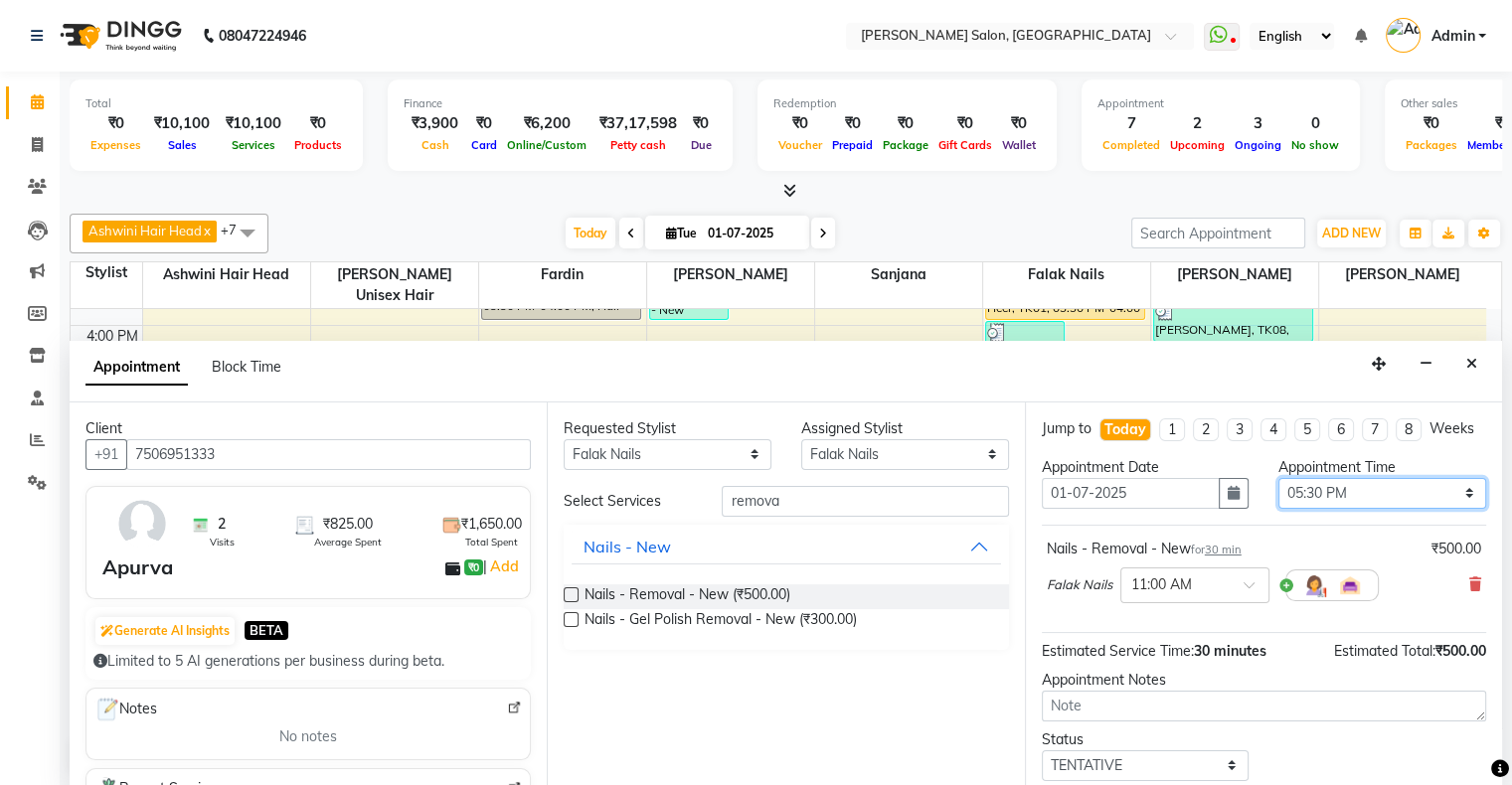 click on "Select 11:00 AM 11:15 AM 11:30 AM 11:45 AM 12:00 PM 12:15 PM 12:30 PM 12:45 PM 01:00 PM 01:15 PM 01:30 PM 01:45 PM 02:00 PM 02:15 PM 02:30 PM 02:45 PM 03:00 PM 03:15 PM 03:30 PM 03:45 PM 04:00 PM 04:15 PM 04:30 PM 04:45 PM 05:00 PM 05:15 PM 05:30 PM 05:45 PM 06:00 PM 06:15 PM 06:30 PM 06:45 PM 07:00 PM 07:15 PM 07:30 PM 07:45 PM 08:00 PM 08:15 PM 08:30 PM 08:45 PM 09:00 PM 09:15 PM 09:30 PM 09:45 PM 10:00 PM" at bounding box center (1382, 493) 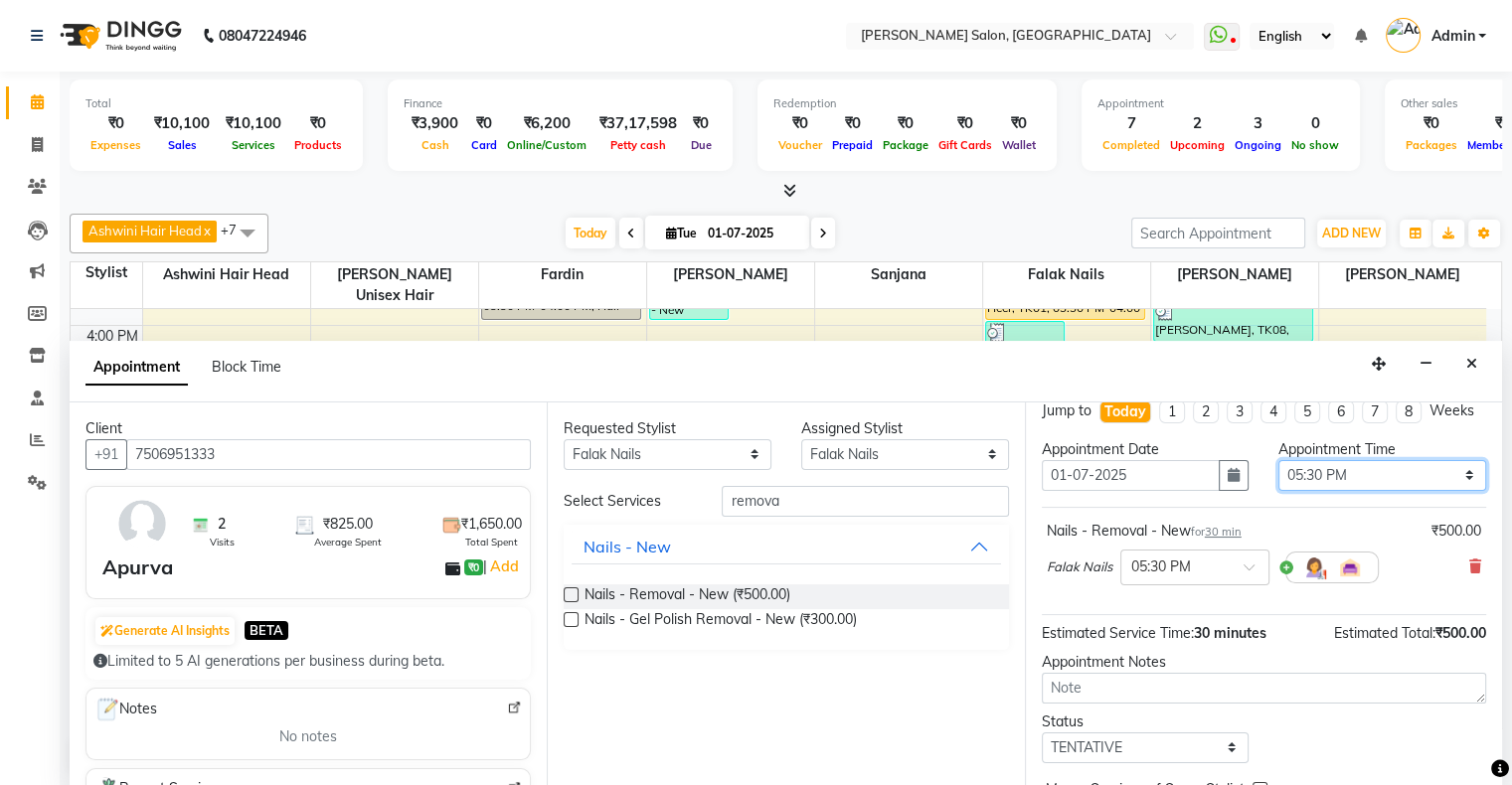 scroll, scrollTop: 0, scrollLeft: 0, axis: both 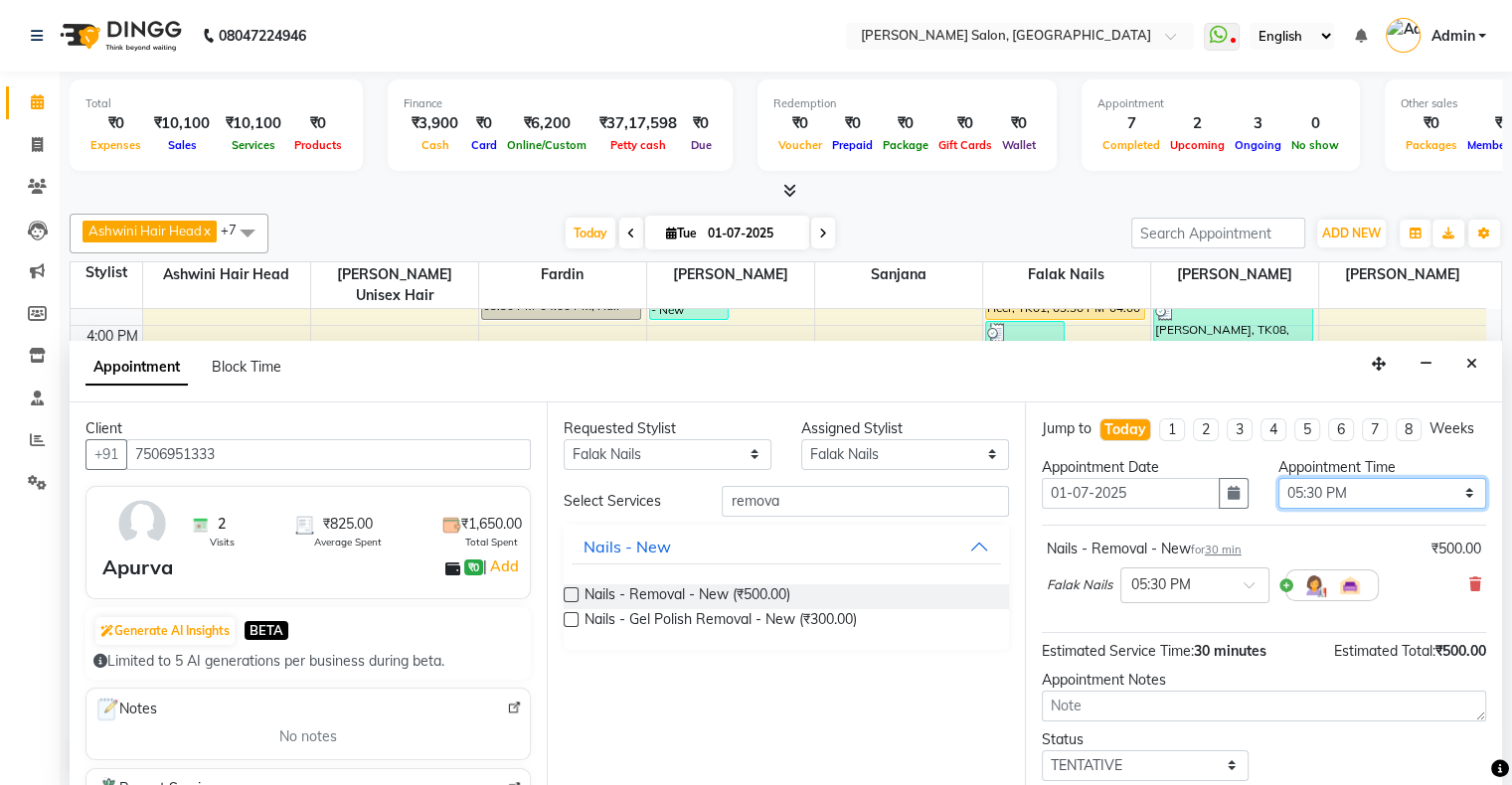 click on "Select 11:00 AM 11:15 AM 11:30 AM 11:45 AM 12:00 PM 12:15 PM 12:30 PM 12:45 PM 01:00 PM 01:15 PM 01:30 PM 01:45 PM 02:00 PM 02:15 PM 02:30 PM 02:45 PM 03:00 PM 03:15 PM 03:30 PM 03:45 PM 04:00 PM 04:15 PM 04:30 PM 04:45 PM 05:00 PM 05:15 PM 05:30 PM 05:45 PM 06:00 PM 06:15 PM 06:30 PM 06:45 PM 07:00 PM 07:15 PM 07:30 PM 07:45 PM 08:00 PM 08:15 PM 08:30 PM 08:45 PM 09:00 PM 09:15 PM 09:30 PM 09:45 PM 10:00 PM" at bounding box center [1382, 493] 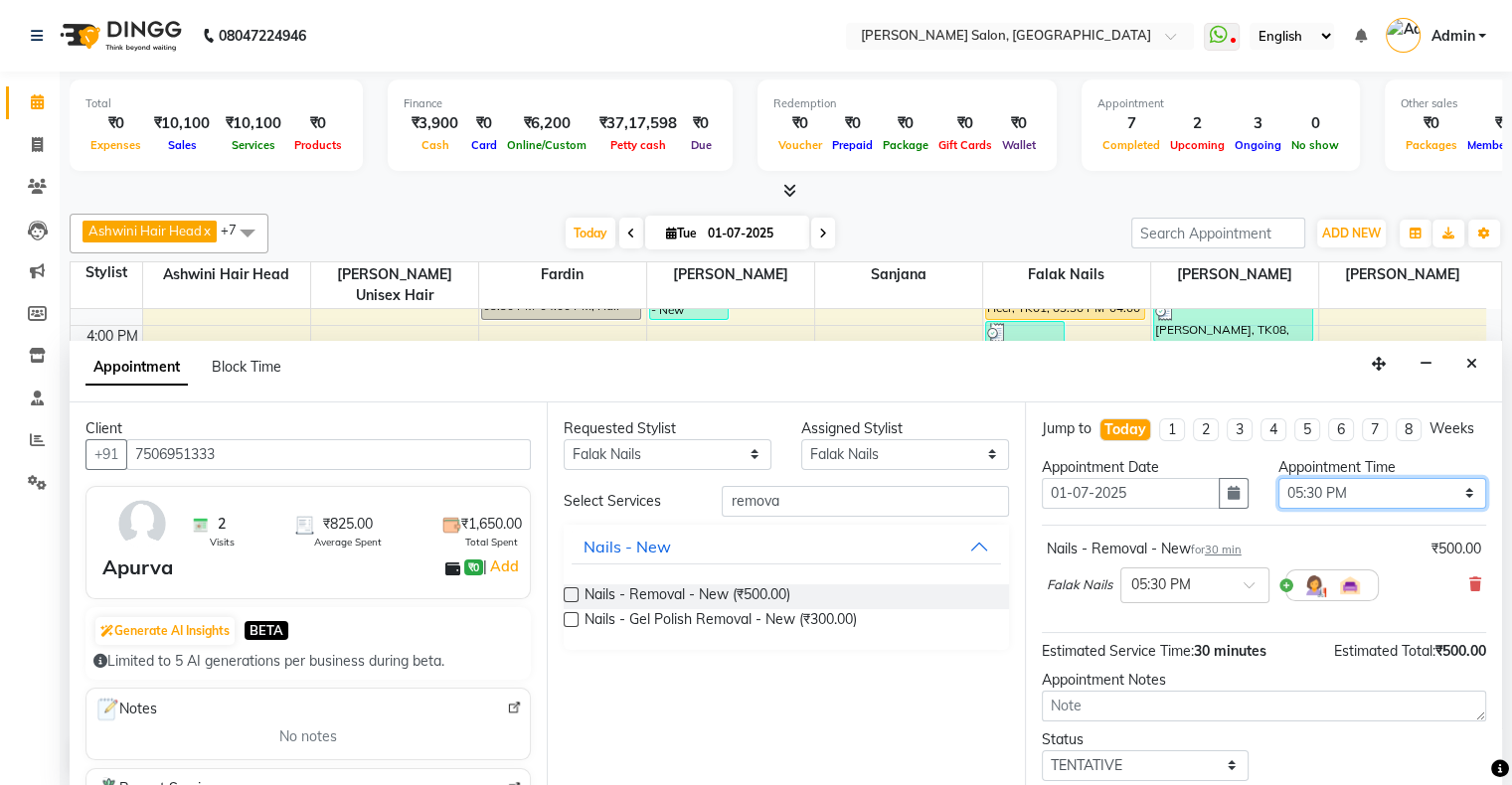 select on "1080" 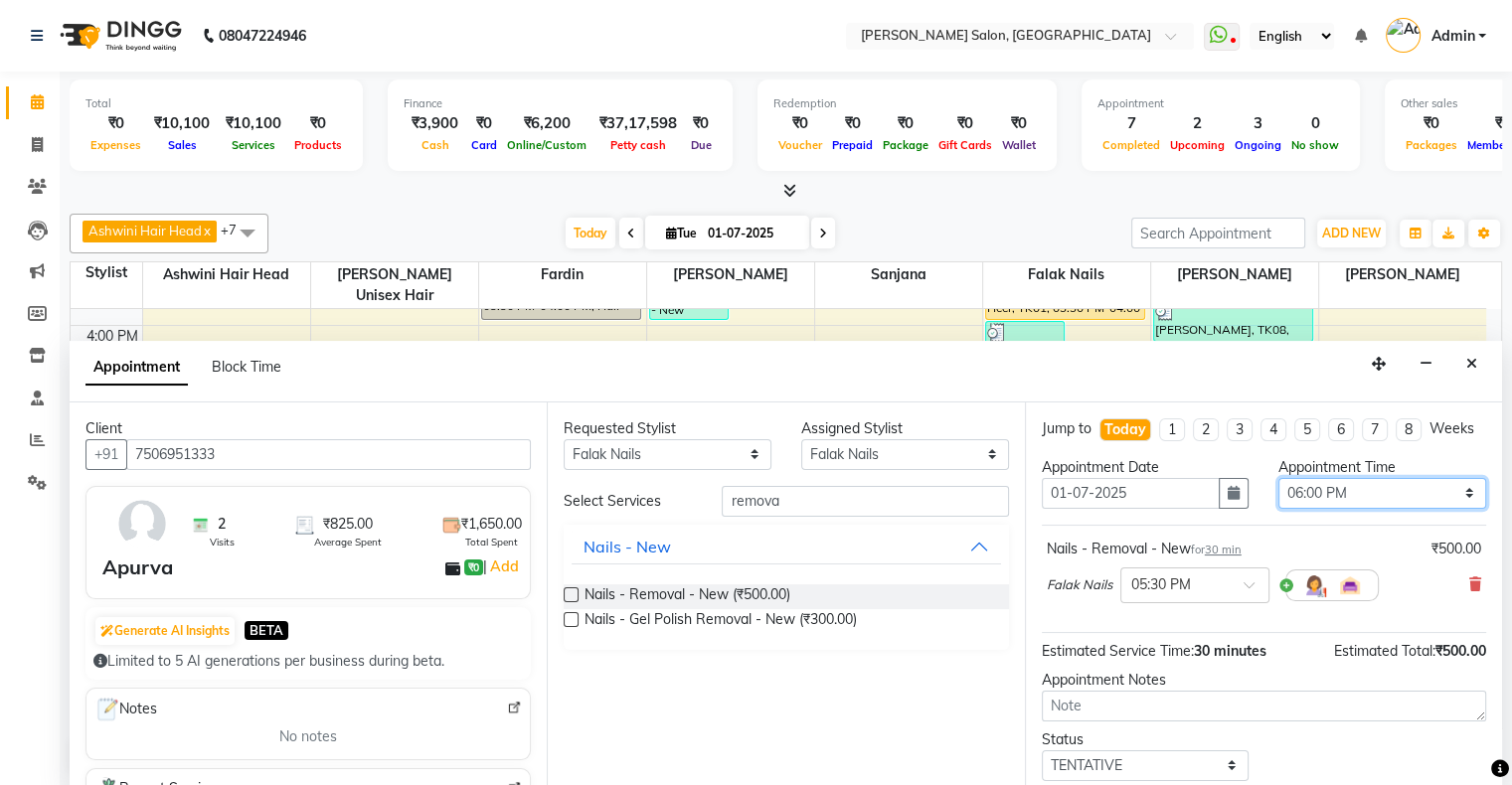click on "Select 11:00 AM 11:15 AM 11:30 AM 11:45 AM 12:00 PM 12:15 PM 12:30 PM 12:45 PM 01:00 PM 01:15 PM 01:30 PM 01:45 PM 02:00 PM 02:15 PM 02:30 PM 02:45 PM 03:00 PM 03:15 PM 03:30 PM 03:45 PM 04:00 PM 04:15 PM 04:30 PM 04:45 PM 05:00 PM 05:15 PM 05:30 PM 05:45 PM 06:00 PM 06:15 PM 06:30 PM 06:45 PM 07:00 PM 07:15 PM 07:30 PM 07:45 PM 08:00 PM 08:15 PM 08:30 PM 08:45 PM 09:00 PM 09:15 PM 09:30 PM 09:45 PM 10:00 PM" at bounding box center (1382, 493) 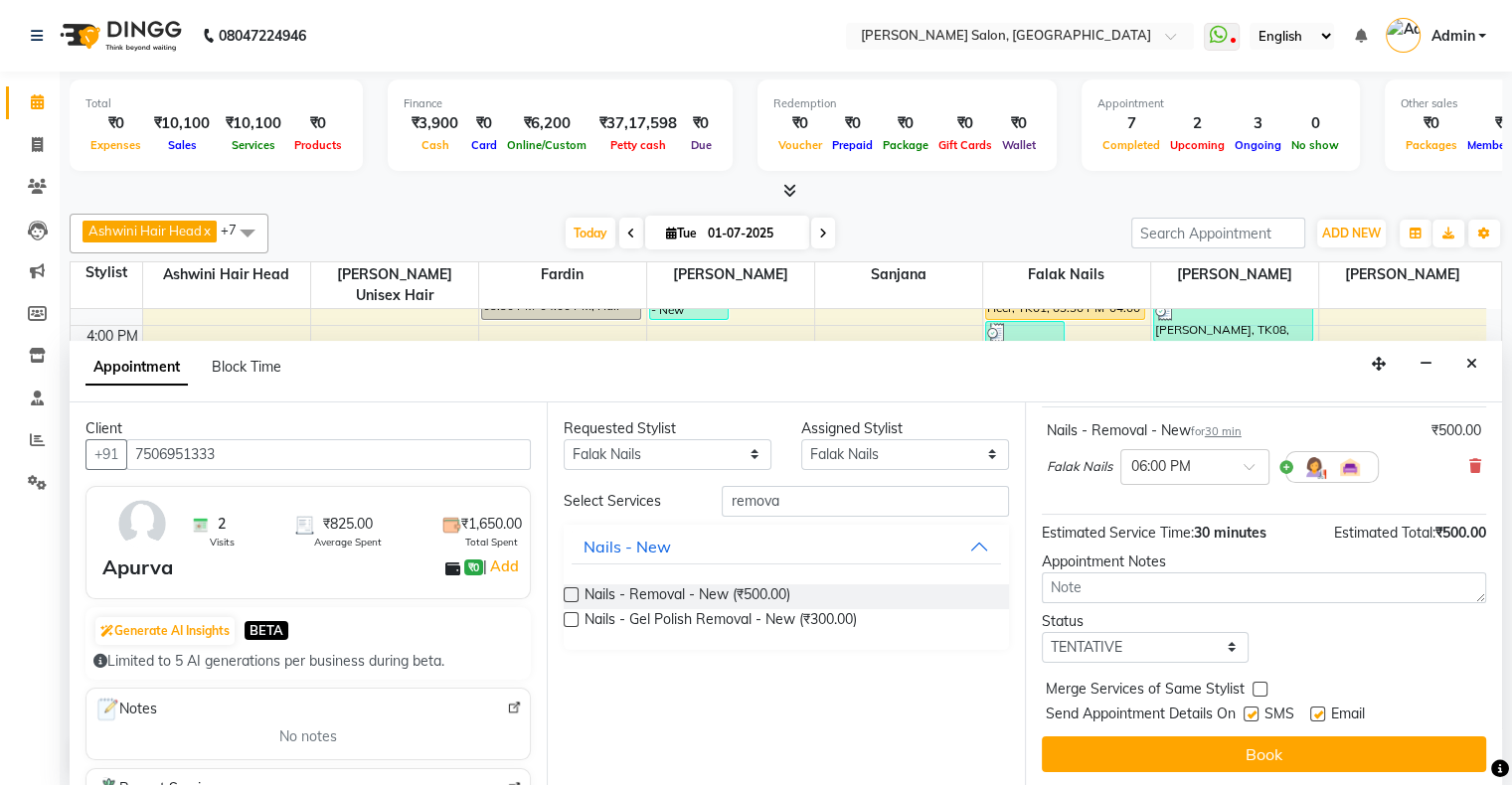 scroll, scrollTop: 136, scrollLeft: 0, axis: vertical 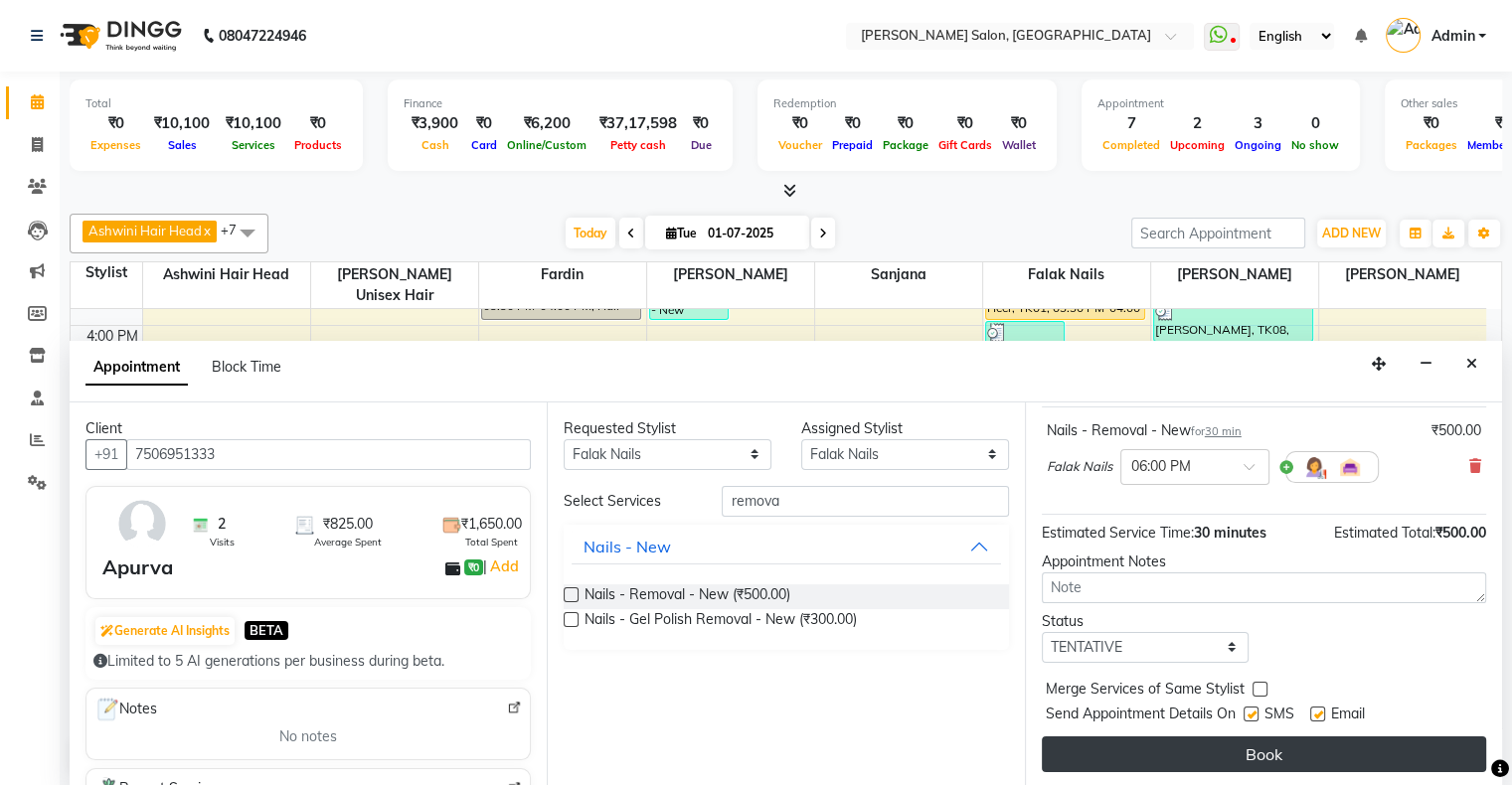 click on "Book" at bounding box center (1263, 754) 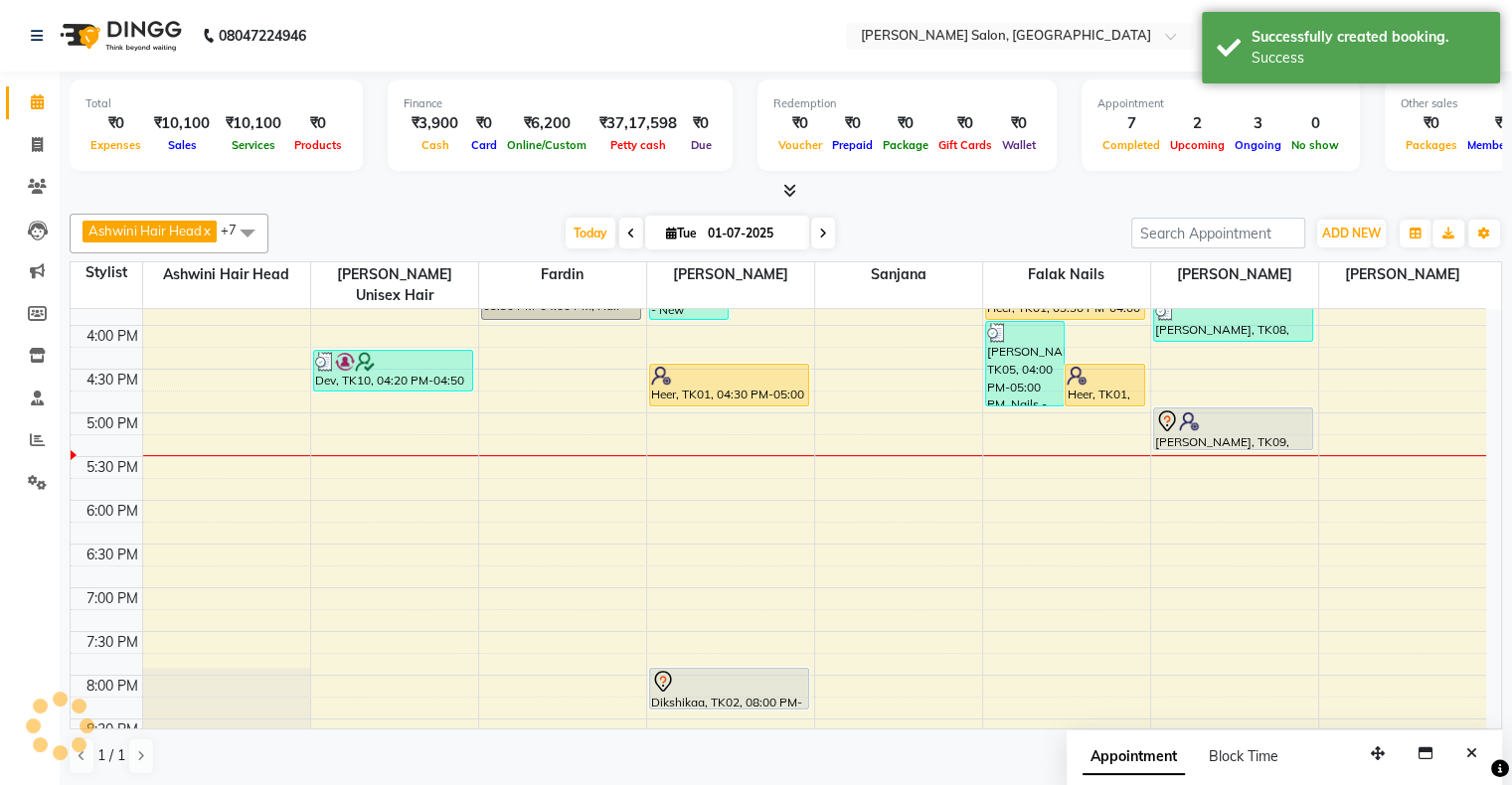 scroll, scrollTop: 0, scrollLeft: 0, axis: both 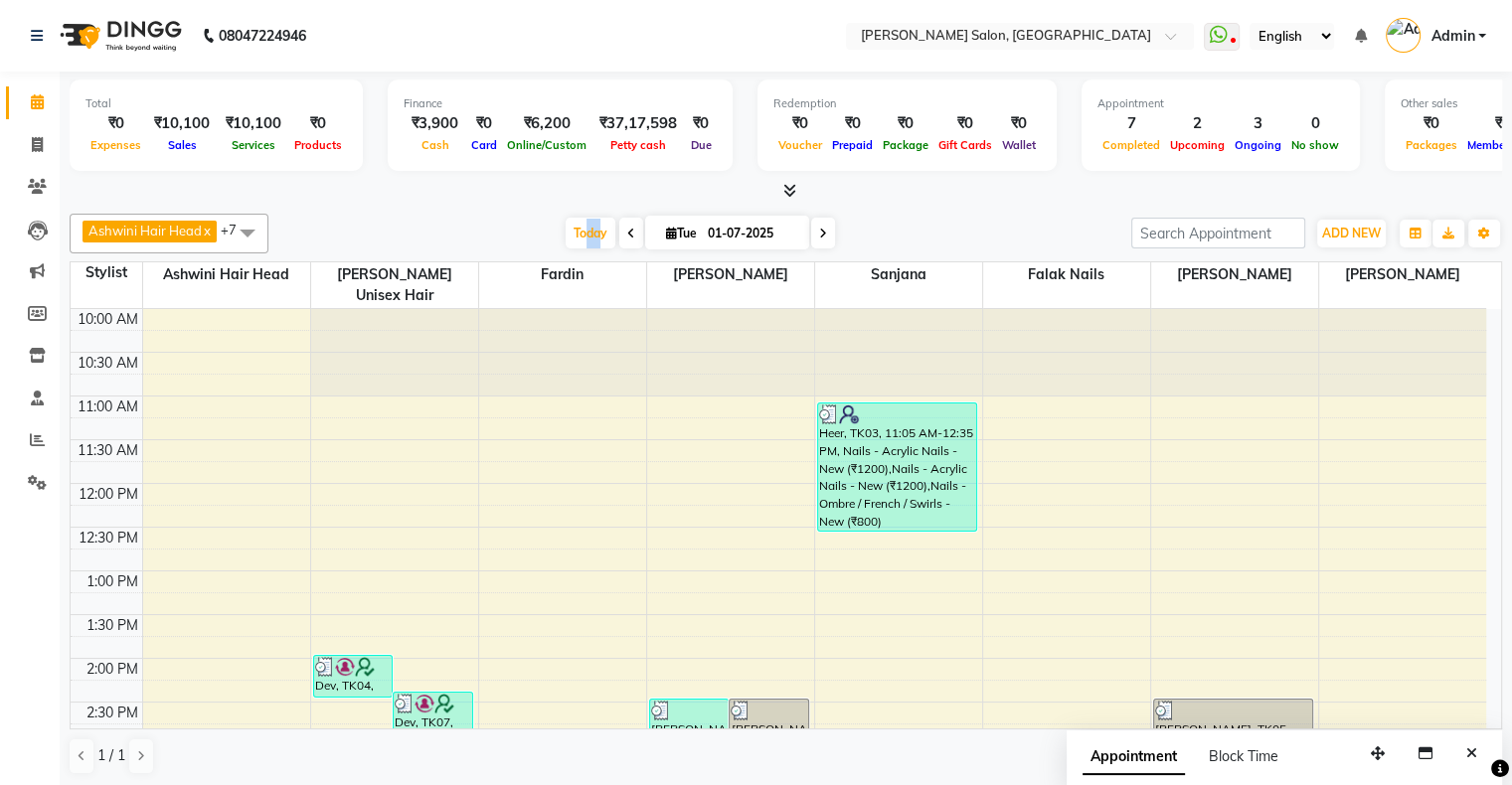 drag, startPoint x: 581, startPoint y: 240, endPoint x: 616, endPoint y: 225, distance: 38.07887 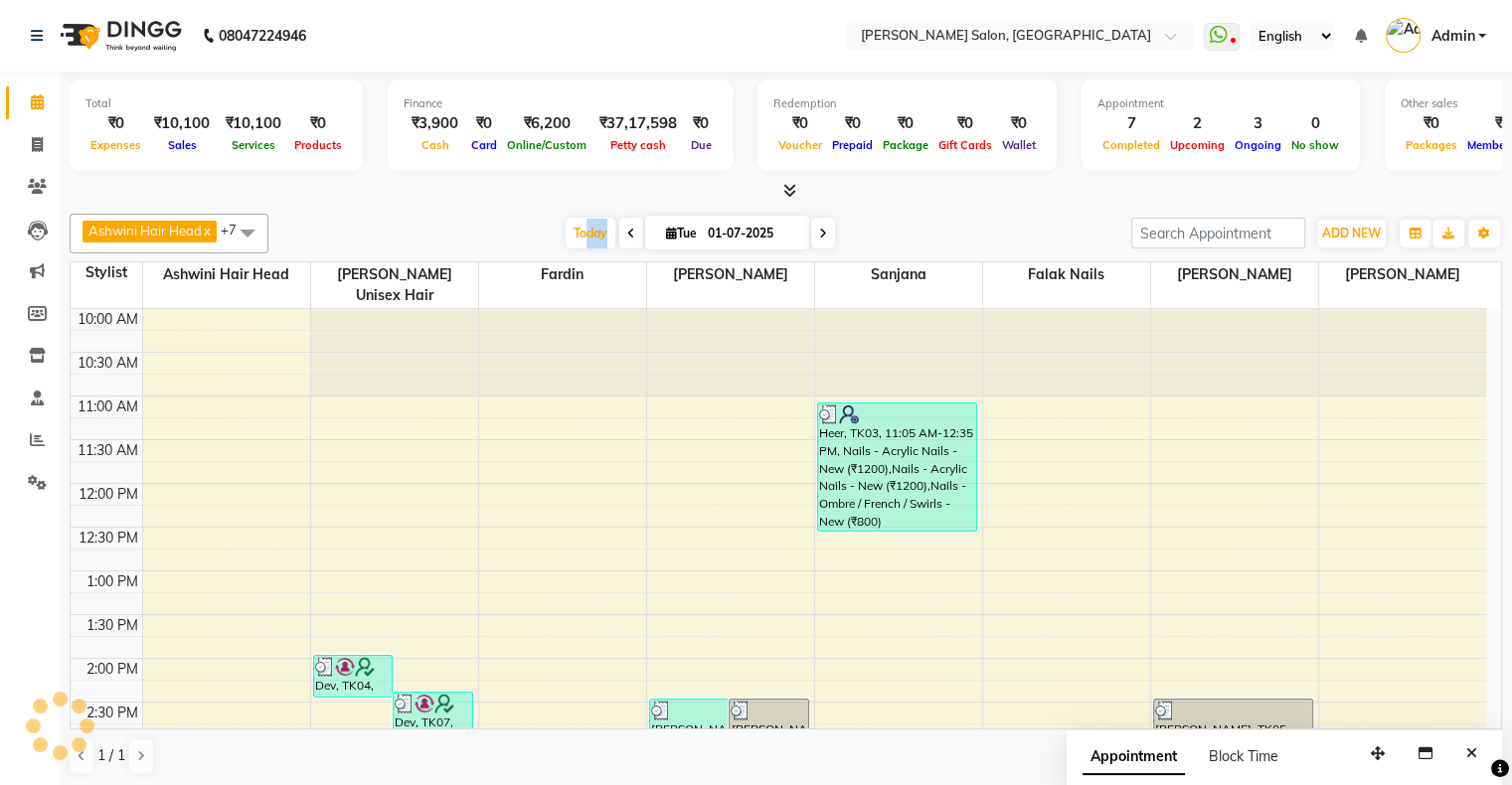 scroll, scrollTop: 608, scrollLeft: 0, axis: vertical 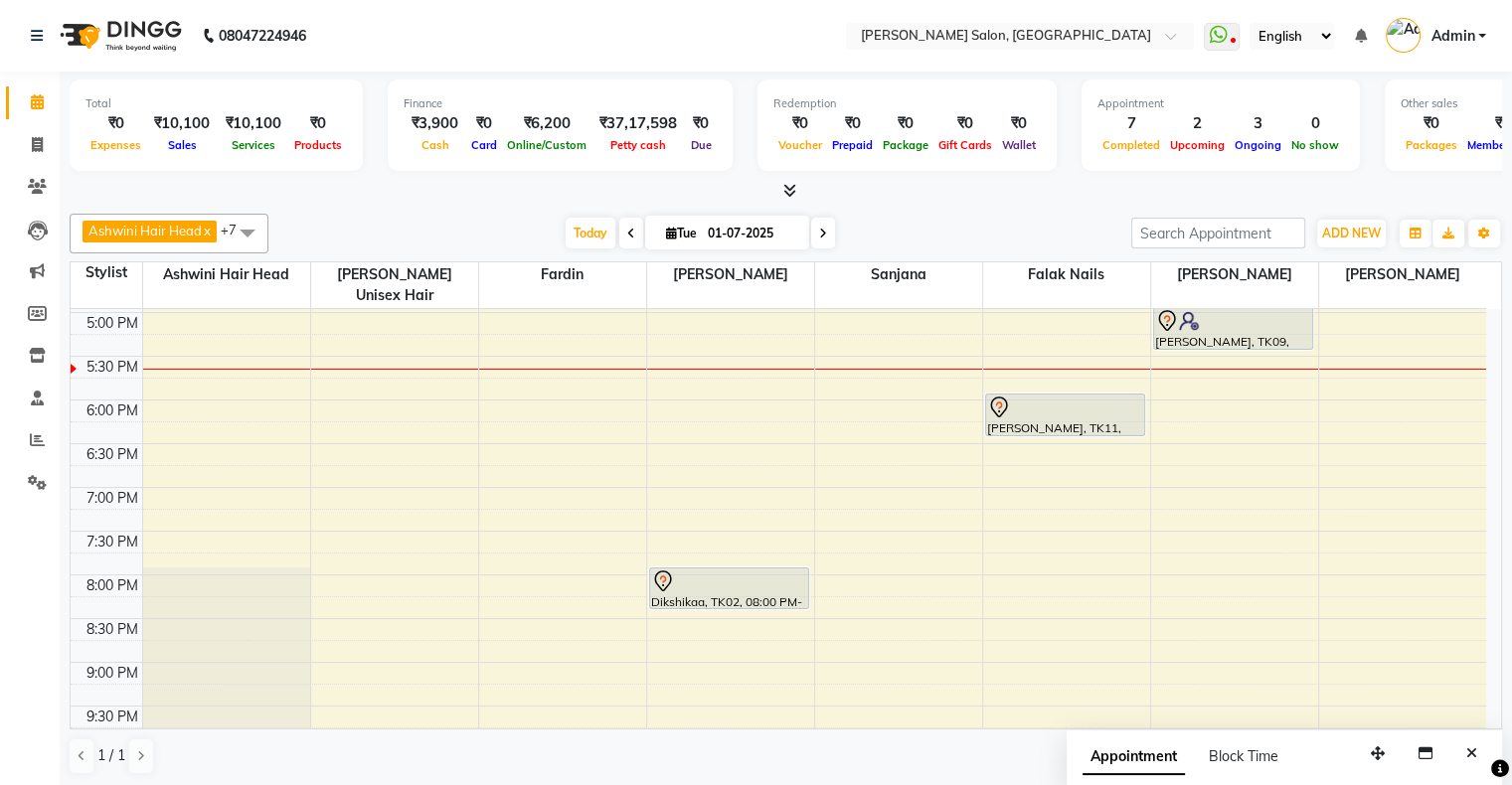 click on "Today  Tue 01-07-2025" at bounding box center (700, 234) 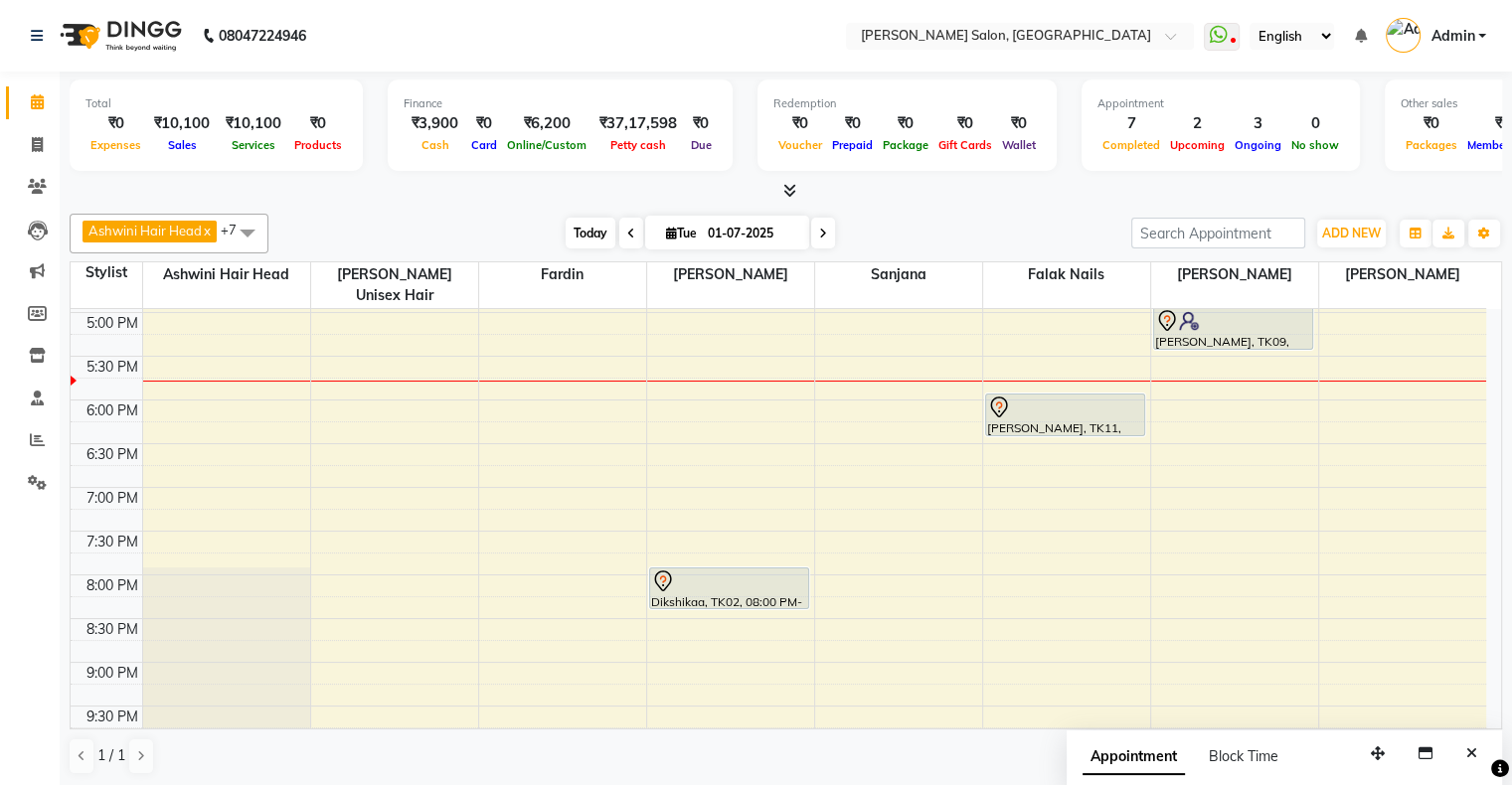 click on "Today" at bounding box center [590, 233] 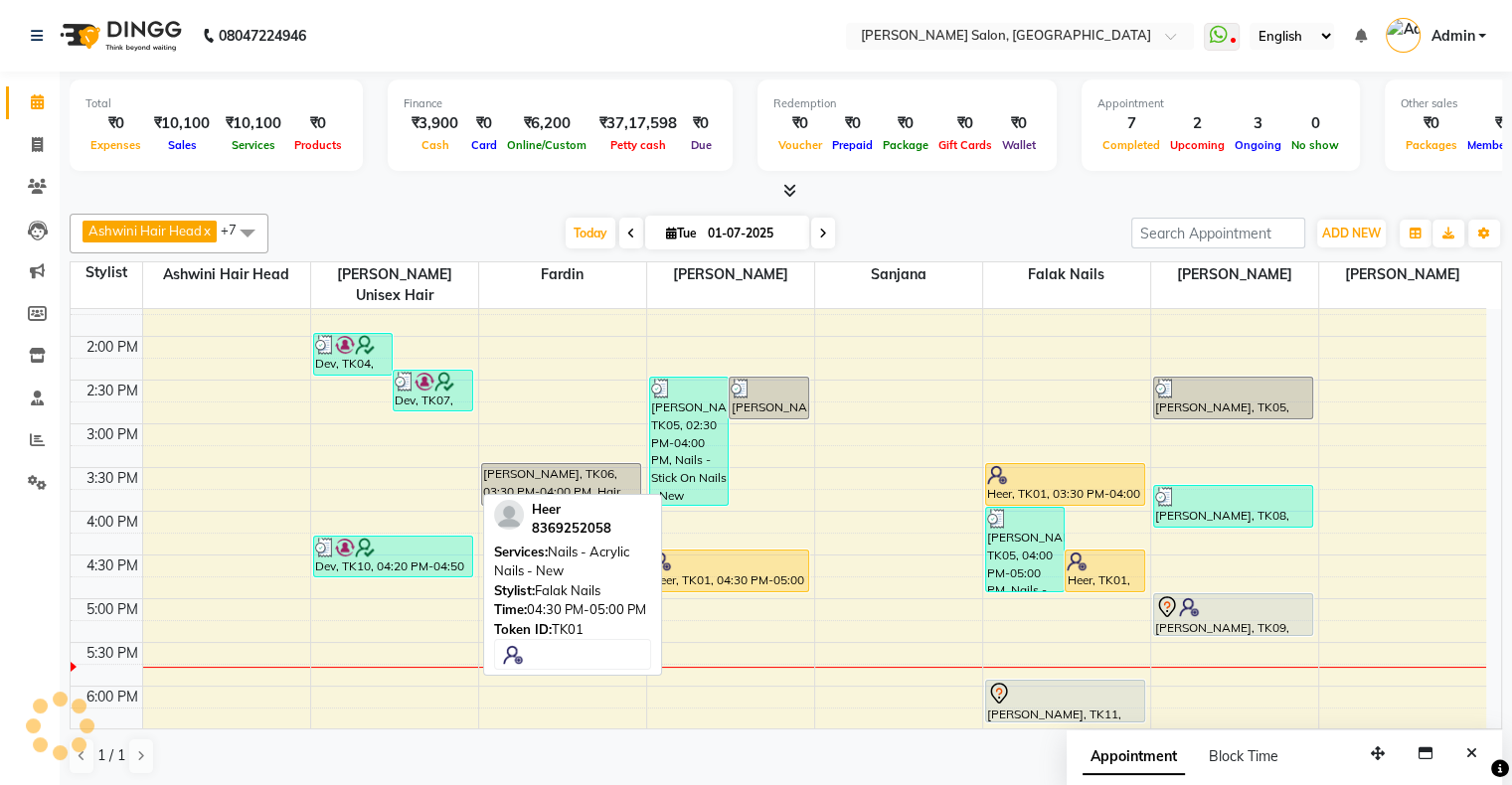 scroll, scrollTop: 397, scrollLeft: 0, axis: vertical 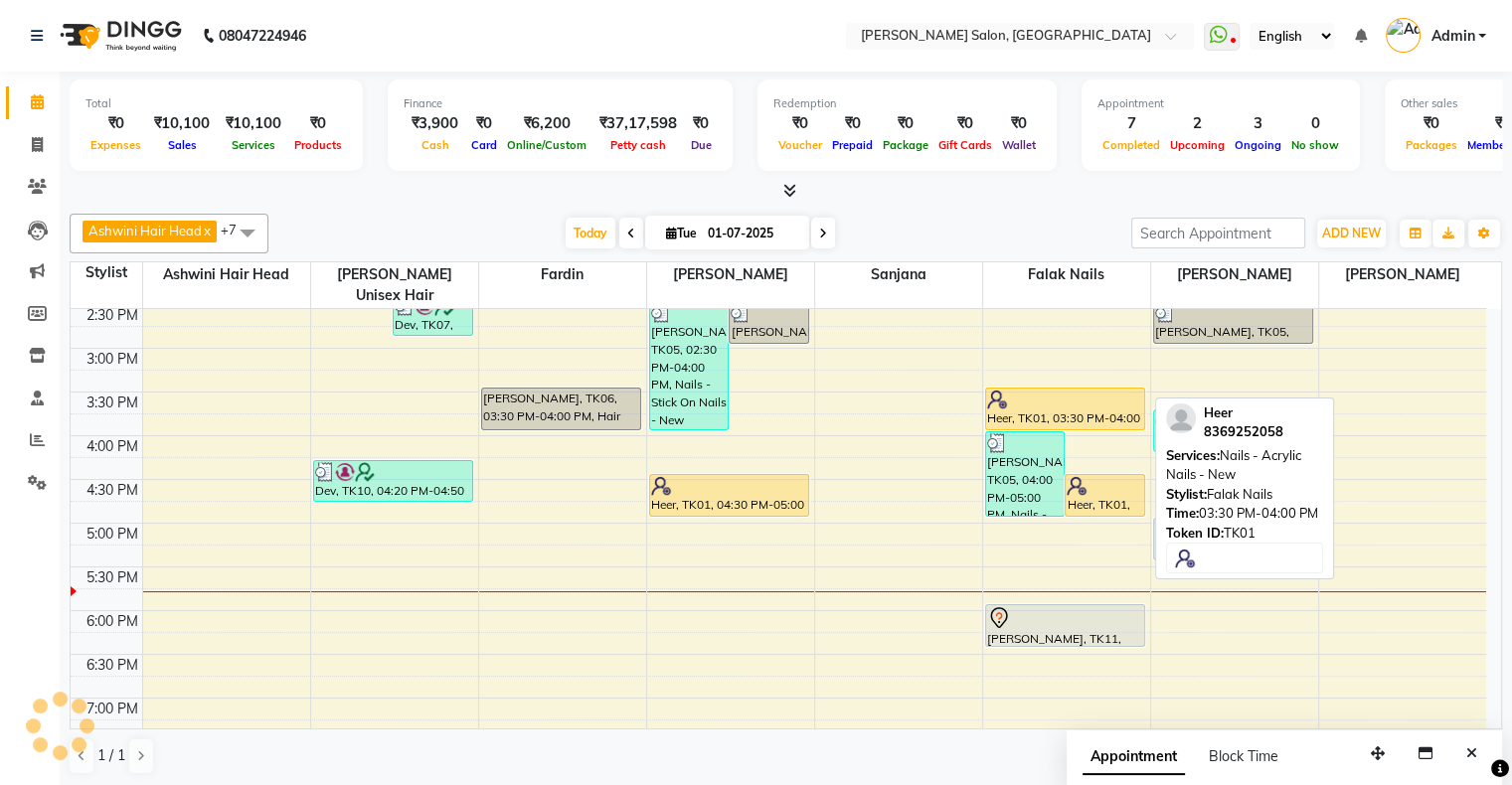 click at bounding box center (1066, 399) 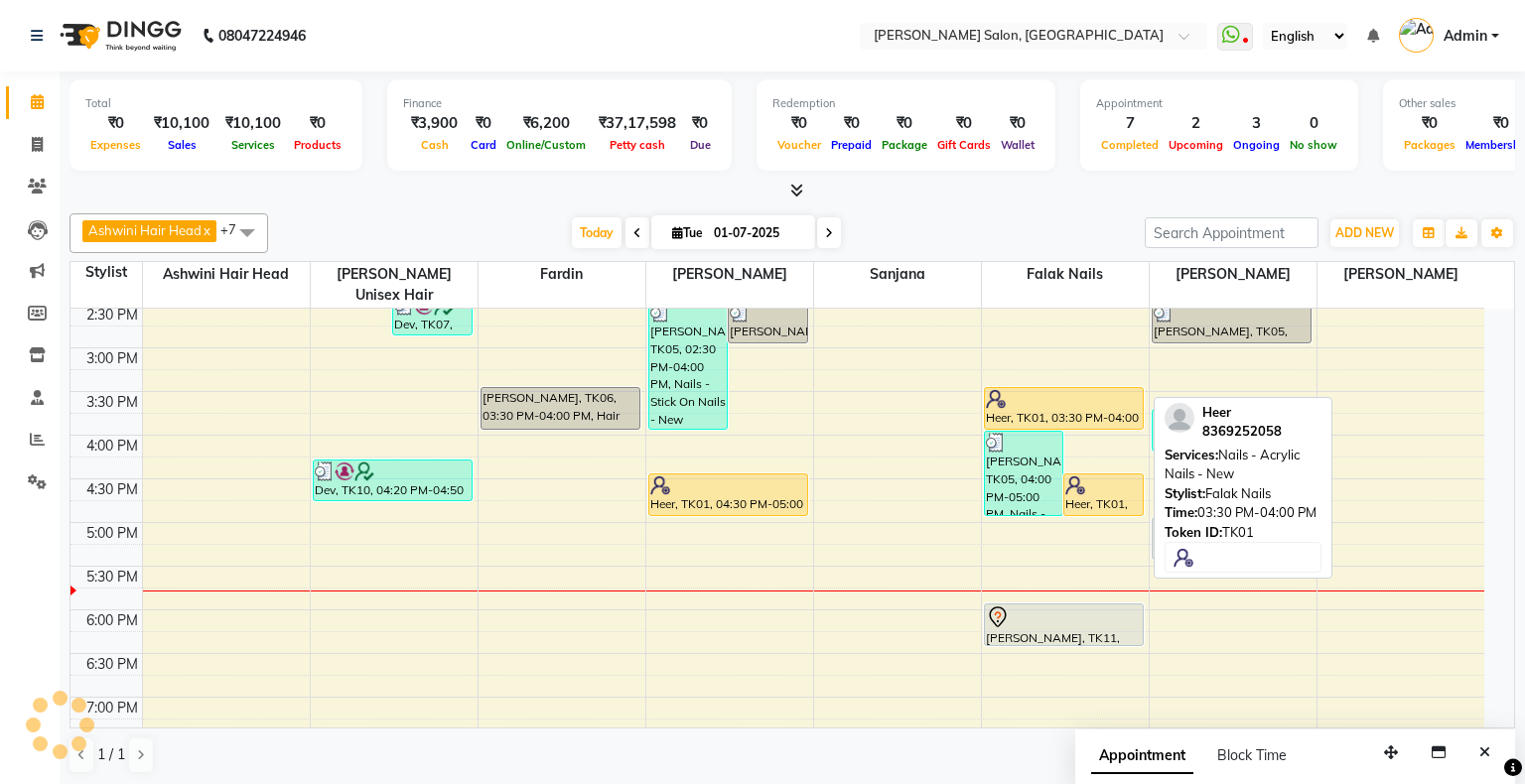 select on "7" 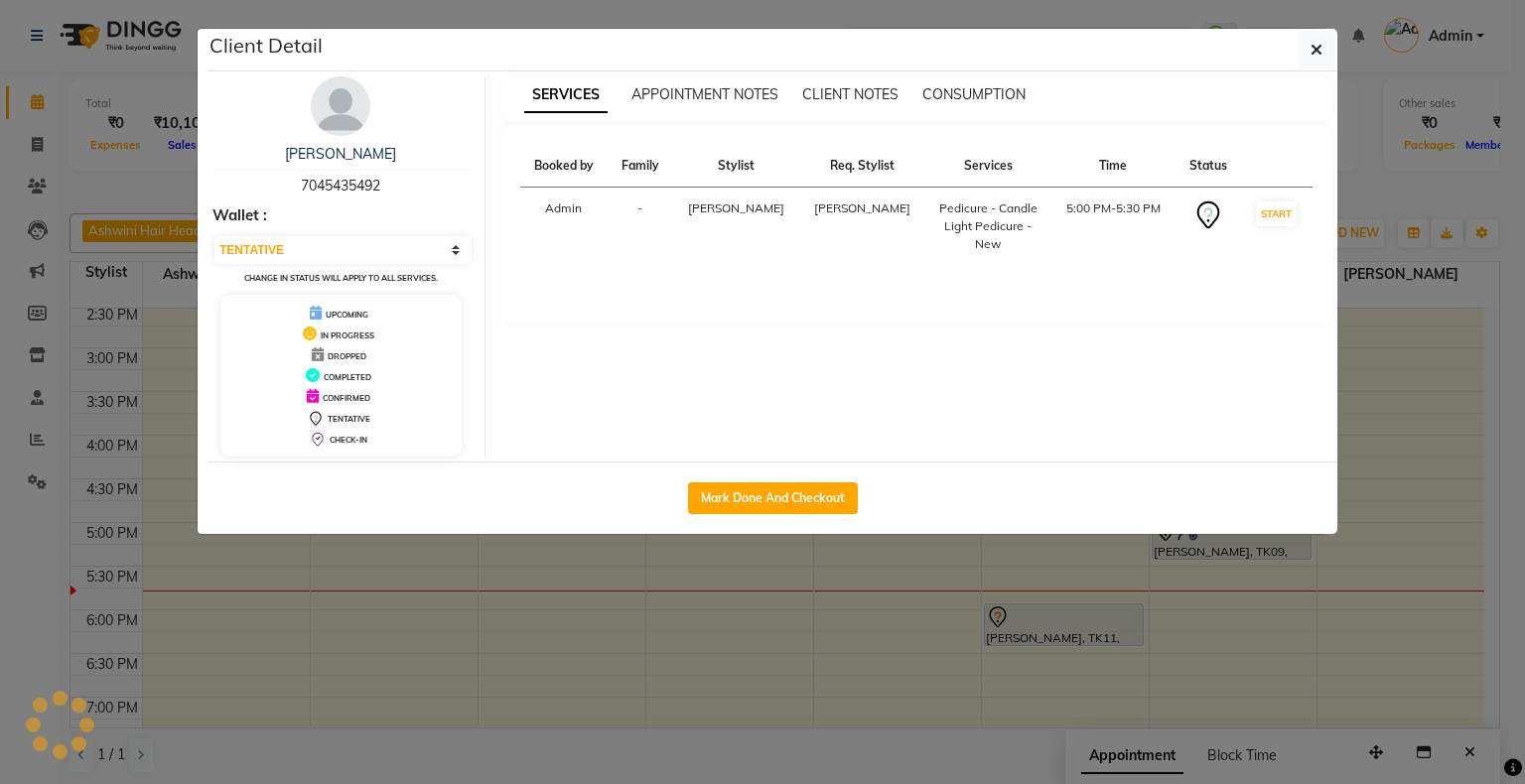 click on "Client Detail  sakshi    7045435492 Wallet : Select IN SERVICE CONFIRMED TENTATIVE CHECK IN MARK DONE DROPPED UPCOMING Change in status will apply to all services. UPCOMING IN PROGRESS DROPPED COMPLETED CONFIRMED TENTATIVE CHECK-IN SERVICES APPOINTMENT NOTES CLIENT NOTES CONSUMPTION Booked by Family Stylist Req. Stylist Services Time Status  Admin  - Susmita Susmita  Pedicure - Candle Light Pedicure - New   5:00 PM-5:30 PM   START   Mark Done And Checkout" 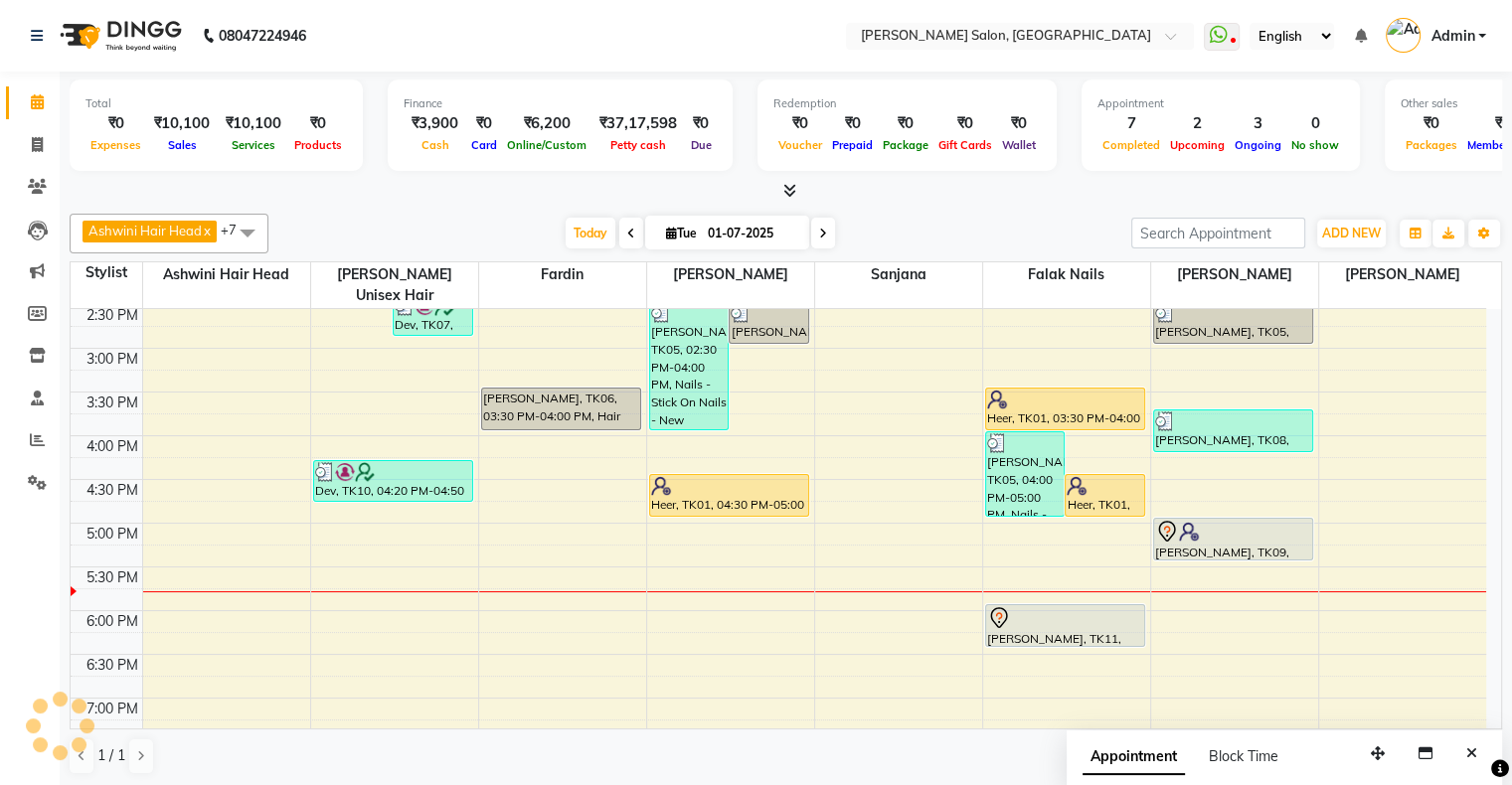 scroll, scrollTop: 607, scrollLeft: 0, axis: vertical 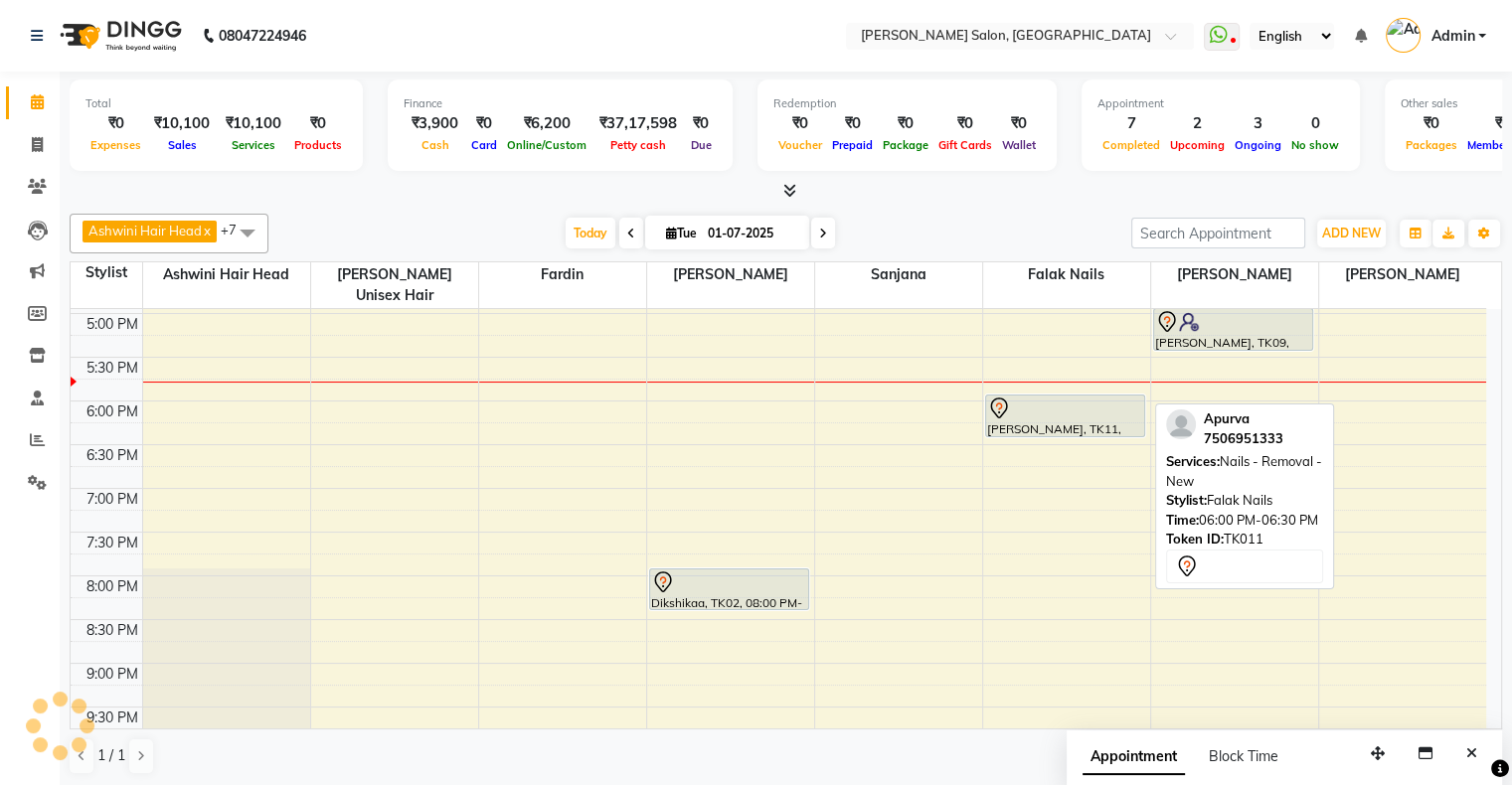 click at bounding box center (1066, 408) 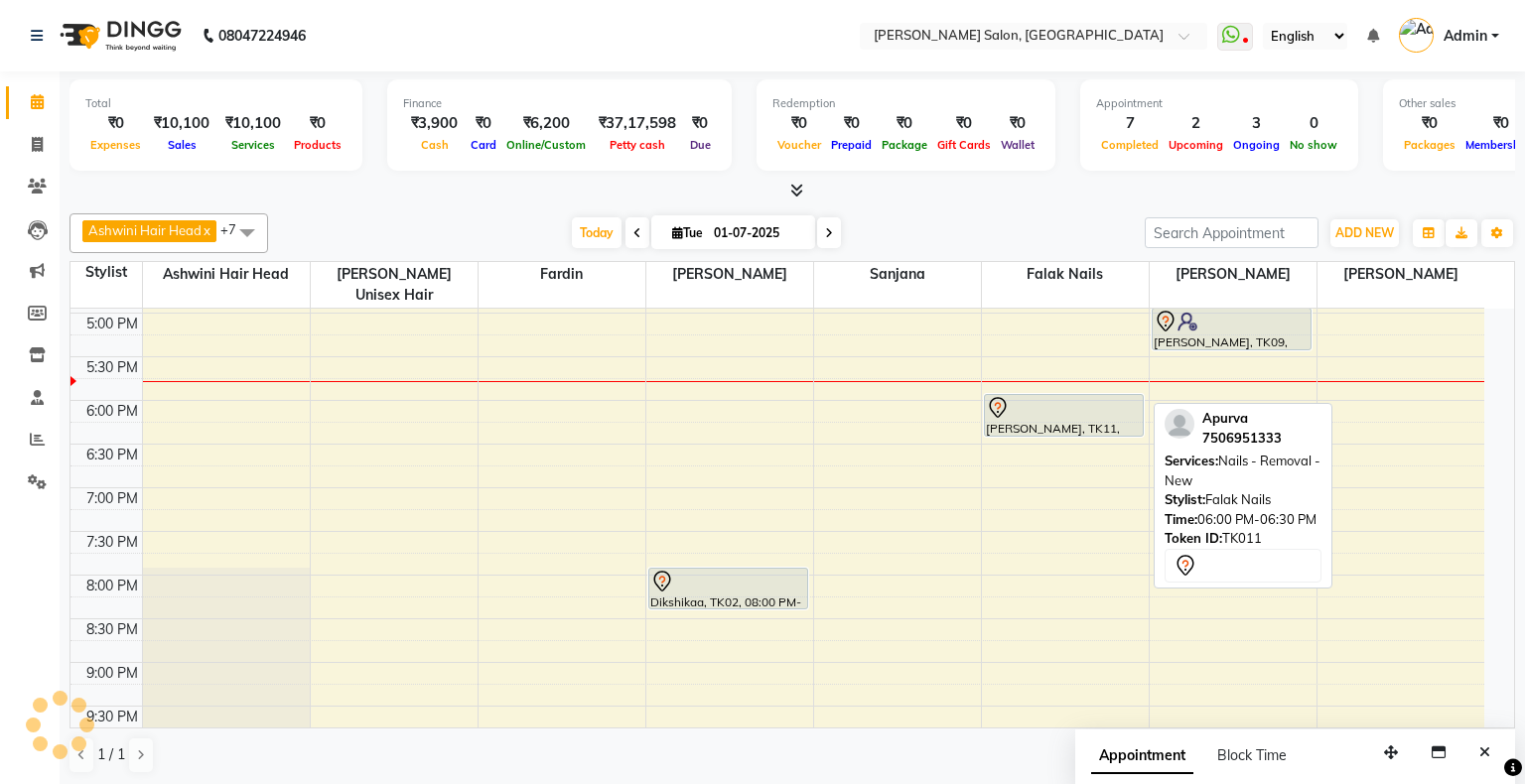 select on "1" 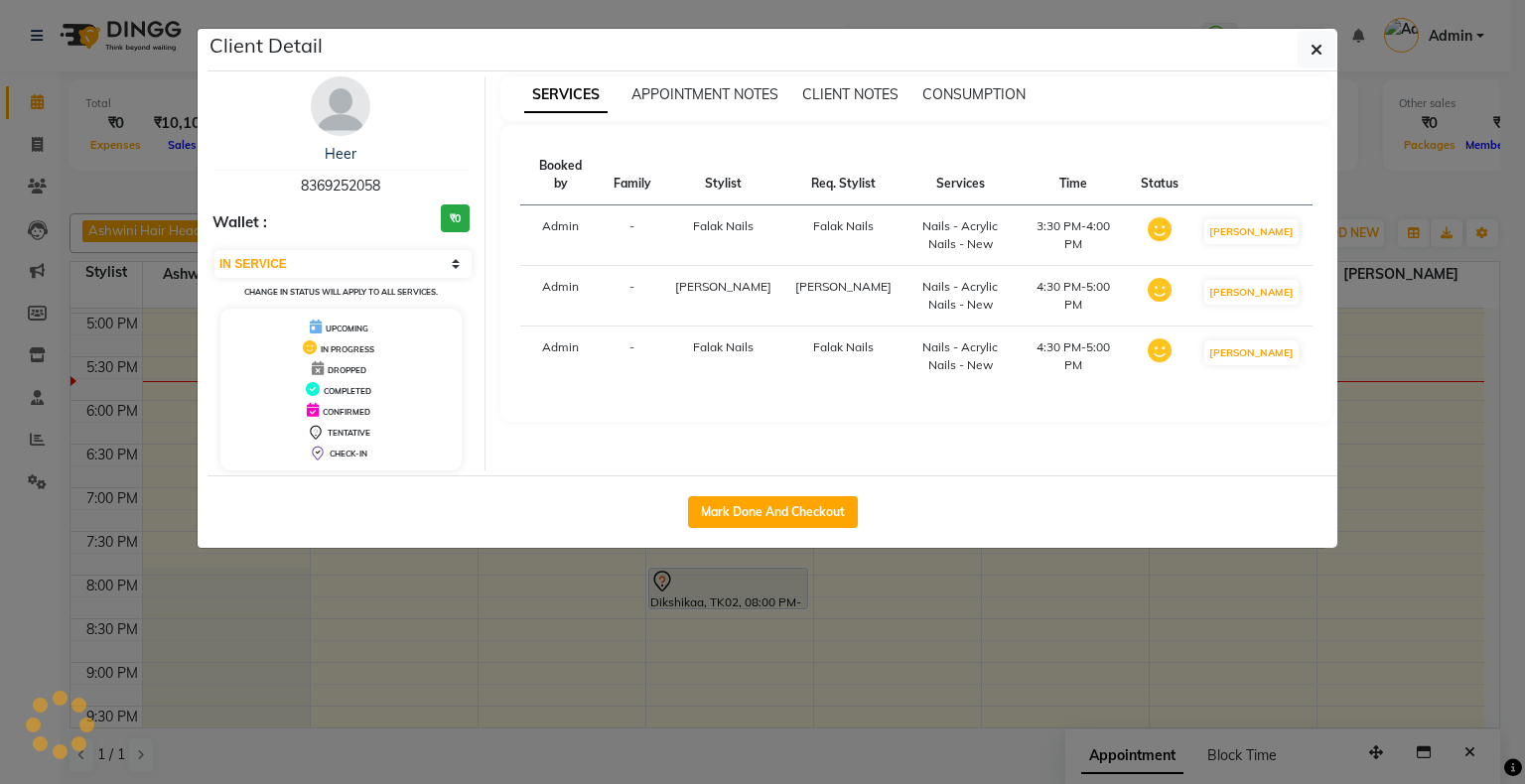 click on "Client Detail  Heer    8369252058 Wallet : ₹0 Select IN SERVICE CONFIRMED TENTATIVE CHECK IN MARK DONE DROPPED UPCOMING Change in status will apply to all services. UPCOMING IN PROGRESS DROPPED COMPLETED CONFIRMED TENTATIVE CHECK-IN SERVICES APPOINTMENT NOTES CLIENT NOTES CONSUMPTION Booked by Family Stylist Req. Stylist Services Time Status  Admin  - Falak Nails Falak Nails  Nails - Acrylic Nails - New   3:30 PM-4:00 PM   MARK DONE   Admin  - Shubhada Shubhada  Nails - Acrylic Nails - New   4:30 PM-5:00 PM   MARK DONE   Admin  - Falak Nails Falak Nails  Nails - Acrylic Nails - New   4:30 PM-5:00 PM   MARK DONE   Mark Done And Checkout" 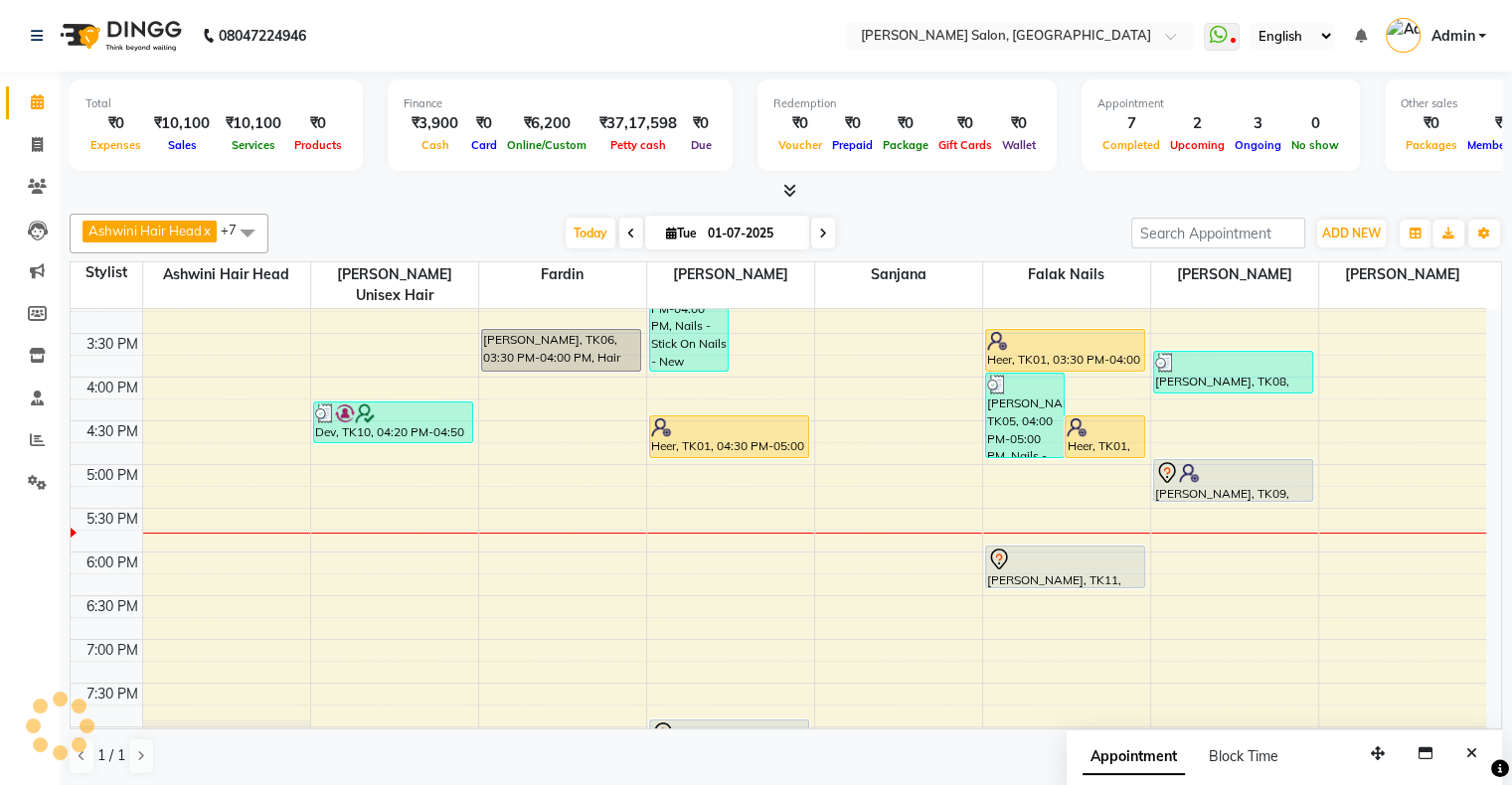 scroll, scrollTop: 110, scrollLeft: 0, axis: vertical 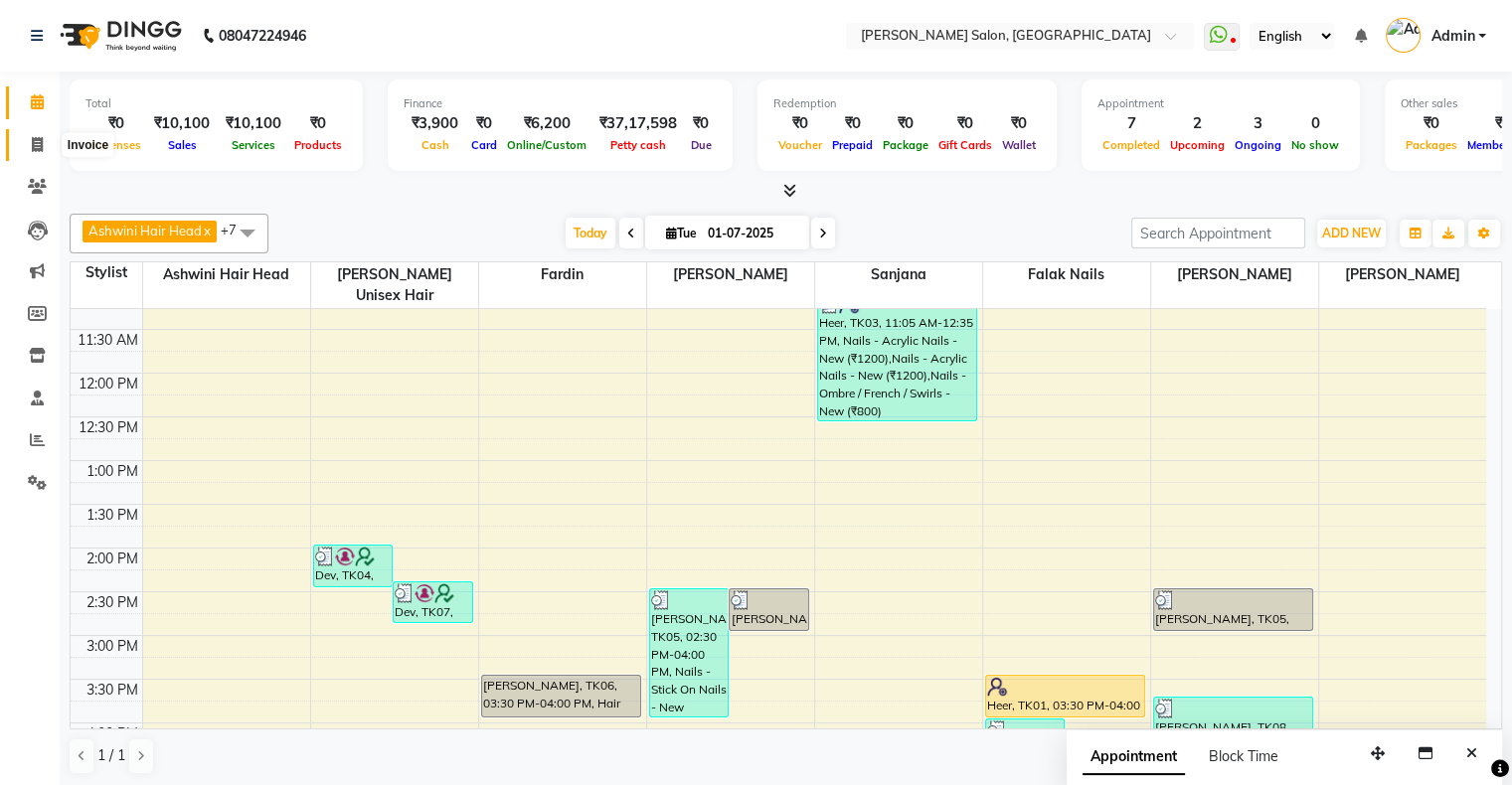 click 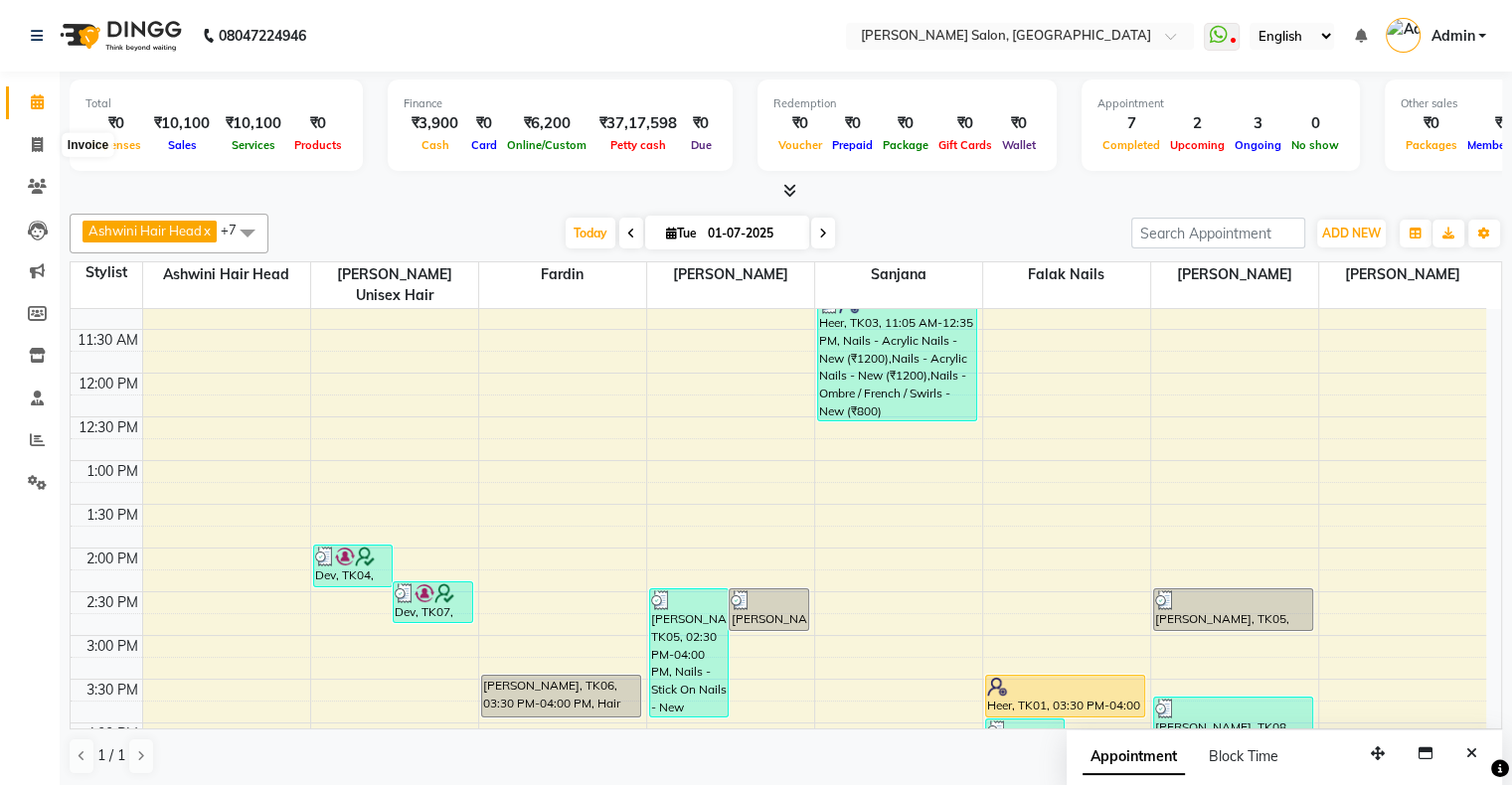 select on "4073" 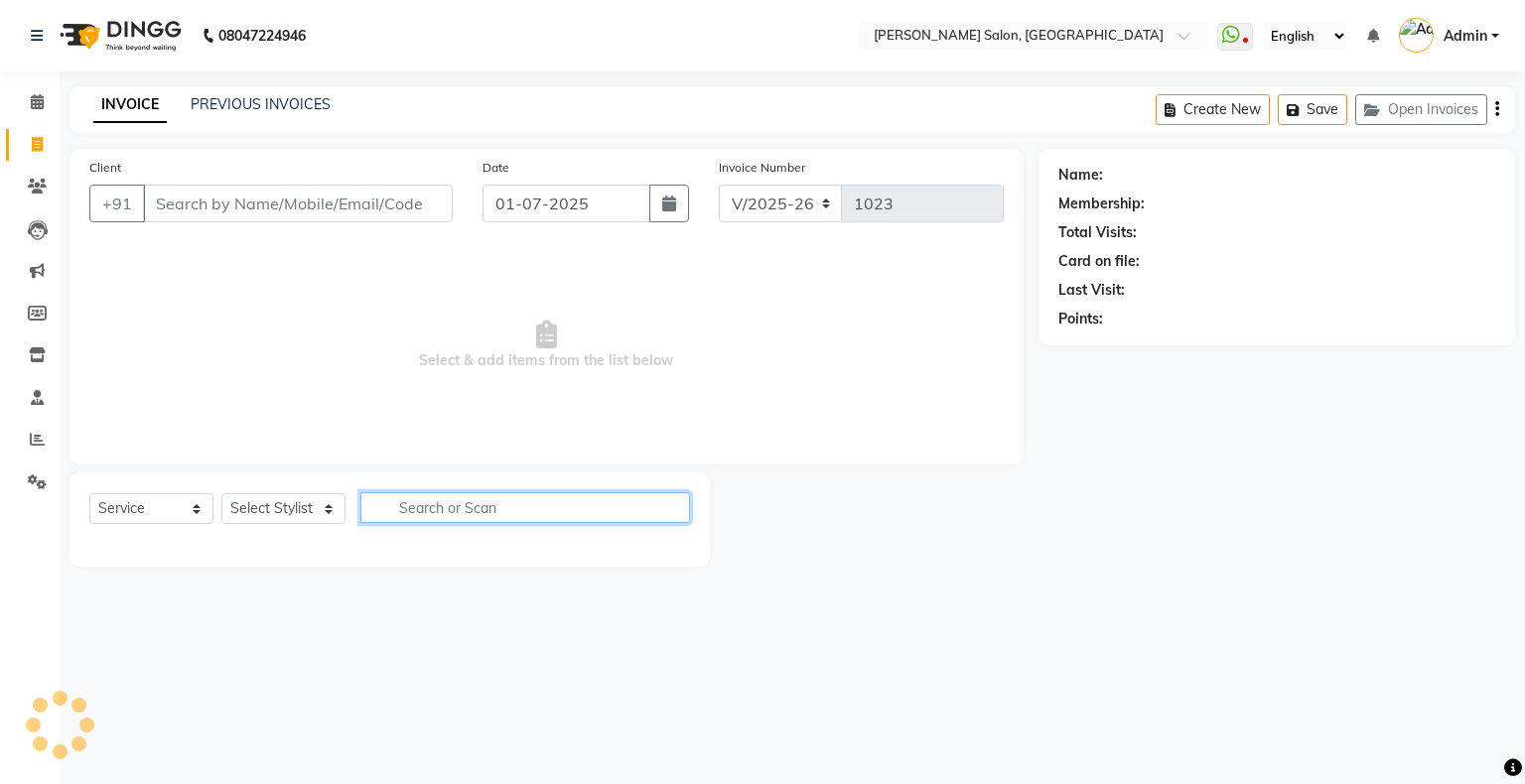 click 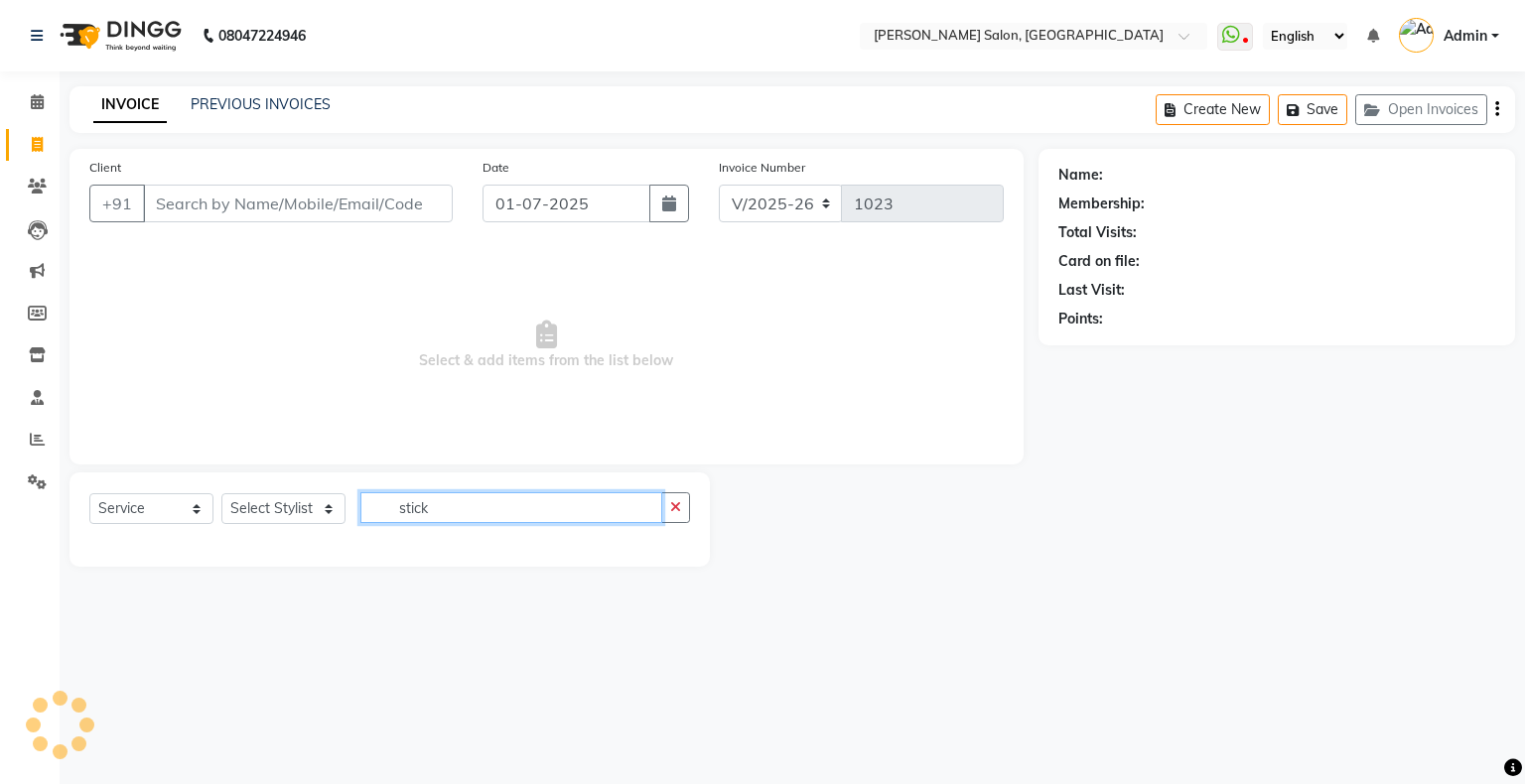 type on "stick" 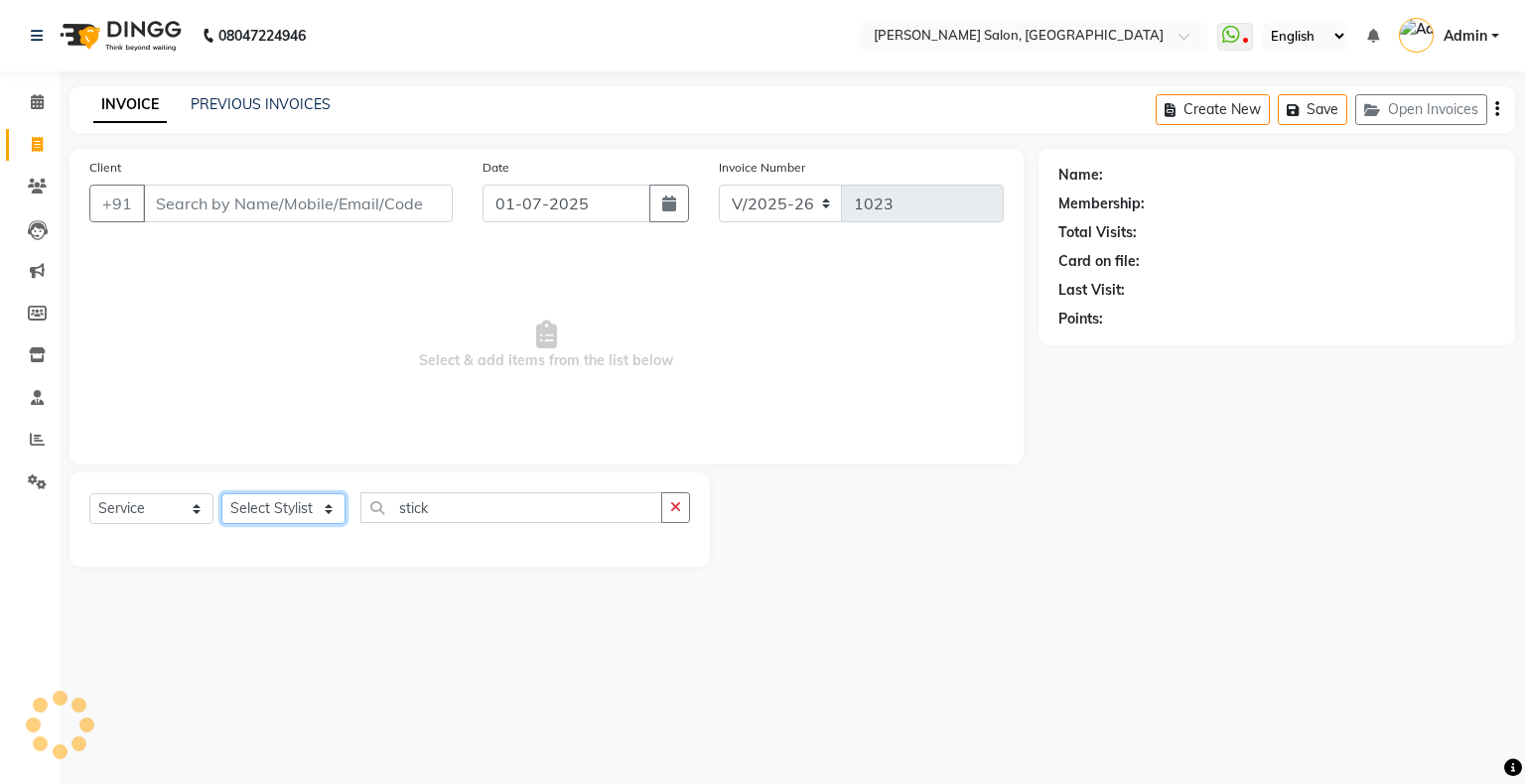 click on "Select Stylist" 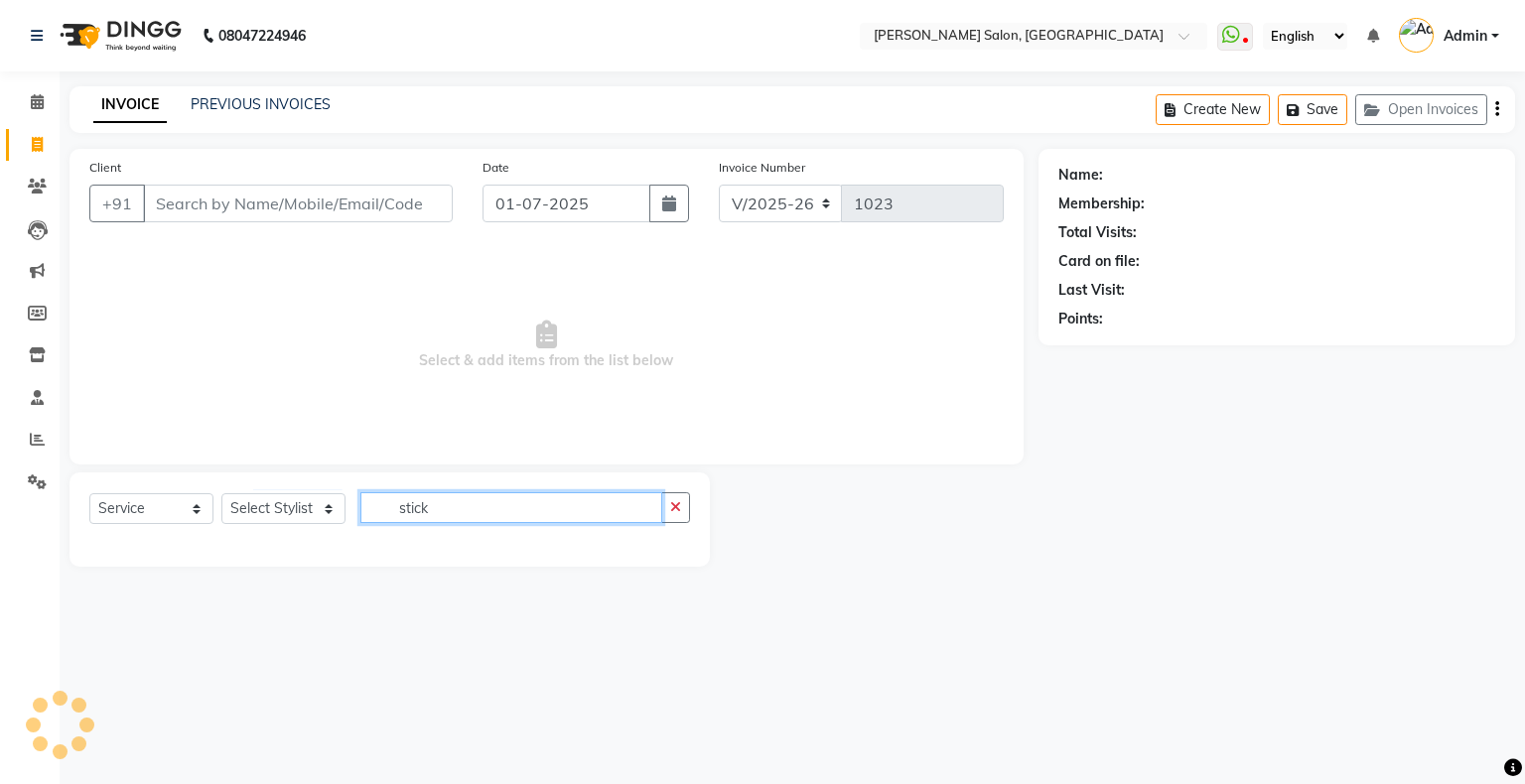 click on "stick" 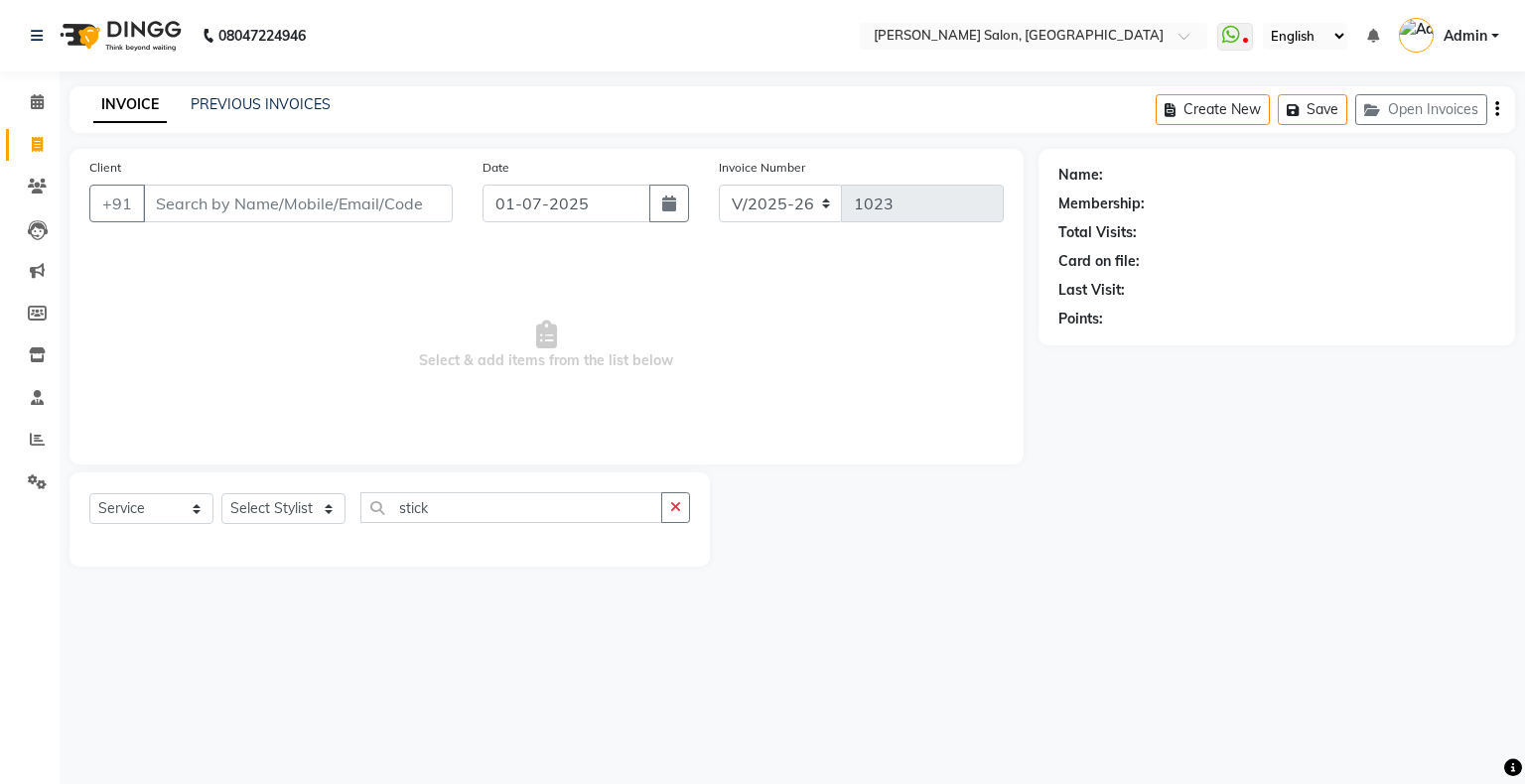 click on "Select  Service  Product  Membership  Package Voucher Prepaid Gift Card  Select Stylist Akshay Divecha Ashwini Hair Head Falak Nails Fardin Kirti Nida FD Pradip Vaishnav Sanjana  Shubhada Susmita Vidhi Veera Vivek Unisex hair stick" 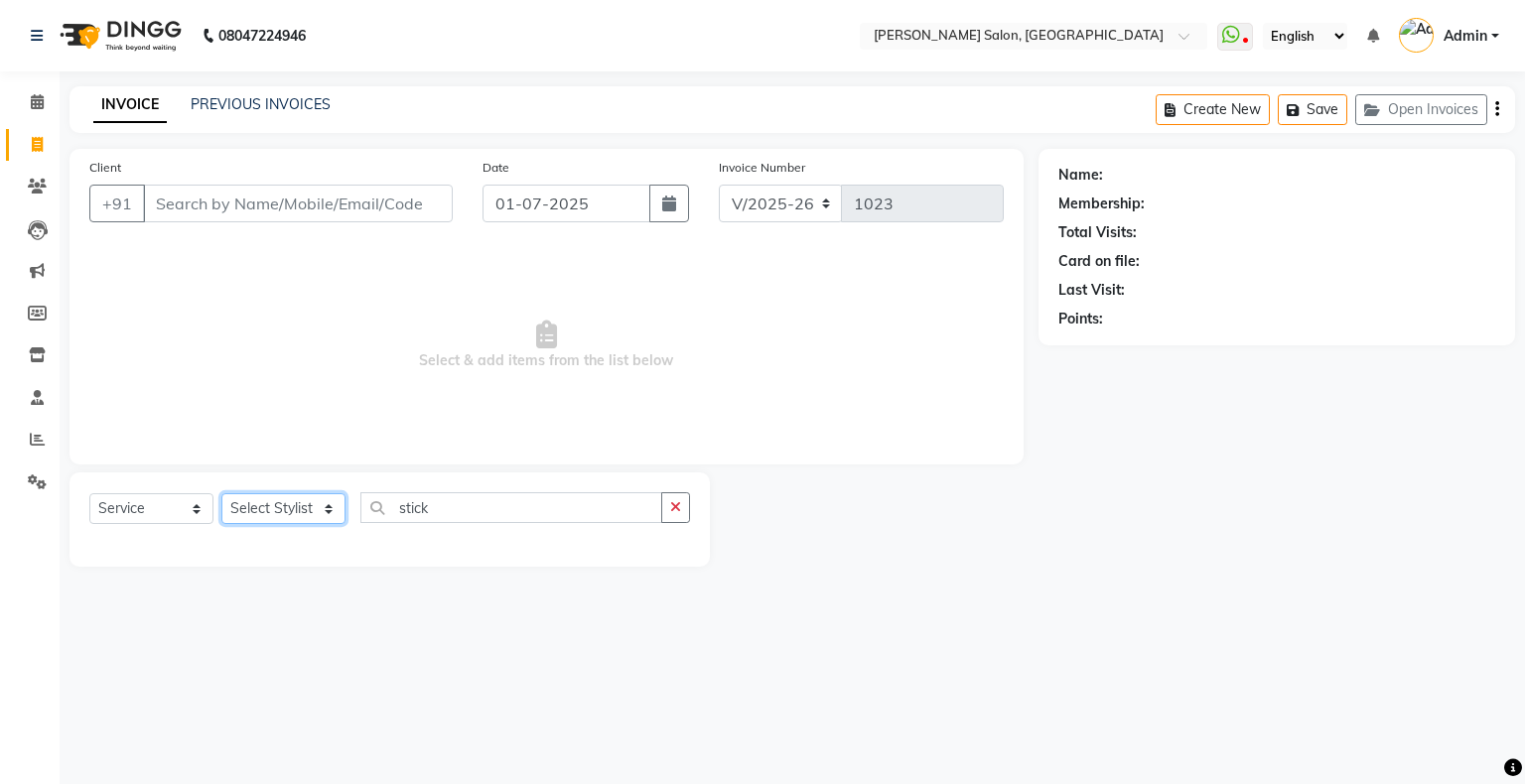 click on "Select Stylist Akshay [PERSON_NAME] Hair Head Falak Nails [PERSON_NAME] [PERSON_NAME] [PERSON_NAME] [PERSON_NAME]  [PERSON_NAME] [PERSON_NAME] Veera [PERSON_NAME] Unisex hair" 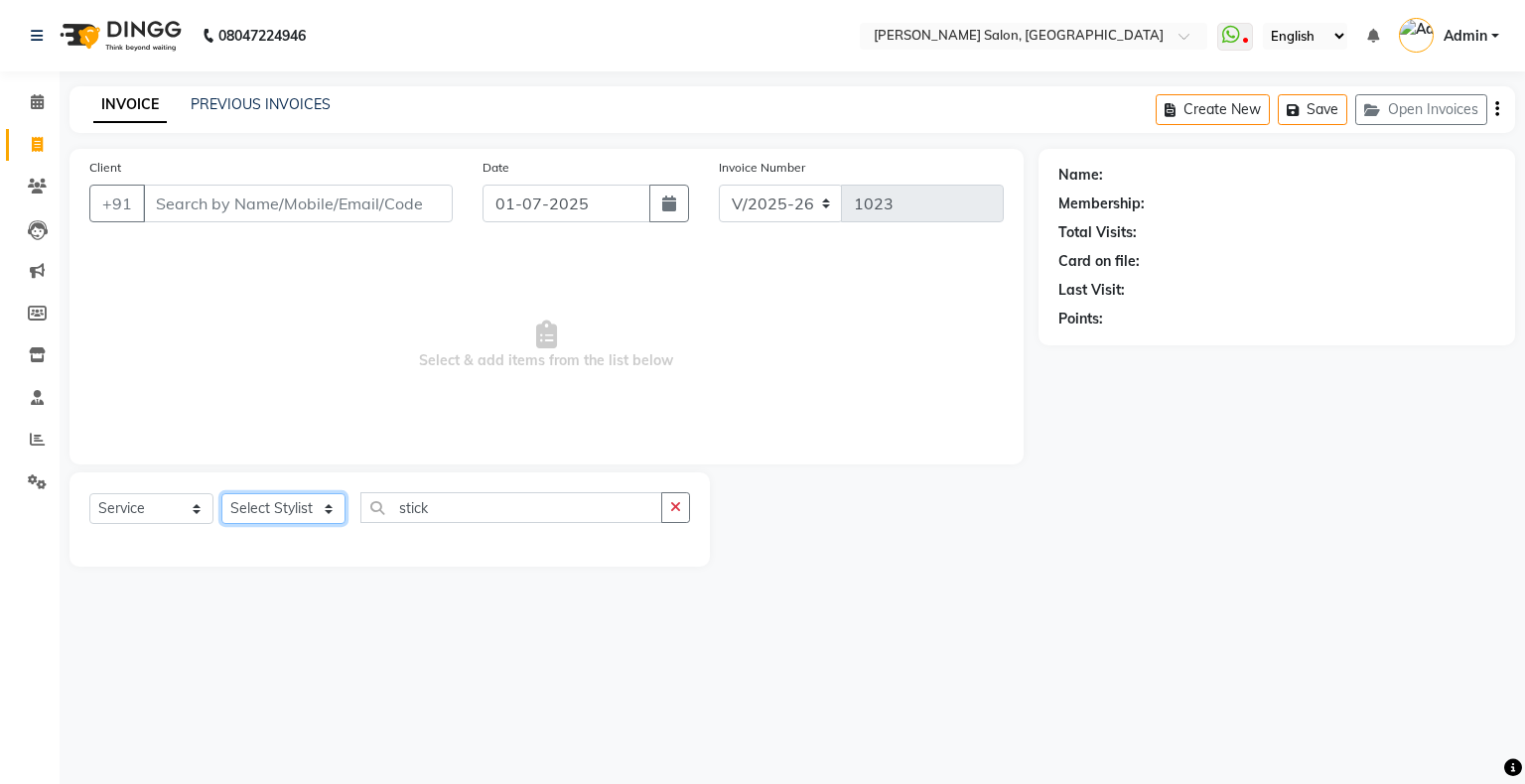 select on "58056" 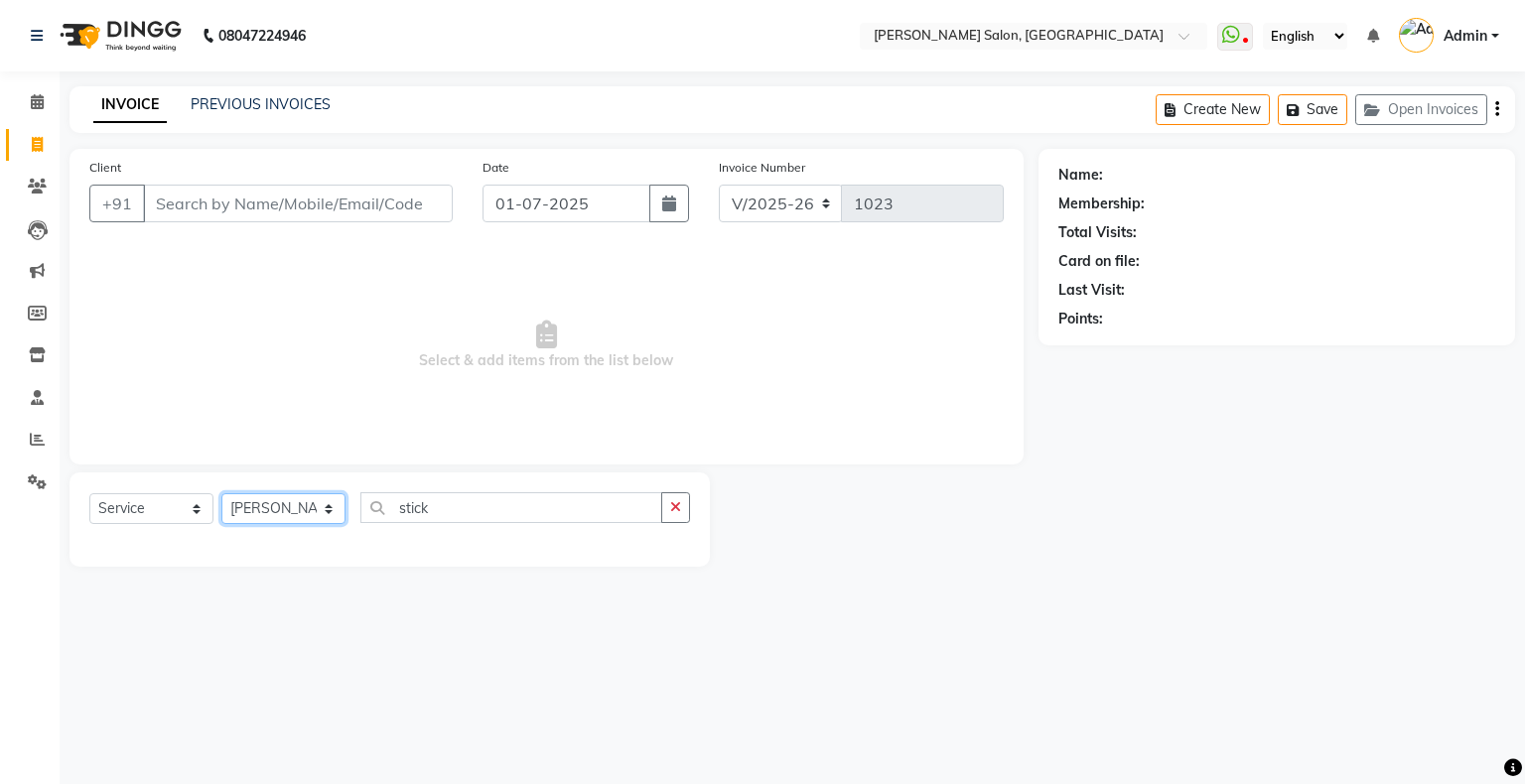 click on "Select Stylist Akshay [PERSON_NAME] Hair Head Falak Nails [PERSON_NAME] [PERSON_NAME] [PERSON_NAME] [PERSON_NAME]  [PERSON_NAME] [PERSON_NAME] Veera [PERSON_NAME] Unisex hair" 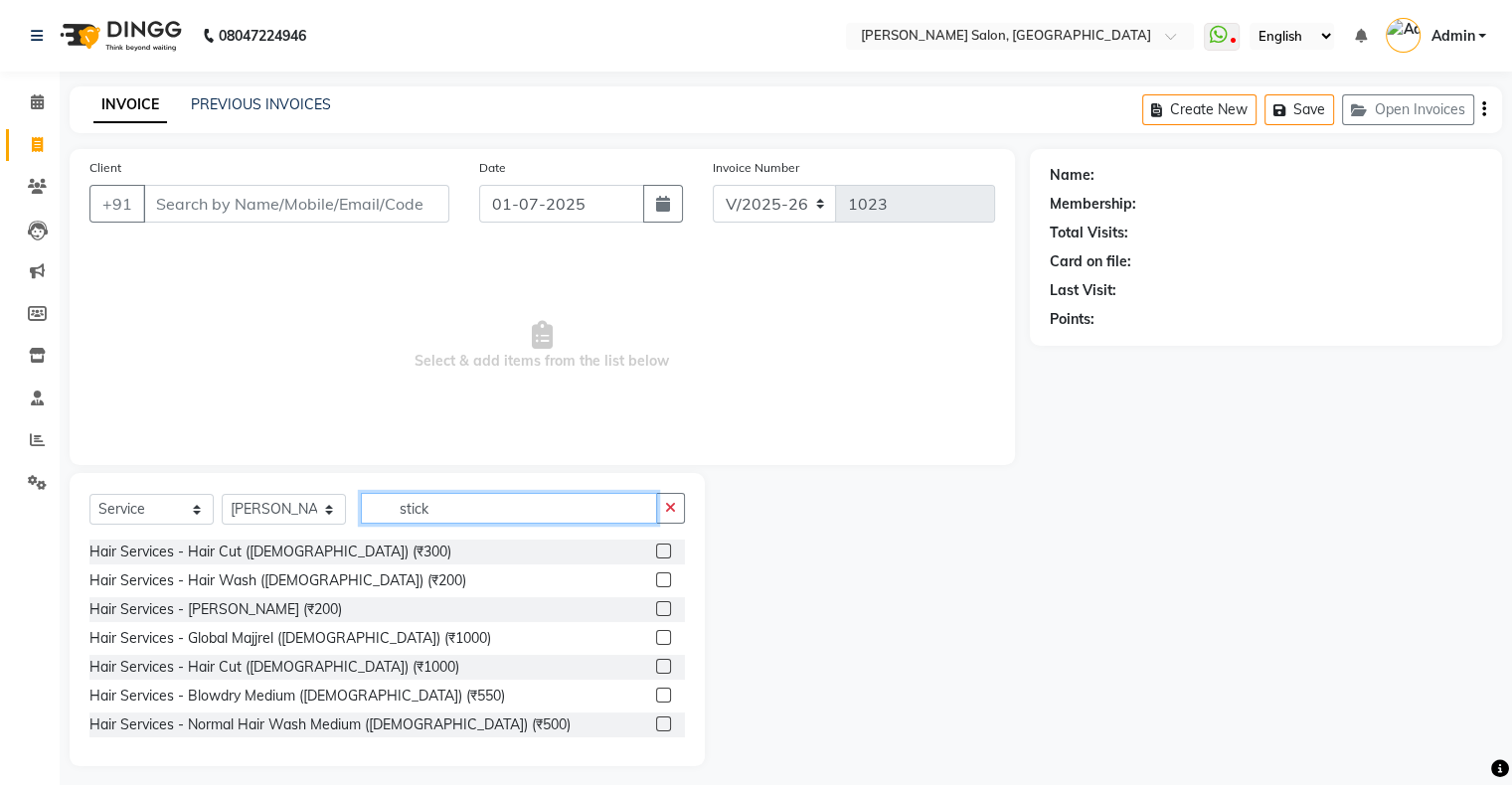 click on "stick" 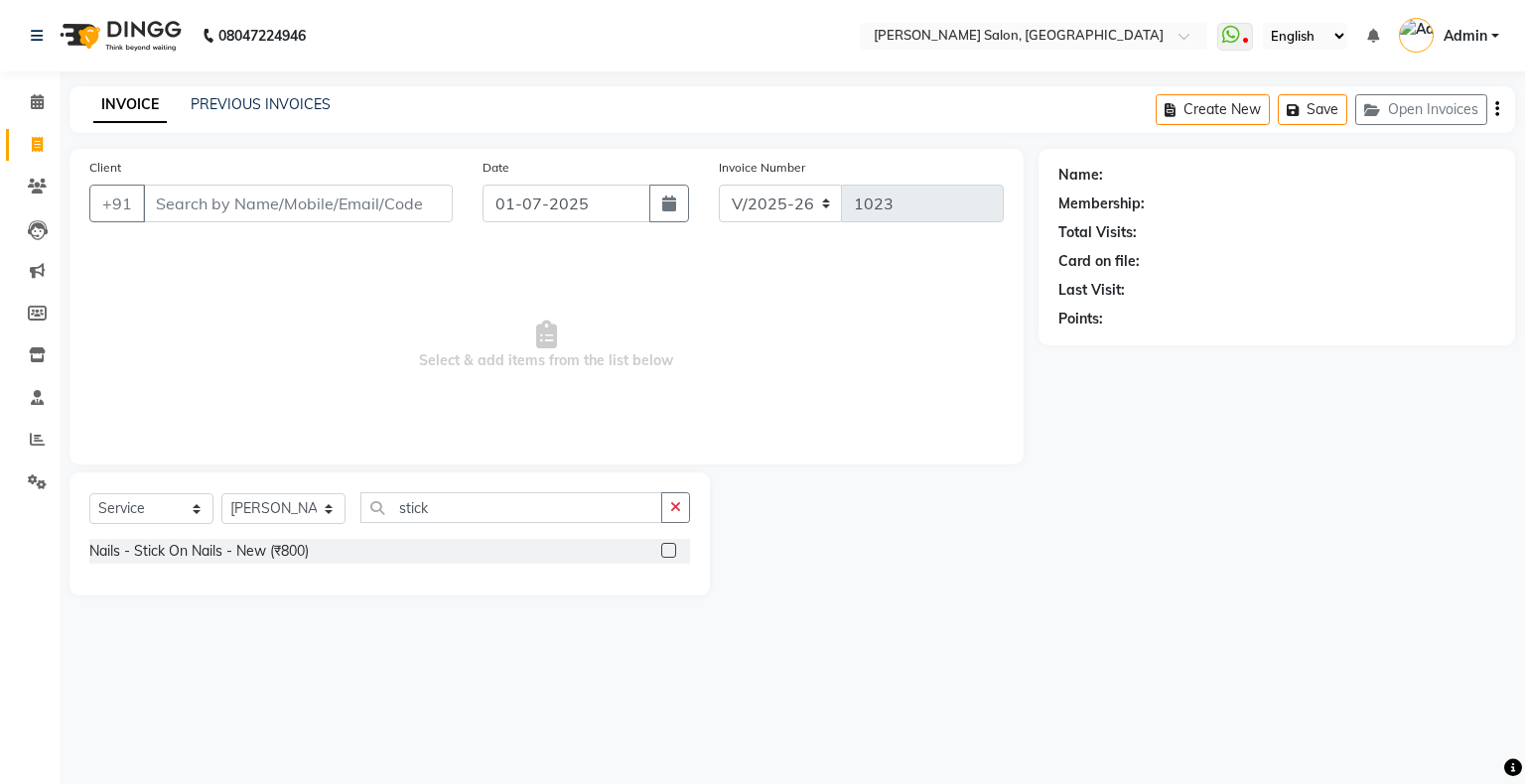 click 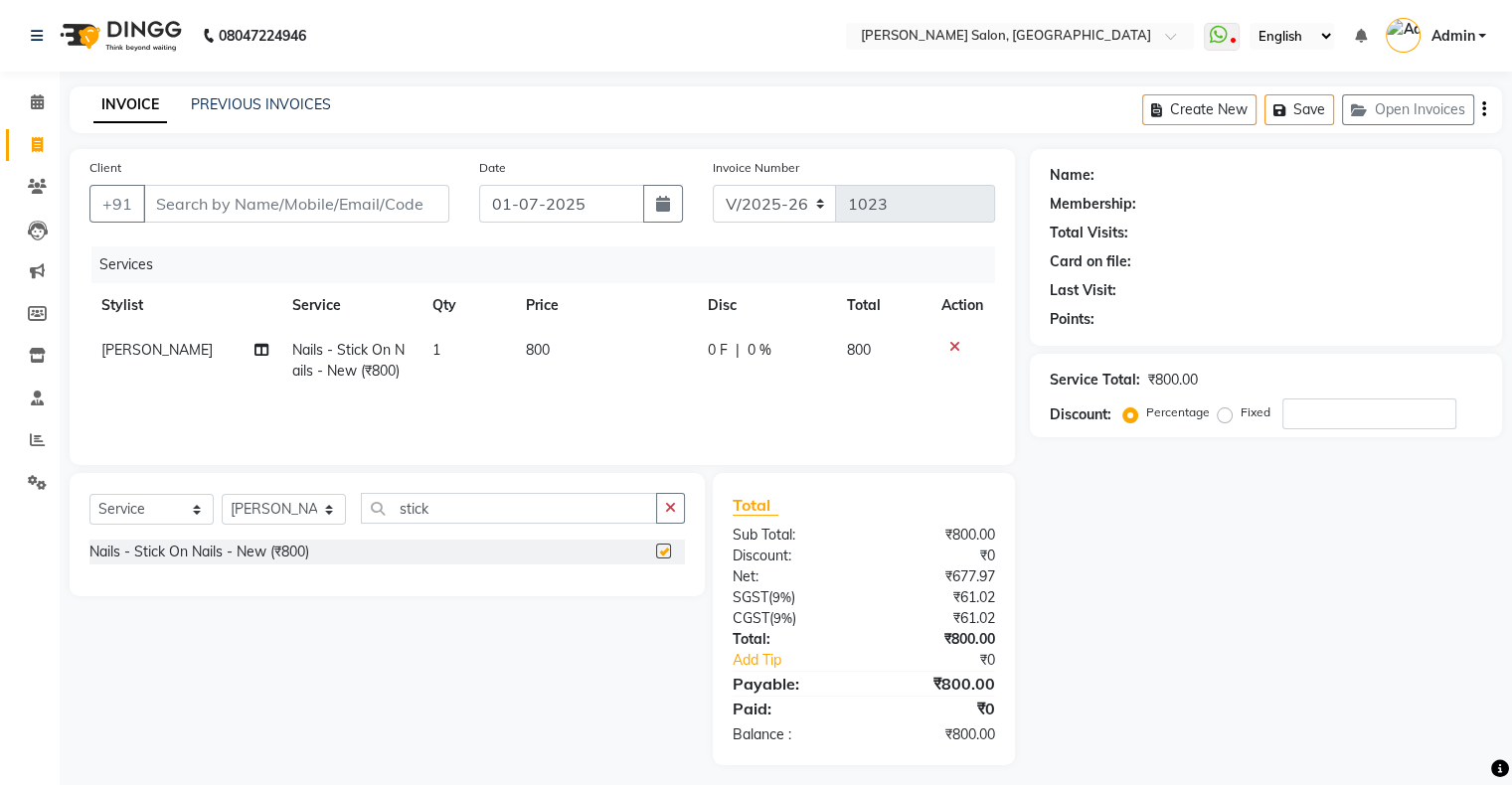 checkbox on "false" 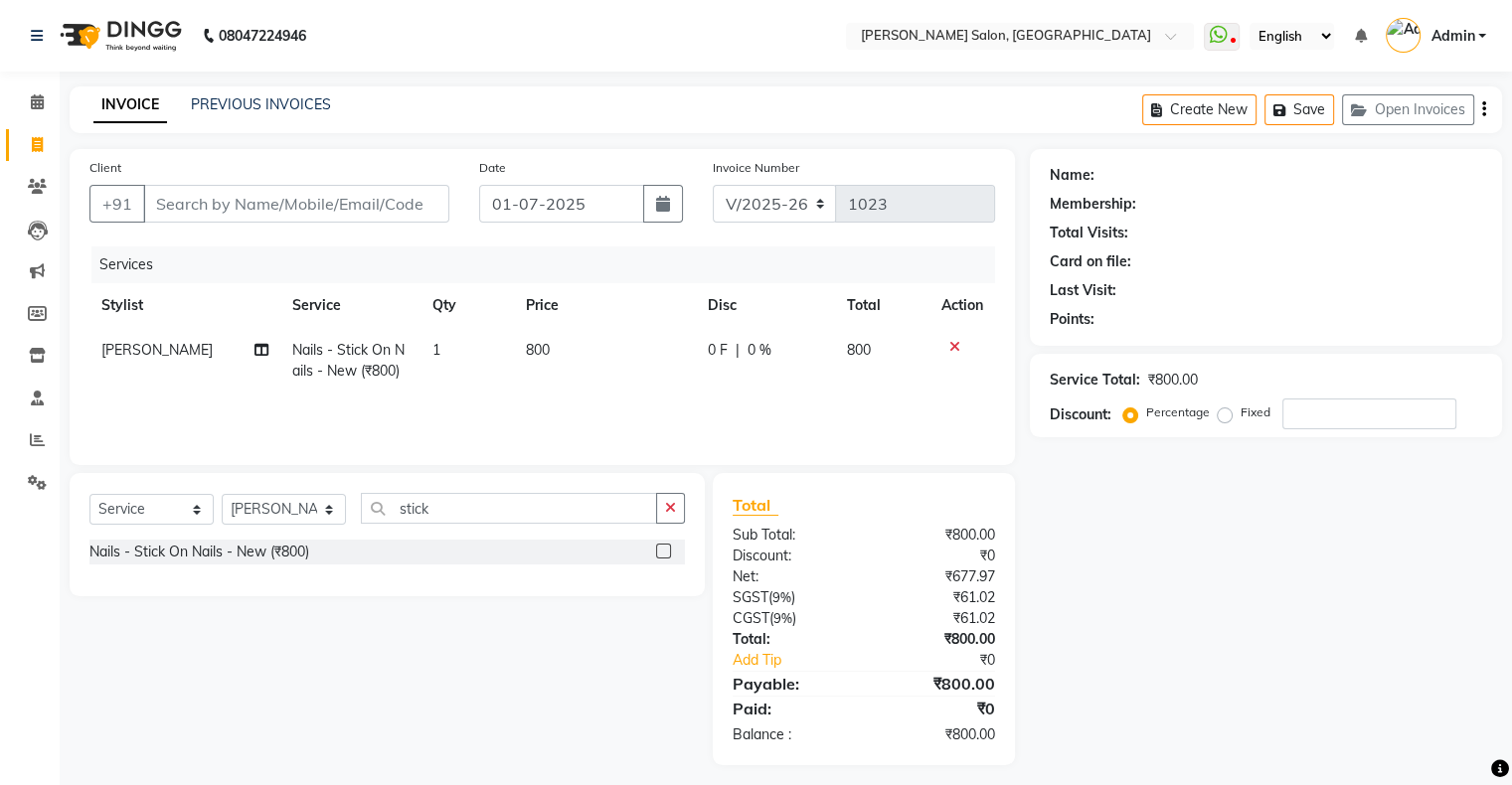 click on "0 F" 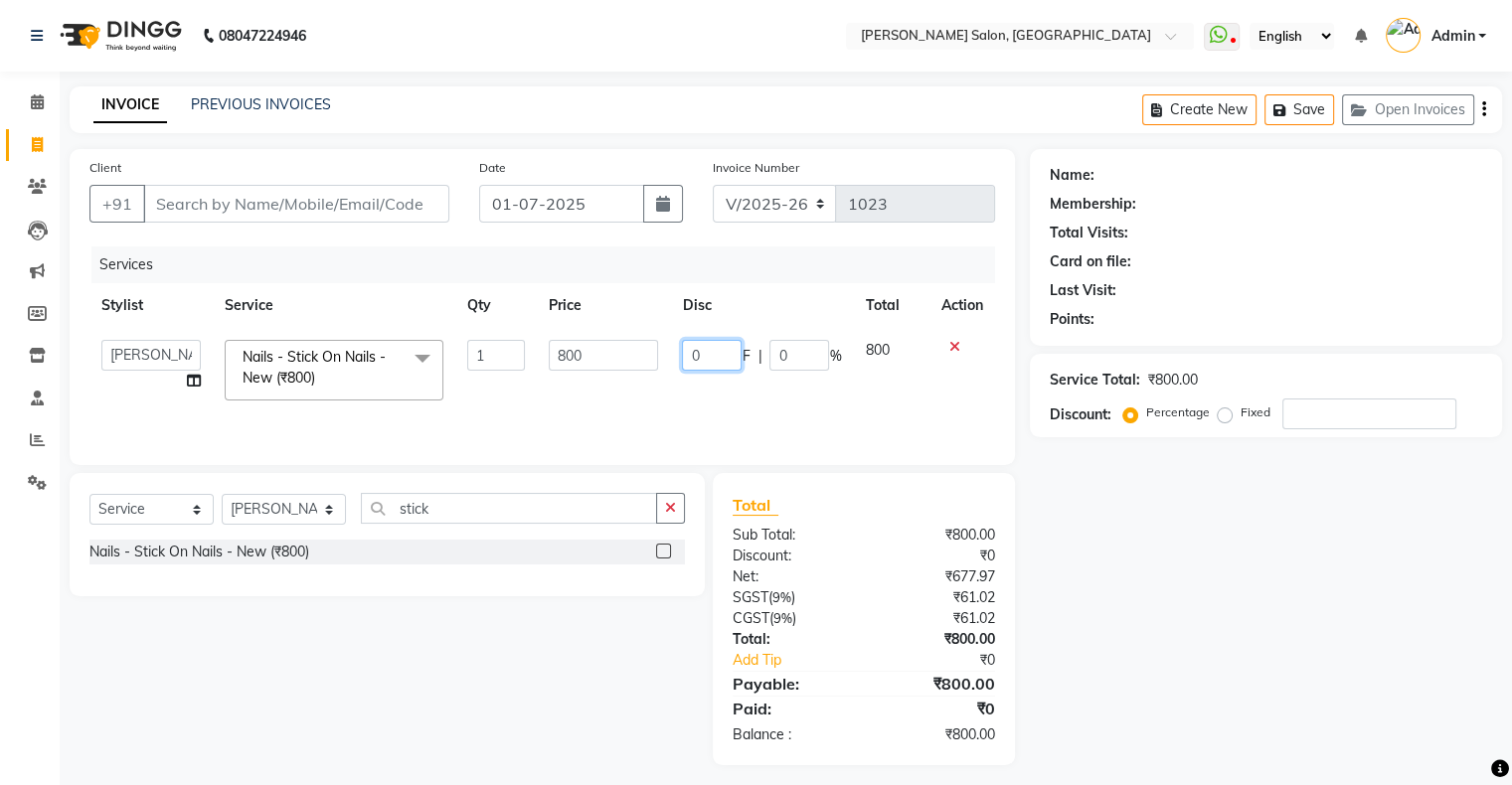 drag, startPoint x: 727, startPoint y: 344, endPoint x: 749, endPoint y: 344, distance: 22 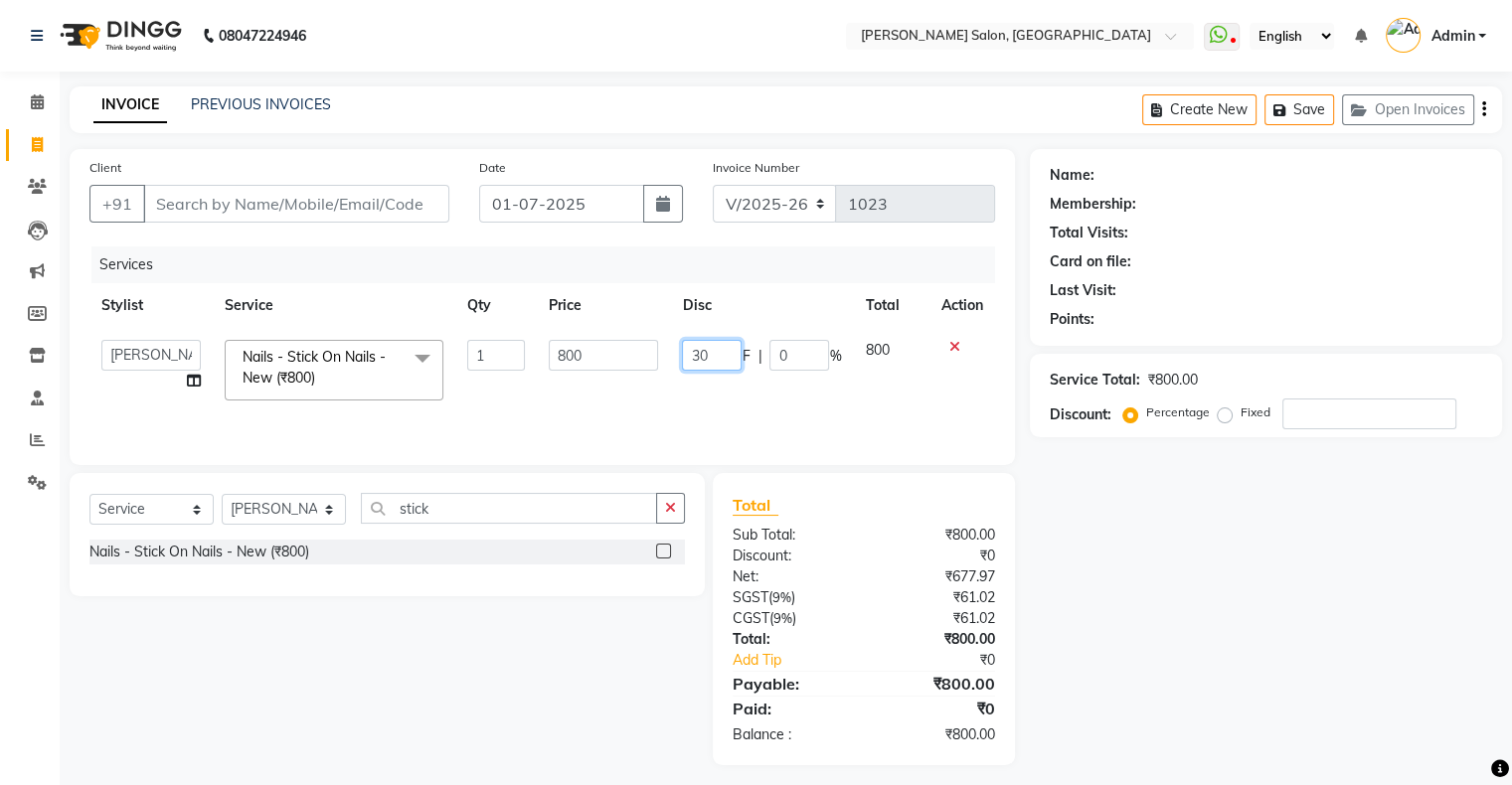 type on "300" 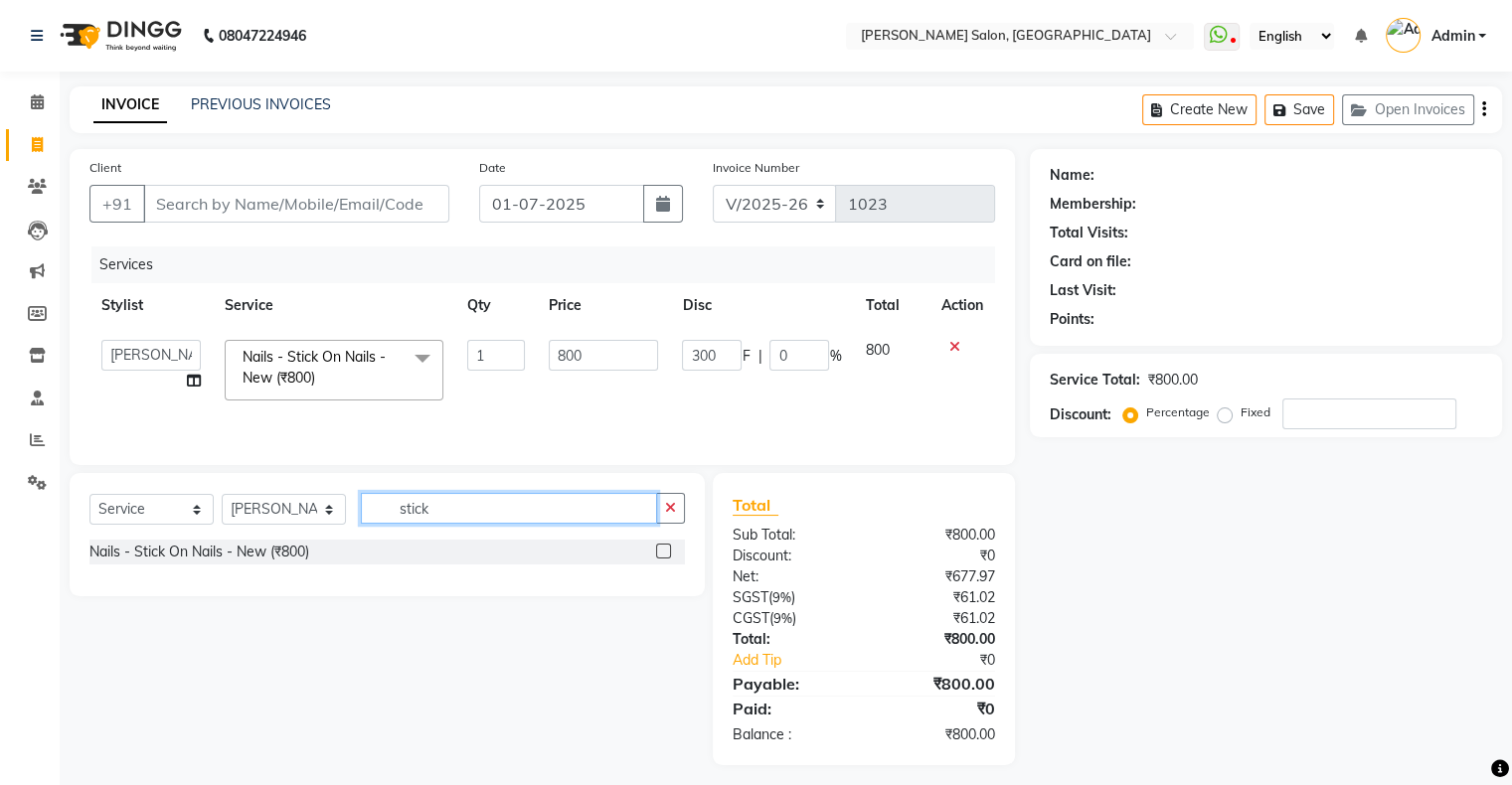 click on "stick" 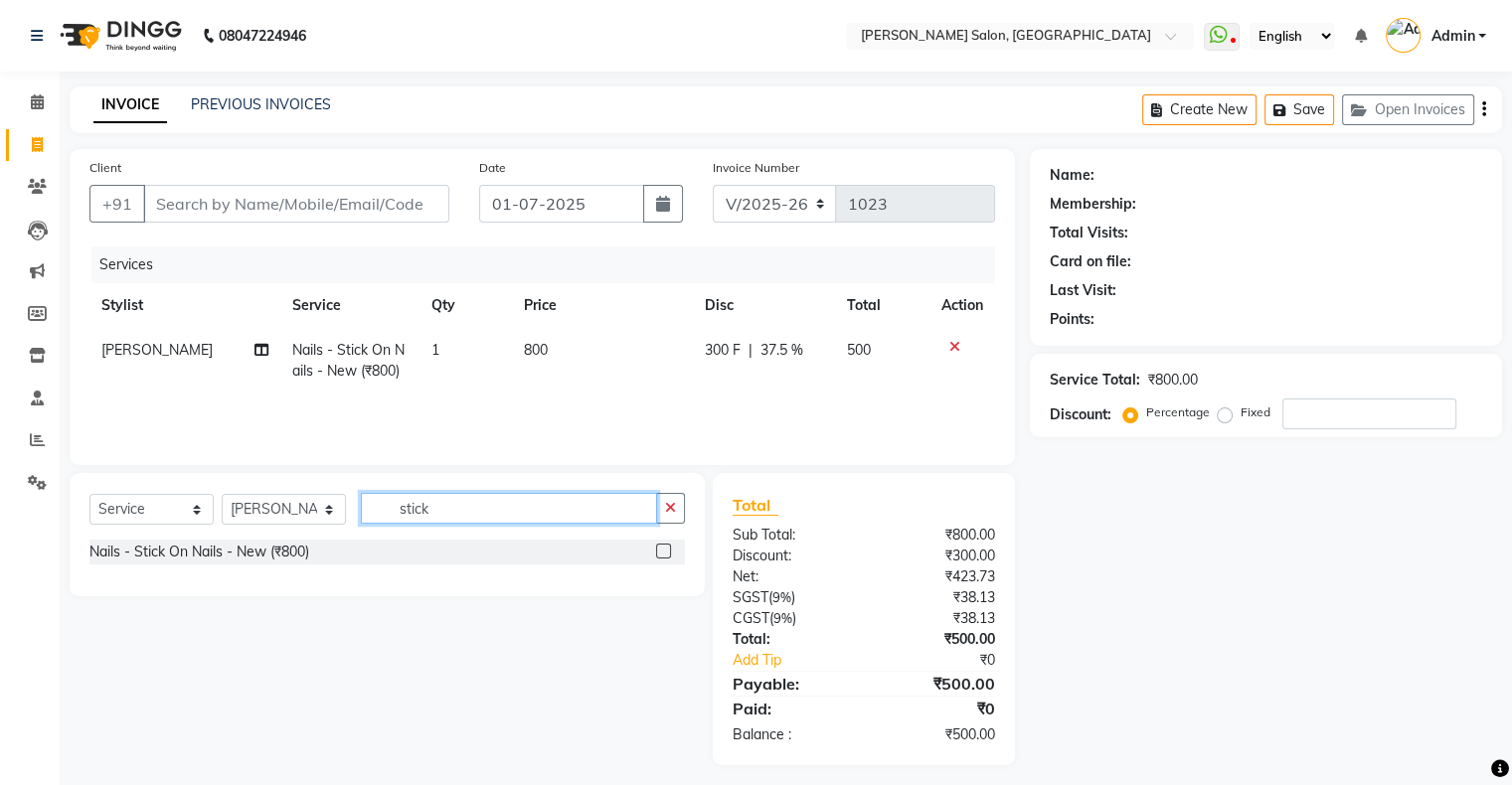 click on "stick" 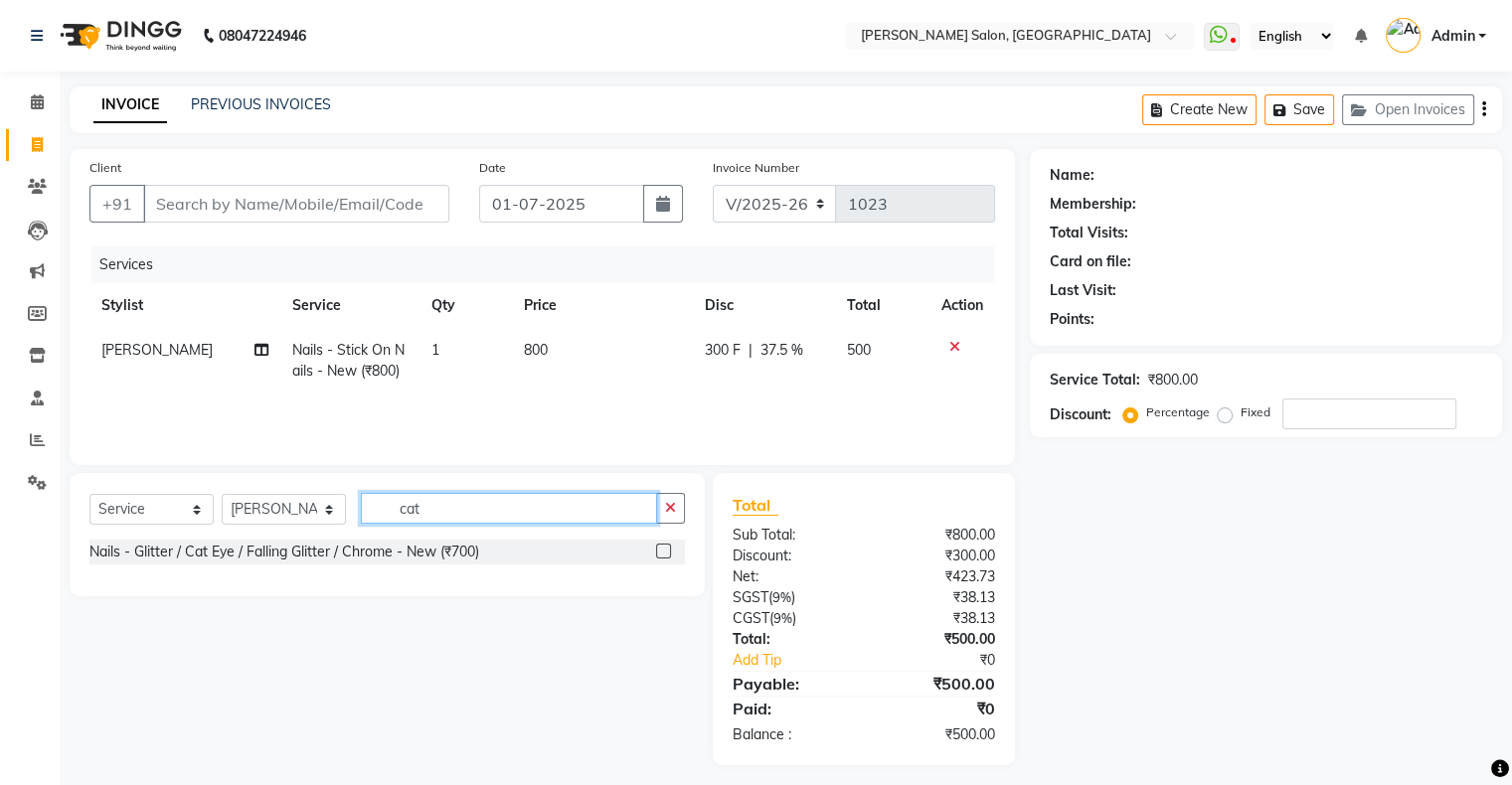 type on "cat" 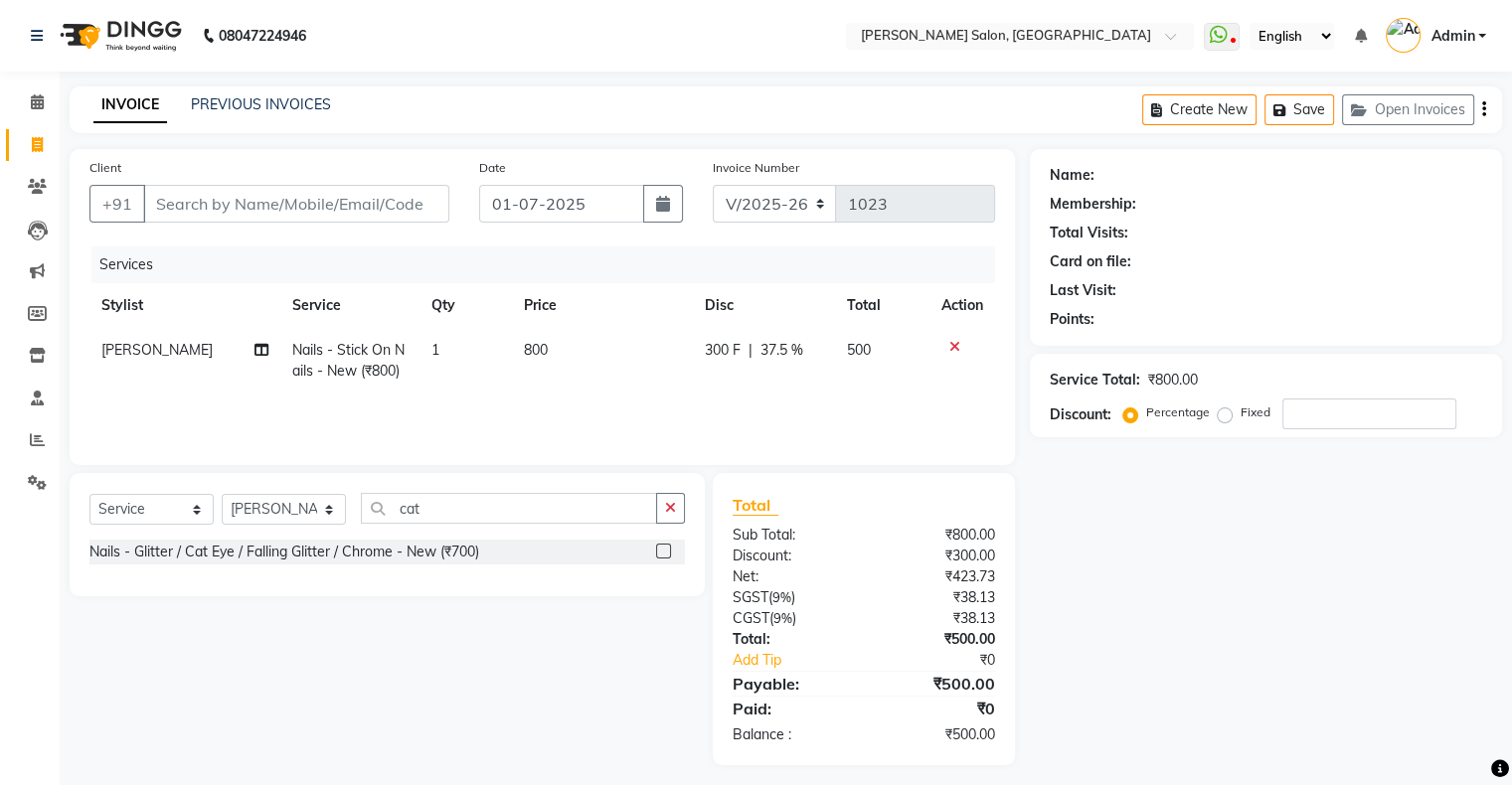click 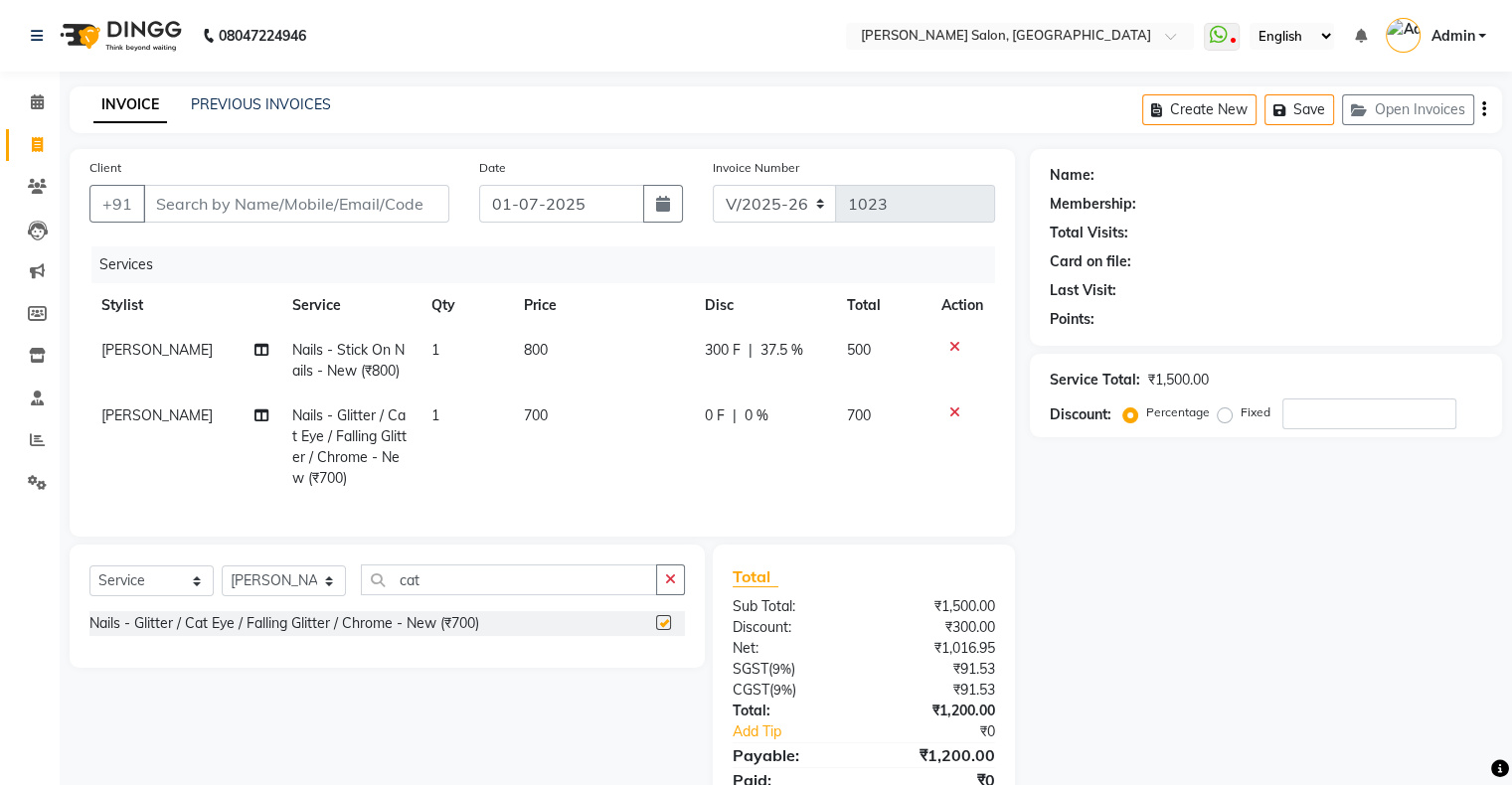 checkbox on "false" 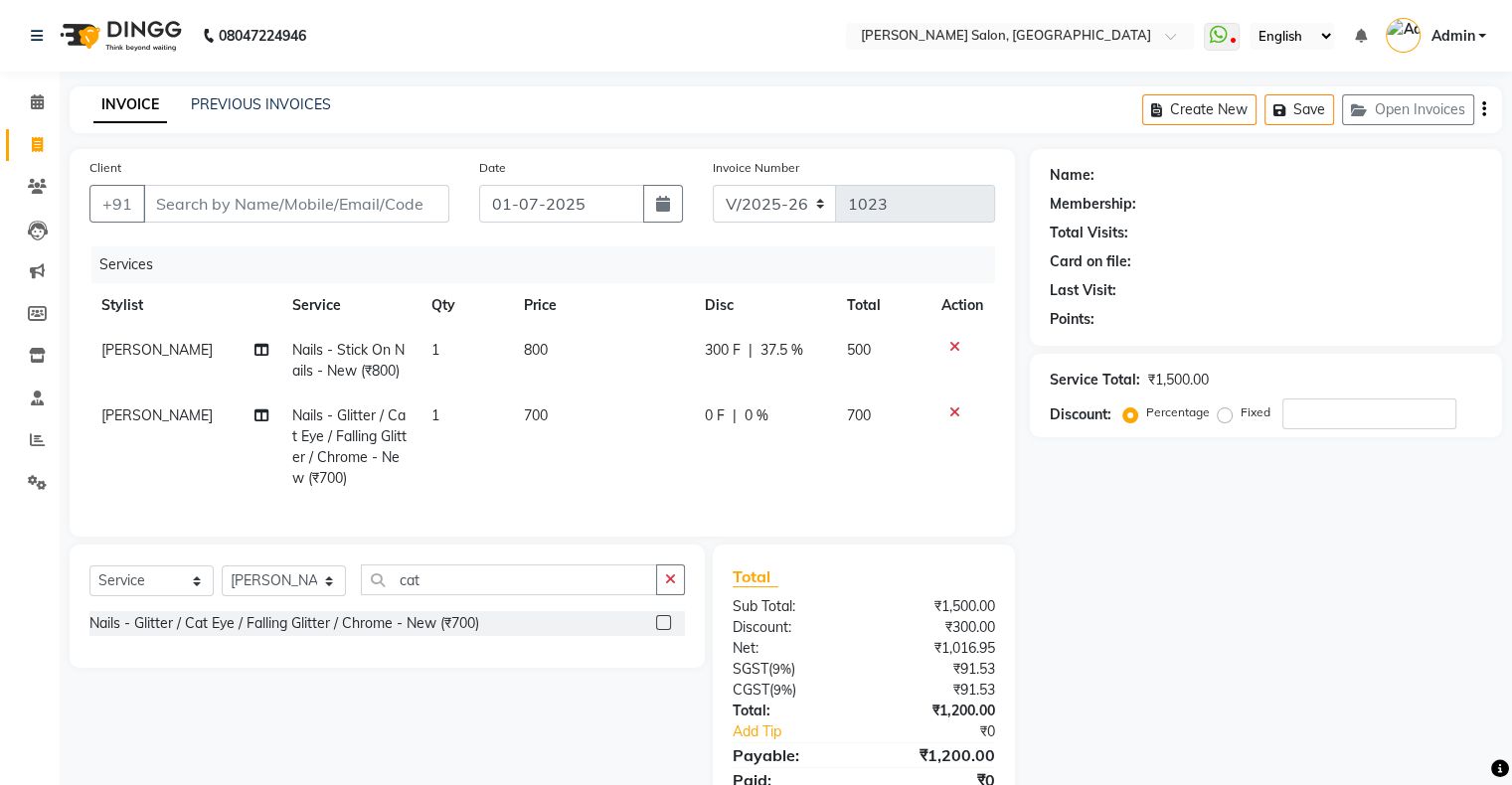 click on "700" 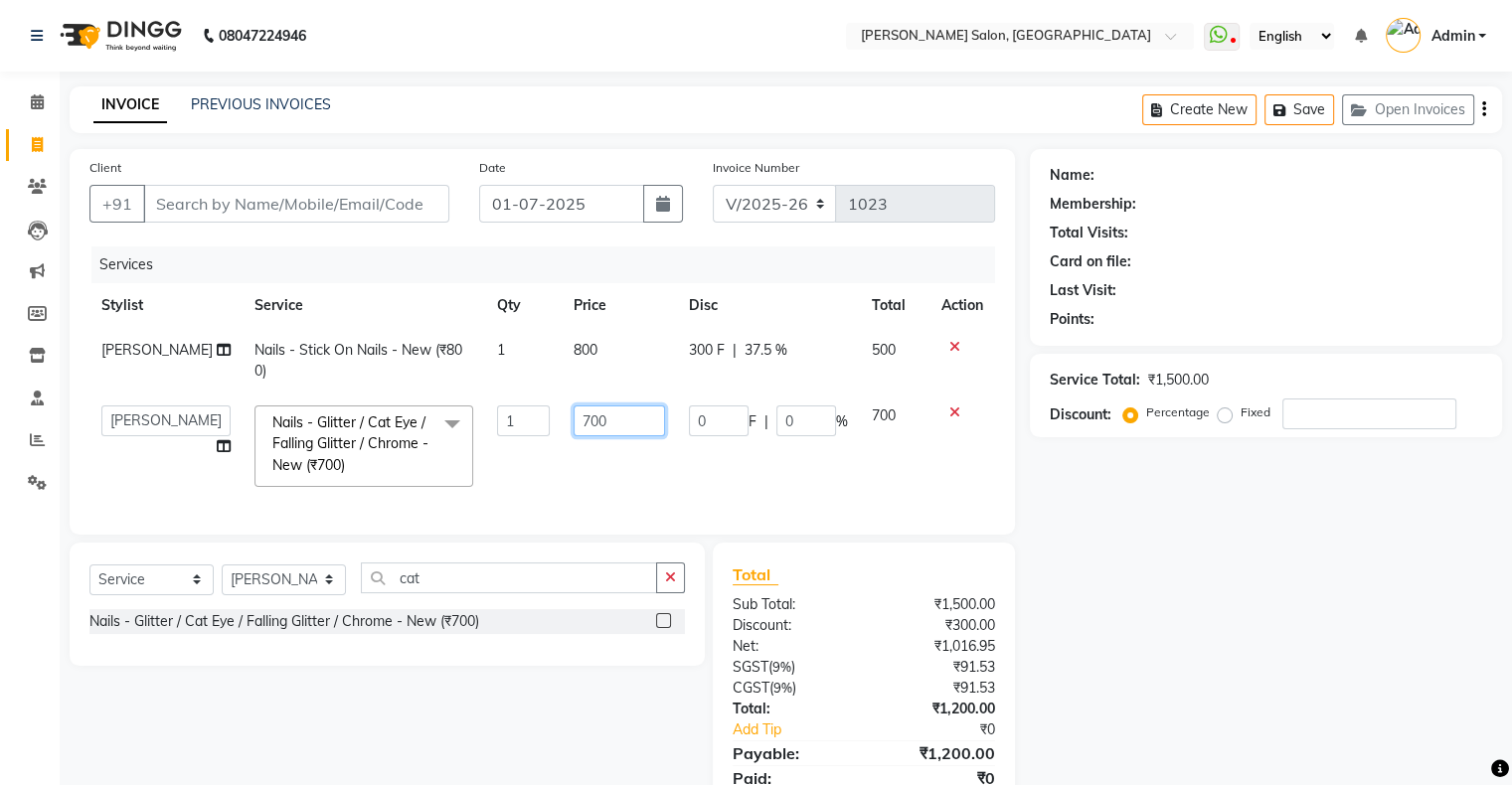 click on "700" 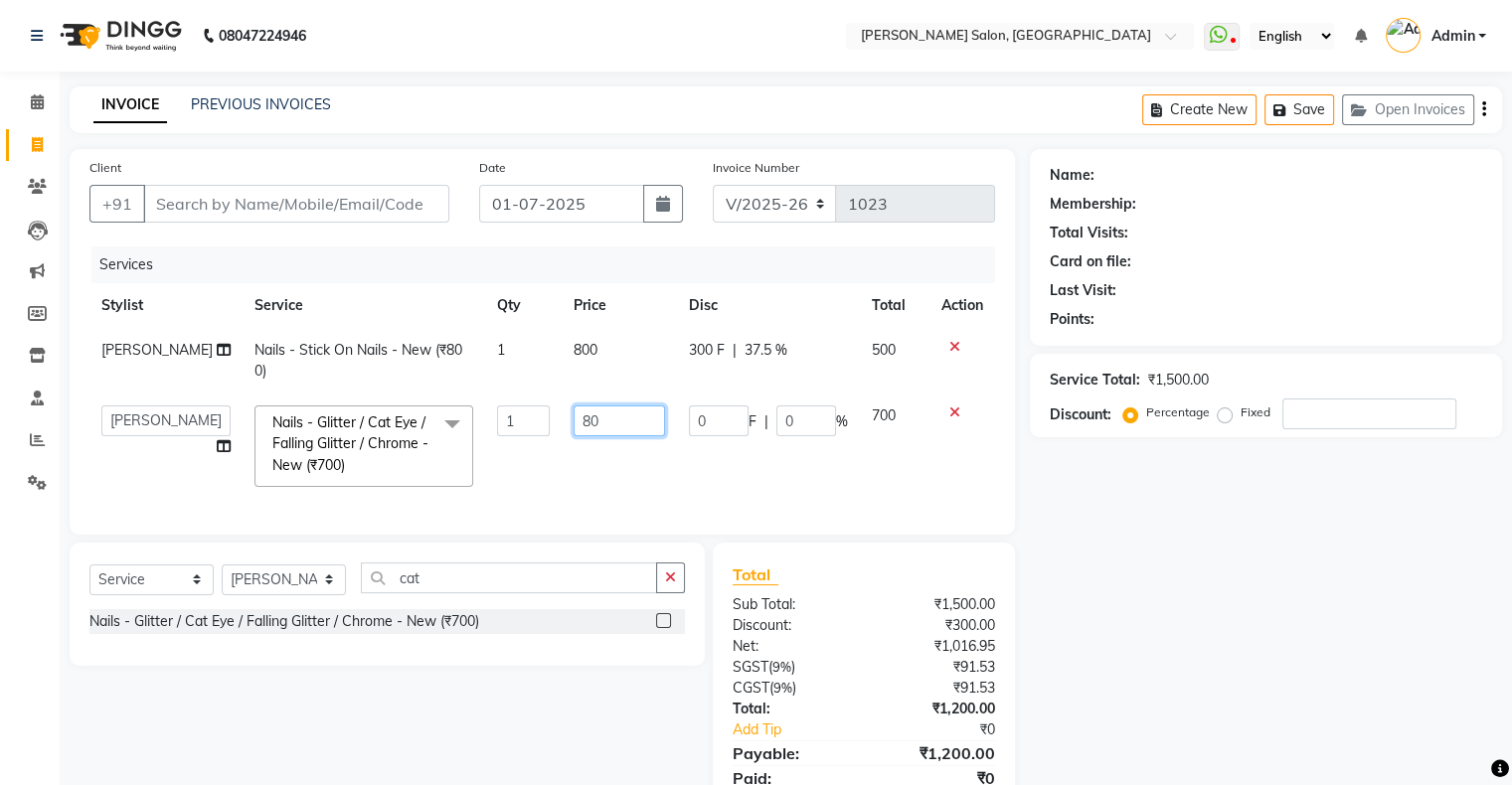 type on "800" 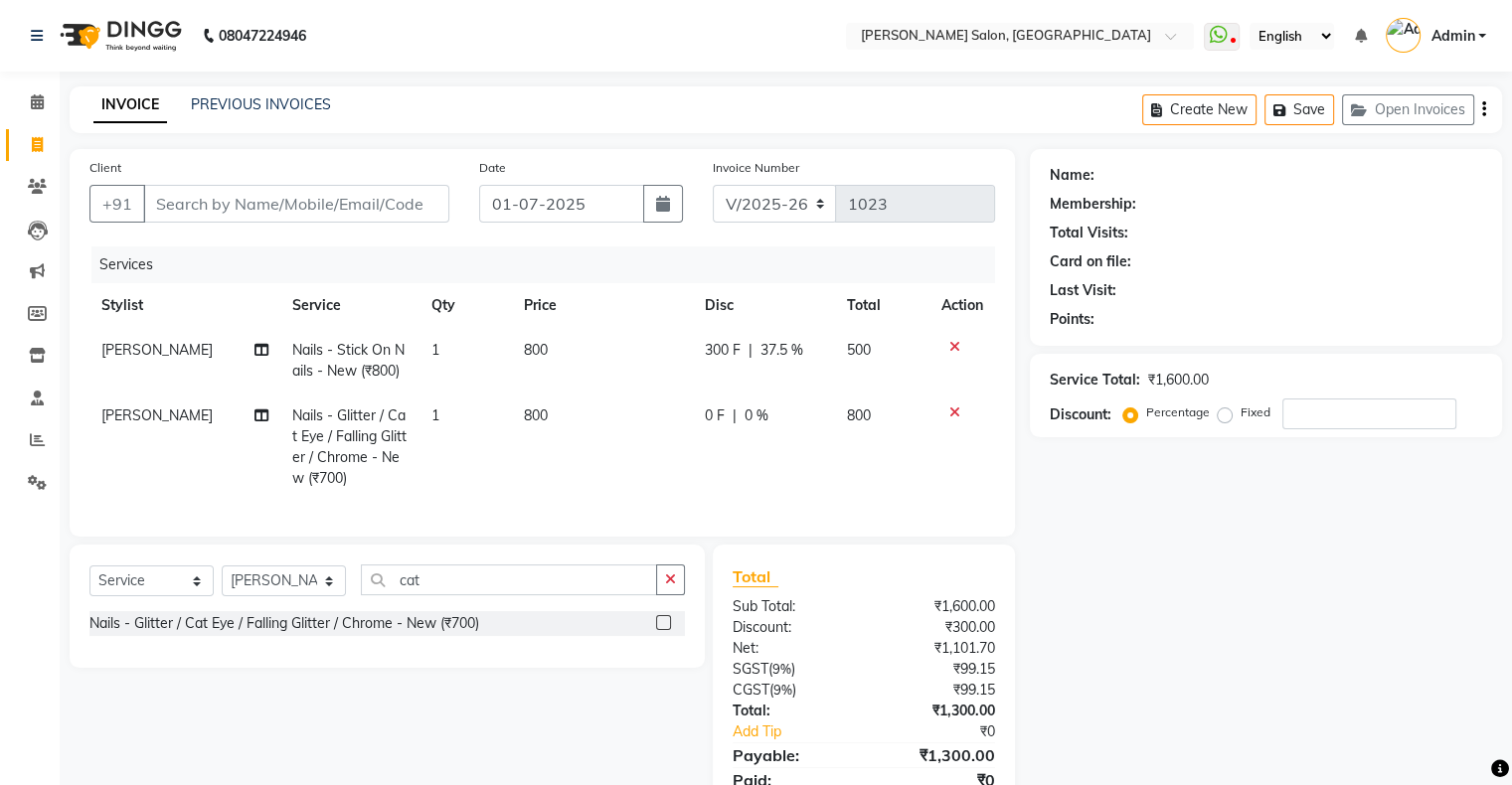 click on "800" 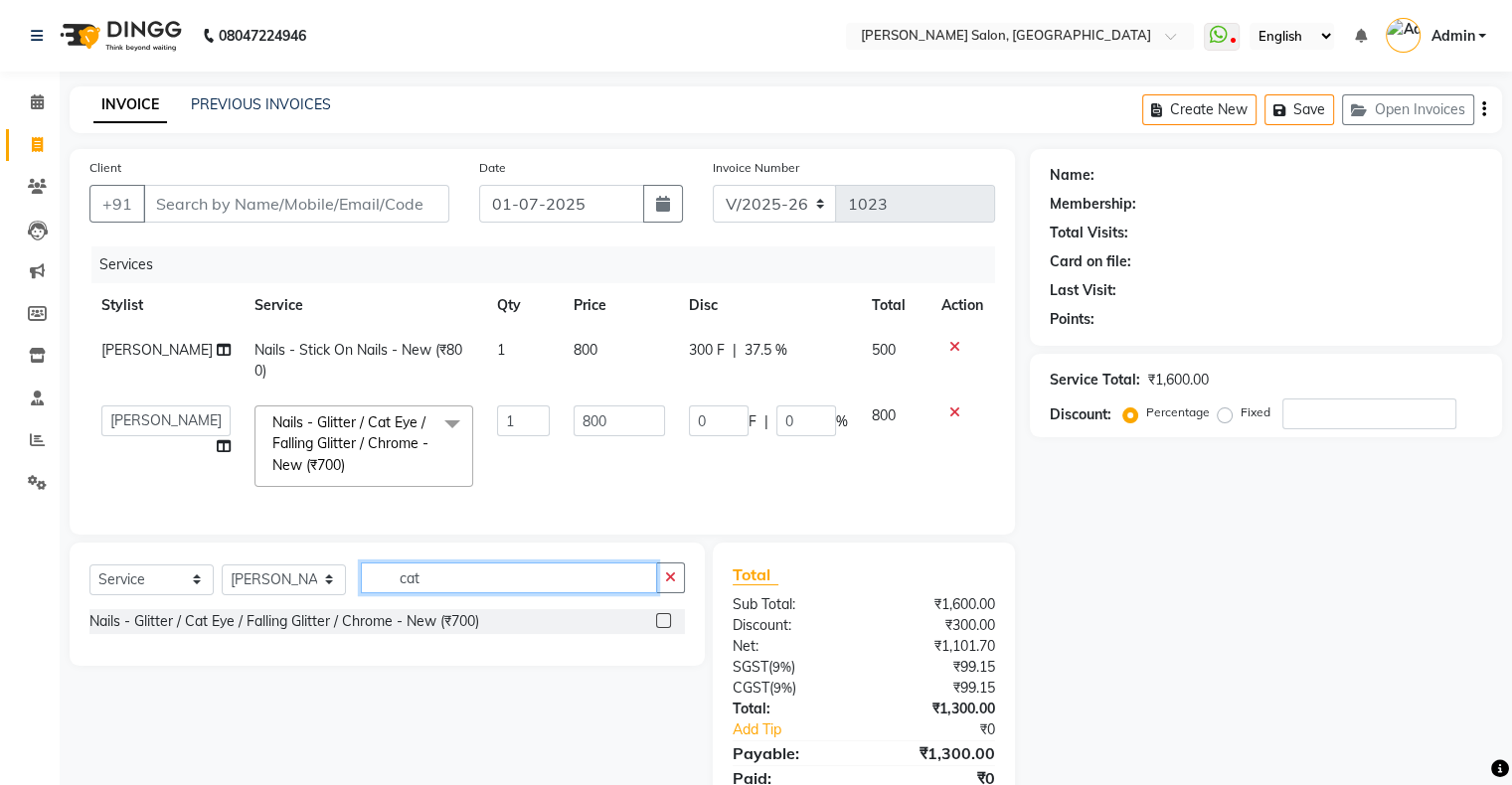 click on "cat" 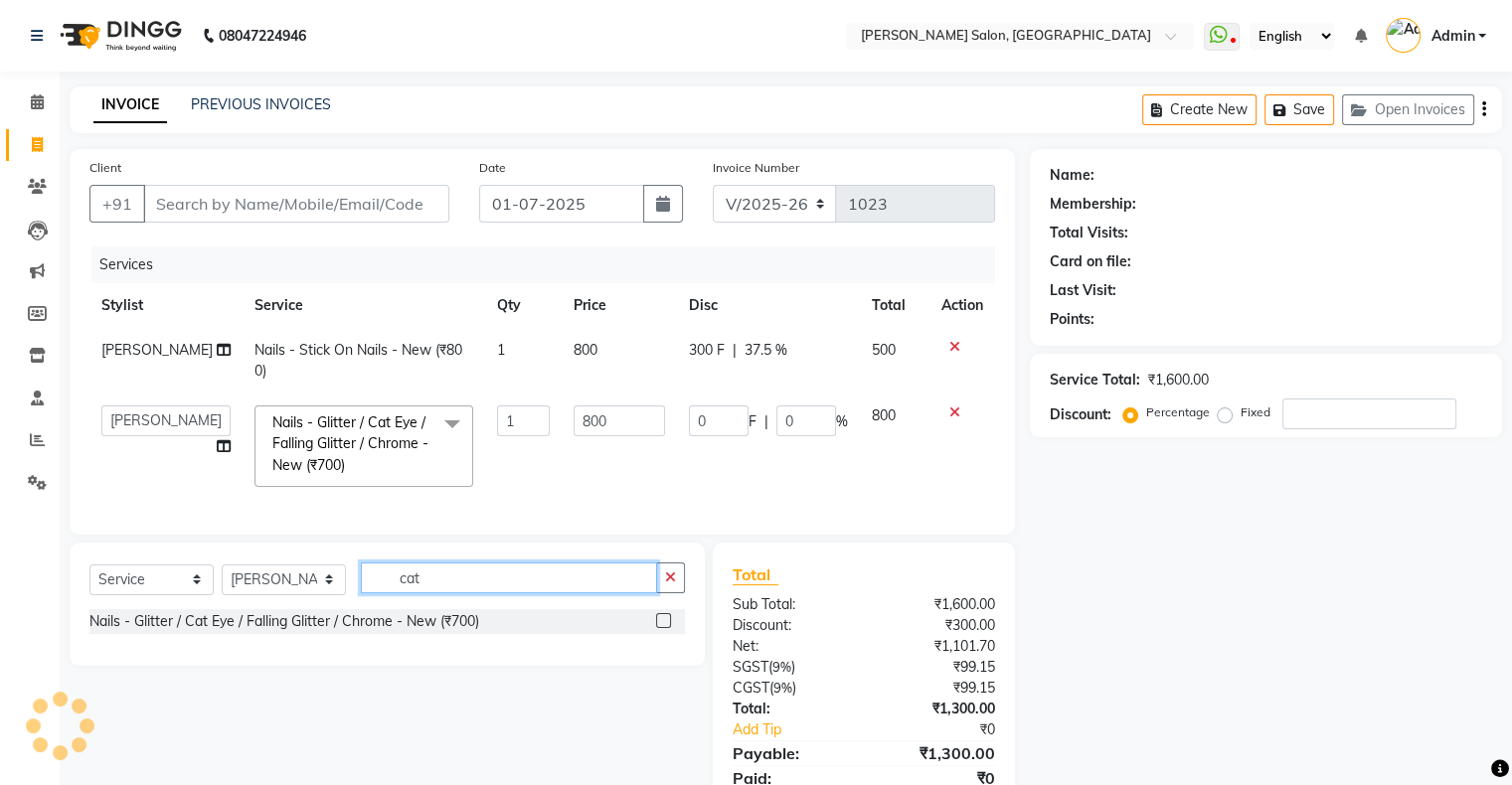 click on "cat" 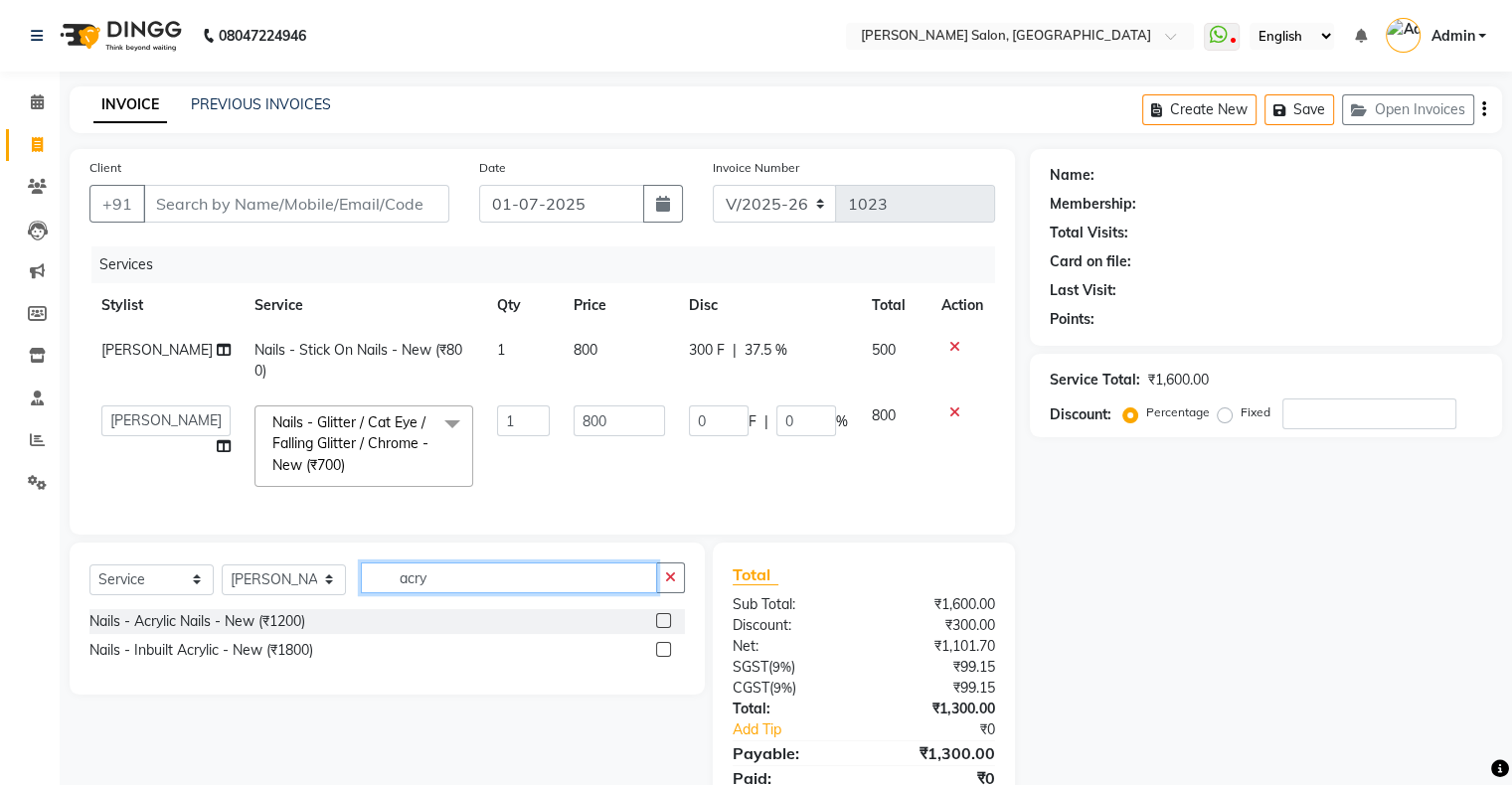 type on "acry" 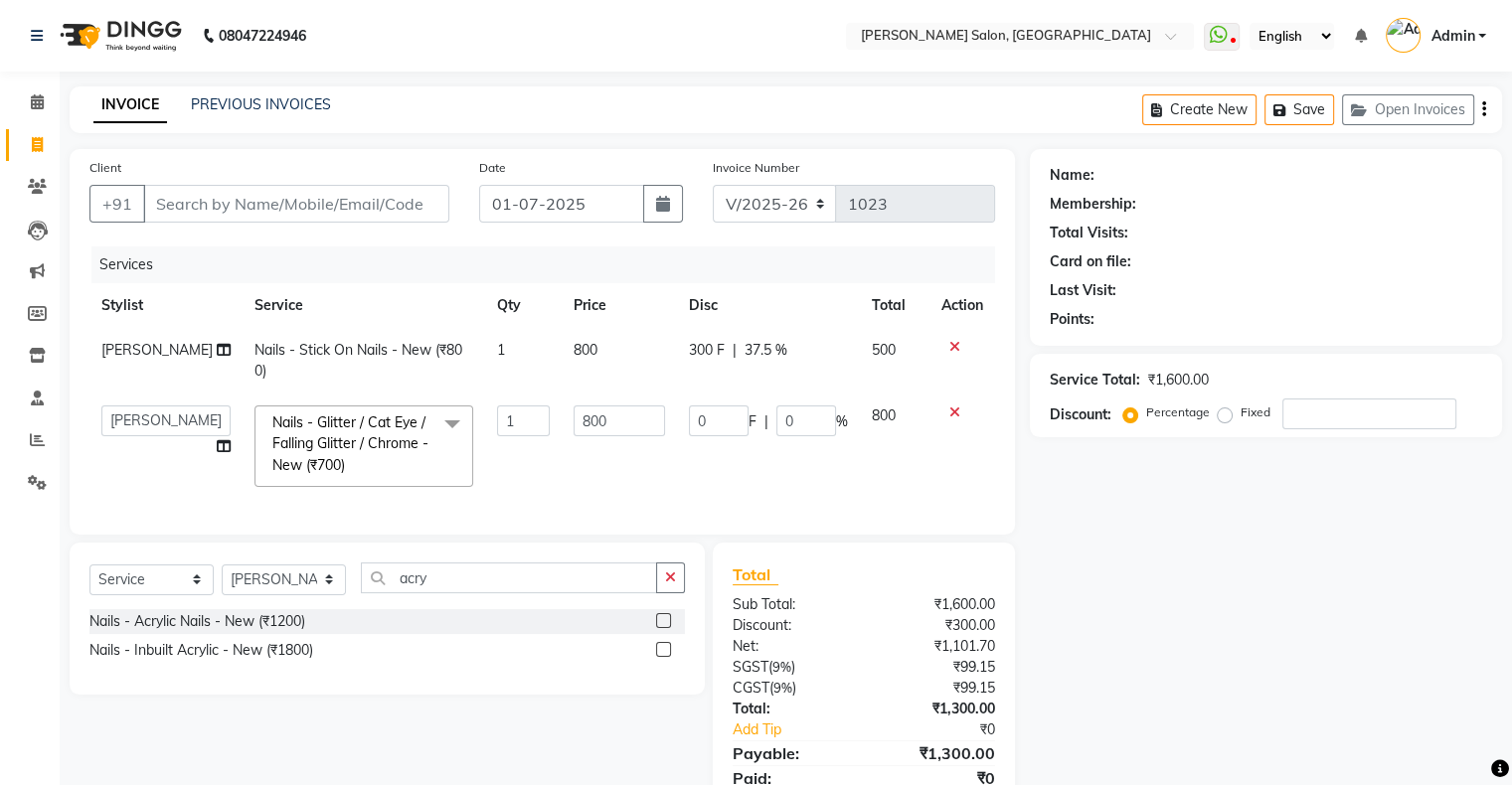 click 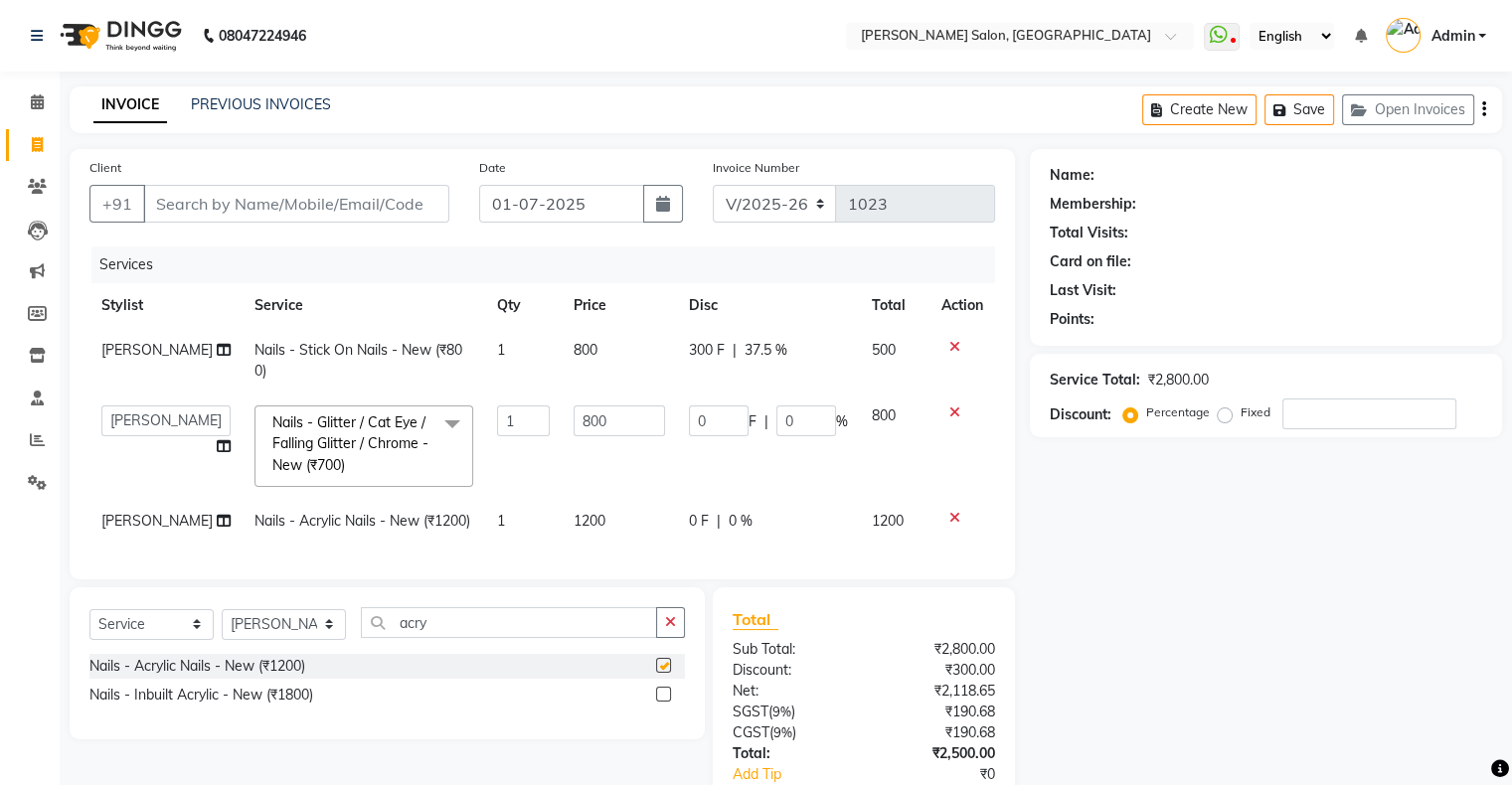 checkbox on "false" 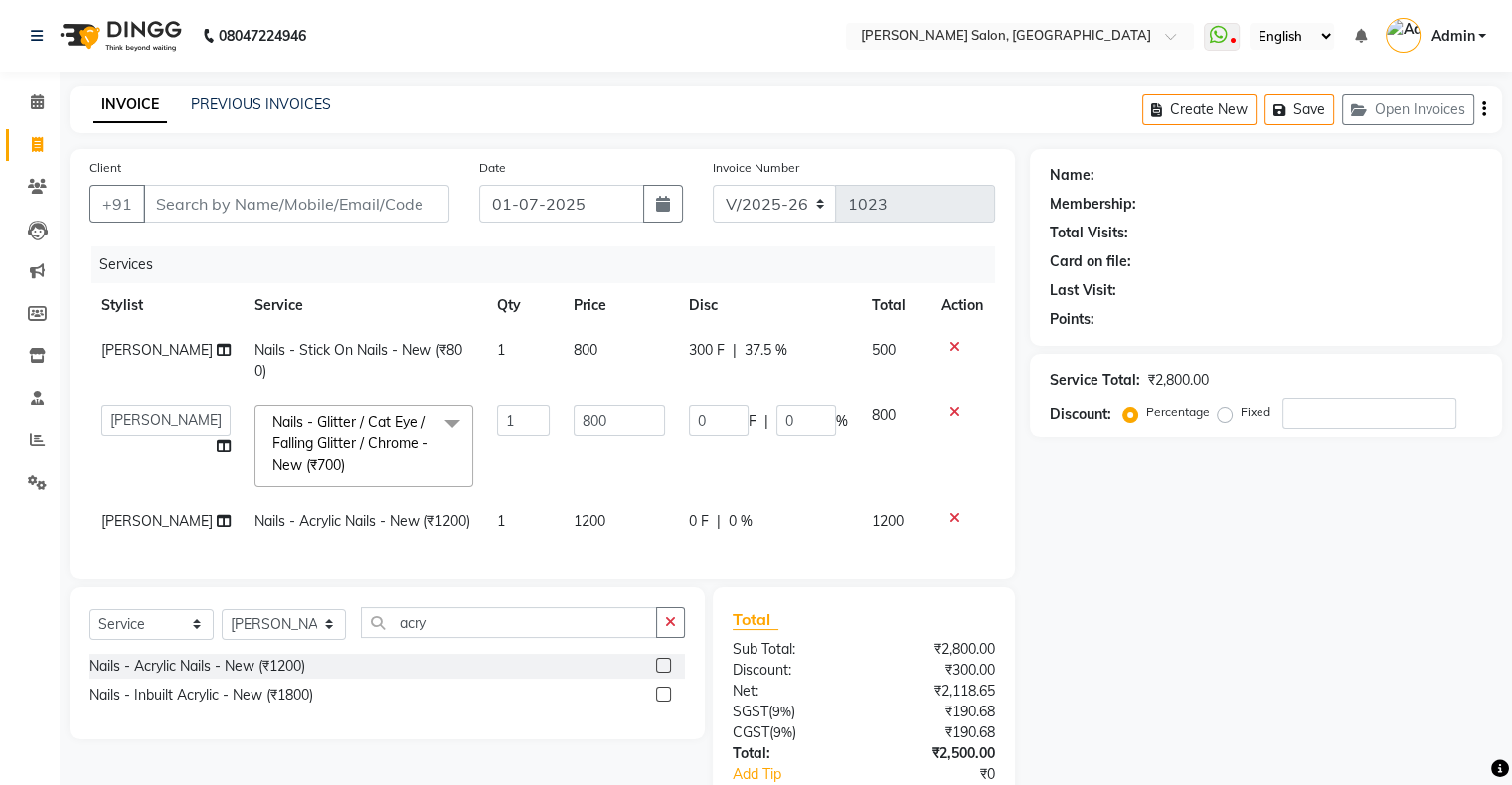click on "0 F" 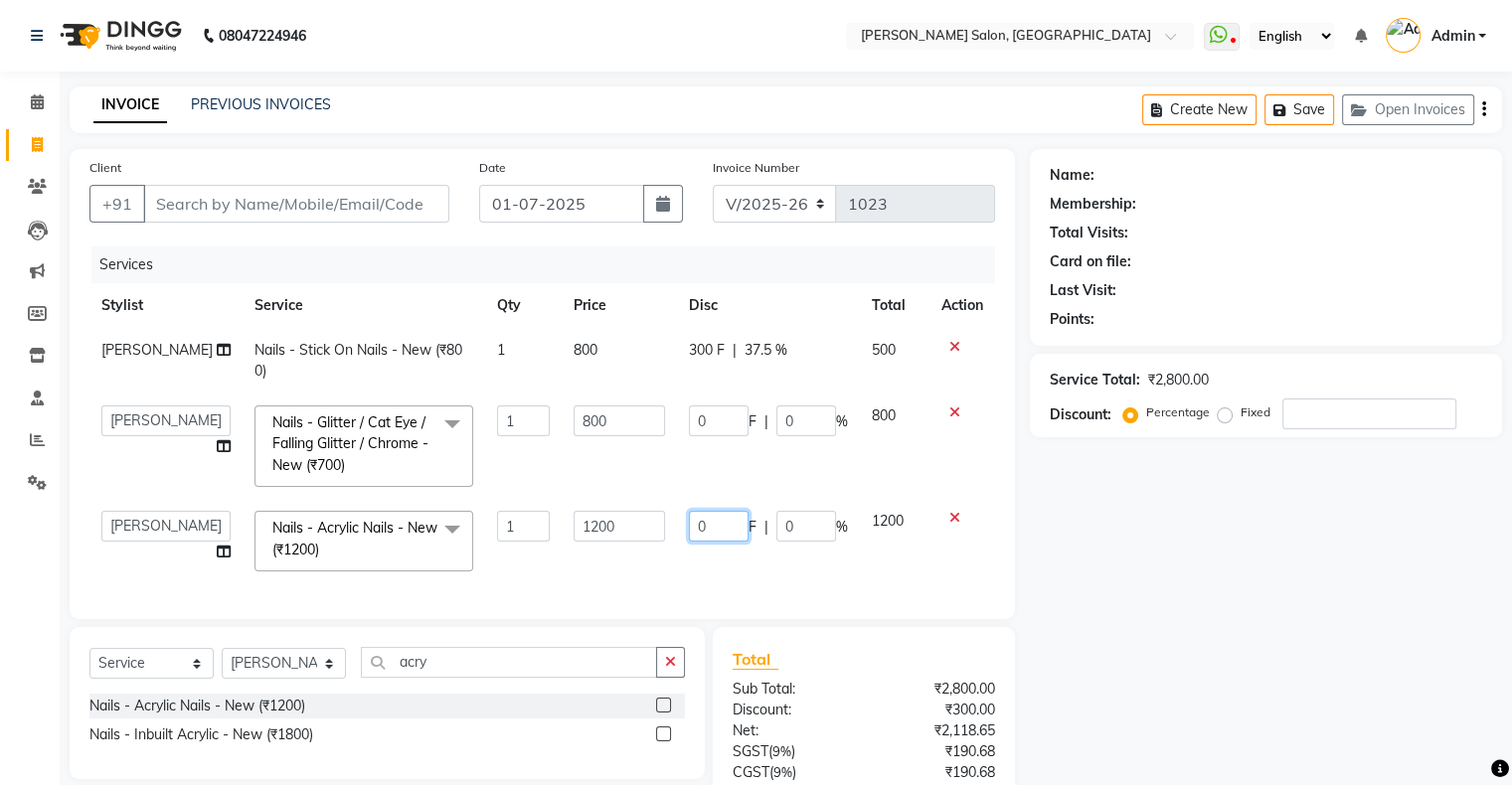 click on "0" 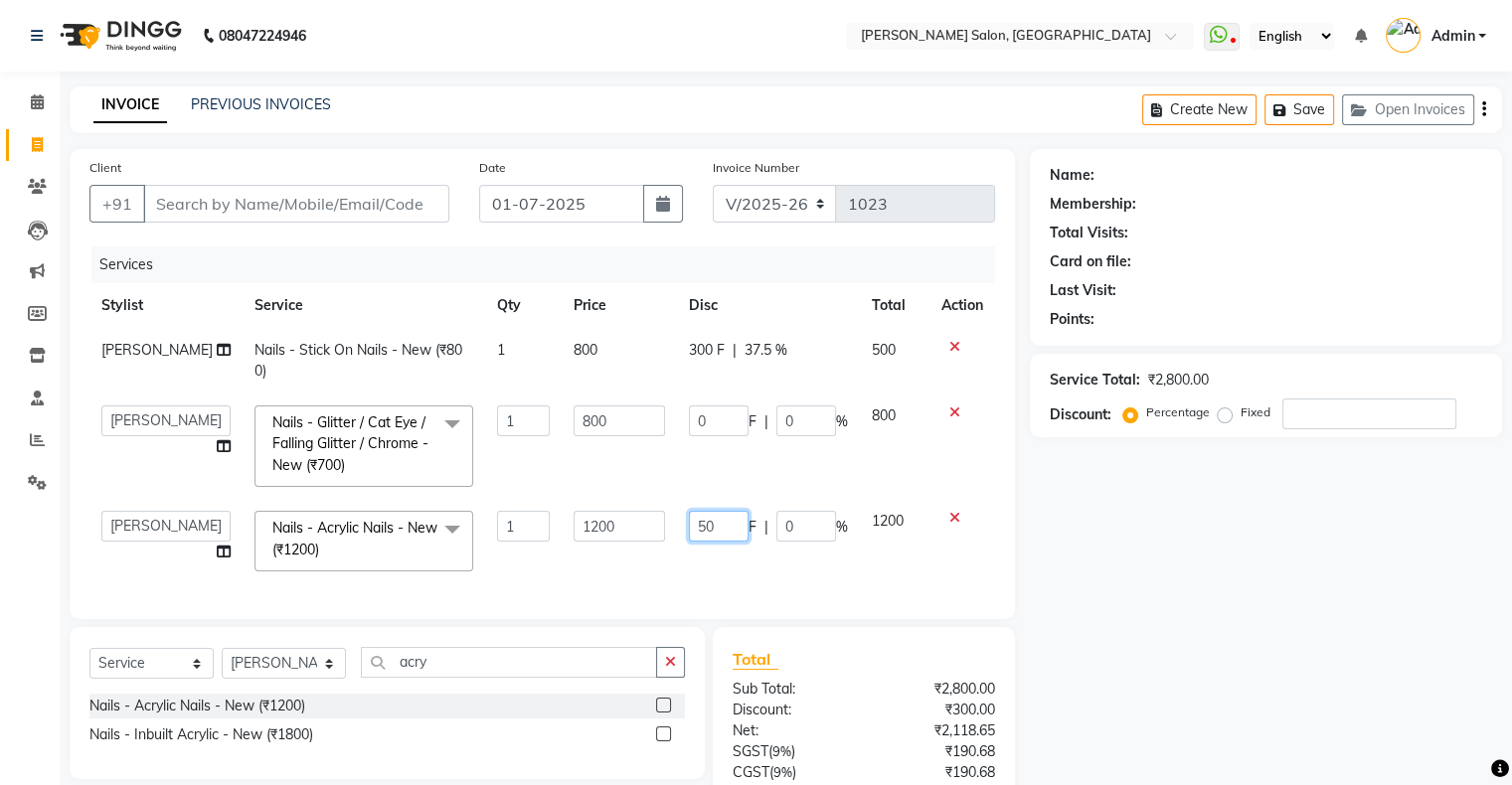 type on "500" 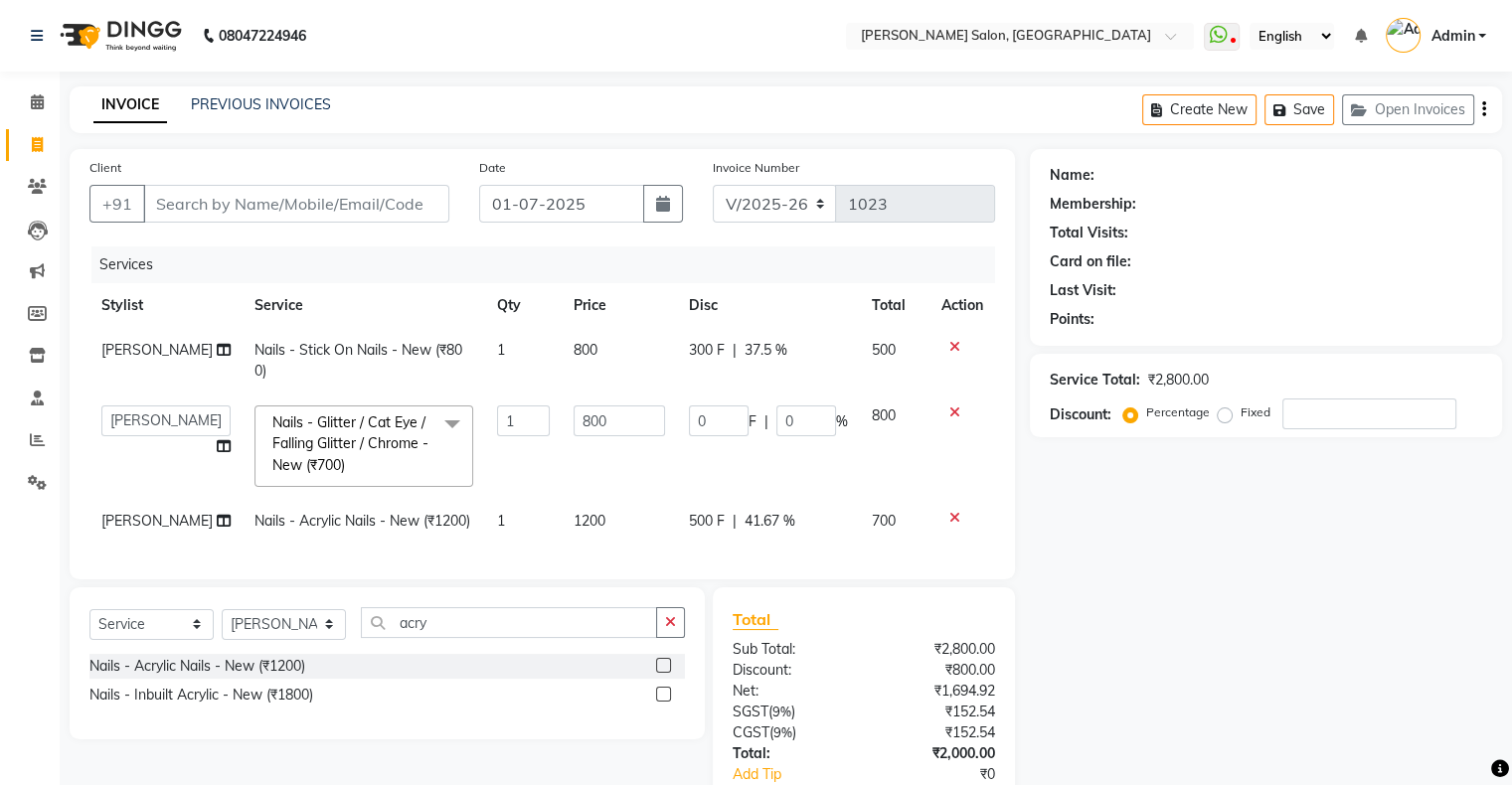 click on "Services Stylist Service Qty Price Disc Total Action Shubhada Nails - Stick On Nails - New (₹800) 1 800 300 F | 37.5 % 500  Akshay Divecha   Ashwini Hair Head   Falak Nails   Fardin   Kirti   Nida FD   Pradip Vaishnav   Sanjana    Shubhada   Susmita   Vidhi Veera   Vivek Unisex hair  Nails - Glitter / Cat Eye / Falling Glitter / Chrome - New (₹700)  x Hair Services - Hair Cut (Male) (₹300) Hair Services - Hair Wash (Male) (₹200) Hair Services - Beard (₹200) Hair Services - Global Majjrel (Male) (₹1000) Hair Services - Hair Cut (Female) (₹1000) Hair Services - Blowdry Medium (Female) (₹550) Hair Services - Normal Hair Wash Medium (Female) (₹500) Hair Services - Hair Spa Medium (Female) (₹1200) Threading-Full Face Threading (Female) (₹299) Honey wax Half Legs (Male) (₹1000) Flavoured Wax Underarms (Male) (₹499) Honey wax Half Arms (Female) (₹200) Honey wax Half Legs (Female) (₹400) Adult Hair Cut - Male Senior Stylist (₹600) Beard/Clean Shave - Male (₹250) Luxury Spa (₹6000)" 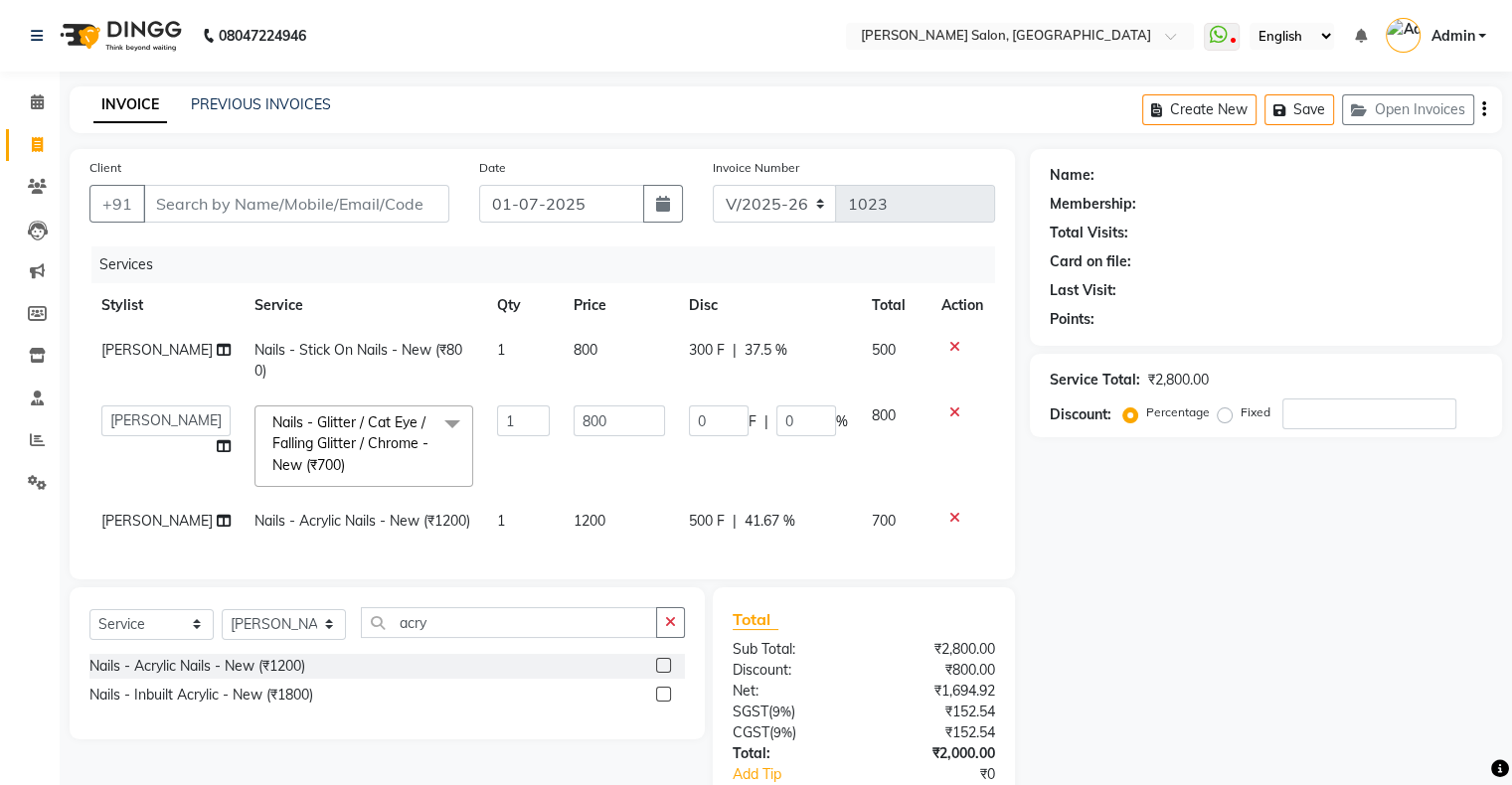 click on "500 F | 41.67 %" 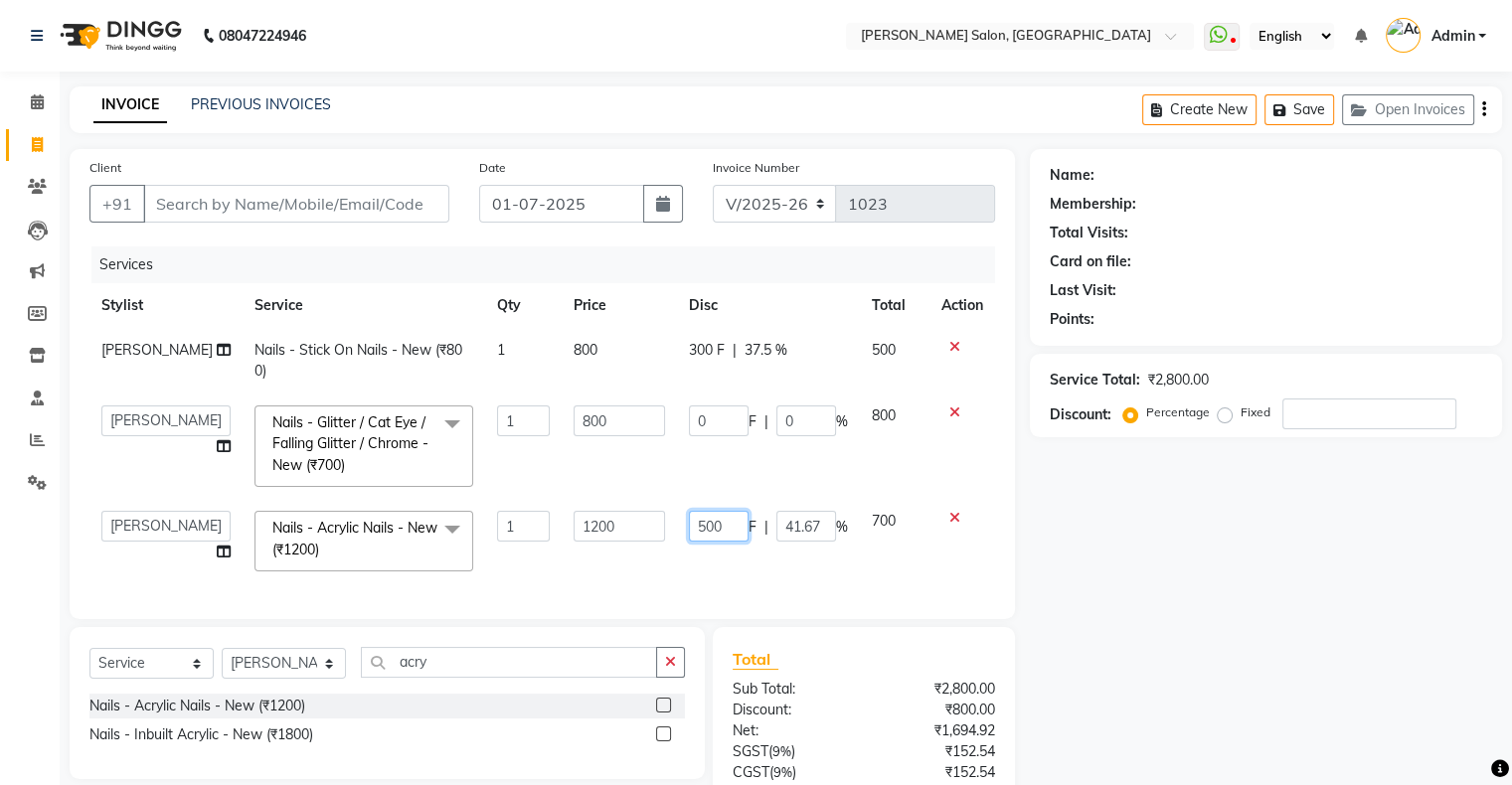 click on "500" 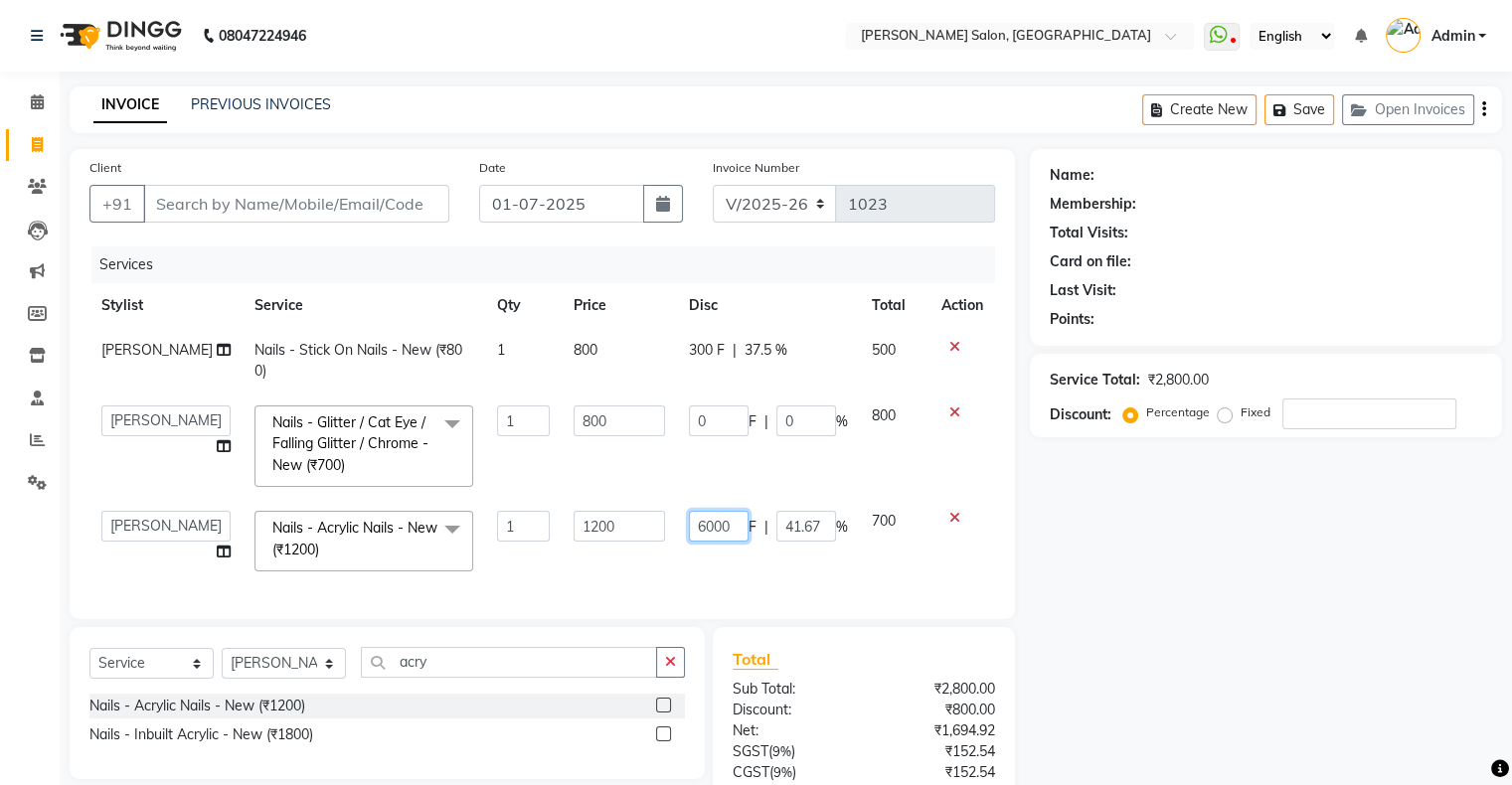 type on "600" 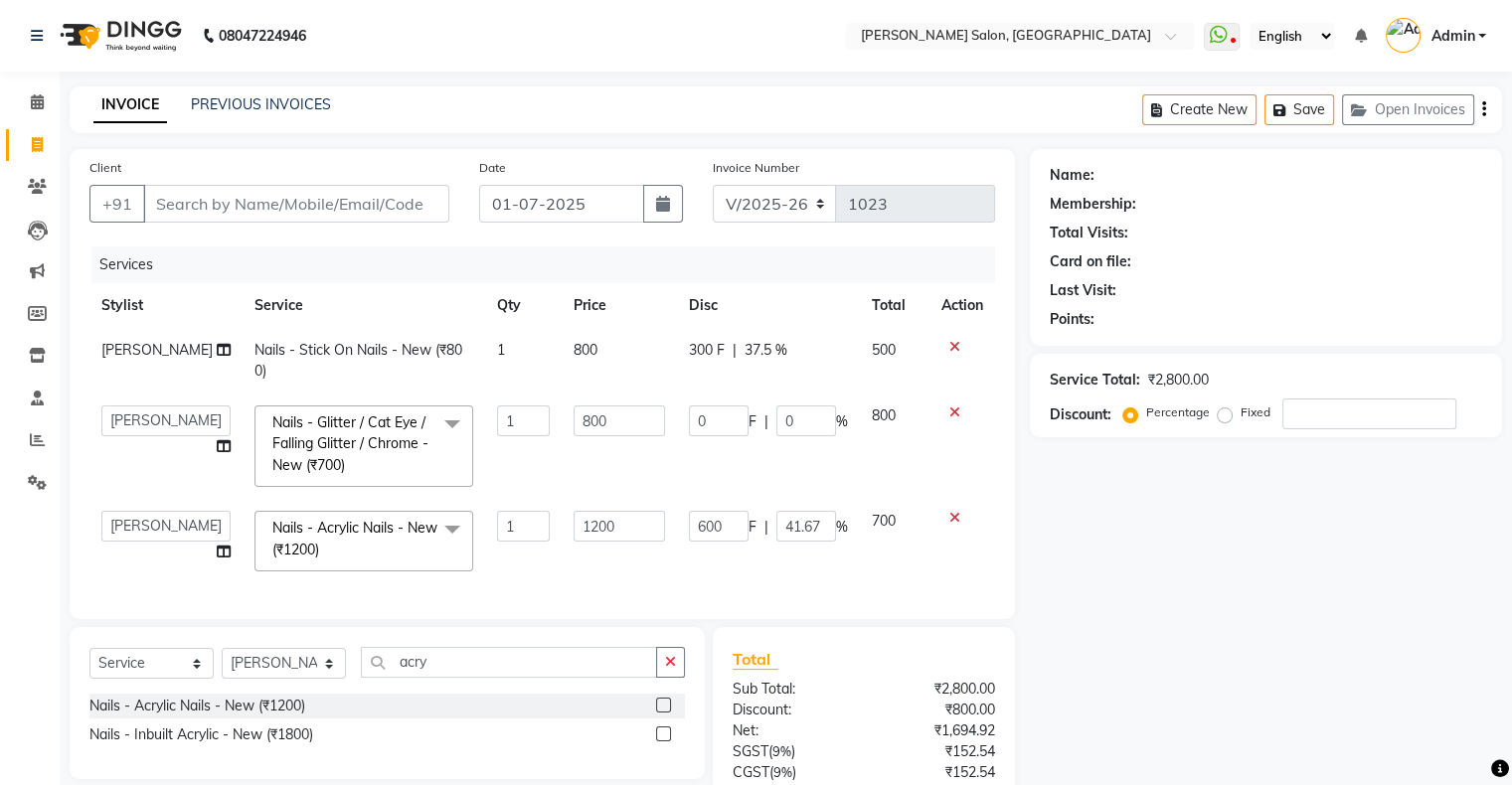 drag, startPoint x: 769, startPoint y: 539, endPoint x: 773, endPoint y: 554, distance: 15.524175 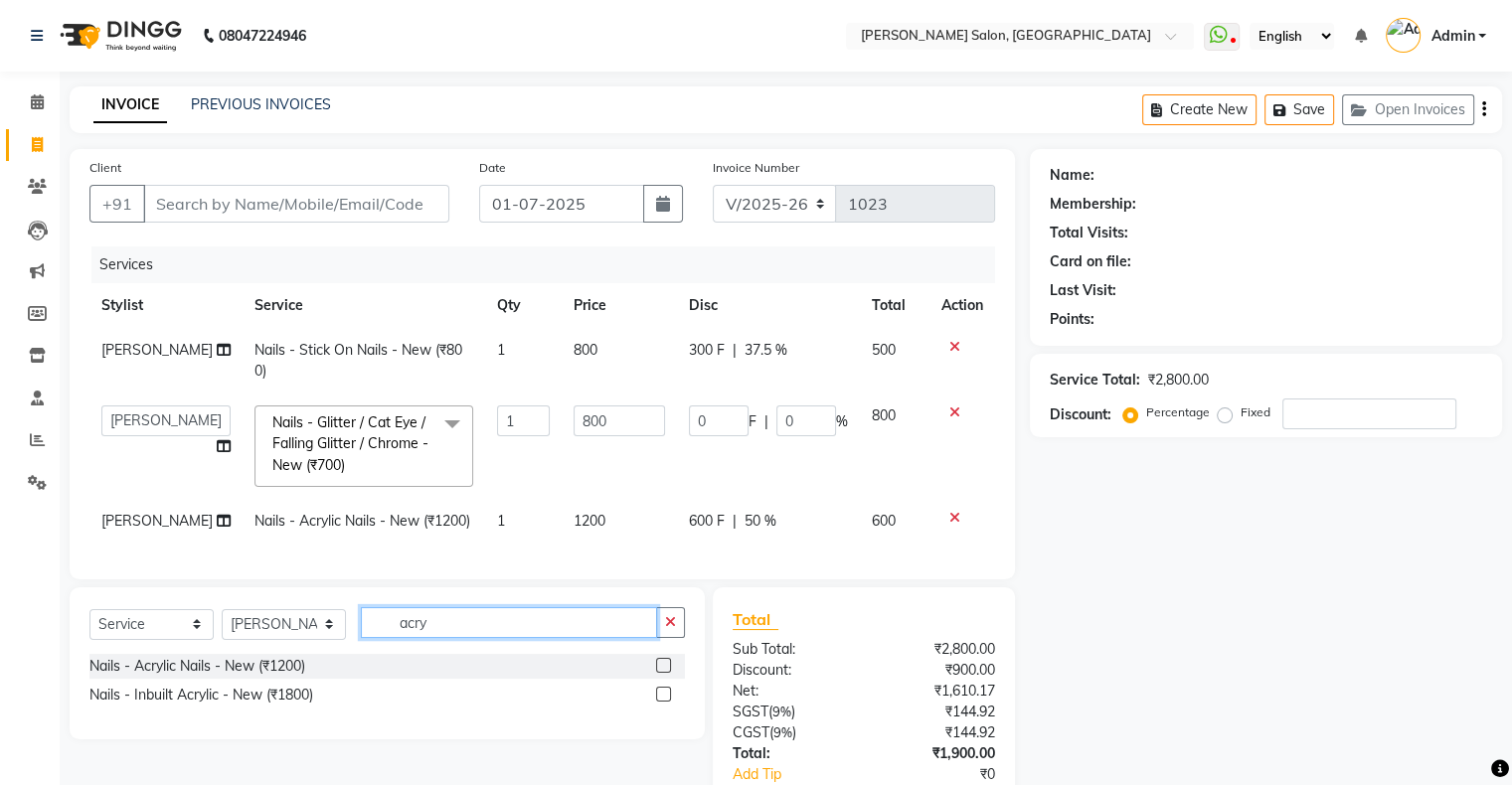click on "acry" 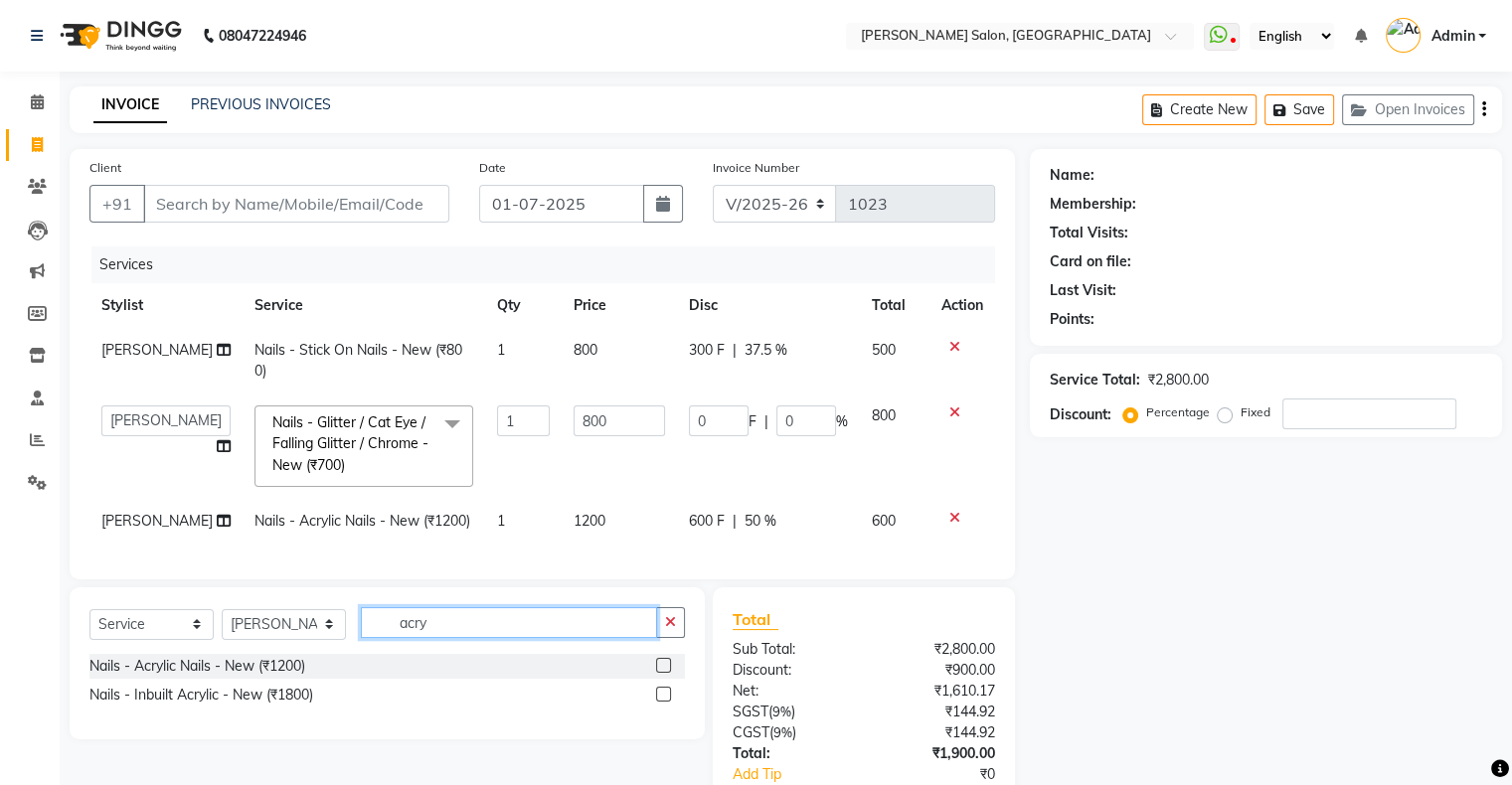 drag, startPoint x: 418, startPoint y: 507, endPoint x: 461, endPoint y: 498, distance: 43.931765 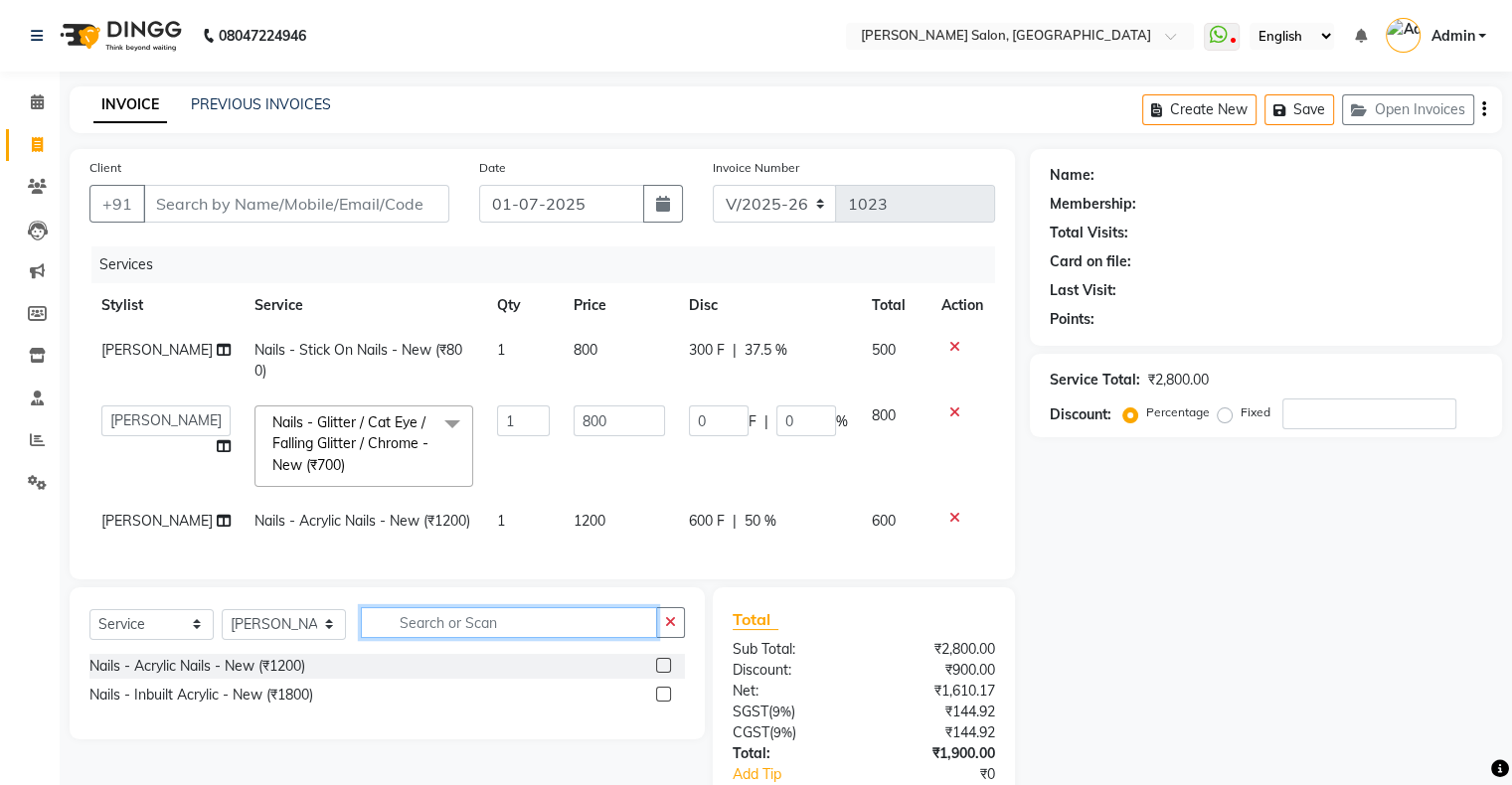 type on "\" 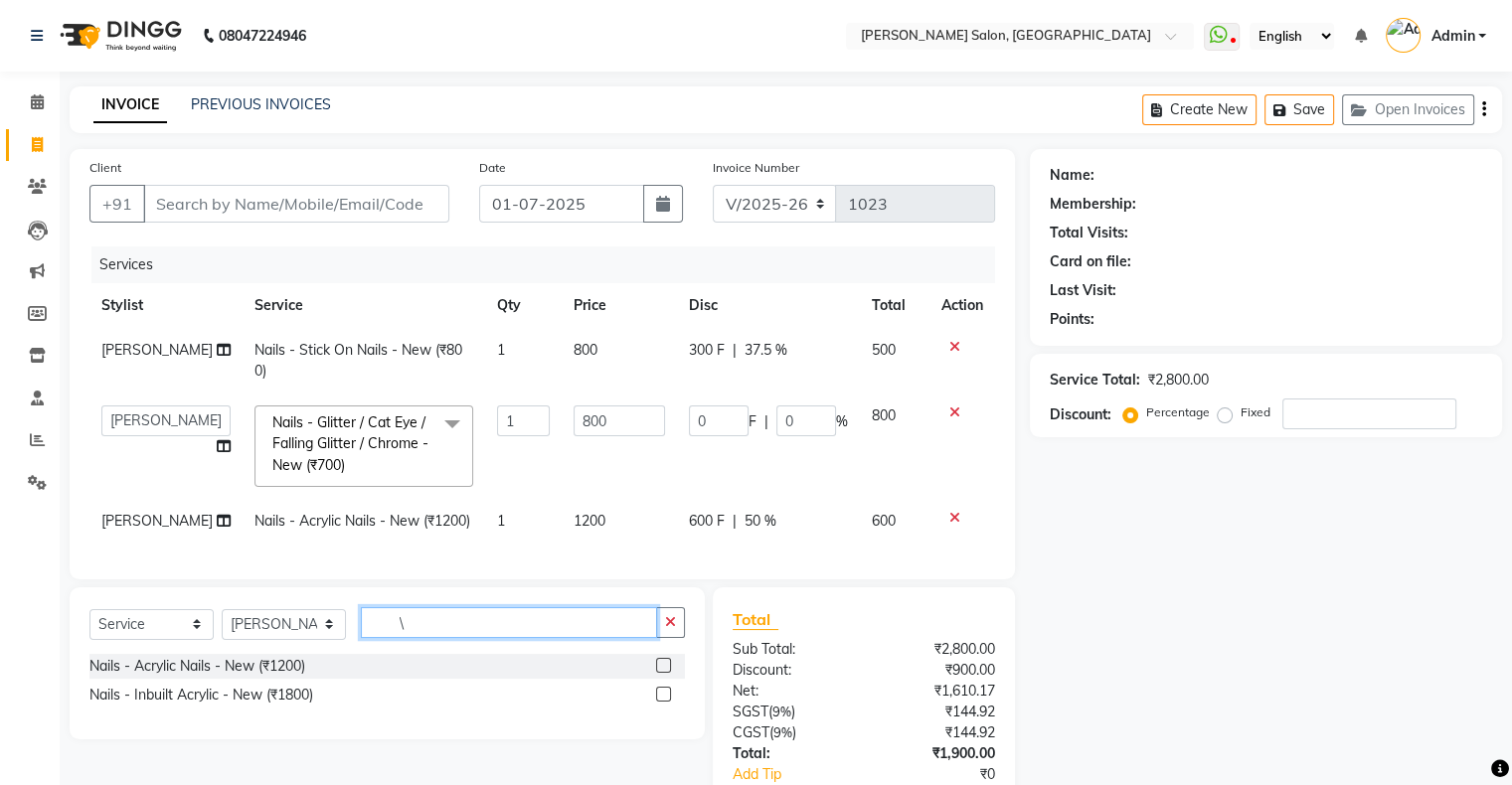 scroll, scrollTop: 160, scrollLeft: 0, axis: vertical 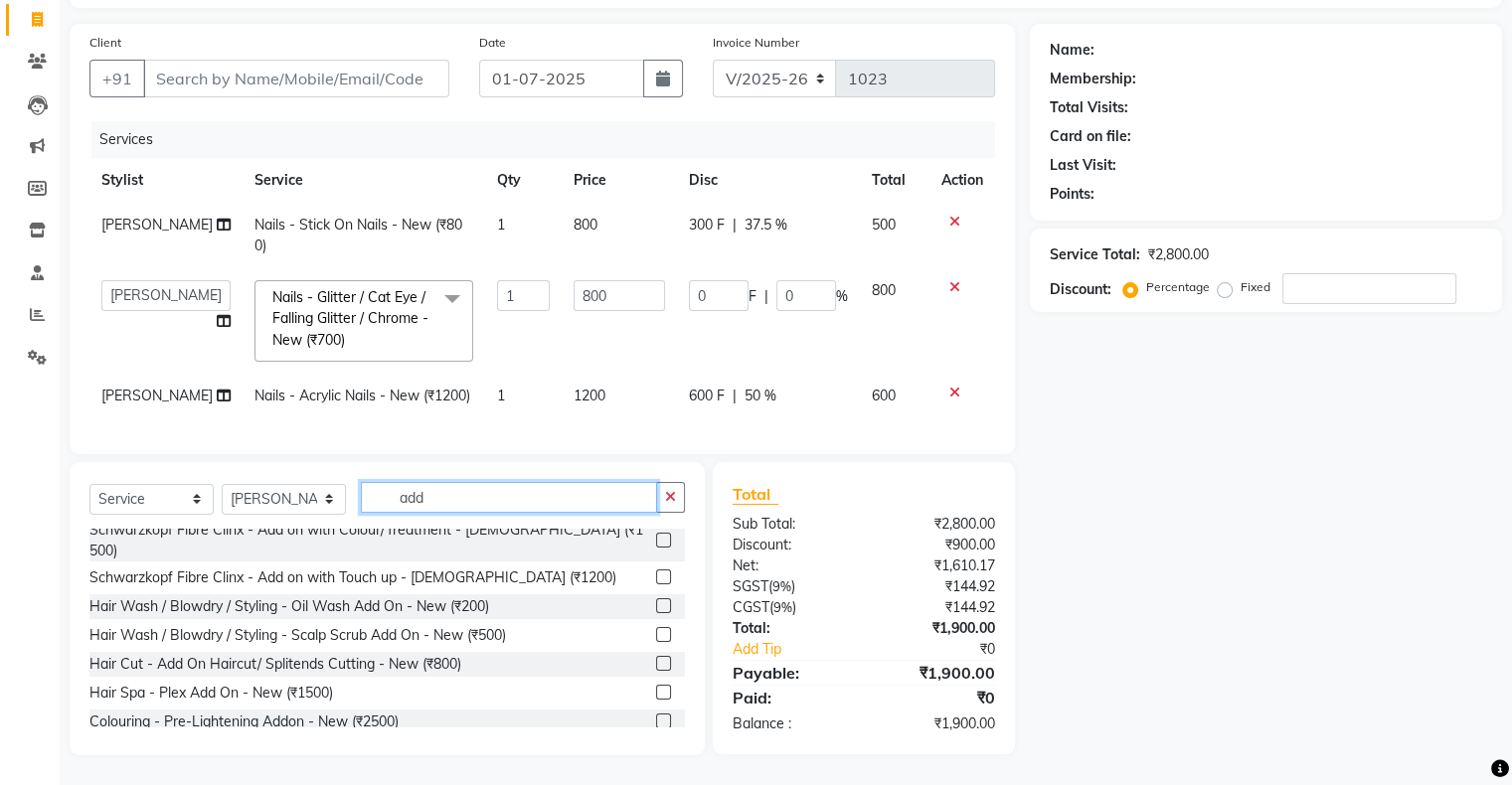 type on "add" 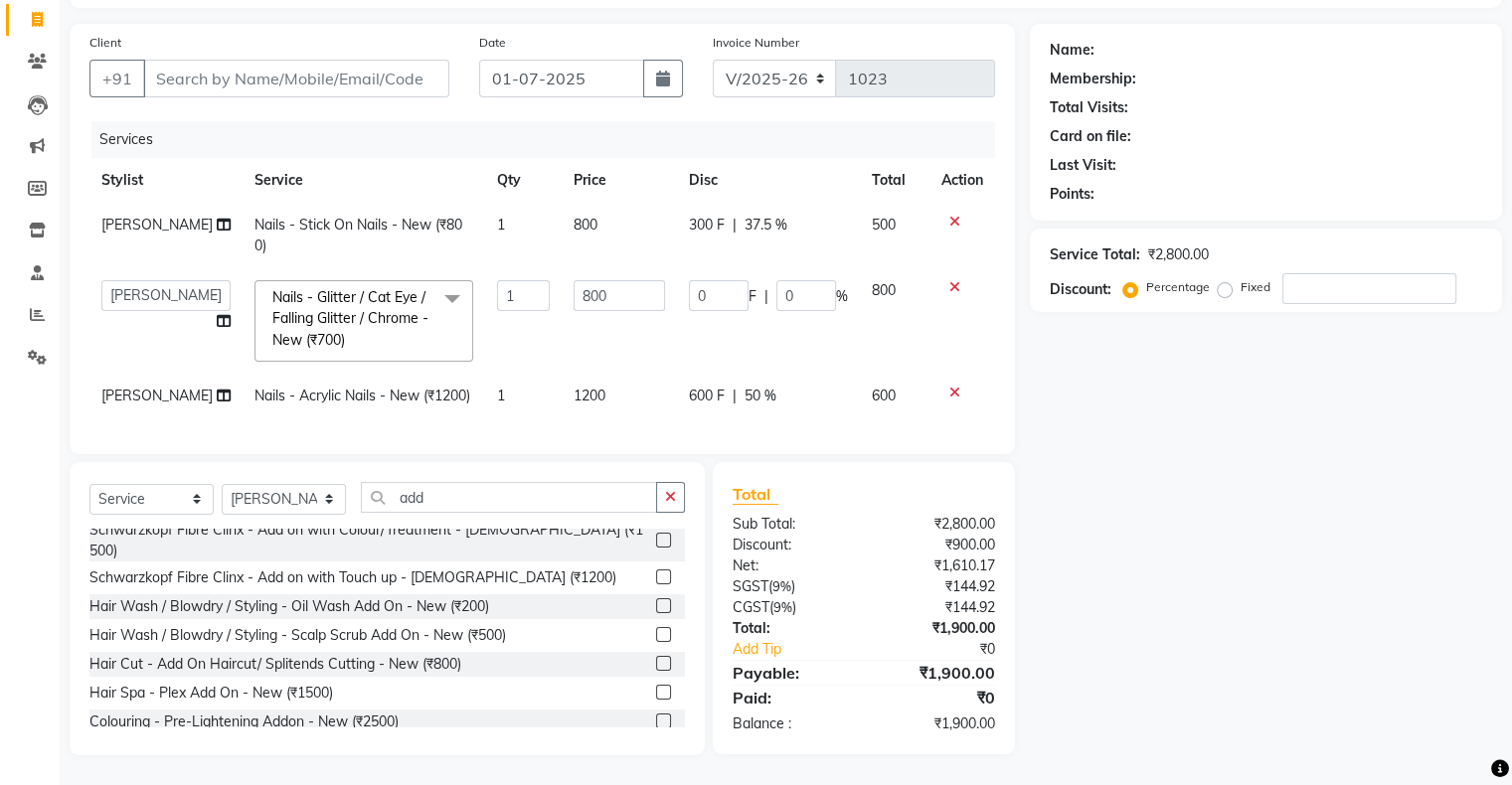 click 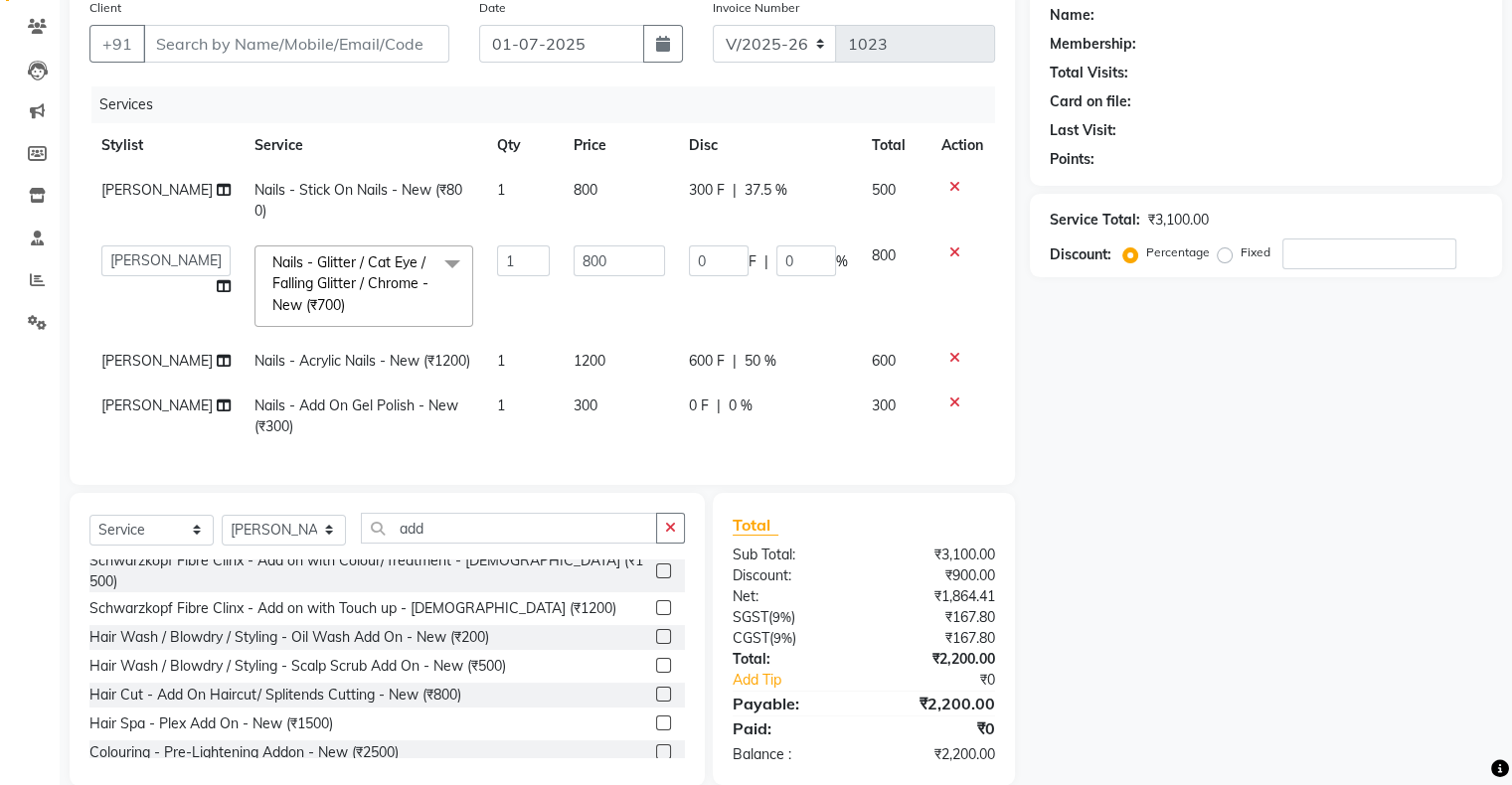 checkbox on "false" 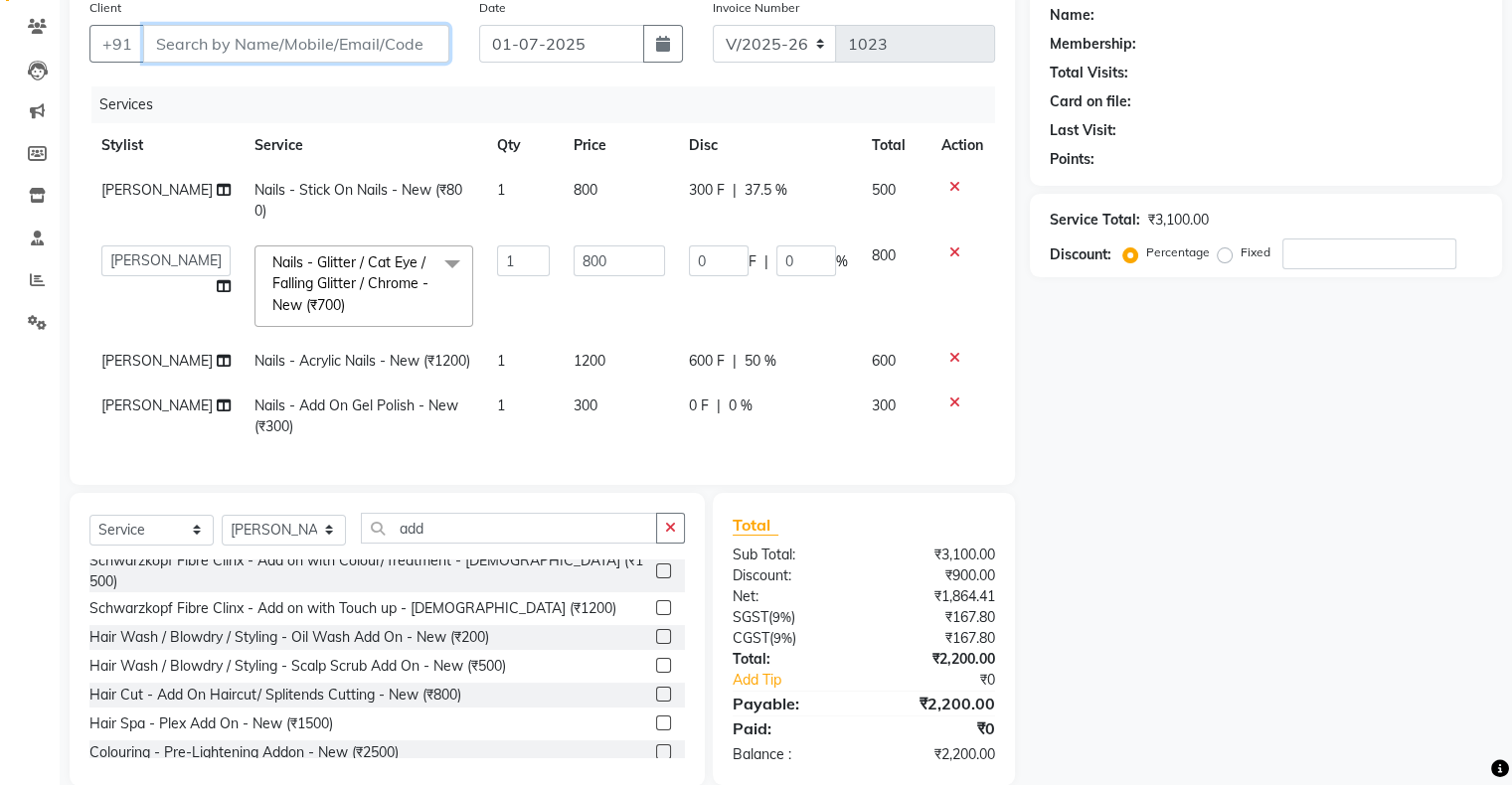click on "Client" at bounding box center (296, 44) 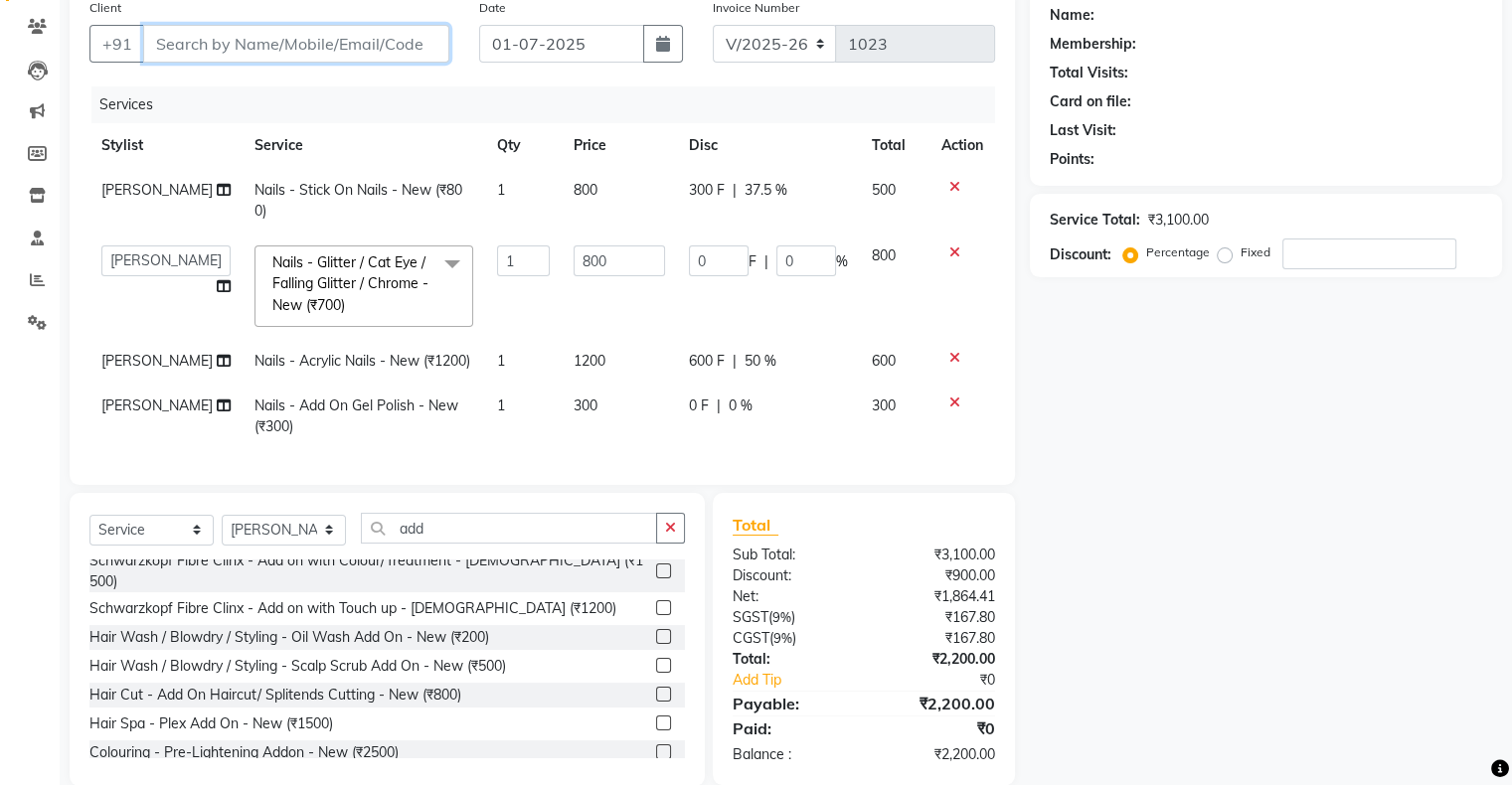 scroll, scrollTop: 0, scrollLeft: 0, axis: both 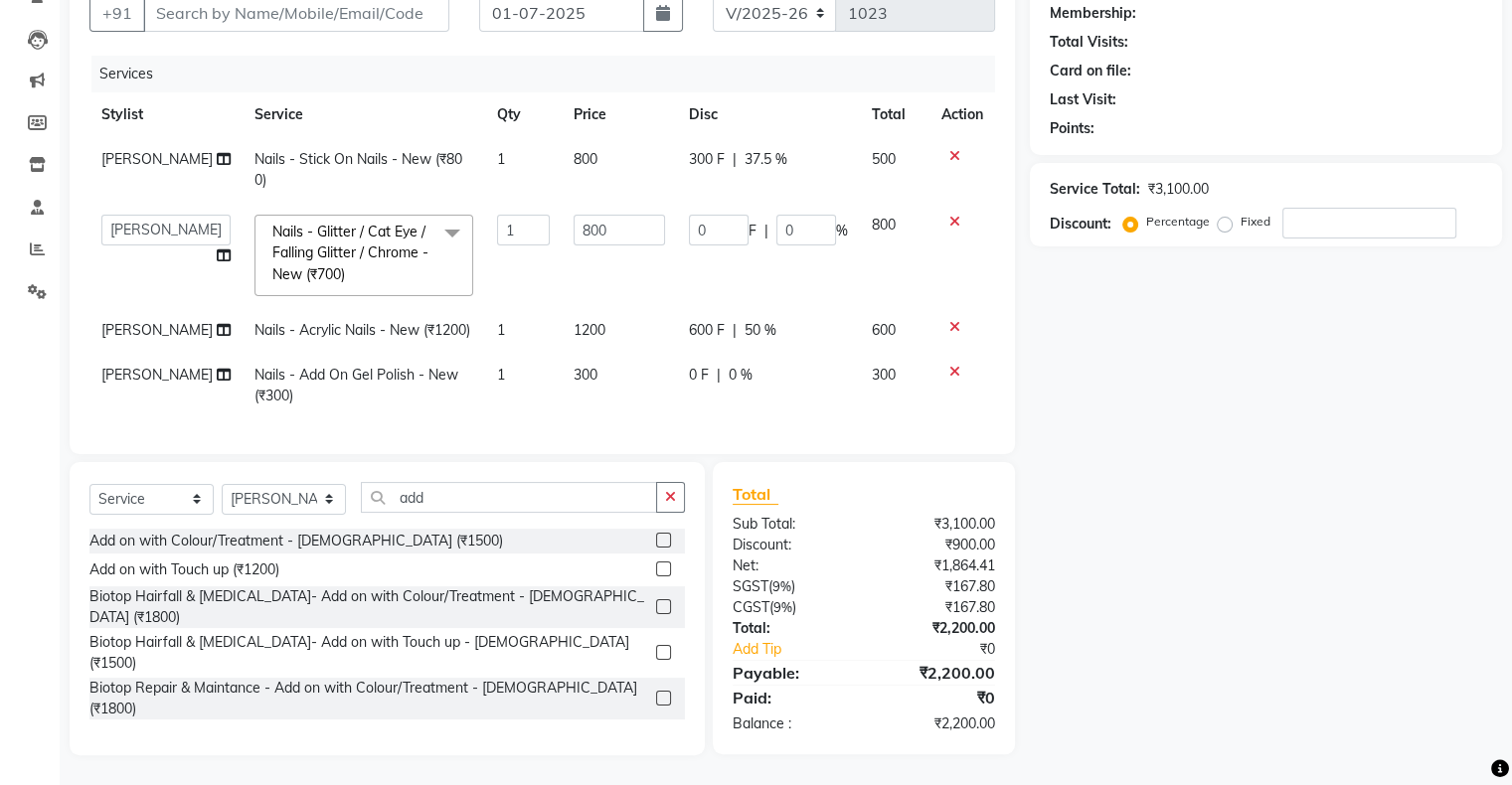 click on "600 F" 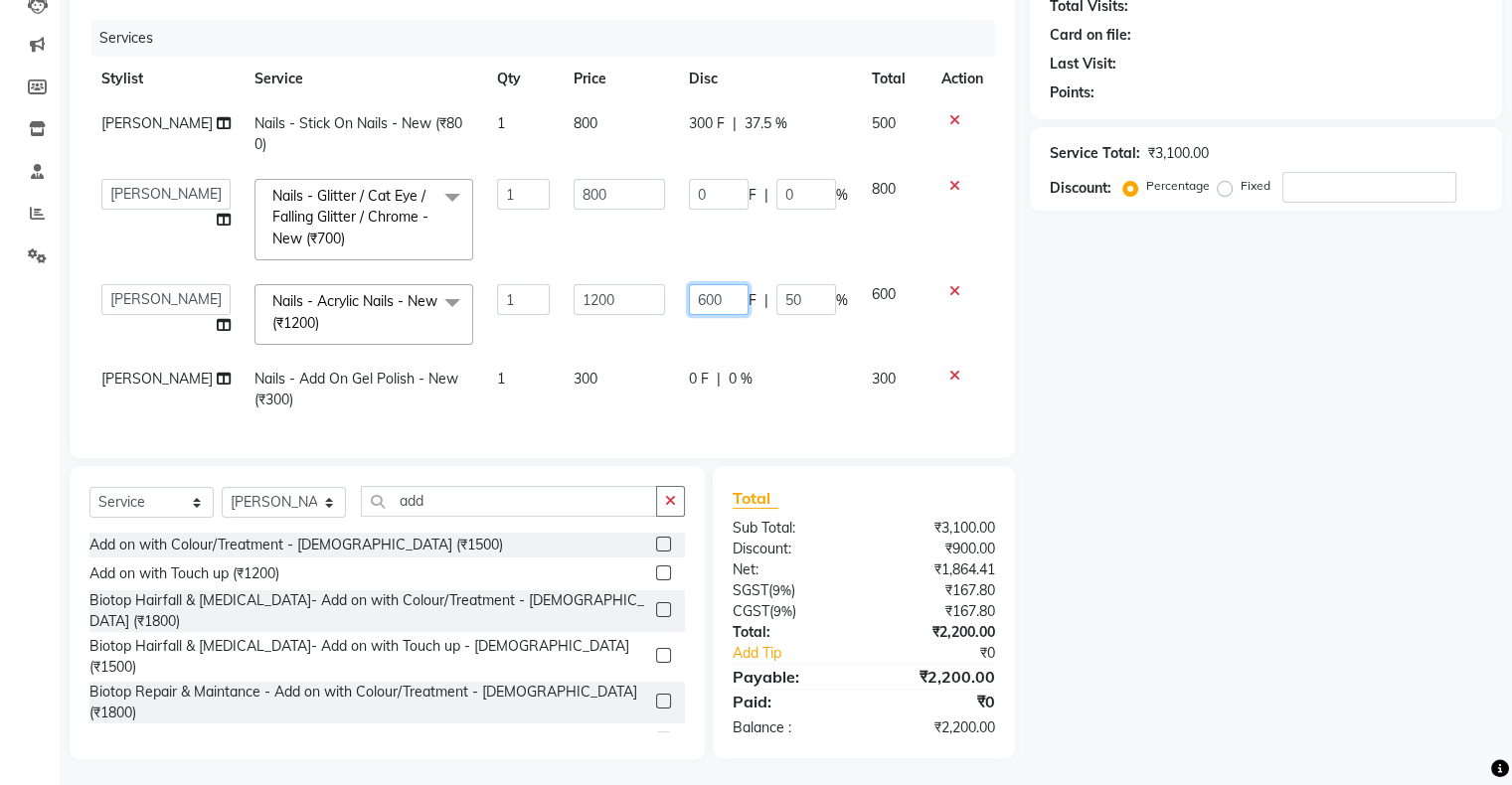 click on "600" 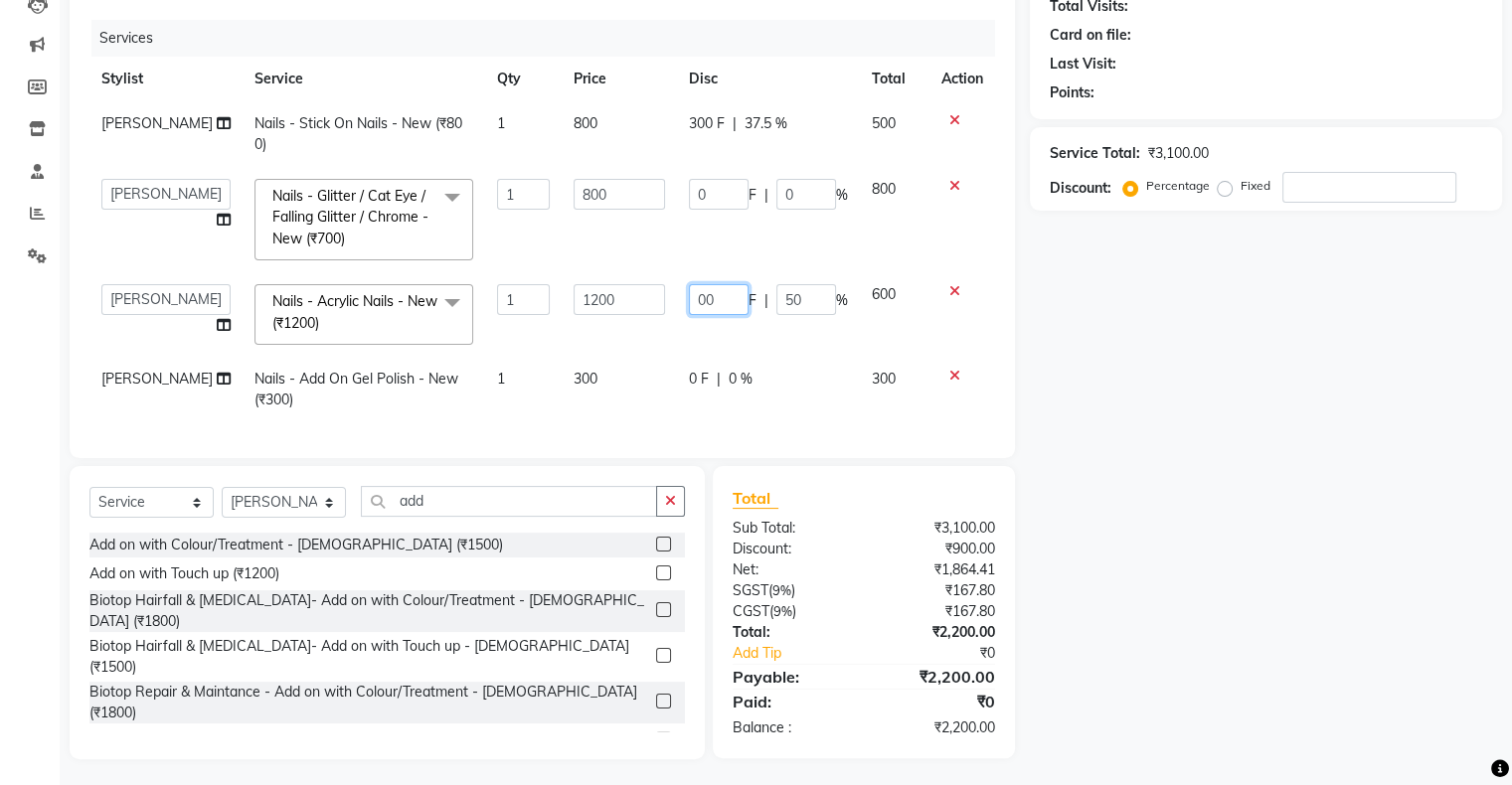 type on "500" 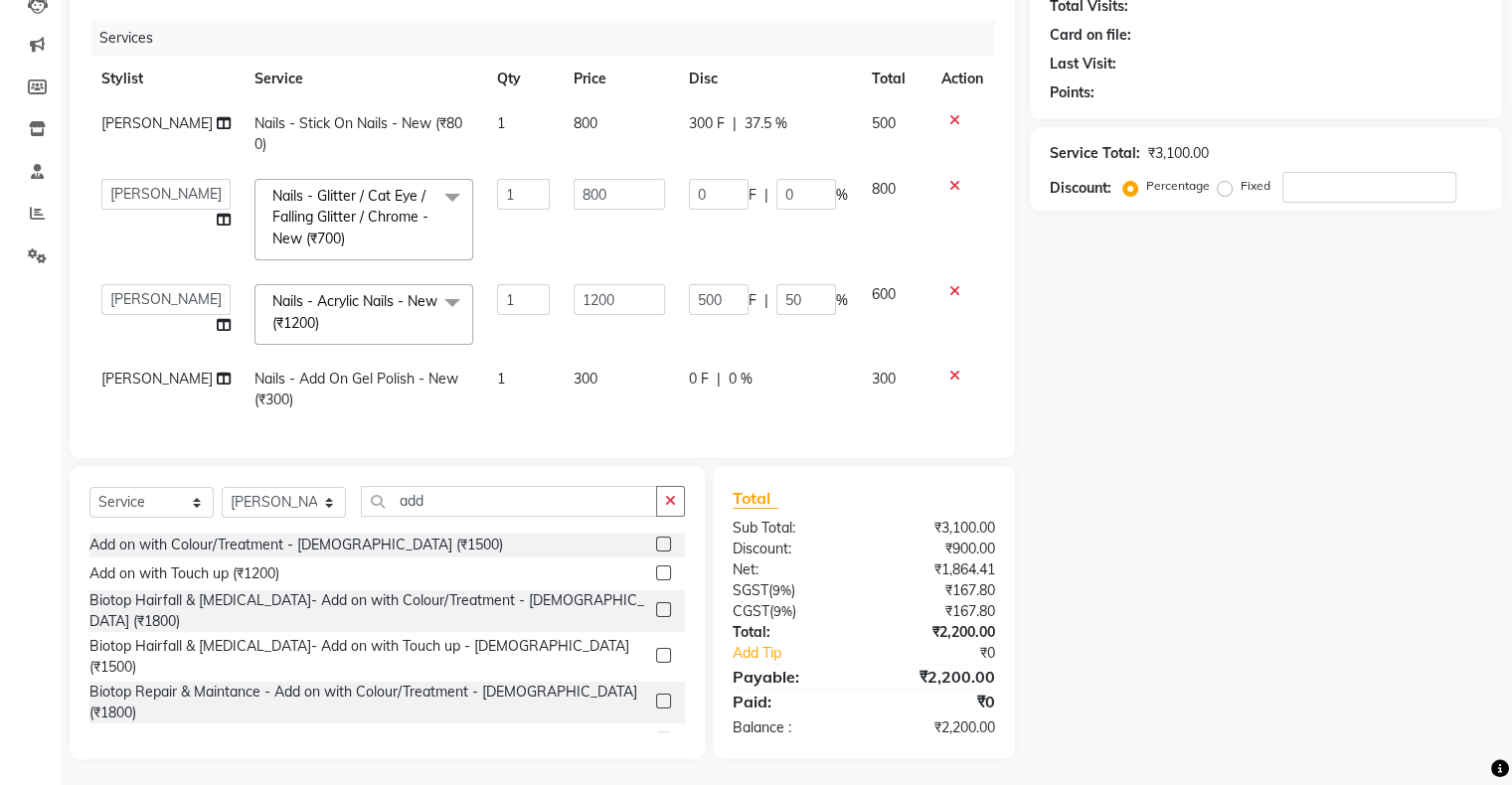click on "500 F | 50 %" 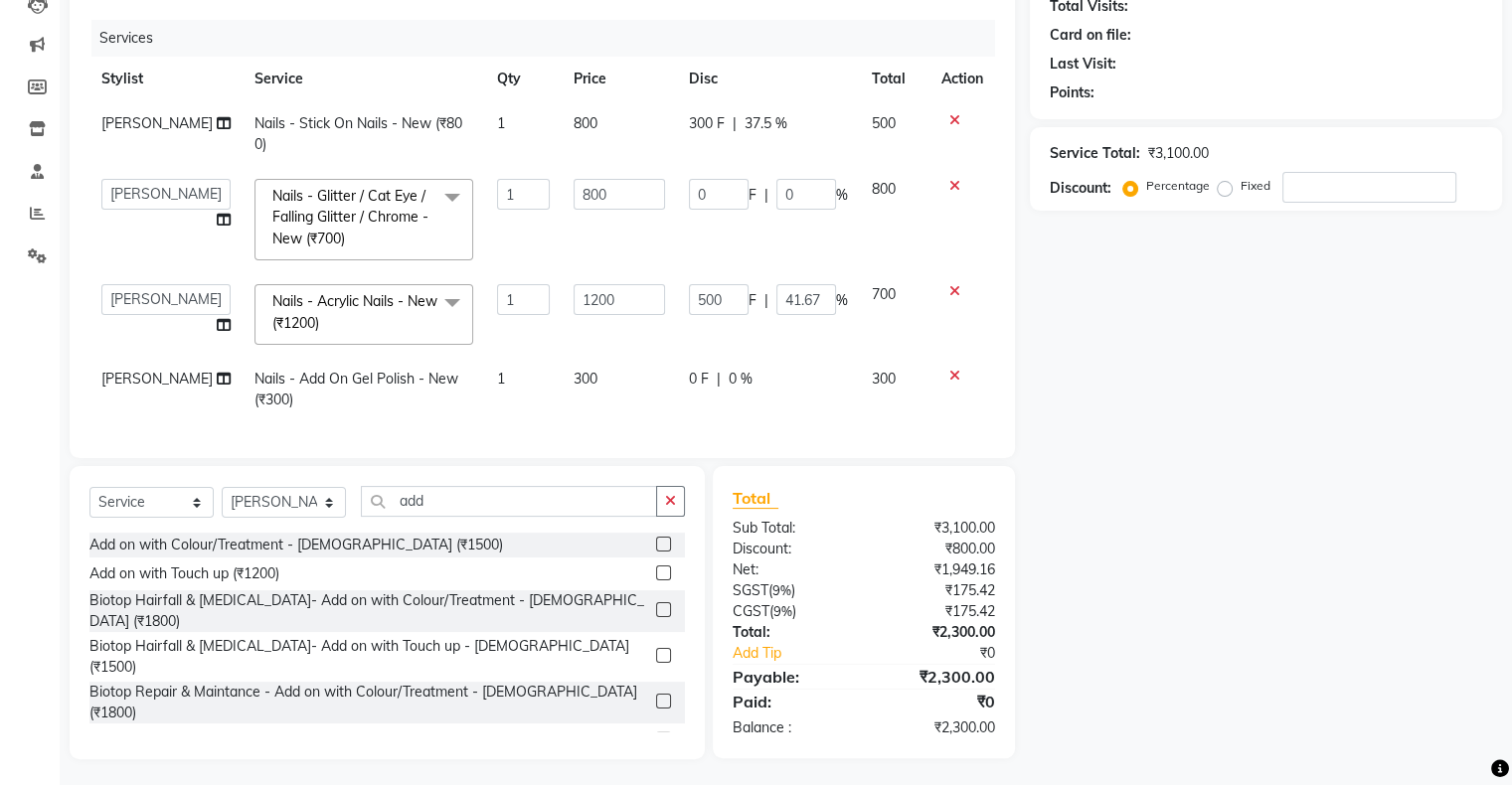 click on "Client" at bounding box center [296, -23] 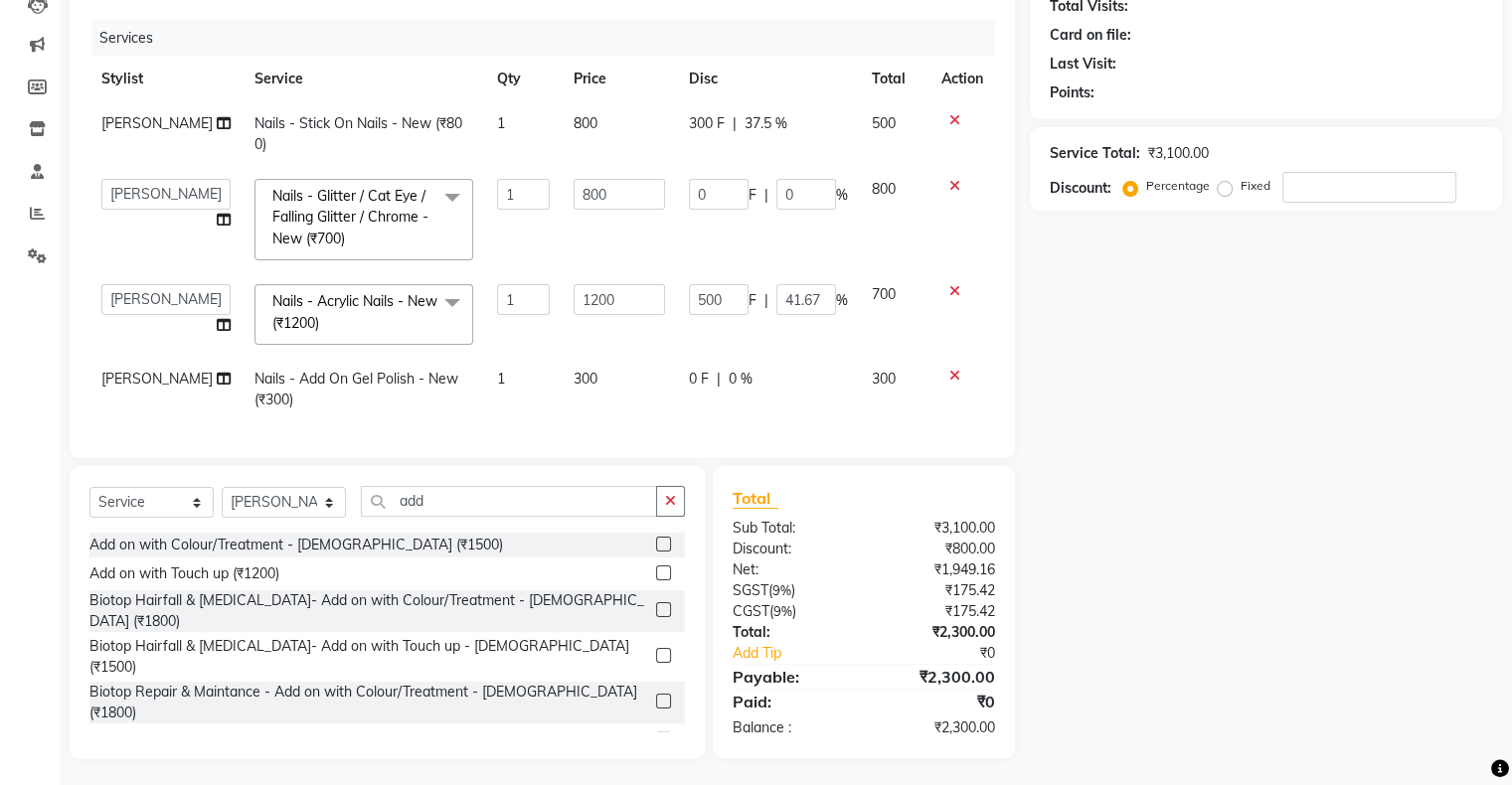 scroll, scrollTop: 0, scrollLeft: 0, axis: both 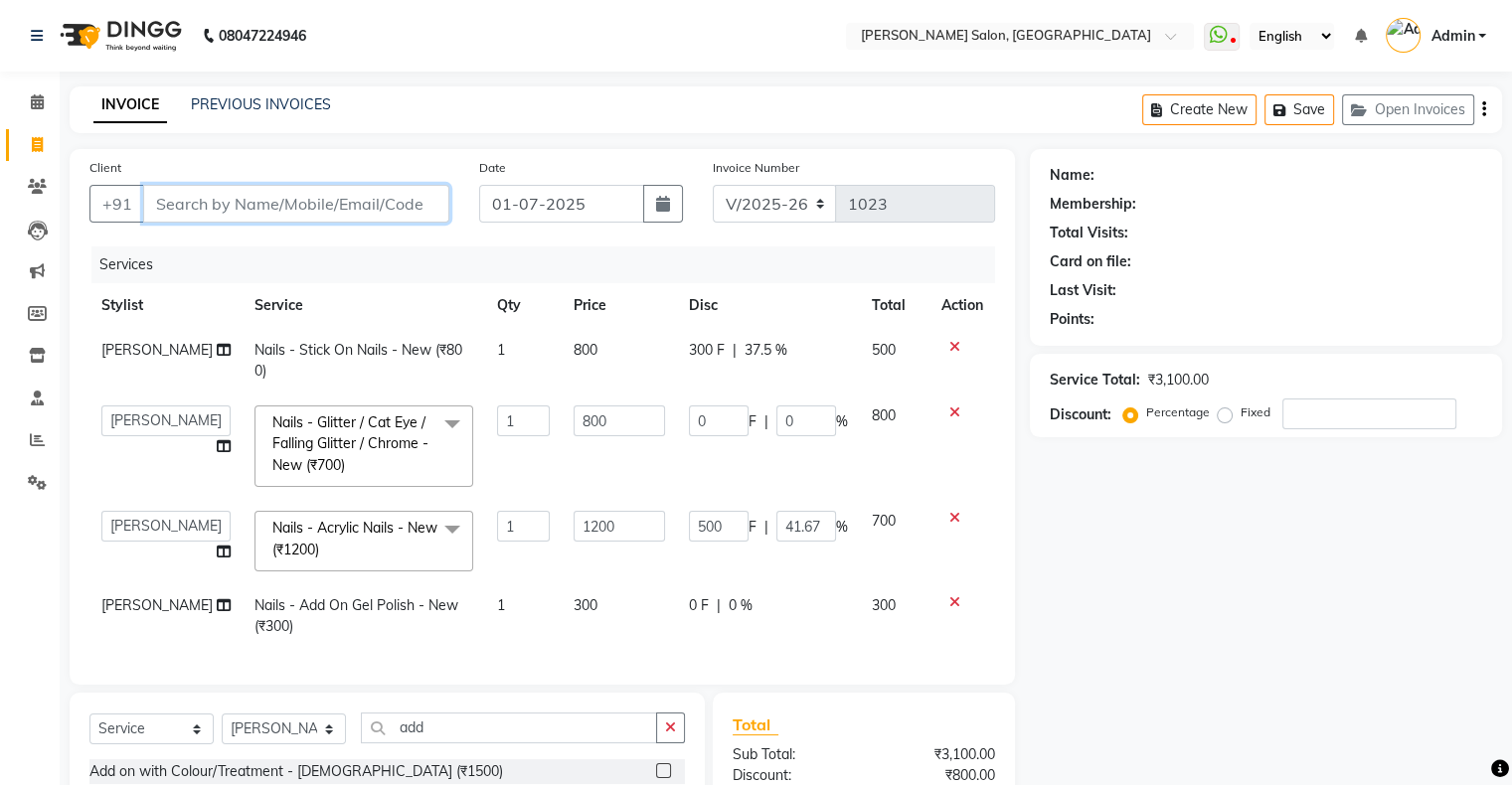 click on "Client" at bounding box center [296, 204] 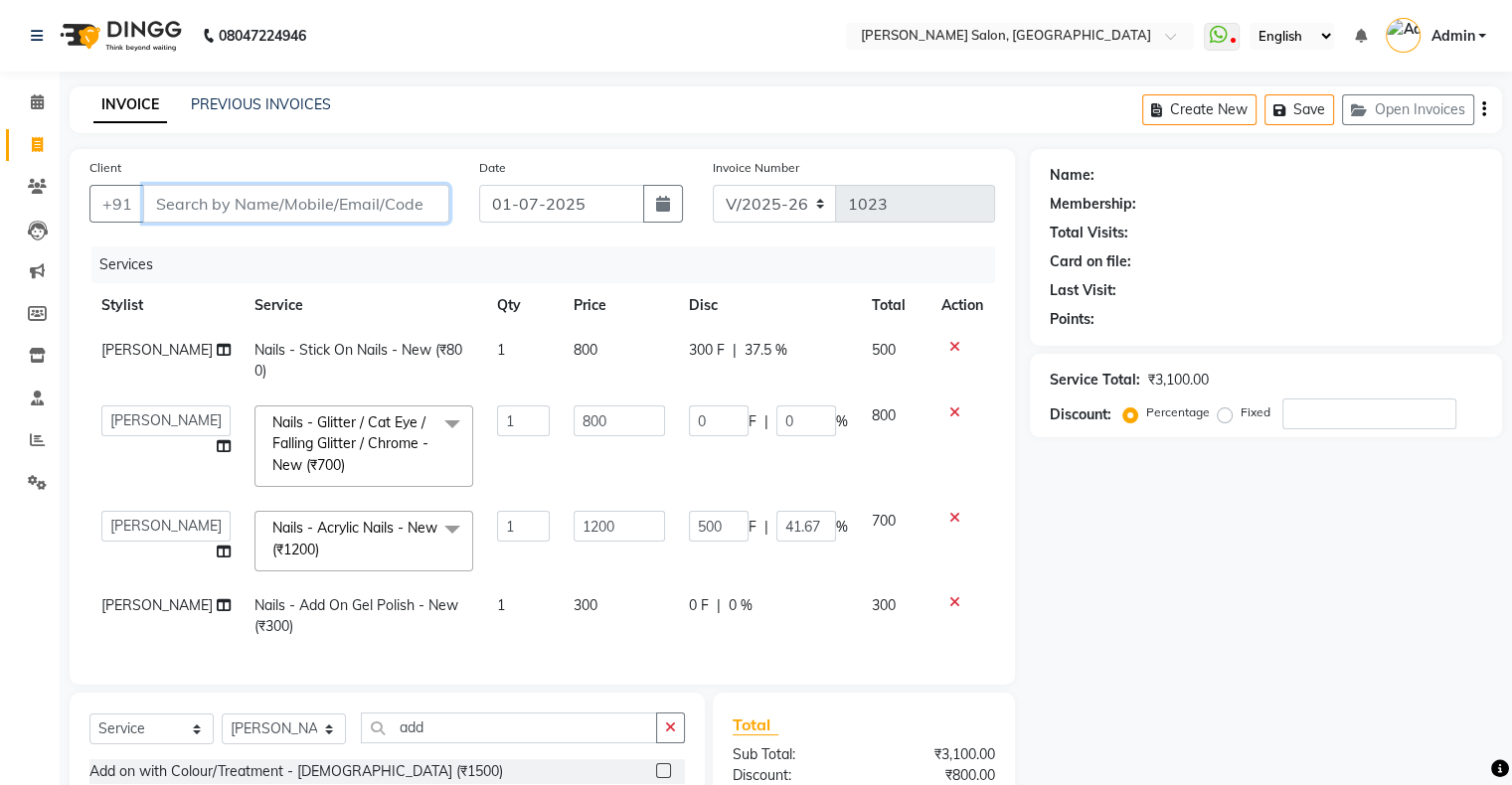 type on "9" 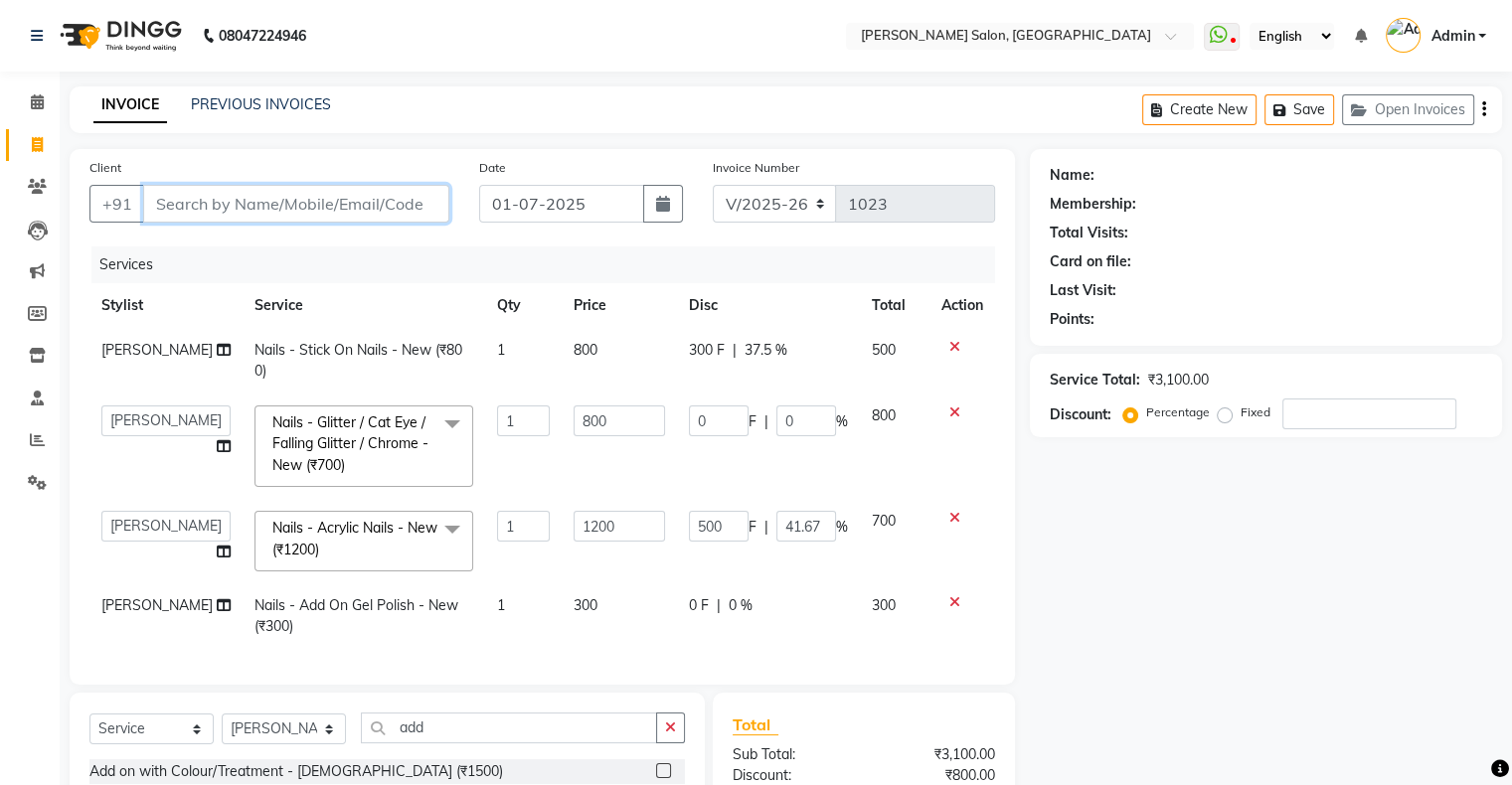 type on "0" 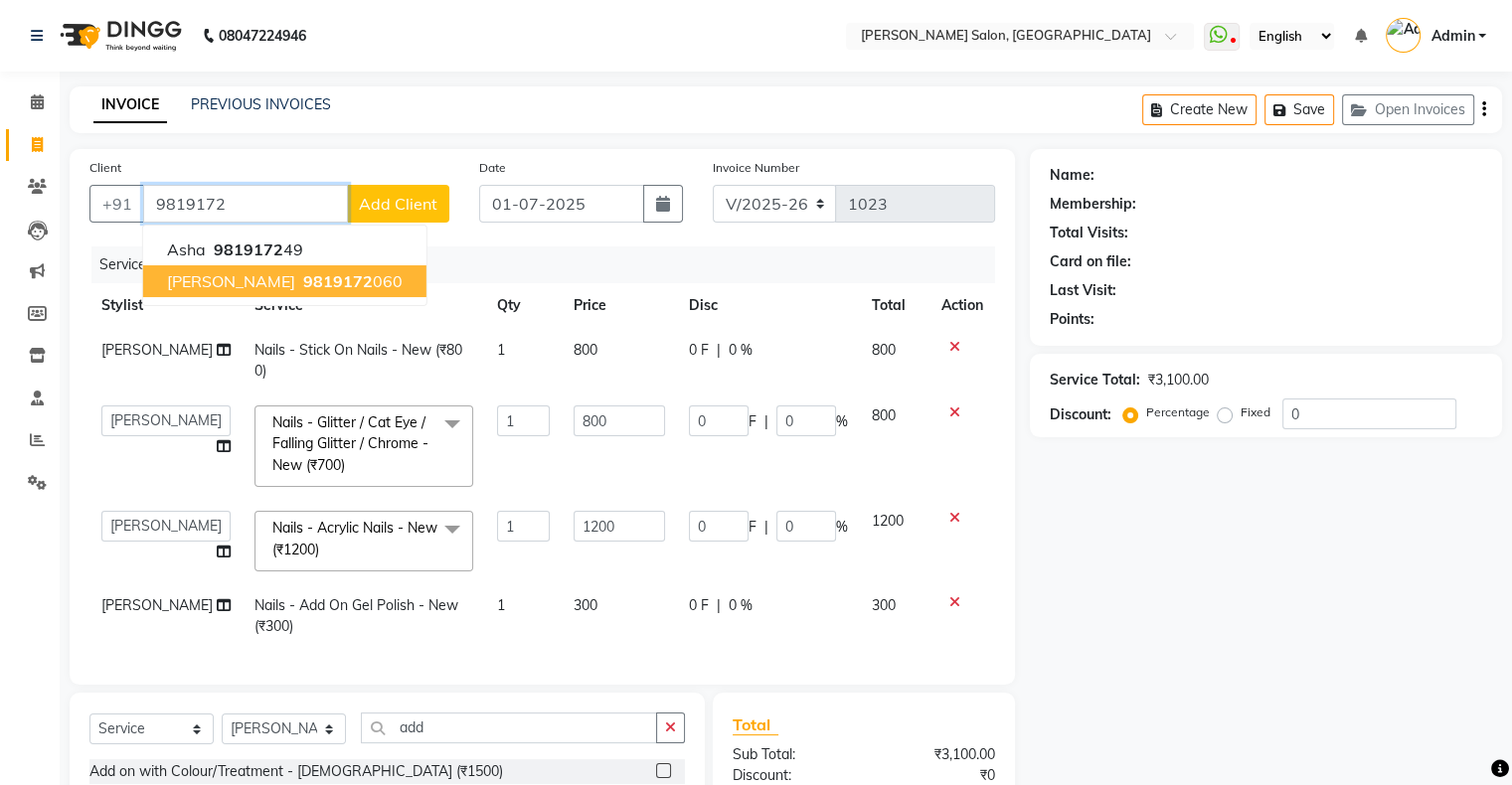 click on "9819172 060" at bounding box center (351, 281) 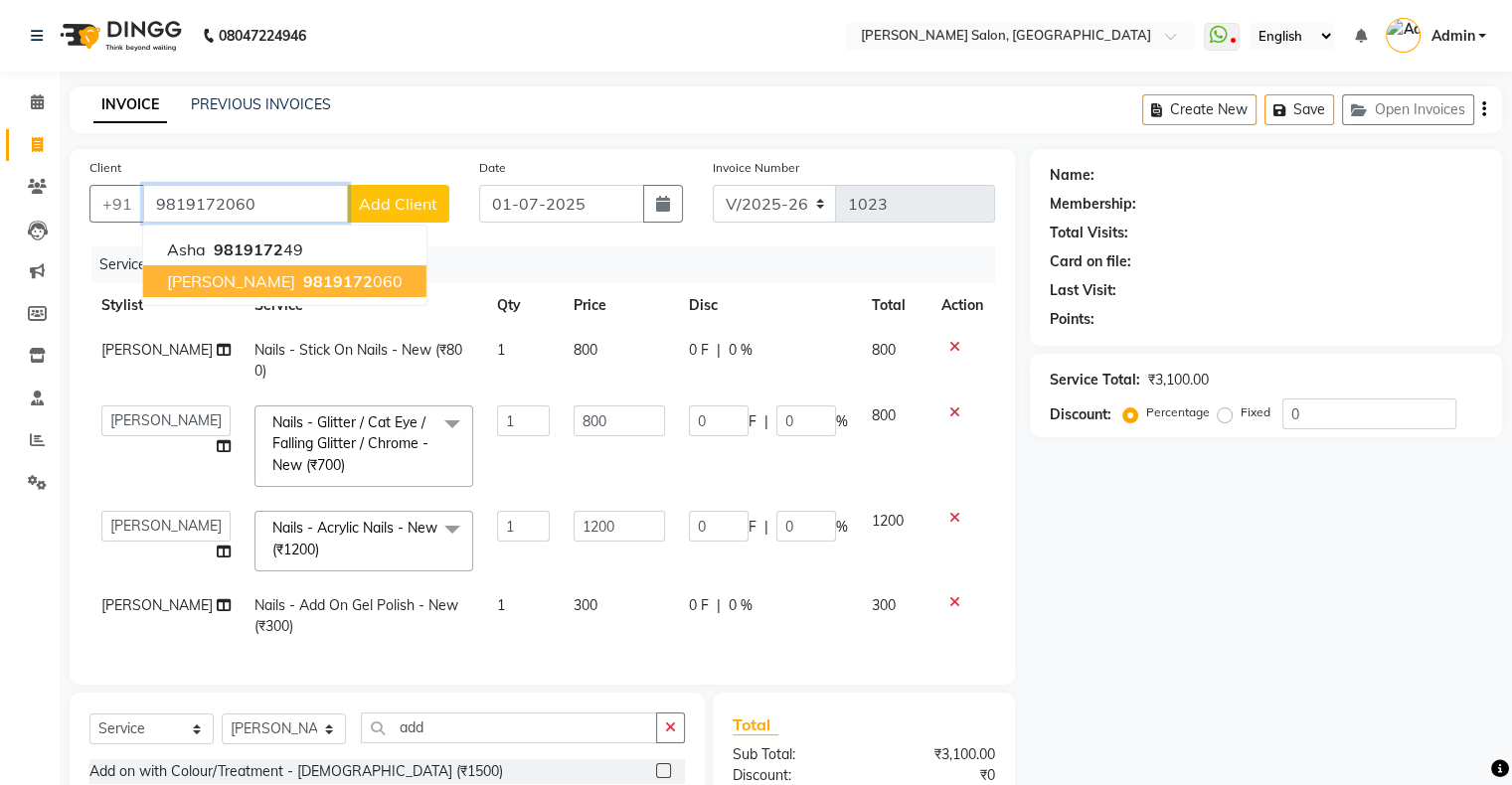 type on "9819172060" 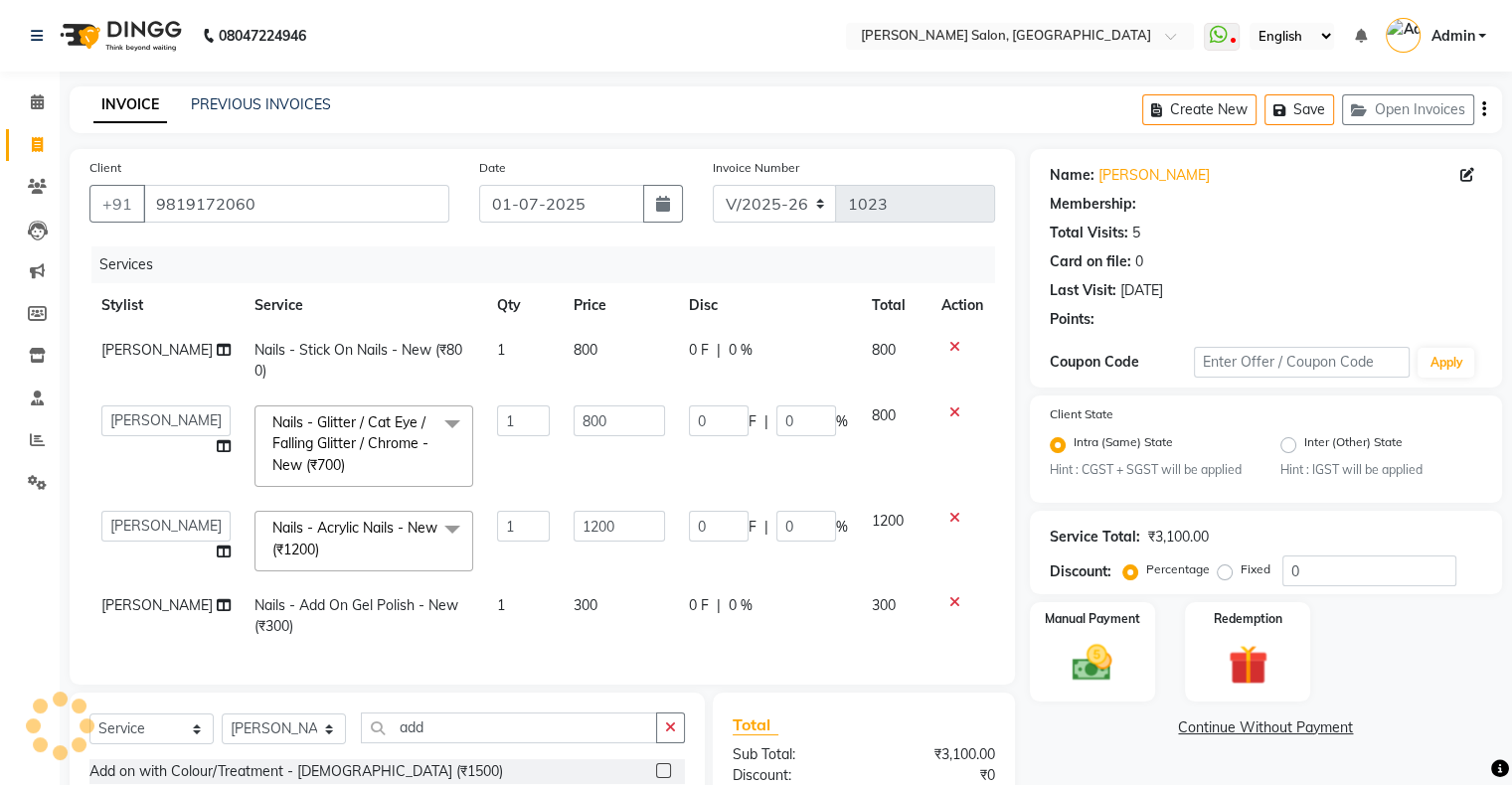 click on "Name: Aayan  Membership: Total Visits:  5 Card on file:  0 Last Visit:   22-06-2025 Points:" 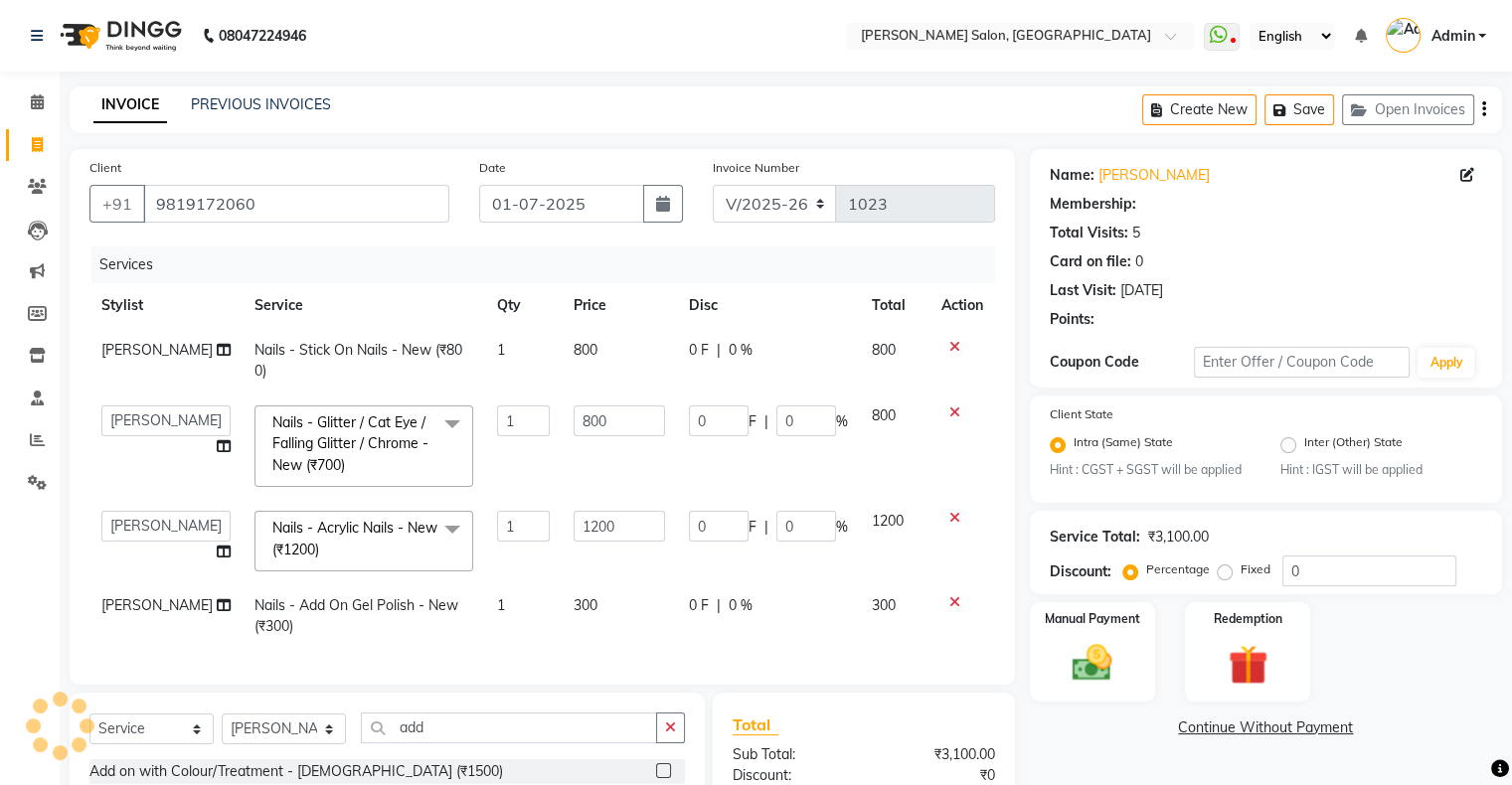 scroll, scrollTop: 245, scrollLeft: 0, axis: vertical 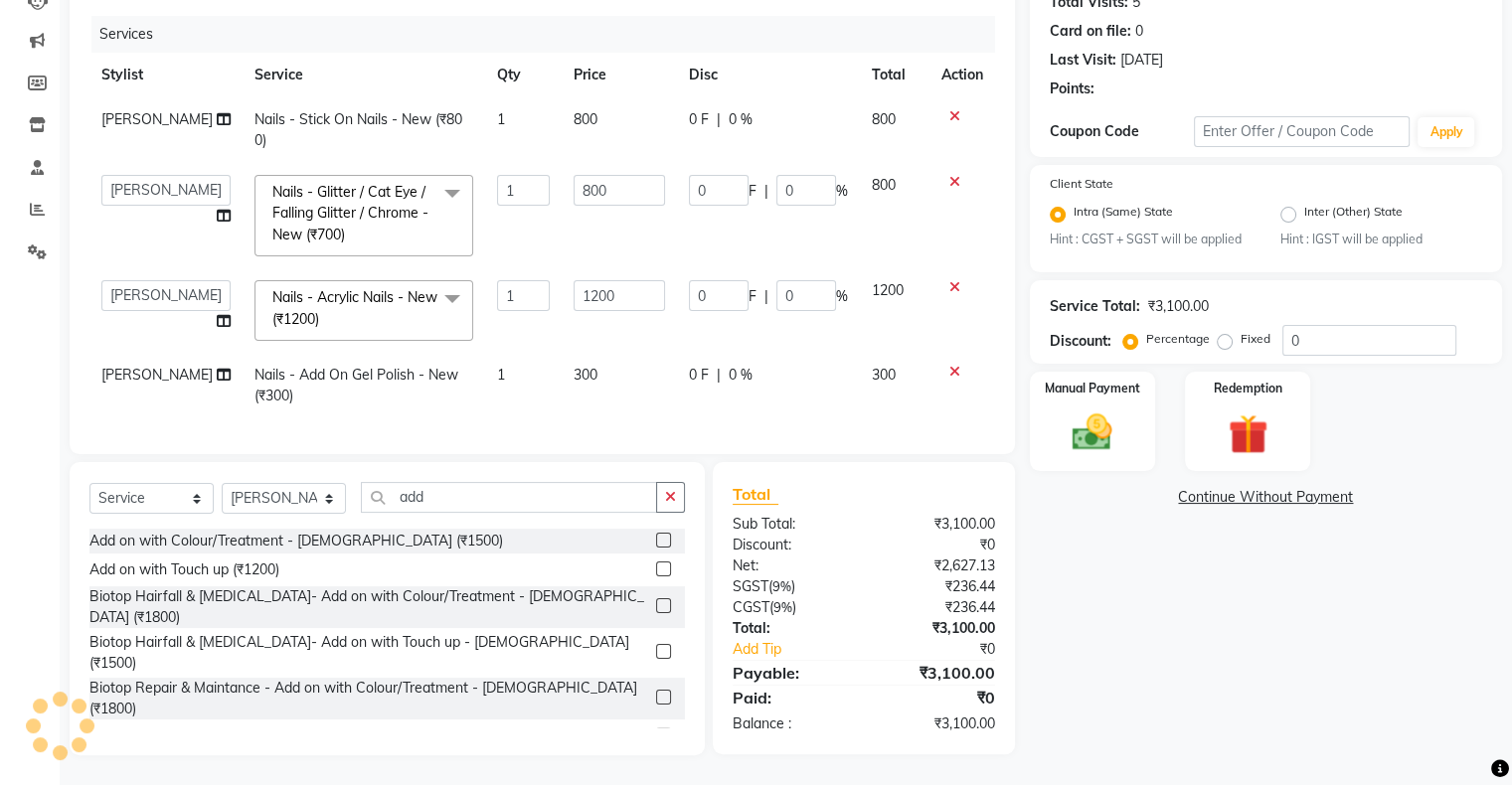 click on "₹3,100.00" 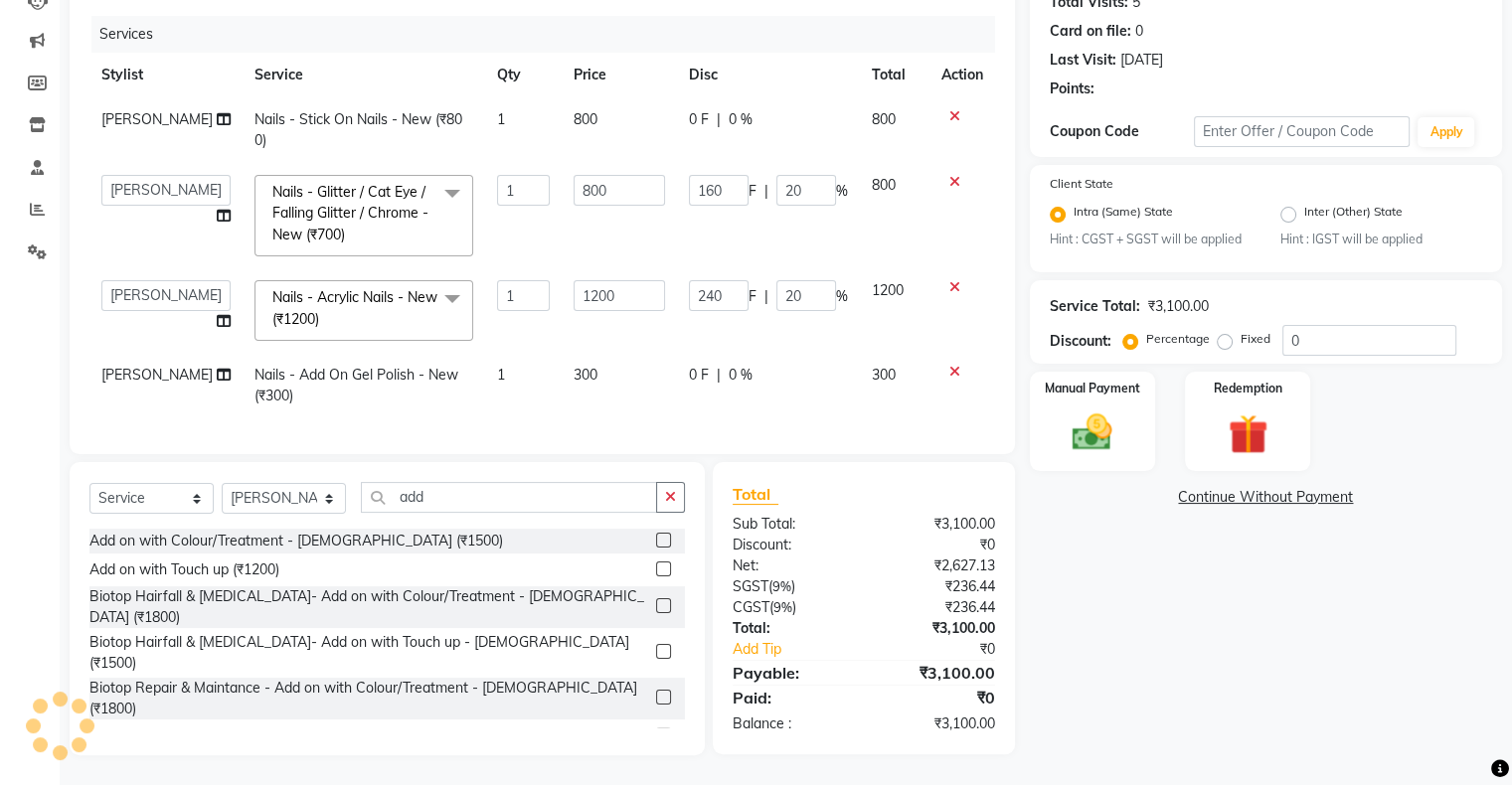 select on "1: Object" 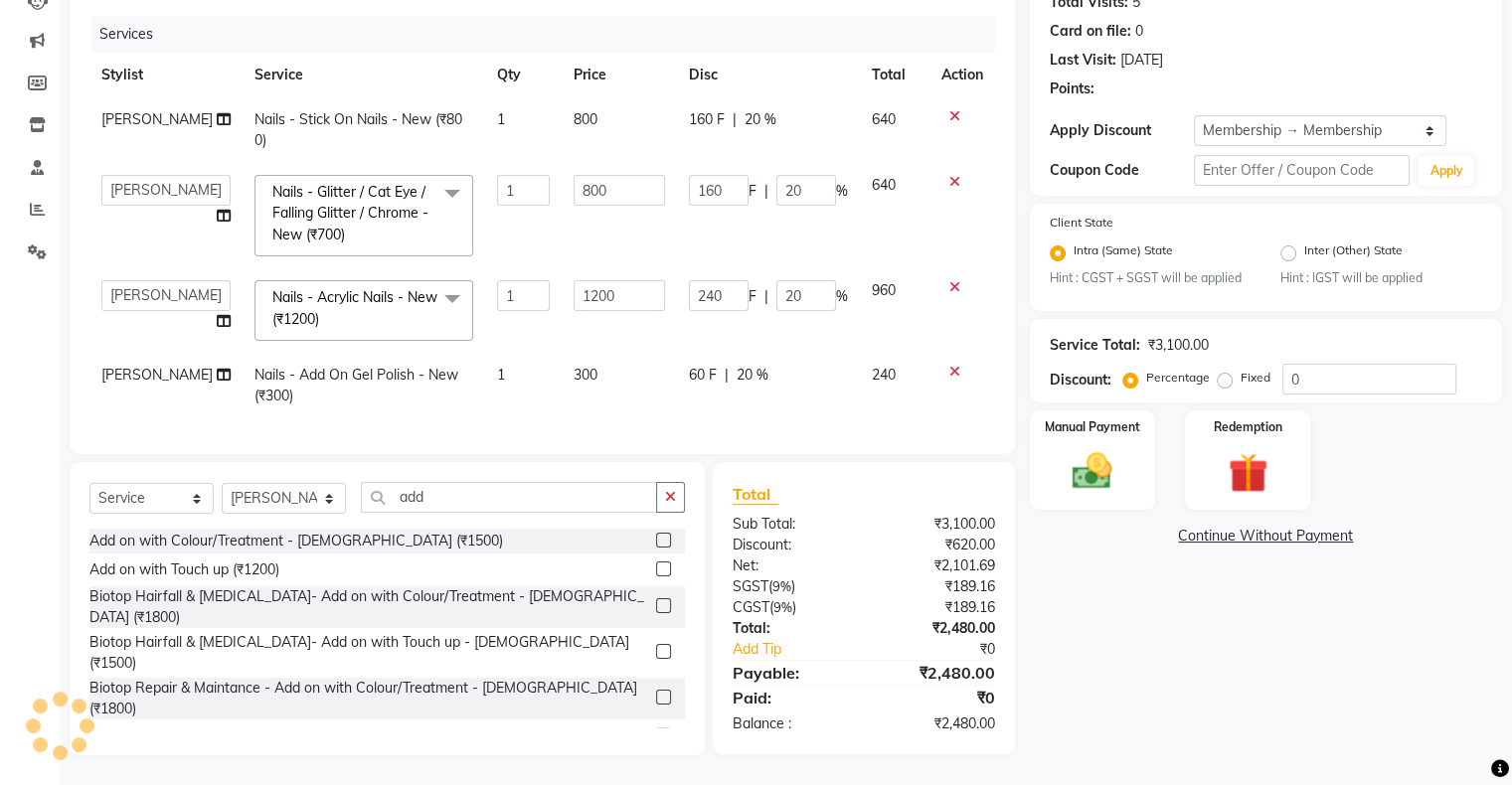 click on "160 F | 20 %" 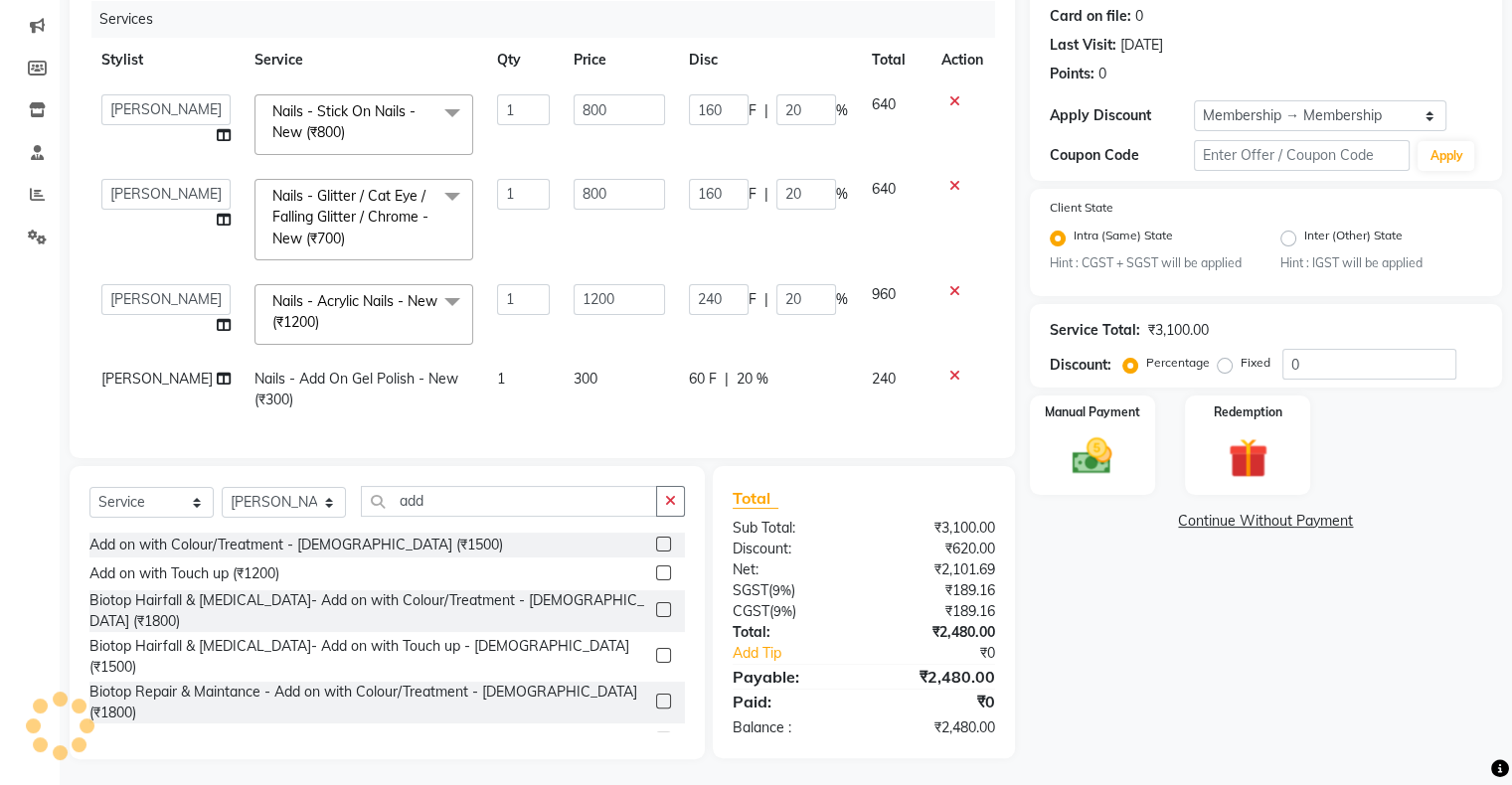 type on "20" 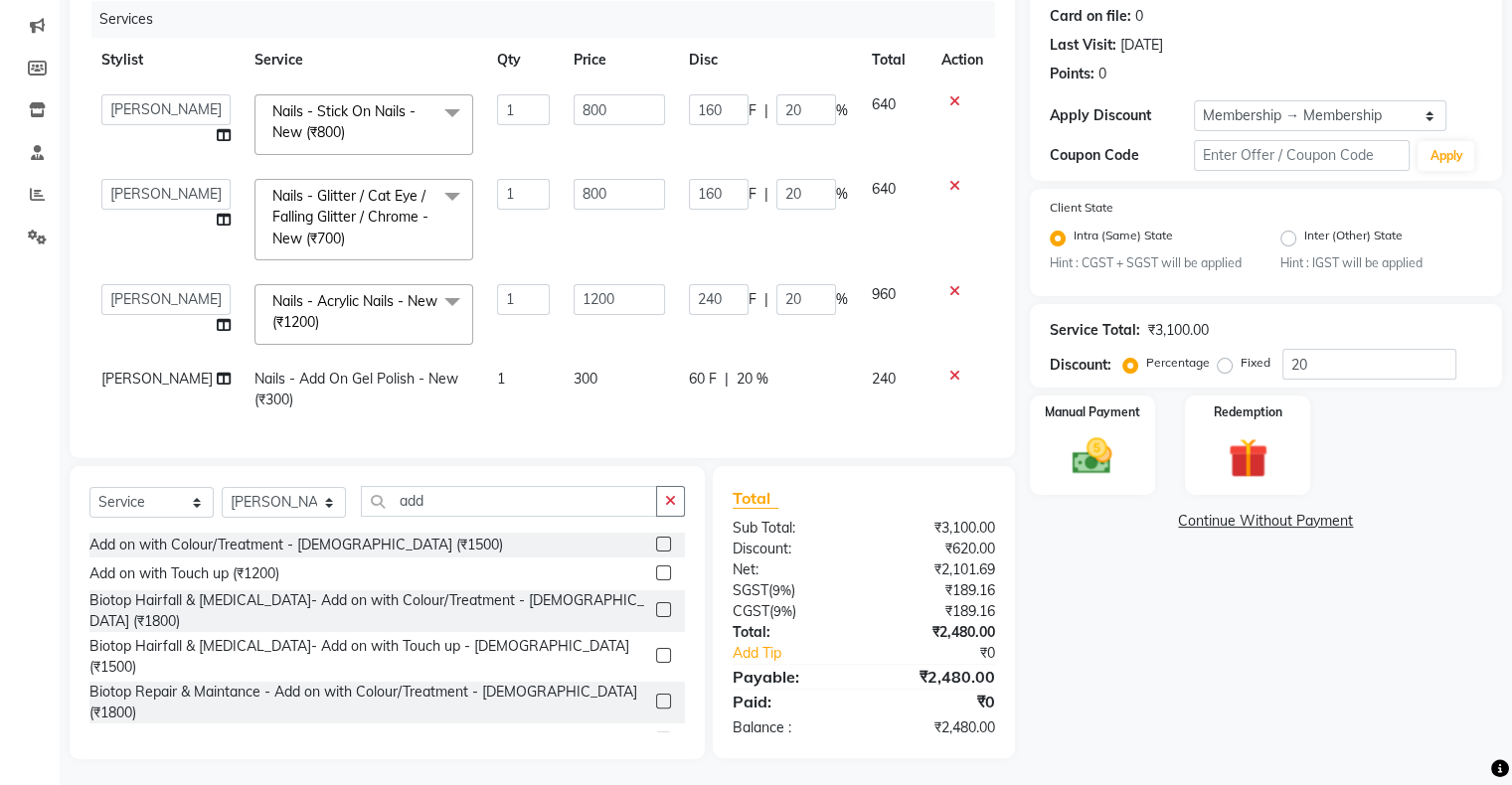 scroll, scrollTop: 0, scrollLeft: 0, axis: both 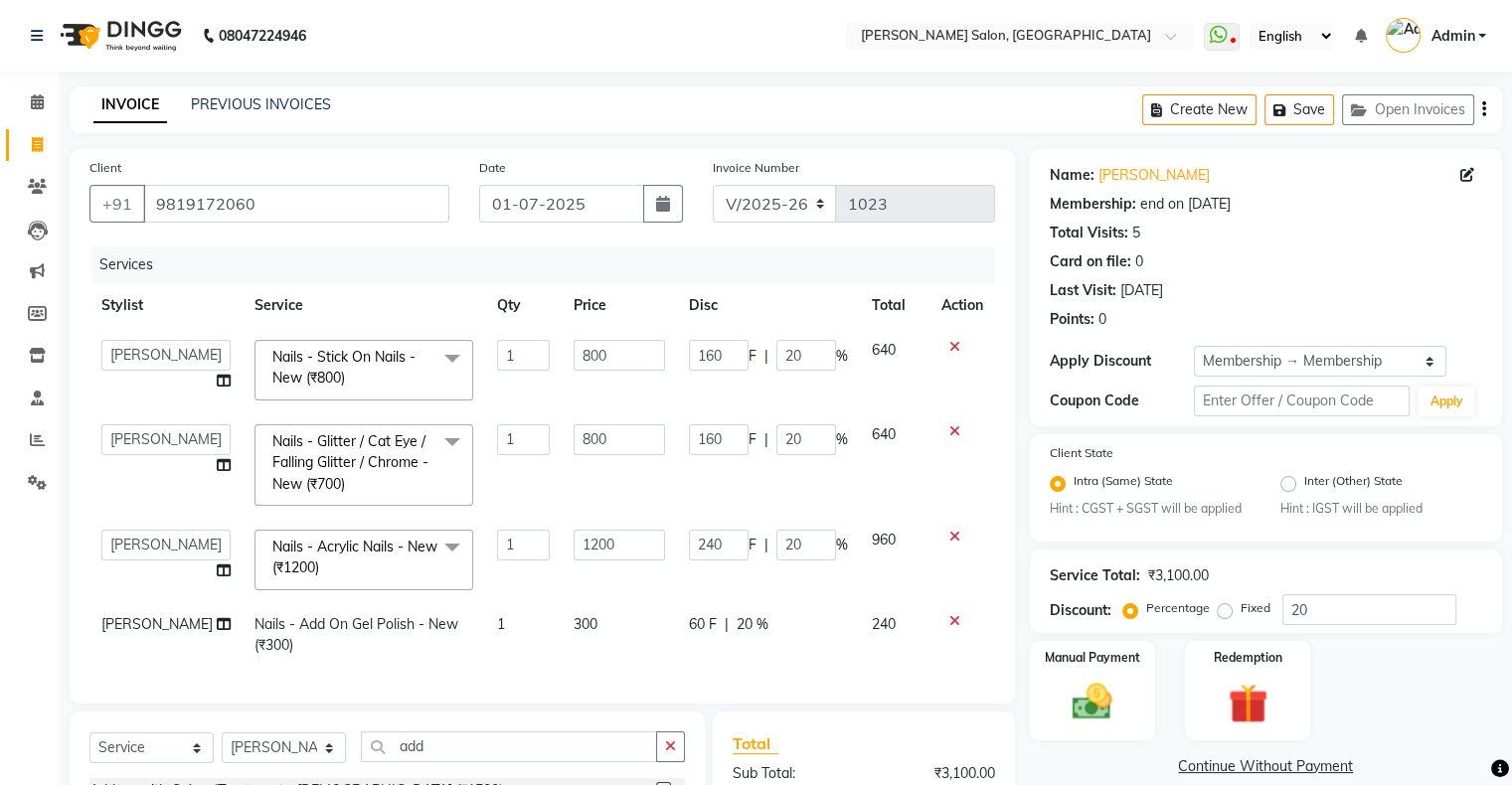 select on "58056" 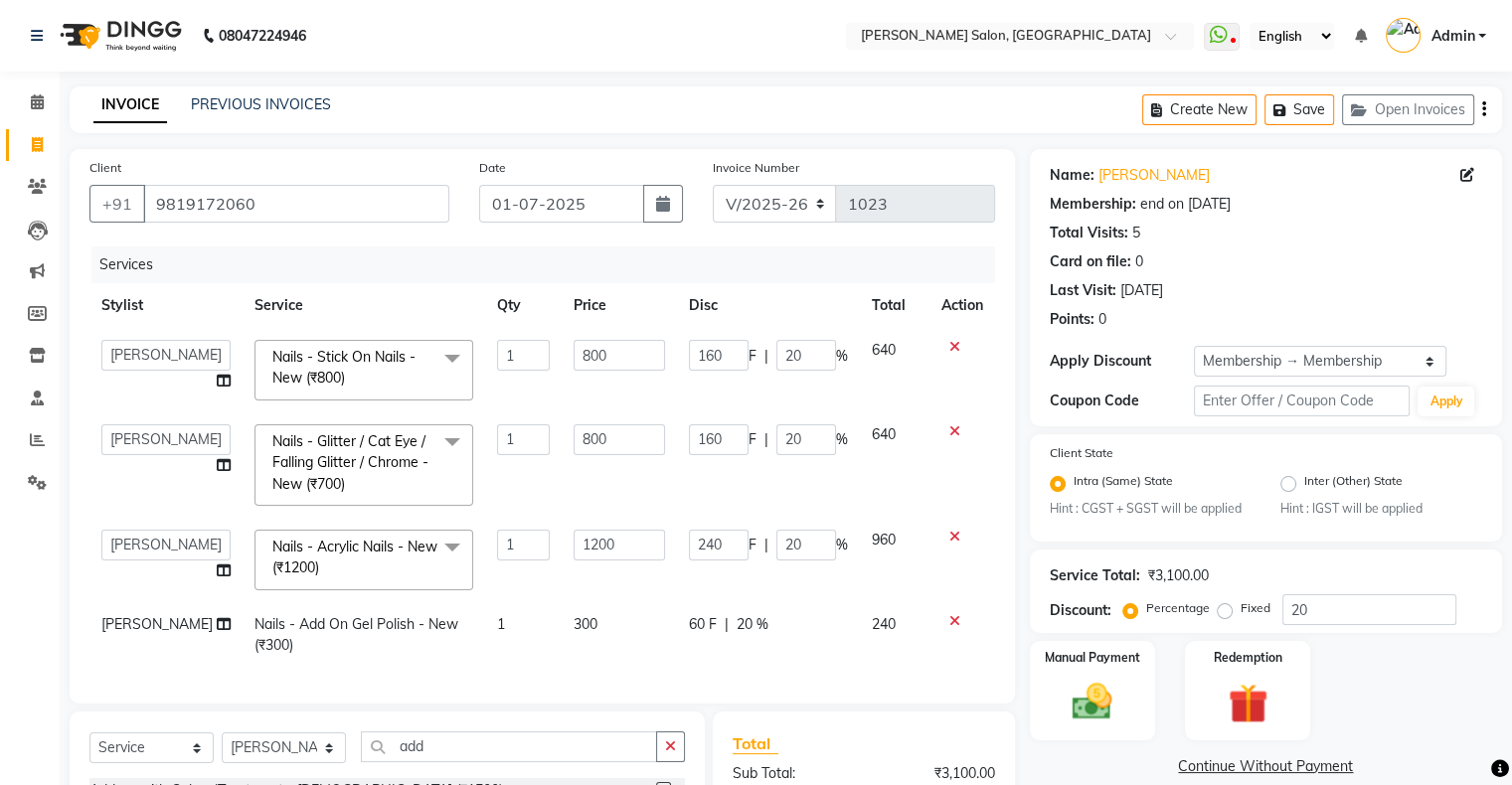 type on "3" 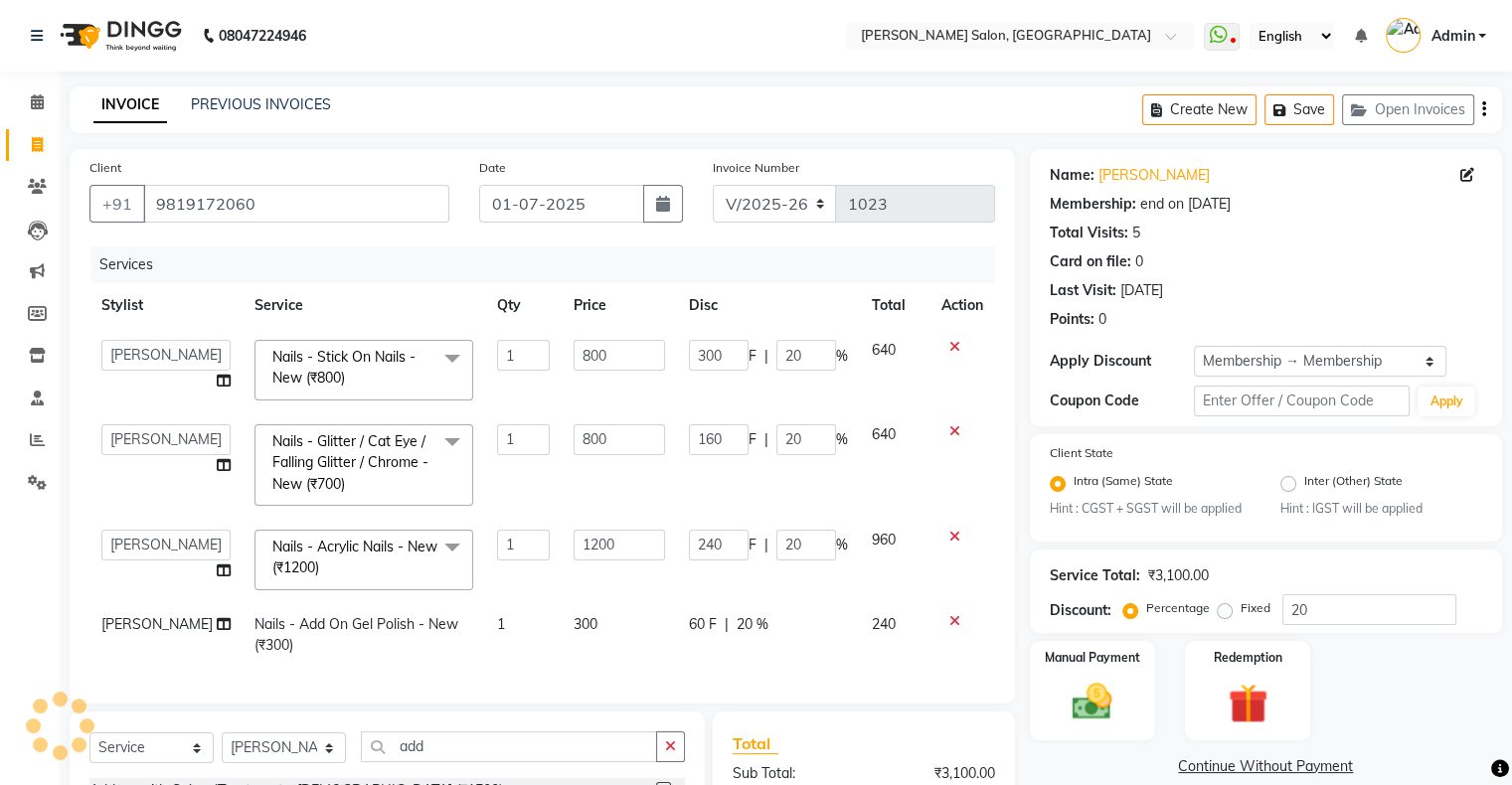click on "Akshay Divecha   Ashwini Hair Head   Falak Nails   Fardin   Kirti   Nida FD   Pradip Vaishnav   Sanjana    Shubhada   Susmita   Vidhi Veera   Vivek Unisex hair  Nails - Stick On Nails - New (₹800)  x Hair Services - Hair Cut (Male) (₹300) Hair Services - Hair Wash (Male) (₹200) Hair Services - Beard (₹200) Hair Services - Global Majjrel (Male) (₹1000) Hair Services - Hair Cut (Female) (₹1000) Hair Services - Blowdry Medium (Female) (₹550) Hair Services - Normal Hair Wash Medium (Female) (₹500) Hair Services - Hair Spa Medium (Female) (₹1200) Threading-Full Face Threading (Female) (₹299) Honey wax Half Legs (Male) (₹1000) Flavoured Wax Underarms (Male) (₹499) Honey wax Half Arms (Female) (₹200) Honey wax Half Legs (Female) (₹400) Adult Hair Cut - Male Senior Stylist (₹600) Beard/Clean Shave - Male (₹250) Basic Styling - Male (₹250) Basic Styling Male - Senior Stylist (₹400) Side locks trim - Male (₹150) Brows Color - Male (₹200) Mustach Color - Male (₹250) 1 800 300" 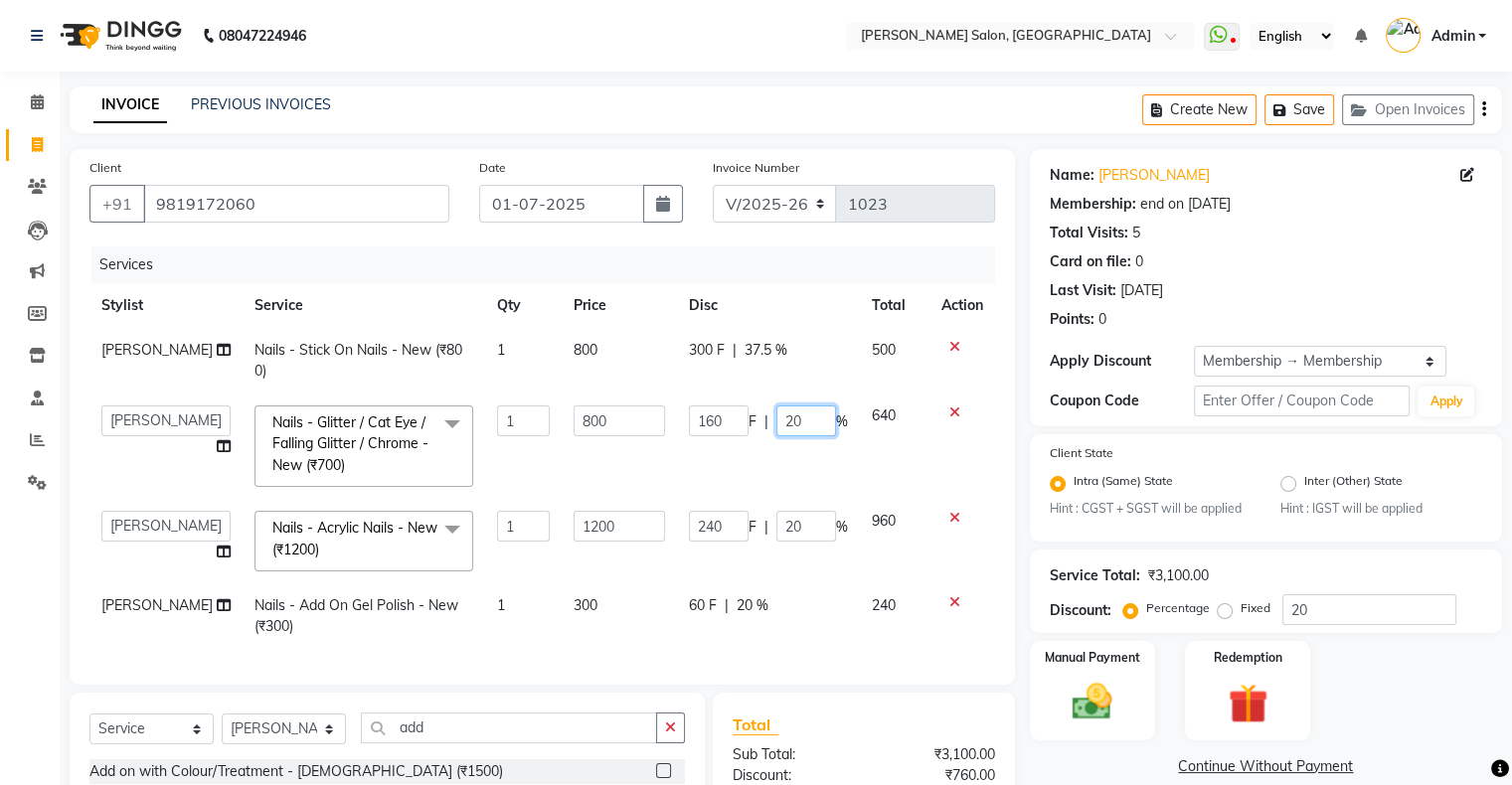 click on "20" 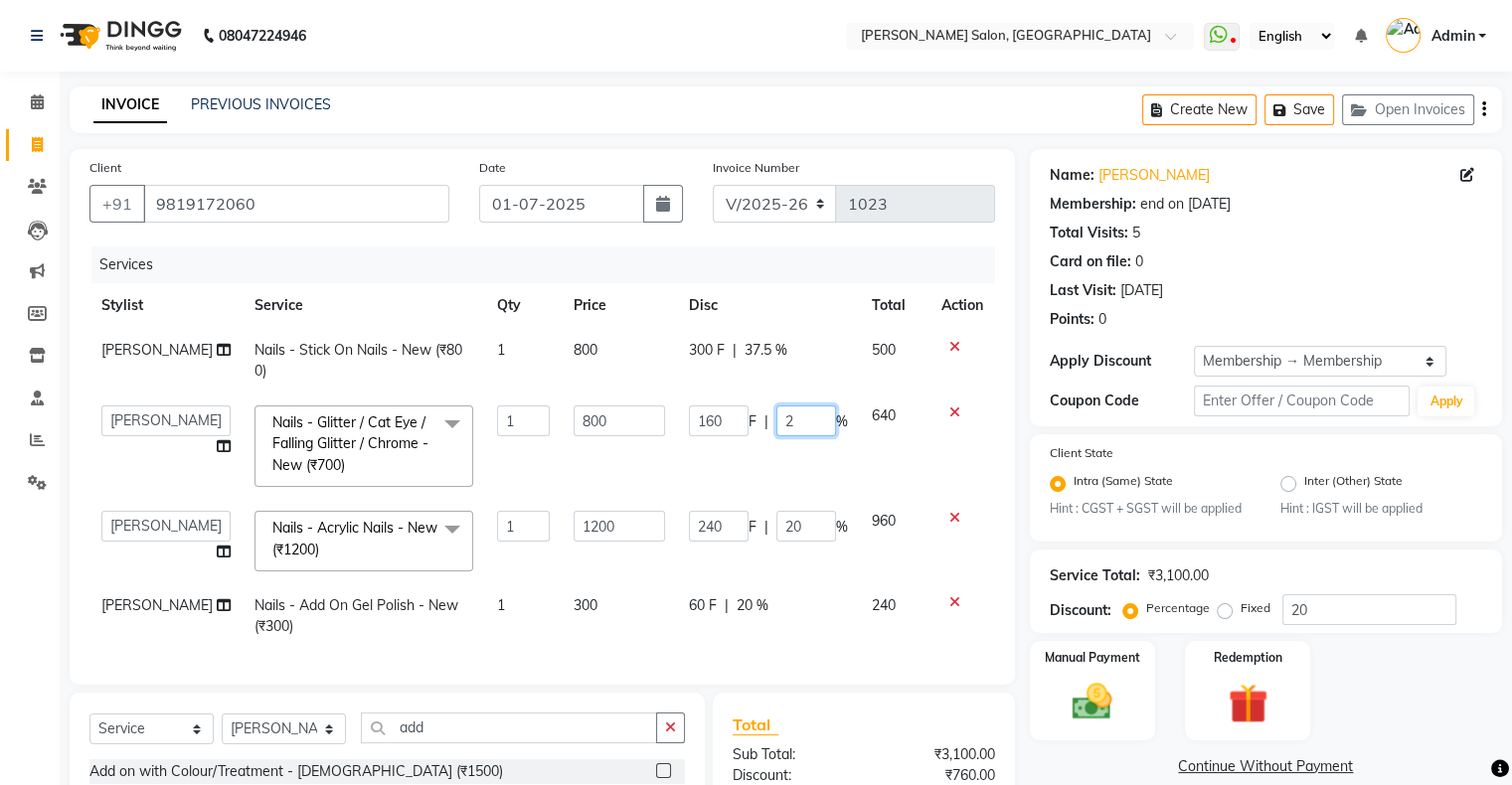 type 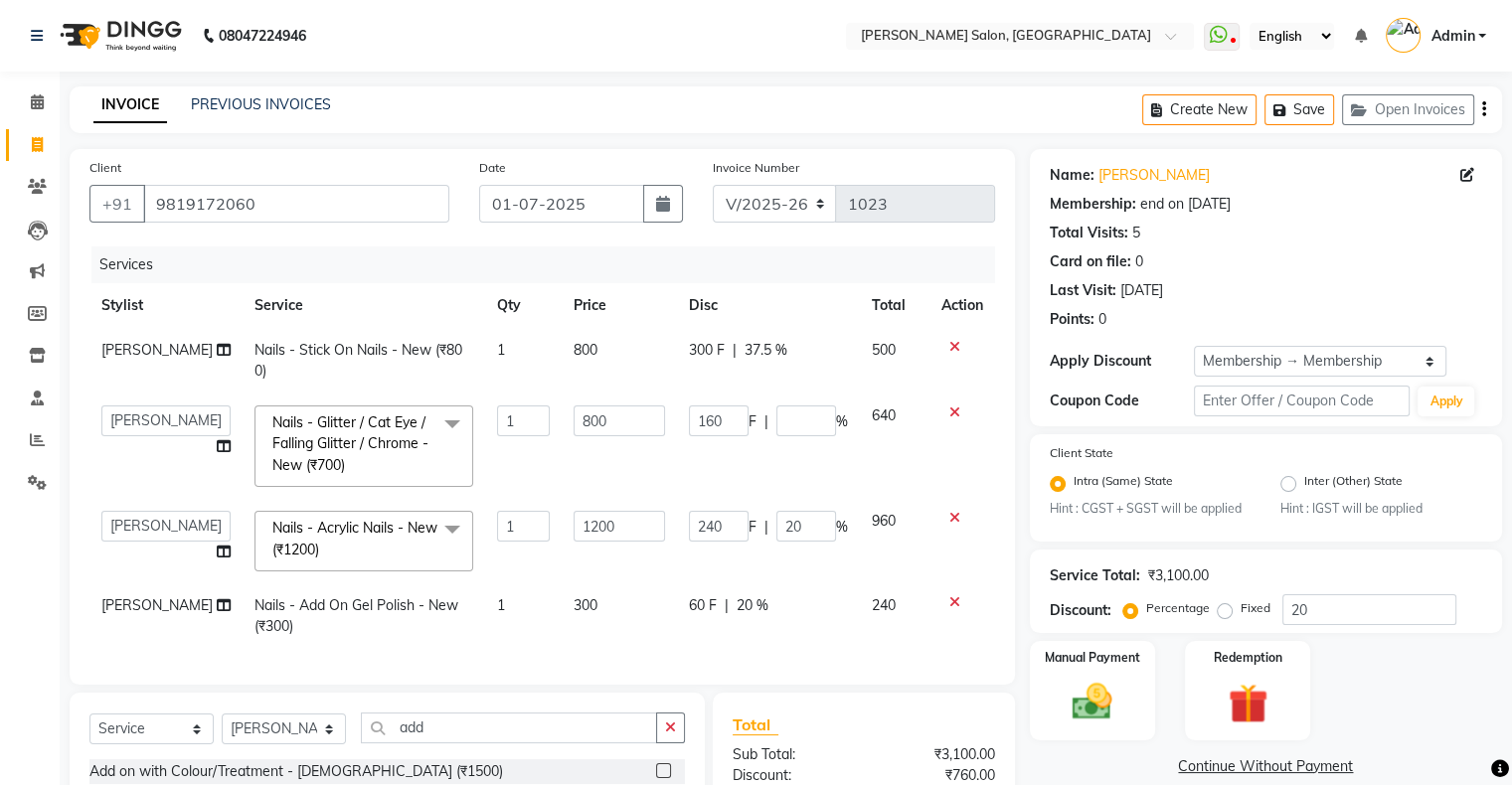 click on "Shubhada Nails - Stick On Nails - New (₹800) 1 800 300 F | 37.5 % 500  Akshay Divecha   Ashwini Hair Head   Falak Nails   Fardin   Kirti   Nida FD   Pradip Vaishnav   Sanjana    Shubhada   Susmita   Vidhi Veera   Vivek Unisex hair  Nails - Glitter / Cat Eye / Falling Glitter / Chrome - New (₹700)  x Hair Services - Hair Cut (Male) (₹300) Hair Services - Hair Wash (Male) (₹200) Hair Services - Beard (₹200) Hair Services - Global Majjrel (Male) (₹1000) Hair Services - Hair Cut (Female) (₹1000) Hair Services - Blowdry Medium (Female) (₹550) Hair Services - Normal Hair Wash Medium (Female) (₹500) Hair Services - Hair Spa Medium (Female) (₹1200) Threading-Full Face Threading (Female) (₹299) Honey wax Half Legs (Male) (₹1000) Flavoured Wax Underarms (Male) (₹499) Honey wax Half Arms (Female) (₹200) Honey wax Half Legs (Female) (₹400) Adult Hair Cut - Male Senior Stylist (₹600) Beard/Clean Shave - Male (₹250) Basic Styling - Male (₹250) Side locks trim - Male (₹150) 1 800 160 F" 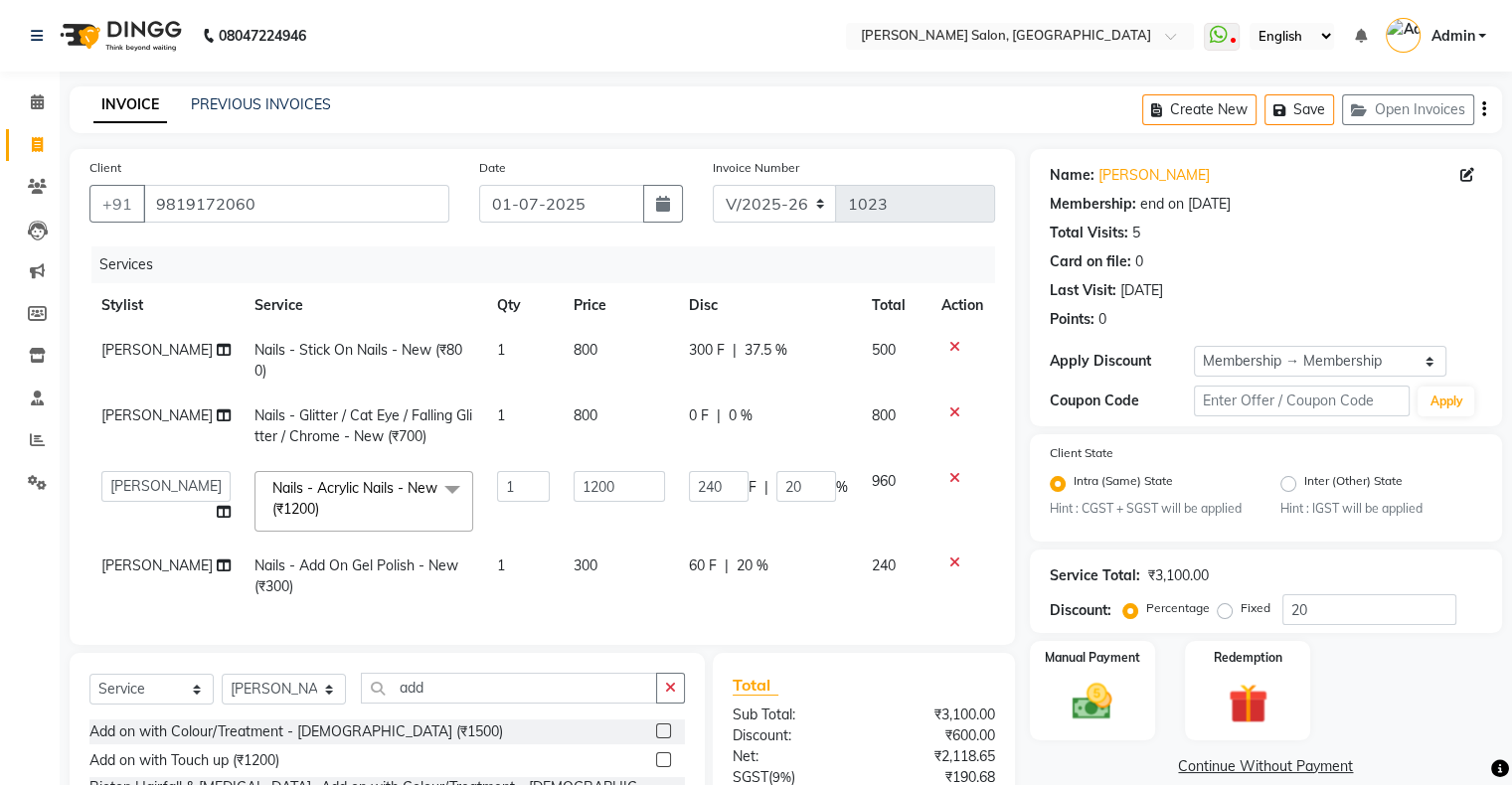 scroll, scrollTop: 199, scrollLeft: 0, axis: vertical 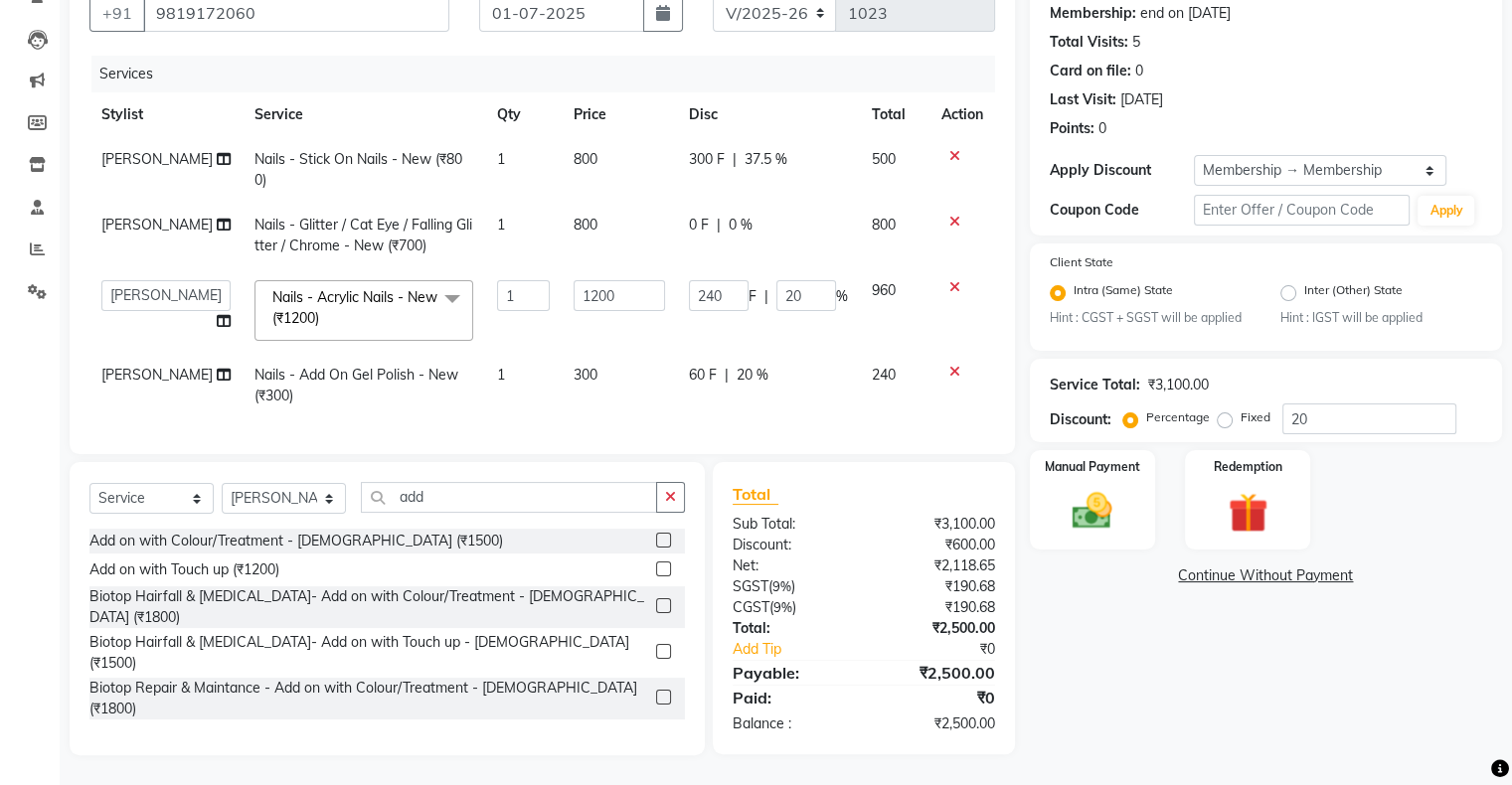 click on "240 F | 20 %" 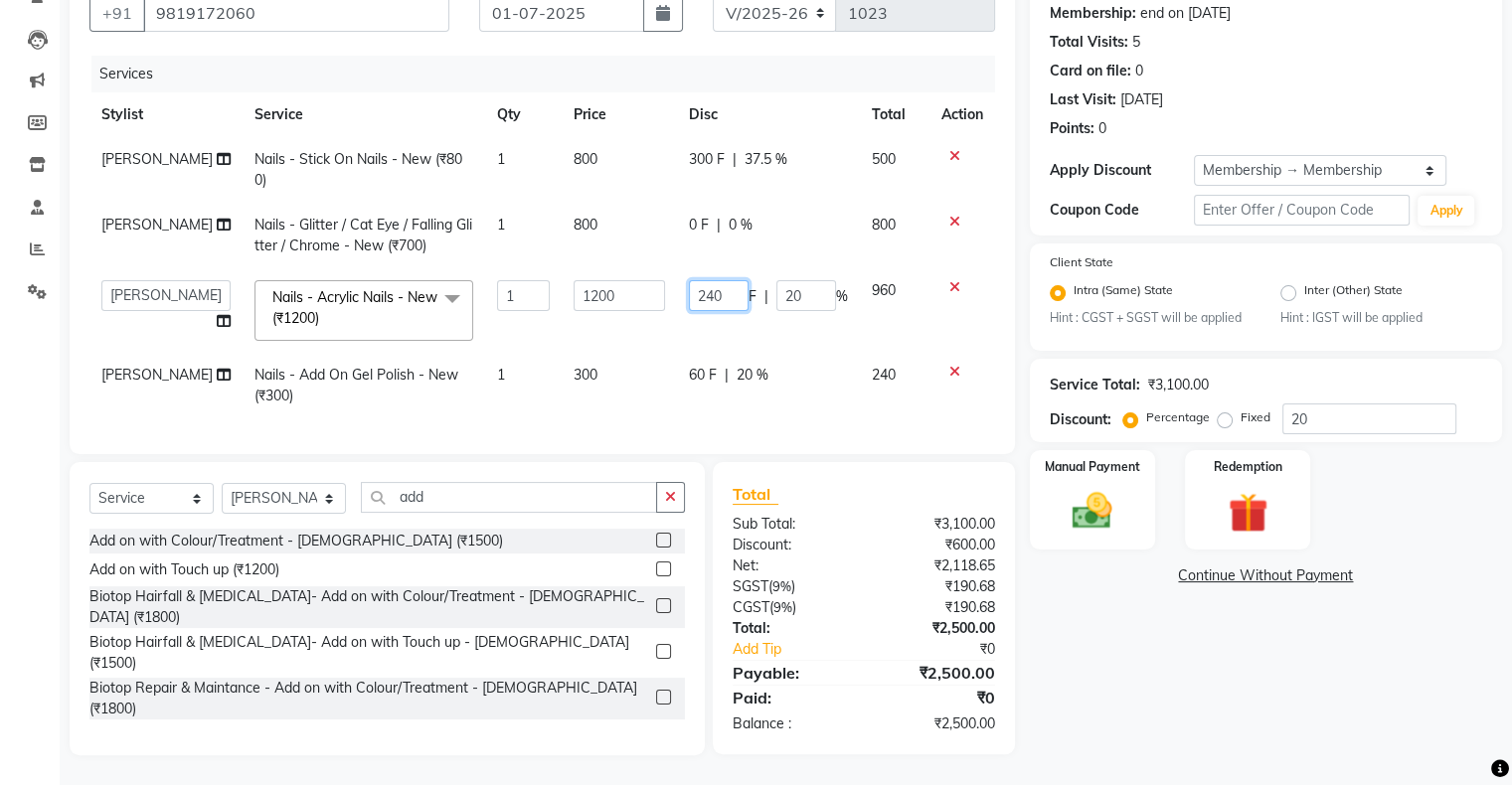 click on "240" 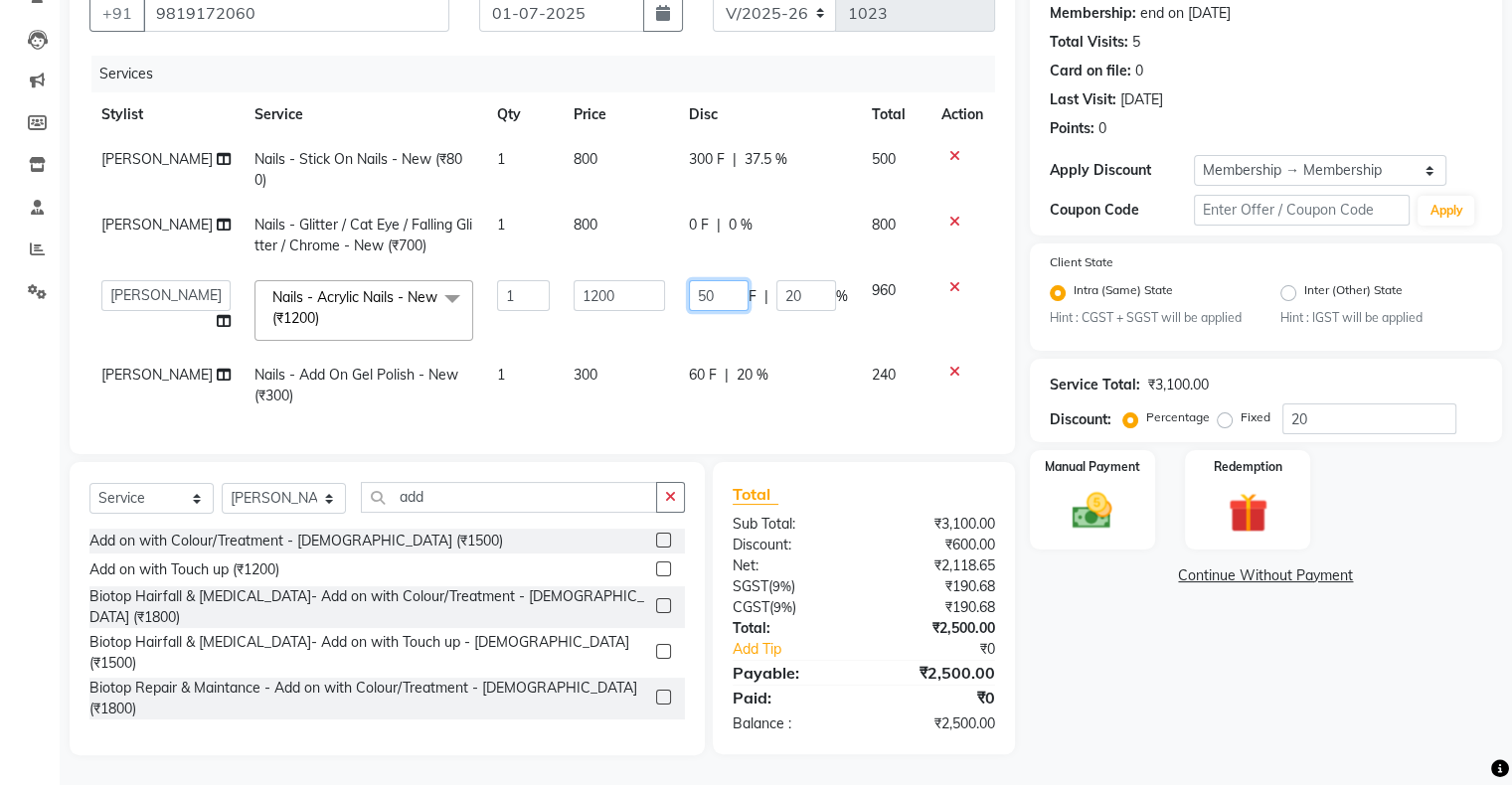 type on "500" 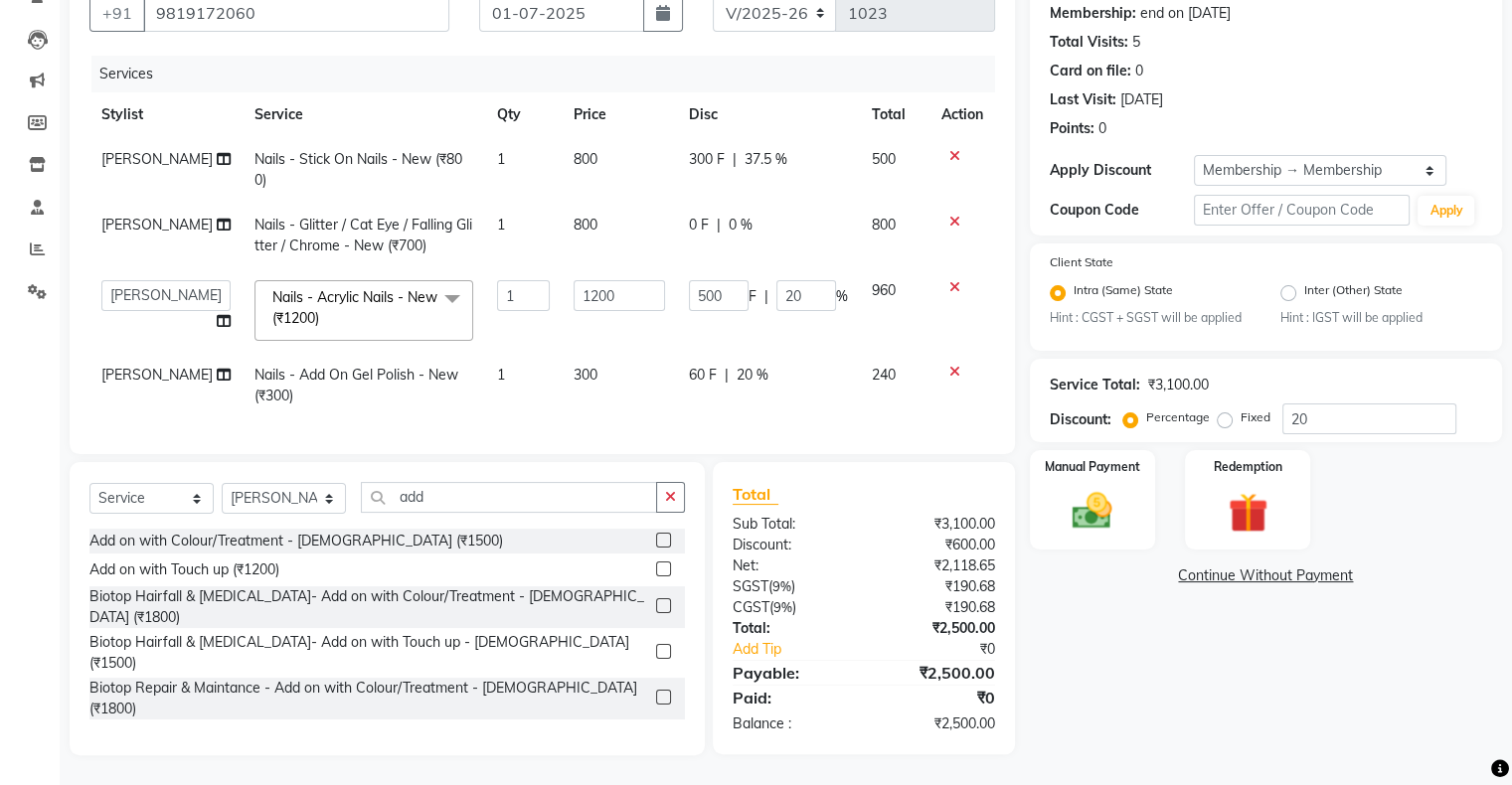 click on "Shubhada Nails - Stick On Nails - New (₹800) 1 800 300 F | 37.5 % 500 Shubhada Nails - Glitter / Cat Eye / Falling Glitter / Chrome - New (₹700) 1 800 0 F | 0 % 800  Akshay Divecha   Ashwini Hair Head   Falak Nails   Fardin   Kirti   Nida FD   Pradip Vaishnav   Sanjana    Shubhada   Susmita   Vidhi Veera   Vivek Unisex hair  Nails - Acrylic Nails - New (₹1200)  x Hair Services - Hair Cut (Male) (₹300) Hair Services - Hair Wash (Male) (₹200) Hair Services - Beard (₹200) Hair Services - Global Majjrel (Male) (₹1000) Hair Services - Hair Cut (Female) (₹1000) Hair Services - Blowdry Medium (Female) (₹550) Hair Services - Normal Hair Wash Medium (Female) (₹500) Hair Services - Hair Spa Medium (Female) (₹1200) Threading-Full Face Threading (Female) (₹299) Honey wax Half Legs (Male) (₹1000) Flavoured Wax Underarms (Male) (₹499) Honey wax Half Arms (Female) (₹200) Honey wax Half Legs (Female) (₹400) Adult Hair Cut - Male Senior Stylist (₹600) Beard/Clean Shave - Male (₹250) 1 1200" 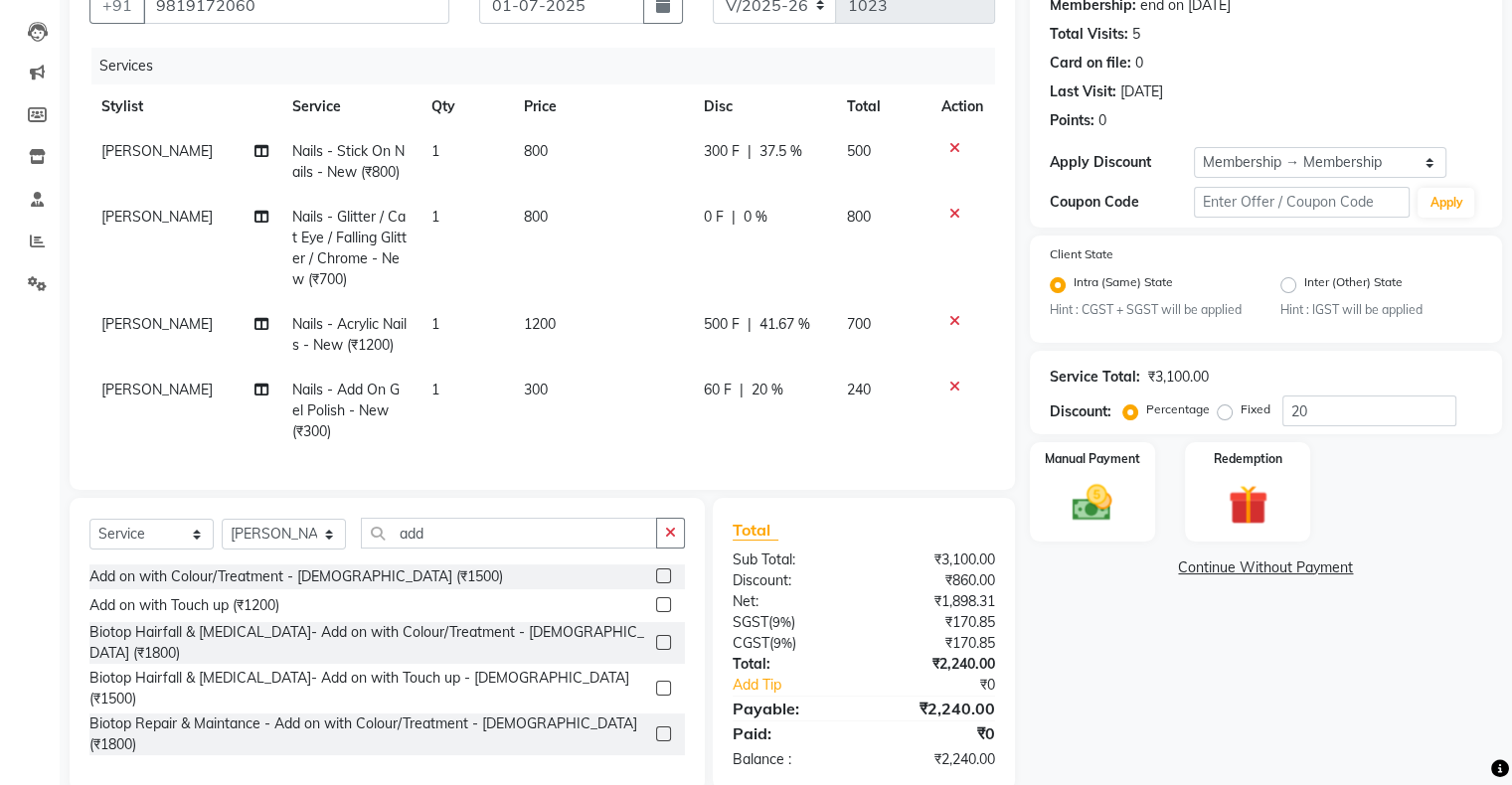 click on "60 F" 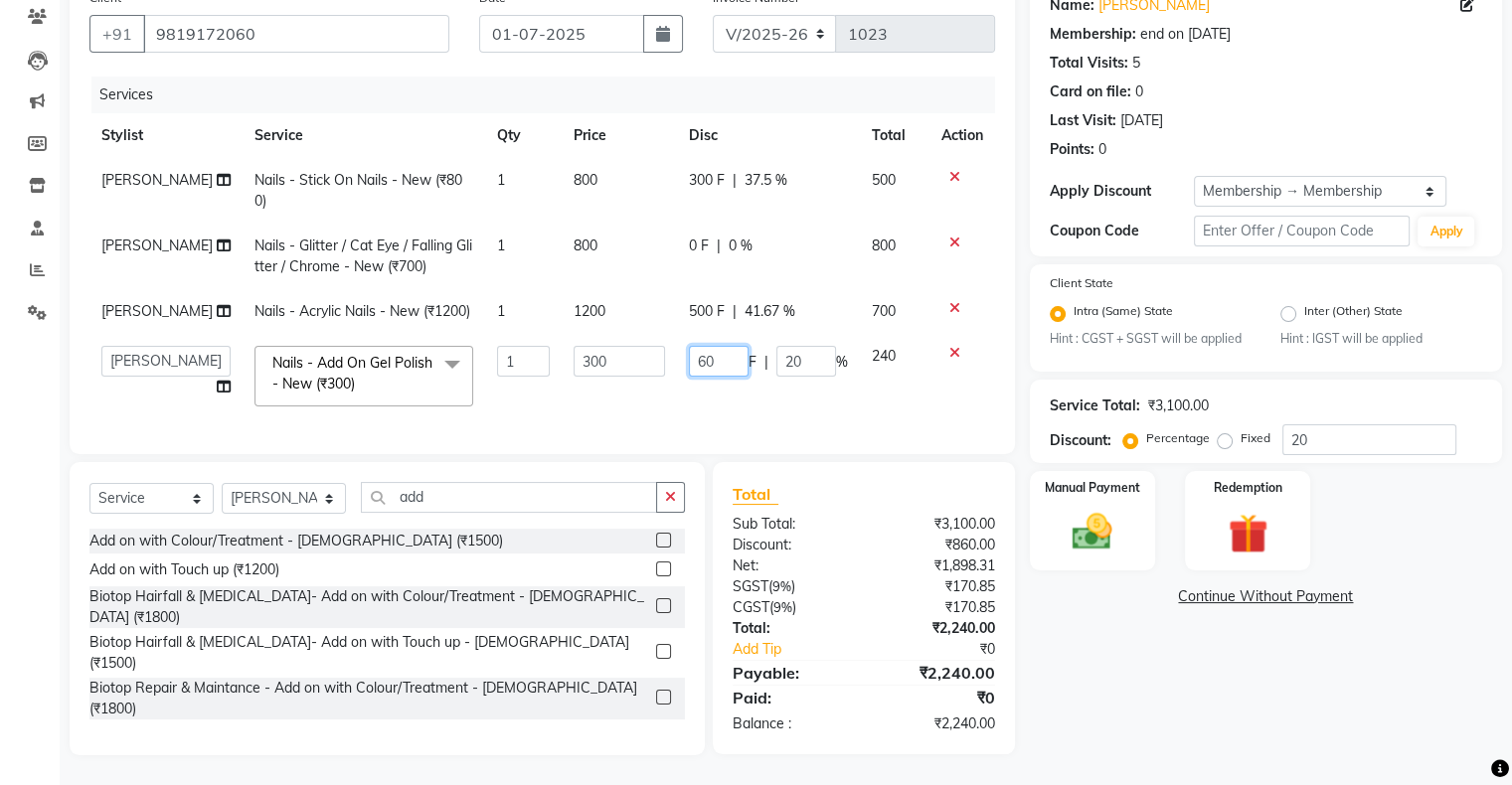 click on "60" 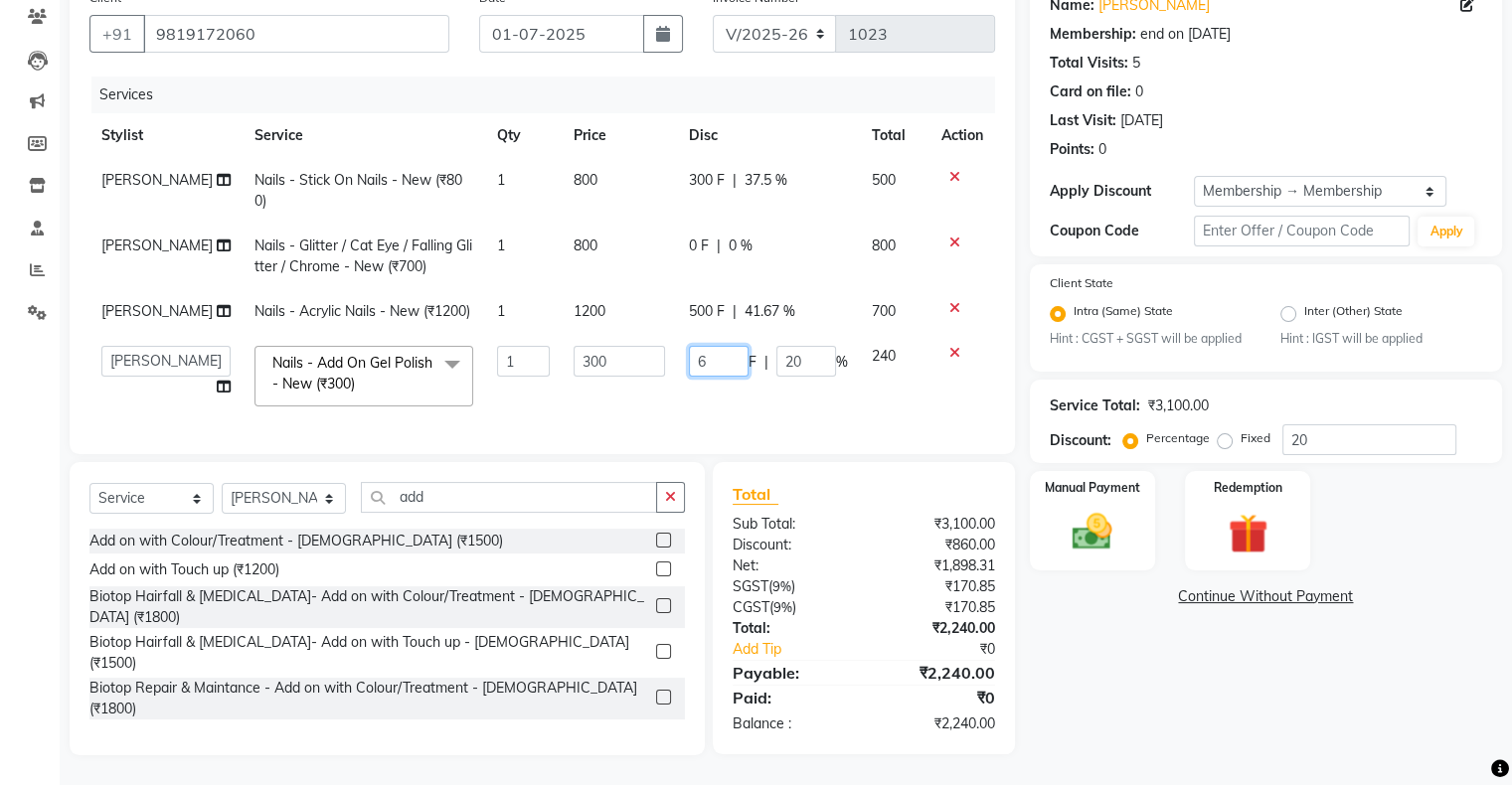 type 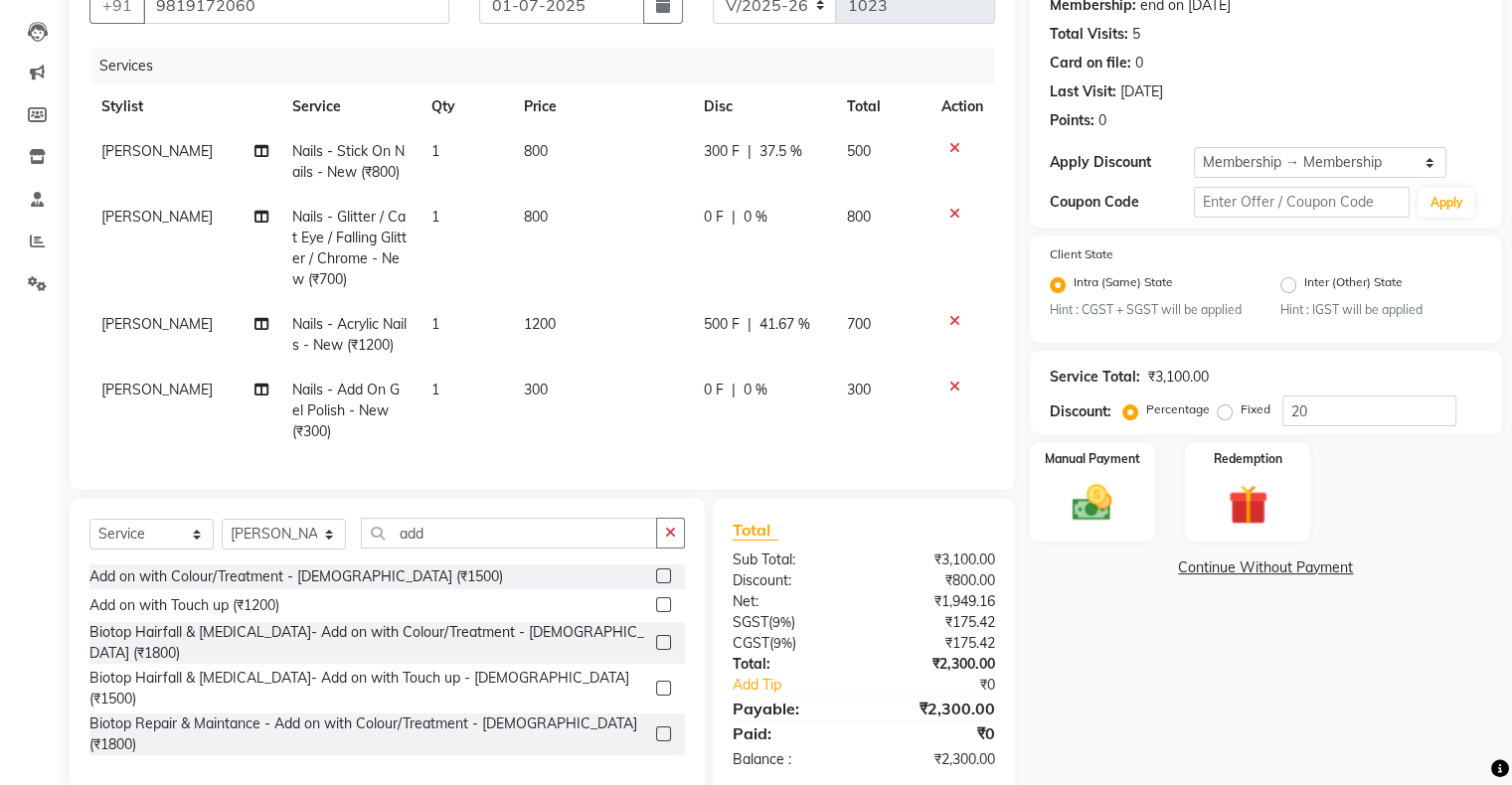 click on "0 F | 0 %" 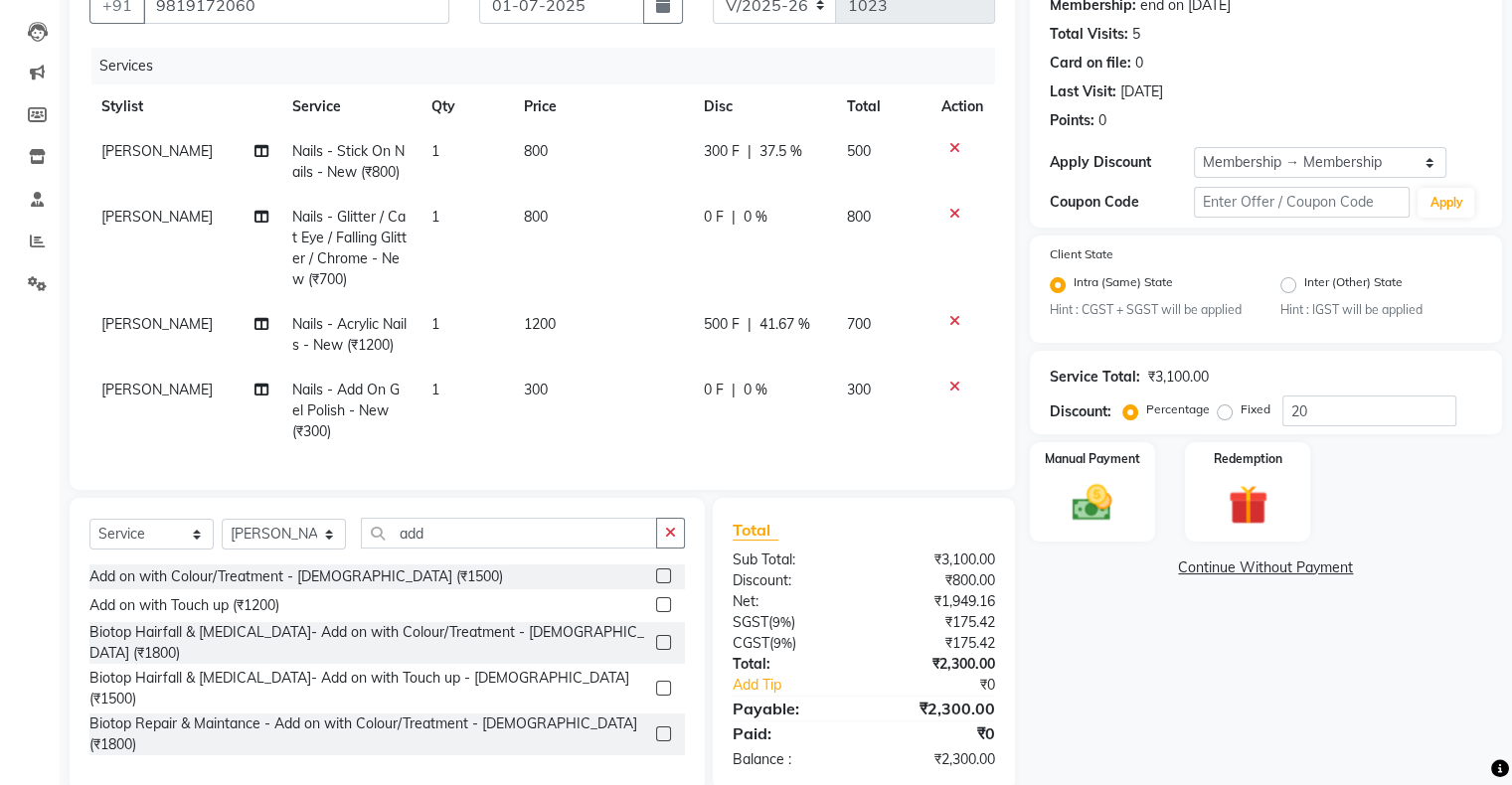 select on "58056" 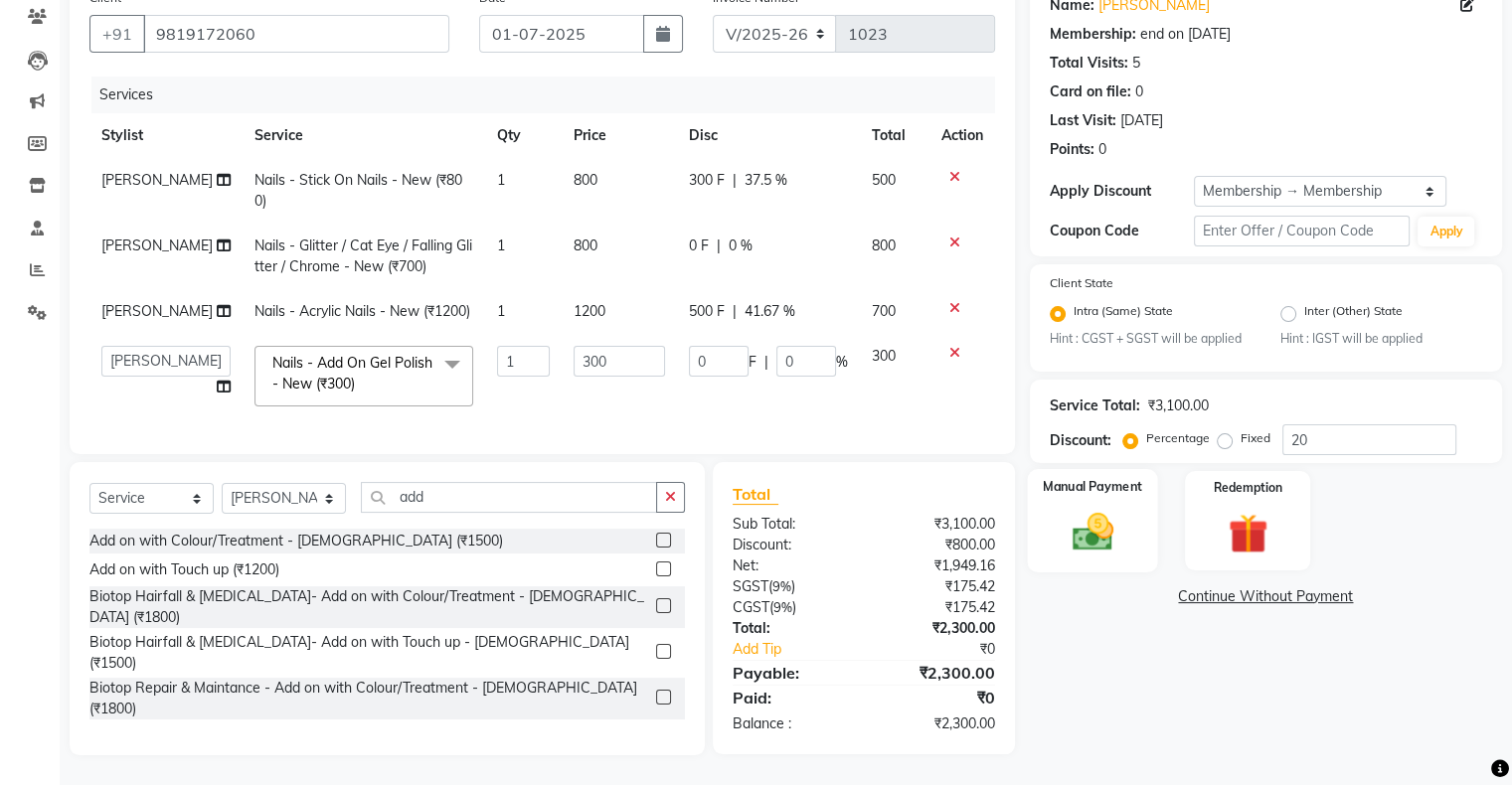 click 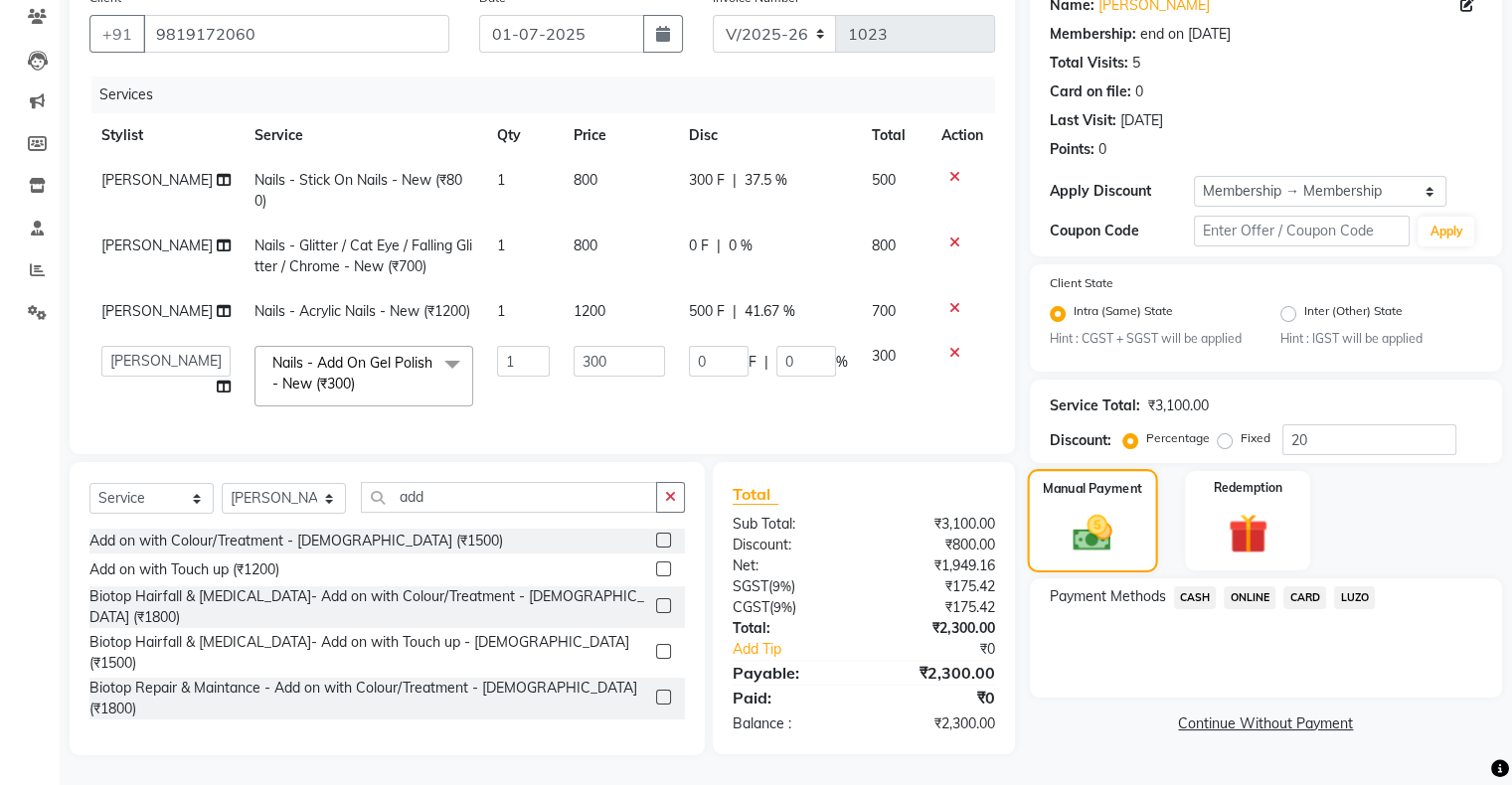 scroll, scrollTop: 206, scrollLeft: 0, axis: vertical 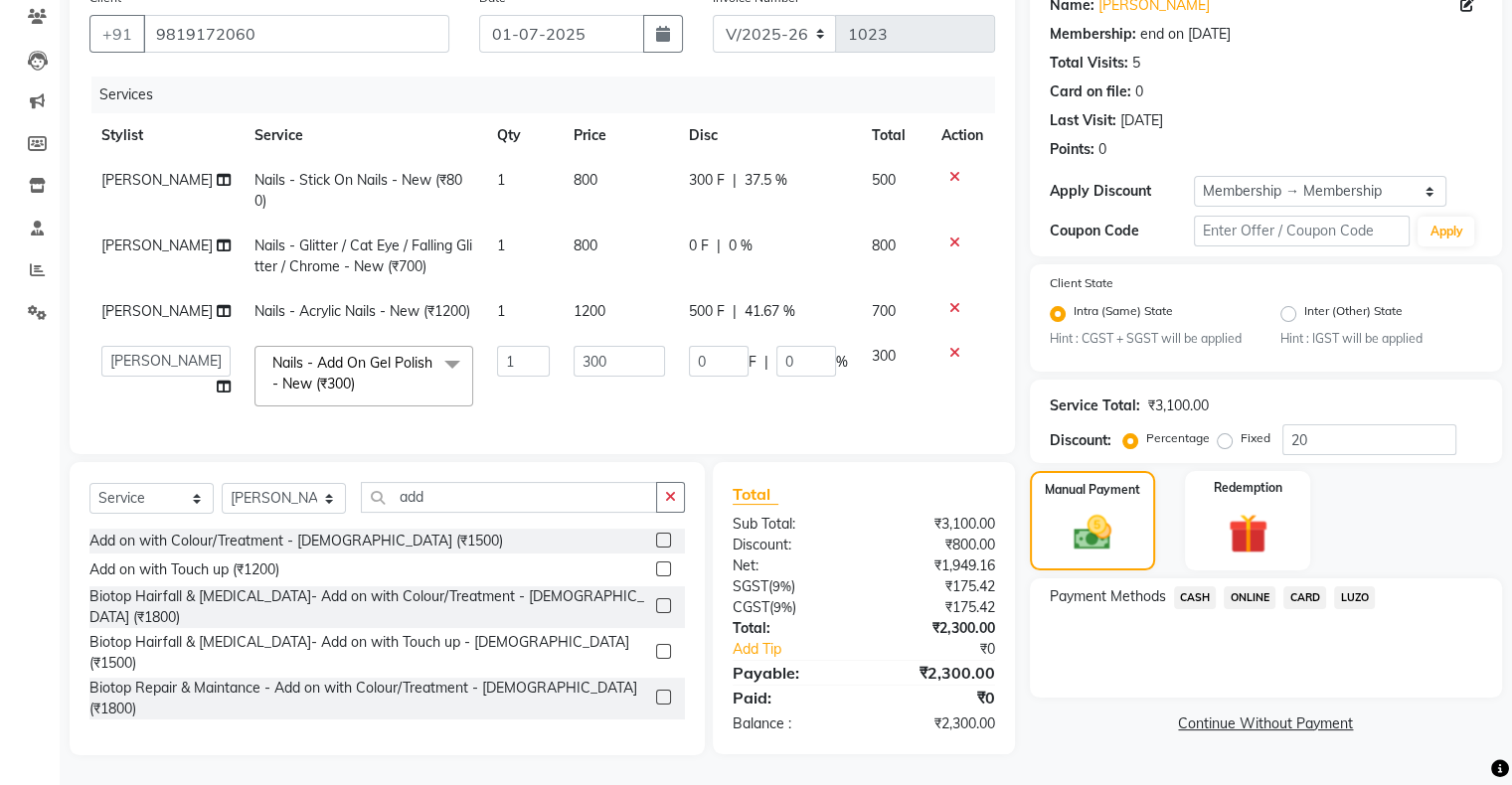click on "CASH" 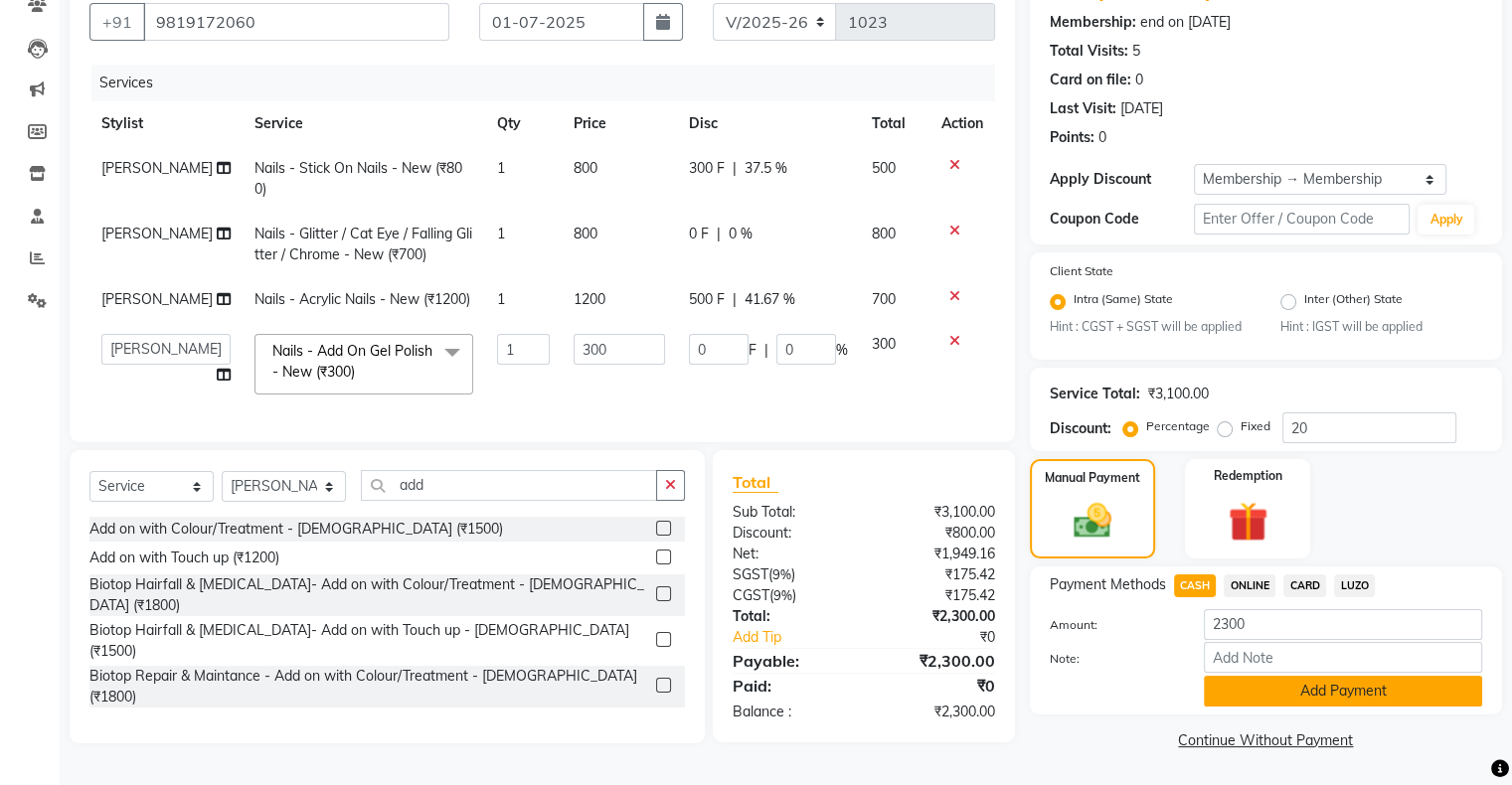 click on "Add Payment" 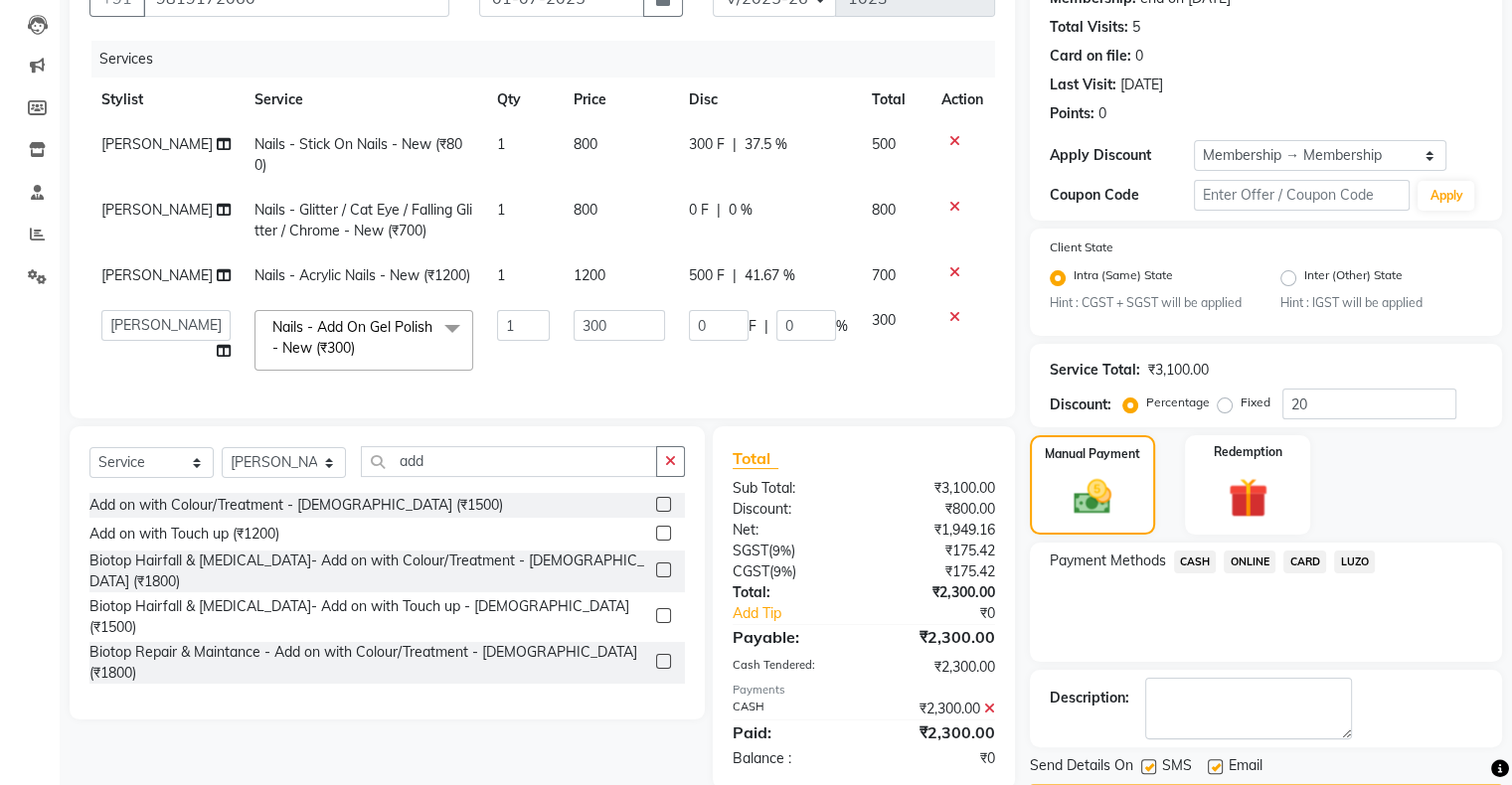 scroll, scrollTop: 274, scrollLeft: 0, axis: vertical 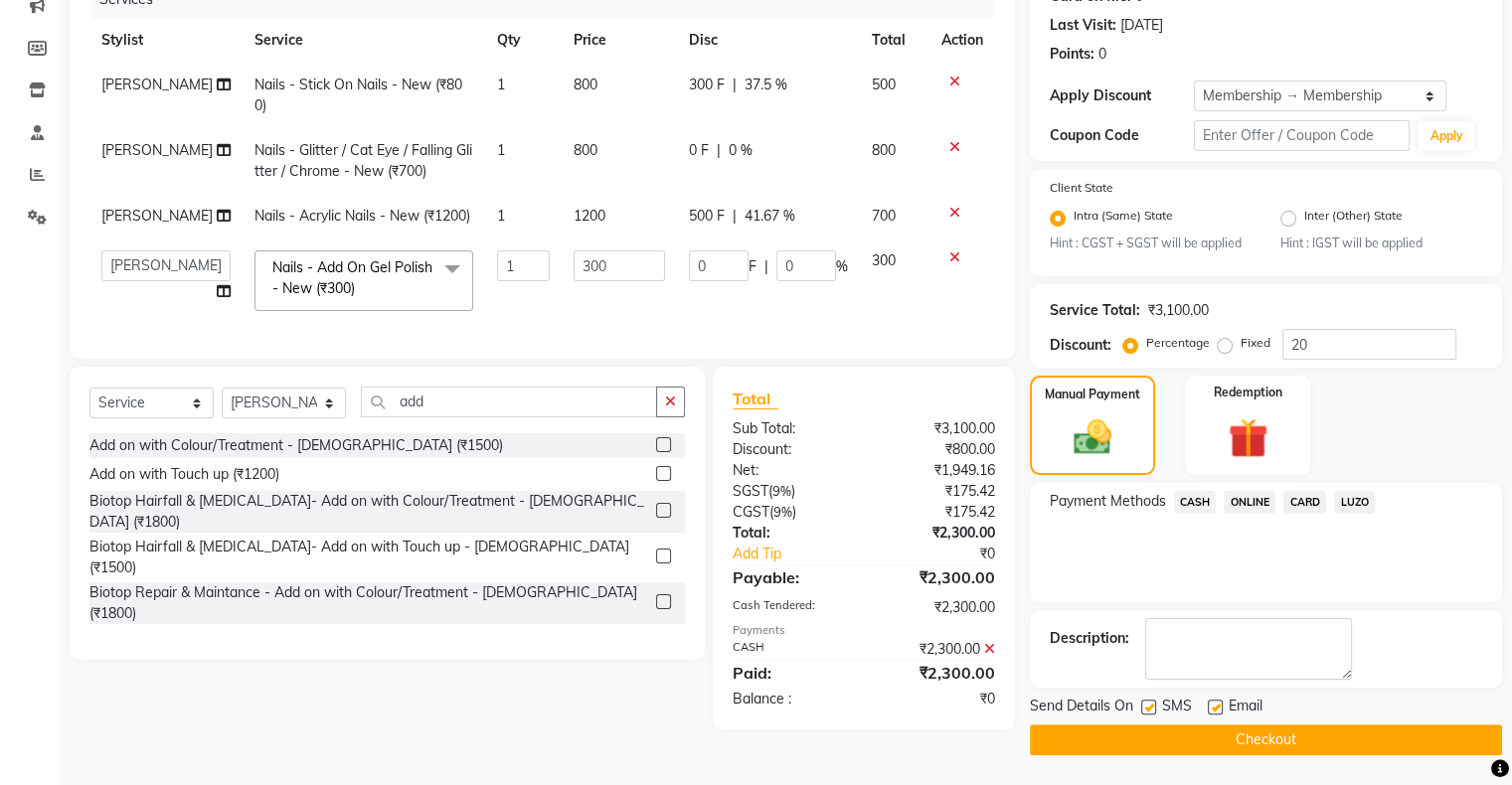 click on "Checkout" 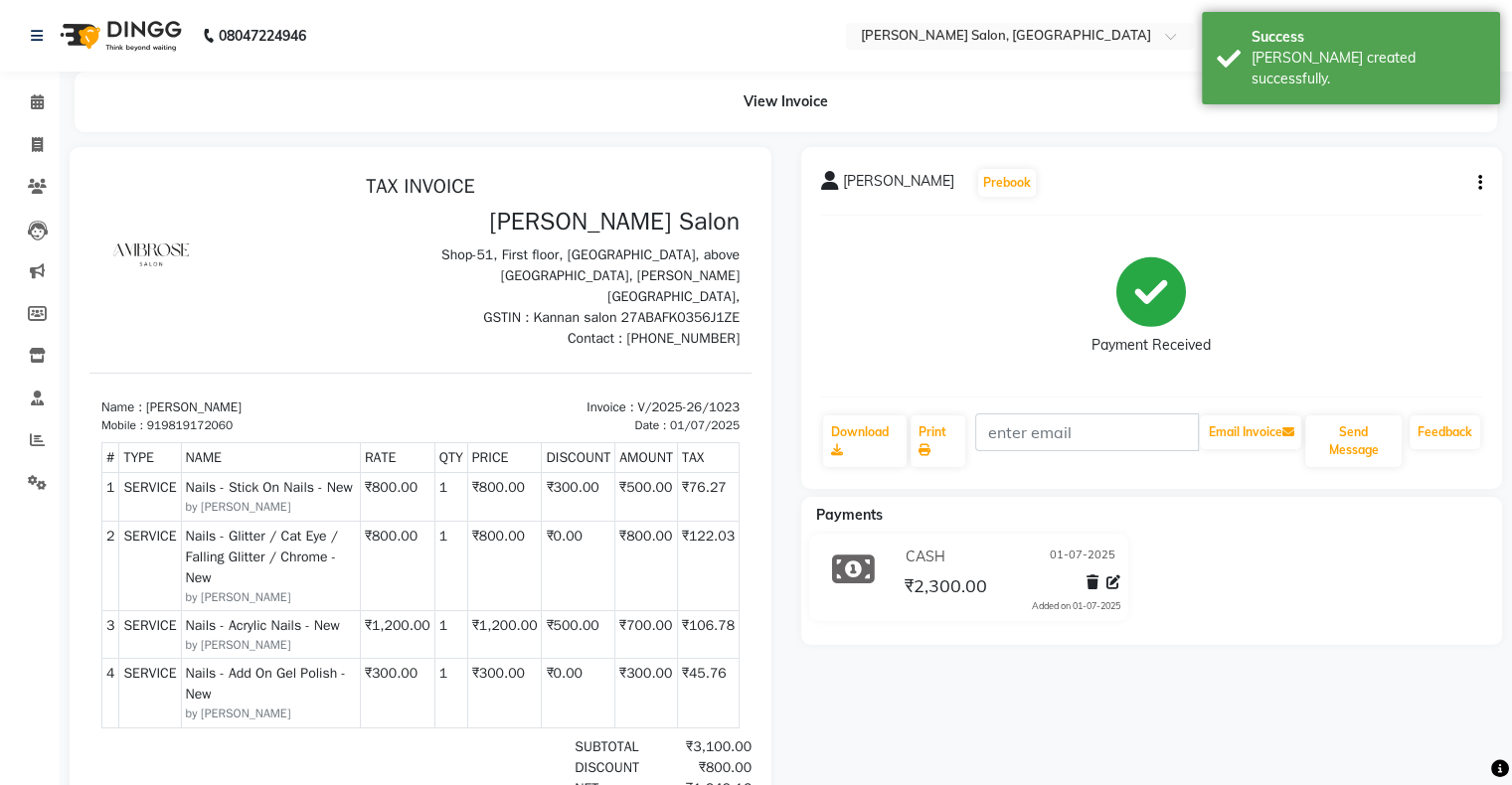scroll, scrollTop: 0, scrollLeft: 0, axis: both 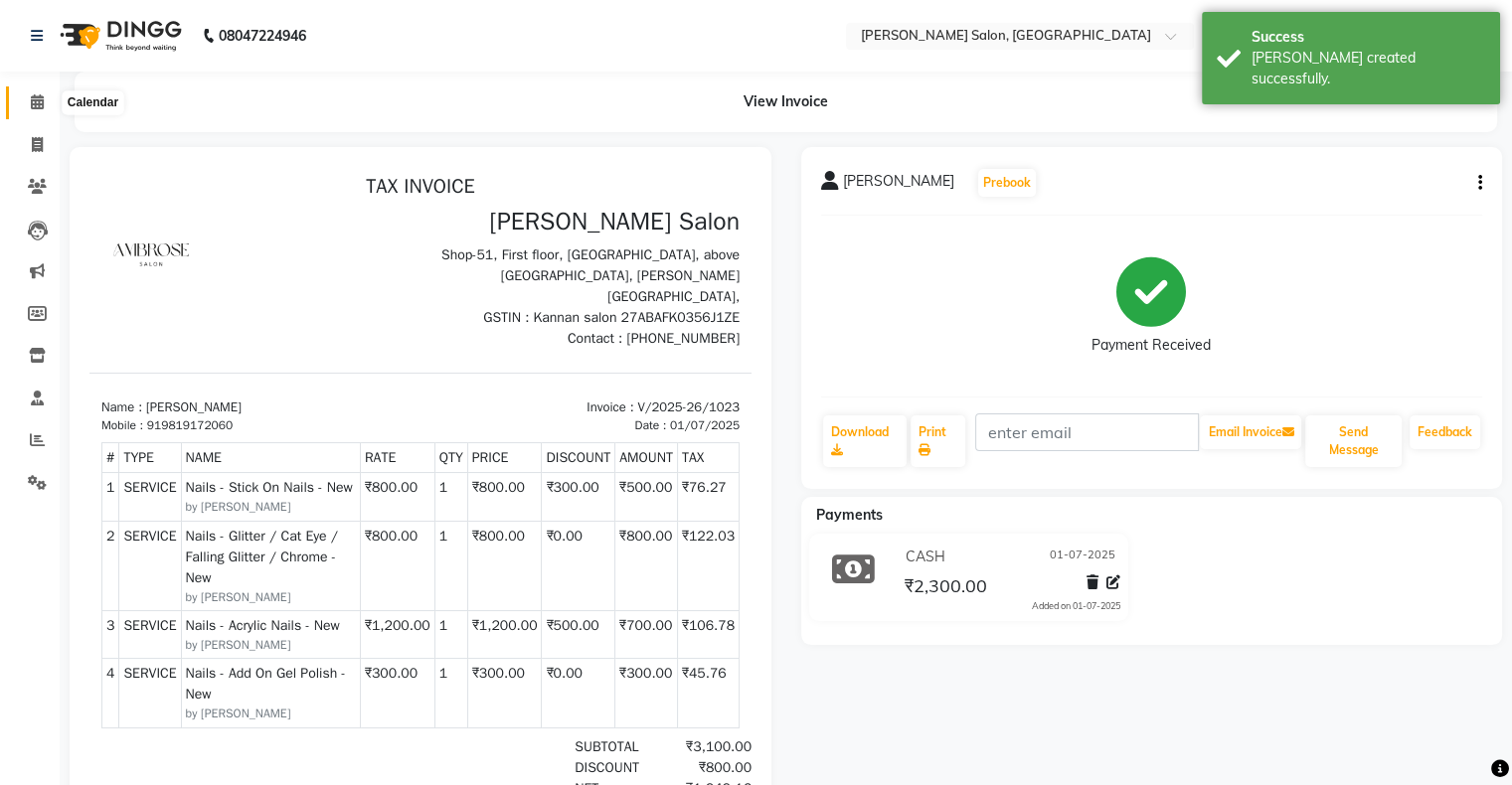 click 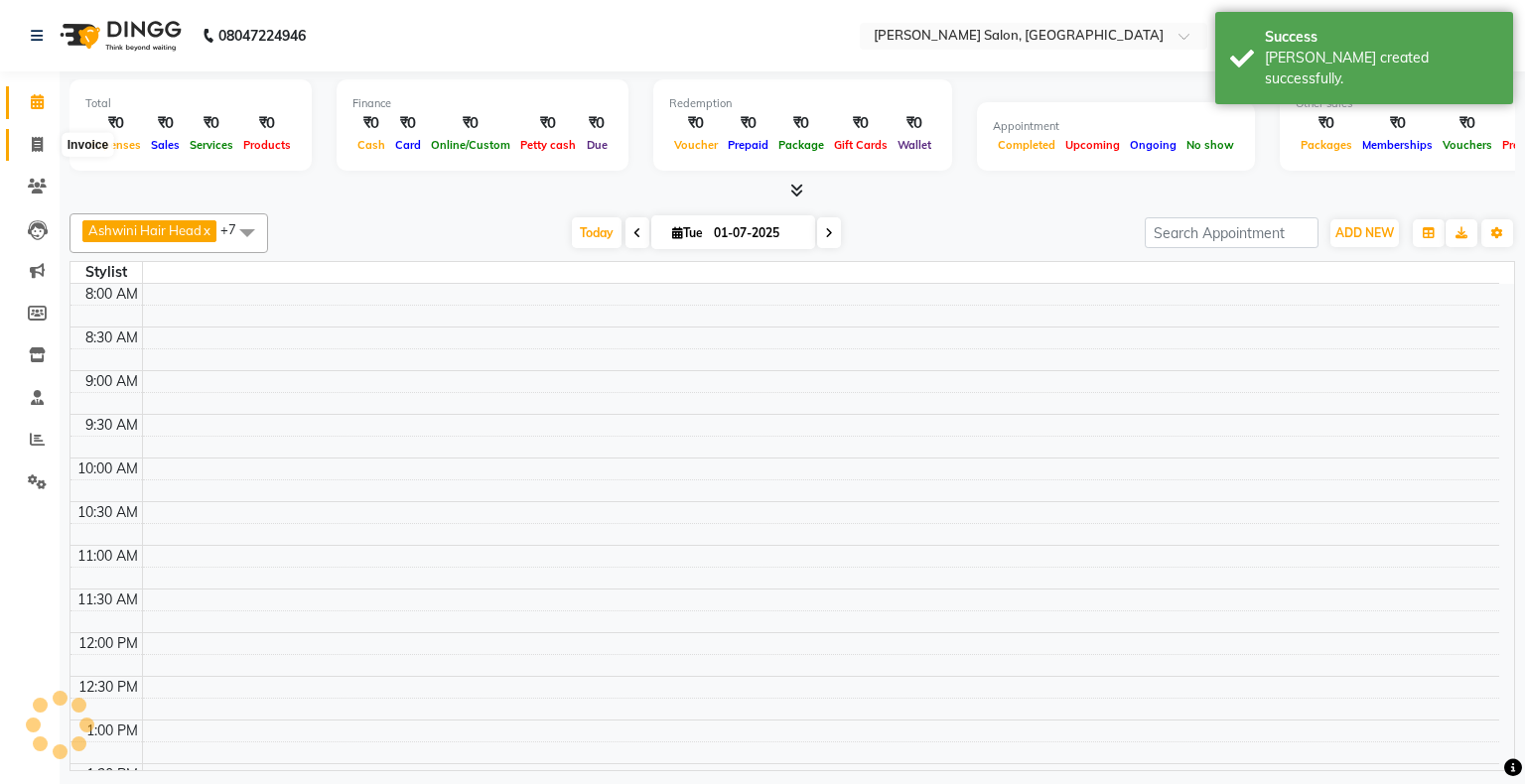 click 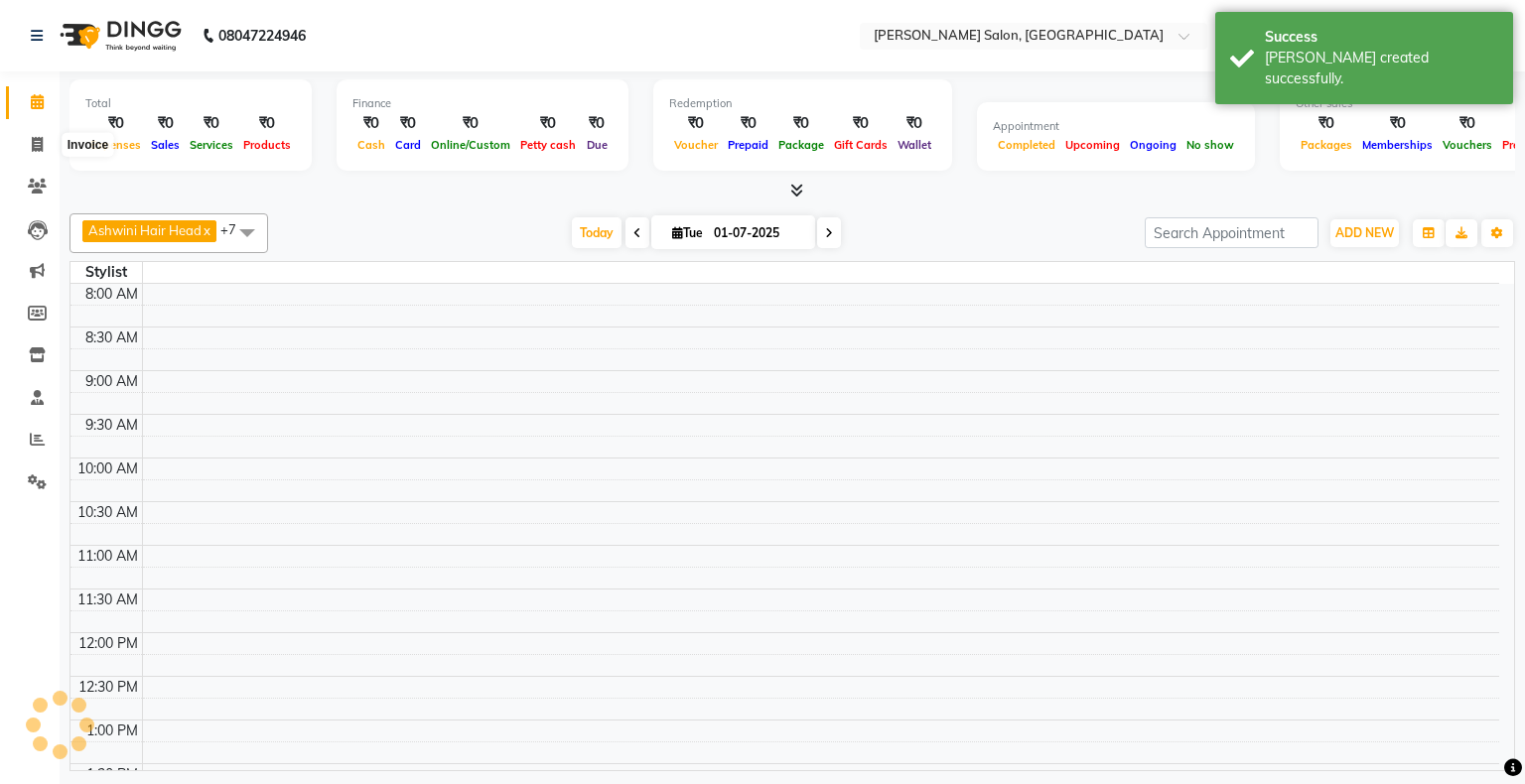select on "service" 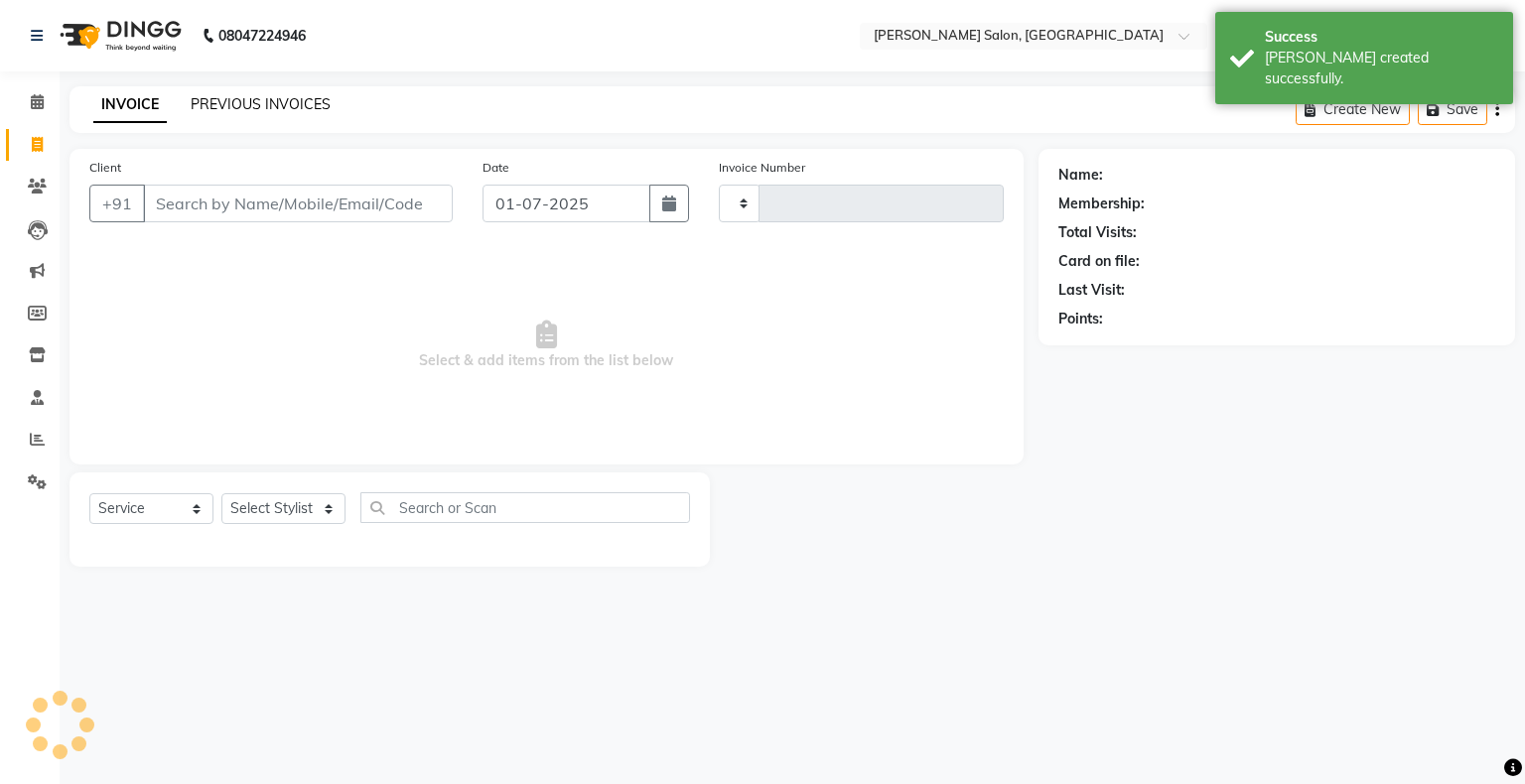 click on "PREVIOUS INVOICES" 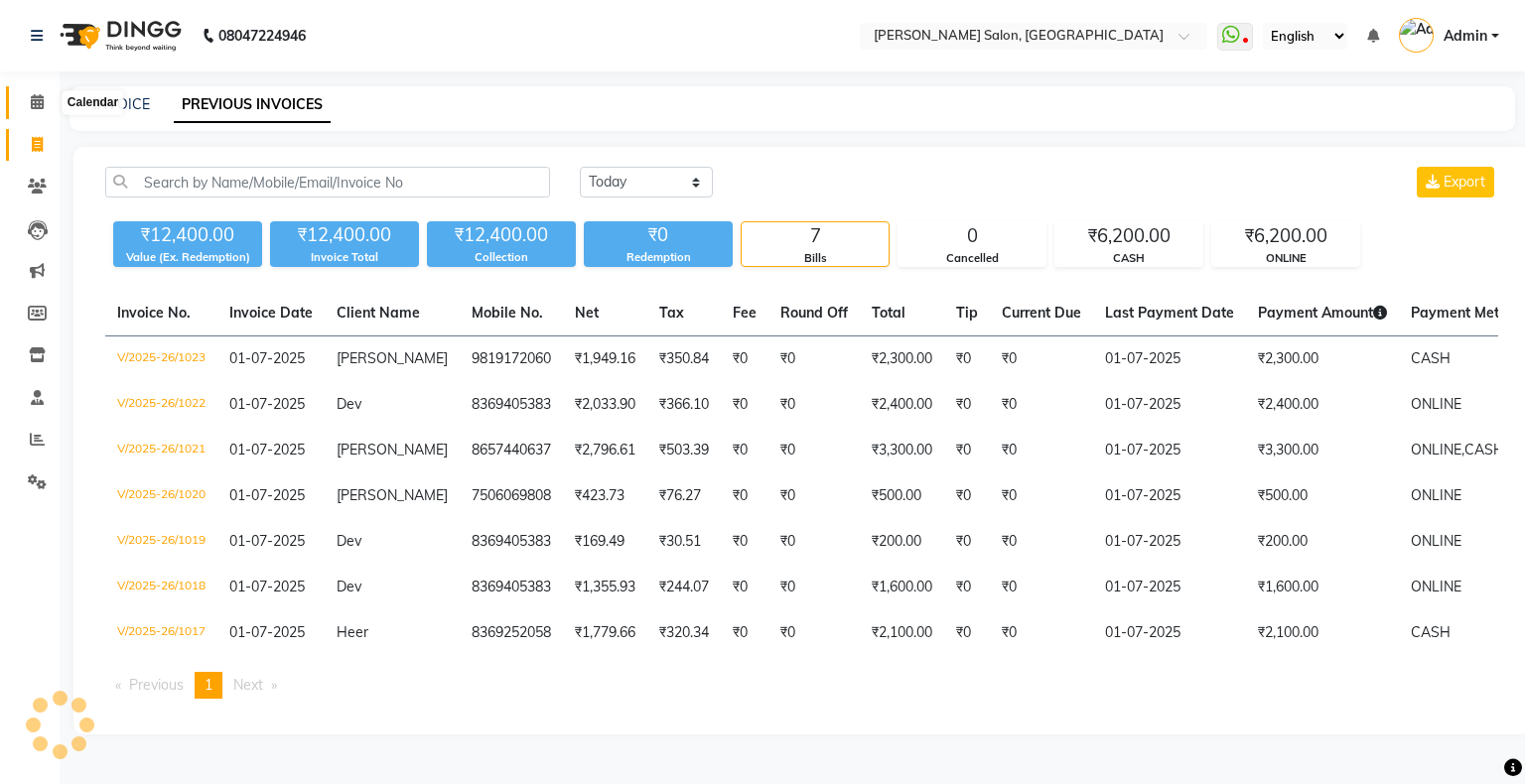 click 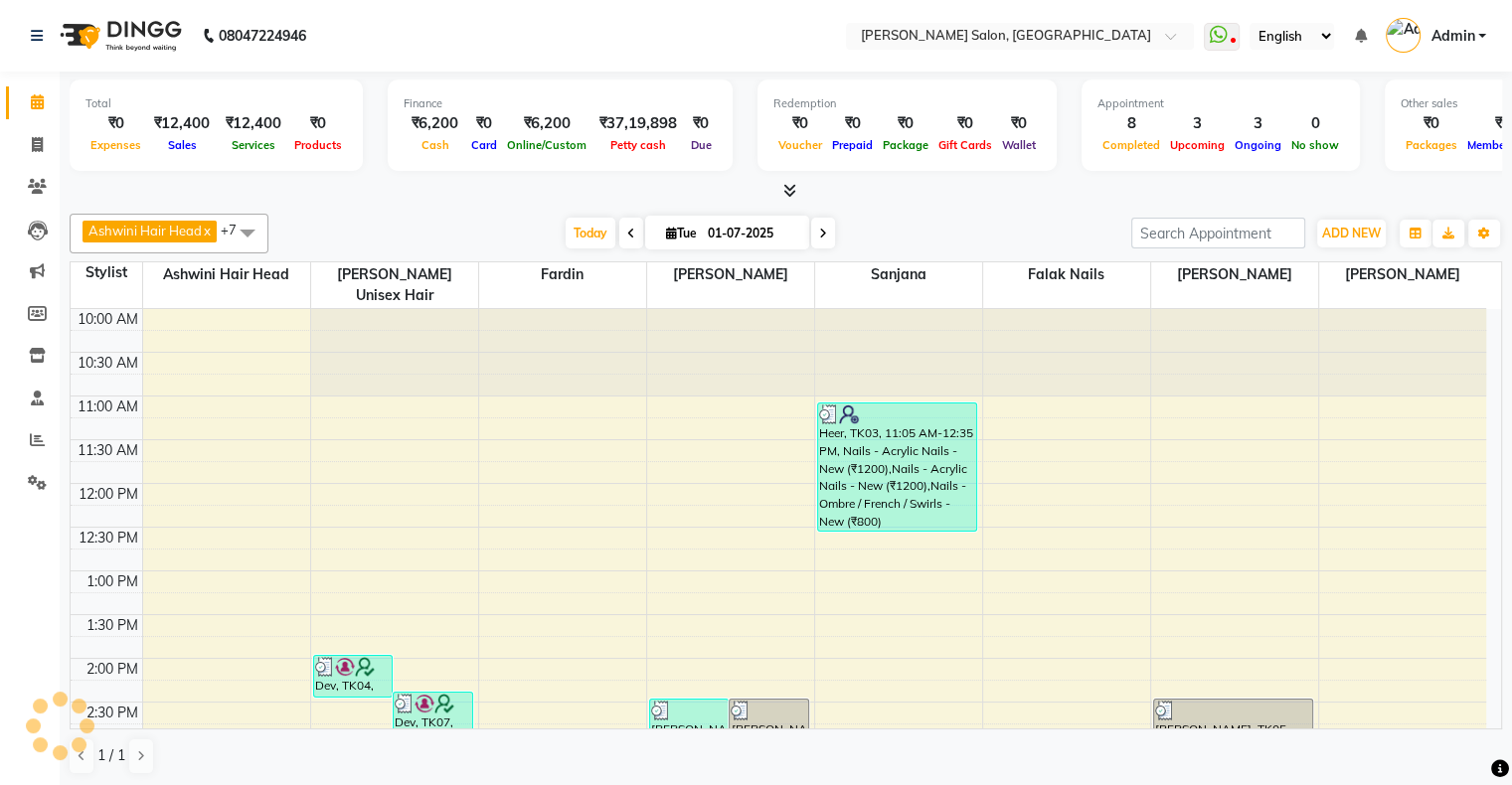scroll, scrollTop: 0, scrollLeft: 0, axis: both 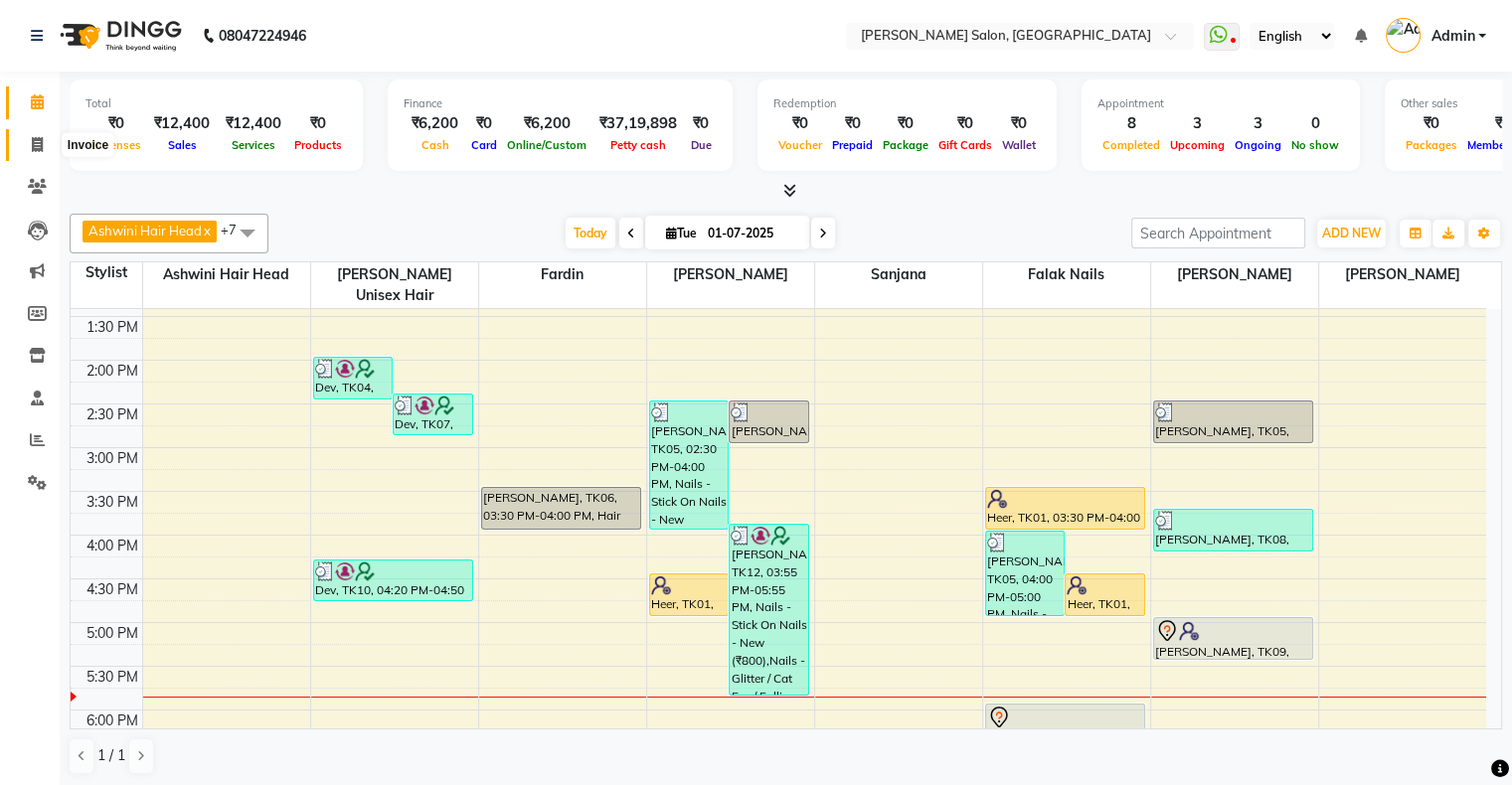 click 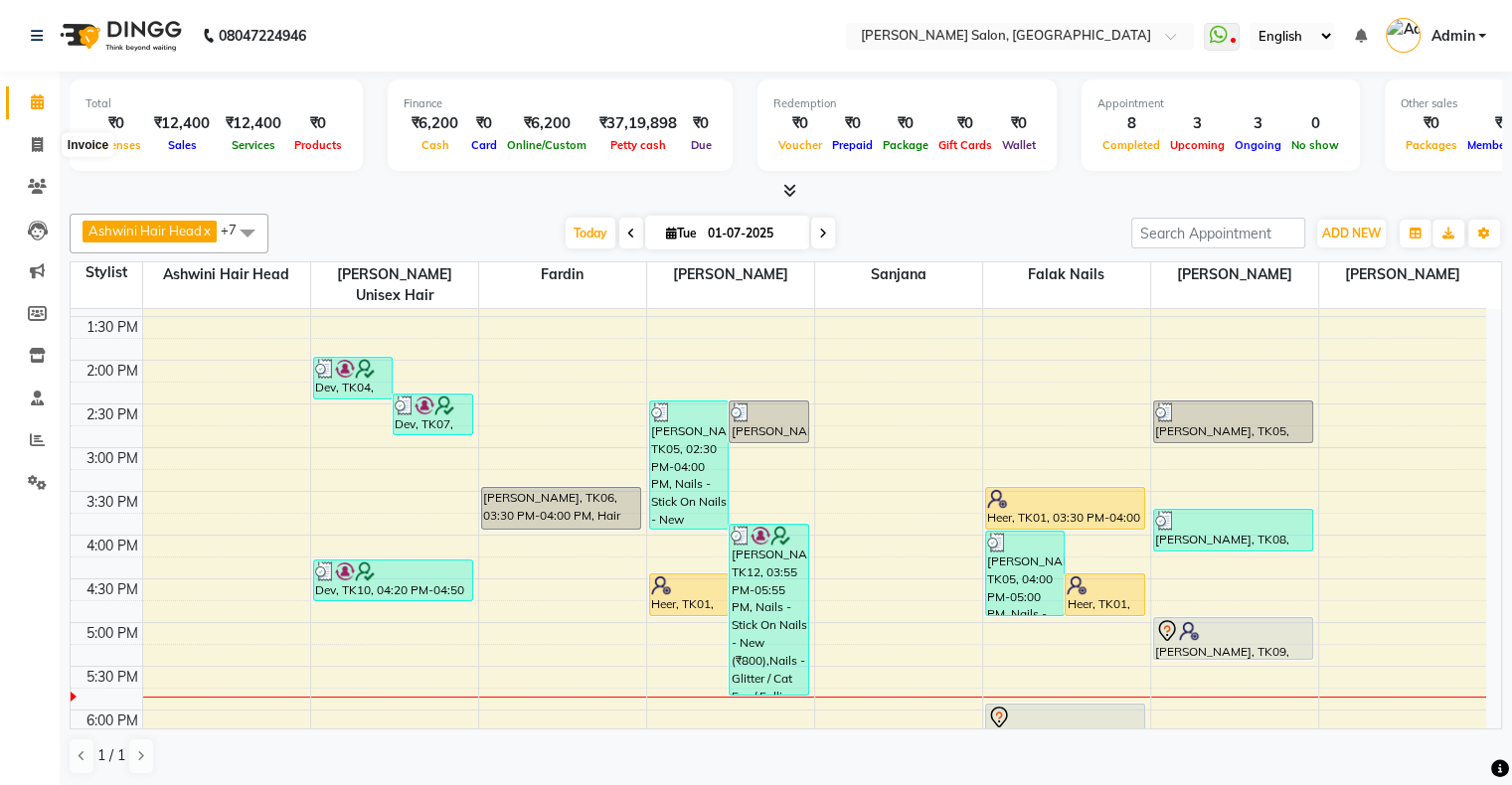 select on "service" 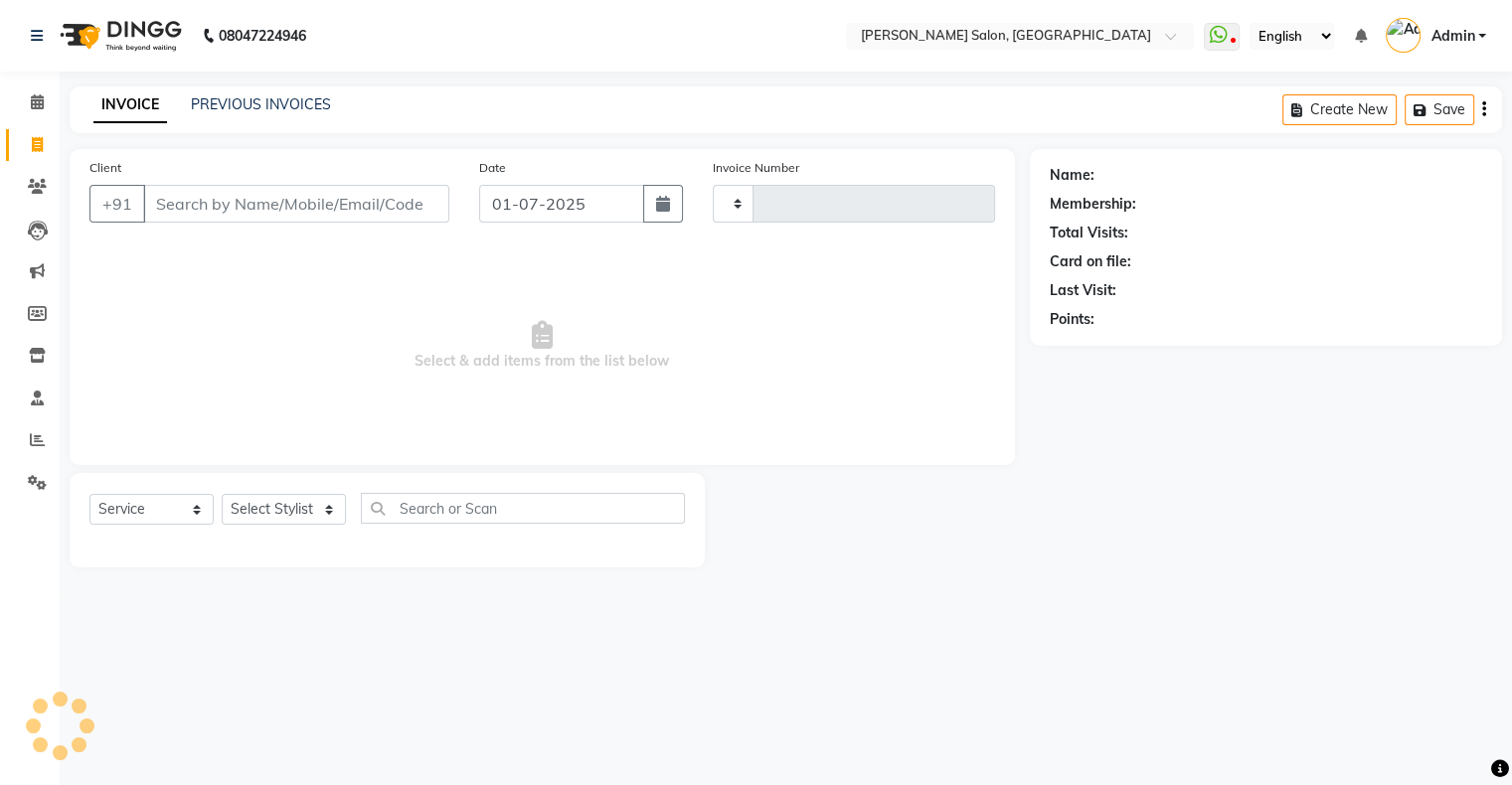 scroll, scrollTop: 0, scrollLeft: 0, axis: both 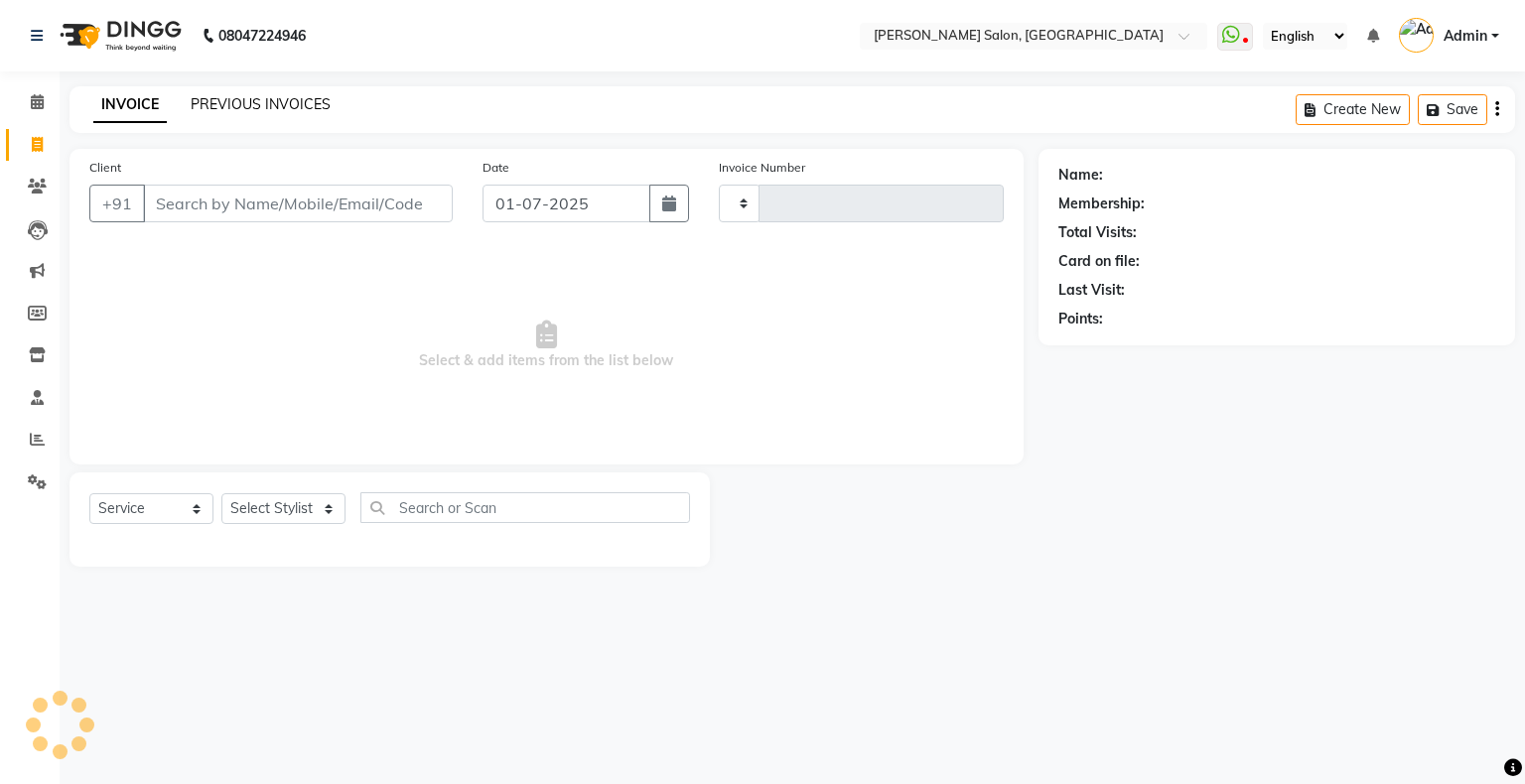 click on "PREVIOUS INVOICES" 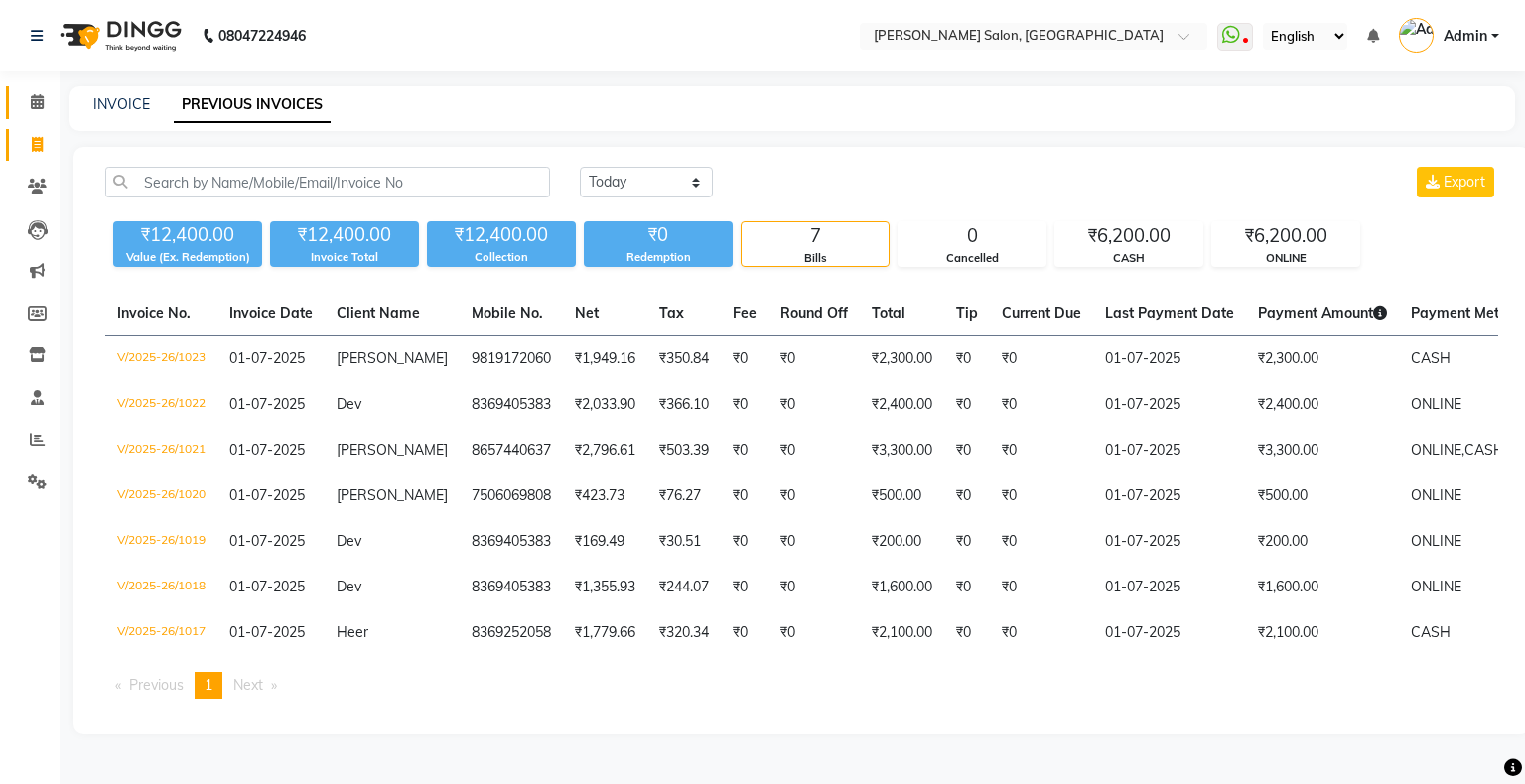 click on "Calendar" 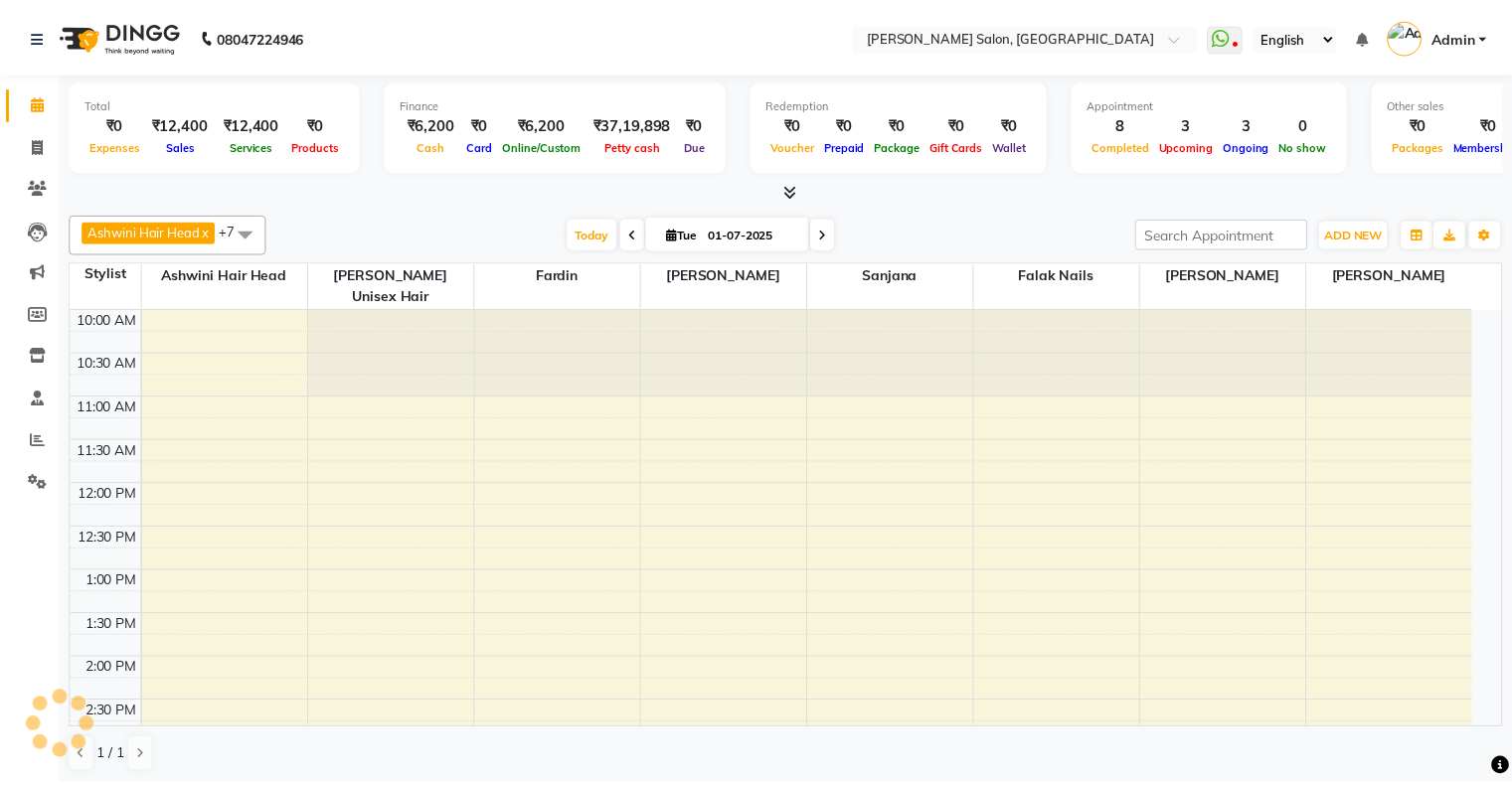 scroll, scrollTop: 0, scrollLeft: 0, axis: both 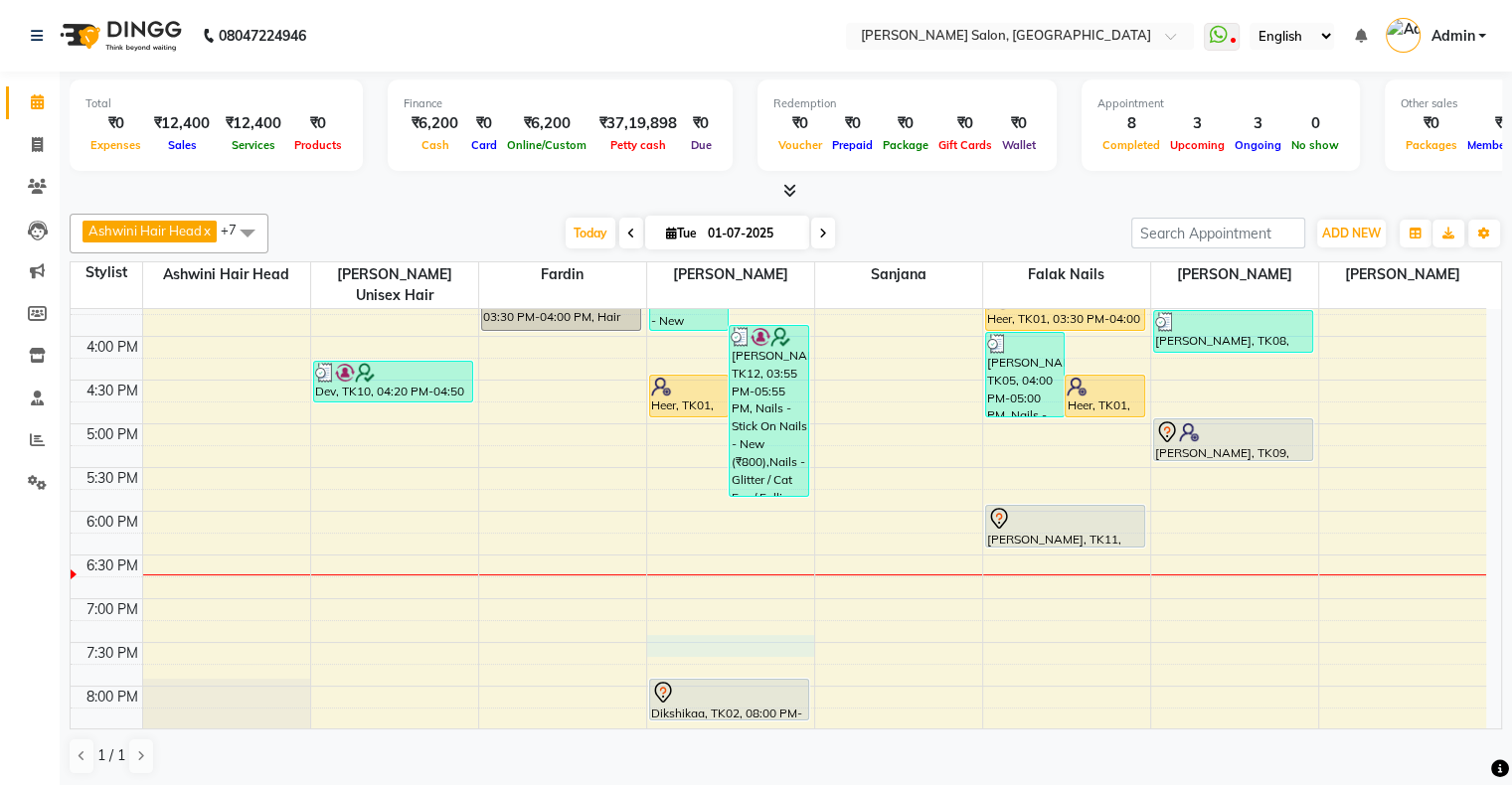 drag, startPoint x: 794, startPoint y: 613, endPoint x: 1086, endPoint y: 619, distance: 292.06164 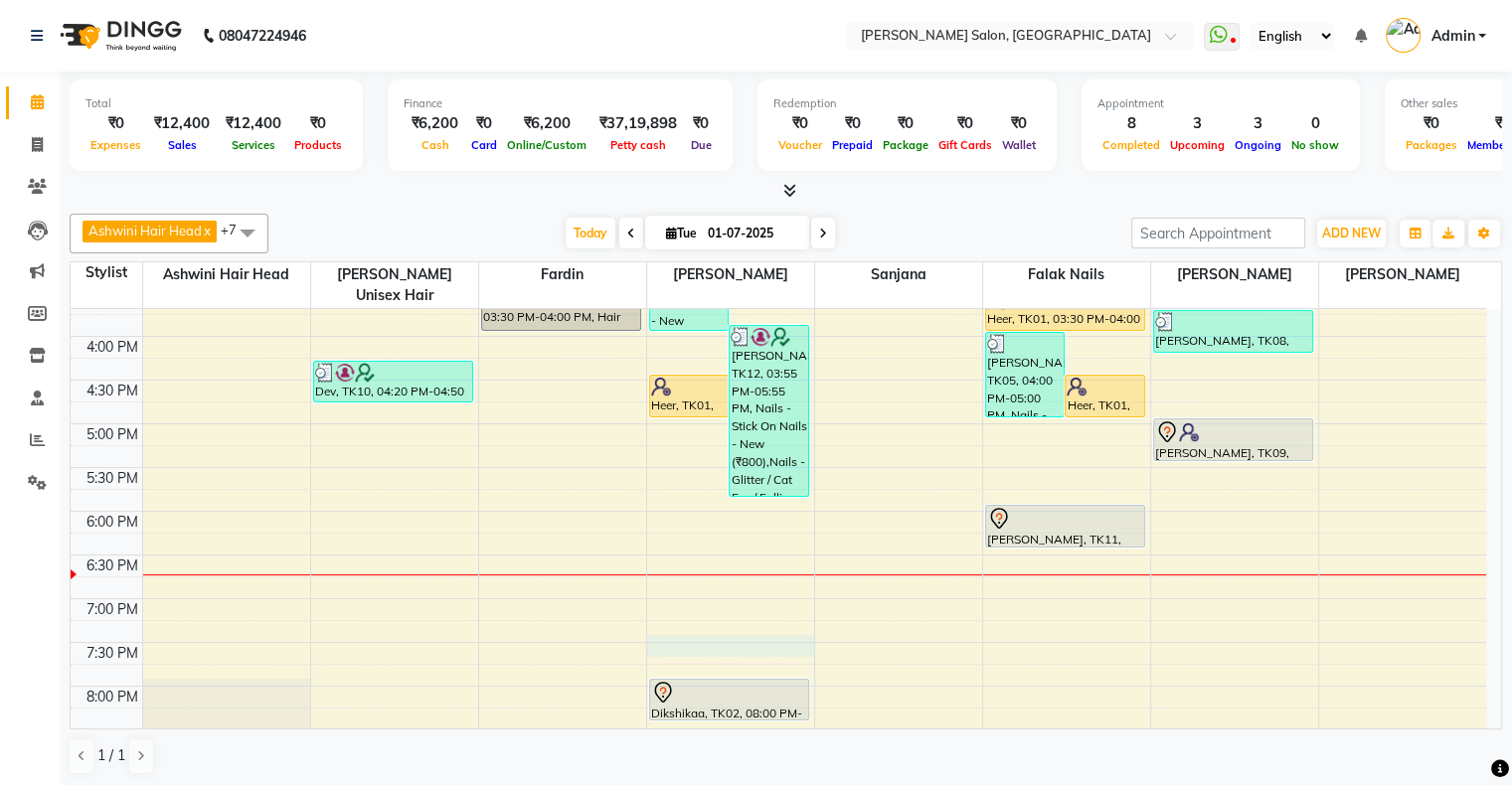 click at bounding box center (814, 653) 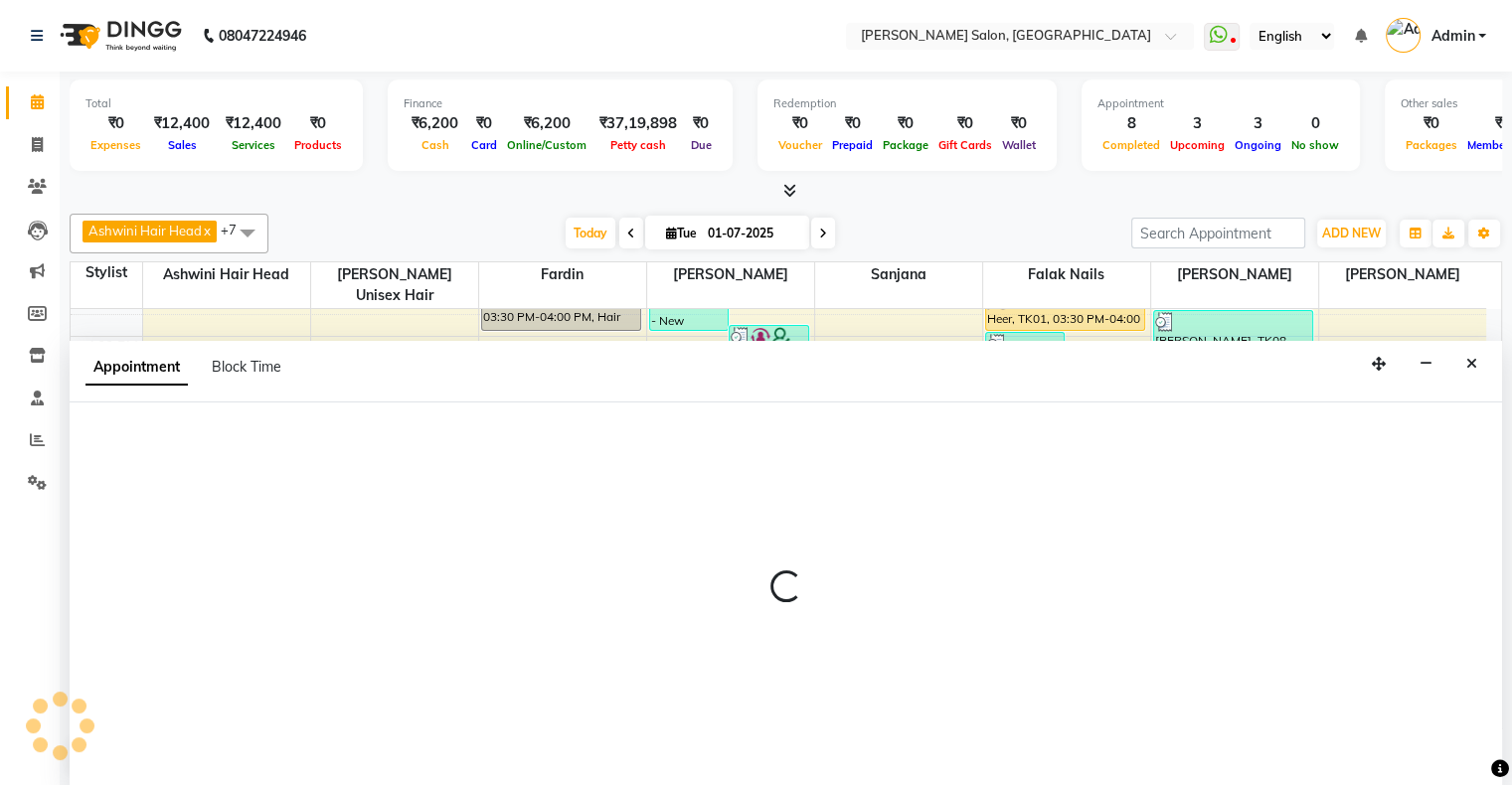 scroll, scrollTop: 0, scrollLeft: 0, axis: both 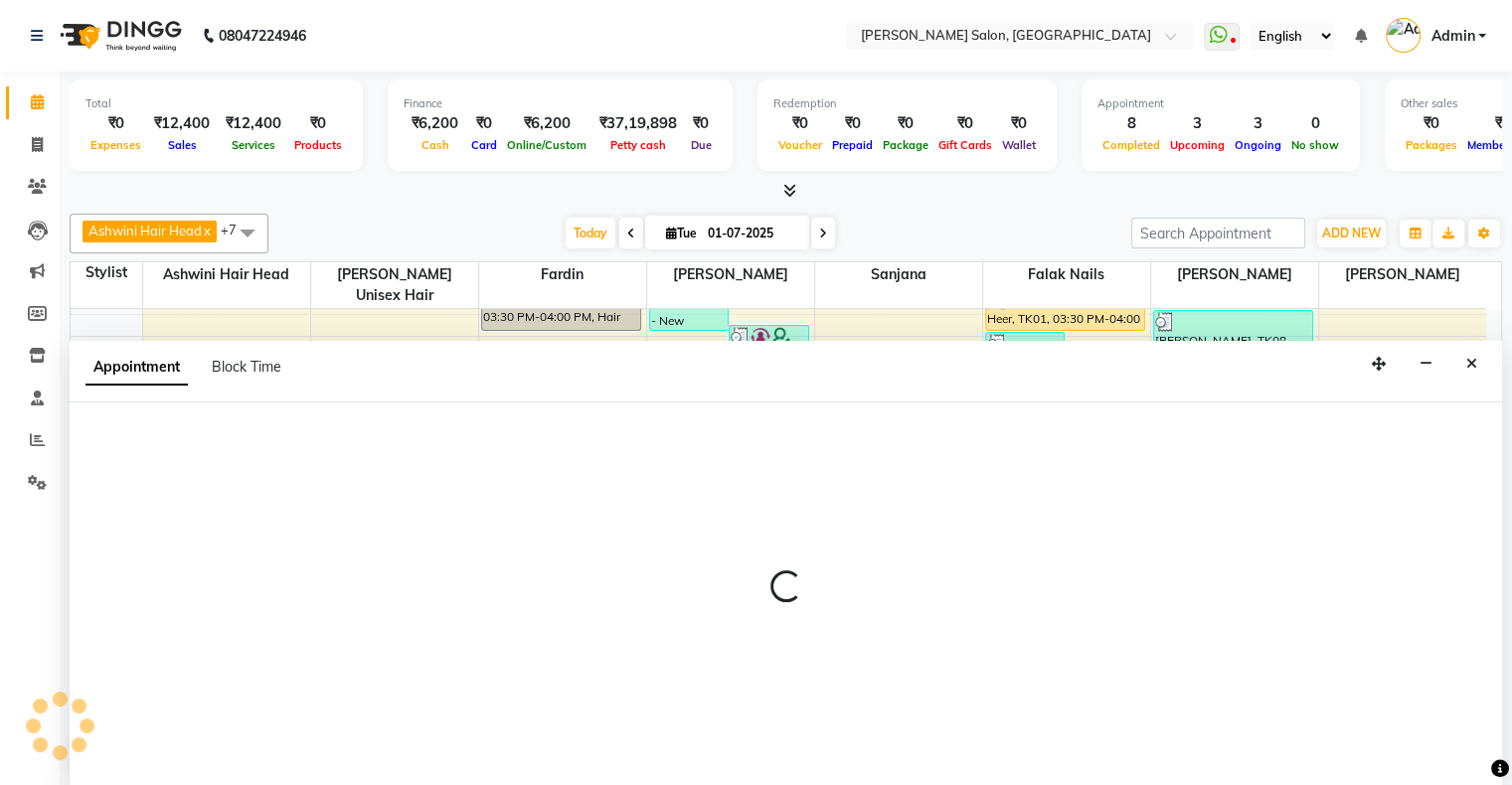 click at bounding box center (785, 595) 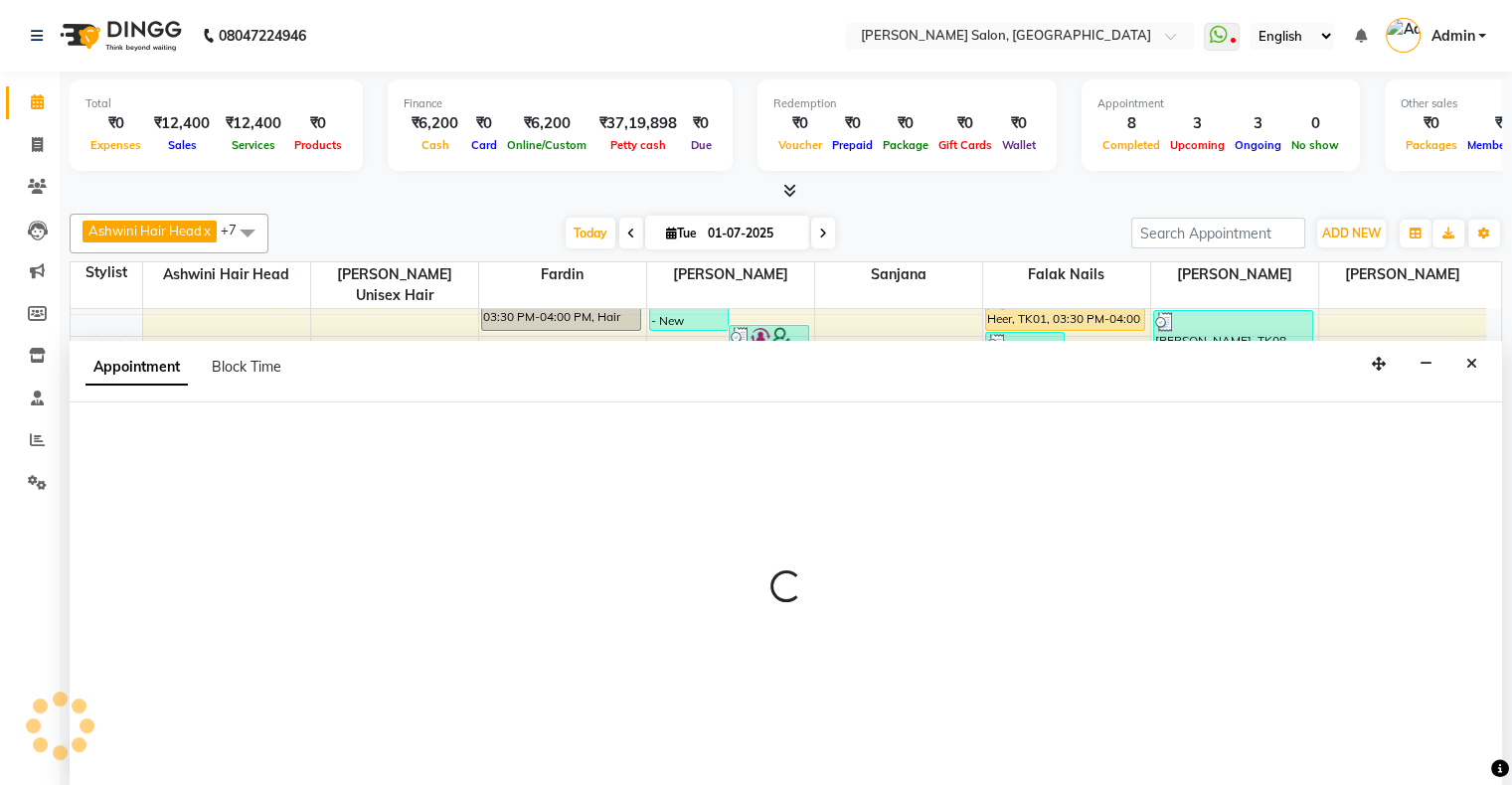 select on "58056" 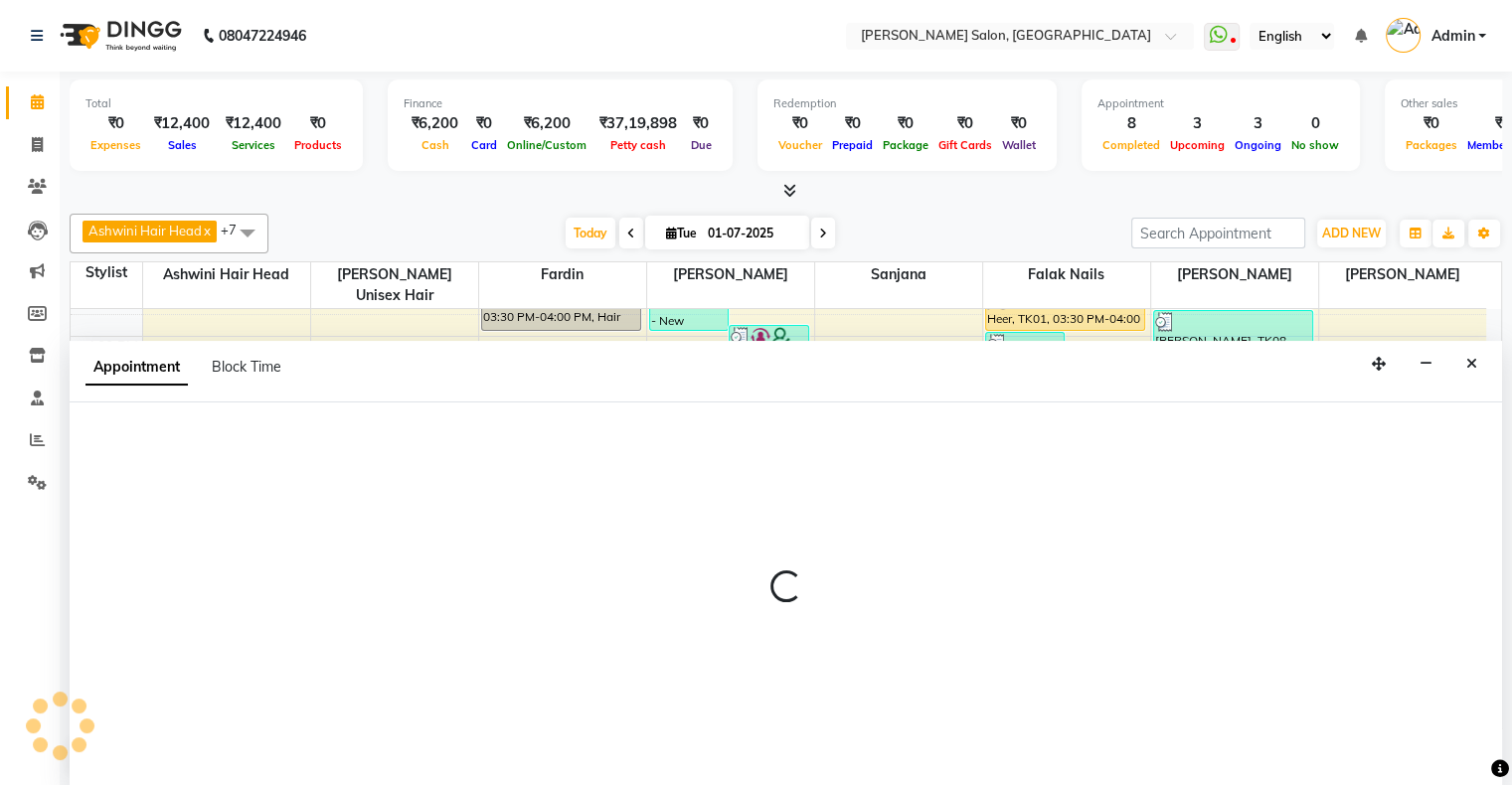 select on "tentative" 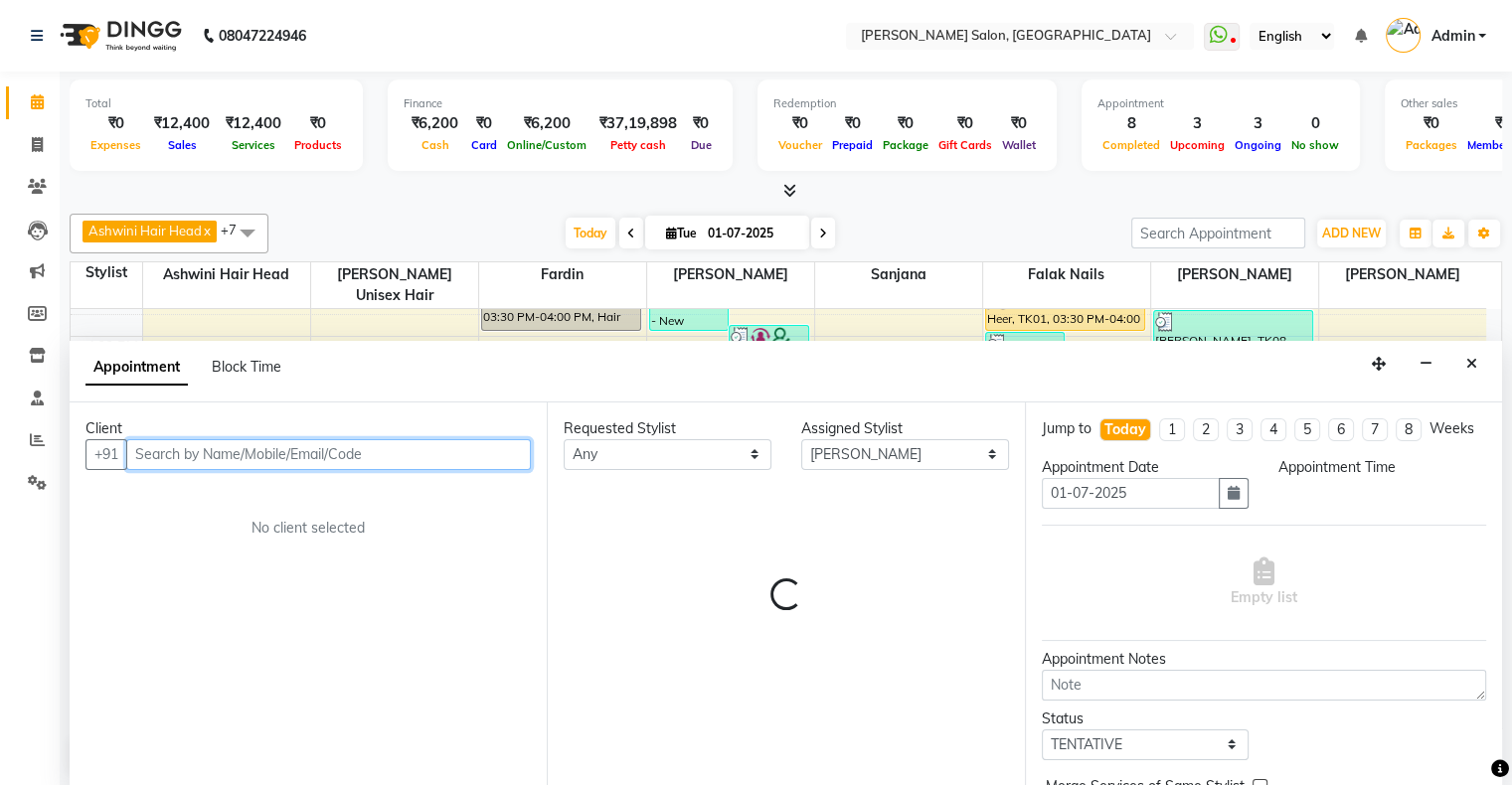 select on "1170" 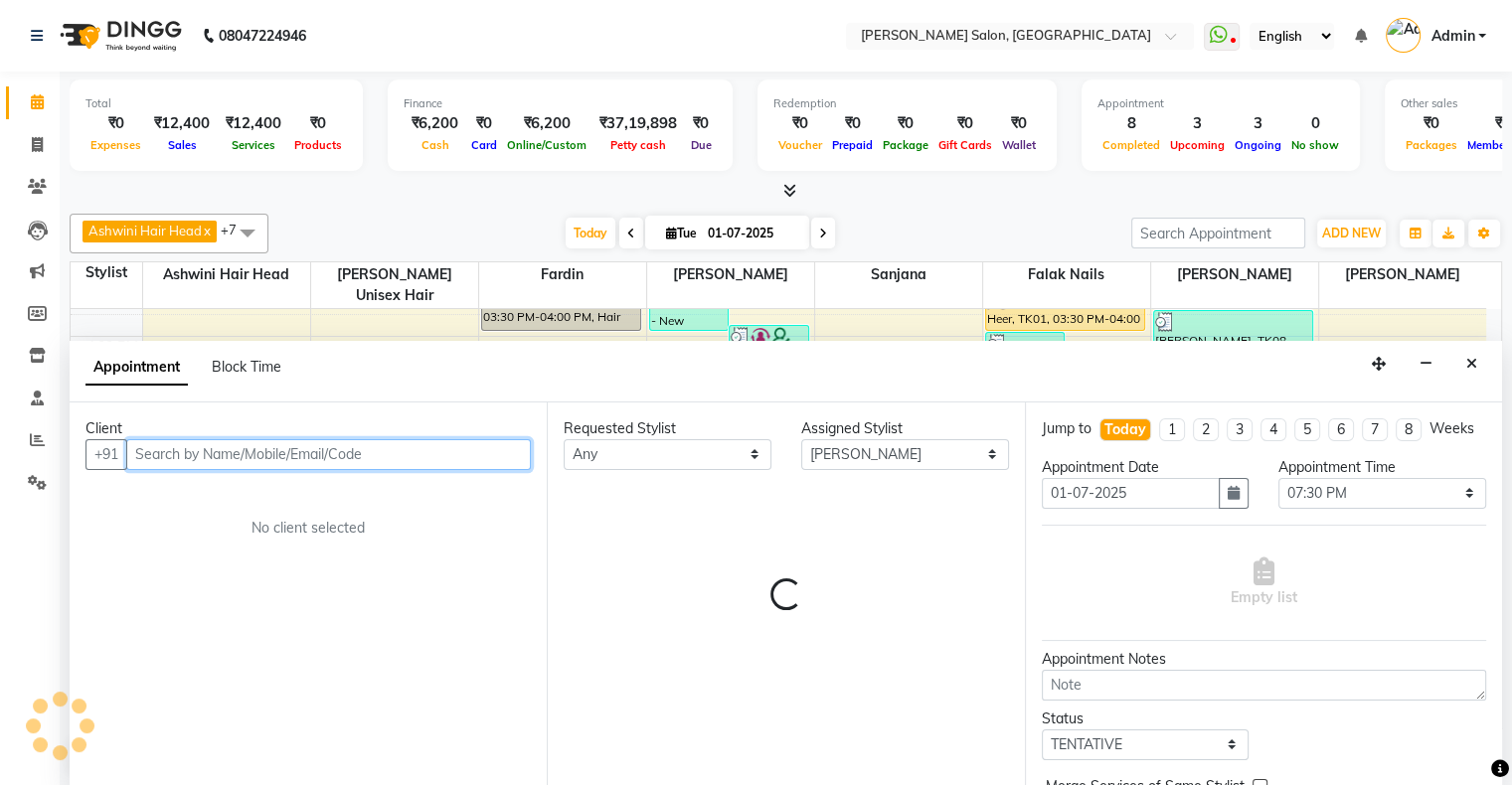 click at bounding box center (328, 454) 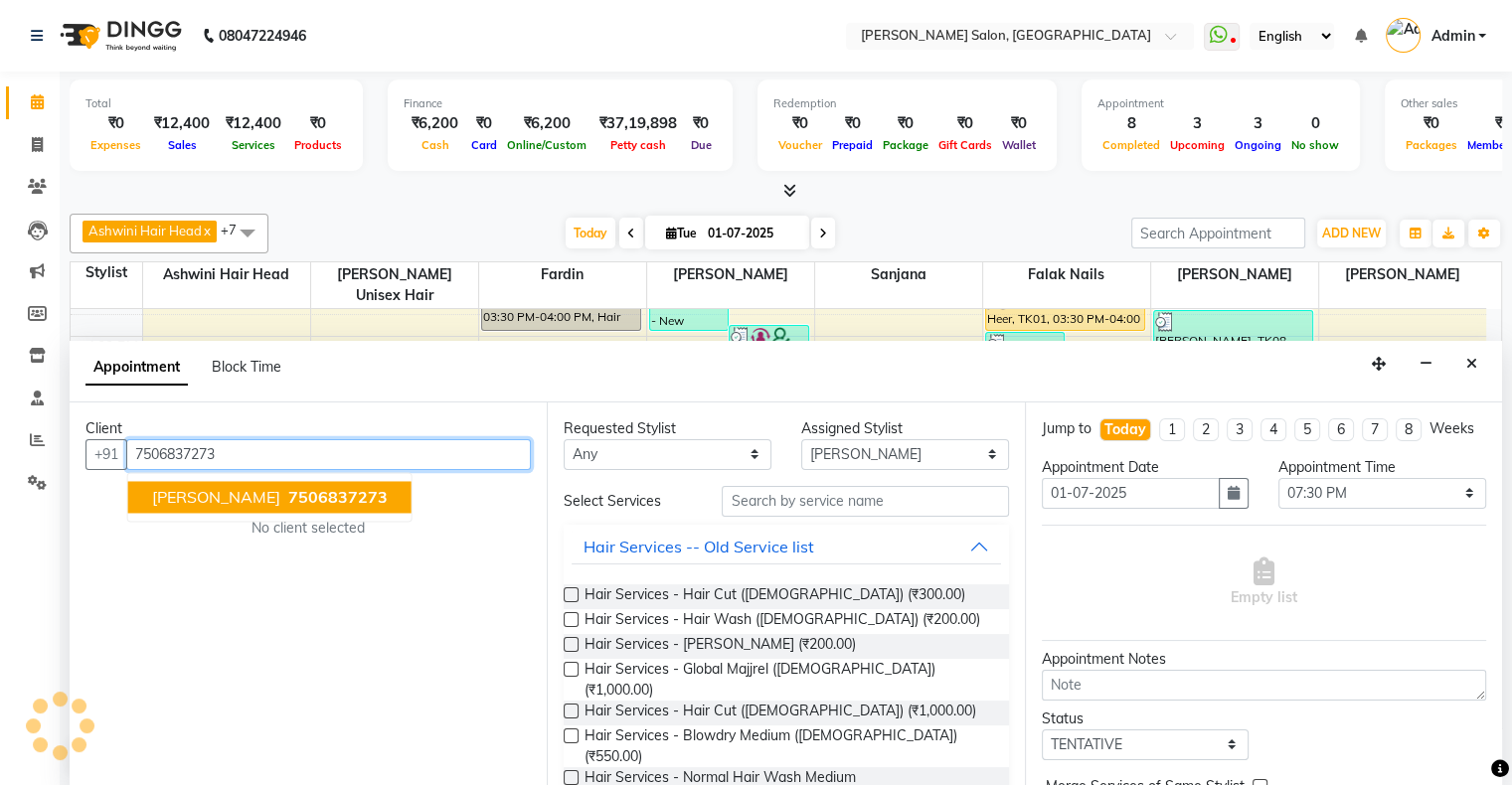 click on "Joshpin Raj" at bounding box center [216, 497] 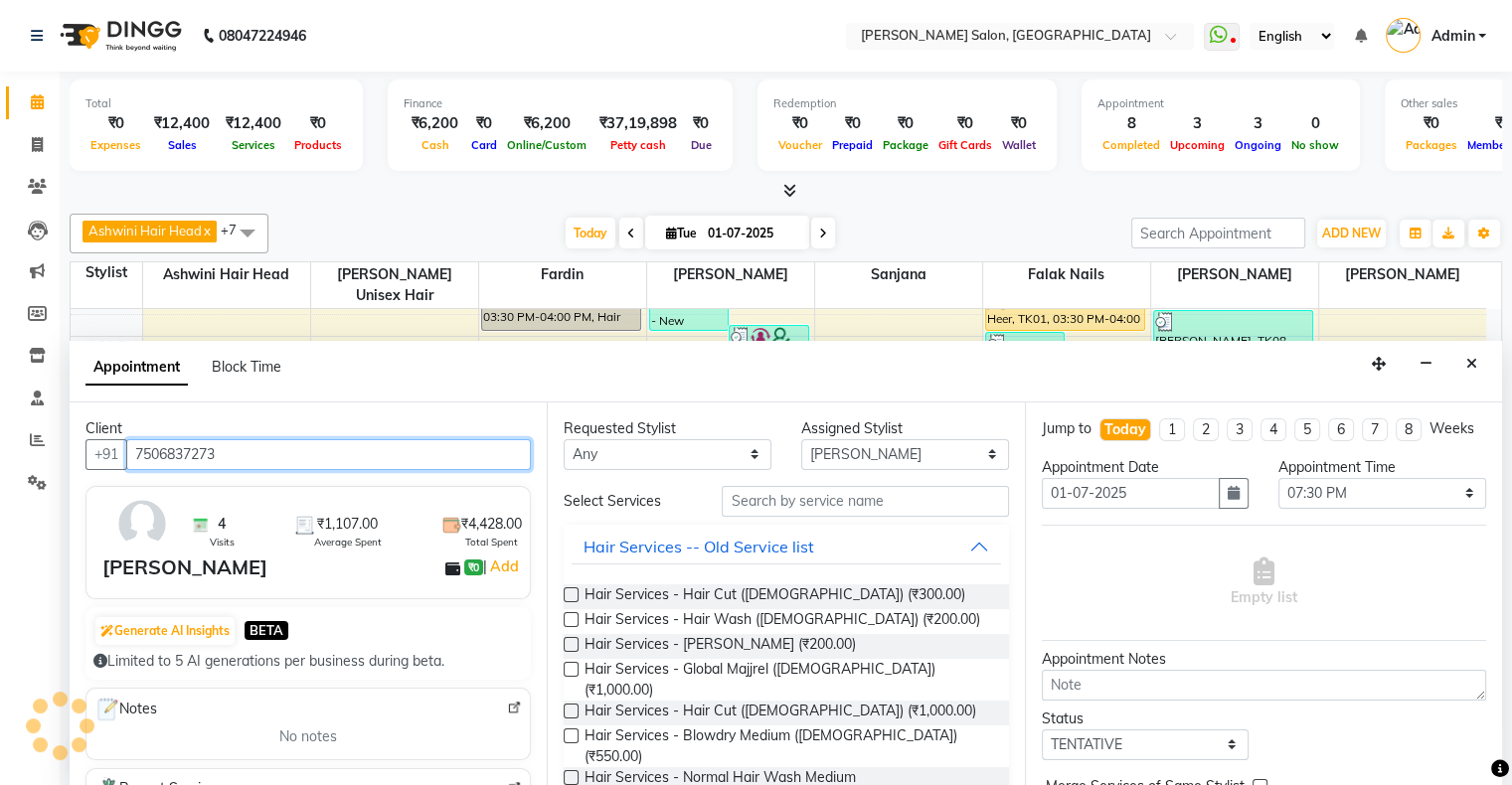 type on "7506837273" 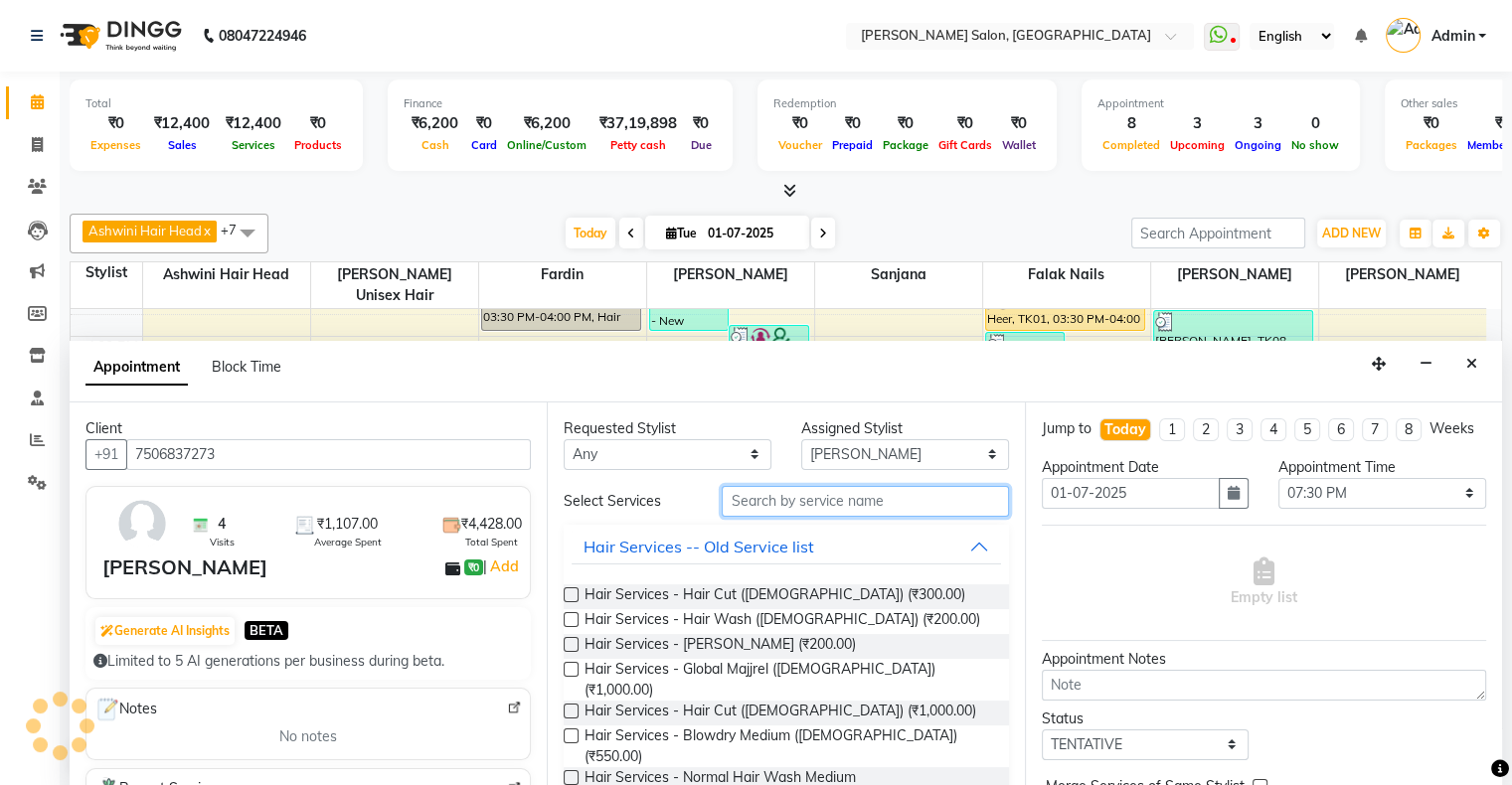 click at bounding box center [865, 501] 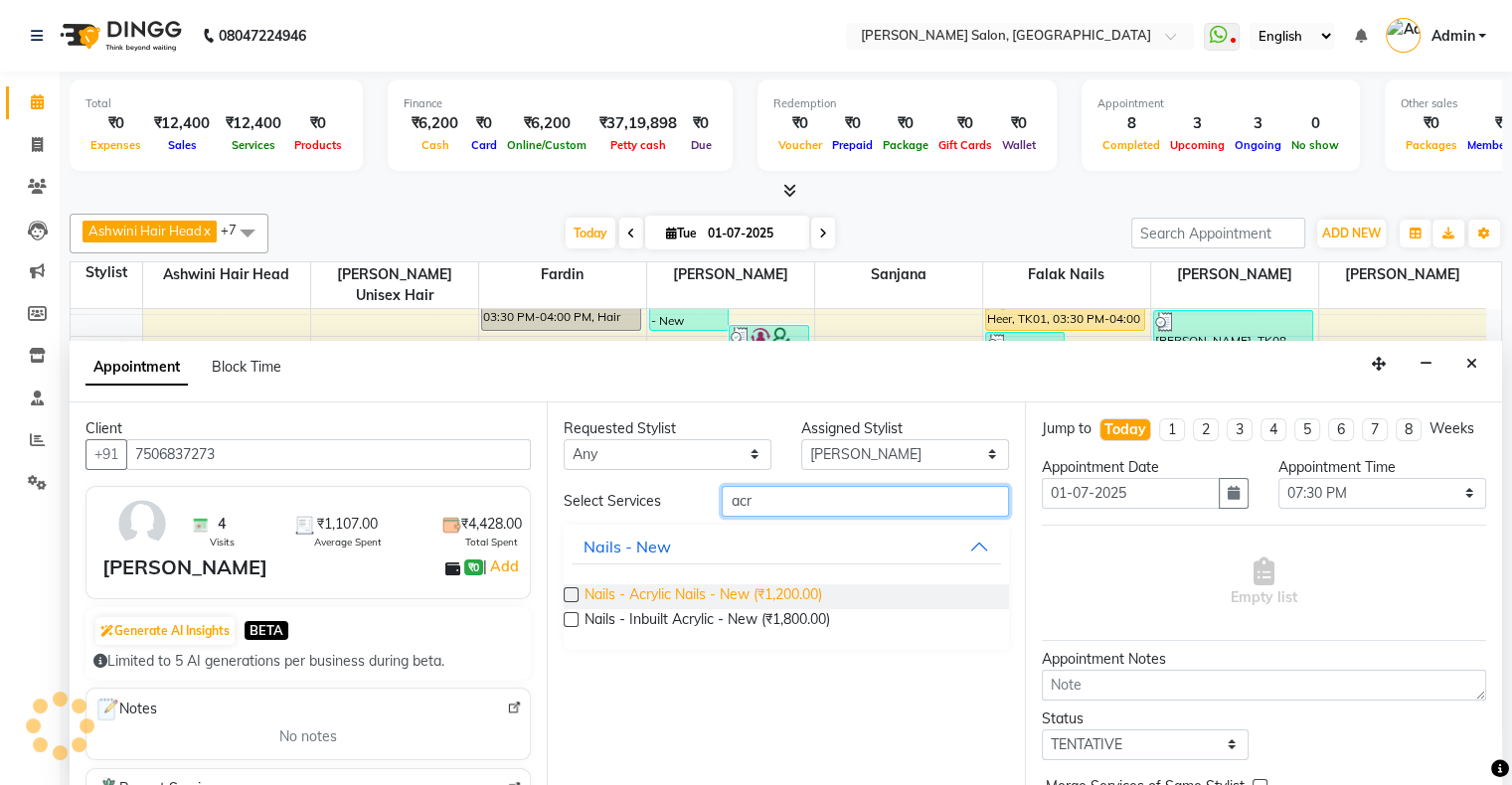 type on "acr" 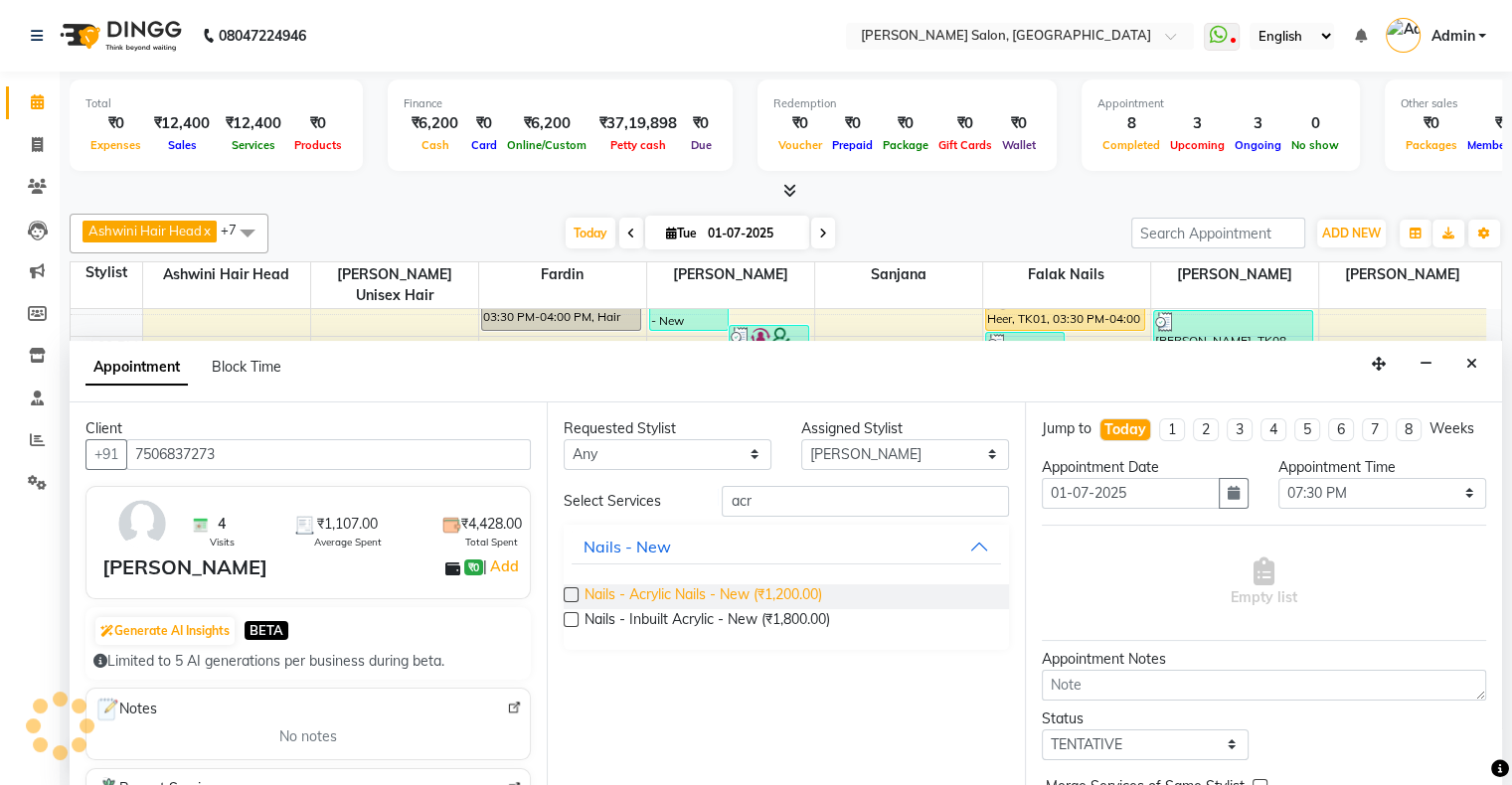 click on "Nails - Acrylic Nails - New (₹1,200.00)" at bounding box center (703, 596) 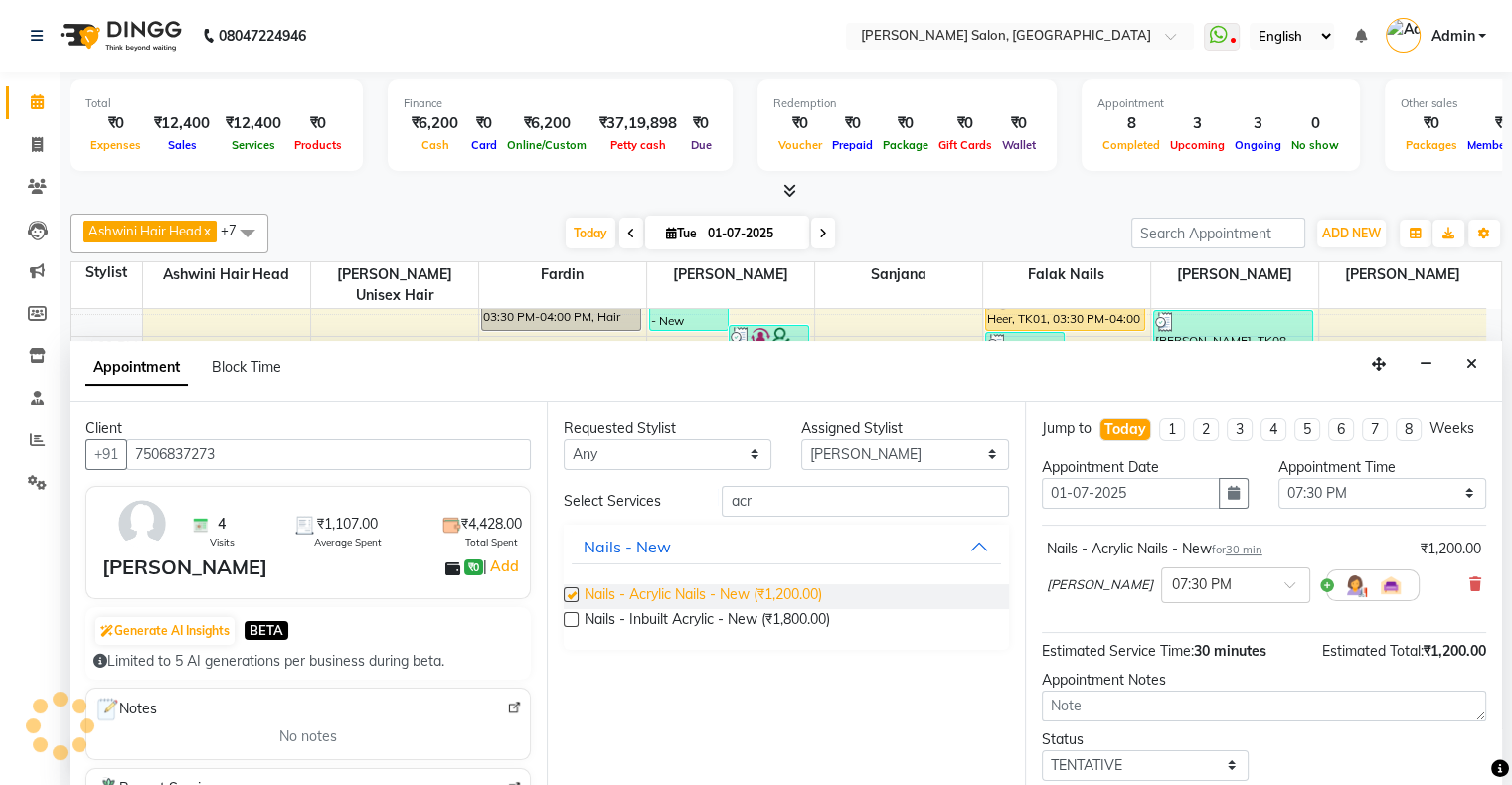 checkbox on "false" 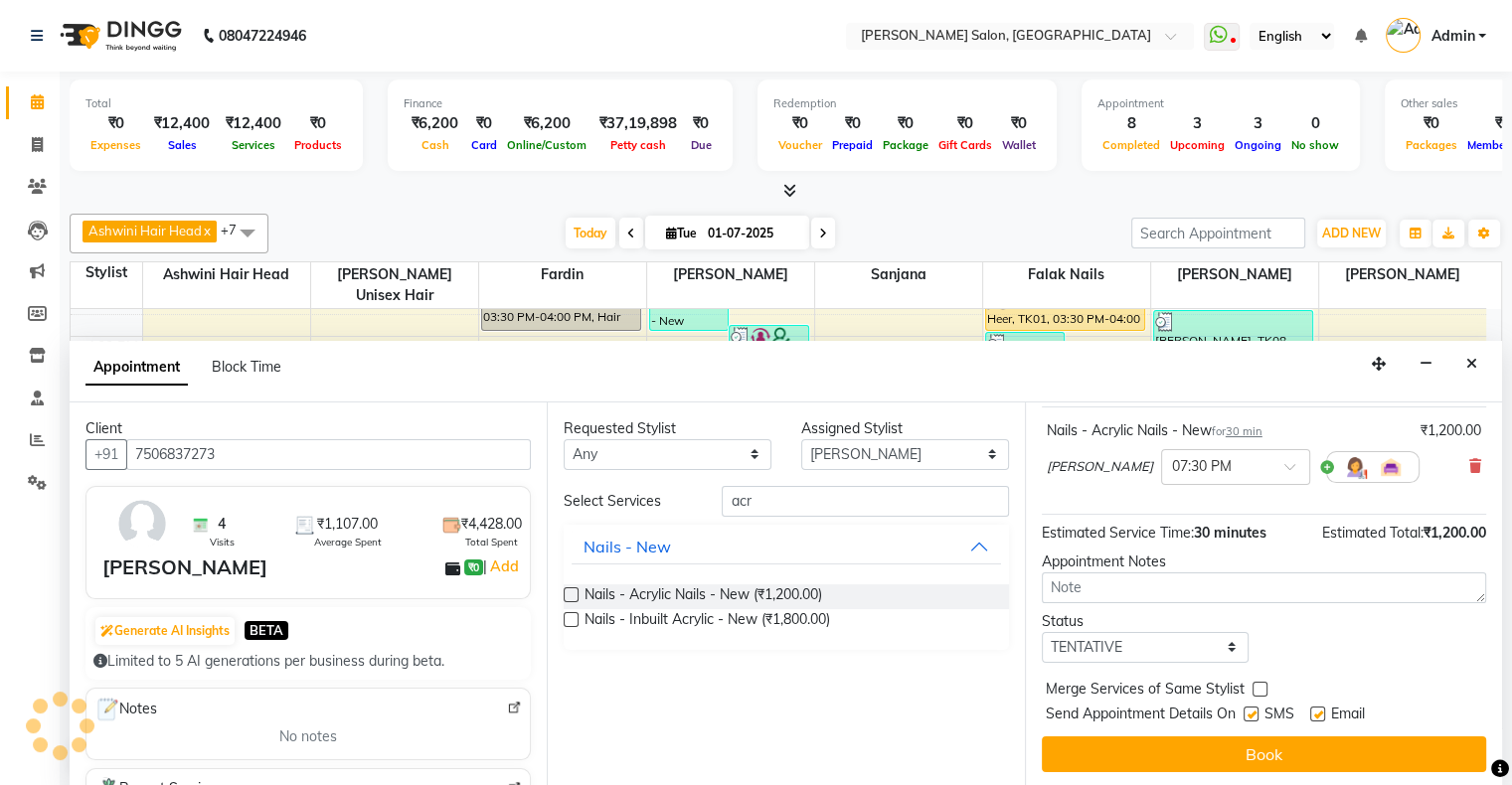 scroll, scrollTop: 136, scrollLeft: 0, axis: vertical 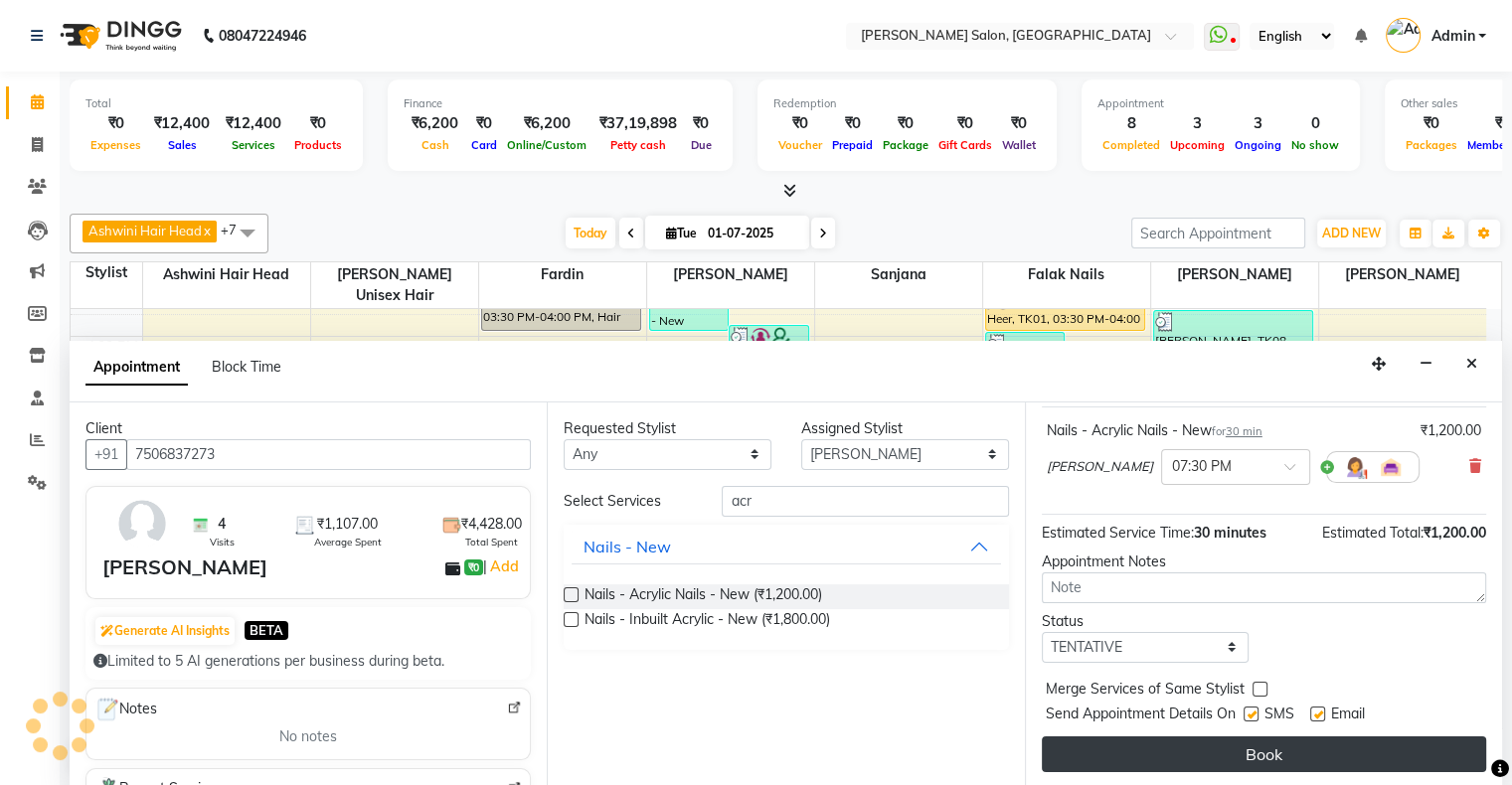 click on "Book" at bounding box center (1263, 754) 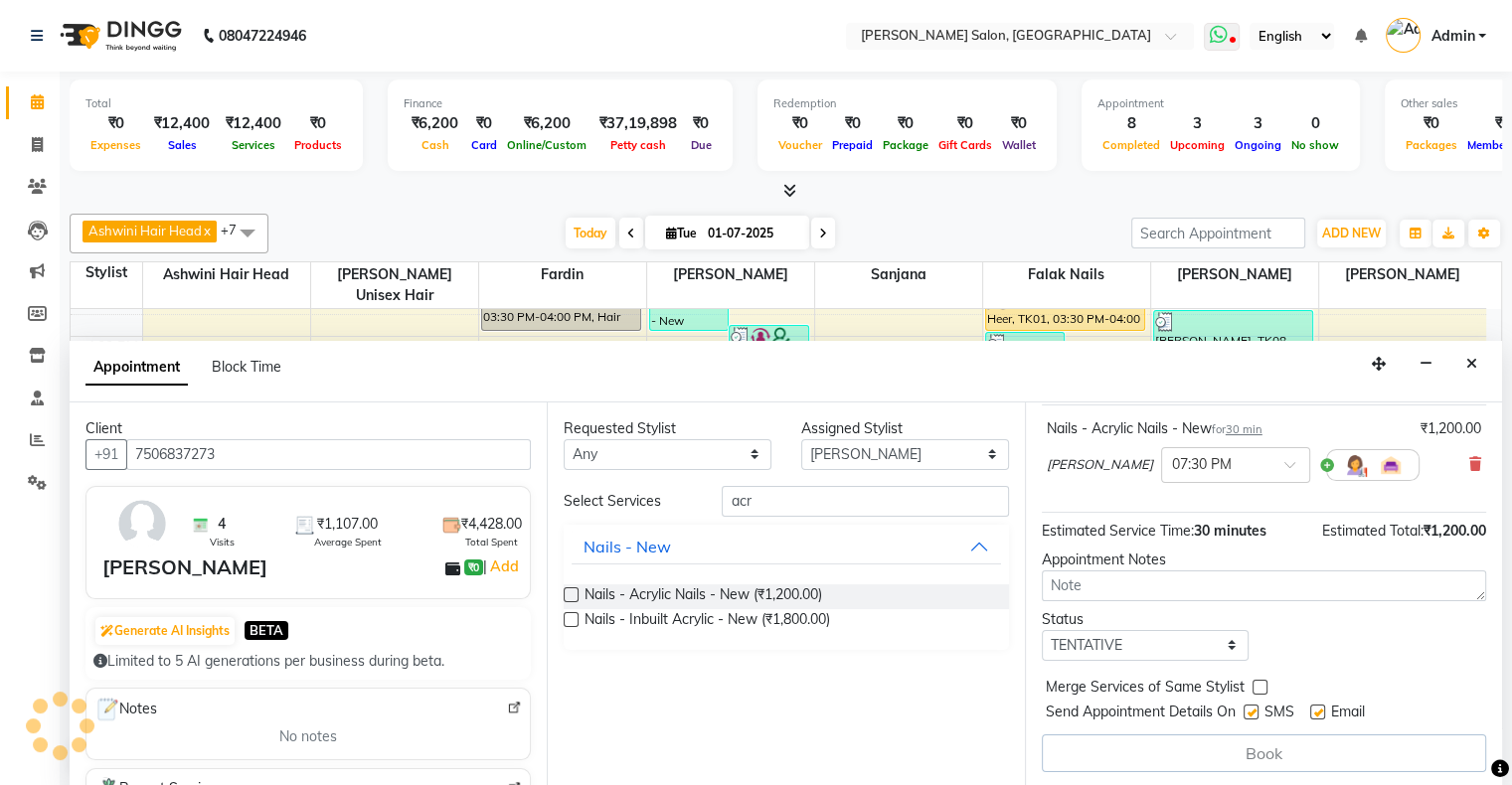 click at bounding box center (1218, 35) 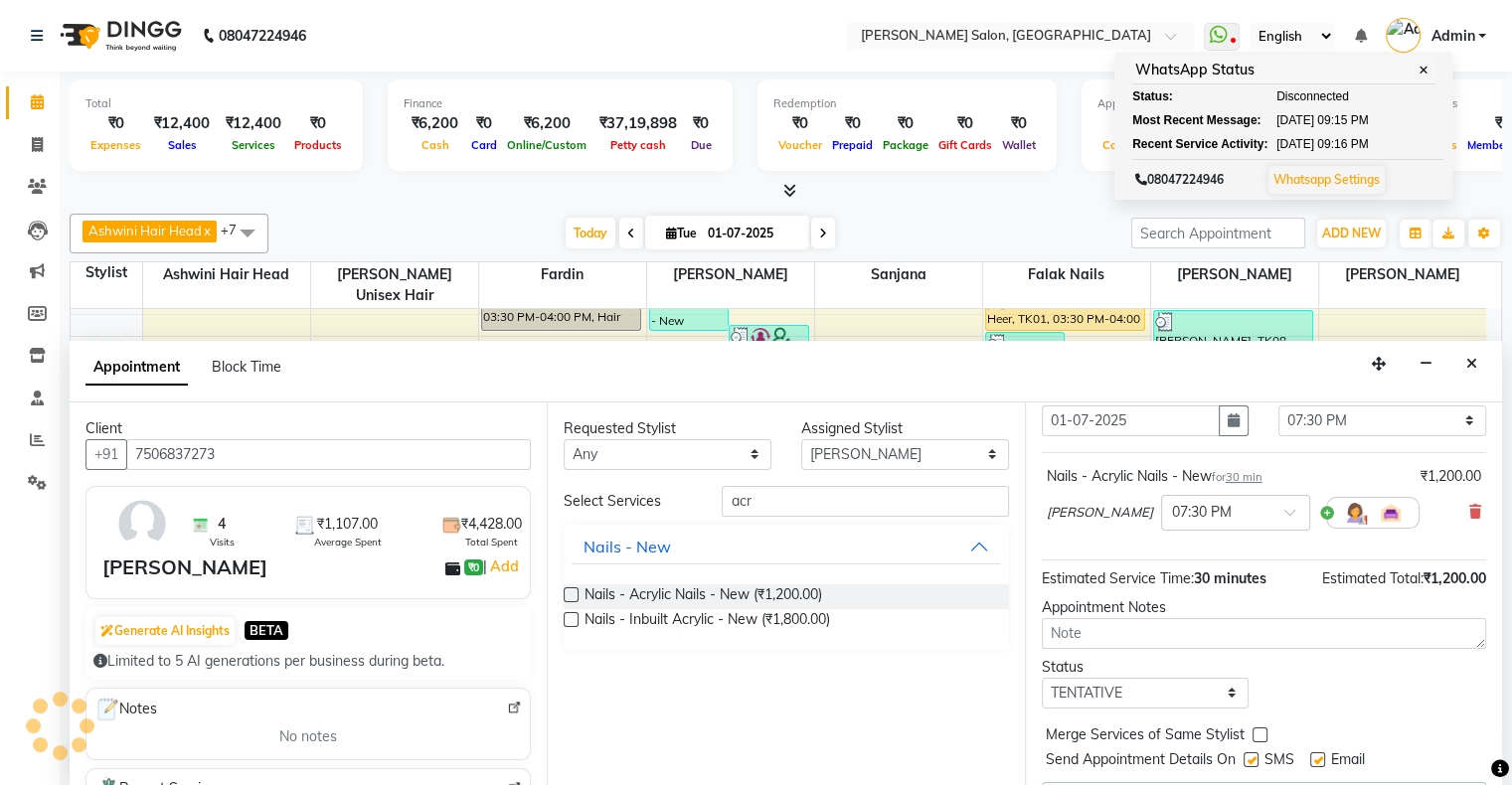 scroll, scrollTop: 0, scrollLeft: 0, axis: both 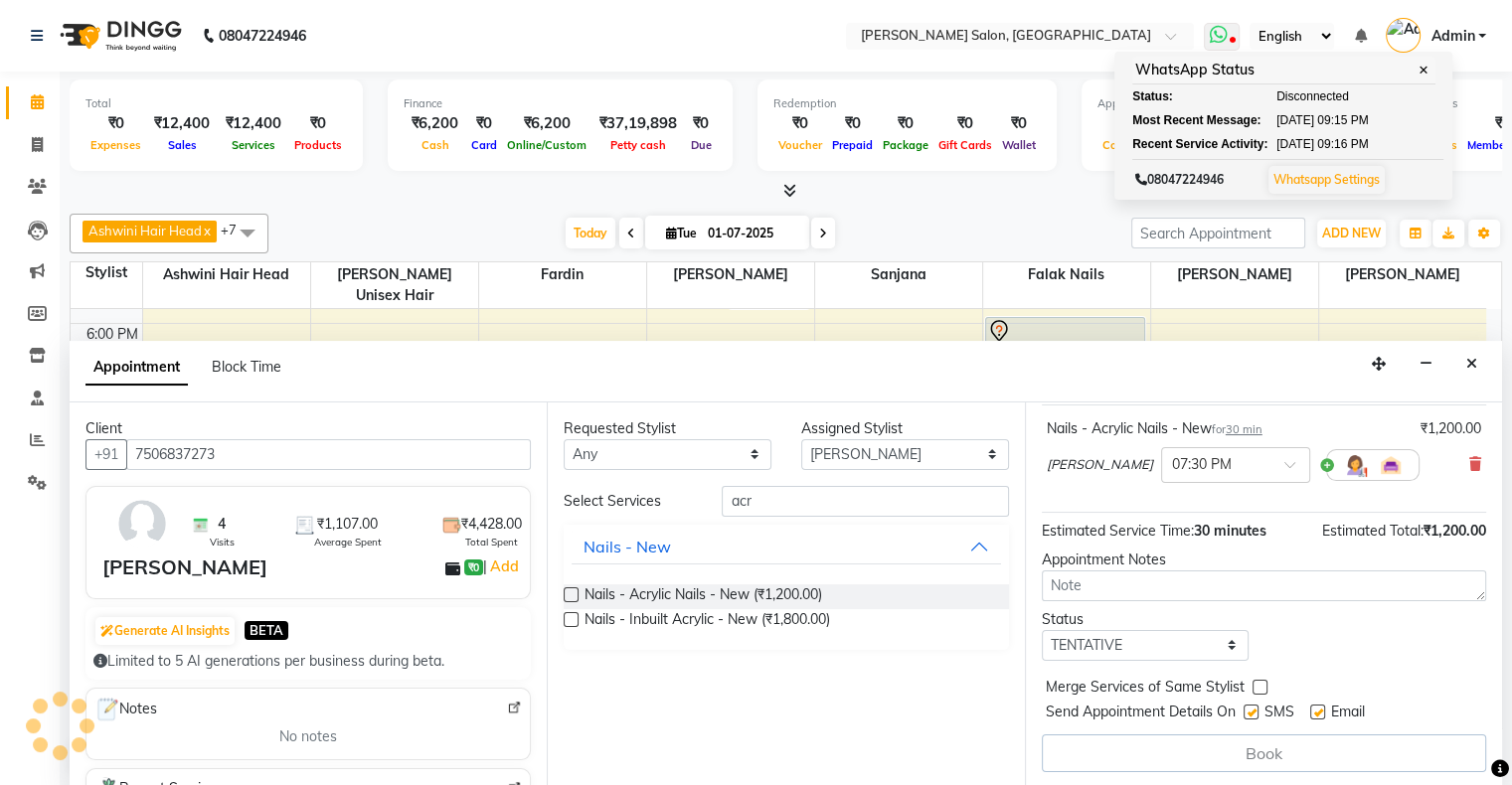 click on "Whatsapp Settings" at bounding box center (1326, 179) 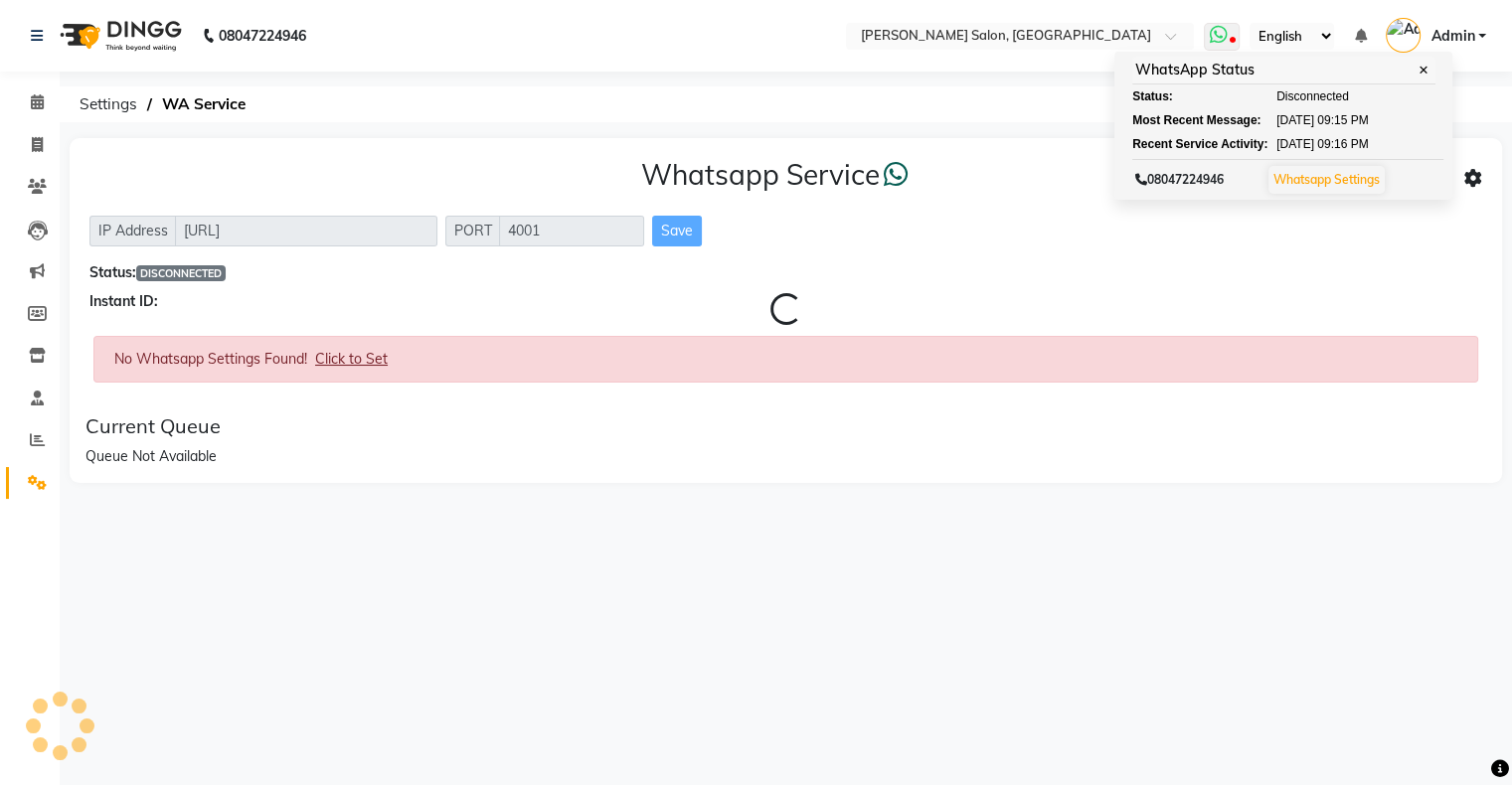 scroll, scrollTop: 0, scrollLeft: 0, axis: both 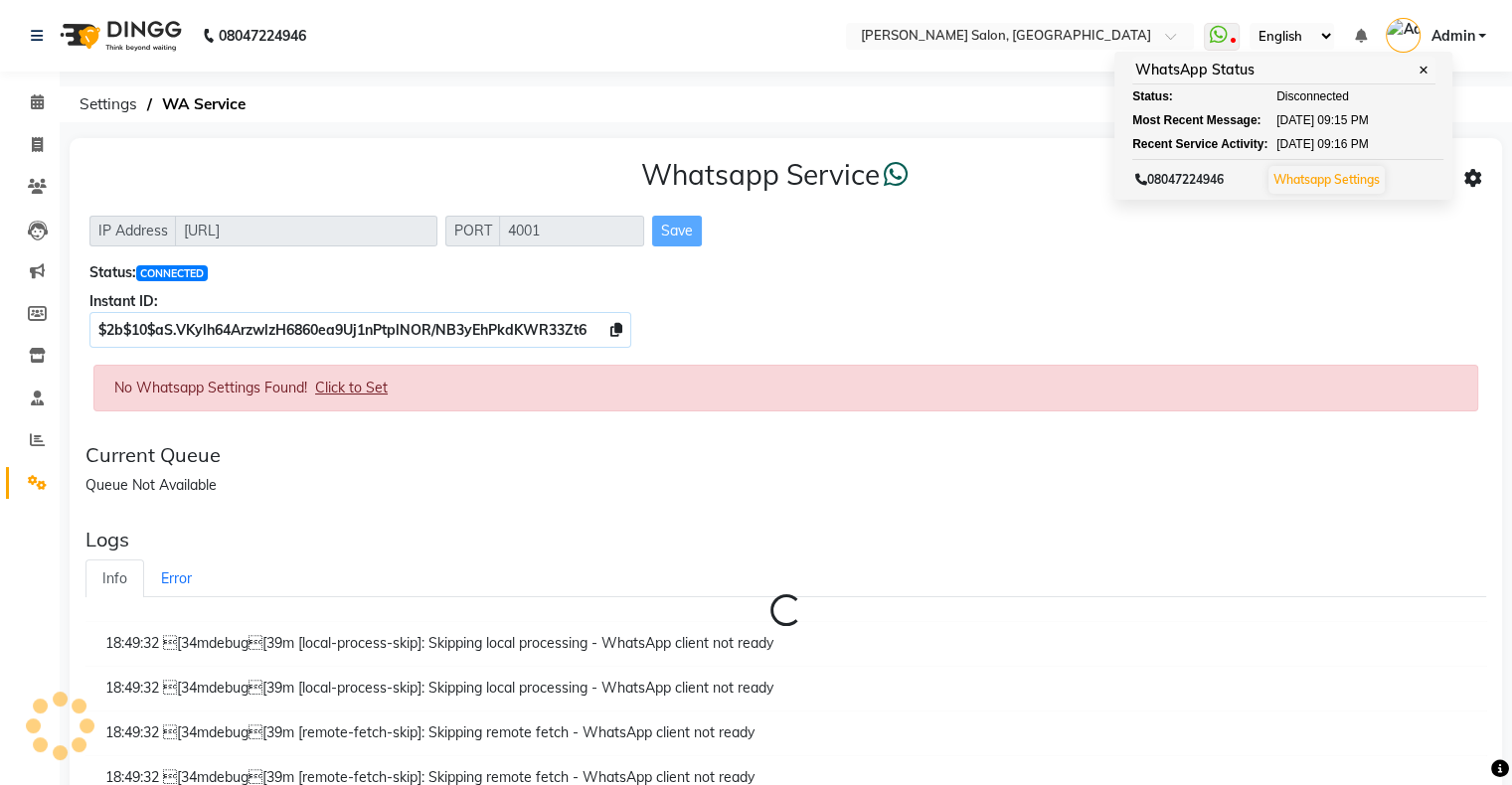 click on "Click to Set" 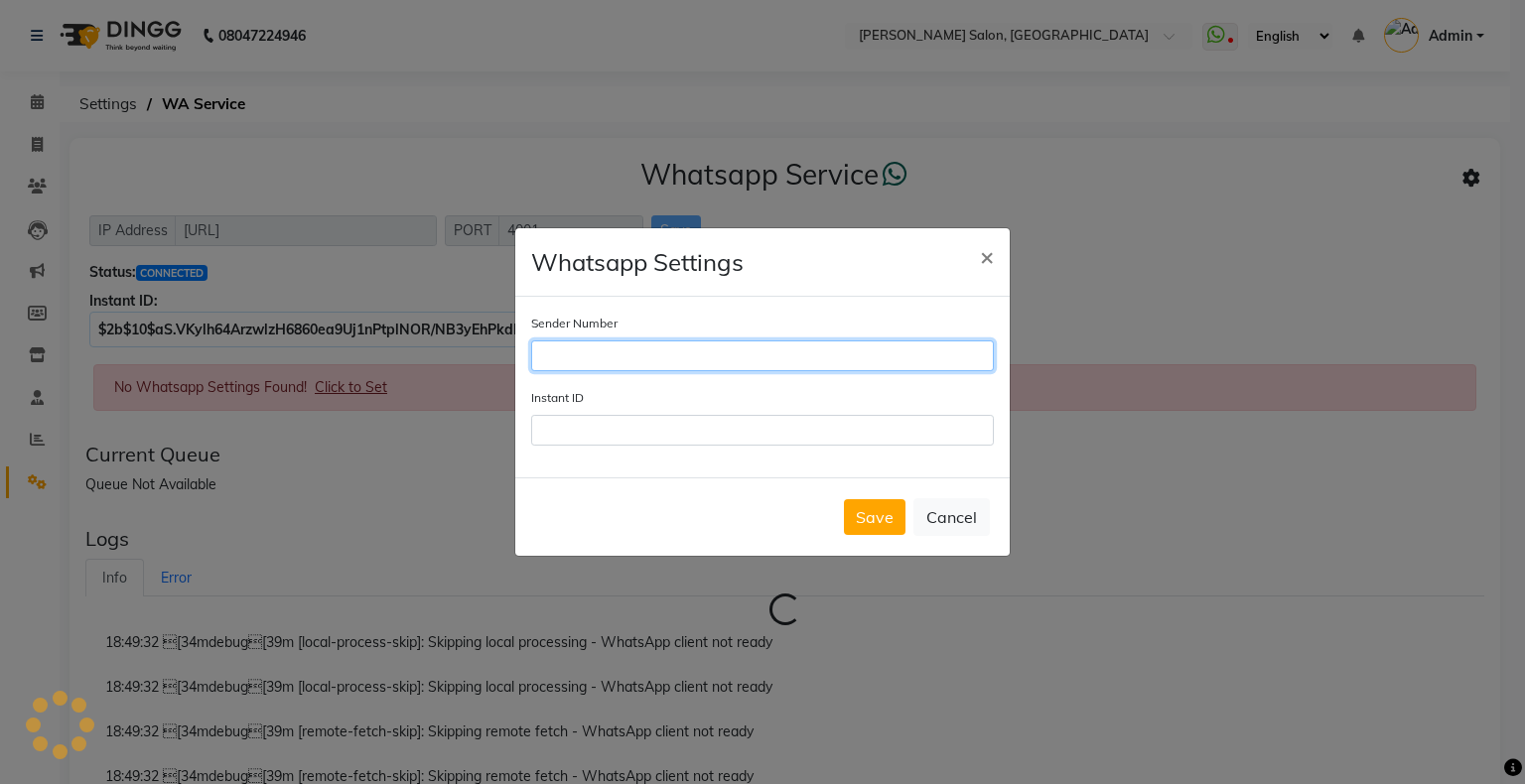 click on "Sender Number" at bounding box center [762, 355] 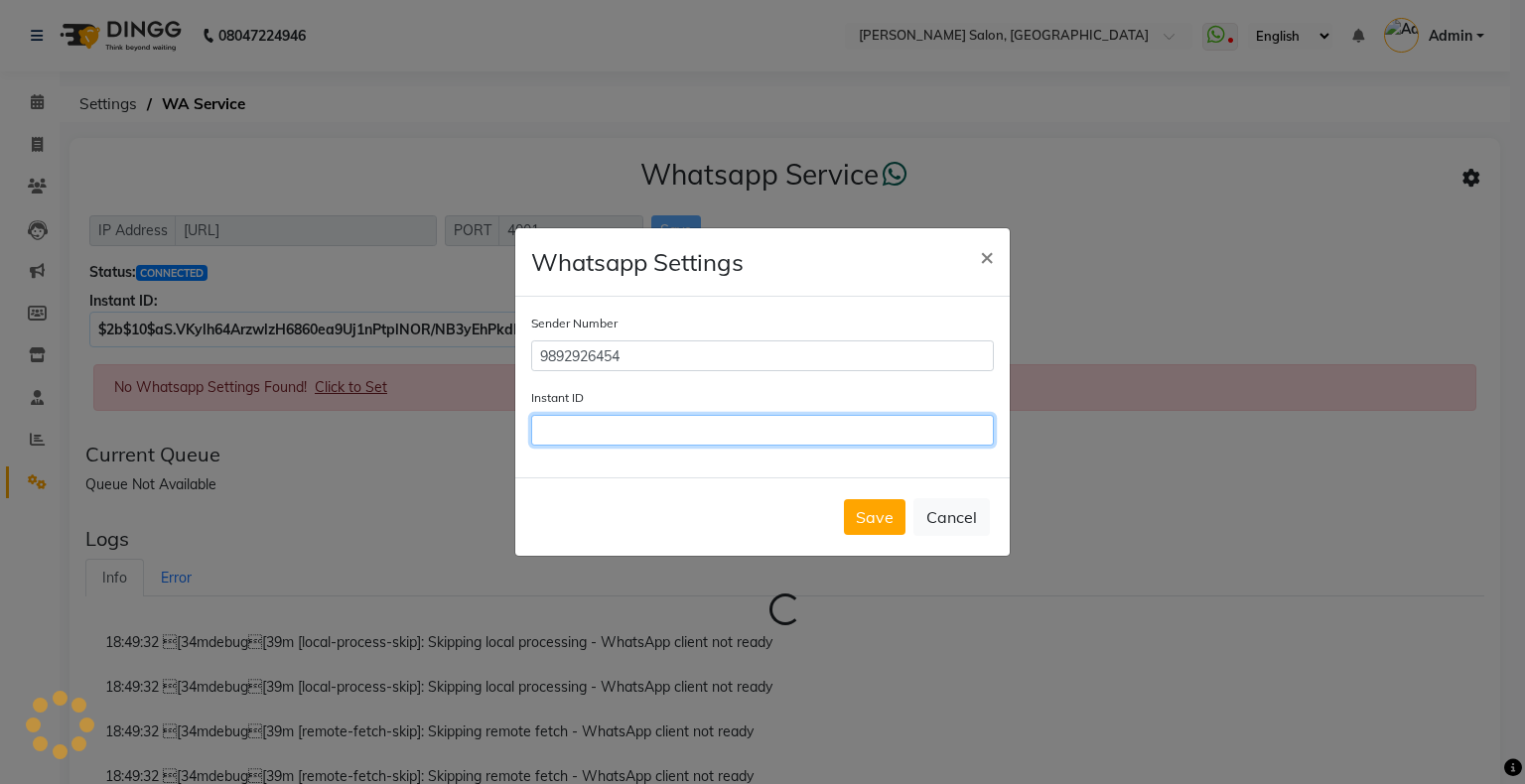 click on "Instant ID" at bounding box center (762, 430) 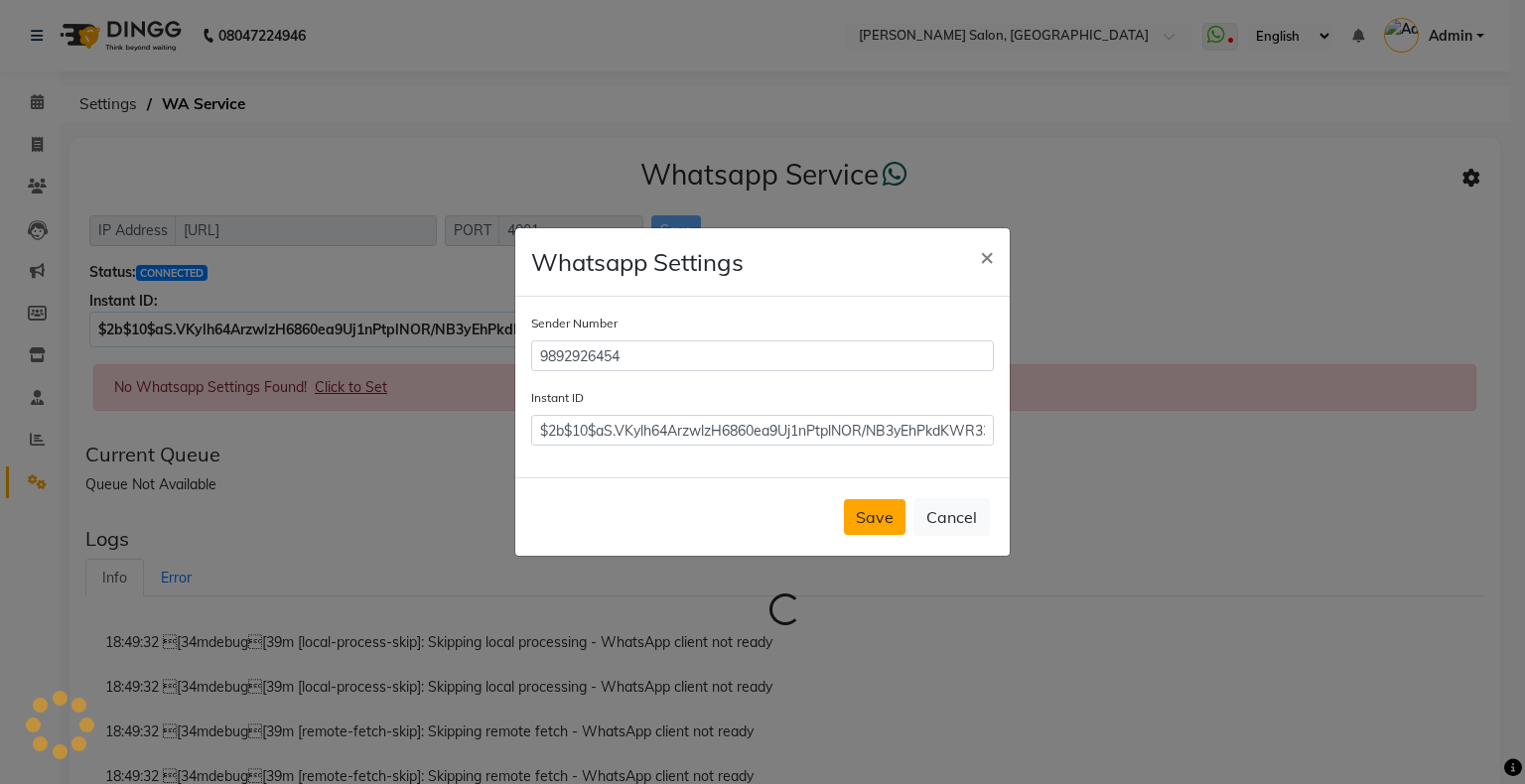 click on "Save" 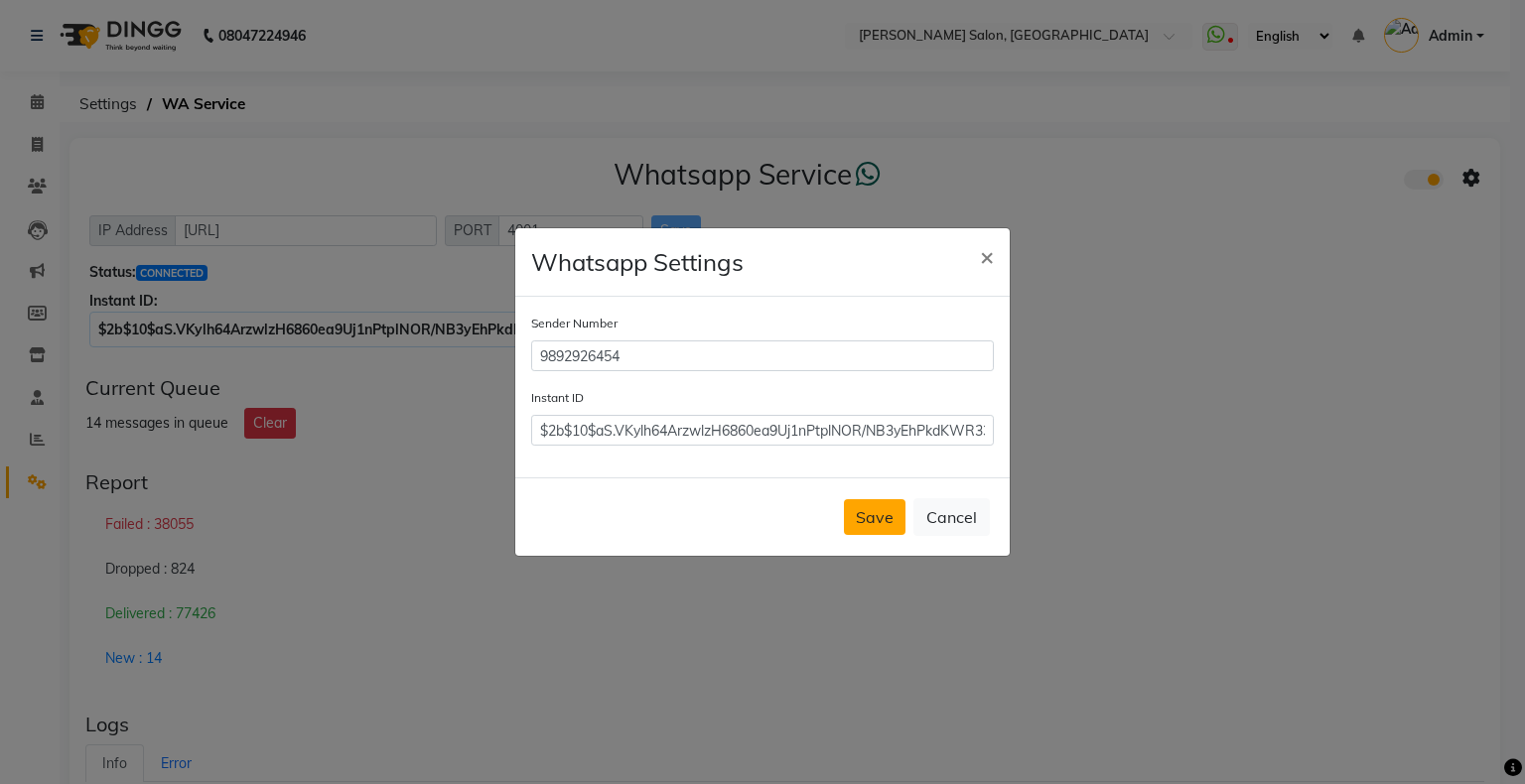 click on "Save" 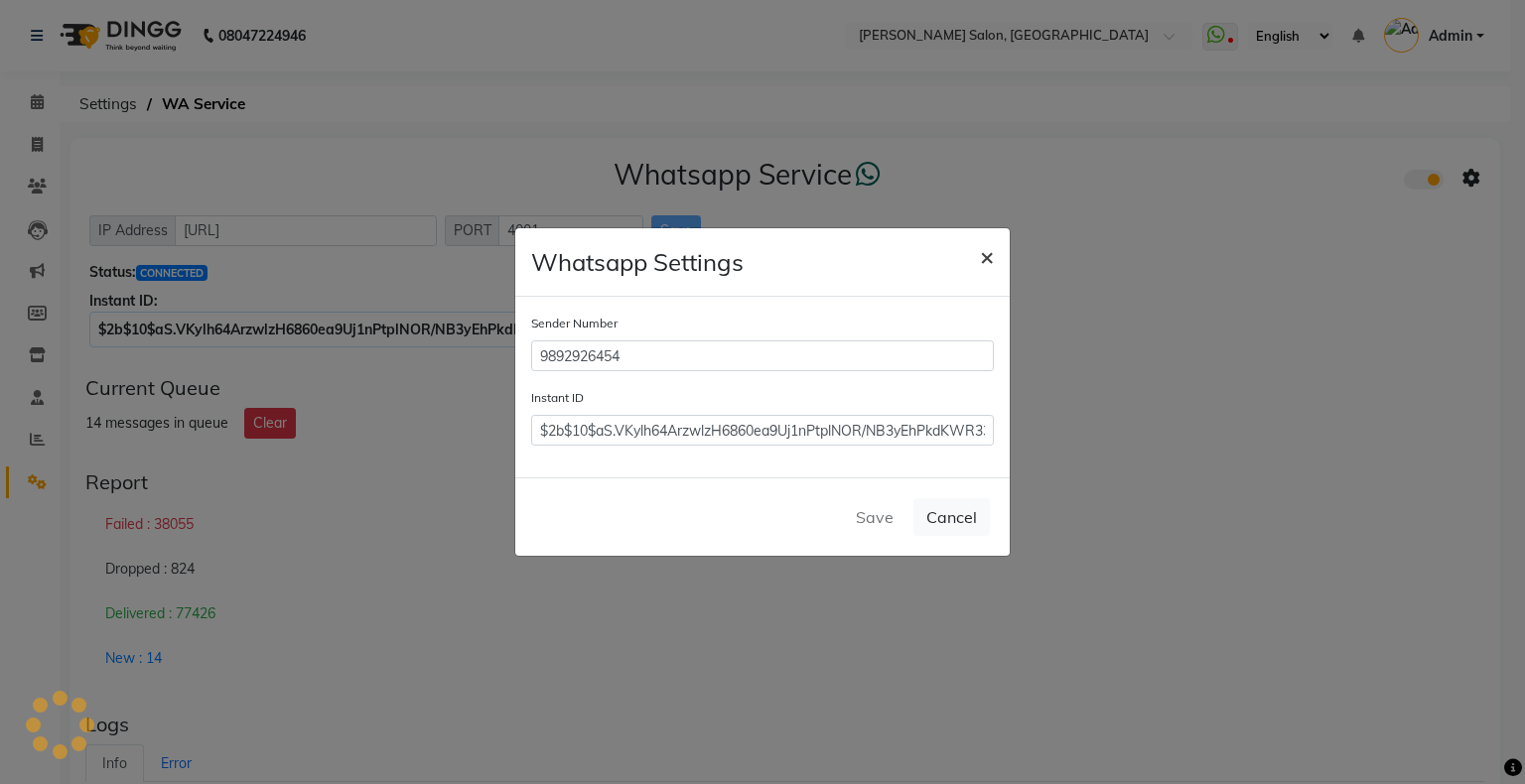 click on "×" 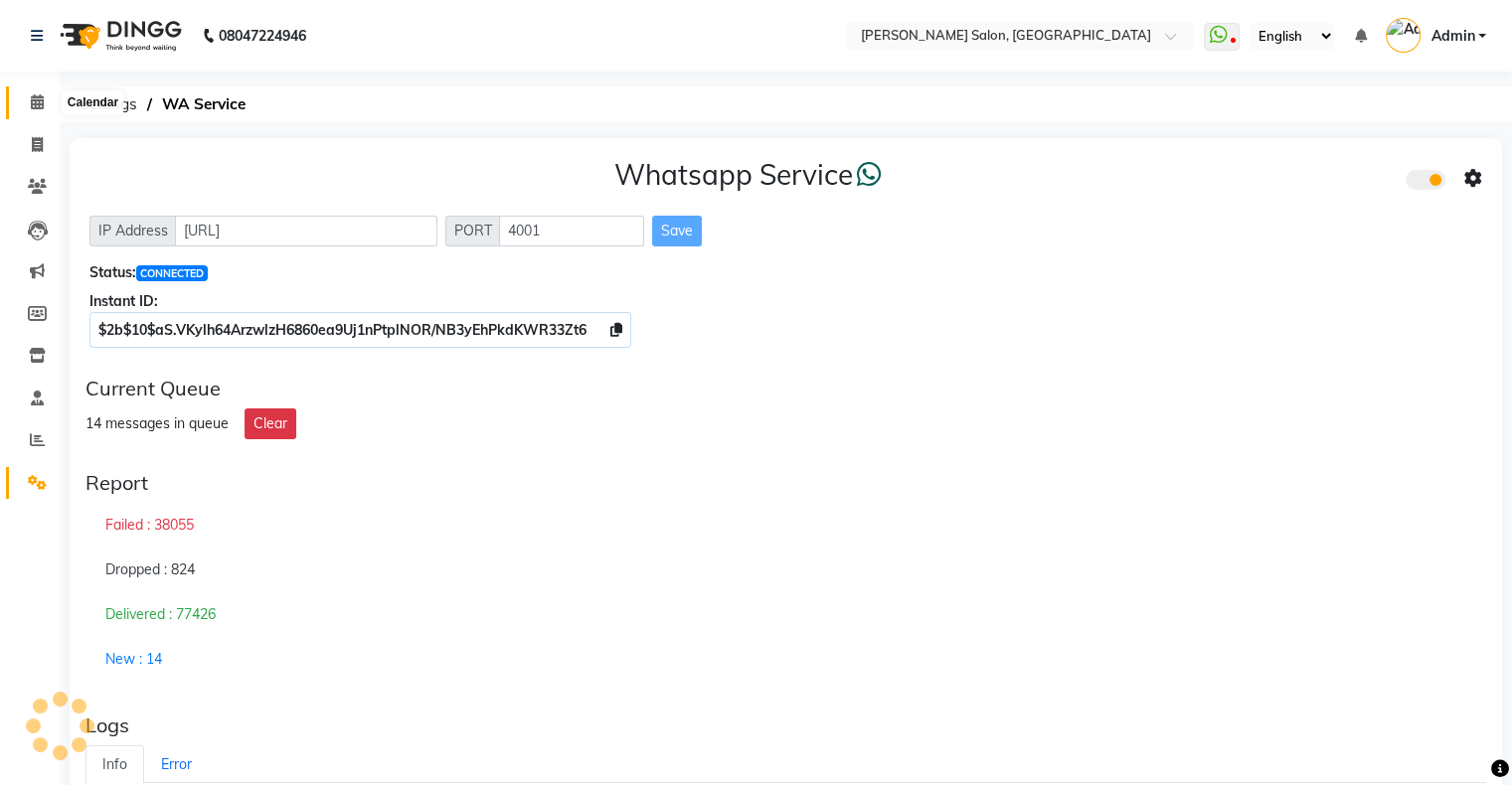 click 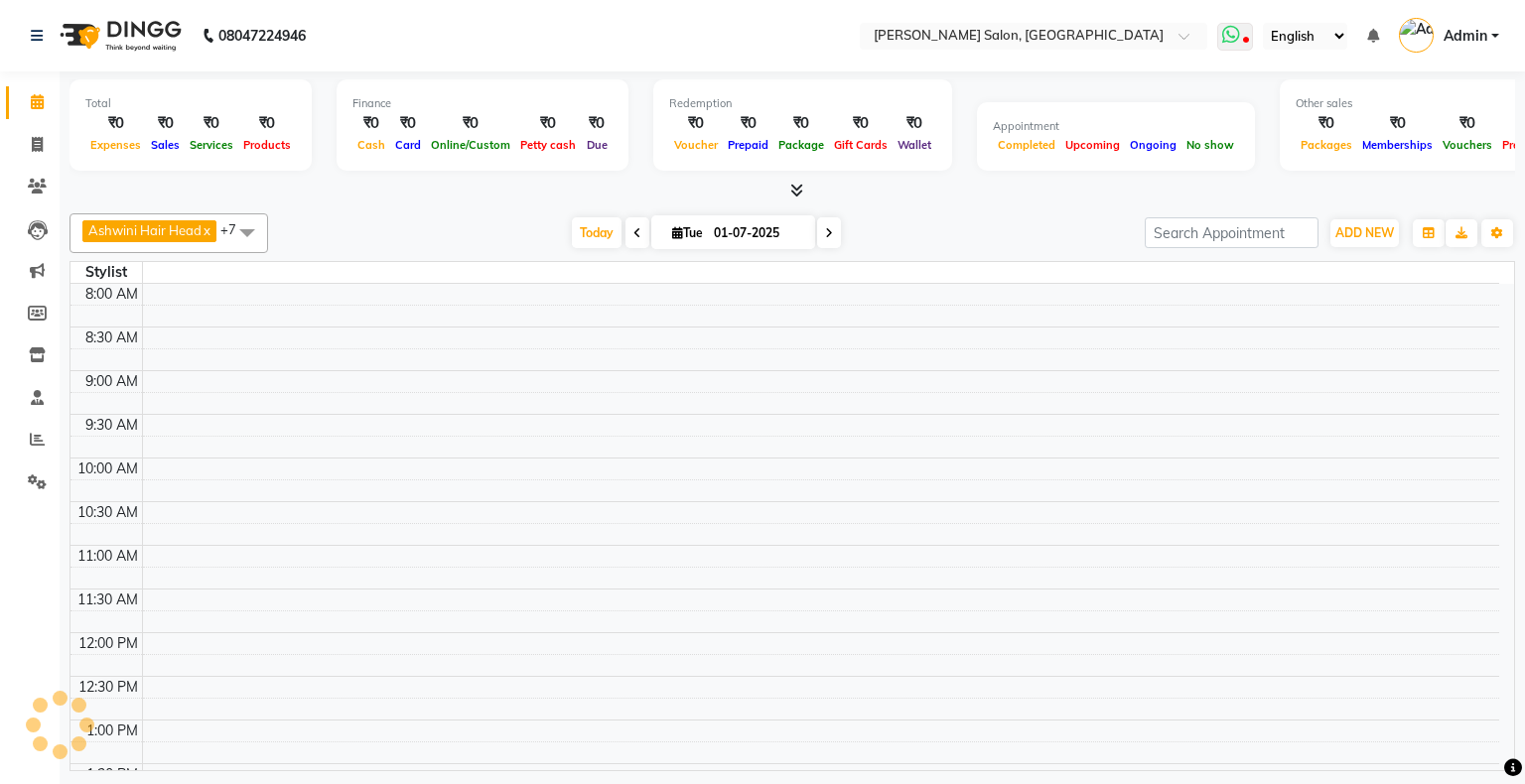 click at bounding box center [1231, 35] 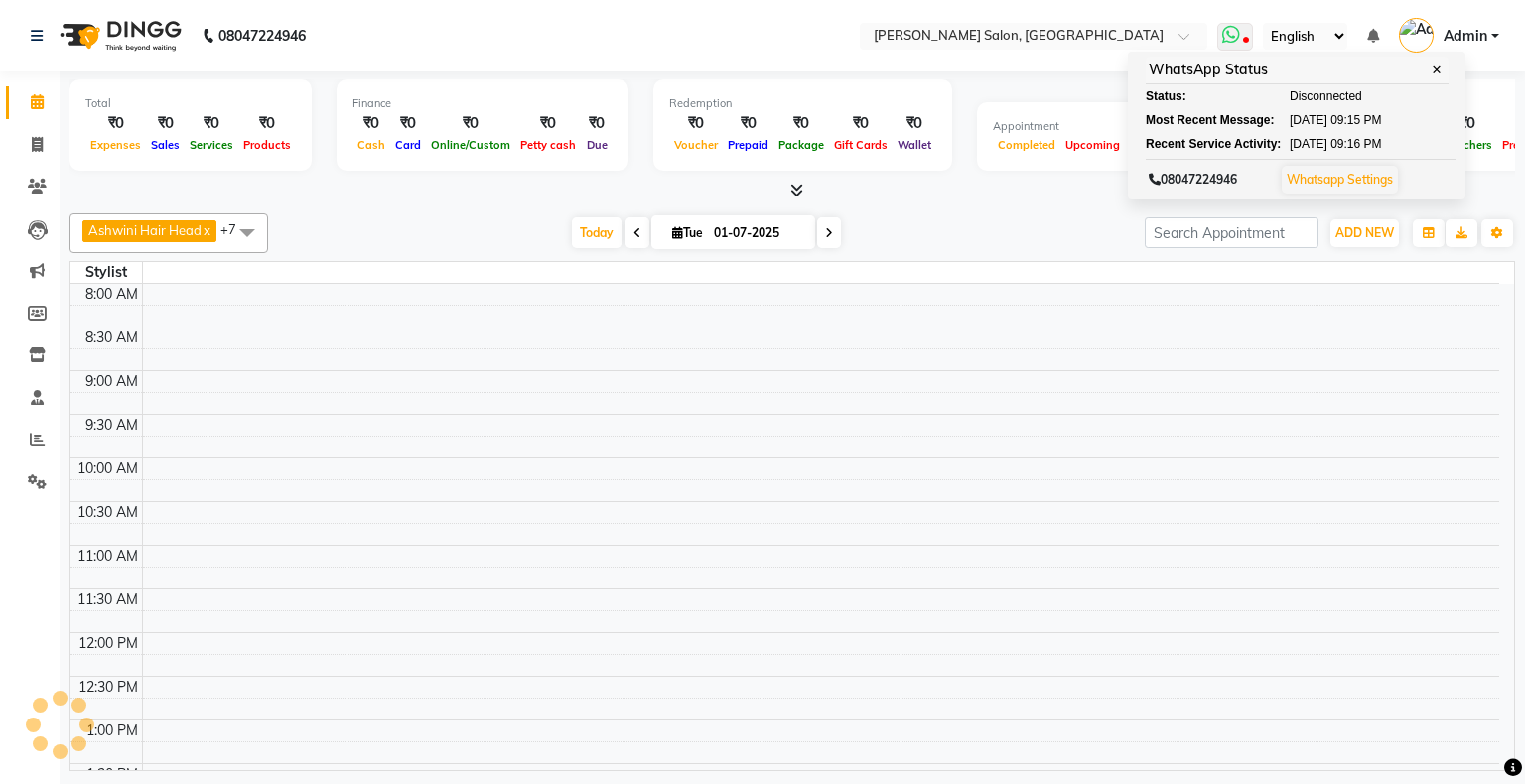 click on "Whatsapp Settings" at bounding box center [1339, 179] 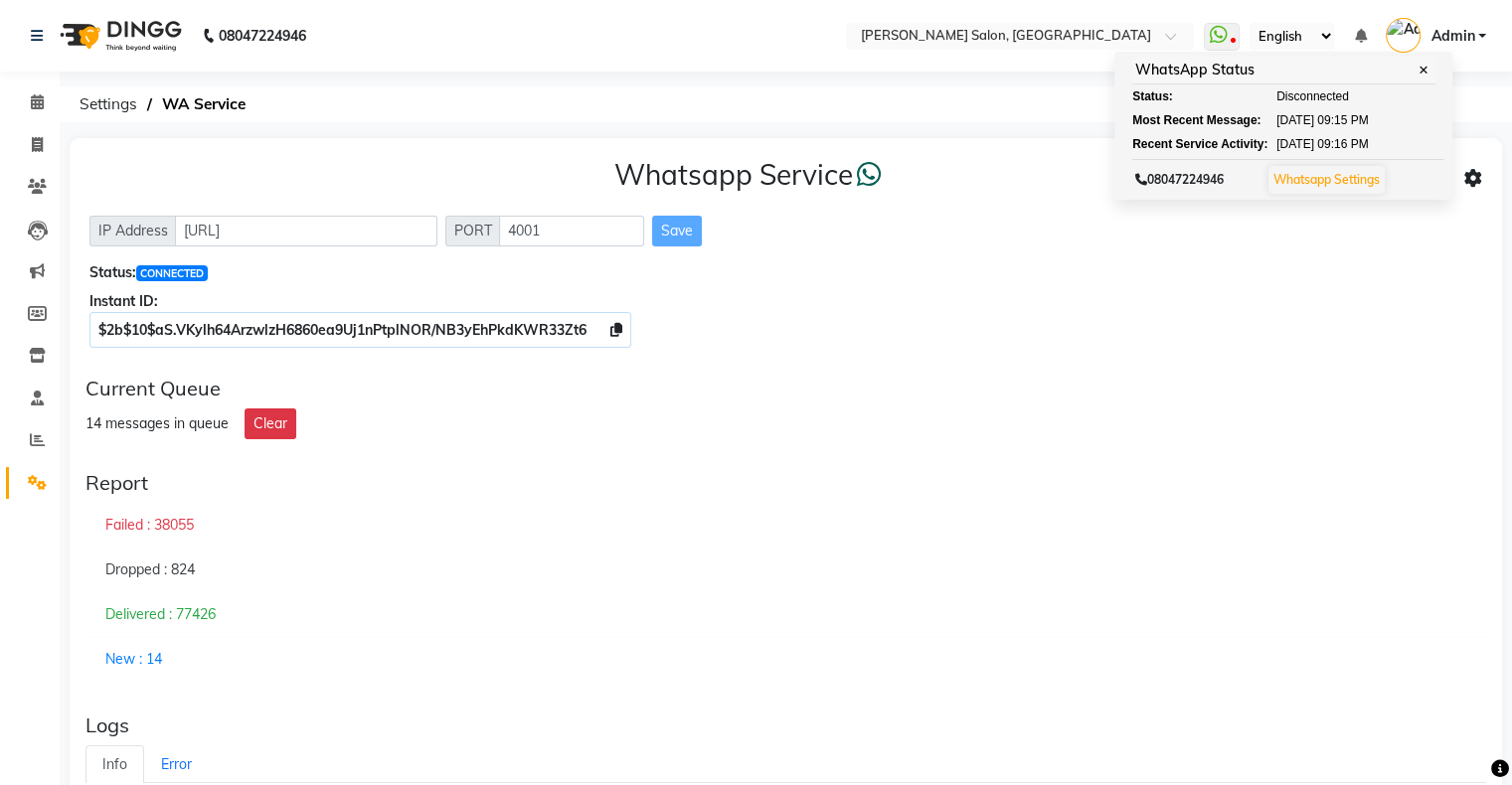 click on "$2b$10$aS.VKylh64ArzwlzH6860ea9Uj1nPtplNOR/NB3yEhPkdKWR33Zt6" 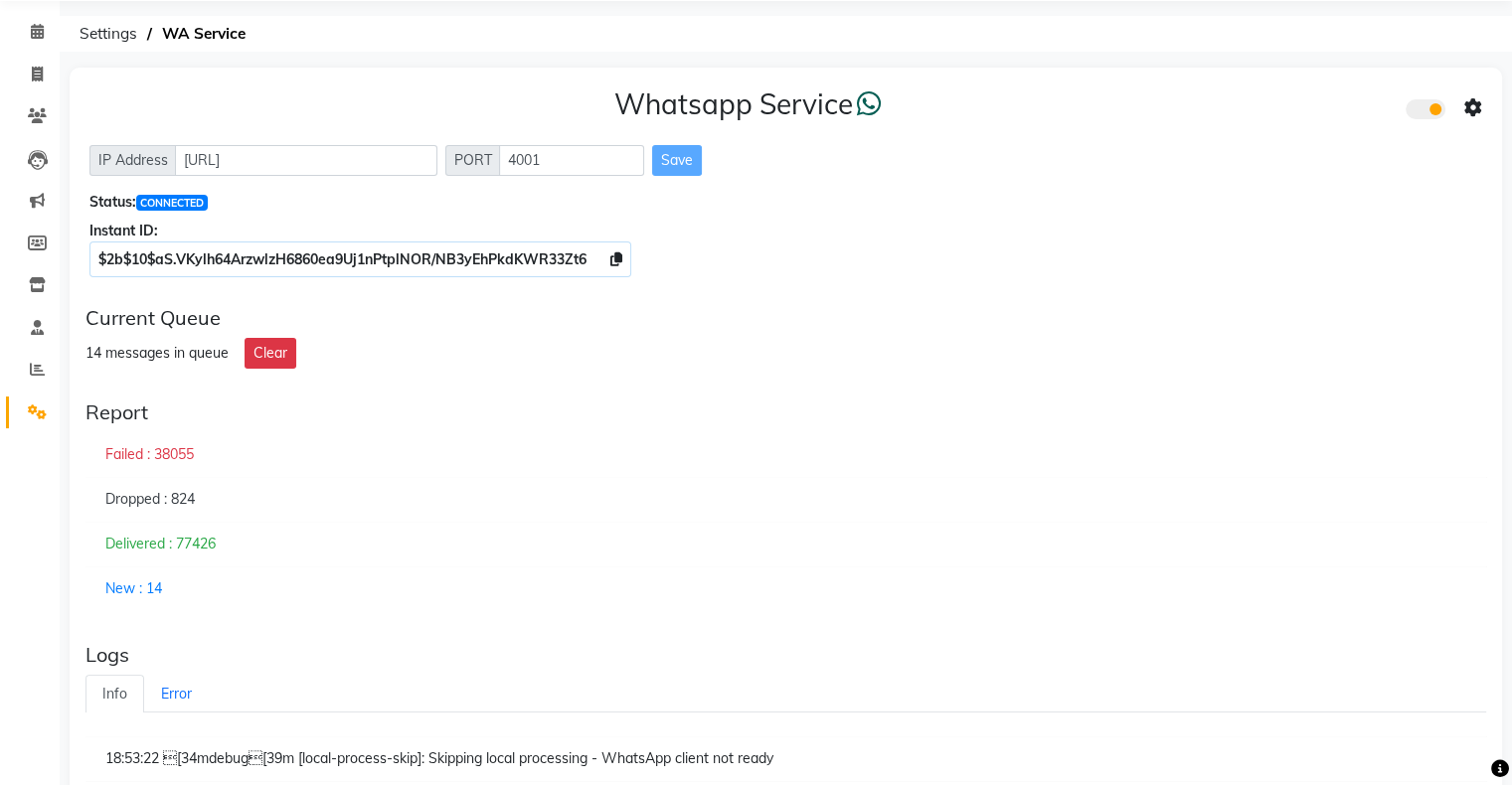 scroll, scrollTop: 0, scrollLeft: 0, axis: both 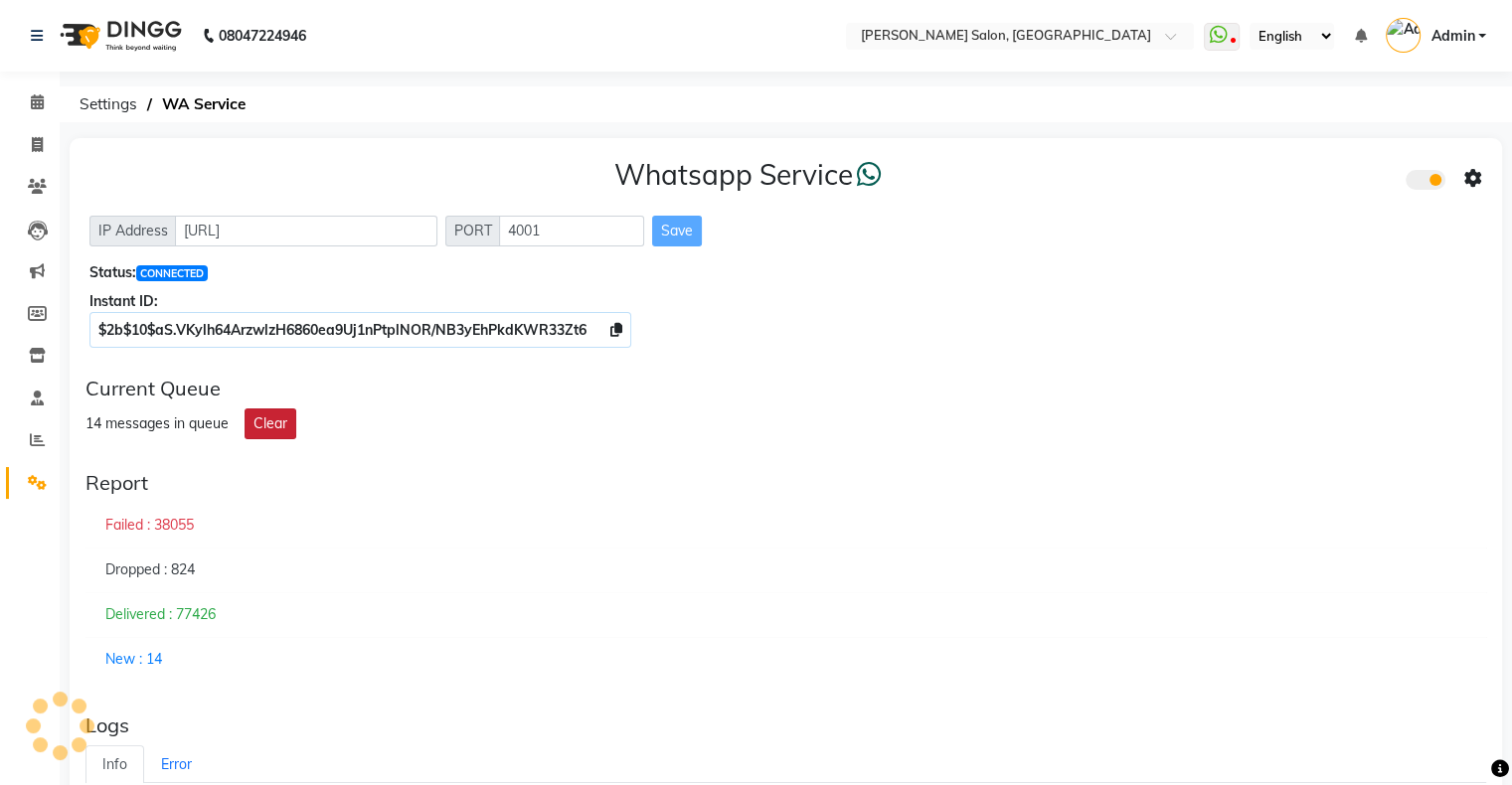 click on "Clear" 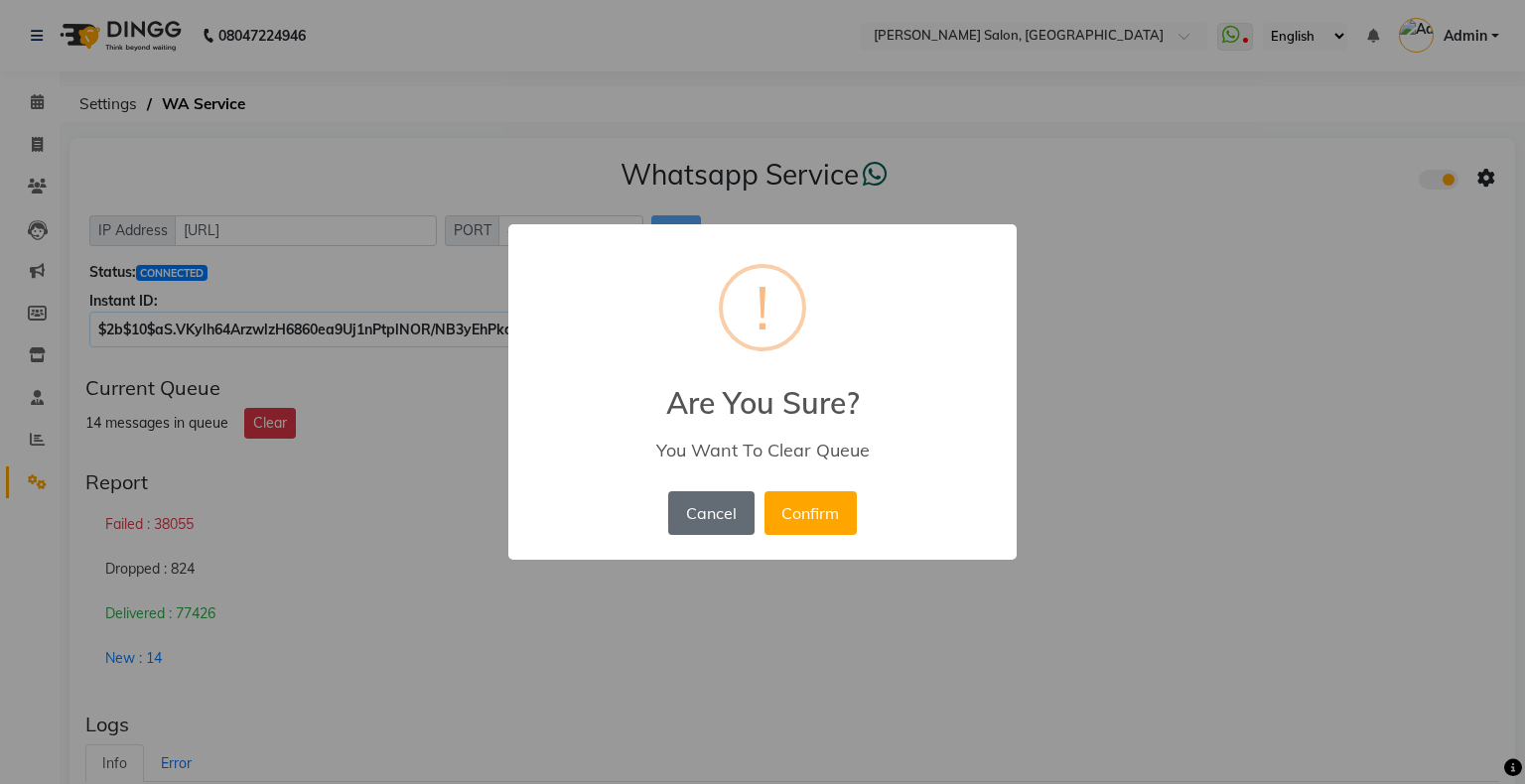 click on "Cancel" at bounding box center [711, 513] 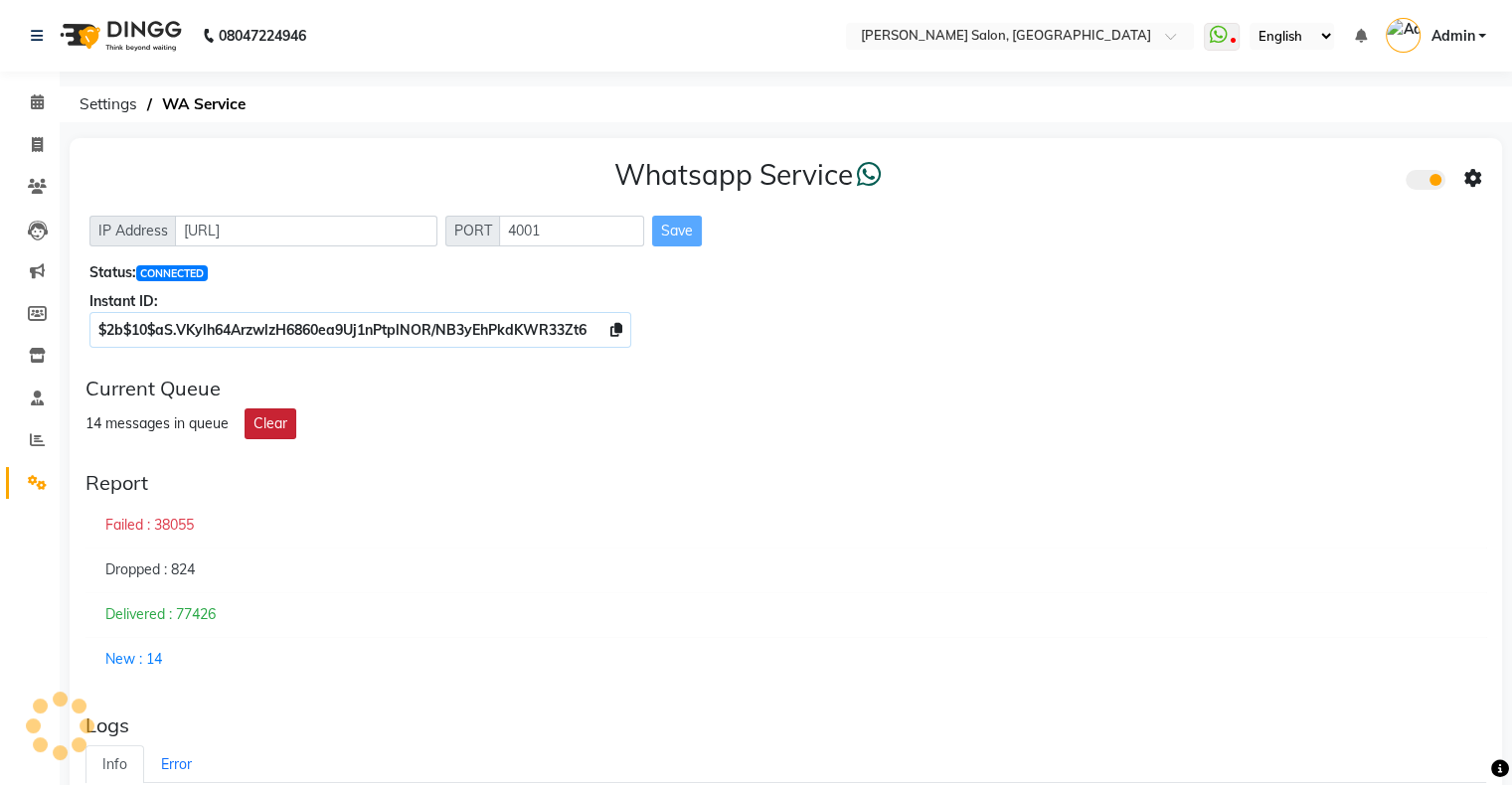 click on "Clear" 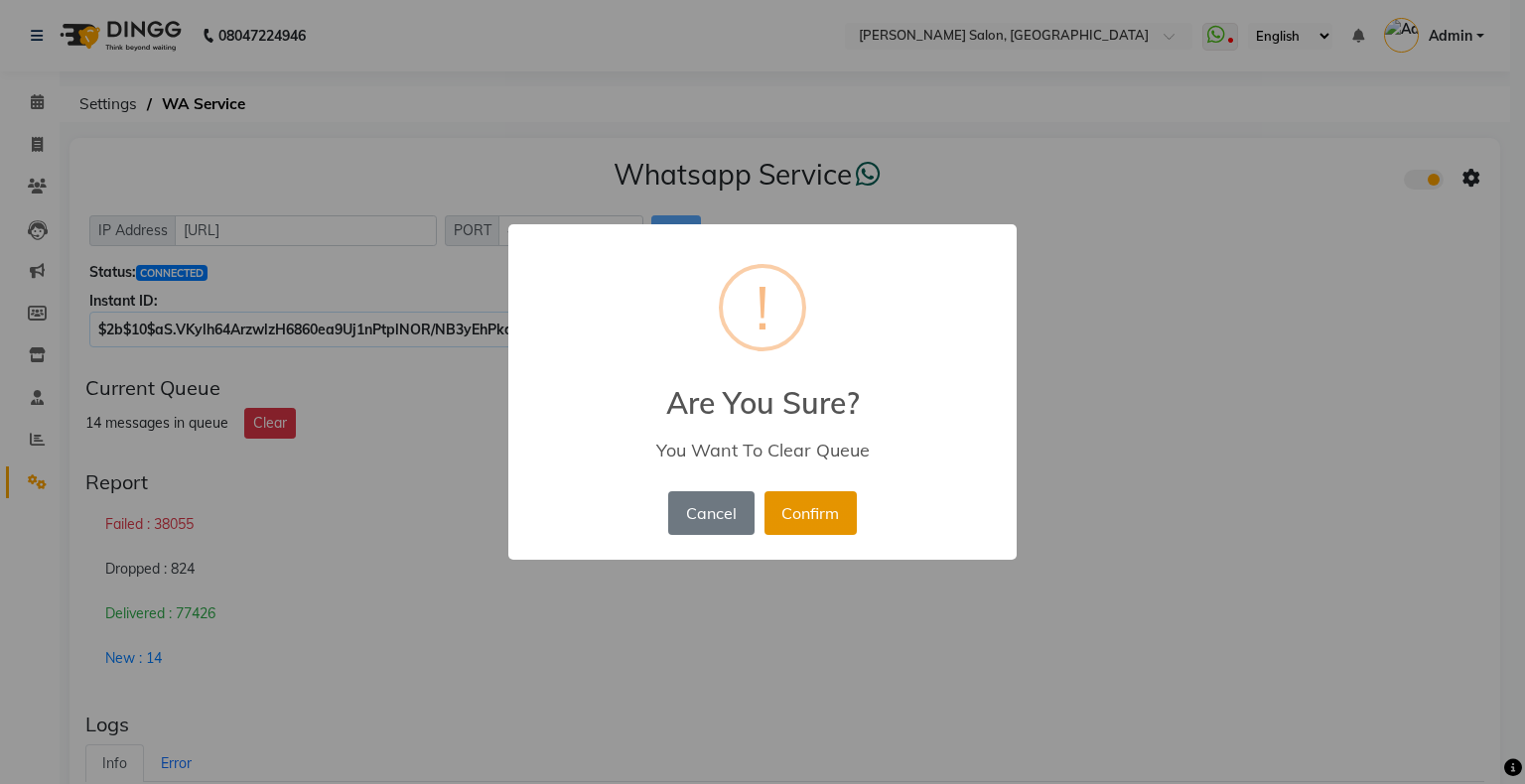 click on "Confirm" at bounding box center (810, 513) 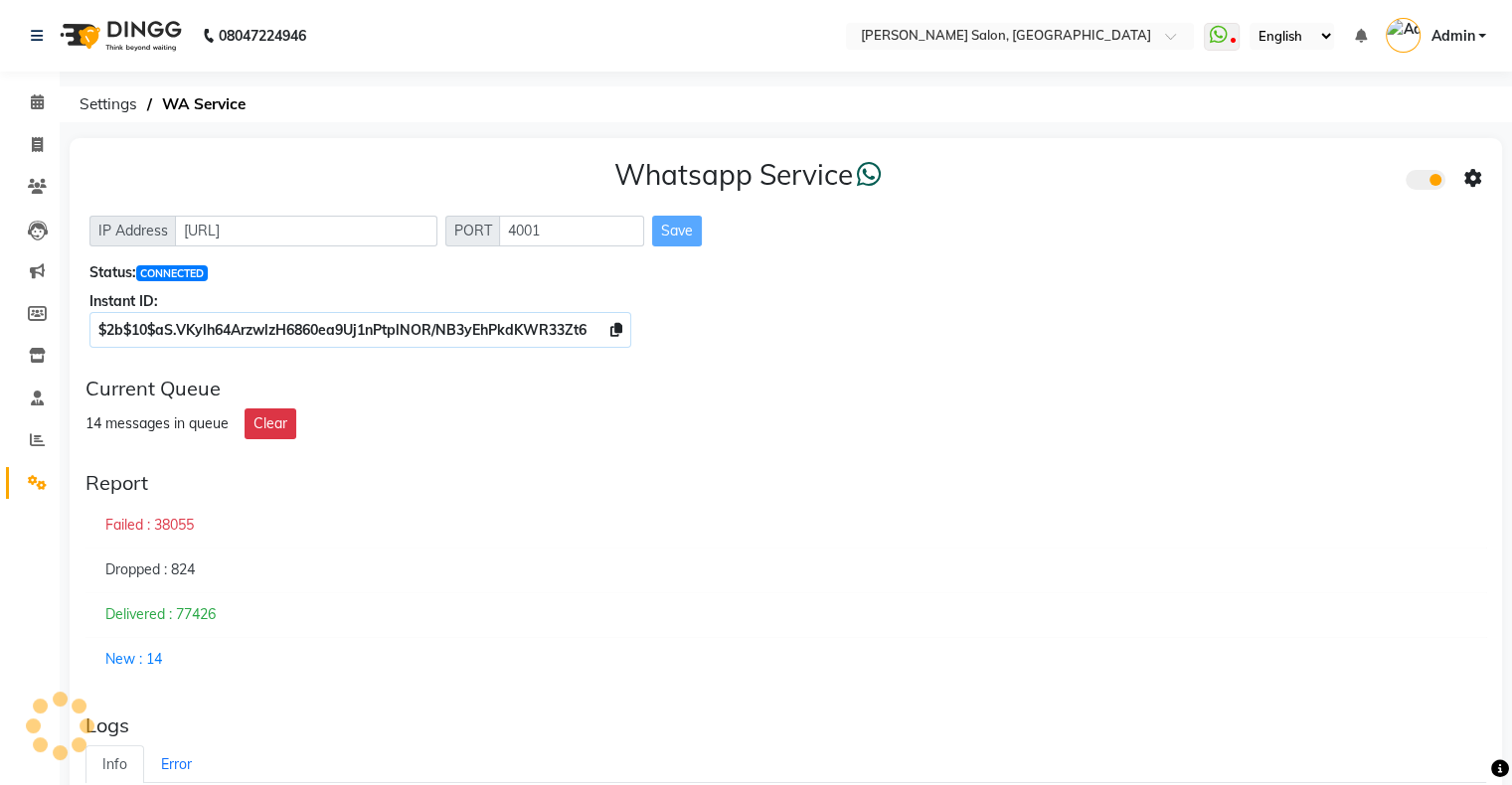 click on "Save" 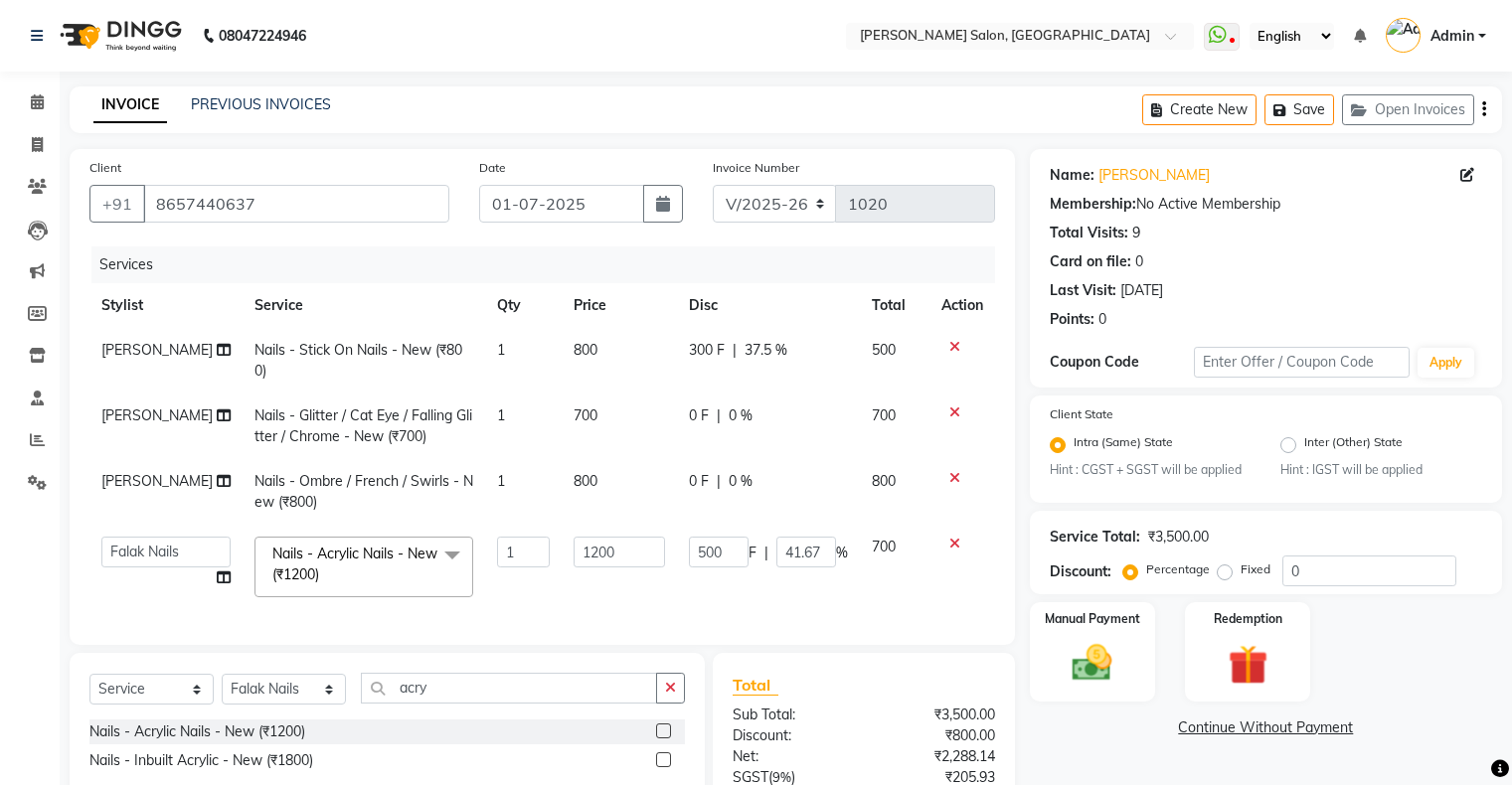 select on "4073" 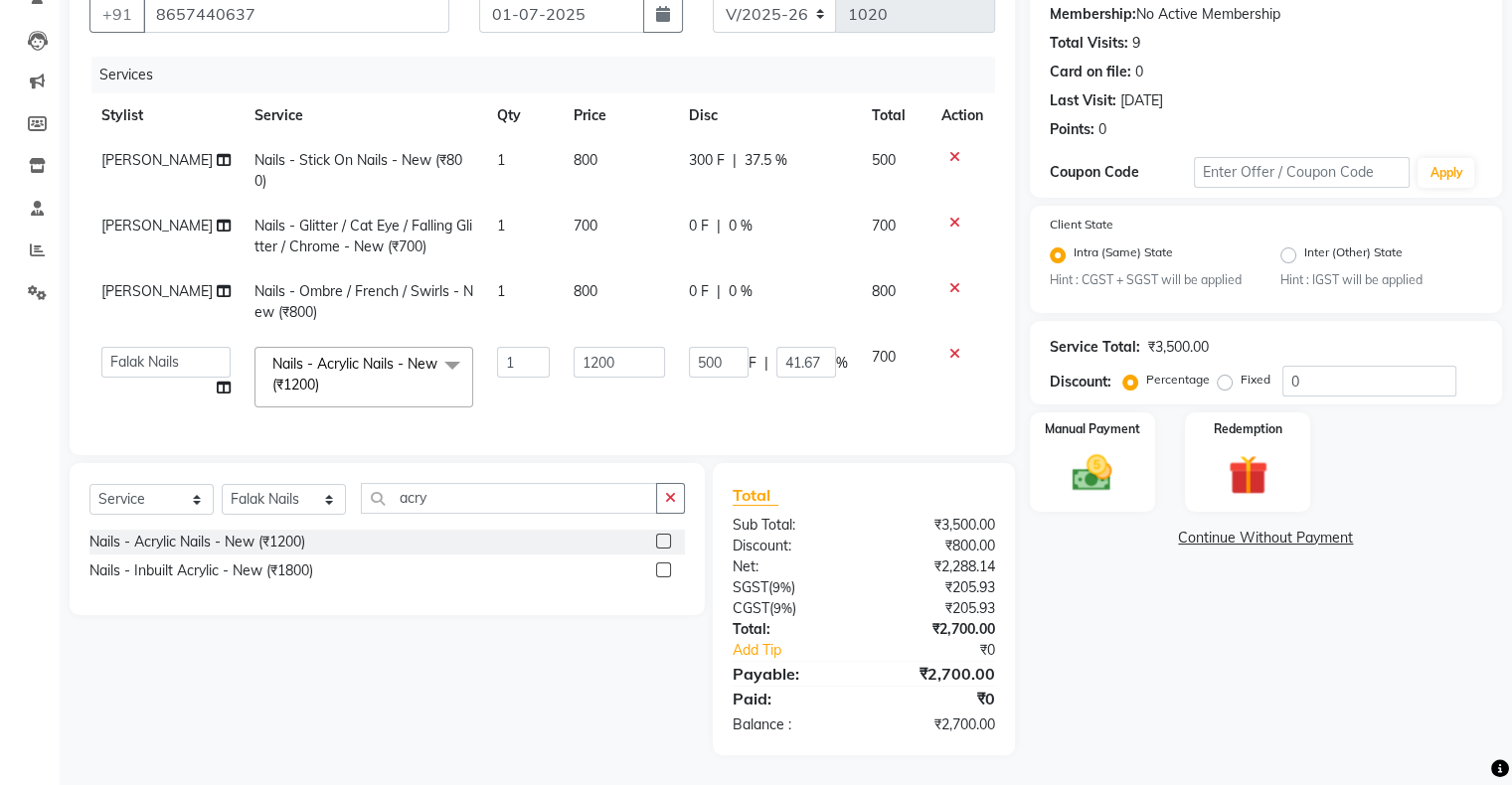 scroll, scrollTop: 0, scrollLeft: 0, axis: both 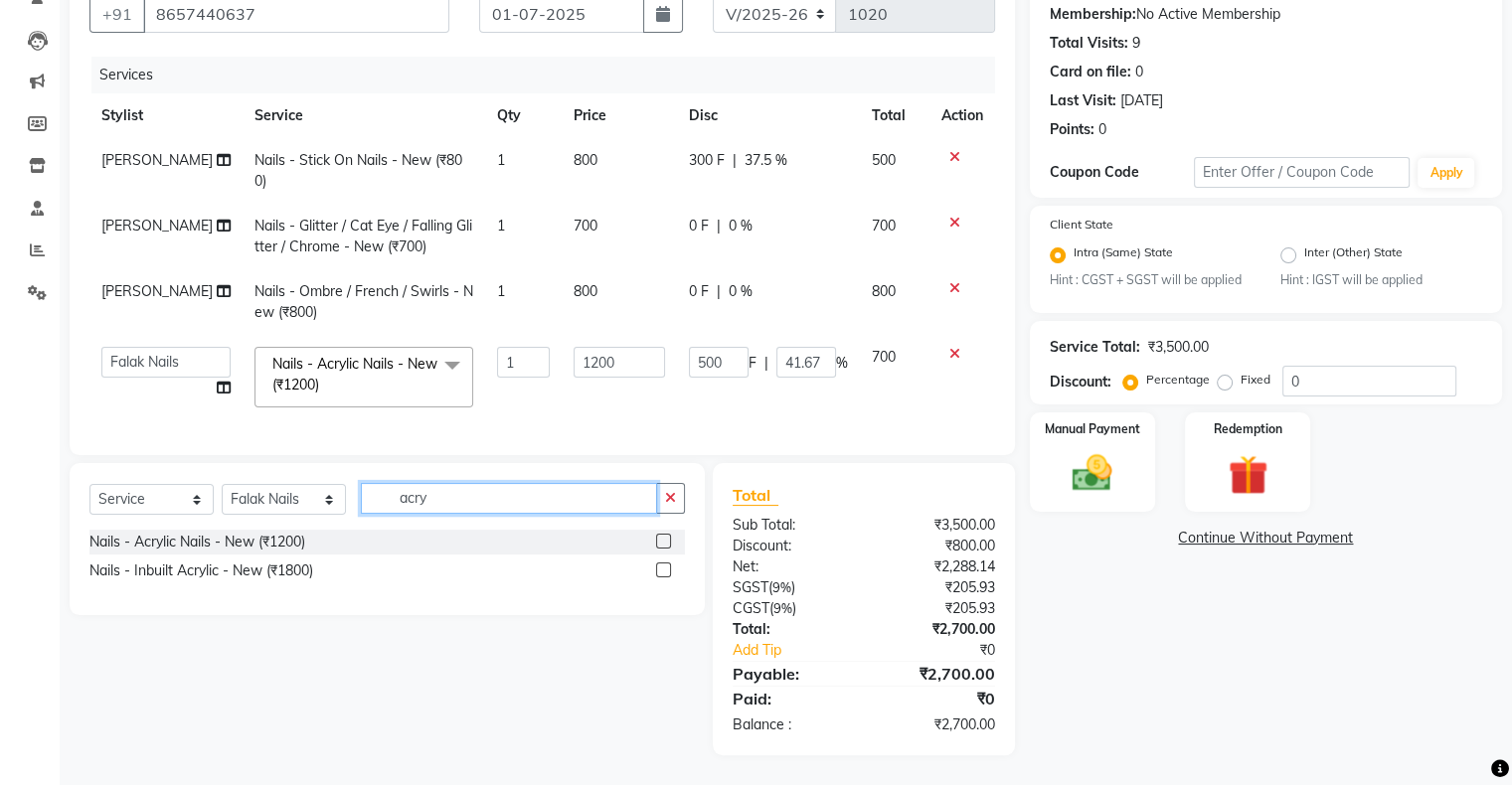 click on "acry" 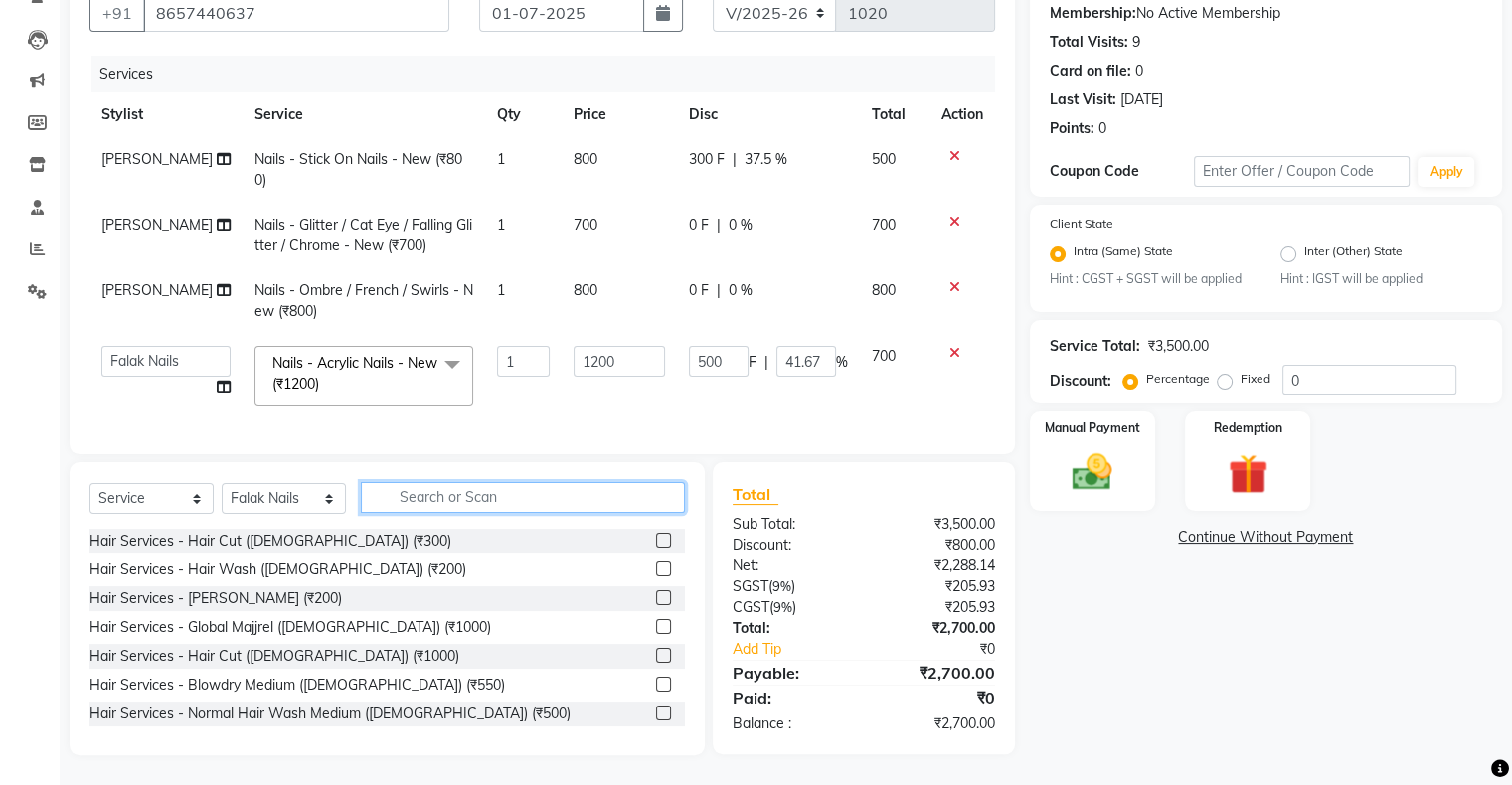 type 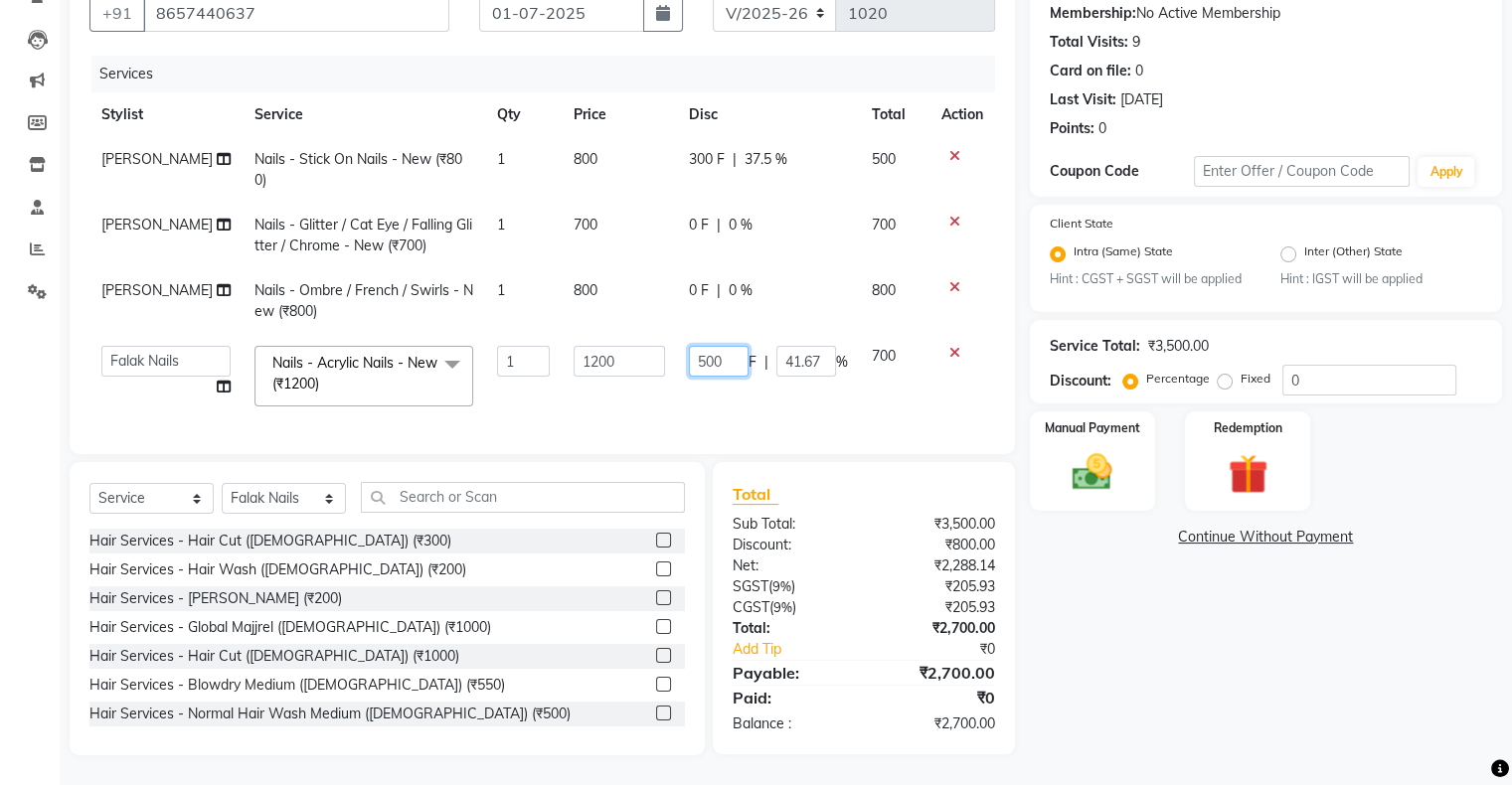 click on "500" 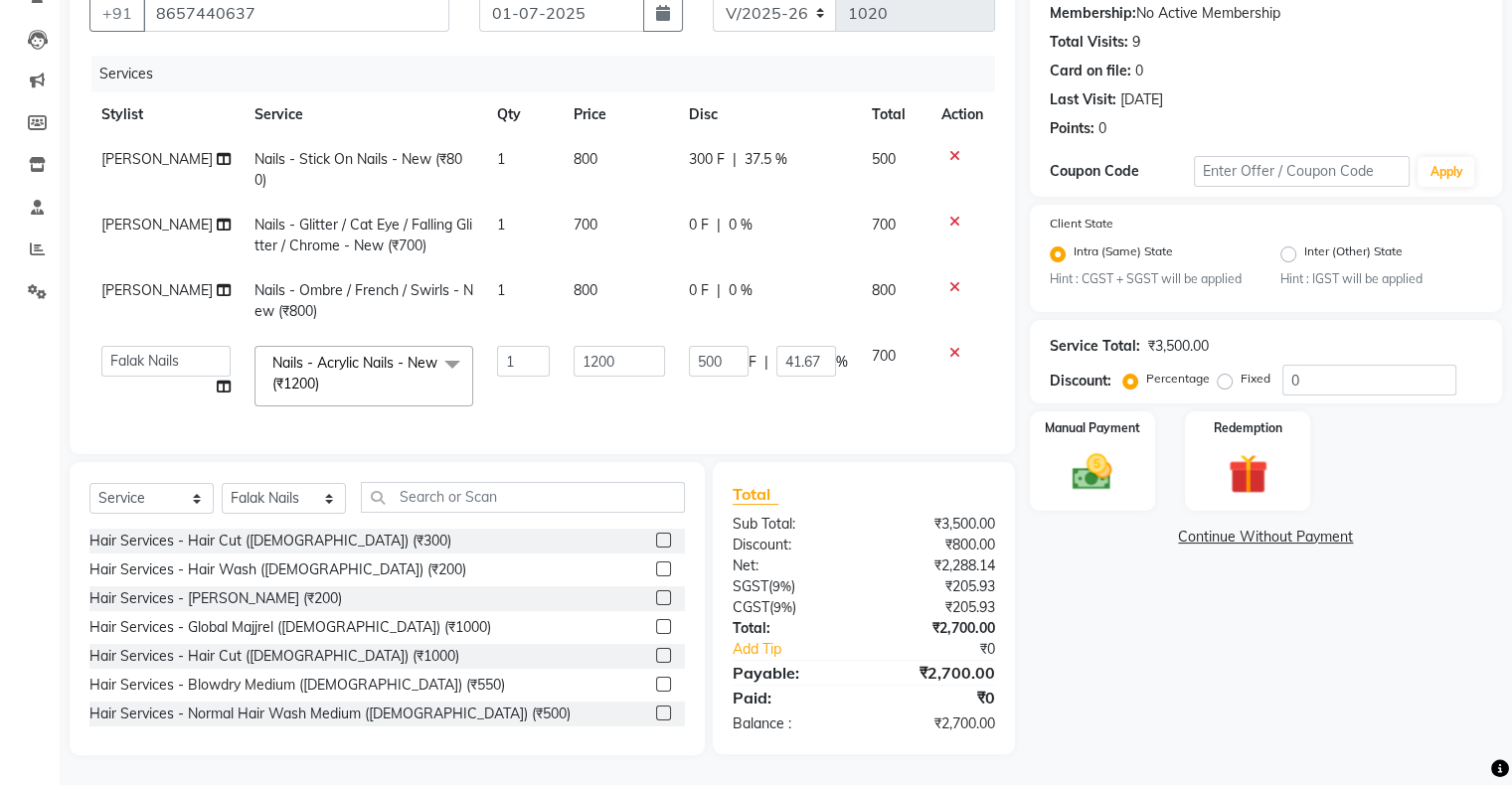 click on "[PERSON_NAME] Nails - Ombre / French / Swirls - New (₹800) 1 800 0 F | 0 % 800" 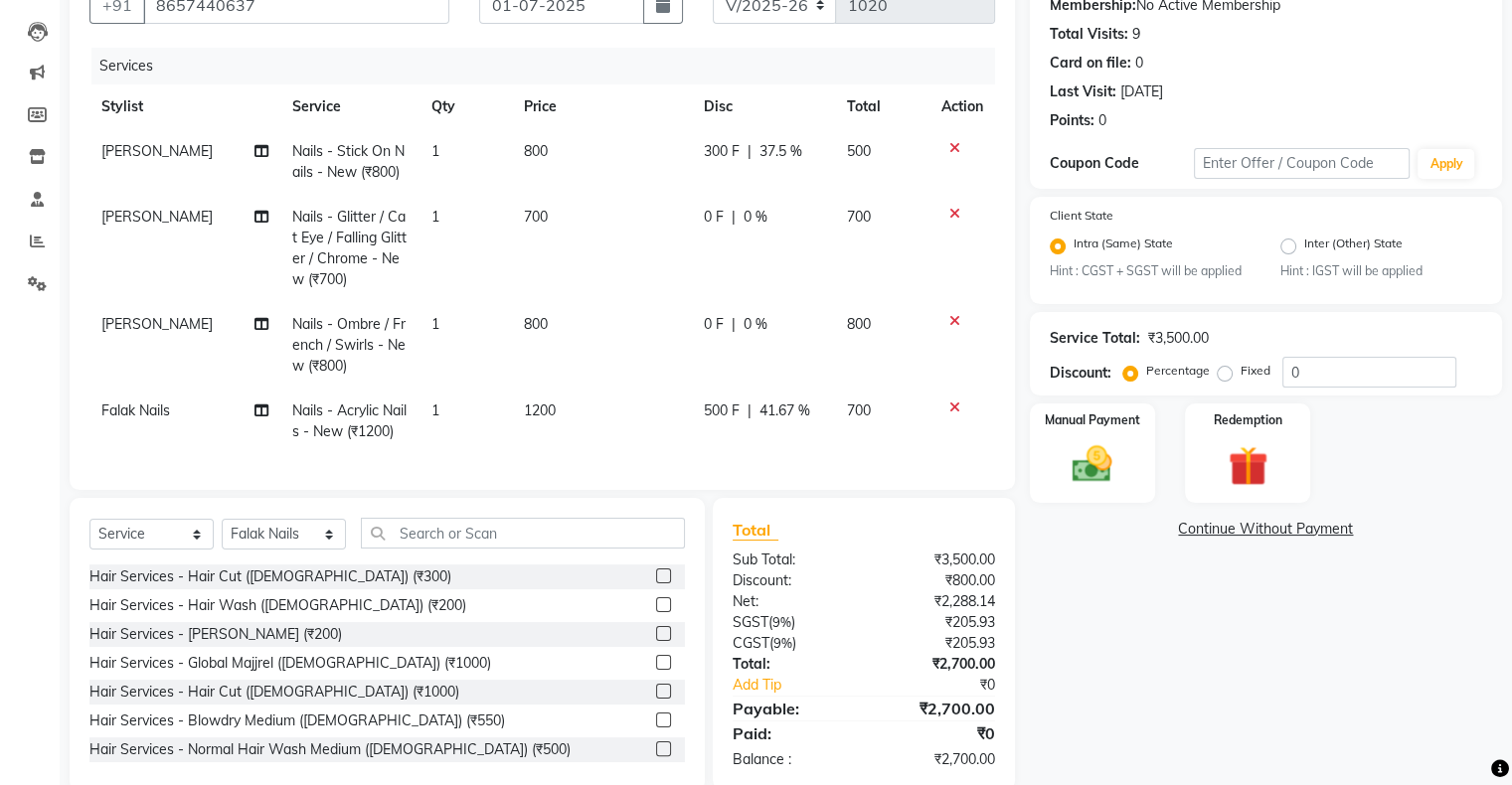 click on "500 F | 41.67 %" 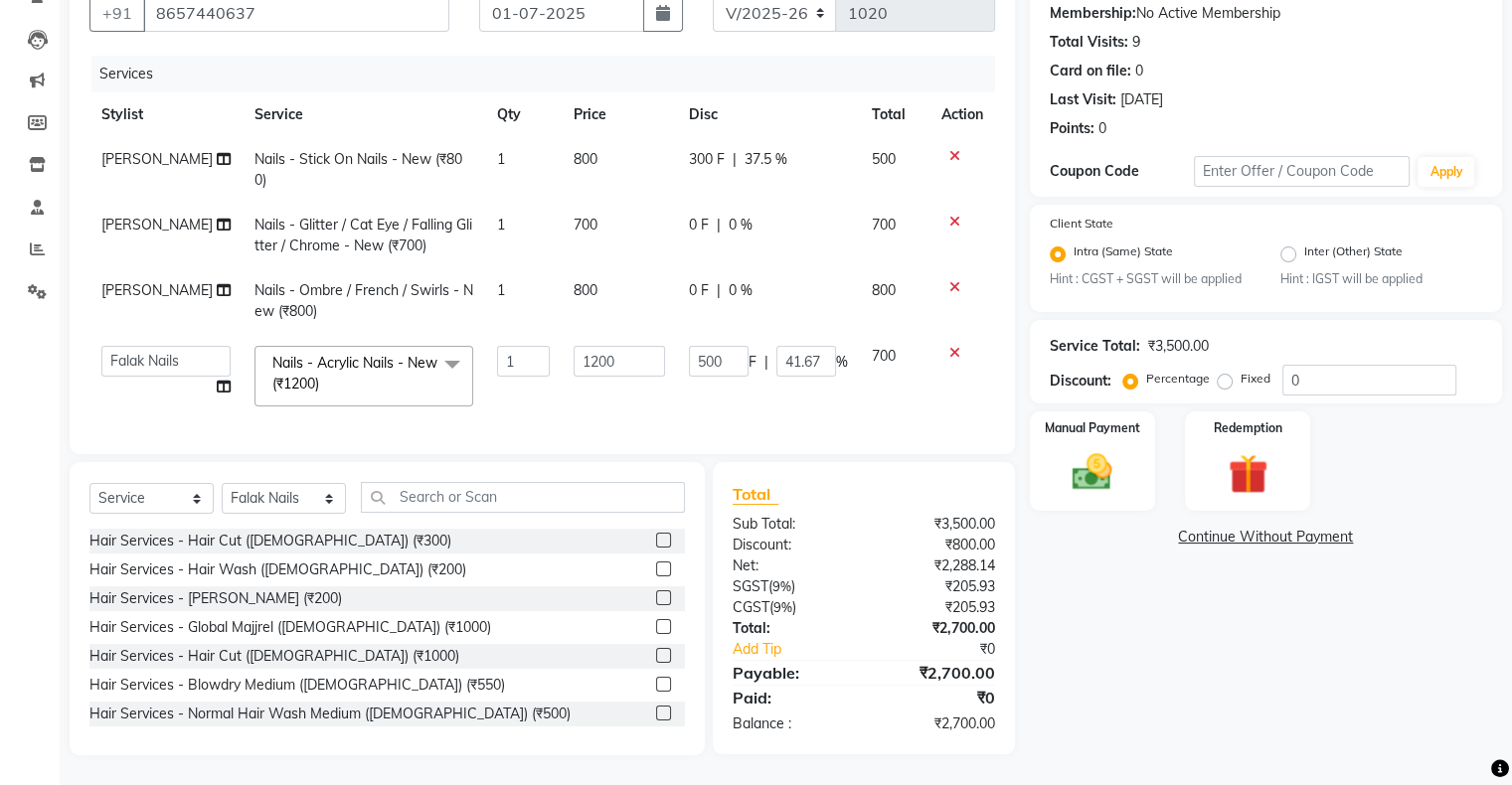 click on "500 F | 41.67 %" 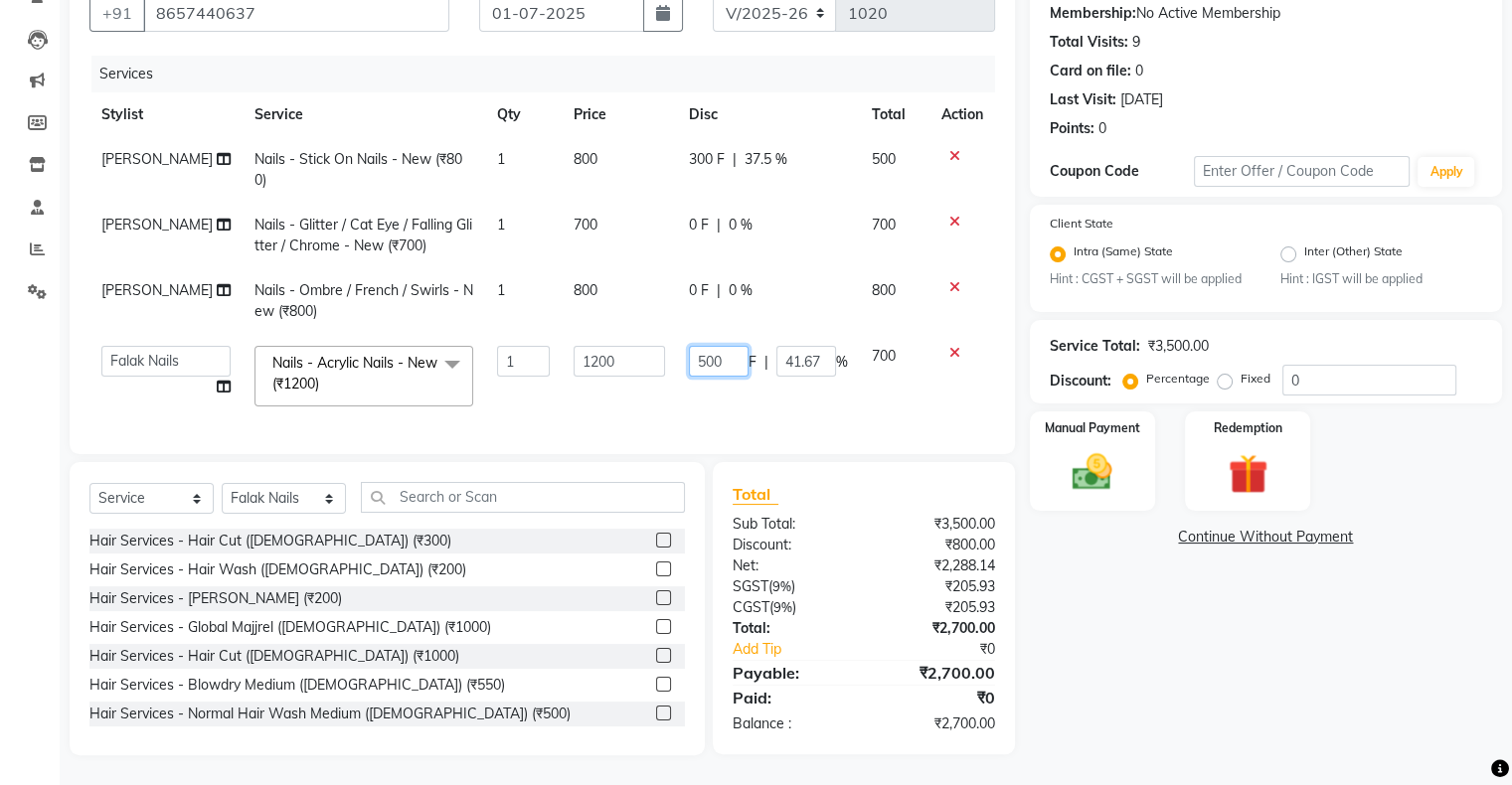 click on "500" 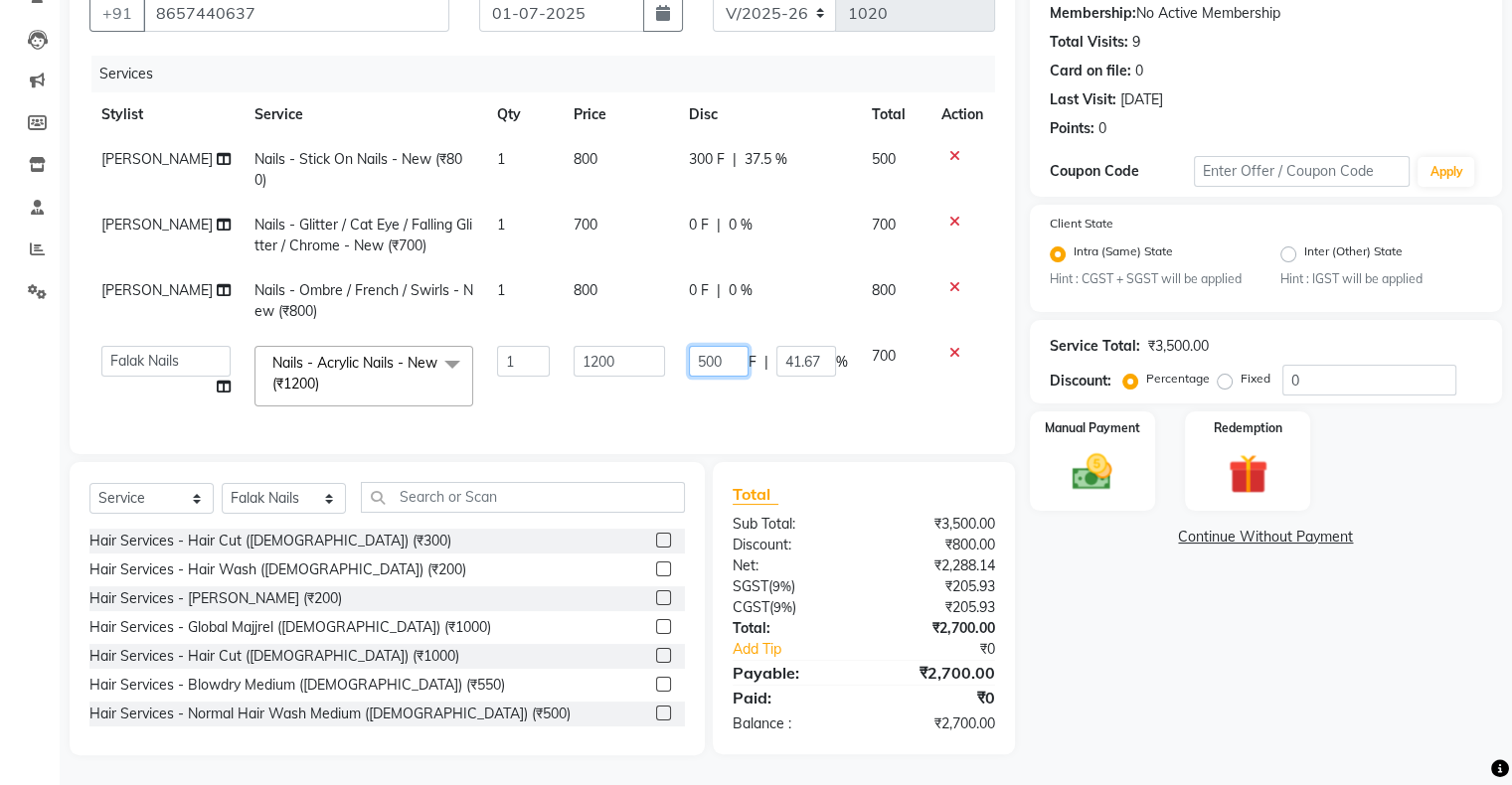 click on "500" 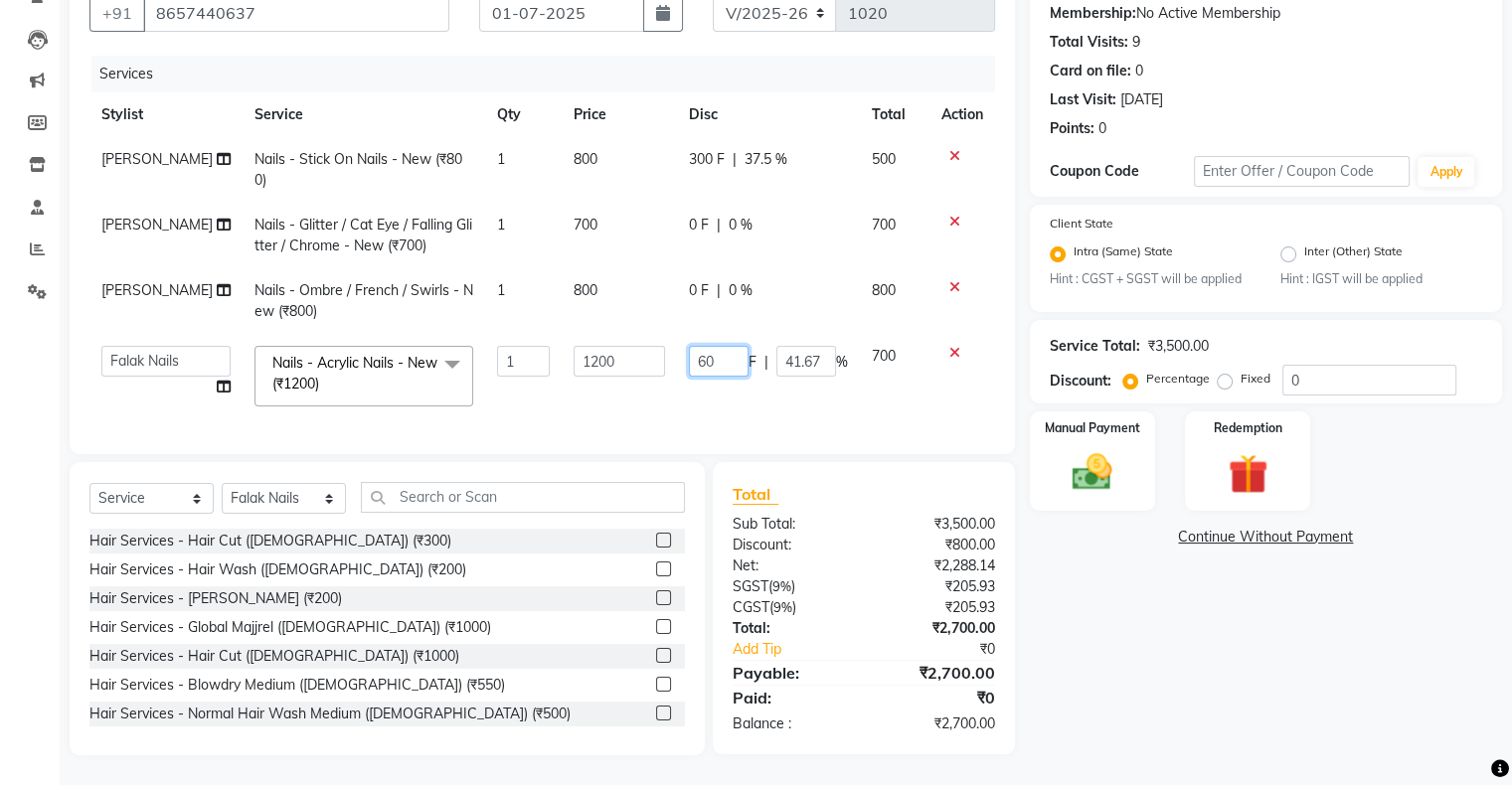 type on "600" 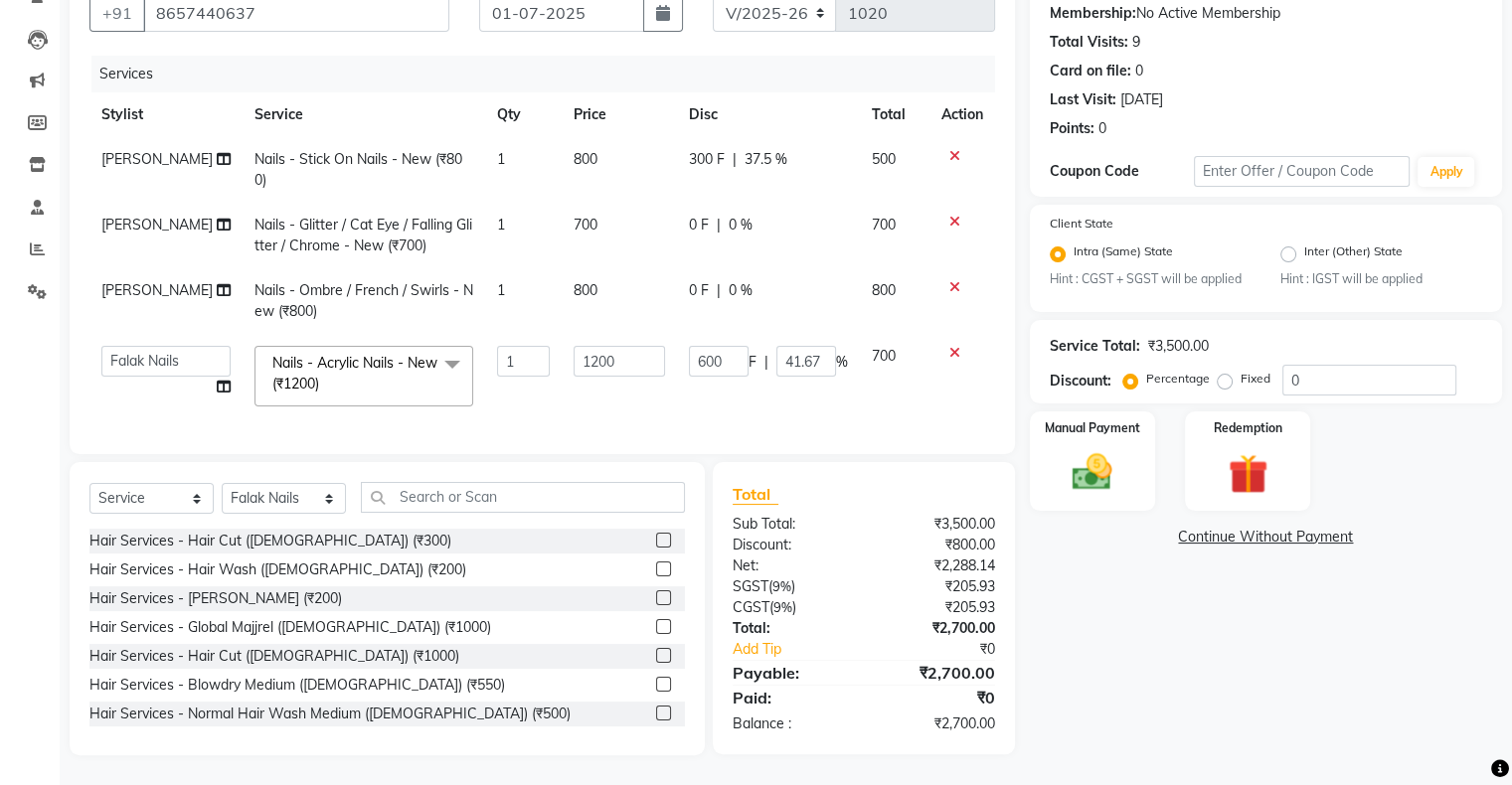 drag, startPoint x: 736, startPoint y: 392, endPoint x: 777, endPoint y: 393, distance: 41.012193 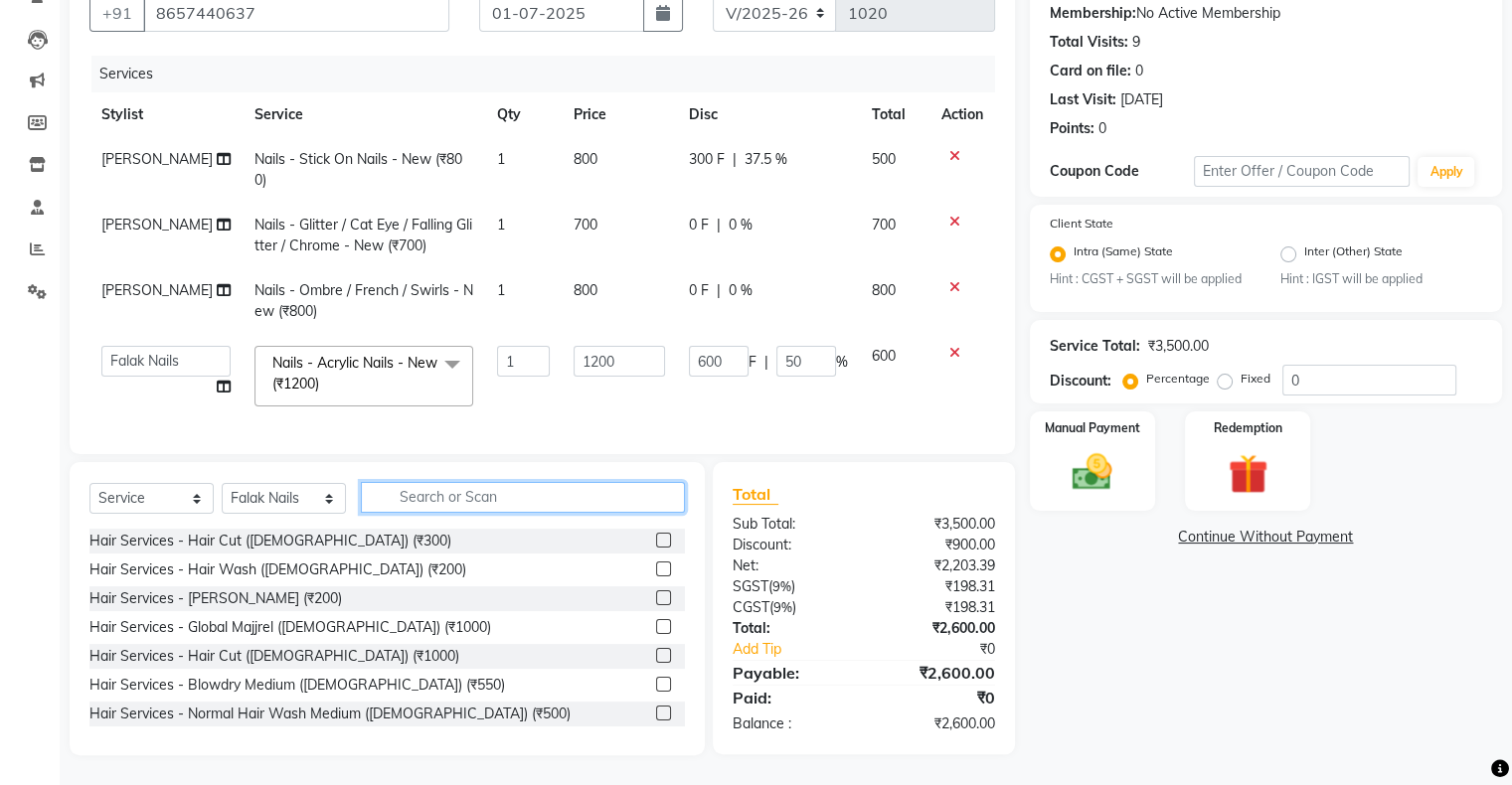 click 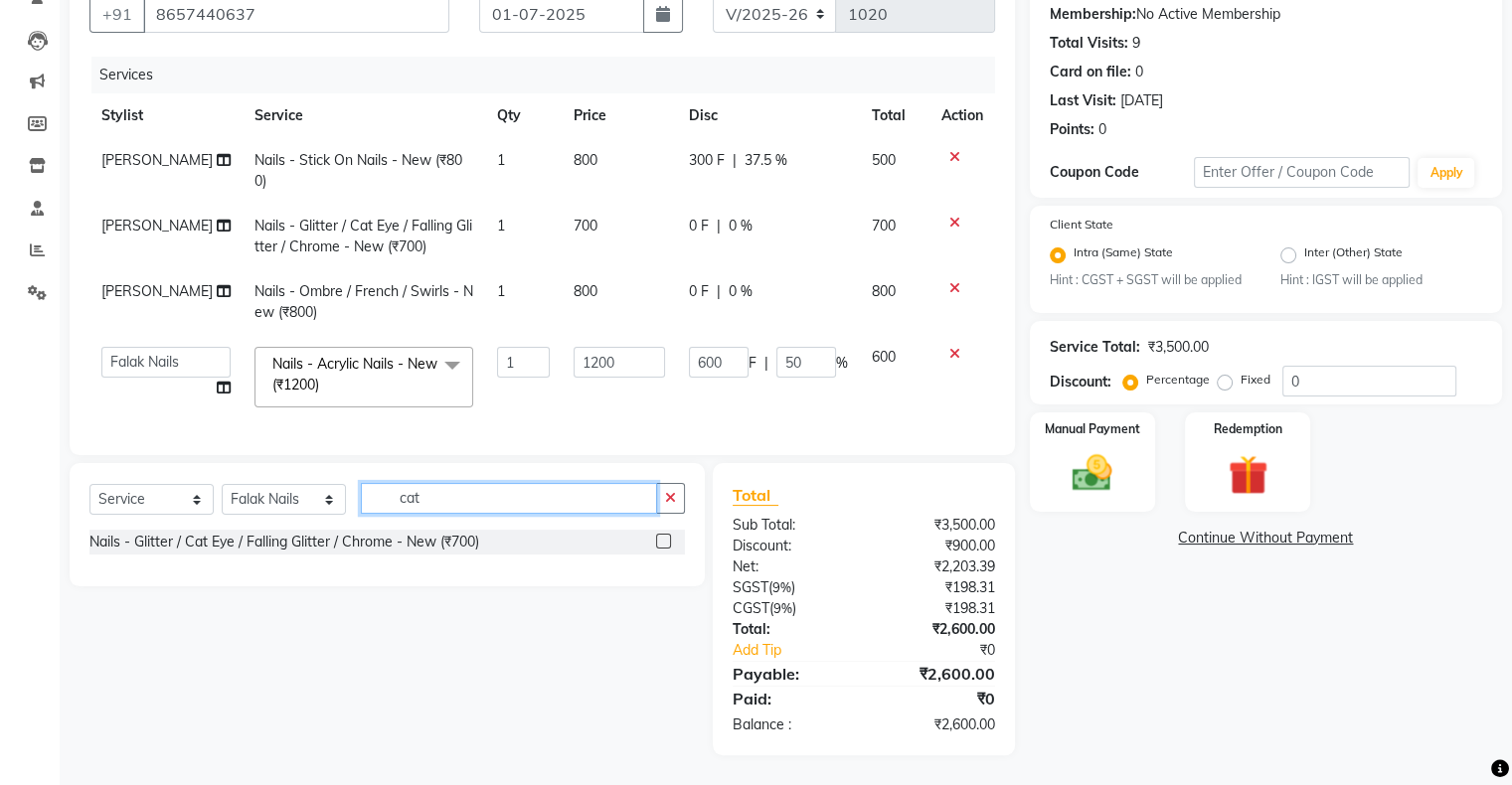 scroll, scrollTop: 204, scrollLeft: 0, axis: vertical 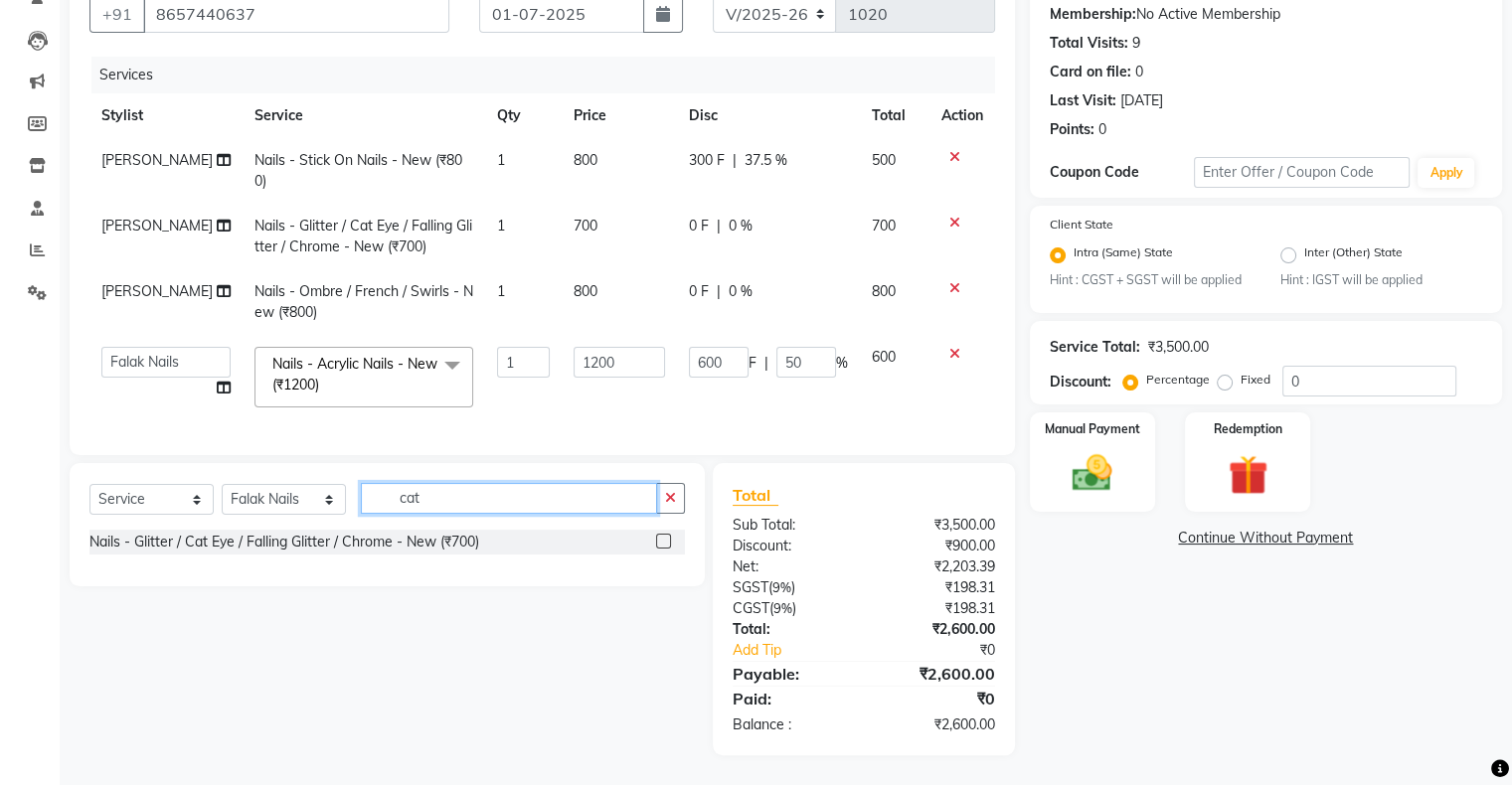 type on "cat" 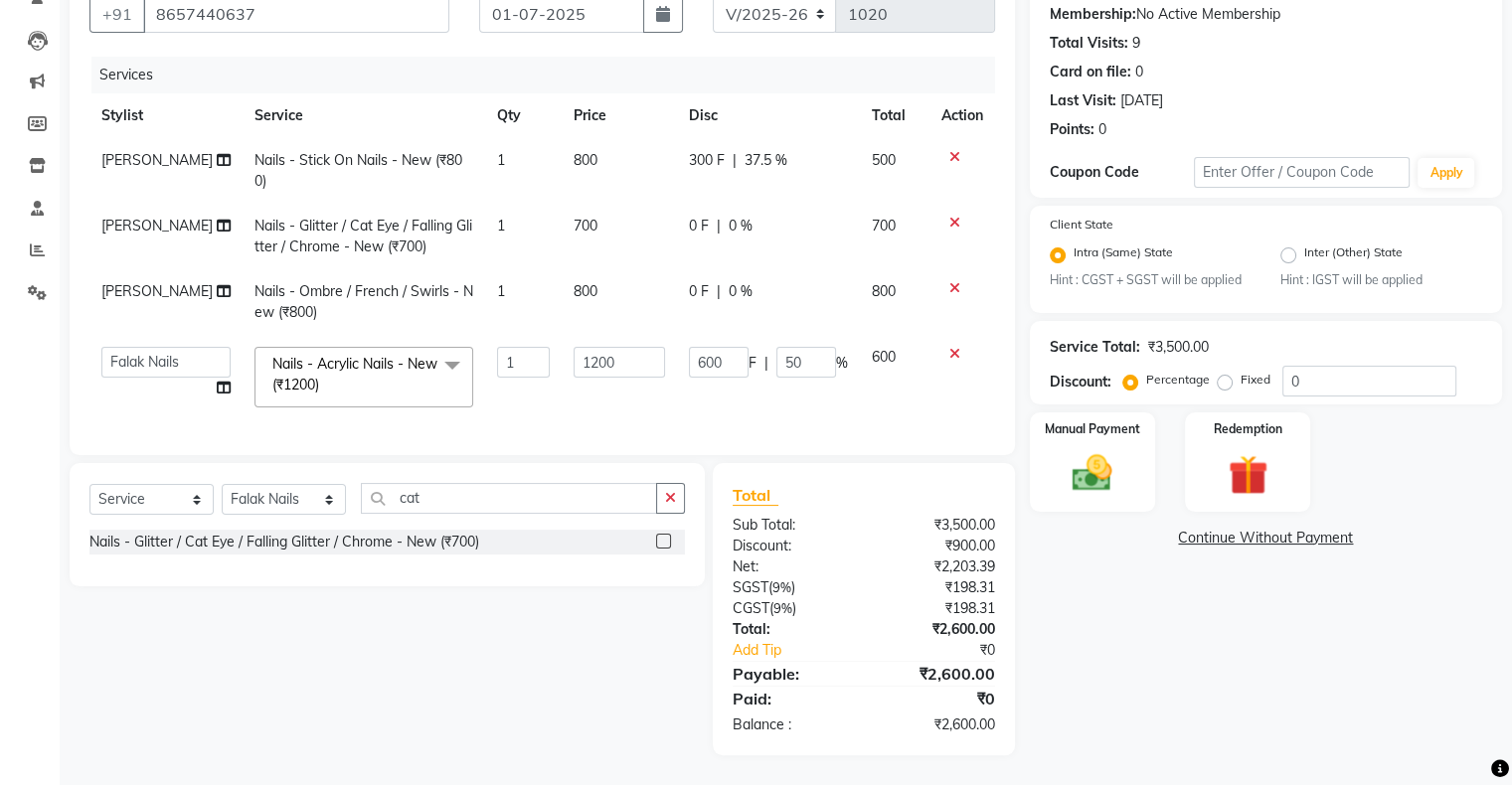 click 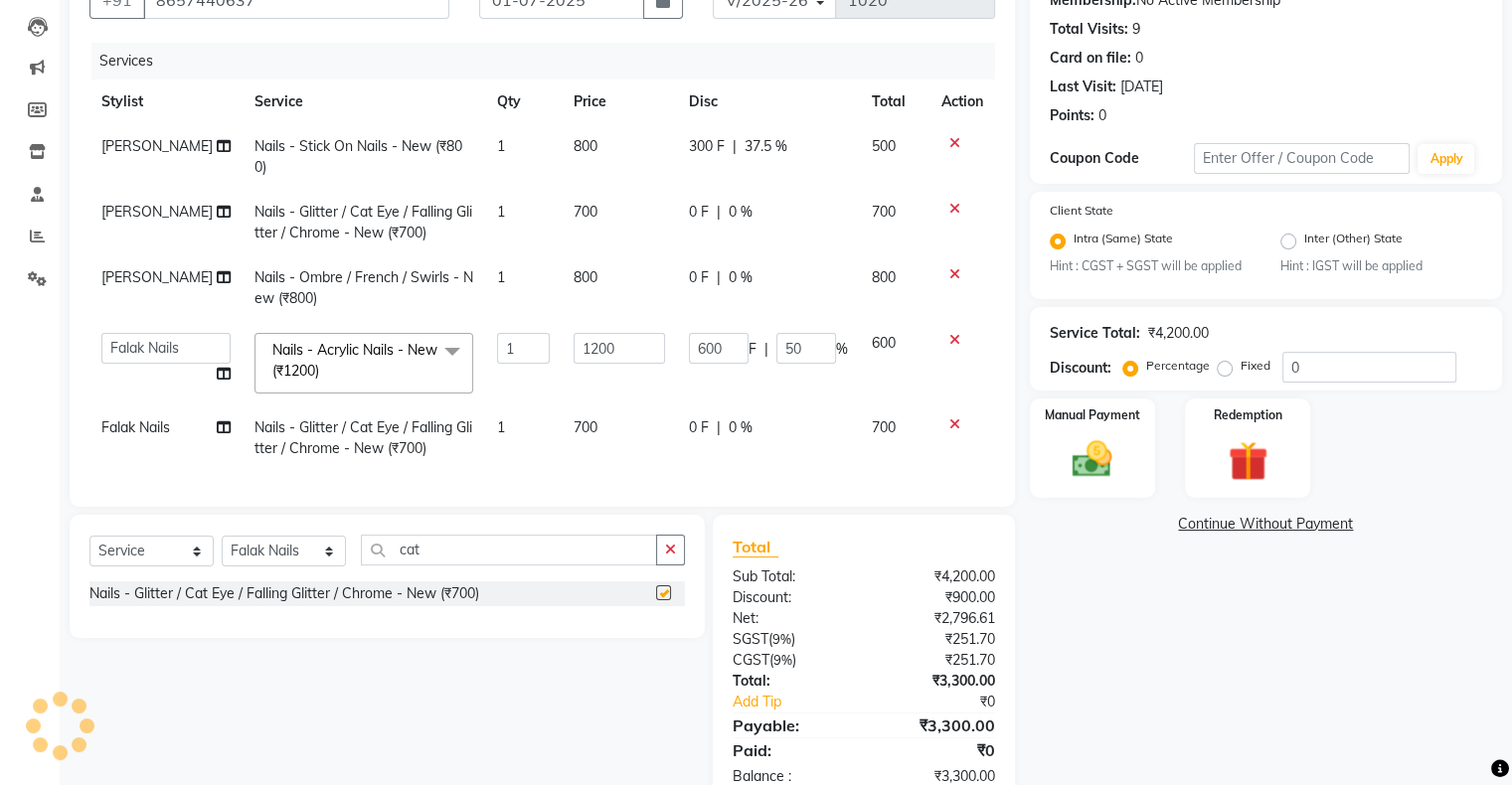 checkbox on "false" 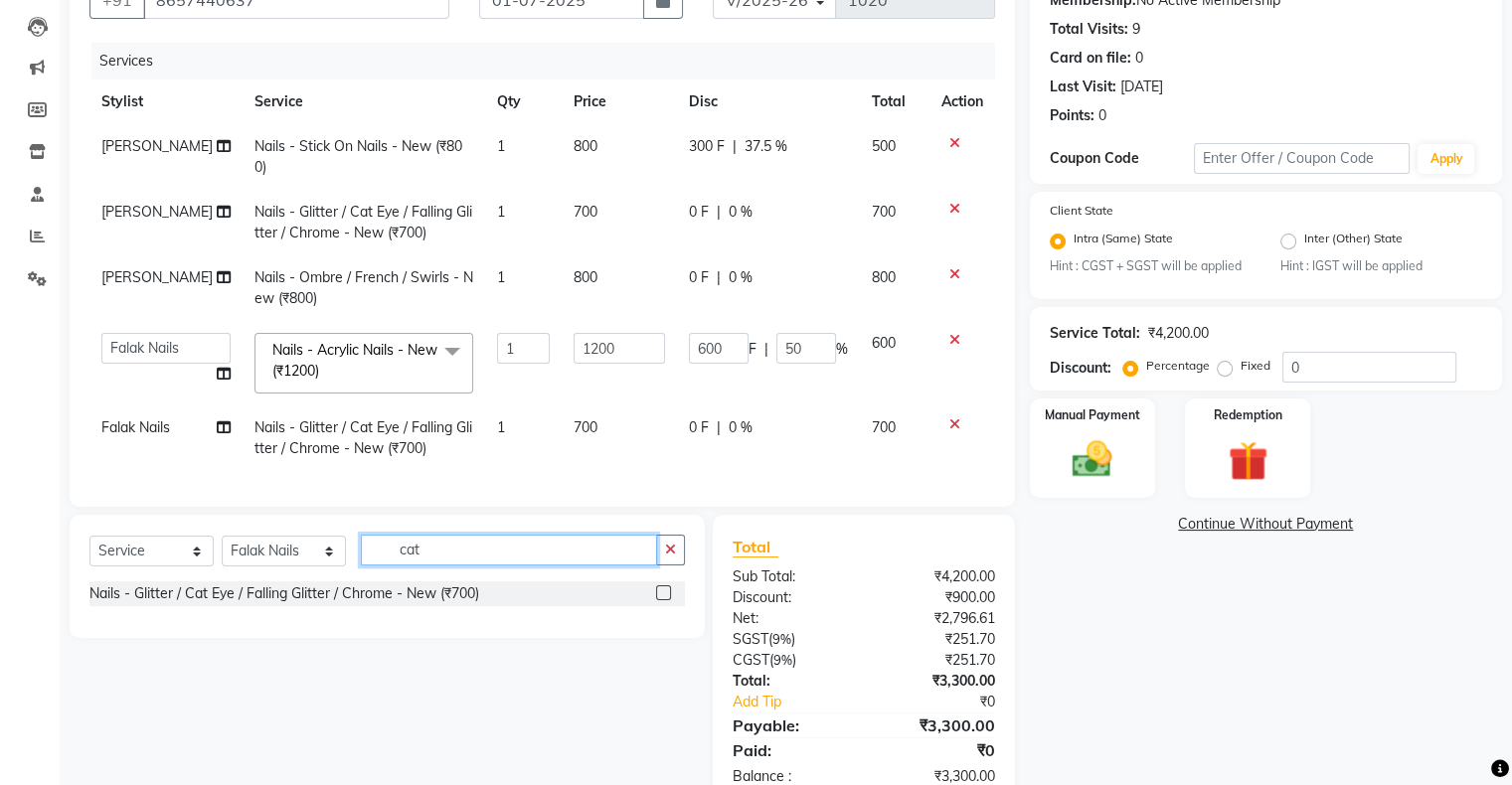 click on "cat" 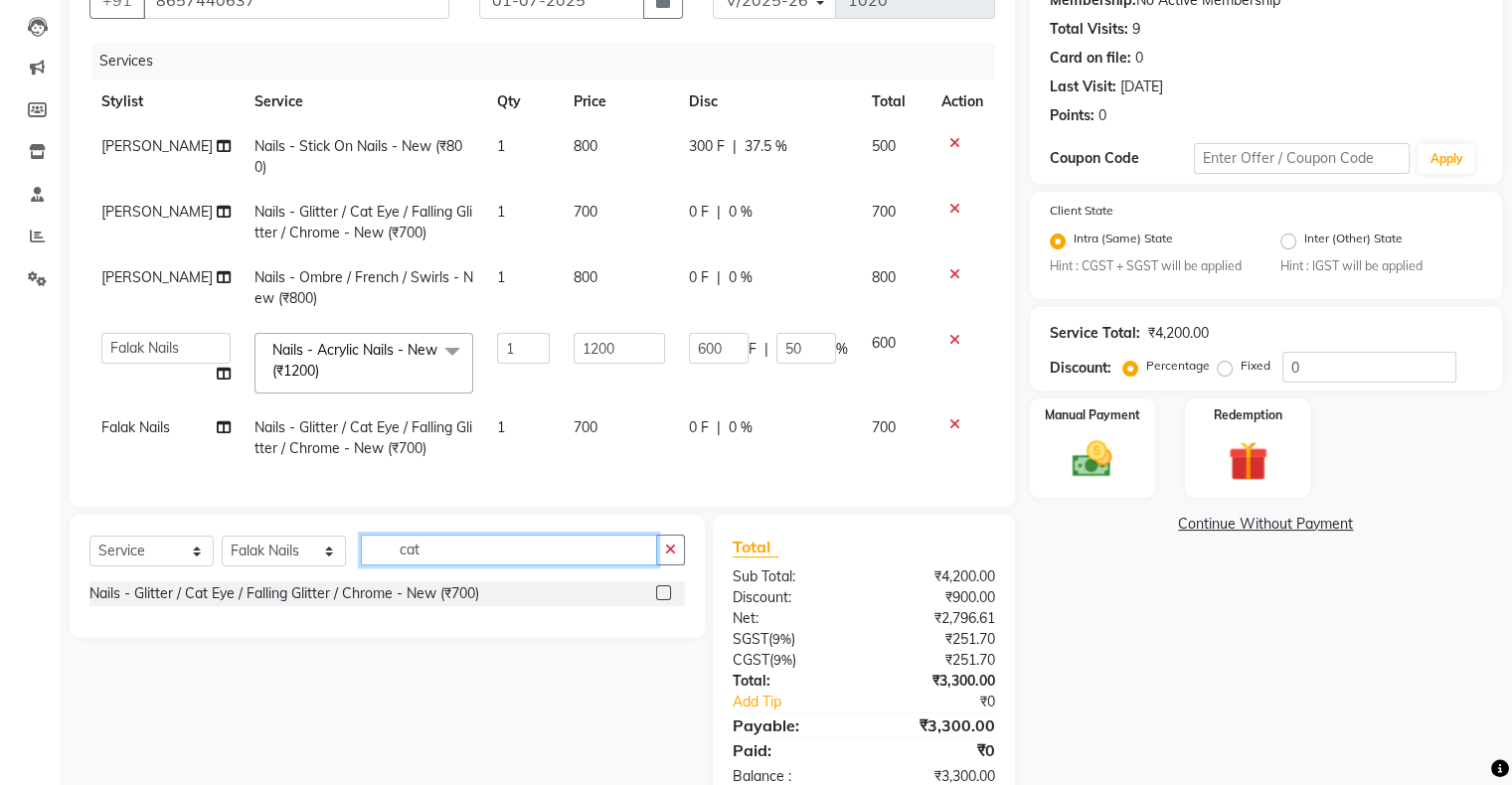 click on "cat" 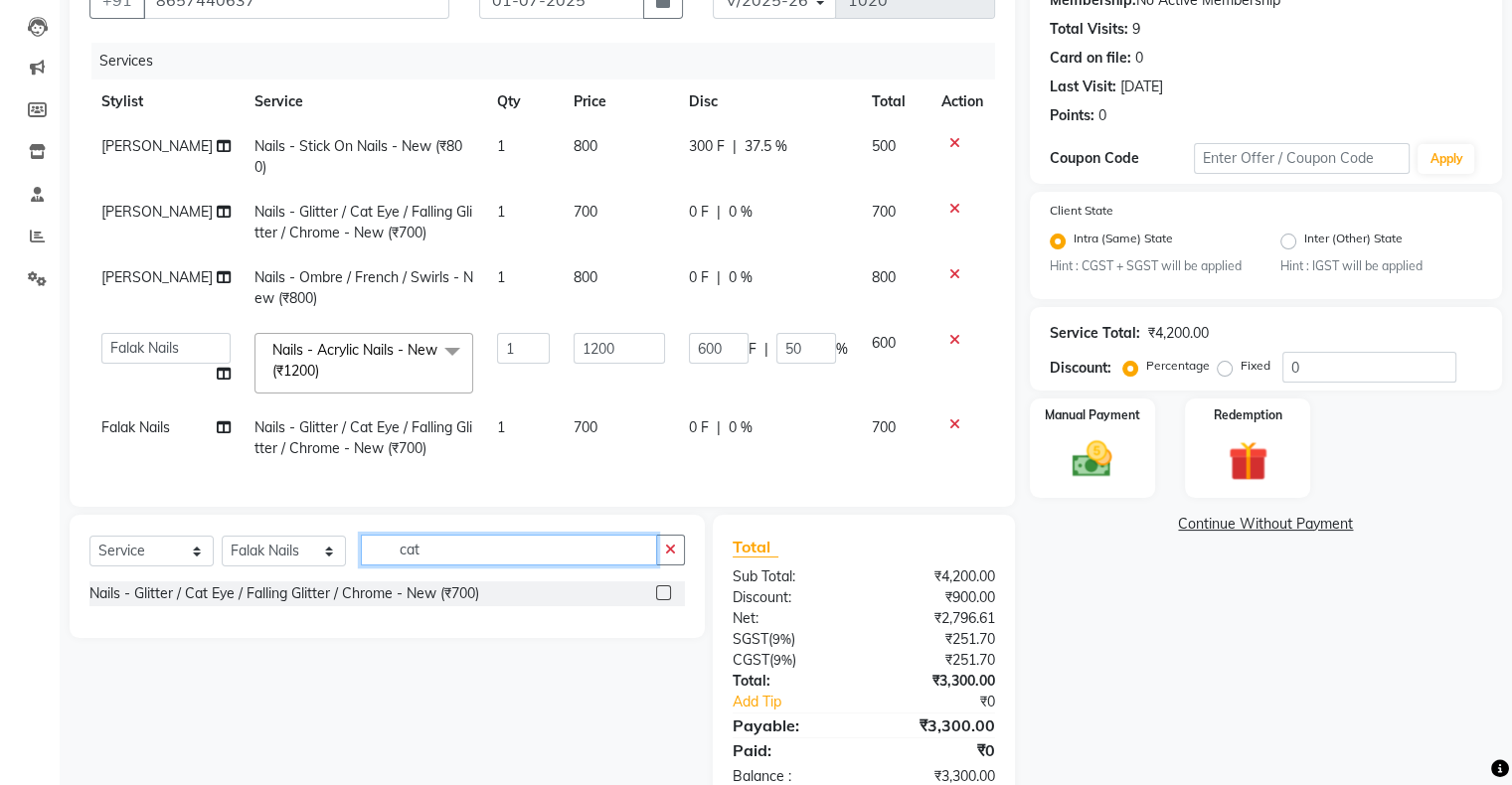 click on "cat" 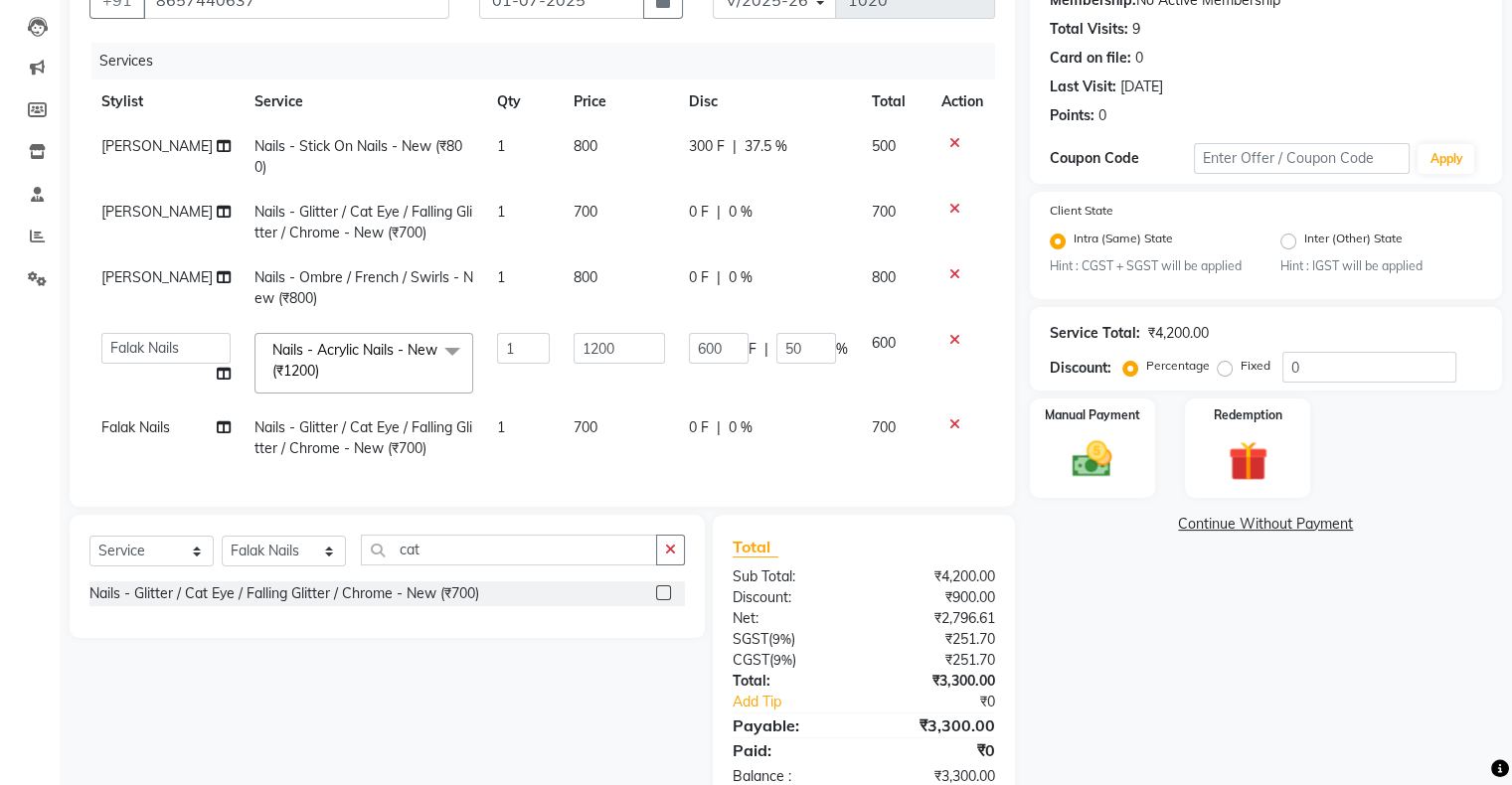 click on "700" 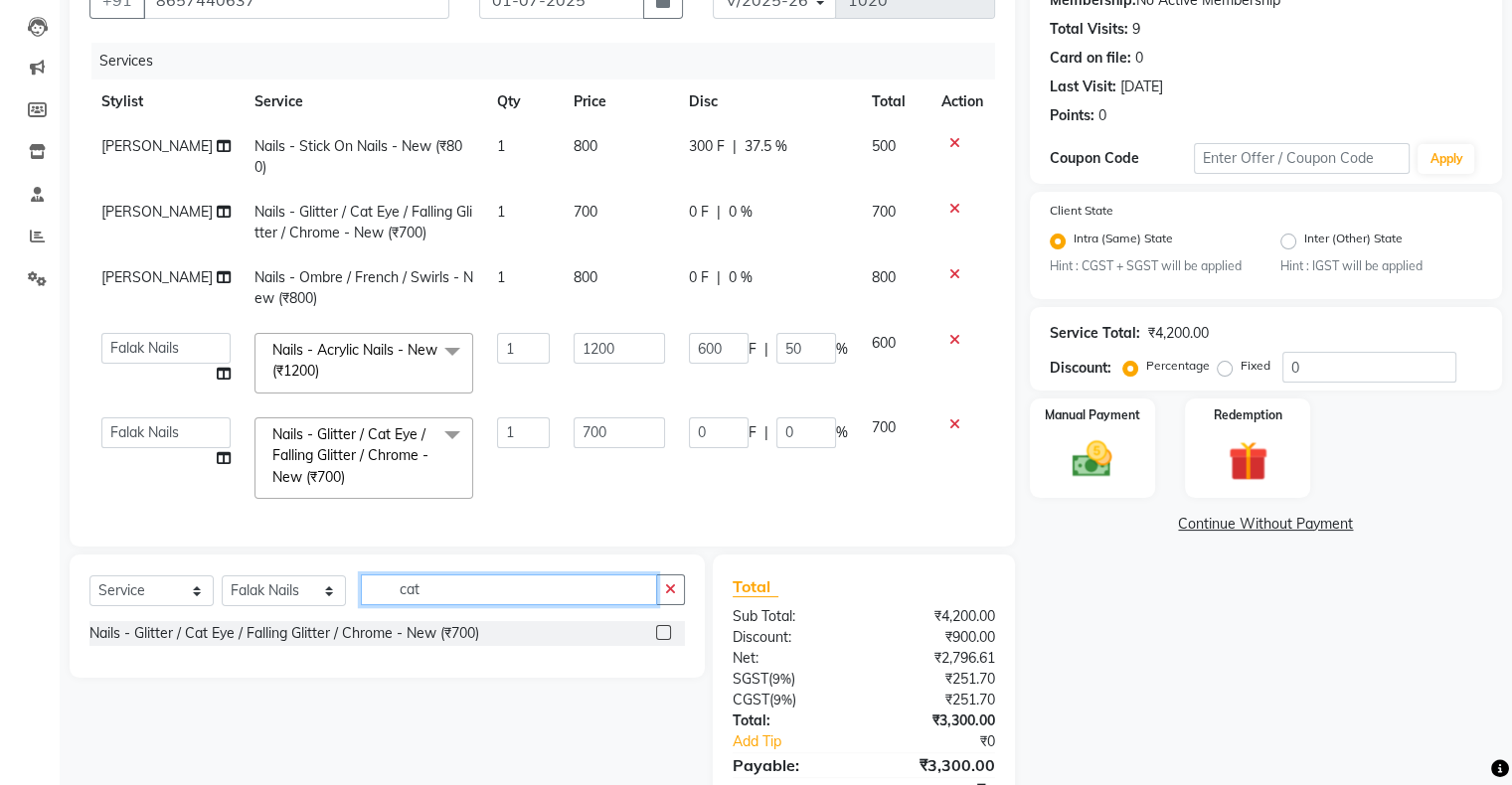 click on "cat" 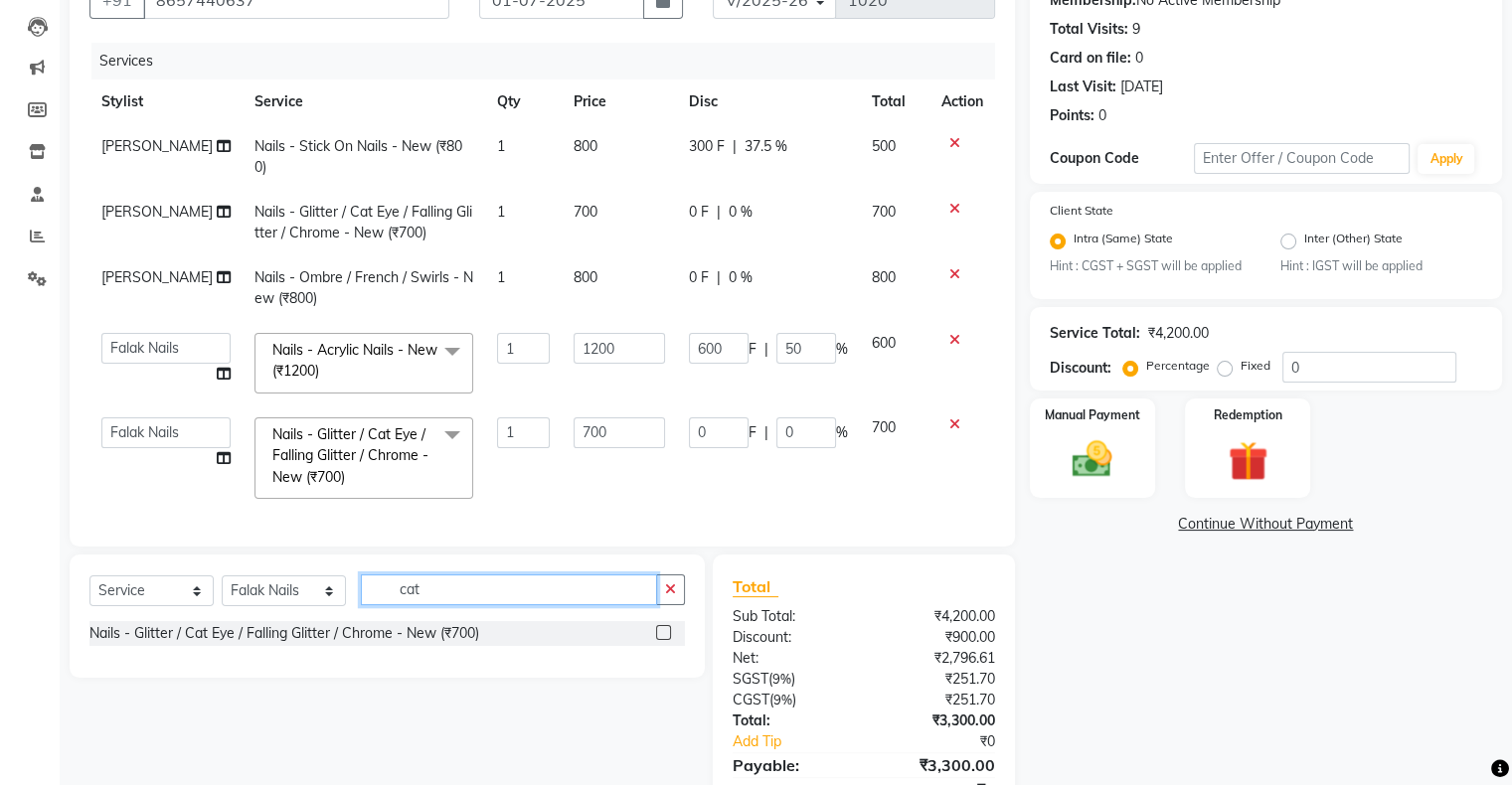 click on "cat" 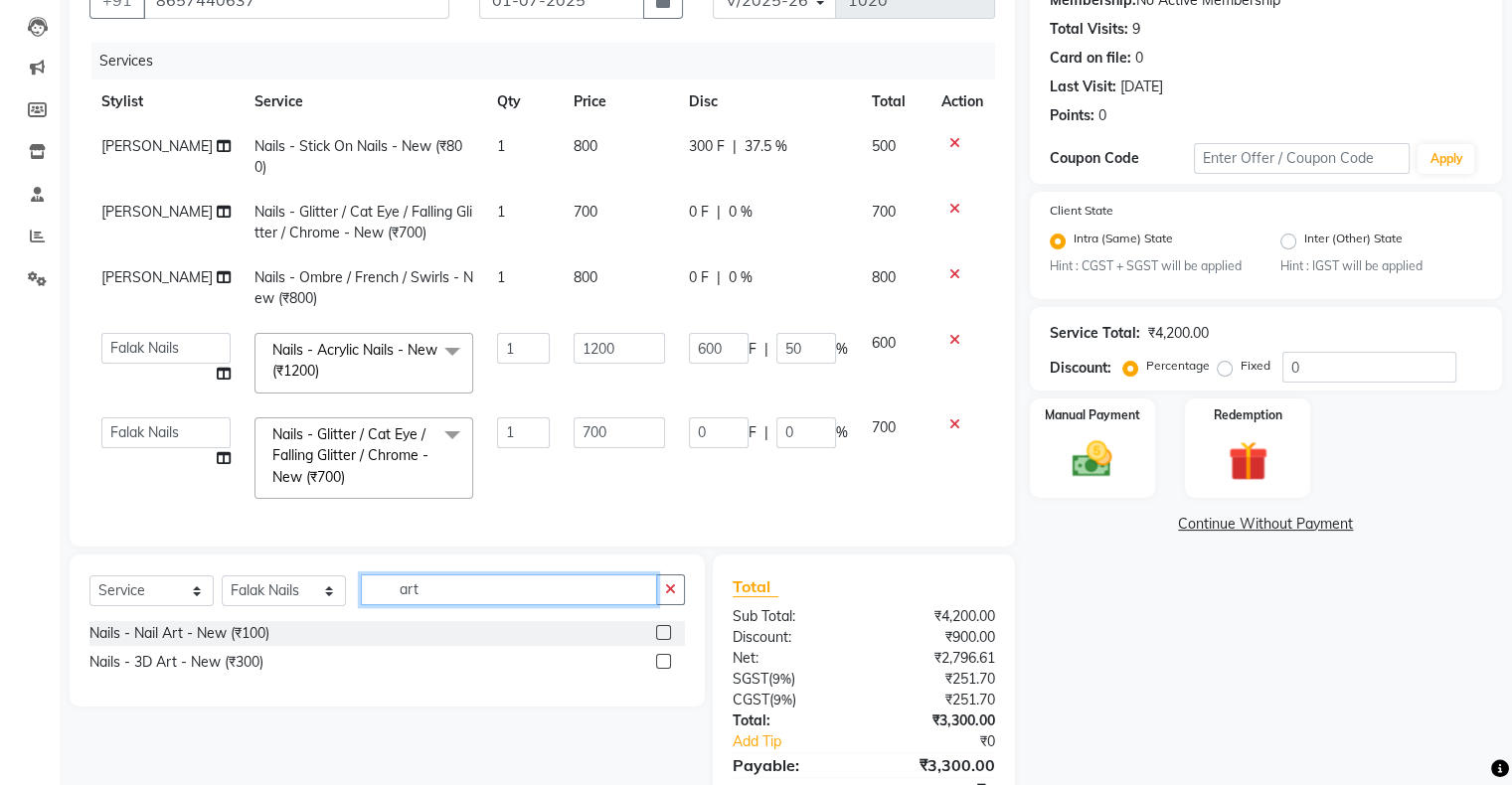 type on "art" 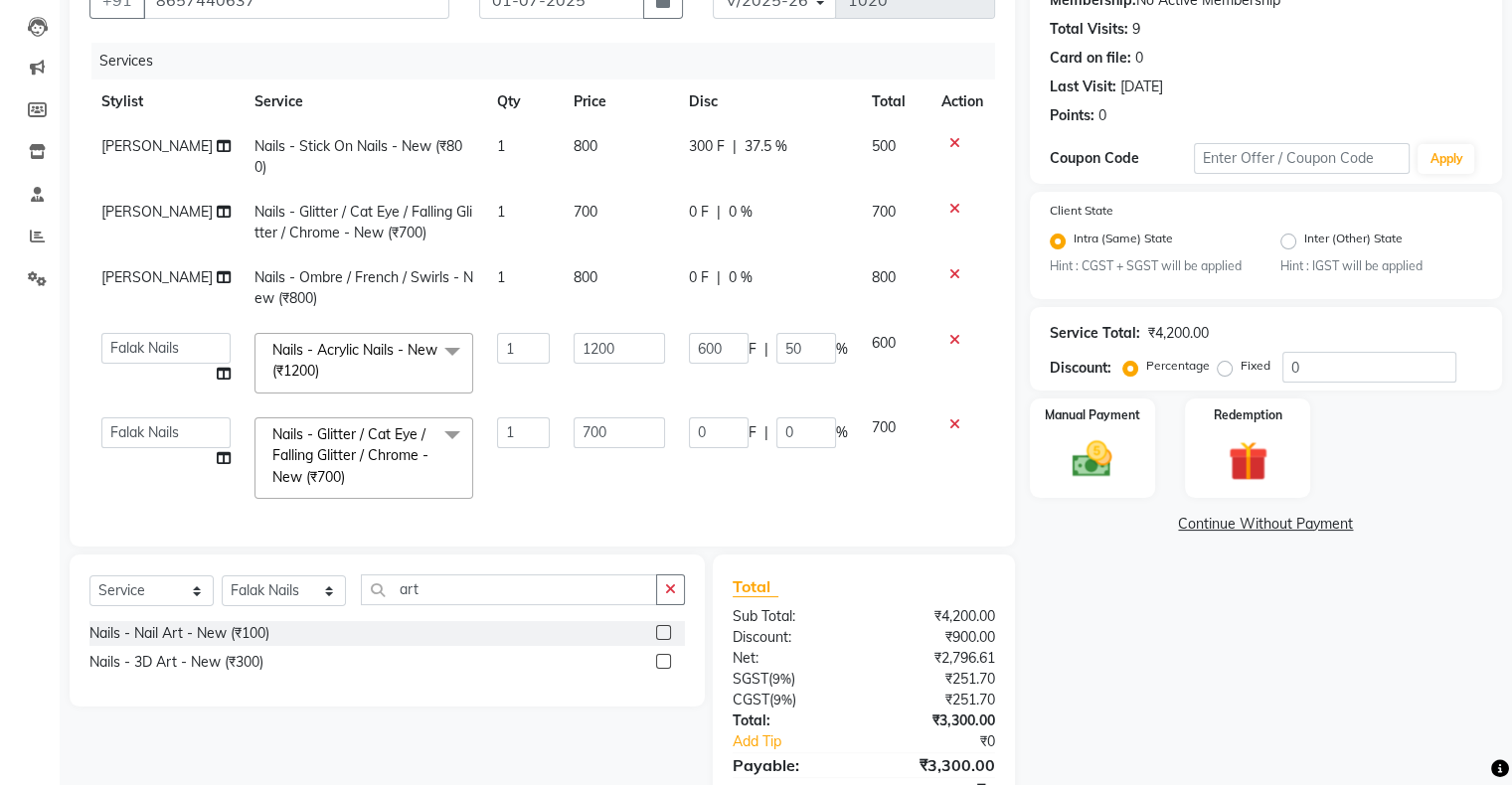 click 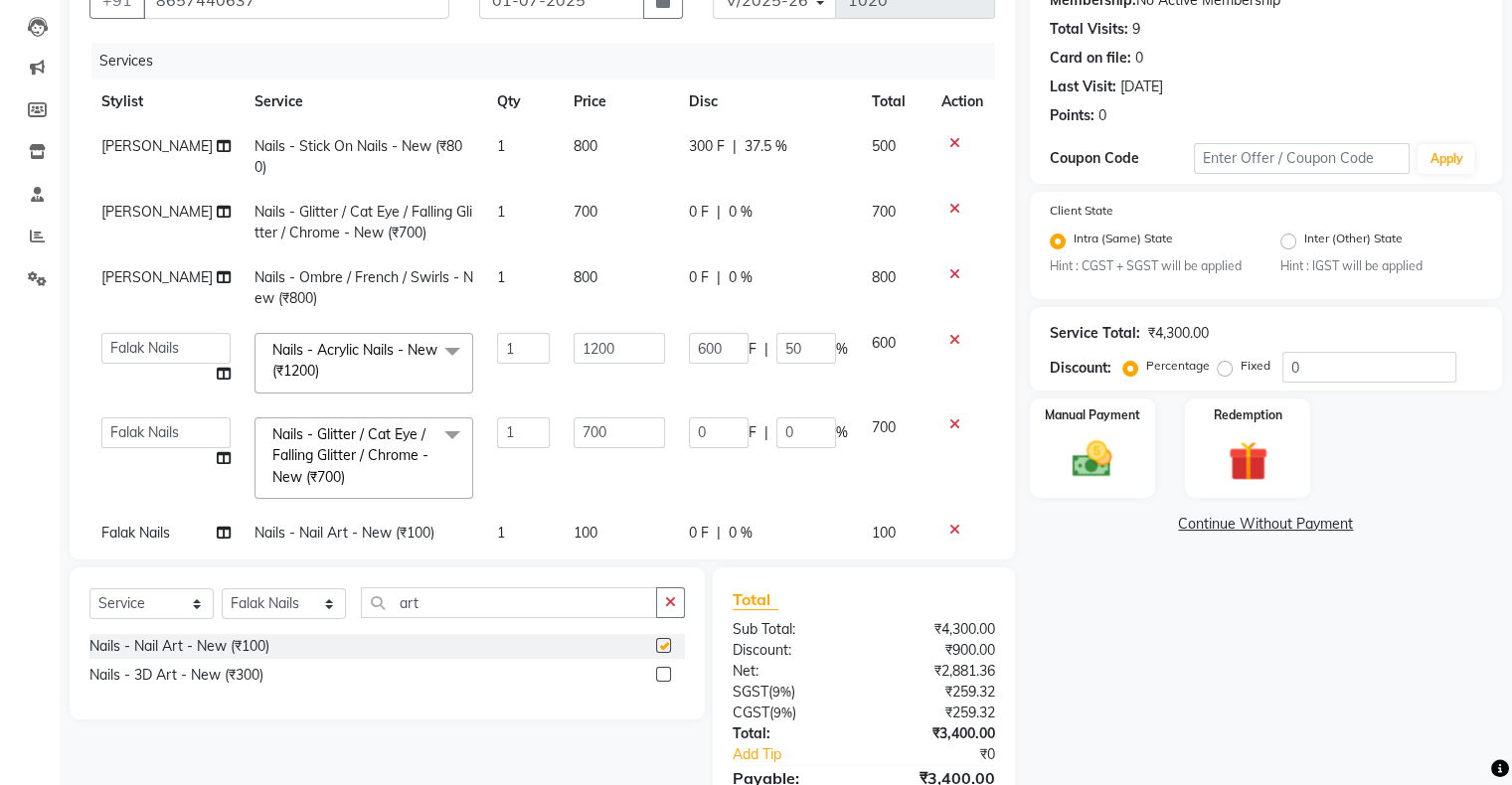 checkbox on "false" 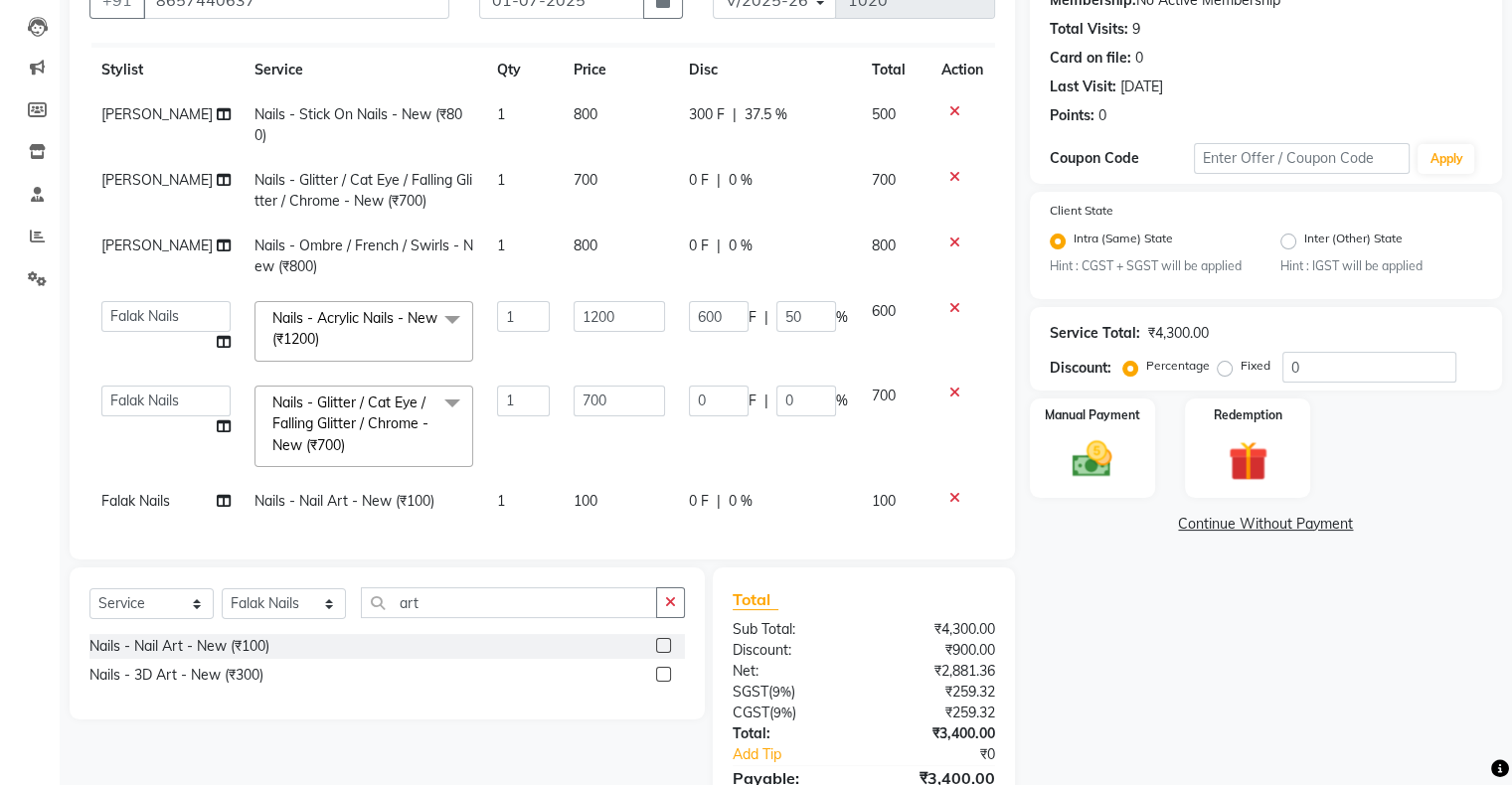 scroll, scrollTop: 46, scrollLeft: 0, axis: vertical 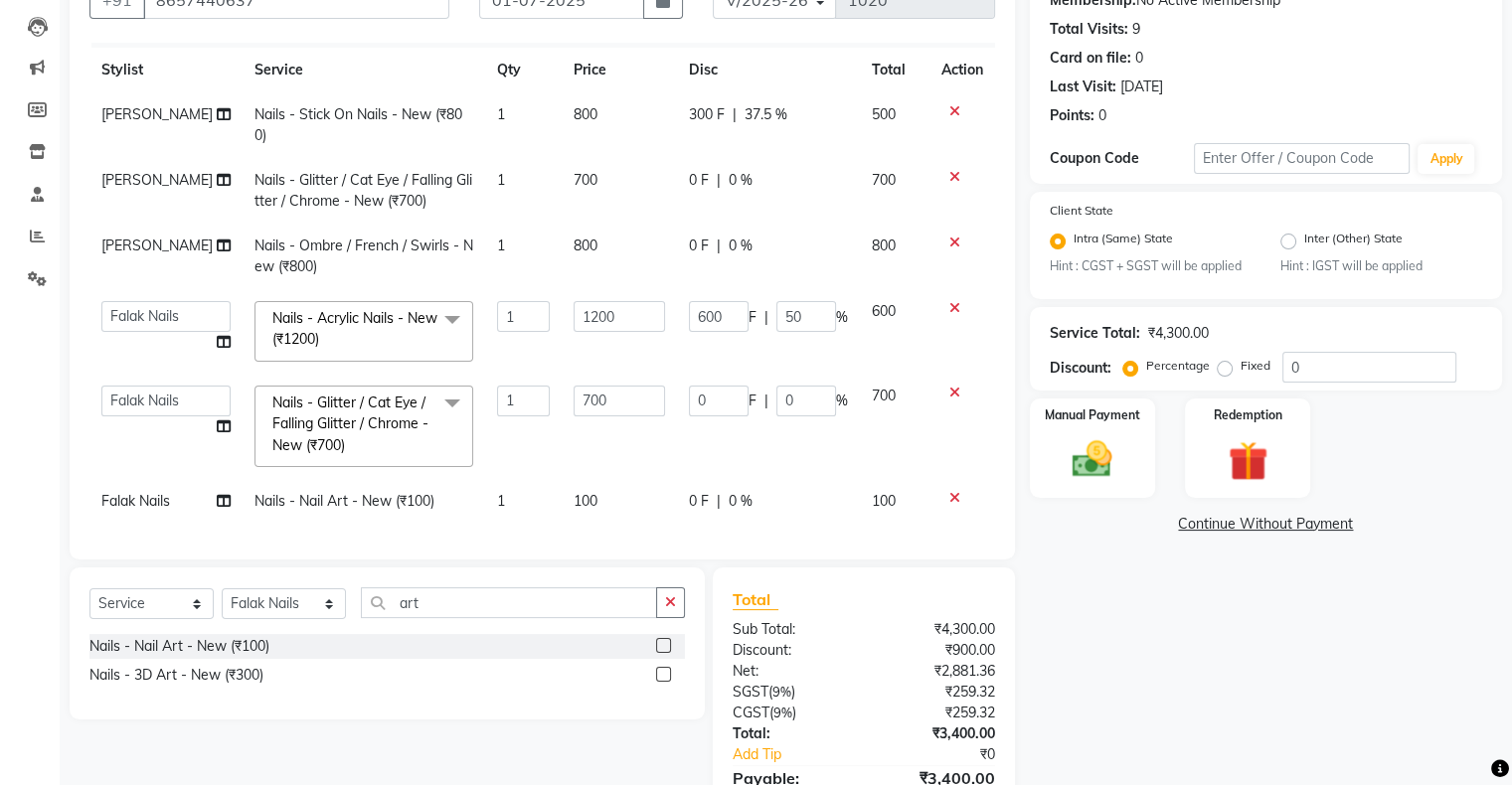 click on "1" 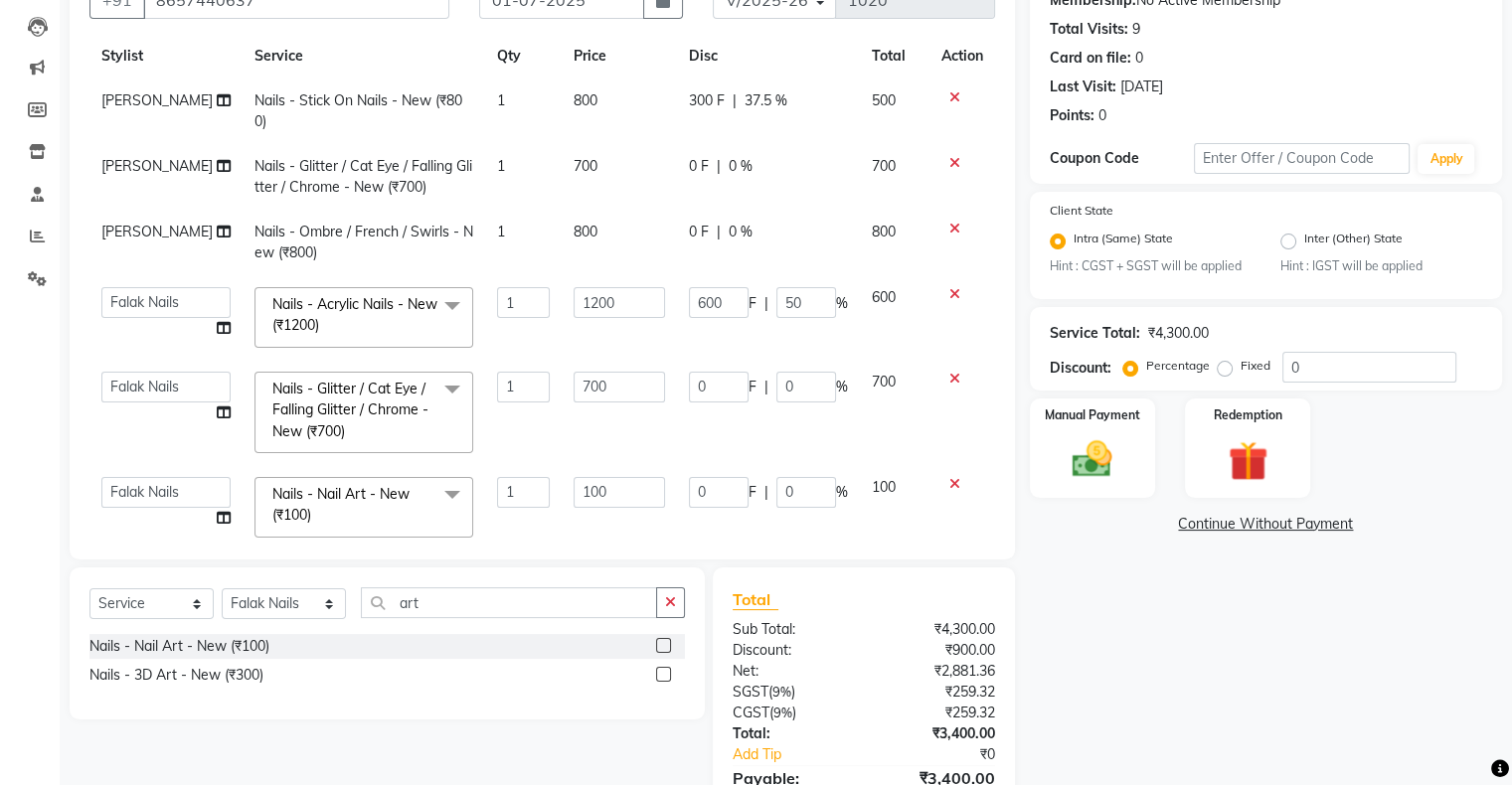 click on "1" 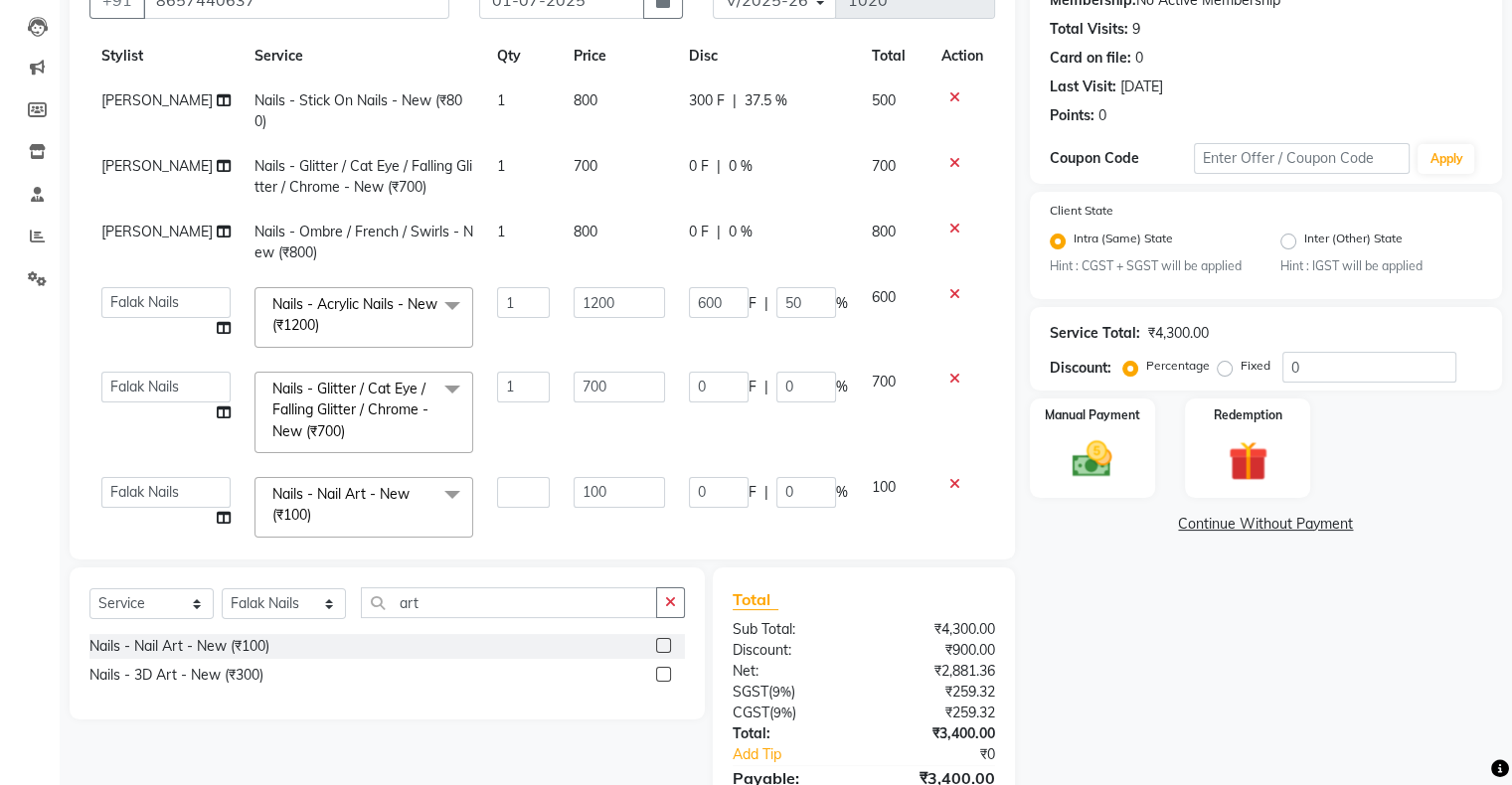 type on "2" 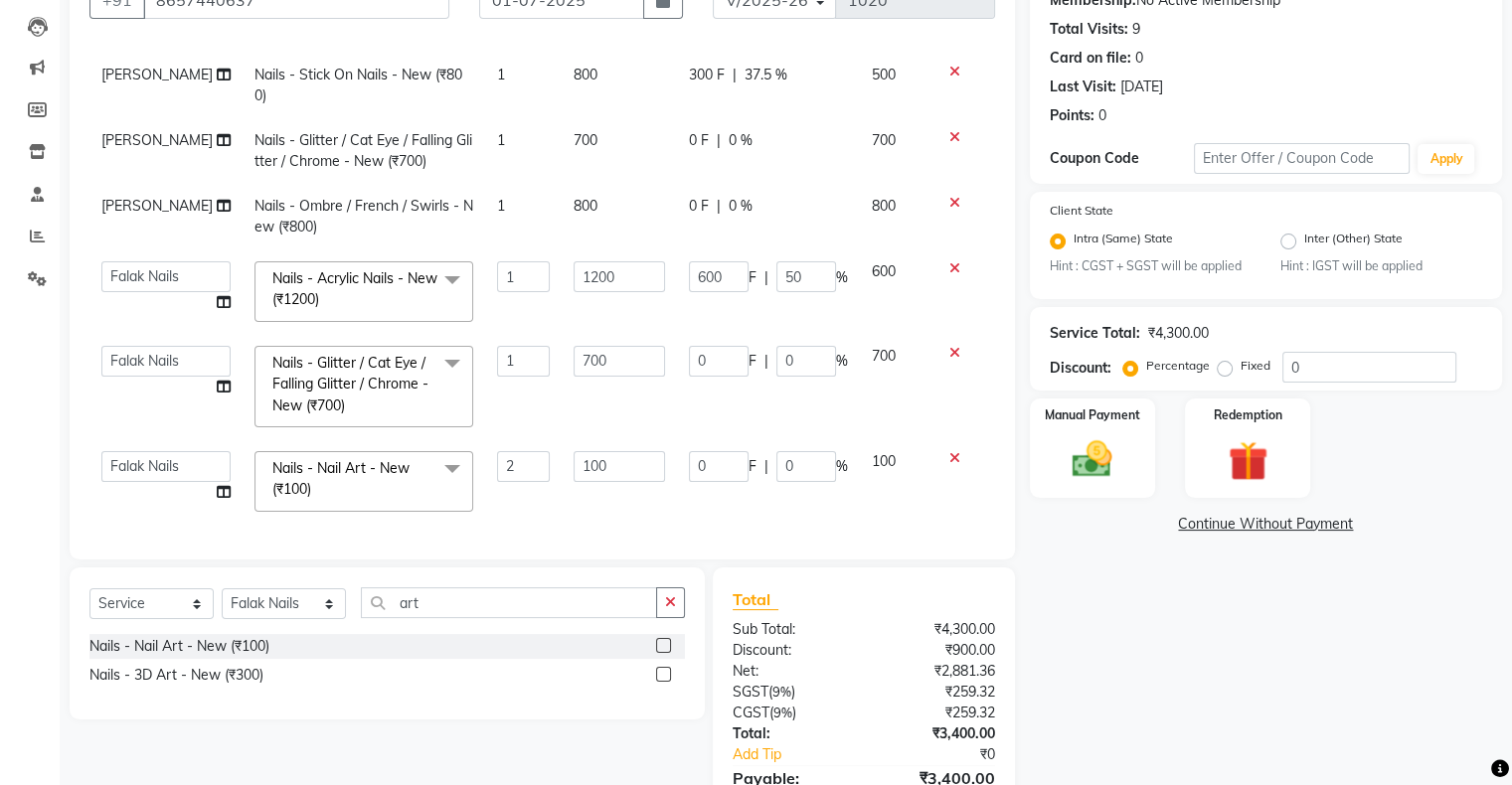click on "₹4,300.00" 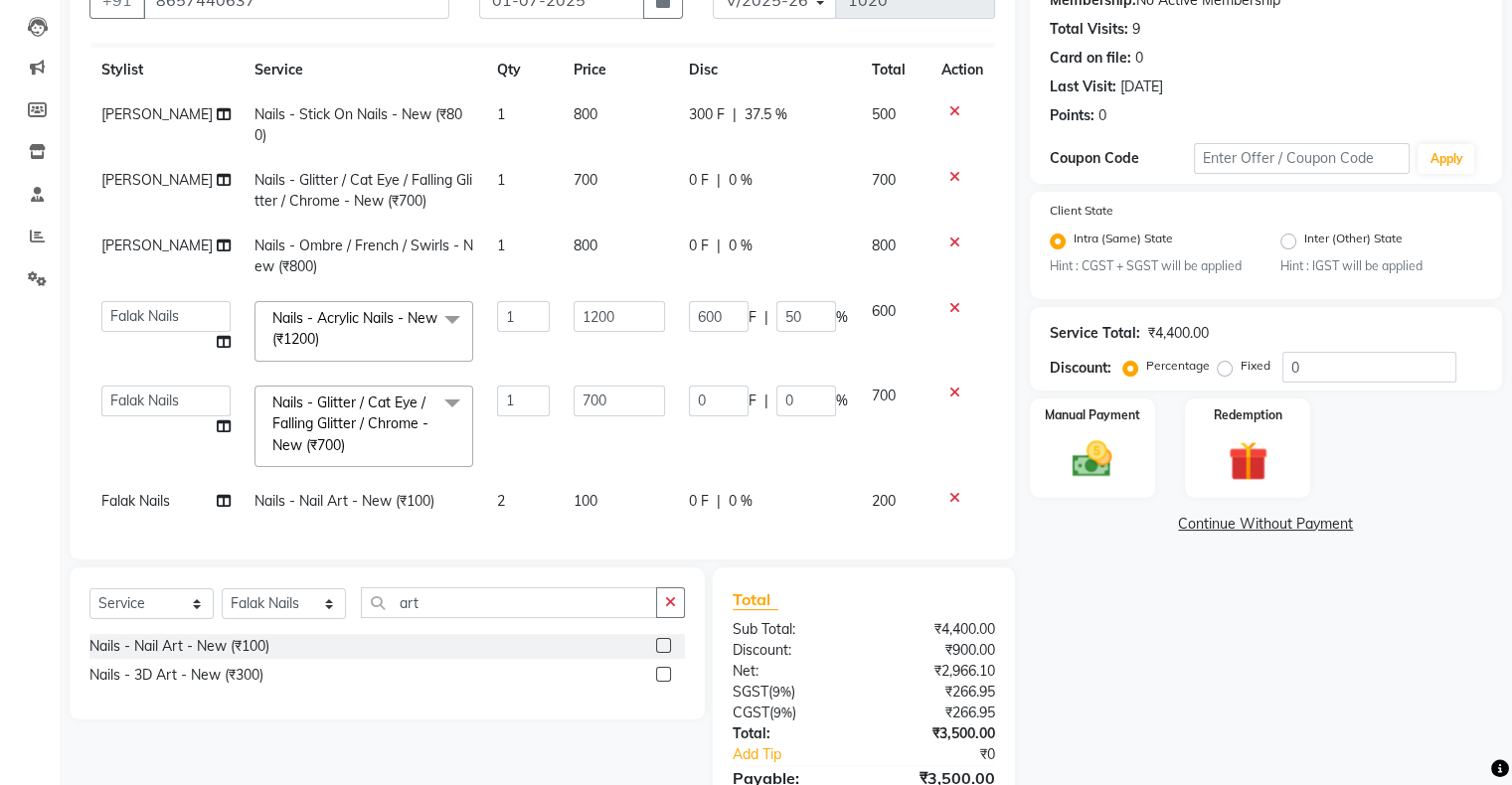 scroll, scrollTop: 46, scrollLeft: 0, axis: vertical 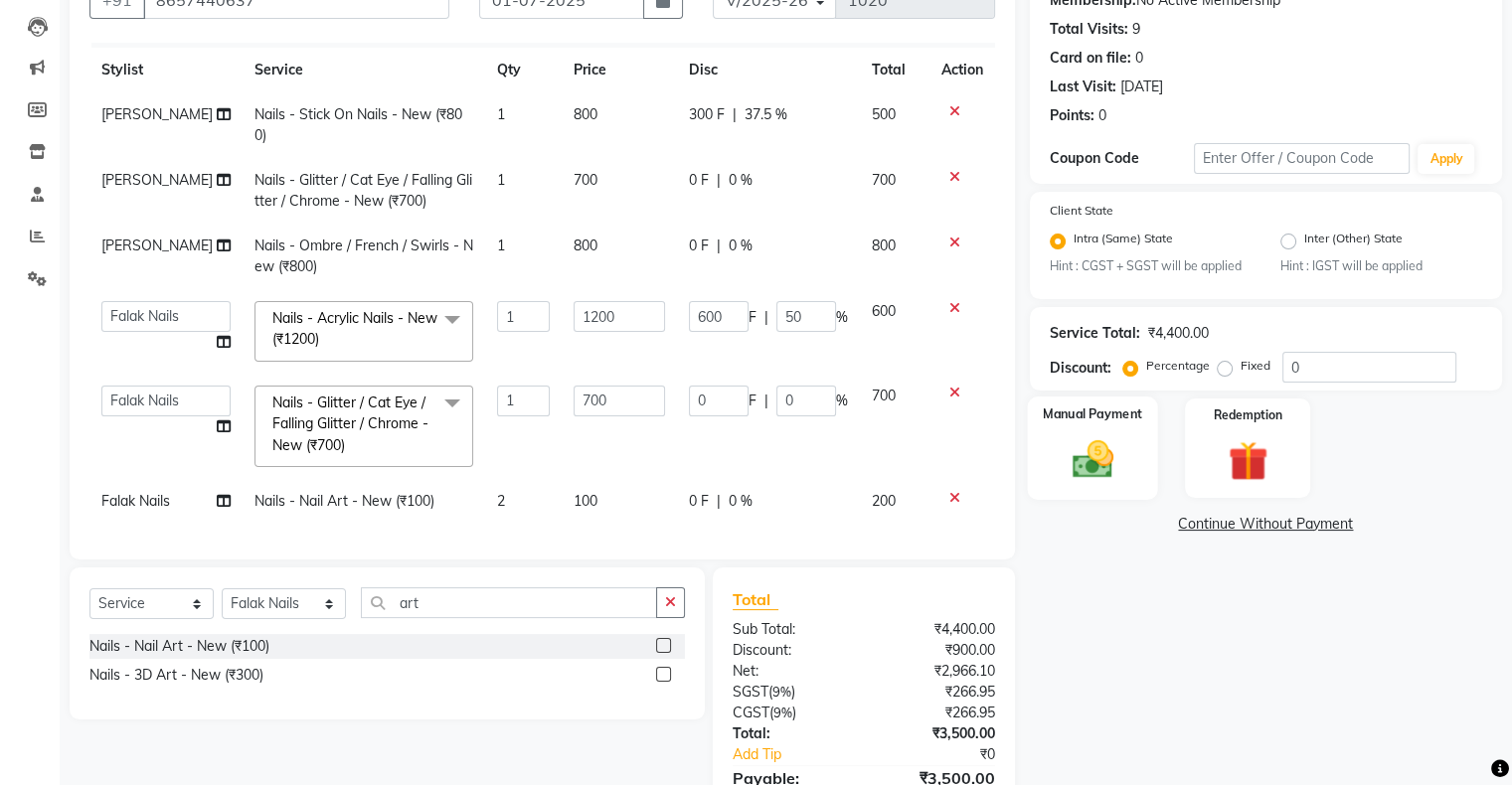 click 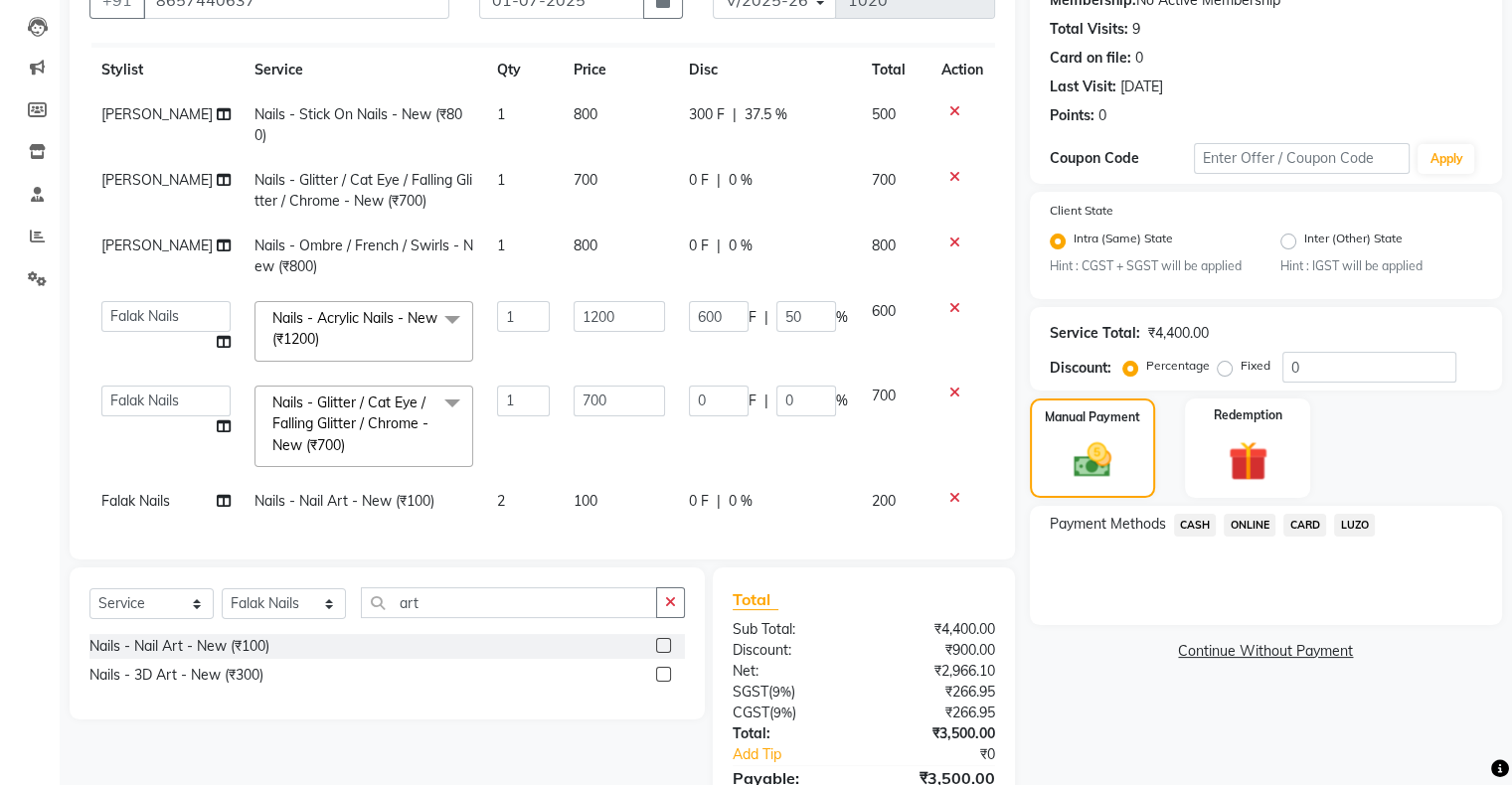 click on "CASH" 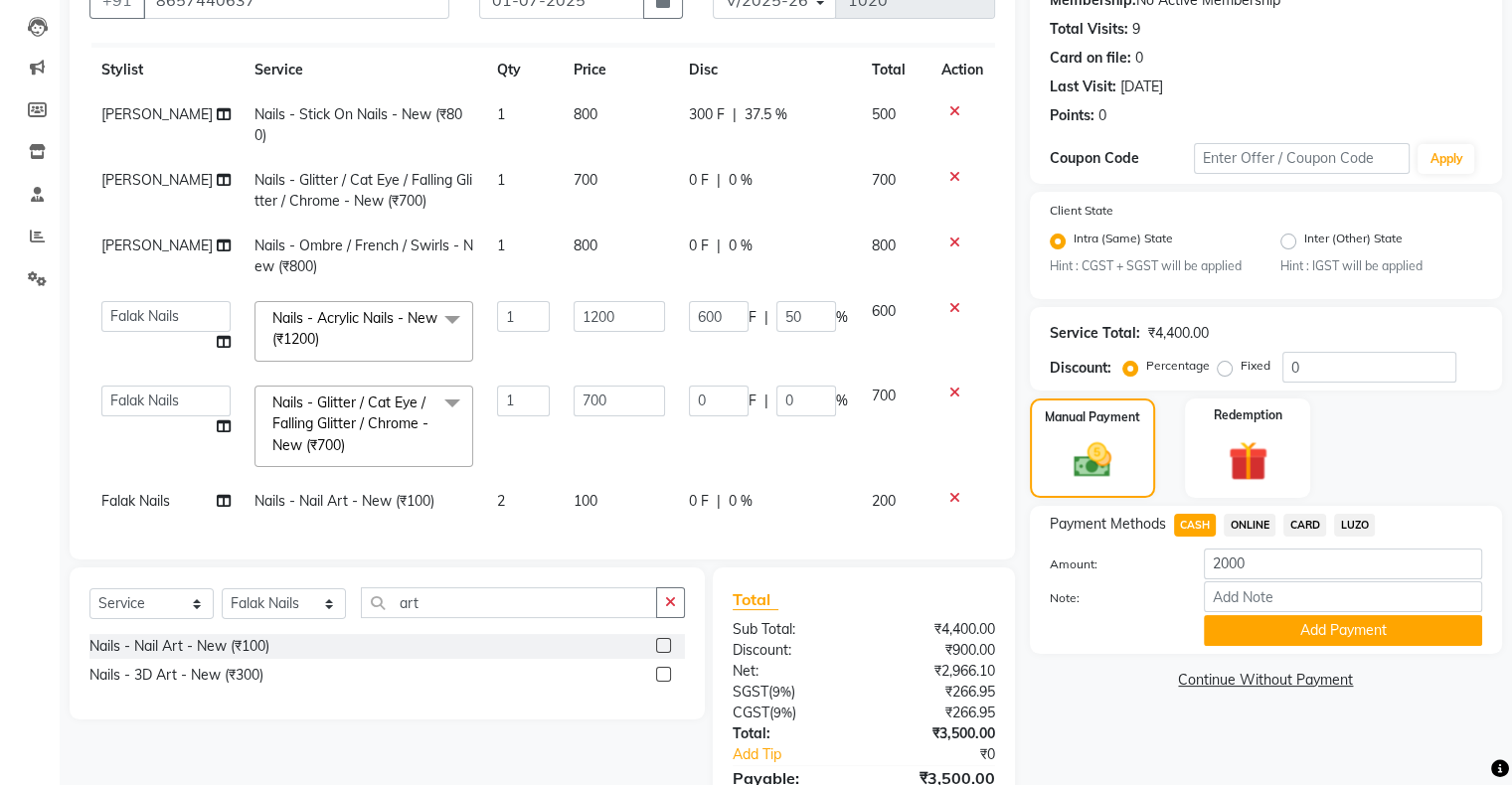 click on "Add Payment" 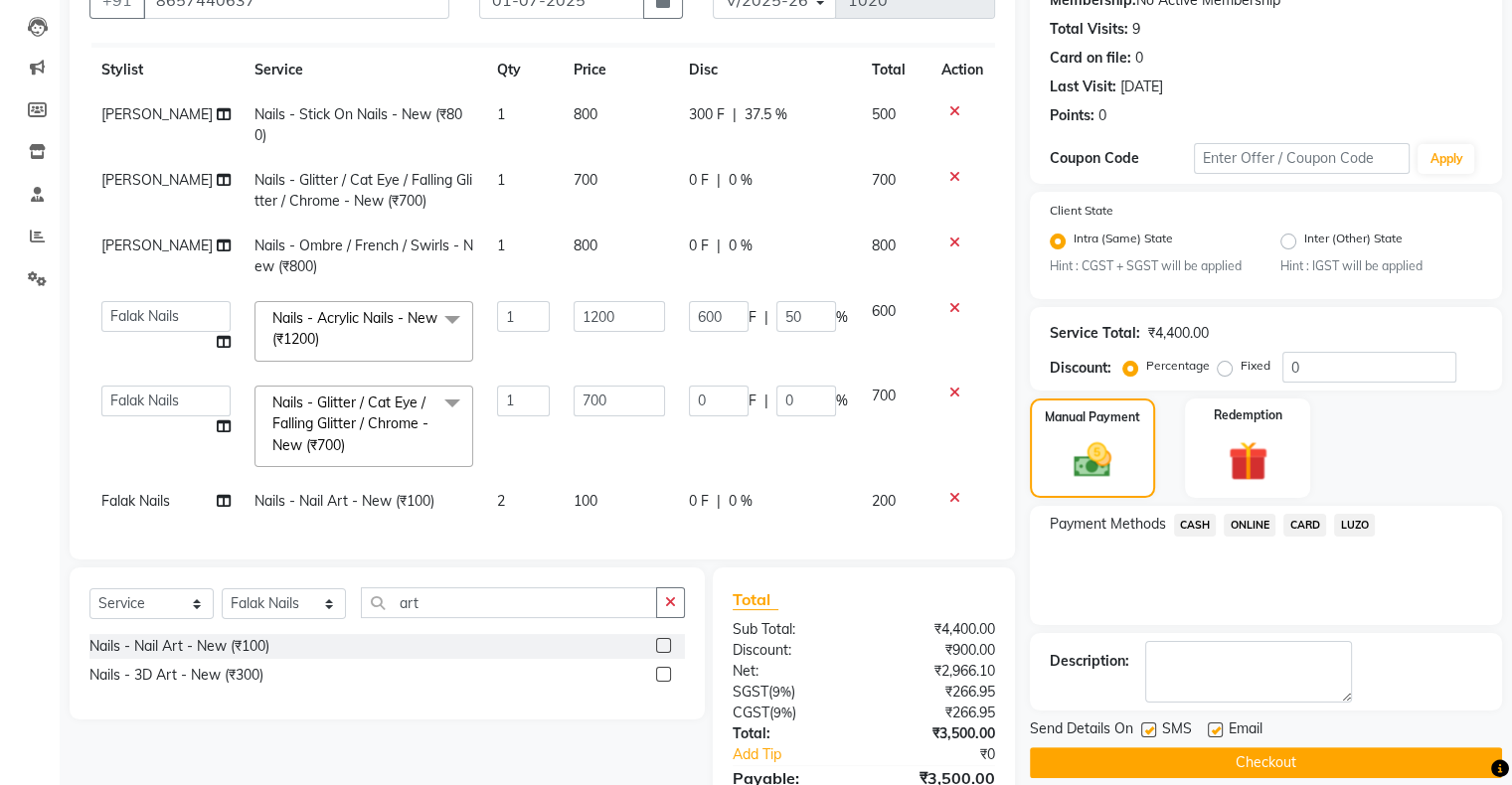 click on "ONLINE" 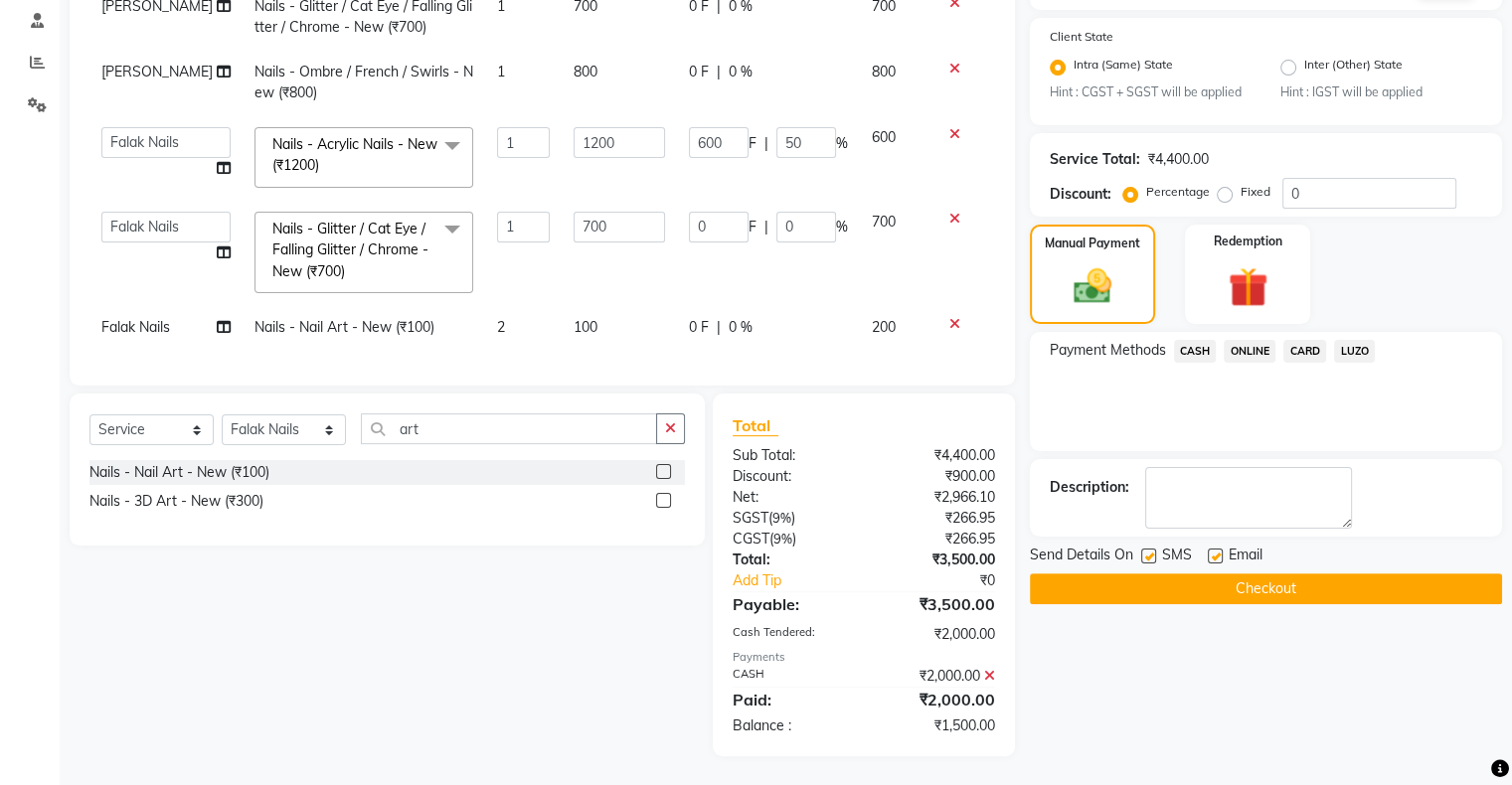 scroll, scrollTop: 0, scrollLeft: 0, axis: both 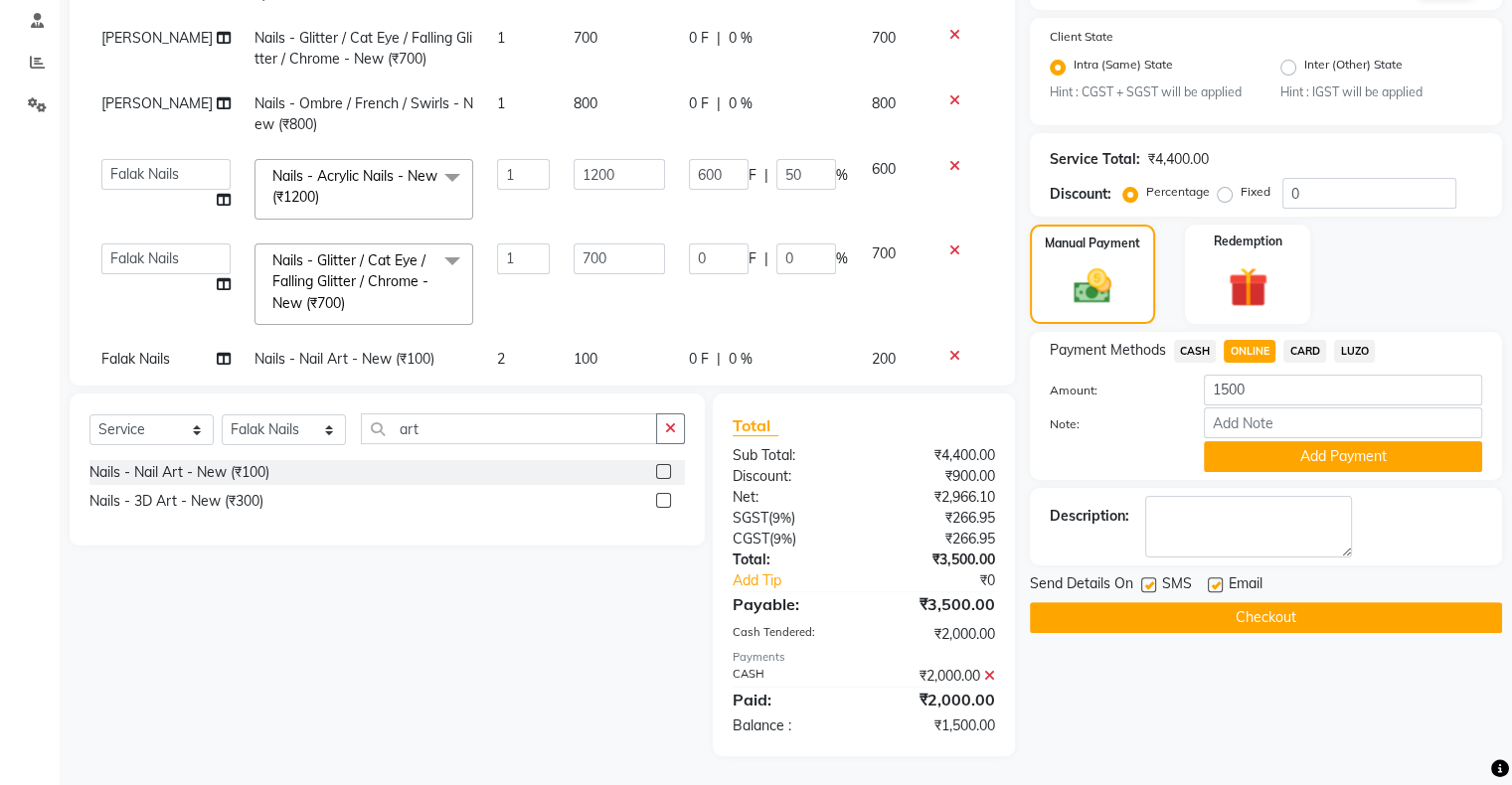 click on "Client [PHONE_NUMBER]" 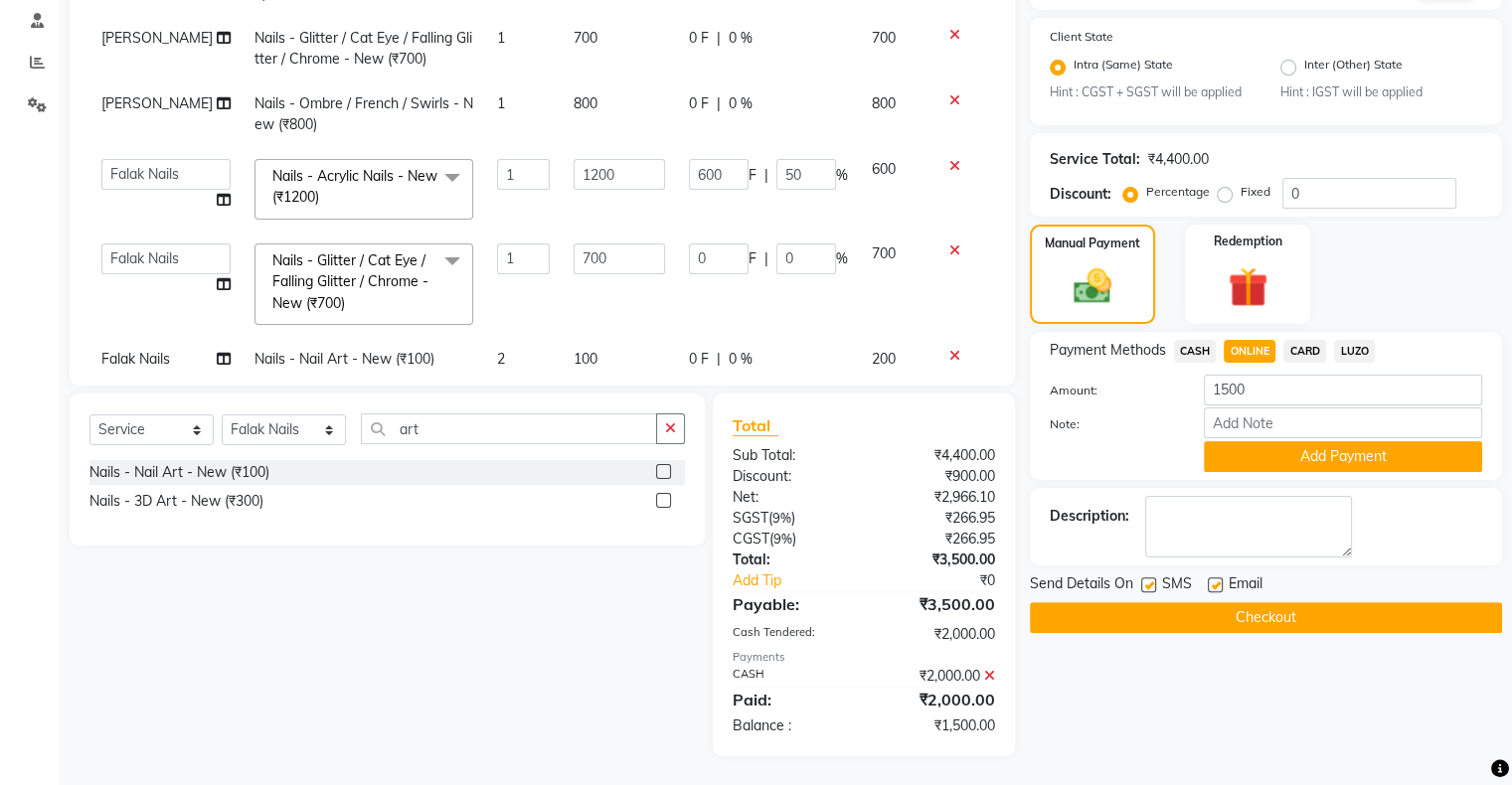 click on "Client [PHONE_NUMBER]" 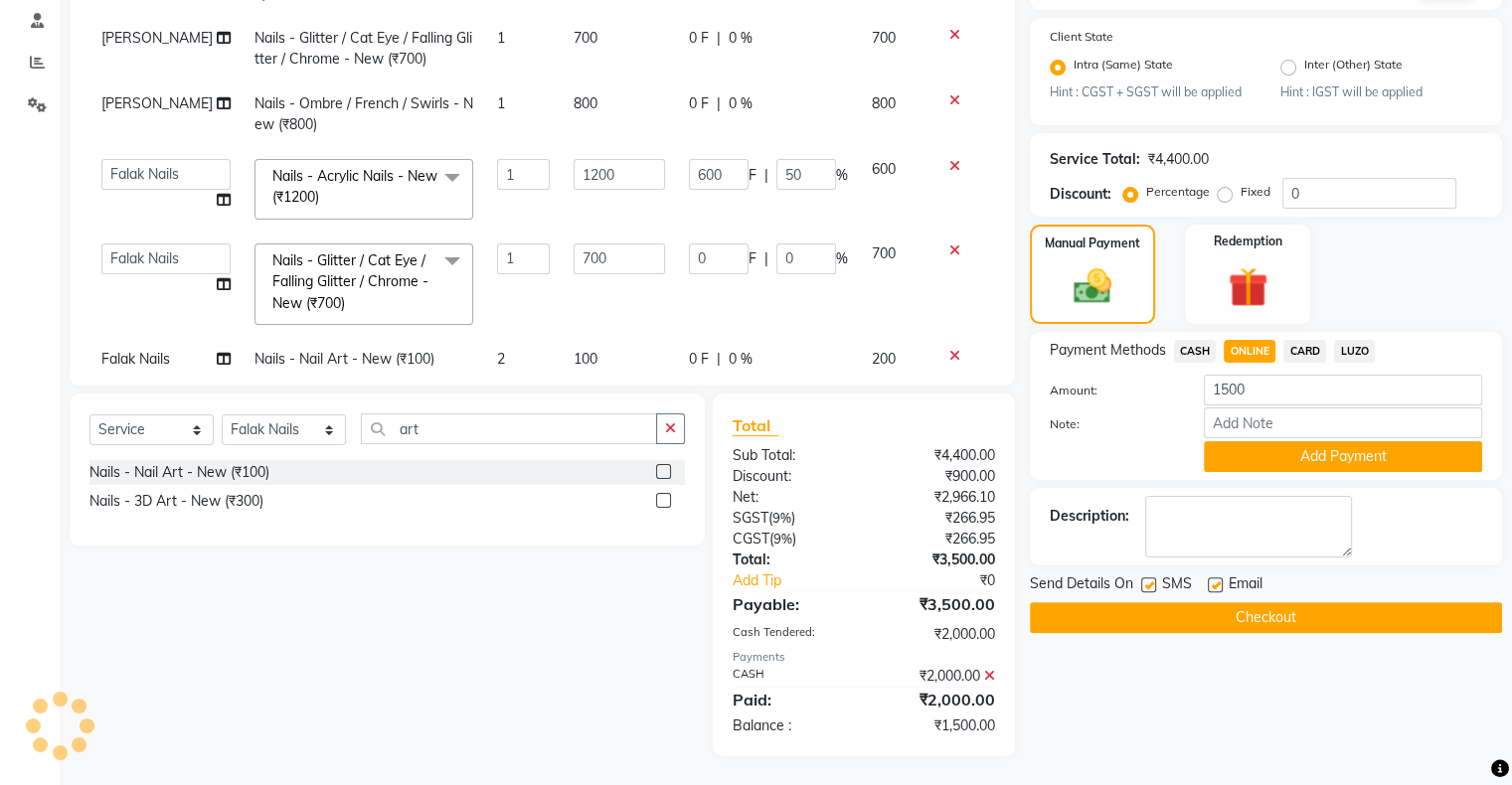 scroll, scrollTop: 0, scrollLeft: 0, axis: both 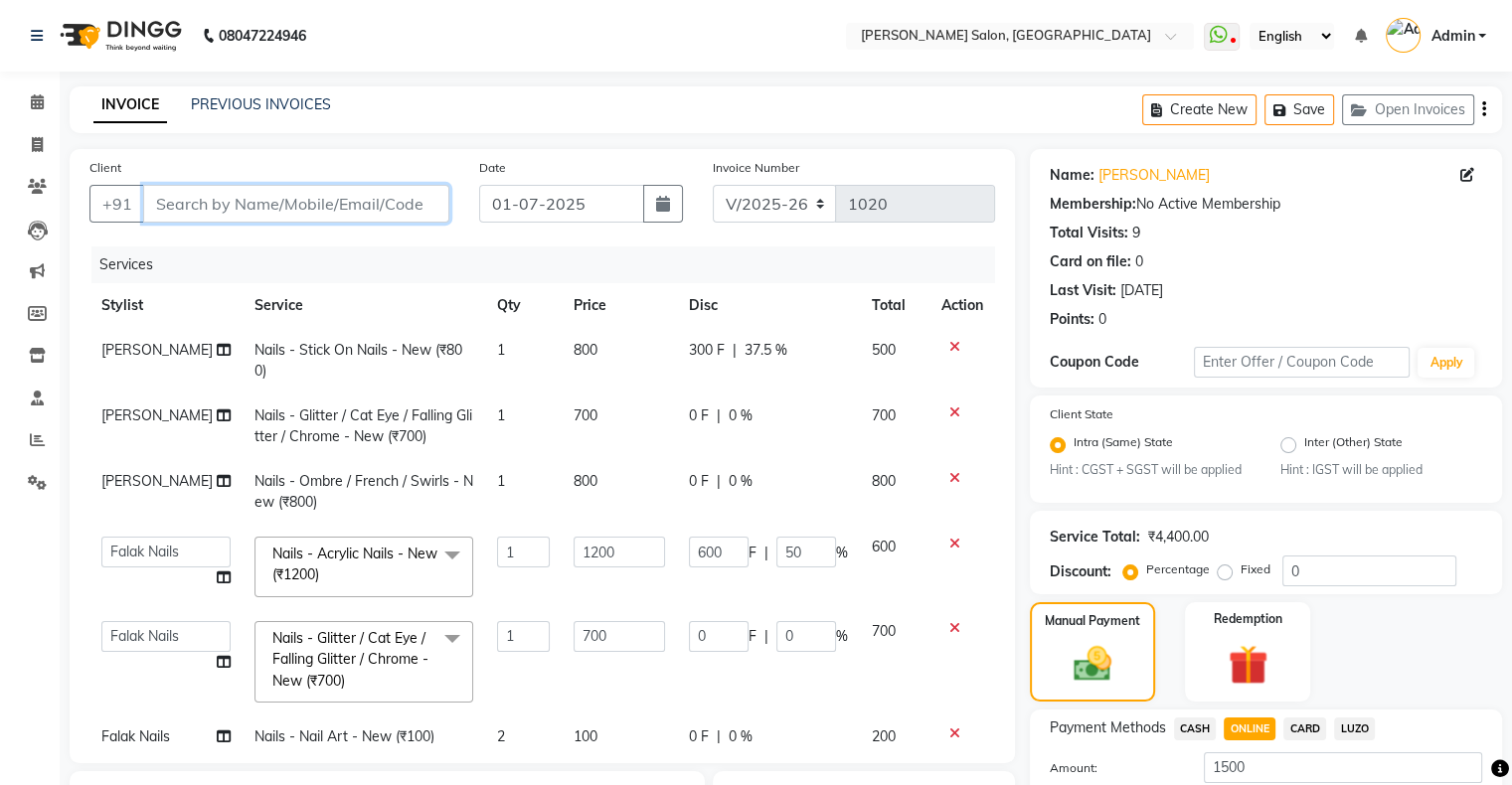 type 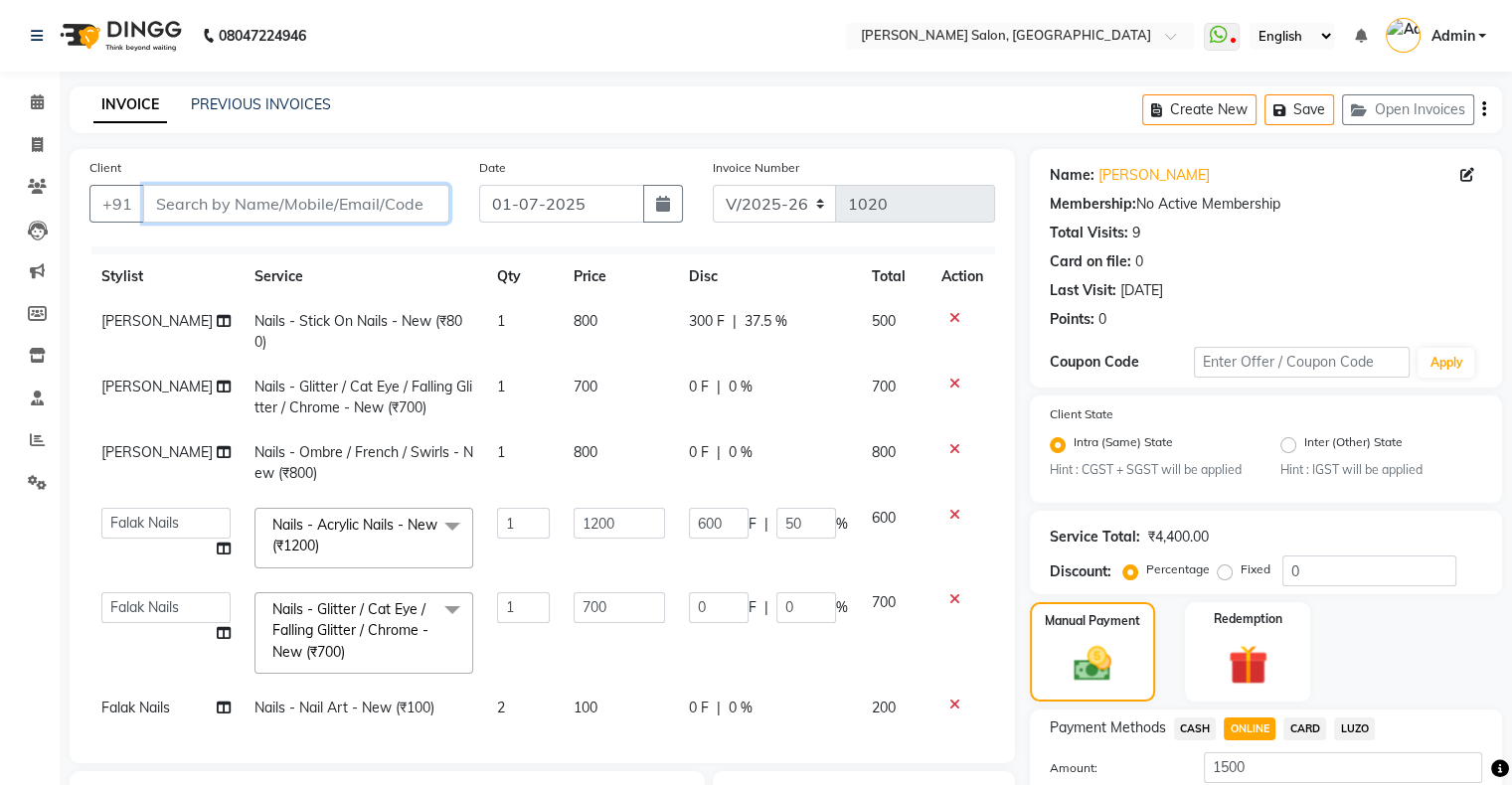 scroll, scrollTop: 46, scrollLeft: 0, axis: vertical 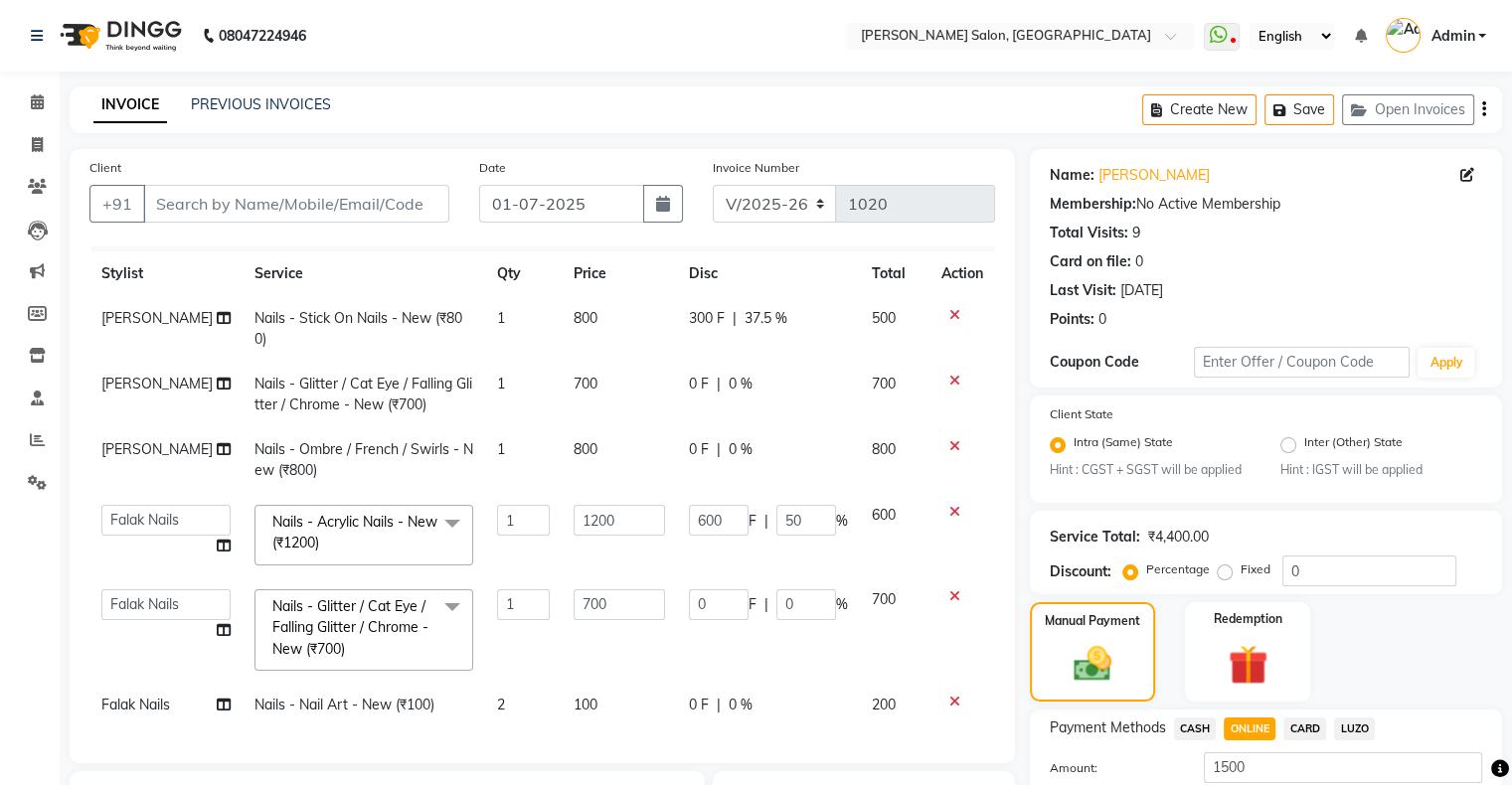 click 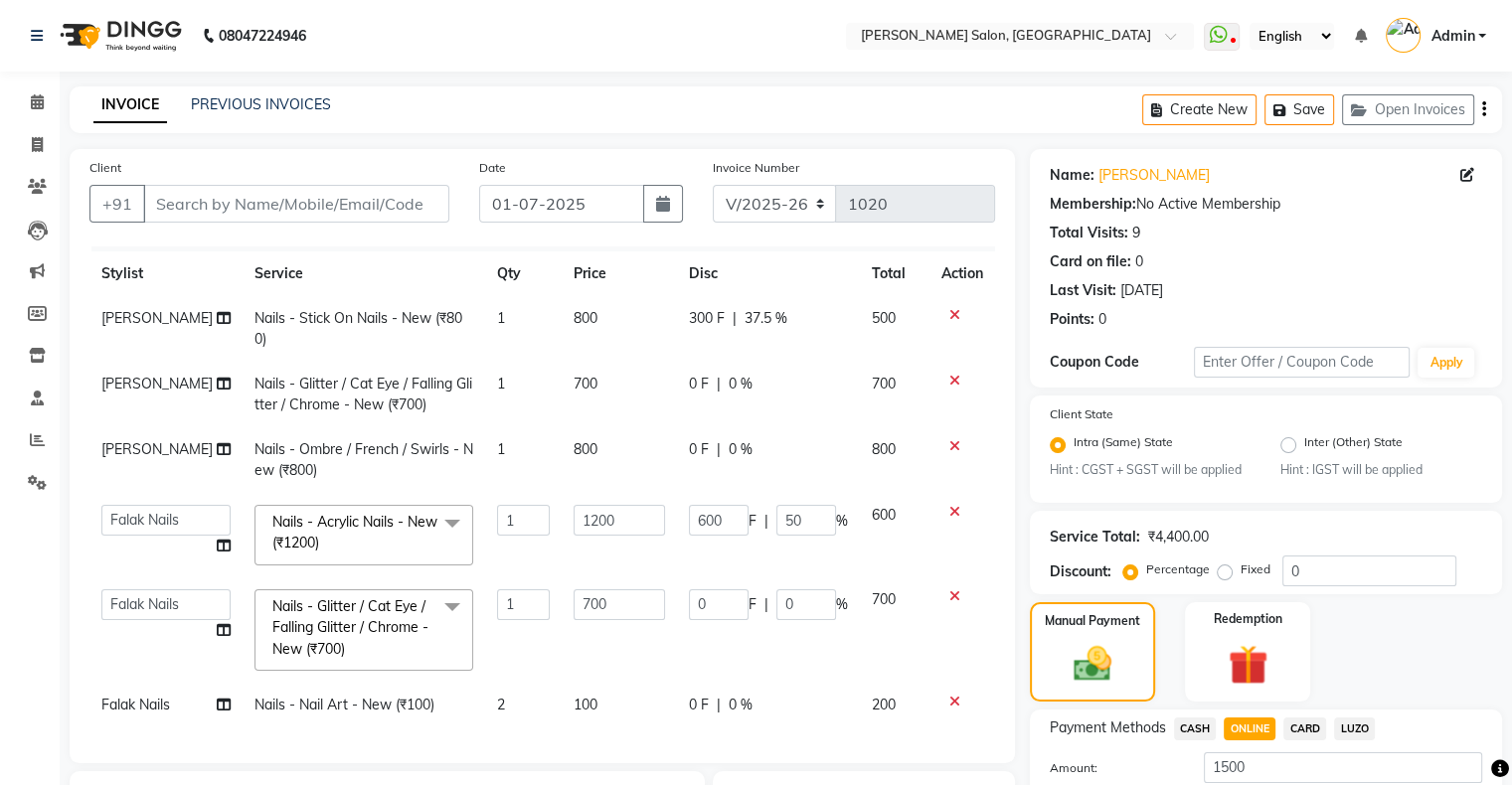 click on "CASH" 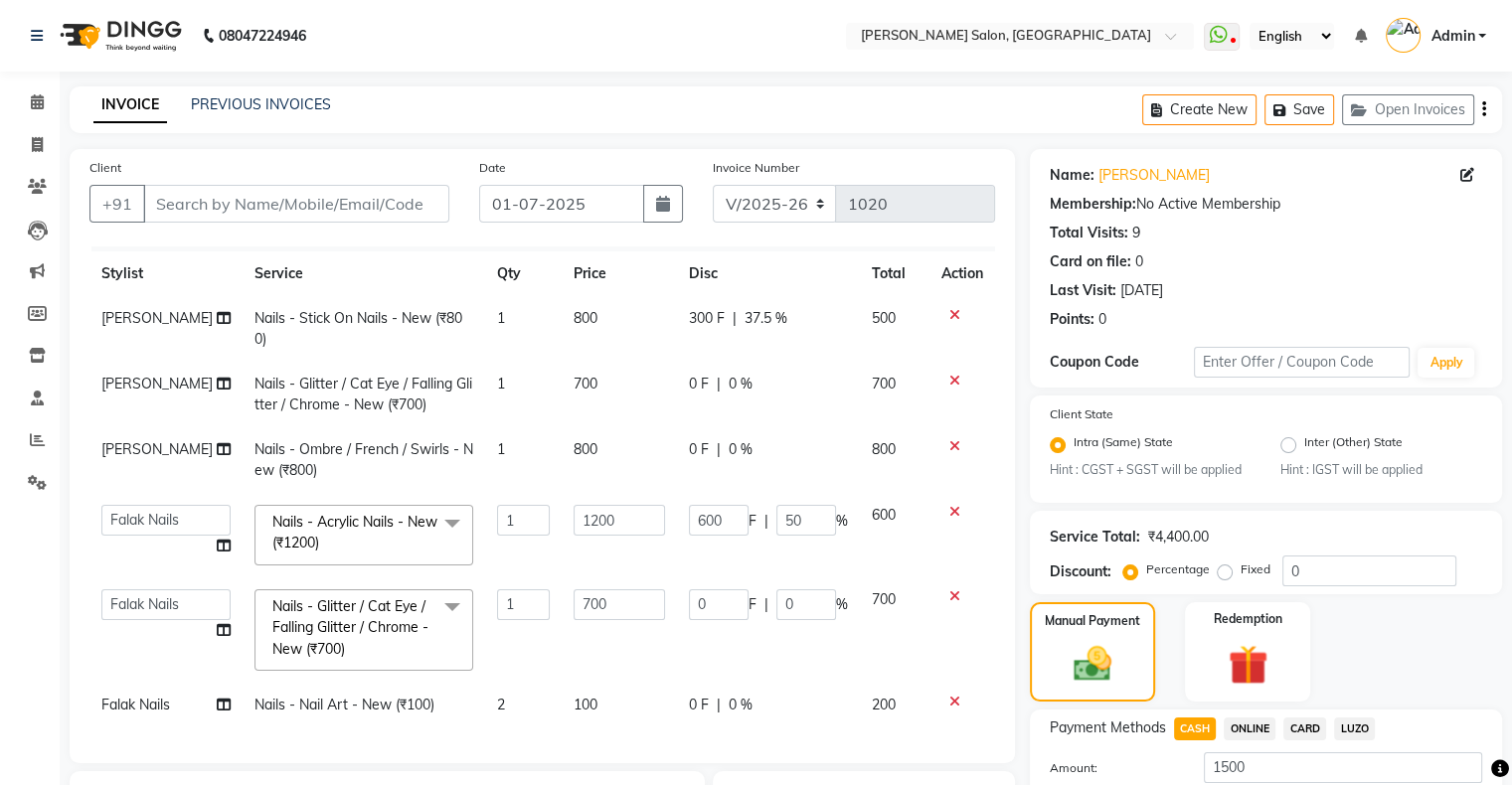 type on "3500" 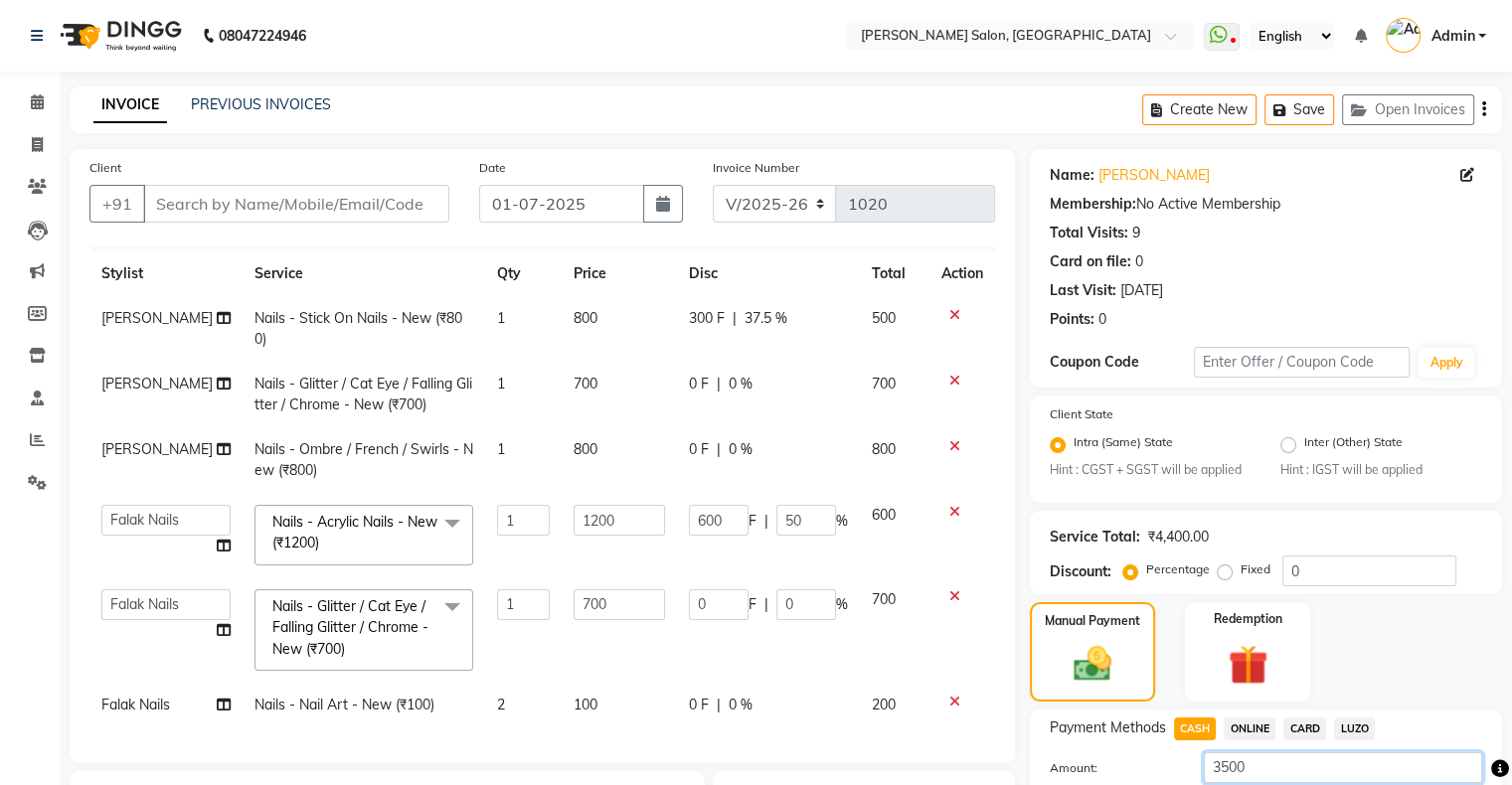 click on "3500" 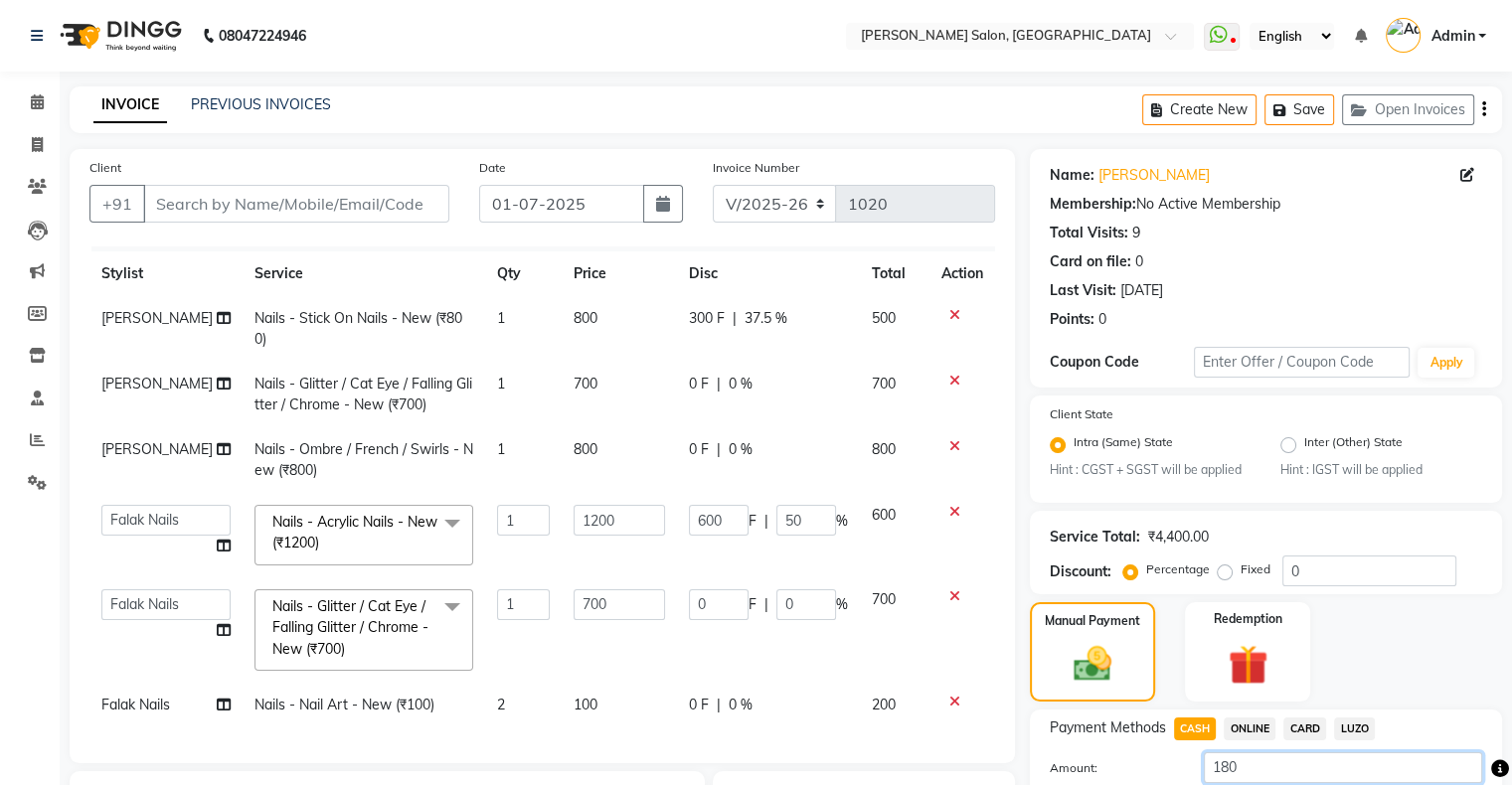 type on "1800" 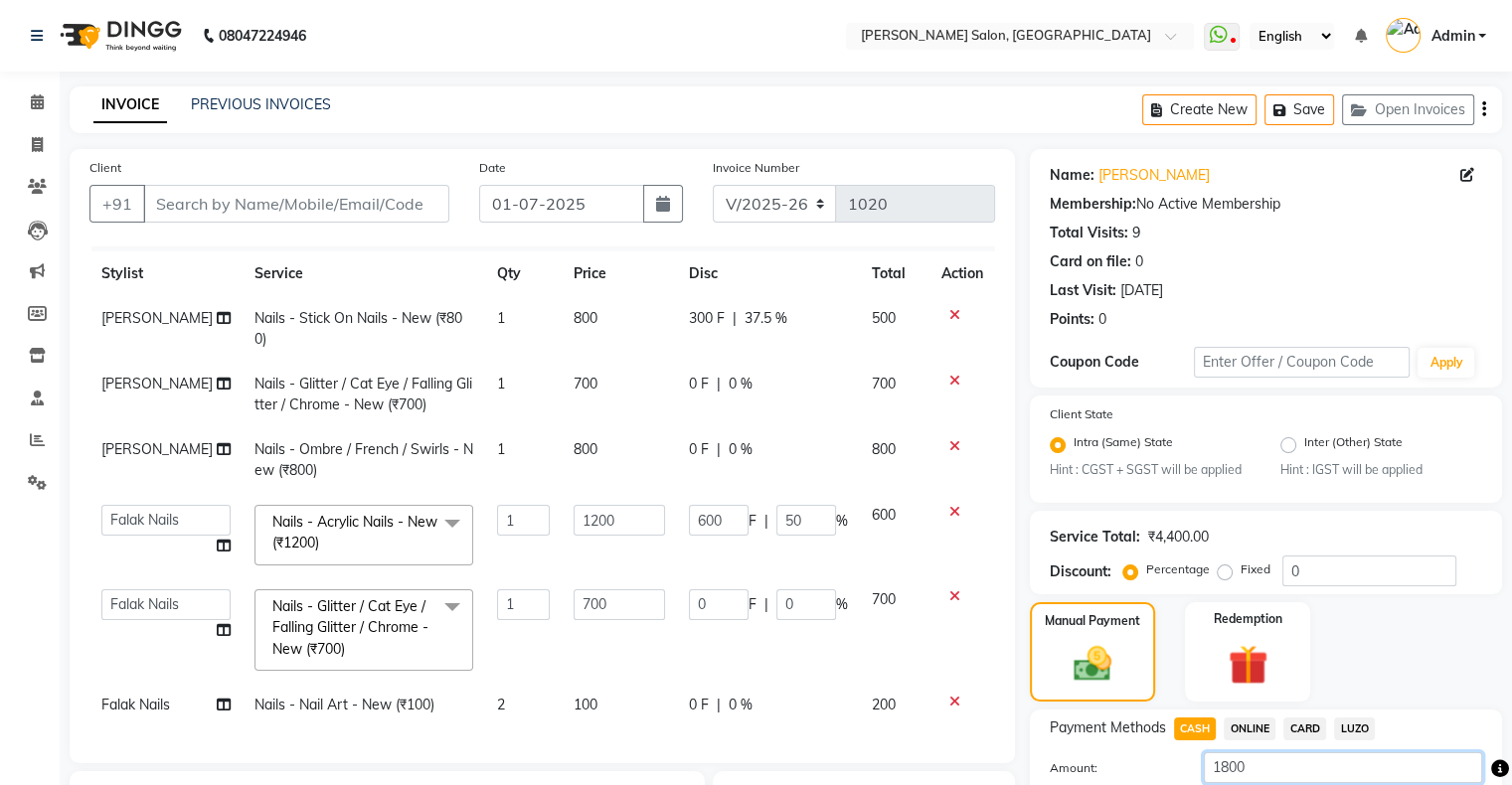 scroll, scrollTop: 308, scrollLeft: 0, axis: vertical 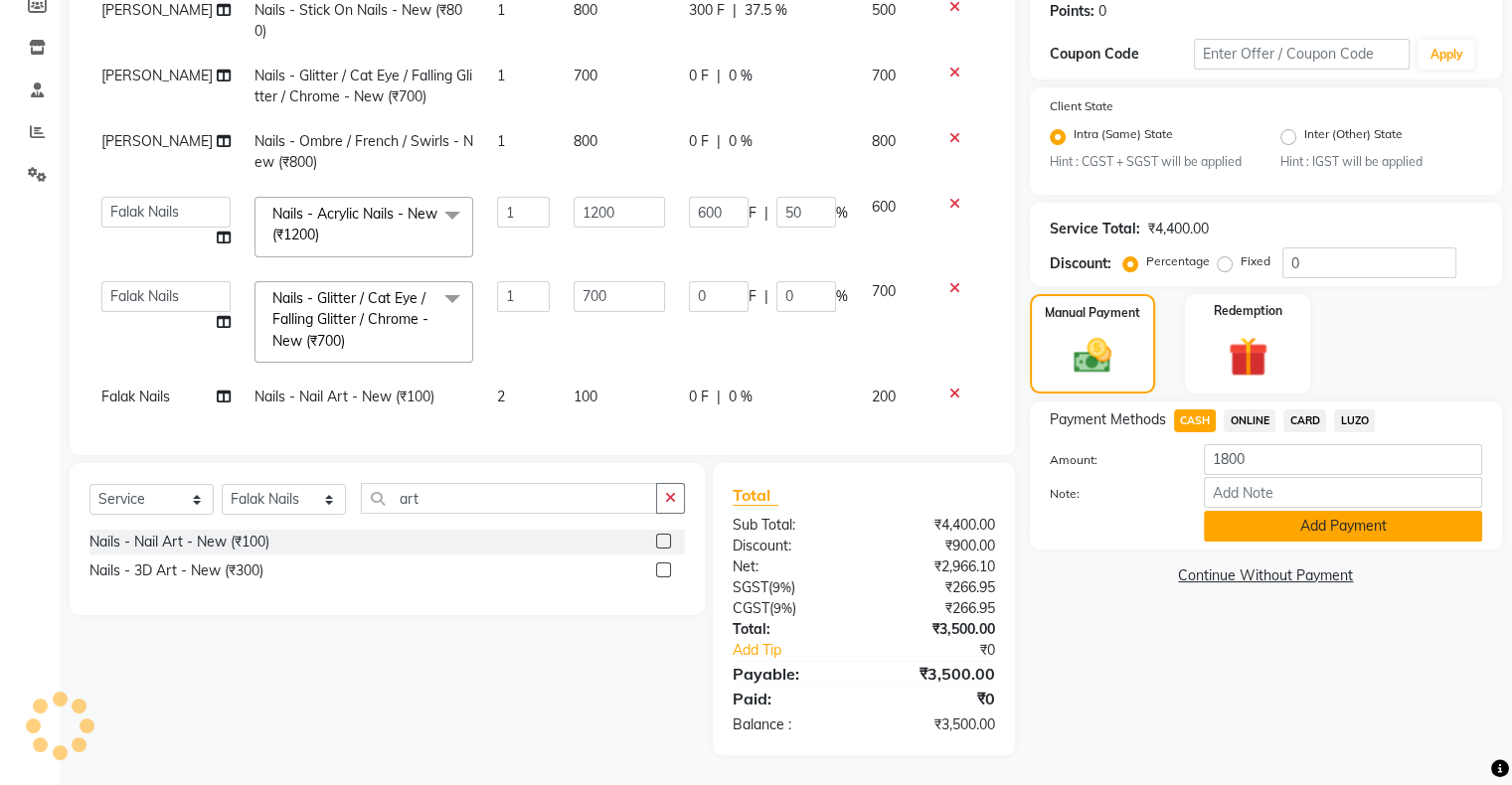 click on "Add Payment" 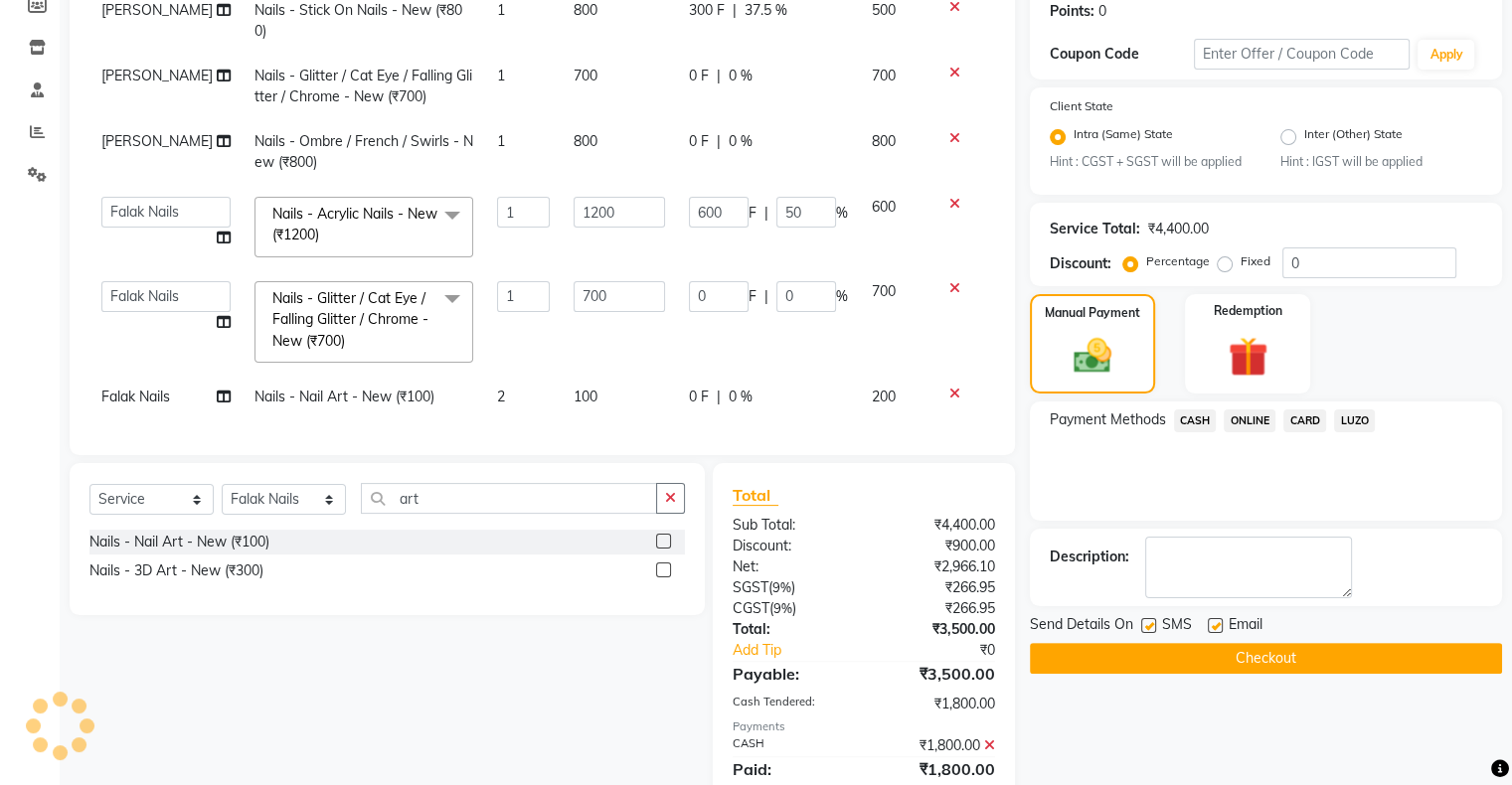 click on "ONLINE" 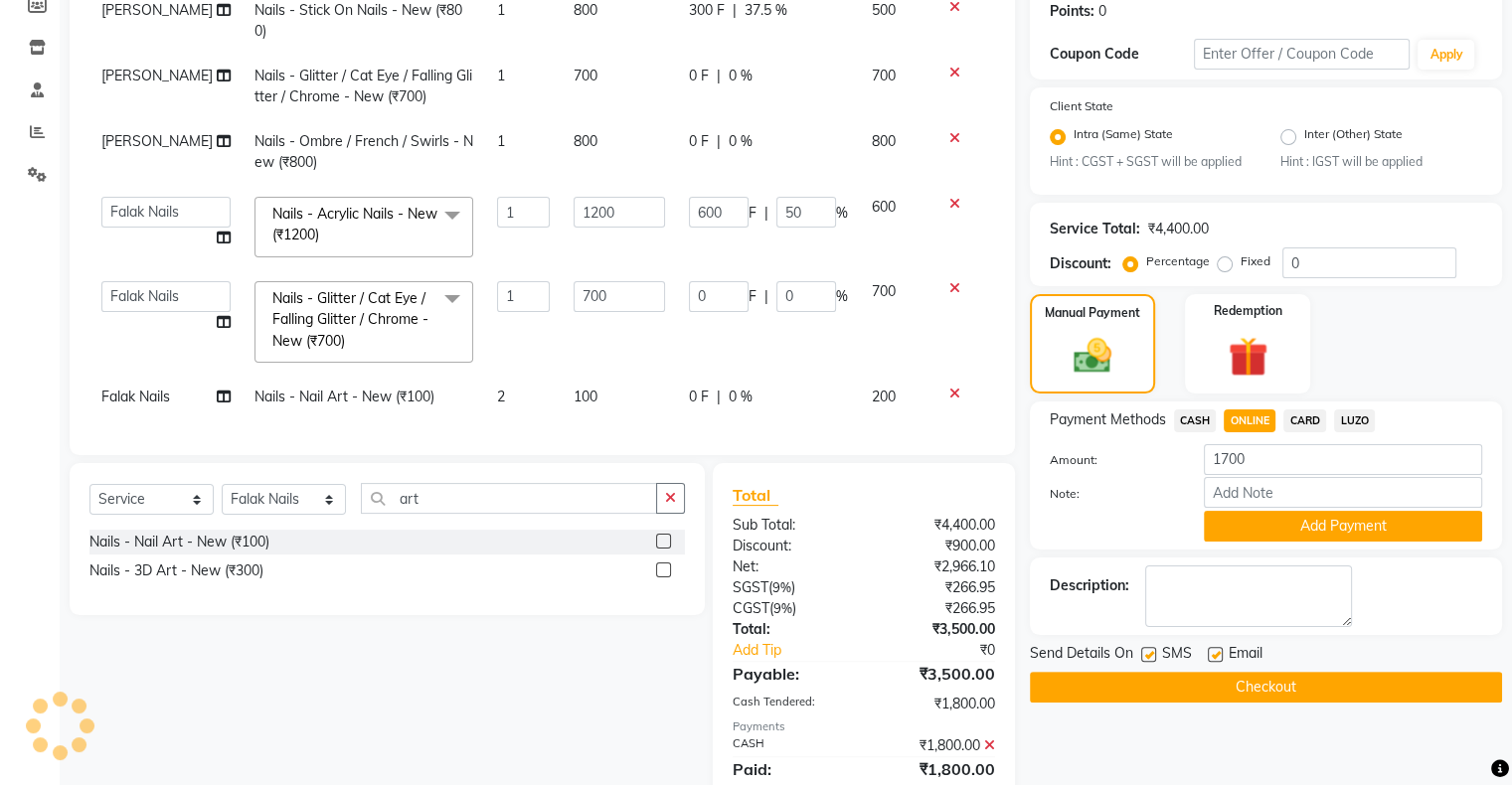 click 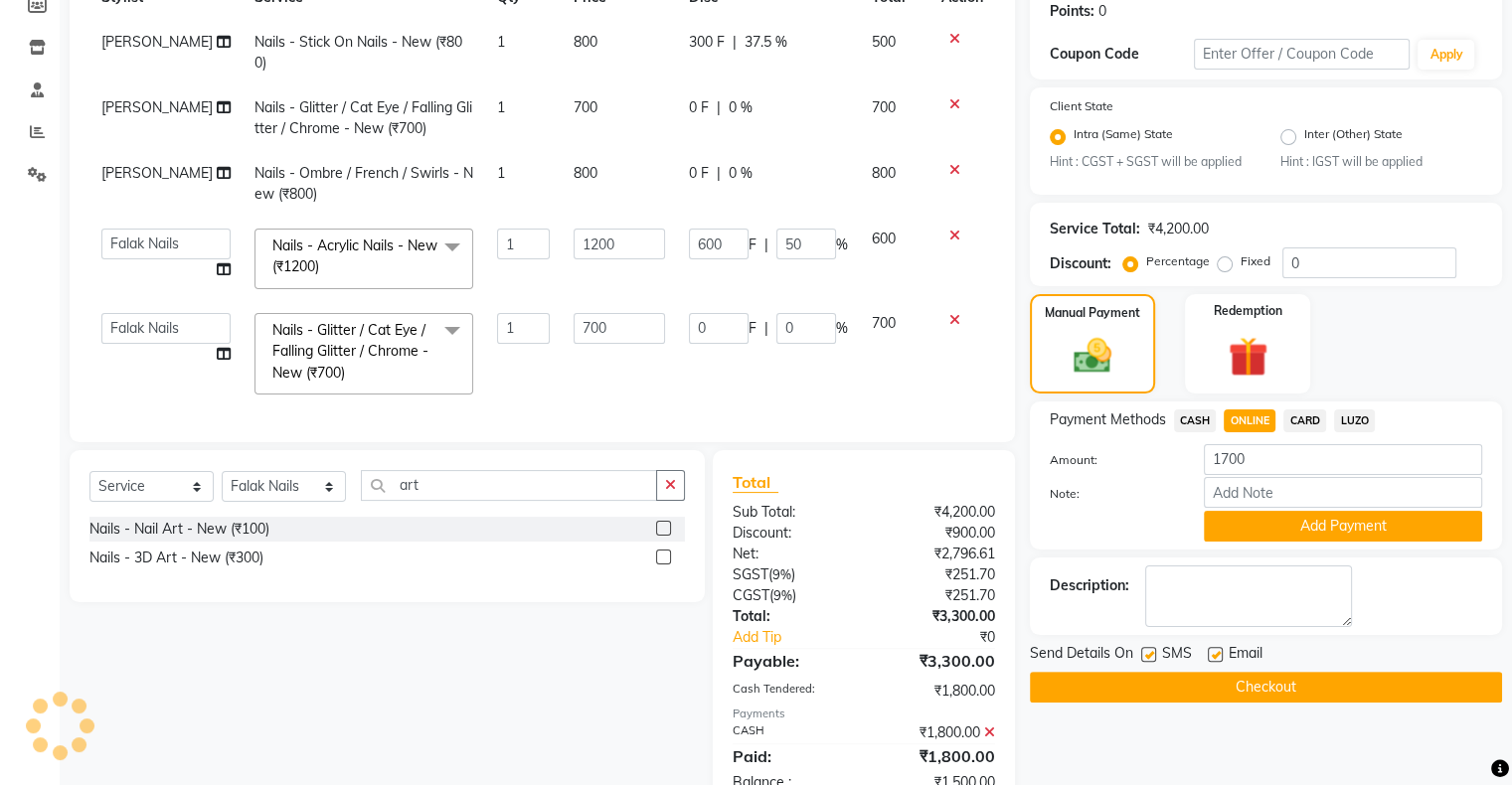 click on "CASH" 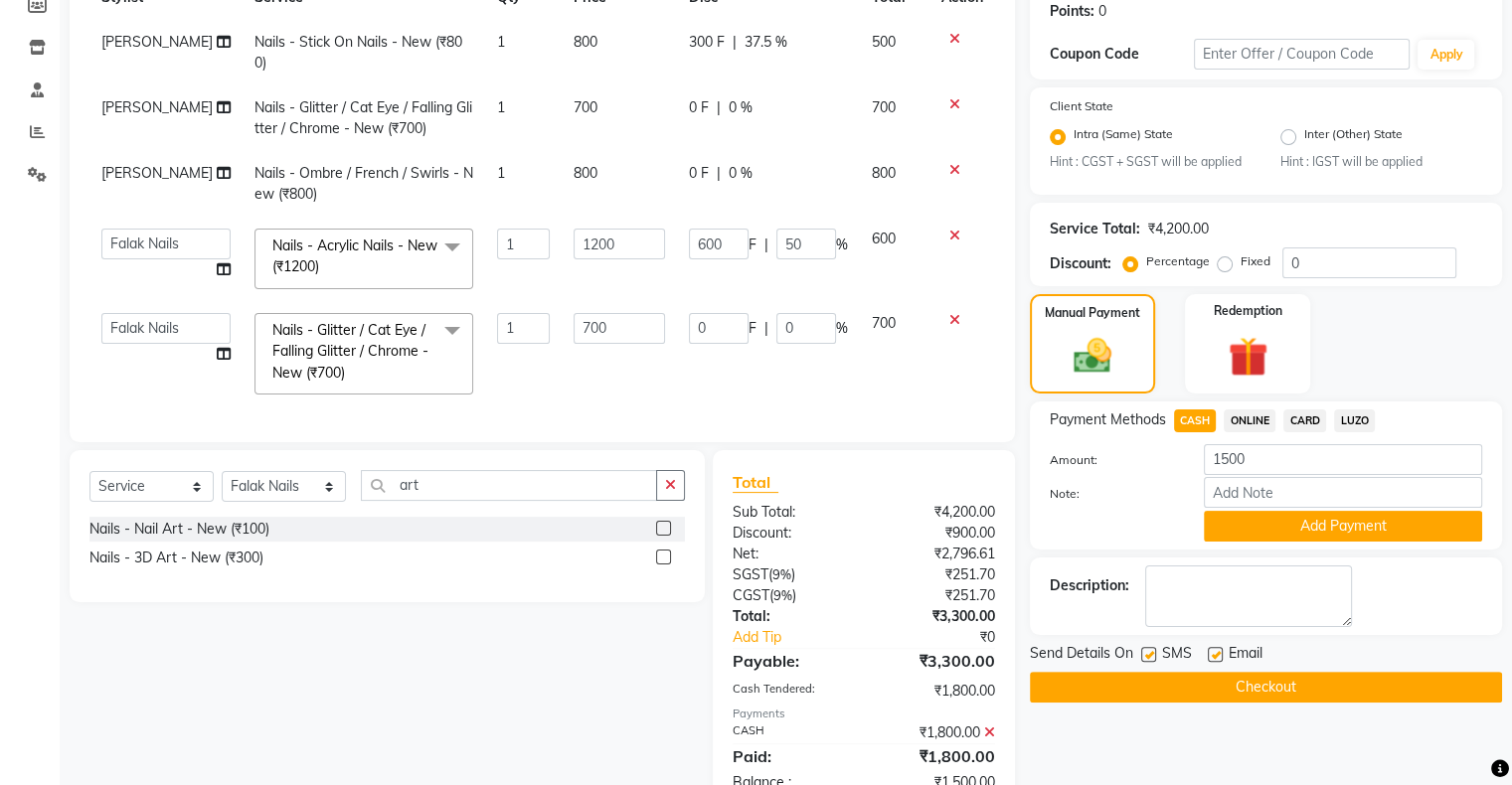 click 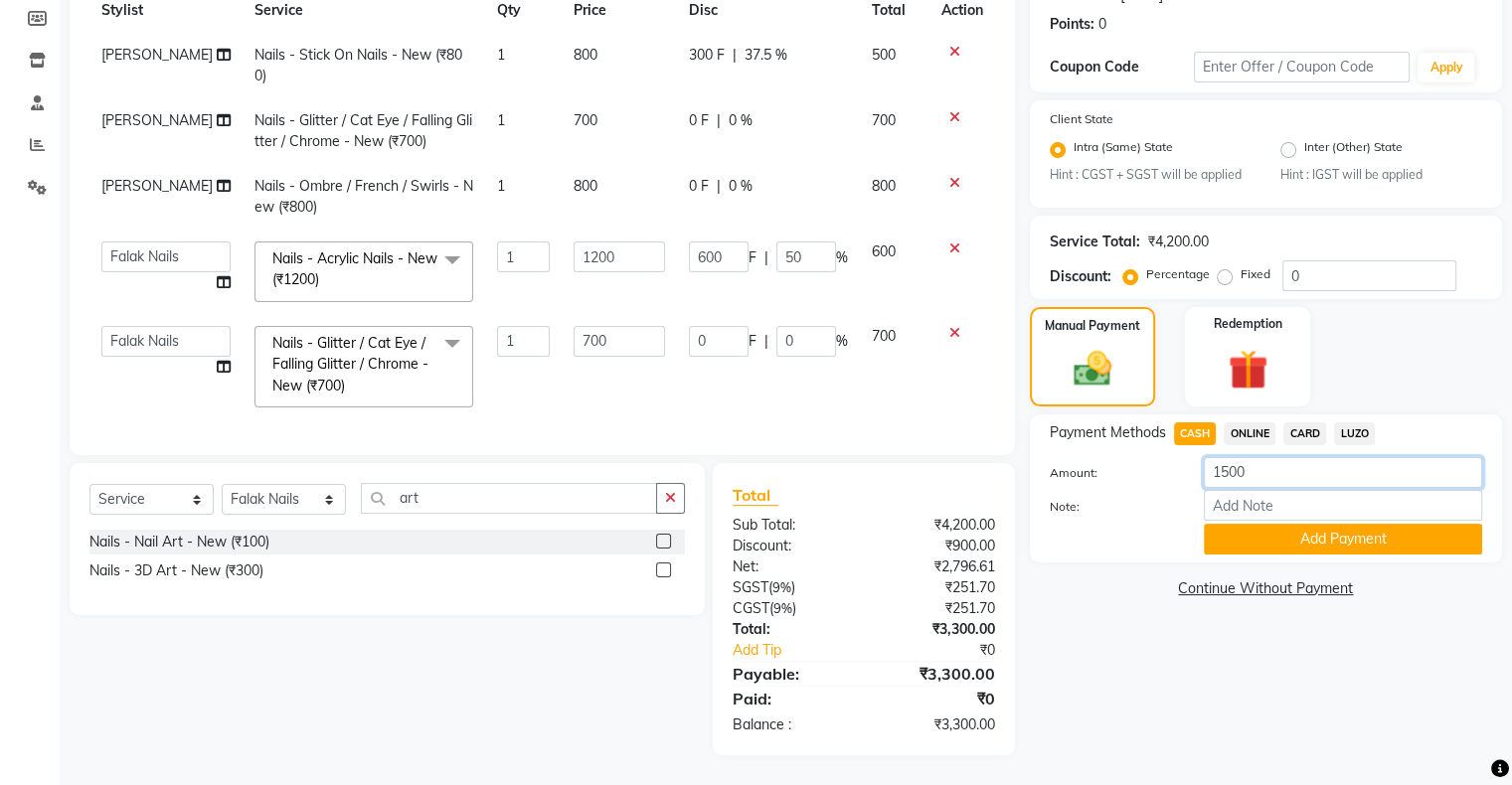 click on "1500" 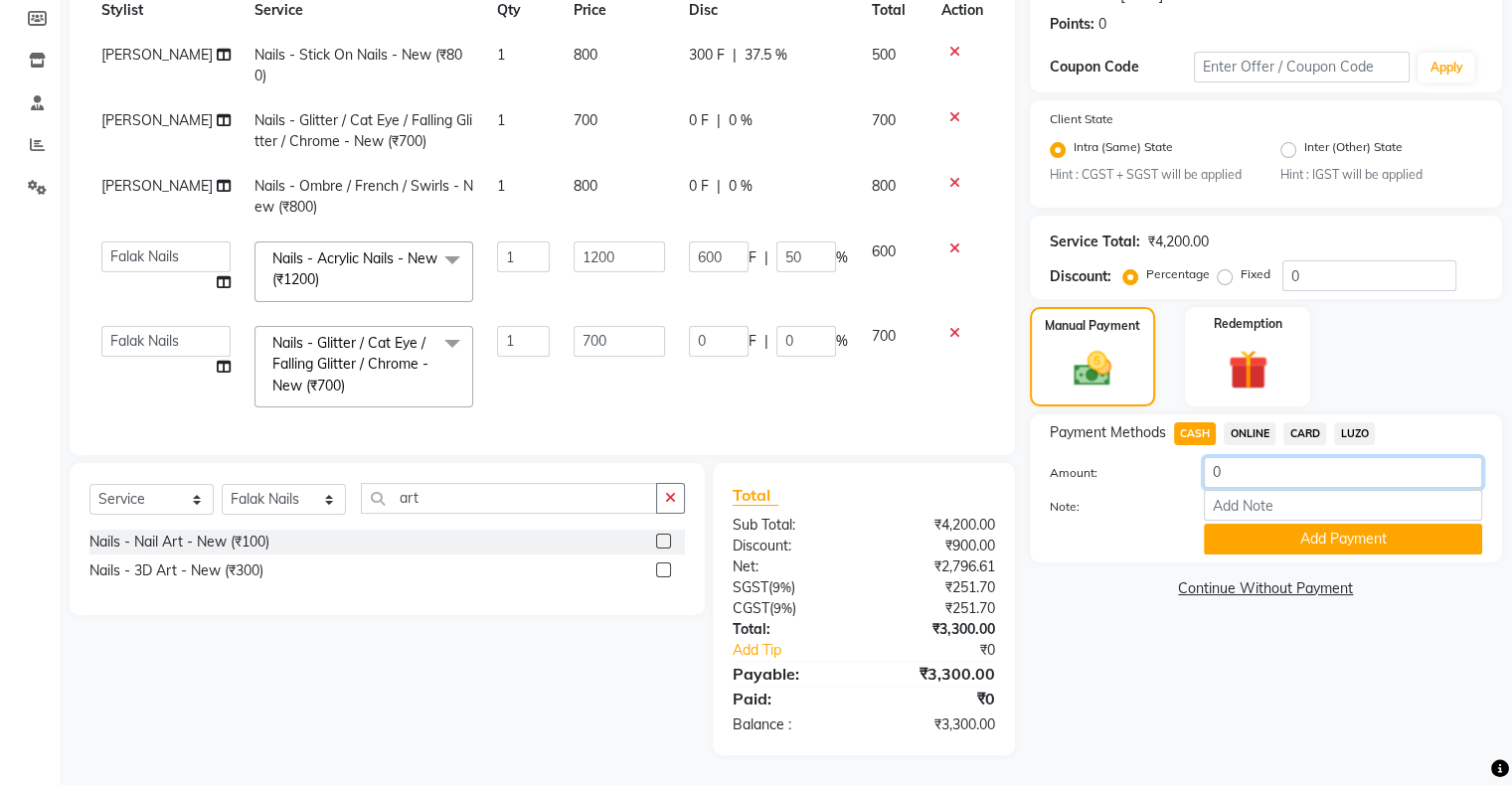 scroll, scrollTop: 294, scrollLeft: 0, axis: vertical 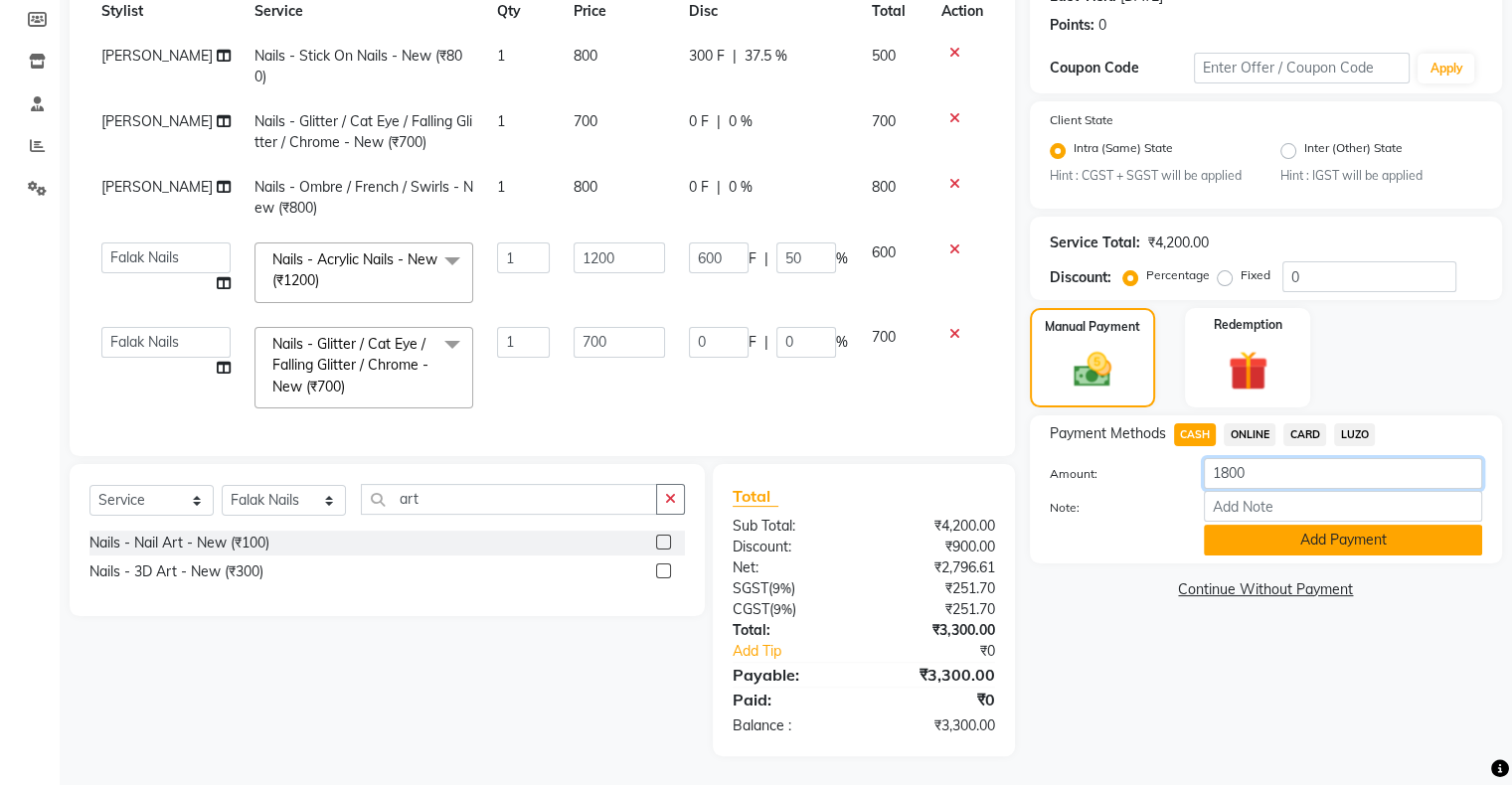type on "1800" 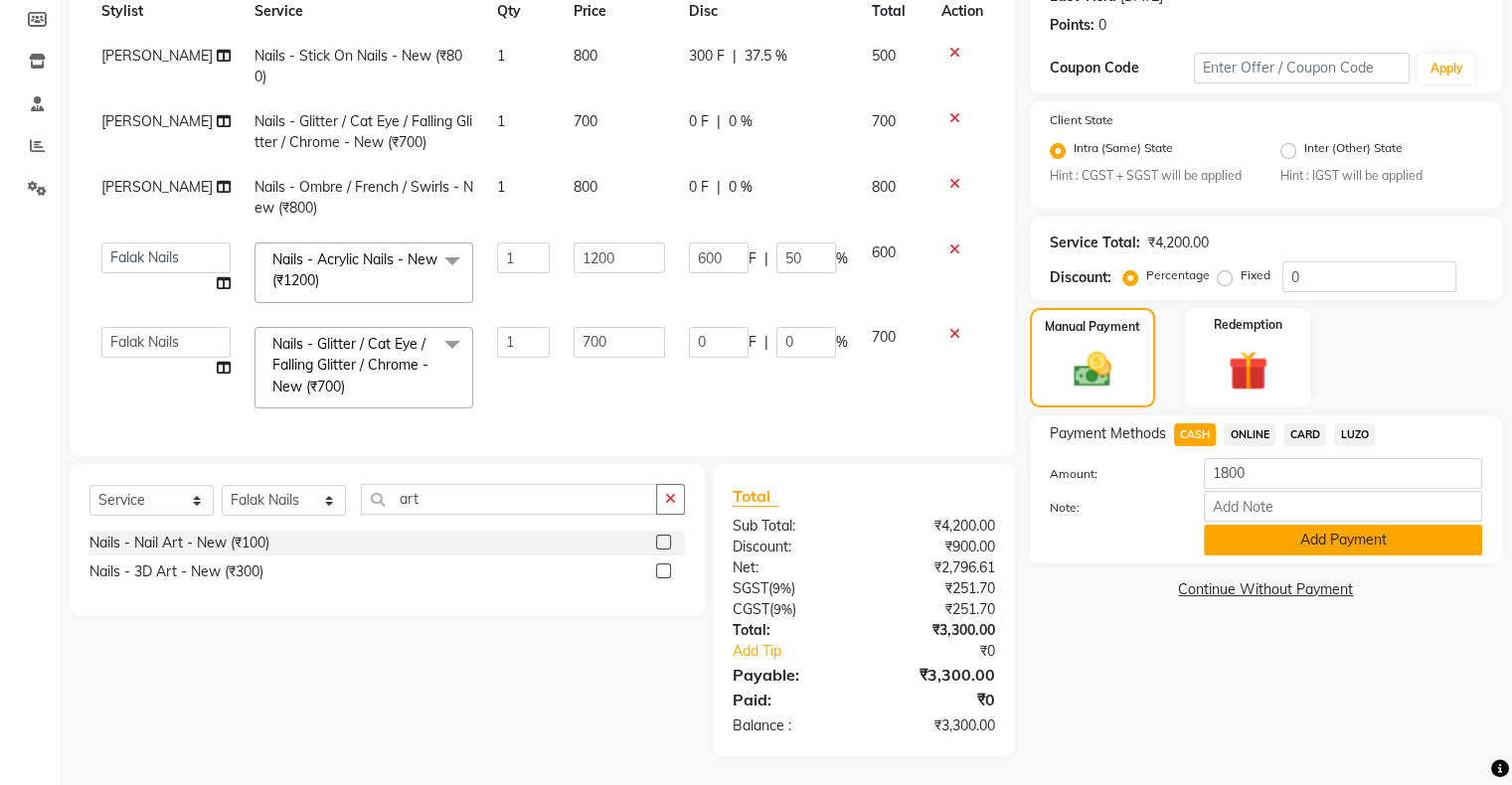 click on "Add Payment" 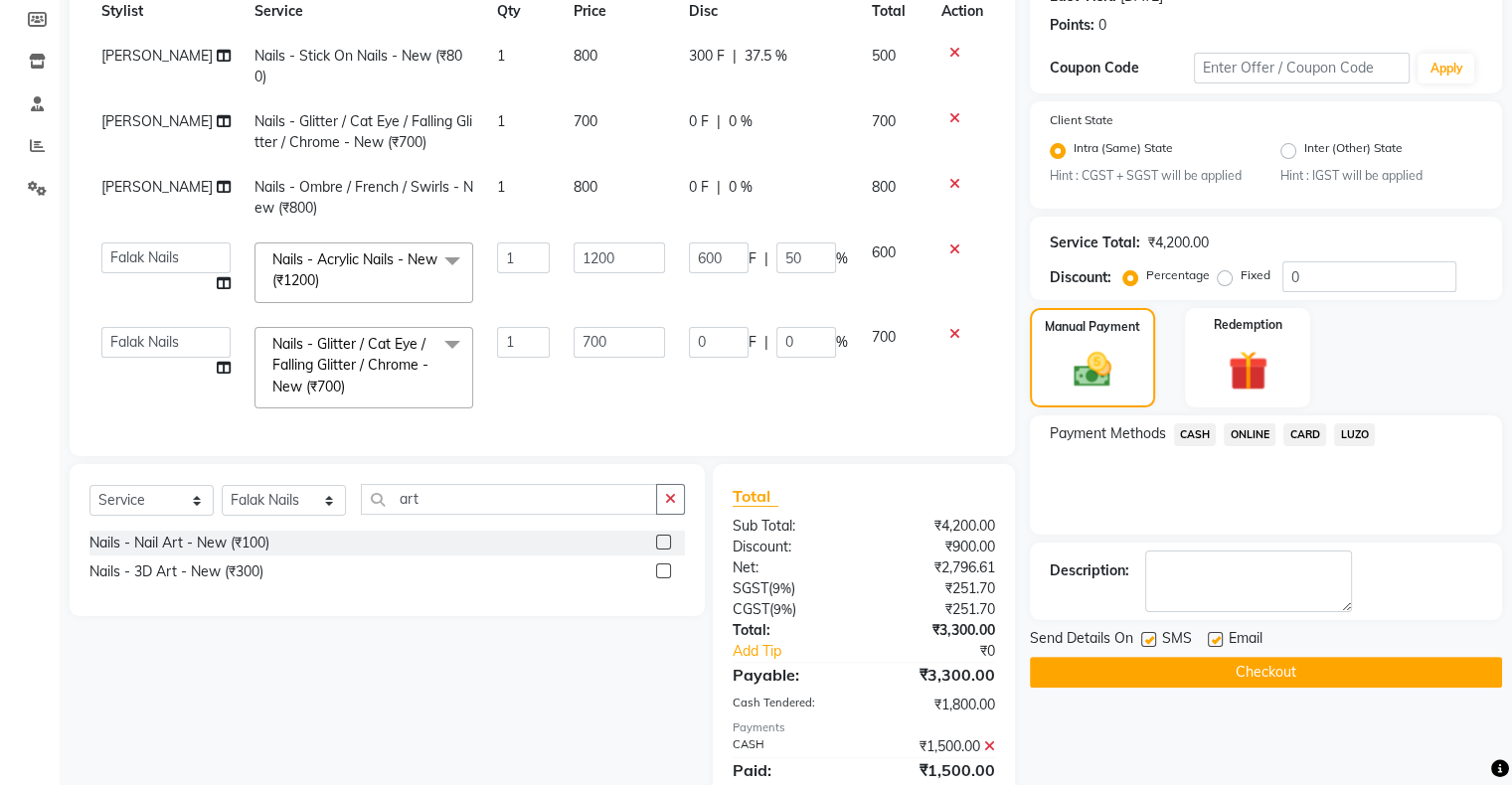 click on "ONLINE" 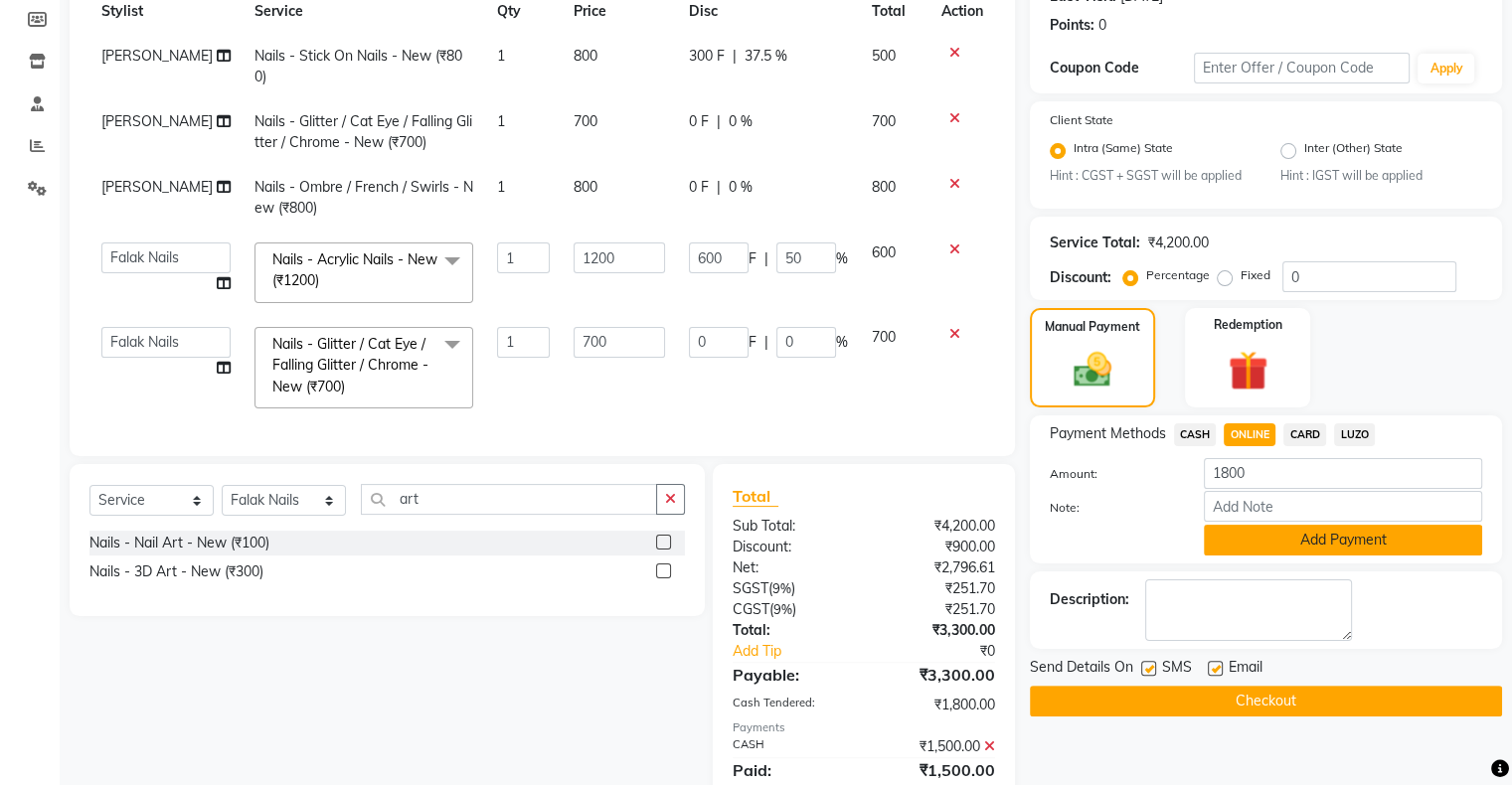 click on "Add Payment" 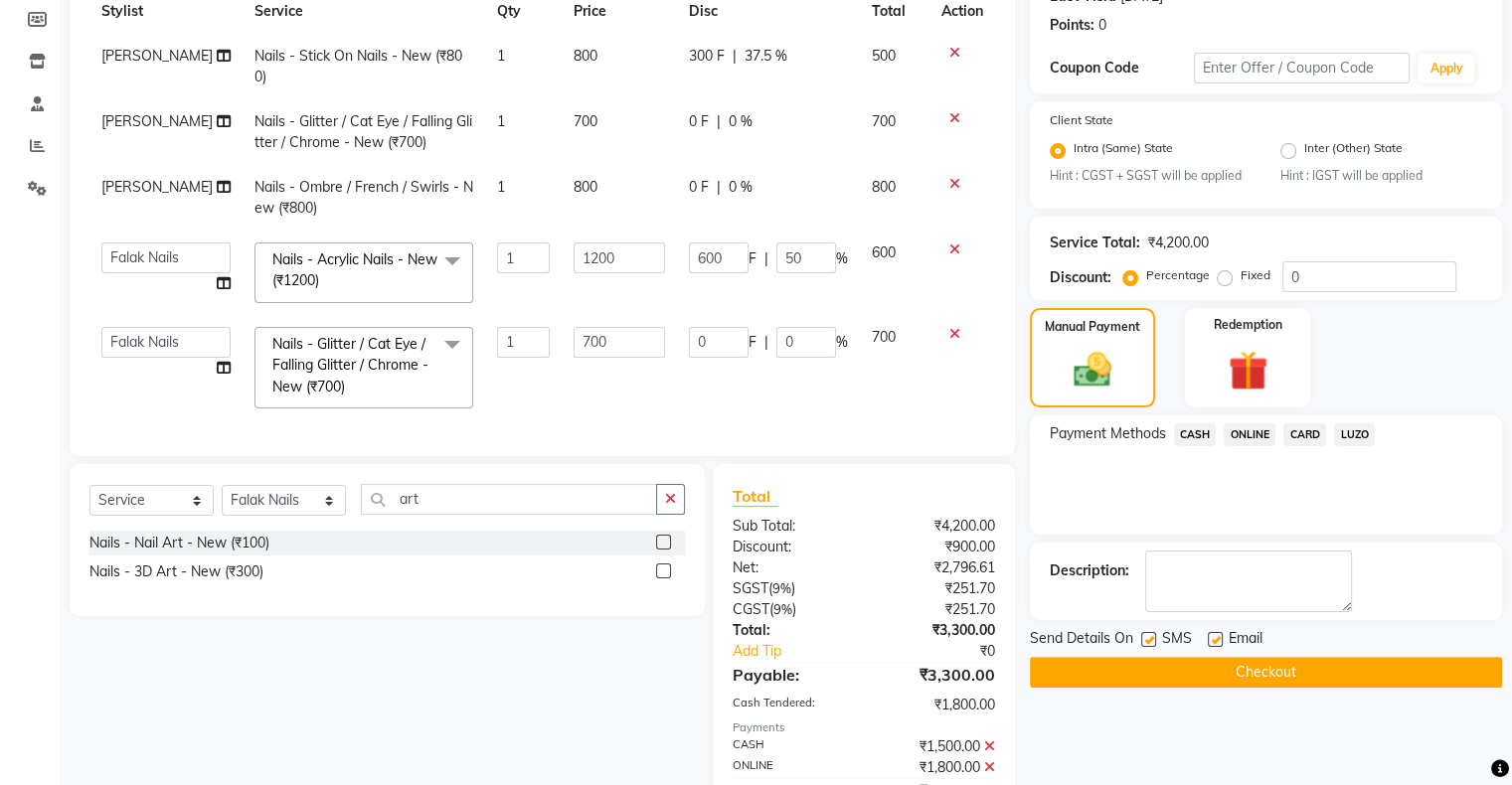 click 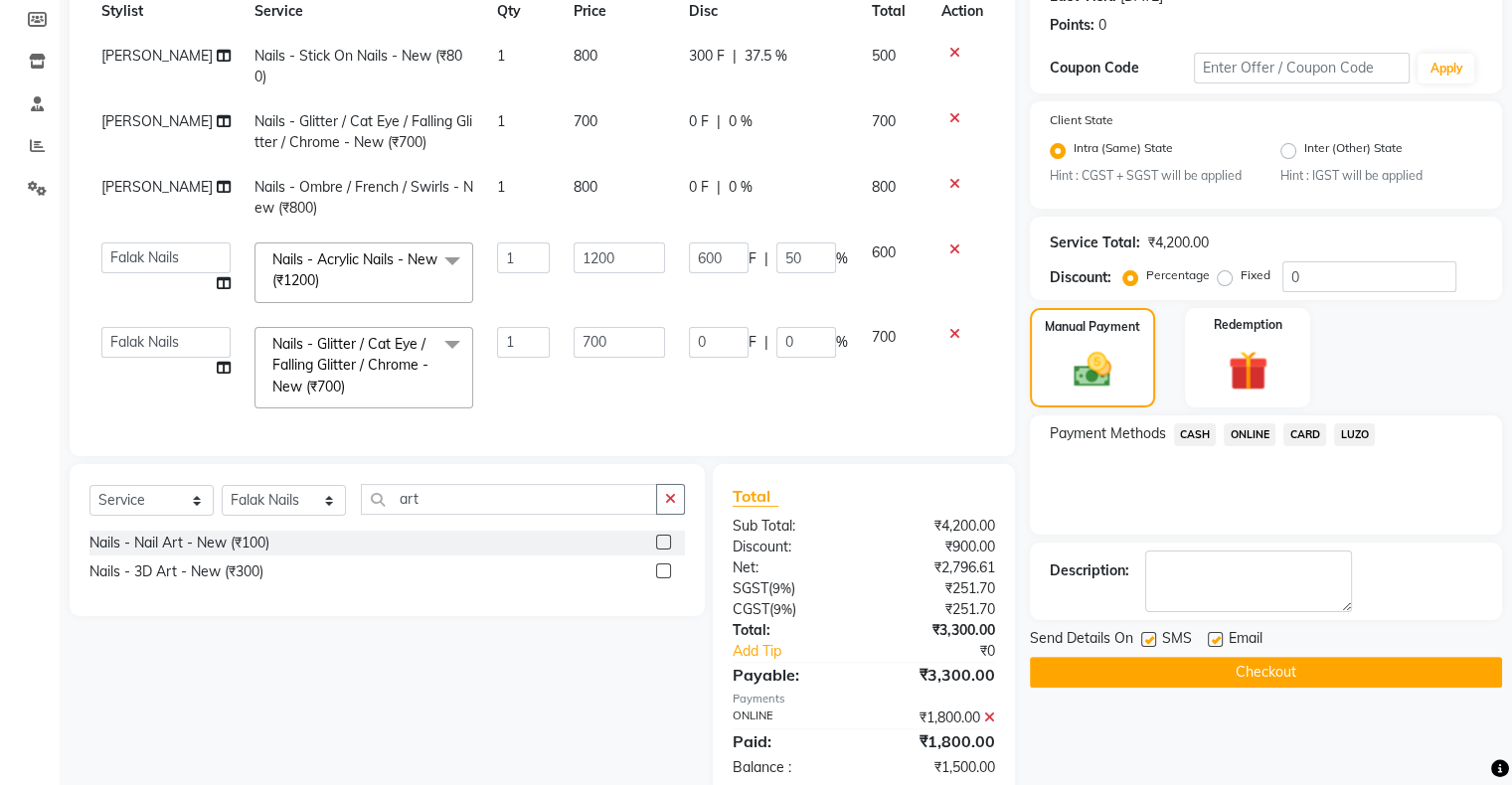click on "Payment Methods  CASH   ONLINE   CARD   LUZO" 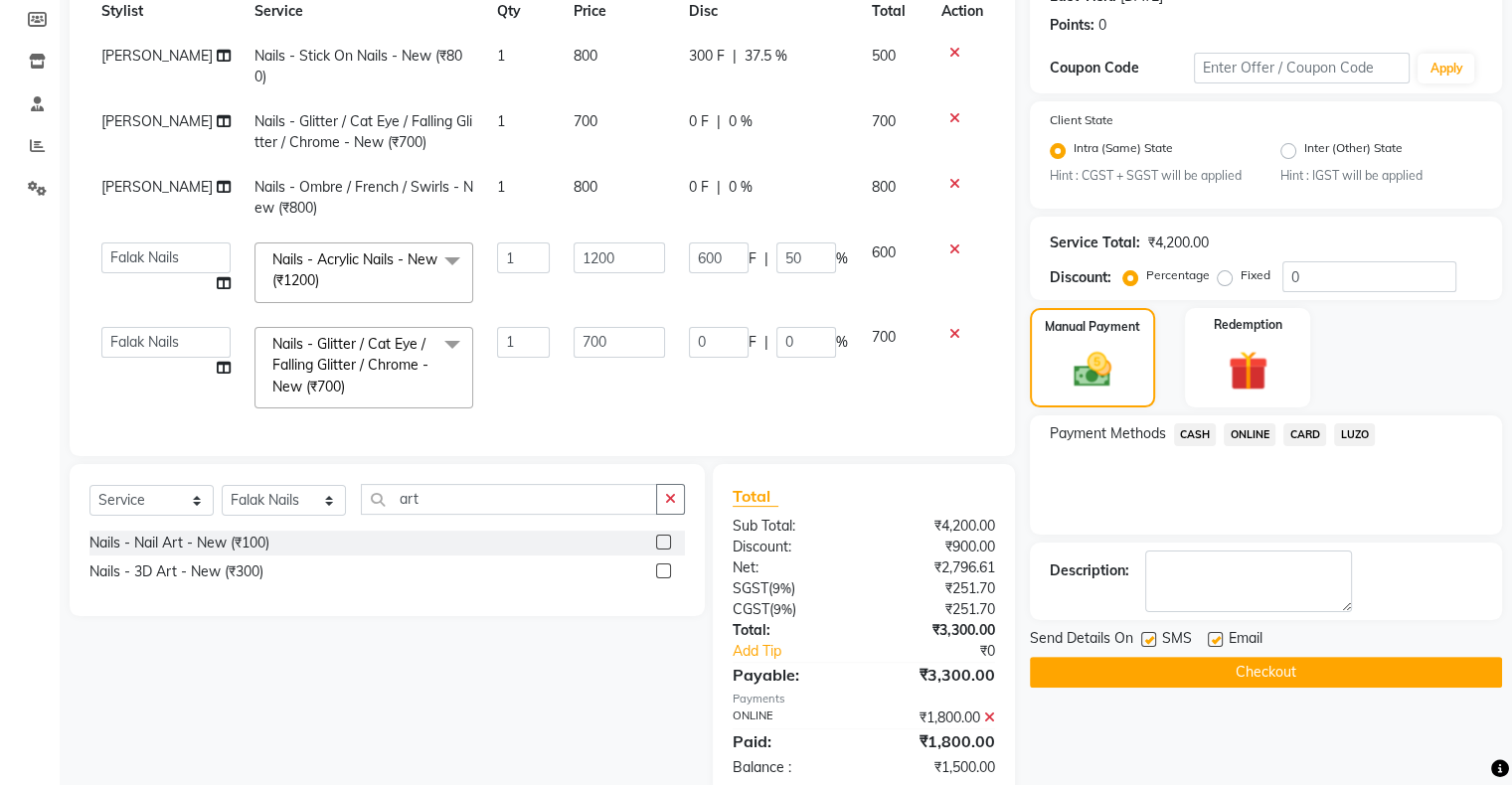 click on "CASH" 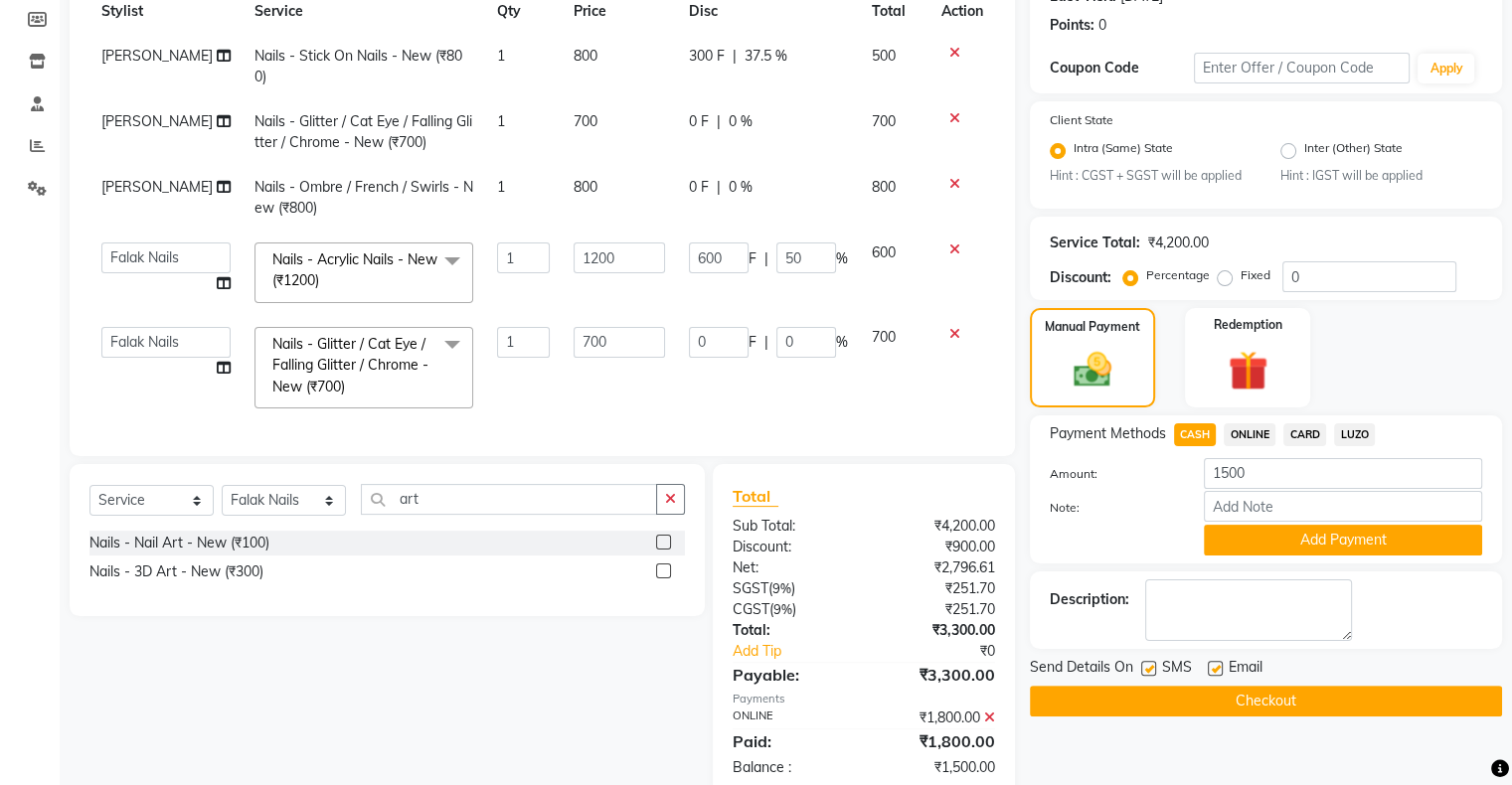 scroll, scrollTop: 336, scrollLeft: 0, axis: vertical 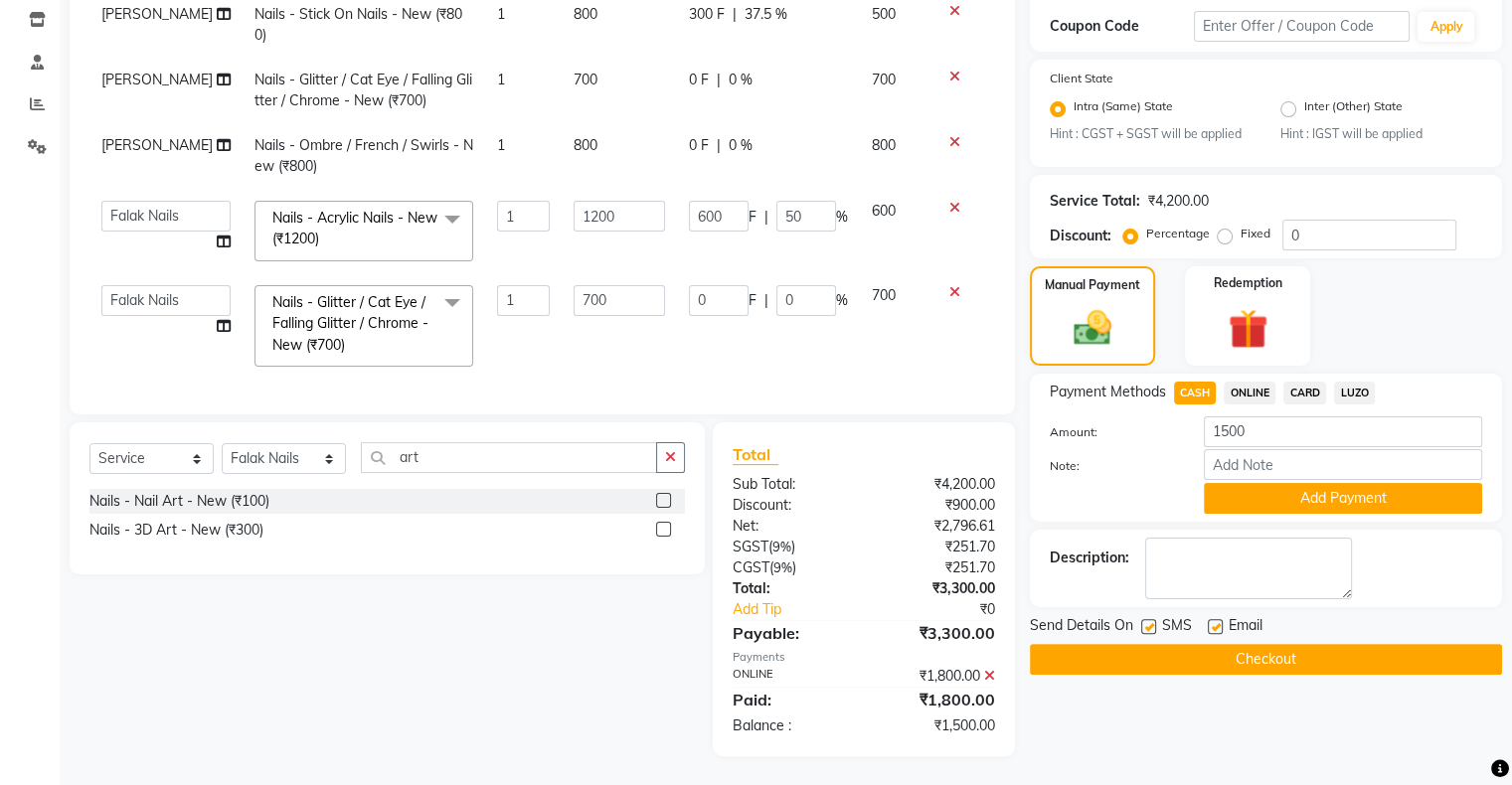 click 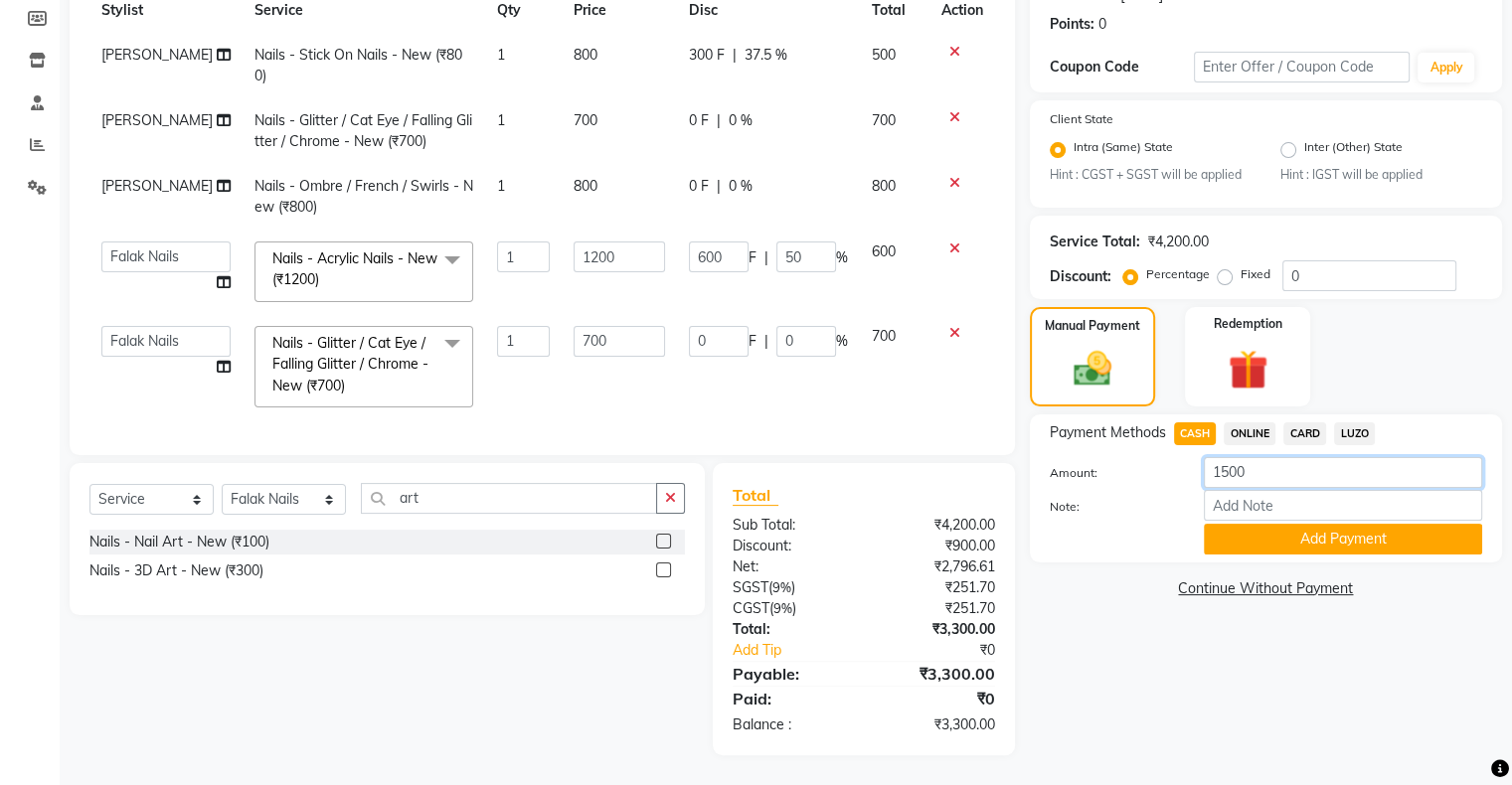 click on "1500" 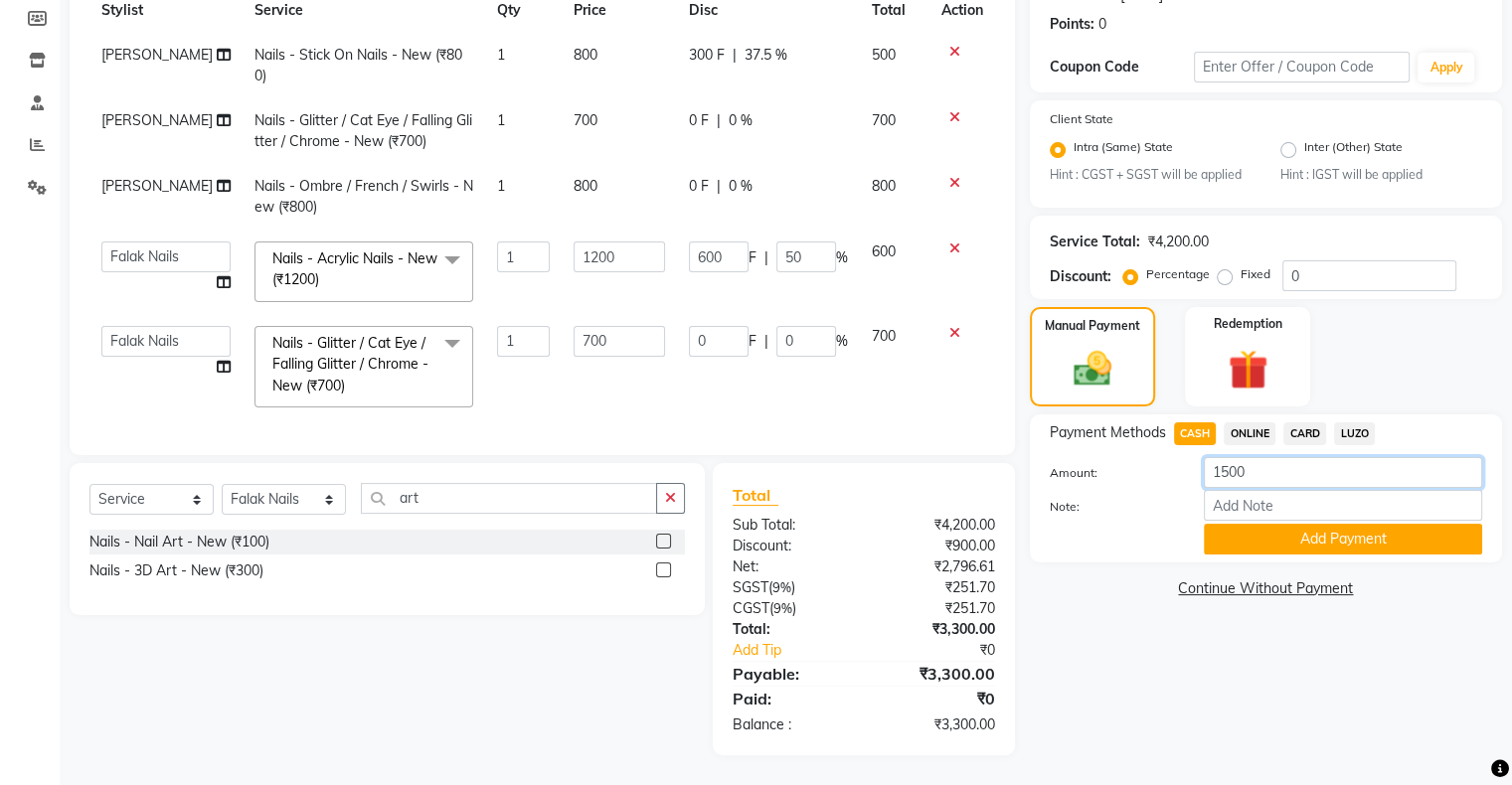 scroll, scrollTop: 294, scrollLeft: 0, axis: vertical 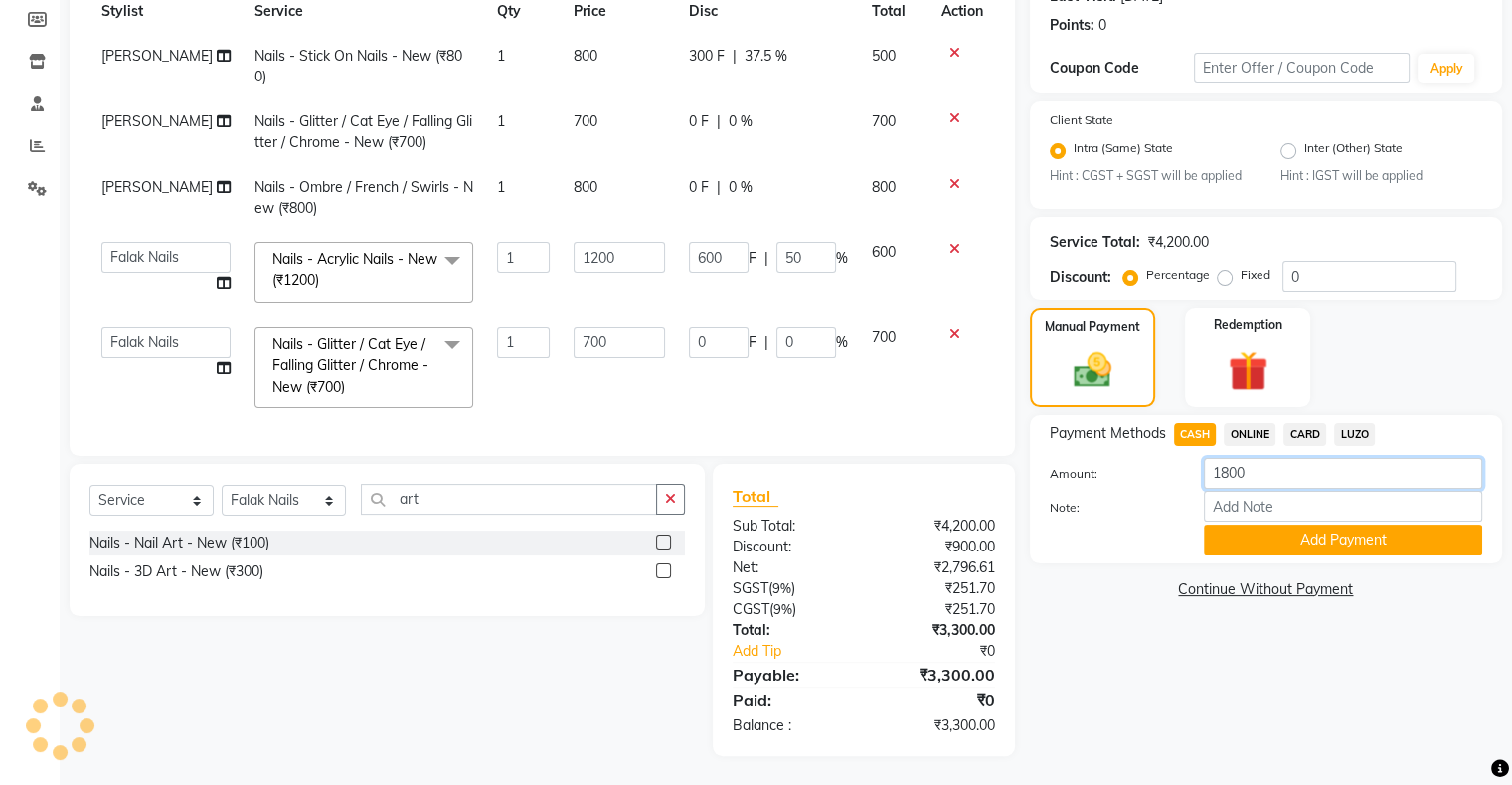 type on "1800" 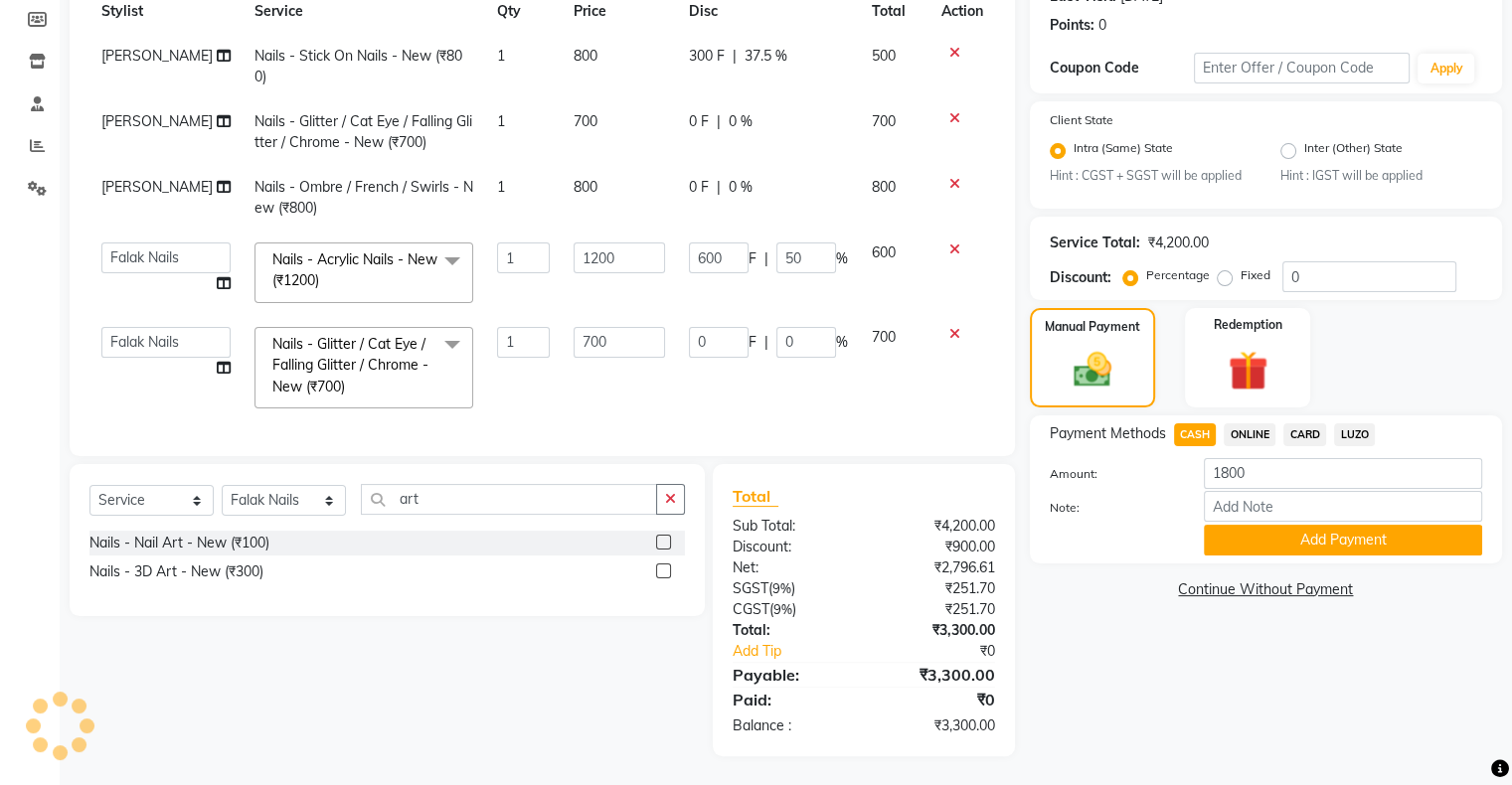 click on "Add Payment" 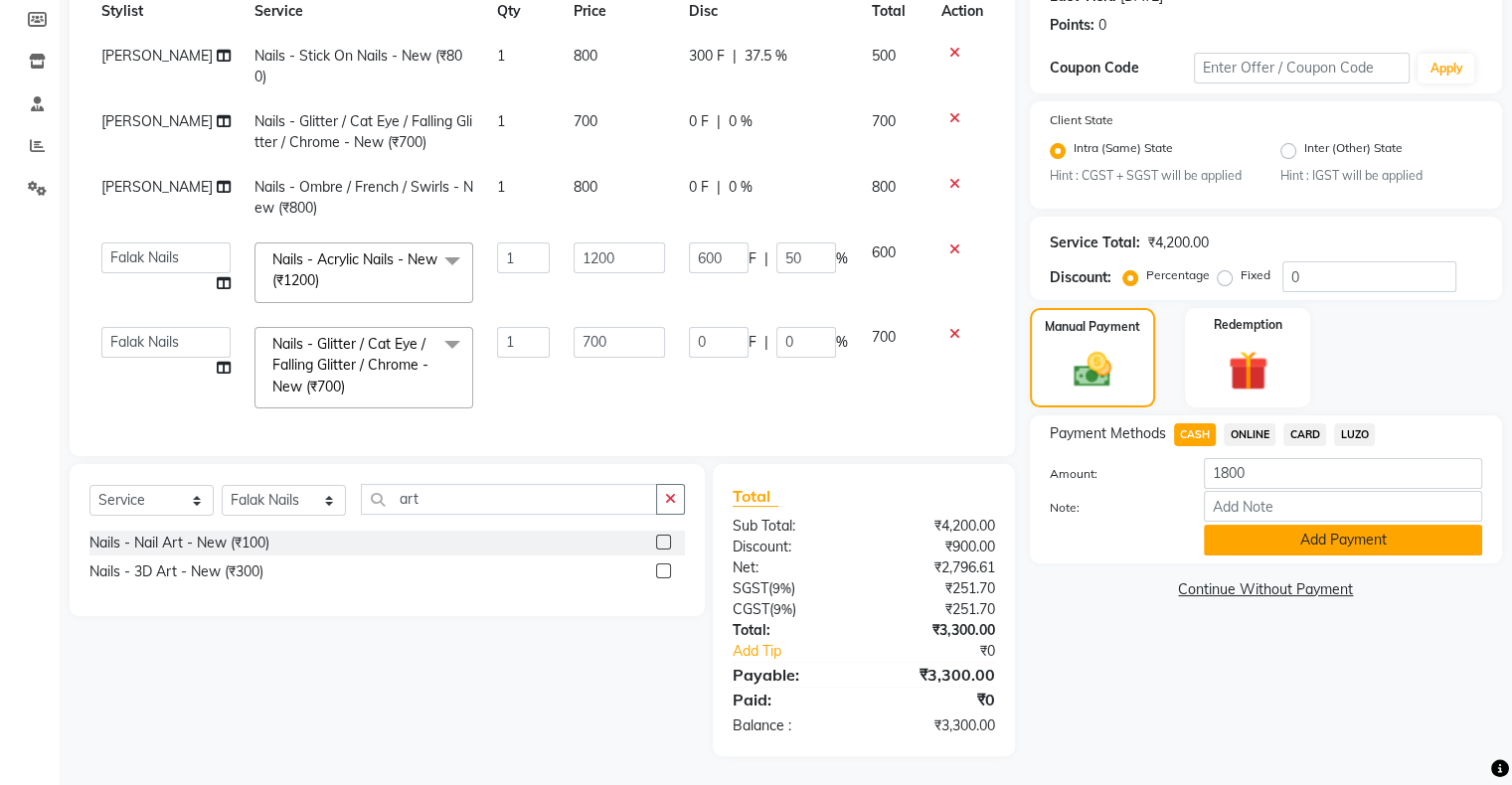 click on "Add Payment" 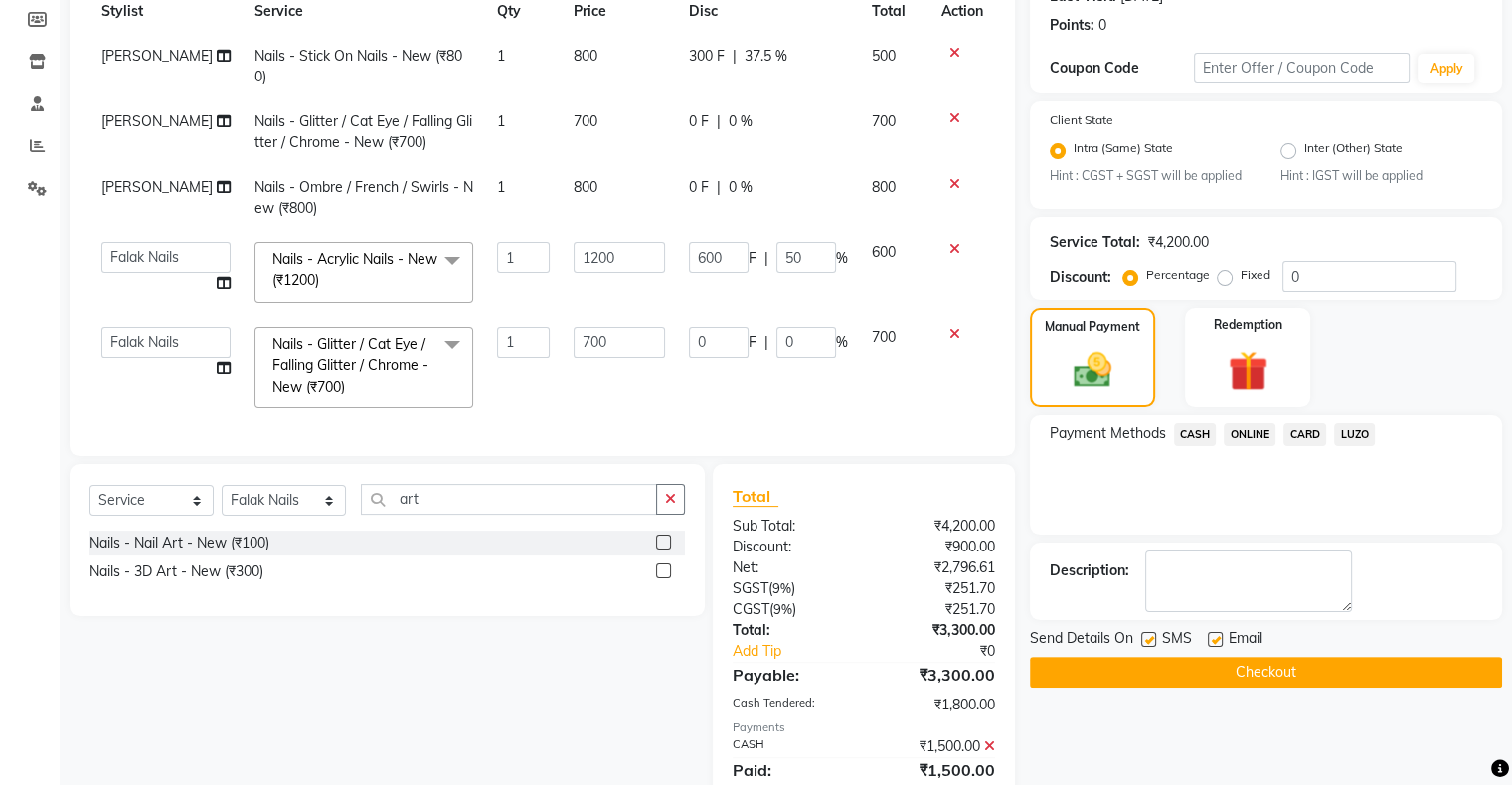 click on "ONLINE" 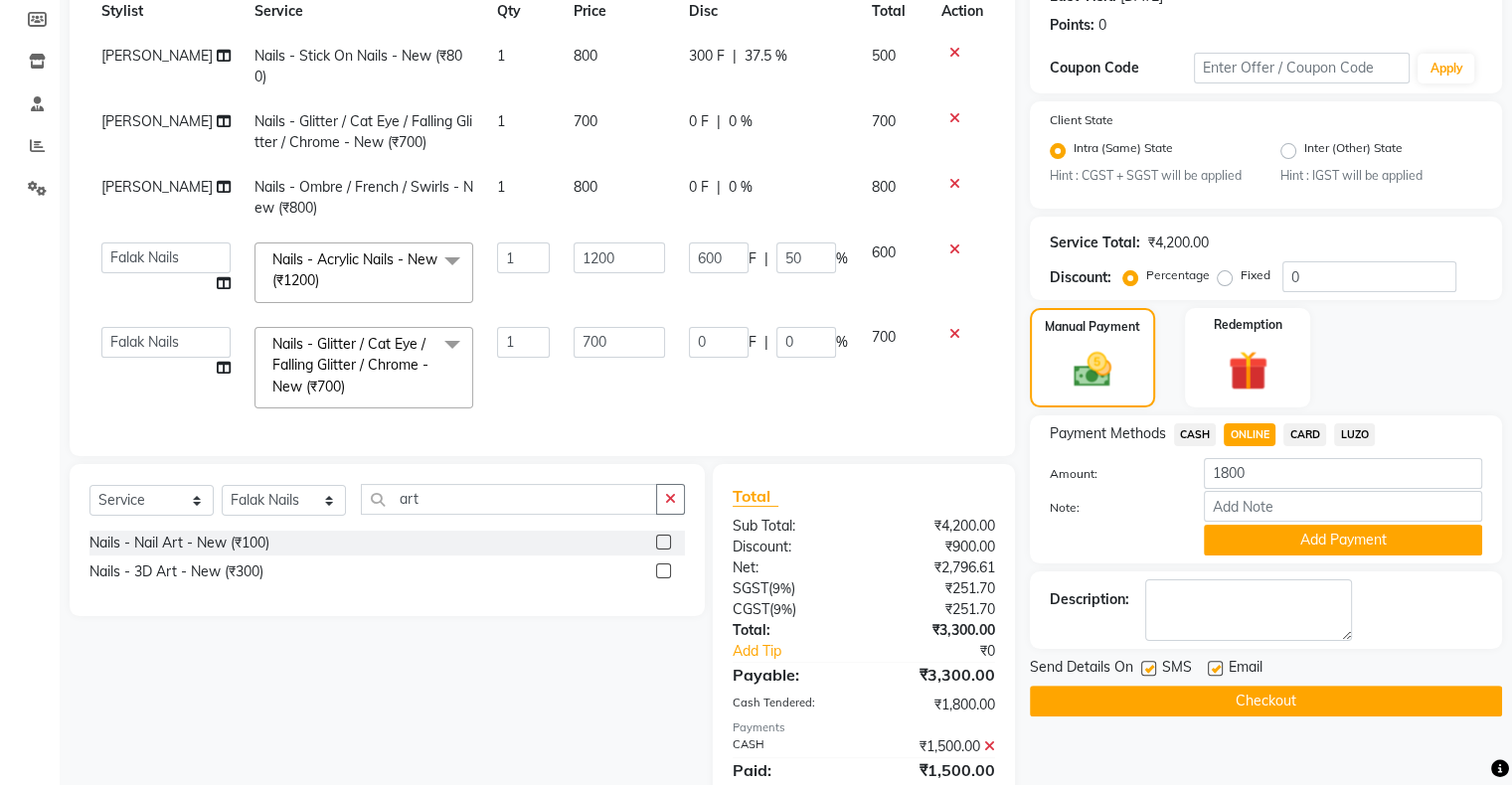 click 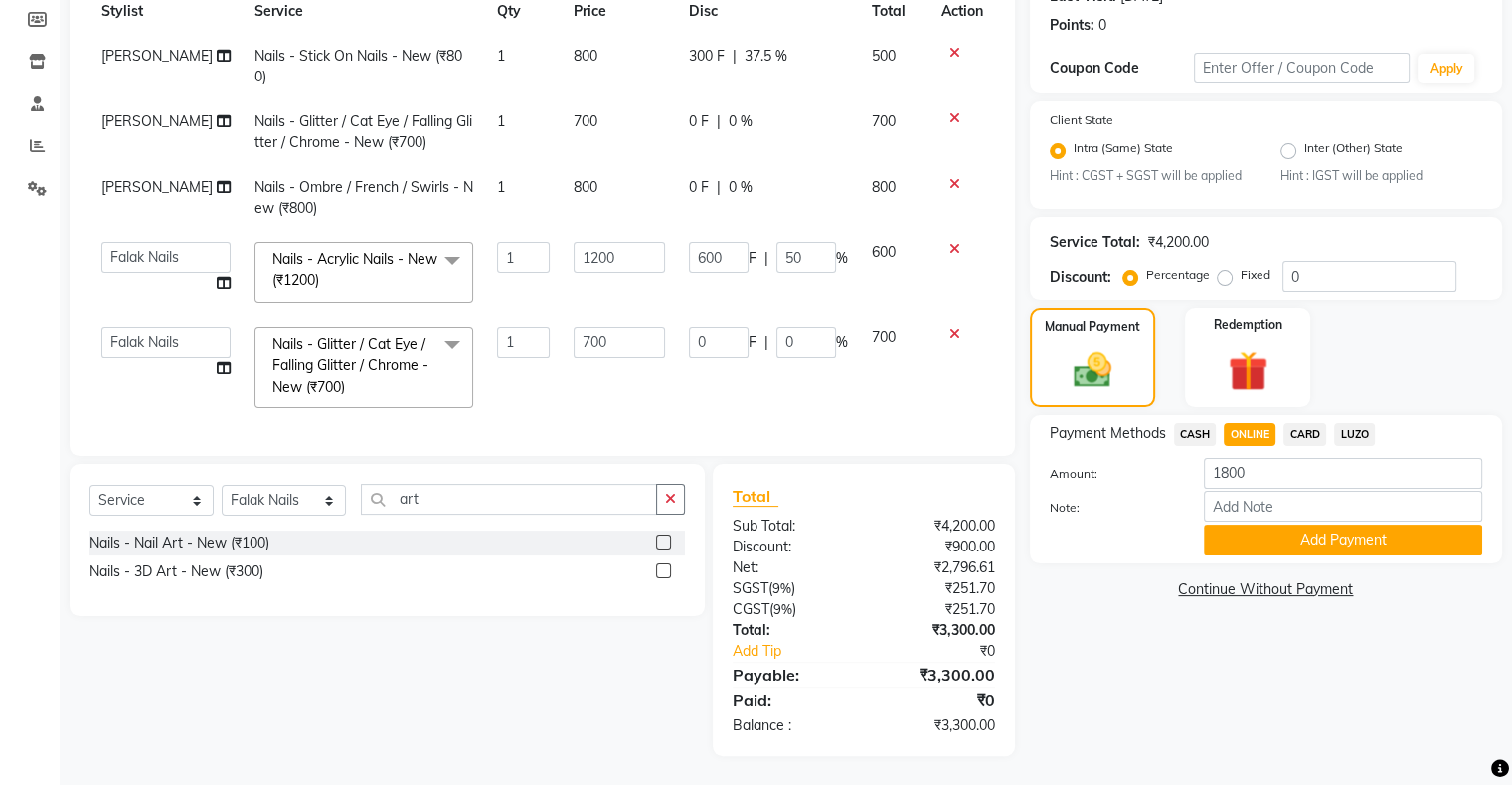 click on "CASH" 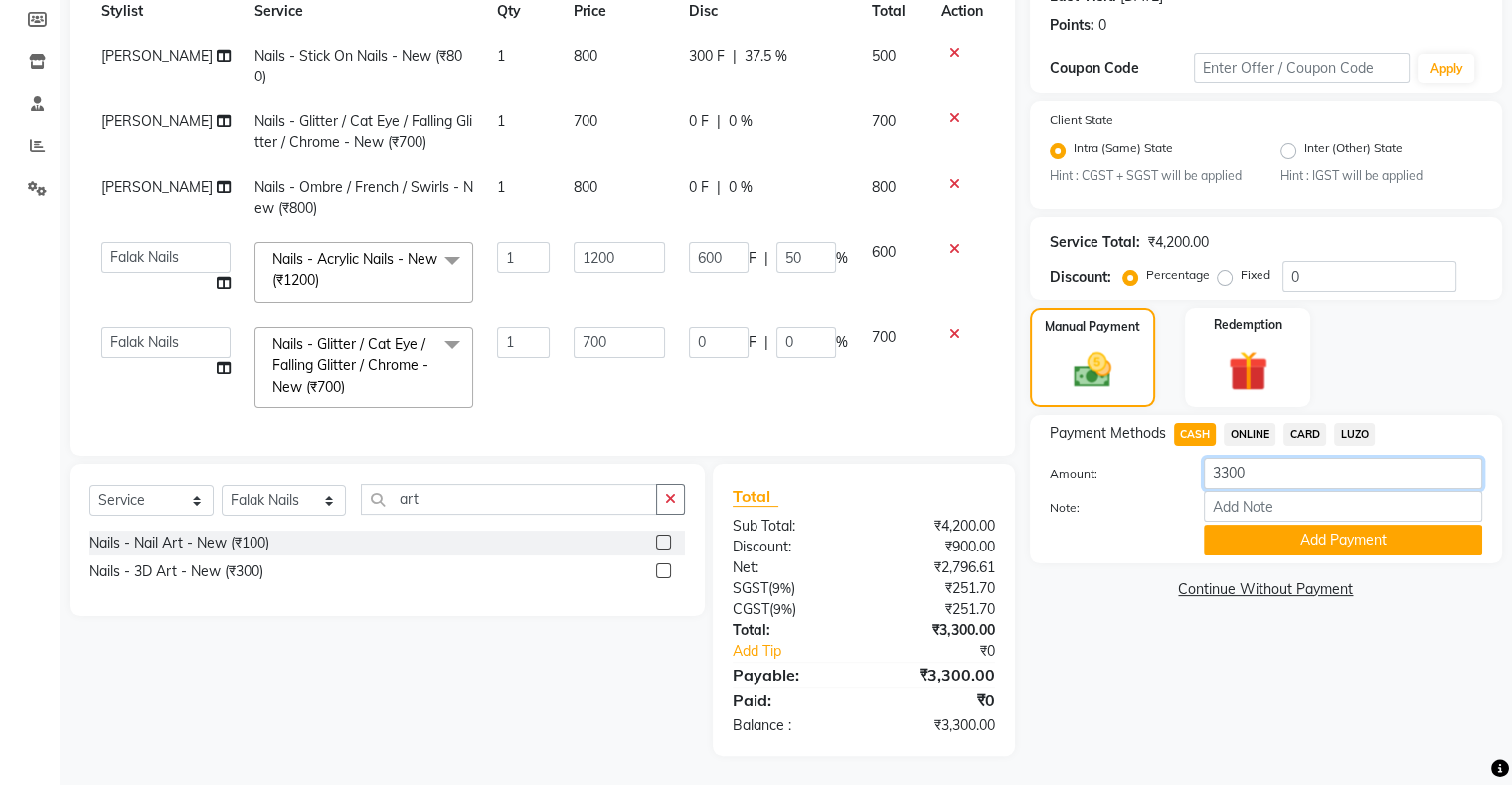 click on "3300" 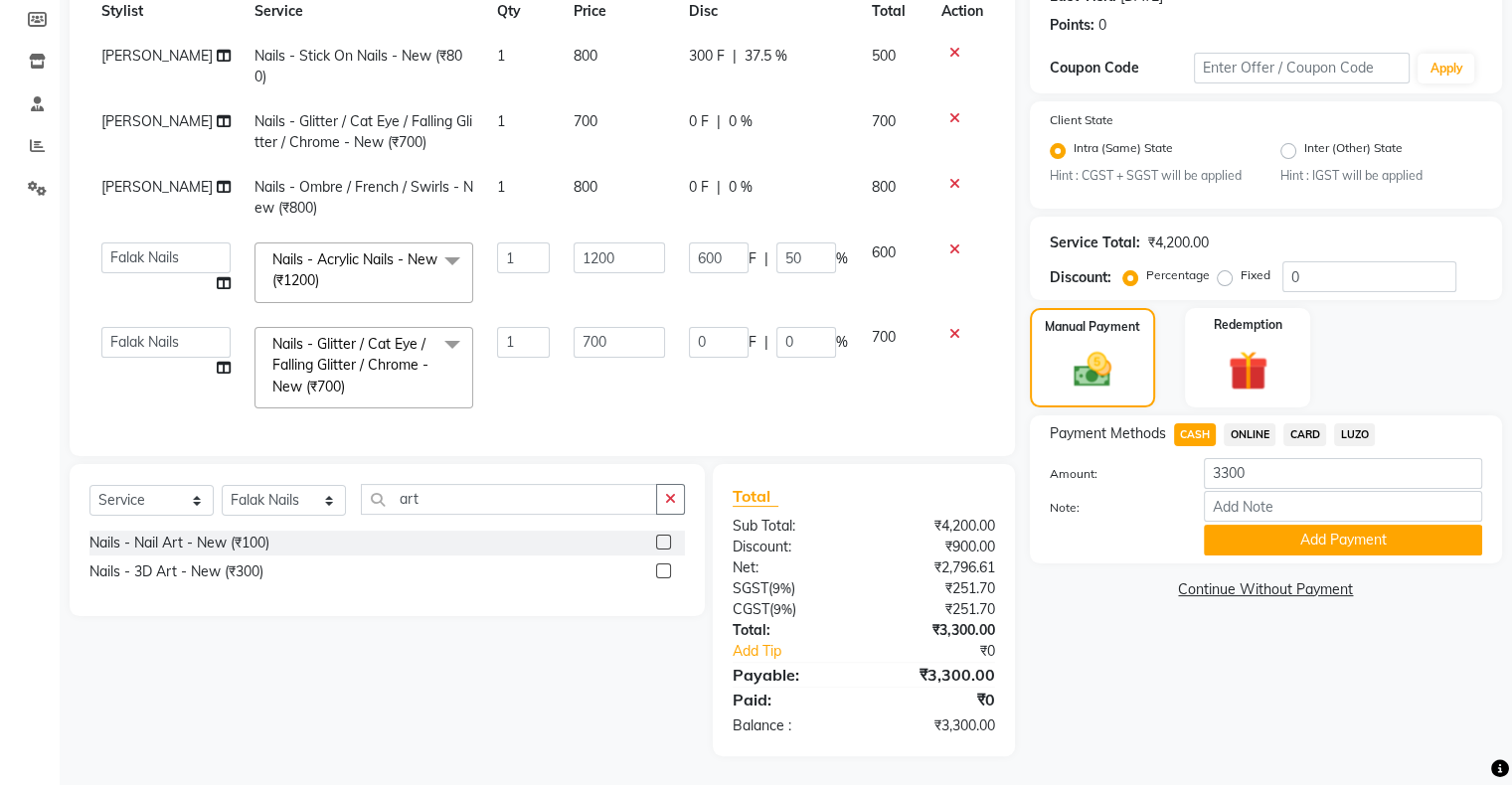 click on "0 F | 0 %" 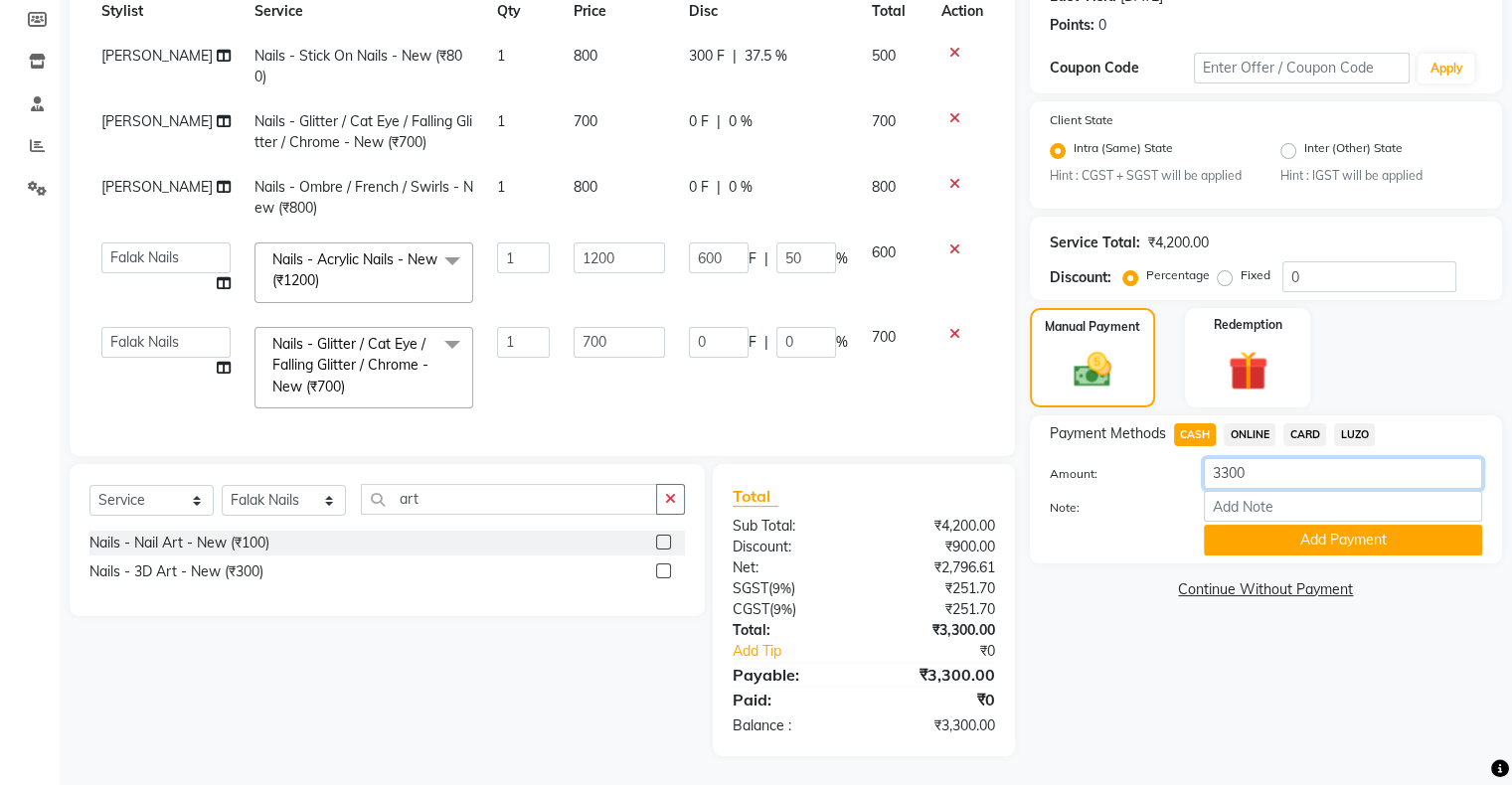 click on "3300" 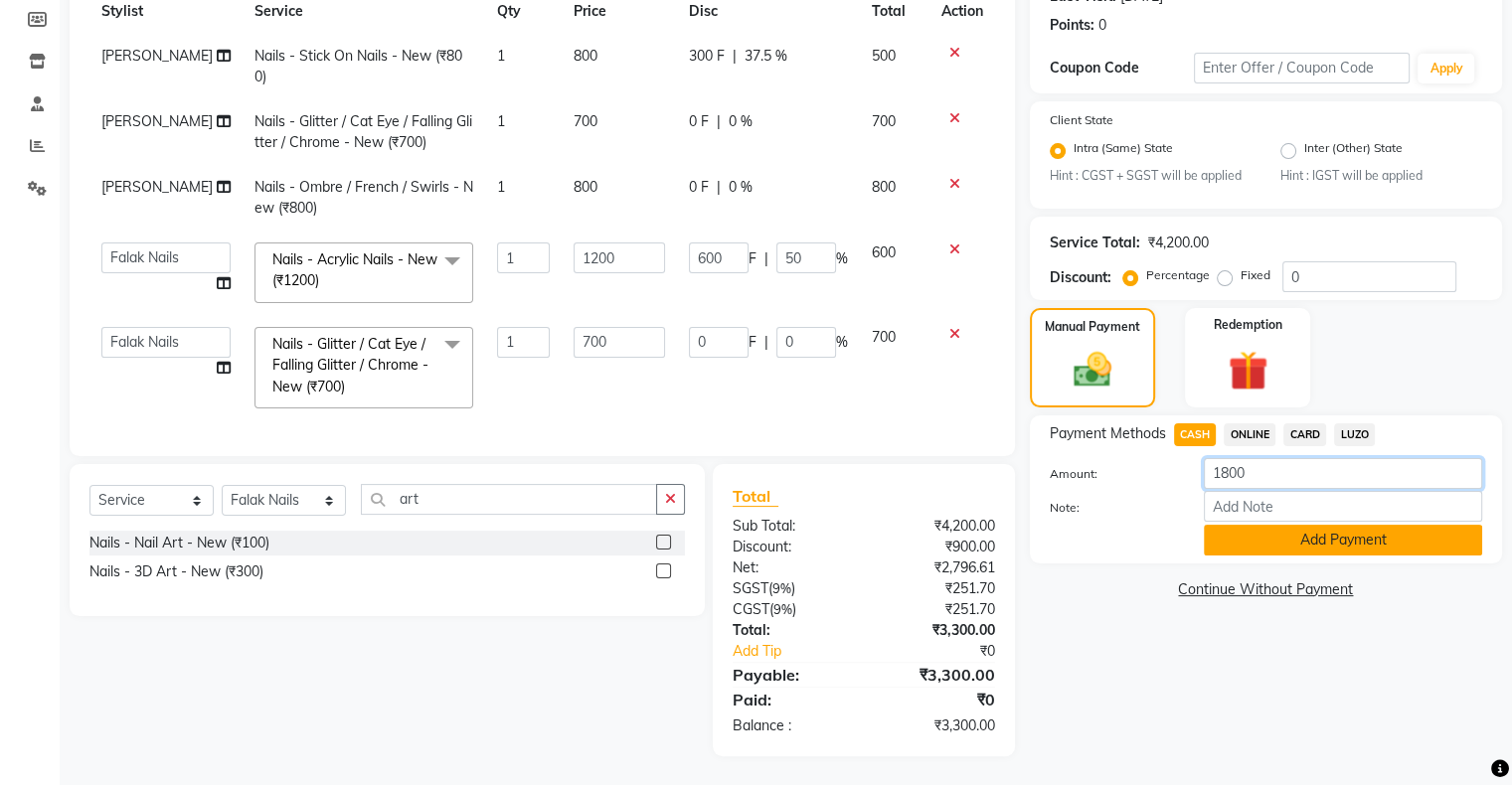 type on "1800" 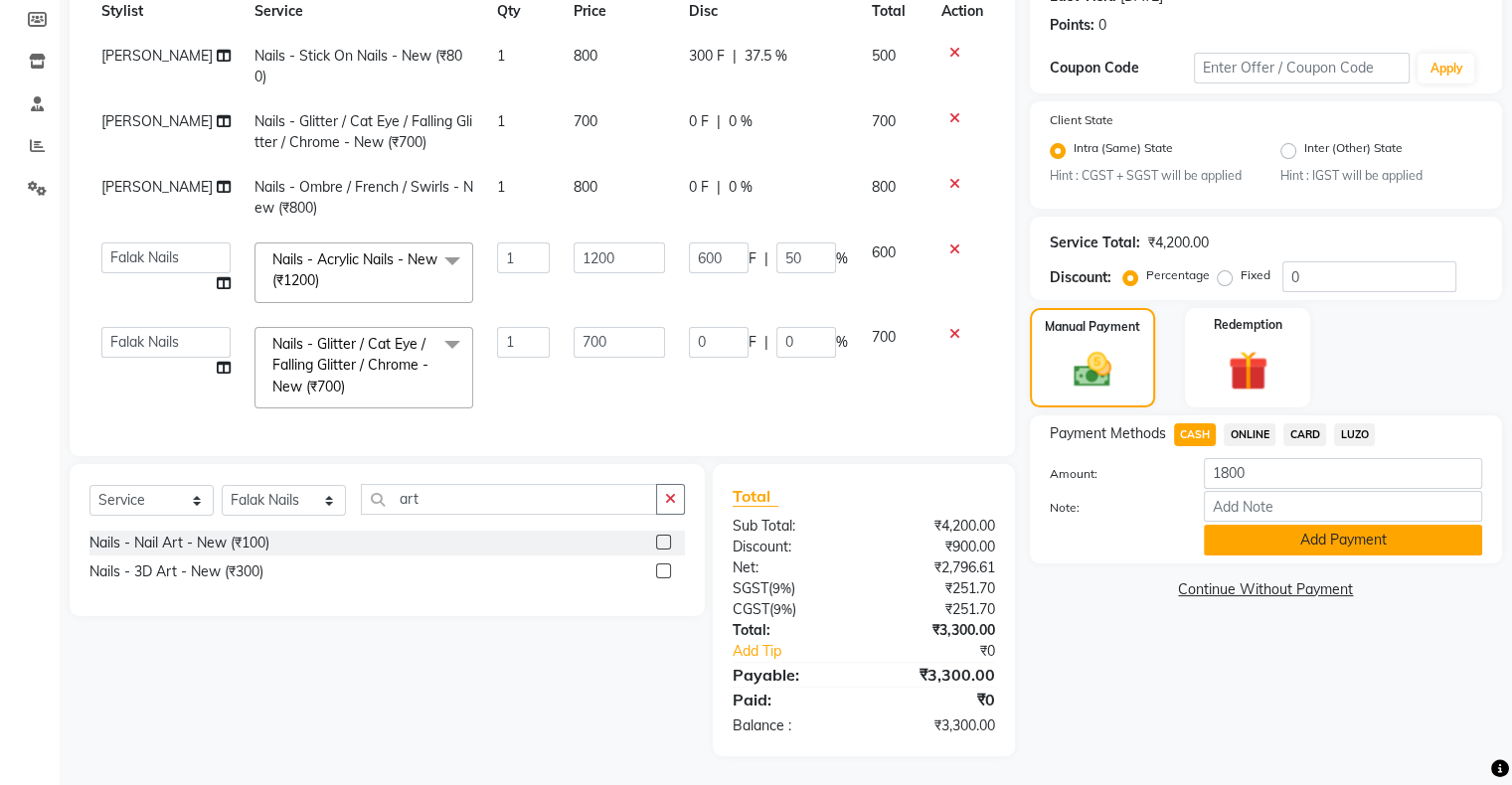 click on "Add Payment" 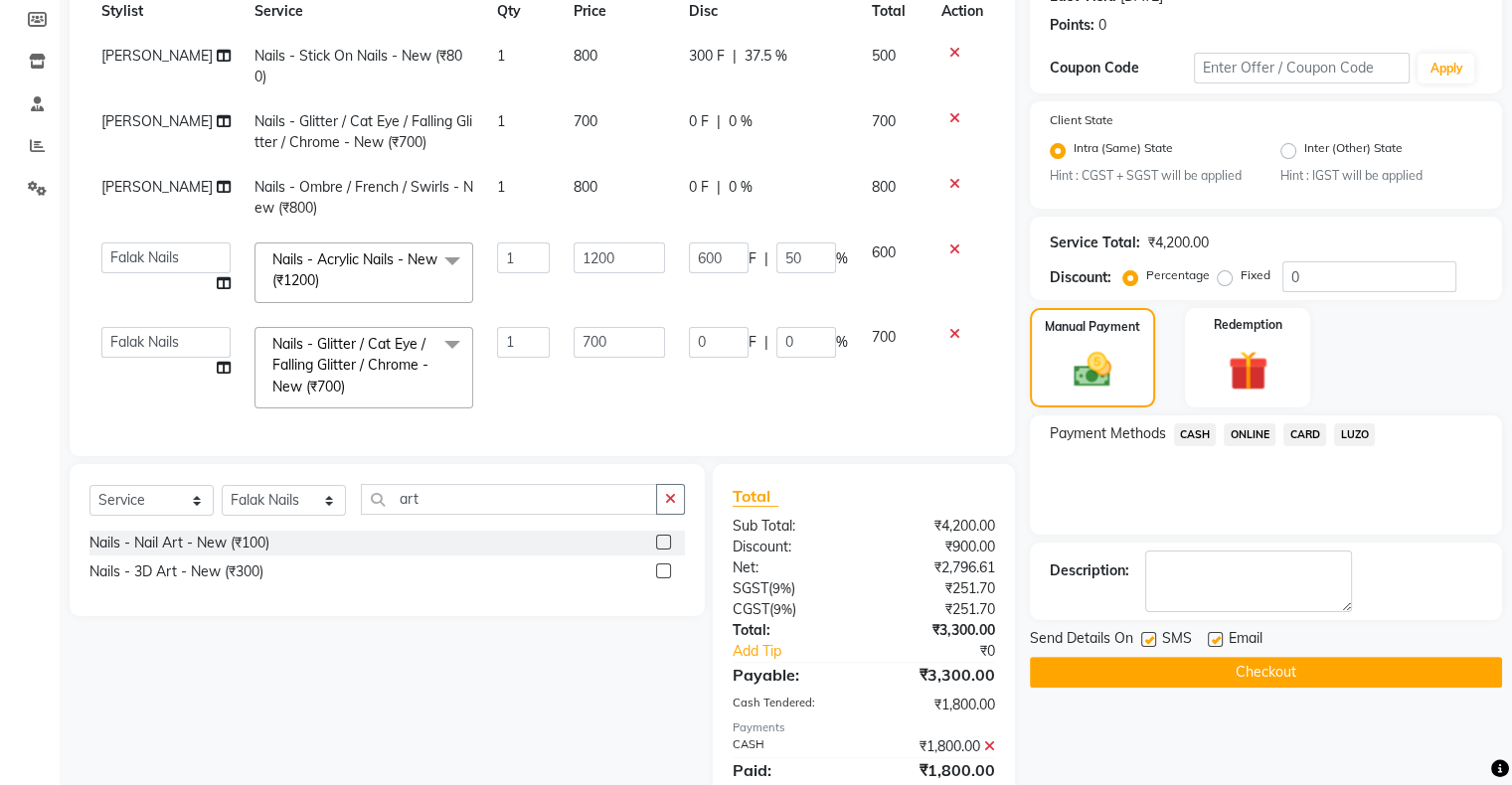click on "Name: [PERSON_NAME]  Membership:  No Active Membership  Total Visits:  9 Card on file:  0 Last Visit:   [DATE] Points:   0  Coupon Code Apply Client State Intra (Same) State Hint : CGST + SGST will be applied Inter (Other) State Hint : IGST will be applied Service Total:  ₹4,200.00  Discount:  Percentage   Fixed  0 Manual Payment Redemption Payment Methods  CASH   ONLINE   CARD   LUZO  Description:                  Send Details On SMS Email  Checkout" 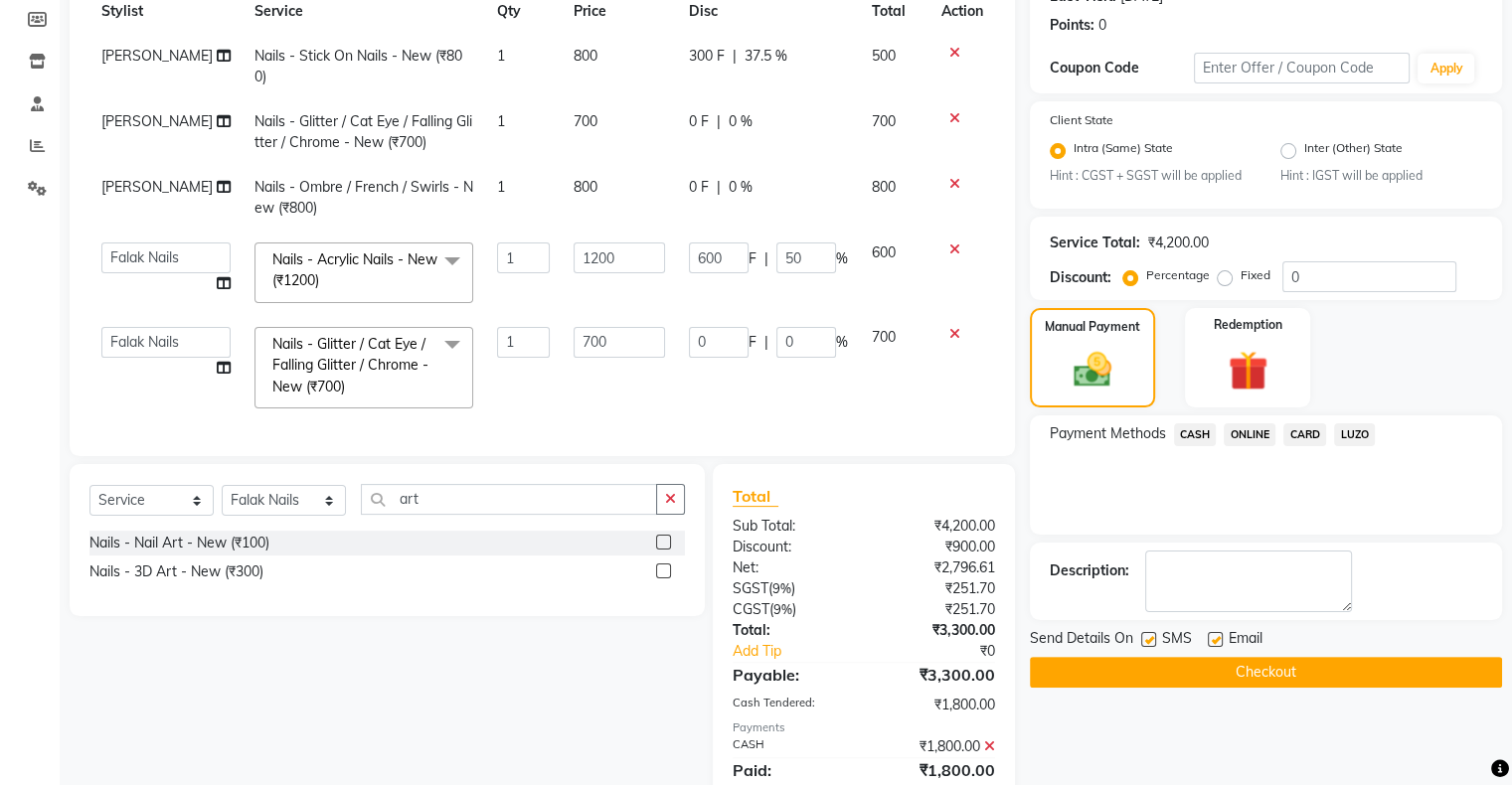 click on "ONLINE" 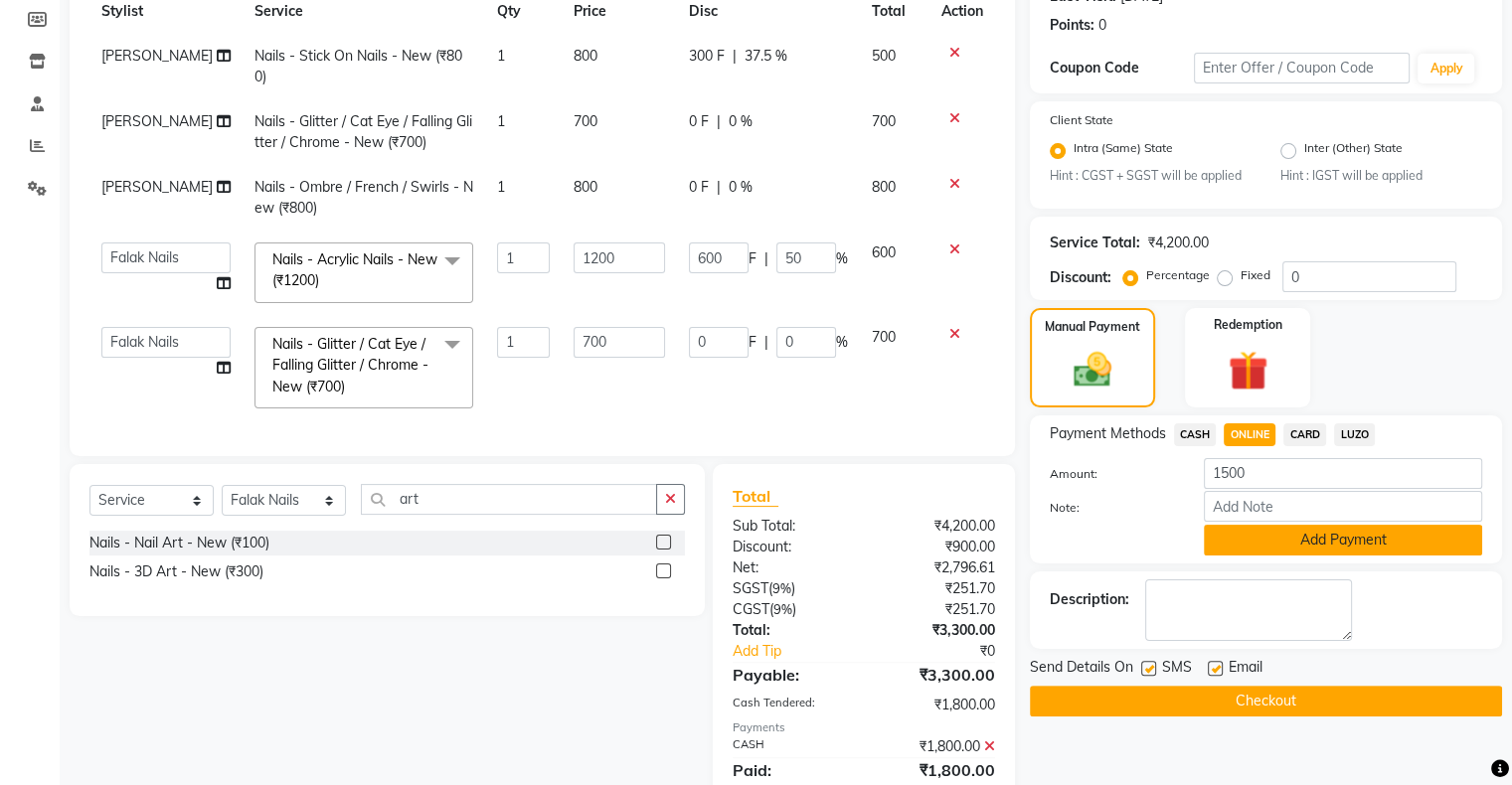 click on "Payment Methods  CASH   ONLINE   CARD   LUZO  Amount: 1500 Note: Add Payment" 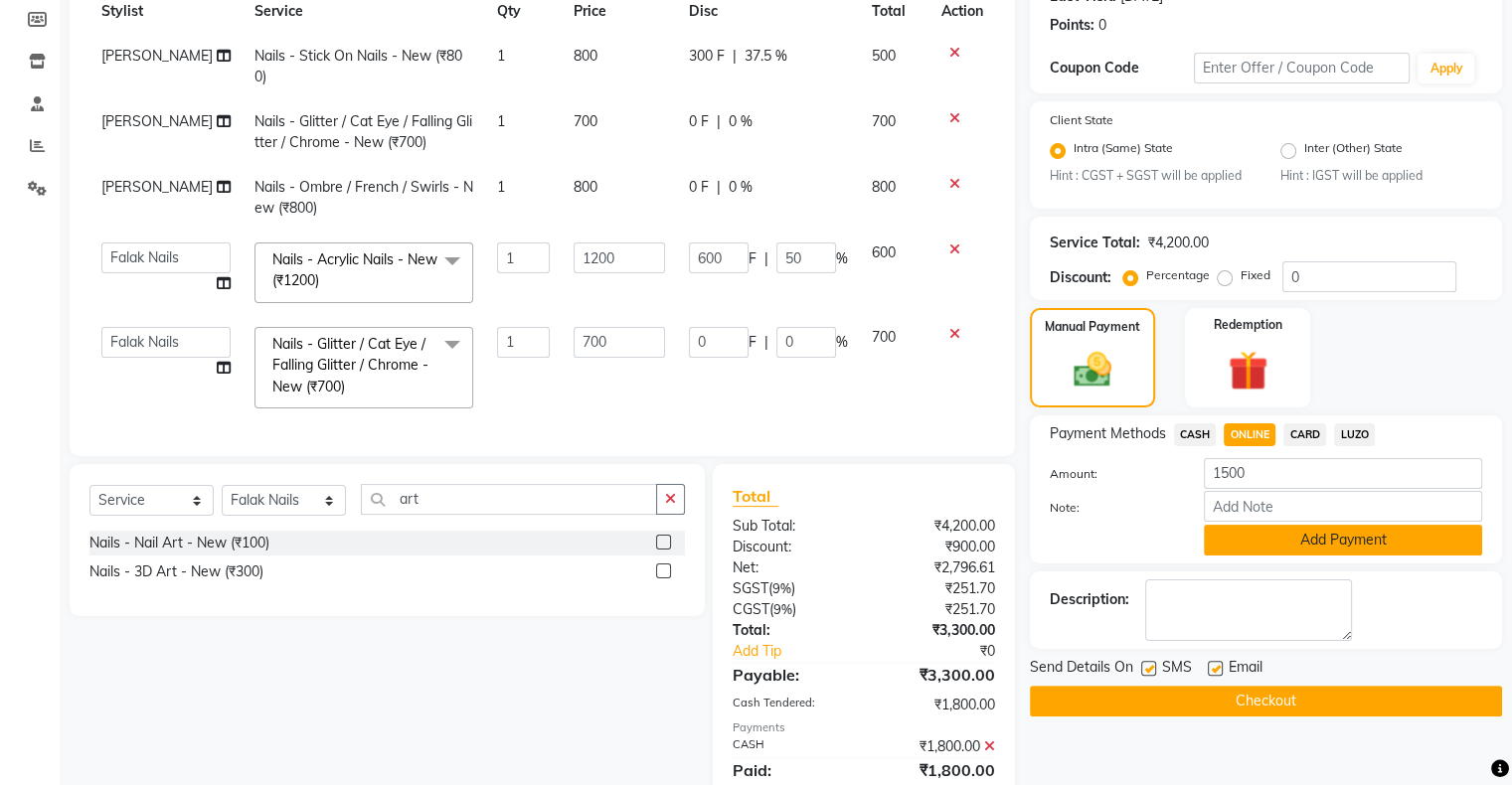 click on "Add Payment" 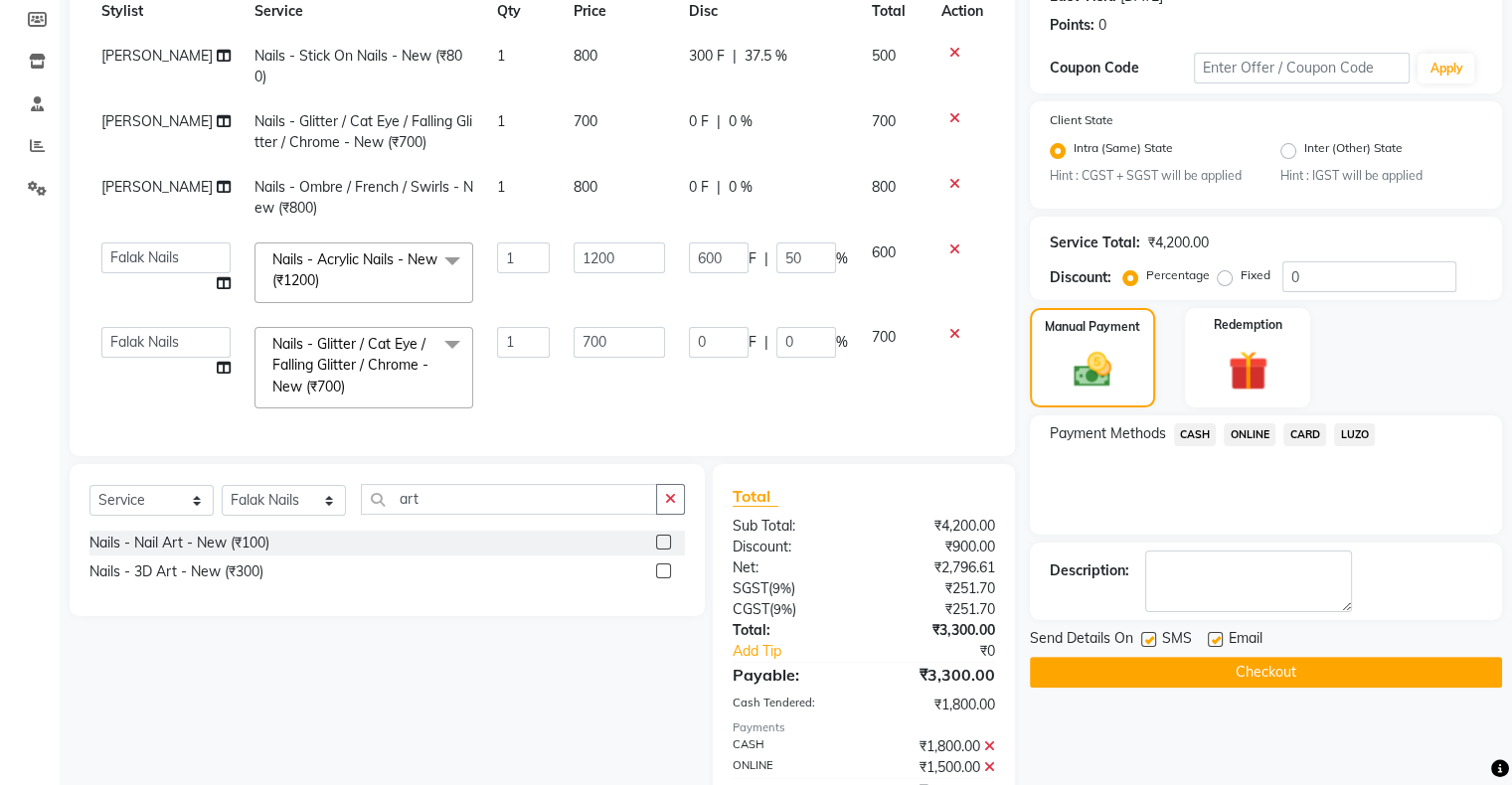 click on "Checkout" 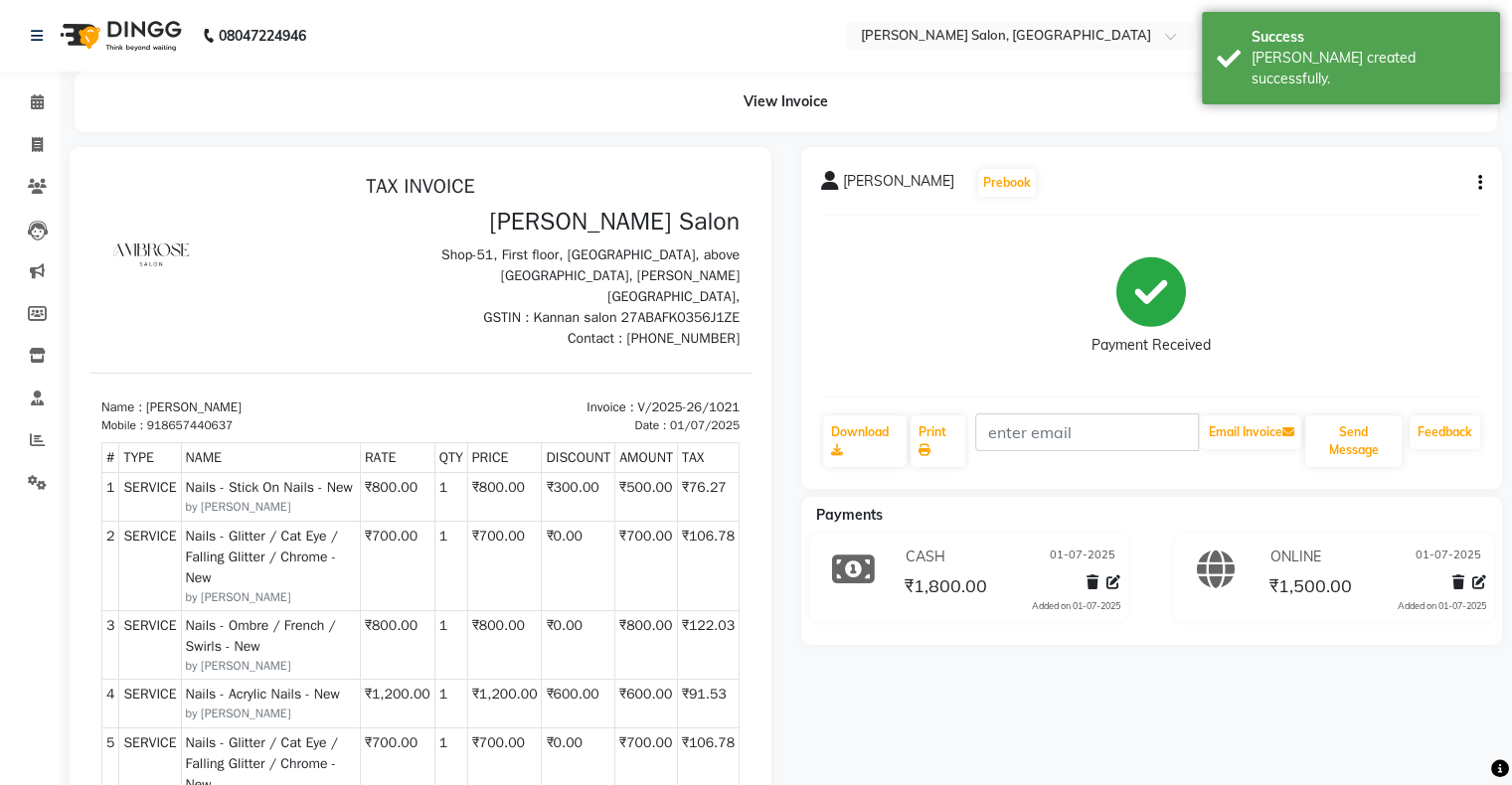 scroll, scrollTop: 0, scrollLeft: 0, axis: both 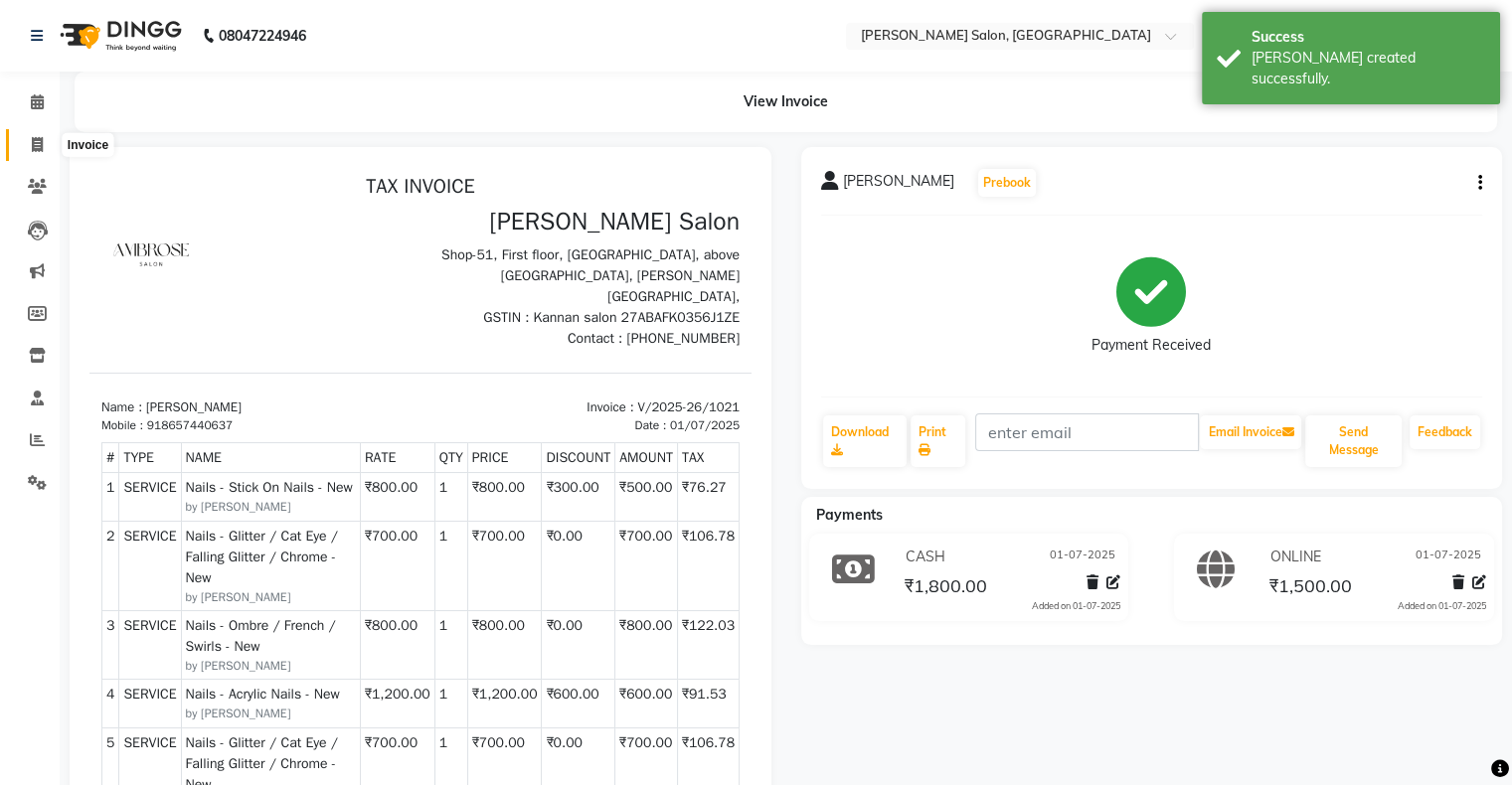 drag, startPoint x: 39, startPoint y: 145, endPoint x: 56, endPoint y: 138, distance: 18.384776 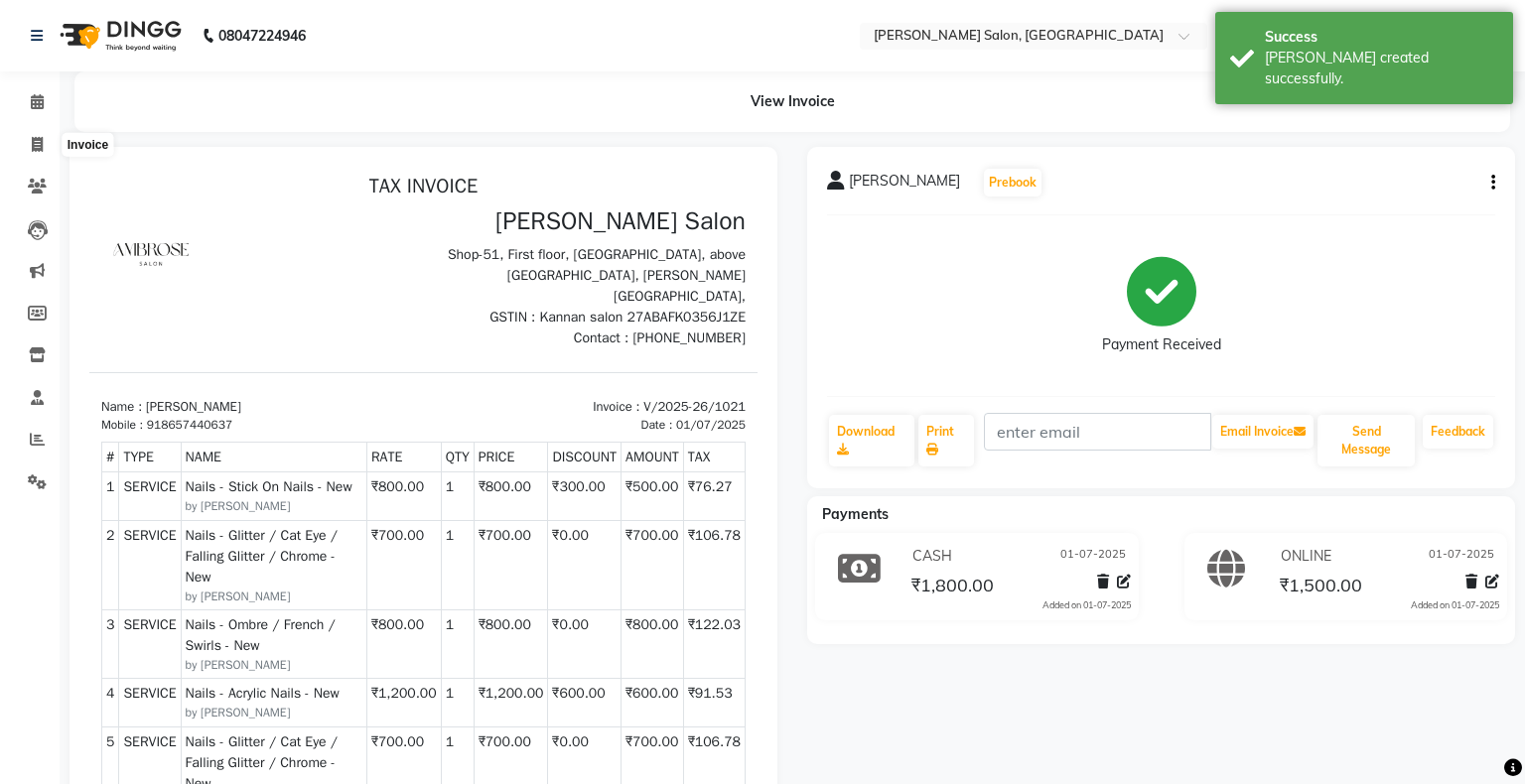 select on "4073" 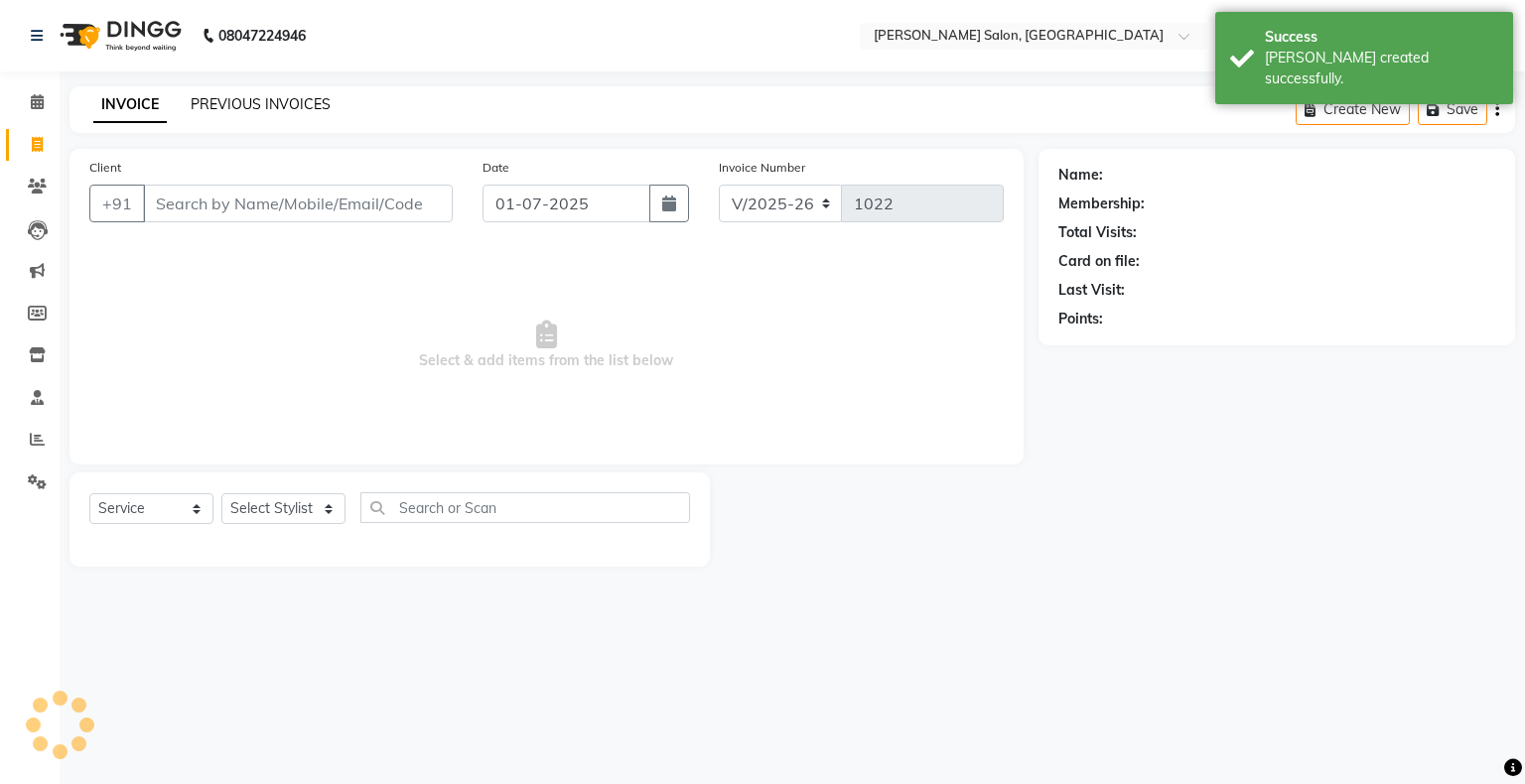 click on "PREVIOUS INVOICES" 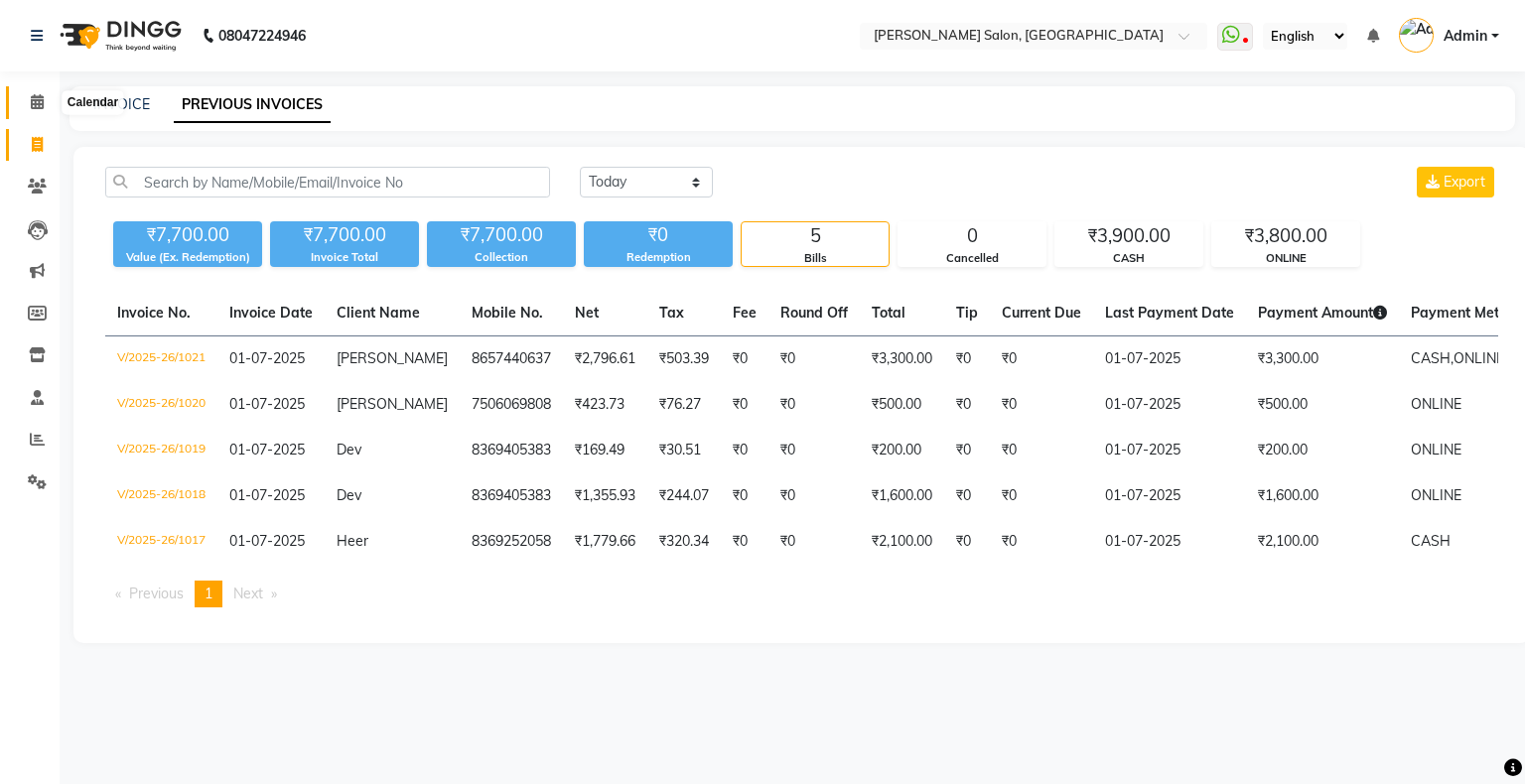 click 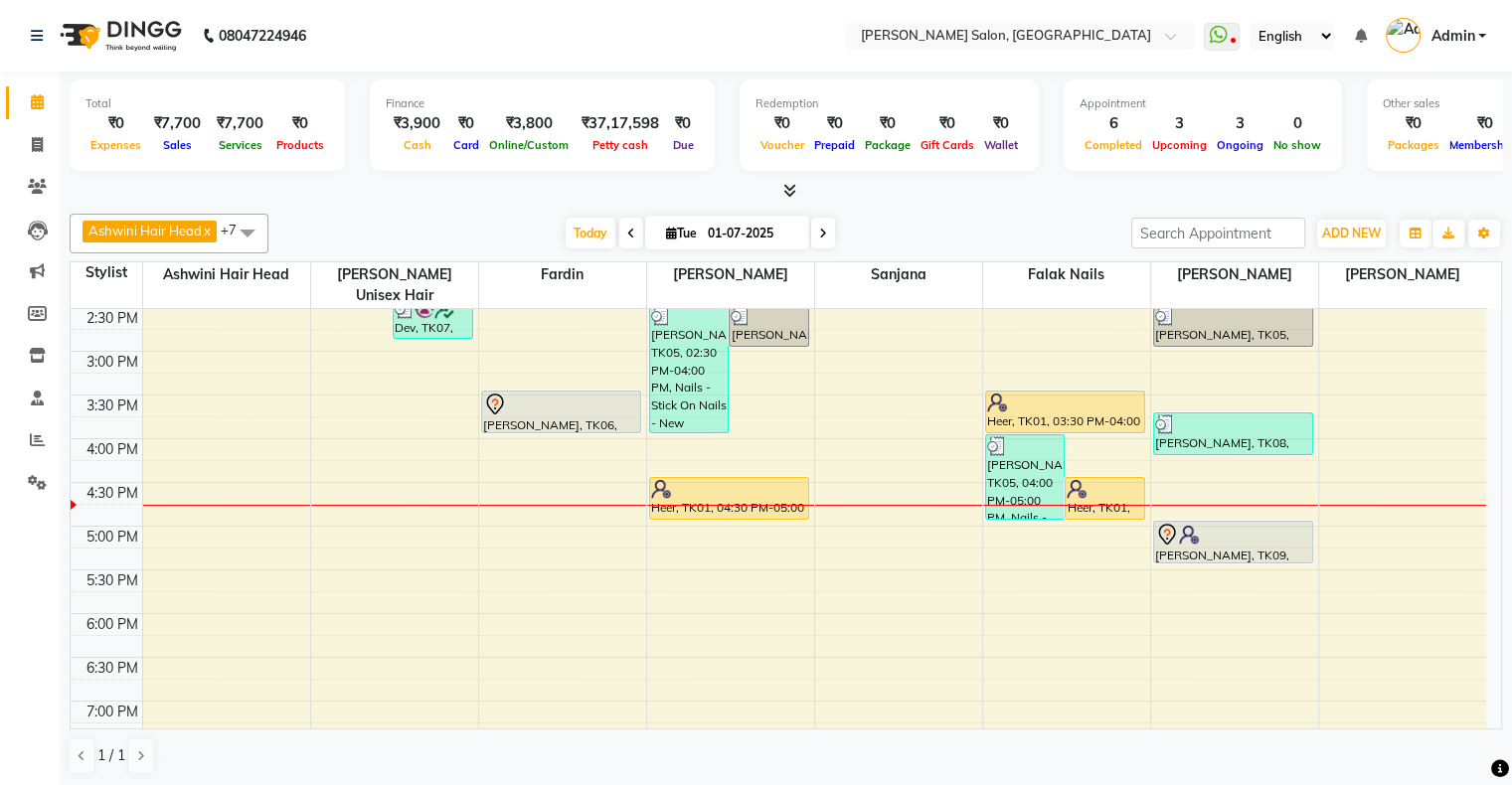 scroll, scrollTop: 322, scrollLeft: 0, axis: vertical 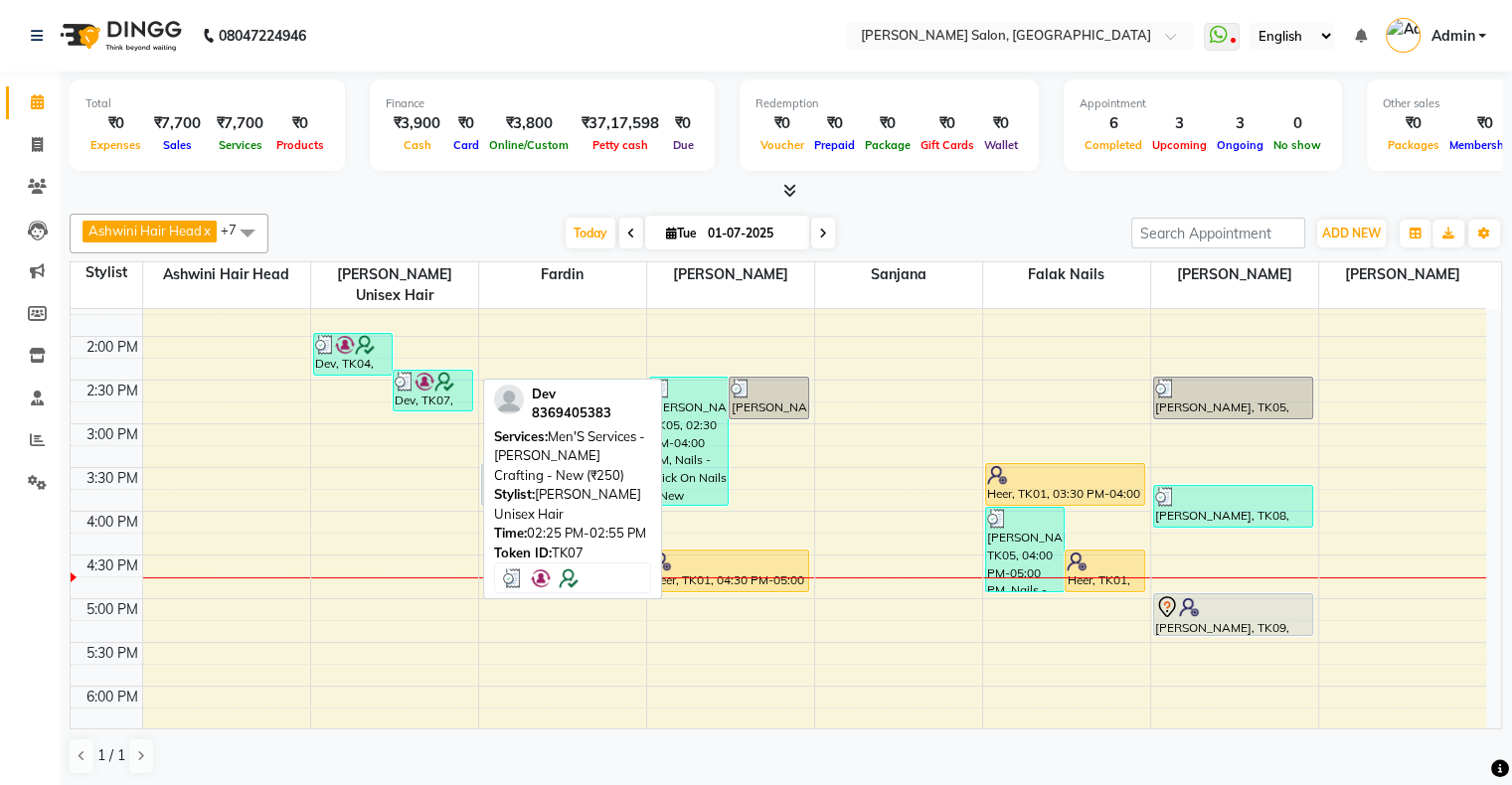 click on "Dev, TK07, 02:25 PM-02:55 PM, Men'S Services - [PERSON_NAME] Crafting - New (₹250)" at bounding box center (432, 391) 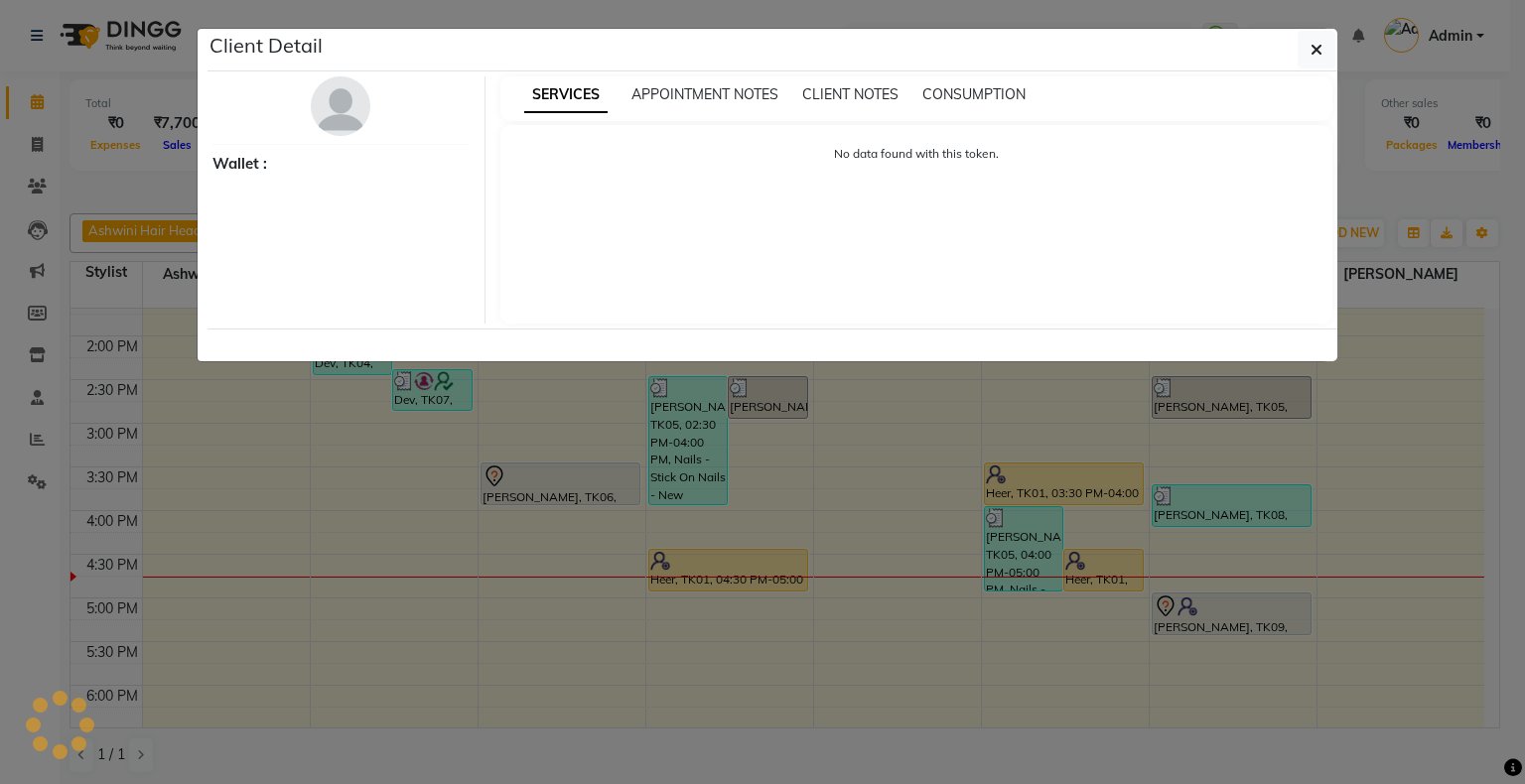 select on "3" 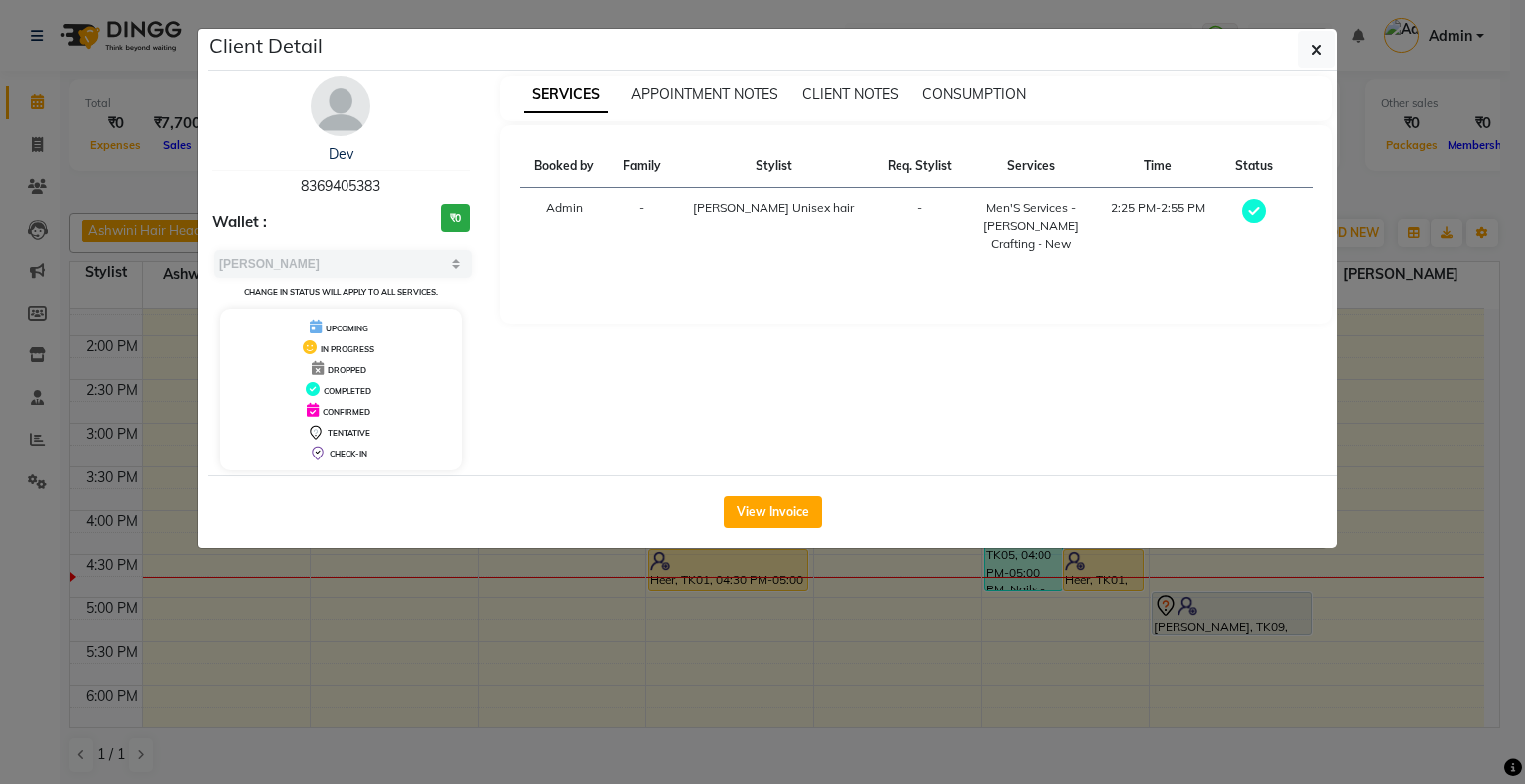 click on "8369405383" at bounding box center [341, 186] 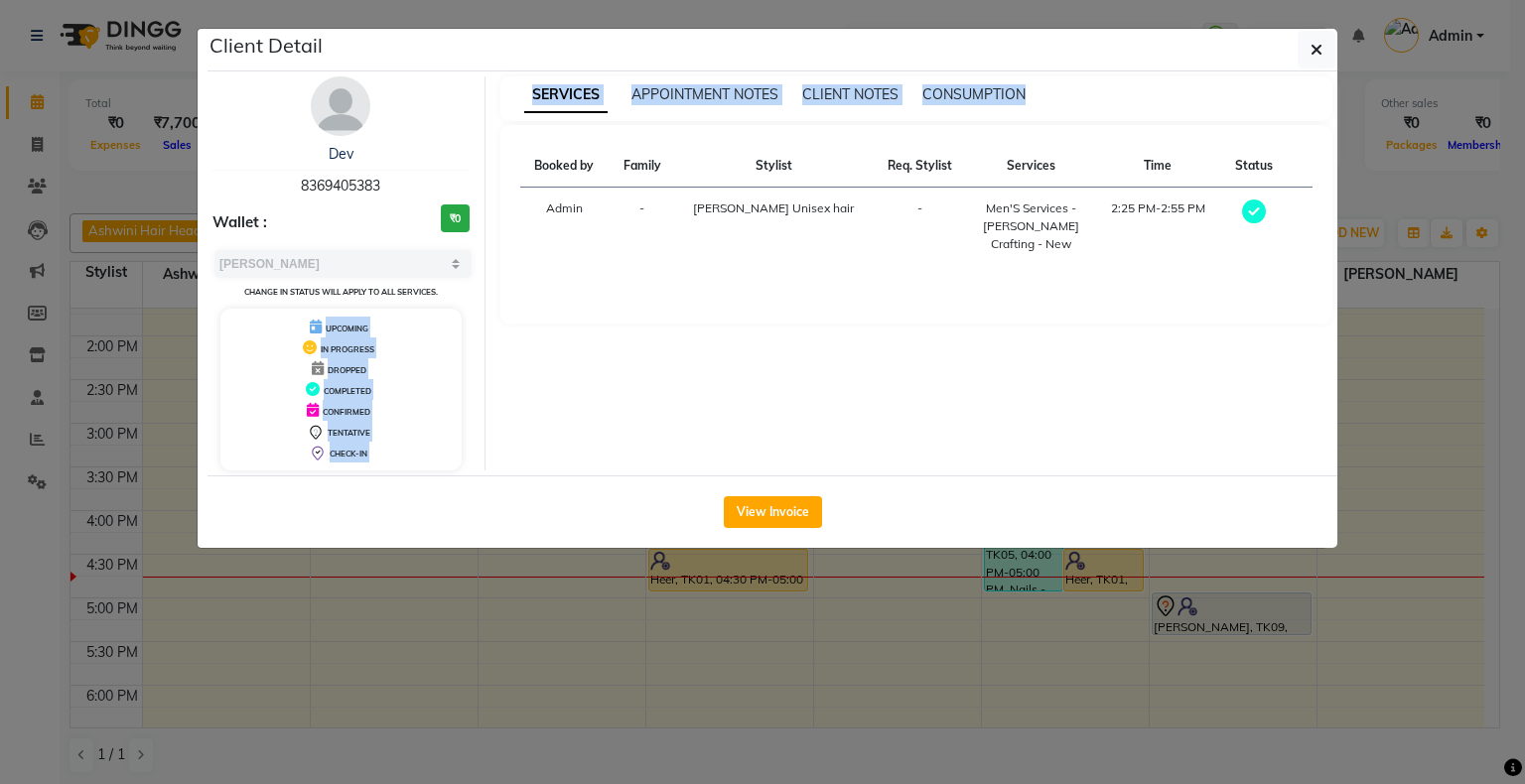drag, startPoint x: 289, startPoint y: 335, endPoint x: 369, endPoint y: 639, distance: 314.3501 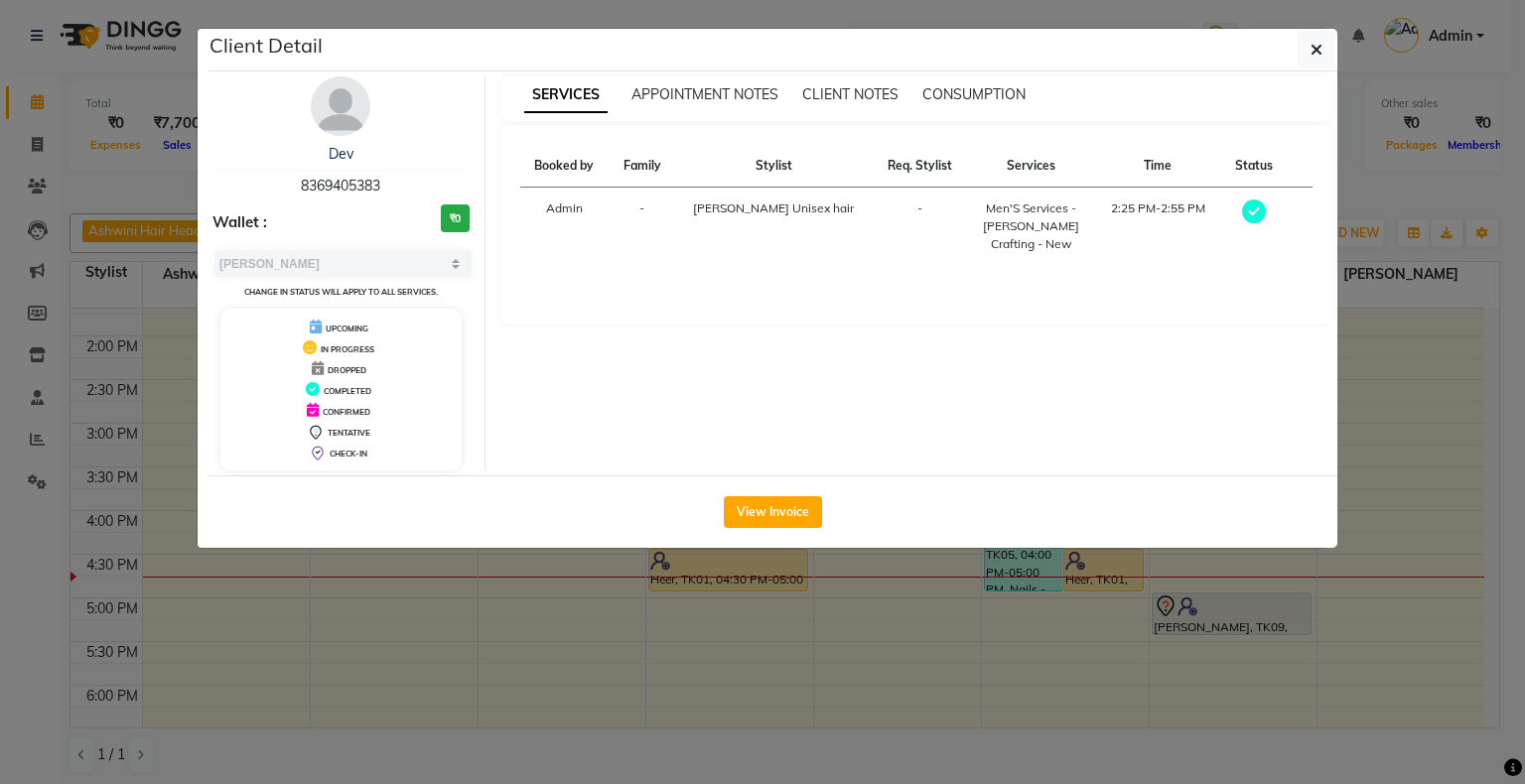 click on "Client Detail  Dev    8369405383 Wallet : ₹0 Select MARK DONE UPCOMING Change in status will apply to all services. UPCOMING IN PROGRESS DROPPED COMPLETED CONFIRMED TENTATIVE CHECK-IN SERVICES APPOINTMENT NOTES CLIENT NOTES CONSUMPTION Booked by Family Stylist Req. Stylist Services Time Status  Admin  - [PERSON_NAME] Unisex hair -  Men'S Services - [PERSON_NAME] Crafting - New   2:25 PM-2:55 PM   View Invoice" 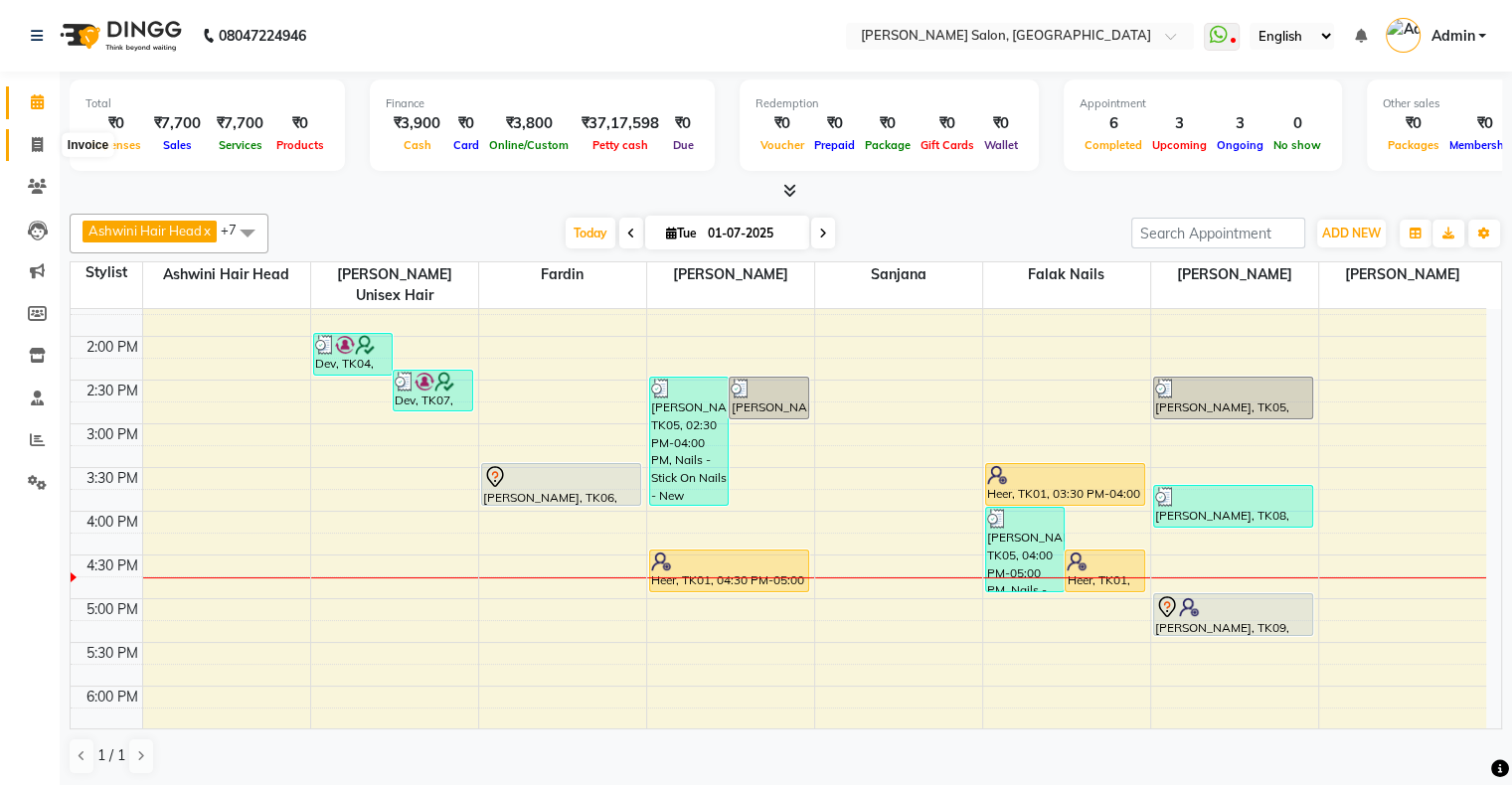 click 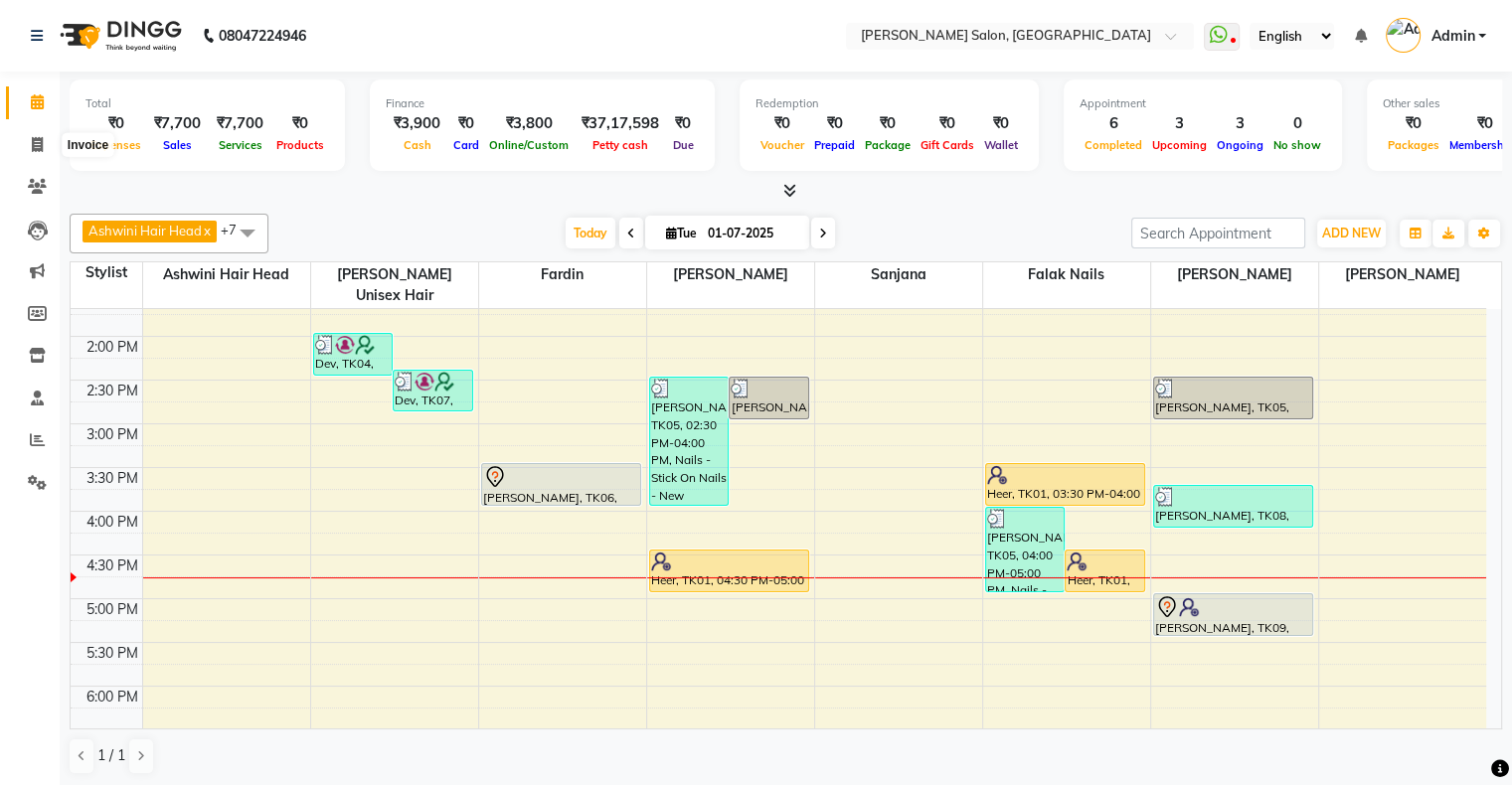 select on "service" 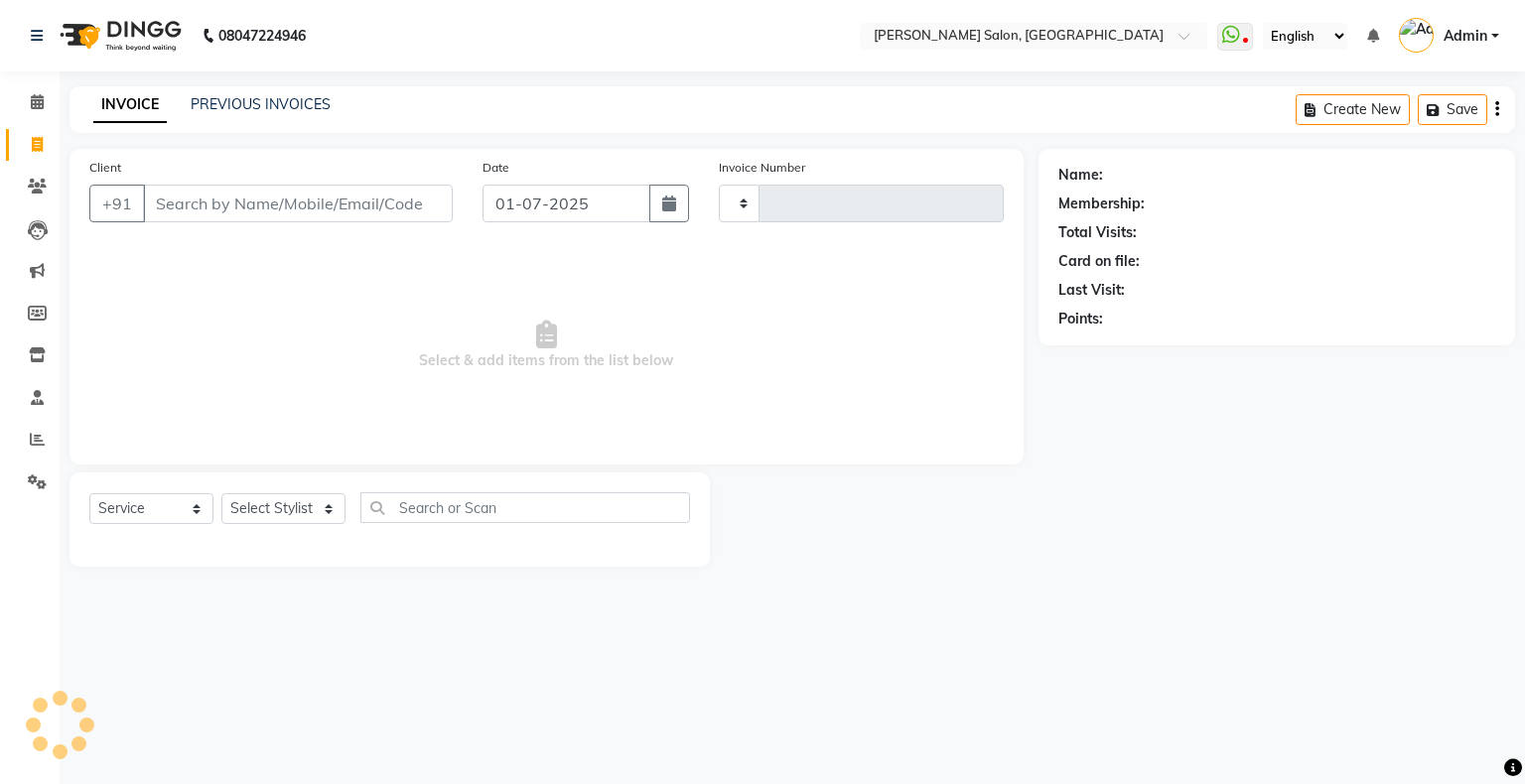 type on "1022" 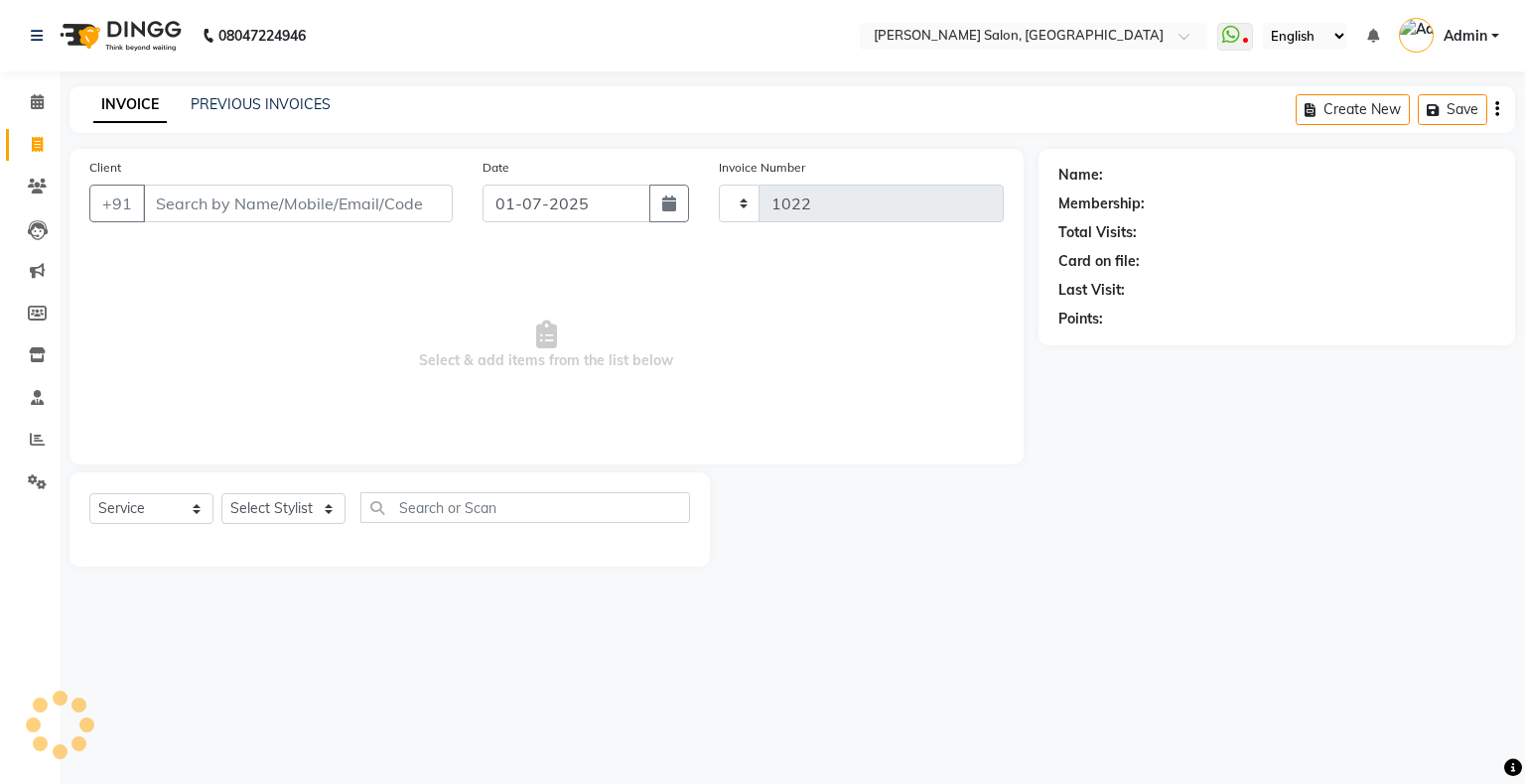 select on "4073" 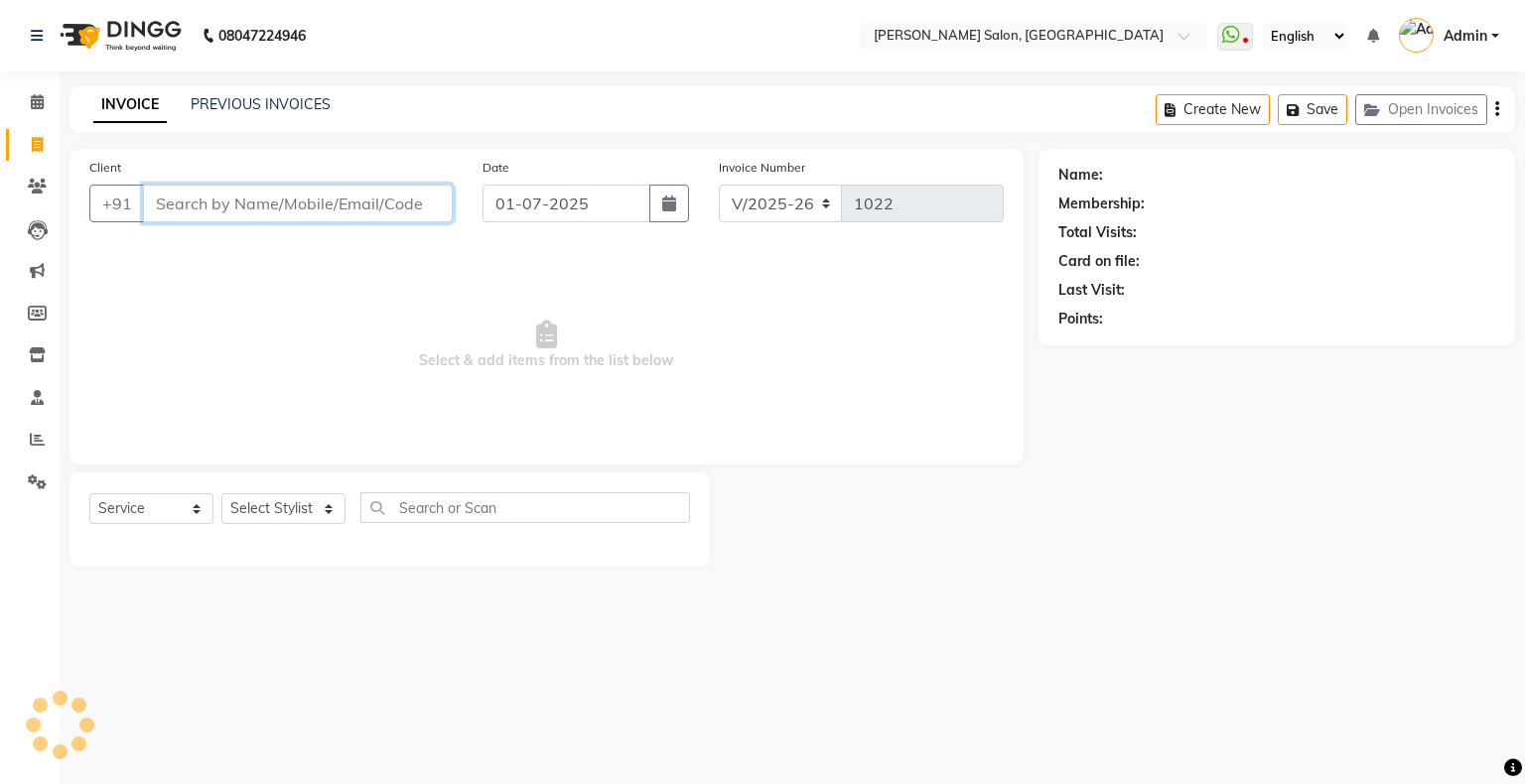 click on "Client" at bounding box center [298, 203] 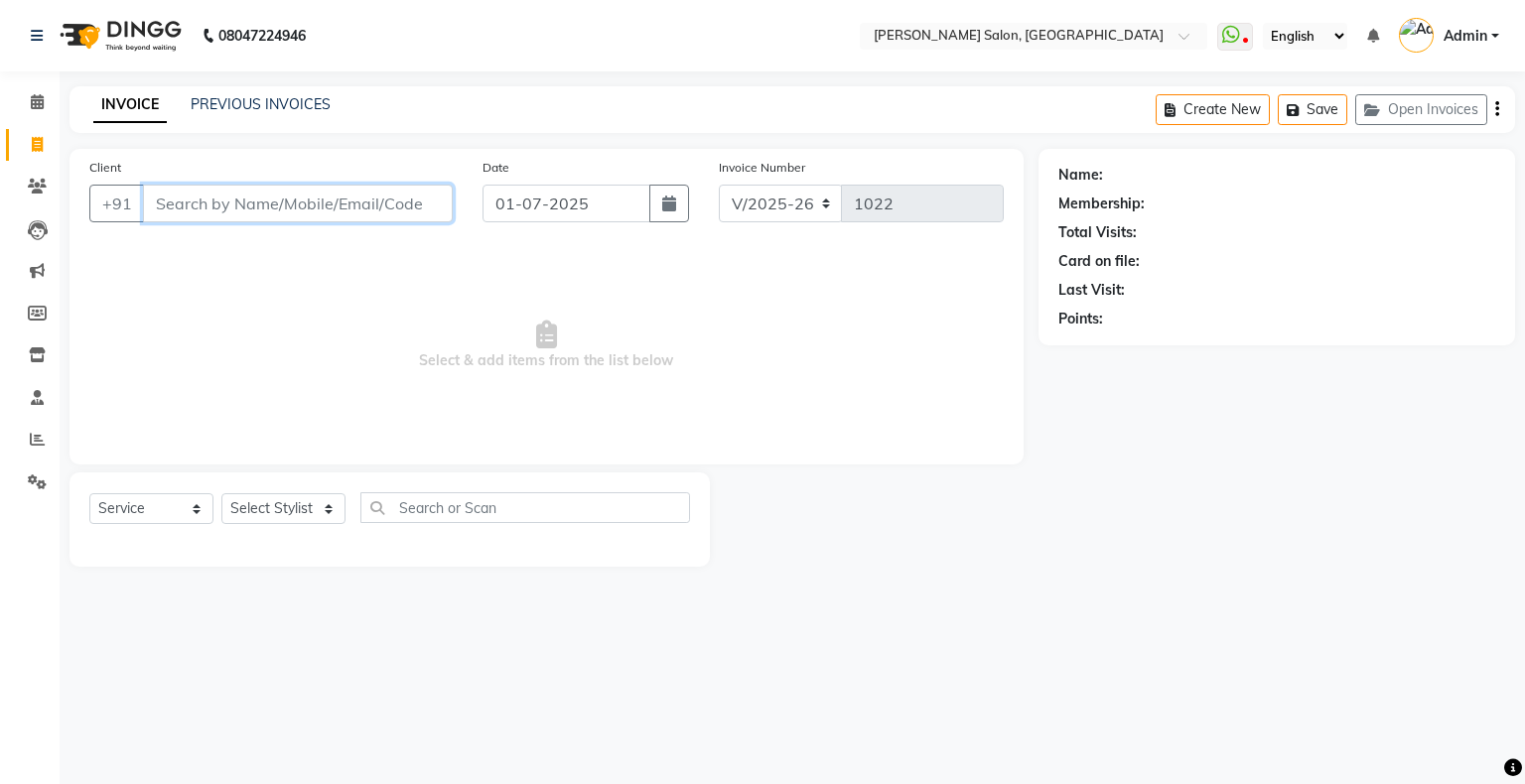 paste on "8369405383" 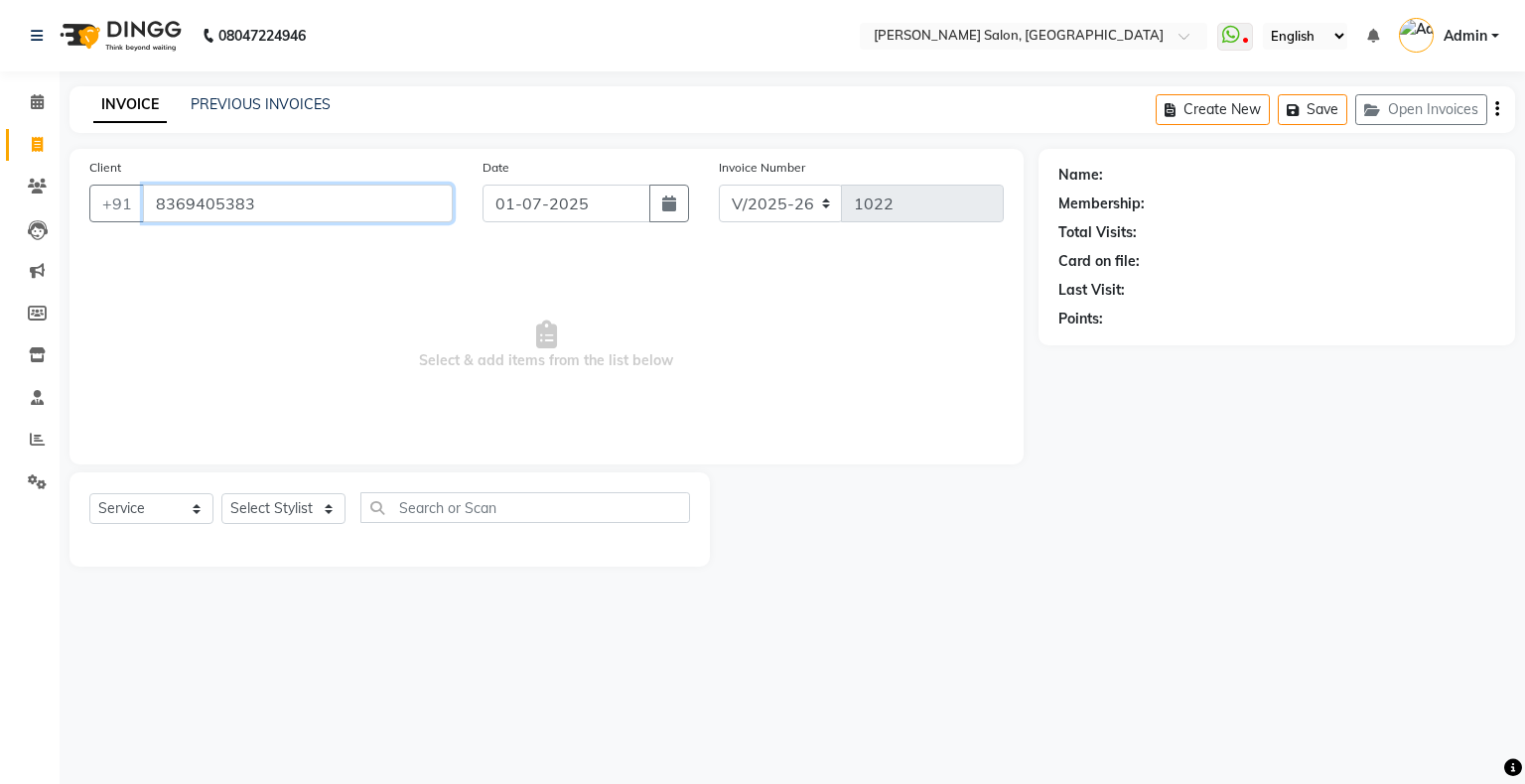type on "8369405383" 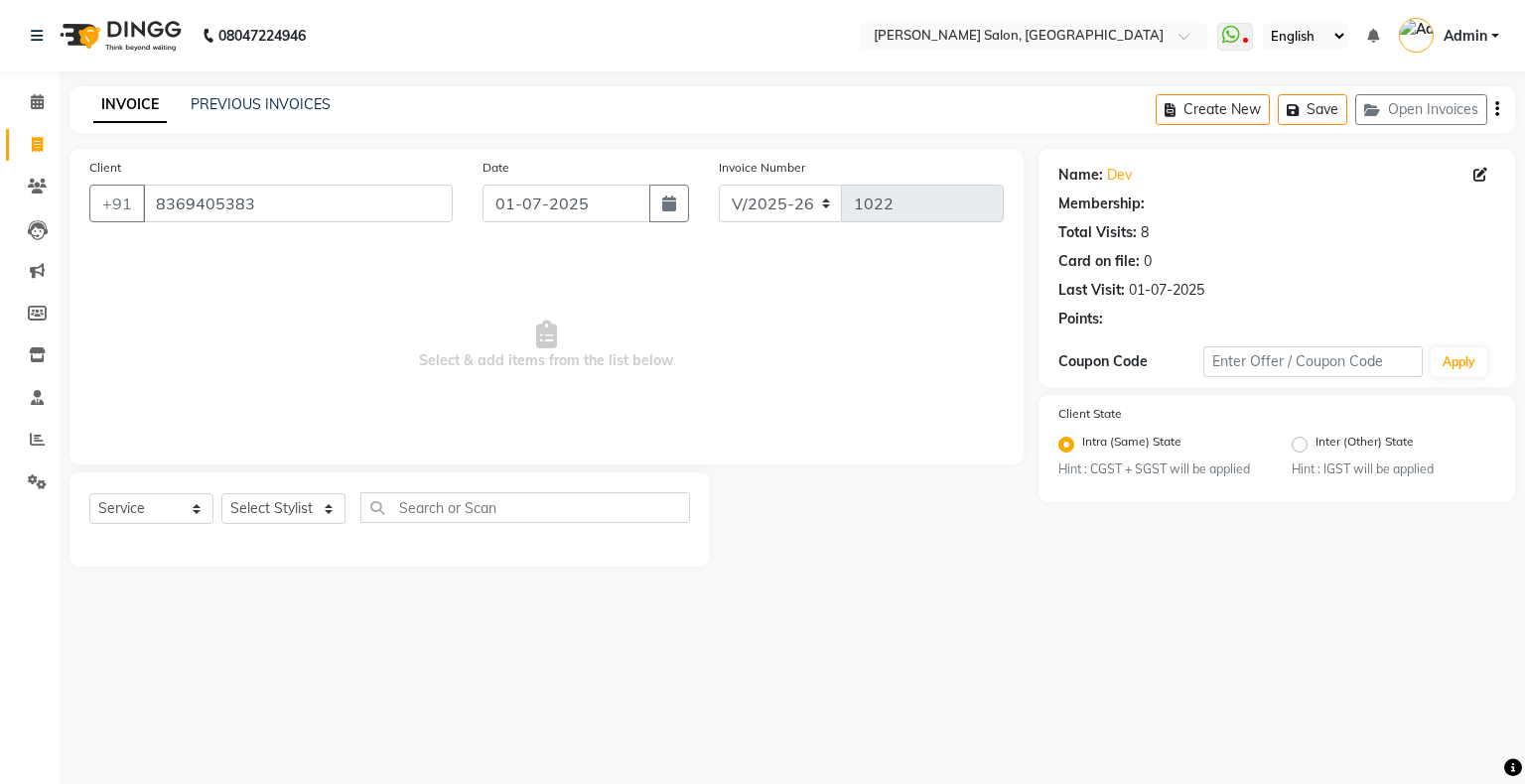 select on "1: Object" 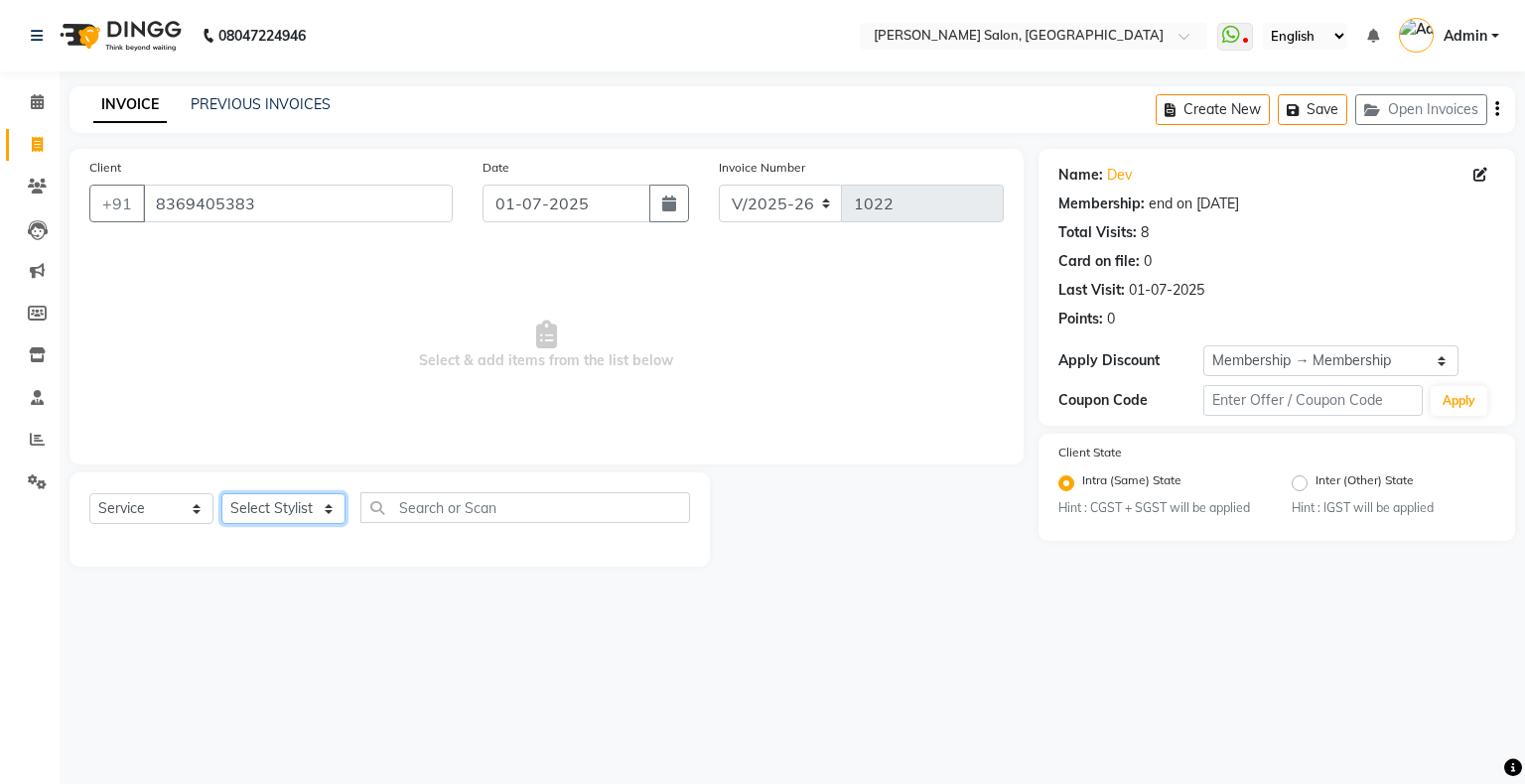 click on "Select Stylist Akshay [PERSON_NAME] Hair Head Falak Nails [PERSON_NAME] [PERSON_NAME] [PERSON_NAME] [PERSON_NAME]  [PERSON_NAME] [PERSON_NAME] Veera [PERSON_NAME] Unisex hair" 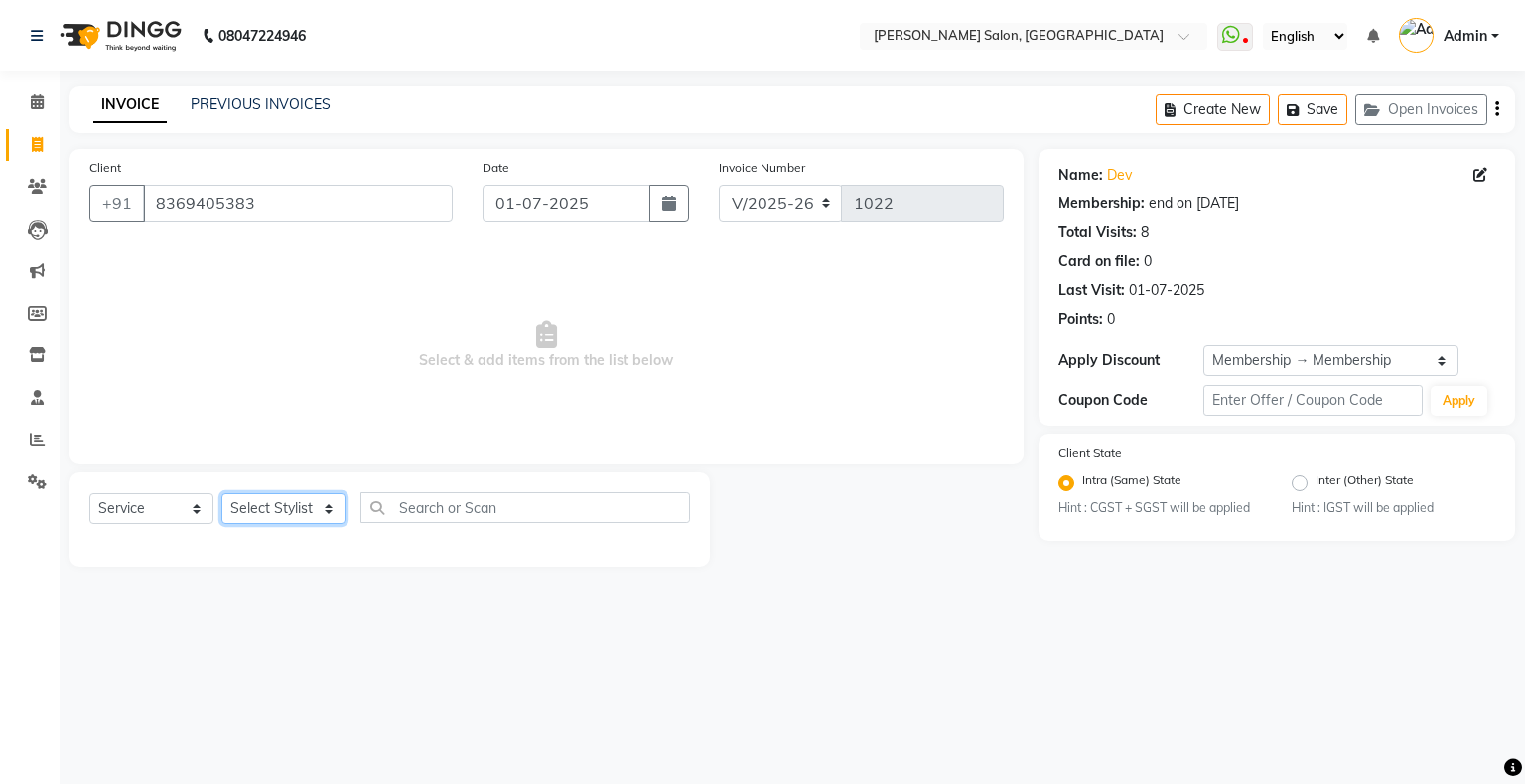 select on "52584" 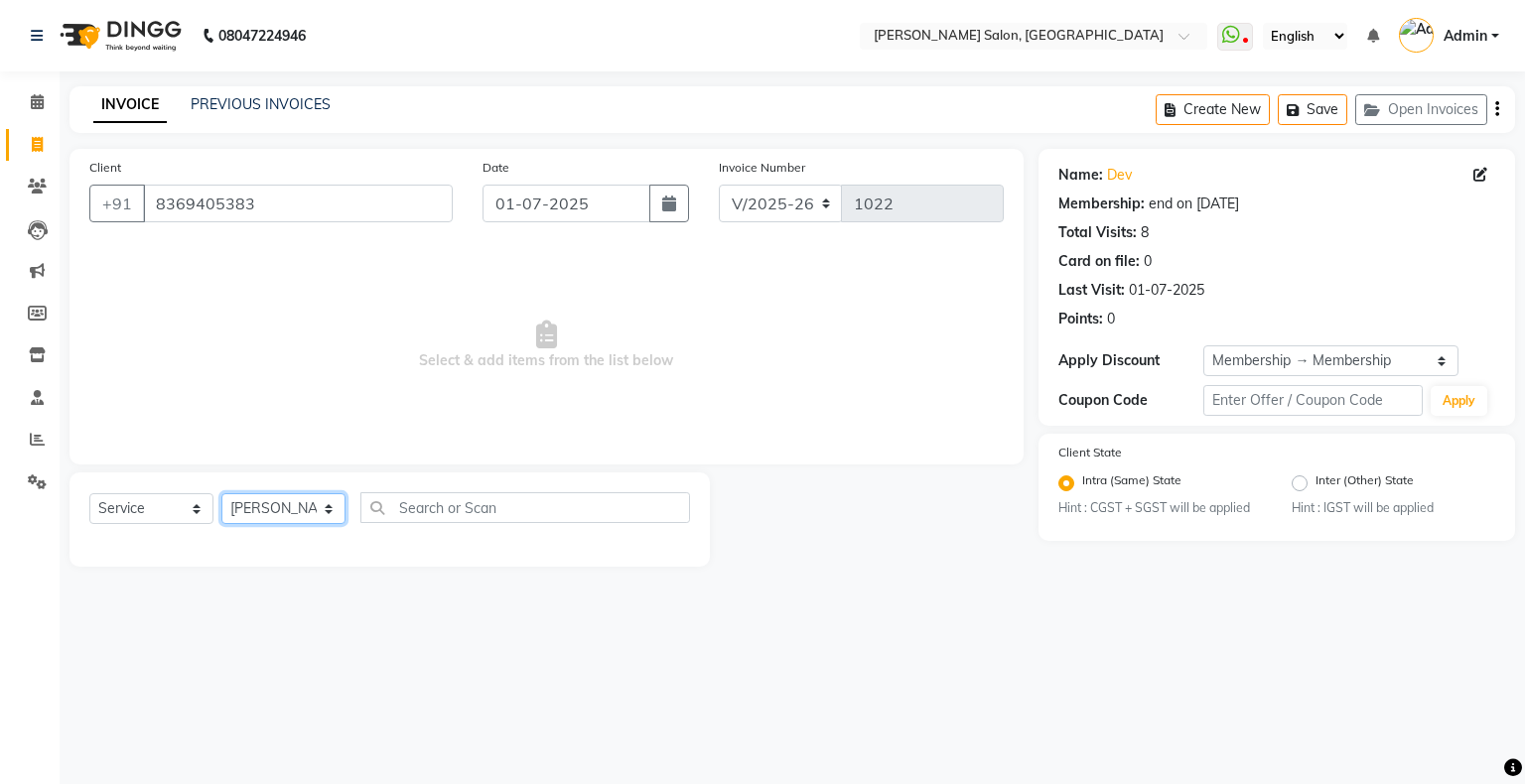 click on "Select Stylist Akshay [PERSON_NAME] Hair Head Falak Nails [PERSON_NAME] [PERSON_NAME] [PERSON_NAME] [PERSON_NAME]  [PERSON_NAME] [PERSON_NAME] Veera [PERSON_NAME] Unisex hair" 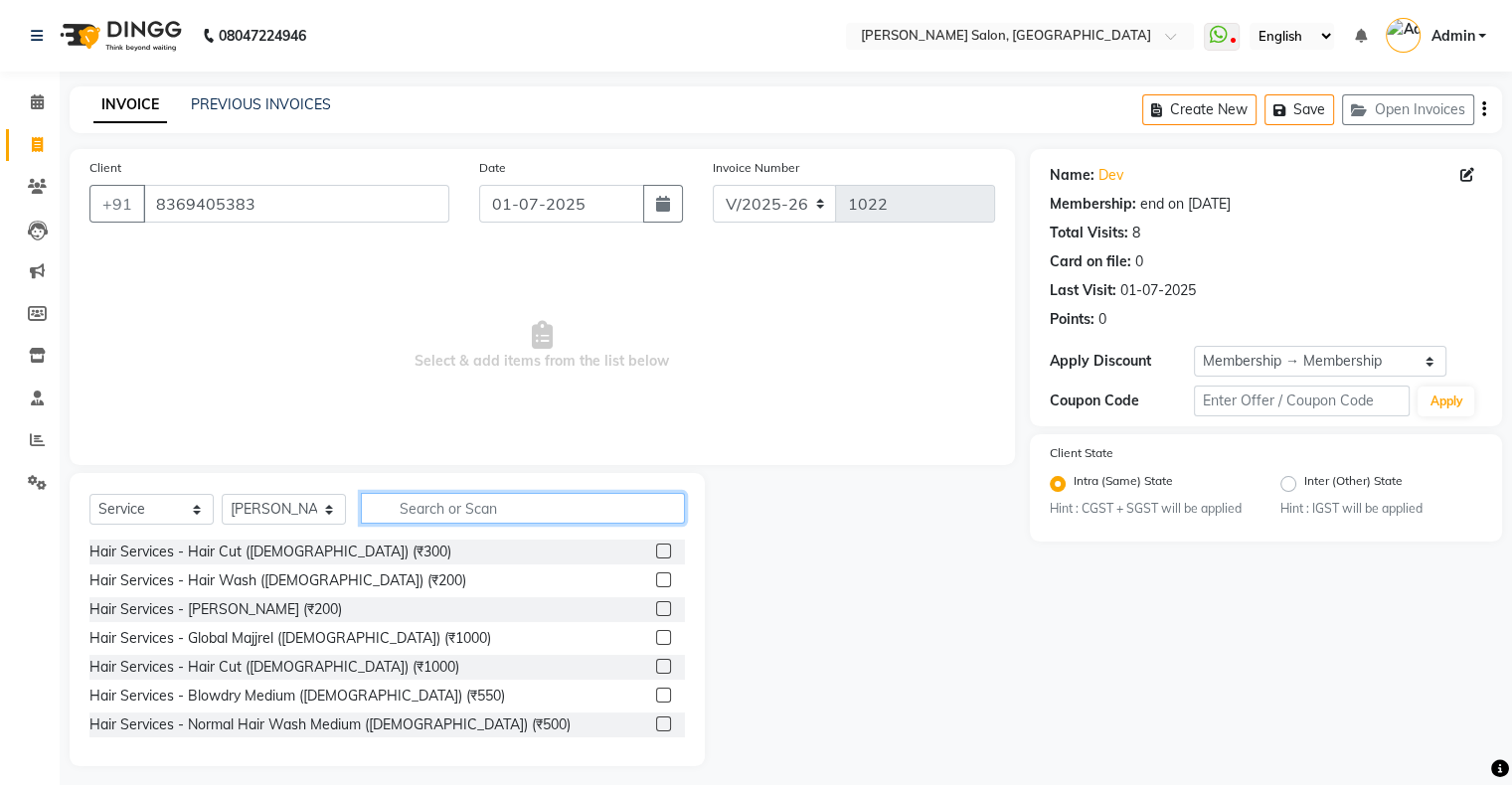 click 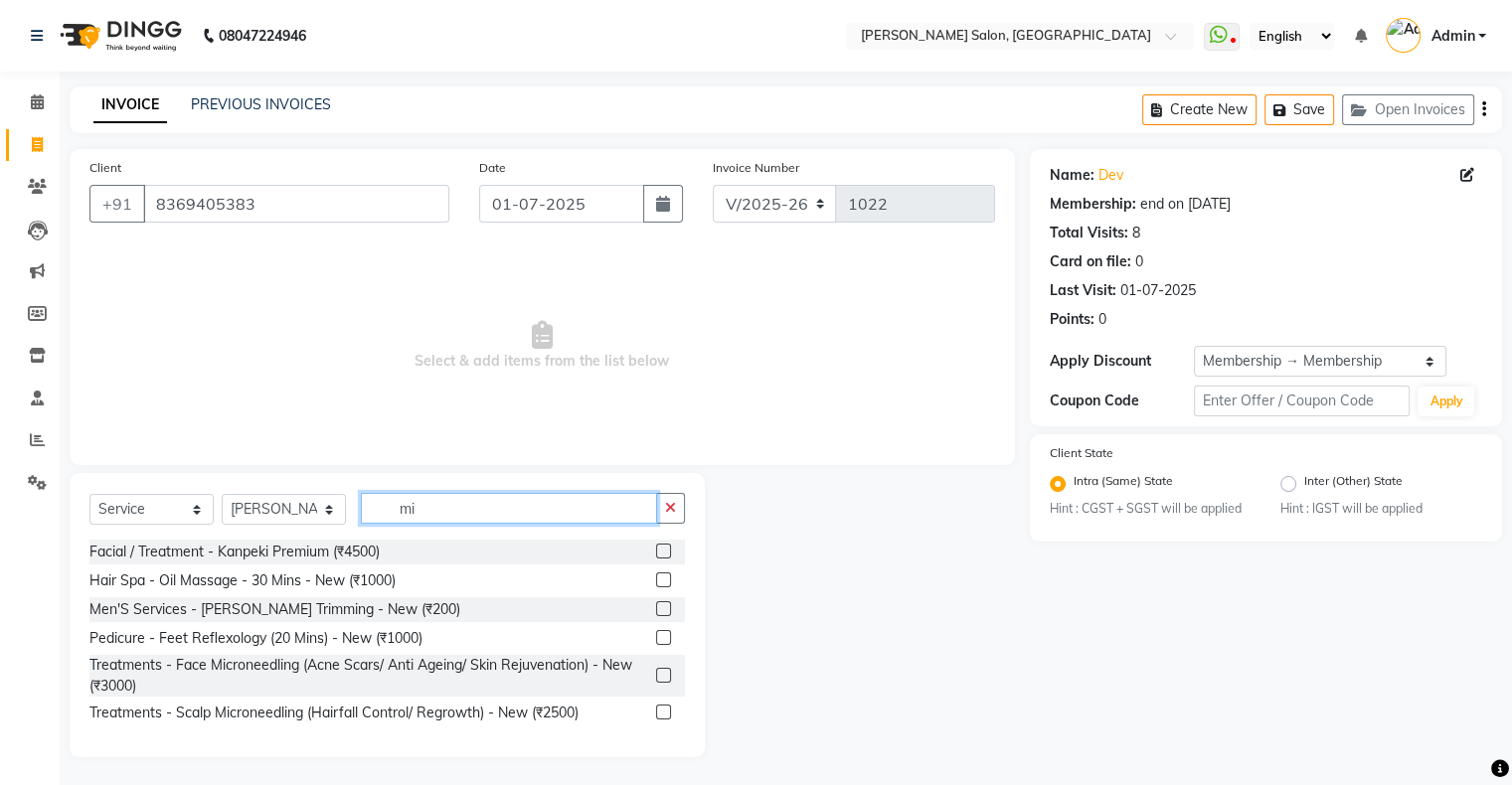 type on "m" 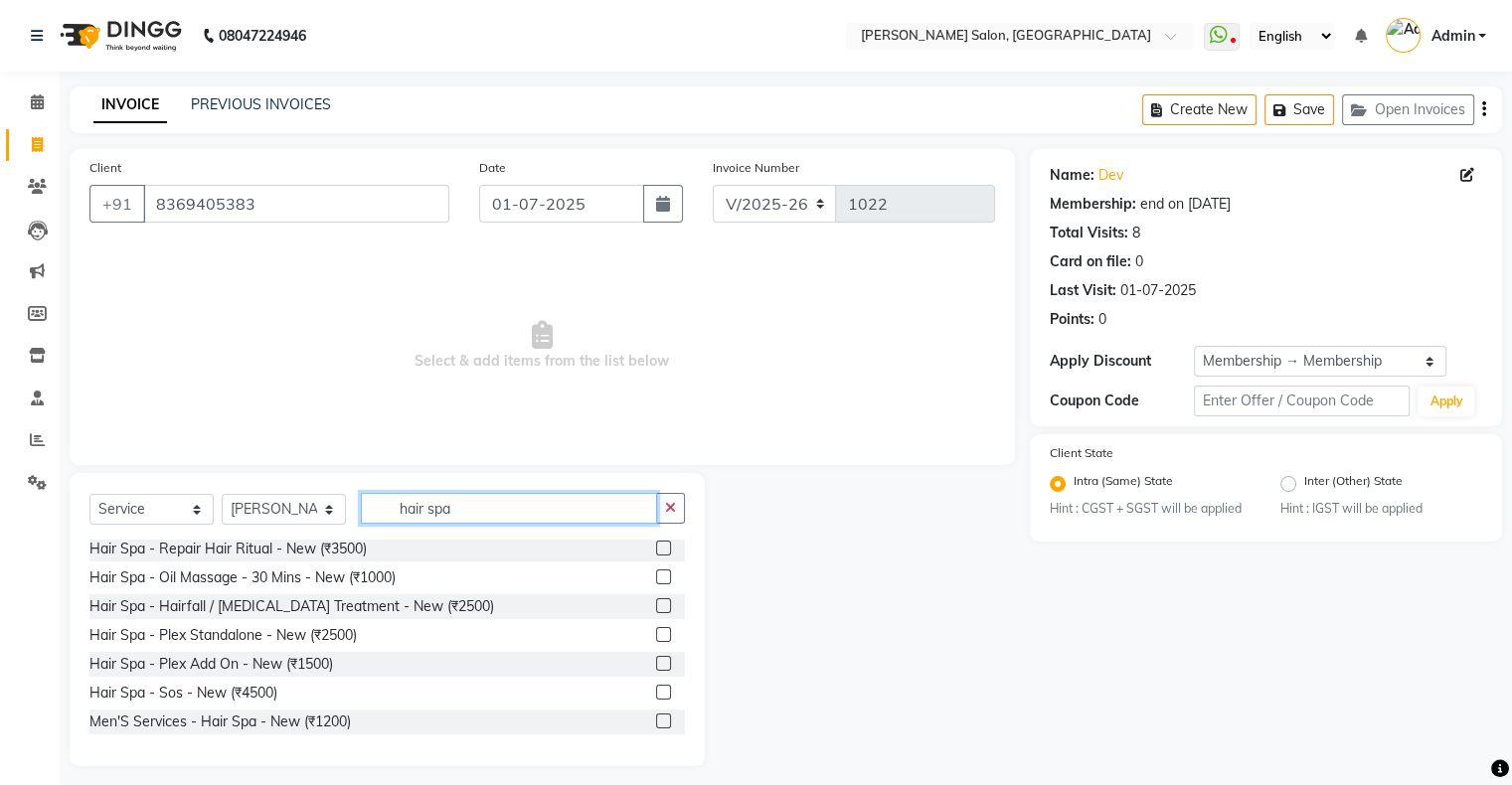 scroll, scrollTop: 612, scrollLeft: 0, axis: vertical 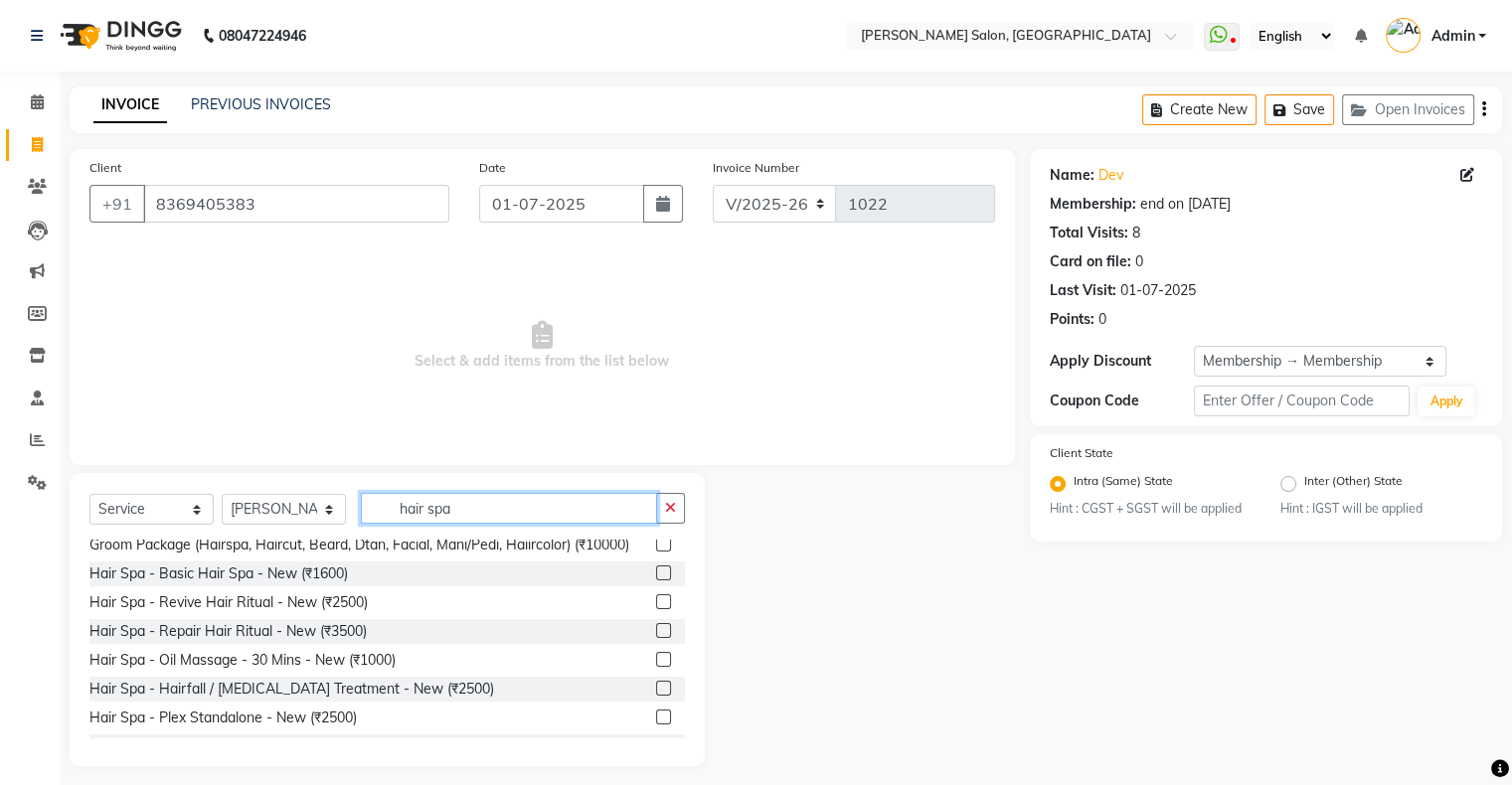 type on "hair spa" 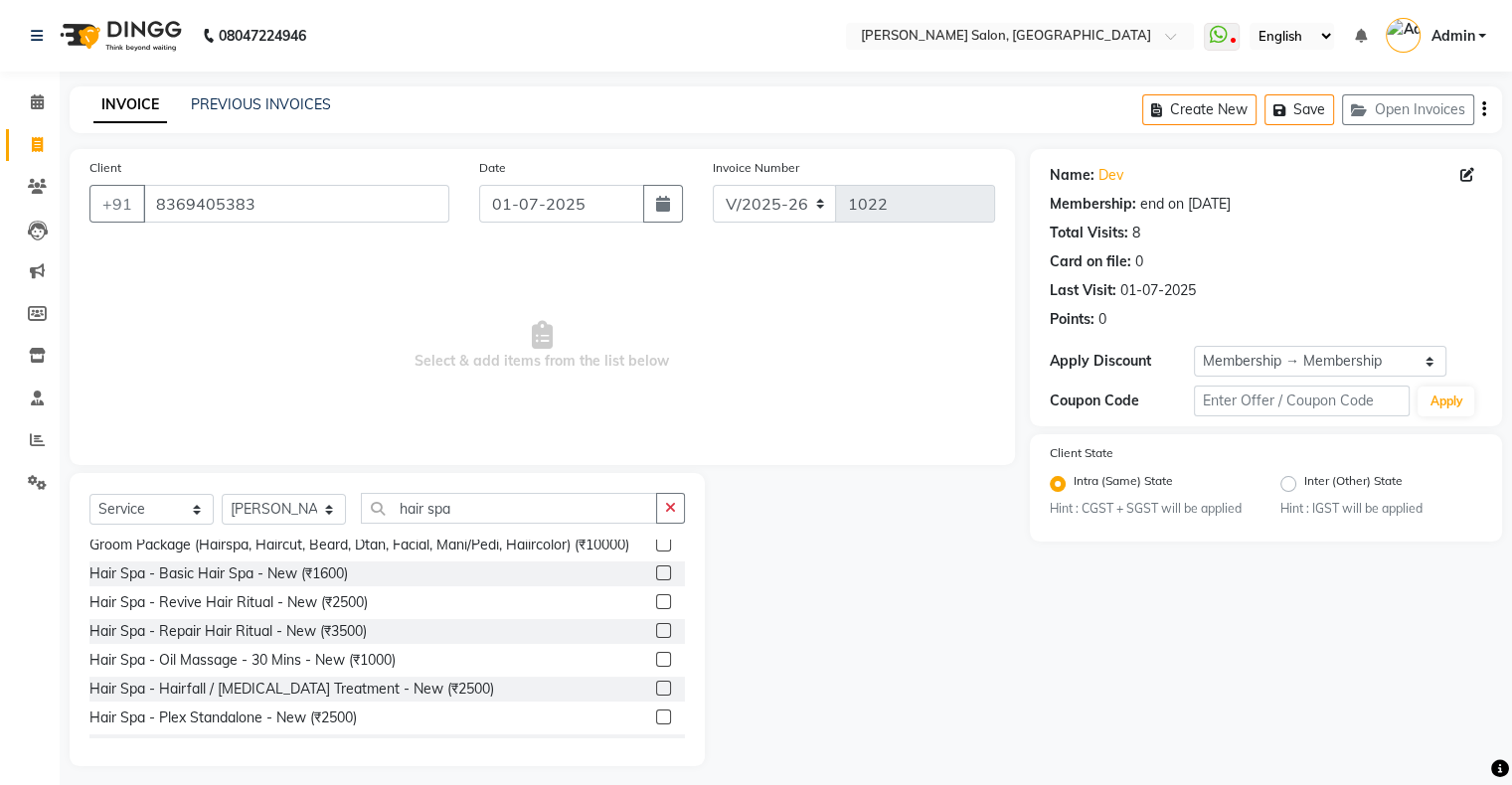 click 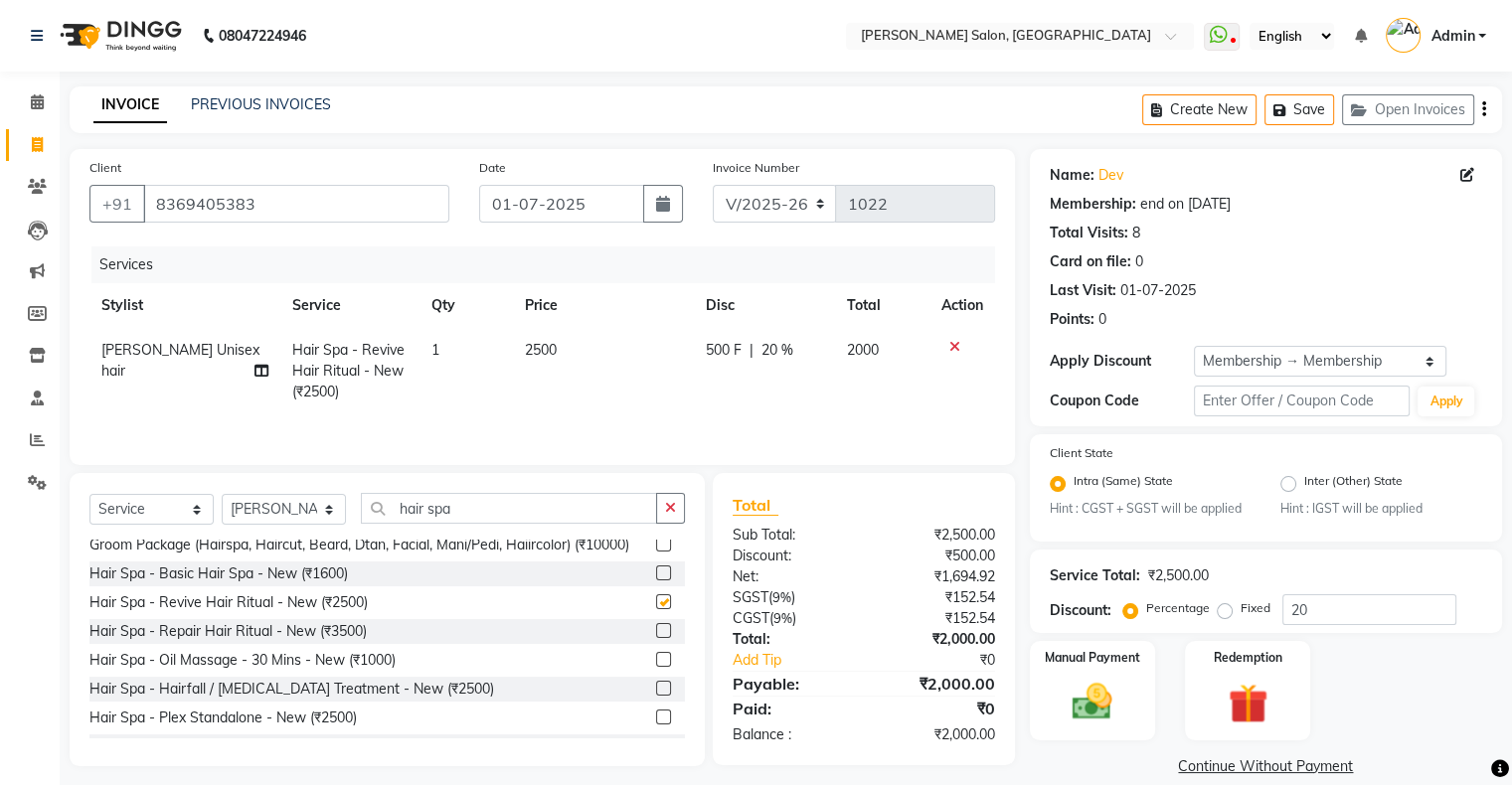 checkbox on "false" 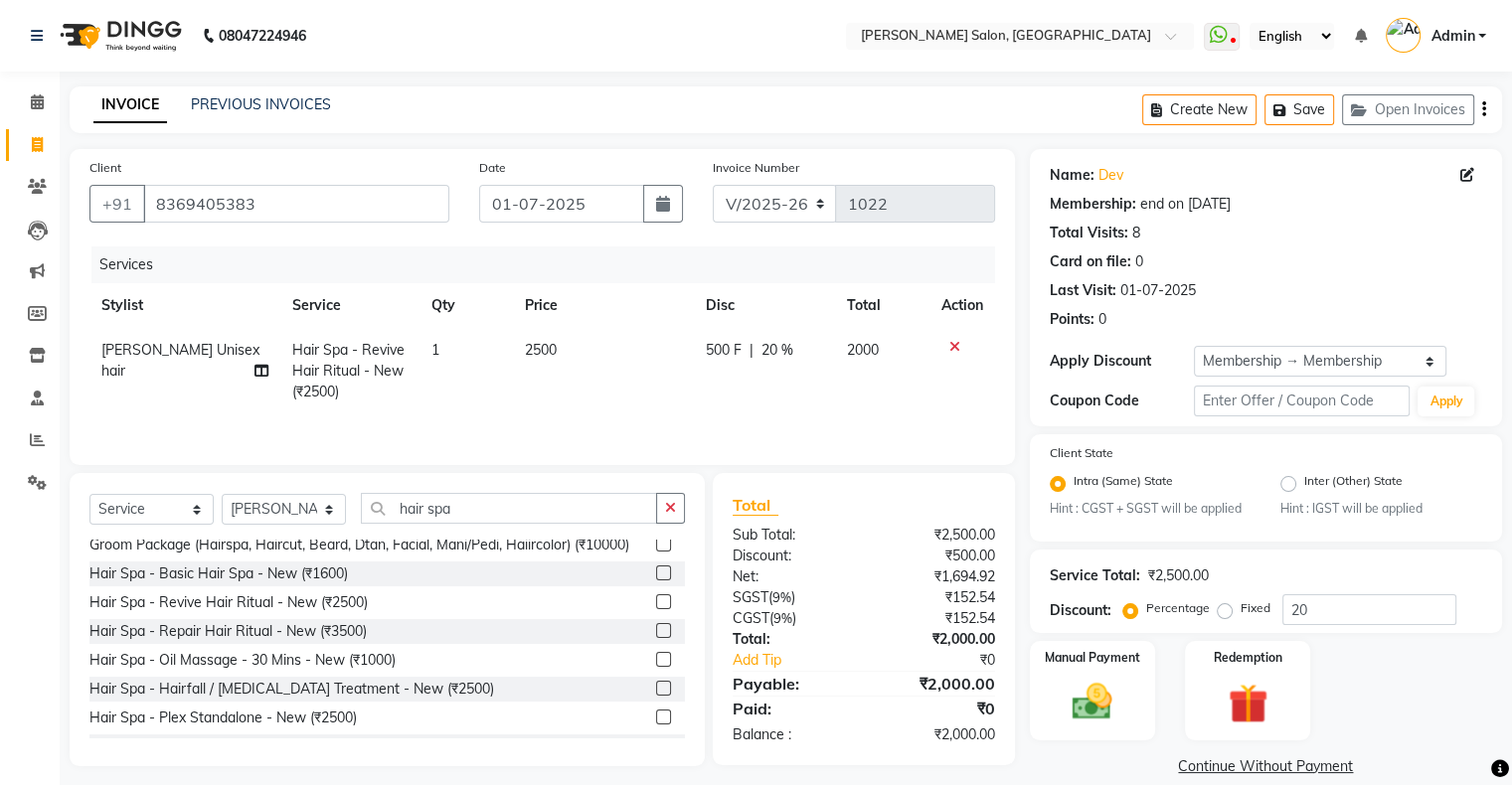 scroll, scrollTop: 28, scrollLeft: 0, axis: vertical 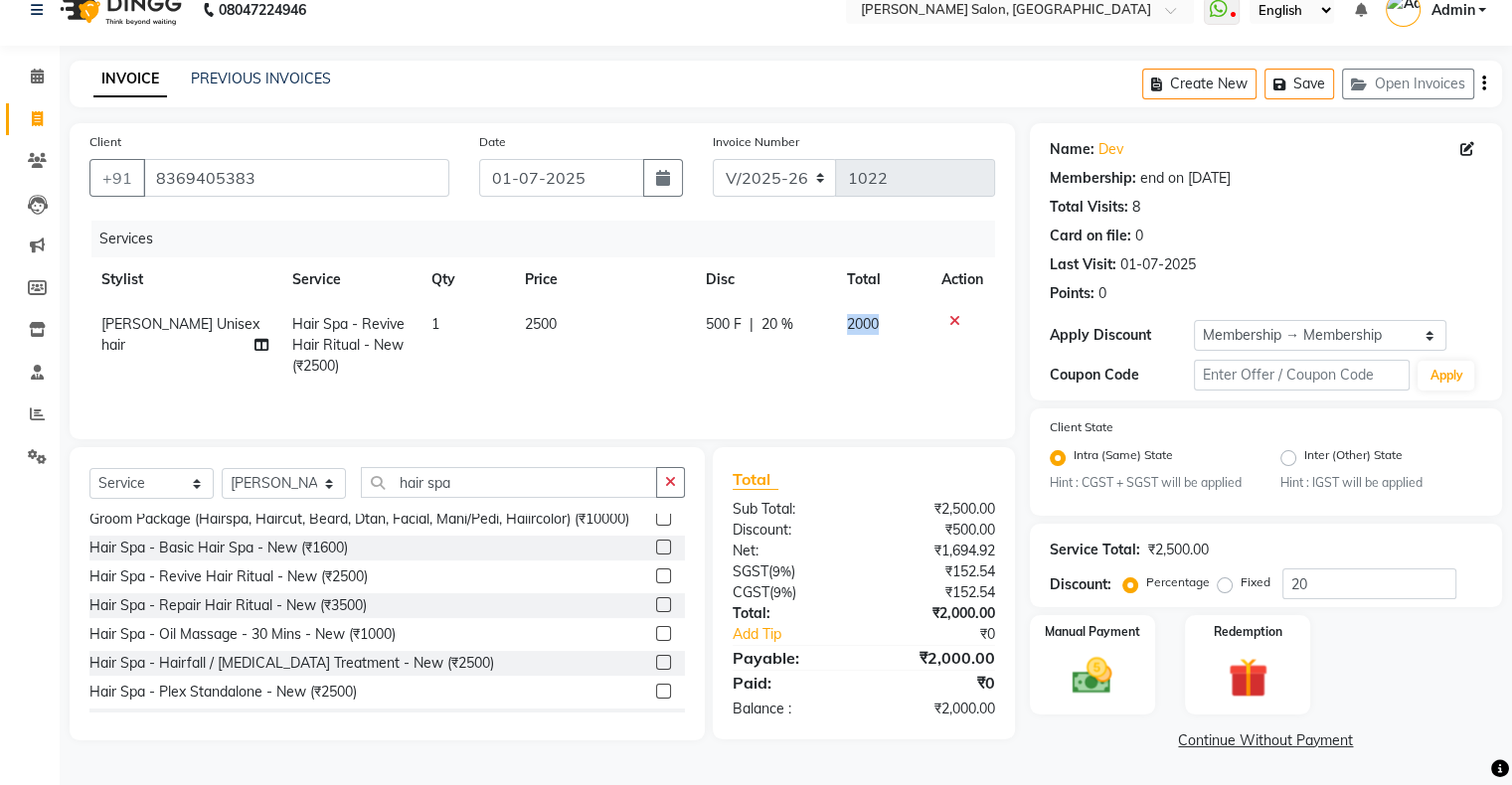 drag, startPoint x: 844, startPoint y: 328, endPoint x: 899, endPoint y: 332, distance: 55.145263 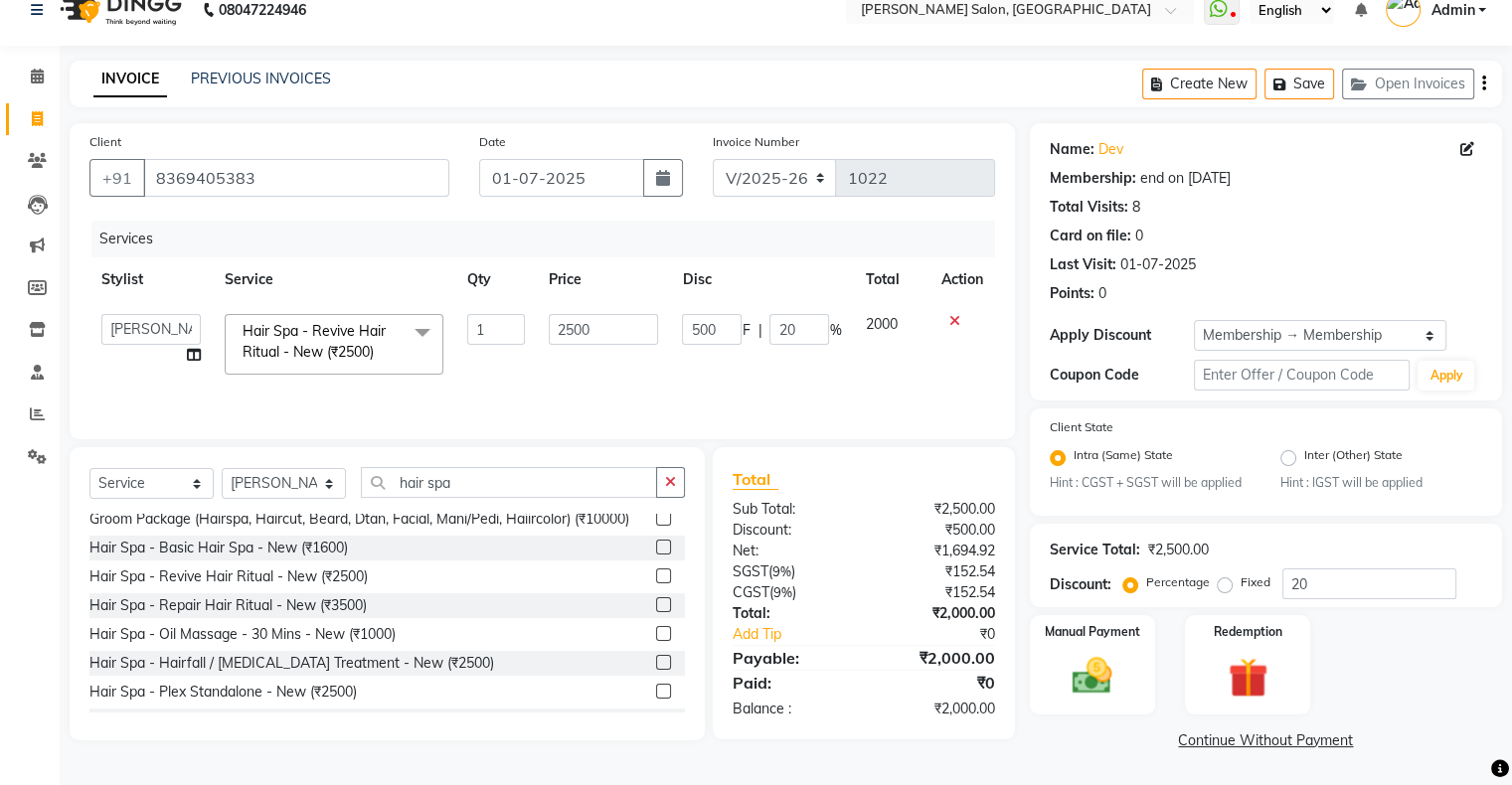 click on "2500" 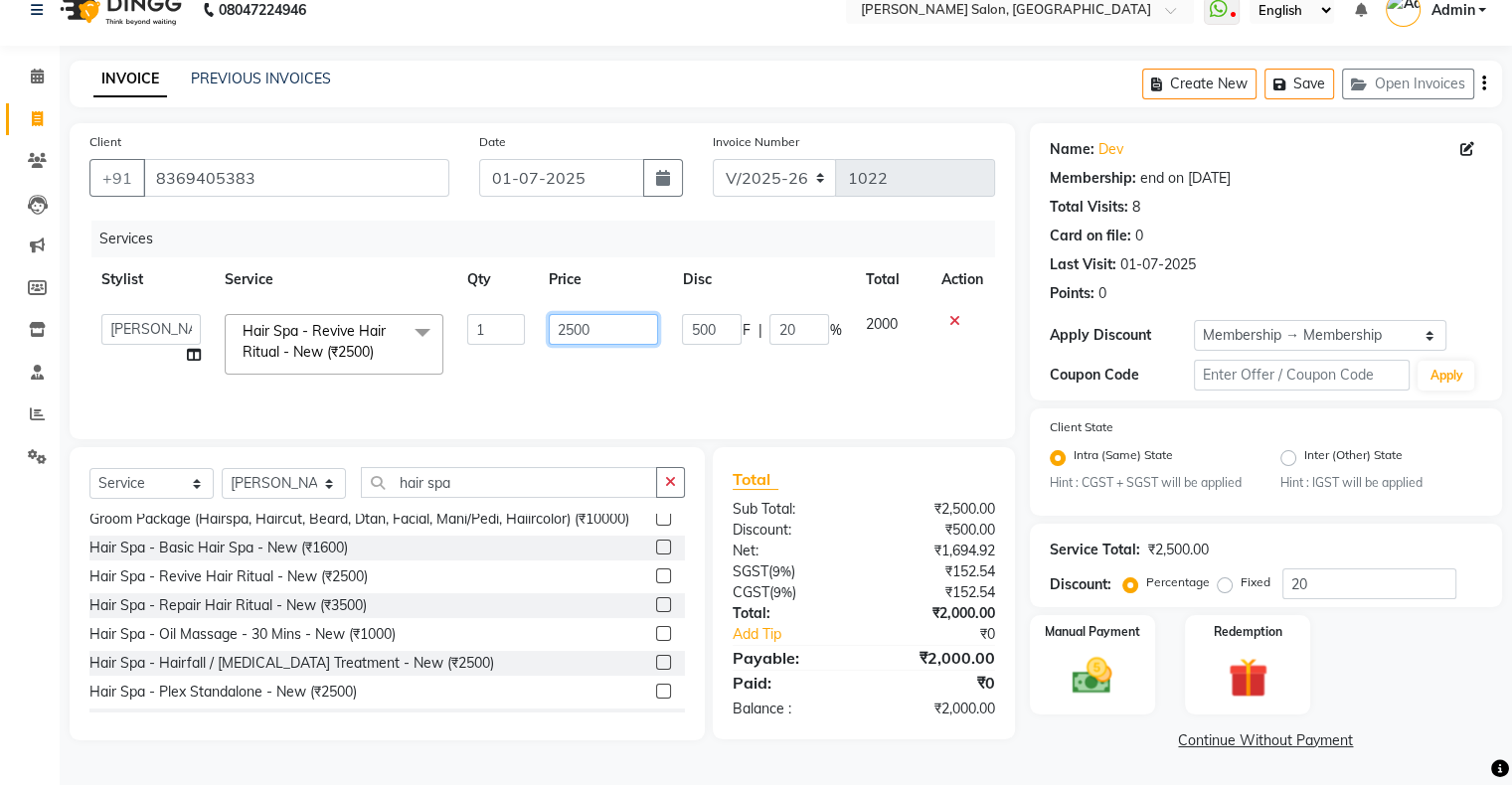 click on "2500" 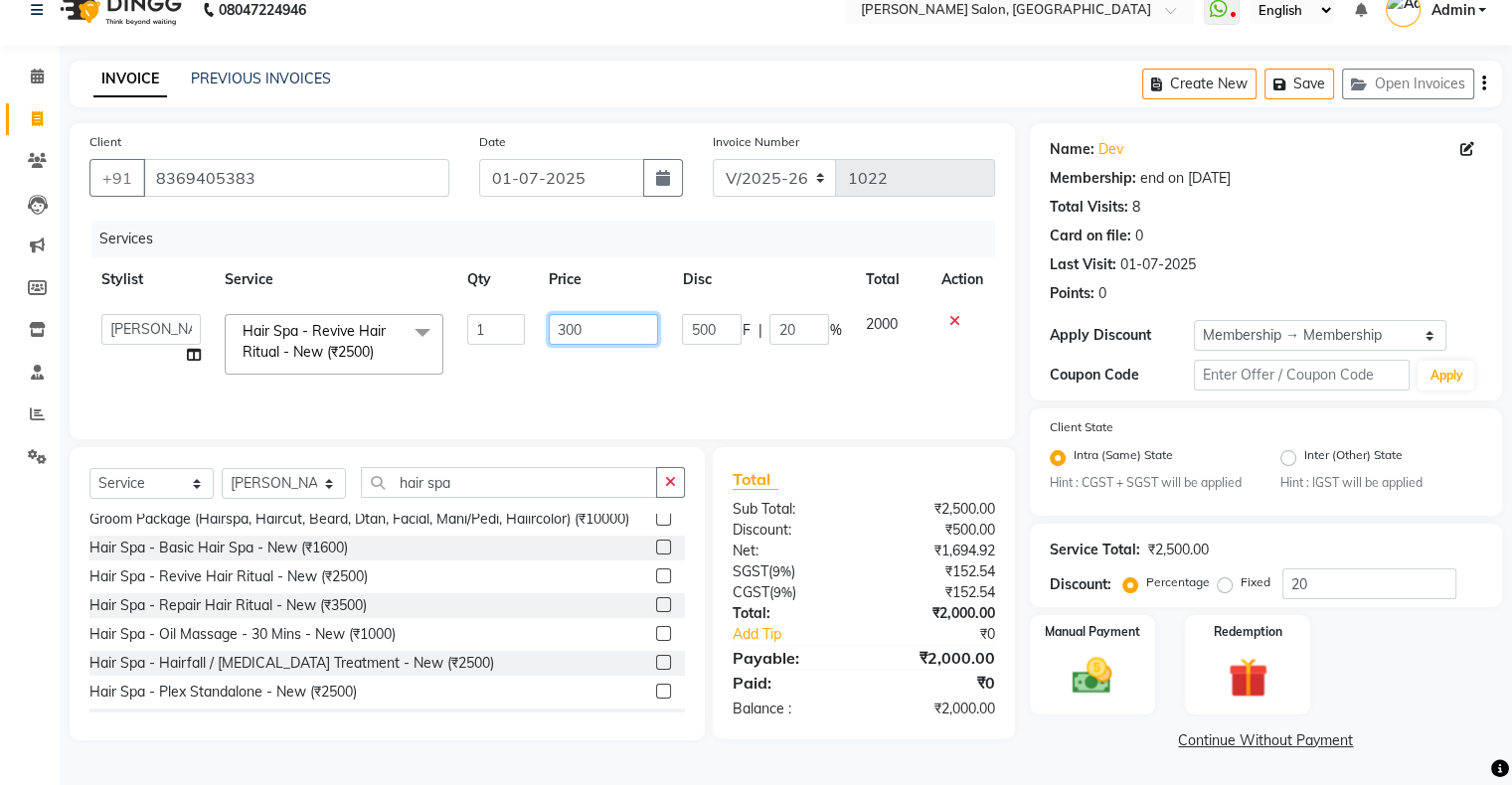 type on "3000" 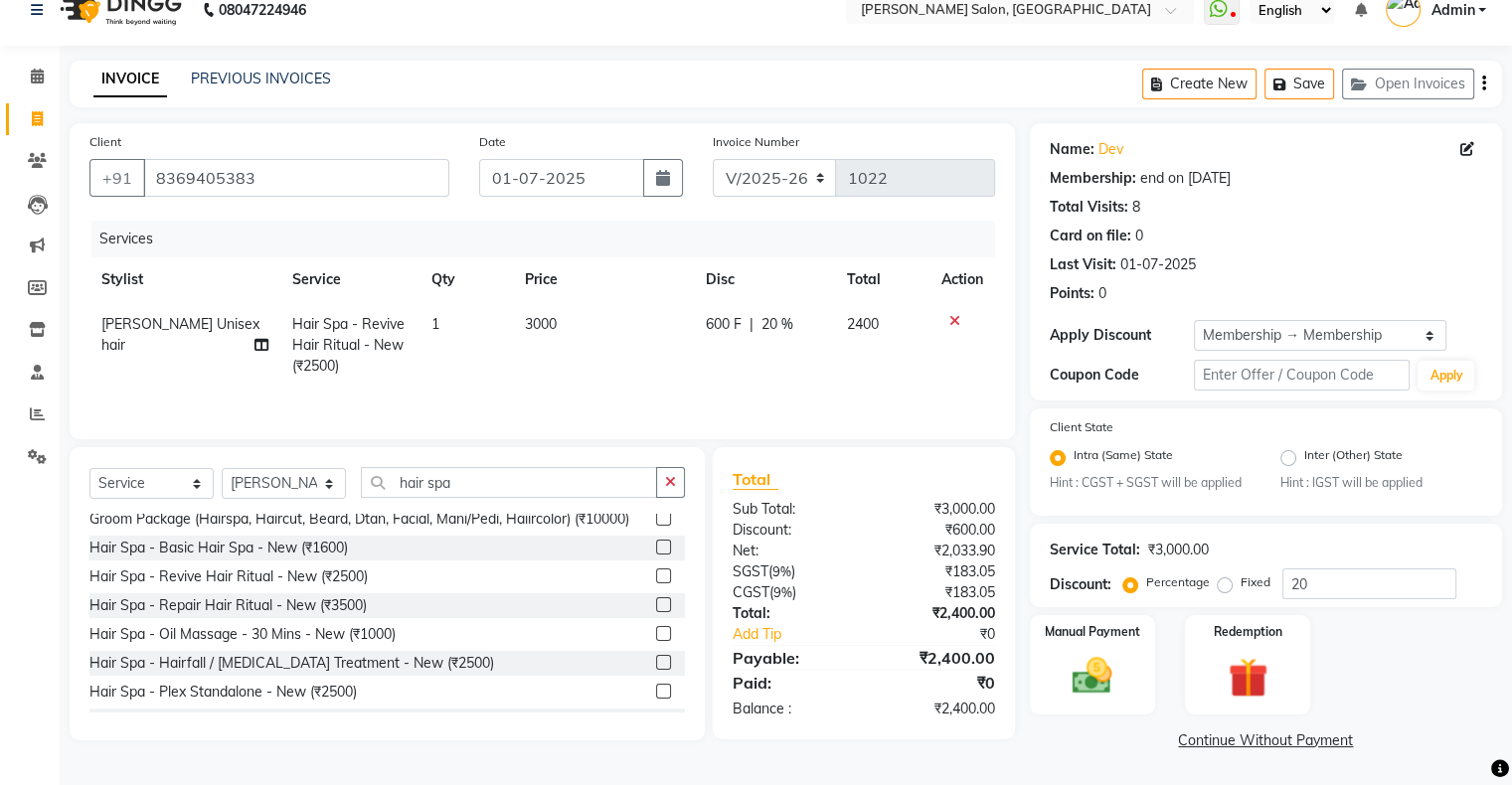 click on "3000" 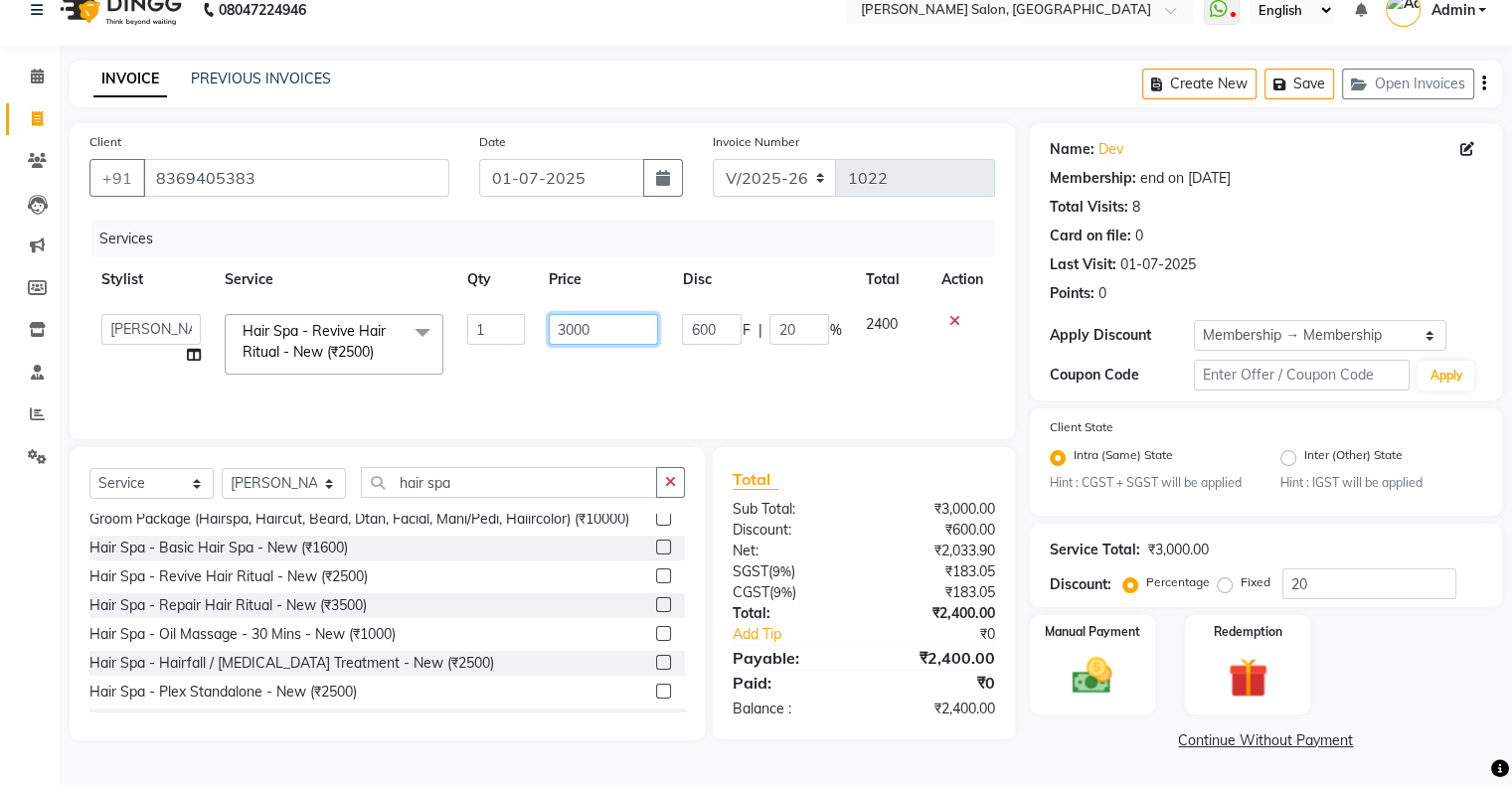 click on "3000" 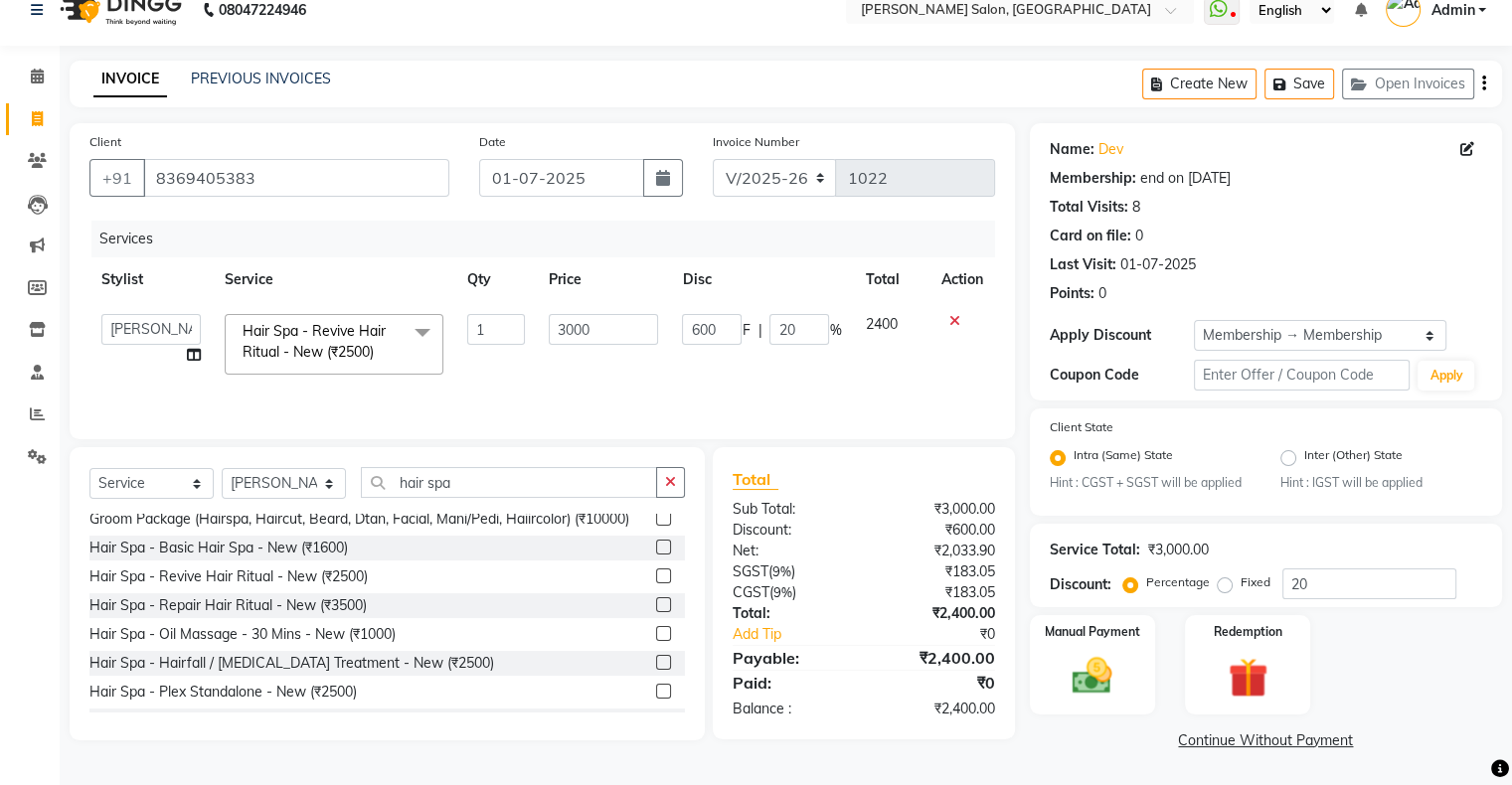 click on "Akshay [PERSON_NAME] Hair Head   Falak Nails   [PERSON_NAME]   [PERSON_NAME]   [PERSON_NAME]   [PERSON_NAME]    [PERSON_NAME]   [PERSON_NAME] Veera   [PERSON_NAME] Unisex hair  Hair Spa - Revive Hair Ritual - New (₹2500)  x Hair Services - Hair Cut ([DEMOGRAPHIC_DATA]) (₹300) Hair Services - Hair Wash ([DEMOGRAPHIC_DATA]) (₹200) Hair Services - [PERSON_NAME] (₹200) Hair Services - Global Majjrel ([DEMOGRAPHIC_DATA]) (₹1000) Hair Services - Hair Cut ([DEMOGRAPHIC_DATA]) (₹1000) Hair Services - Blowdry Medium ([DEMOGRAPHIC_DATA]) (₹550) Hair Services - Normal Hair Wash Medium ([DEMOGRAPHIC_DATA]) (₹500) Hair Services - Hair Spa Medium ([DEMOGRAPHIC_DATA]) (₹1200) Threading-Full Face Threading ([DEMOGRAPHIC_DATA]) (₹299) Honey wax Half Legs ([DEMOGRAPHIC_DATA]) (₹1000) Flavoured Wax Underarms ([DEMOGRAPHIC_DATA]) (₹499) Honey wax Half Arms ([DEMOGRAPHIC_DATA]) (₹200) Honey wax Half Legs ([DEMOGRAPHIC_DATA]) (₹400) Adult Hair Cut - [DEMOGRAPHIC_DATA] Senior Stylist (₹600) [PERSON_NAME]/Clean Shave - [DEMOGRAPHIC_DATA] (₹250) Basic Styling - [DEMOGRAPHIC_DATA] (₹250) Basic Styling [DEMOGRAPHIC_DATA] - Senior Stylist (₹400) Side locks trim - [DEMOGRAPHIC_DATA] (₹150) Brows Color - [DEMOGRAPHIC_DATA] (₹200) Mustach Color - [DEMOGRAPHIC_DATA] (₹250) 1" 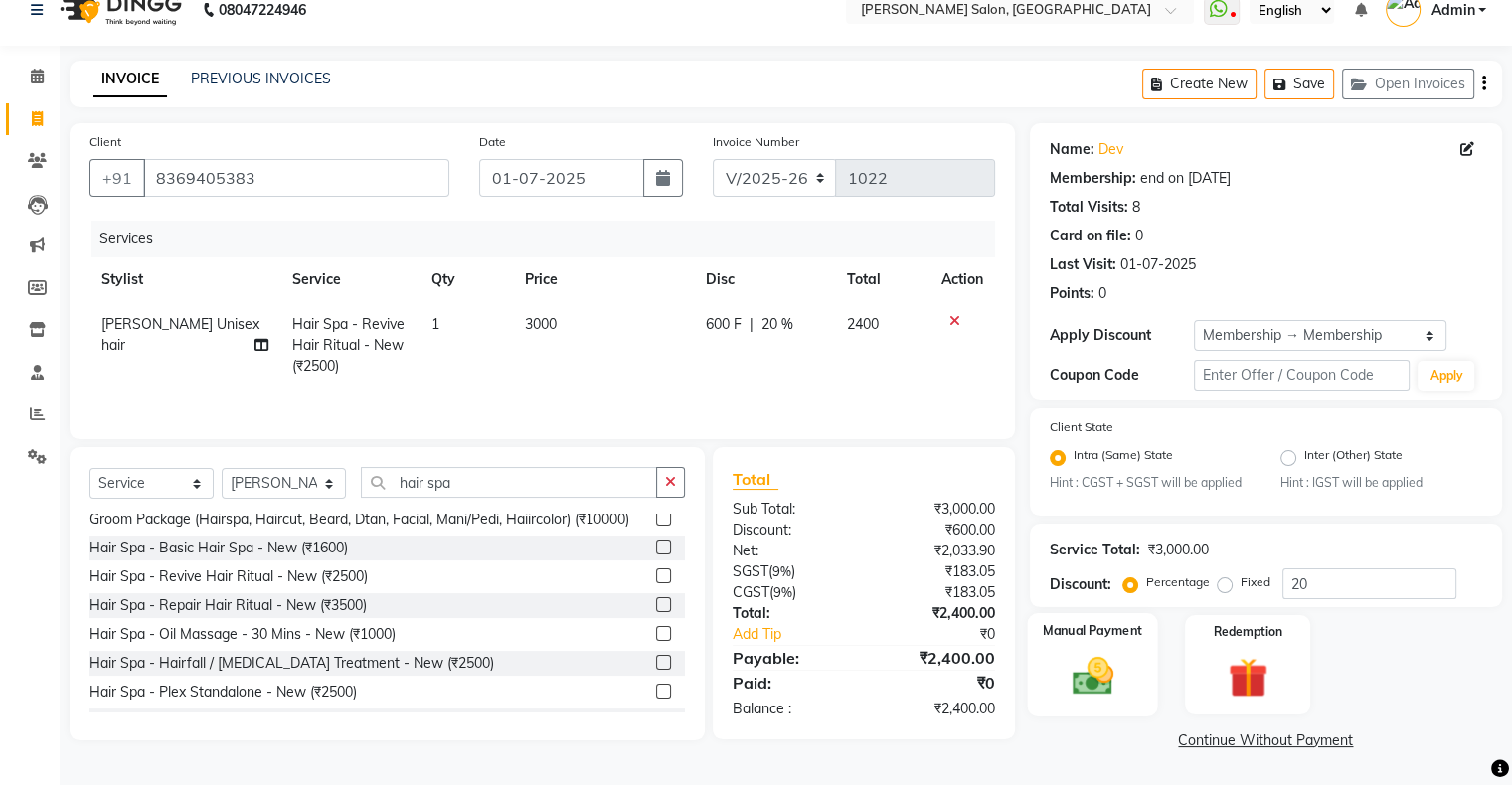 click 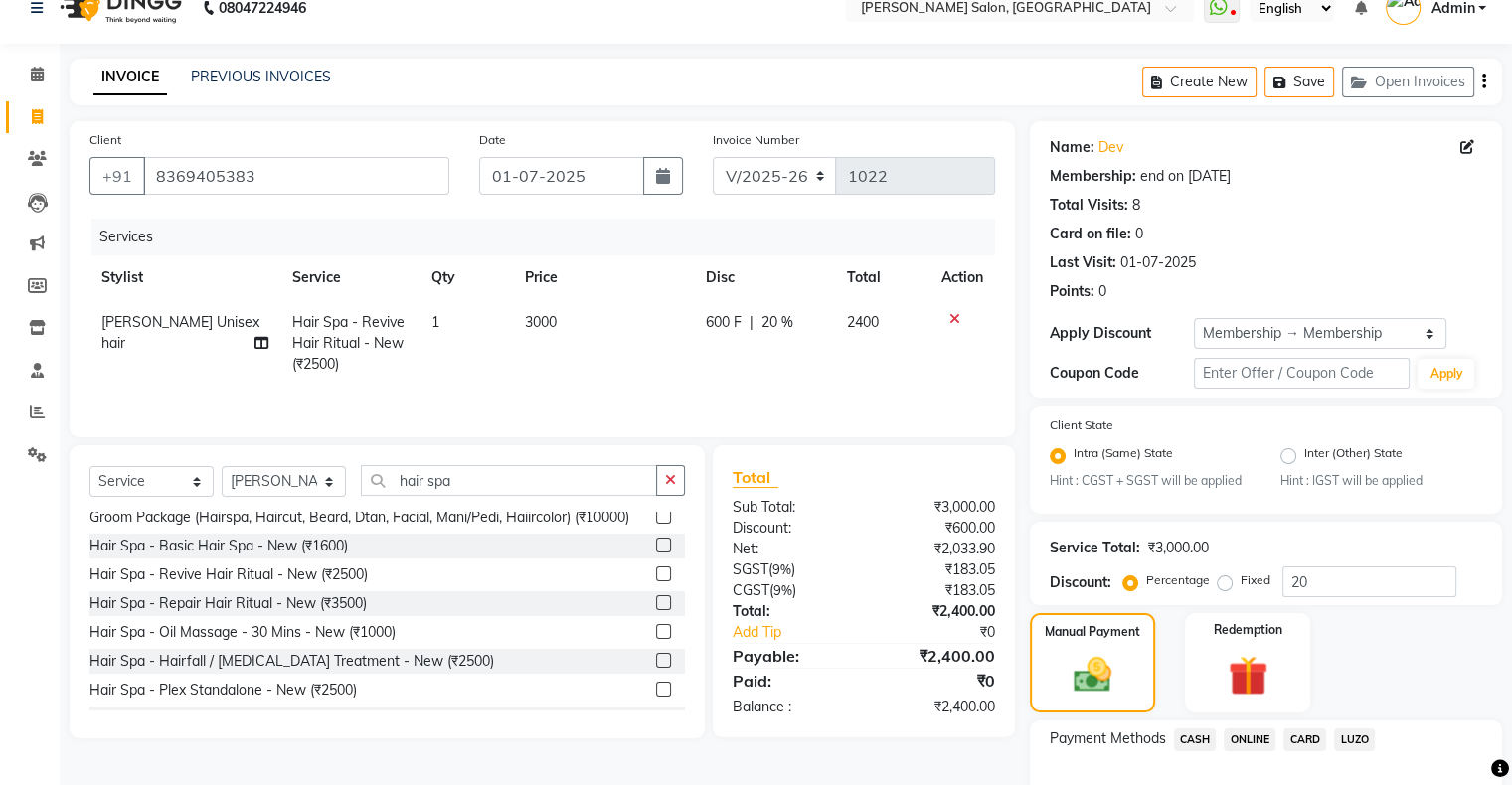 scroll, scrollTop: 155, scrollLeft: 0, axis: vertical 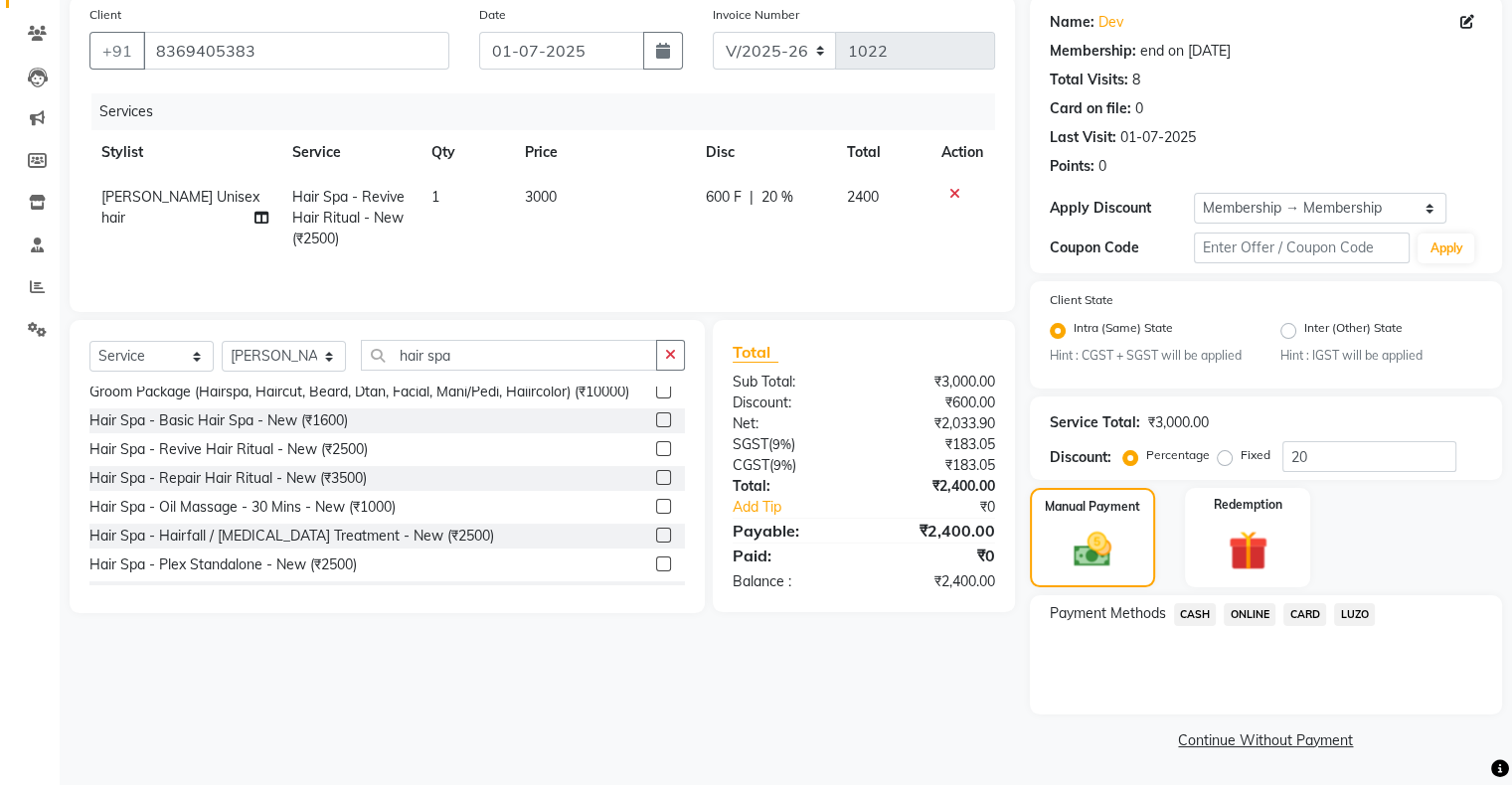 click on "ONLINE" 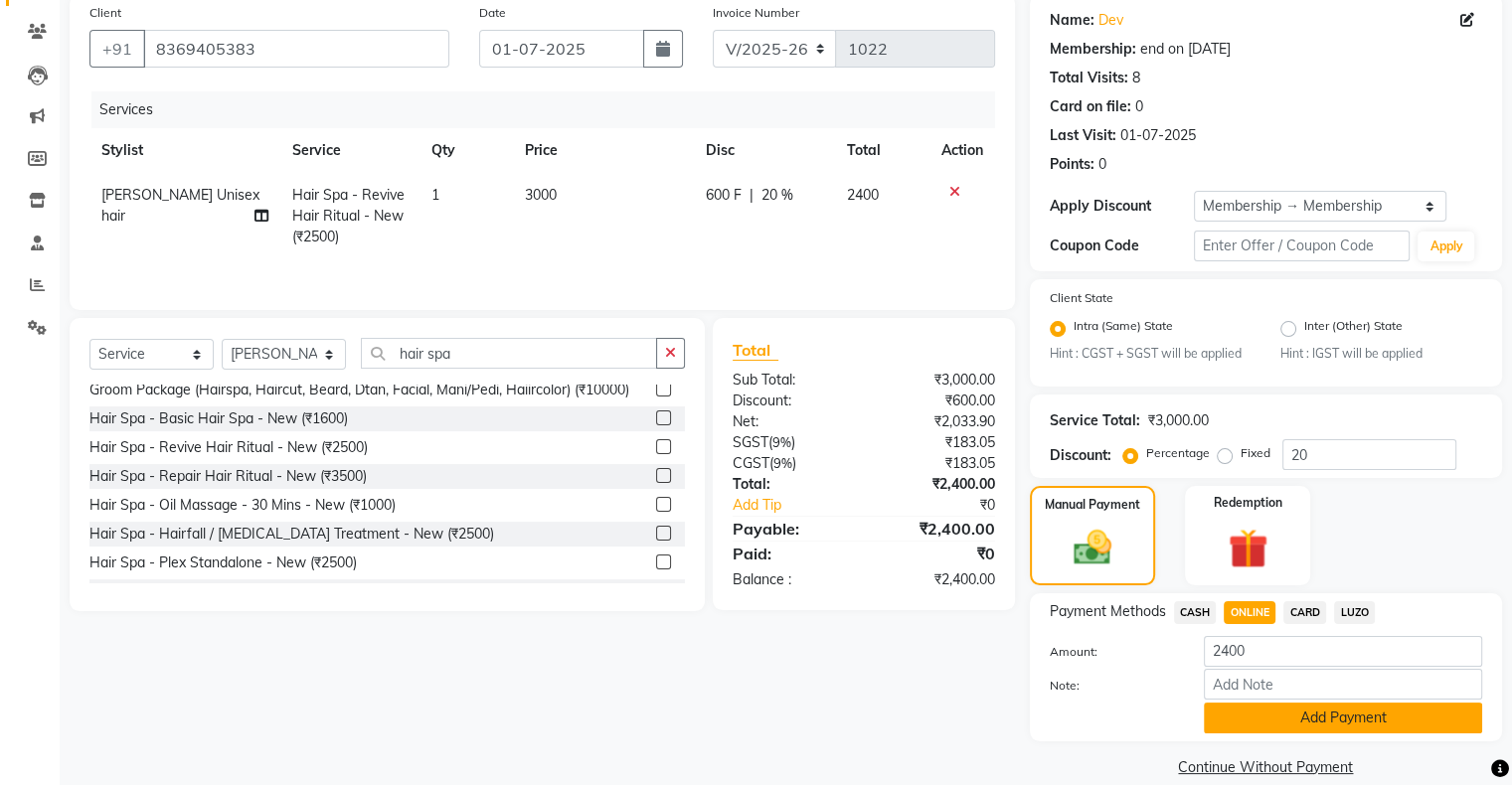 click on "Add Payment" 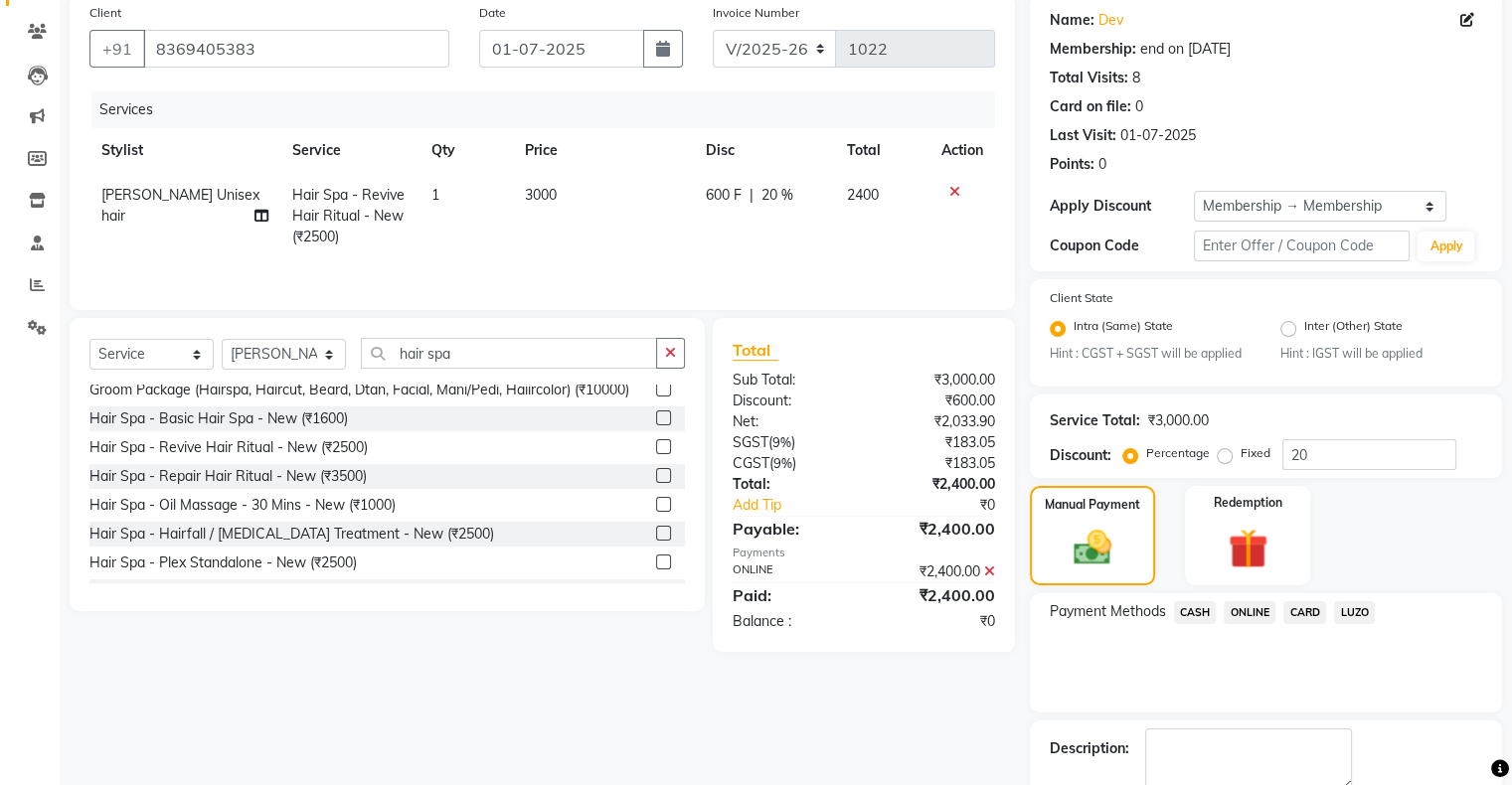scroll, scrollTop: 266, scrollLeft: 0, axis: vertical 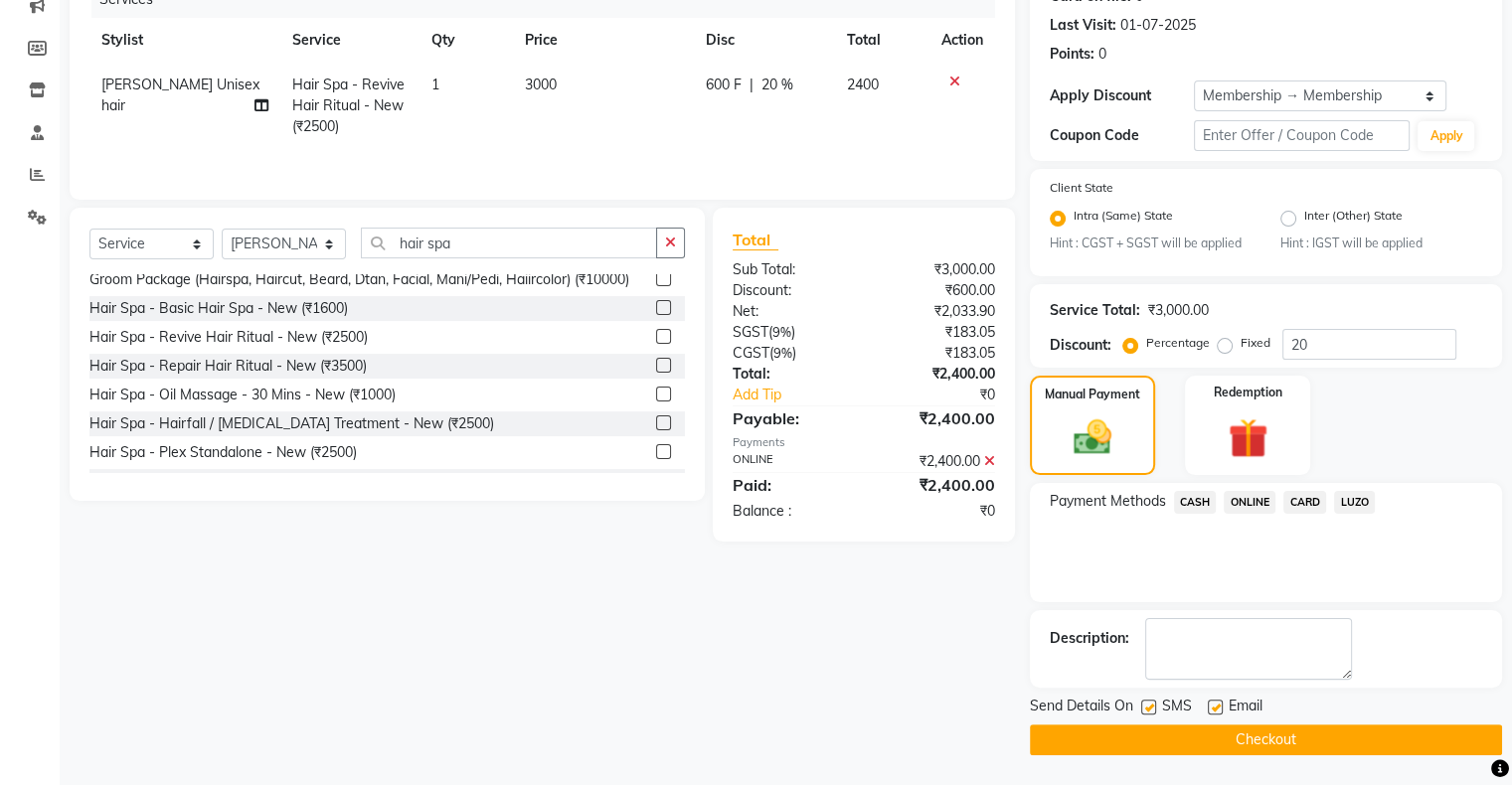 click on "Checkout" 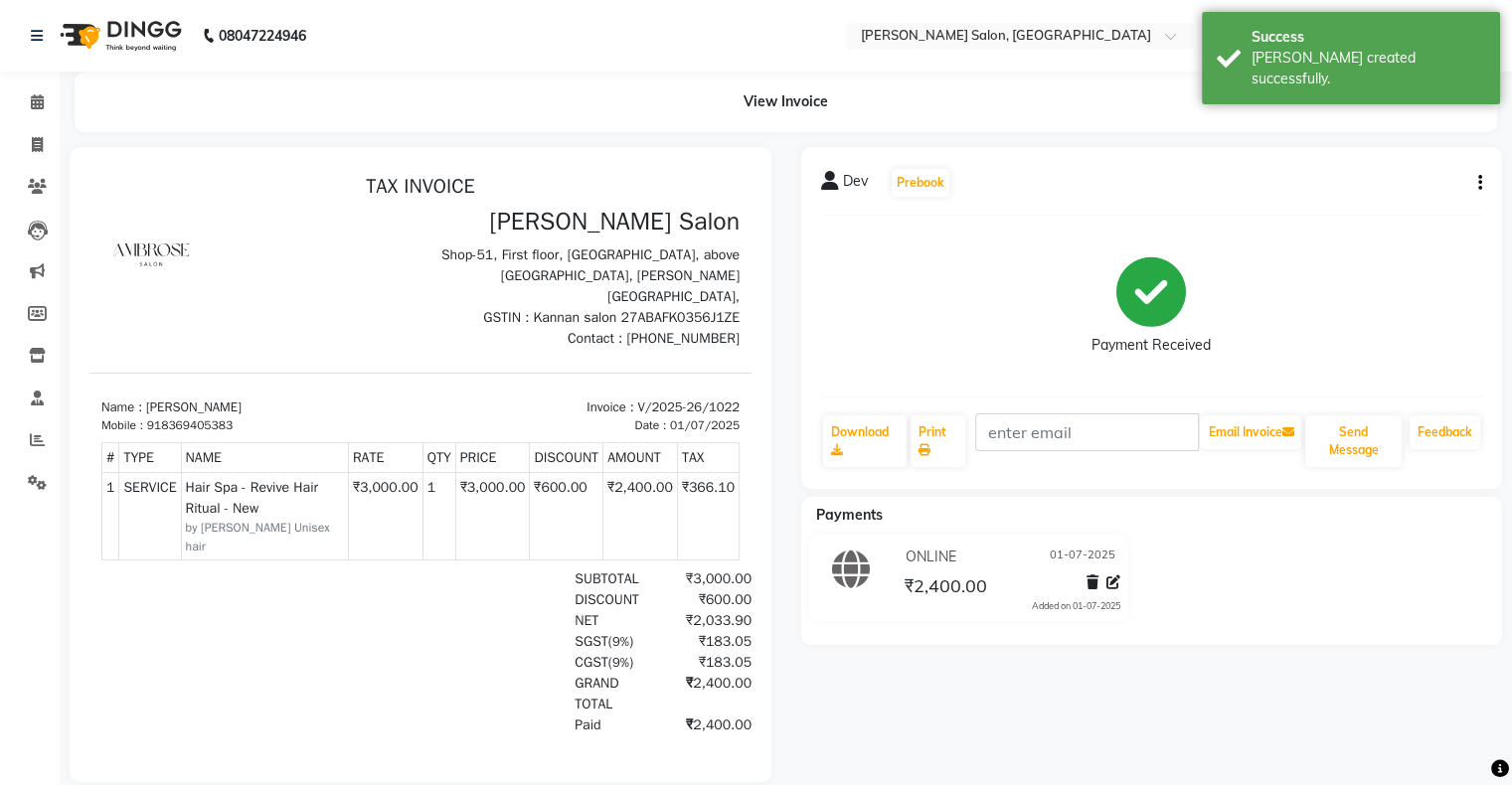 scroll, scrollTop: 0, scrollLeft: 0, axis: both 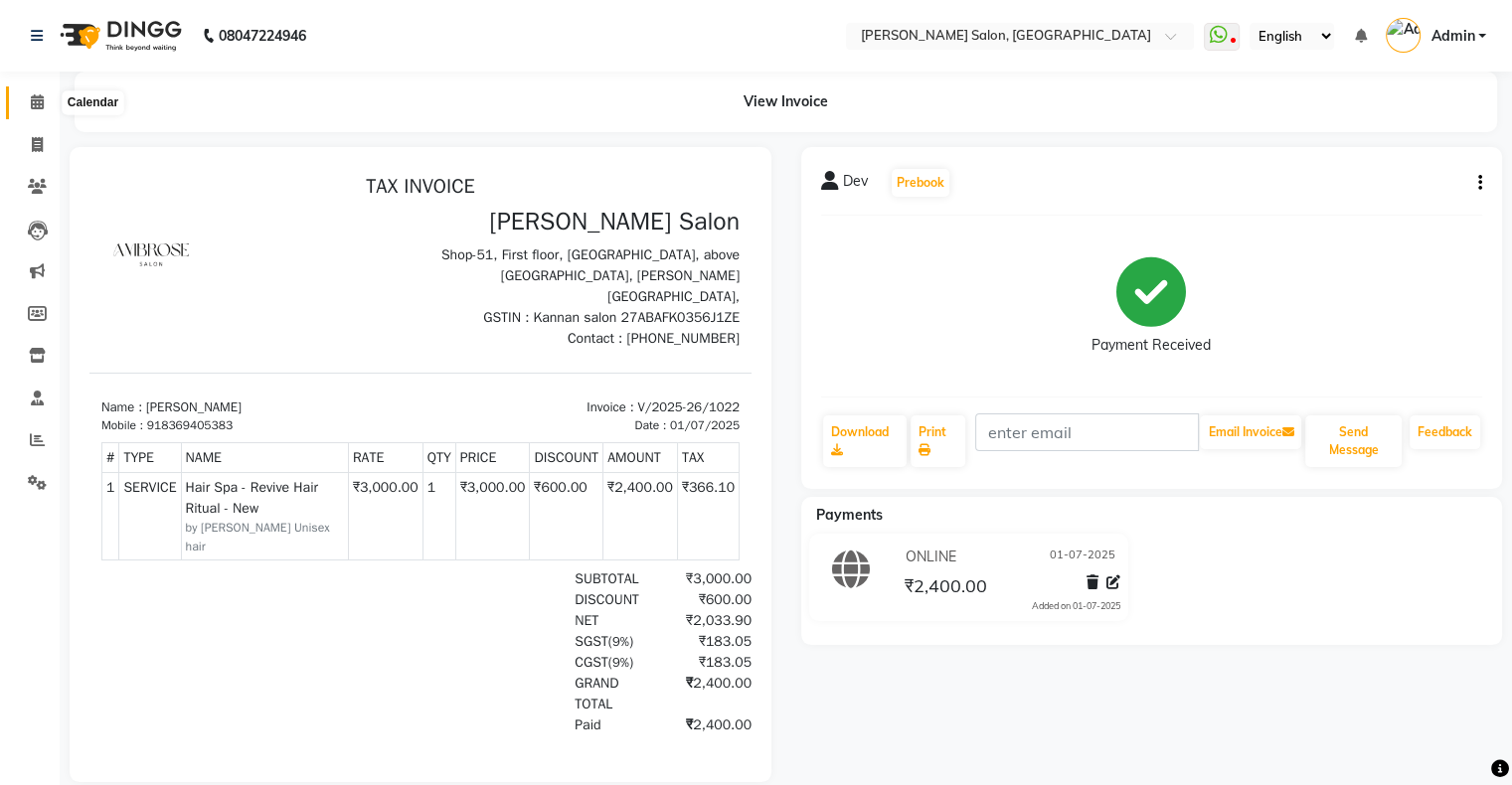 click 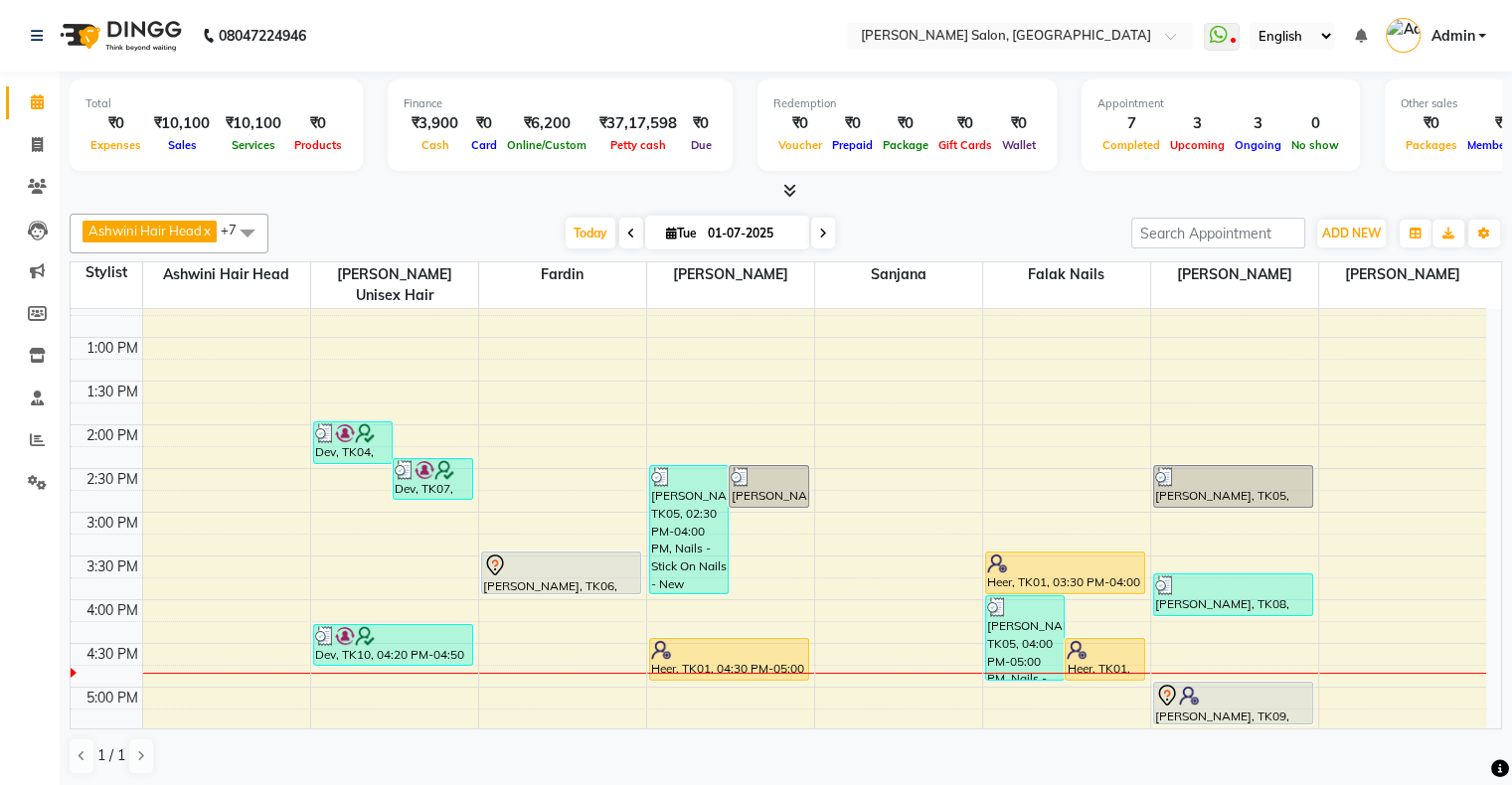 scroll, scrollTop: 199, scrollLeft: 0, axis: vertical 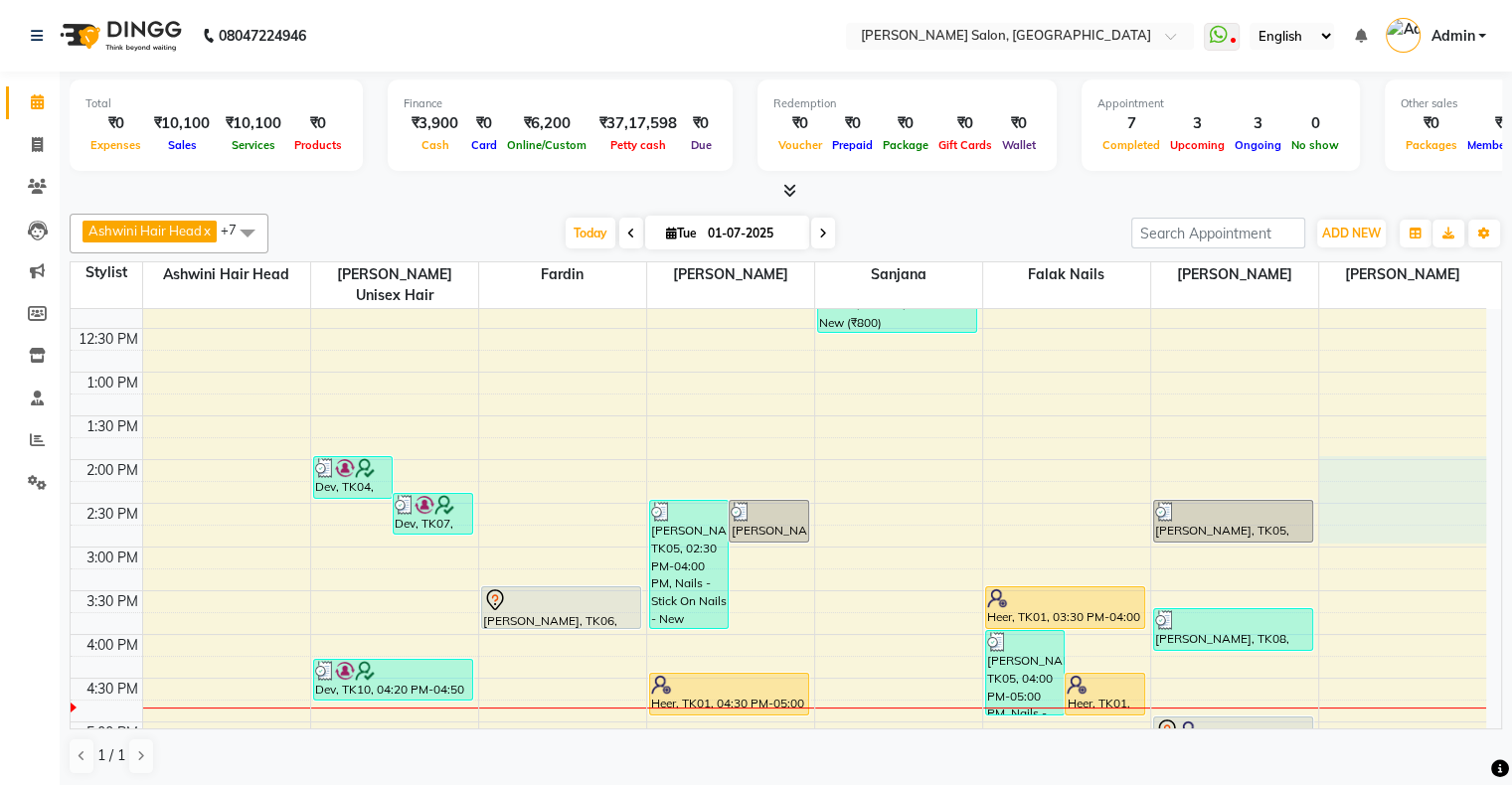 click on "10:00 AM 10:30 AM 11:00 AM 11:30 AM 12:00 PM 12:30 PM 1:00 PM 1:30 PM 2:00 PM 2:30 PM 3:00 PM 3:30 PM 4:00 PM 4:30 PM 5:00 PM 5:30 PM 6:00 PM 6:30 PM 7:00 PM 7:30 PM 8:00 PM 8:30 PM 9:00 PM 9:30 PM 10:00 PM 10:30 PM     Dev, TK04, 02:00 PM-02:30 PM, Men'S Services - Hair Spa  - New     Dev, TK07, 02:25 PM-02:55 PM, Men'S Services - [PERSON_NAME] Crafting - New (₹250)     Dev, TK10, 04:20 PM-04:50 PM, Hair Spa - Revive Hair Ritual - New (₹2500)             [PERSON_NAME], TK06, 03:30 PM-04:00 PM, Hair Cut - [DEMOGRAPHIC_DATA] Haircut (Includes Haircut & Blowdry) - New     [PERSON_NAME], TK05, 02:30 PM-04:00 PM, Nails - Stick On Nails - New (₹800),Nails - Glitter / Cat Eye / Falling Glitter / Chrome - New (₹700),Nails - Ombre / French / Swirls - New (₹800)     [PERSON_NAME], TK05, 02:30 PM-03:00 PM, Nails - Acrylic Nails - New     Heer, TK01, 04:30 PM-05:00 PM, Nails - Acrylic Nails - New             Dikshikaa, TK02, 08:00 PM-08:30 PM, Nails - Gel Polish - New             Heer, TK01, 04:30 PM-05:00 PM, Nails - Acrylic Nails - New" at bounding box center [778, 678] 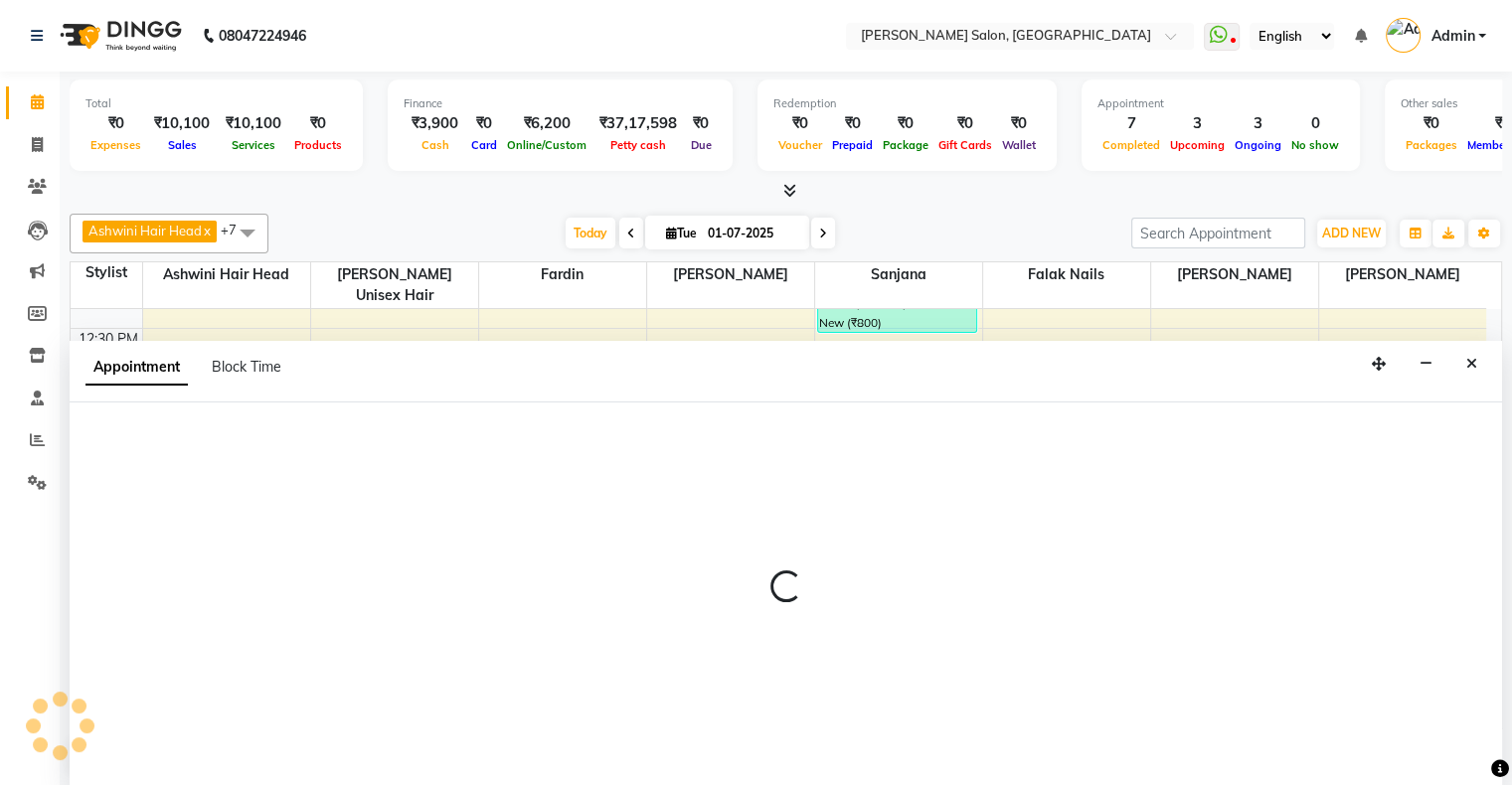 scroll, scrollTop: 0, scrollLeft: 0, axis: both 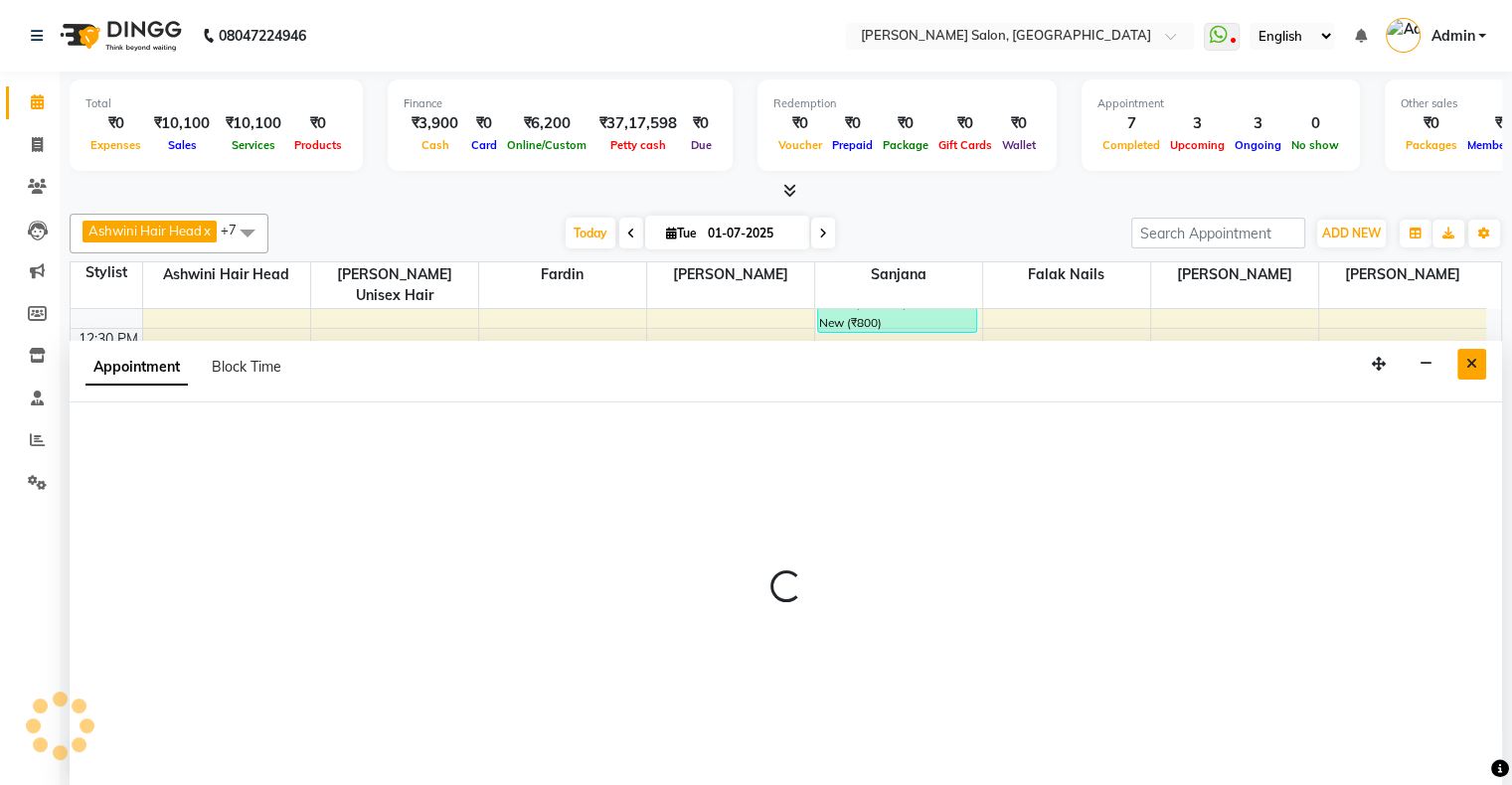 click at bounding box center [1471, 364] 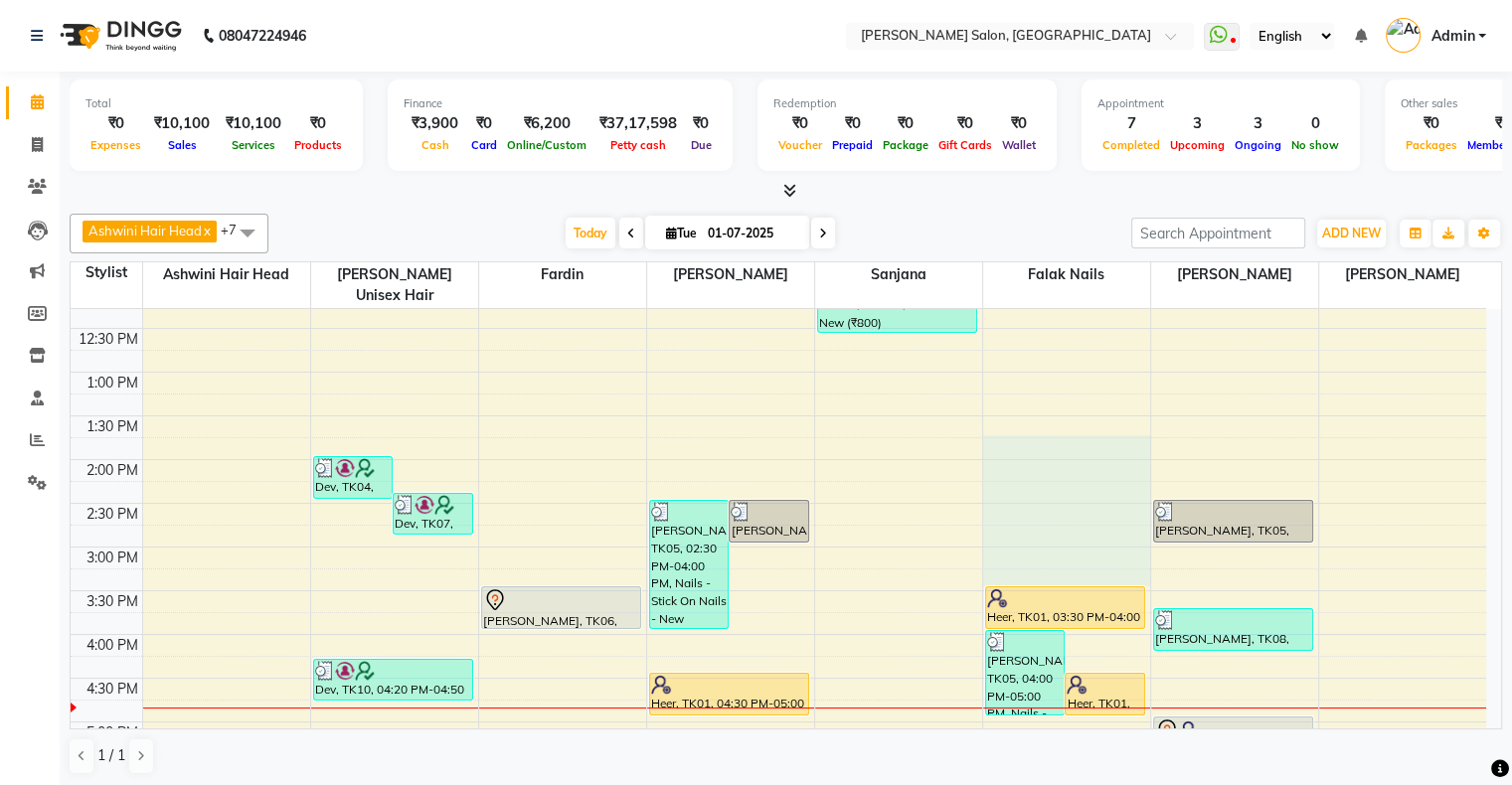 drag, startPoint x: 1066, startPoint y: 420, endPoint x: 1078, endPoint y: 550, distance: 130.55267 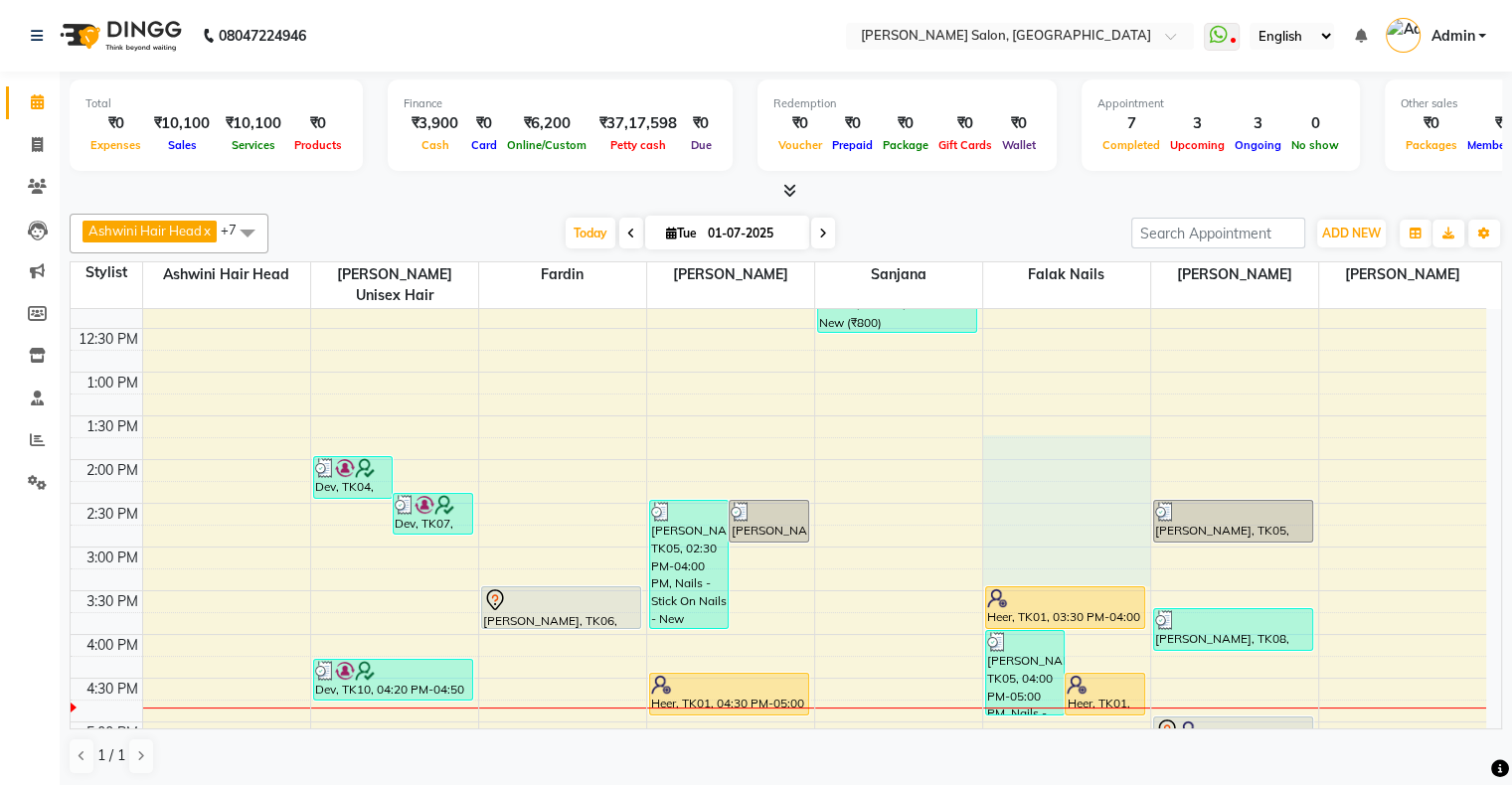 click on "10:00 AM 10:30 AM 11:00 AM 11:30 AM 12:00 PM 12:30 PM 1:00 PM 1:30 PM 2:00 PM 2:30 PM 3:00 PM 3:30 PM 4:00 PM 4:30 PM 5:00 PM 5:30 PM 6:00 PM 6:30 PM 7:00 PM 7:30 PM 8:00 PM 8:30 PM 9:00 PM 9:30 PM 10:00 PM 10:30 PM     Dev, TK04, 02:00 PM-02:30 PM, Men'S Services - Hair Spa  - New     Dev, TK07, 02:25 PM-02:55 PM, Men'S Services - [PERSON_NAME] Crafting - New (₹250)     Dev, TK10, 04:20 PM-04:50 PM, Hair Spa - Revive Hair Ritual - New (₹2500)             [PERSON_NAME], TK06, 03:30 PM-04:00 PM, Hair Cut - [DEMOGRAPHIC_DATA] Haircut (Includes Haircut & Blowdry) - New     [PERSON_NAME], TK05, 02:30 PM-04:00 PM, Nails - Stick On Nails - New (₹800),Nails - Glitter / Cat Eye / Falling Glitter / Chrome - New (₹700),Nails - Ombre / French / Swirls - New (₹800)     [PERSON_NAME], TK05, 02:30 PM-03:00 PM, Nails - Acrylic Nails - New     Heer, TK01, 04:30 PM-05:00 PM, Nails - Acrylic Nails - New             Dikshikaa, TK02, 08:00 PM-08:30 PM, Nails - Gel Polish - New             Heer, TK01, 04:30 PM-05:00 PM, Nails - Acrylic Nails - New" at bounding box center [778, 678] 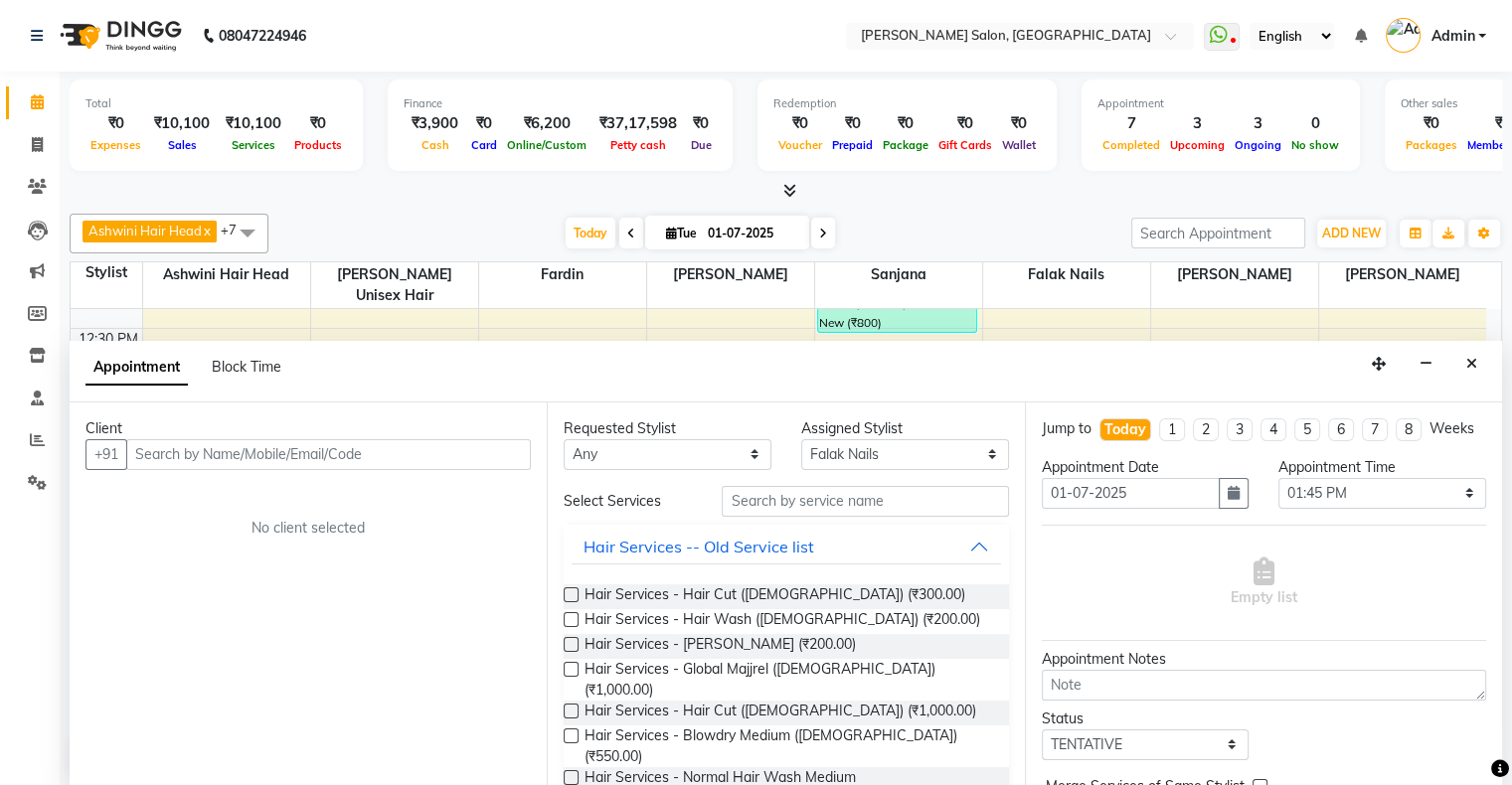 click on "Appointment Block Time" at bounding box center [785, 372] 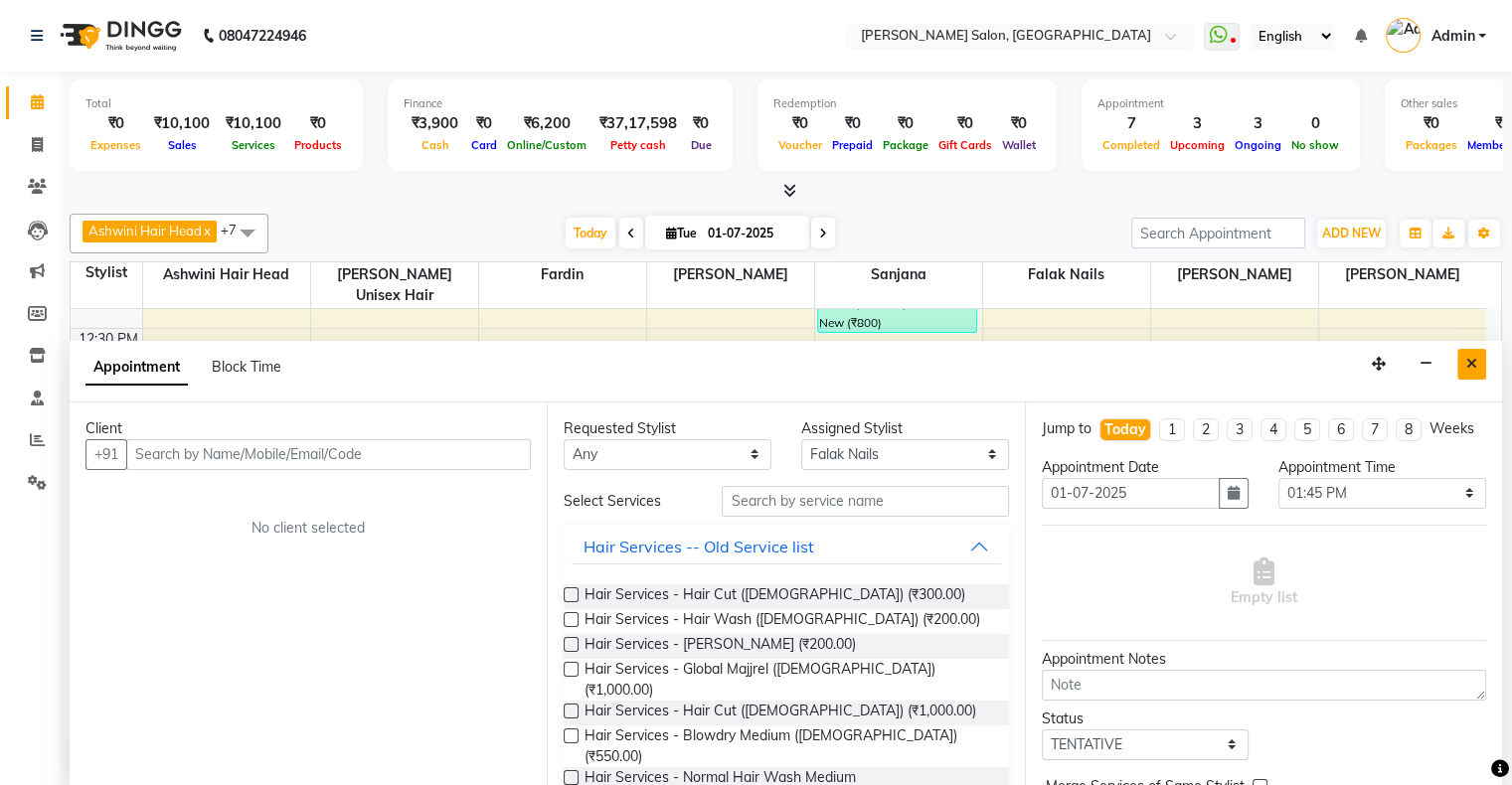 click at bounding box center [1471, 364] 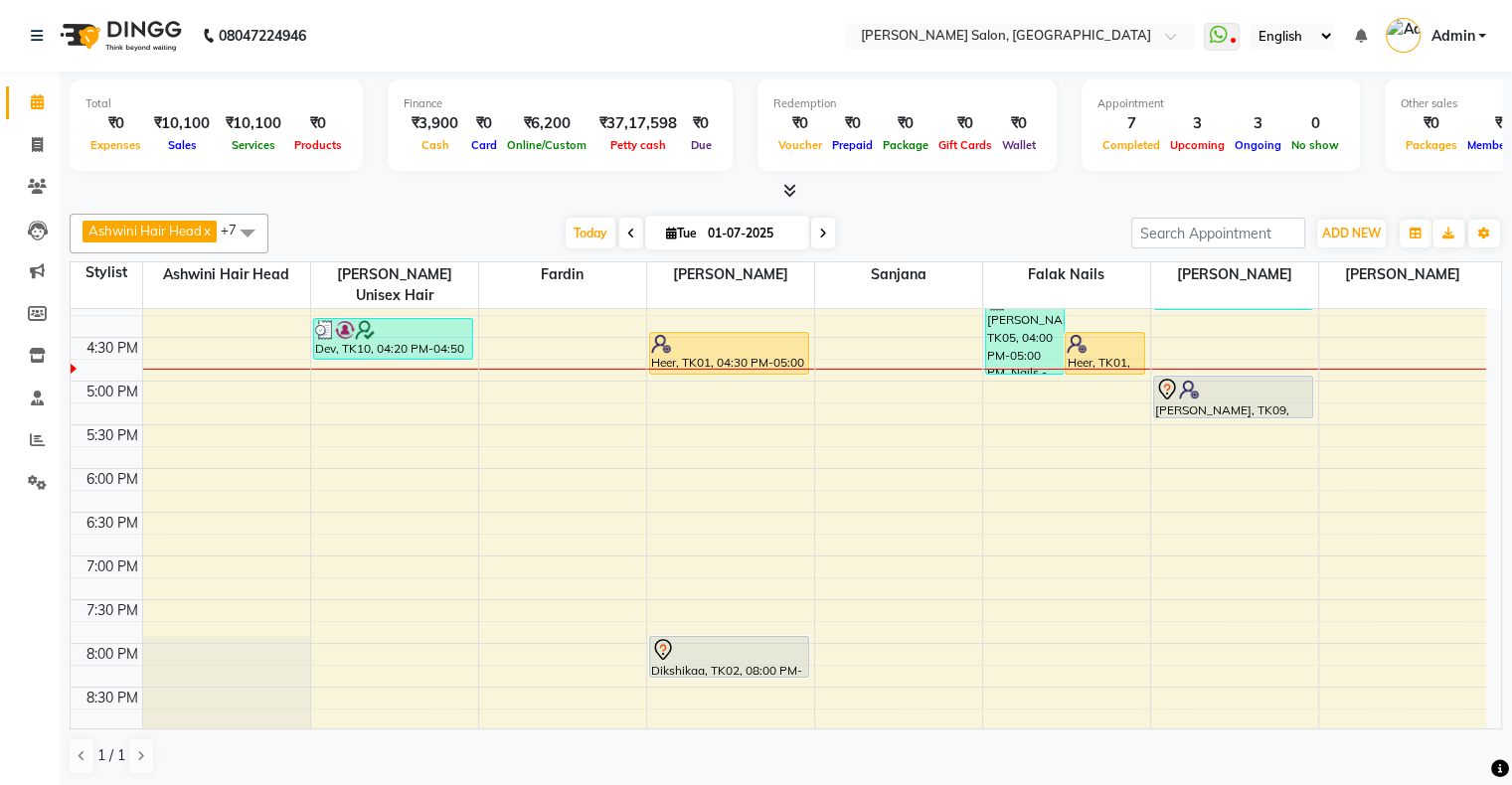 scroll, scrollTop: 585, scrollLeft: 0, axis: vertical 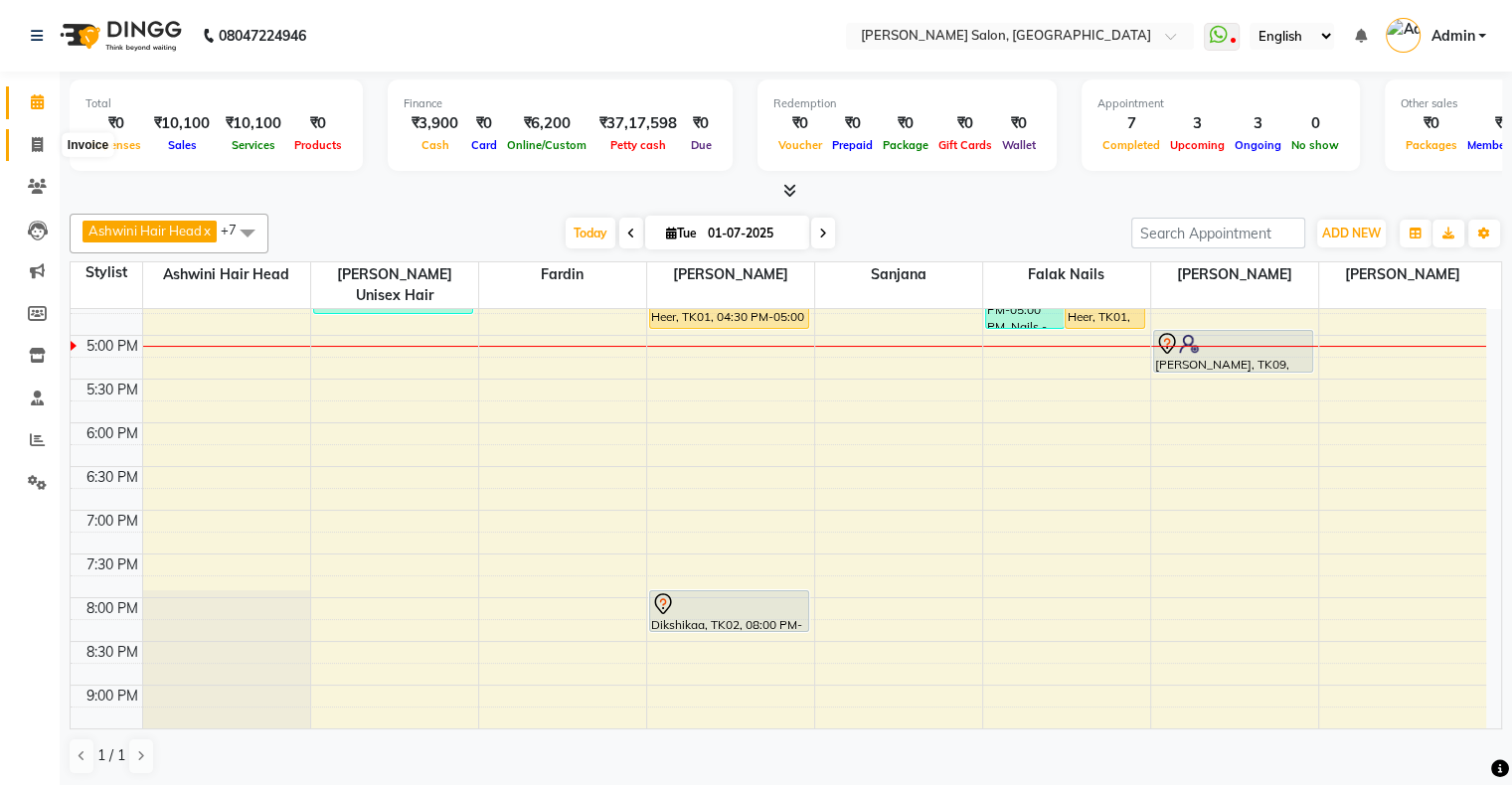 click 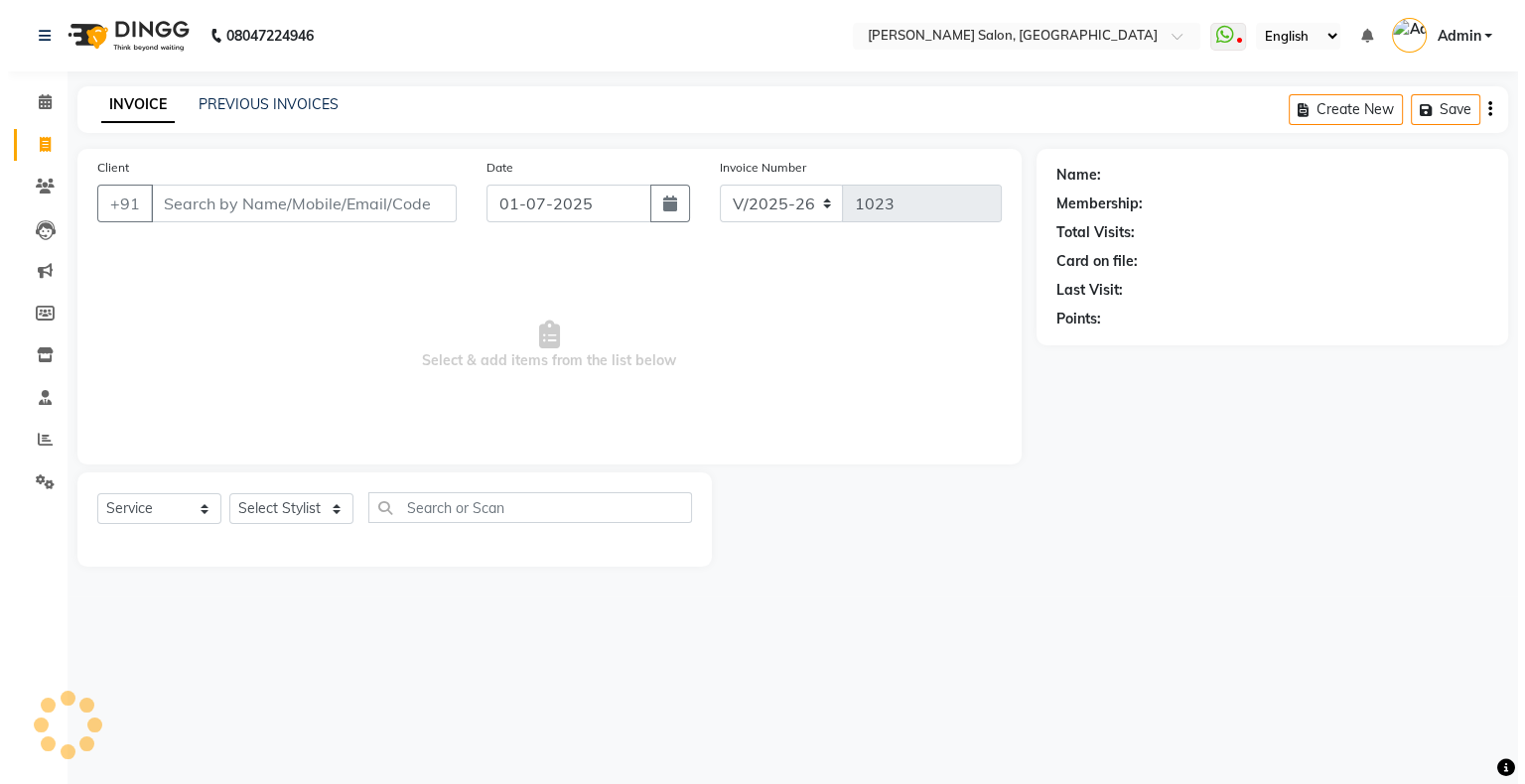scroll, scrollTop: 0, scrollLeft: 0, axis: both 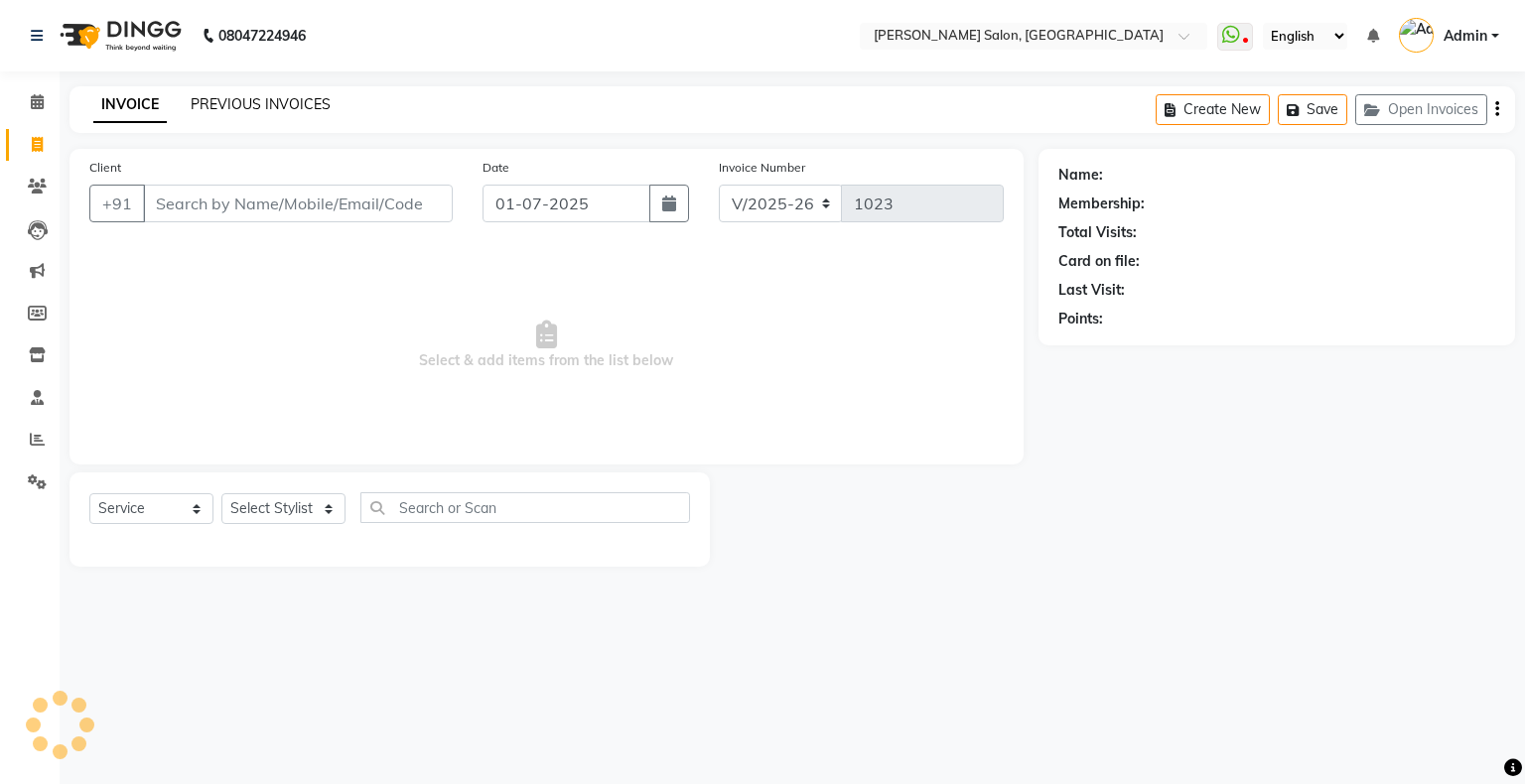 click on "PREVIOUS INVOICES" 